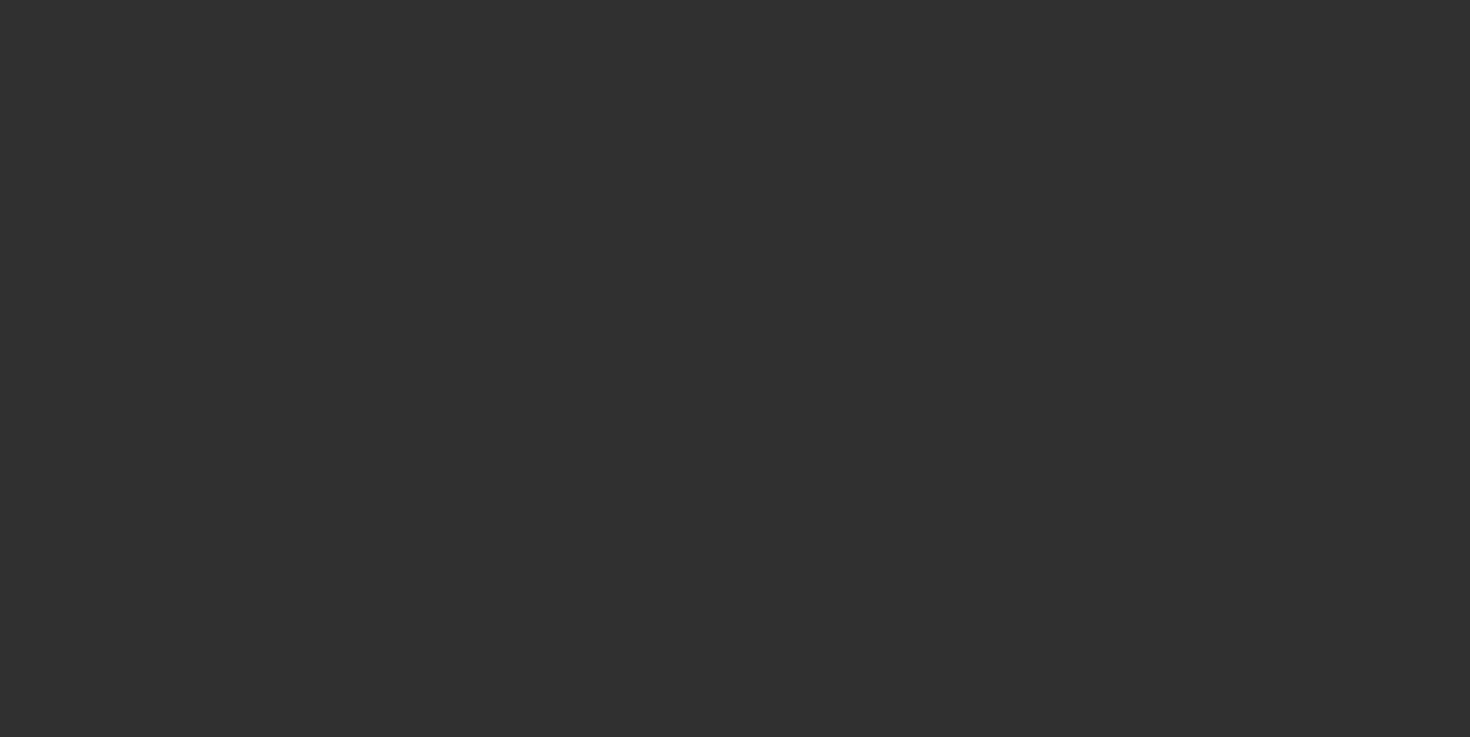 scroll, scrollTop: 0, scrollLeft: 0, axis: both 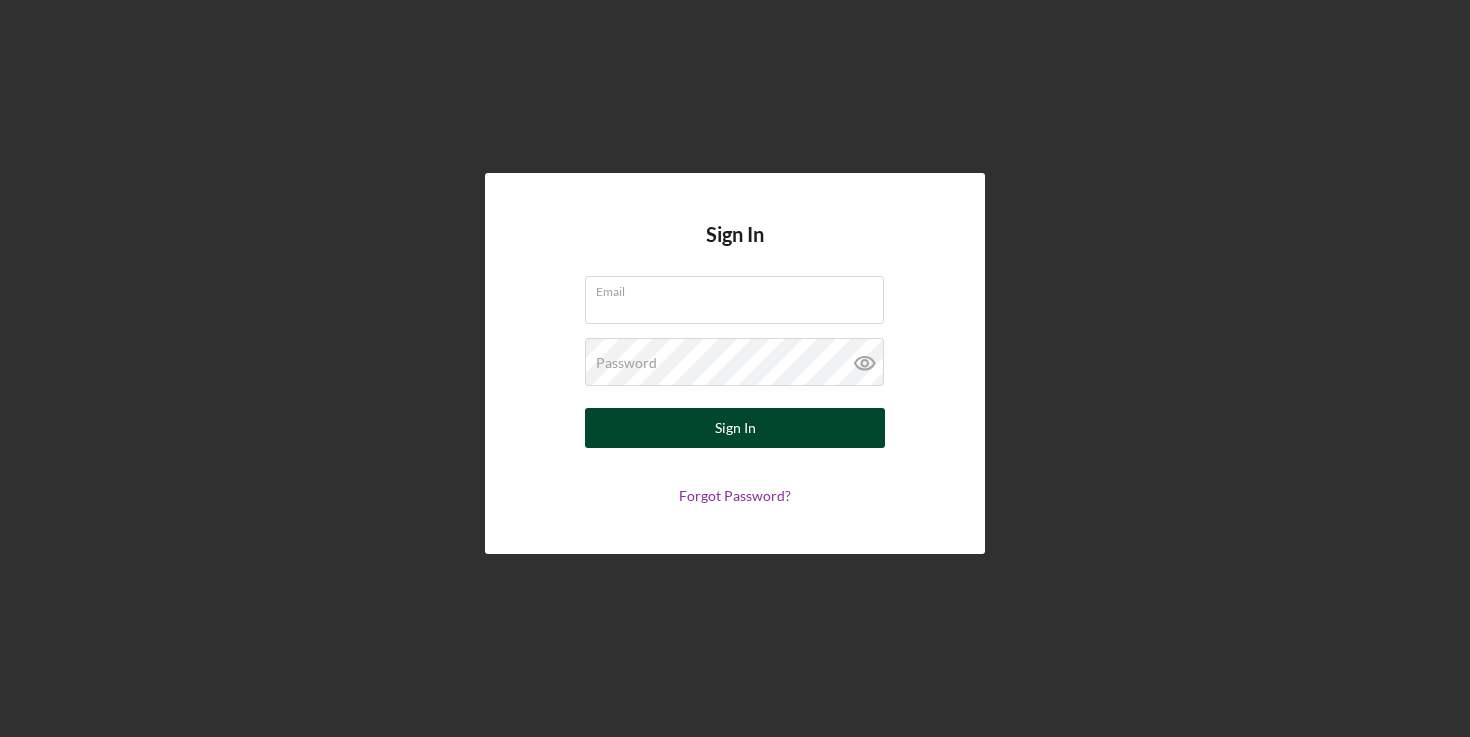 type on "[EMAIL]" 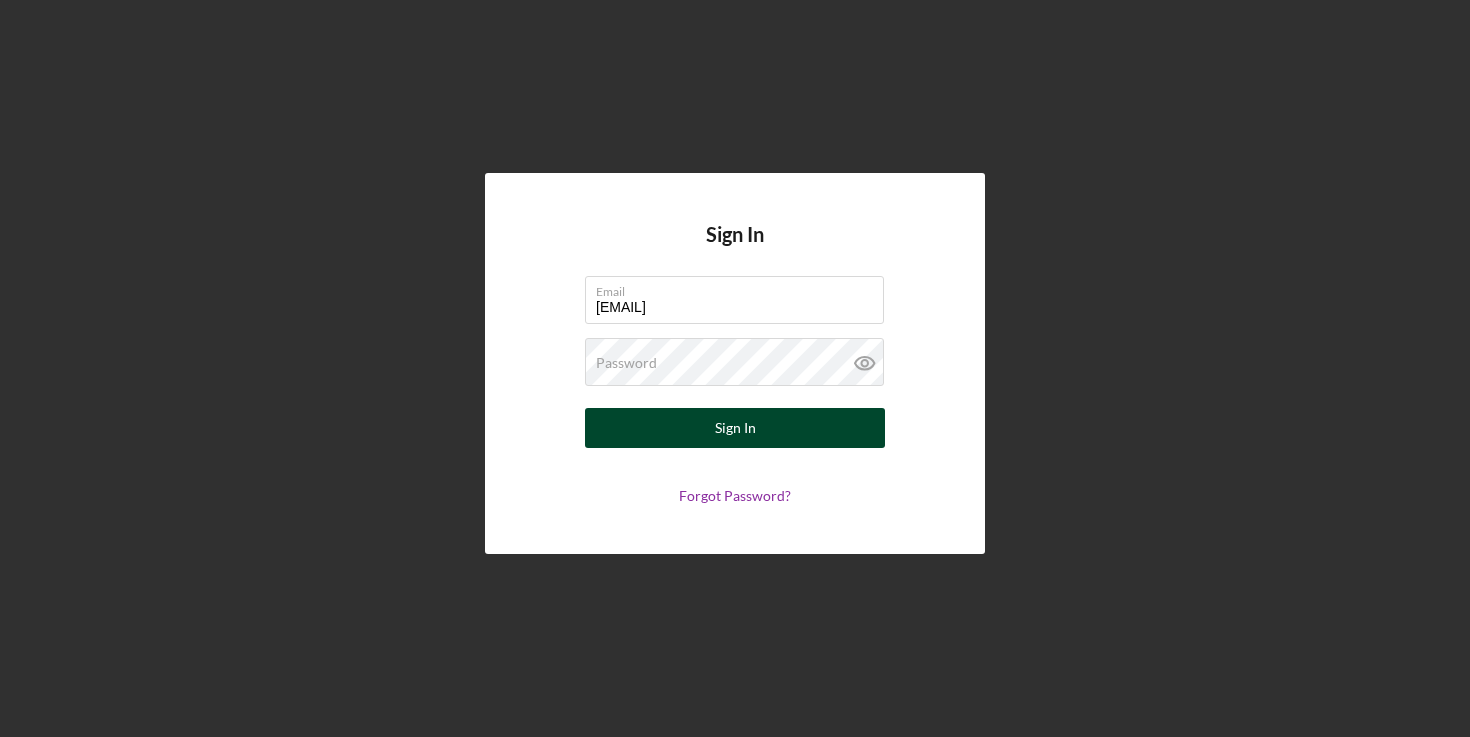 click on "Sign In" at bounding box center [735, 428] 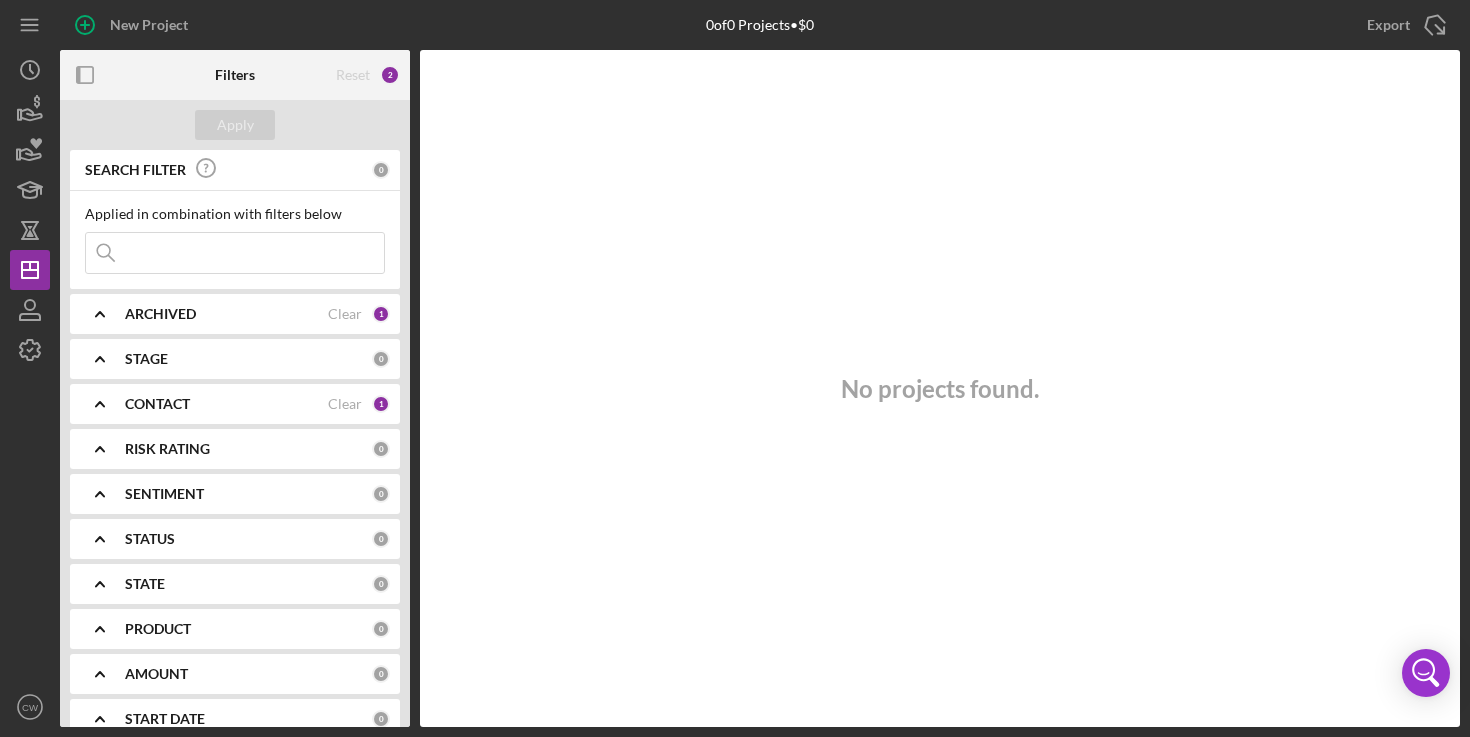 click on "Icon/Expander" 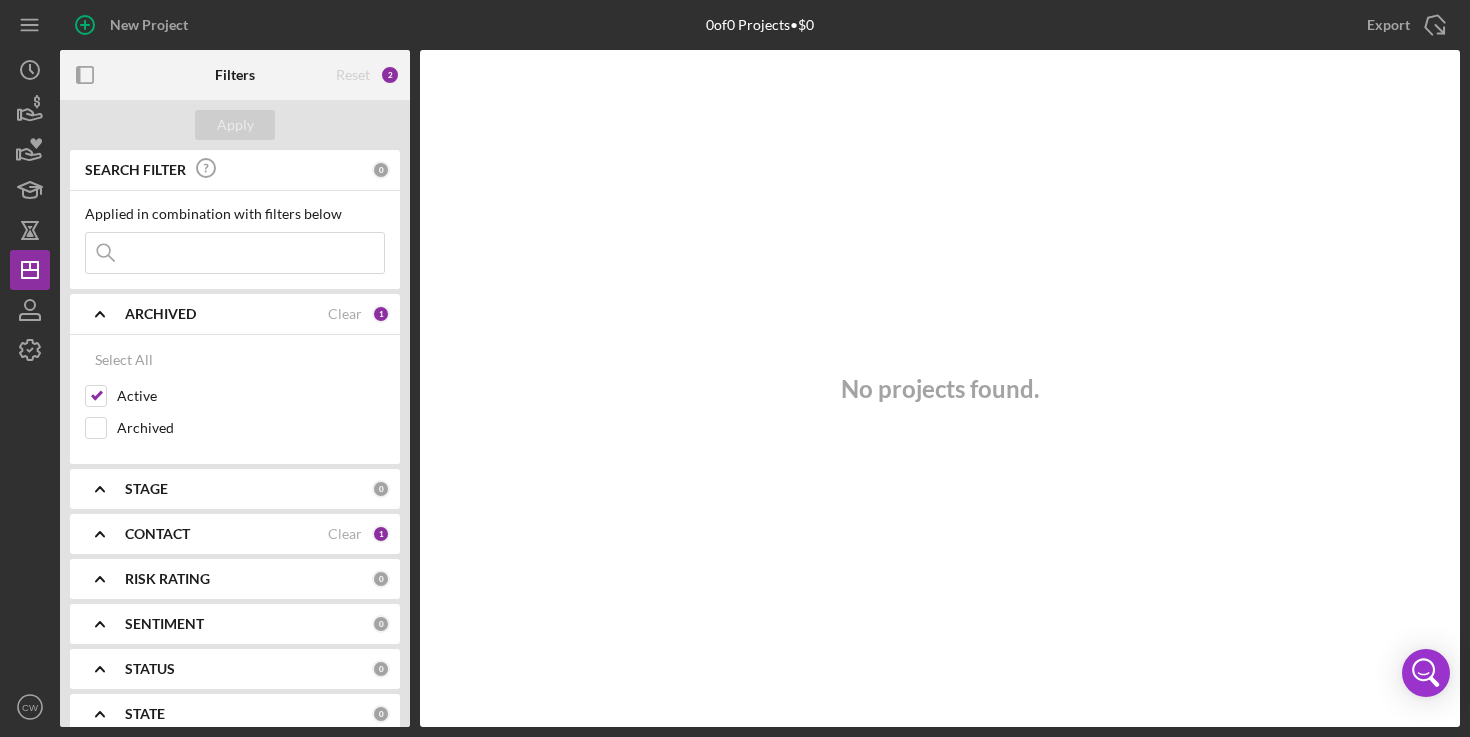 click on "Icon/Expander" 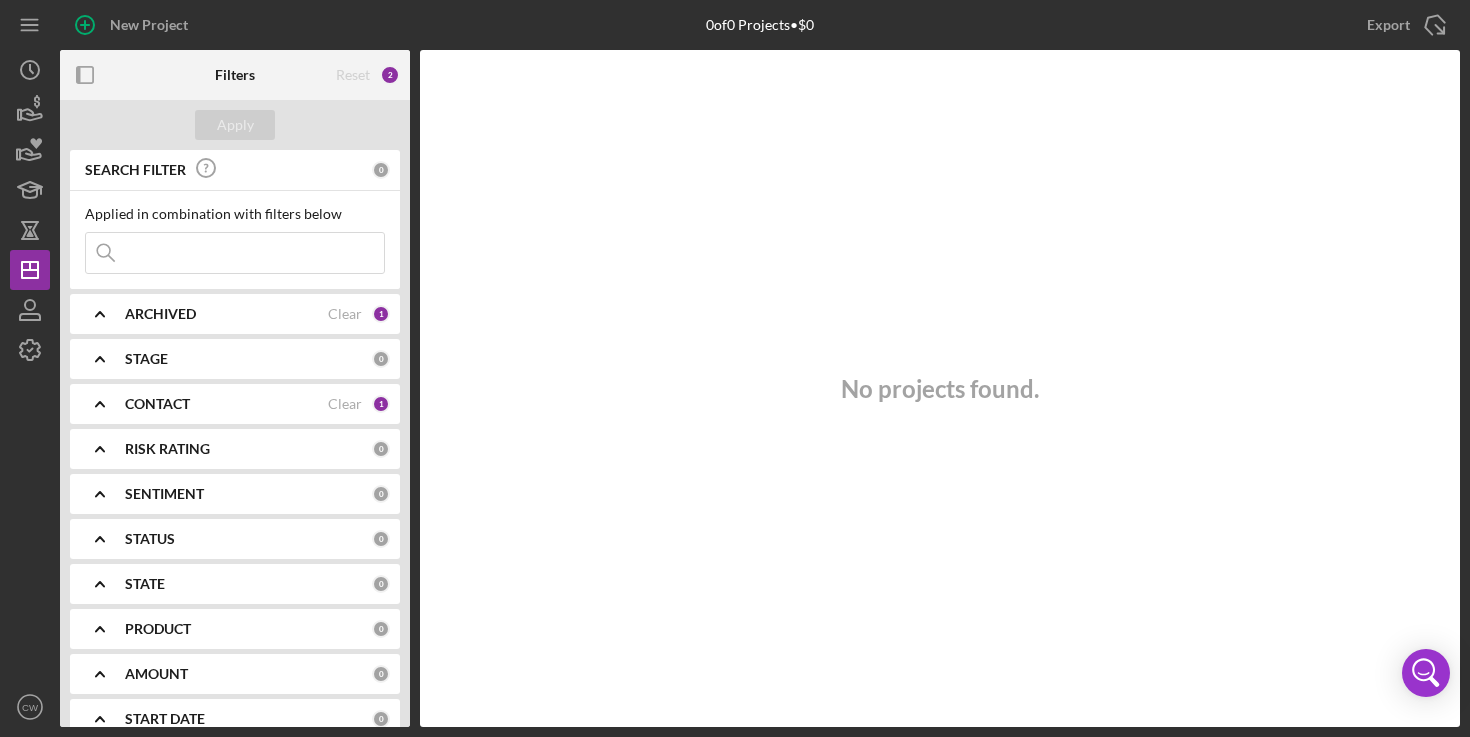 click 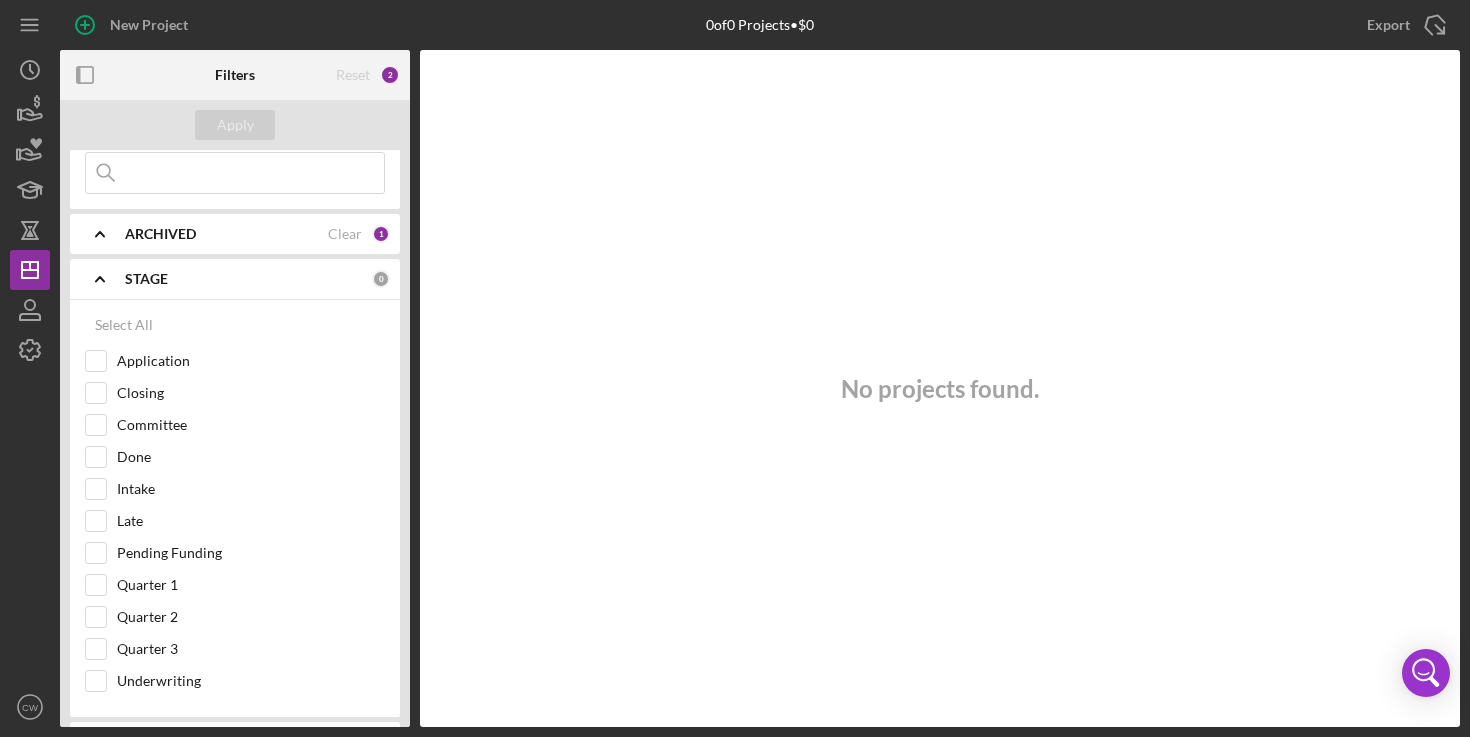 scroll, scrollTop: 33, scrollLeft: 0, axis: vertical 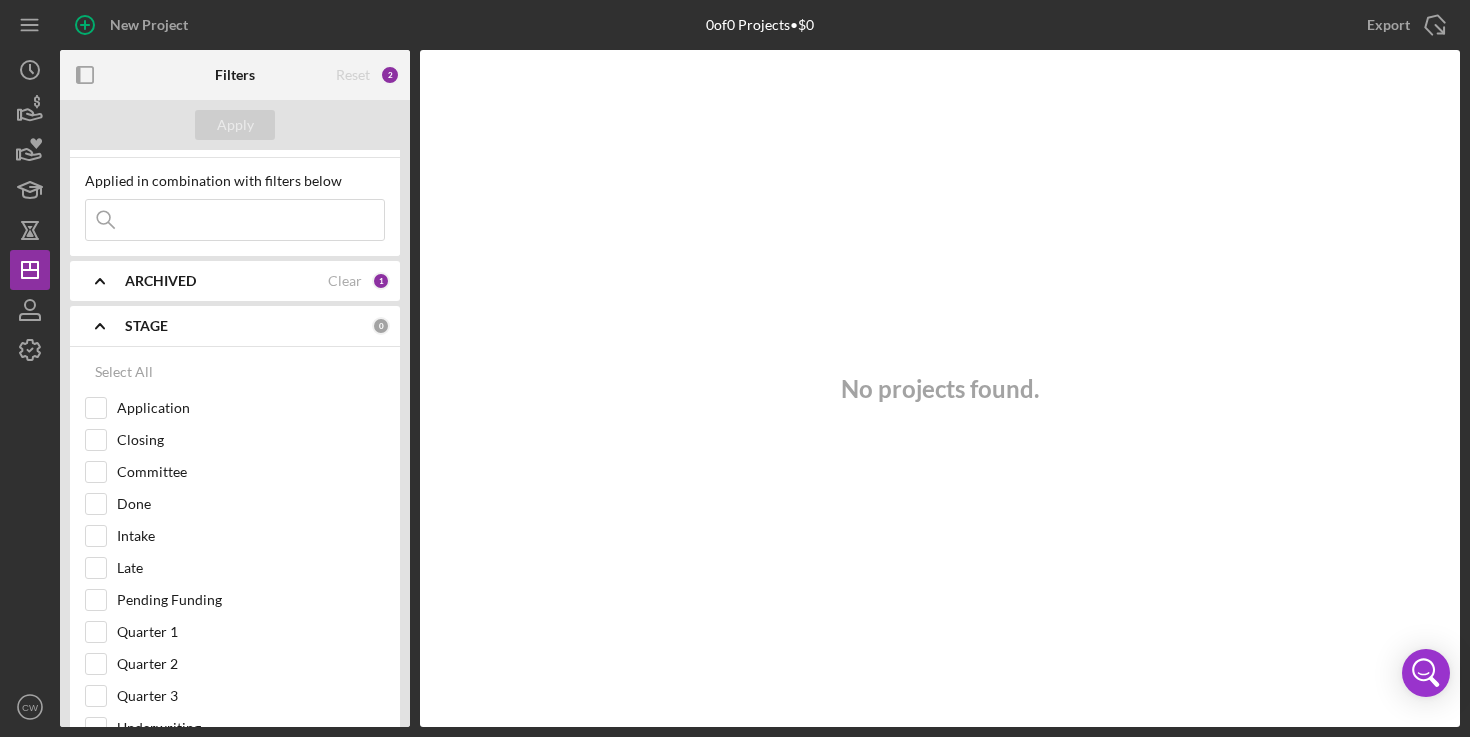 click on "Icon/Expander" 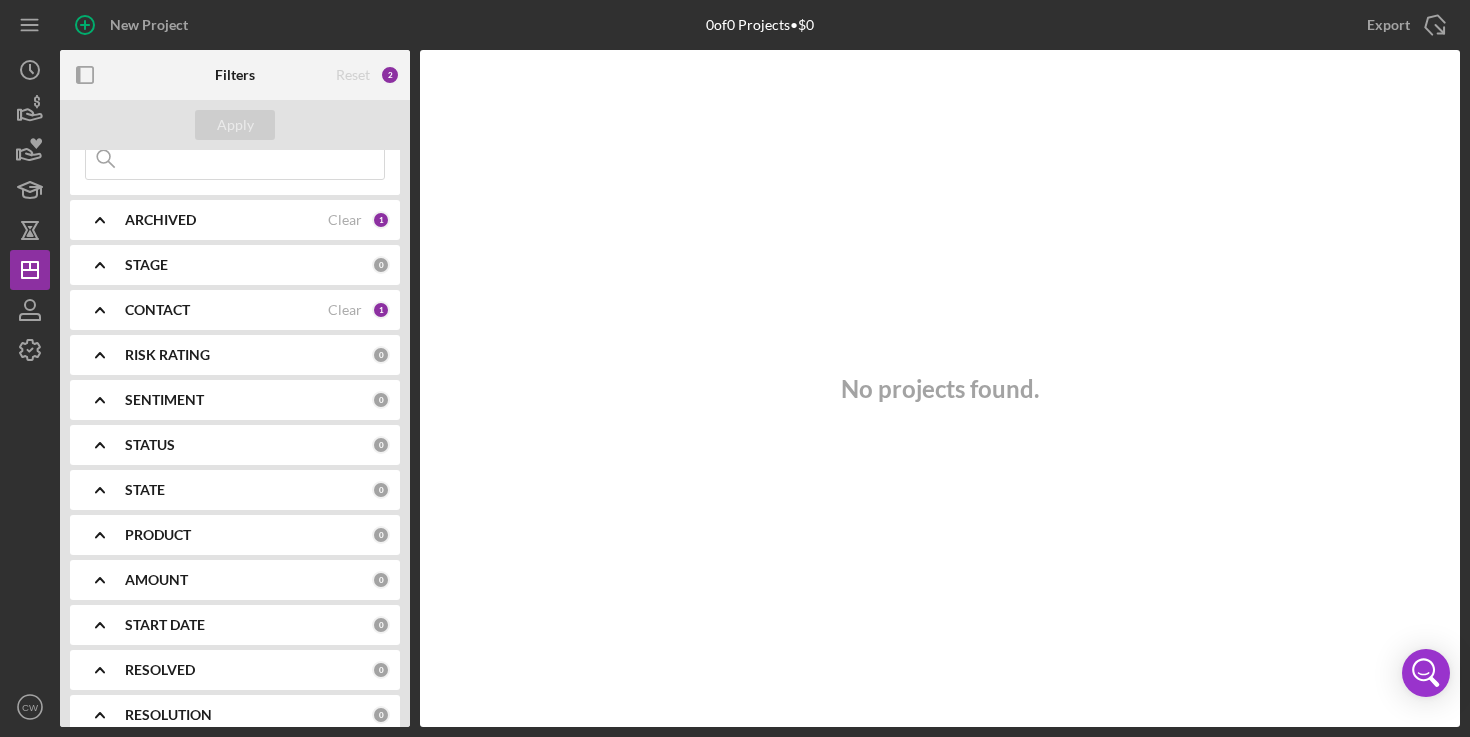 scroll, scrollTop: 133, scrollLeft: 0, axis: vertical 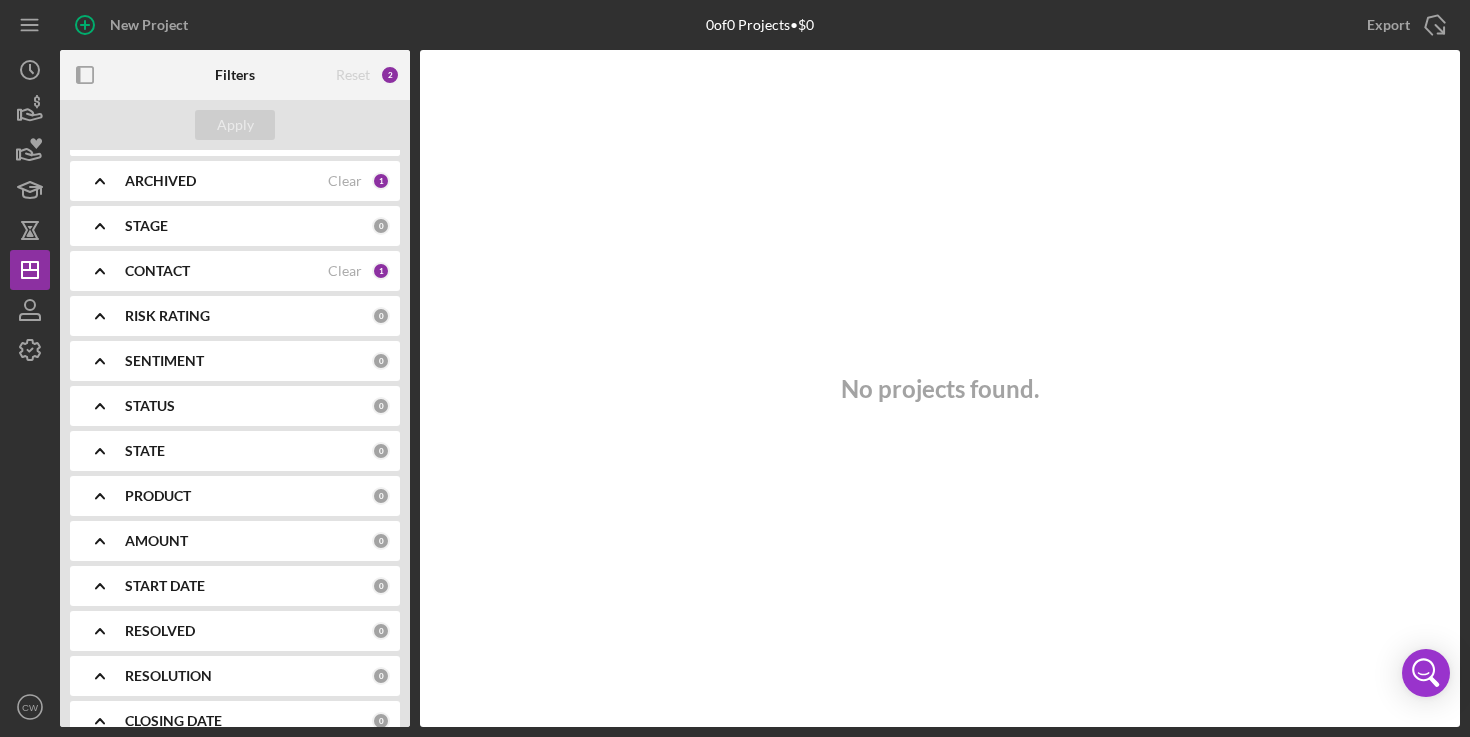 click on "Icon/Expander" 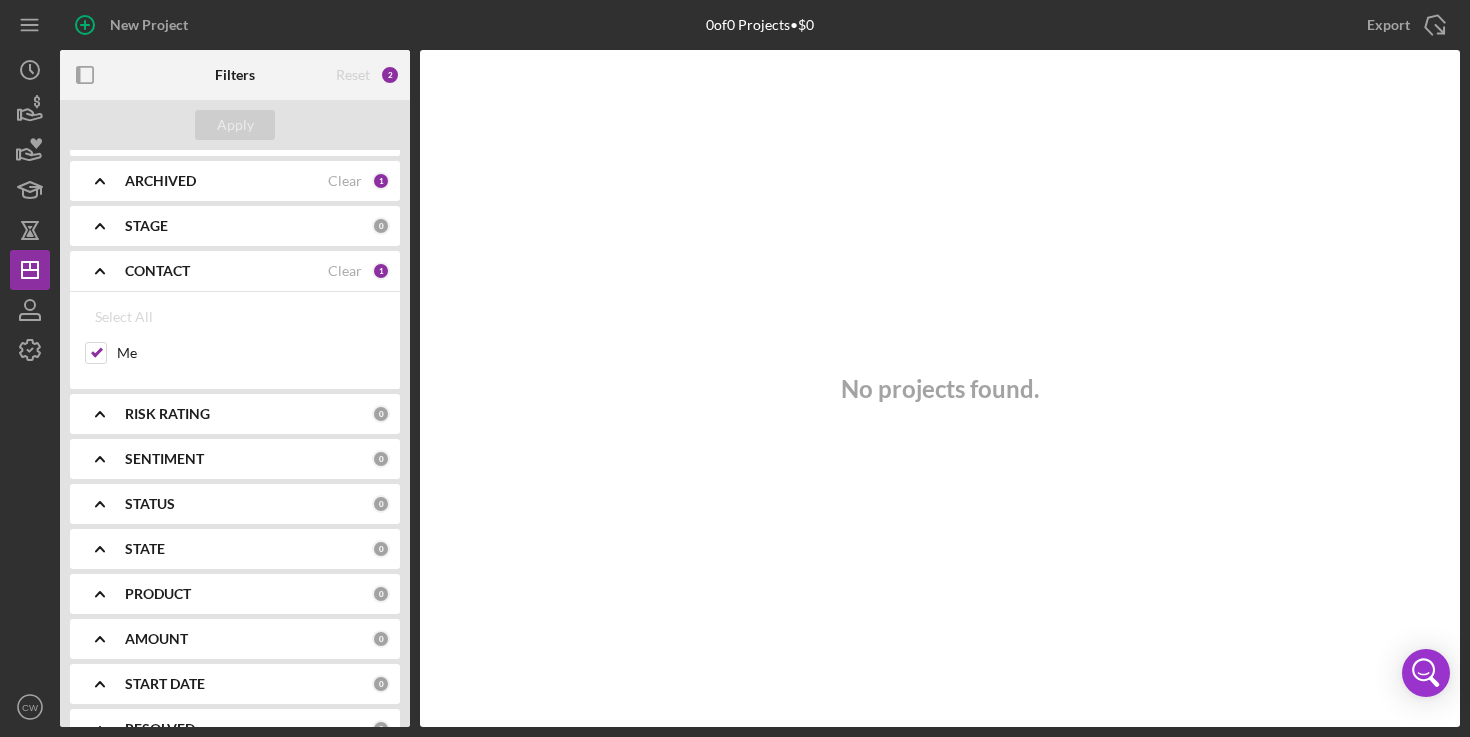 click on "Icon/Expander" 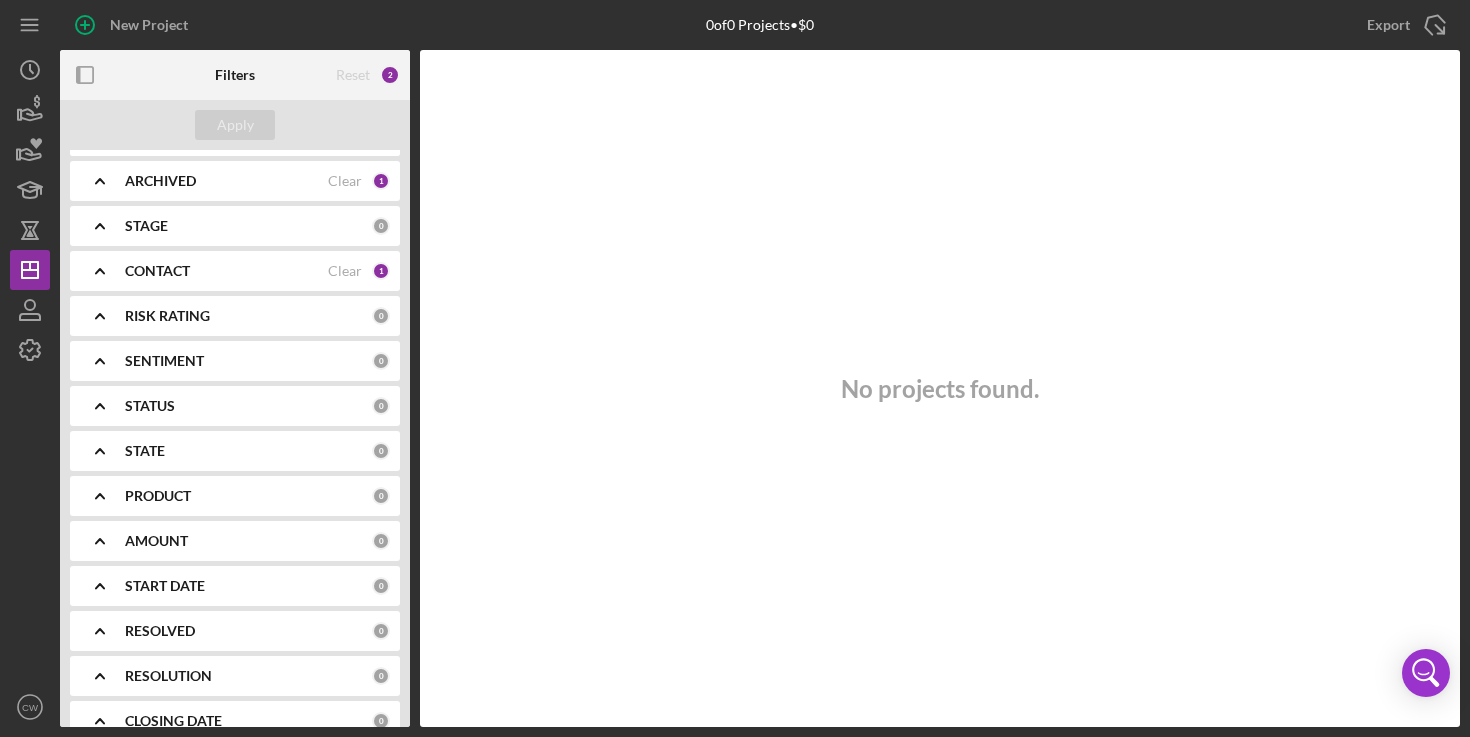 click 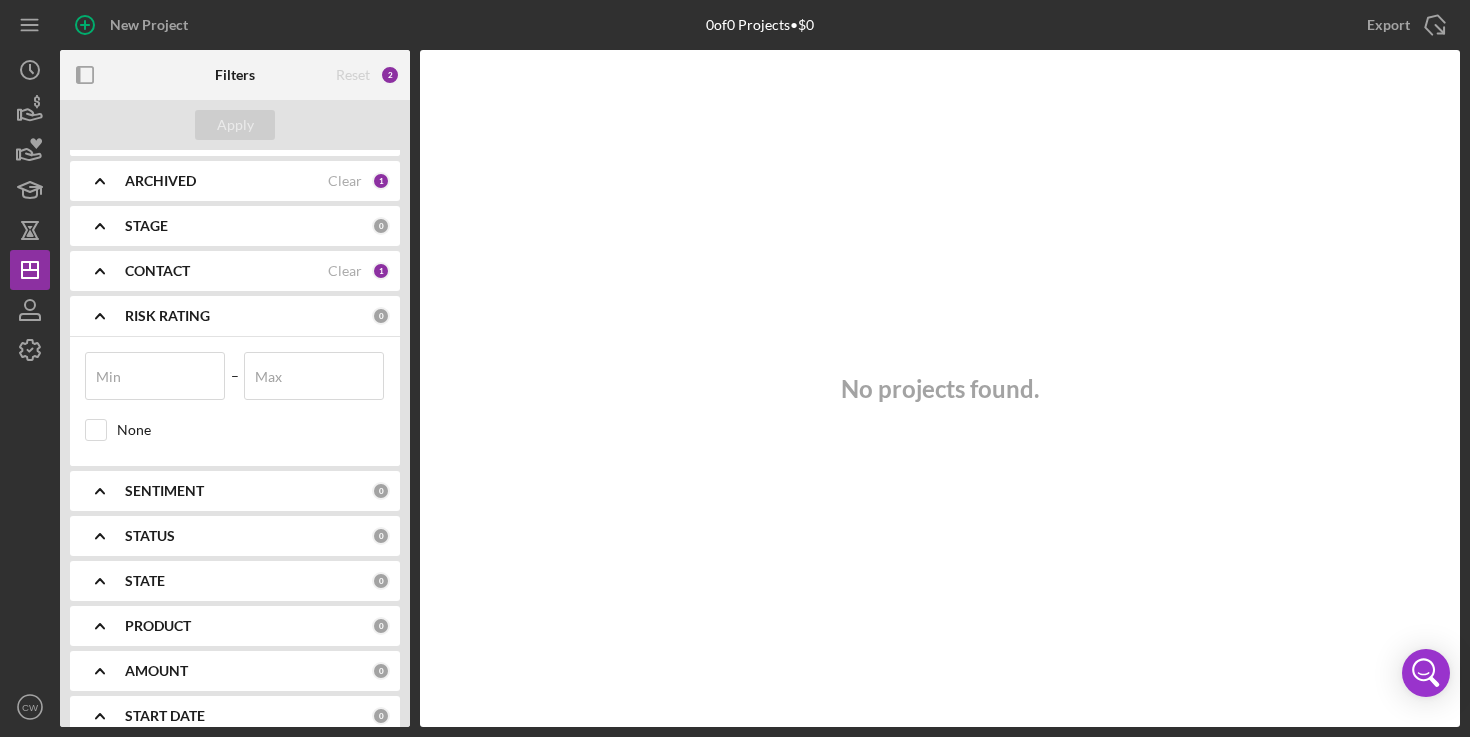 click 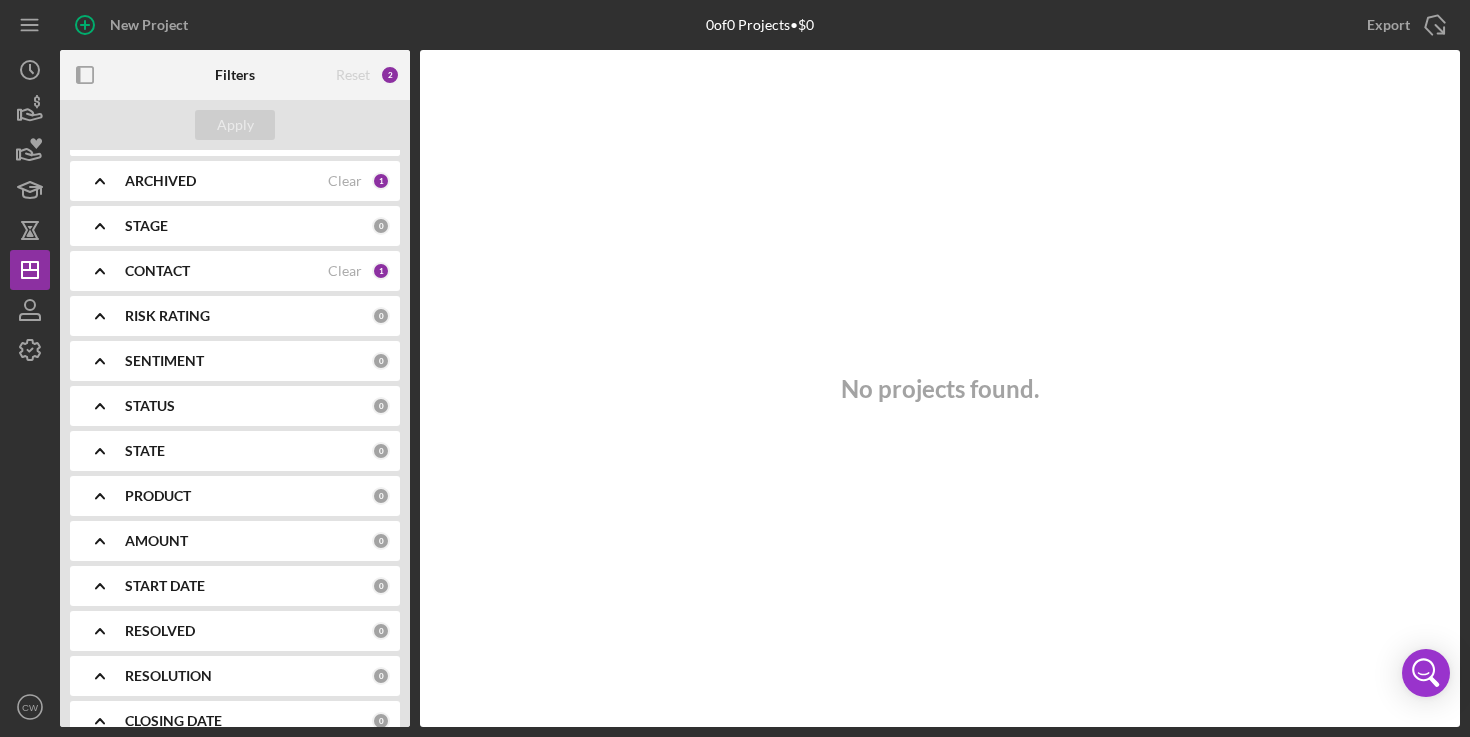 click on "SENTIMENT" at bounding box center [164, 361] 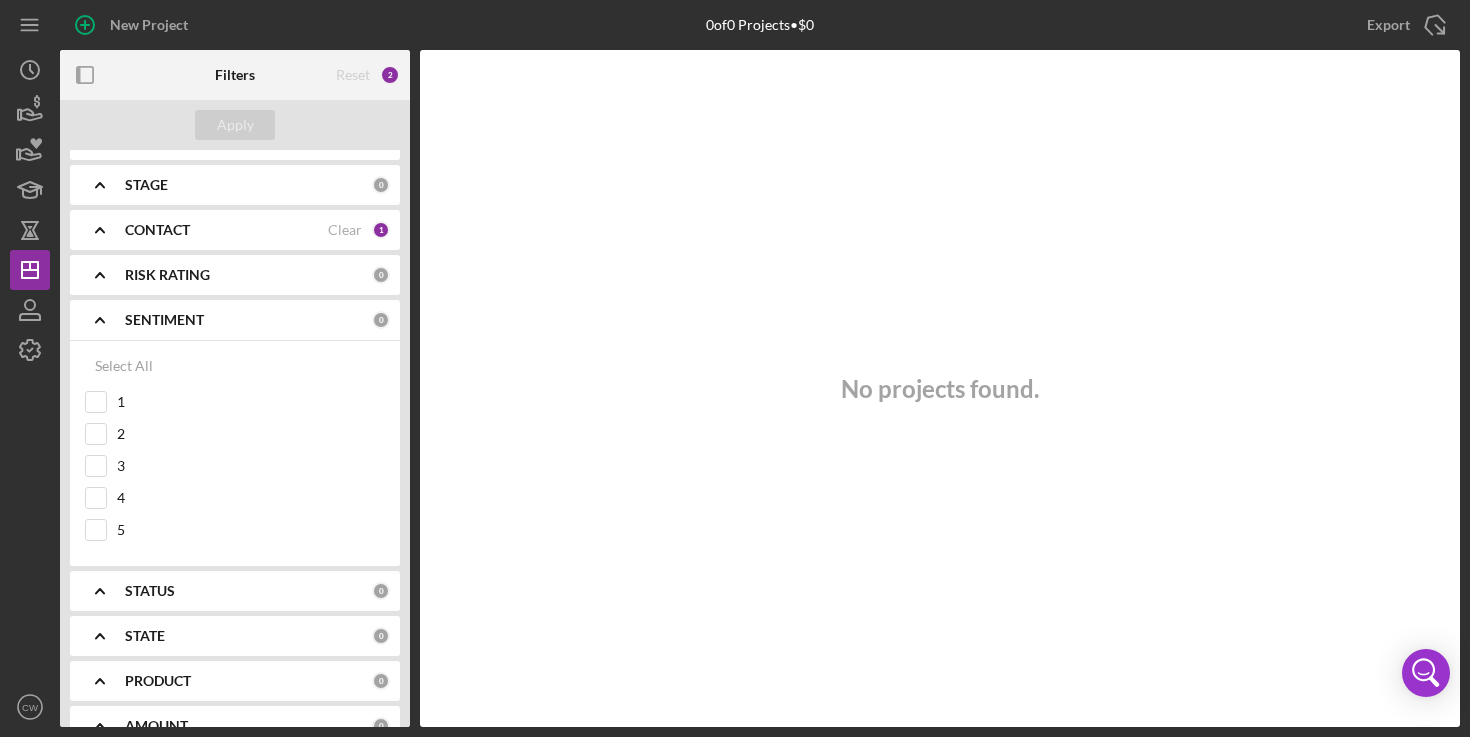scroll, scrollTop: 176, scrollLeft: 0, axis: vertical 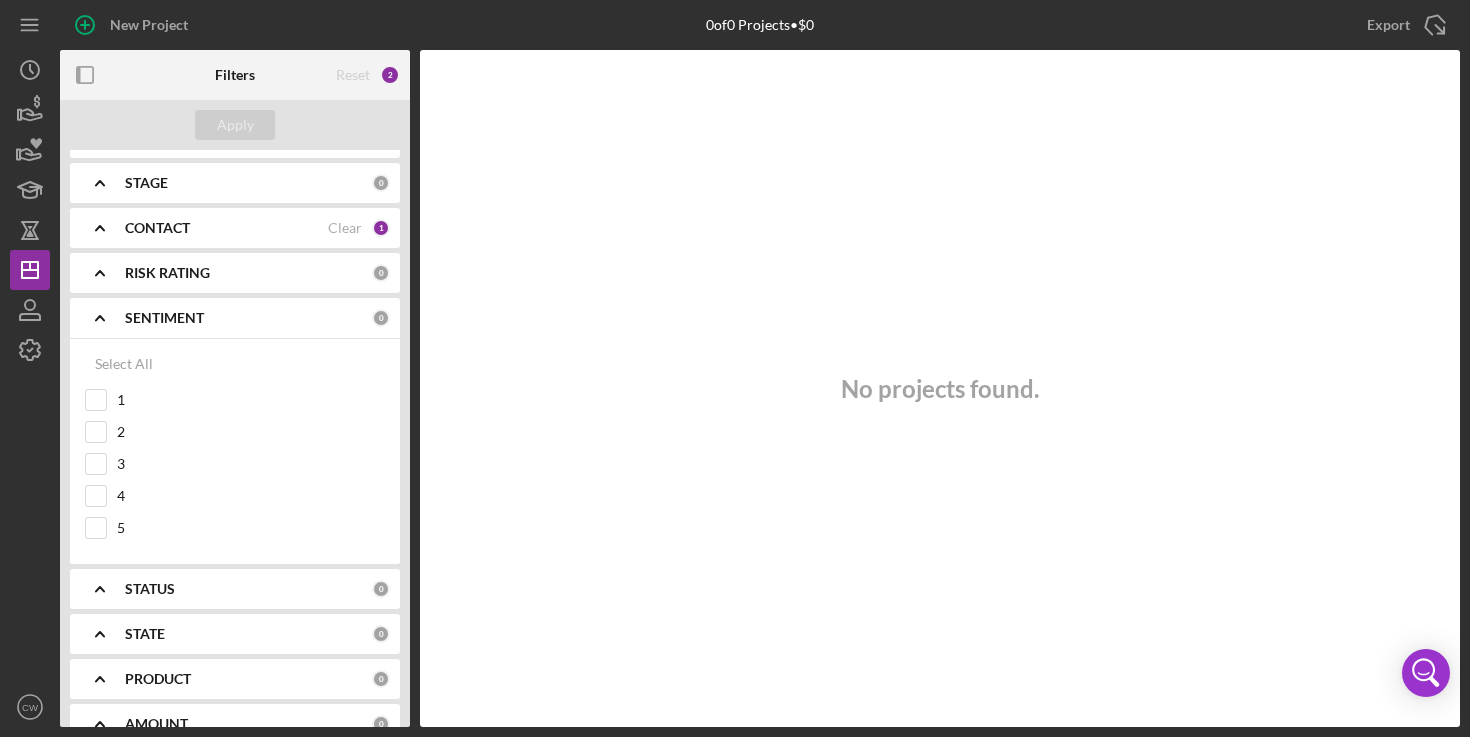 click on "Select All" at bounding box center (124, 364) 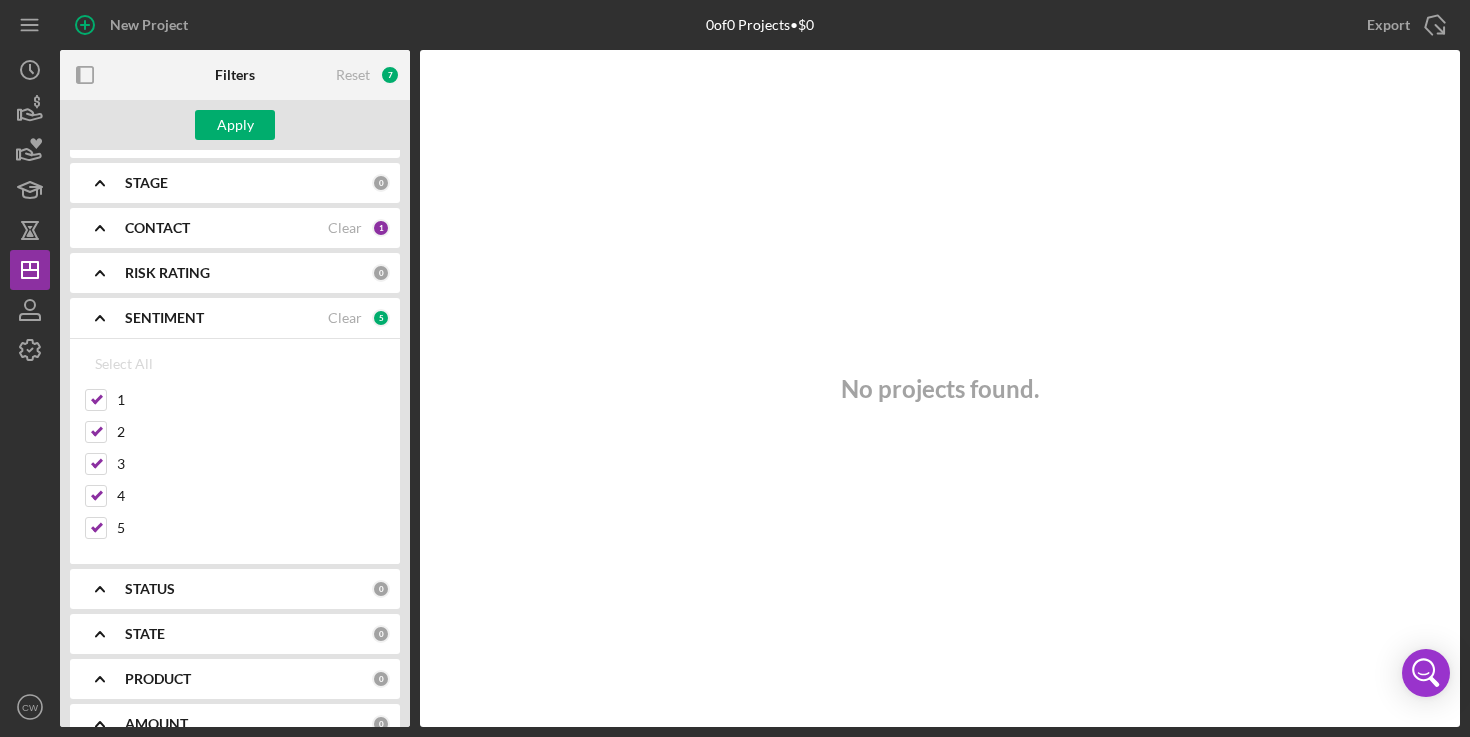 click on "5" at bounding box center (381, 318) 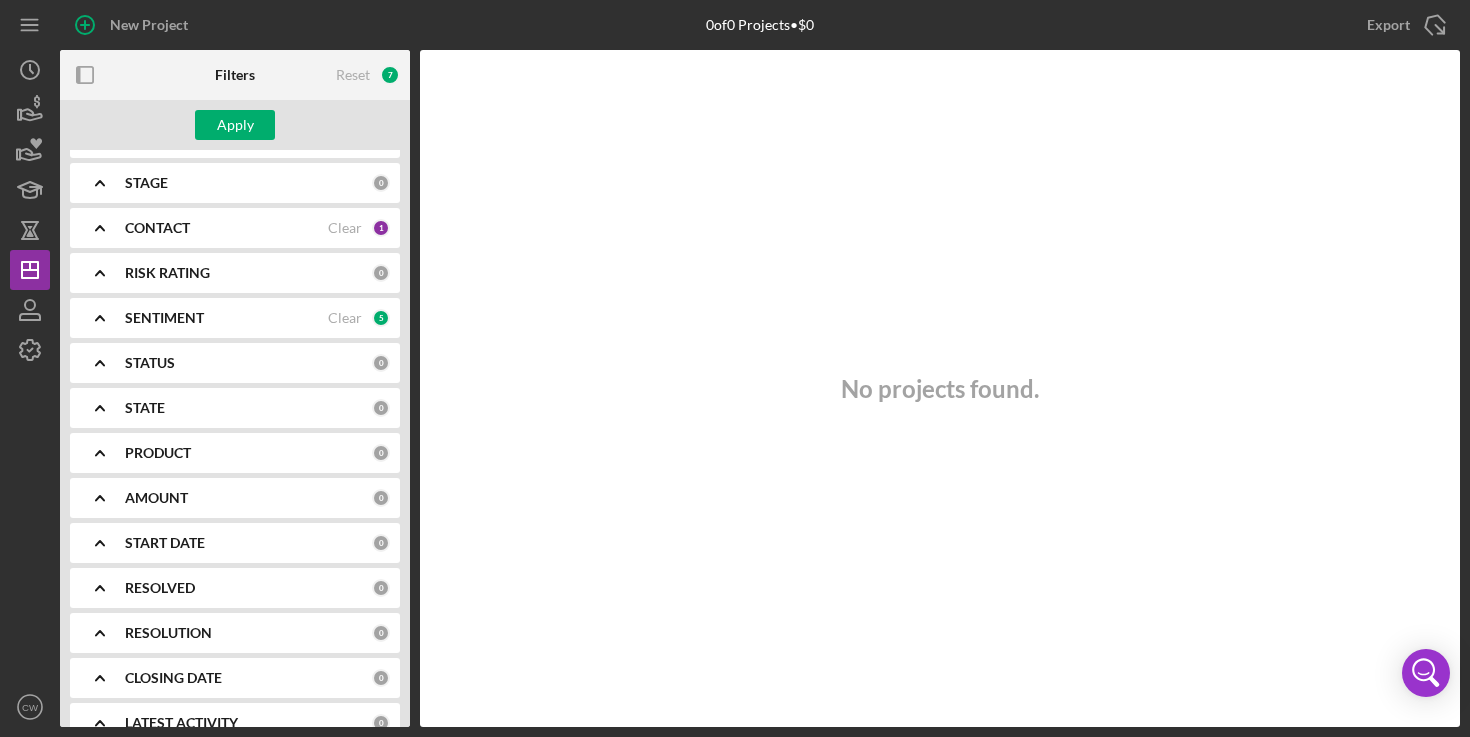 click on "STATUS" at bounding box center [150, 363] 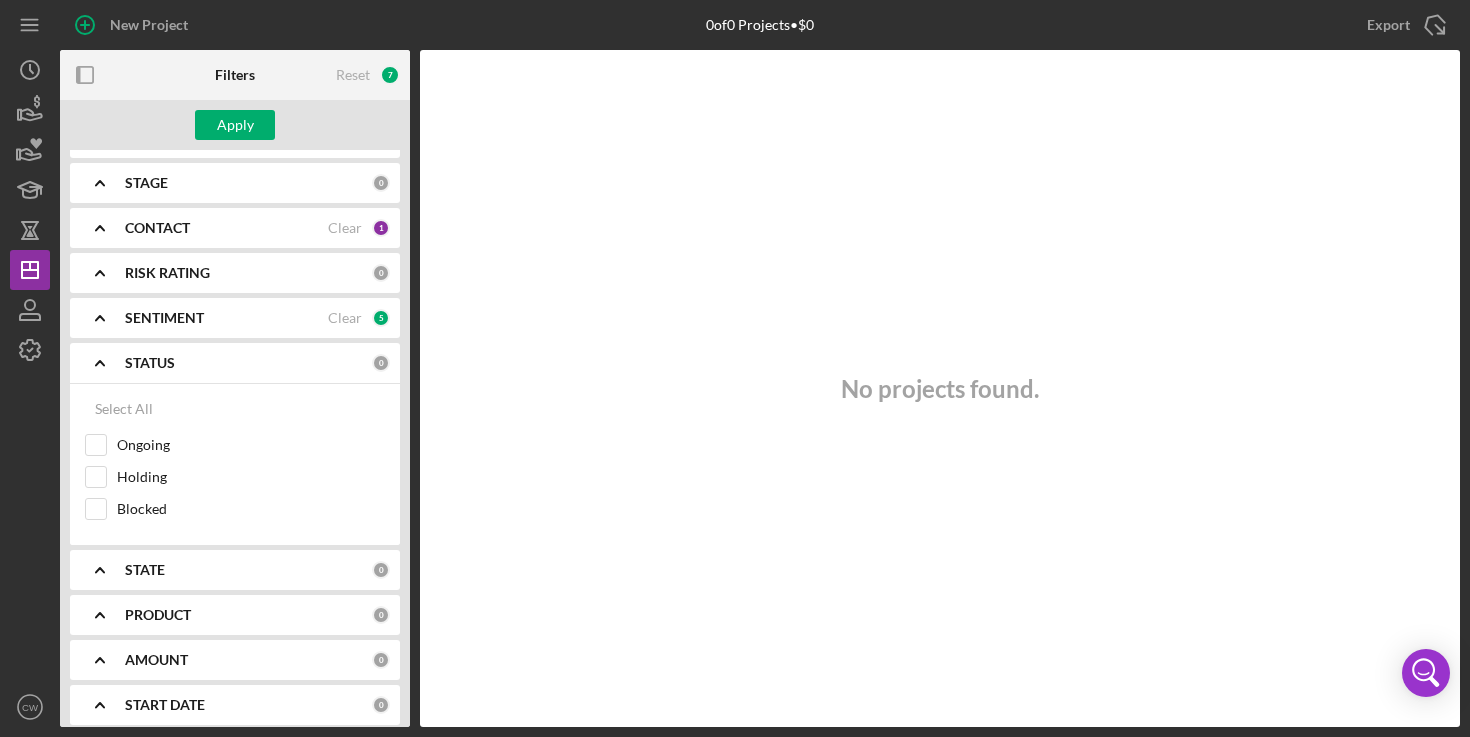 click on "STATUS" at bounding box center (150, 363) 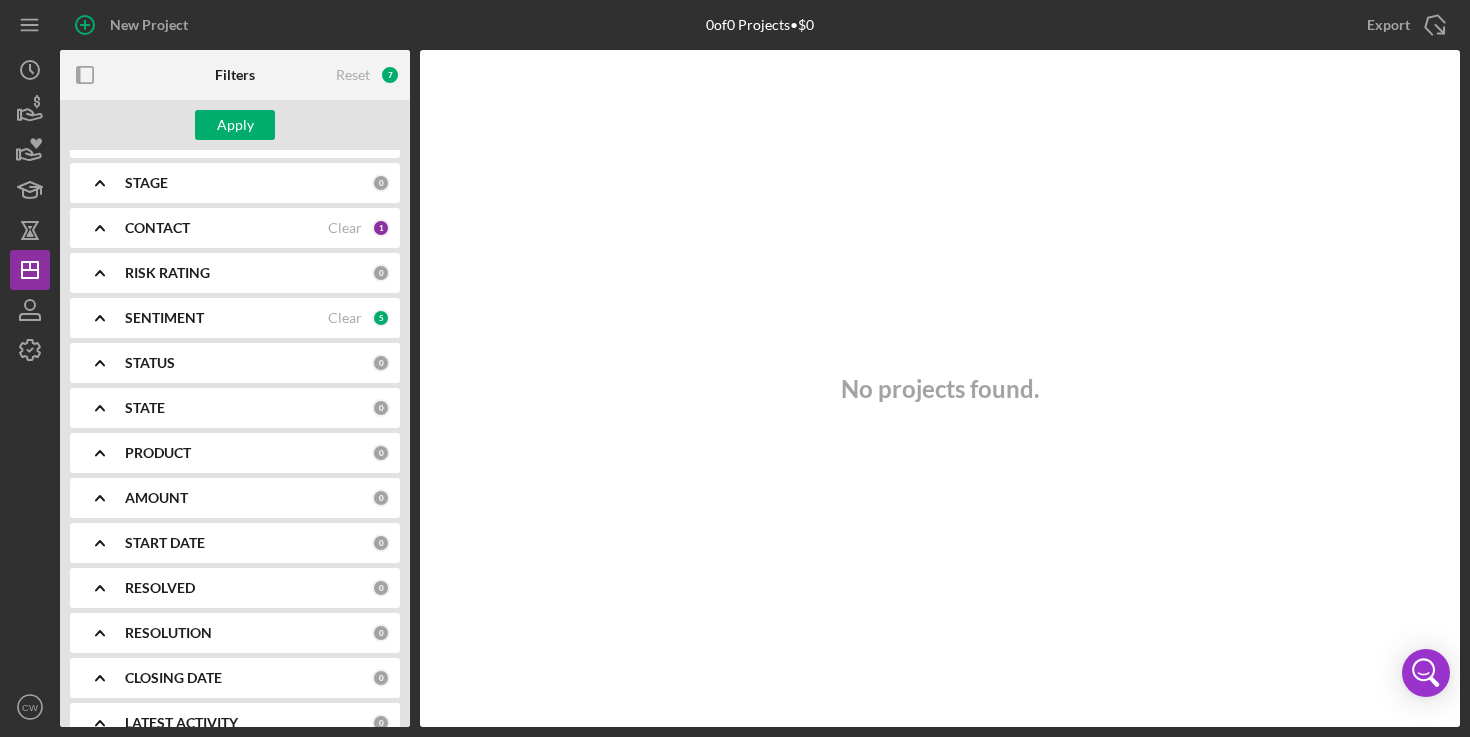 click on "STATE" at bounding box center (145, 408) 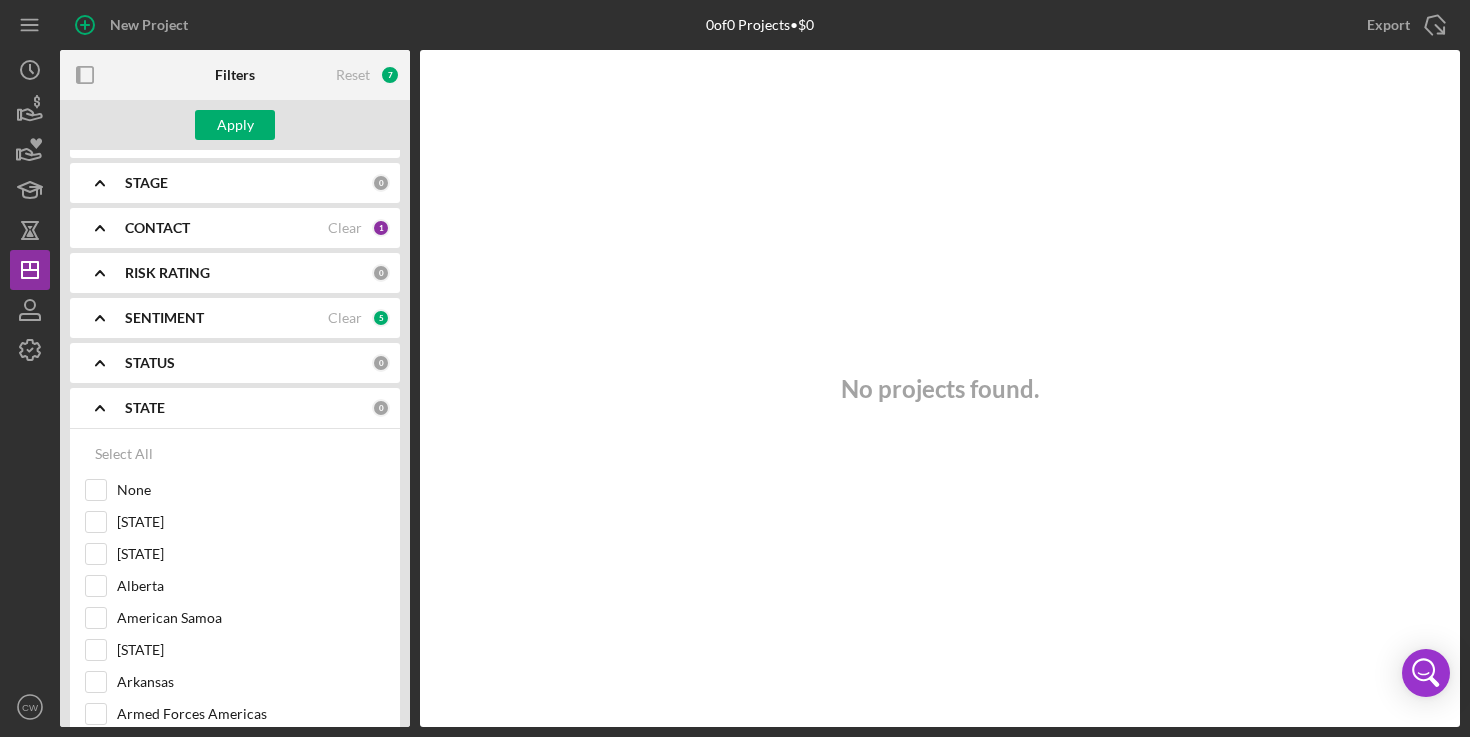 click on "STATE" at bounding box center (145, 408) 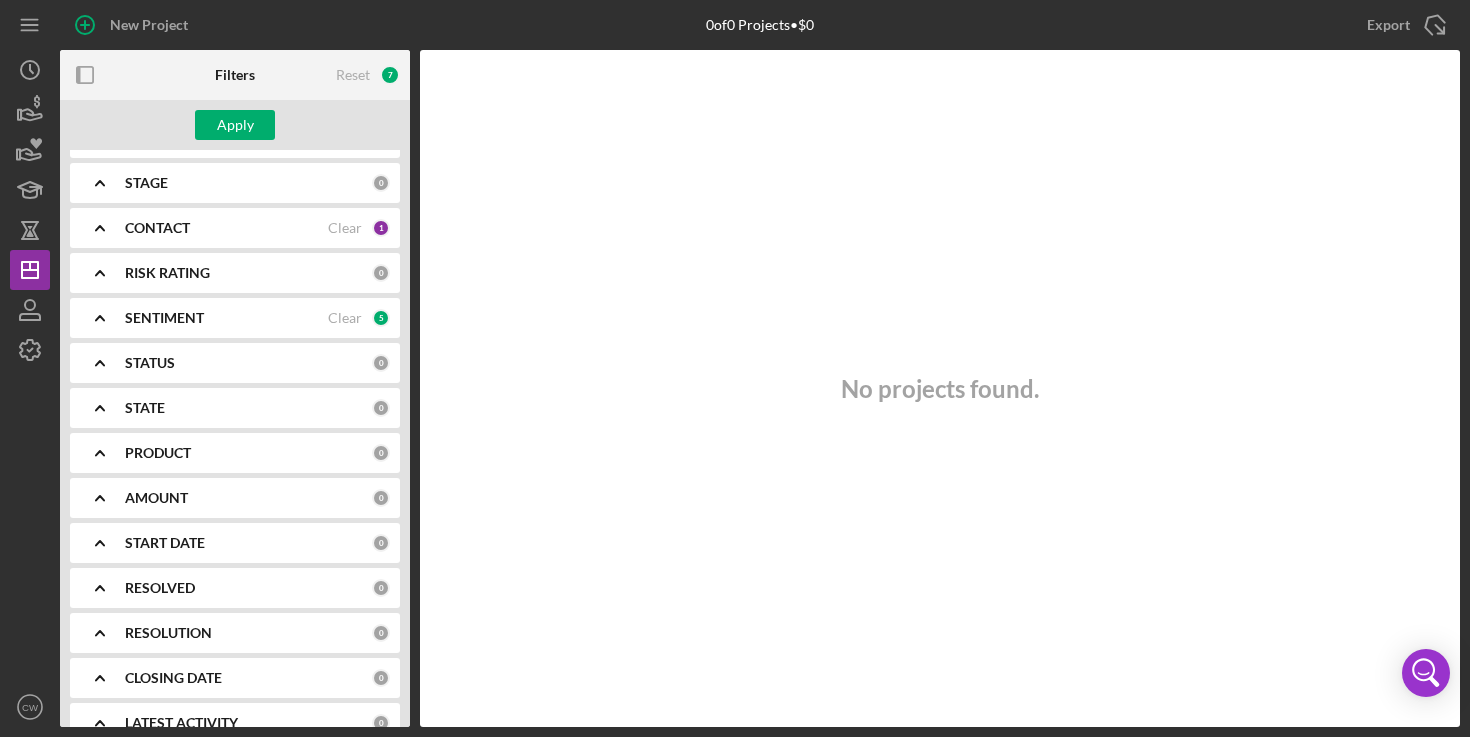 scroll, scrollTop: 207, scrollLeft: 0, axis: vertical 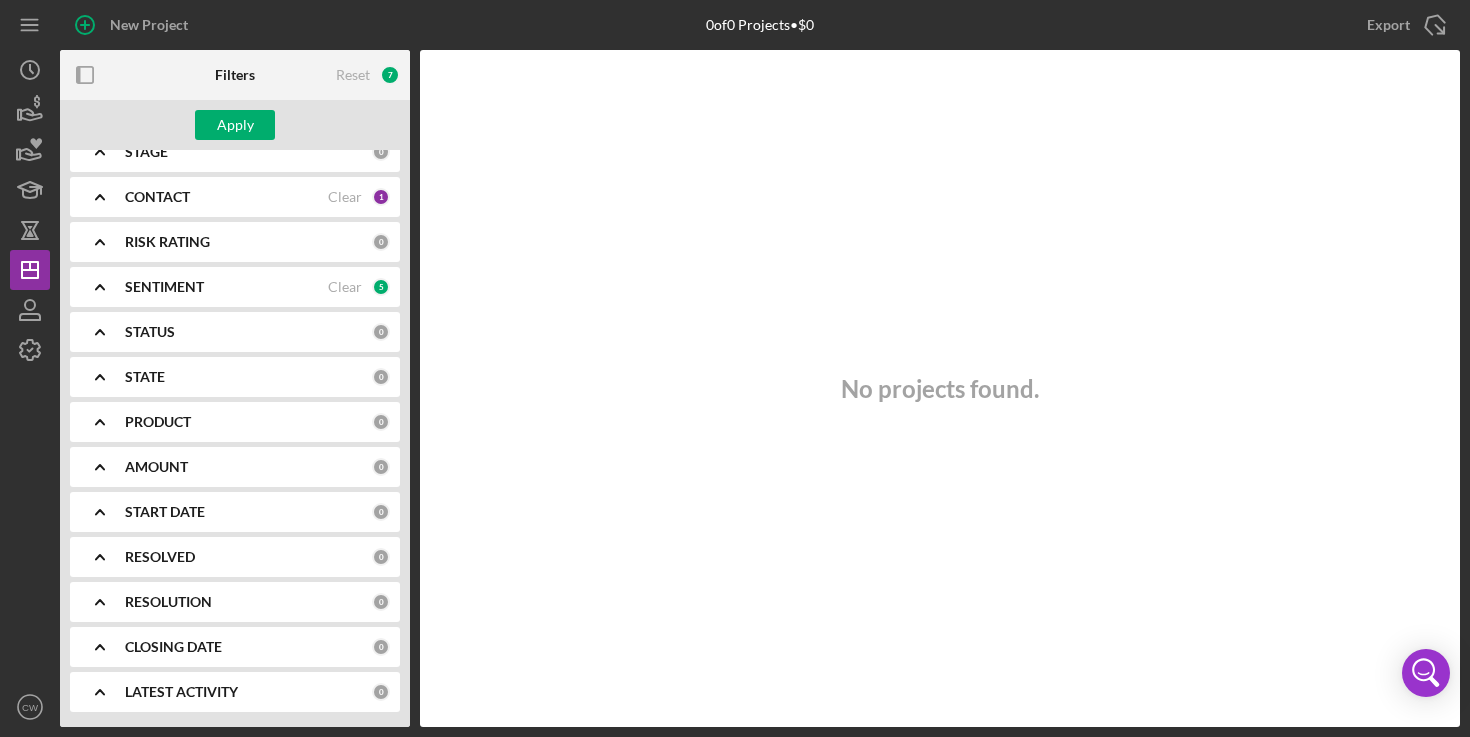 click on "PRODUCT" at bounding box center [158, 422] 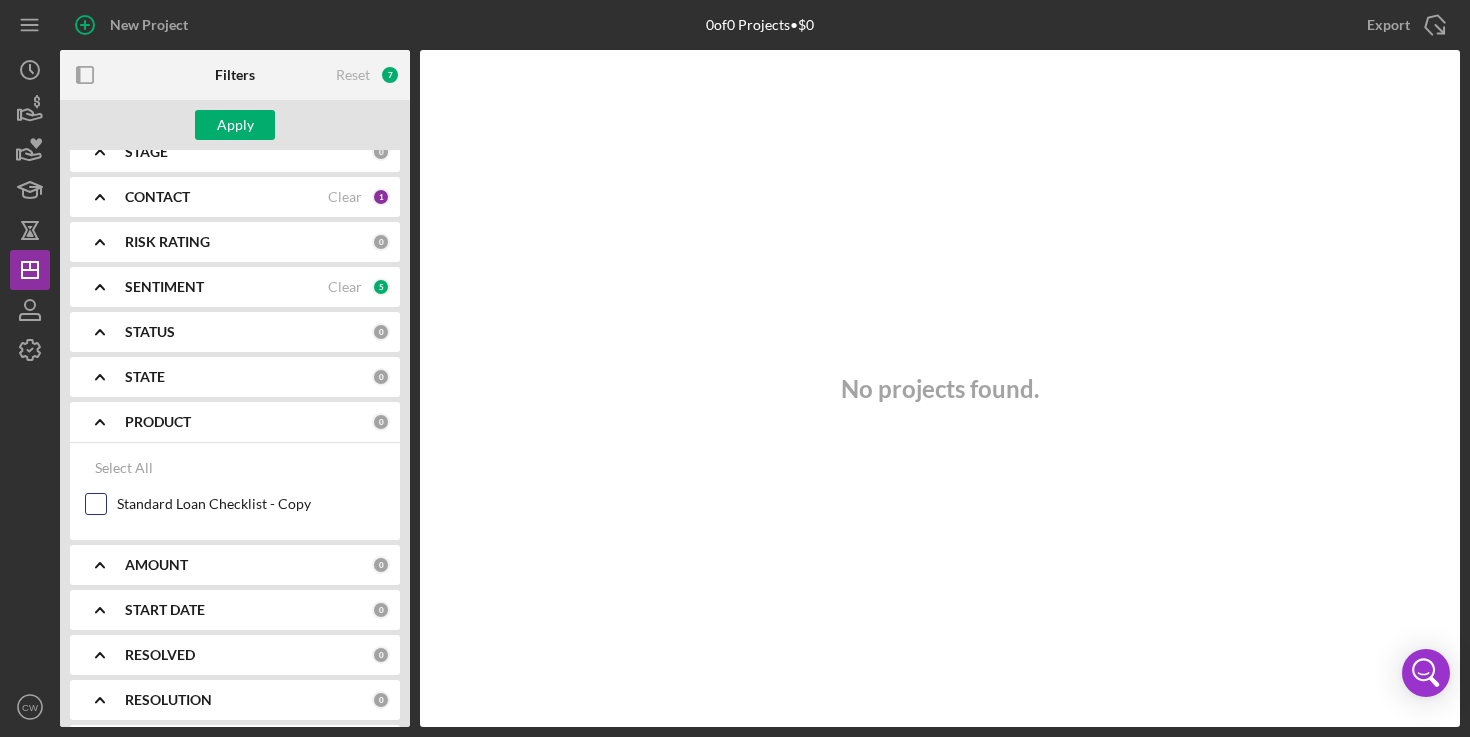 click on "Standard Loan Checklist  - Copy" at bounding box center (96, 504) 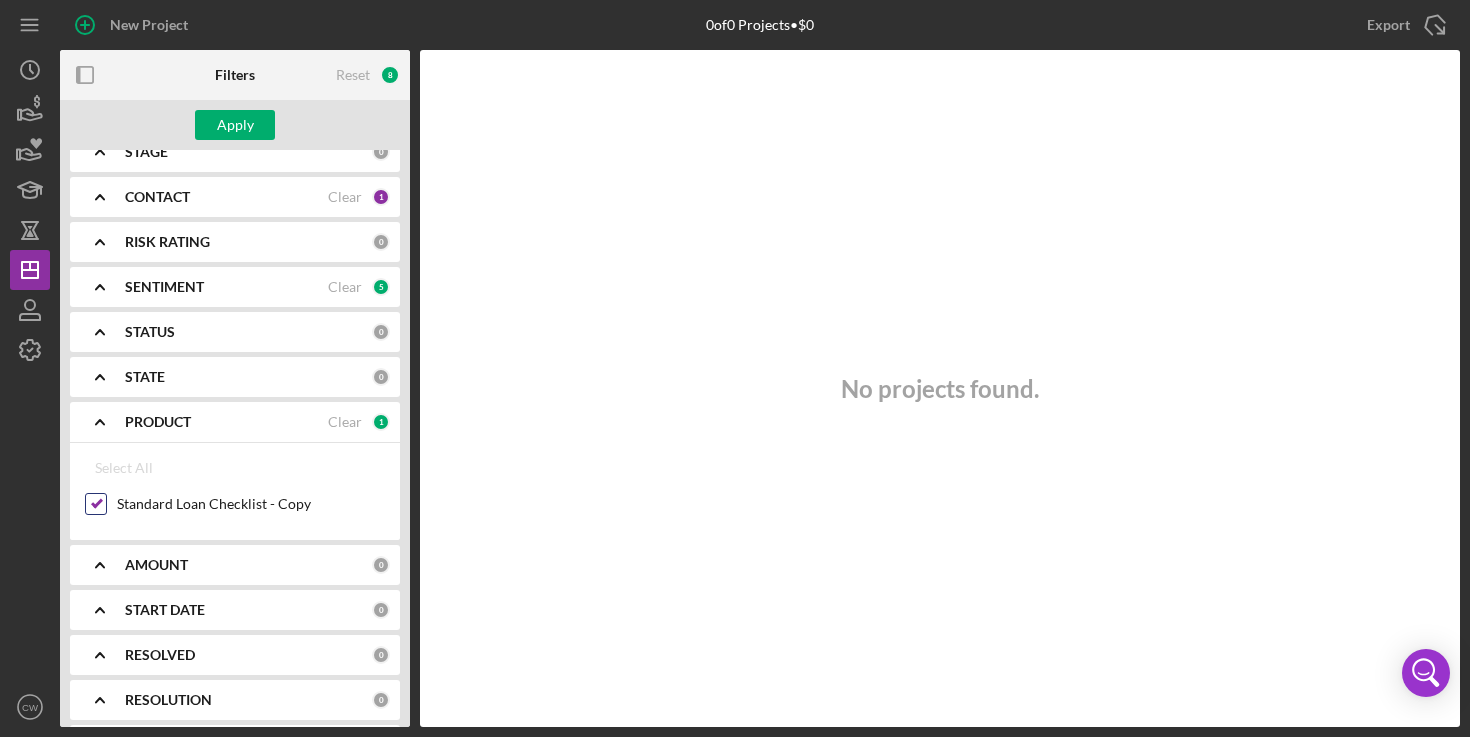 click on "Standard Loan Checklist  - Copy" at bounding box center (96, 504) 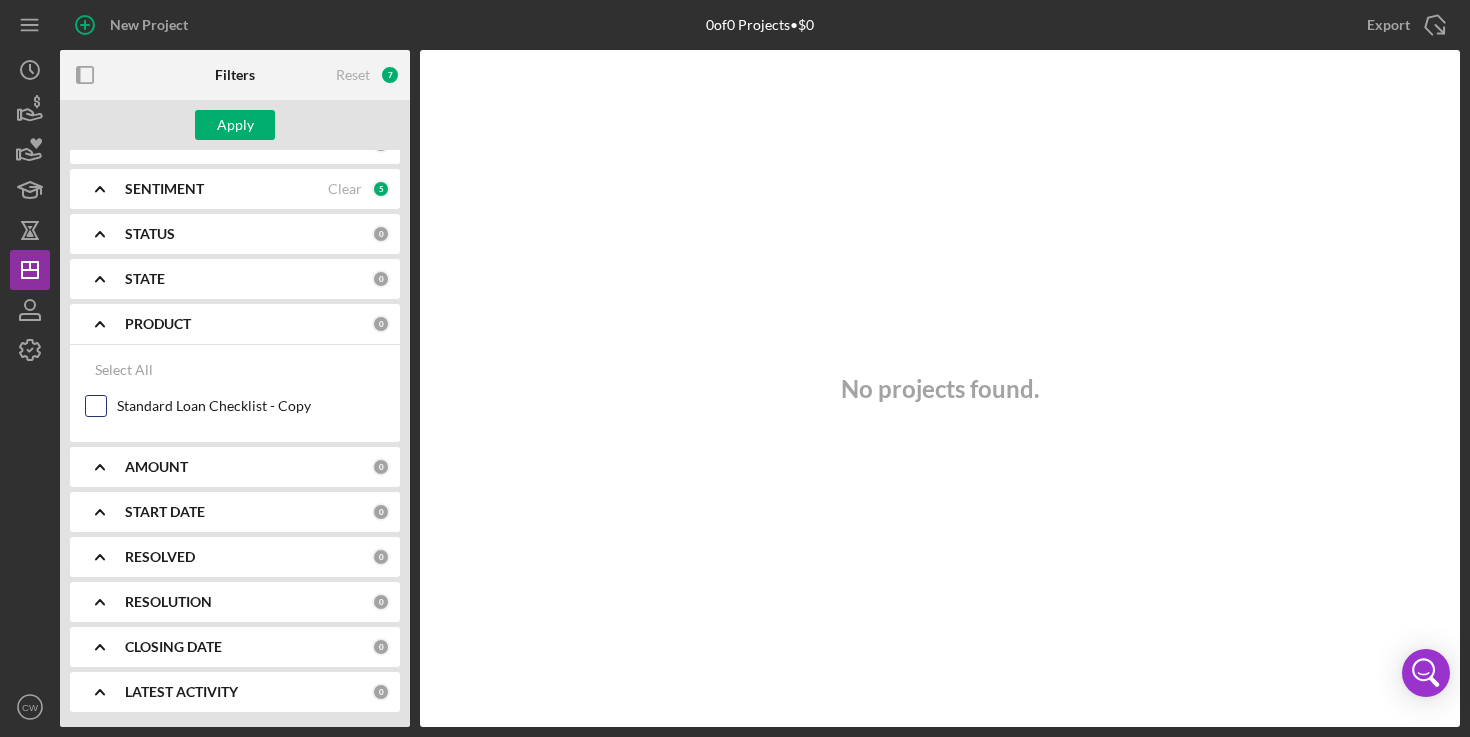scroll, scrollTop: 0, scrollLeft: 0, axis: both 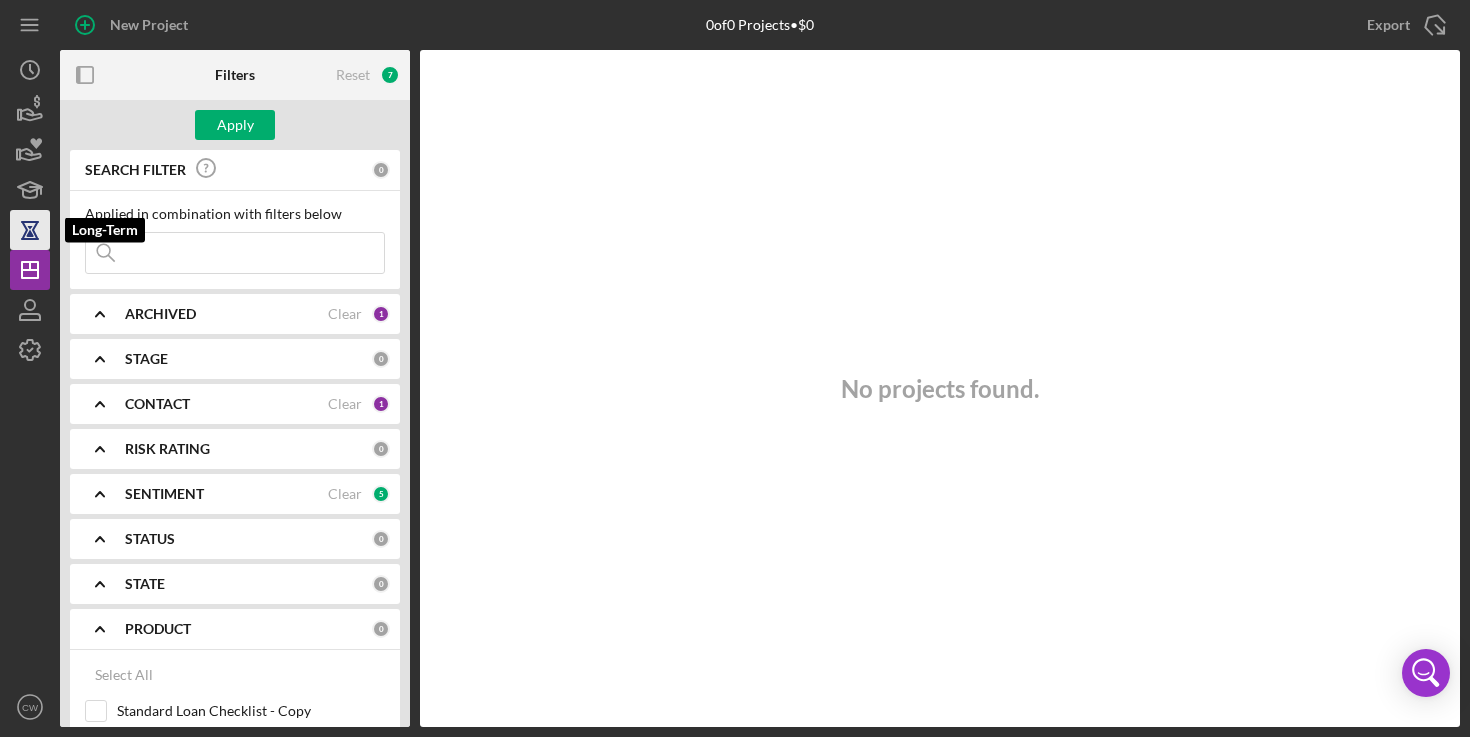 click 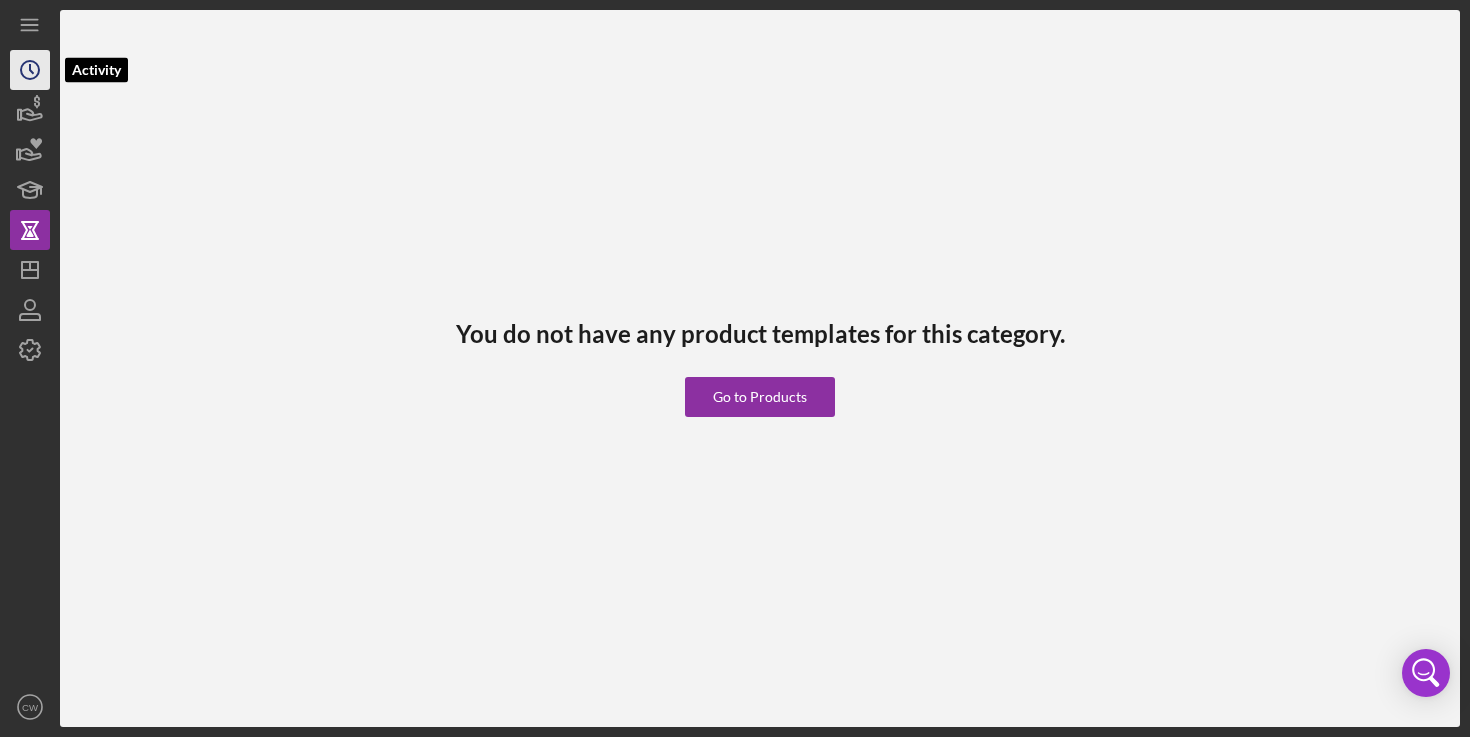 click on "Icon/History" 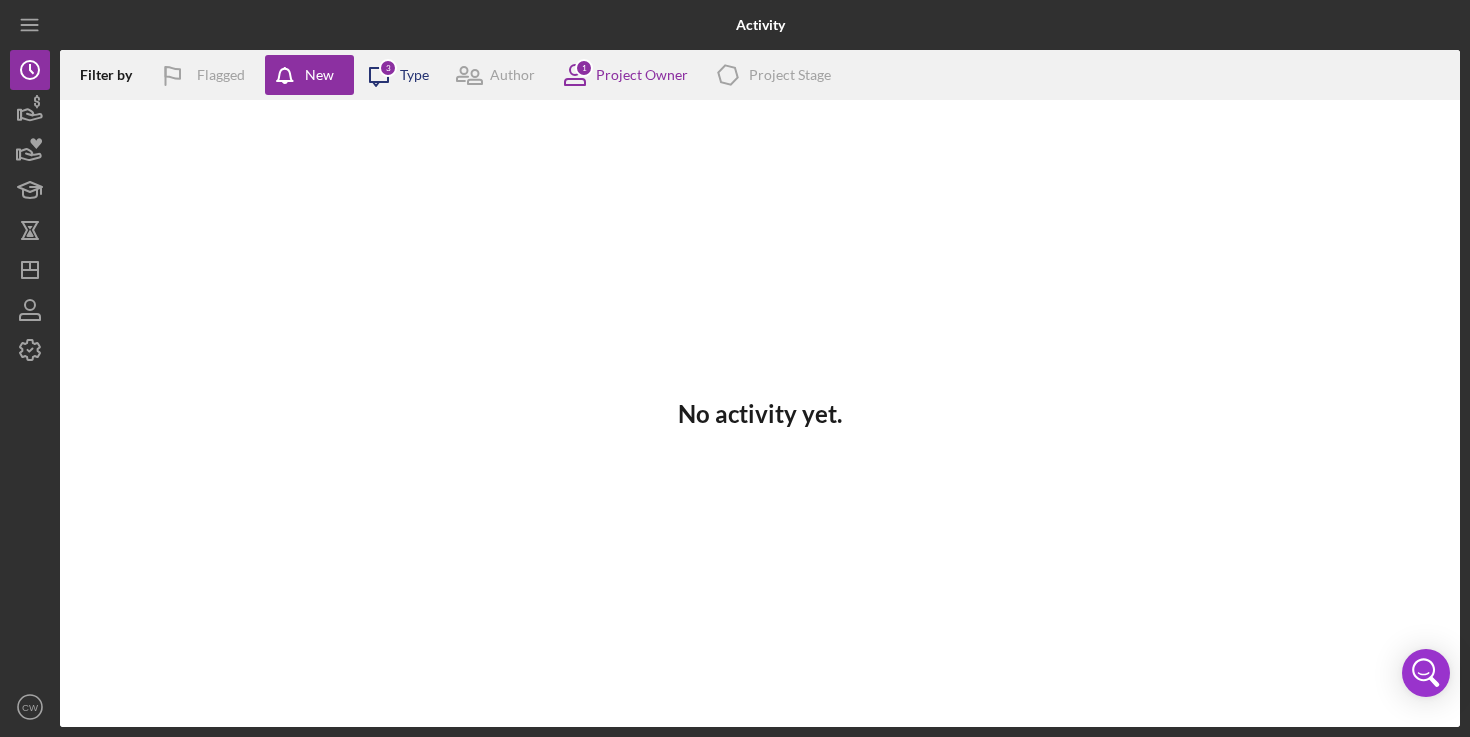 click on "Icon/Message" 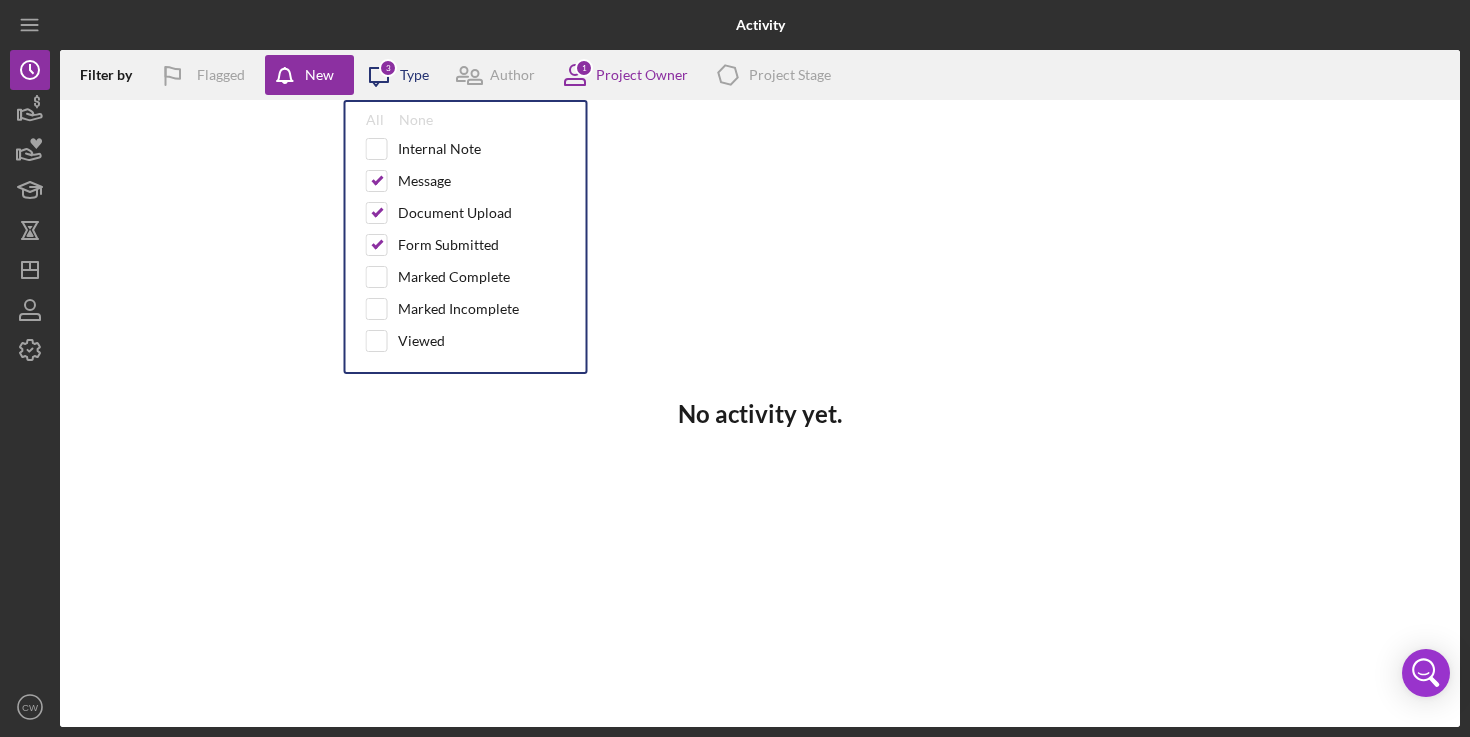 click on "Icon/Message" 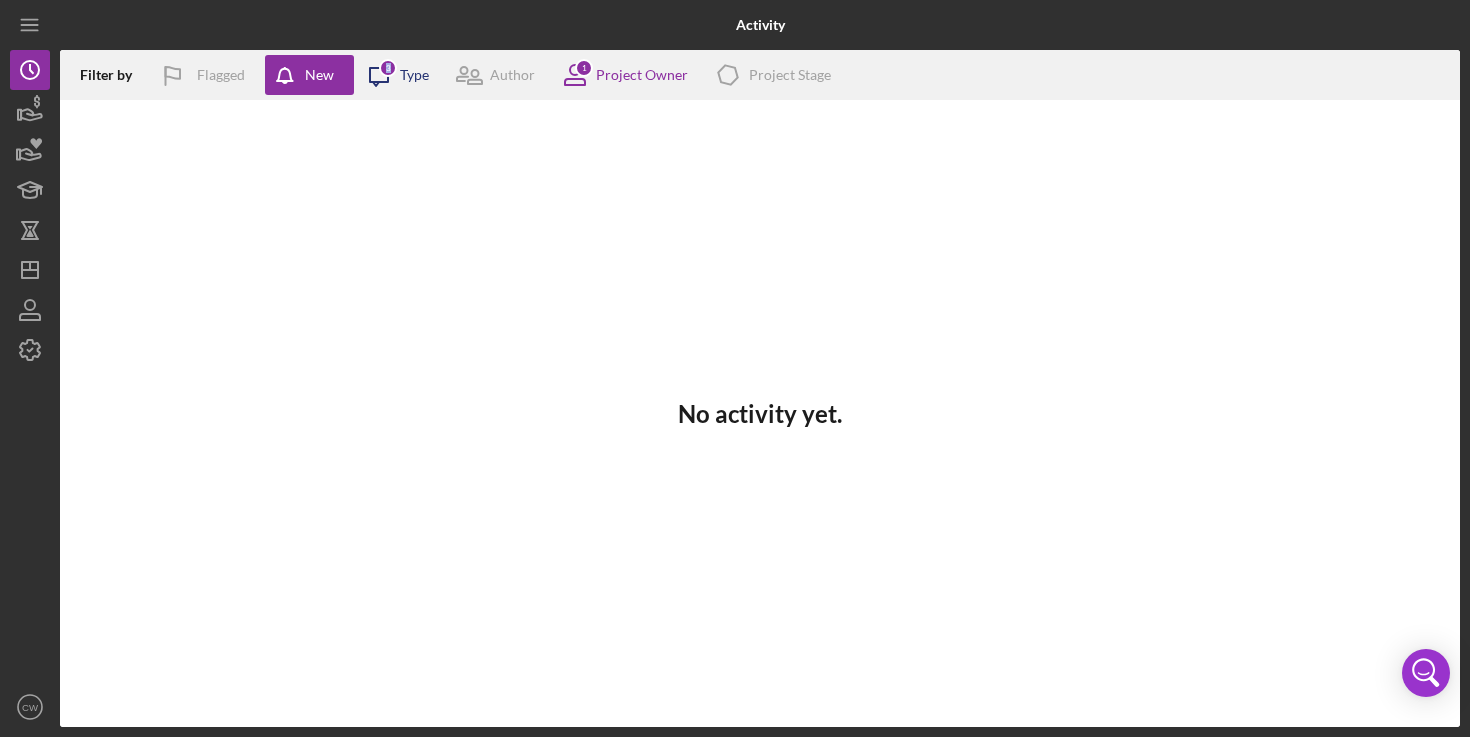 click on "Icon/Message" 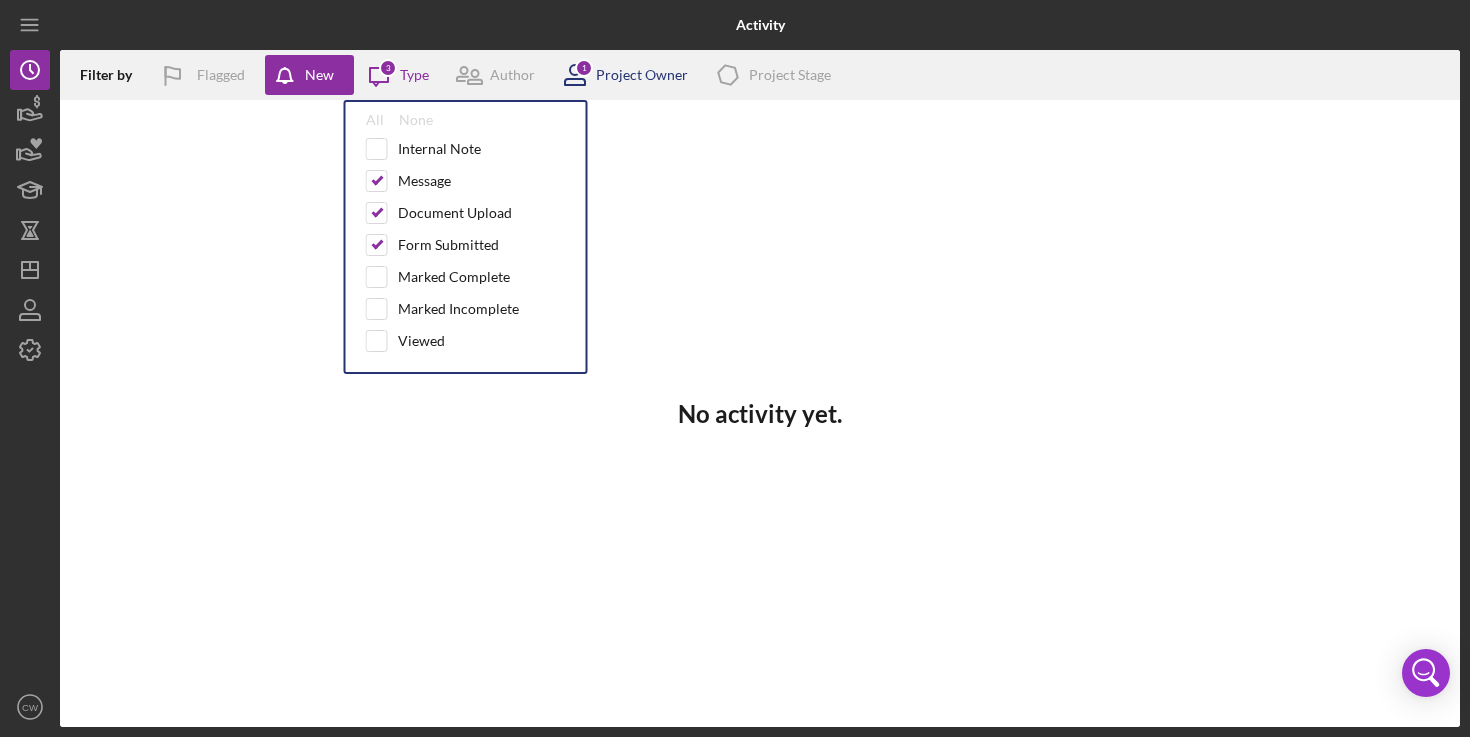 click 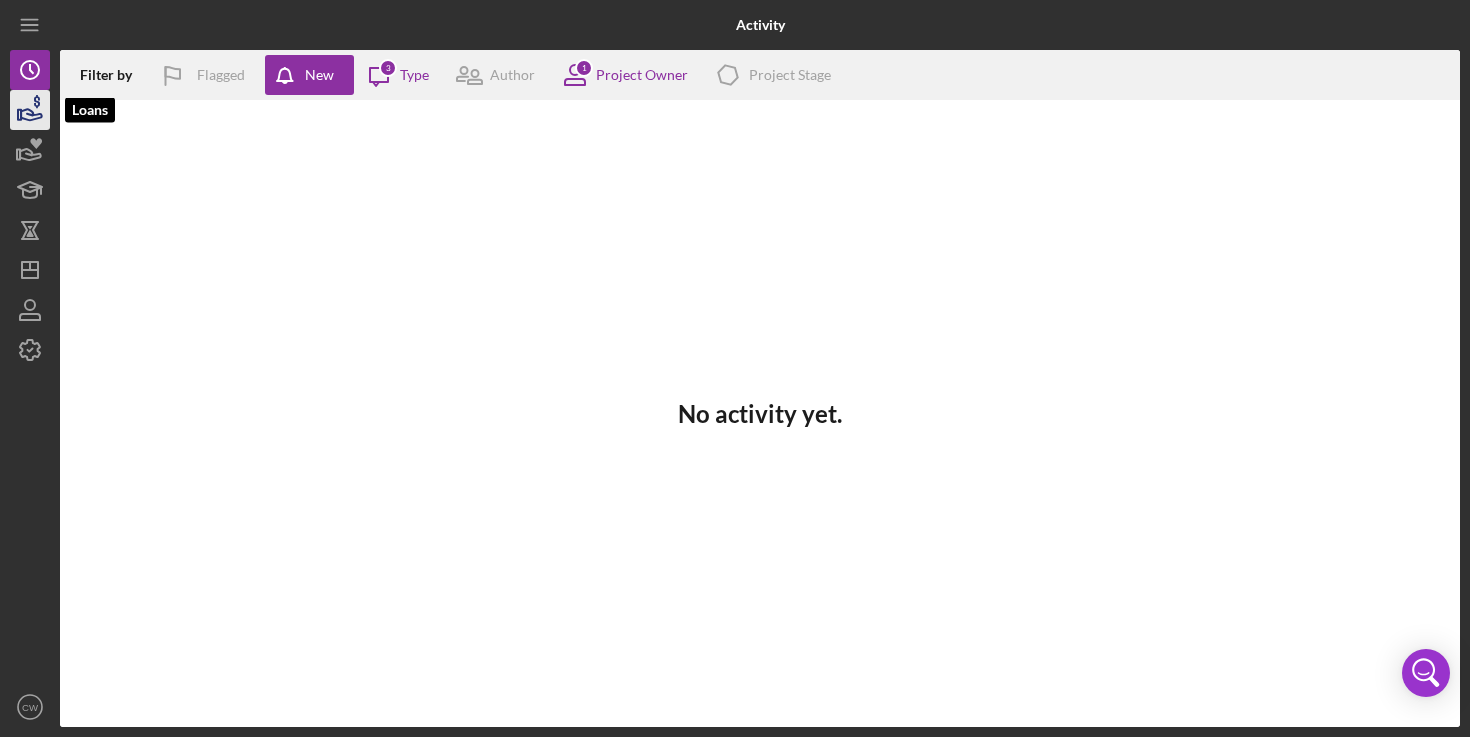 click 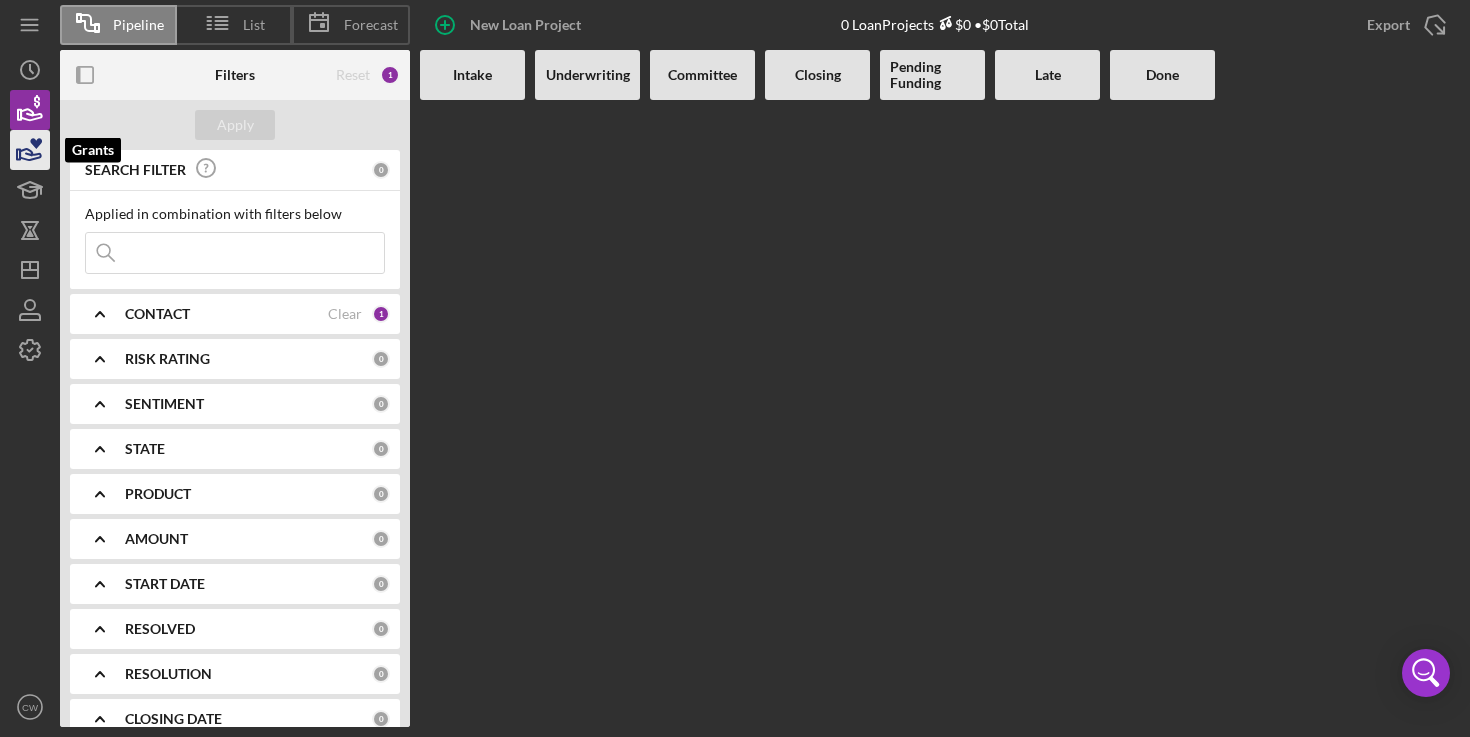 click 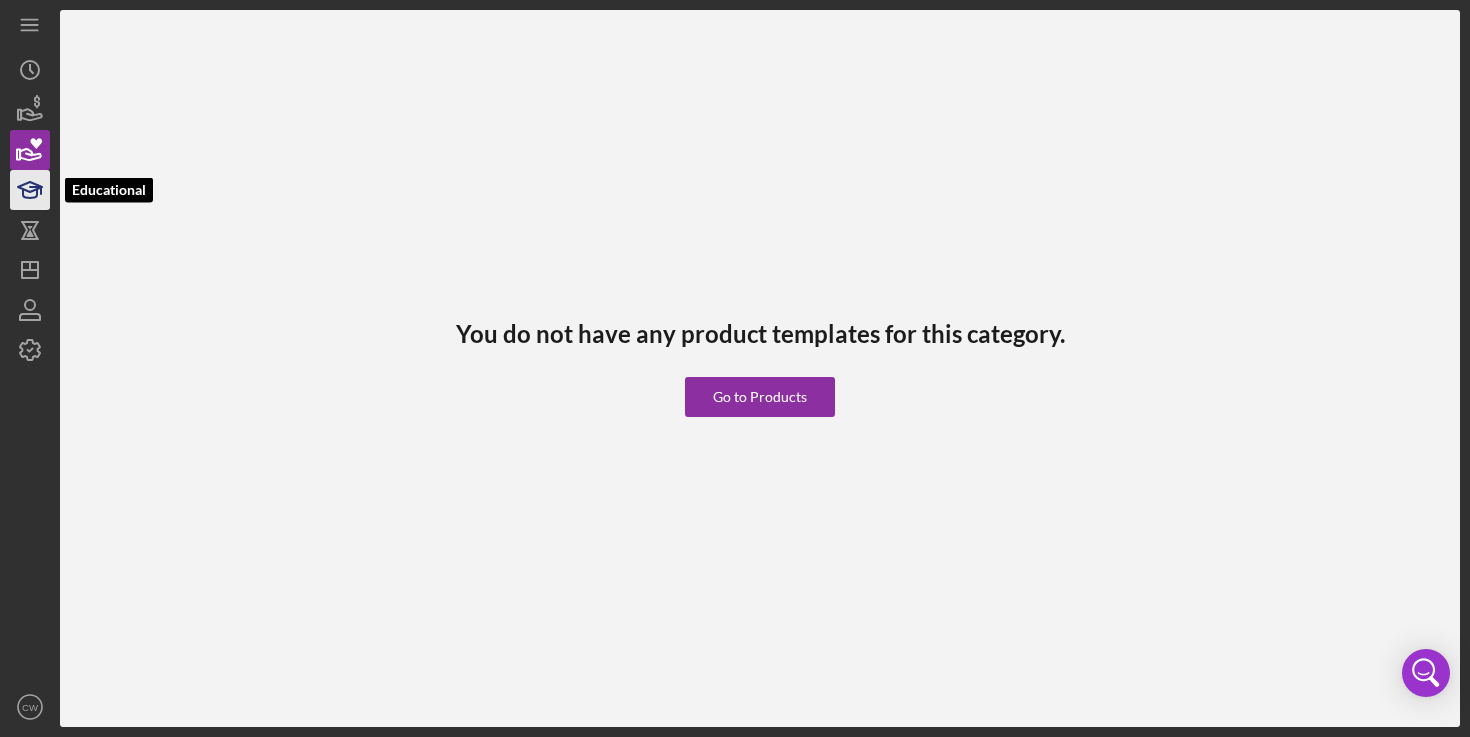 click 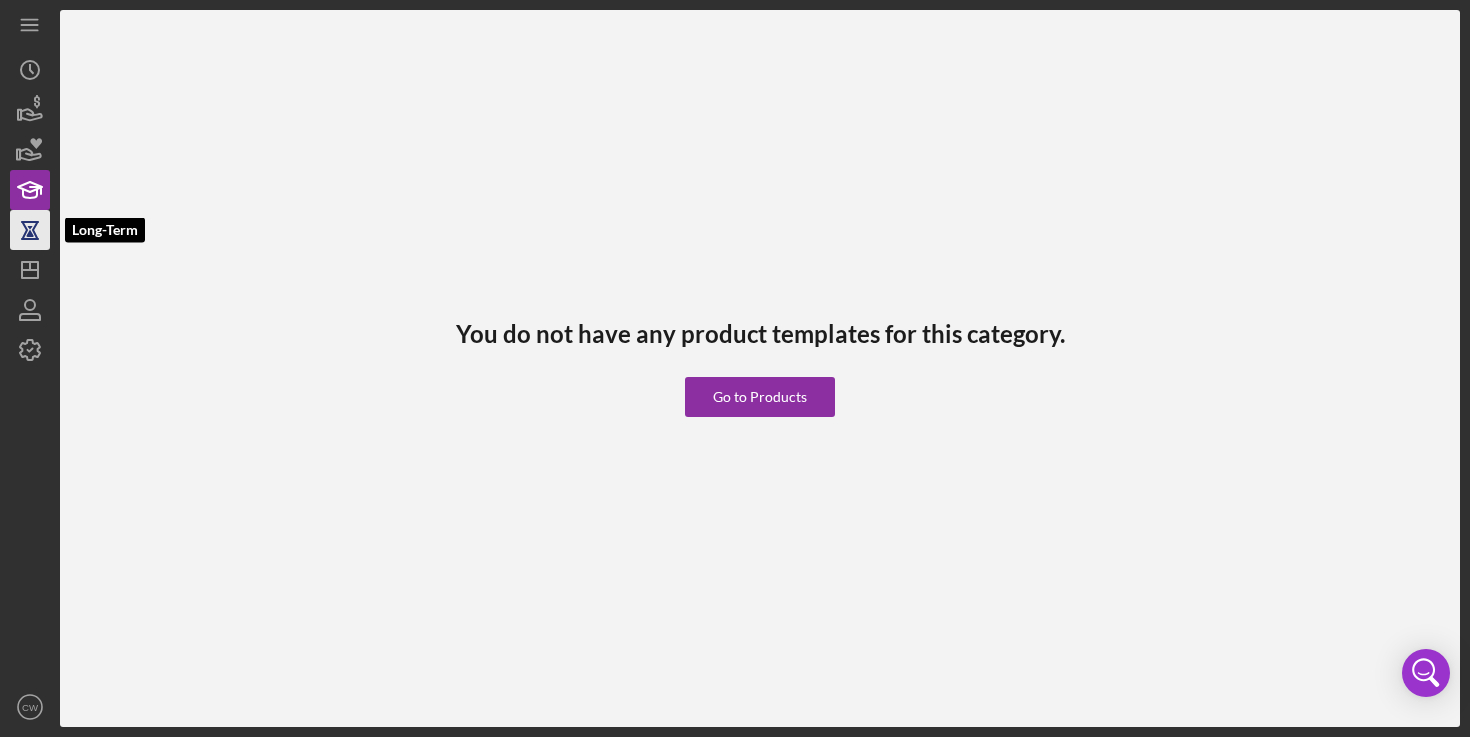 click 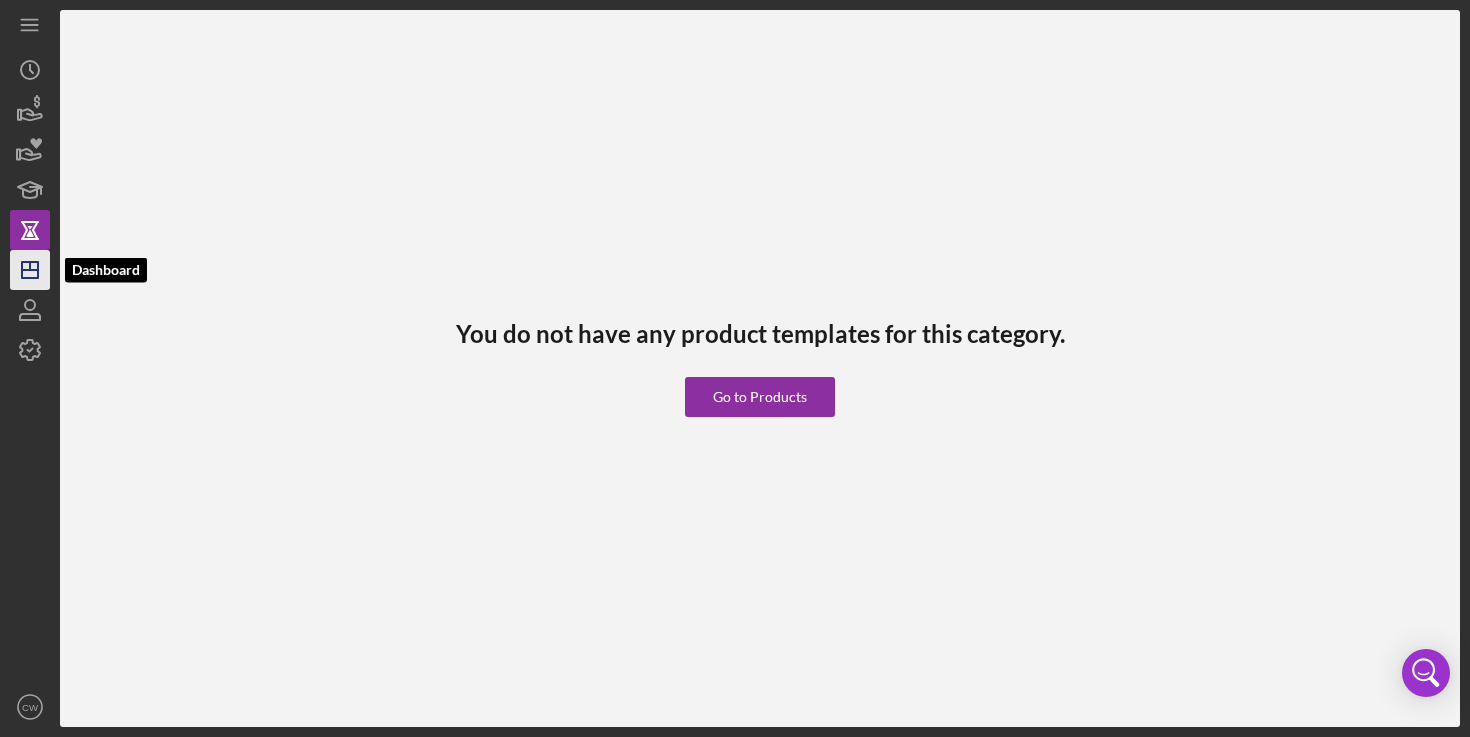 click on "Icon/Dashboard" 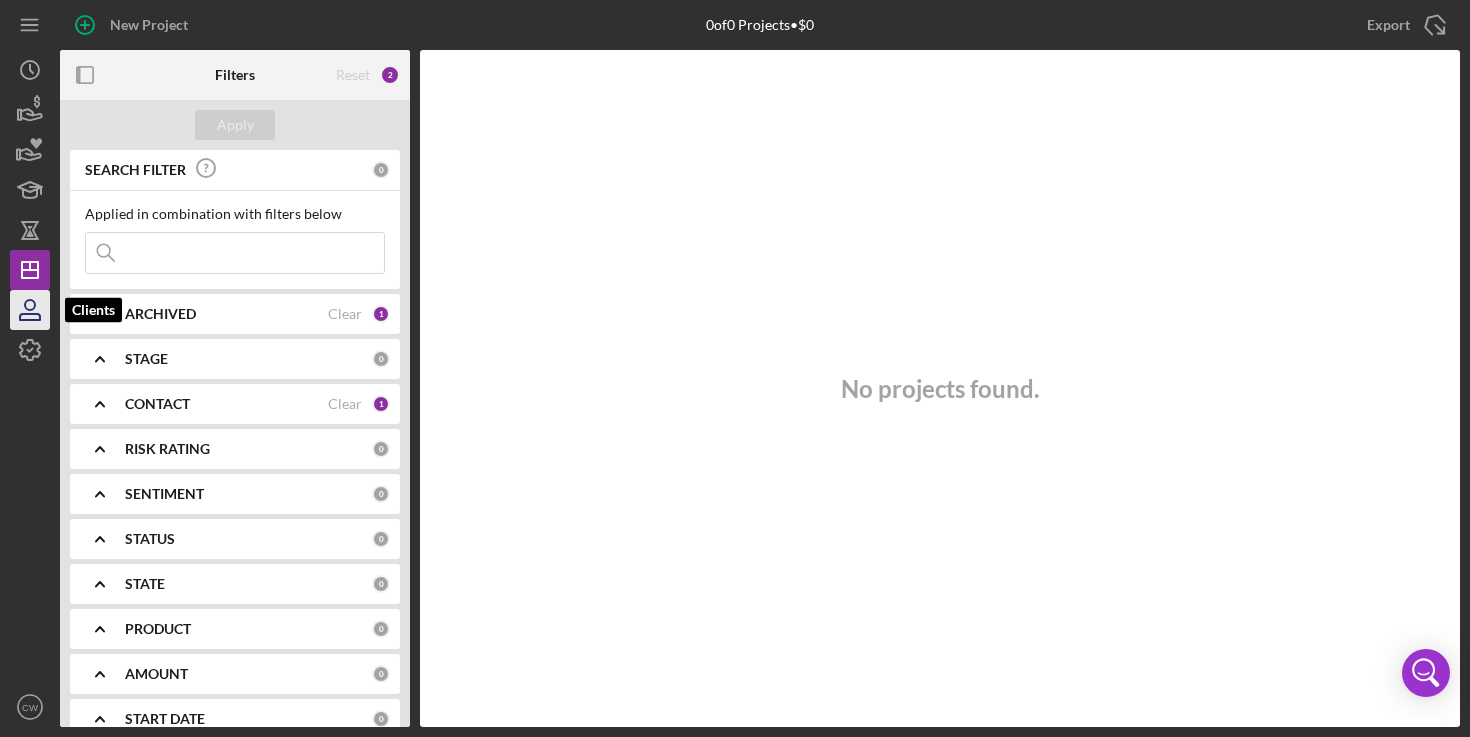 click 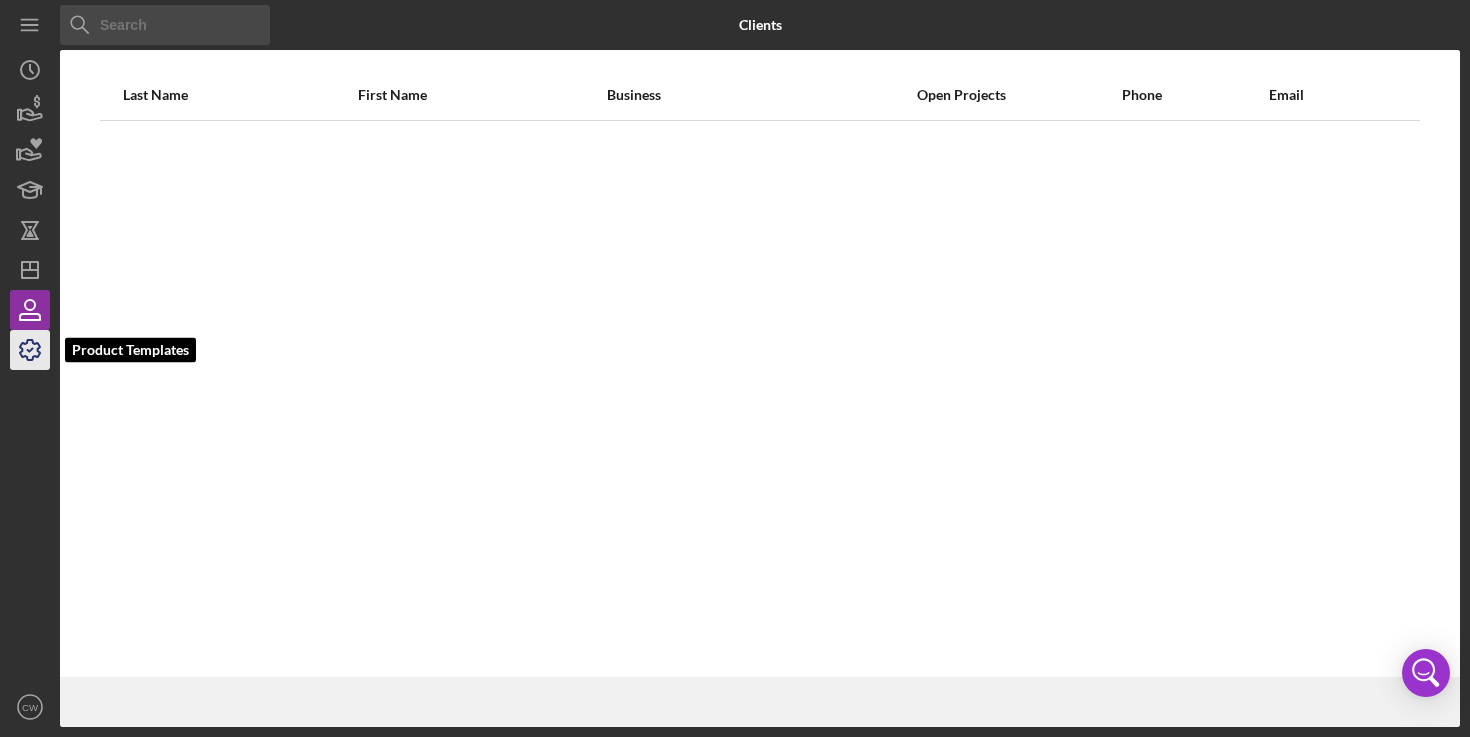 click 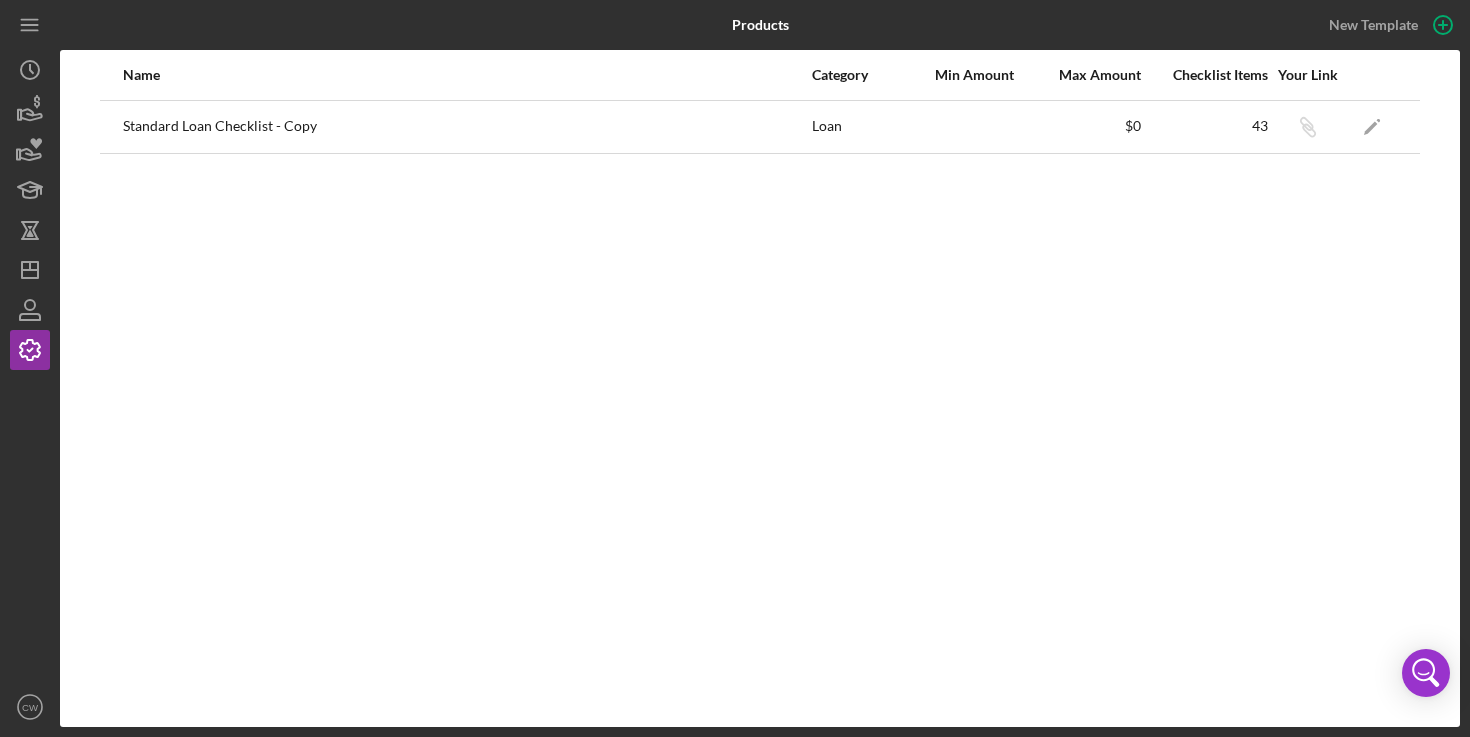 click on "Standard Loan Checklist  - Copy" at bounding box center (466, 127) 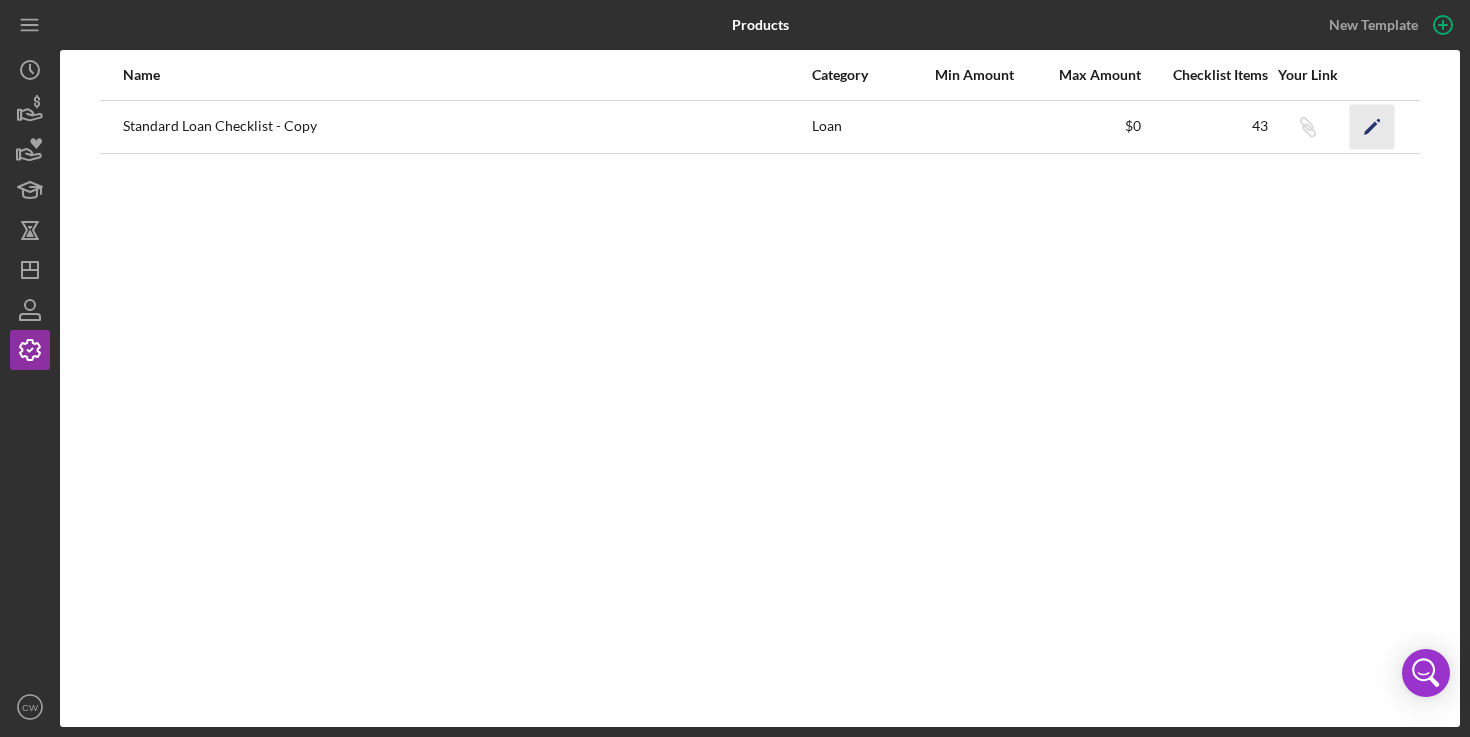click on "Icon/Edit" 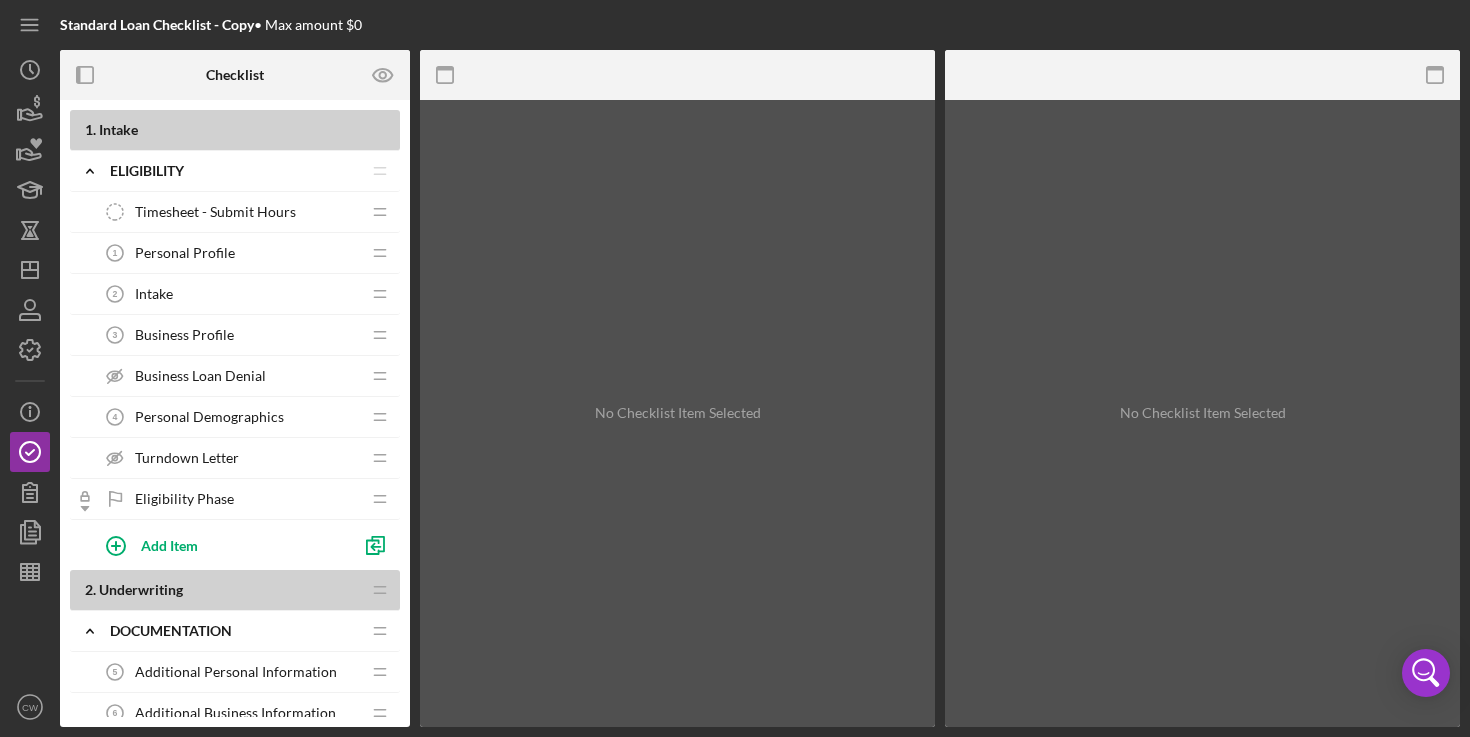 click on "Timesheet - Submit Hours Timesheet - Submit Hours" at bounding box center (227, 212) 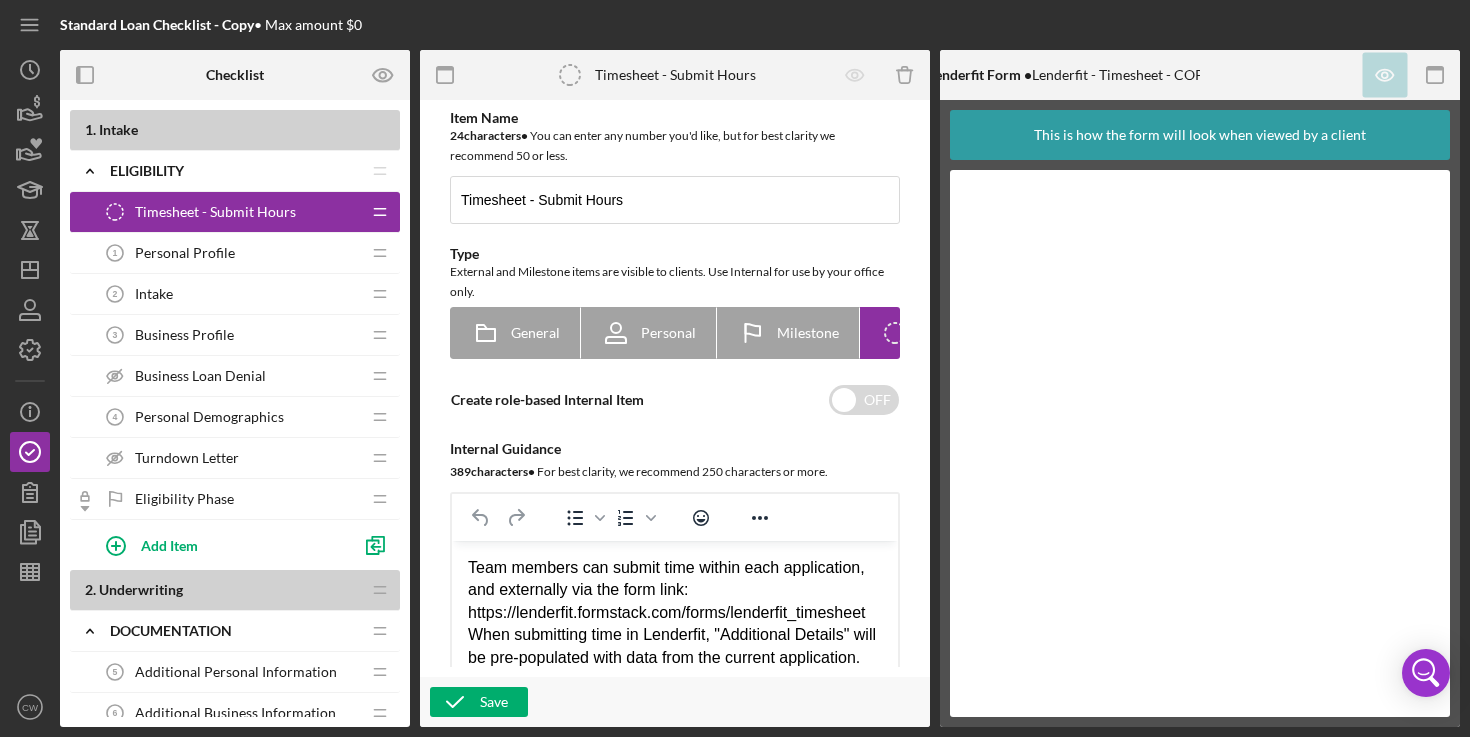 scroll, scrollTop: 0, scrollLeft: 0, axis: both 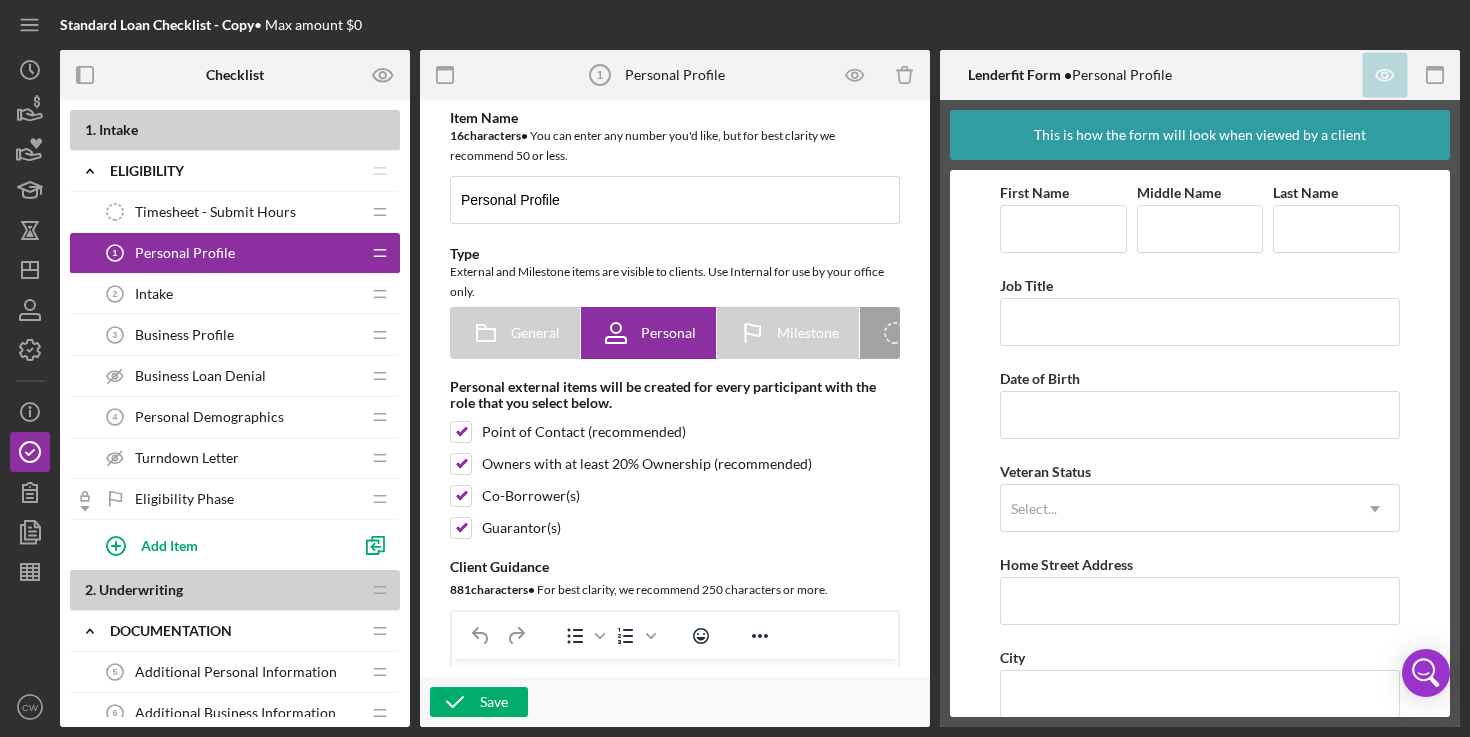 click on "Intake 2 Intake" at bounding box center (227, 294) 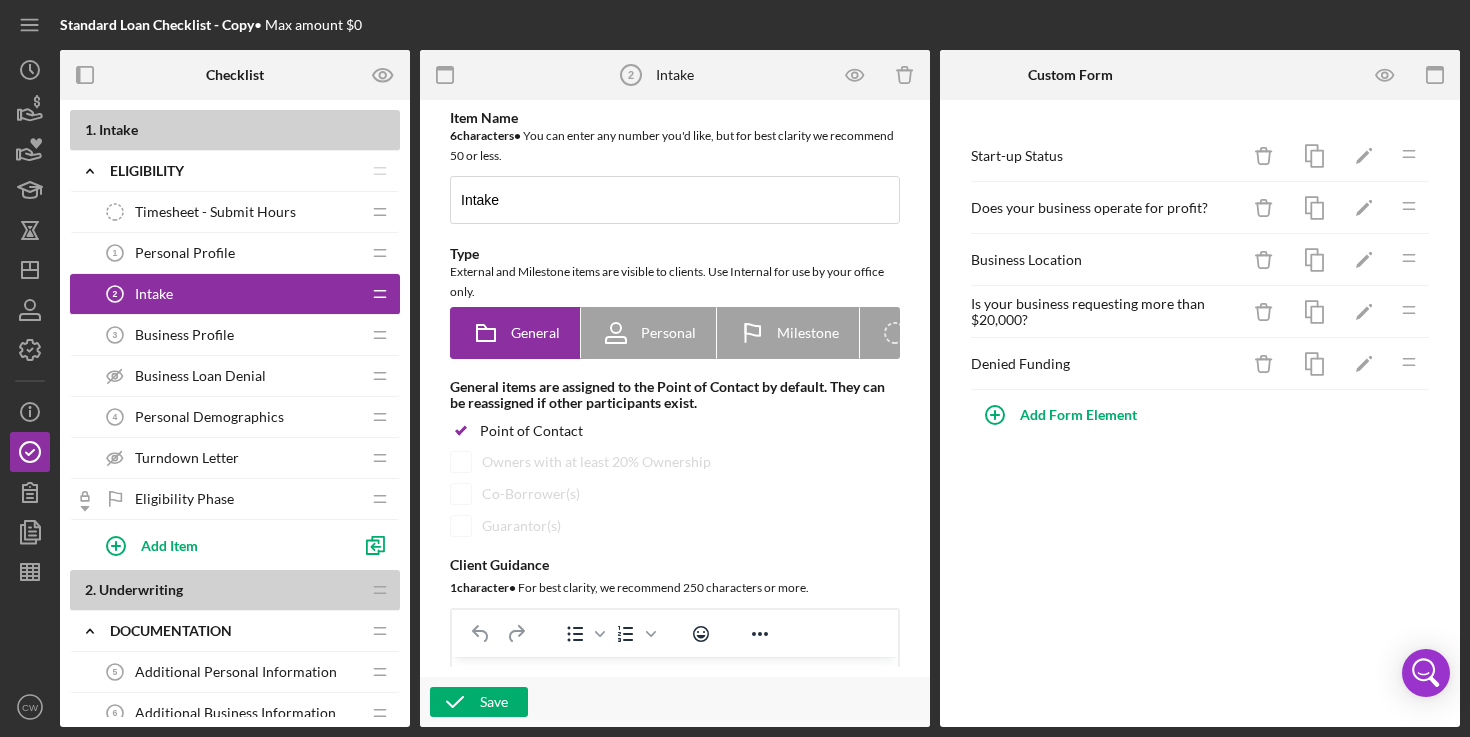 scroll, scrollTop: 0, scrollLeft: 0, axis: both 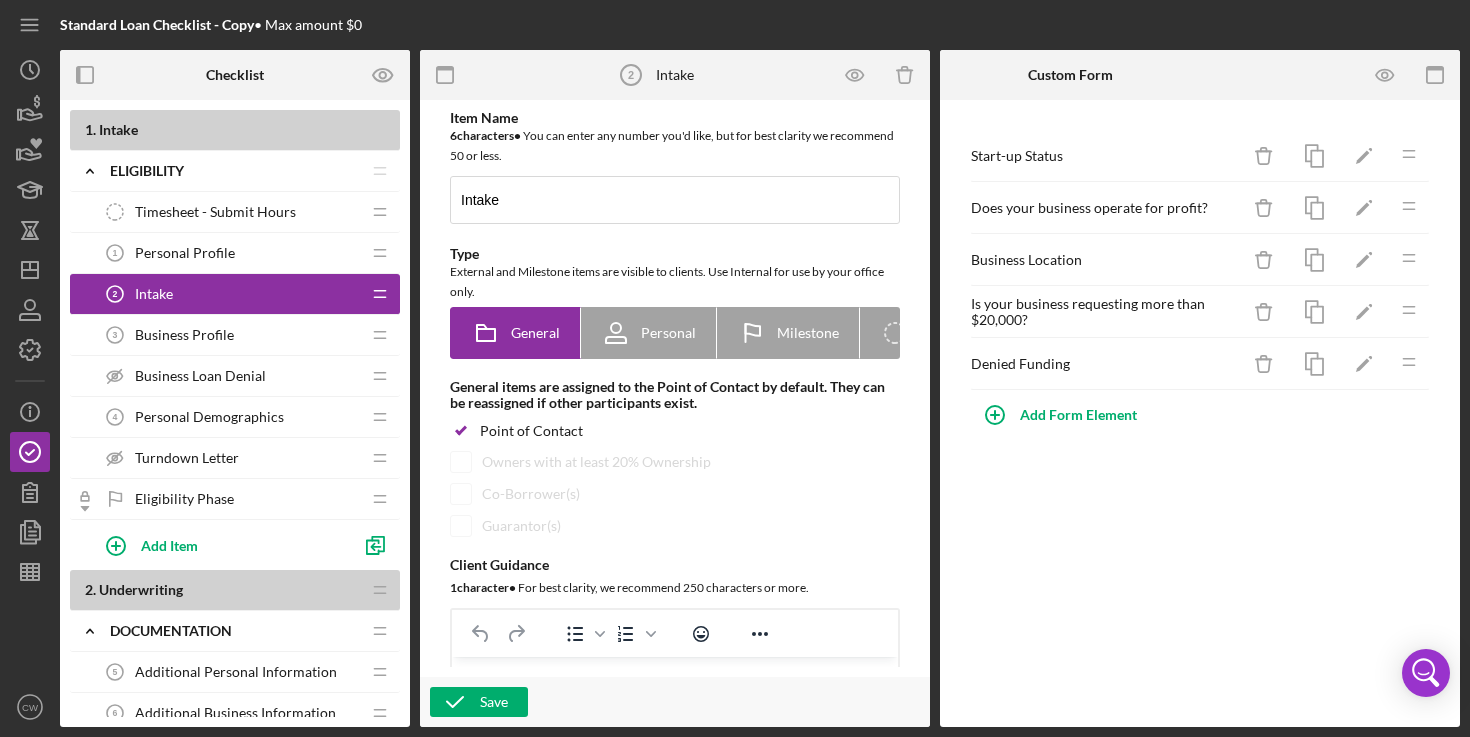 click on "Business Profile" at bounding box center [184, 335] 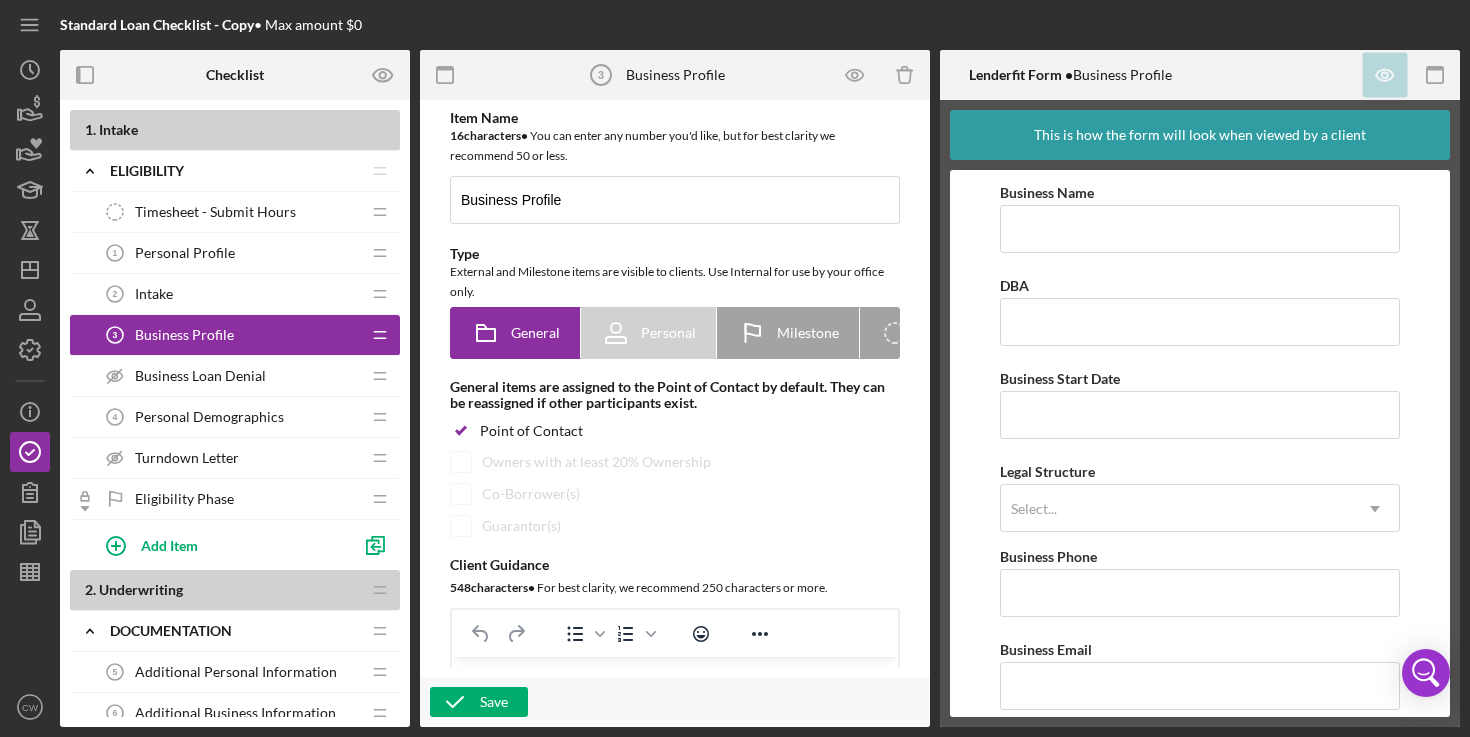 scroll, scrollTop: 0, scrollLeft: 0, axis: both 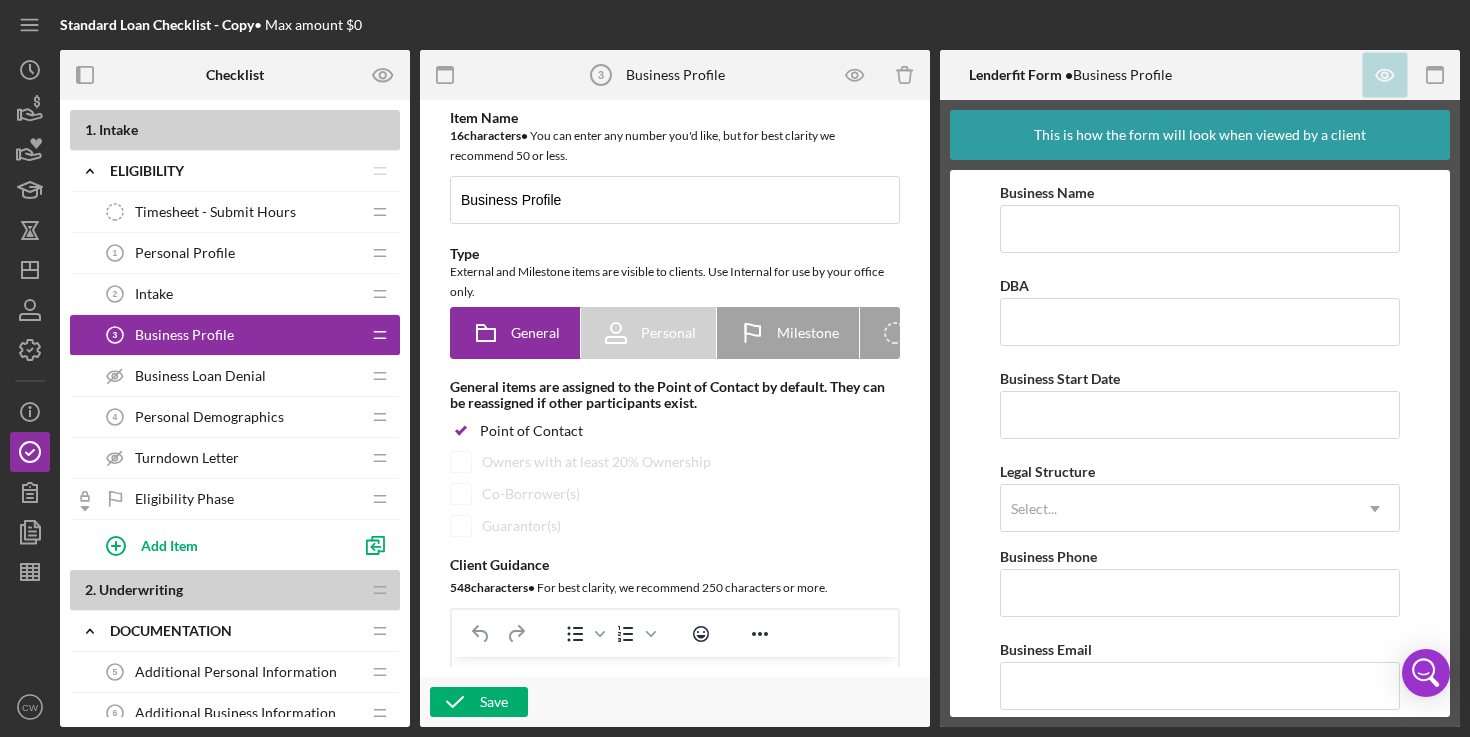 click on "Personal Profile 1 Personal Profile" at bounding box center (227, 253) 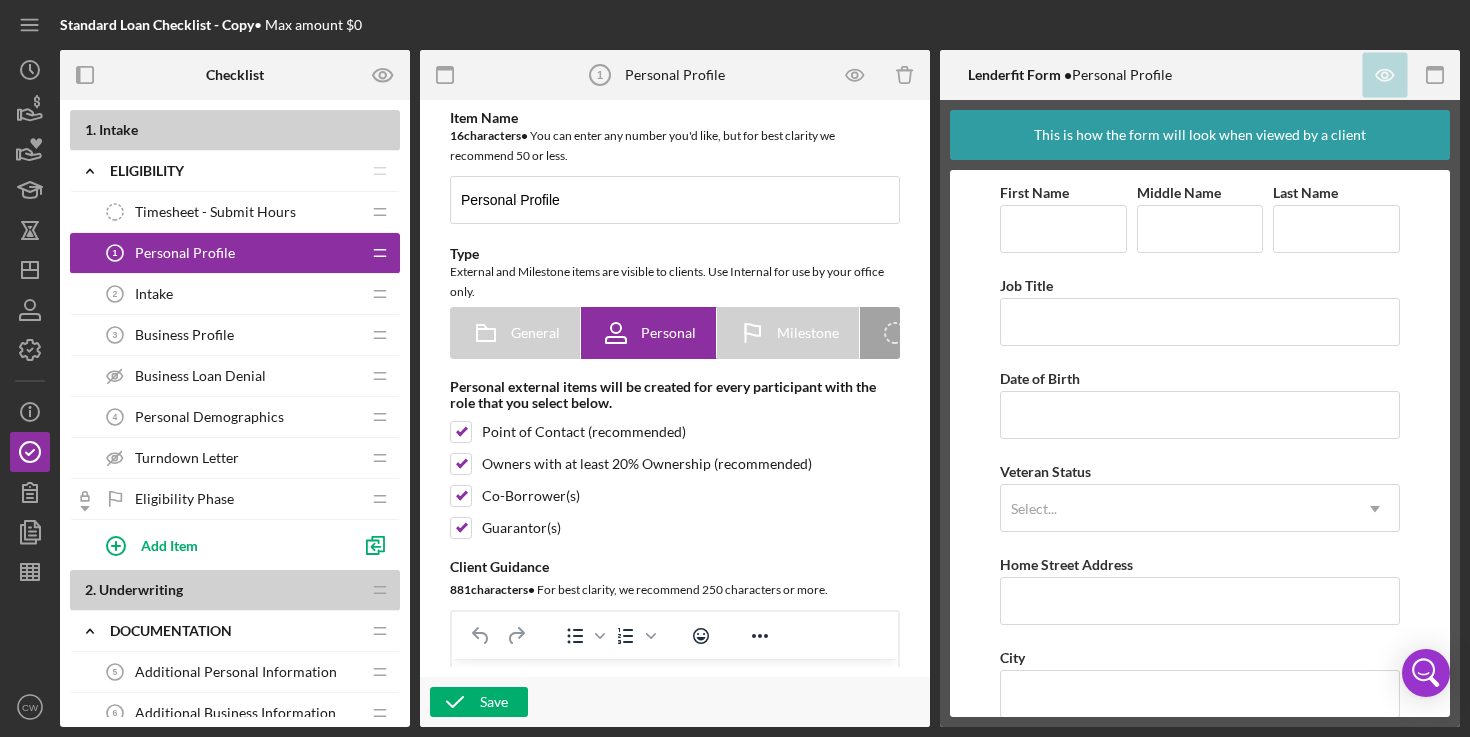 scroll, scrollTop: 0, scrollLeft: 0, axis: both 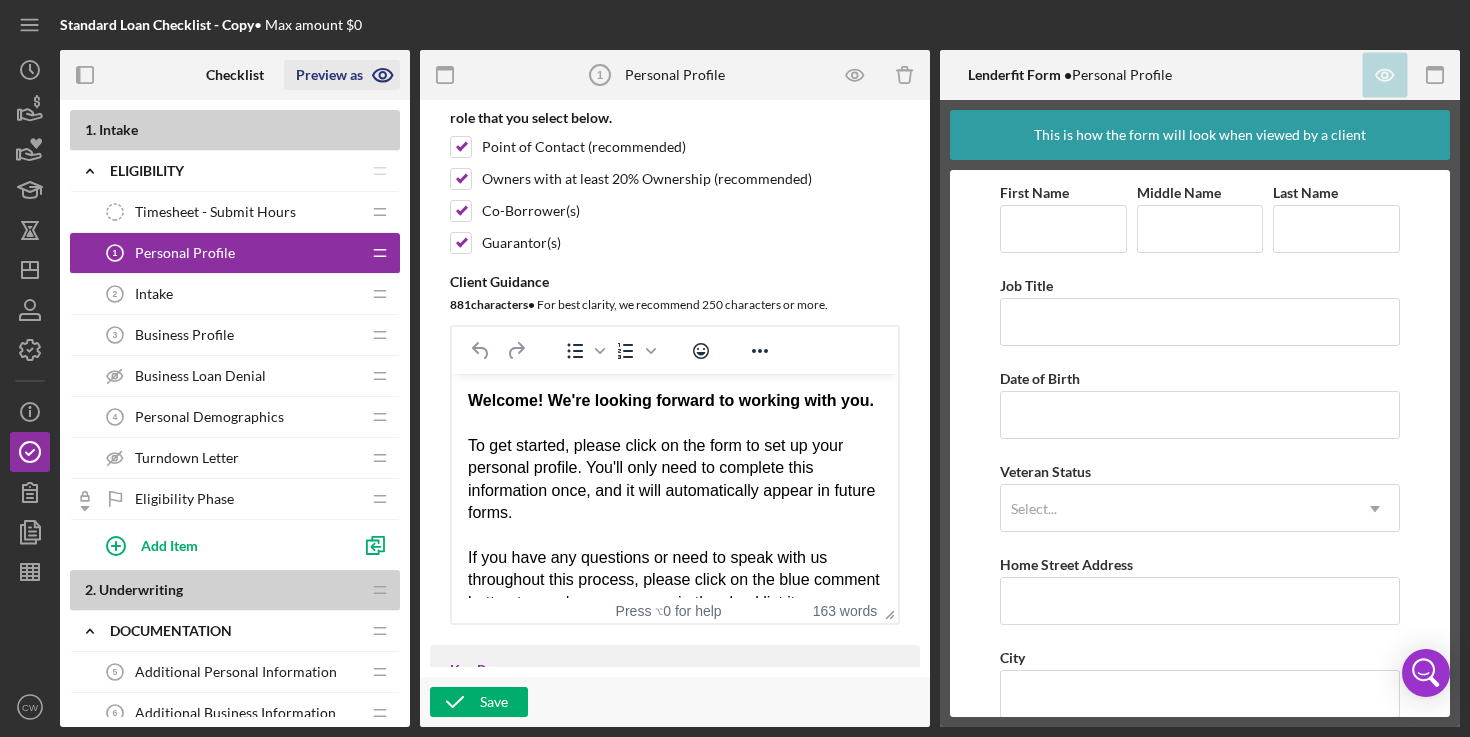click 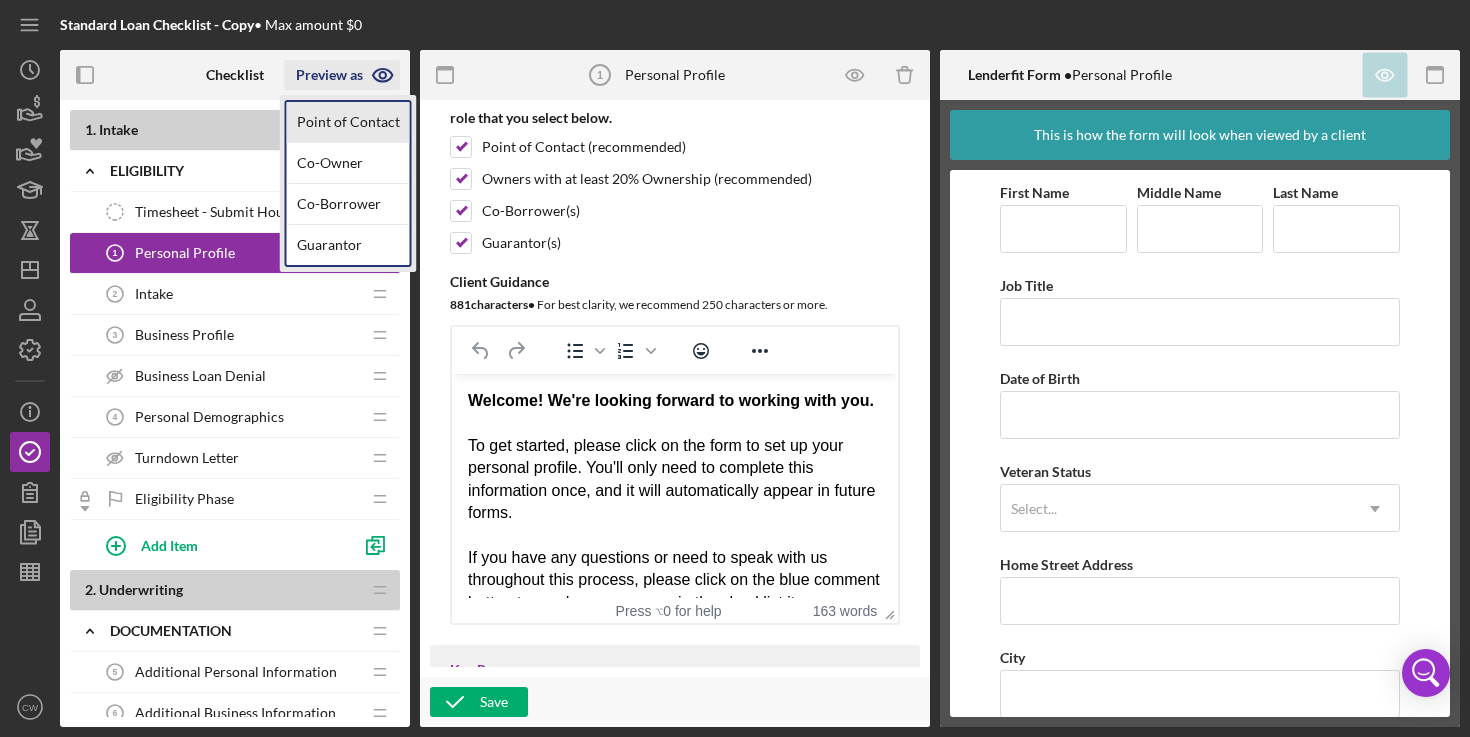 click on "Point of Contact" at bounding box center (348, 122) 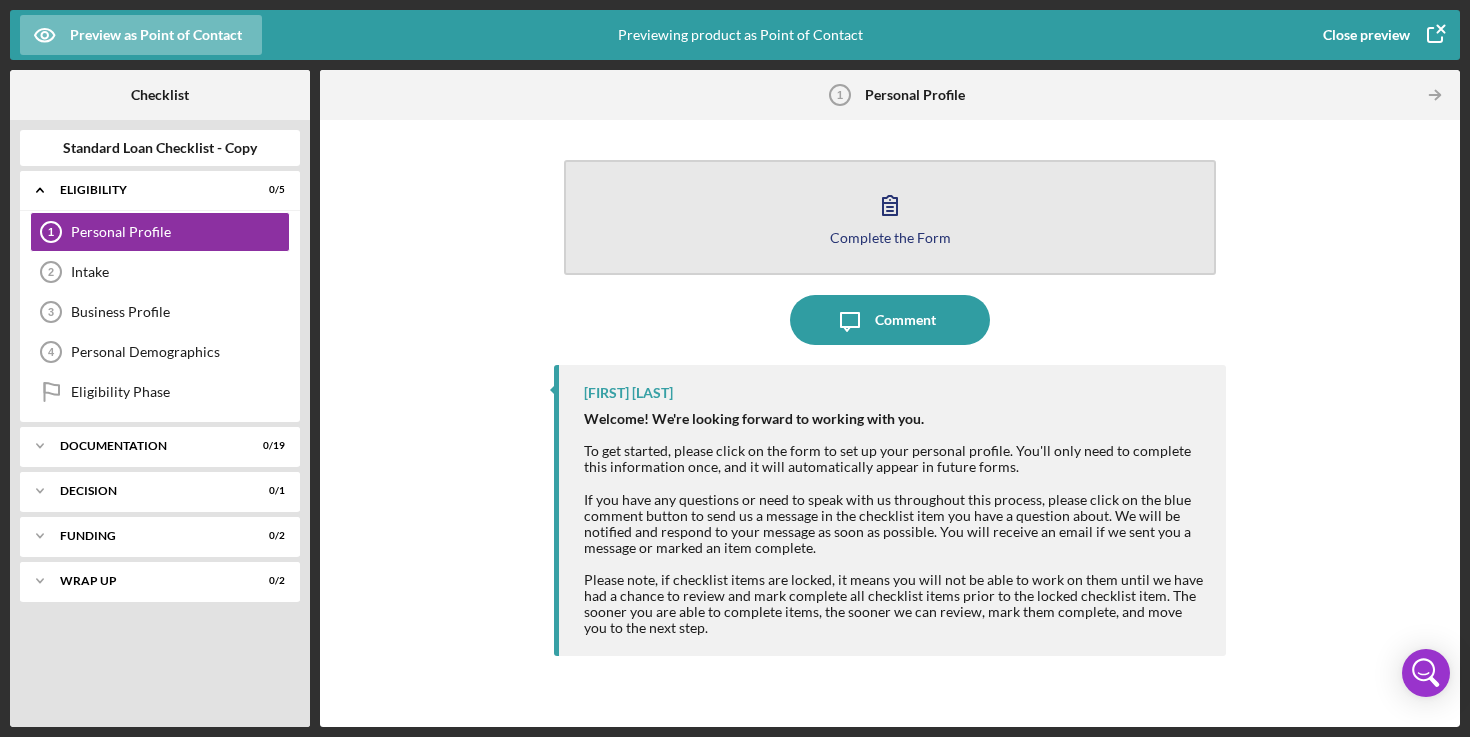 click on "Complete the Form Form" at bounding box center [890, 217] 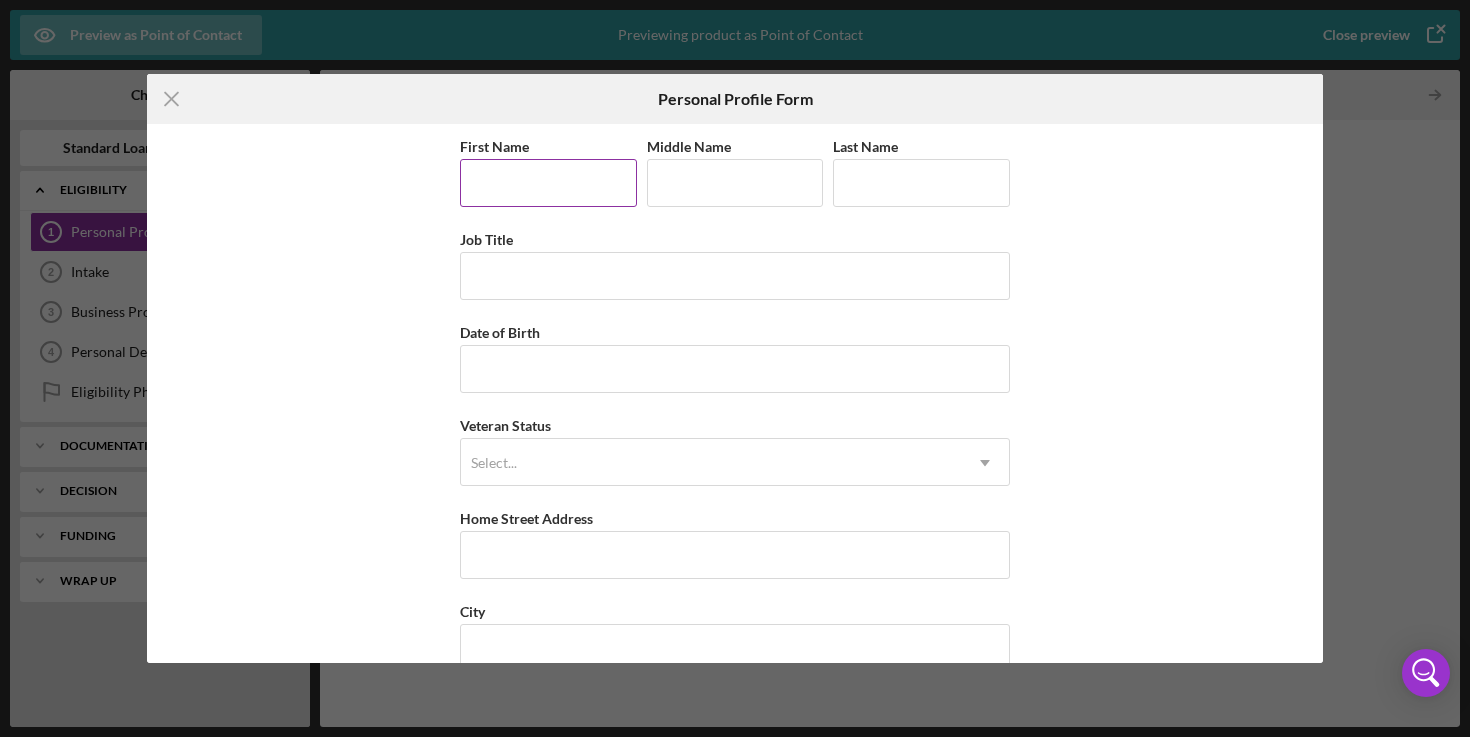 click on "First Name" at bounding box center (548, 183) 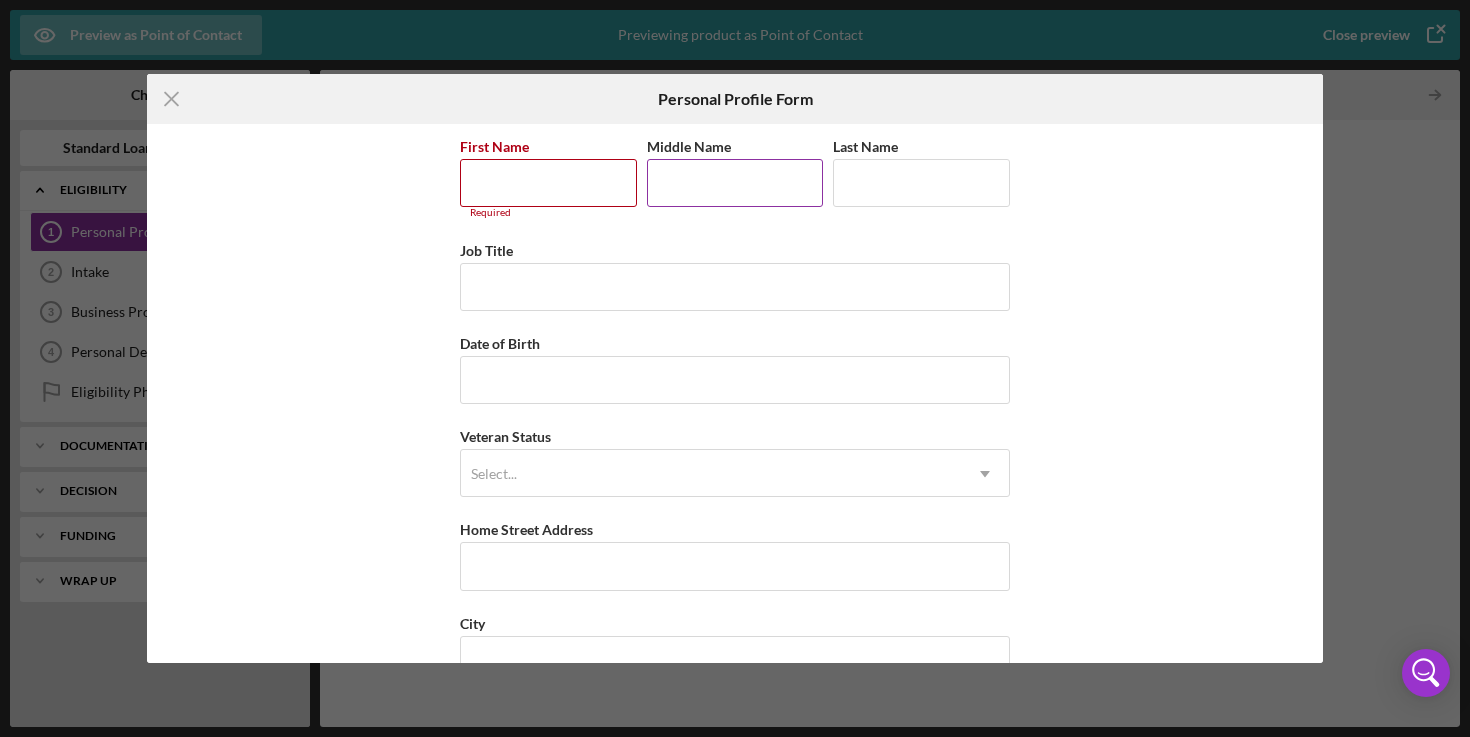 click on "Middle Name" at bounding box center [735, 183] 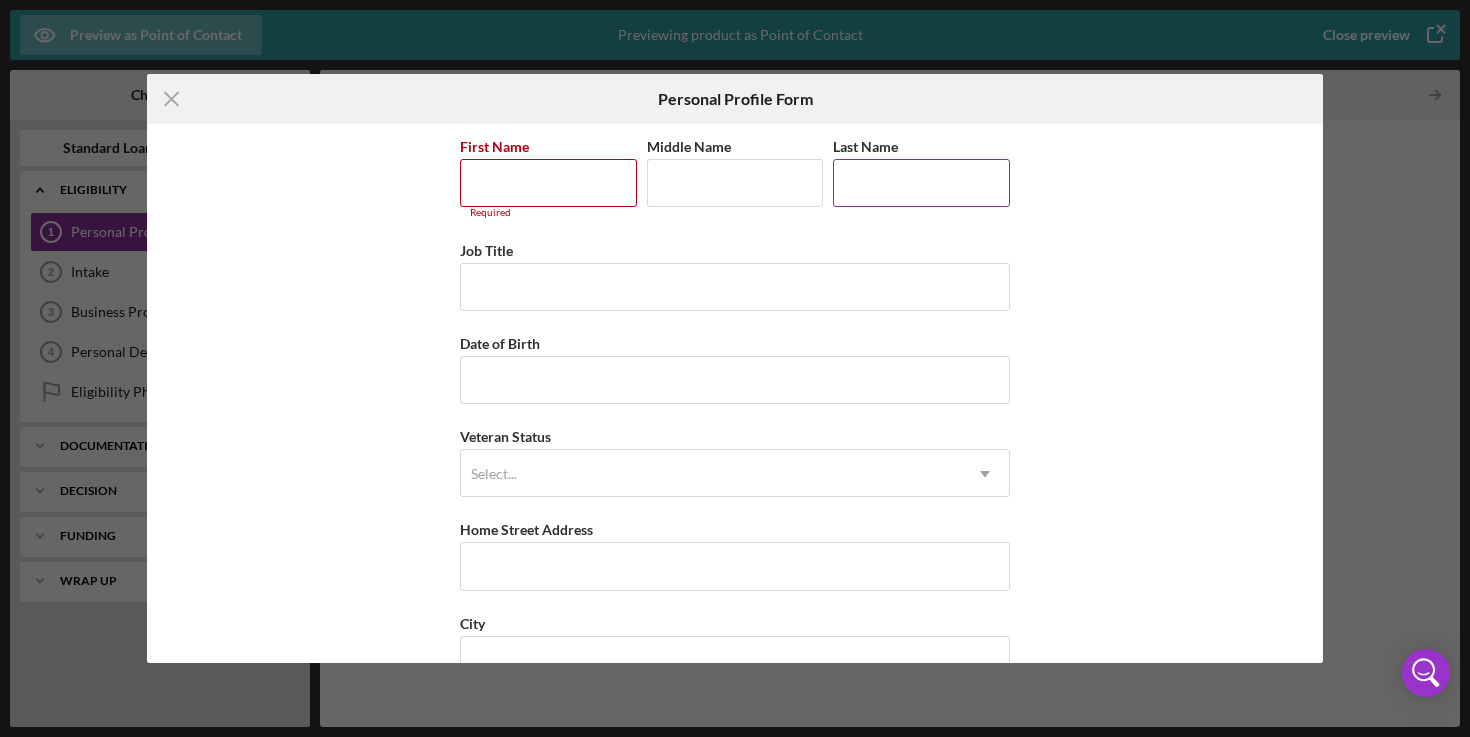 click on "Last Name" at bounding box center (921, 183) 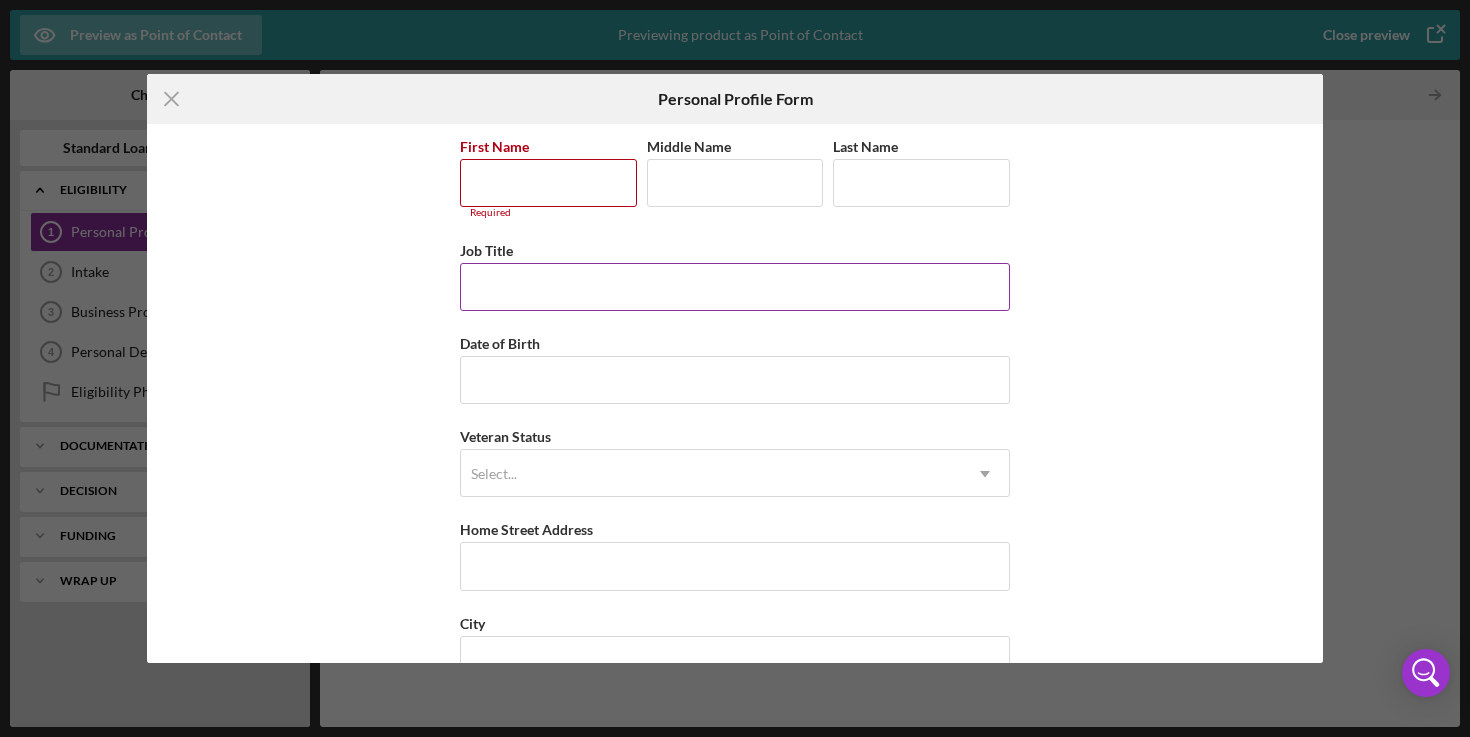 click on "Job Title" at bounding box center [735, 287] 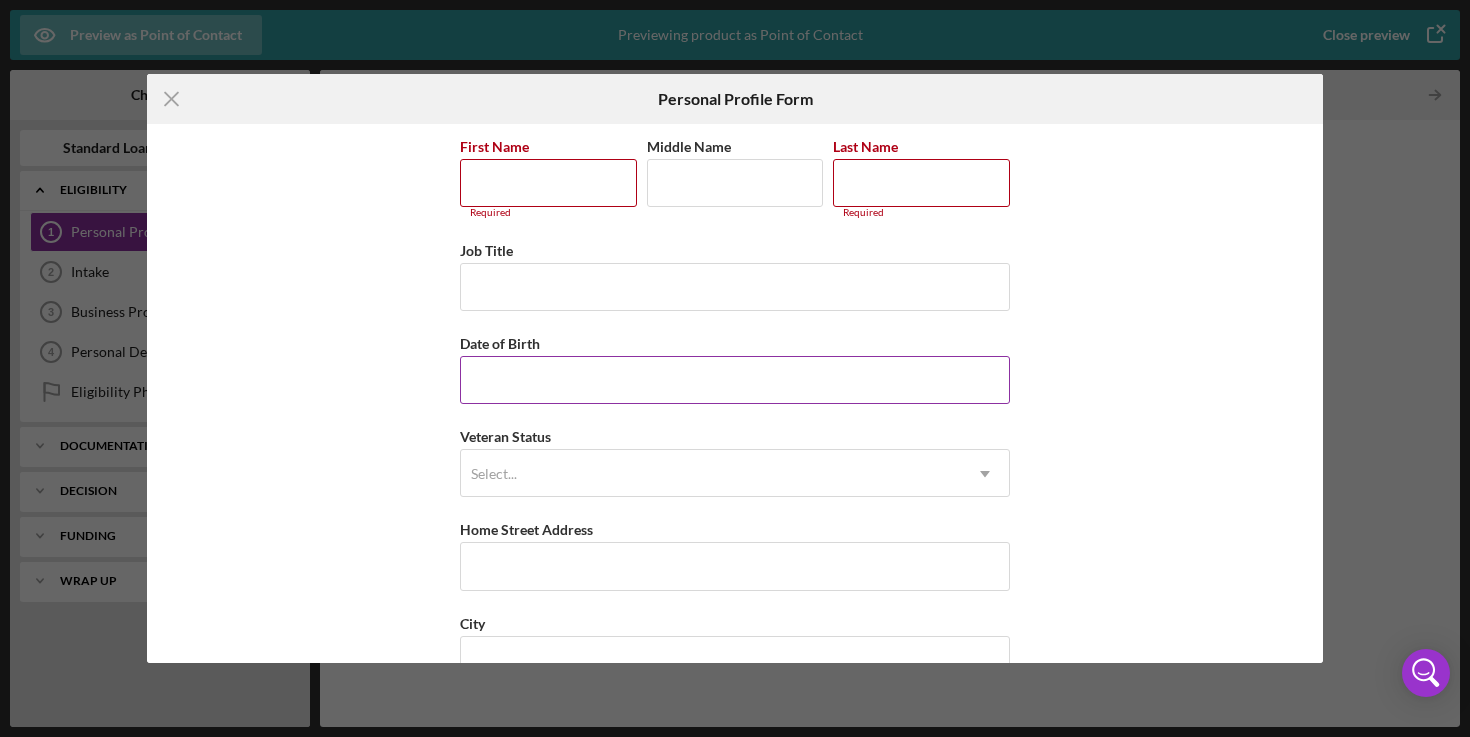 click on "Date of Birth" at bounding box center [735, 380] 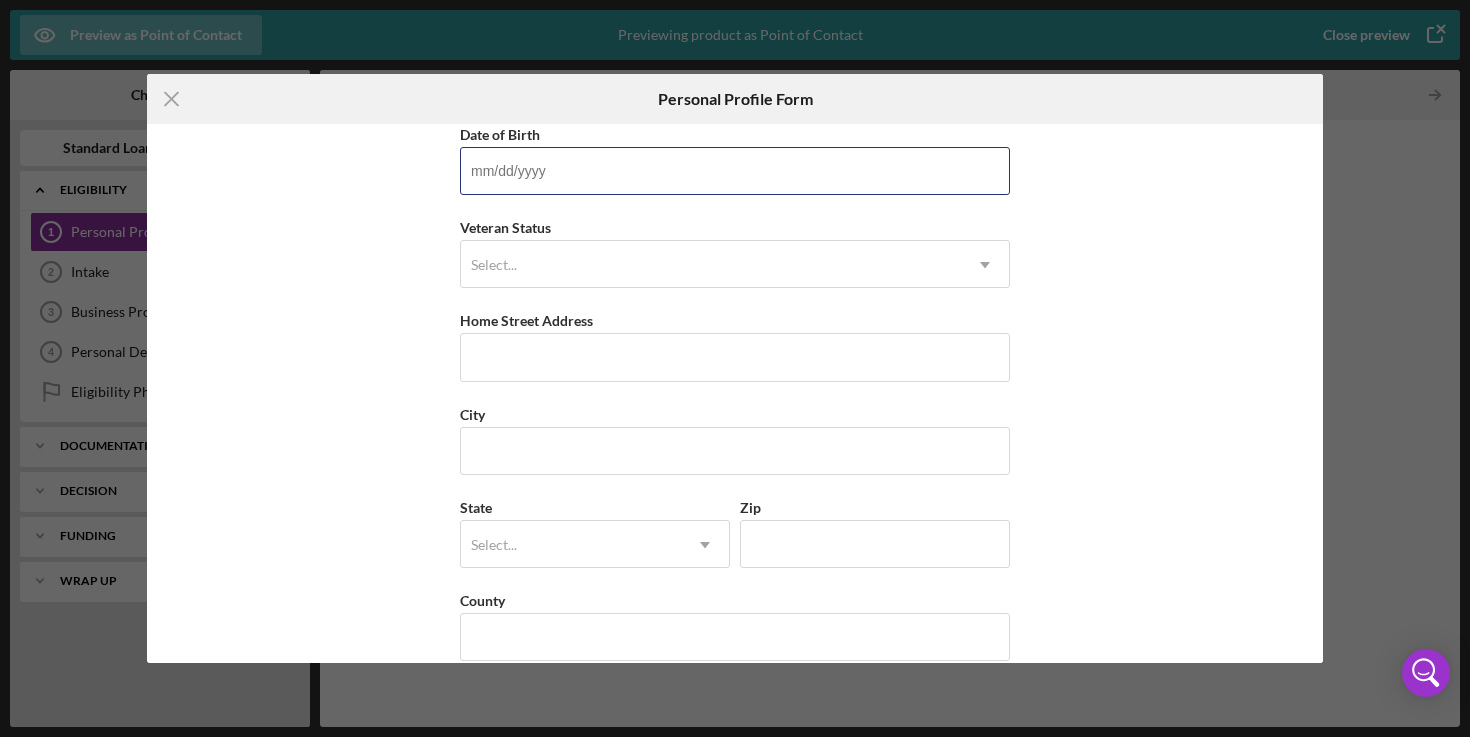 scroll, scrollTop: 225, scrollLeft: 0, axis: vertical 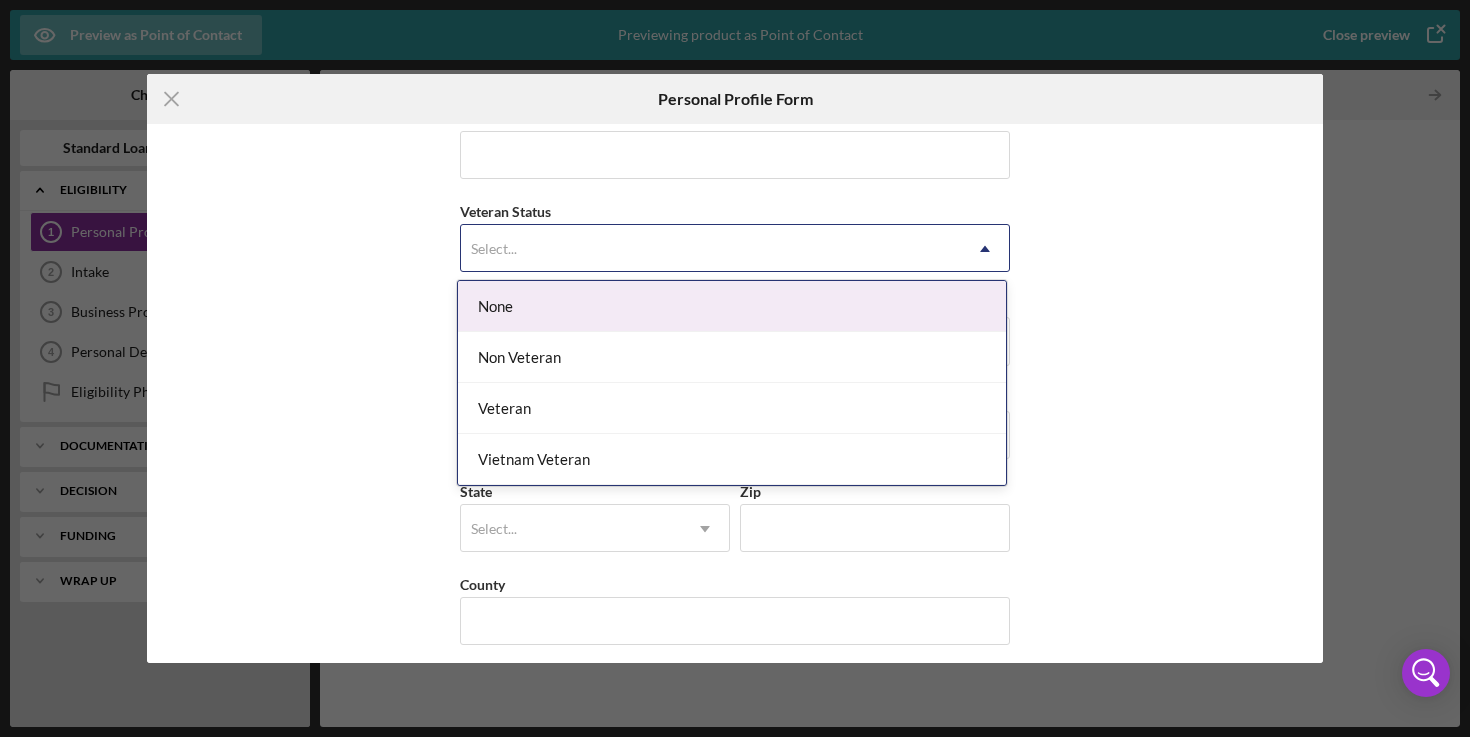 click on "Select..." at bounding box center [711, 249] 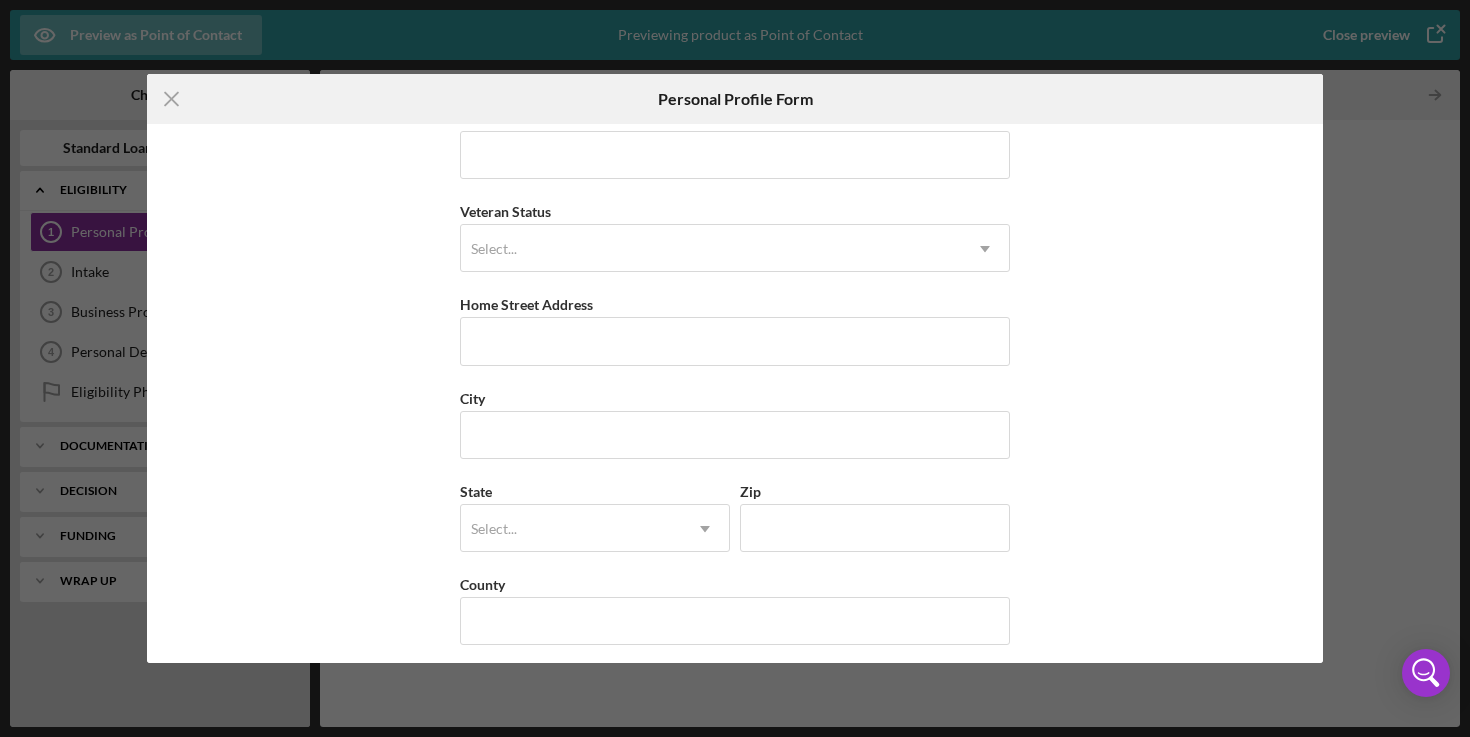 click on "First Name Required Middle Name Last Name Required Job Title Date of Birth Veteran Status Select... Icon/Dropdown Arrow Home Street Address City State Select... Icon/Dropdown Arrow Zip County" at bounding box center (735, 394) 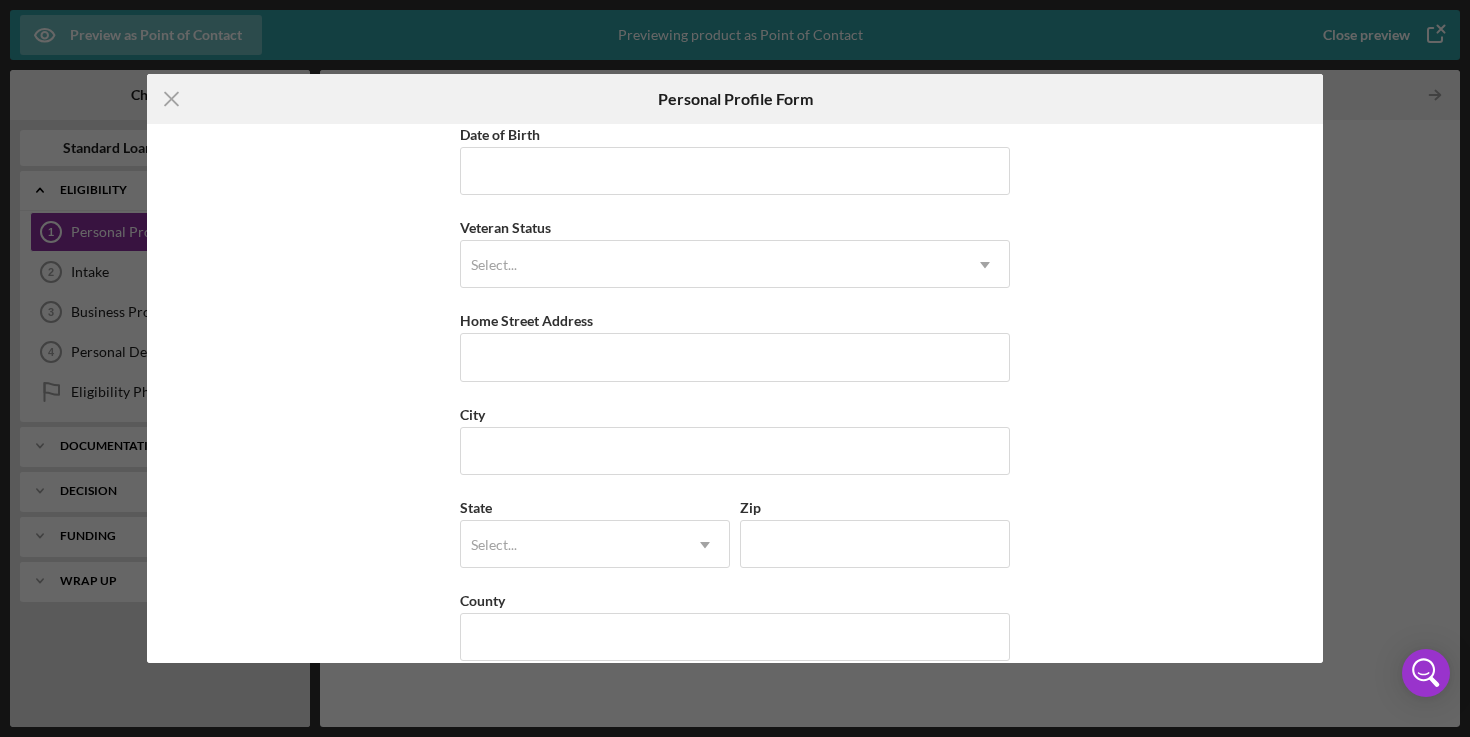 scroll, scrollTop: 236, scrollLeft: 0, axis: vertical 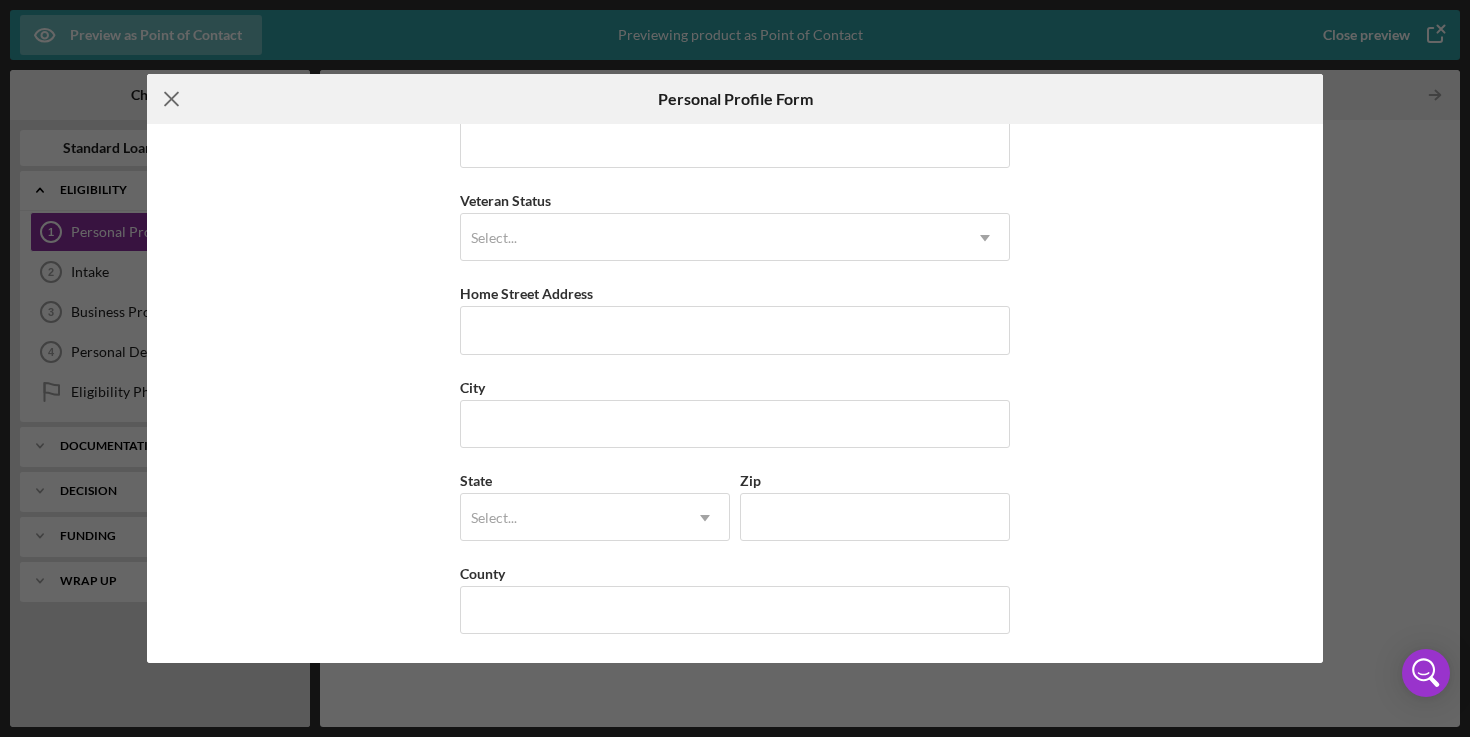 click on "Icon/Menu Close" 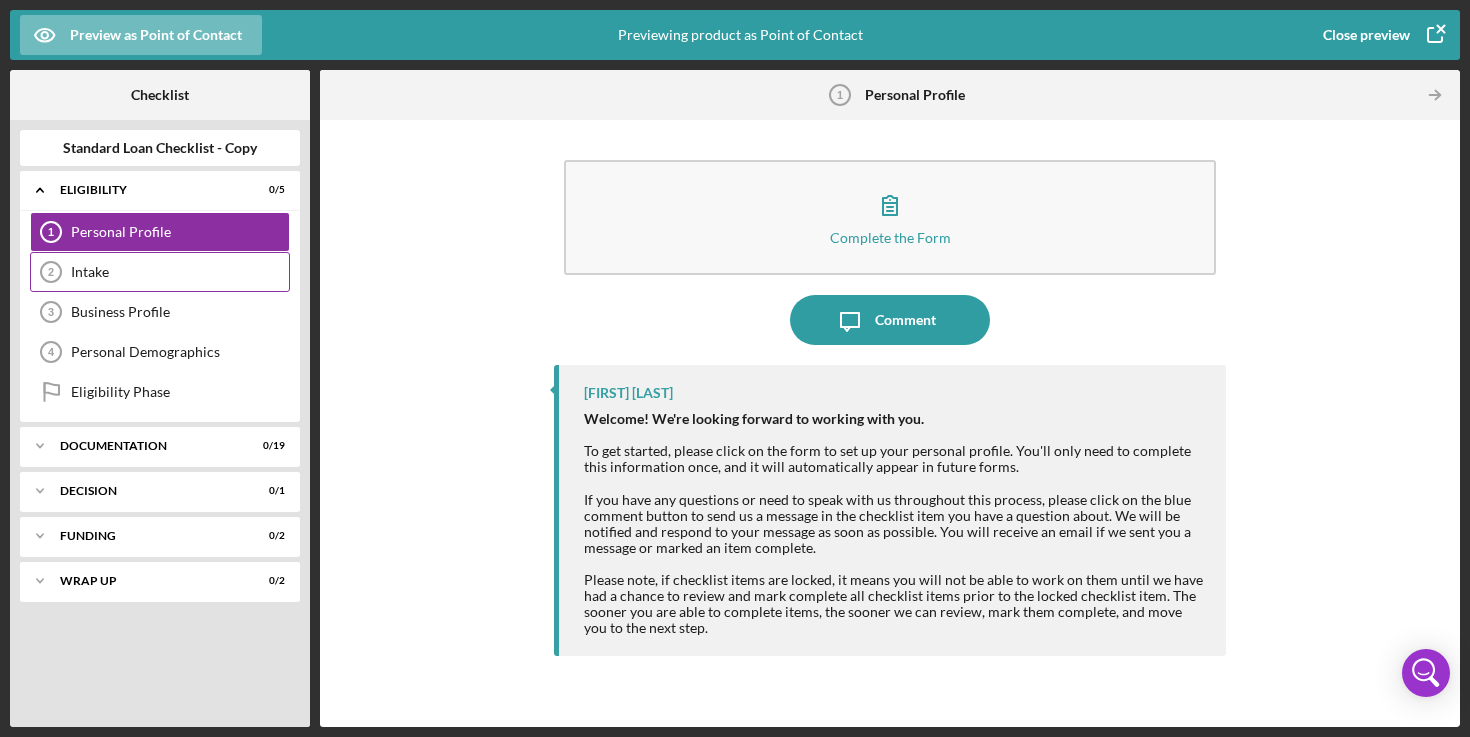 click on "Intake" at bounding box center (180, 272) 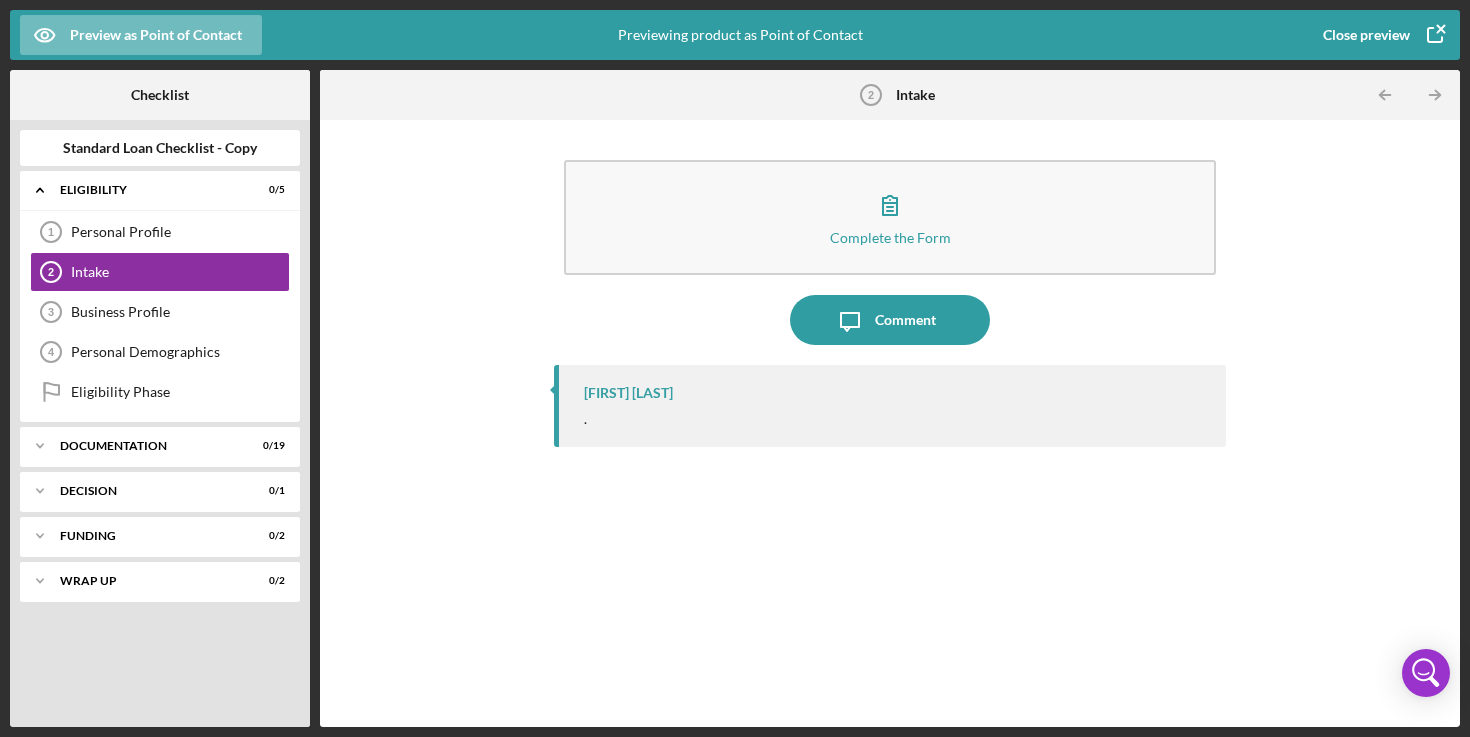 click on "[FIRST] [LAST] ." at bounding box center [890, 406] 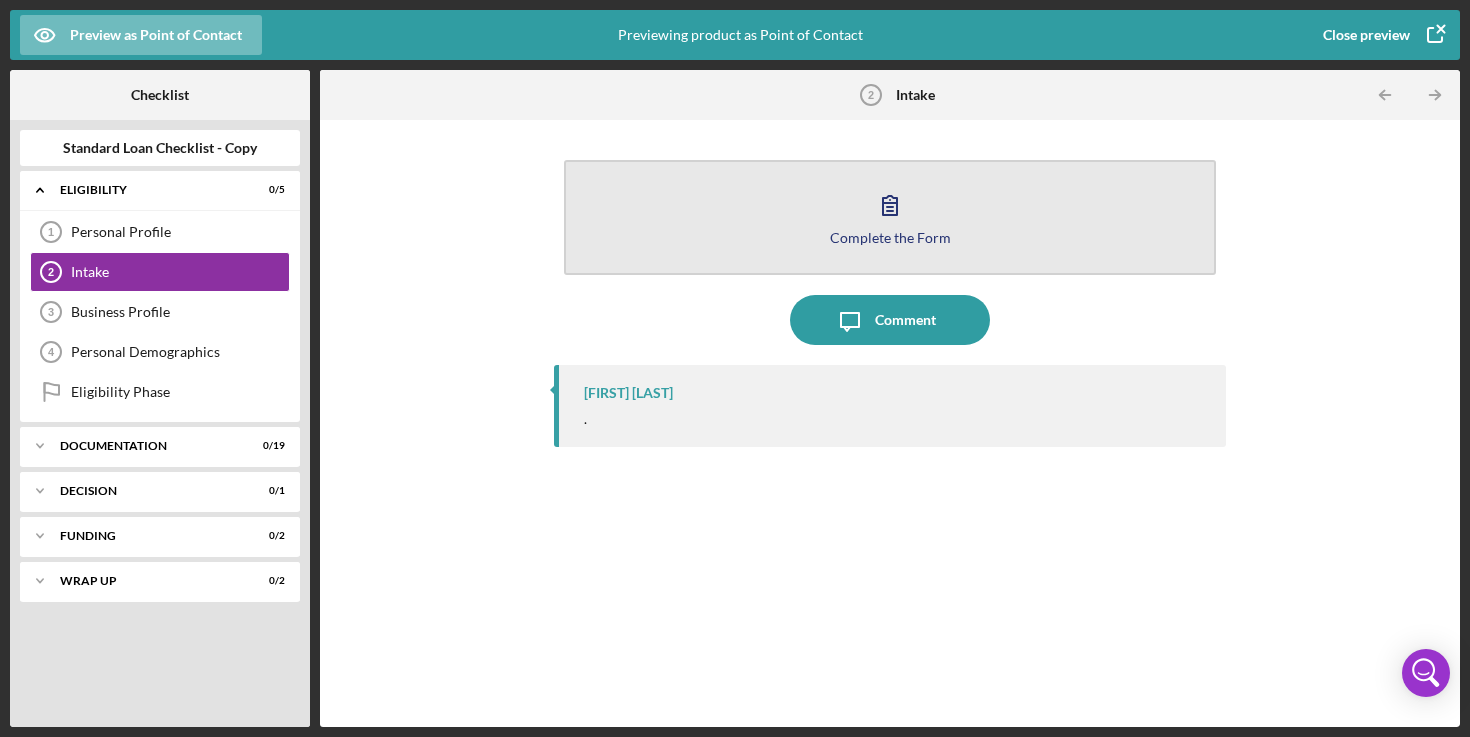 click 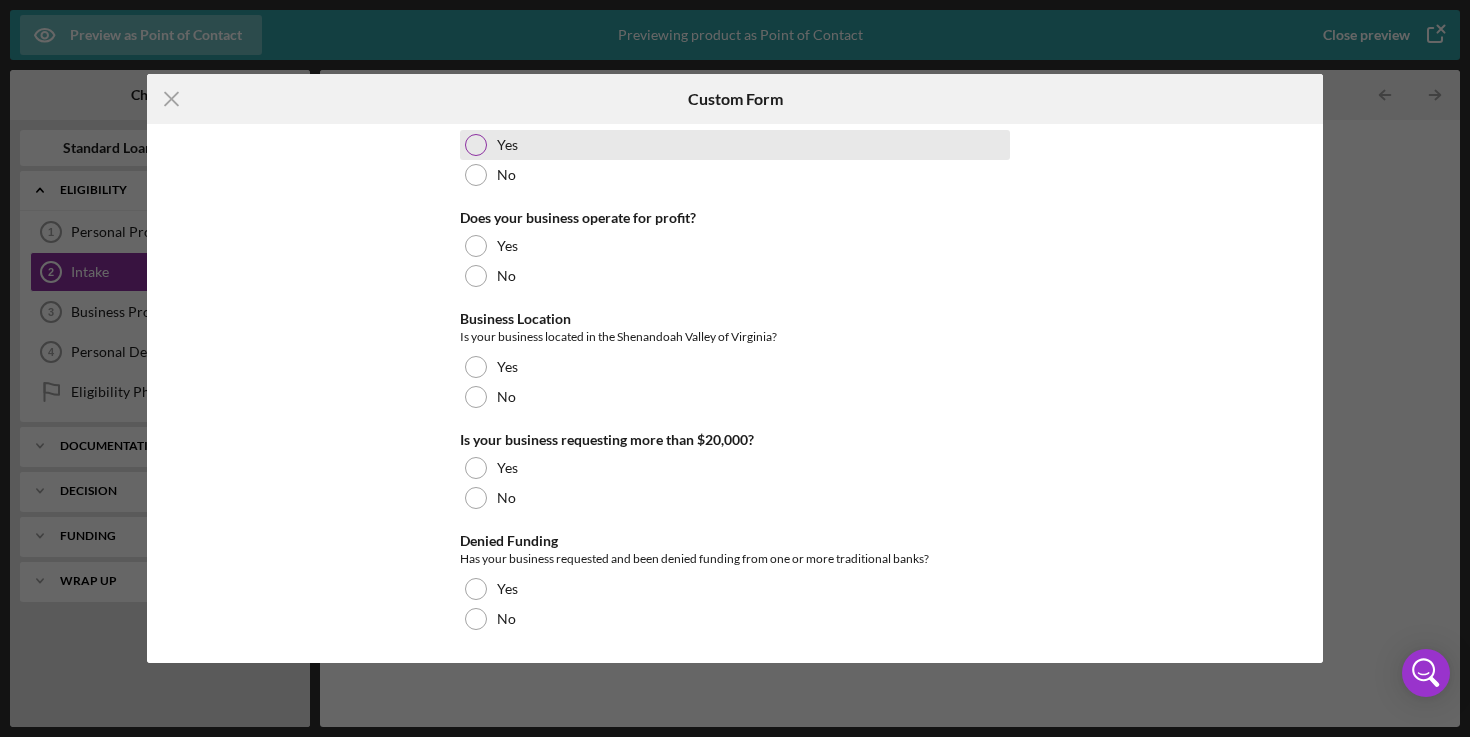 scroll, scrollTop: 0, scrollLeft: 0, axis: both 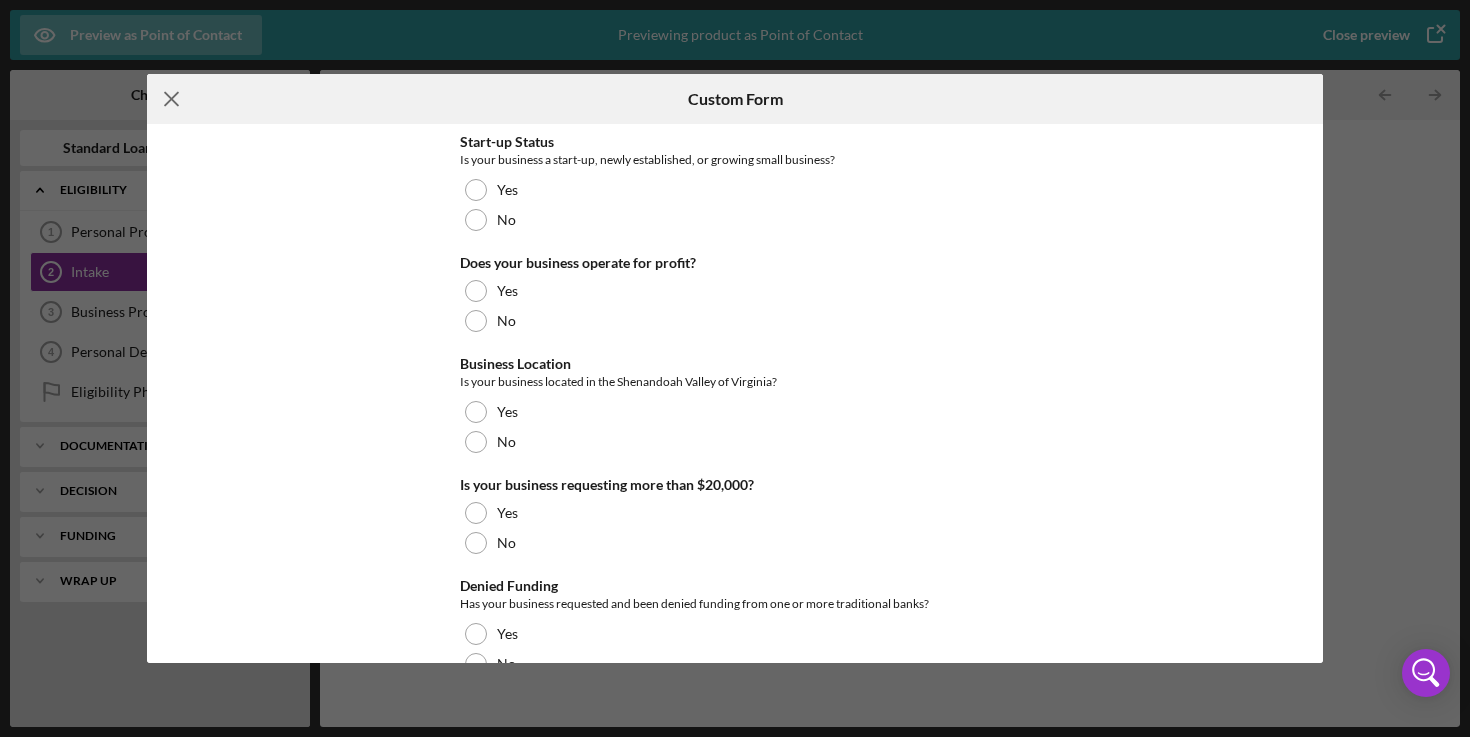 click on "Icon/Menu Close" 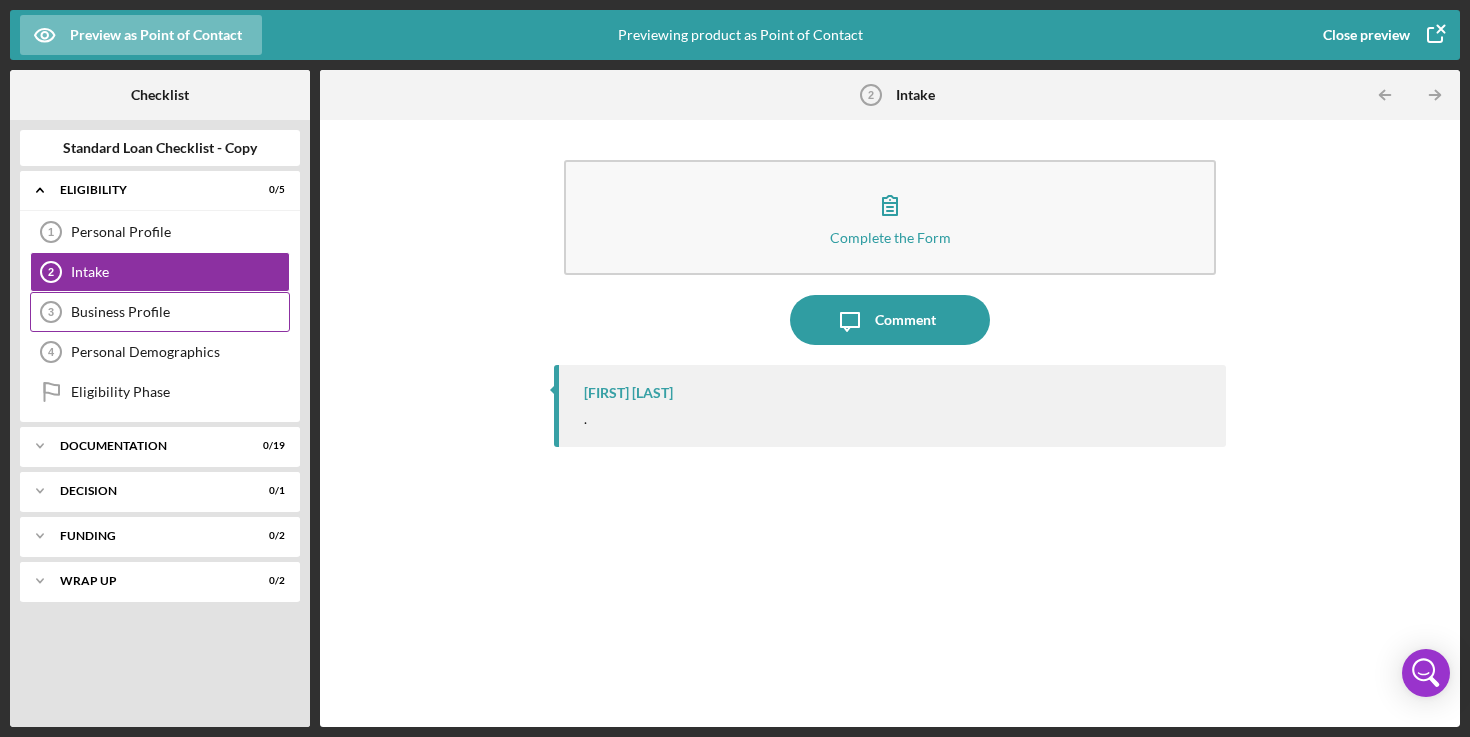 click on "Business Profile" at bounding box center (180, 312) 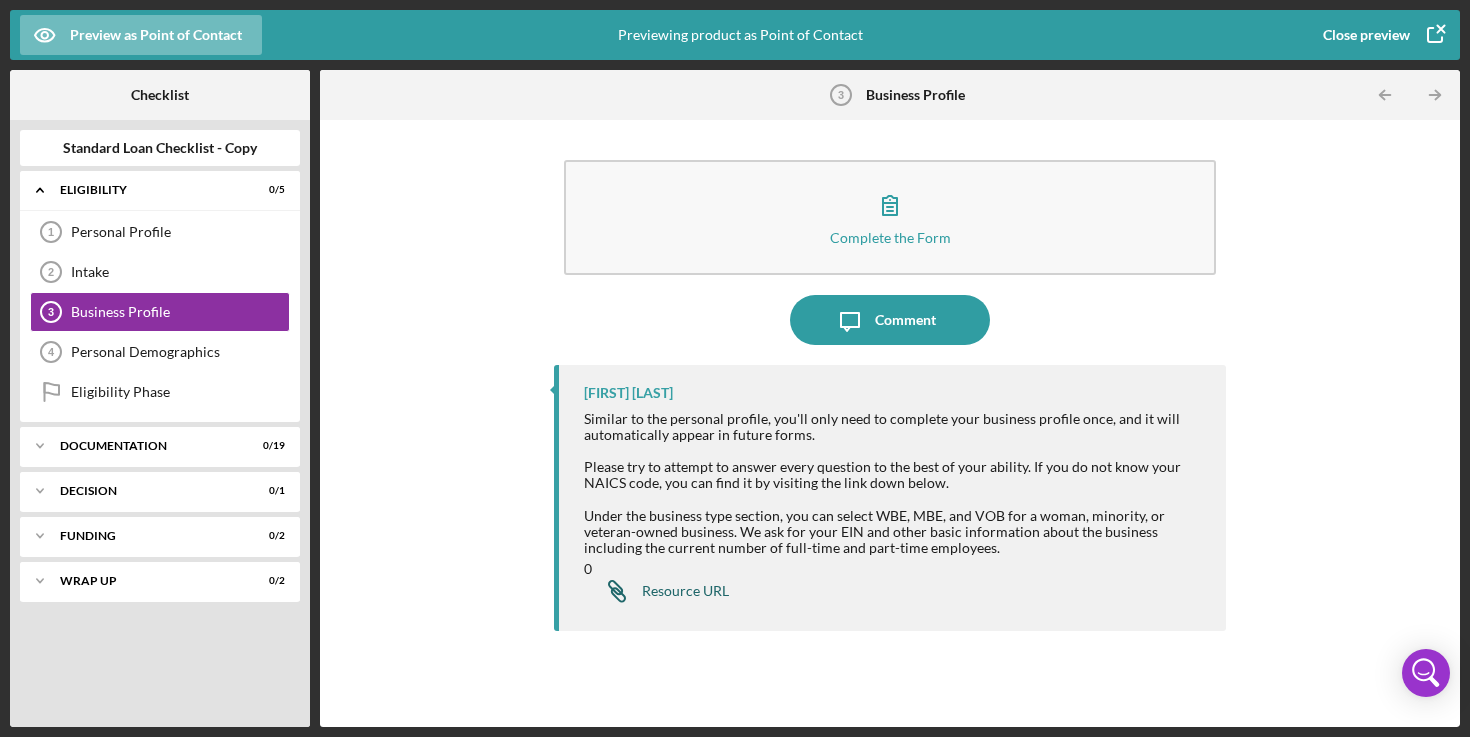 click on "Resource URL" at bounding box center [685, 591] 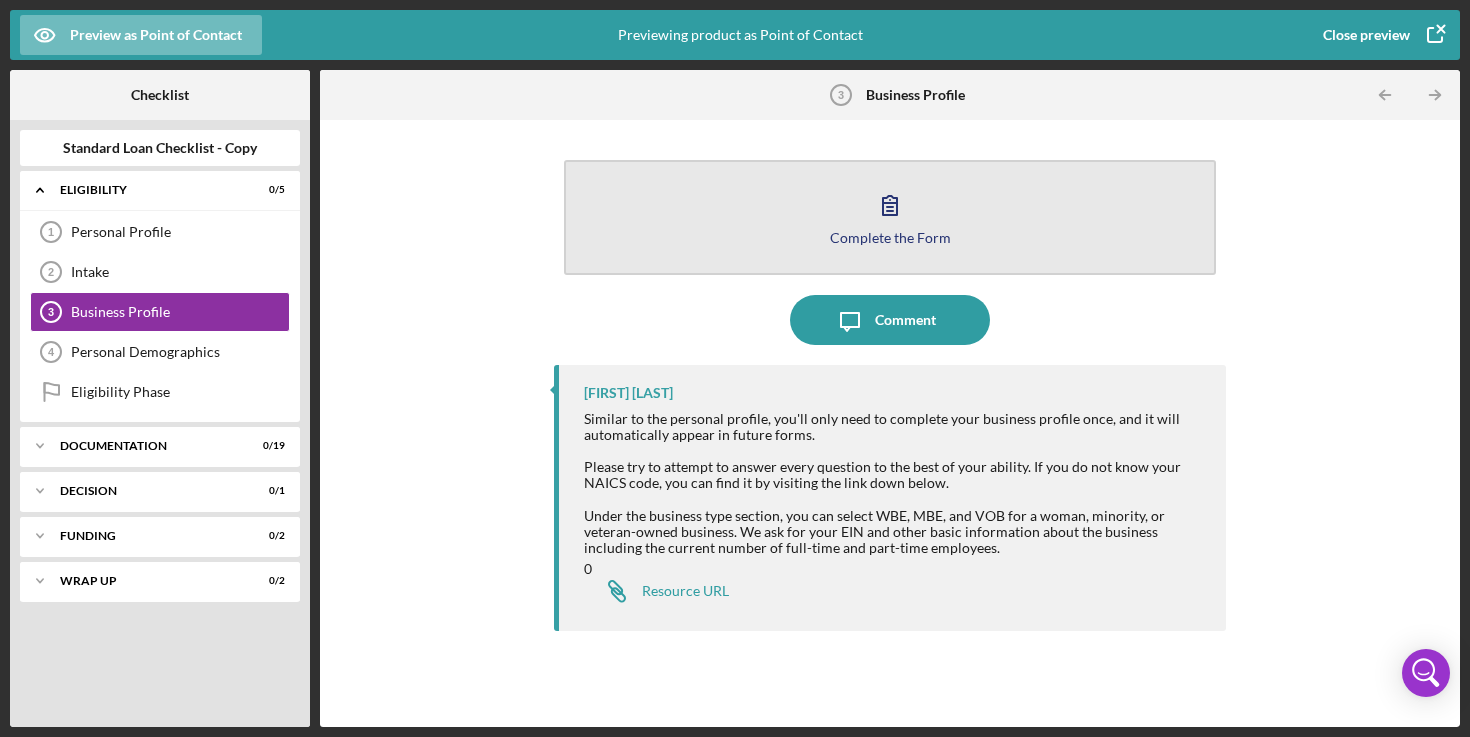 click 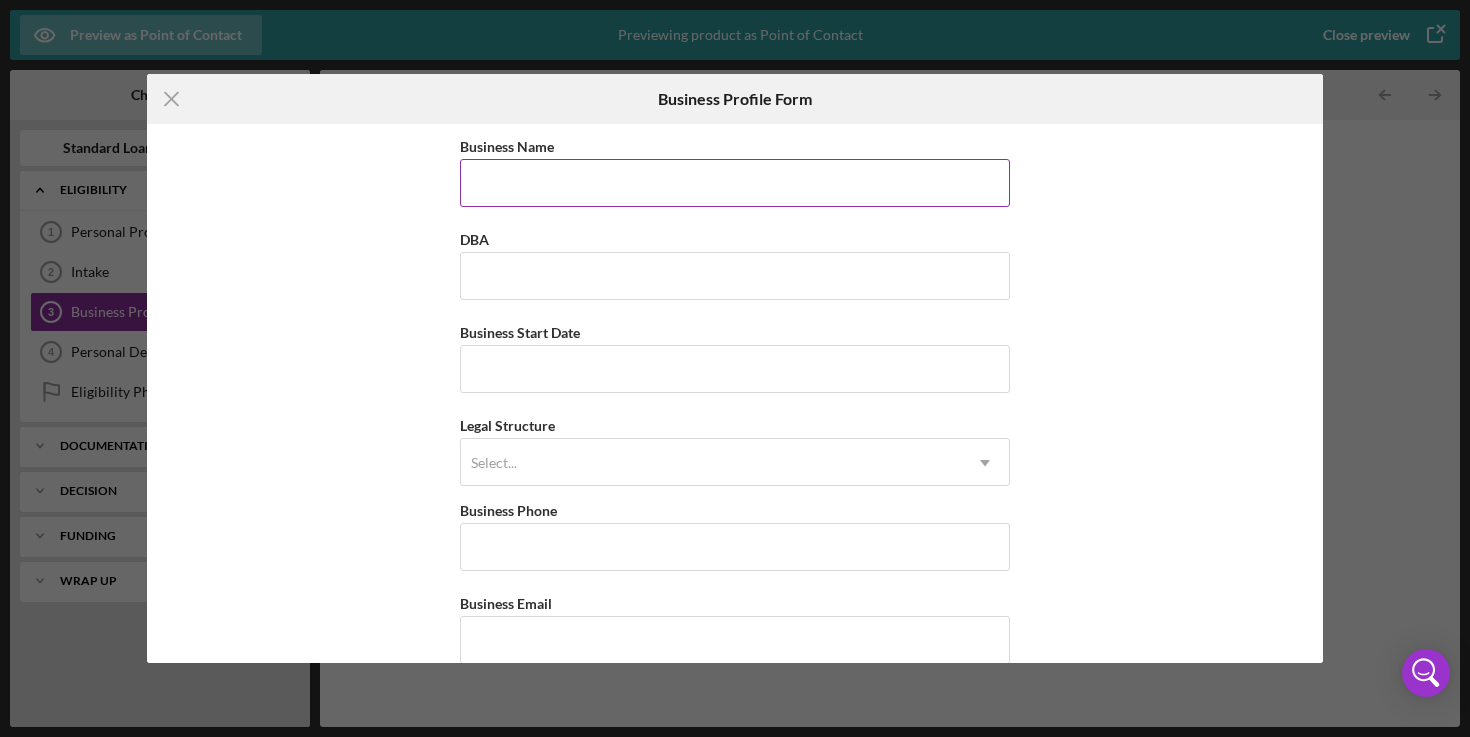 click on "Business Name" at bounding box center [735, 183] 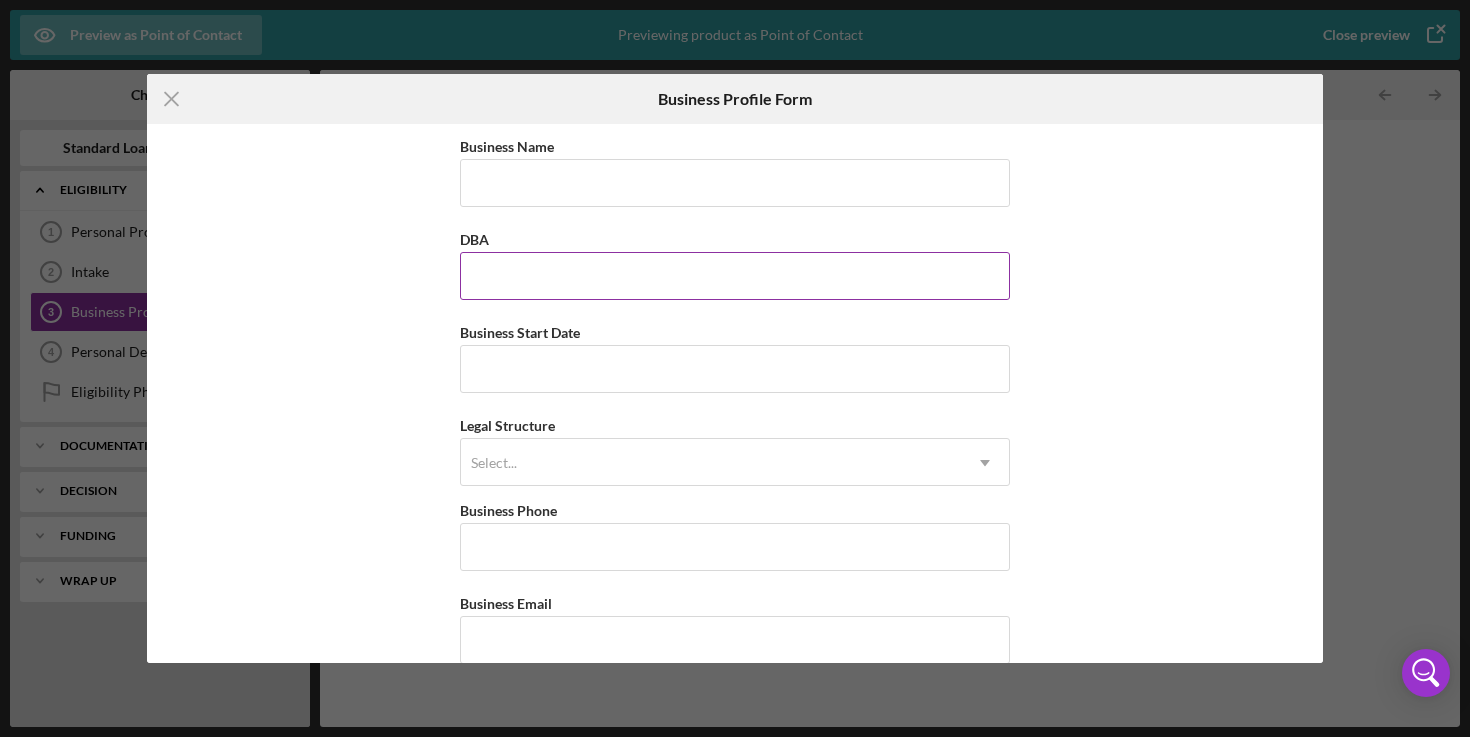 click on "DBA" at bounding box center (735, 276) 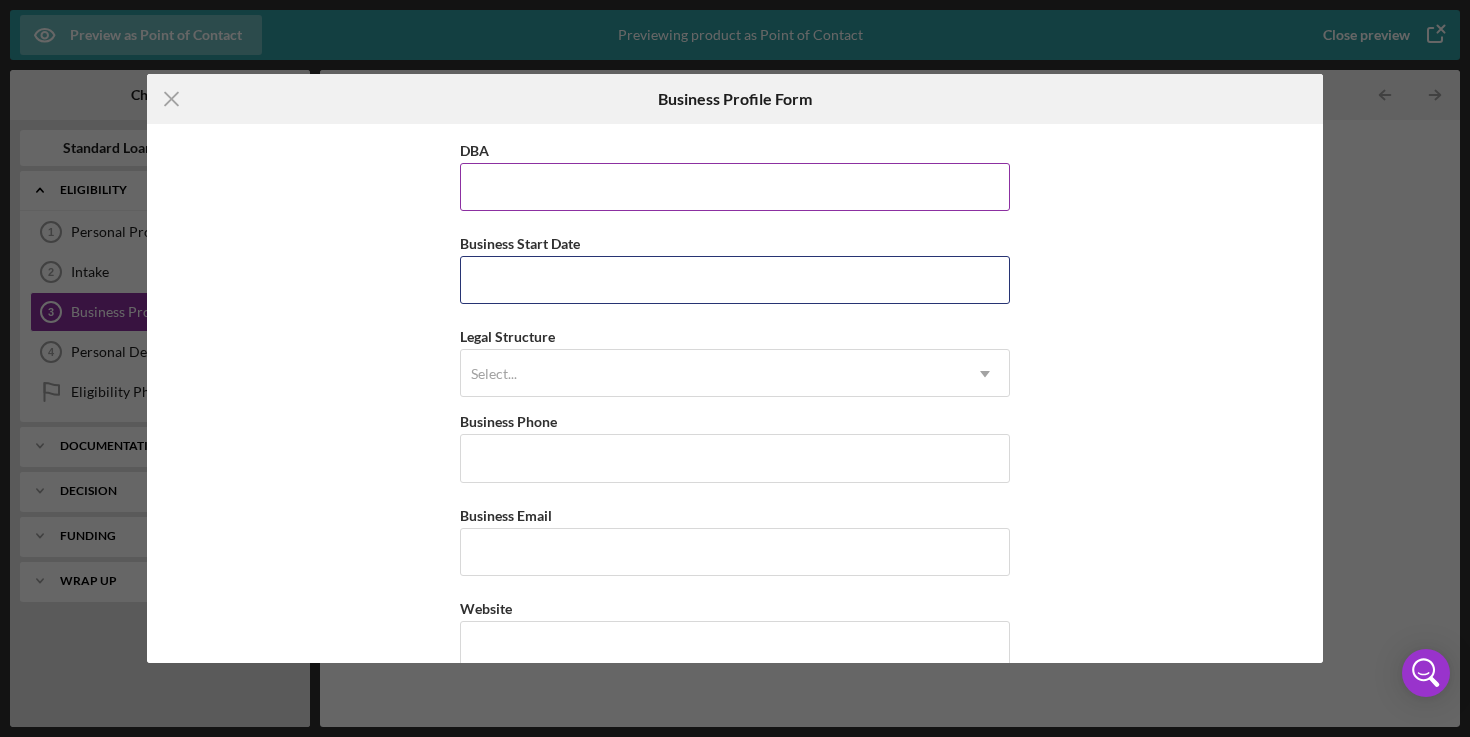 click on "Business Start Date" at bounding box center [735, 280] 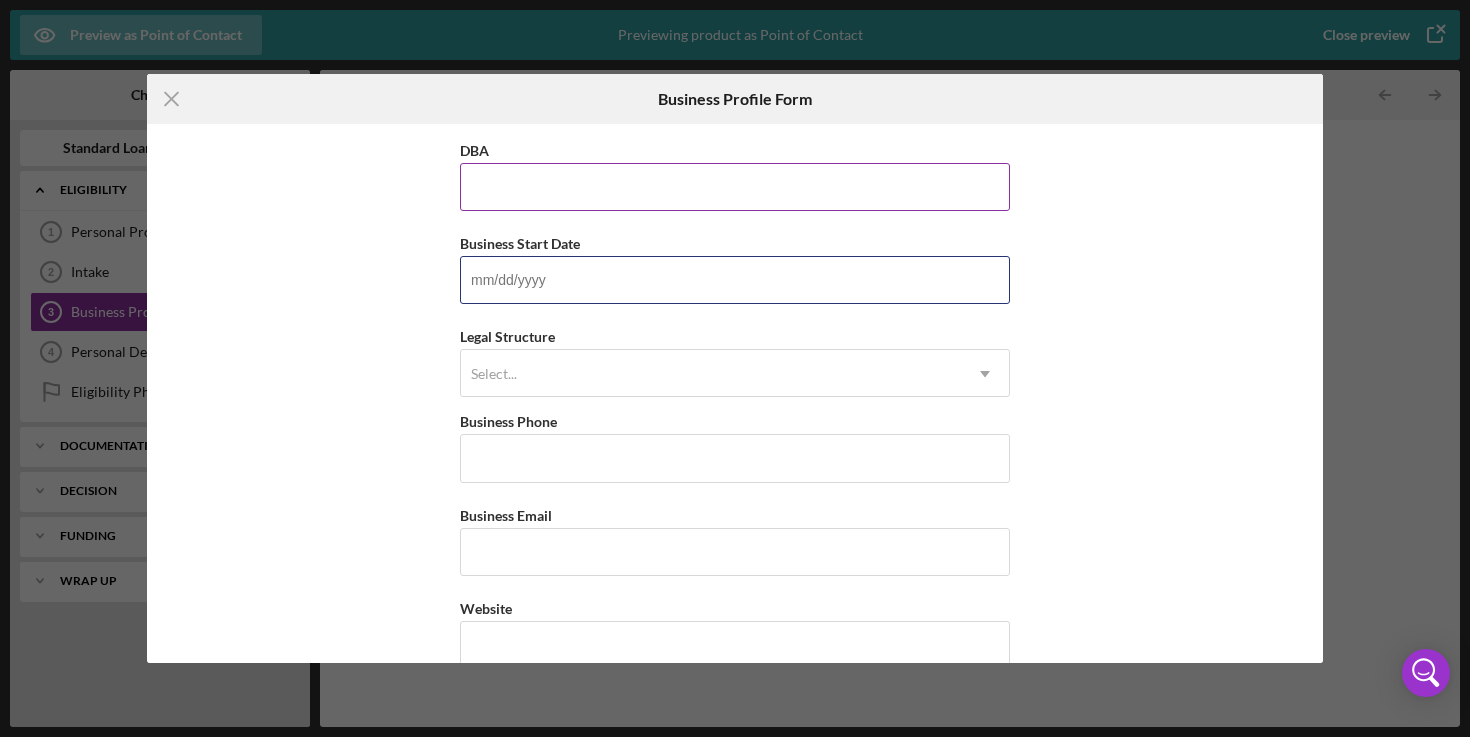scroll, scrollTop: 187, scrollLeft: 0, axis: vertical 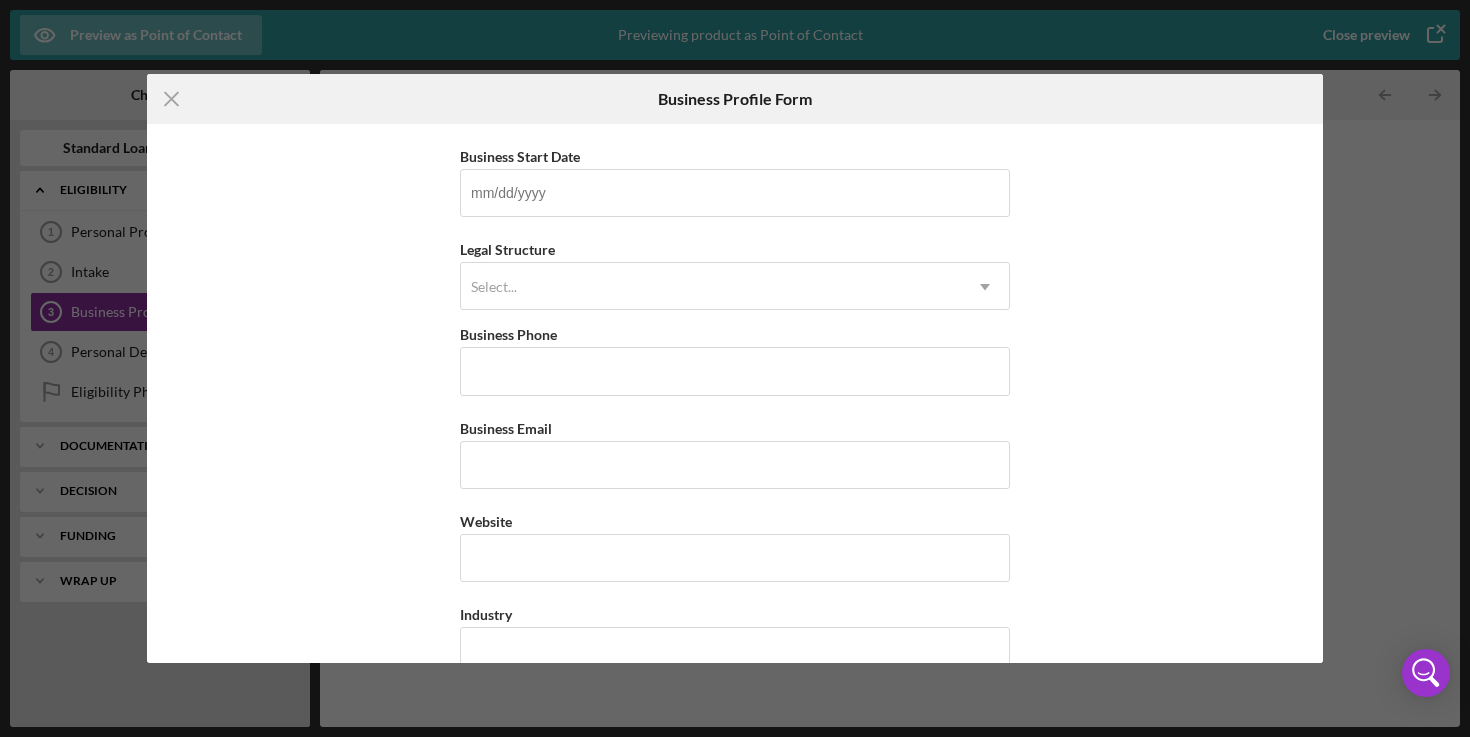 click on "Select..." at bounding box center [711, 287] 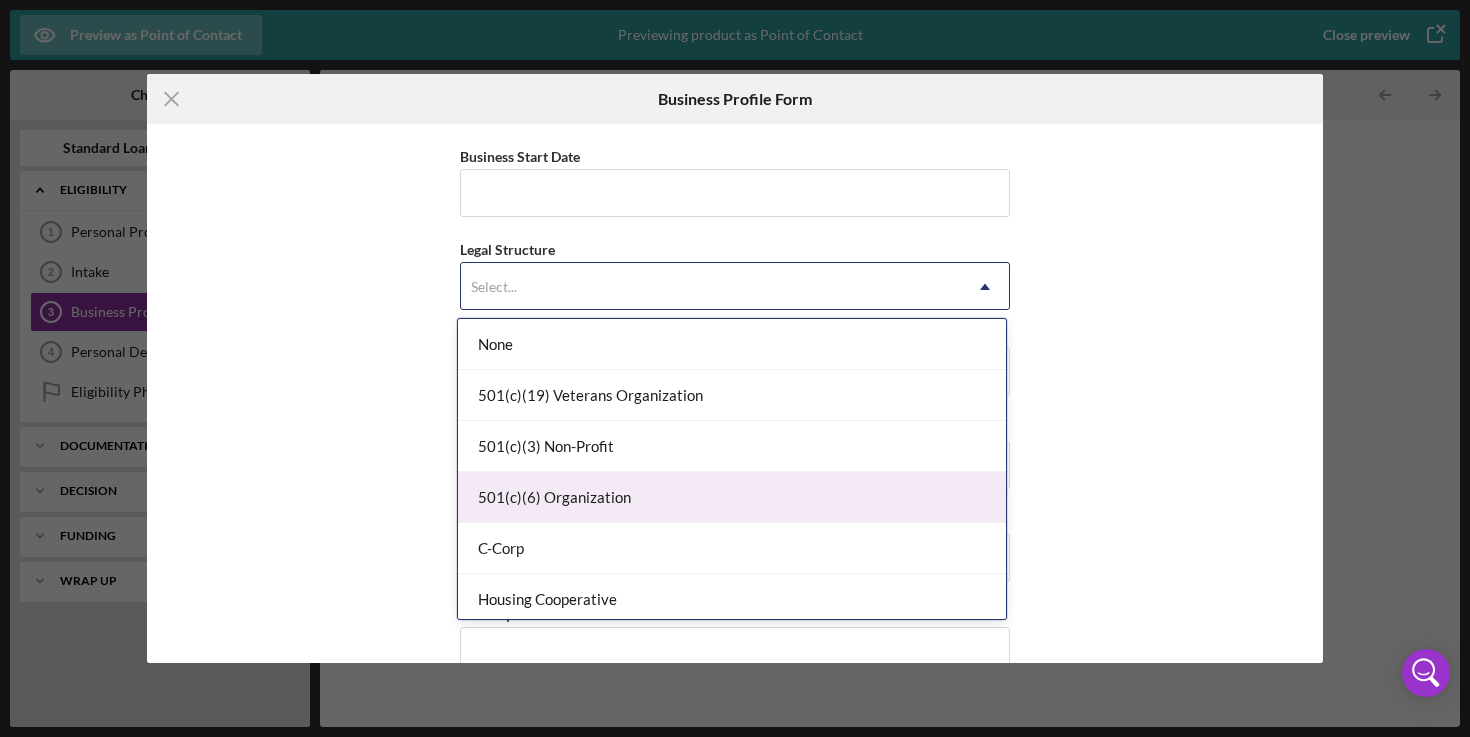 scroll, scrollTop: 465, scrollLeft: 0, axis: vertical 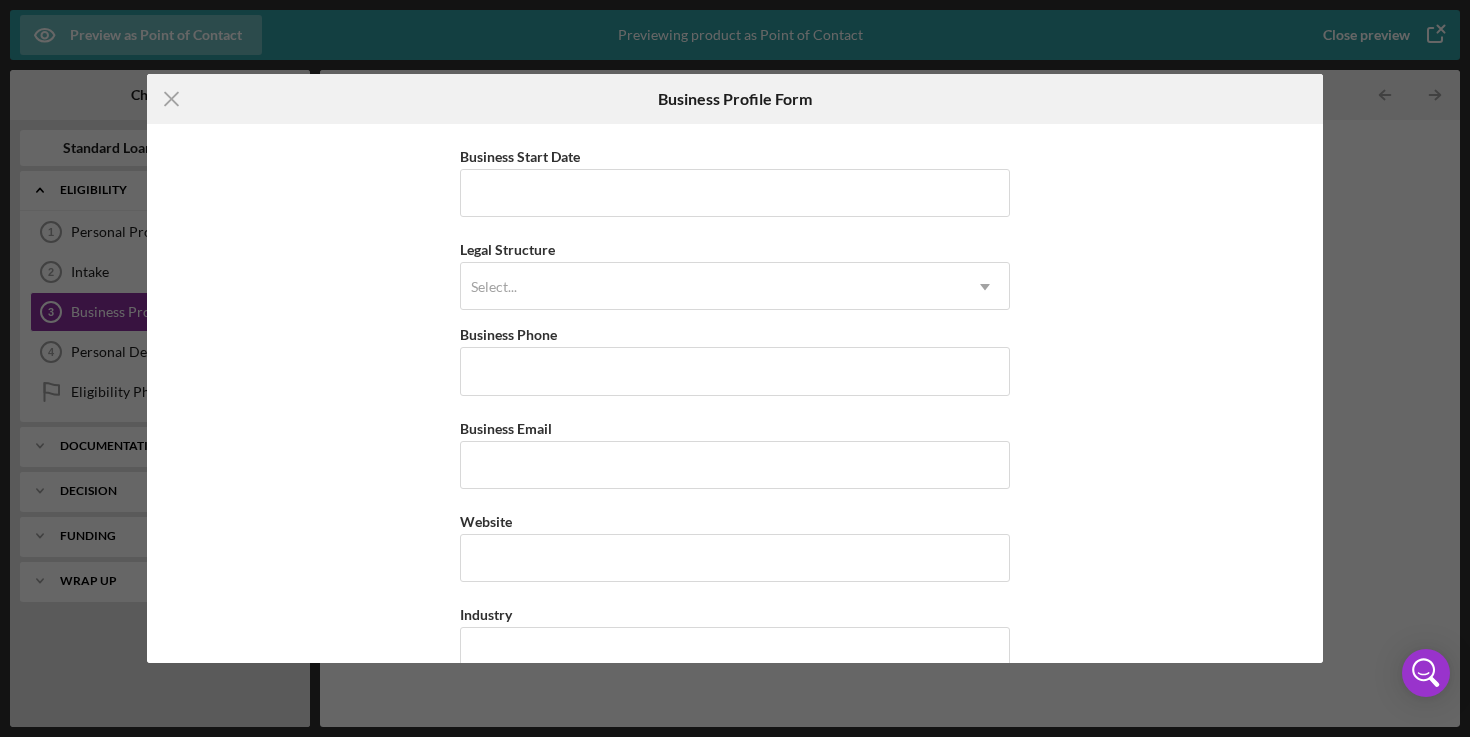 click on "Business Name Required DBA Business Start Date Legal Structure Select... Icon/Dropdown Arrow Business Phone Business Email Required Website Industry Industry NAICS Code EIN Ownership Business Ownership Type Select... Icon/Dropdown Arrow Do you own 100% of the business? Yes No Business Street Address City State Select... Icon/Dropdown Arrow Zip County Is your Mailing Address the same as your Business Address? Yes No Do you own or lease your business premisses? Select... Icon/Dropdown Arrow Annual Gross Revenue Number of Full-Time Employees Number of Part-Time Employees" at bounding box center [735, 394] 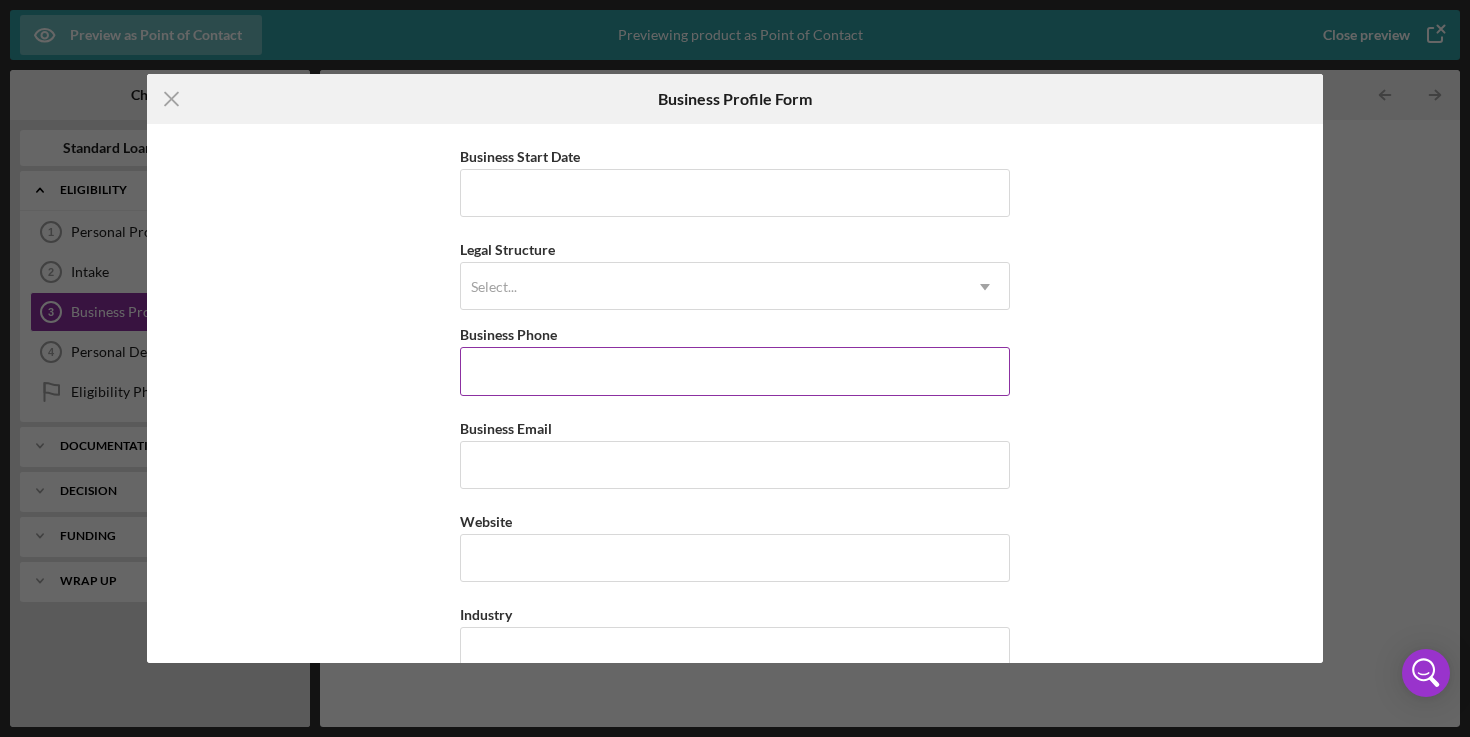 click on "Business Phone" at bounding box center [735, 371] 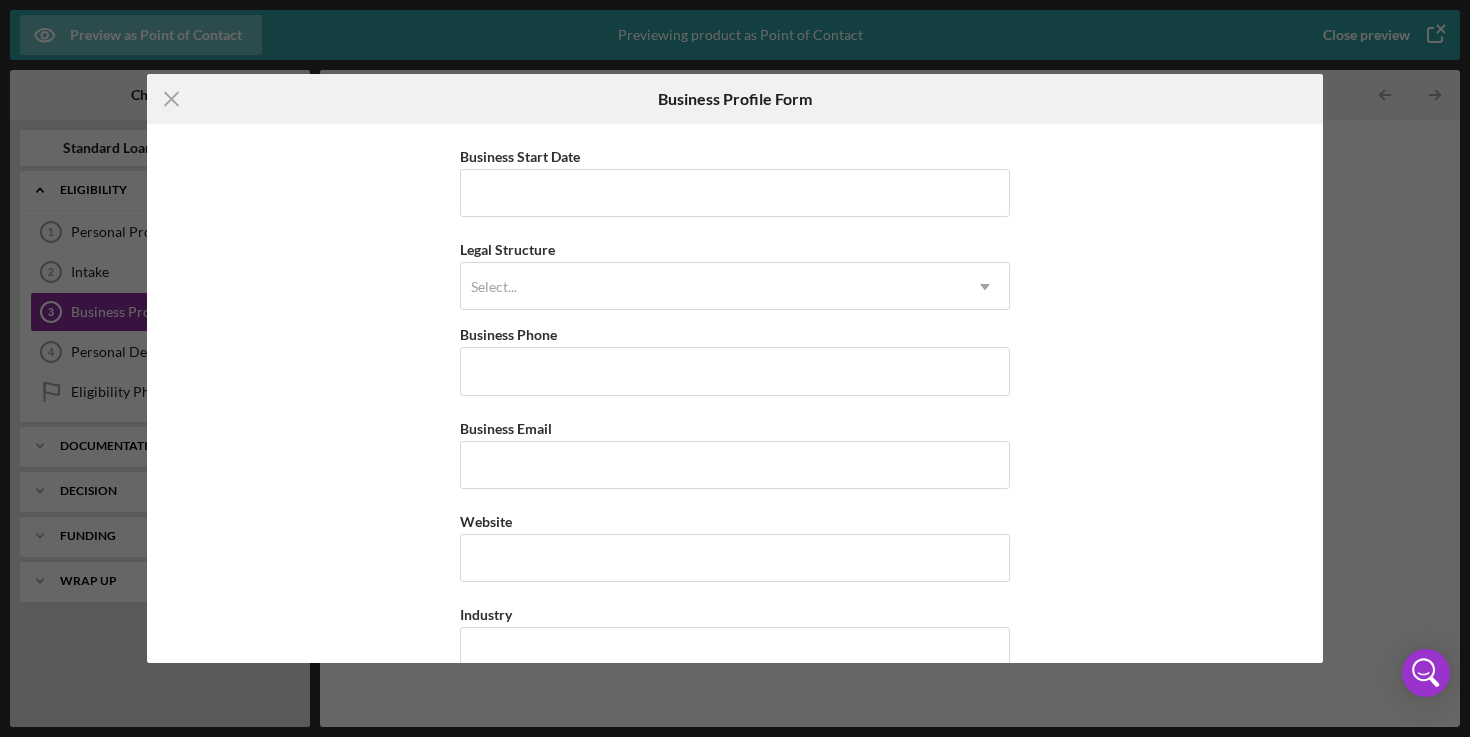 click on "Business Name Required DBA Business Start Date Legal Structure Select... Icon/Dropdown Arrow Business Phone Business Email Required Website Industry Industry NAICS Code EIN Ownership Business Ownership Type Select... Icon/Dropdown Arrow Do you own 100% of the business? Yes No Business Street Address City State Select... Icon/Dropdown Arrow Zip County Is your Mailing Address the same as your Business Address? Yes No Do you own or lease your business premisses? Select... Icon/Dropdown Arrow Annual Gross Revenue Number of Full-Time Employees Number of Part-Time Employees" at bounding box center [735, 394] 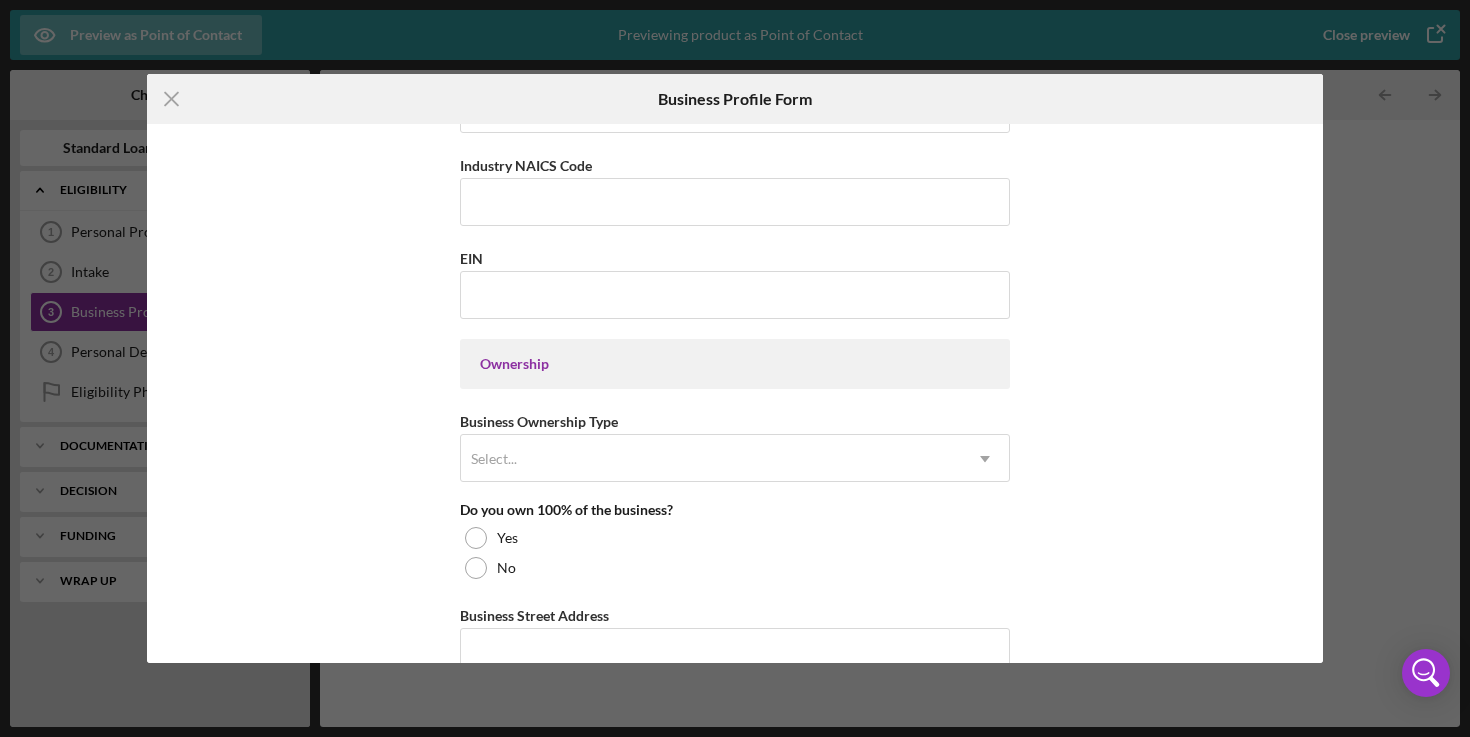 scroll, scrollTop: 735, scrollLeft: 0, axis: vertical 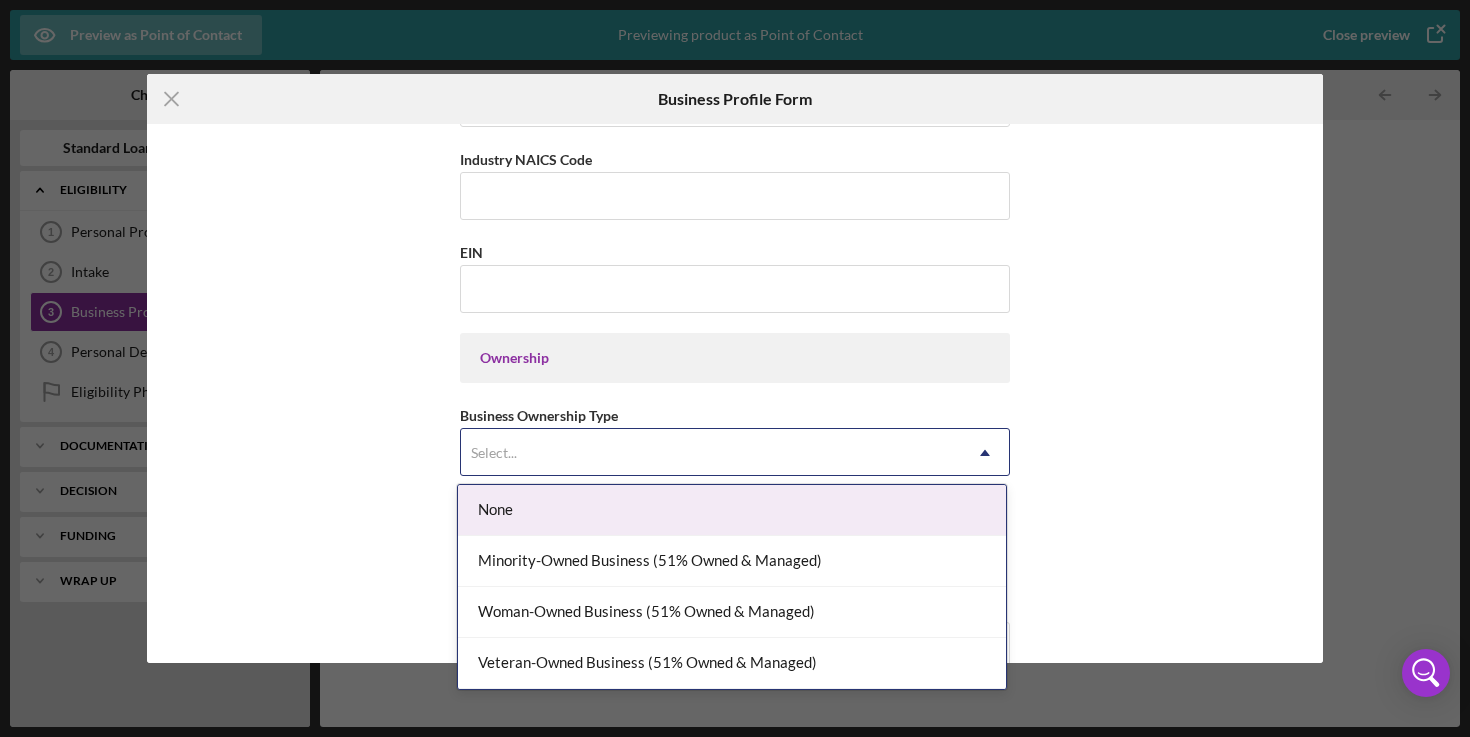 click on "Select..." at bounding box center (711, 453) 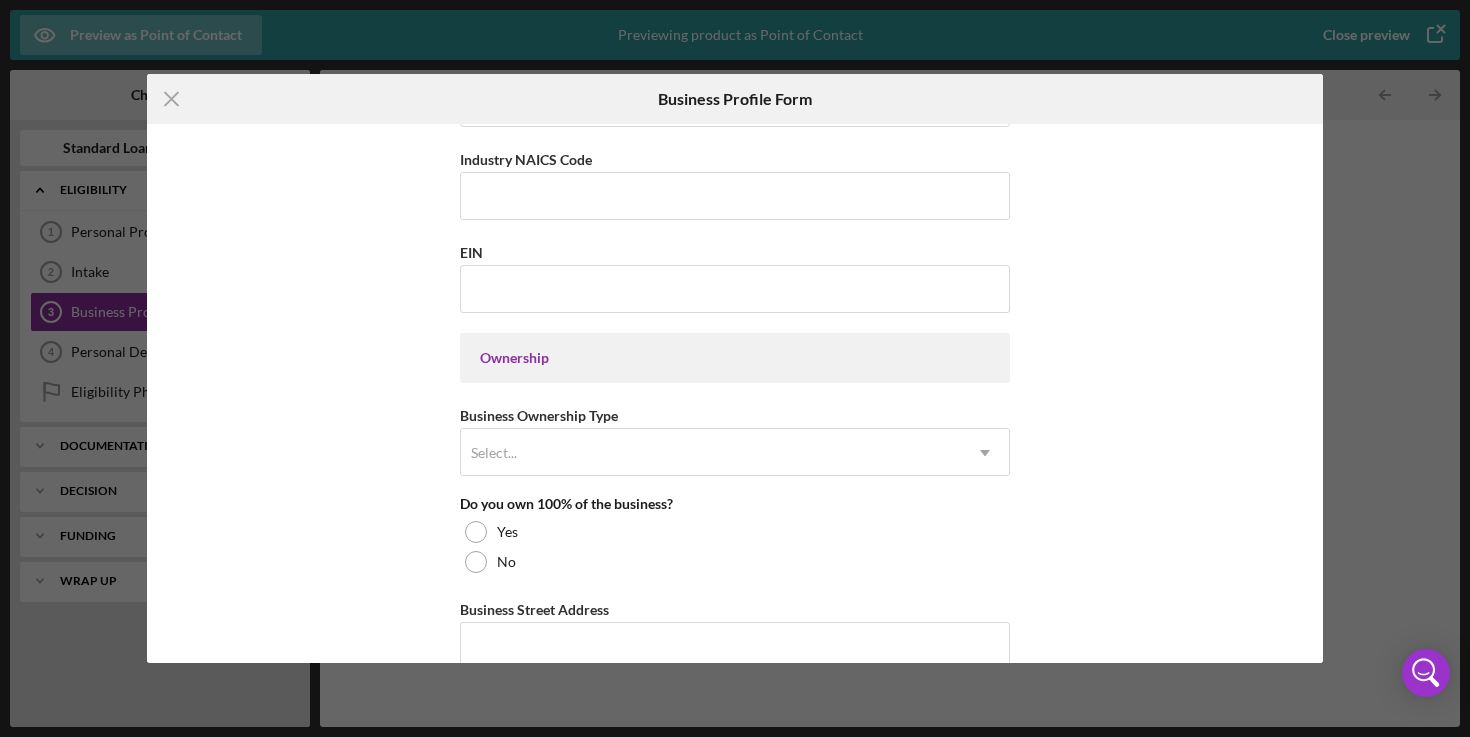 click on "Business Name Required DBA Business Start Date Legal Structure Select... Icon/Dropdown Arrow Business Phone Business Email Required Website Industry Industry NAICS Code EIN Ownership Business Ownership Type Select... Icon/Dropdown Arrow Do you own 100% of the business? Yes No Business Street Address City State Select... Icon/Dropdown Arrow Zip County Is your Mailing Address the same as your Business Address? Yes No Do you own or lease your business premisses? Select... Icon/Dropdown Arrow Annual Gross Revenue Number of Full-Time Employees Number of Part-Time Employees" at bounding box center (735, 394) 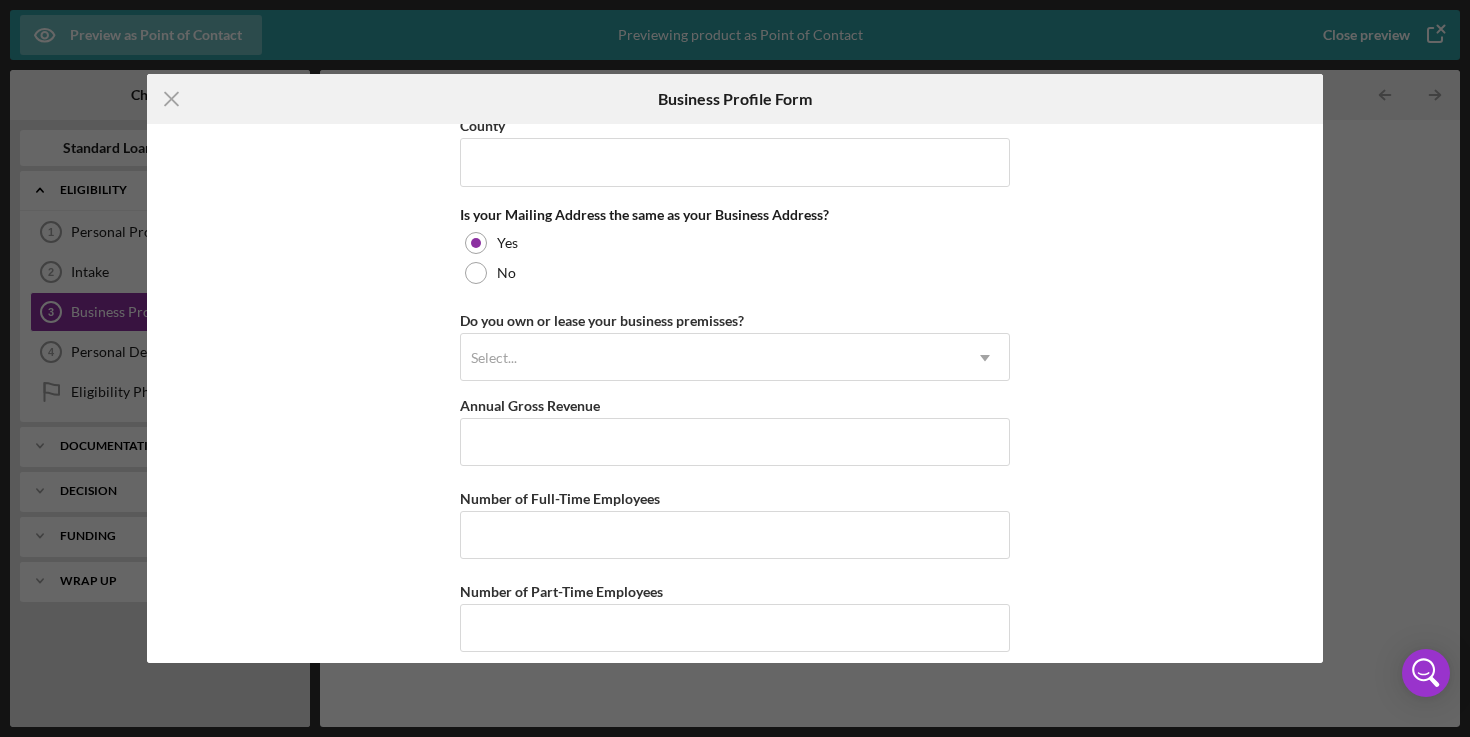 scroll, scrollTop: 1516, scrollLeft: 0, axis: vertical 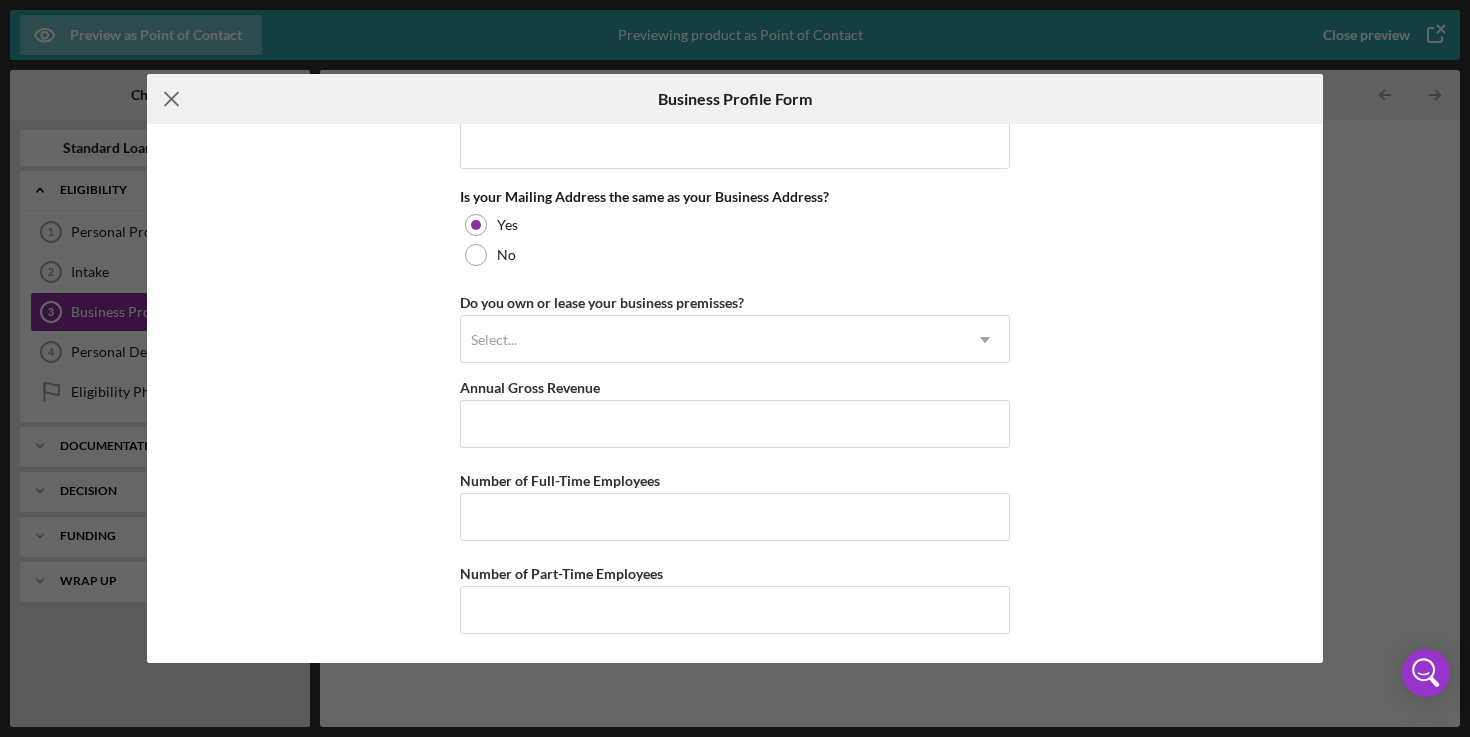 click on "Icon/Menu Close" 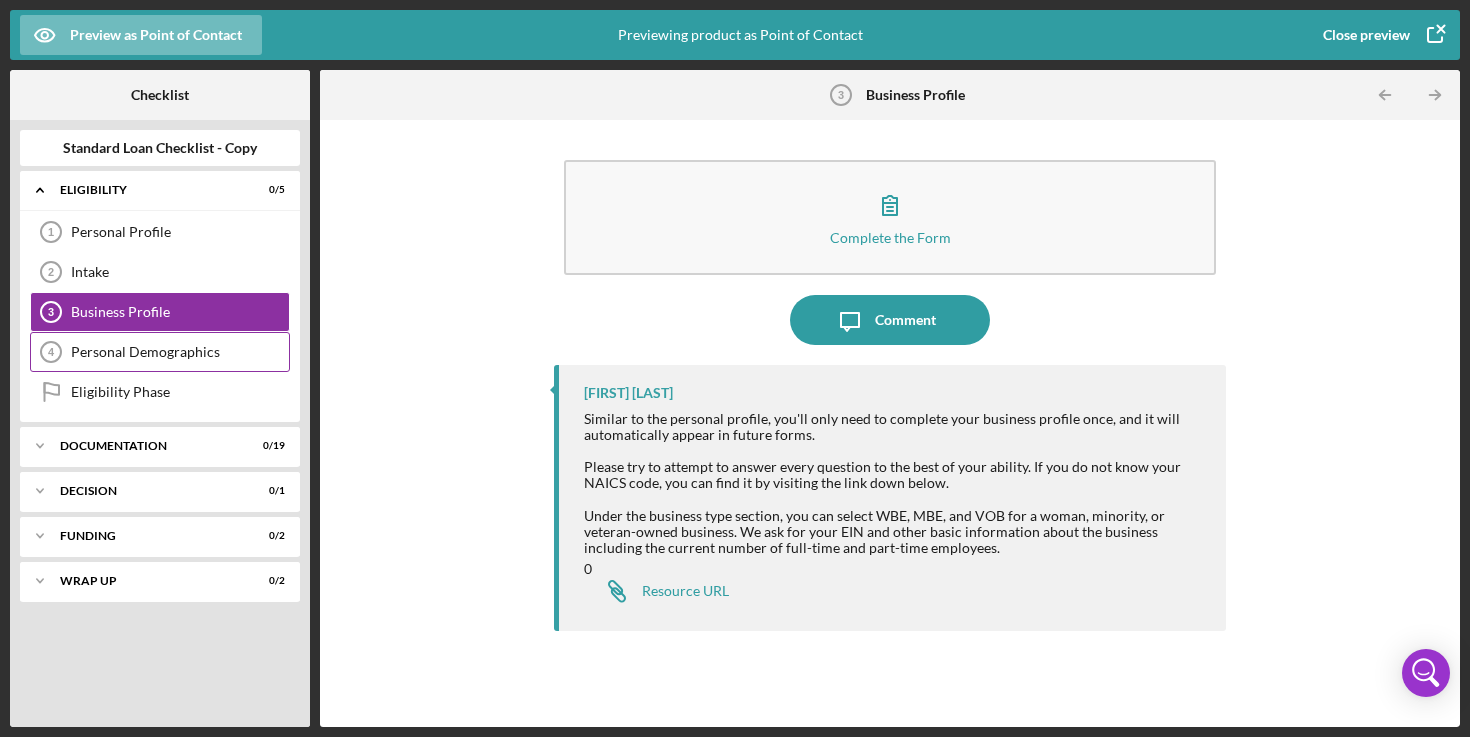 click on "Personal Demographics 4 Personal Demographics" at bounding box center [160, 352] 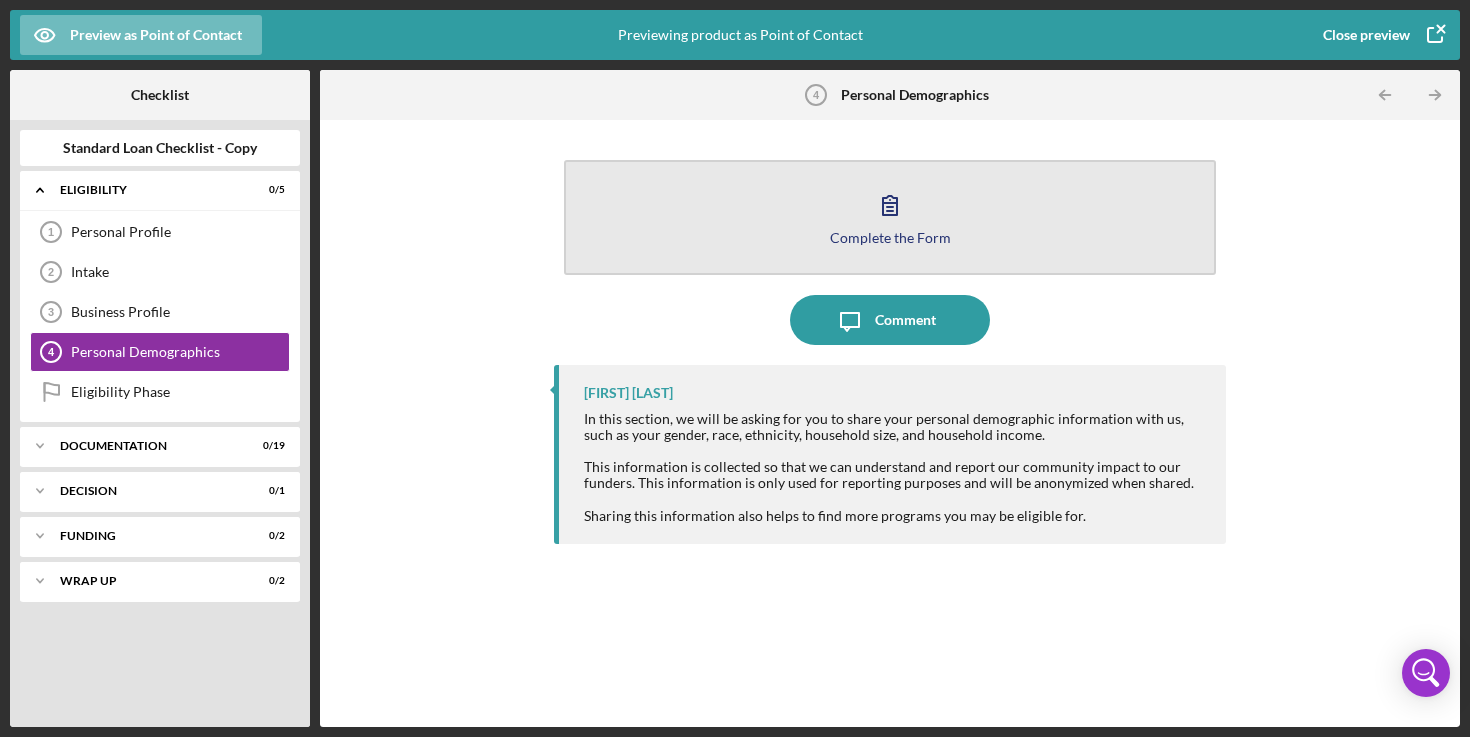 click on "Complete the Form Form" at bounding box center (890, 217) 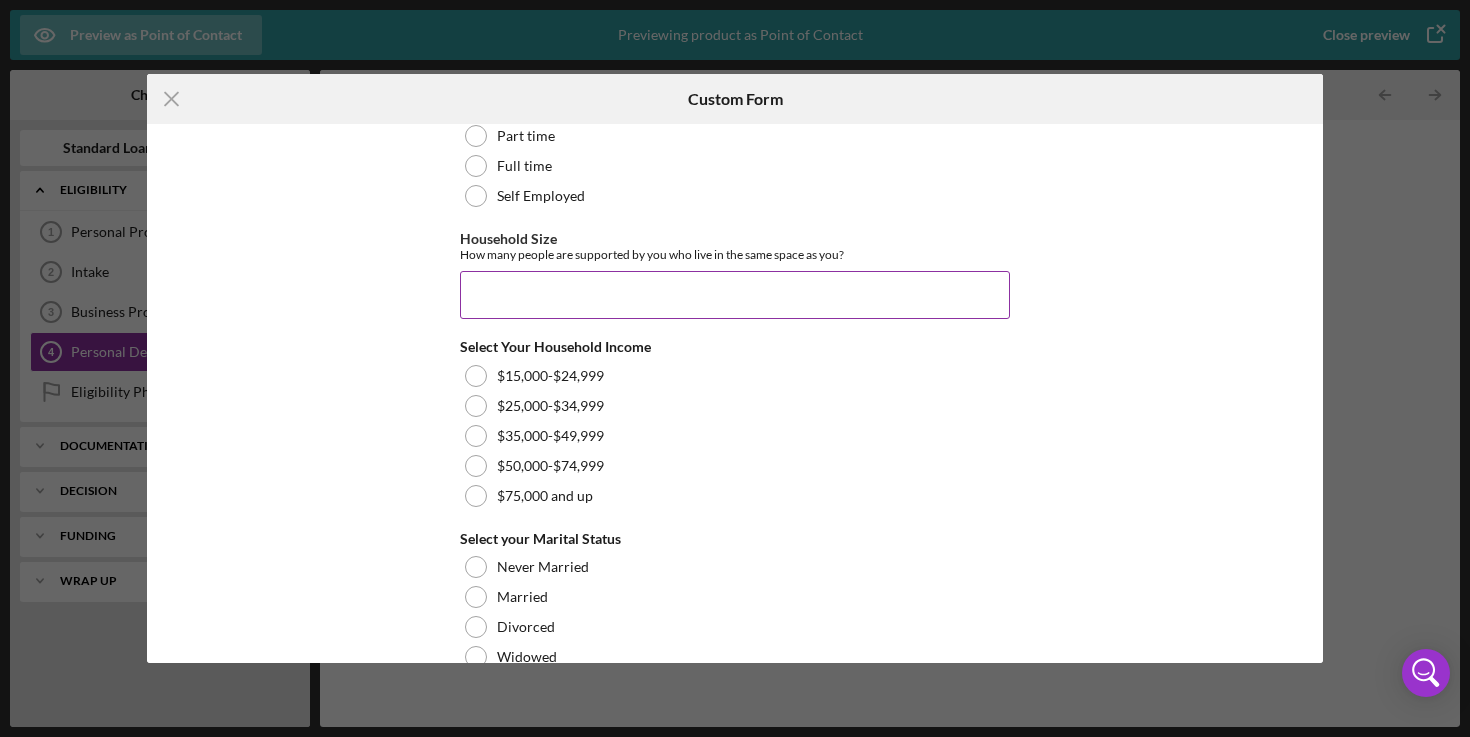 scroll, scrollTop: 1136, scrollLeft: 0, axis: vertical 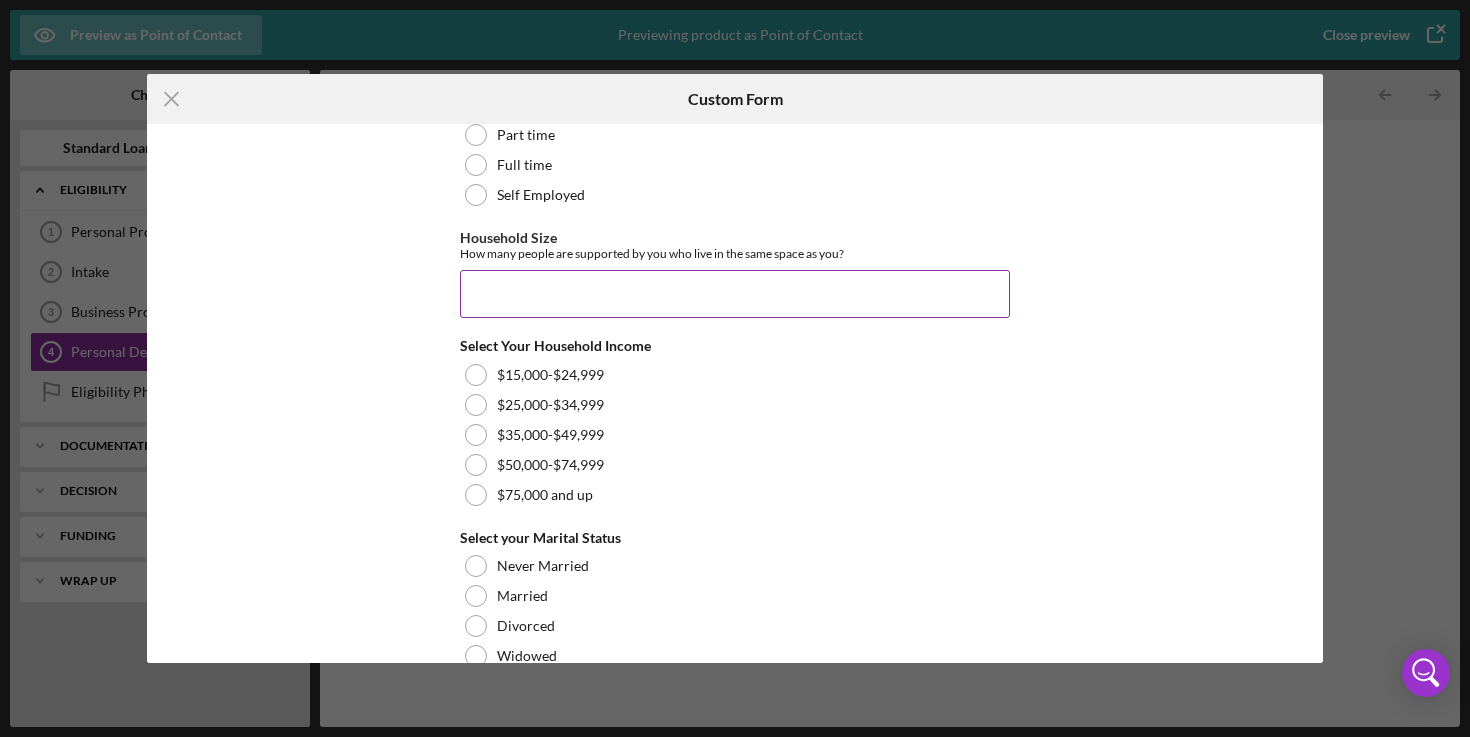 click on "Household Size" at bounding box center [735, 294] 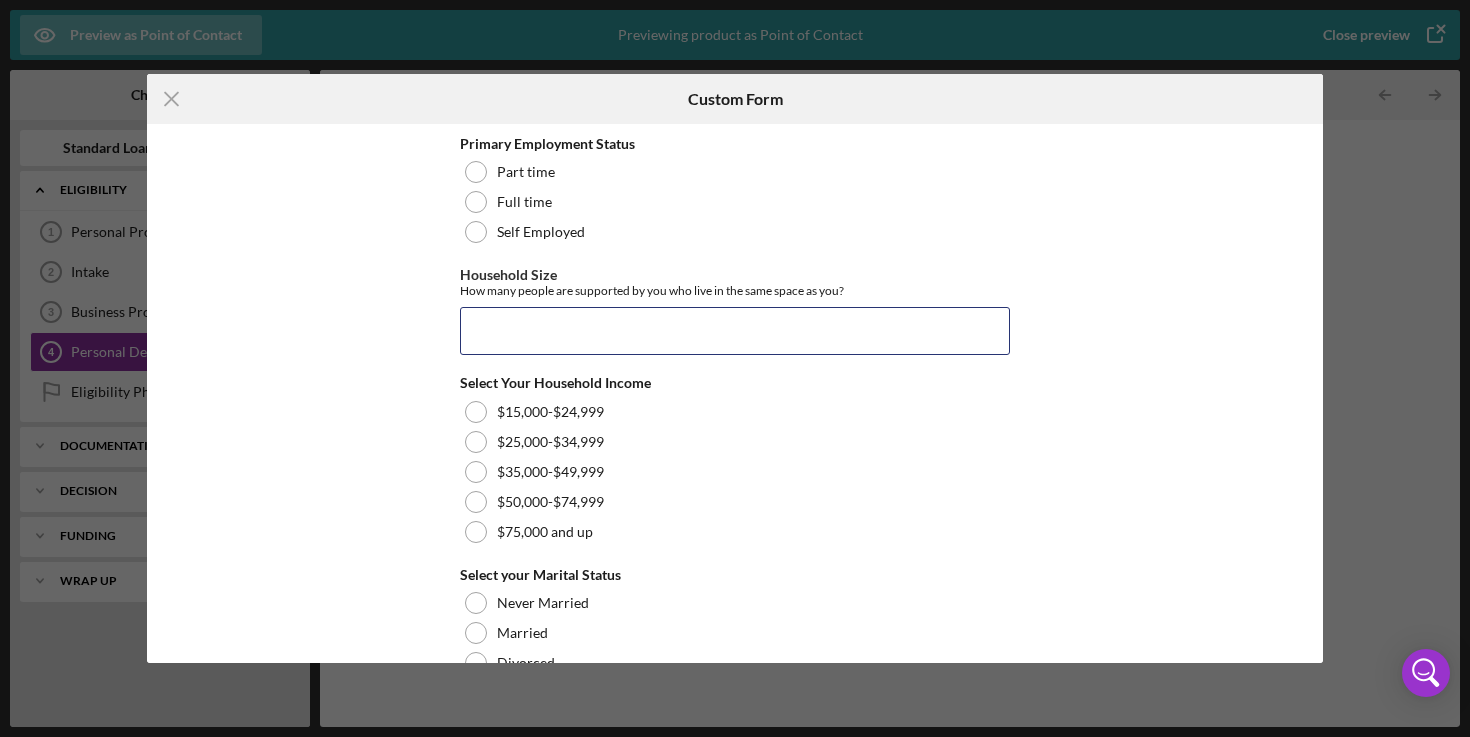 scroll, scrollTop: 1041, scrollLeft: 0, axis: vertical 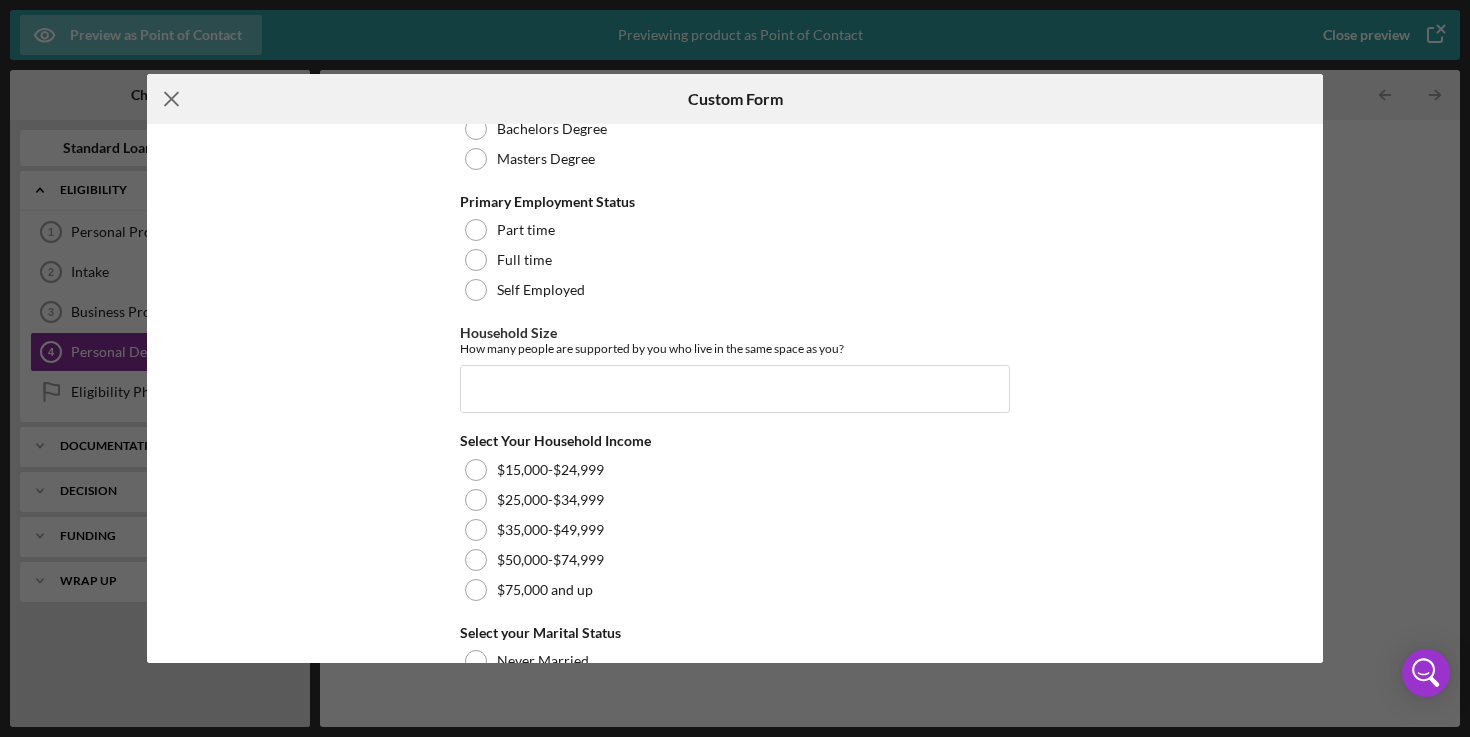 click 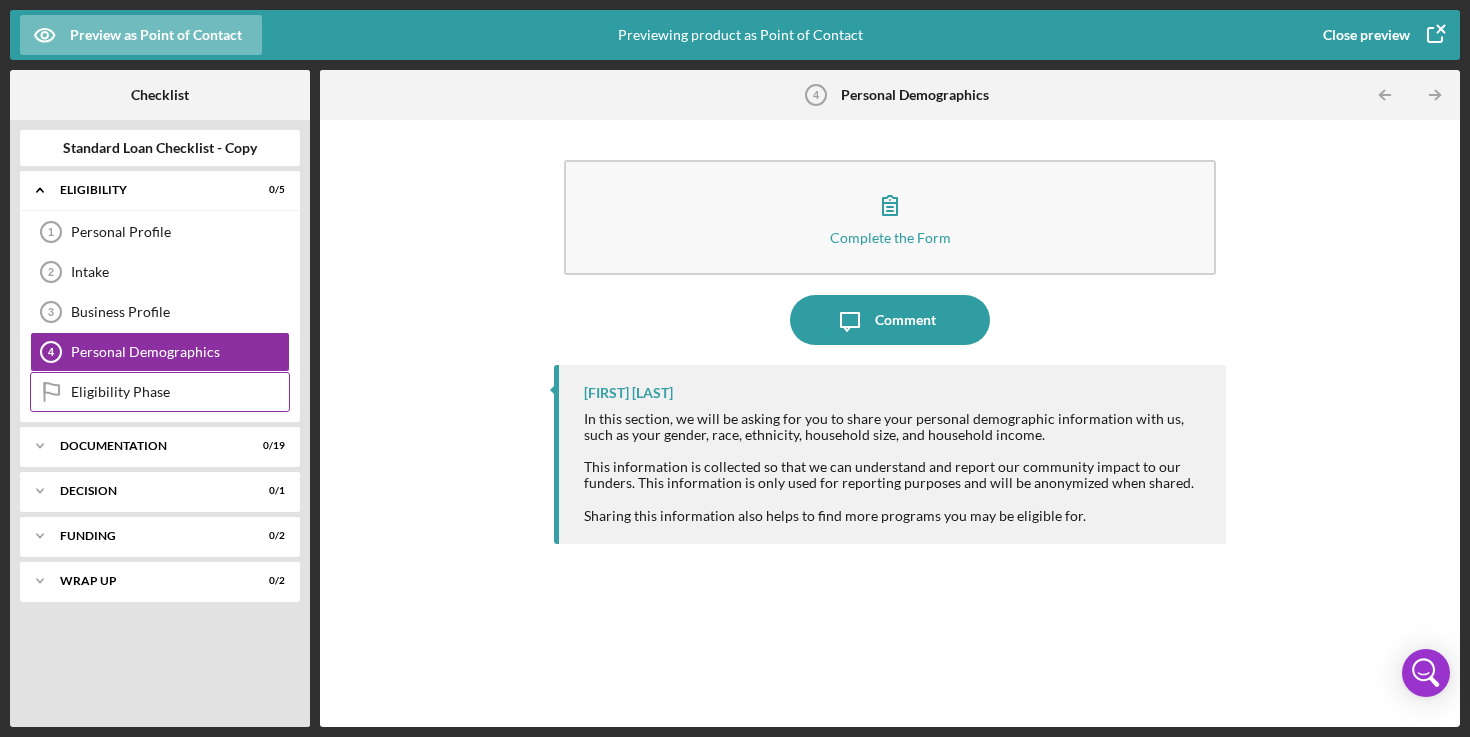 click on "Eligibility Phase" at bounding box center [180, 392] 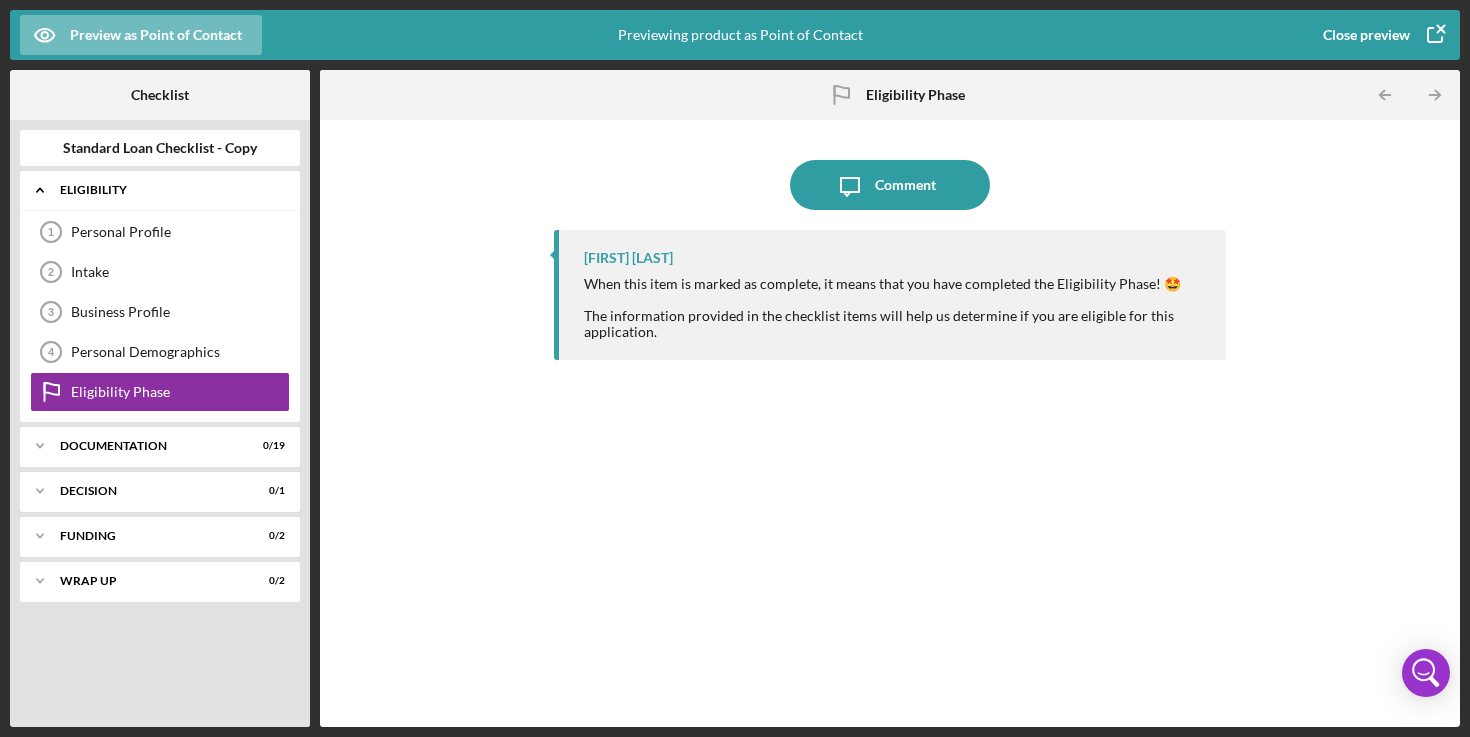 click on "Icon/Expander" 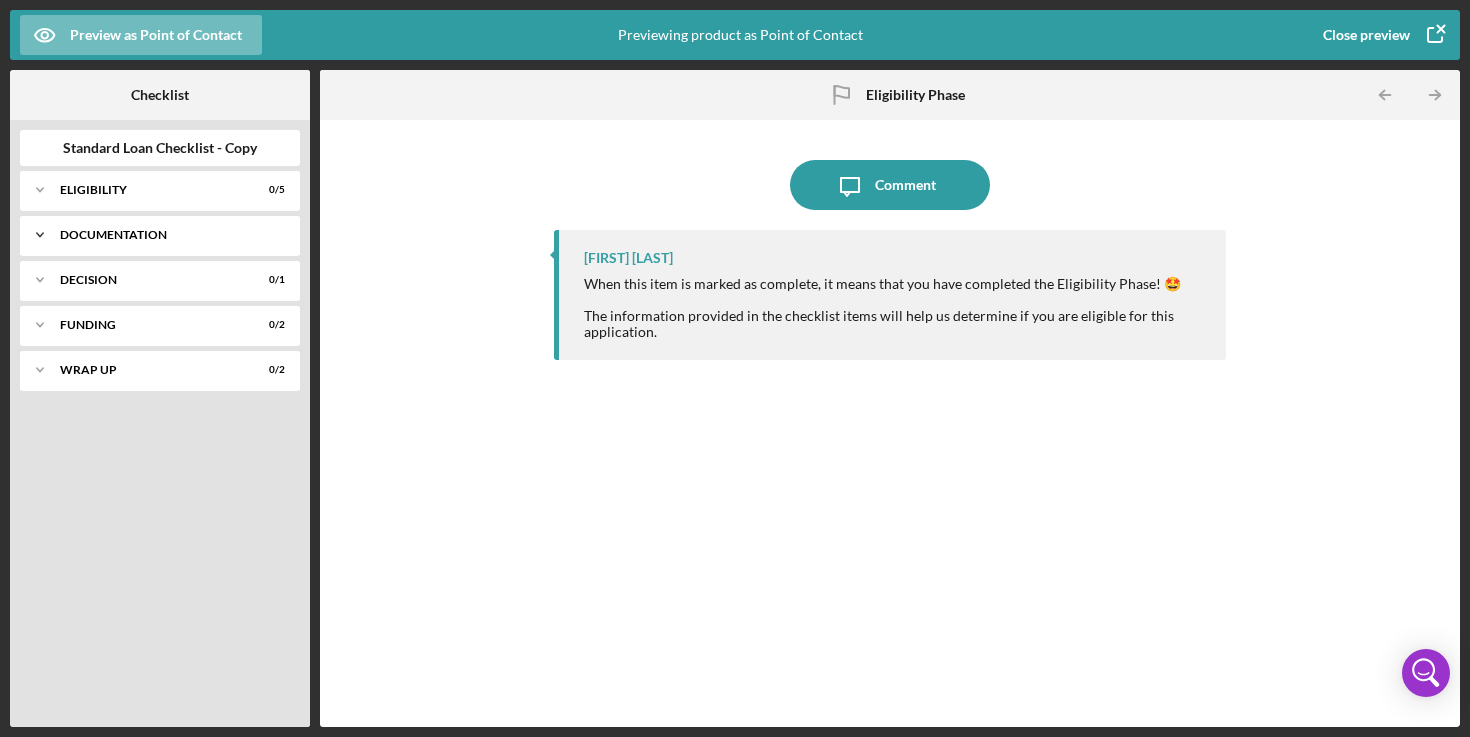 click on "Icon/Expander Documentation 0 / 19" at bounding box center (160, 235) 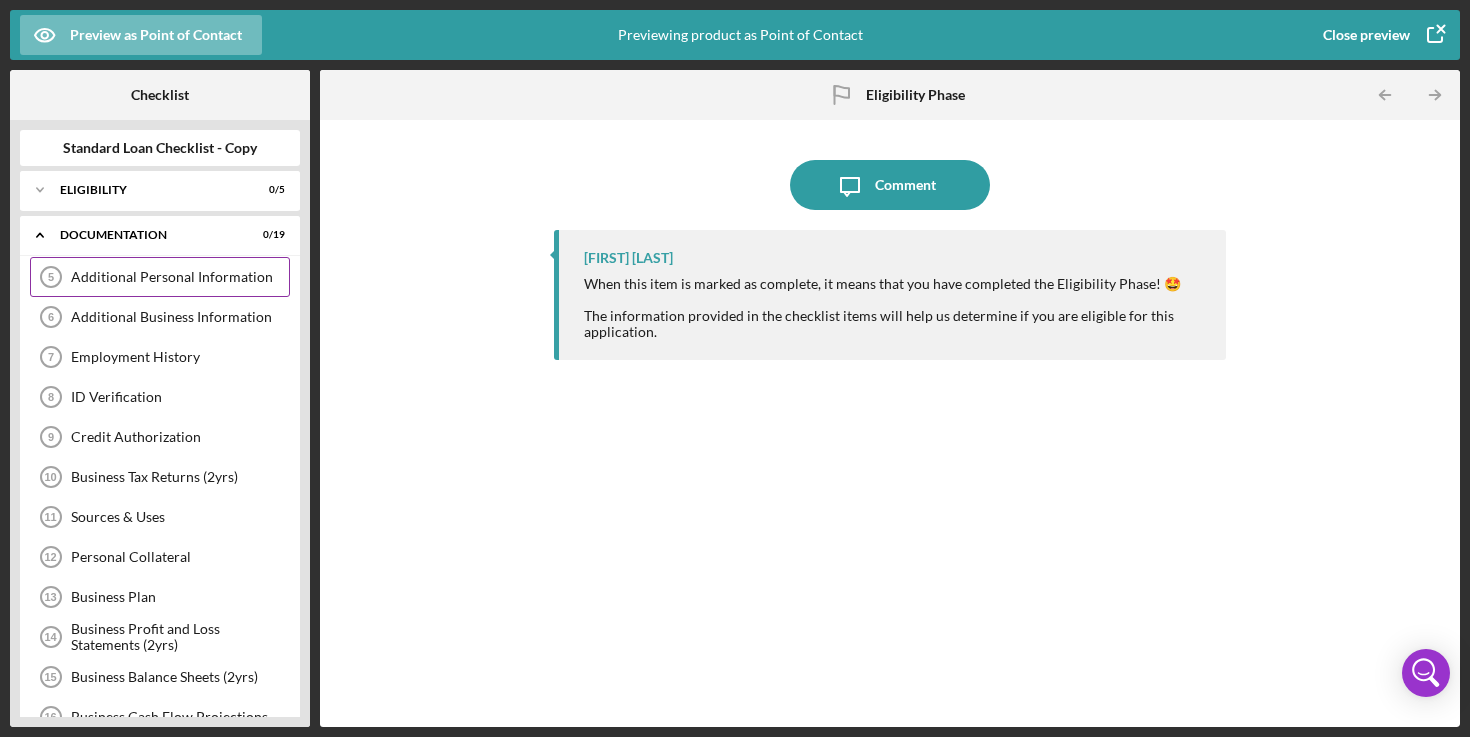 click on "Additional Personal Information" at bounding box center (180, 277) 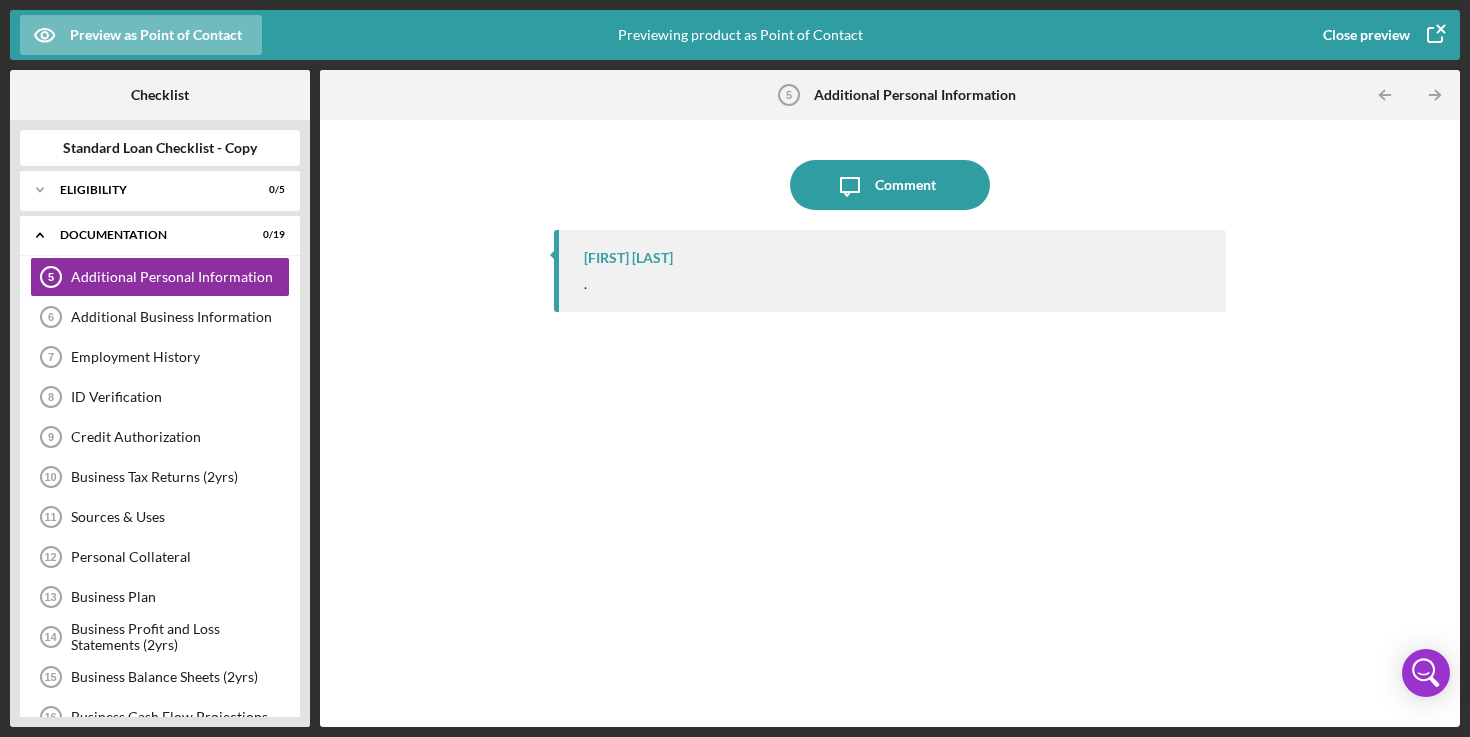 click on "." at bounding box center [895, 284] 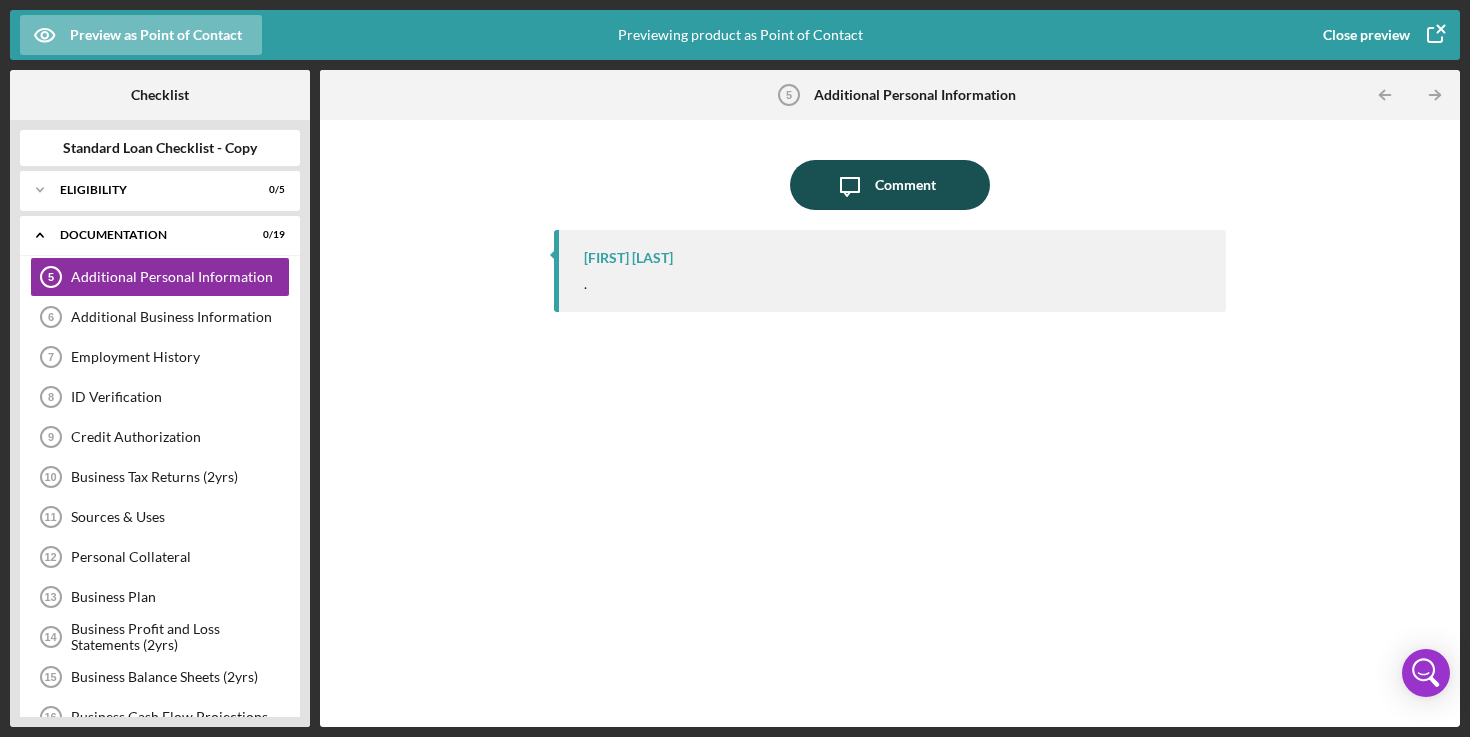 click on "Comment" at bounding box center [905, 185] 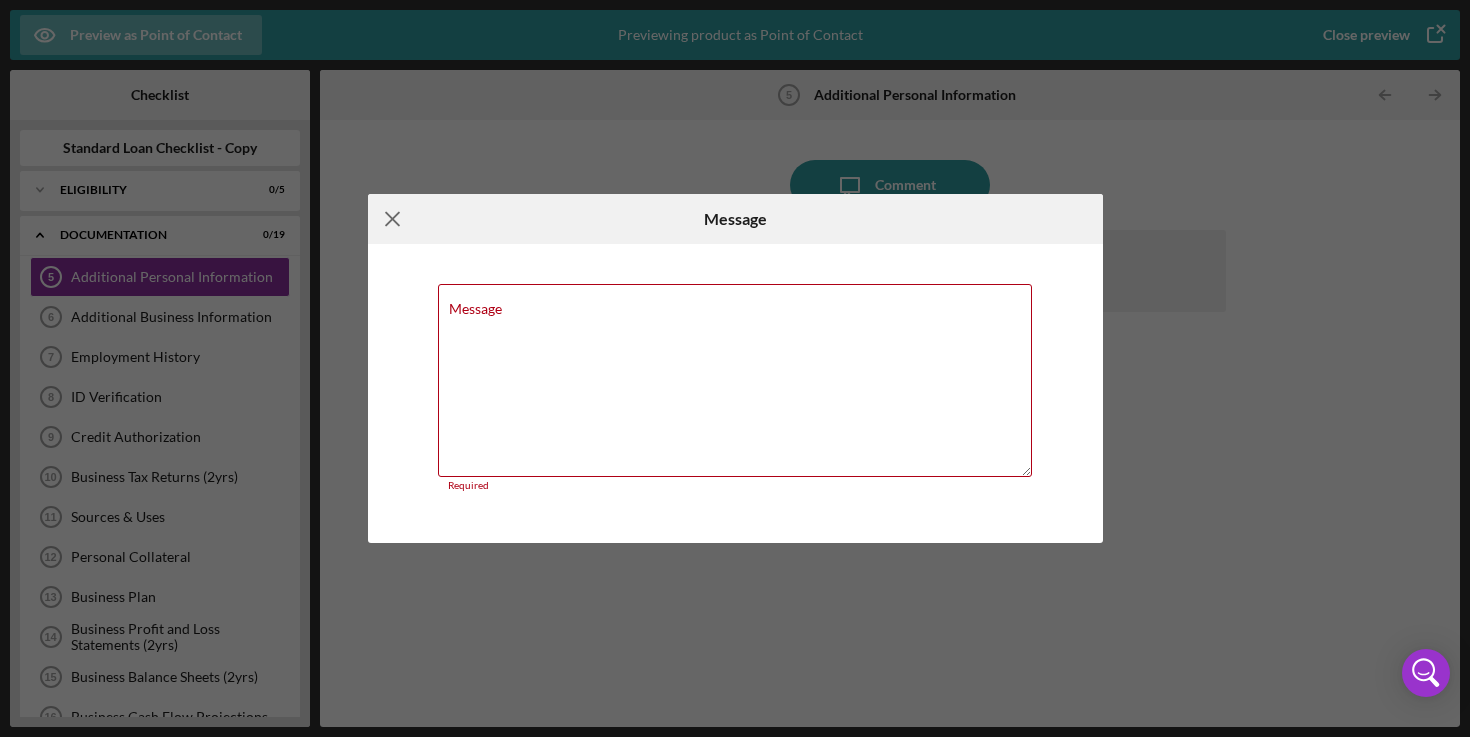 click on "Icon/Menu Close" 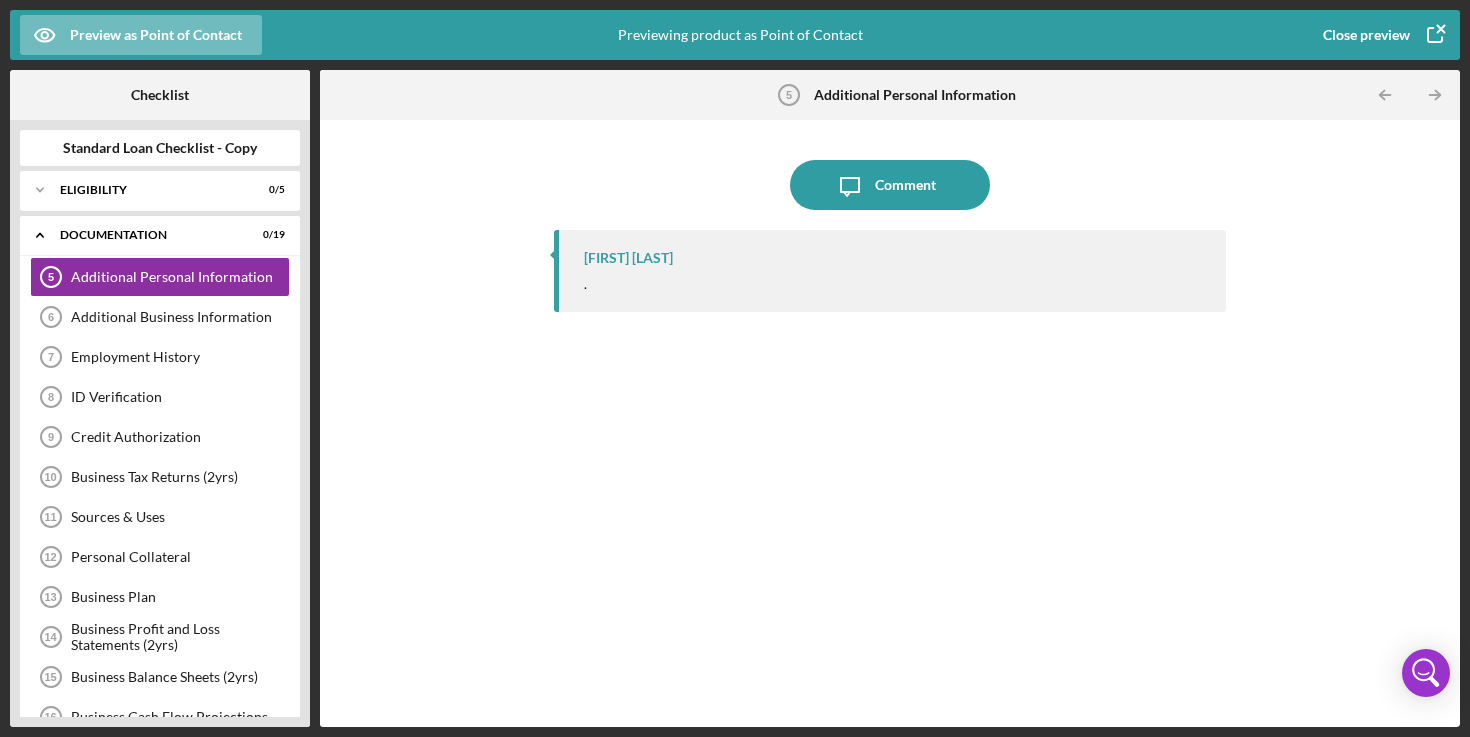 click on "Icon/Message Comment Chrissy Weiss   ." at bounding box center (890, 423) 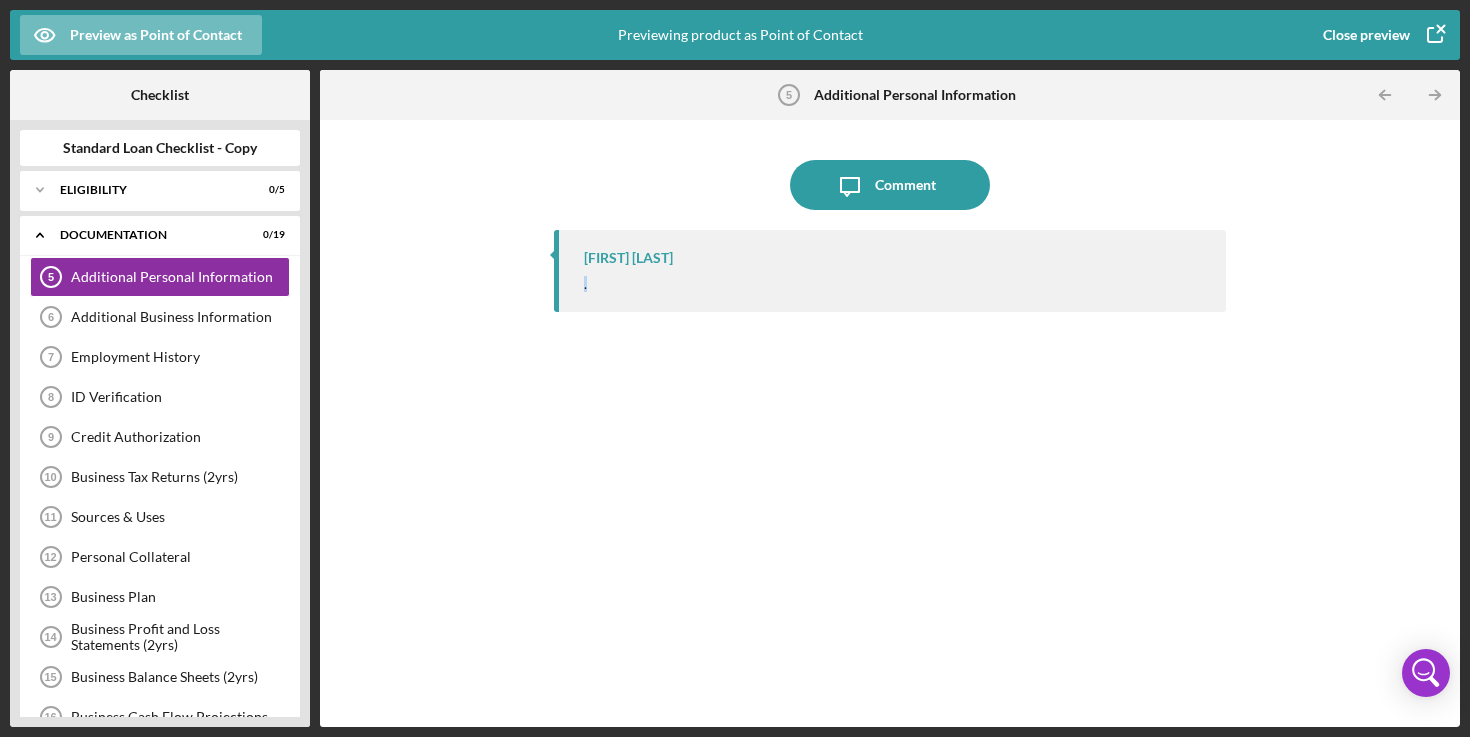 click on "[FIRST] [LAST] ." at bounding box center [890, 271] 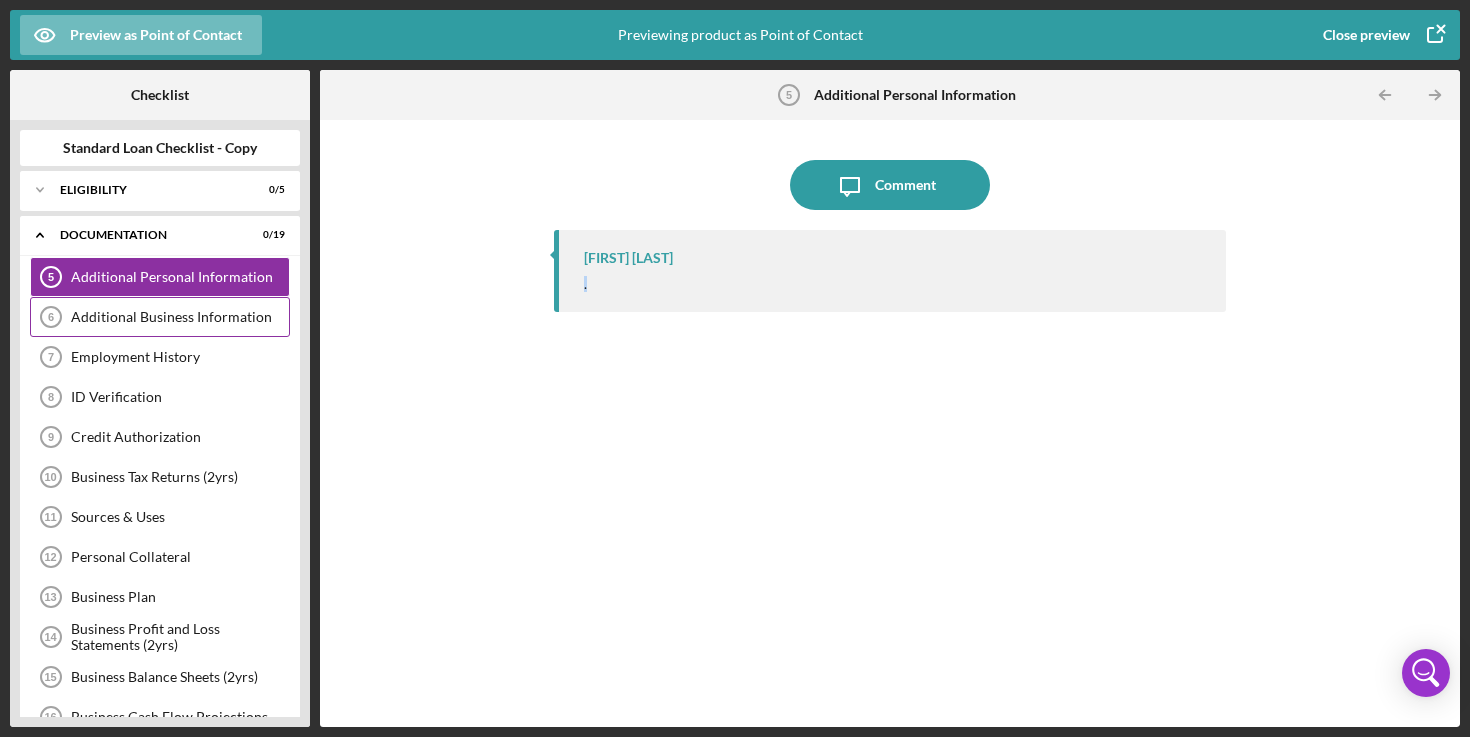 click on "Additional Business Information" at bounding box center [180, 317] 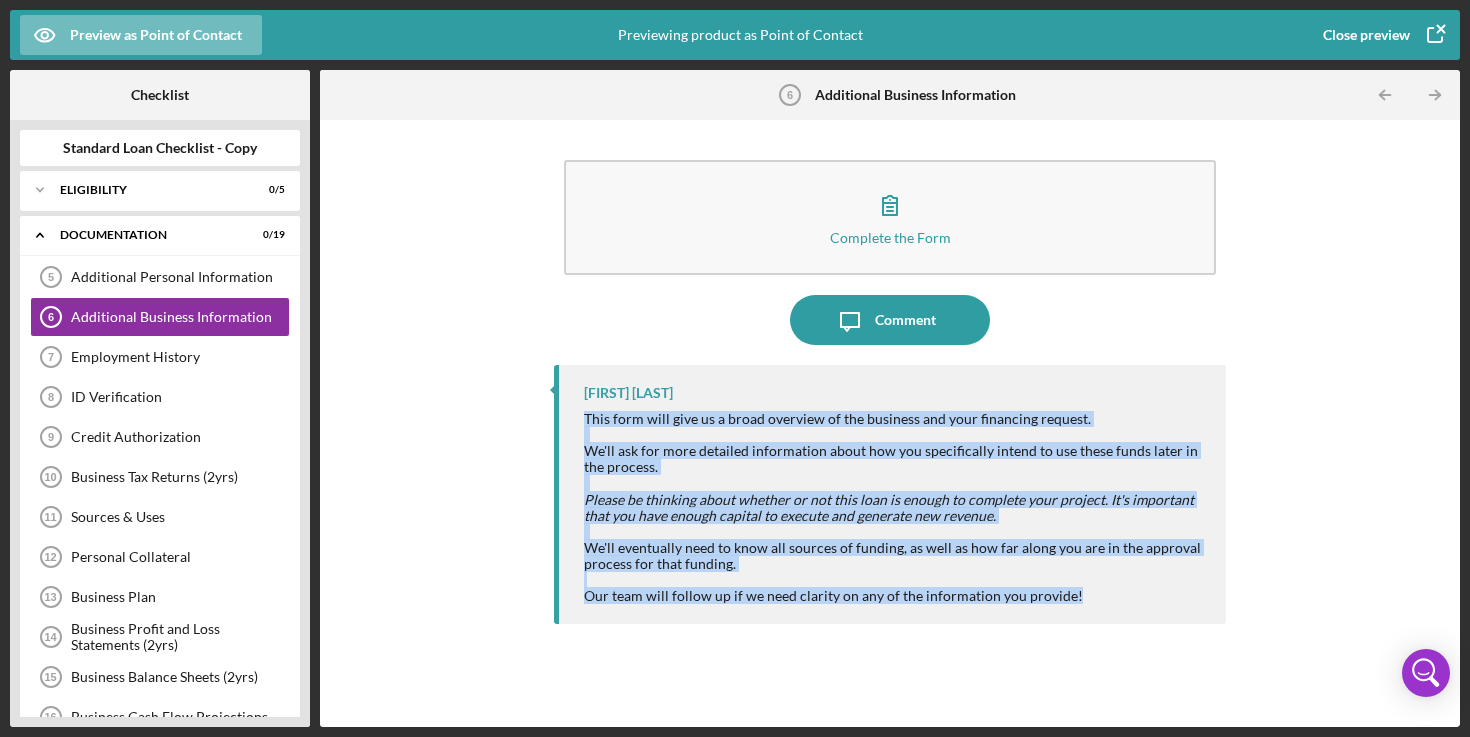 click at bounding box center [895, 483] 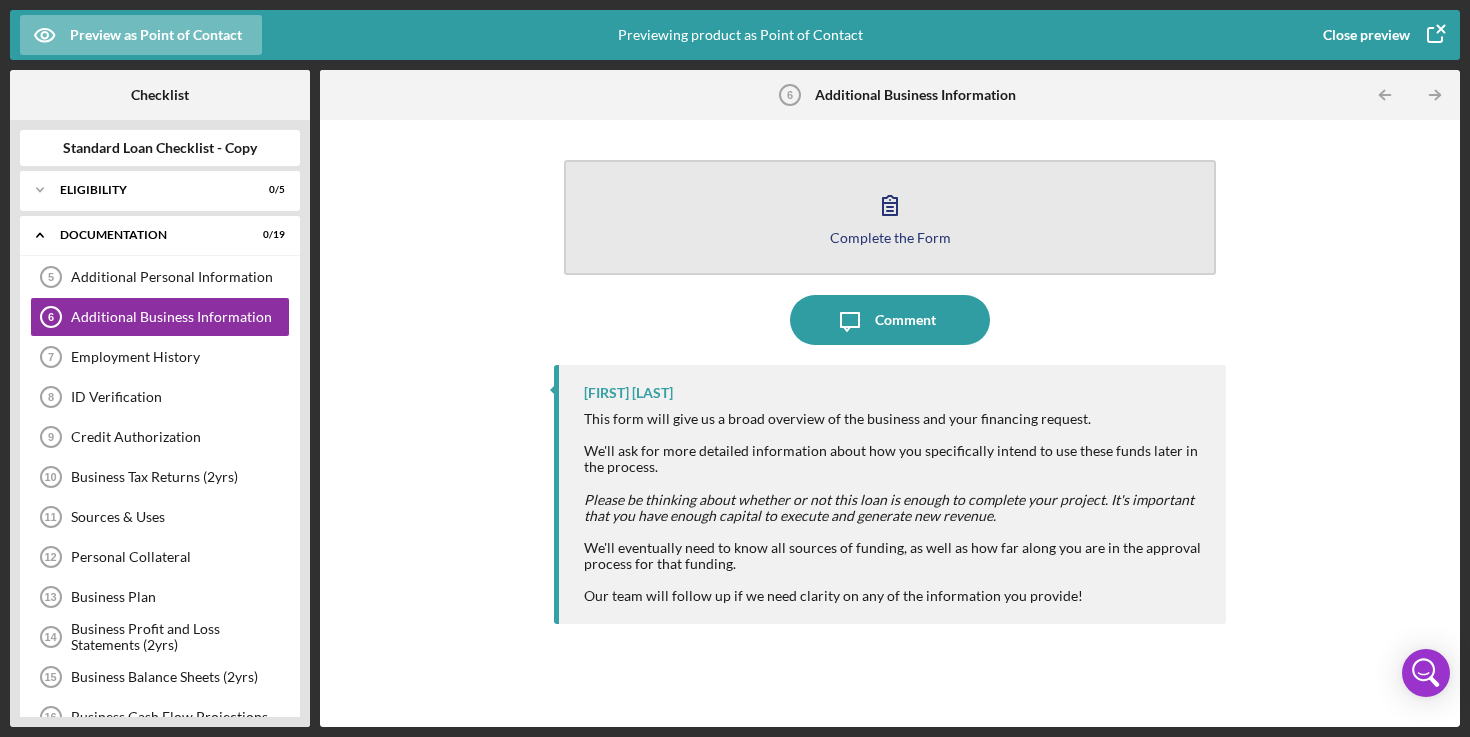 click on "Complete the Form Form" at bounding box center [890, 217] 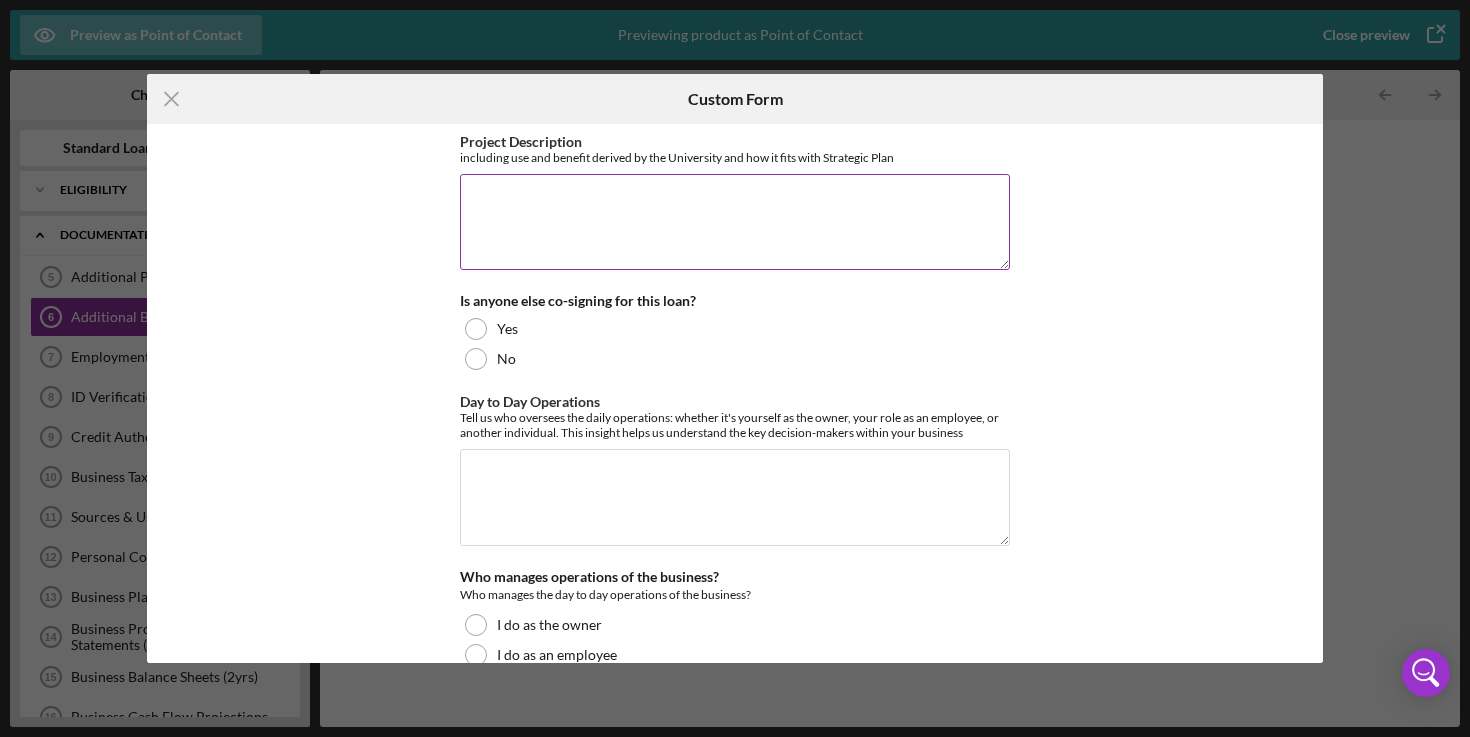 click on "Project Description" at bounding box center (735, 222) 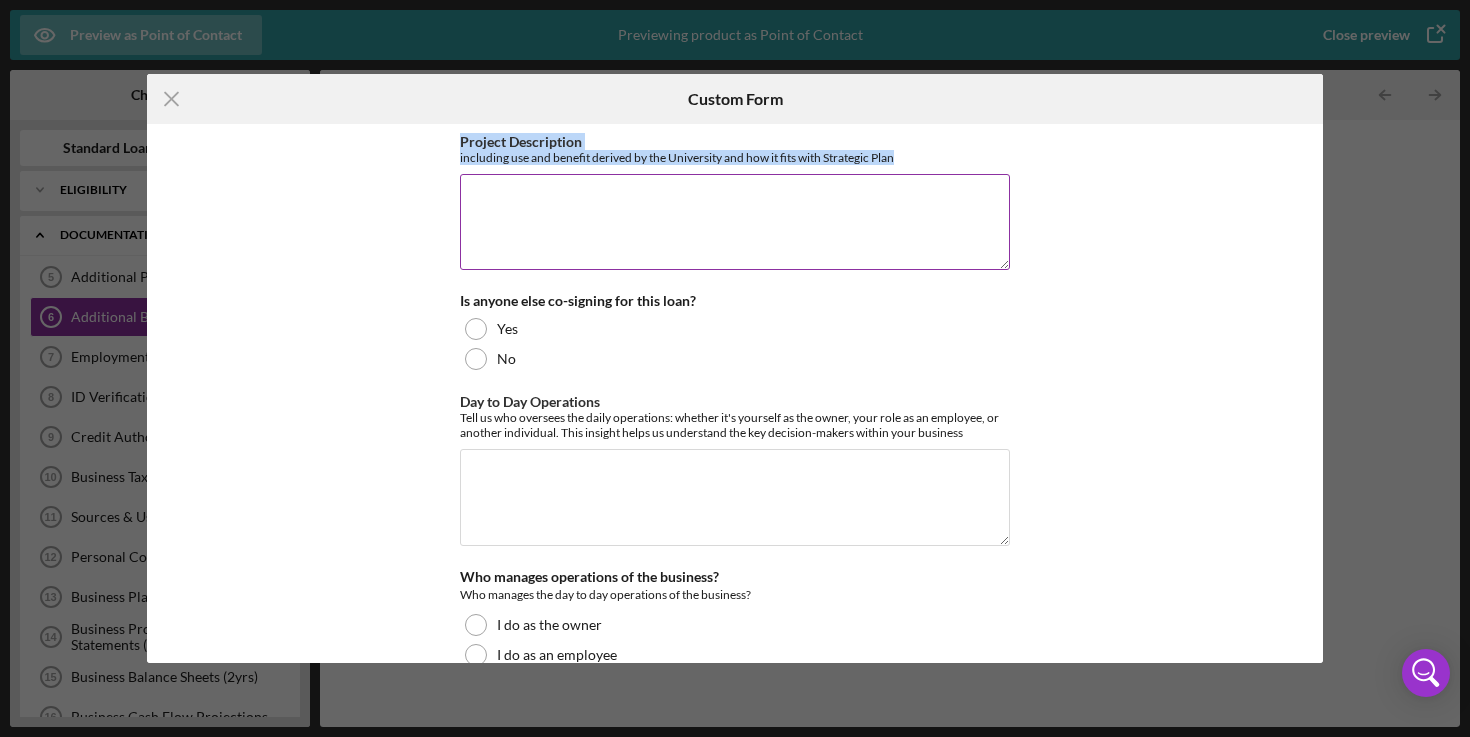 drag, startPoint x: 909, startPoint y: 154, endPoint x: 457, endPoint y: 142, distance: 452.15927 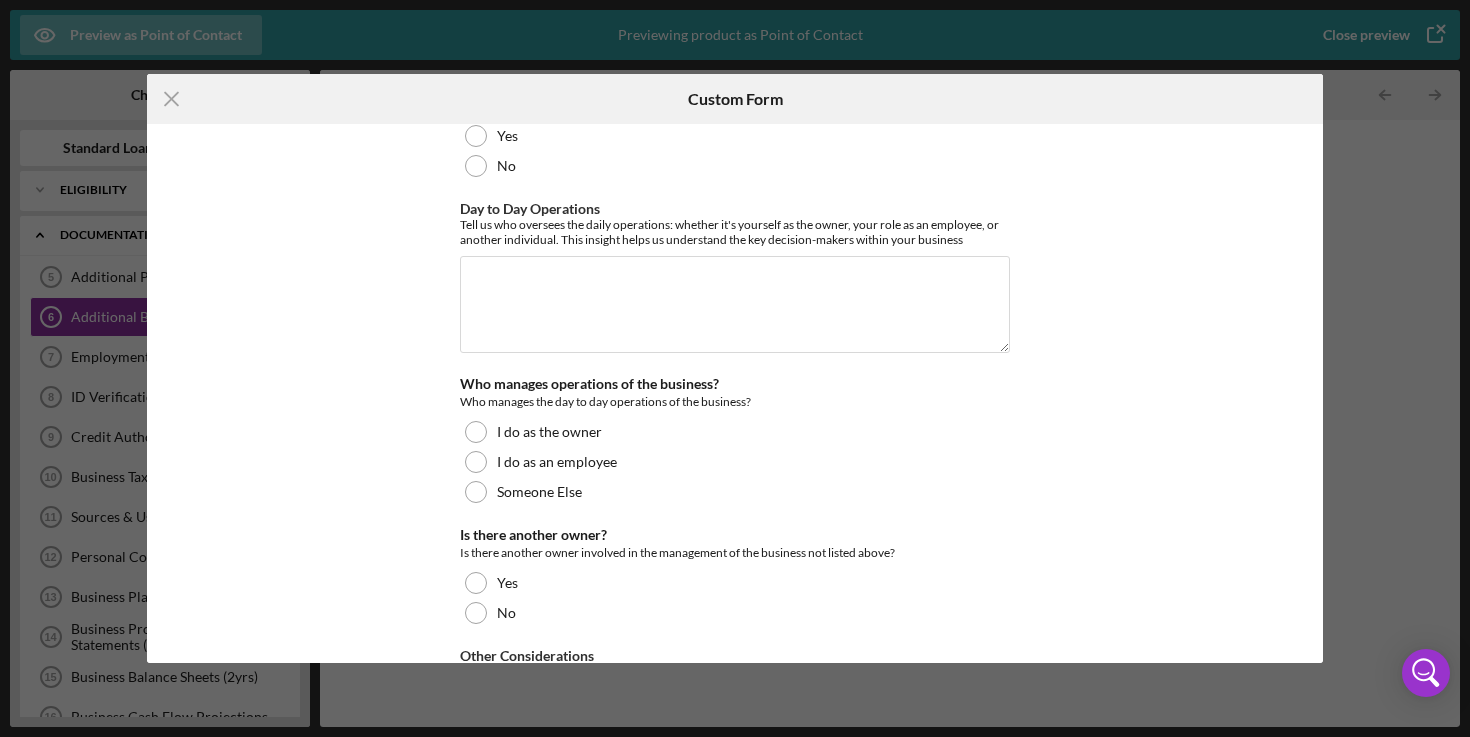 scroll, scrollTop: 0, scrollLeft: 0, axis: both 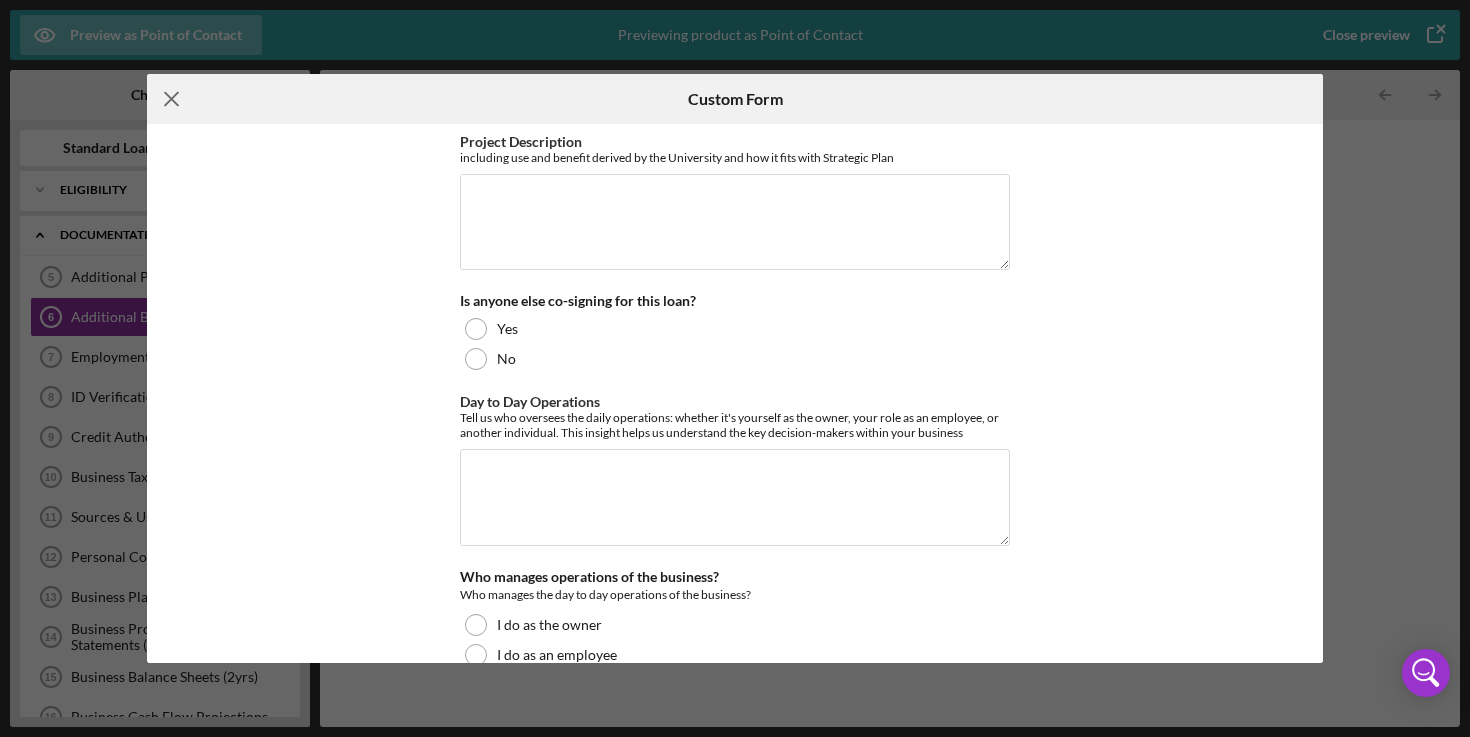 click 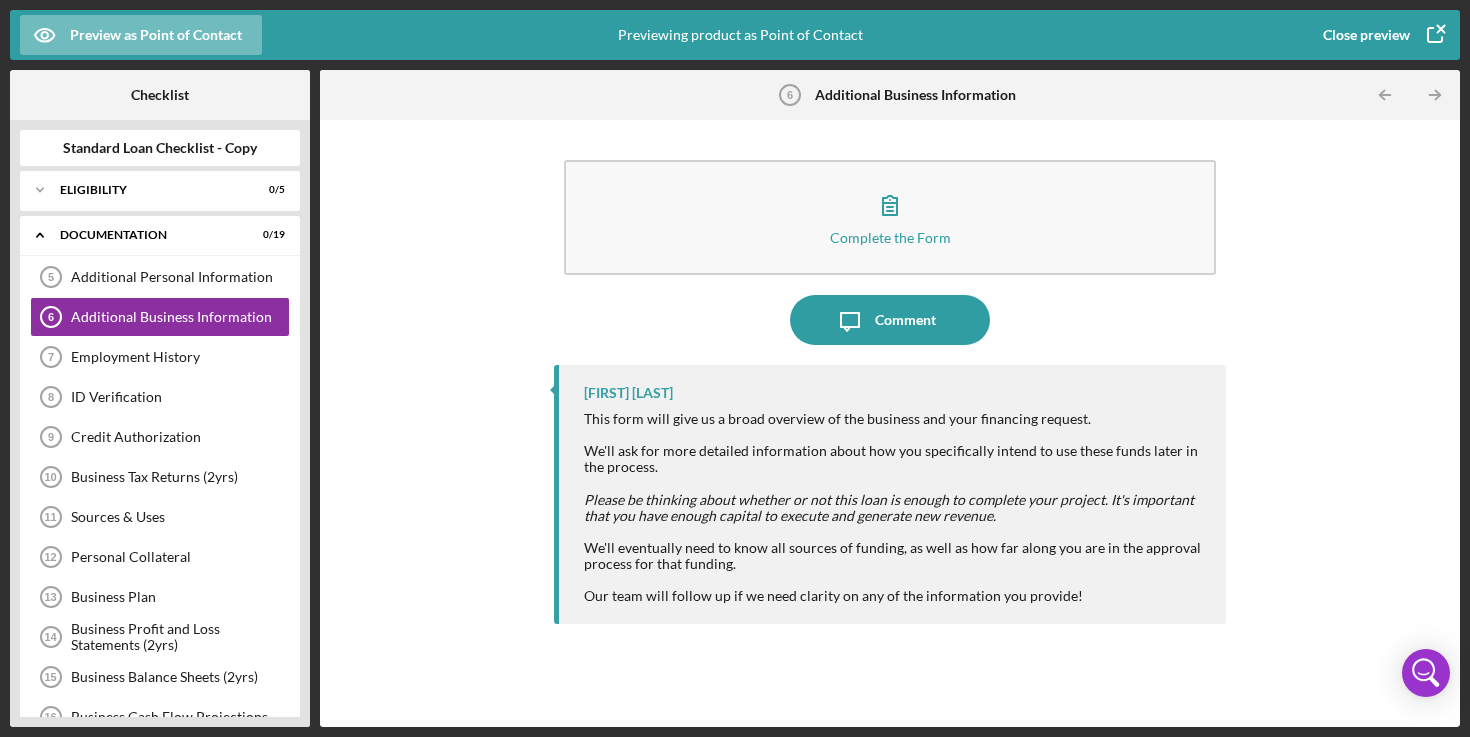 click 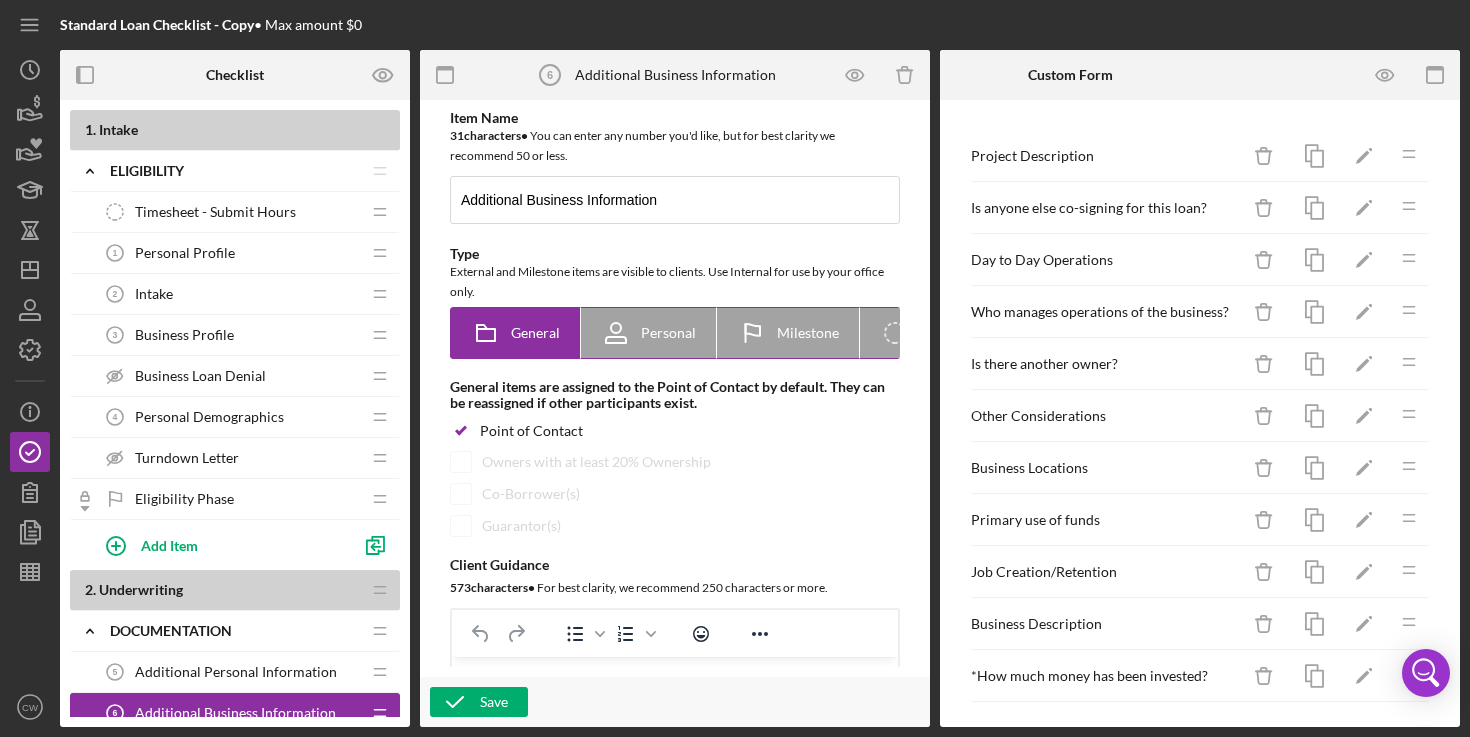 scroll, scrollTop: 0, scrollLeft: 0, axis: both 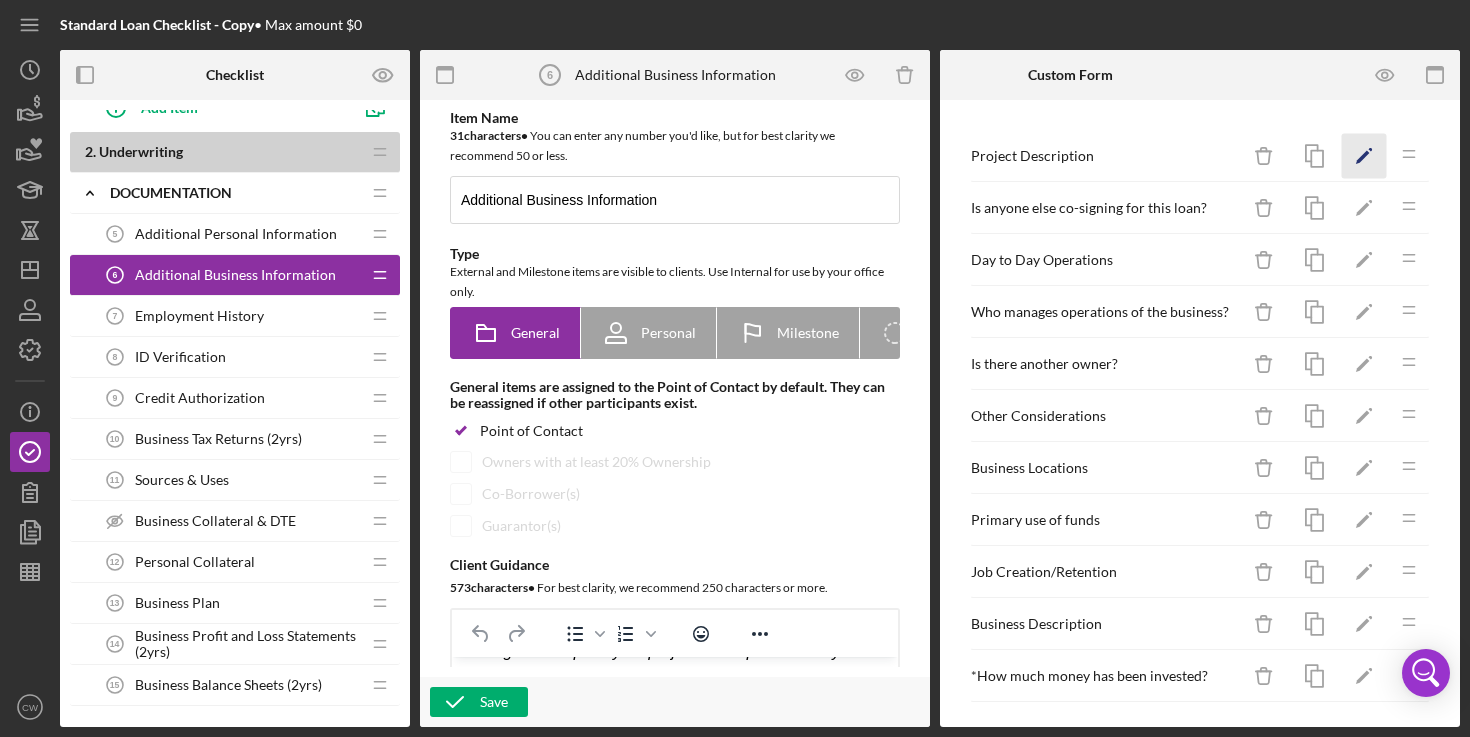click on "Icon/Edit" 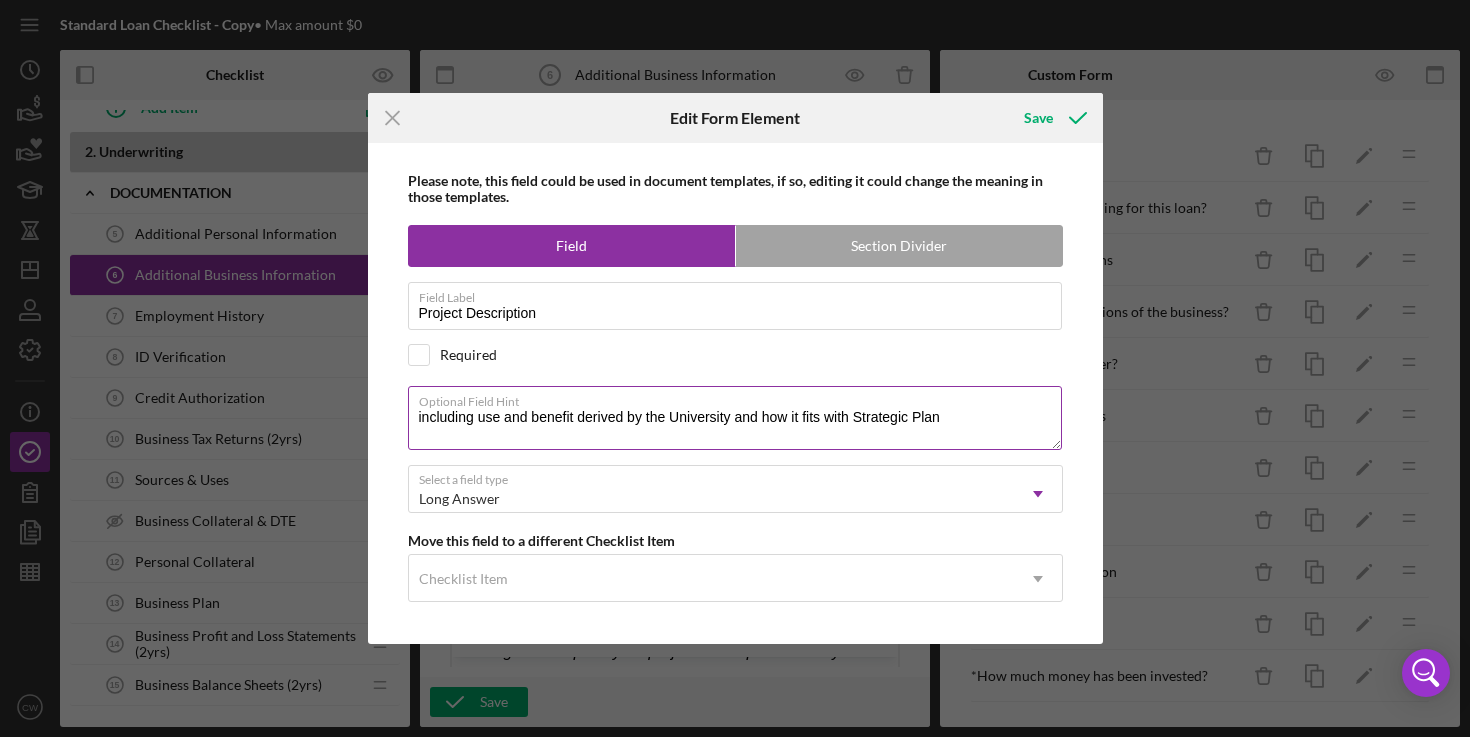 click on "Optional Field Hint" at bounding box center [740, 398] 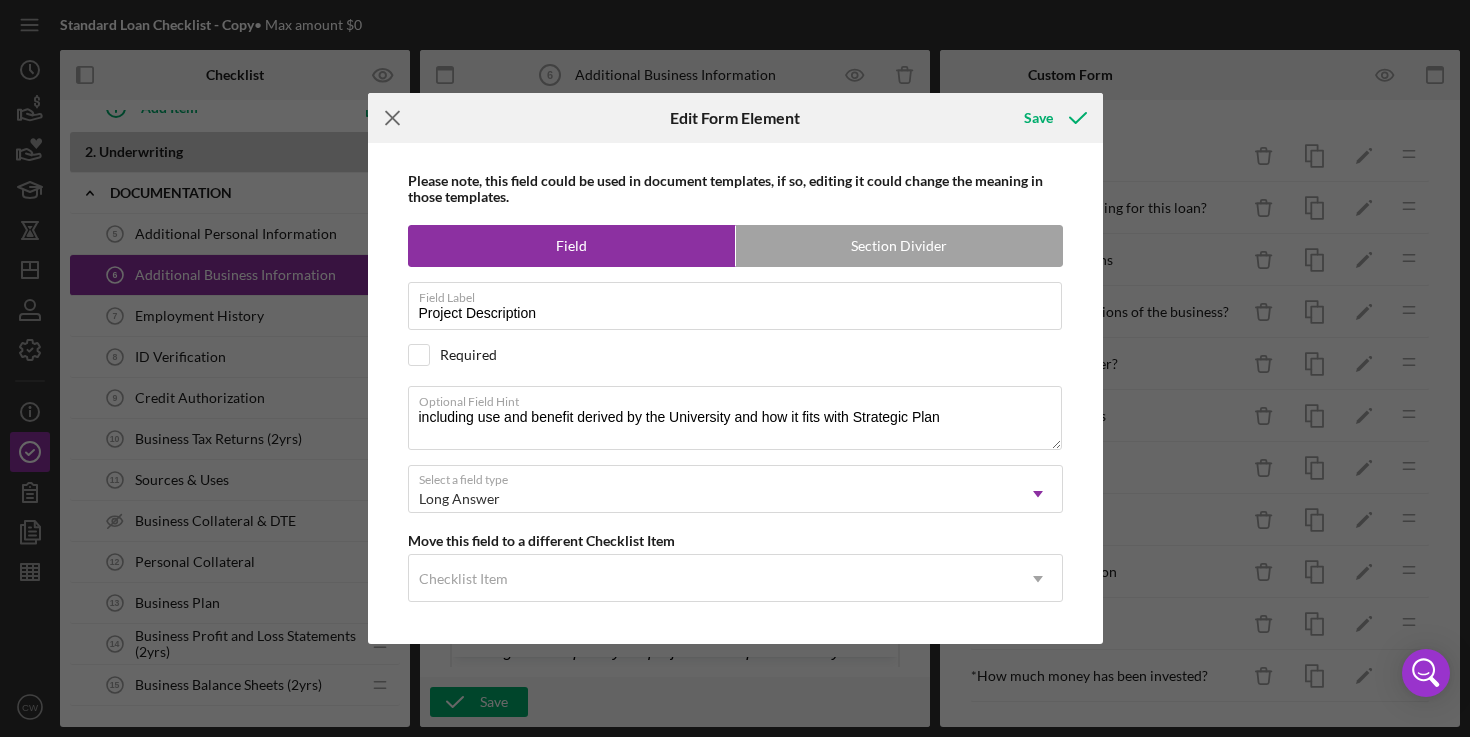 click on "Icon/Menu Close" 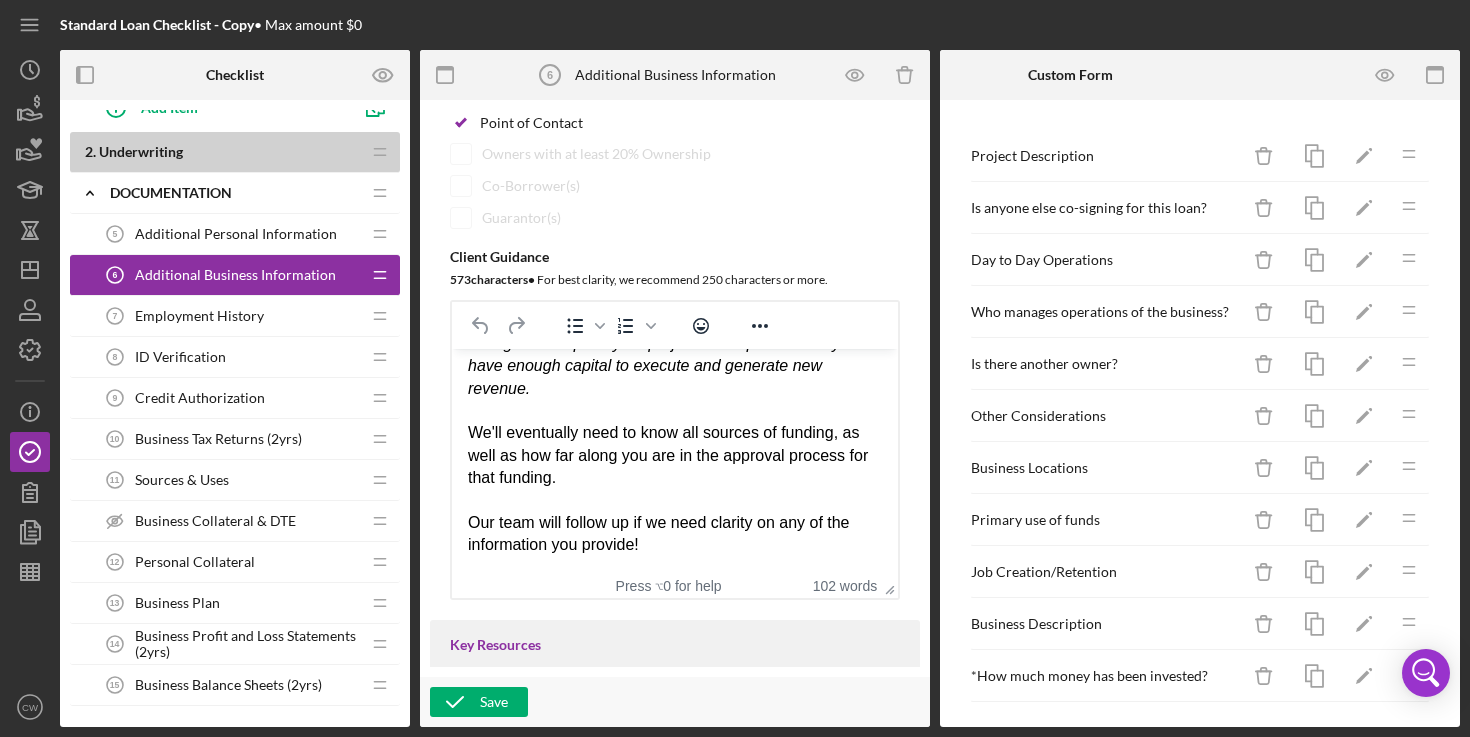 scroll, scrollTop: 431, scrollLeft: 0, axis: vertical 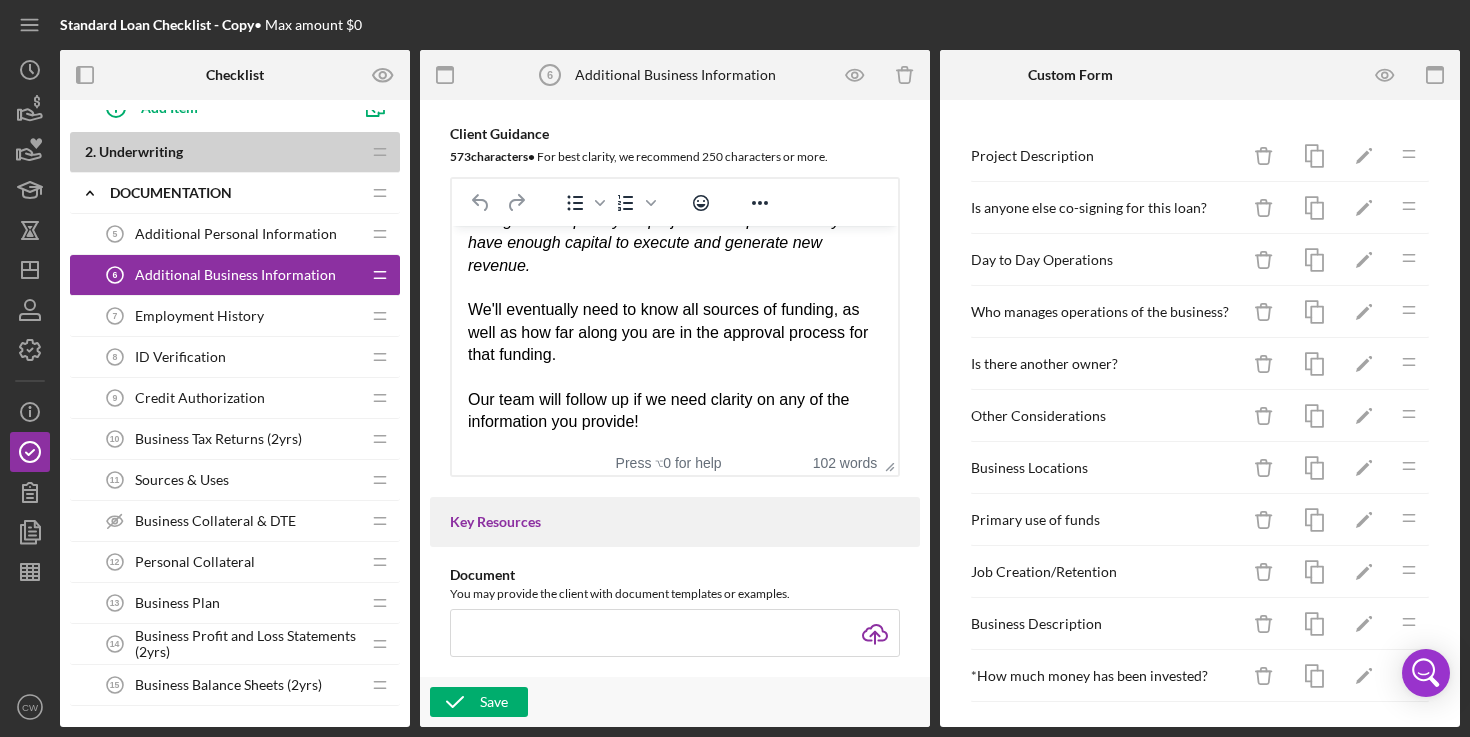 click on "Is anyone else co-signing for this loan?" at bounding box center [1105, 208] 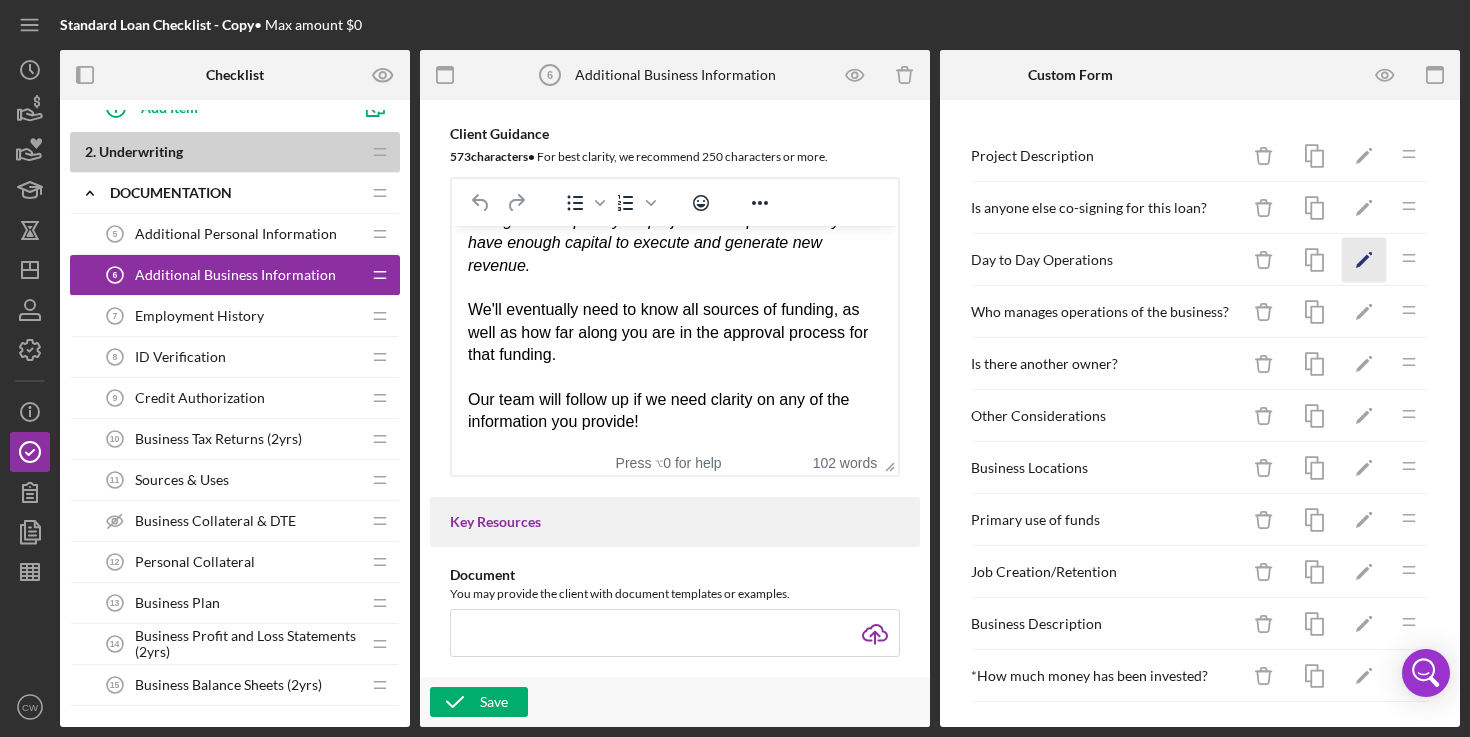 click on "Icon/Edit" 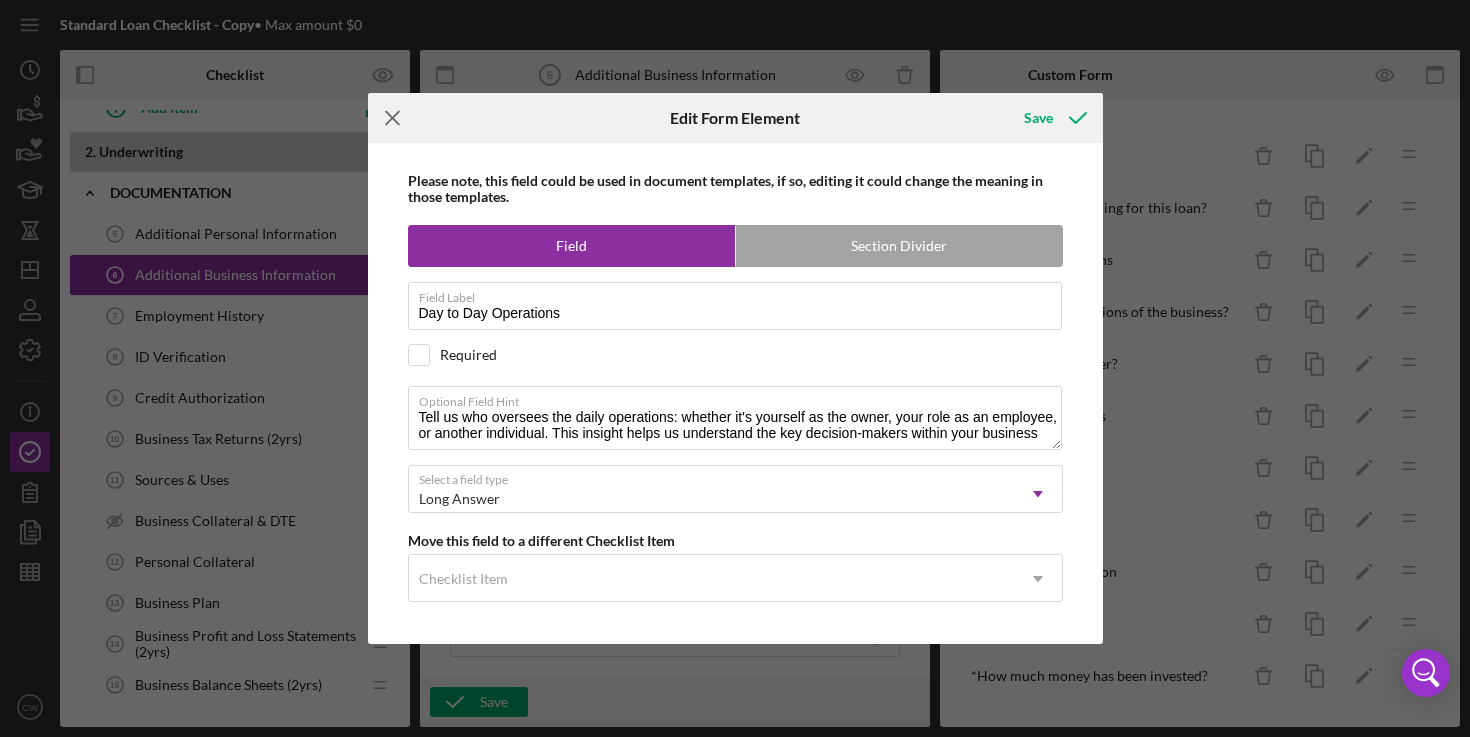 click on "Icon/Menu Close" 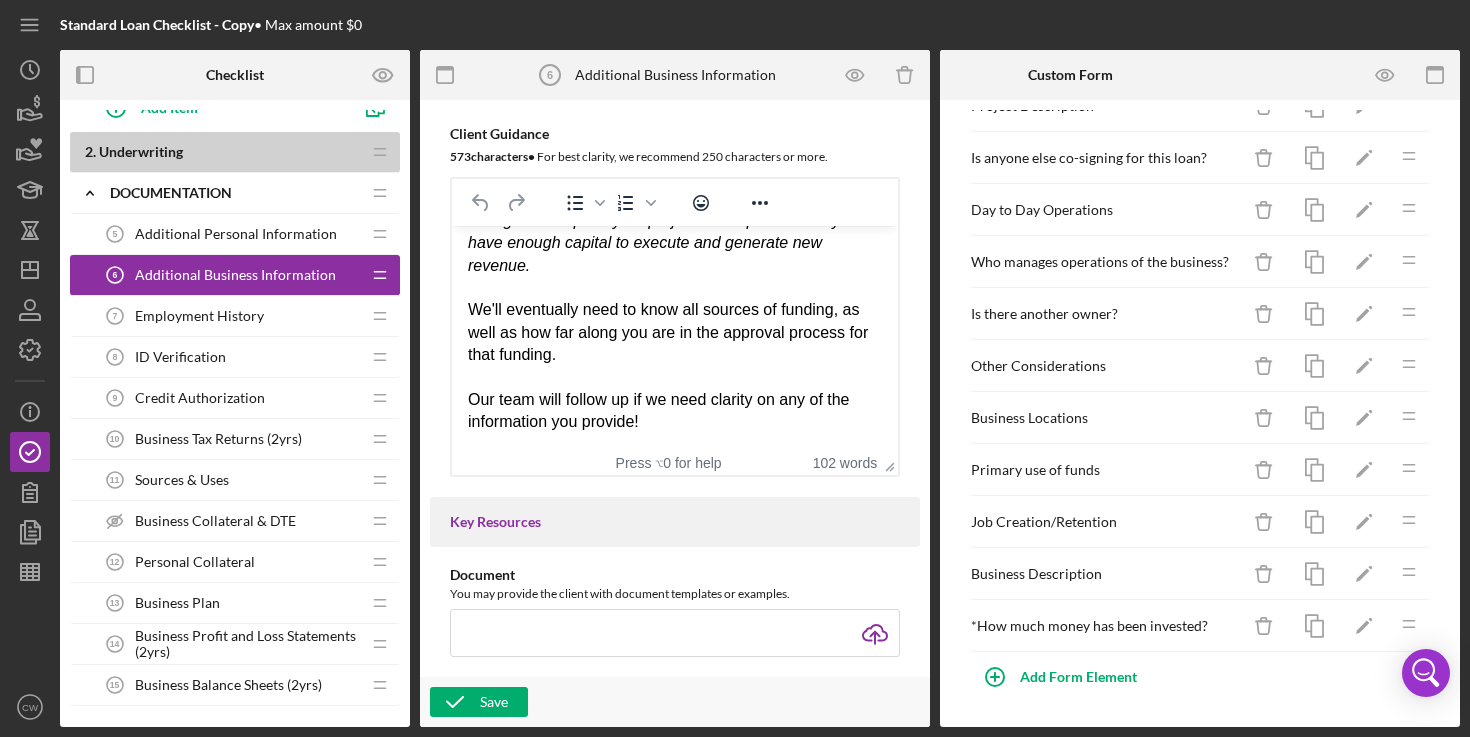 scroll, scrollTop: 0, scrollLeft: 0, axis: both 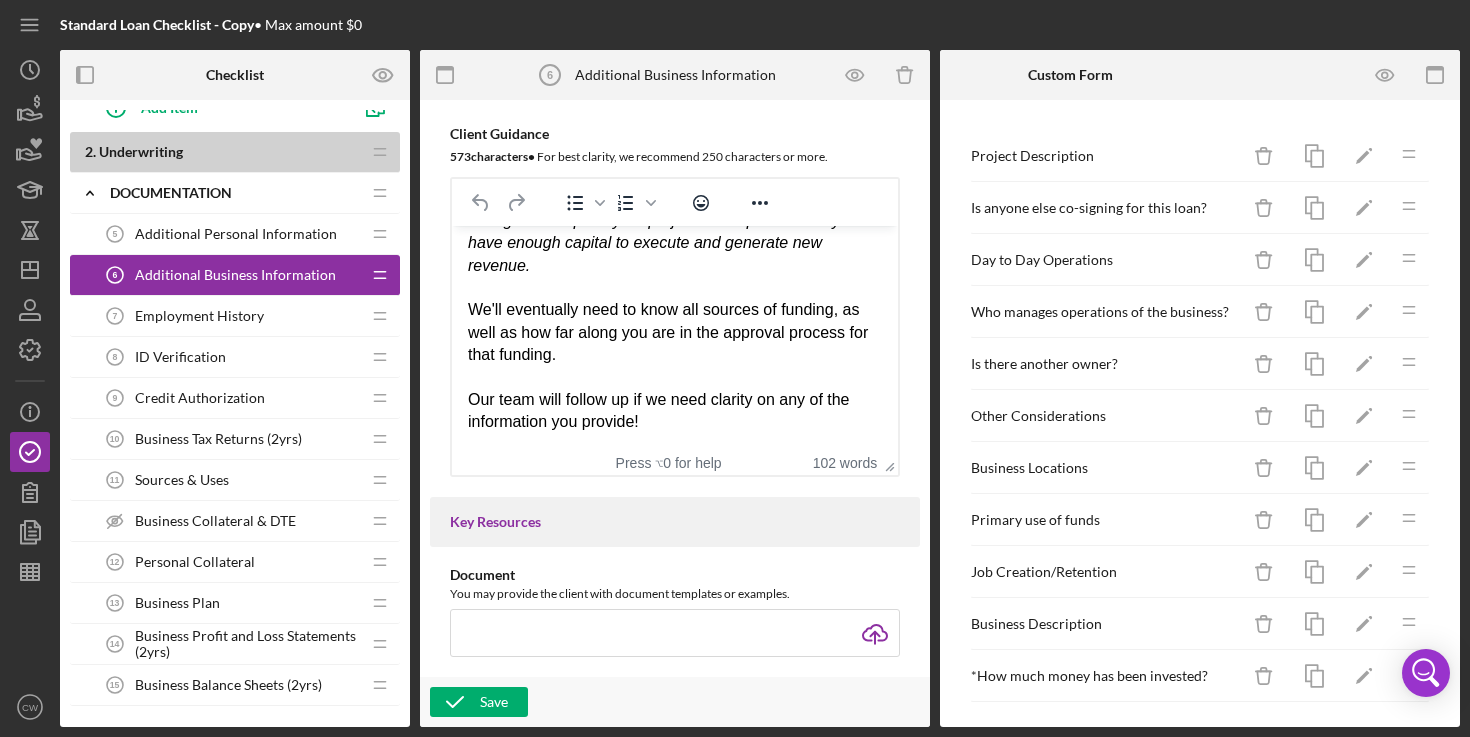 click on "Employment History" at bounding box center (199, 316) 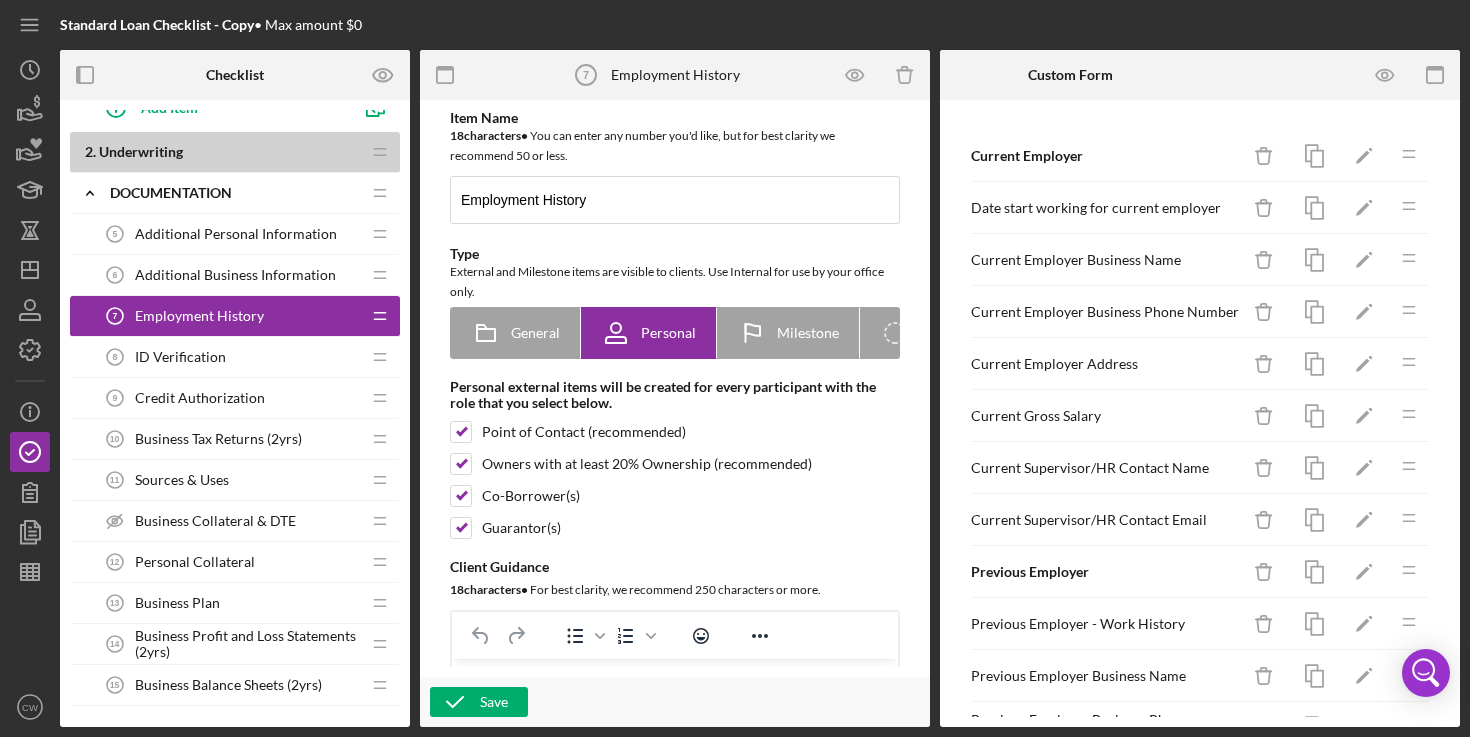 scroll, scrollTop: 0, scrollLeft: 0, axis: both 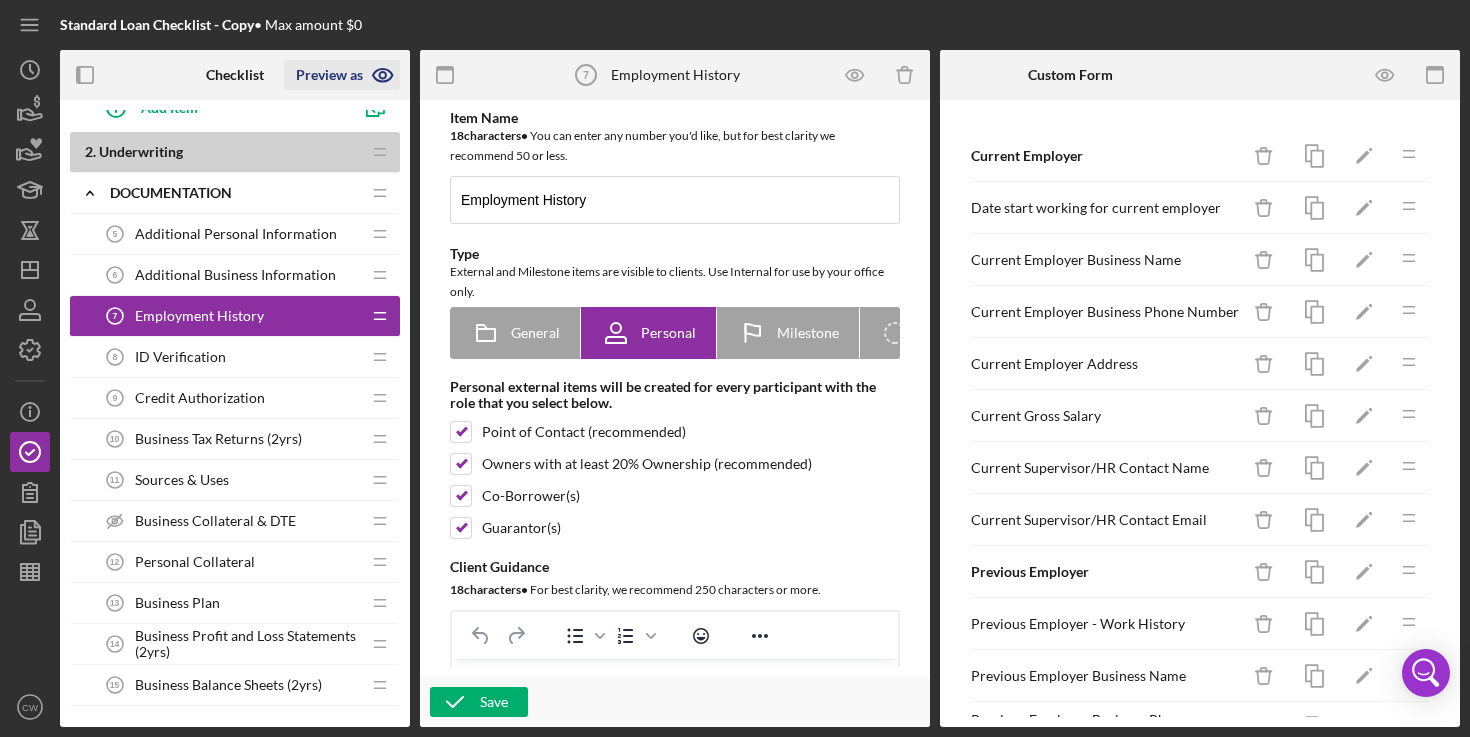click 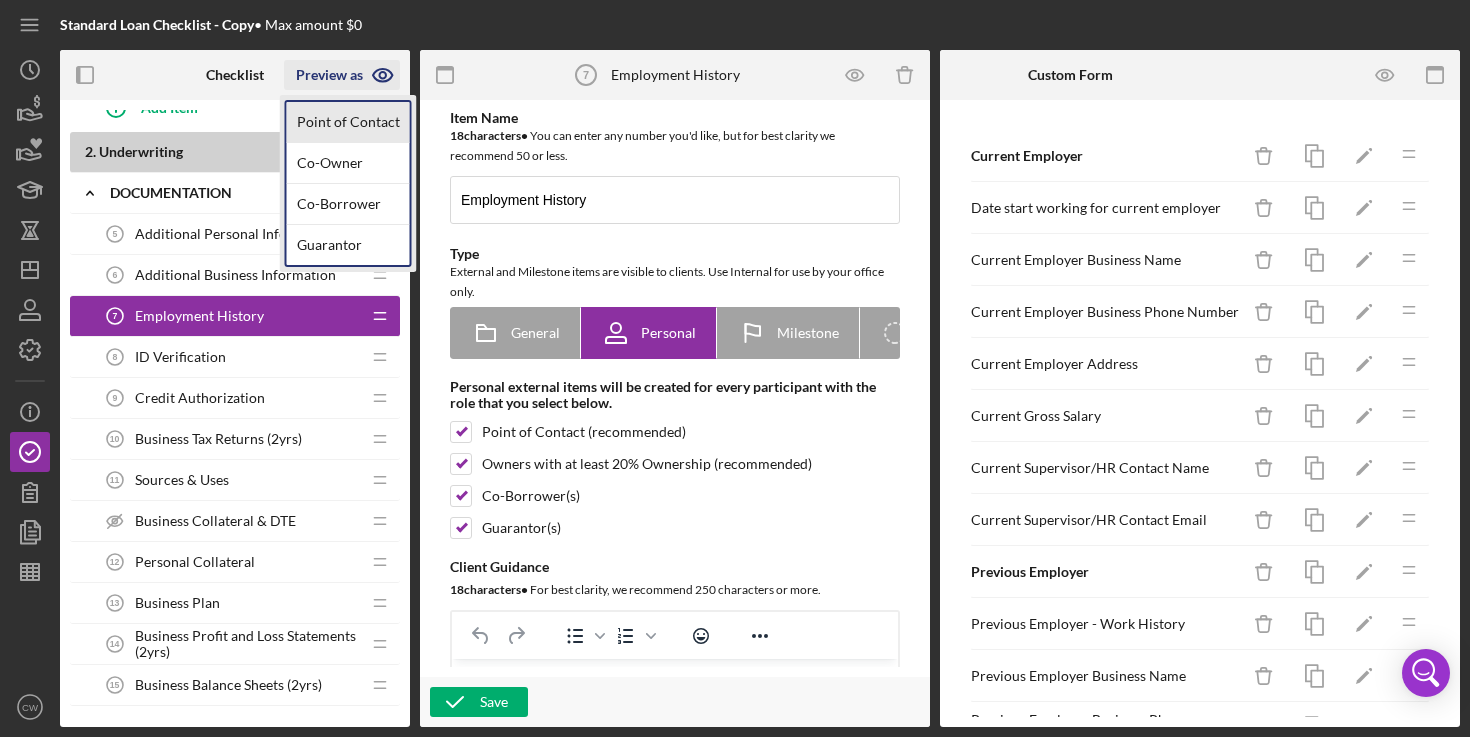 click on "Point of Contact" at bounding box center [348, 122] 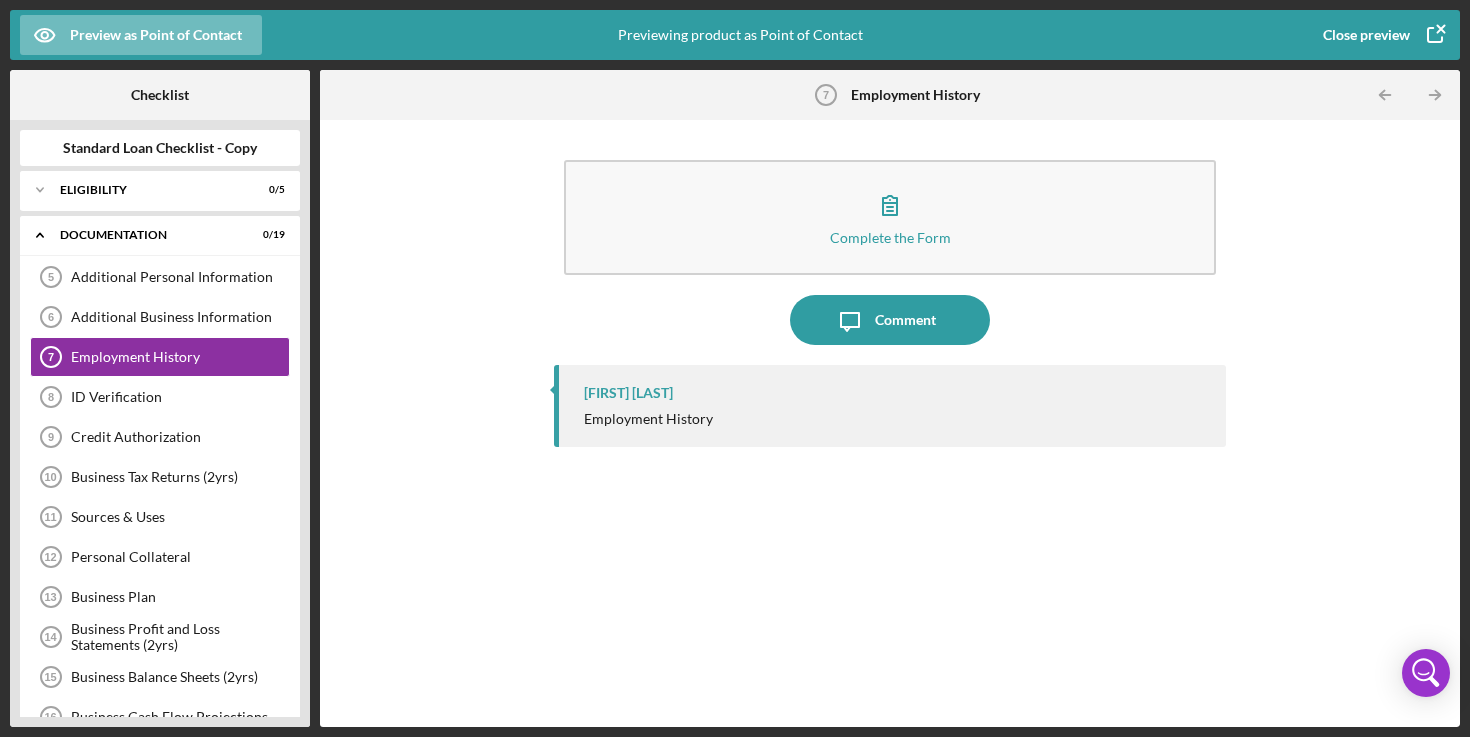 click on "[NAME]" at bounding box center [895, 393] 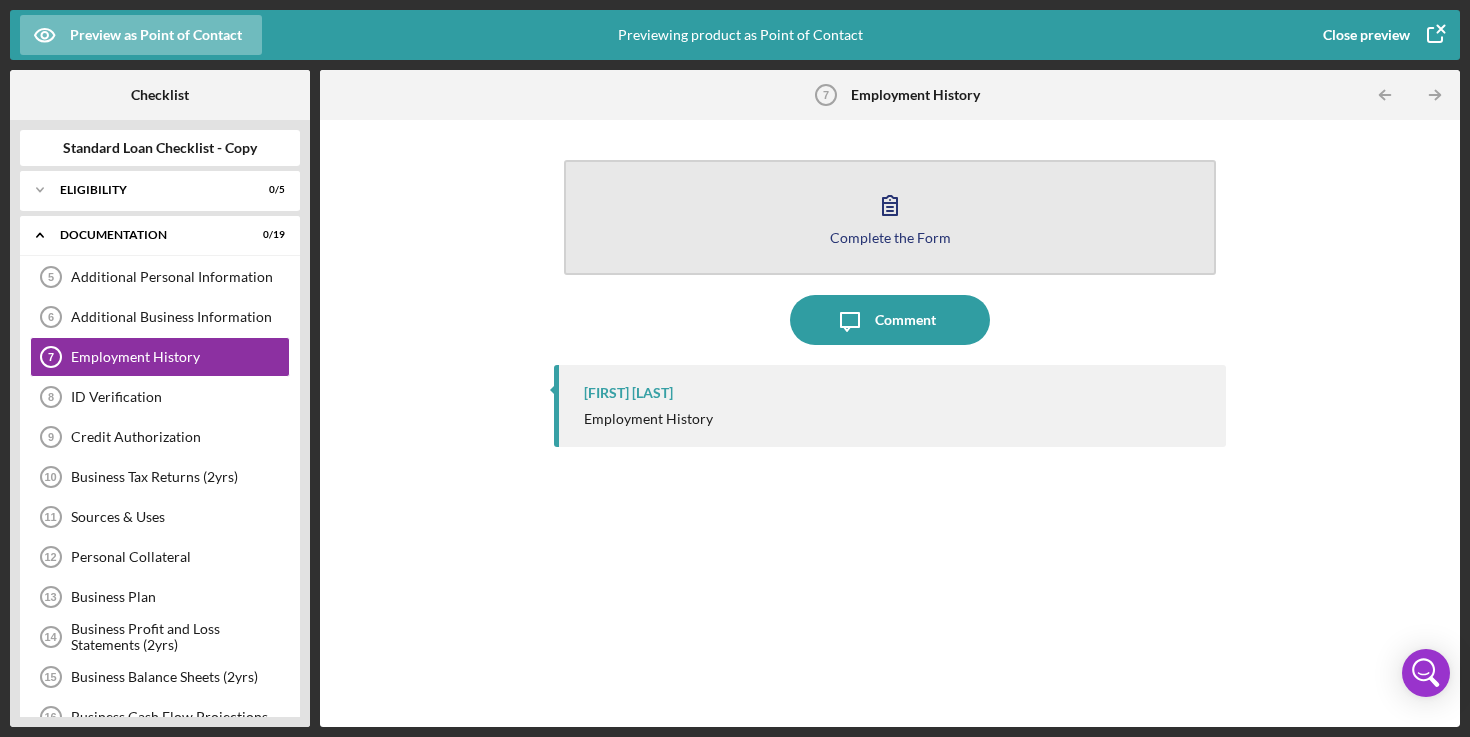 click on "Complete the Form Form" at bounding box center [890, 217] 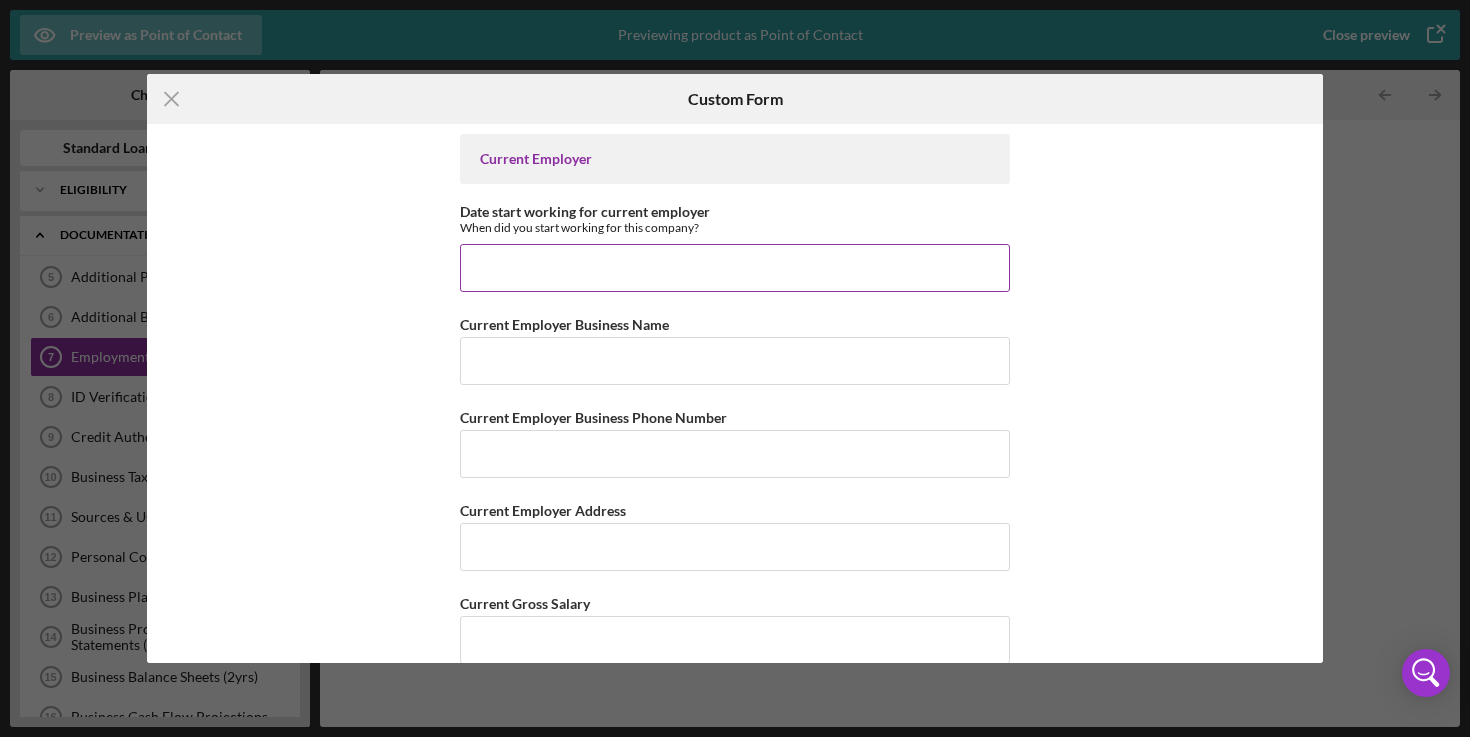 click on "Date start working for current employer" at bounding box center (735, 268) 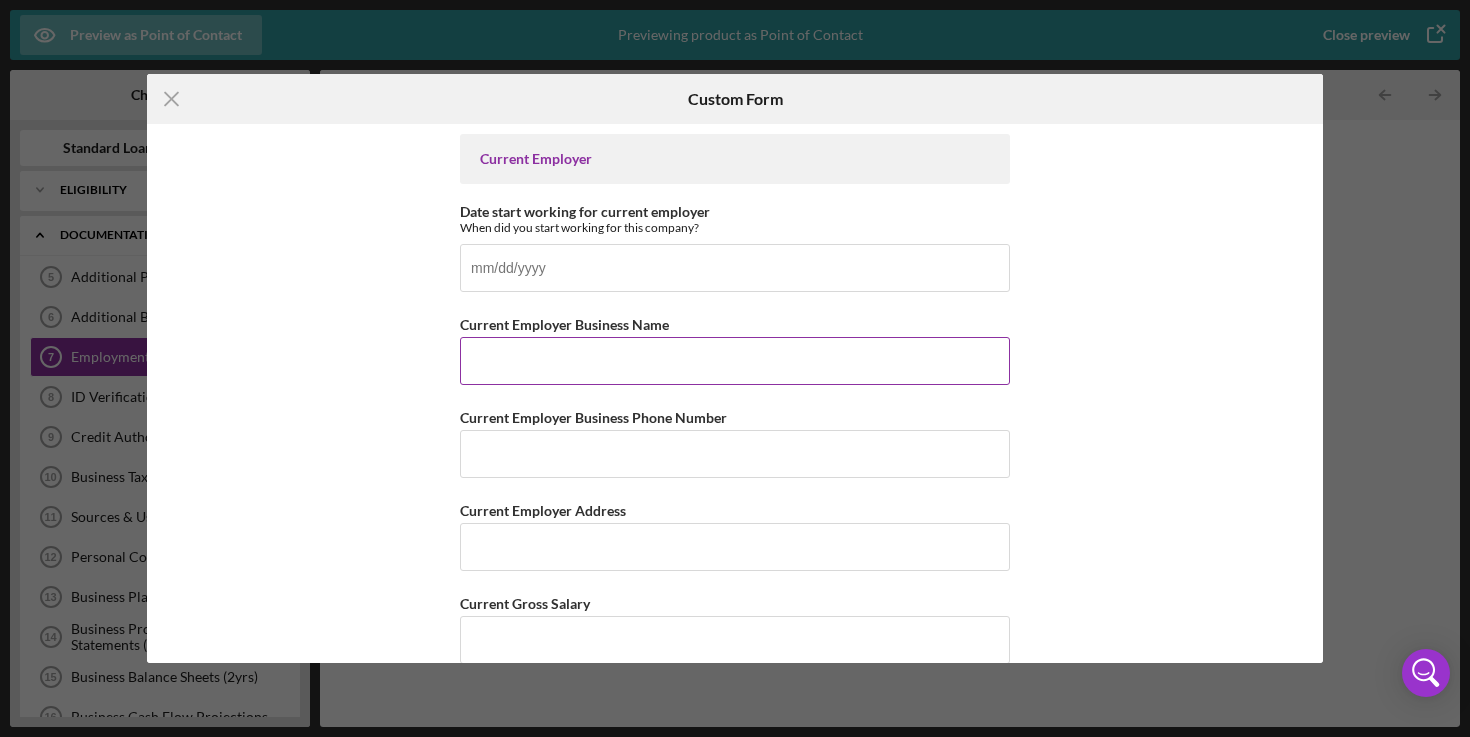 click on "Current Employer Business Name" at bounding box center (735, 361) 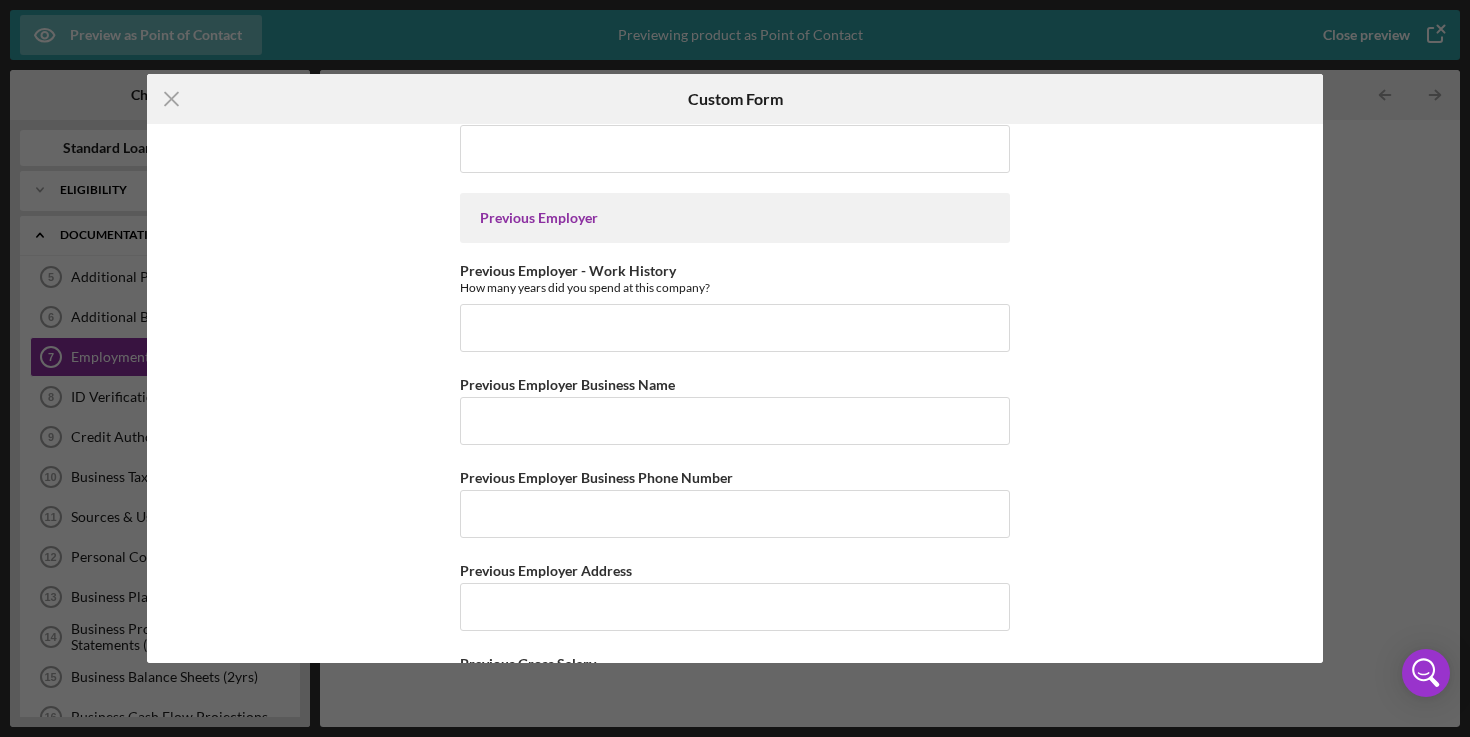 scroll, scrollTop: 748, scrollLeft: 0, axis: vertical 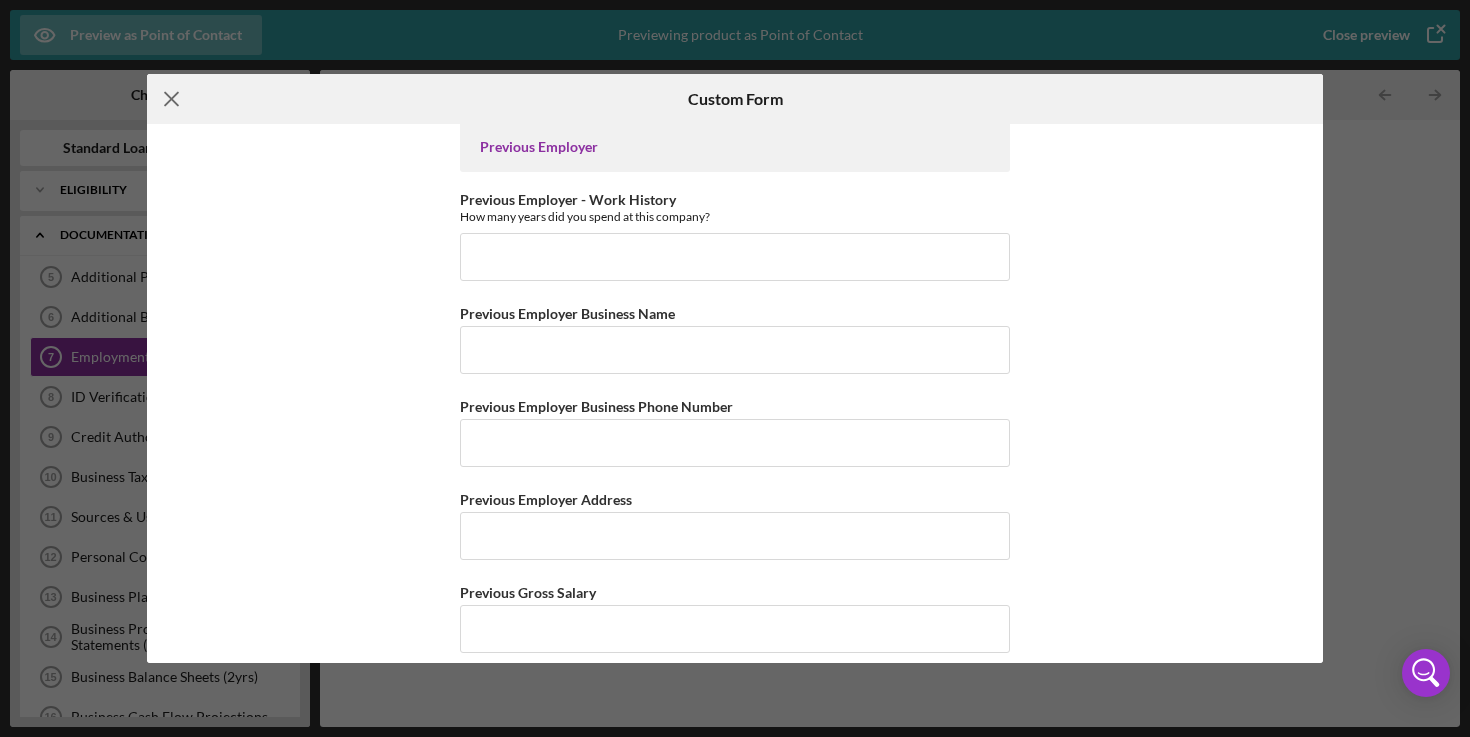click on "Icon/Menu Close" 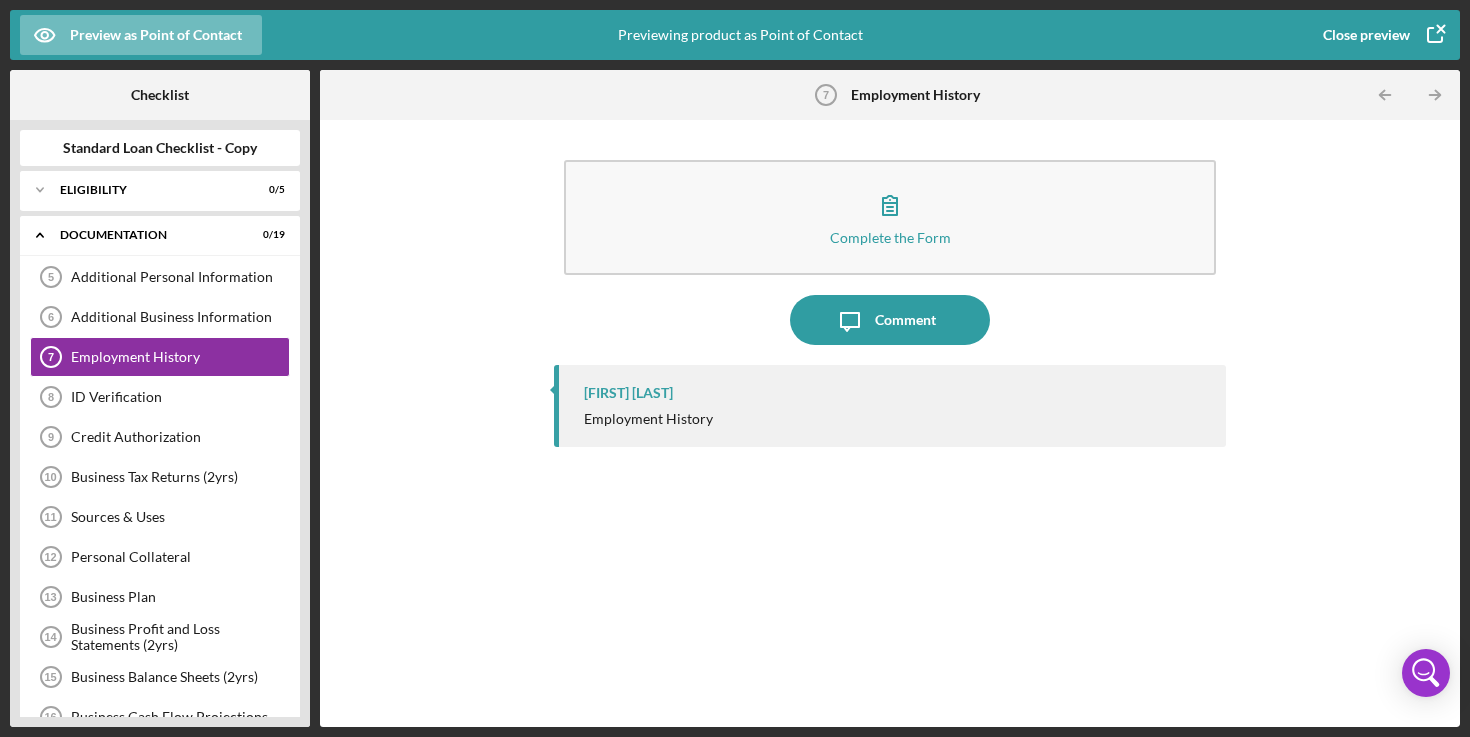 click 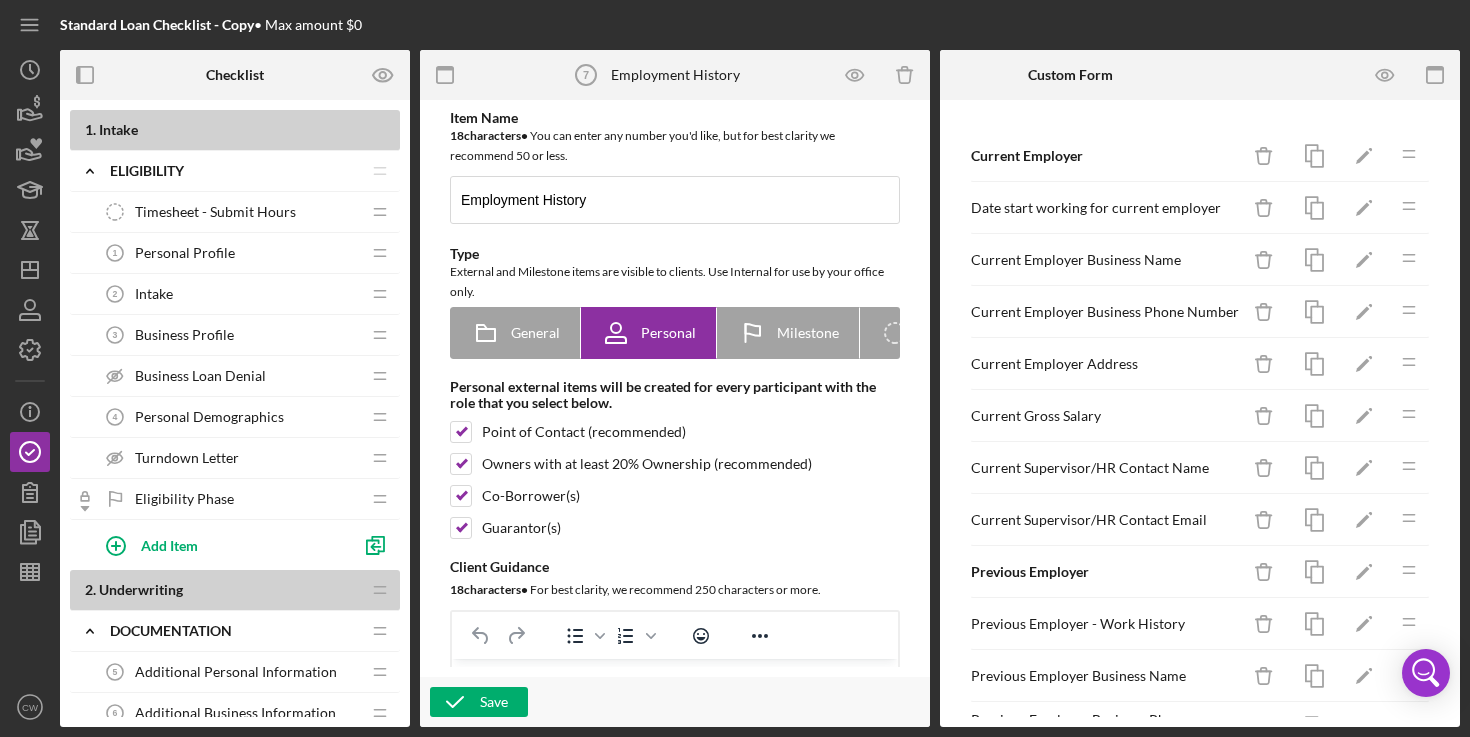 scroll, scrollTop: 0, scrollLeft: 0, axis: both 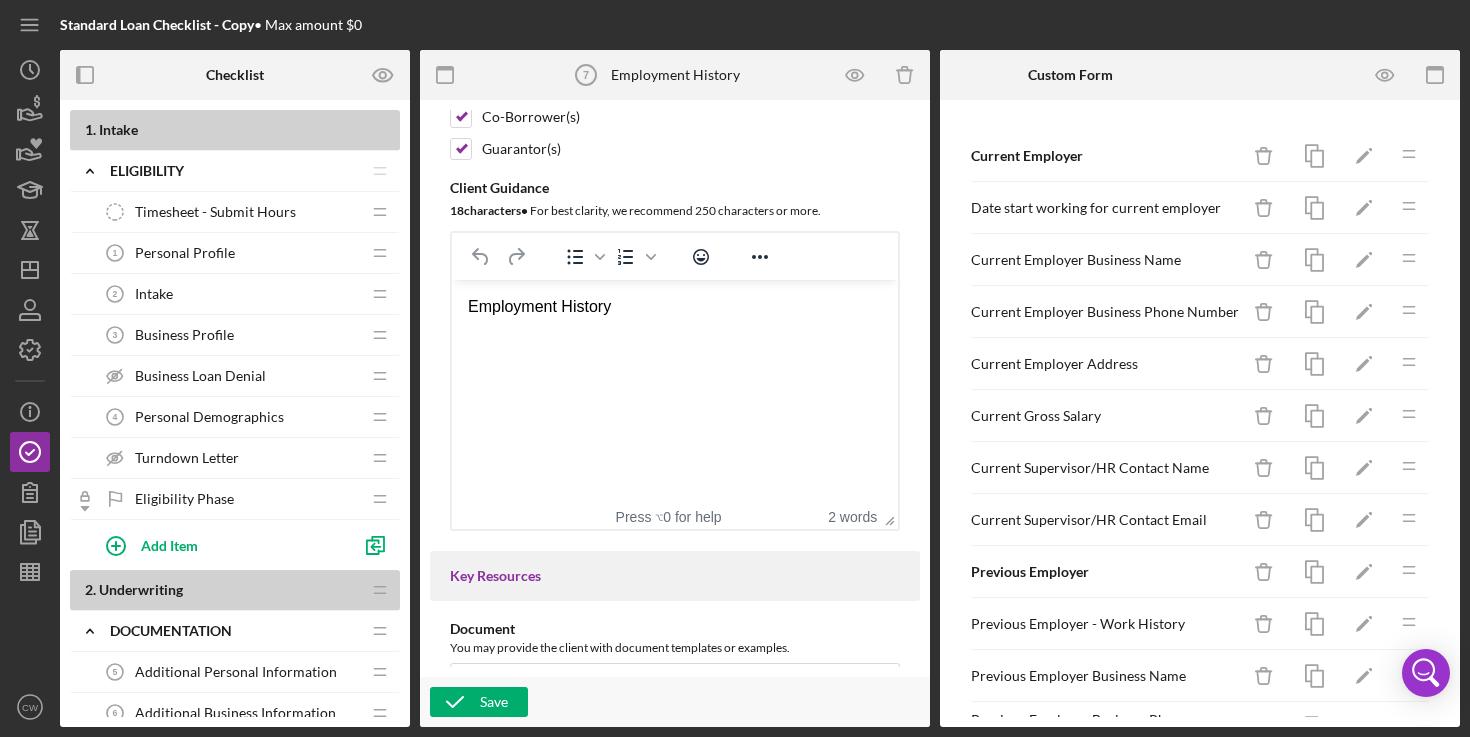 click on "Icon/Drag" 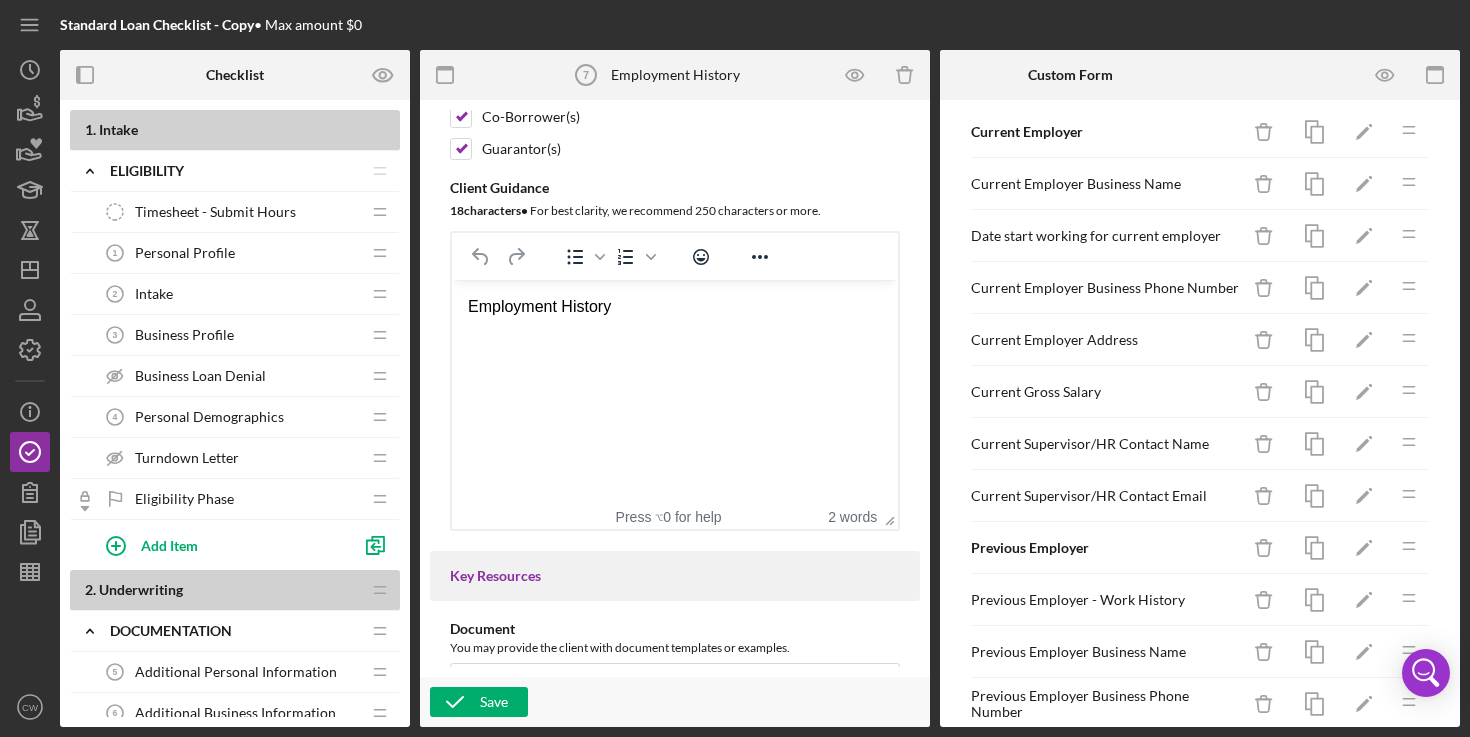 scroll, scrollTop: 68, scrollLeft: 0, axis: vertical 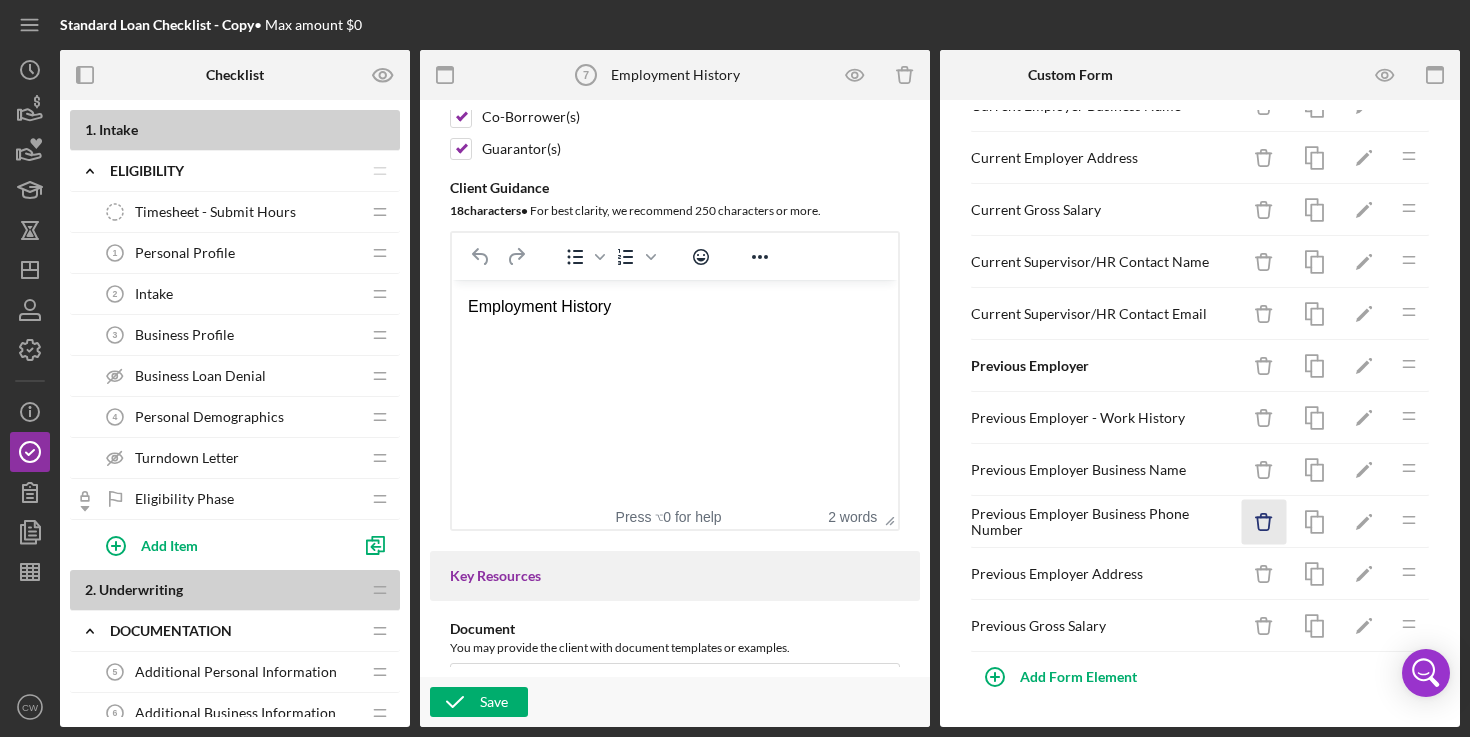click on "Icon/Delete" 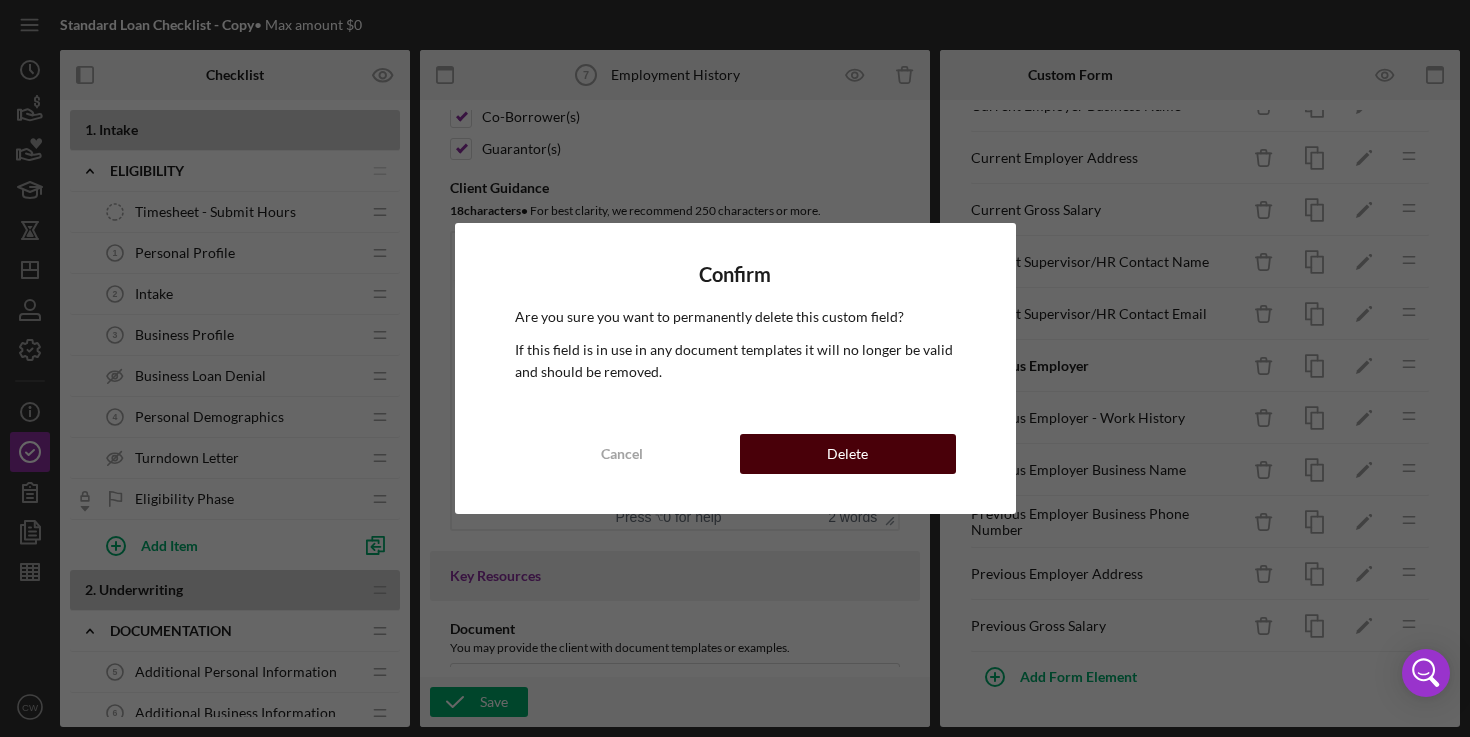 click on "Delete" at bounding box center [848, 454] 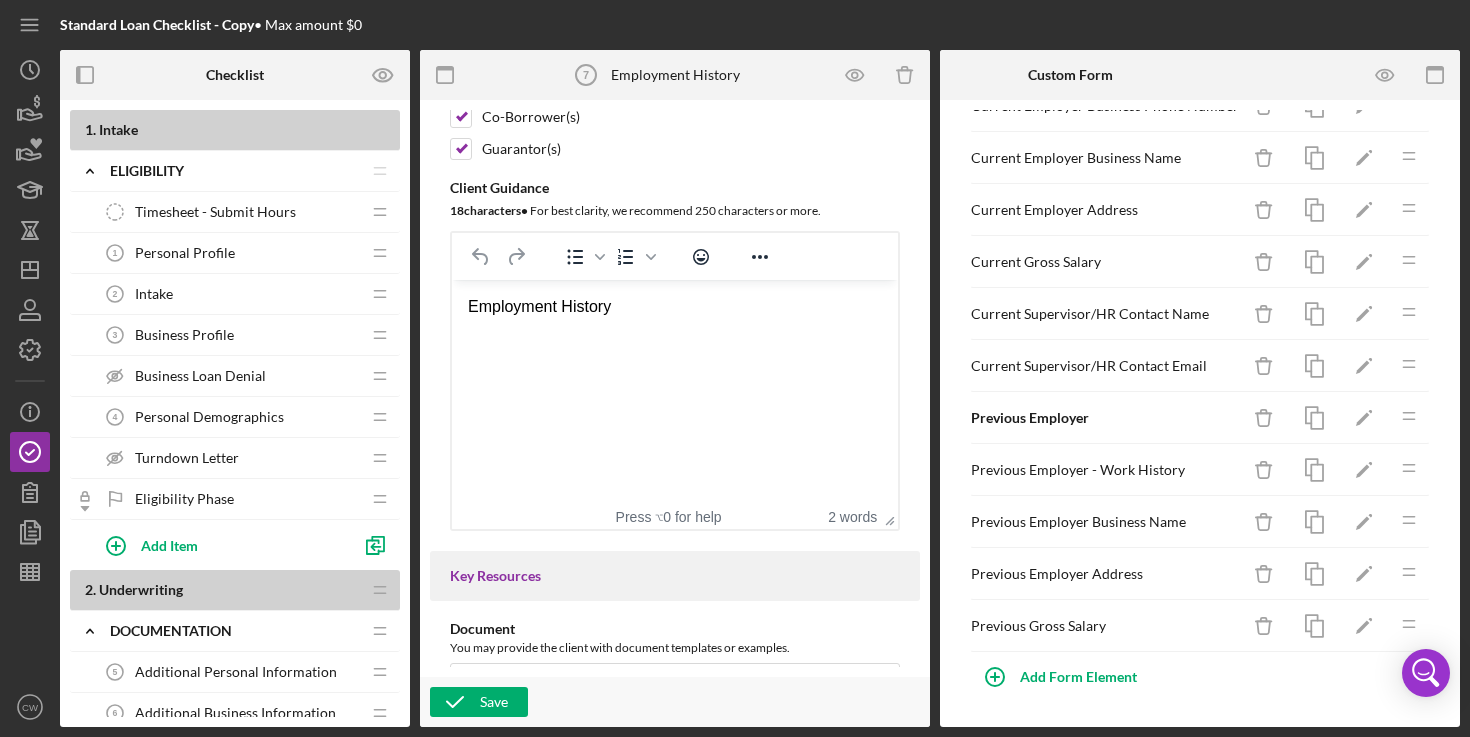 scroll, scrollTop: 154, scrollLeft: 0, axis: vertical 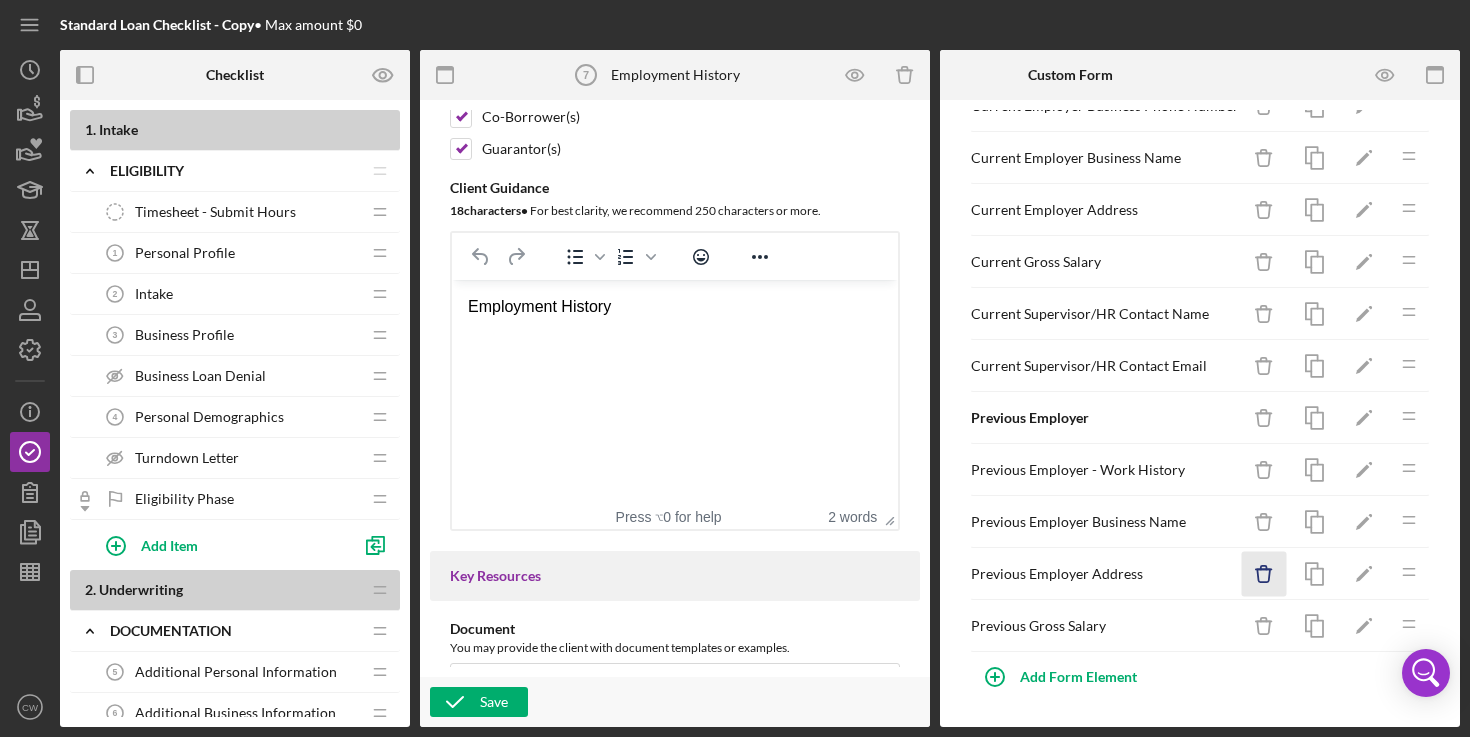 click on "Icon/Delete" 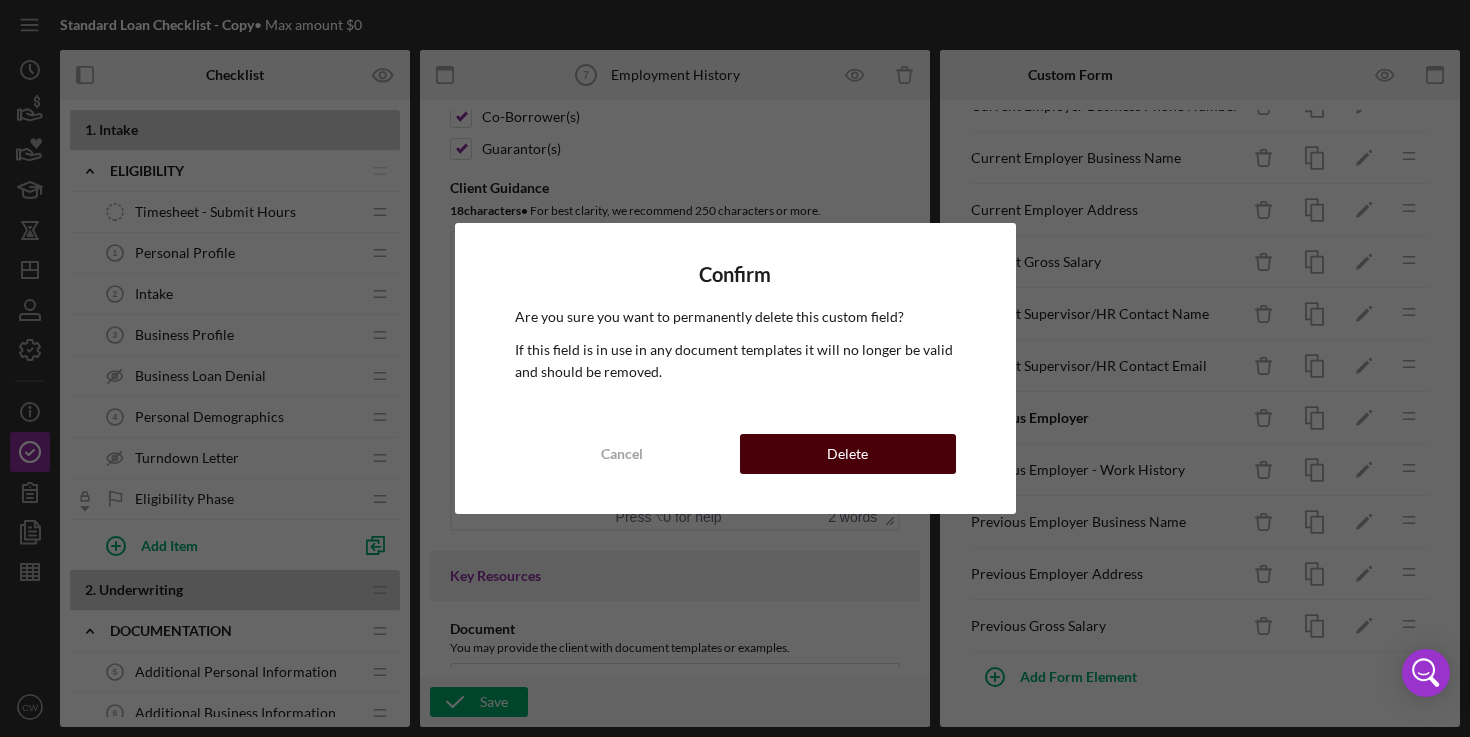 click on "Delete" at bounding box center (848, 454) 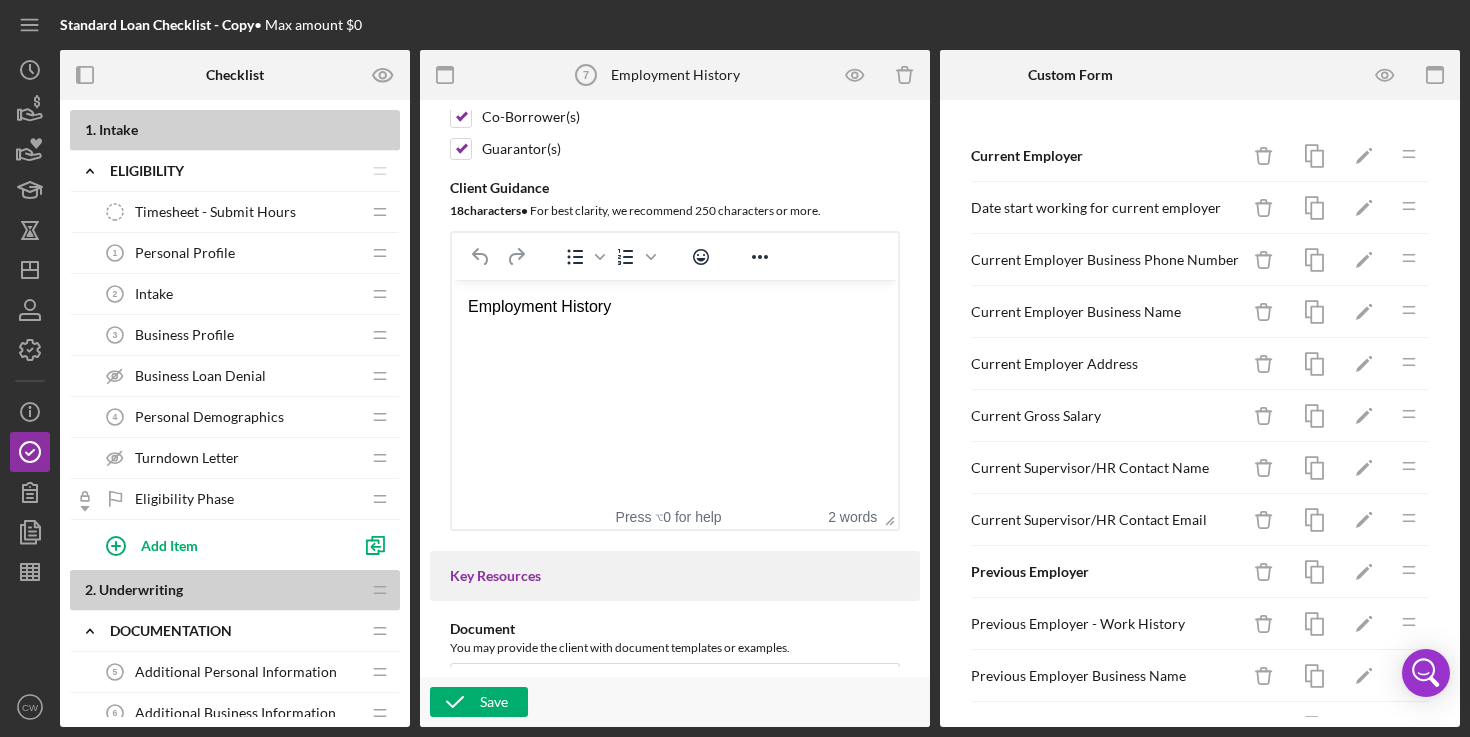 scroll, scrollTop: 102, scrollLeft: 0, axis: vertical 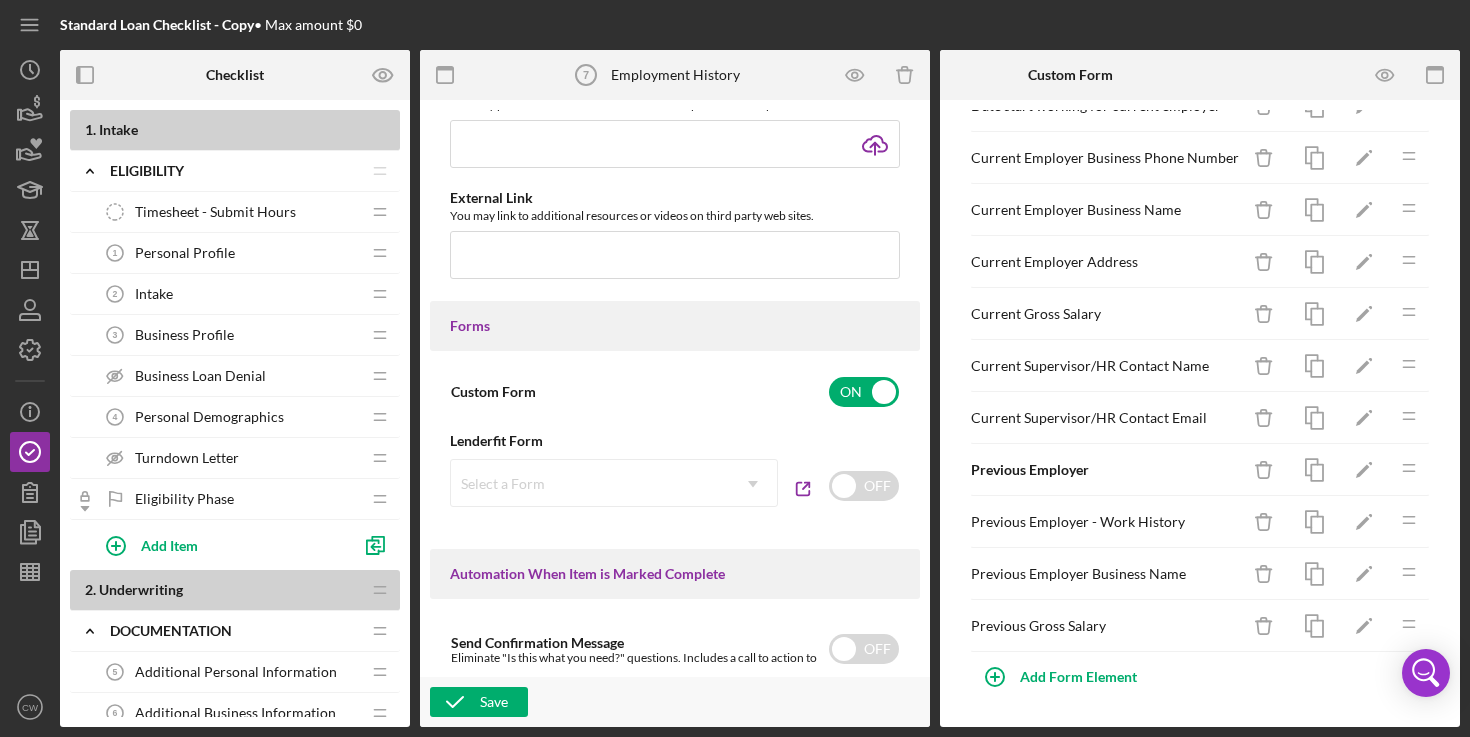 click on "Select a Form Icon/Dropdown Arrow" at bounding box center (614, 483) 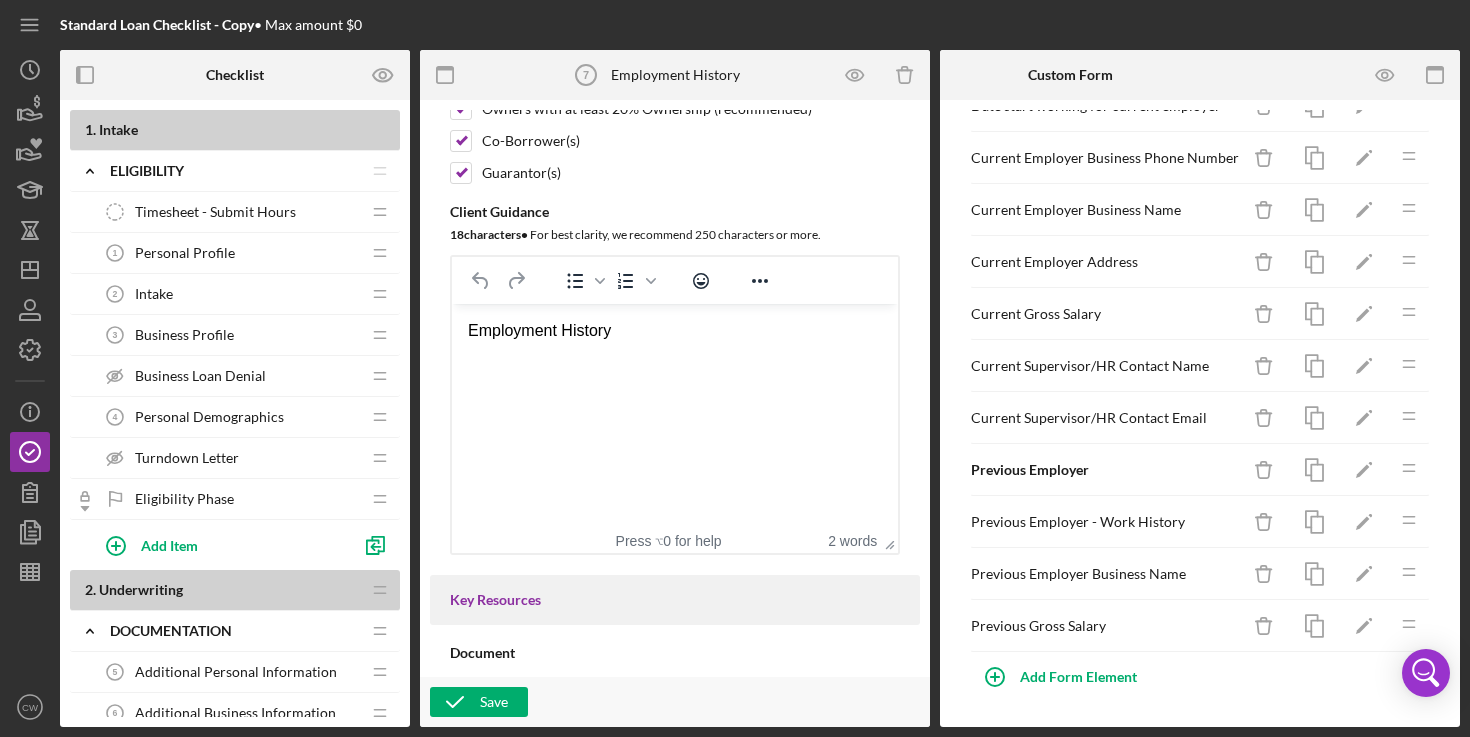 scroll, scrollTop: 309, scrollLeft: 0, axis: vertical 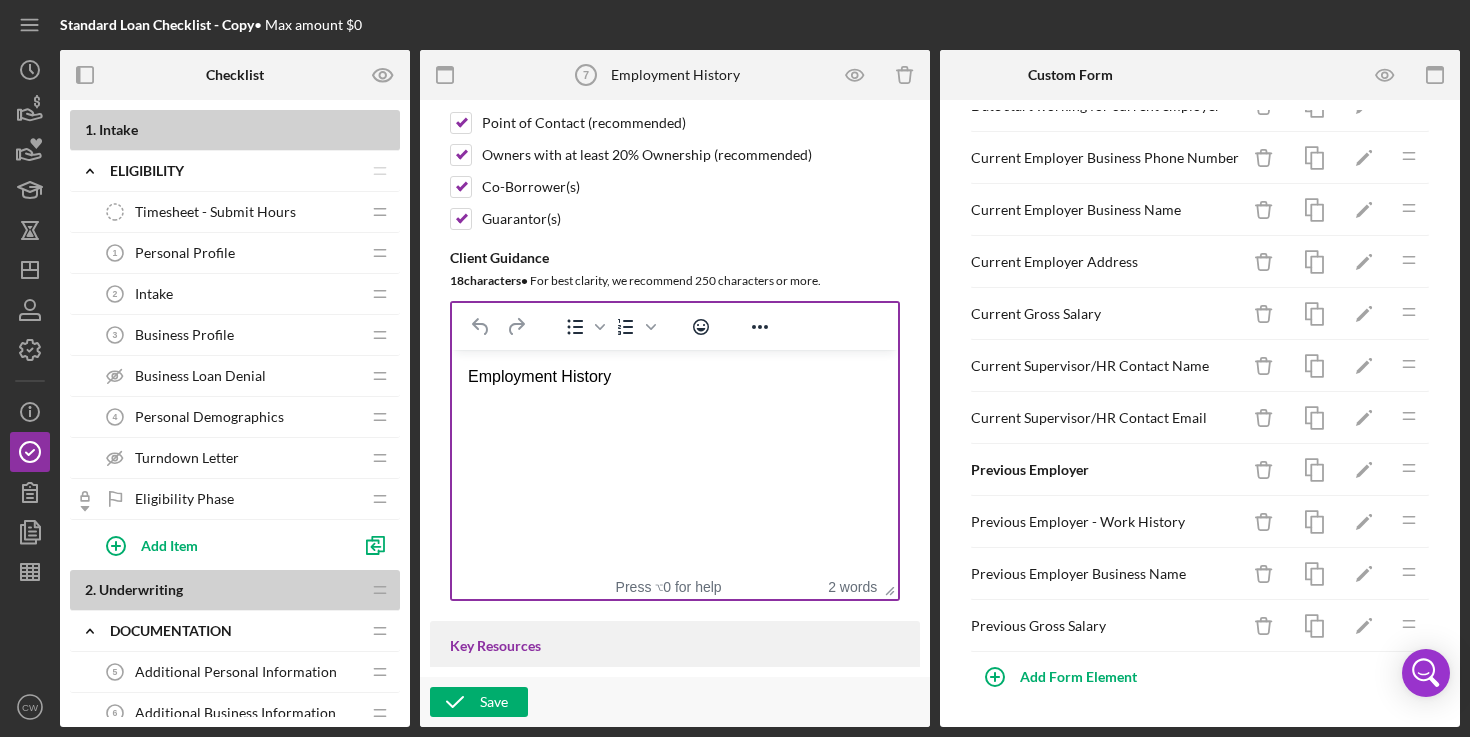 click on "Employment History" at bounding box center (675, 377) 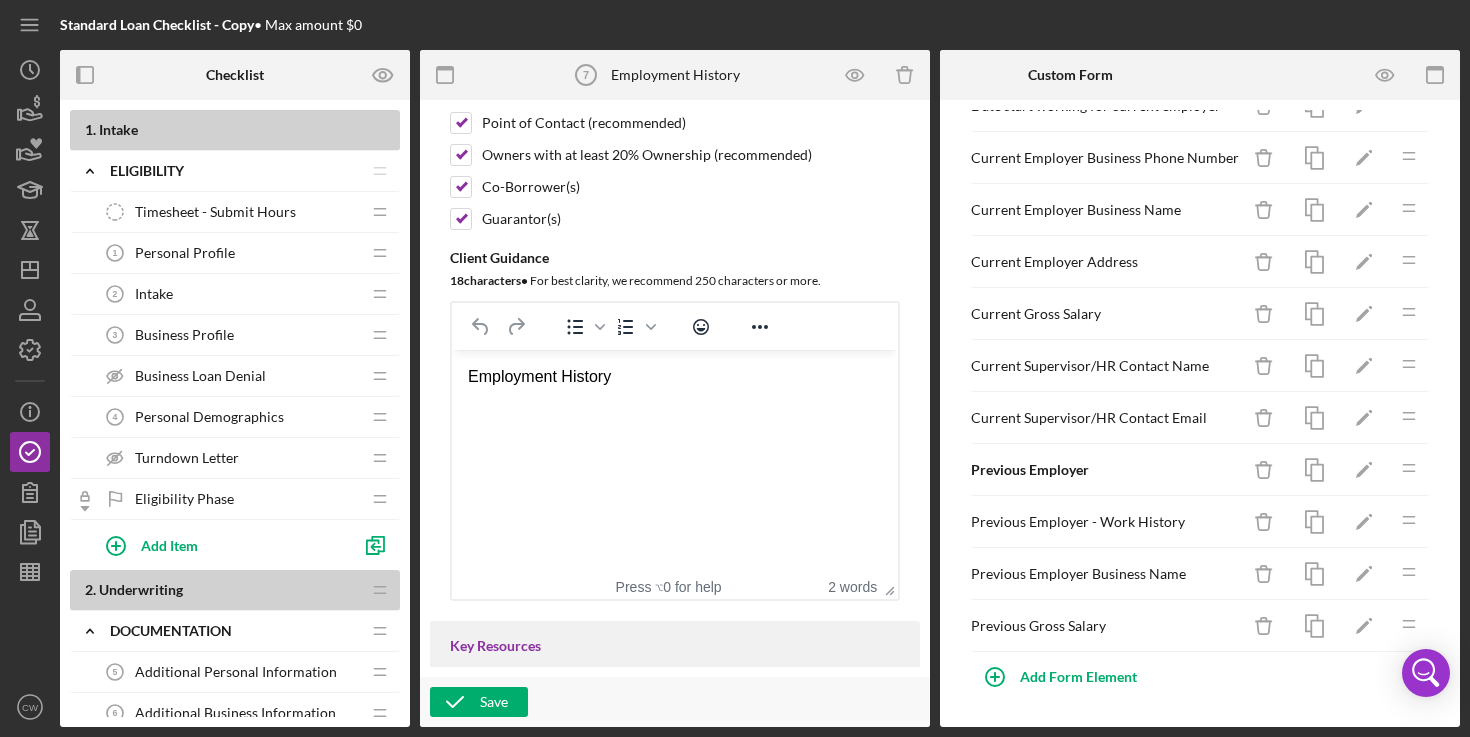 click on "Employment History" at bounding box center (675, 377) 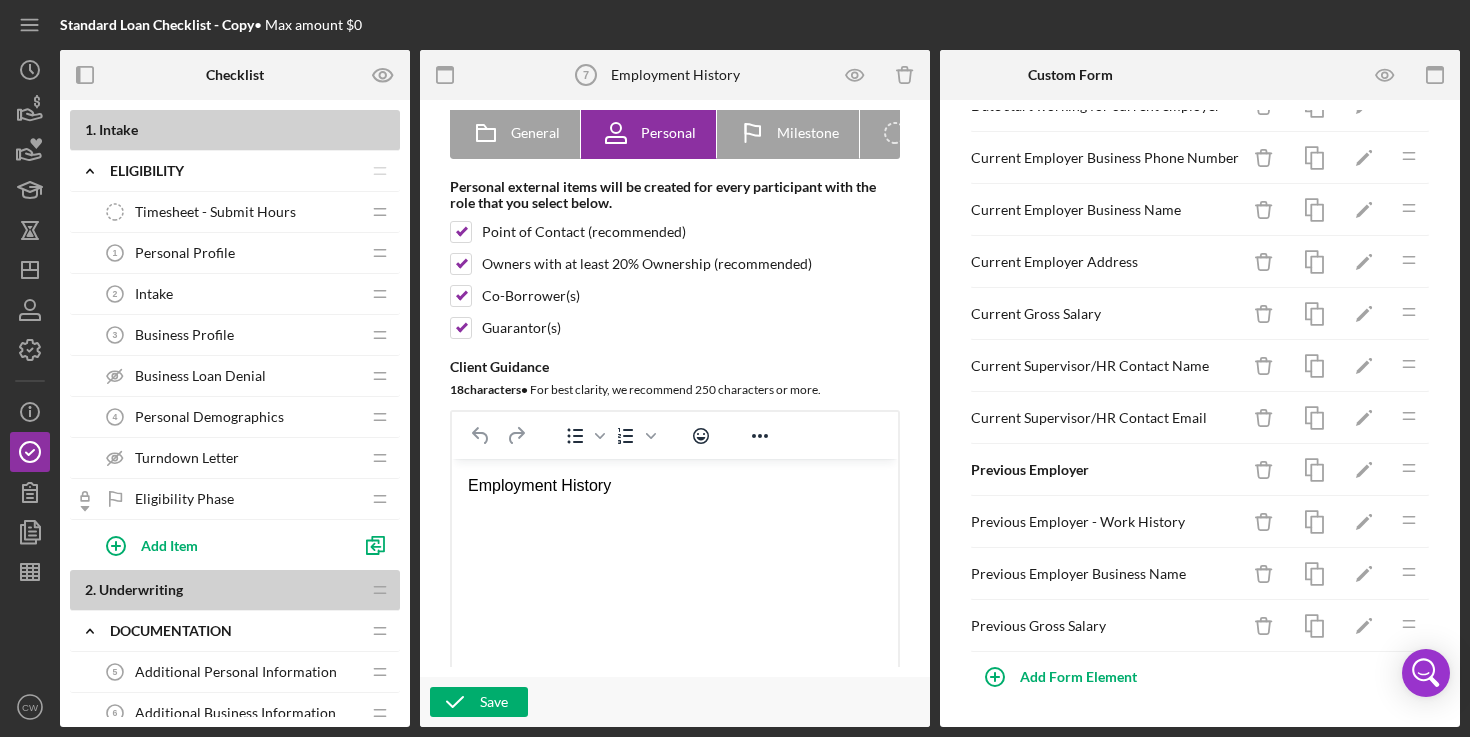 scroll, scrollTop: 148, scrollLeft: 0, axis: vertical 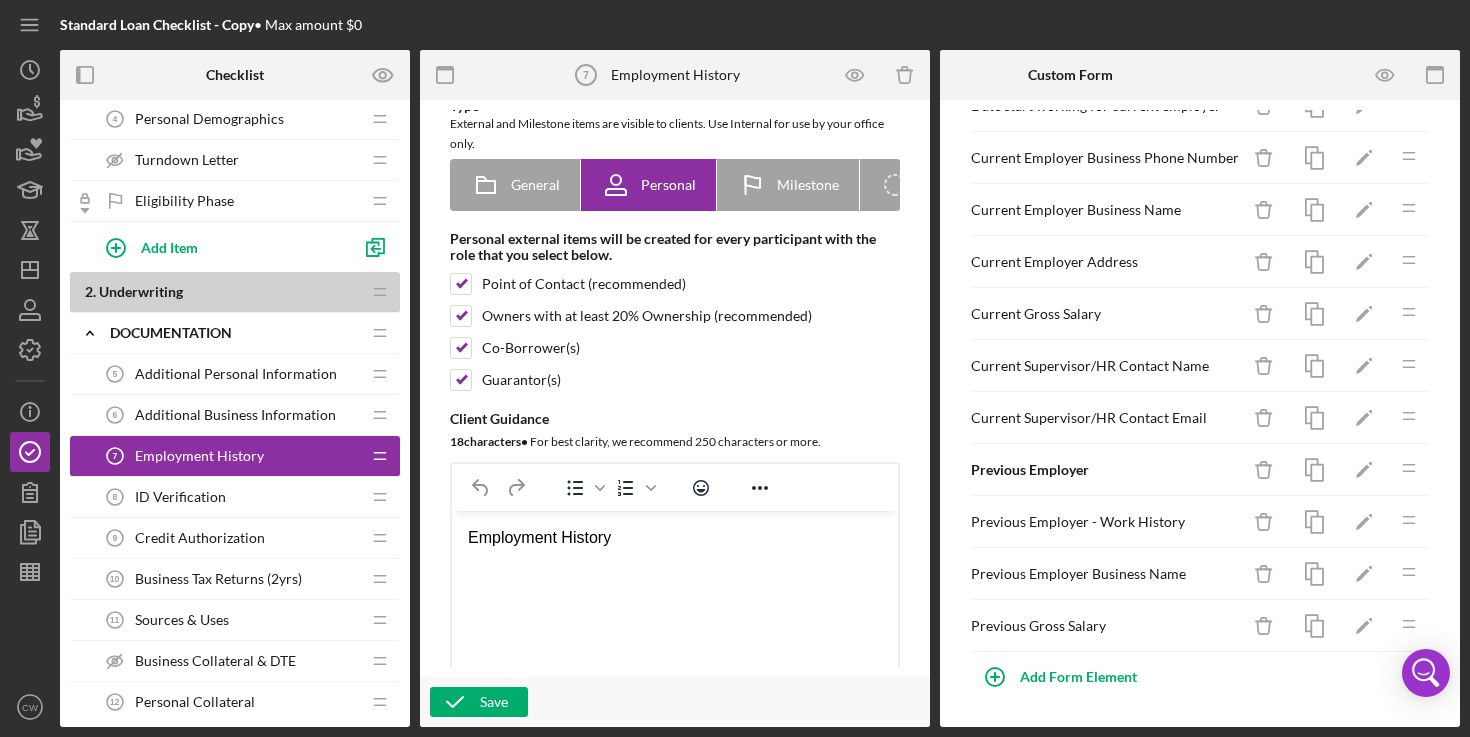 click on "Additional Business Information" at bounding box center (235, 415) 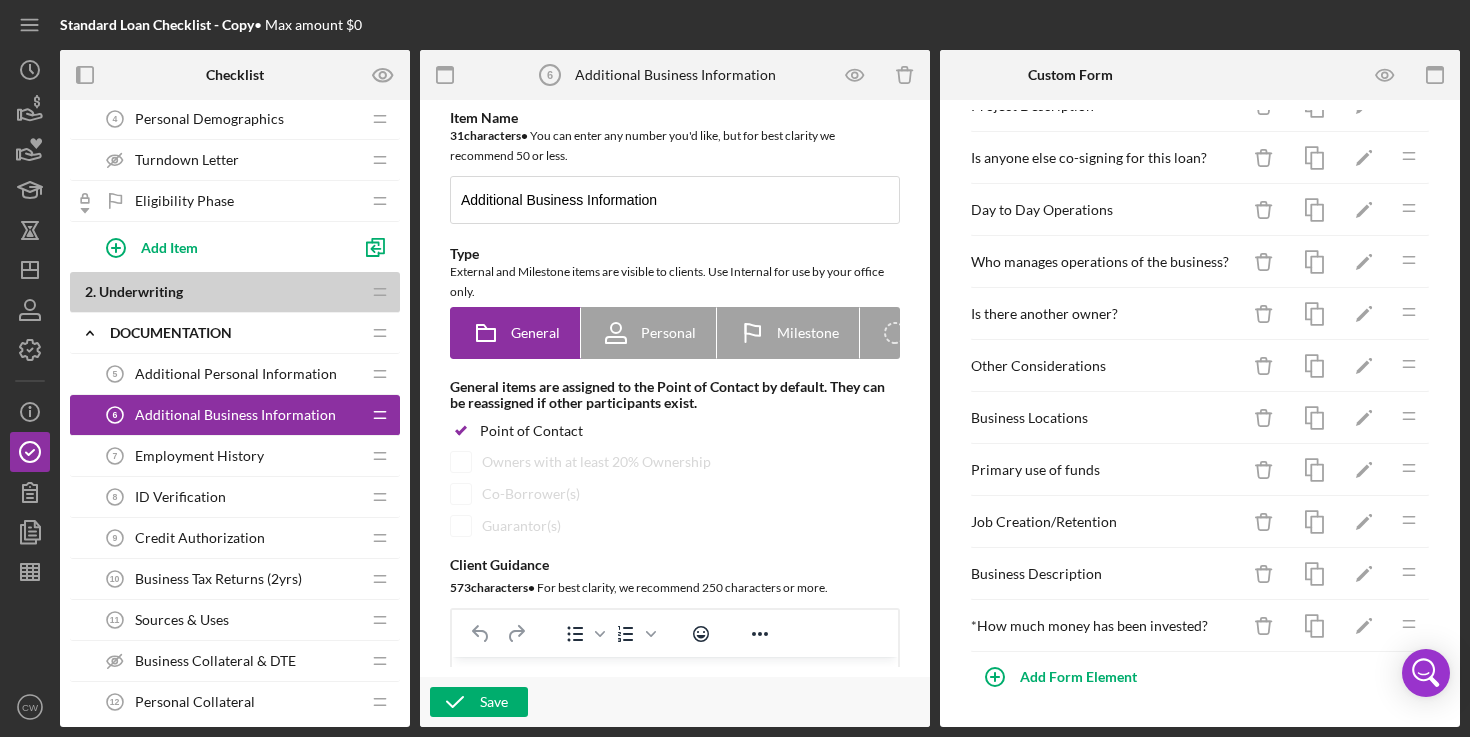 scroll, scrollTop: 0, scrollLeft: 0, axis: both 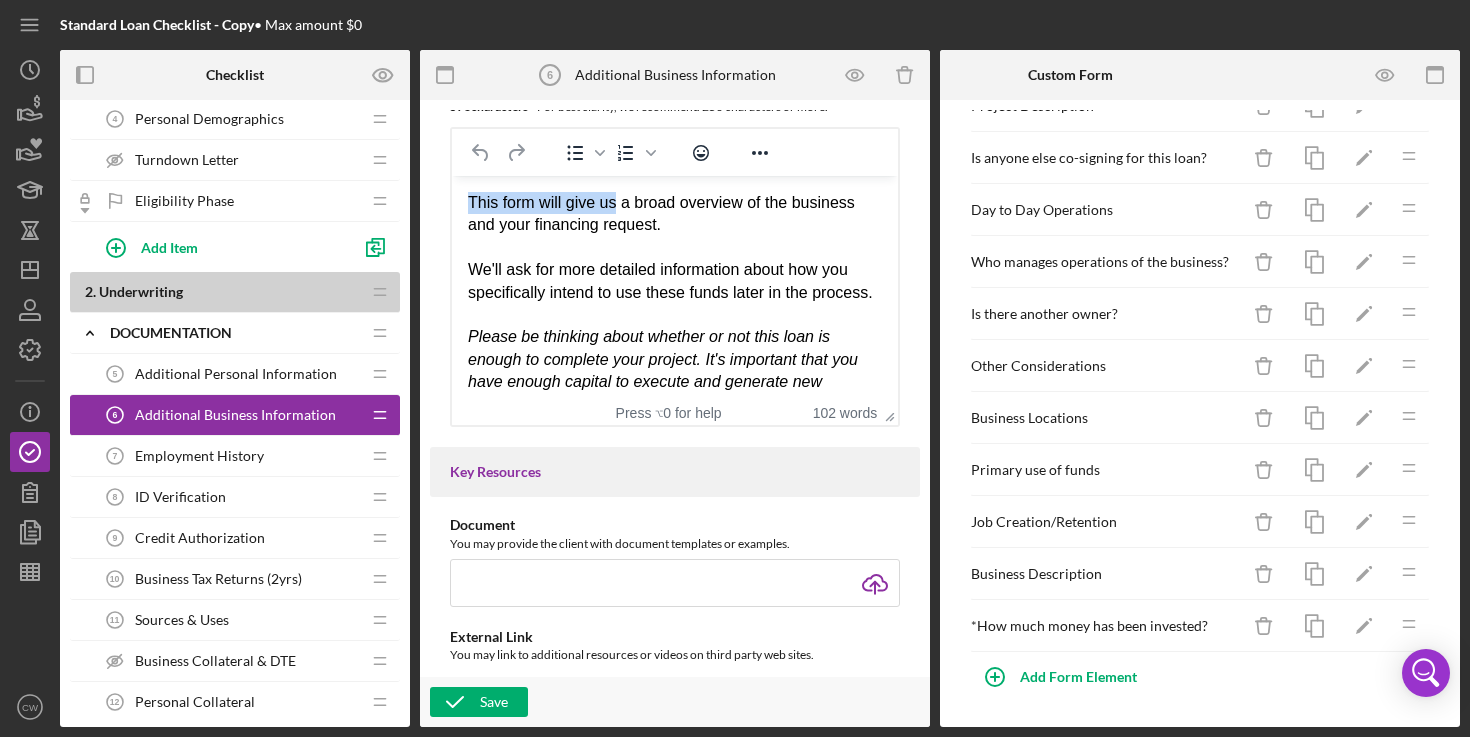 drag, startPoint x: 468, startPoint y: 197, endPoint x: 618, endPoint y: 204, distance: 150.16324 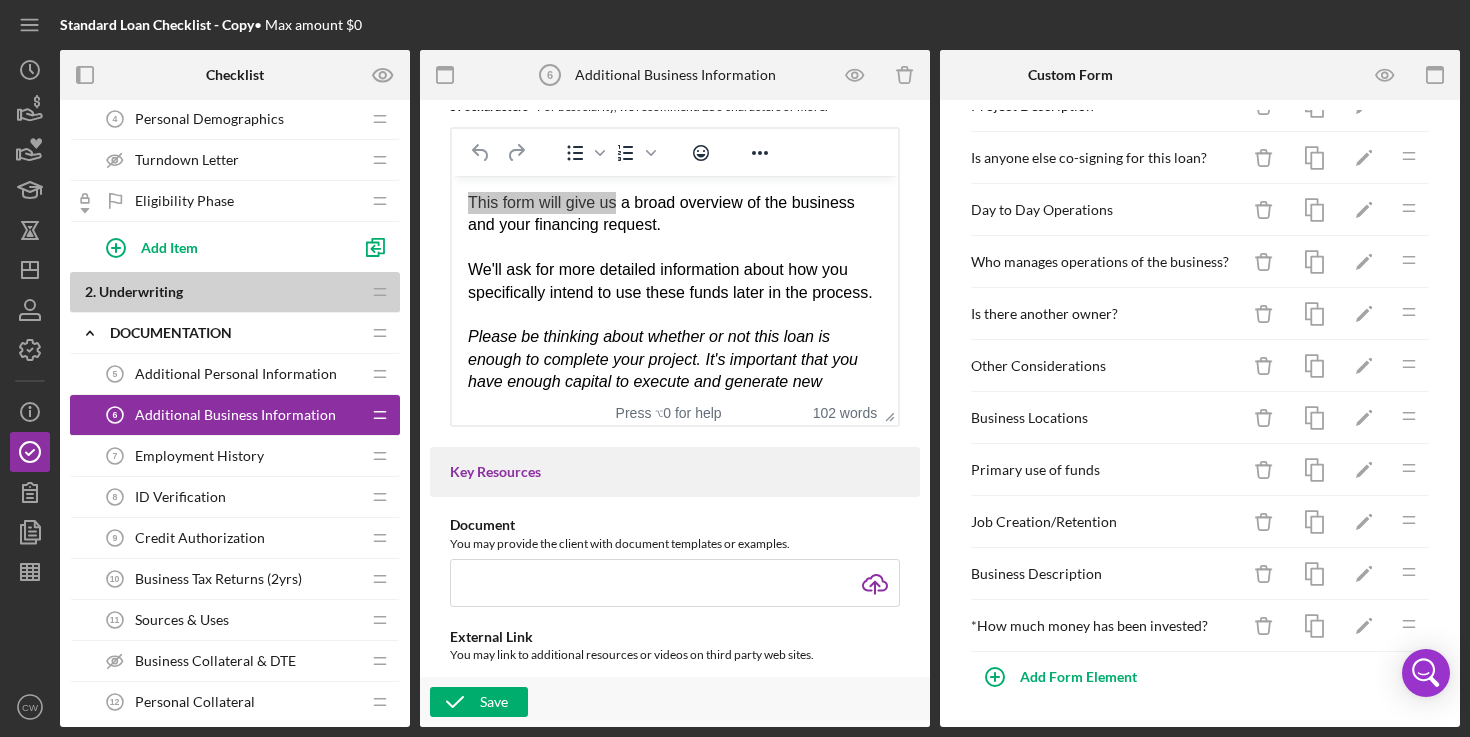click on "Employment History 7 Employment History" at bounding box center [227, 456] 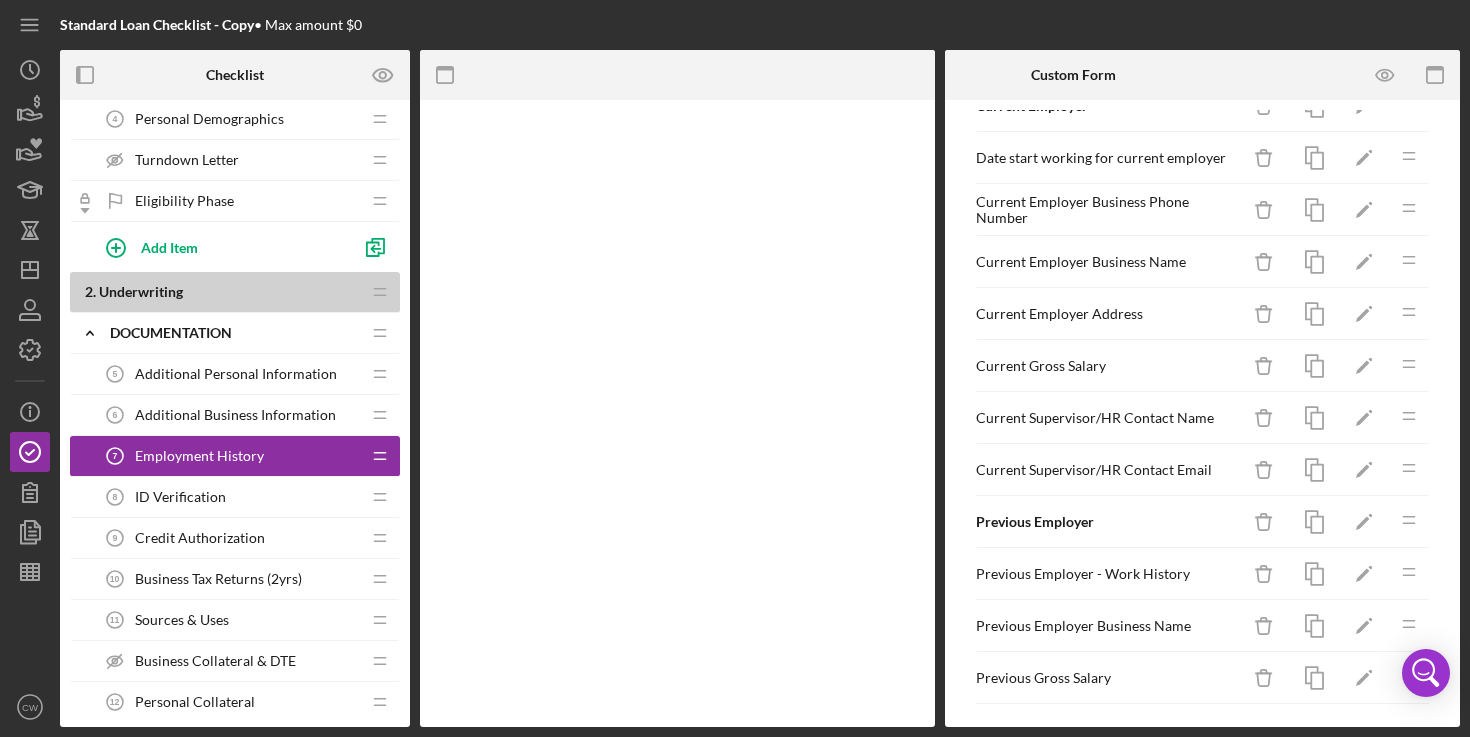 scroll, scrollTop: 102, scrollLeft: 0, axis: vertical 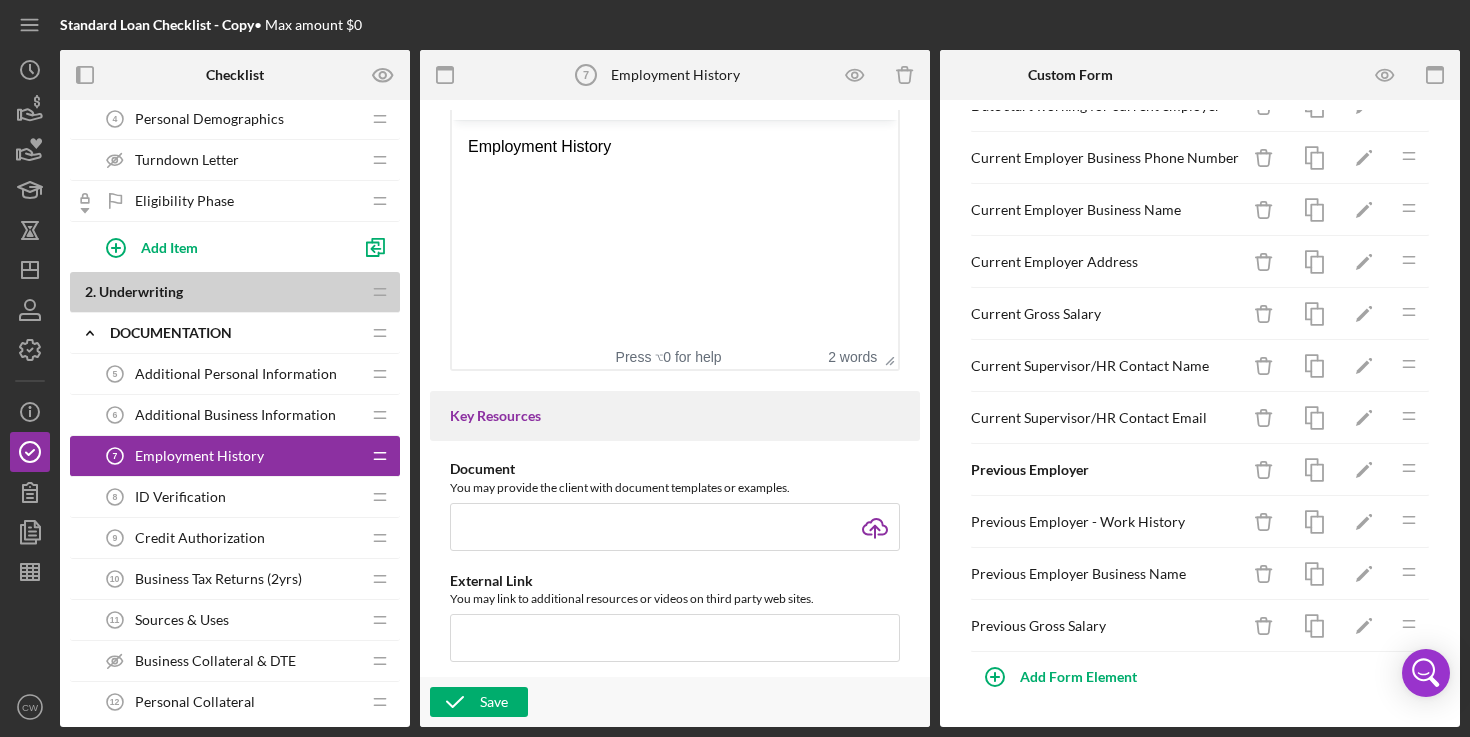 click on "Employment History" at bounding box center [675, 147] 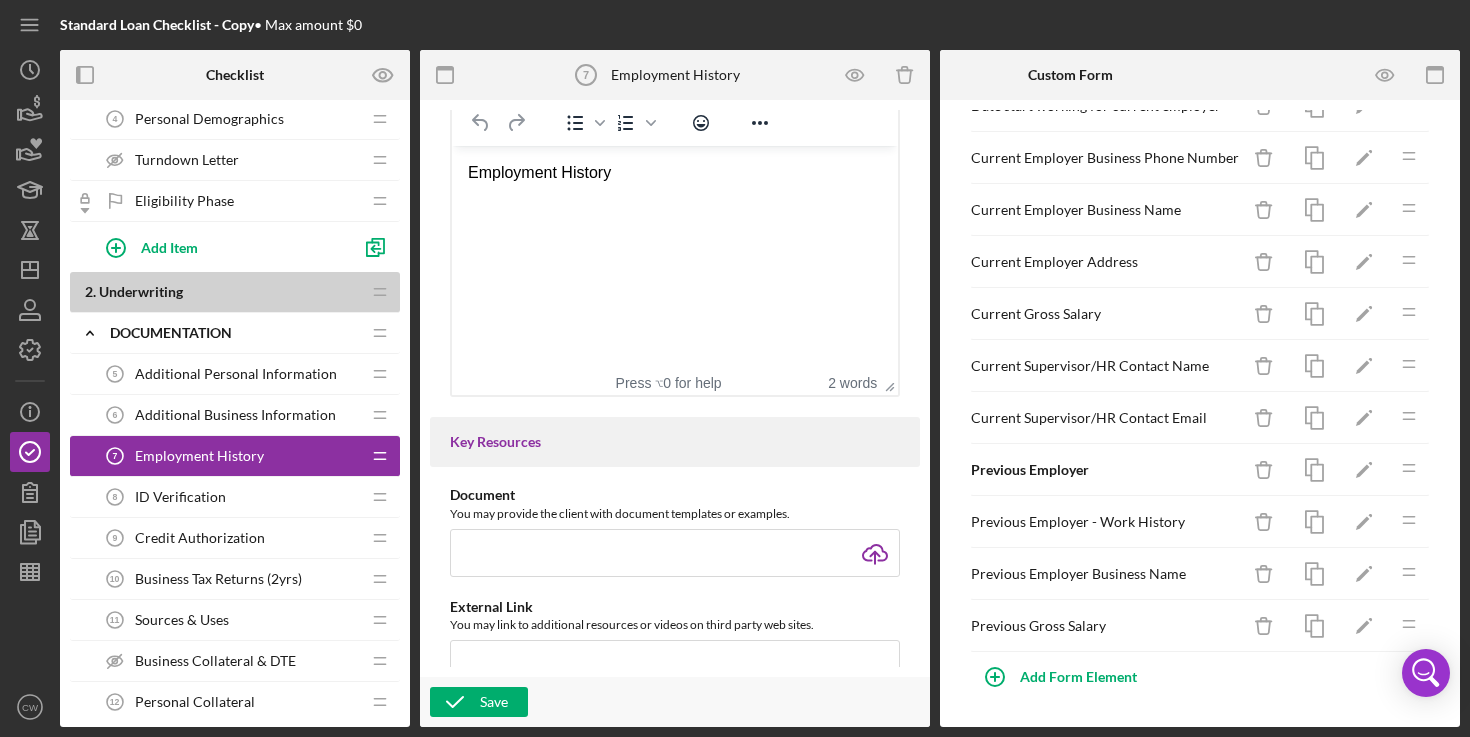 scroll, scrollTop: 509, scrollLeft: 0, axis: vertical 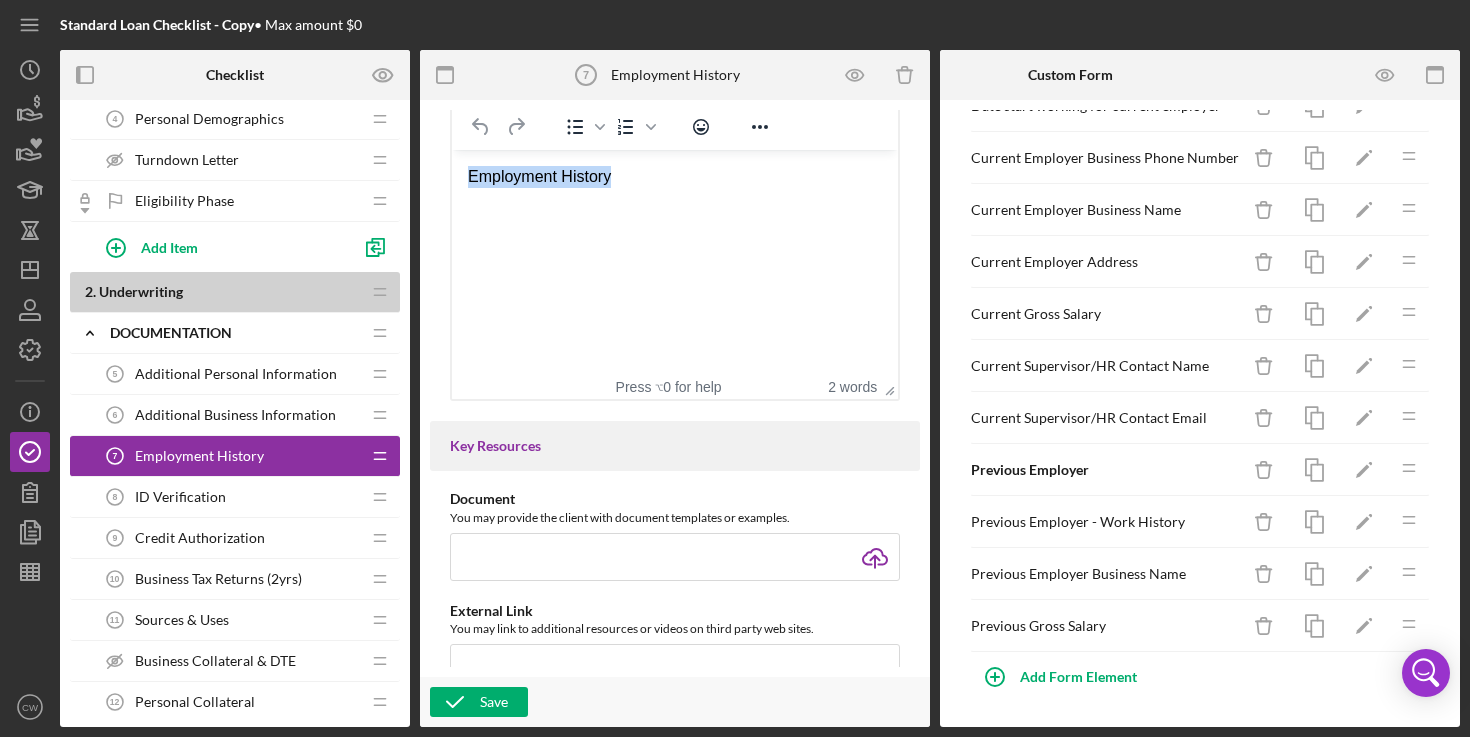drag, startPoint x: 633, startPoint y: 177, endPoint x: 409, endPoint y: 177, distance: 224 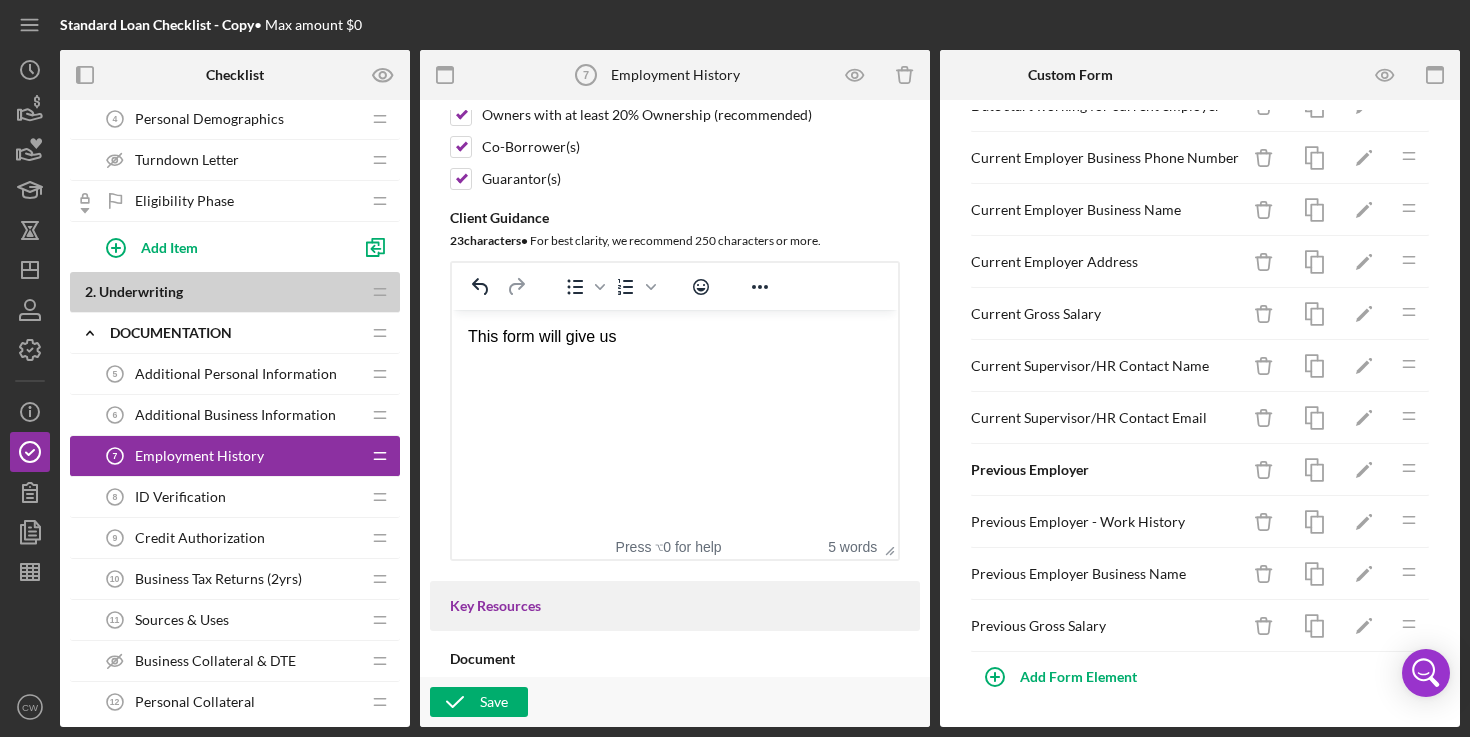 scroll, scrollTop: 364, scrollLeft: 0, axis: vertical 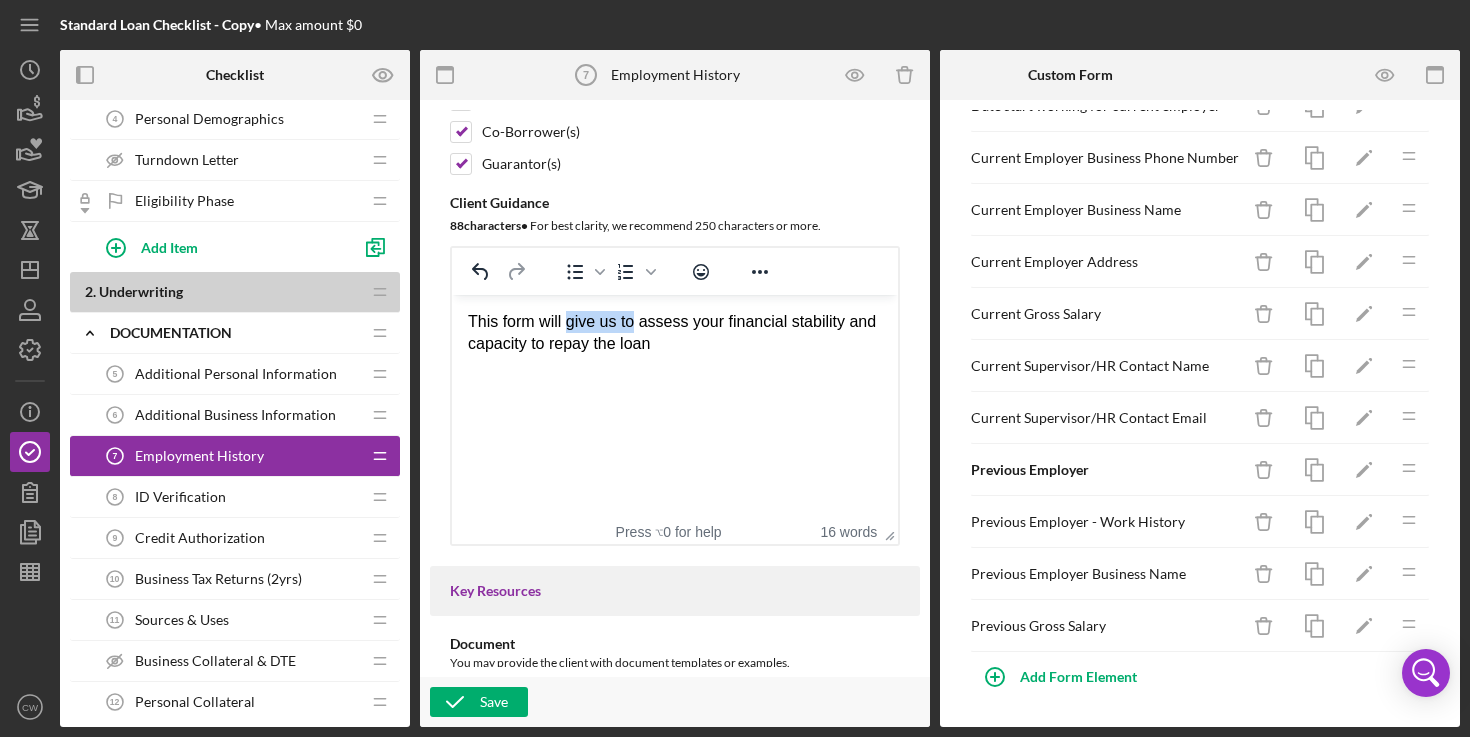 drag, startPoint x: 637, startPoint y: 322, endPoint x: 570, endPoint y: 323, distance: 67.00746 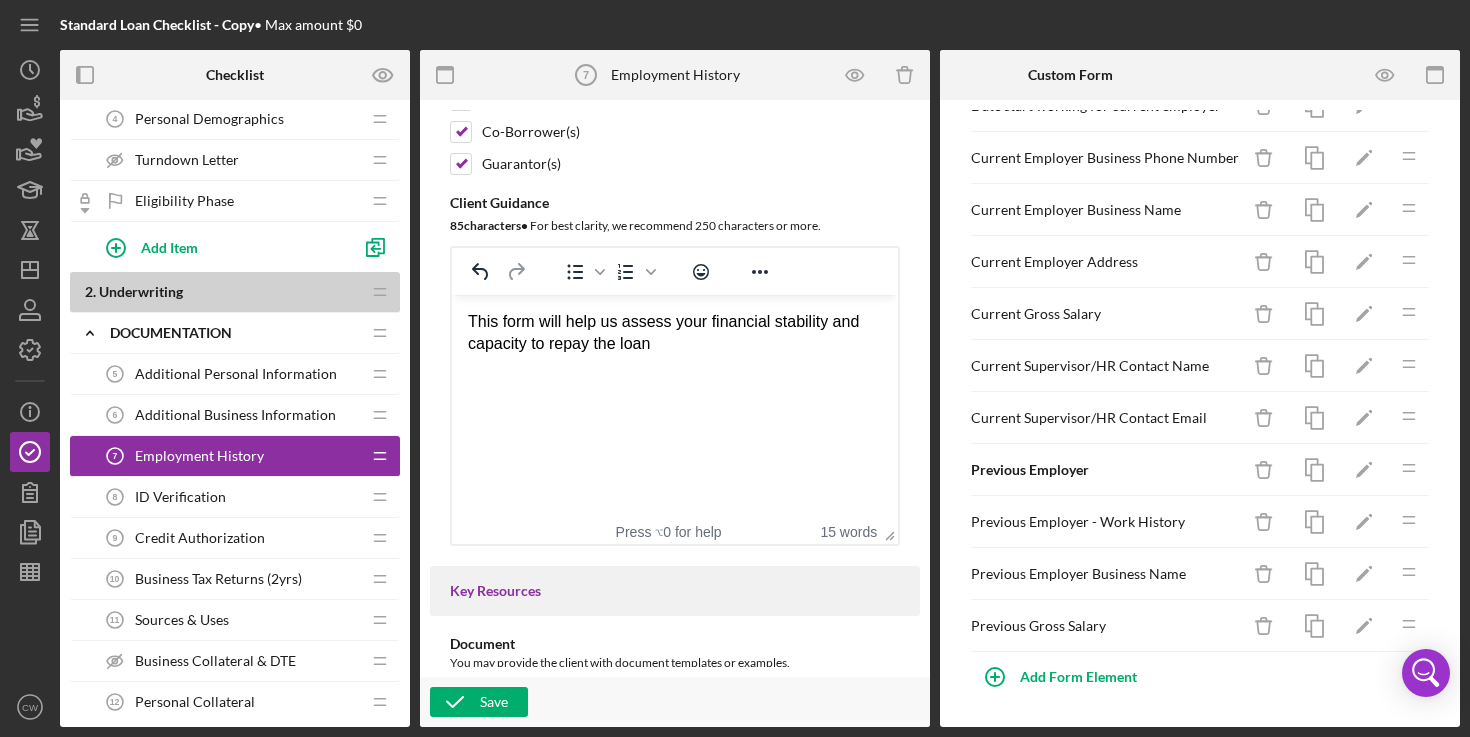click on "This form will help us assess your financial stability and capacity to repay the loan" at bounding box center (675, 333) 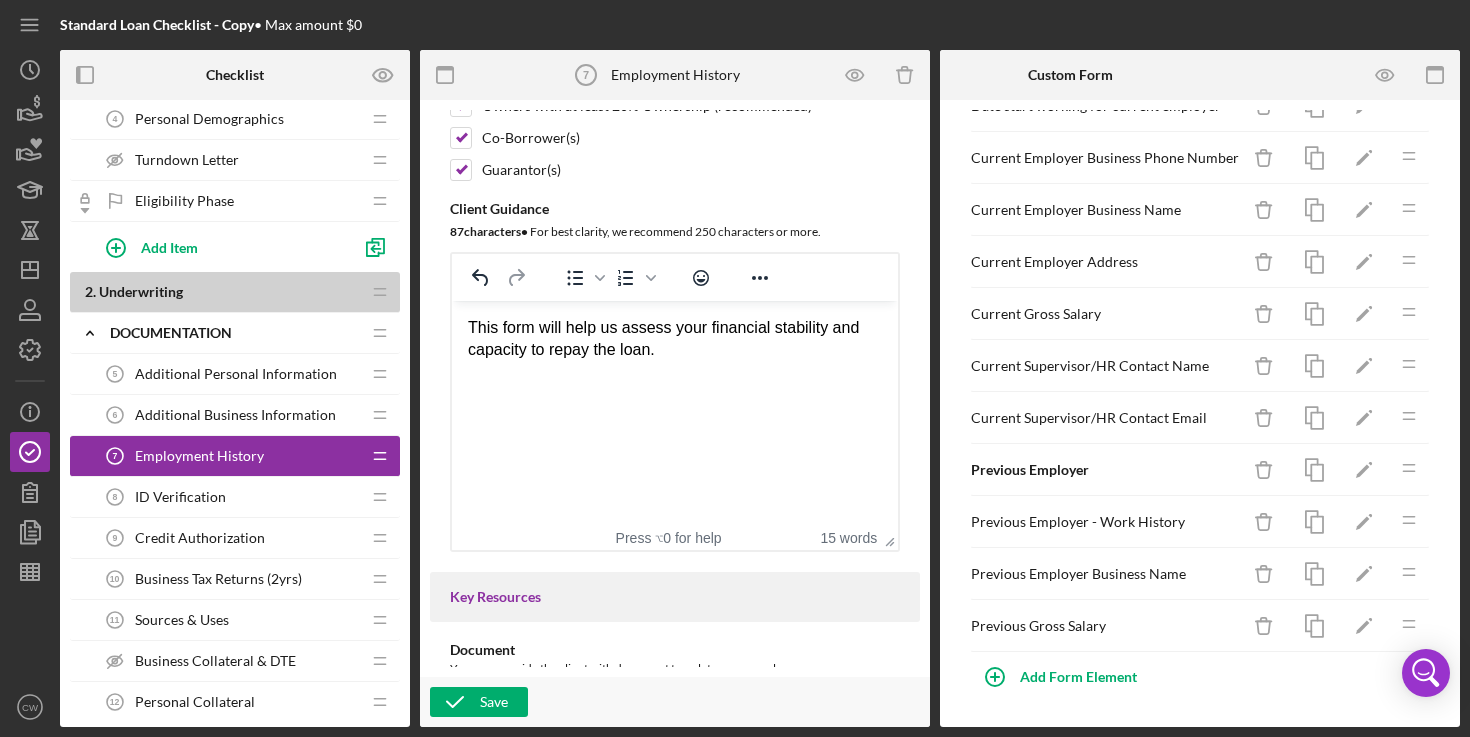 scroll, scrollTop: 414, scrollLeft: 0, axis: vertical 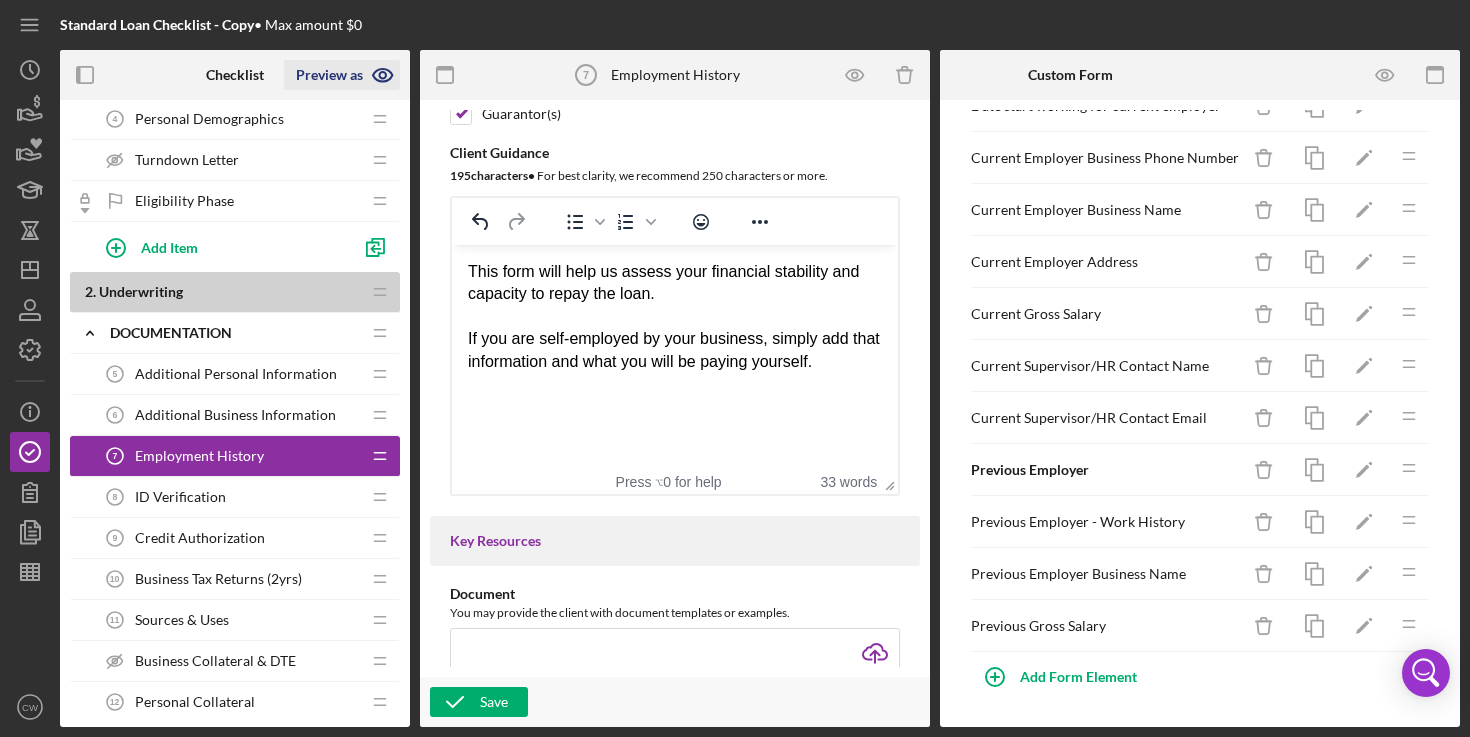 click 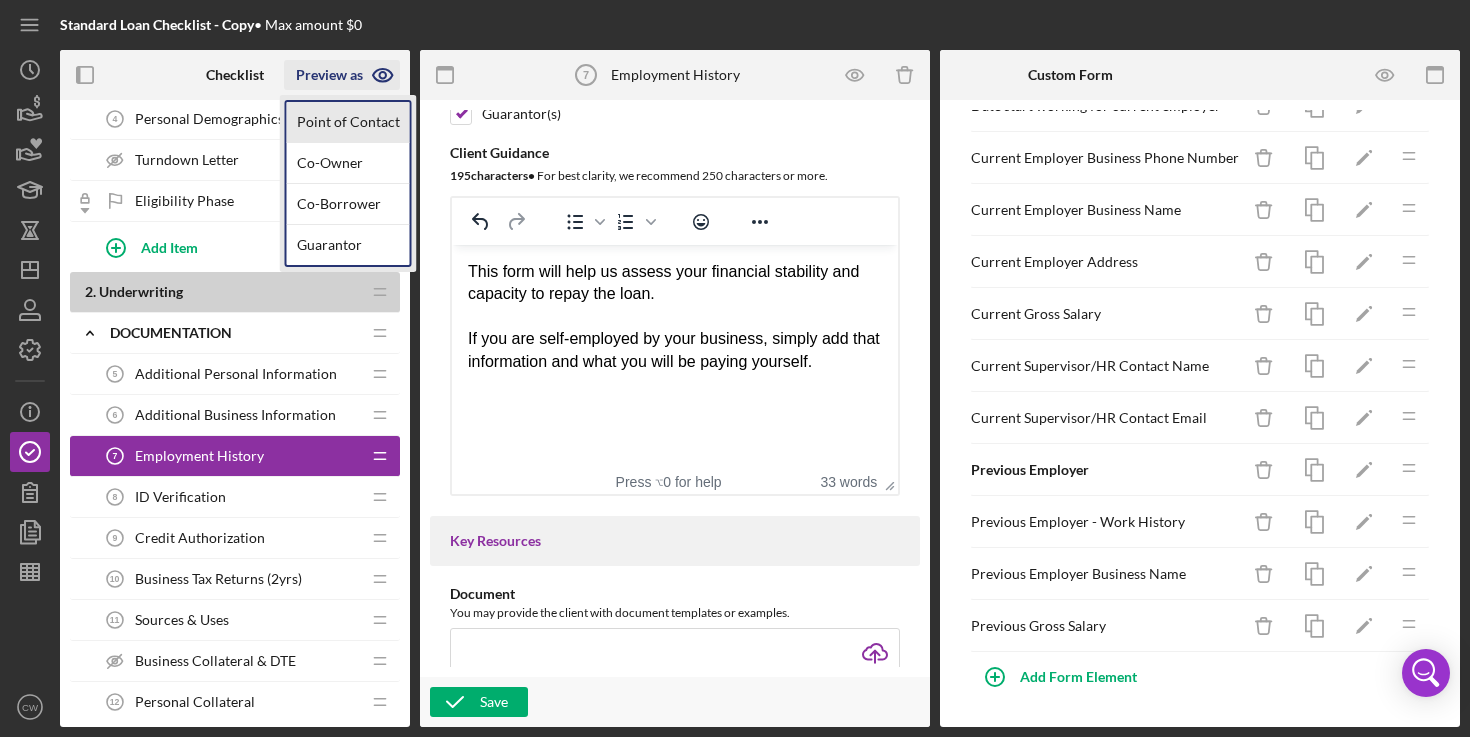 click on "Point of Contact" at bounding box center (348, 122) 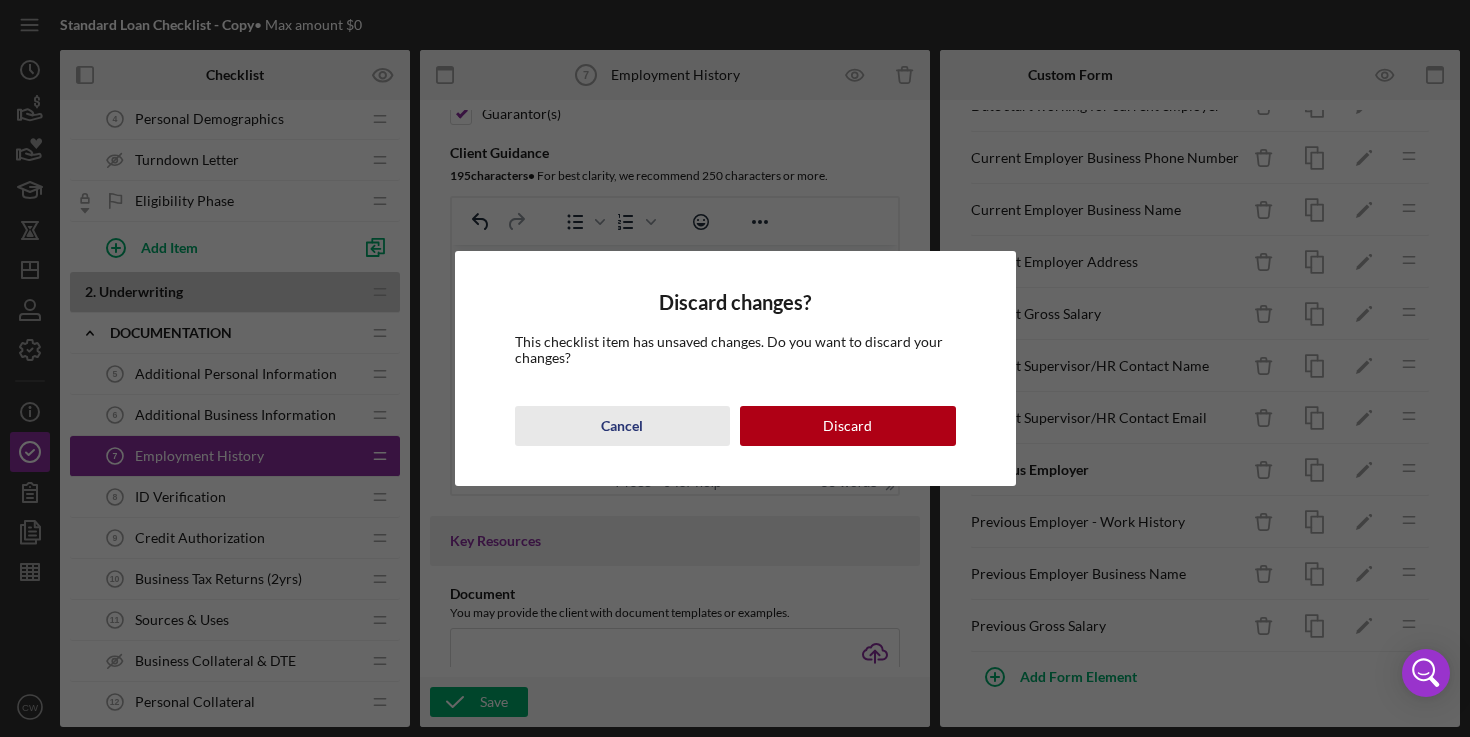 click on "Cancel" at bounding box center (623, 426) 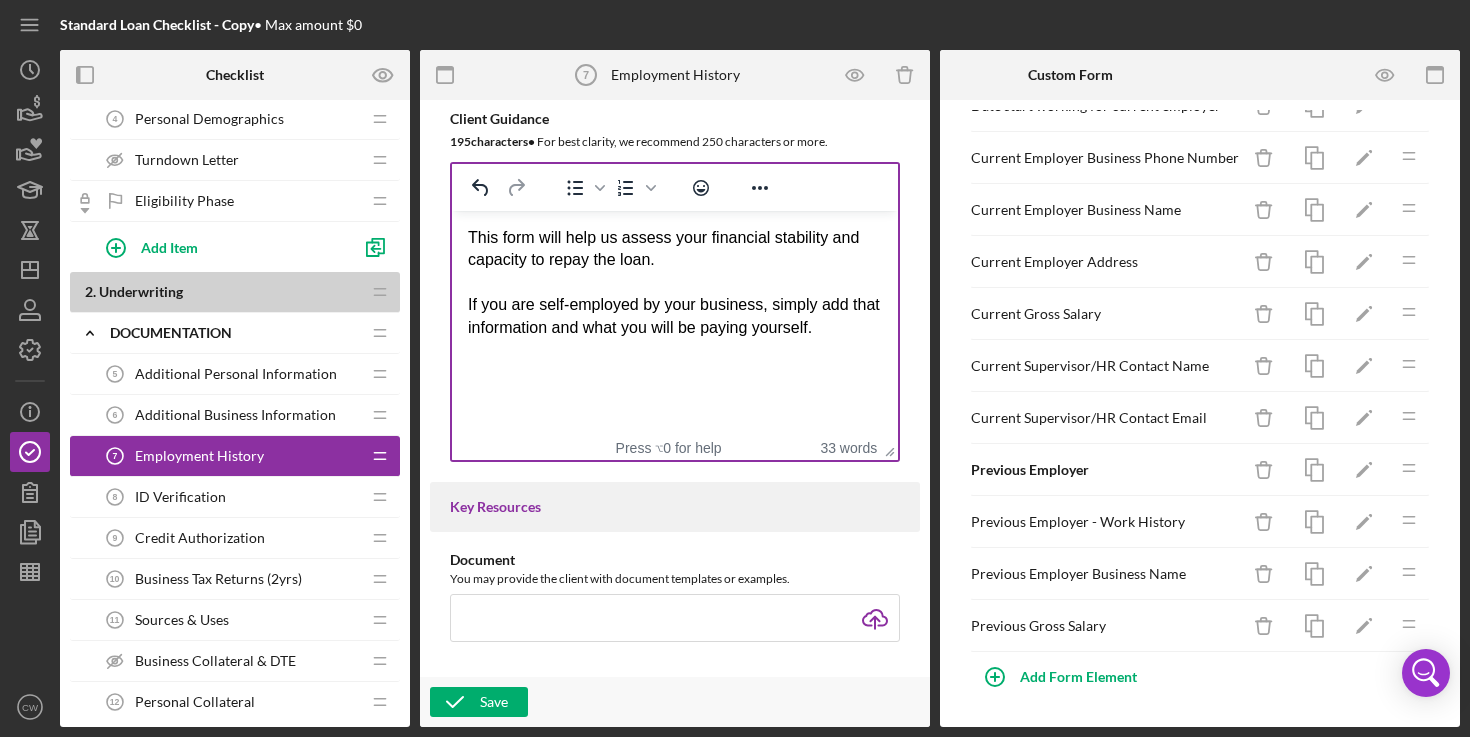 scroll, scrollTop: 400, scrollLeft: 0, axis: vertical 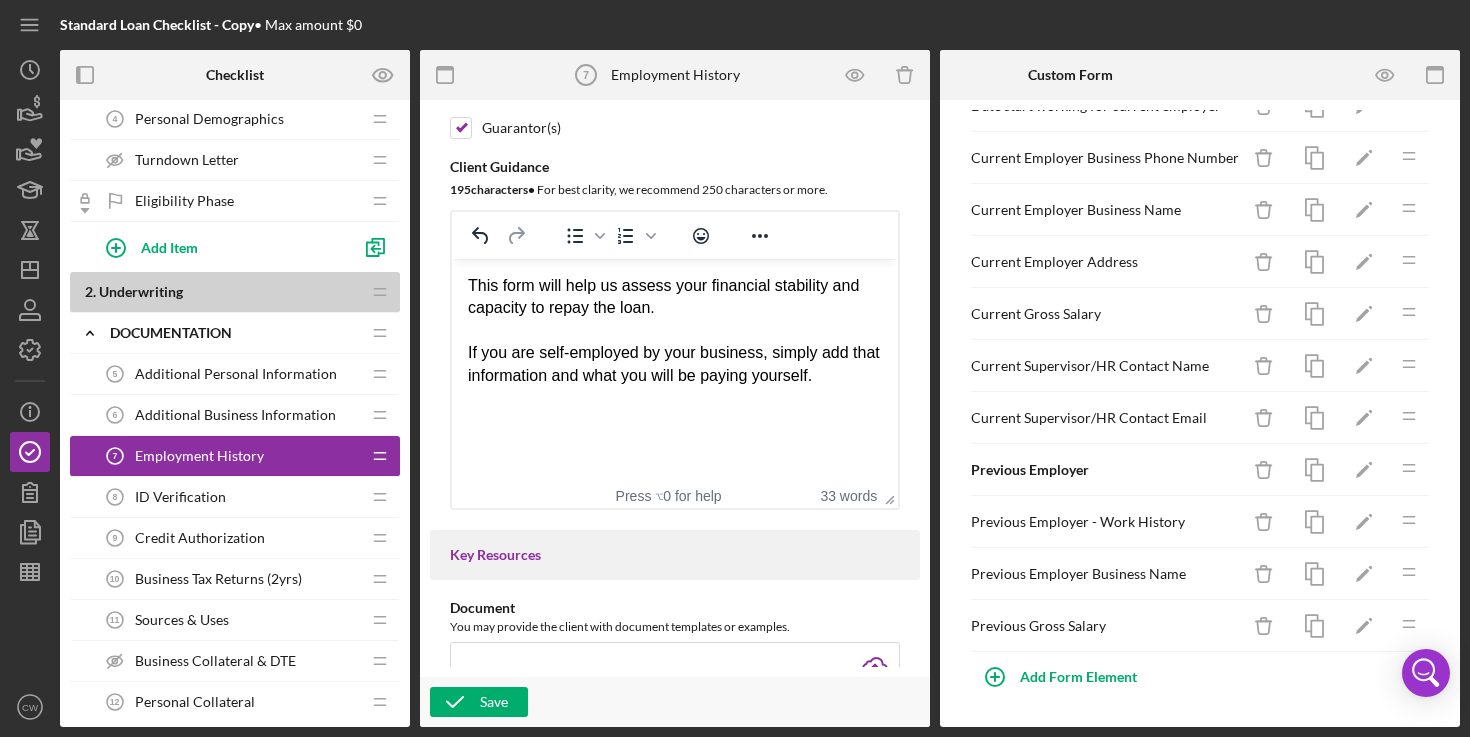 click on "If you are self-employed by your business, simply add that information and what you will be paying yourself." at bounding box center [675, 364] 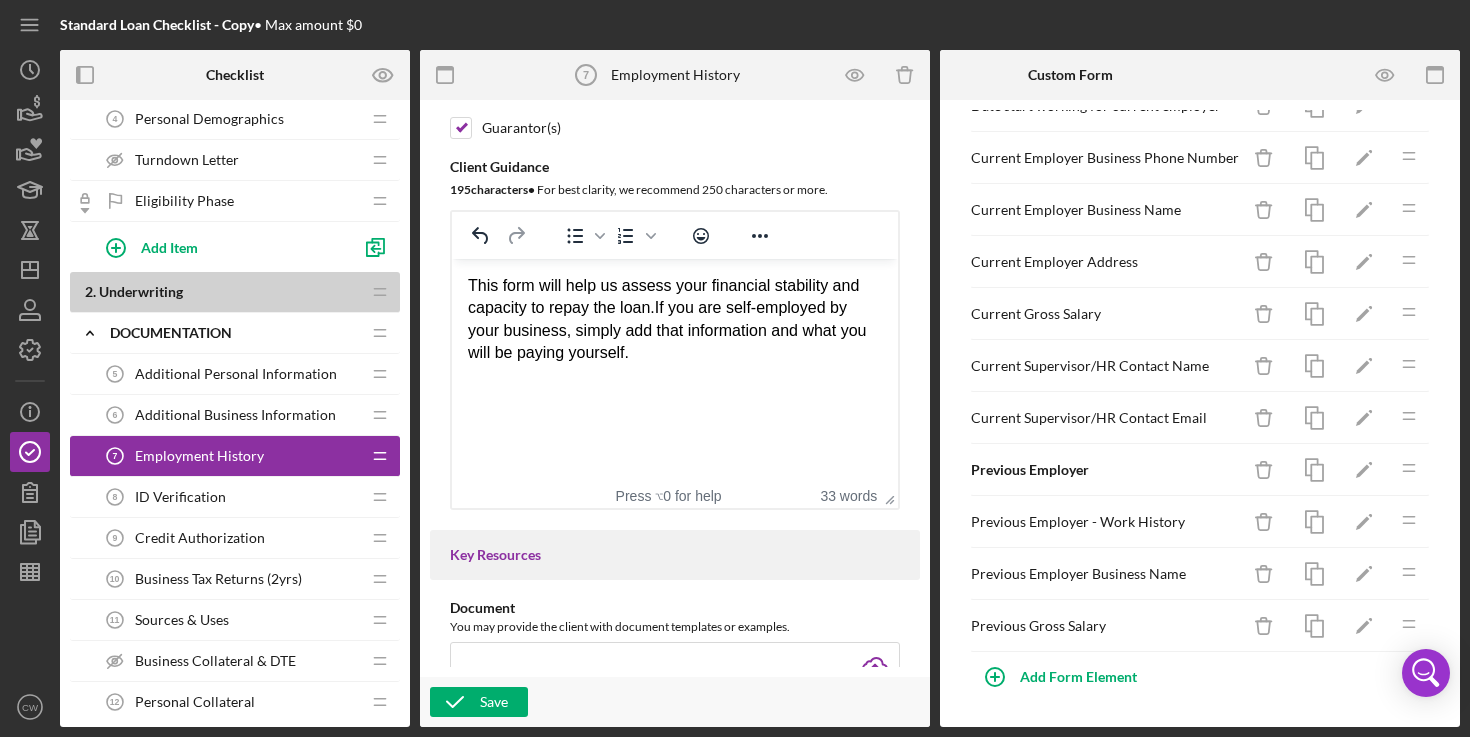 click on "This form will help us assess your financial stability and capacity to repay the loan.  If you are self-employed by your business, simply add that information and what you will be paying yourself." at bounding box center (675, 320) 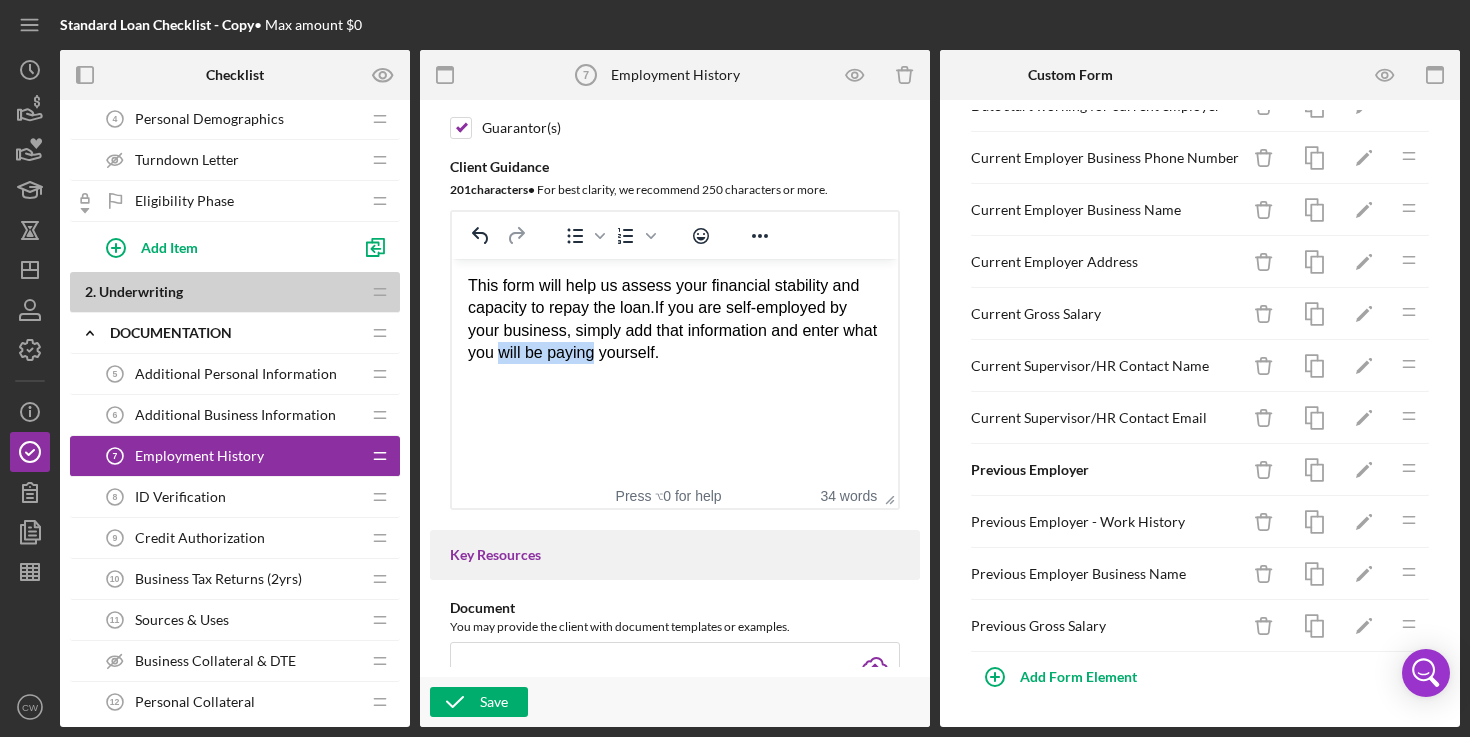 drag, startPoint x: 538, startPoint y: 355, endPoint x: 632, endPoint y: 356, distance: 94.00532 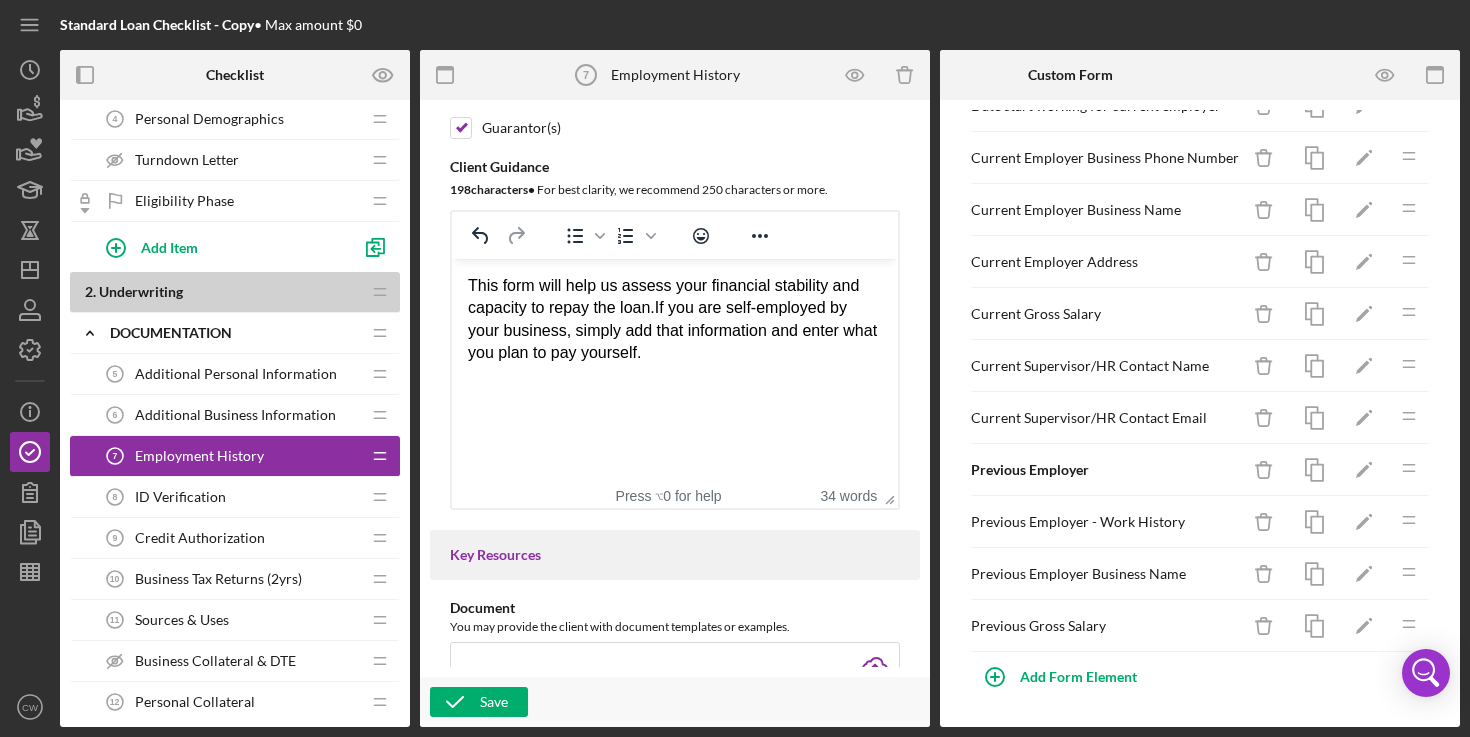 click on "This form will help us assess your financial stability and capacity to repay the loan. If you are self-employed by your business, simply add that information and enter what you plan to pay yourself." at bounding box center (675, 320) 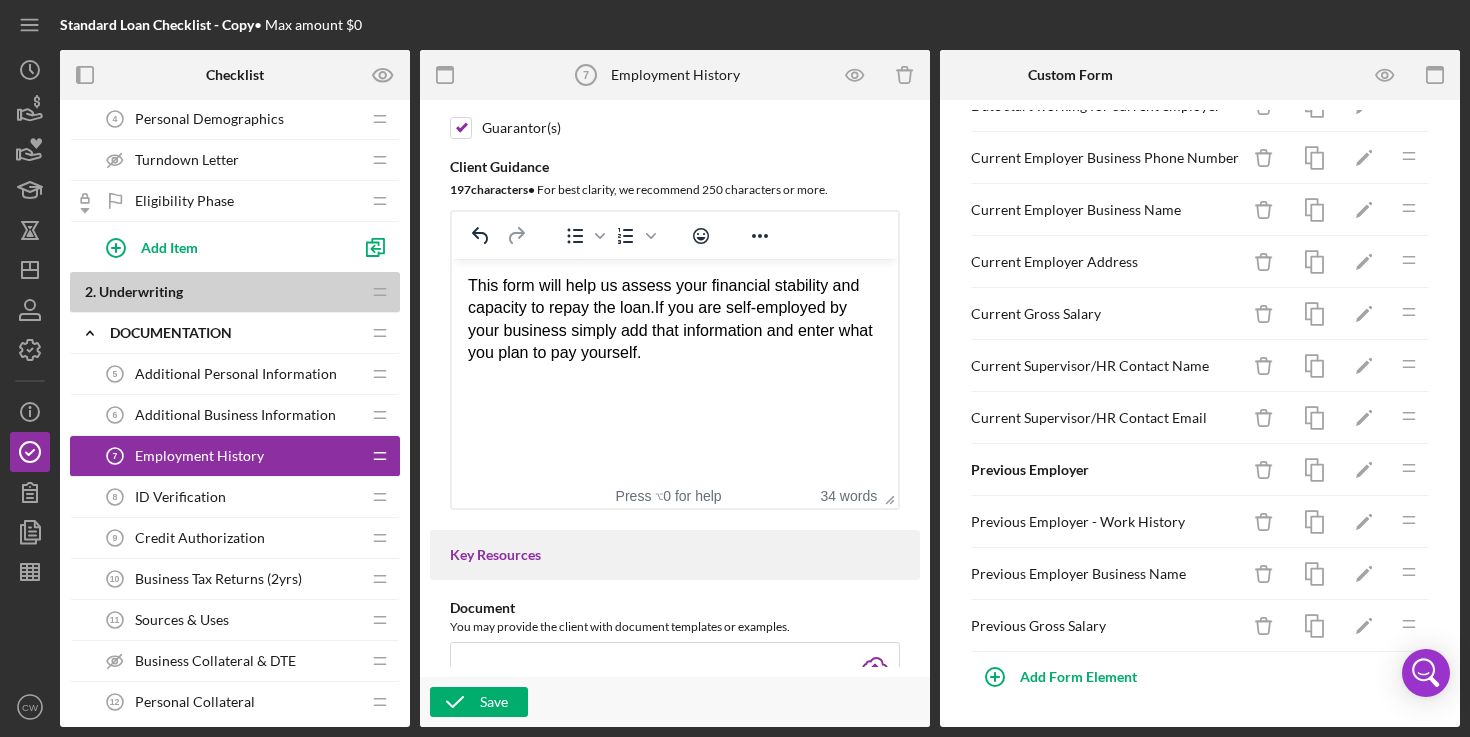 click on "This form will help us assess your financial stability and capacity to repay the loan.  If you are self-employed by your business simply add that information and enter what you plan to pay yourself." at bounding box center (675, 320) 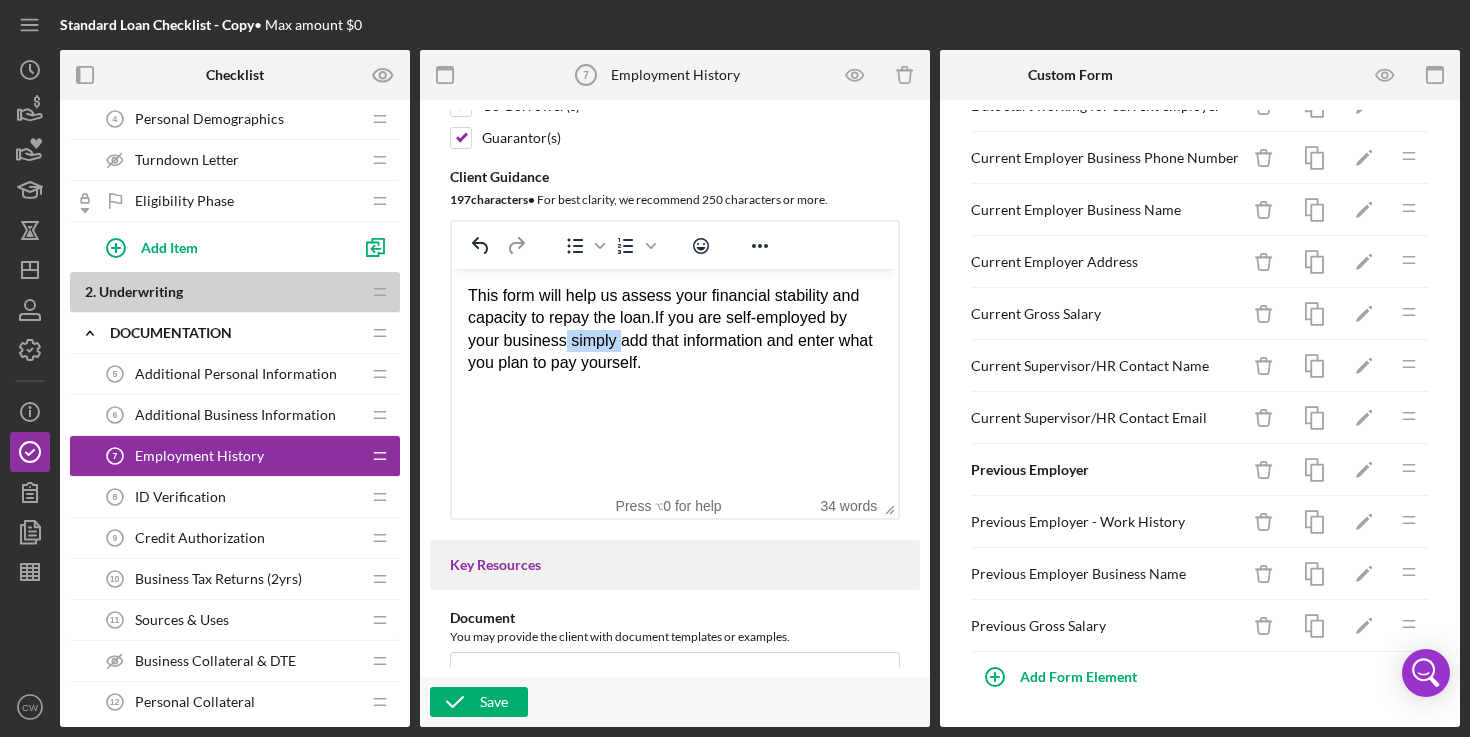 drag, startPoint x: 569, startPoint y: 342, endPoint x: 621, endPoint y: 346, distance: 52.153618 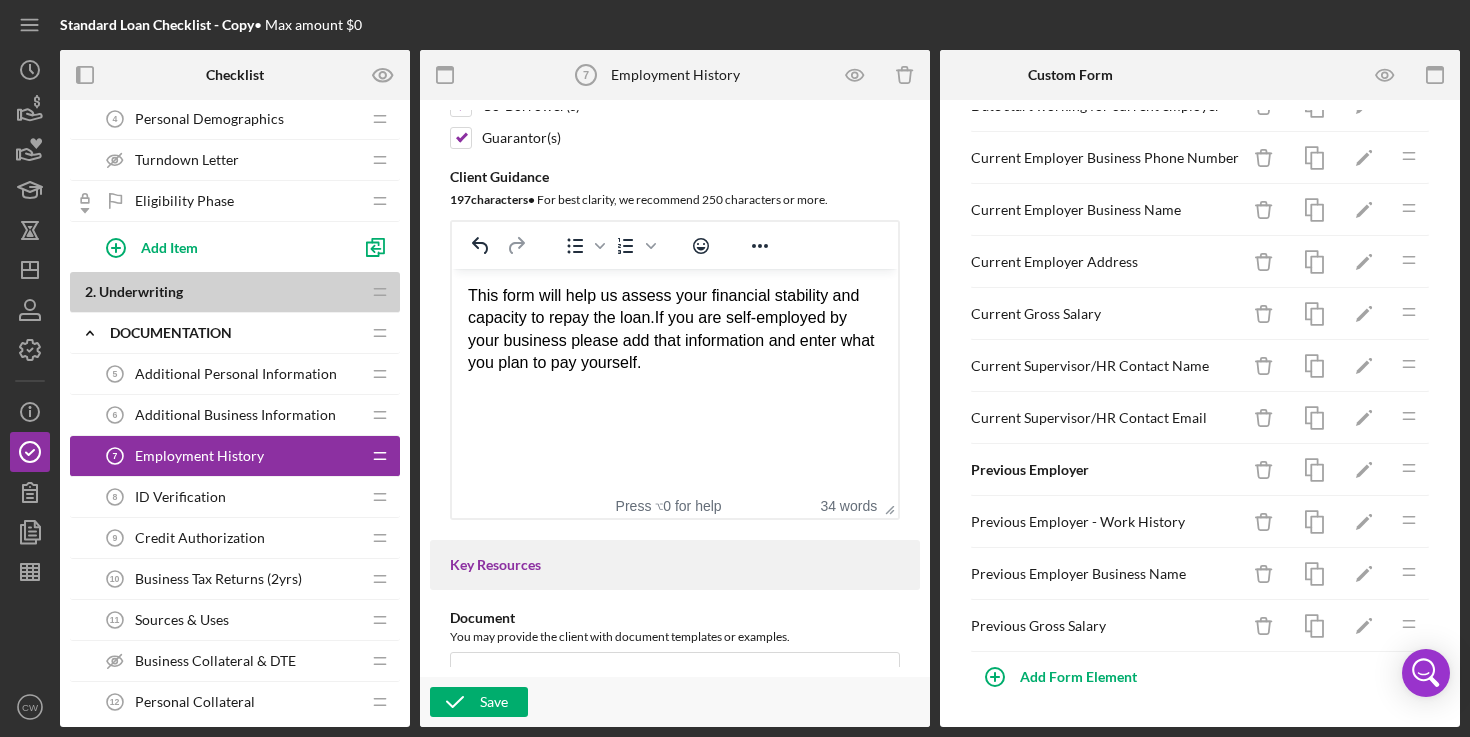 click on "This form will help us assess your financial stability and capacity to repay the loan.  If you are self-employed by your business please add that information and enter what you plan to pay yourself." at bounding box center [675, 330] 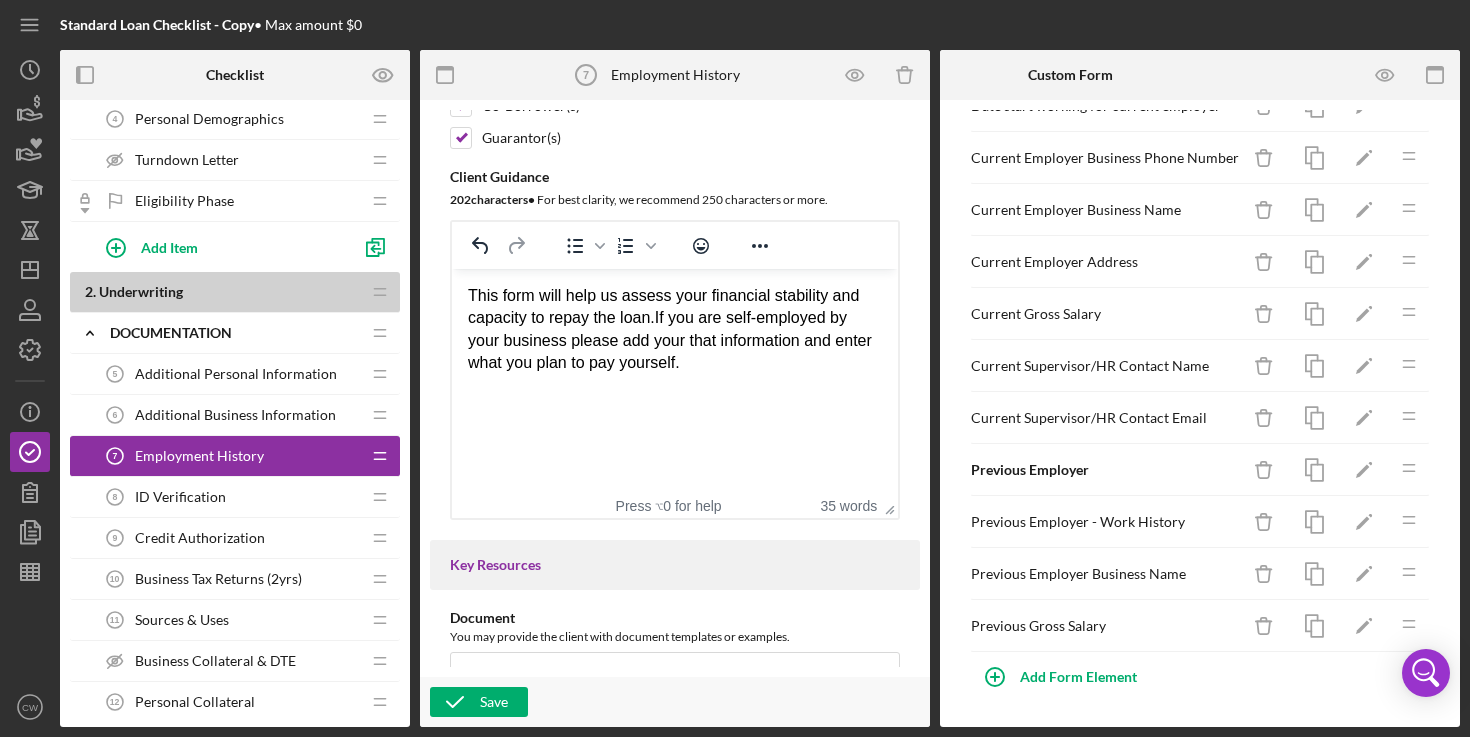 click on "This form will help us assess your financial stability and capacity to repay the loan.  If you are self-employed by your business please add your that information and enter what you plan to pay yourself." at bounding box center [675, 330] 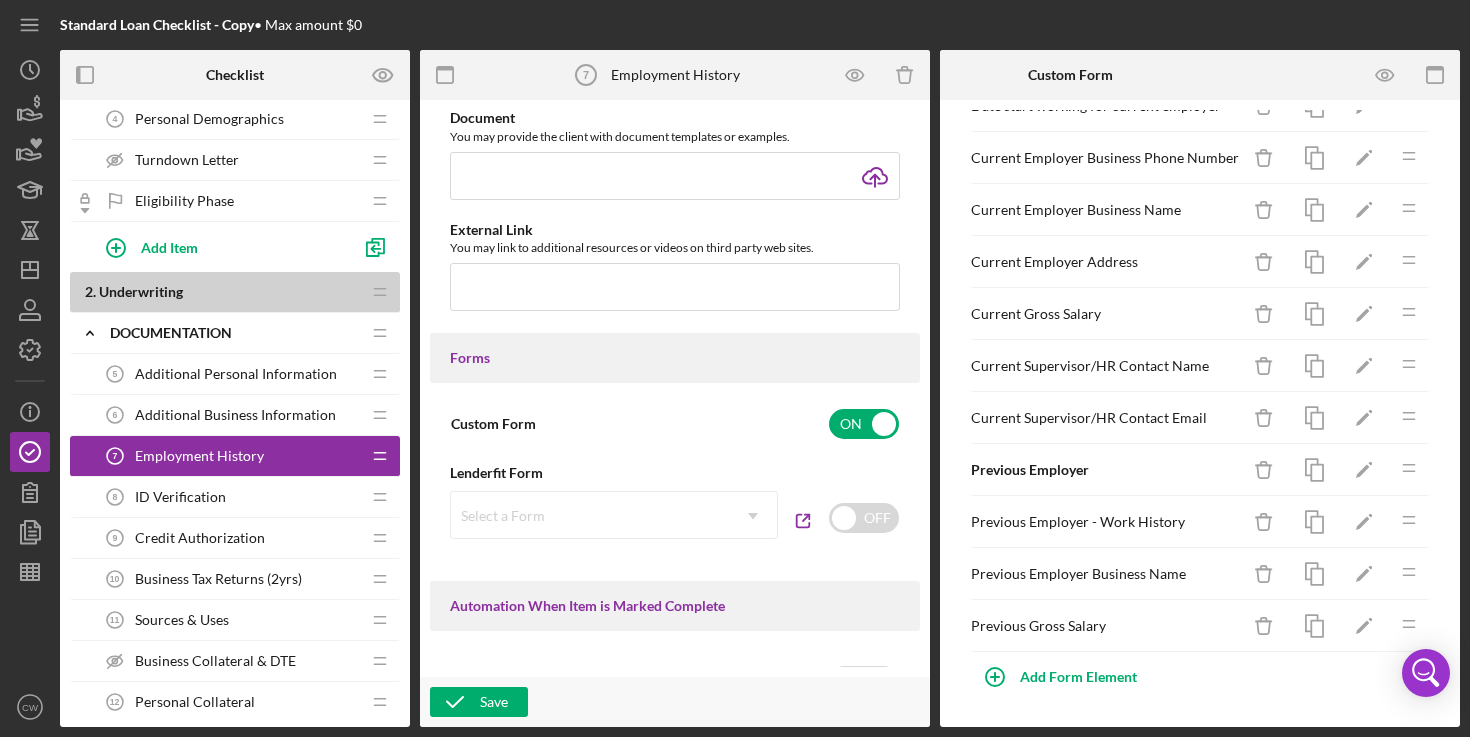scroll, scrollTop: 946, scrollLeft: 0, axis: vertical 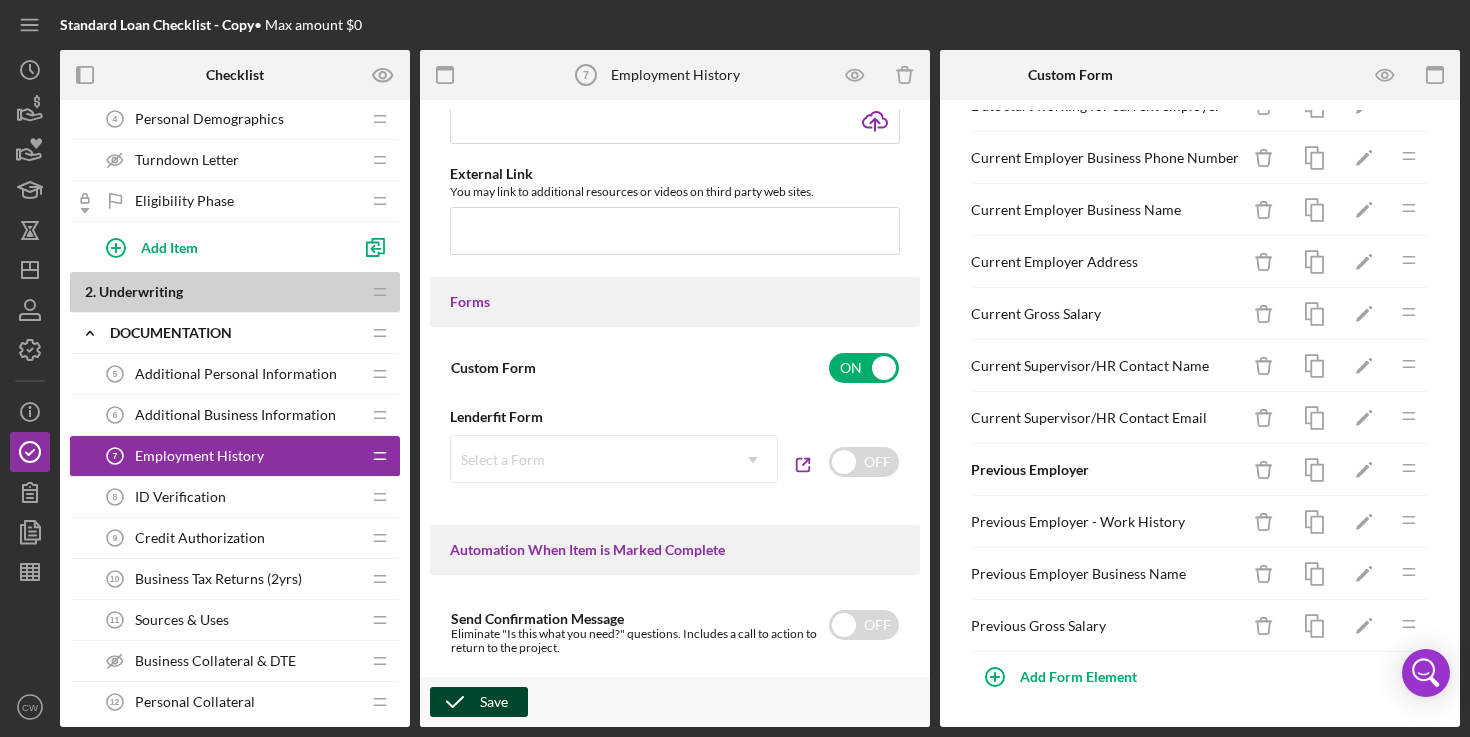 click 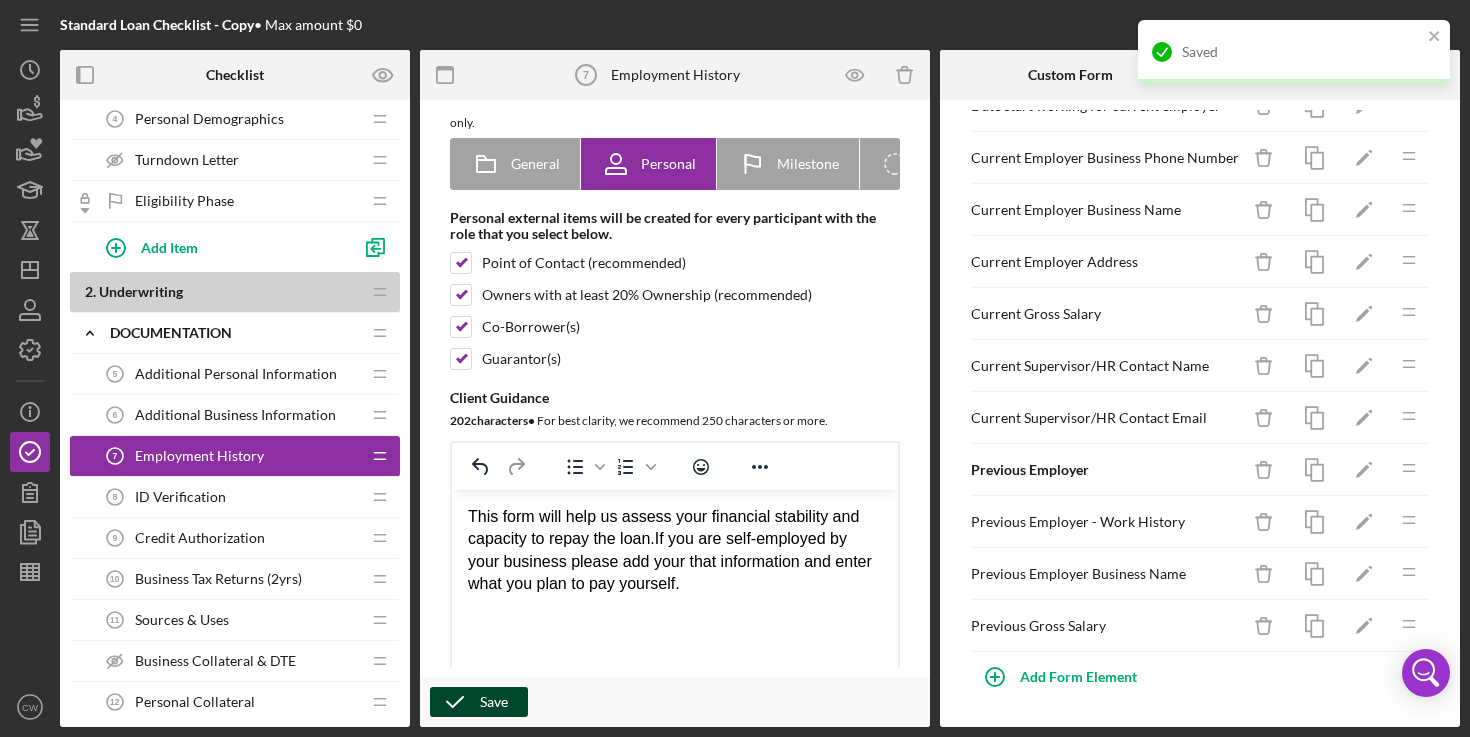 scroll, scrollTop: 39, scrollLeft: 0, axis: vertical 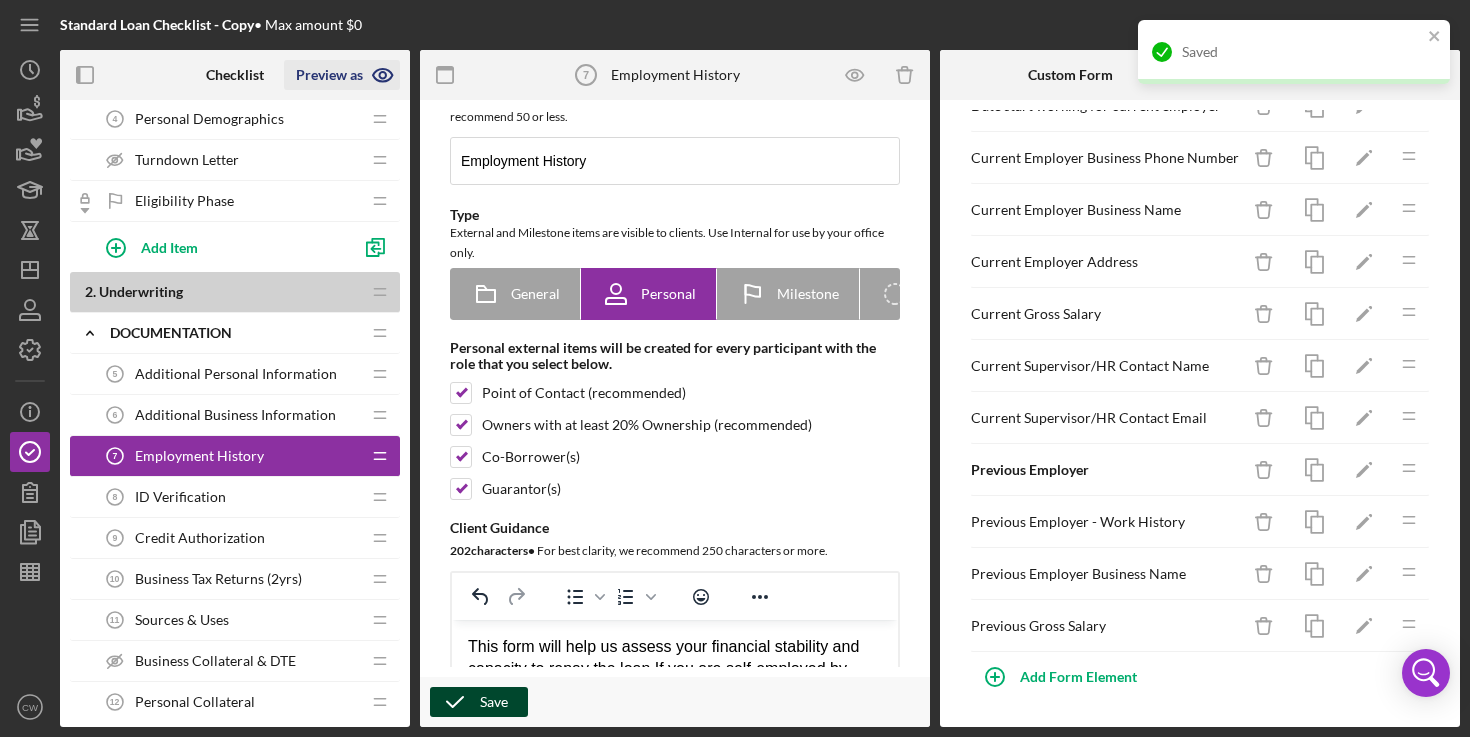 click 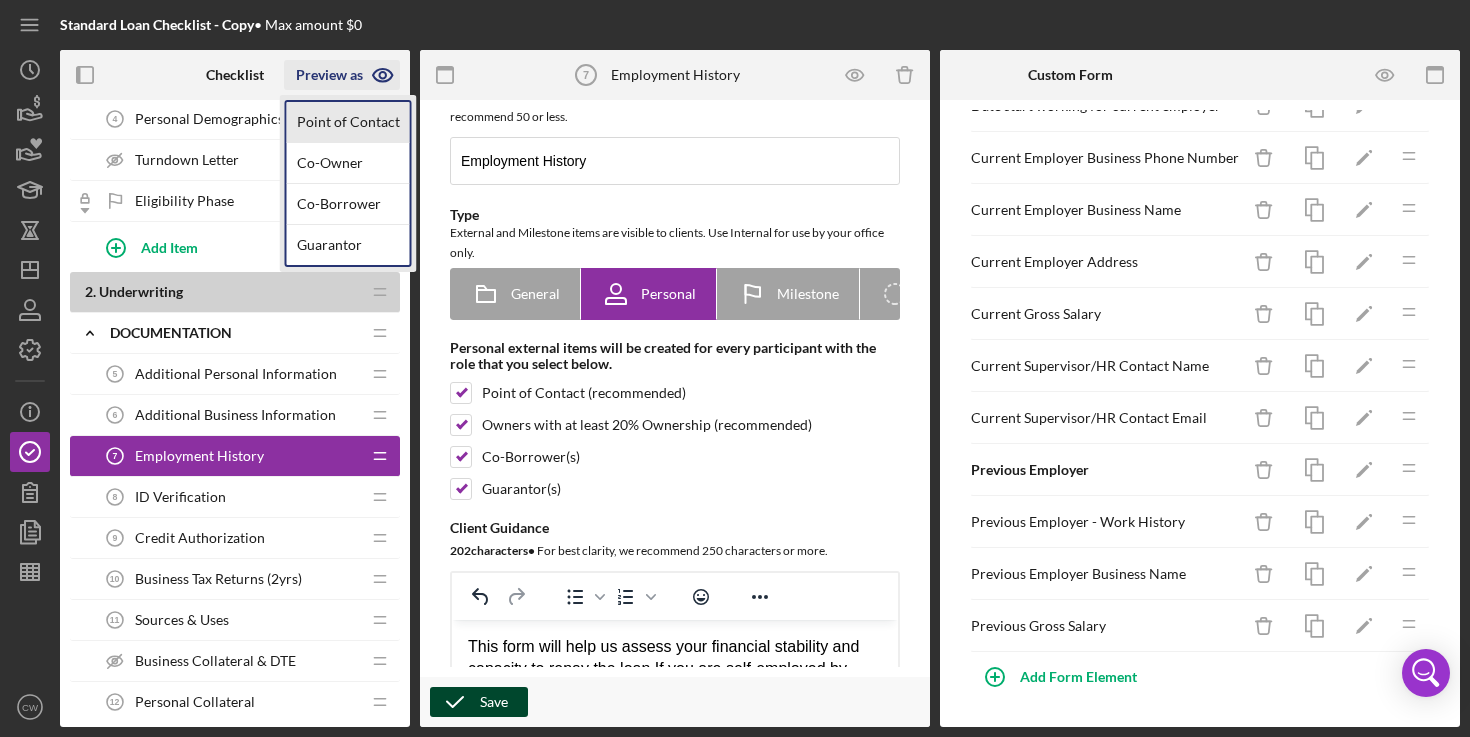 click on "Point of Contact" at bounding box center [348, 122] 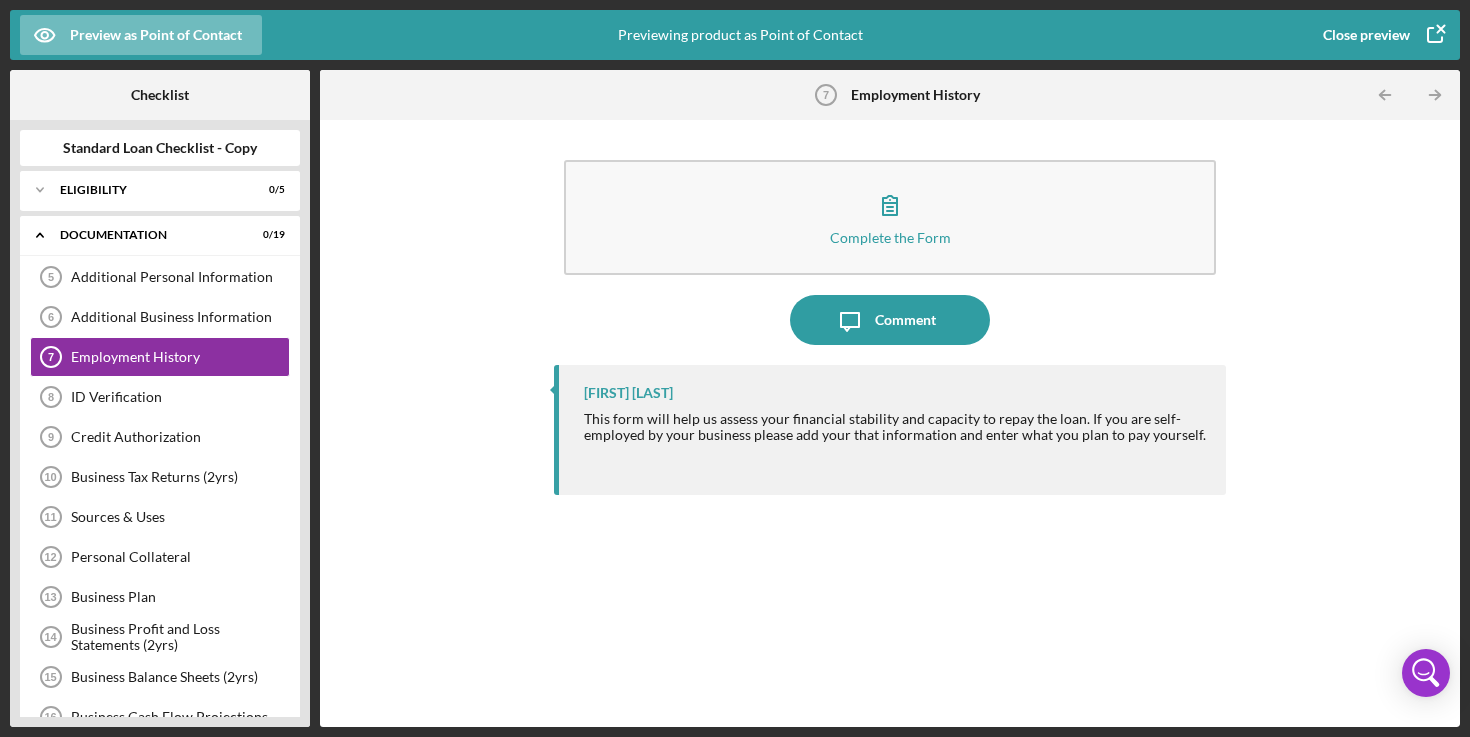click 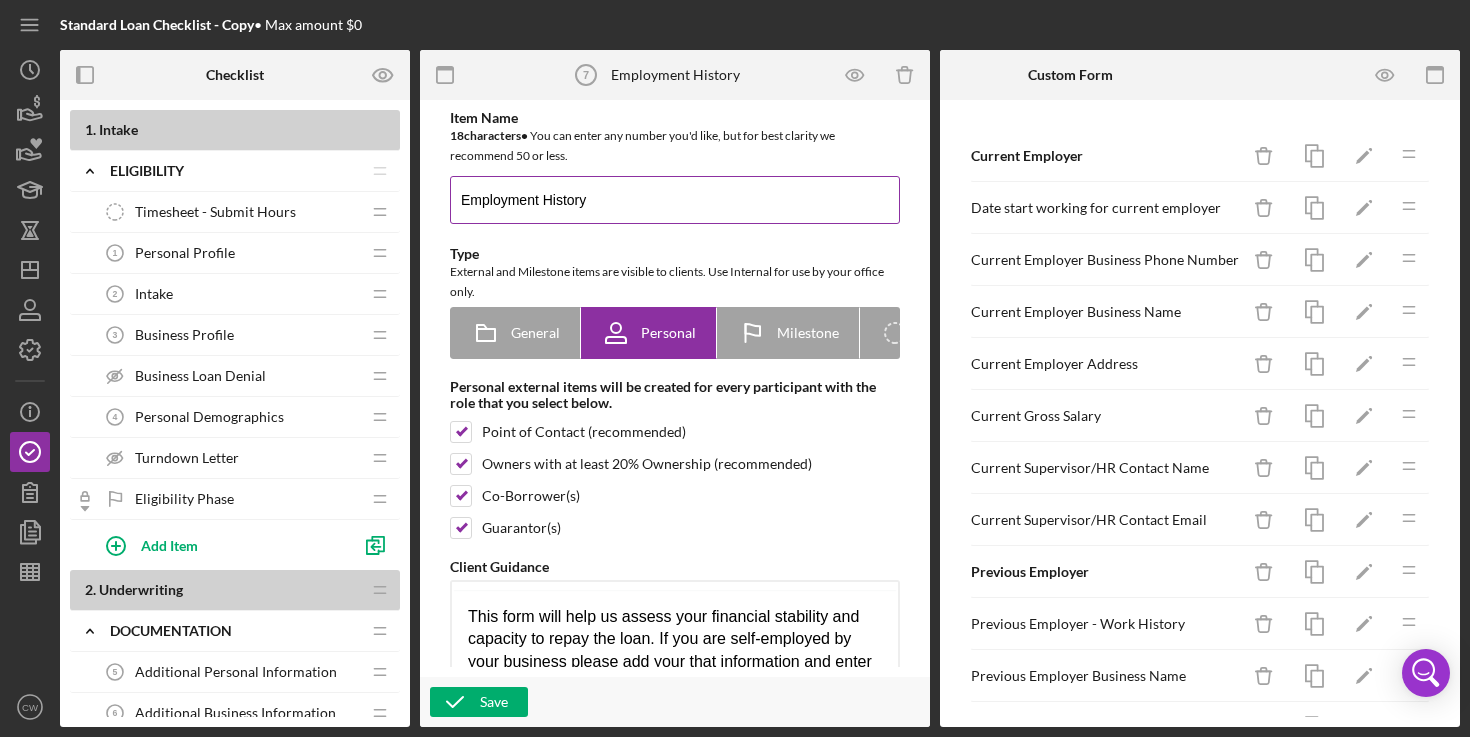 scroll, scrollTop: 0, scrollLeft: 0, axis: both 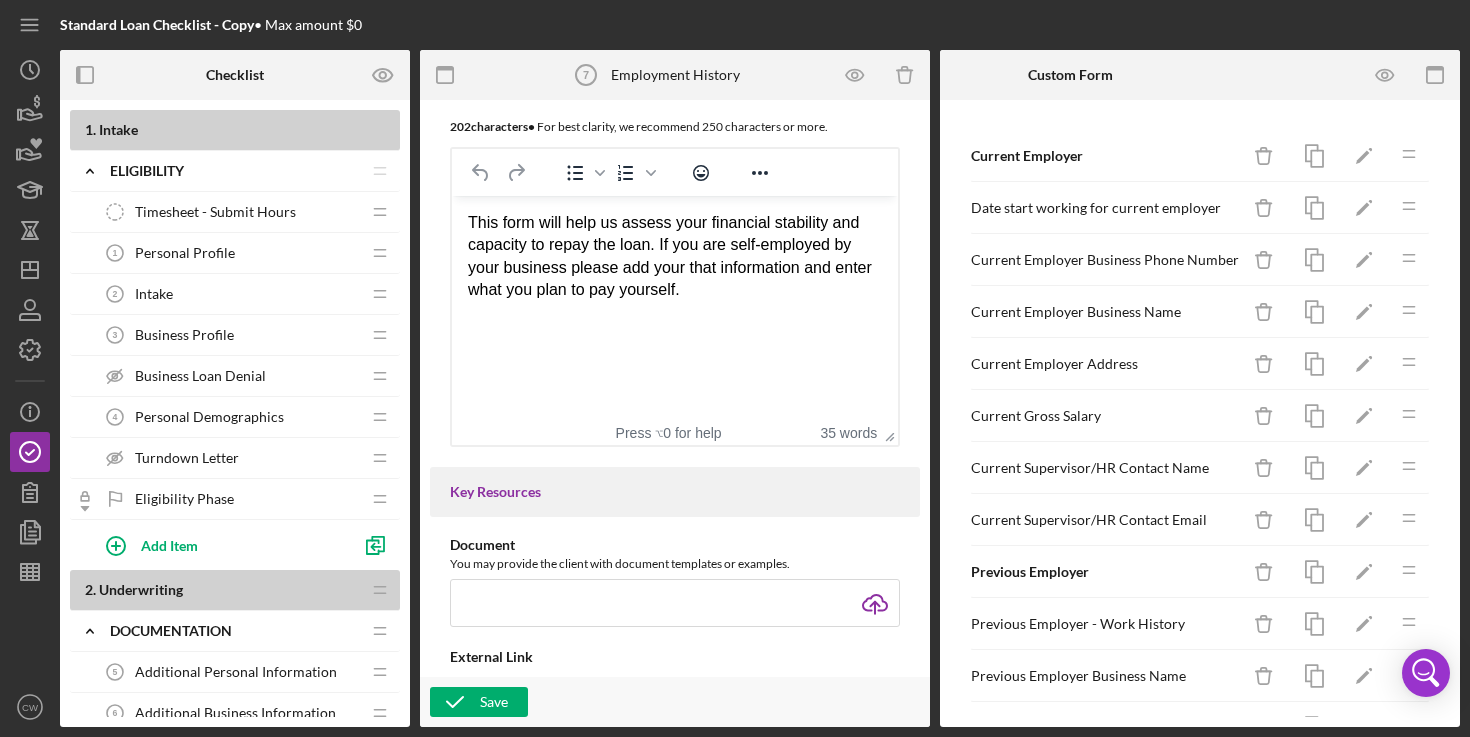 click on "This form will help us assess your financial stability and capacity to repay the loan. If you are self-employed by your business please add that information and enter what you plan to pay yourself." at bounding box center [675, 257] 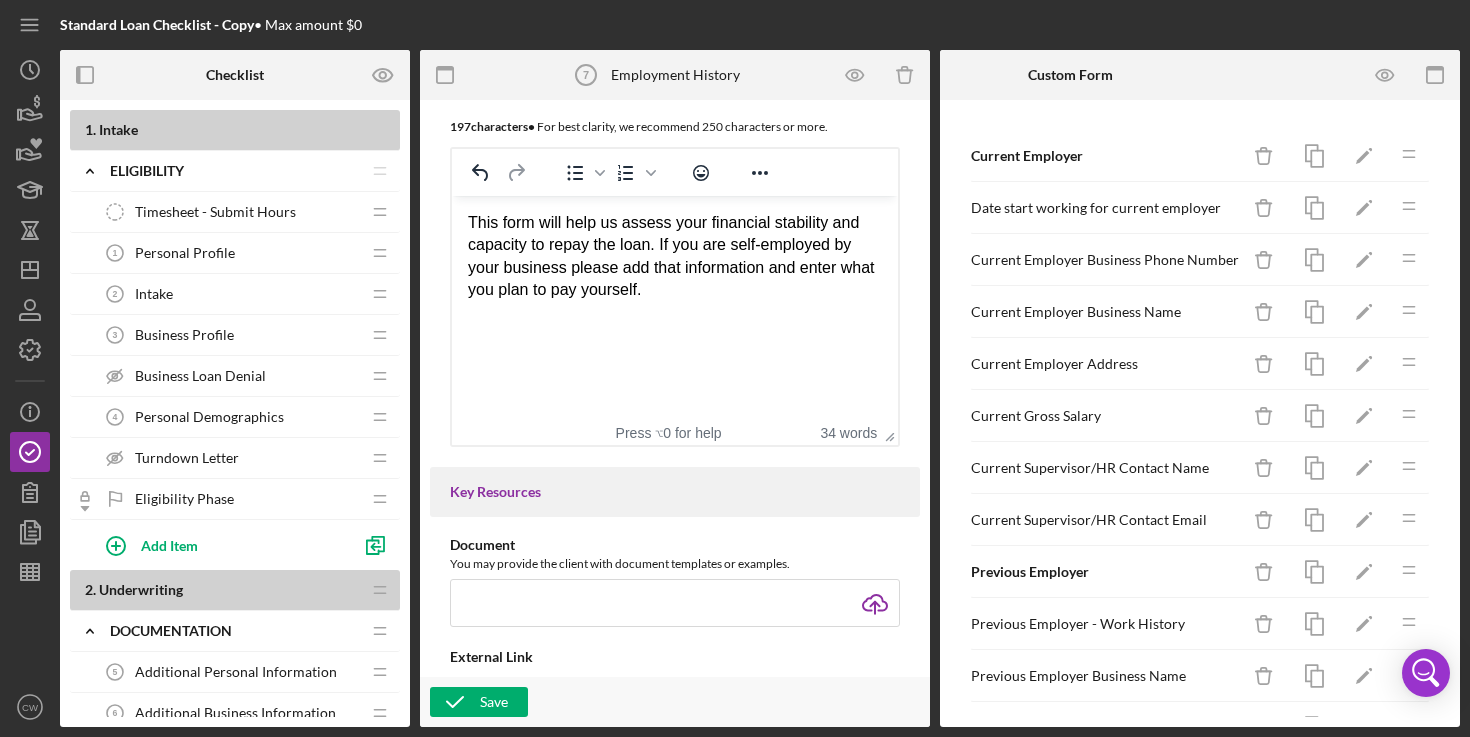 click on "This form will help us assess your financial stability and capacity to repay the loan. If you are self-employed by your business please add that information and enter what you plan to pay yourself." at bounding box center (675, 257) 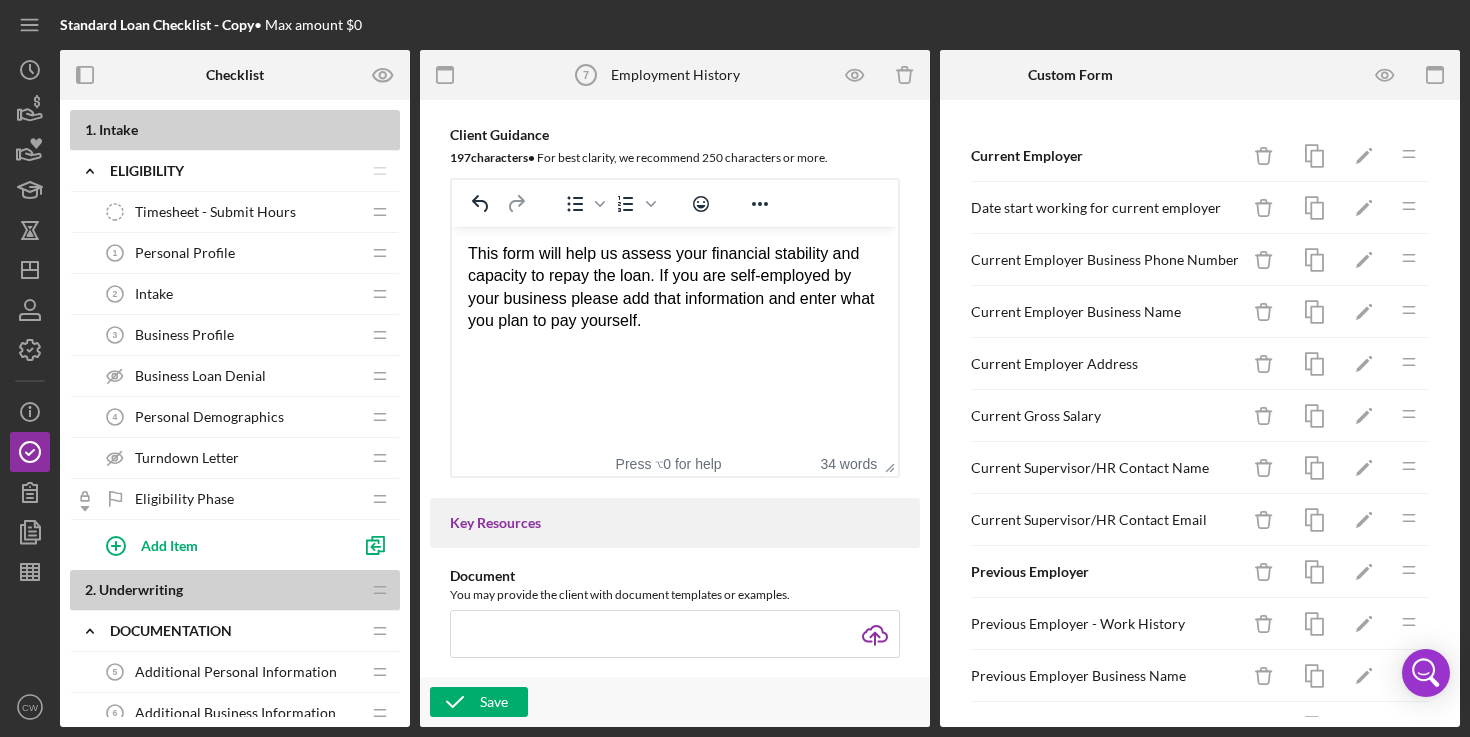 scroll, scrollTop: 434, scrollLeft: 0, axis: vertical 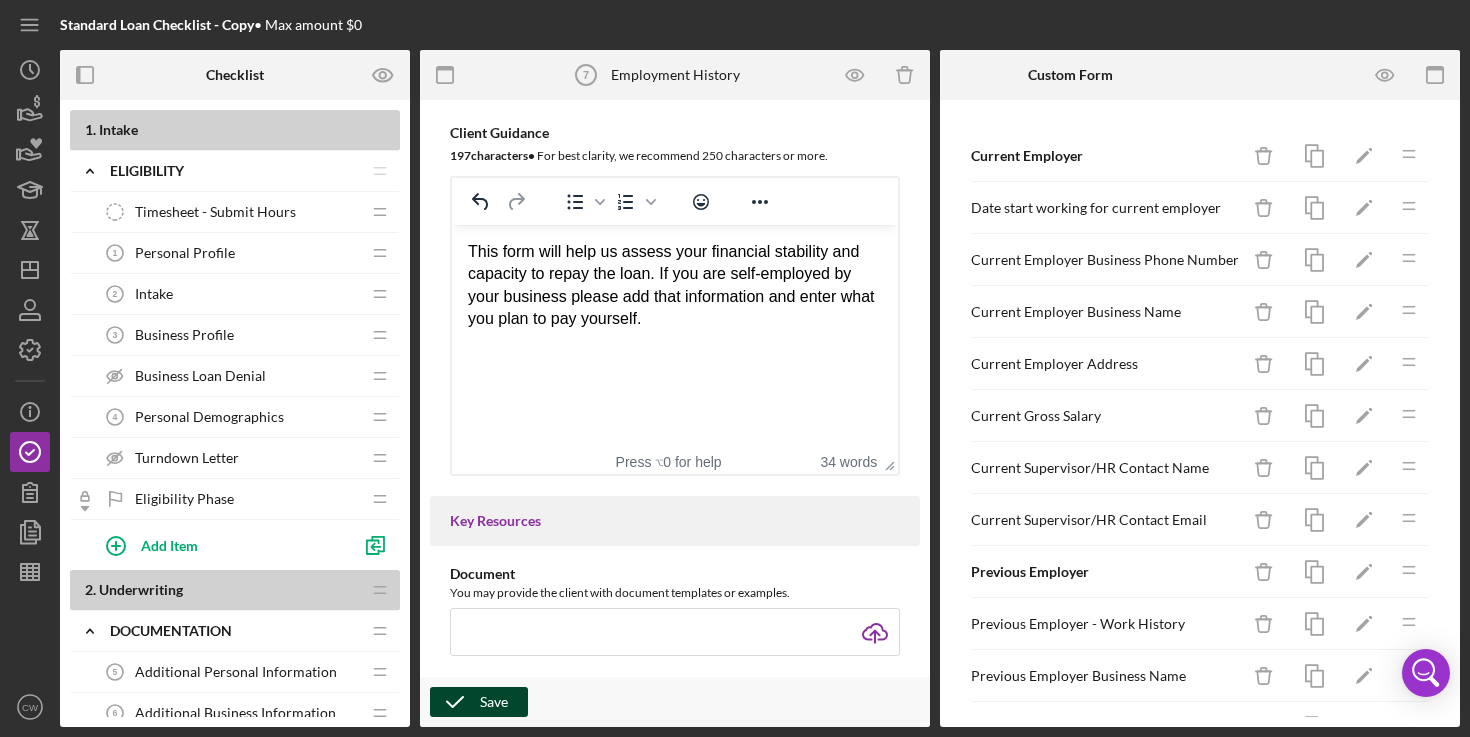 click on "Save" at bounding box center [494, 702] 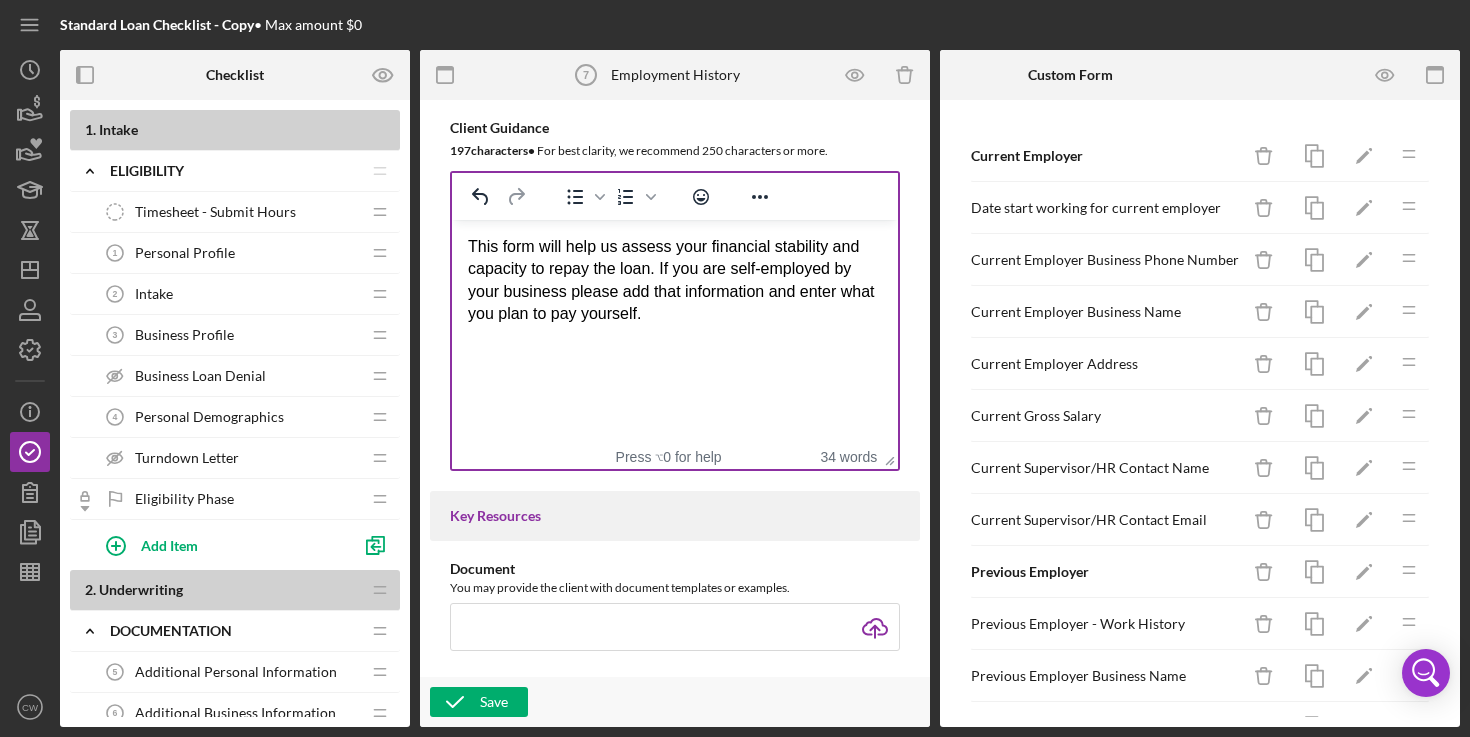scroll, scrollTop: 443, scrollLeft: 0, axis: vertical 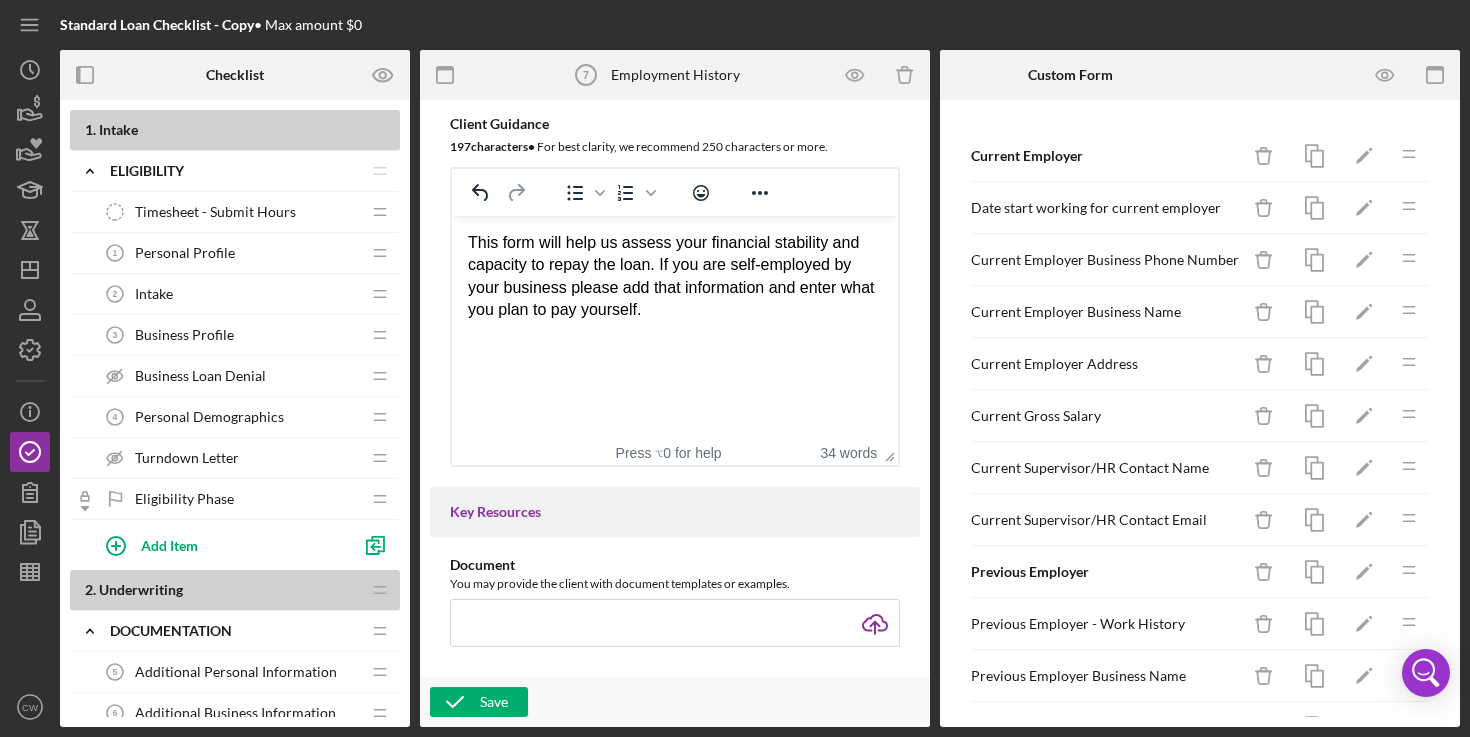 click at bounding box center (675, 333) 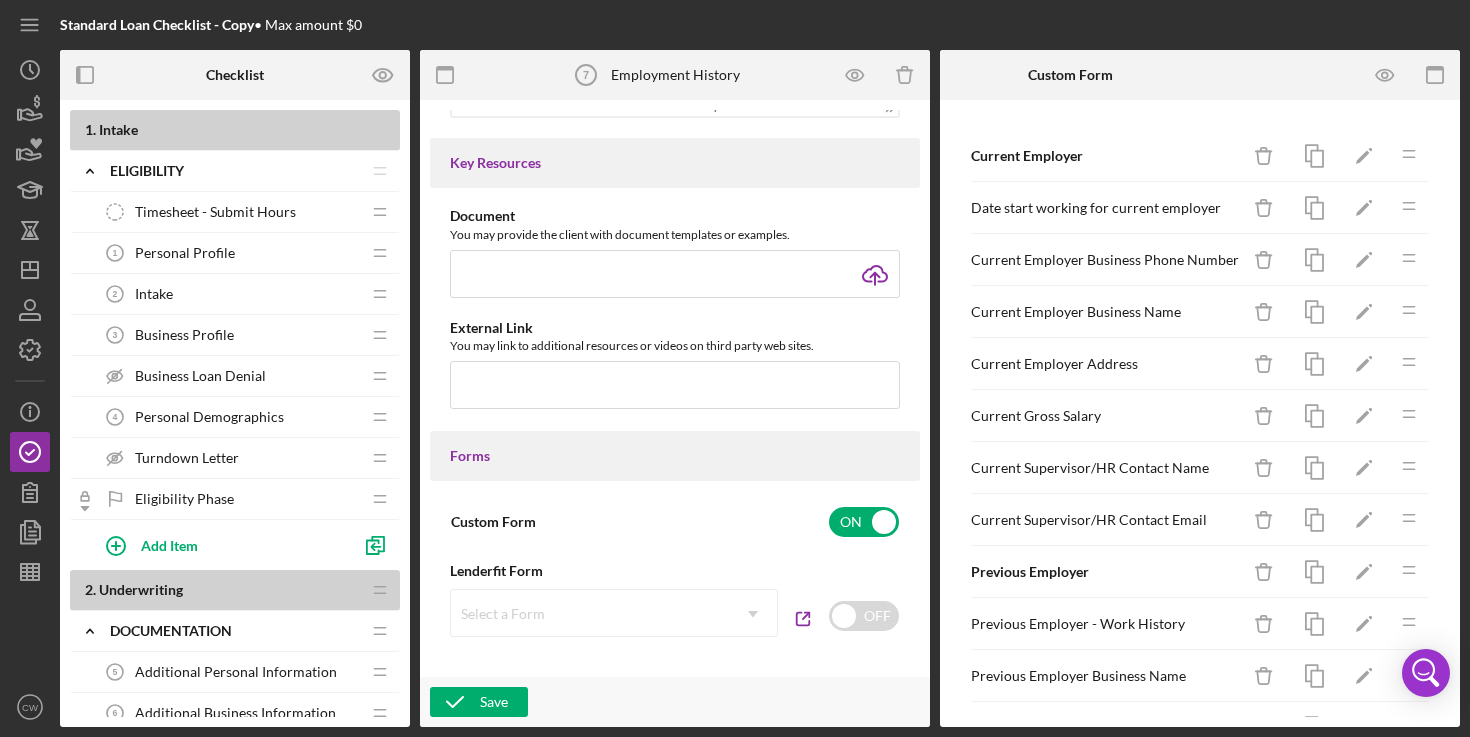 scroll, scrollTop: 542, scrollLeft: 0, axis: vertical 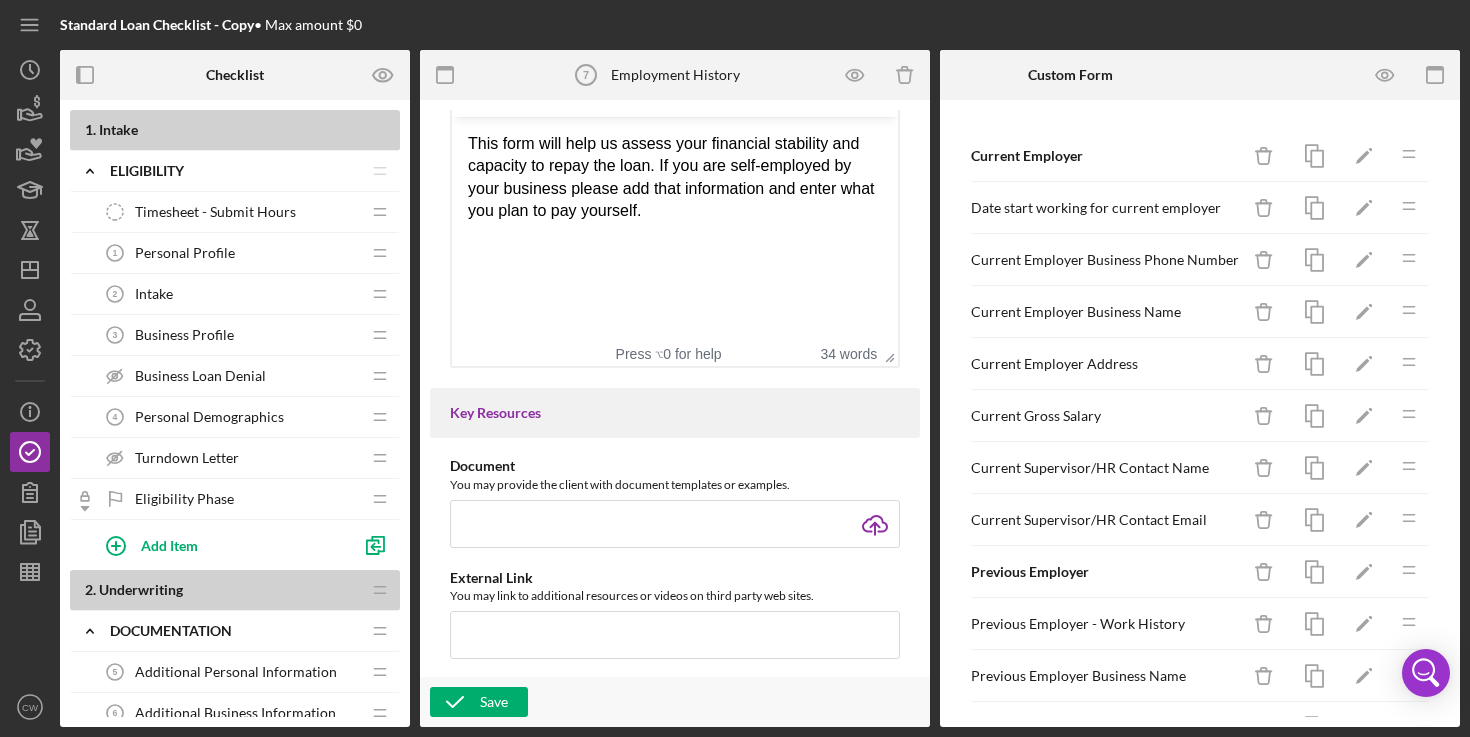 click on "This form will help us assess your financial stability and capacity to repay the loan. If you are self-employed by your business please add that information and enter what you plan to pay yourself." at bounding box center [675, 178] 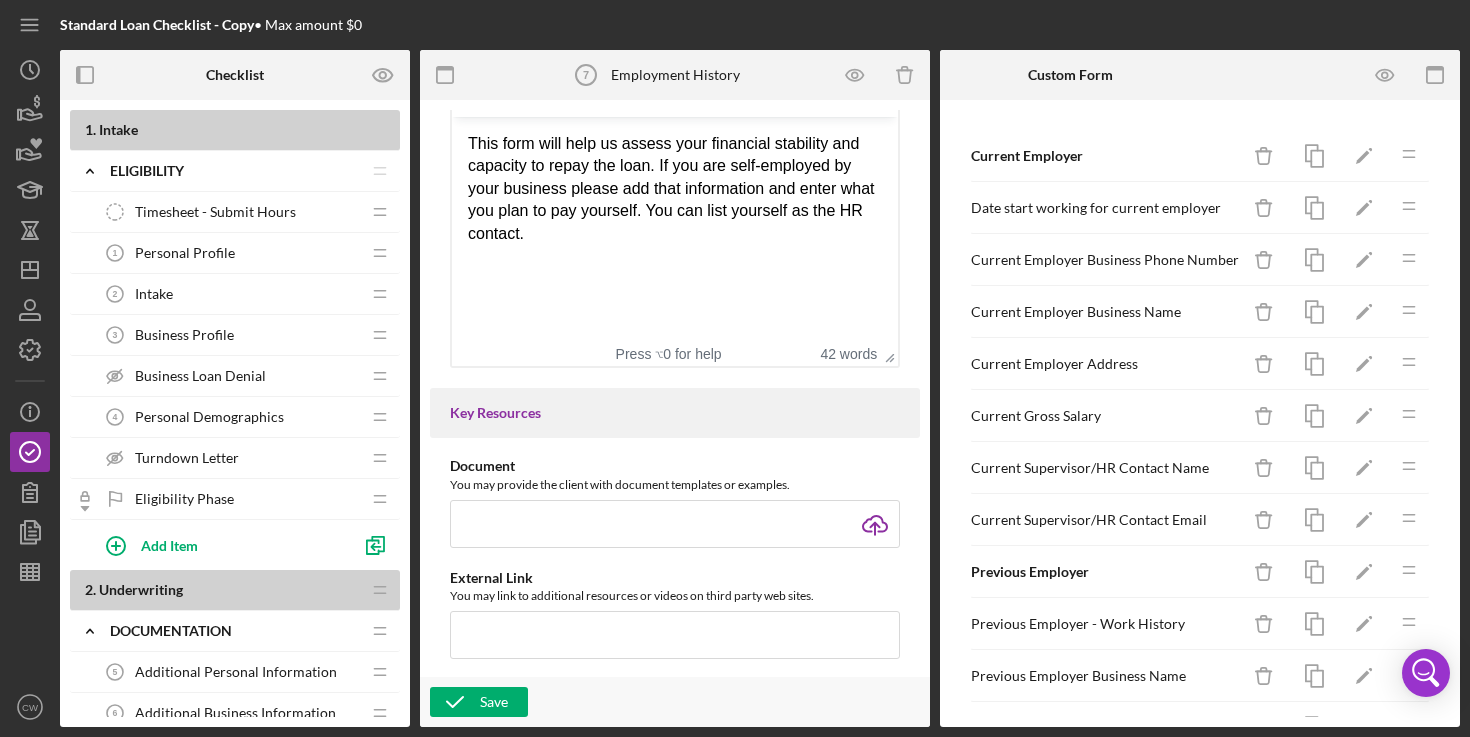 scroll, scrollTop: 266, scrollLeft: 0, axis: vertical 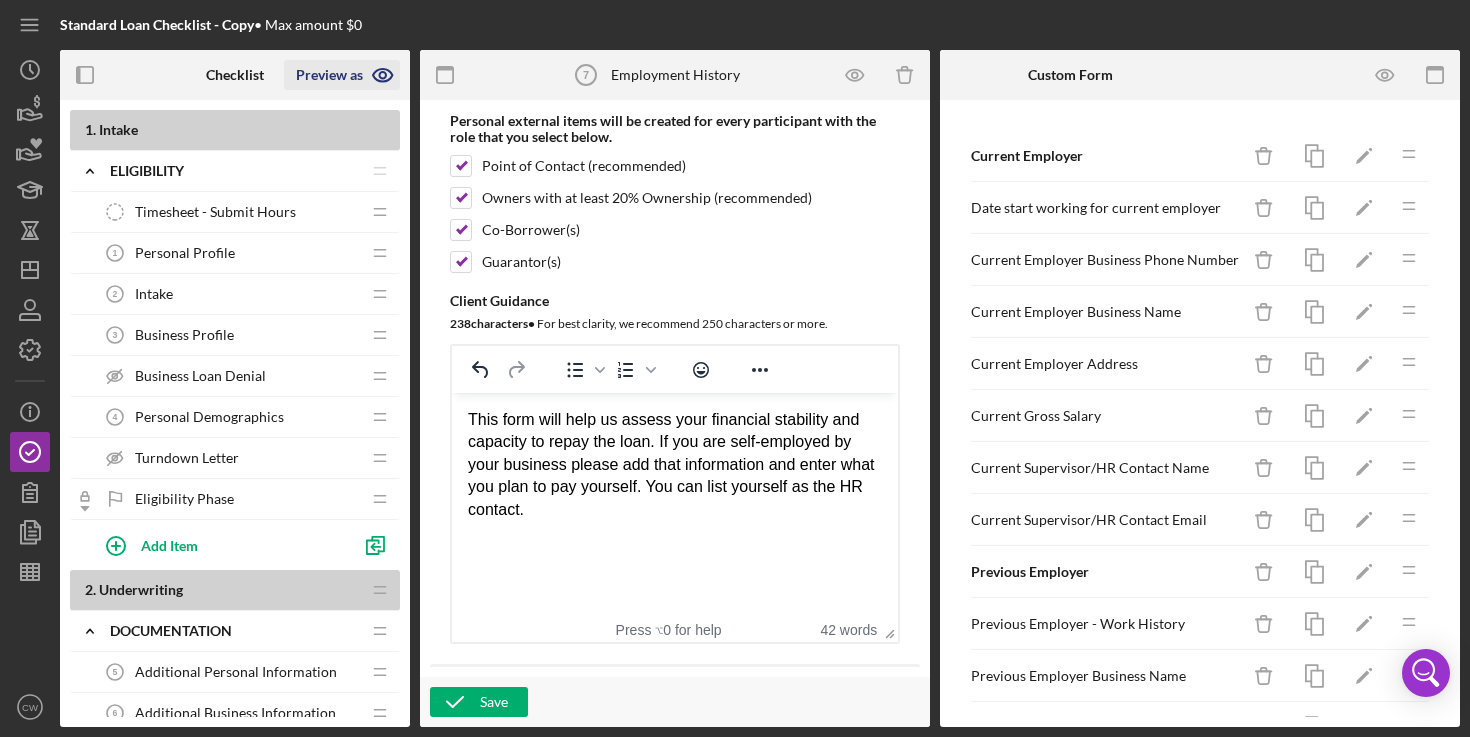 click 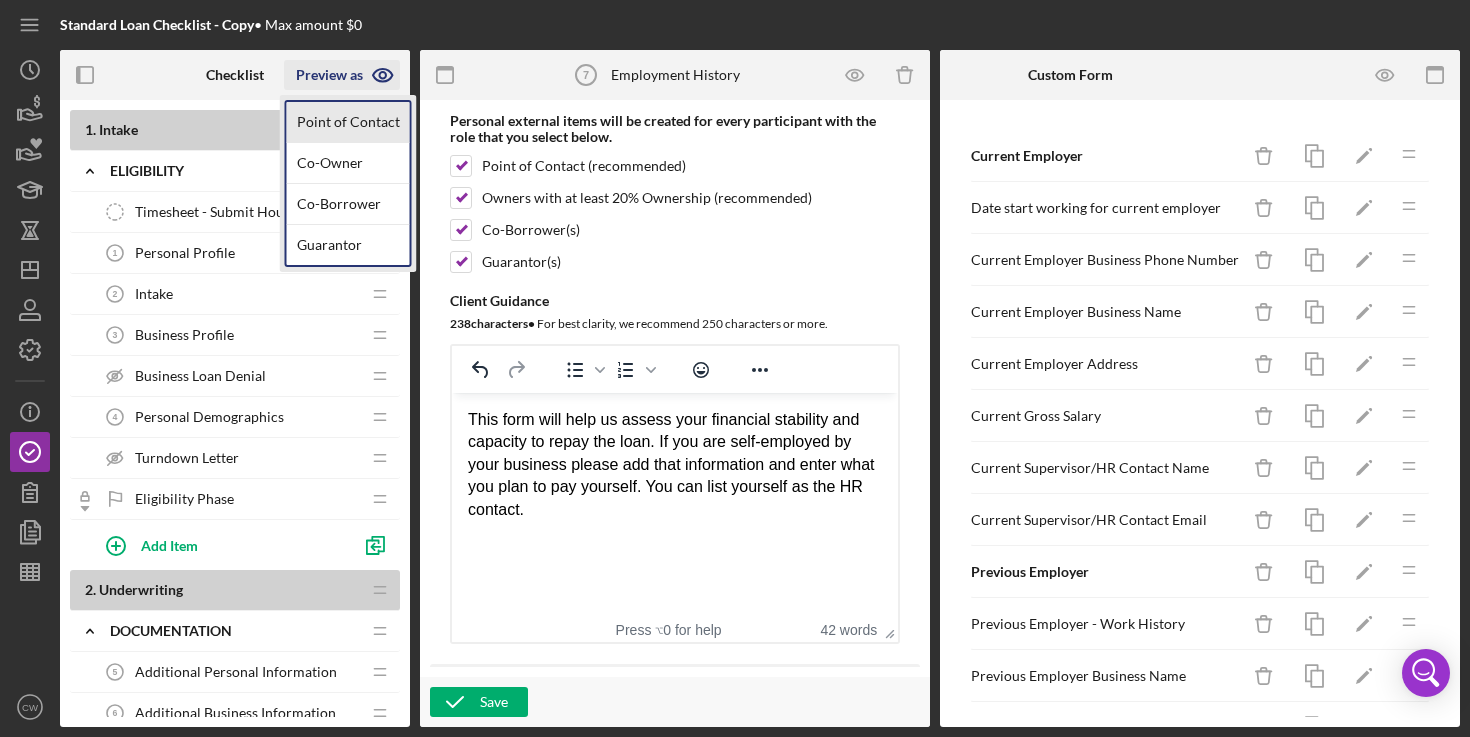 click on "Point of Contact" at bounding box center [348, 122] 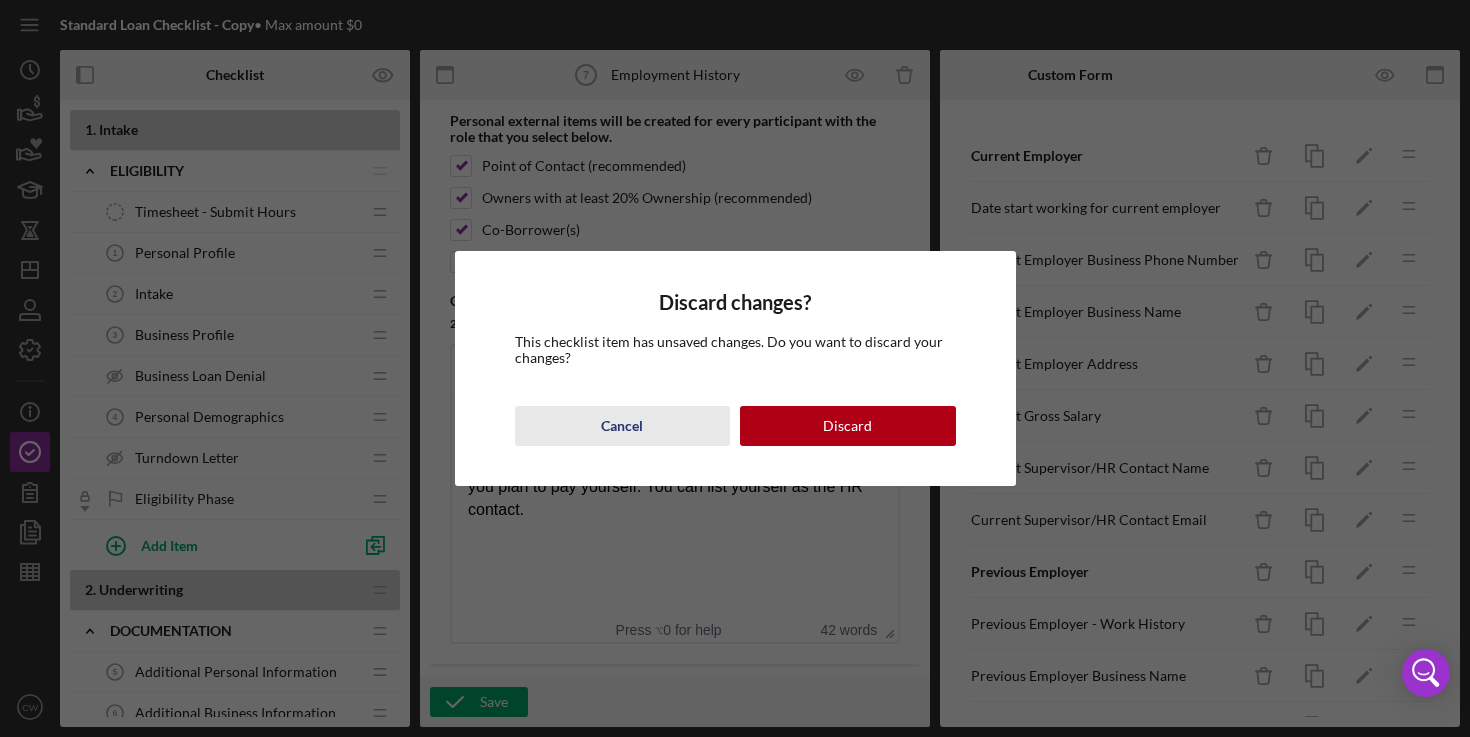 click on "Cancel" at bounding box center (623, 426) 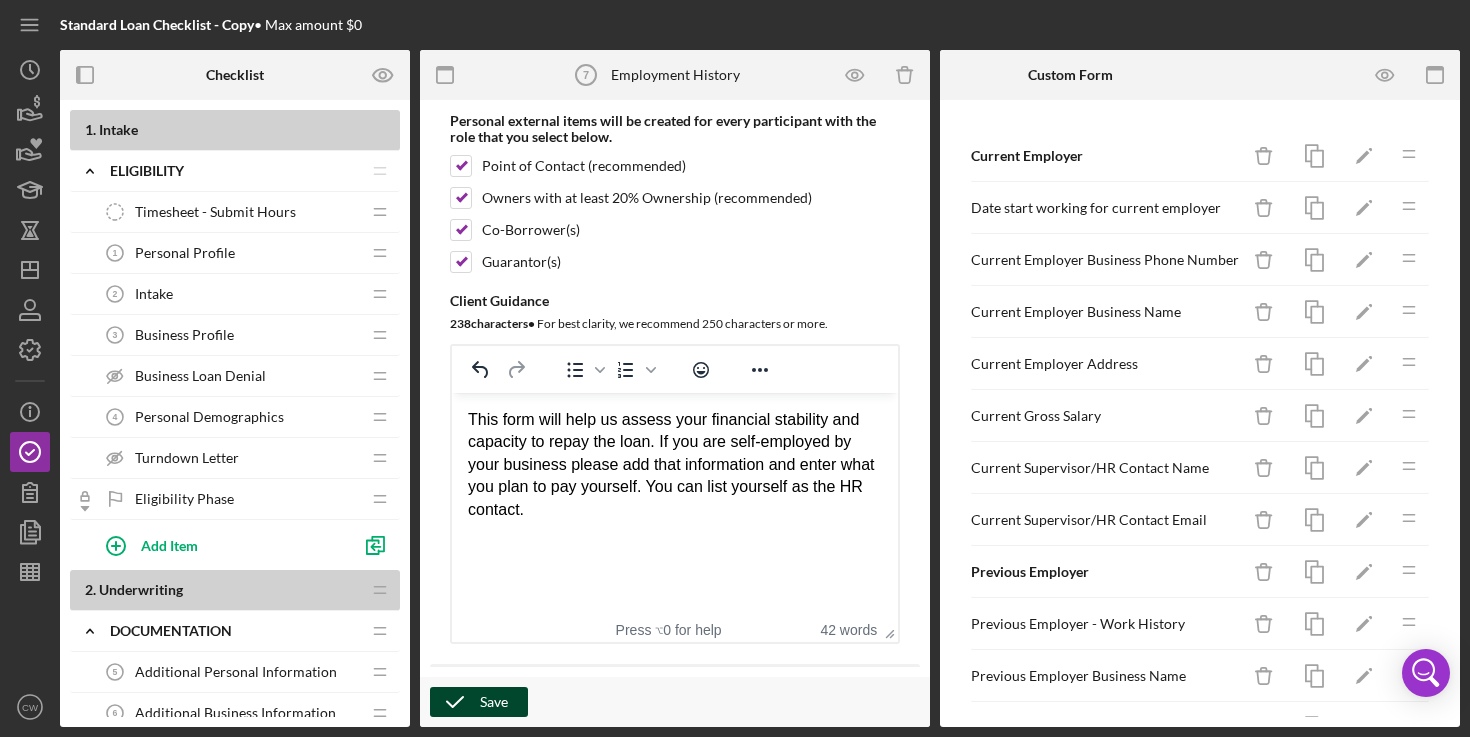 click on "Save" at bounding box center [494, 702] 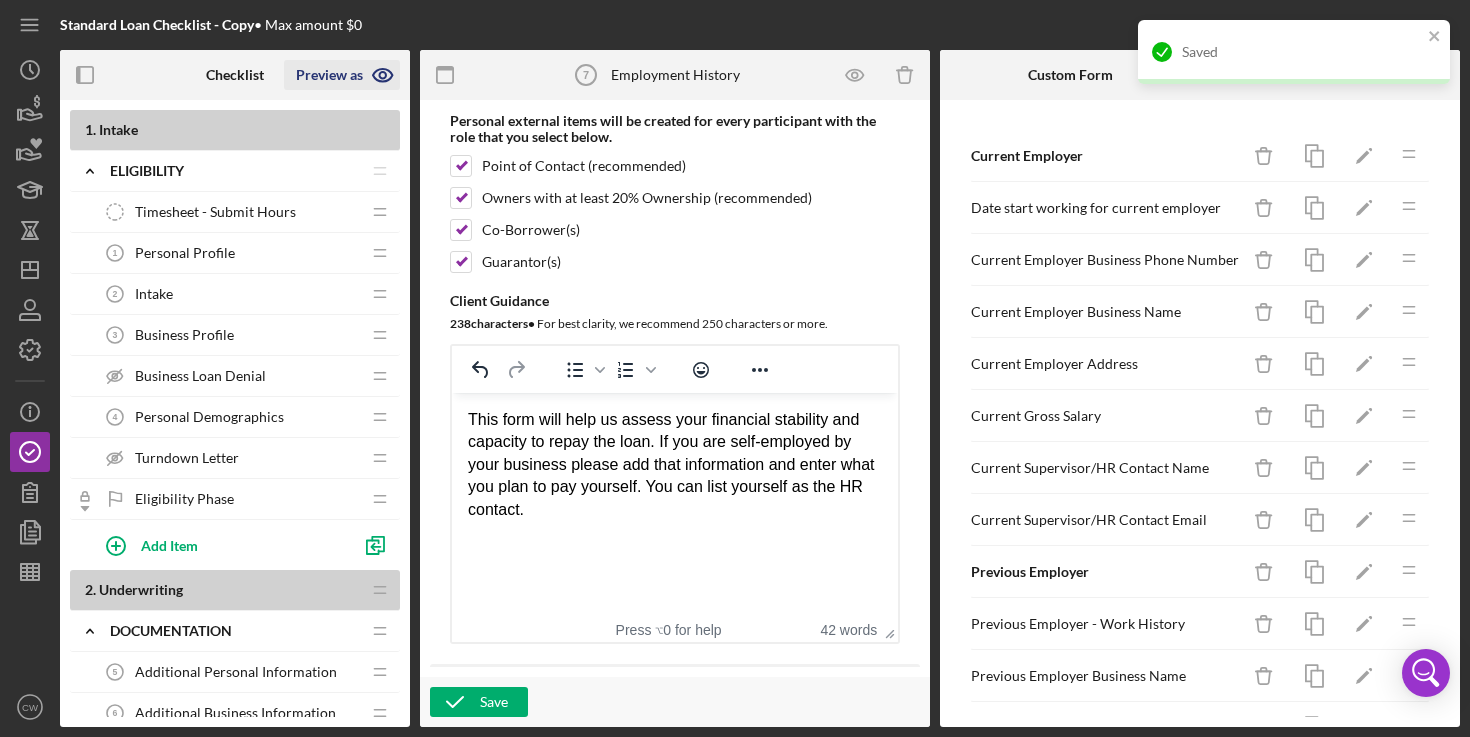 click 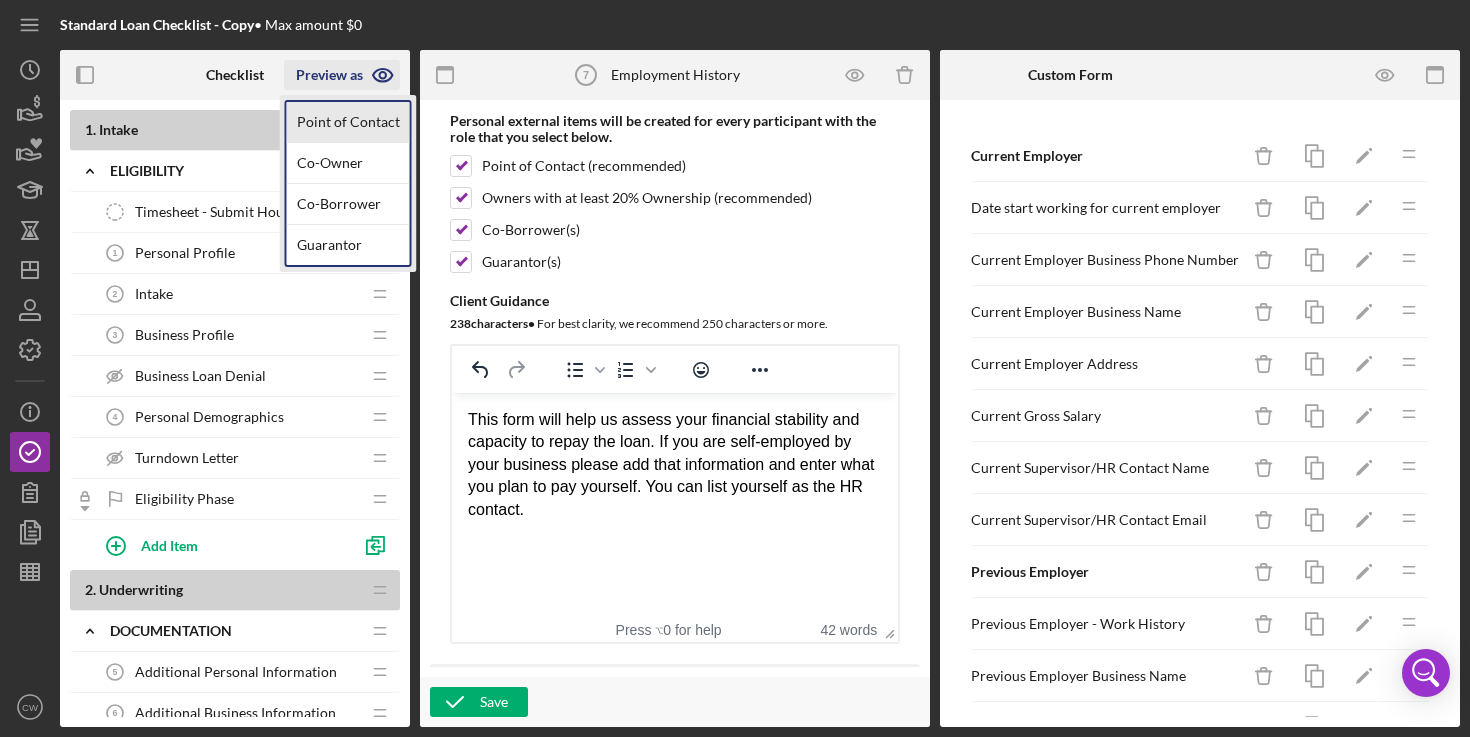 click on "Point of Contact" at bounding box center (348, 122) 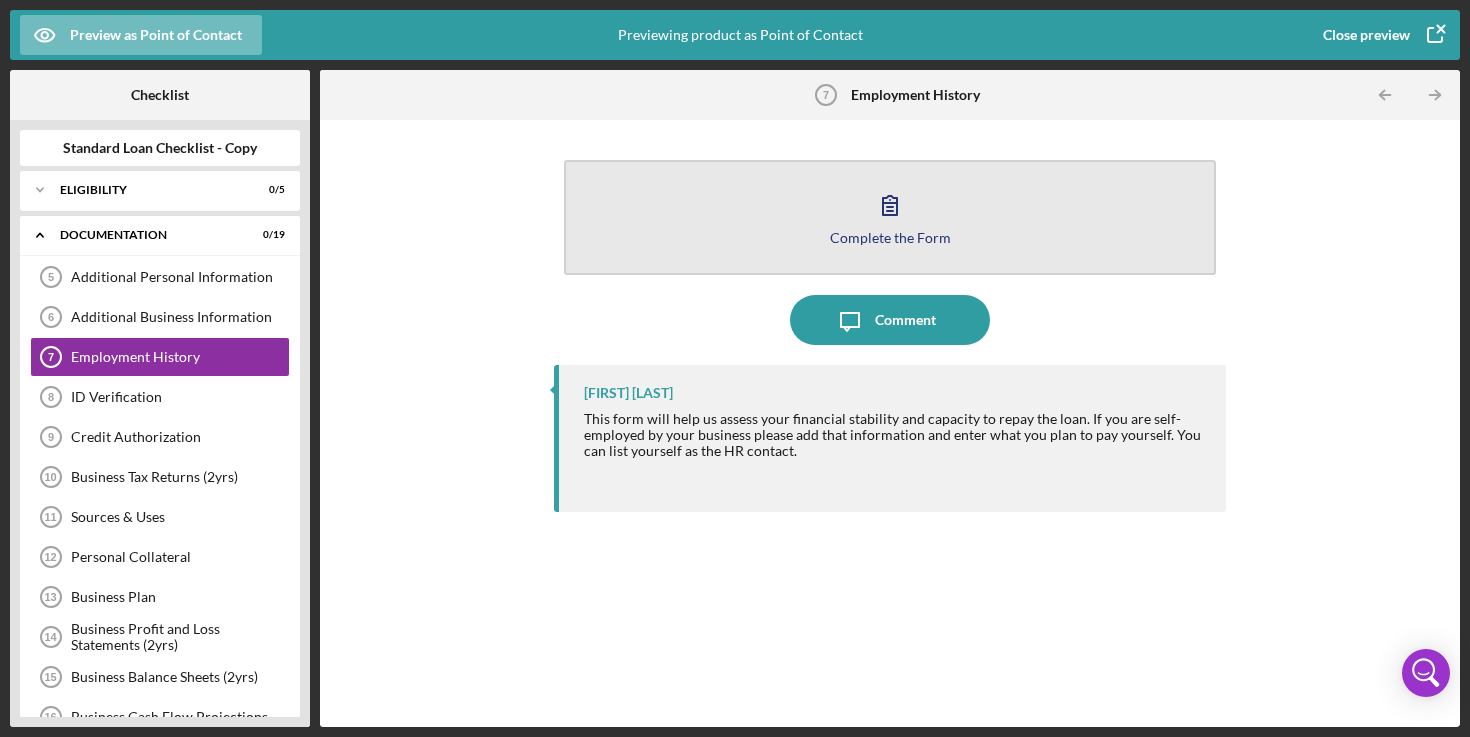 click on "Complete the Form Form" at bounding box center [890, 217] 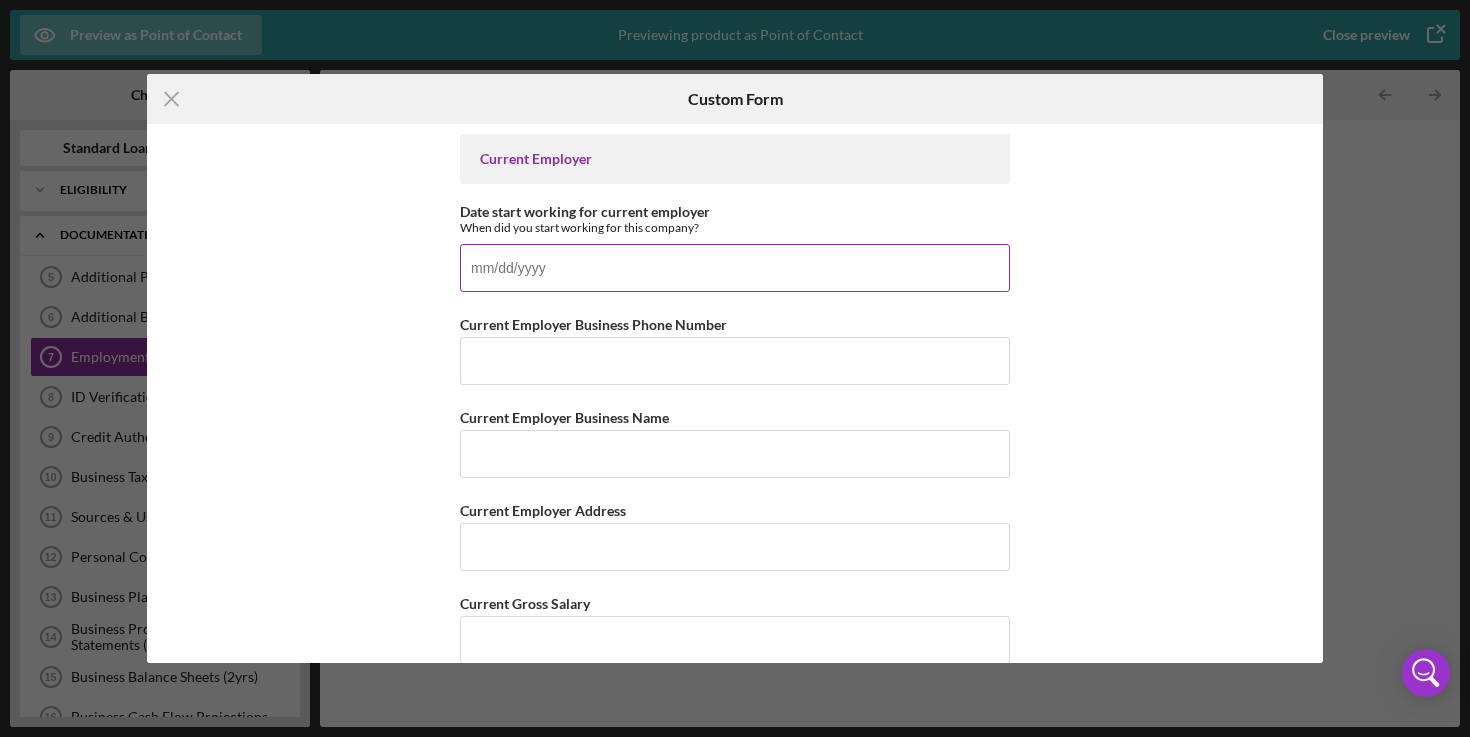 click on "Date start working for current employer" at bounding box center [735, 268] 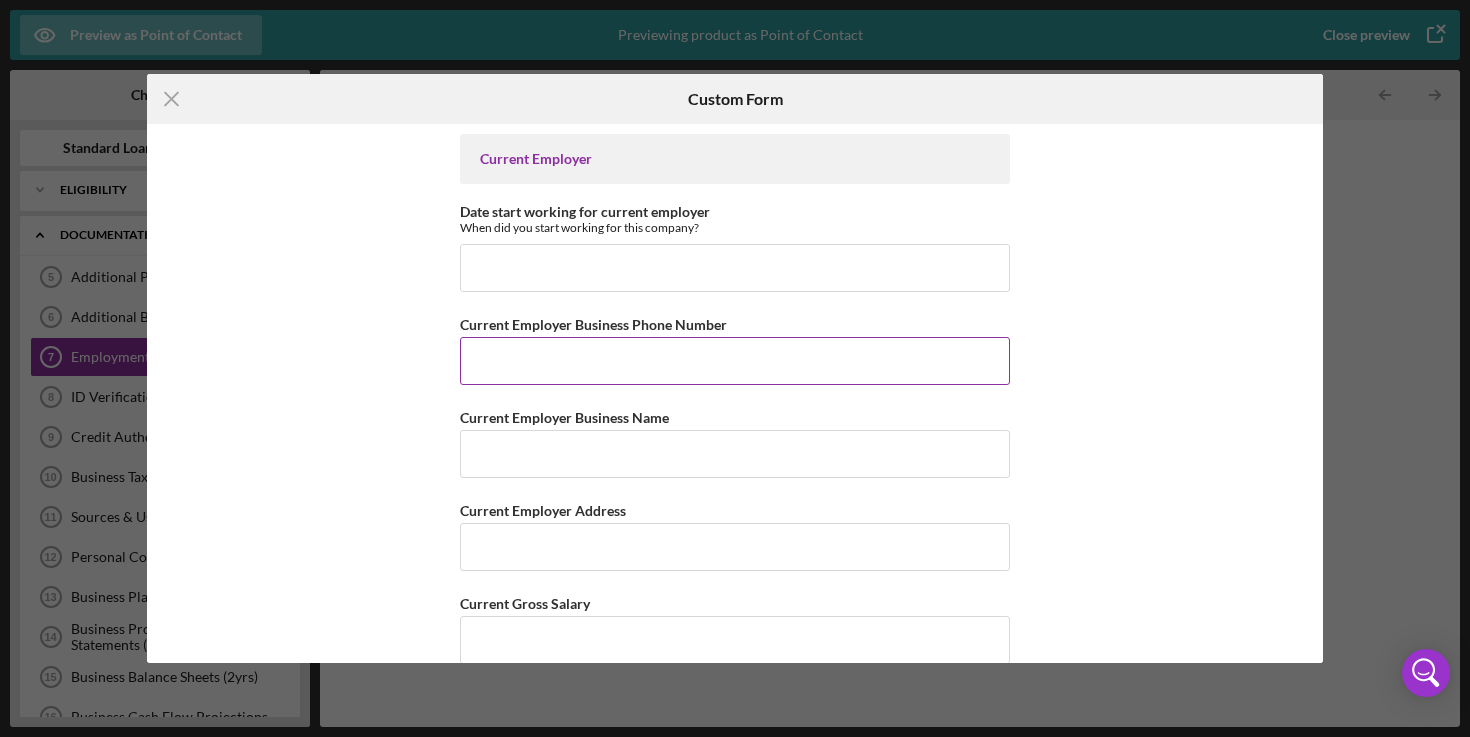 click on "Current Employer Business Phone Number" at bounding box center [735, 361] 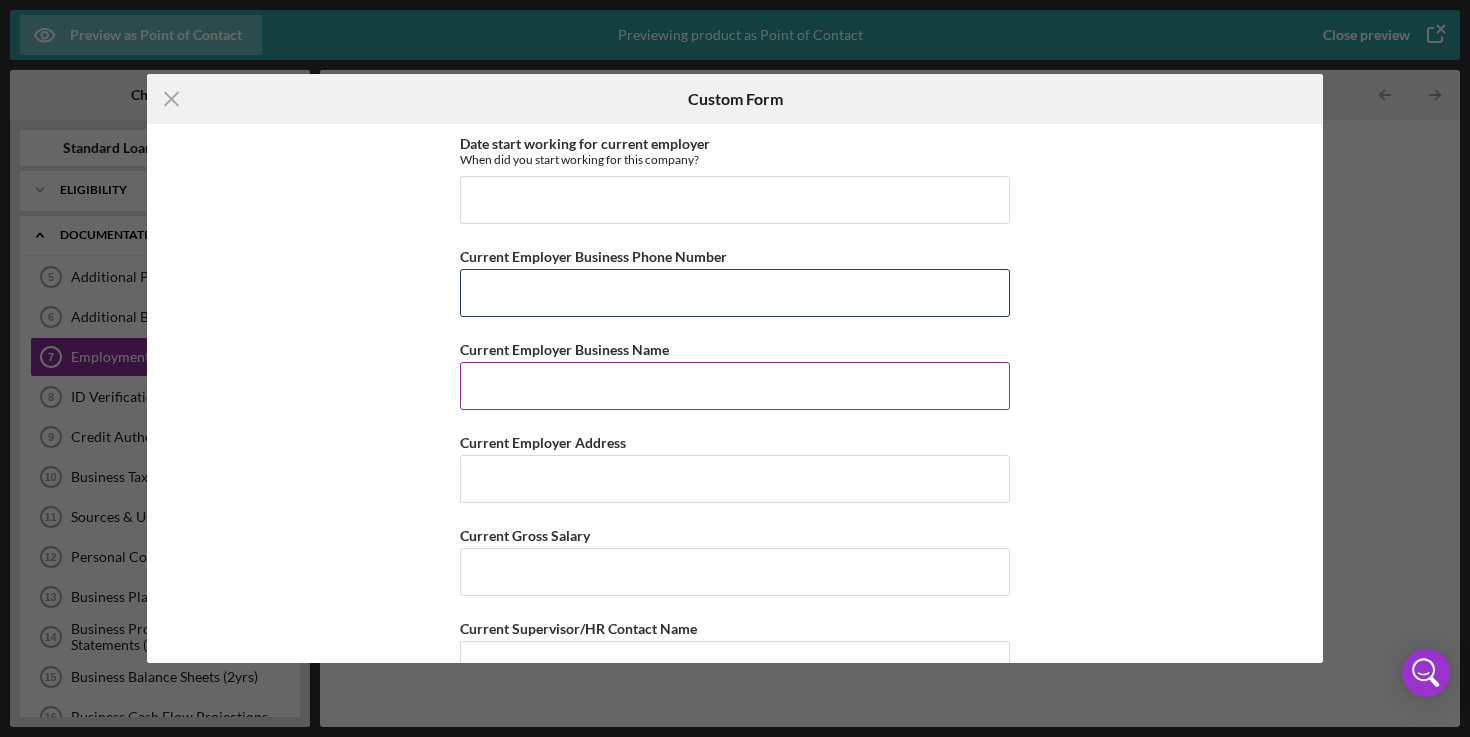 scroll, scrollTop: 69, scrollLeft: 0, axis: vertical 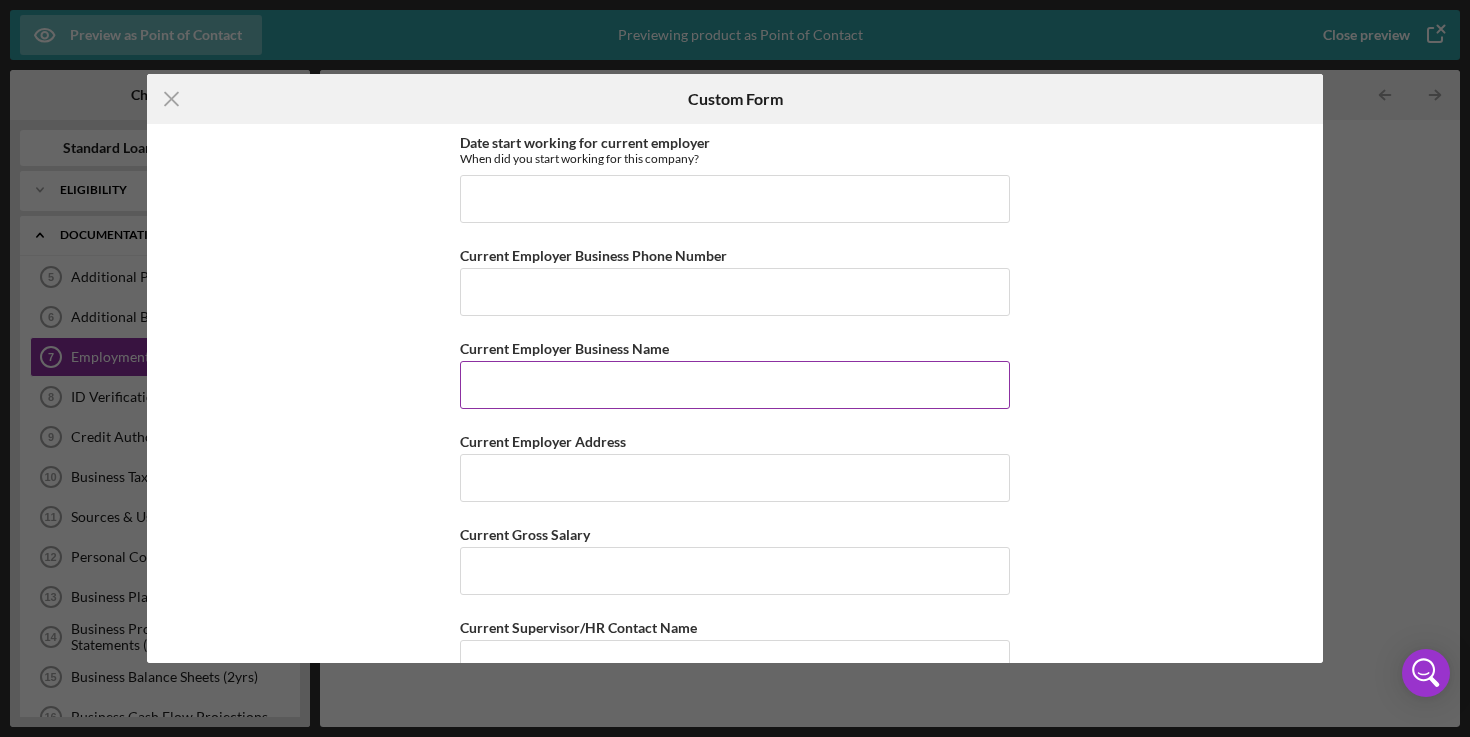 click on "Current Employer Business Name" at bounding box center [735, 385] 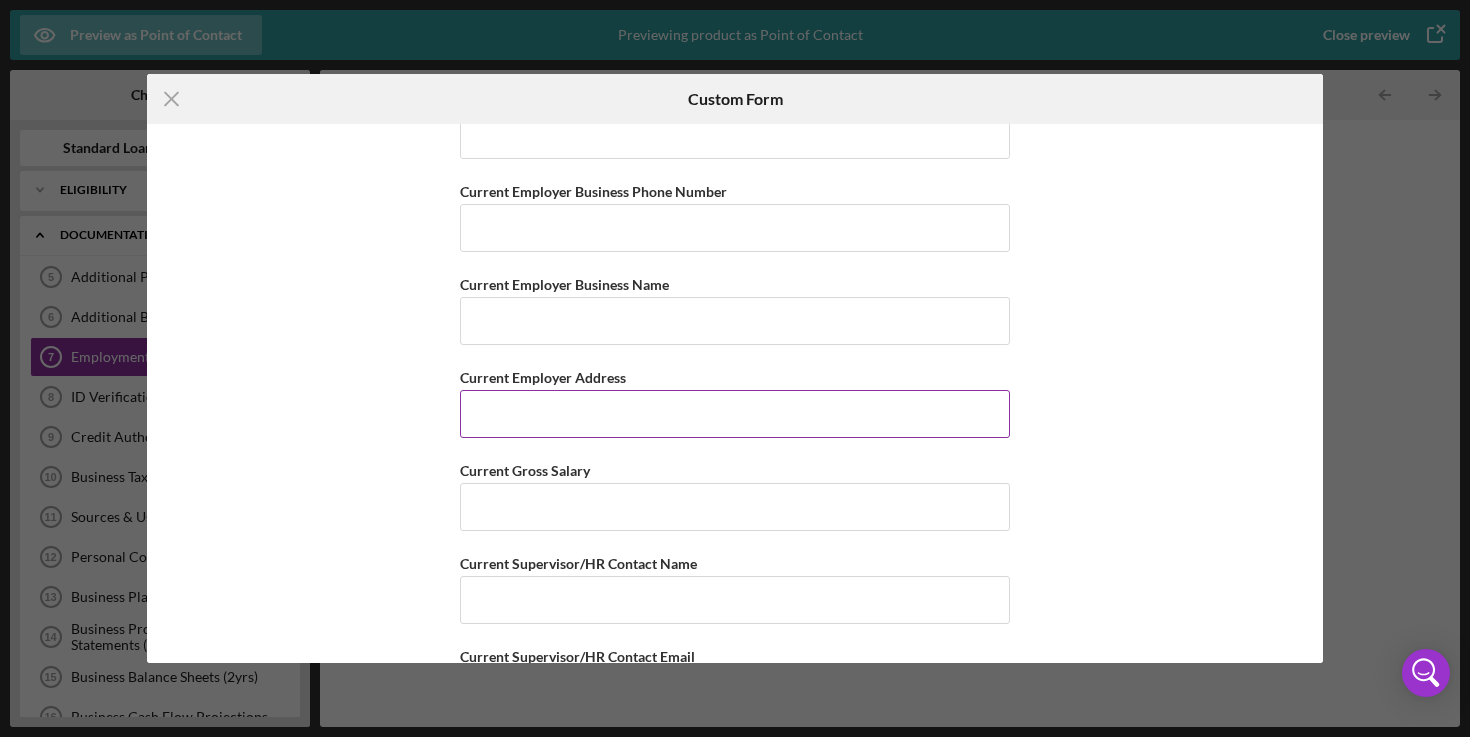 click on "Current Employer Address" at bounding box center [735, 414] 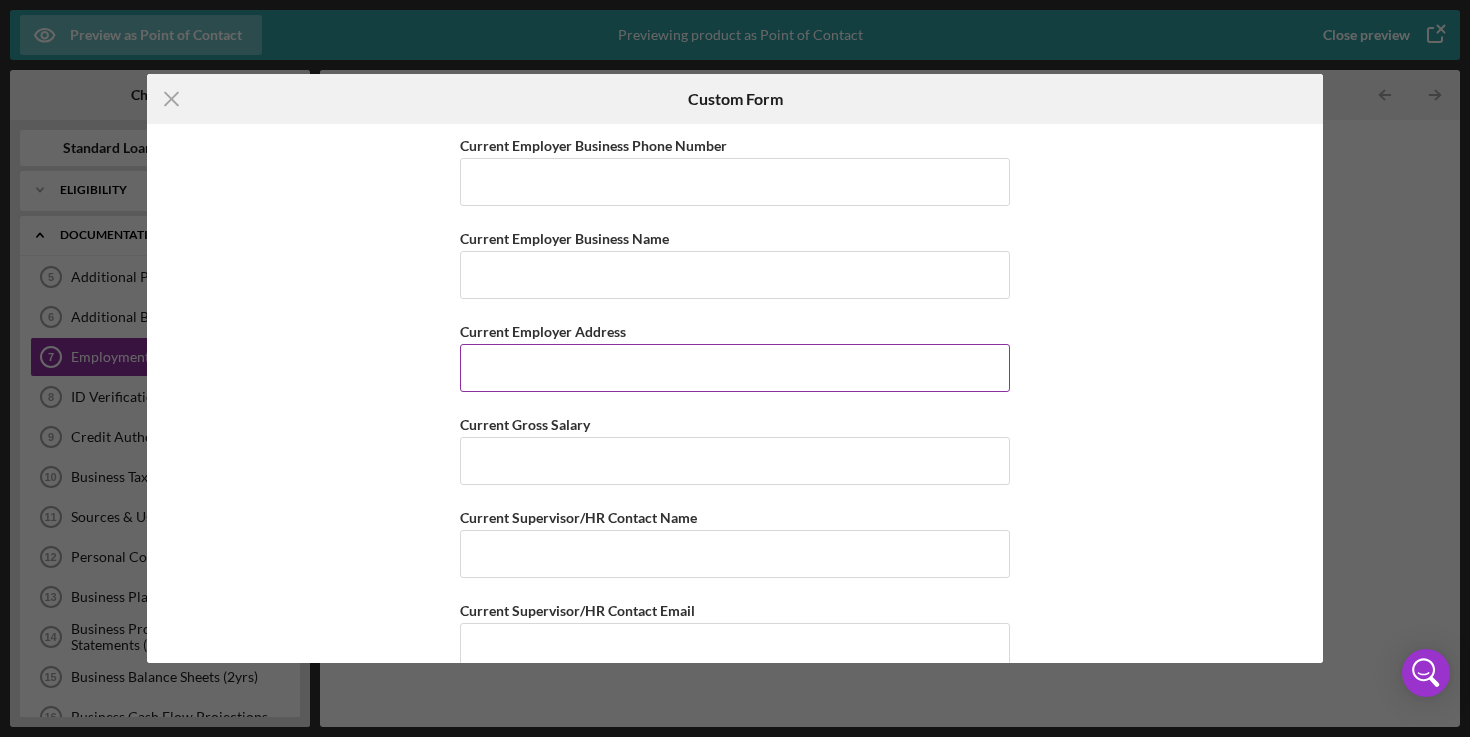 scroll, scrollTop: 244, scrollLeft: 0, axis: vertical 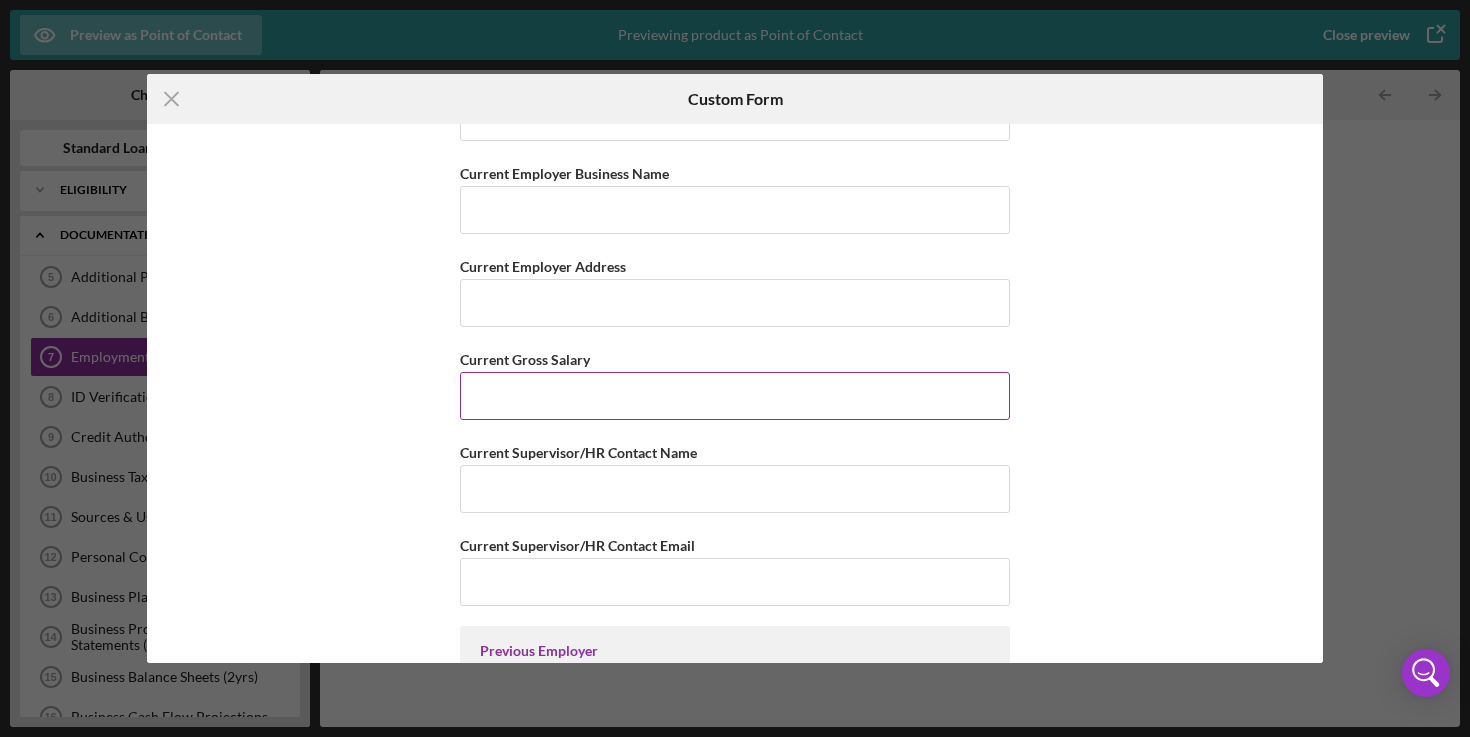 click on "Current Gross Salary" at bounding box center [735, 396] 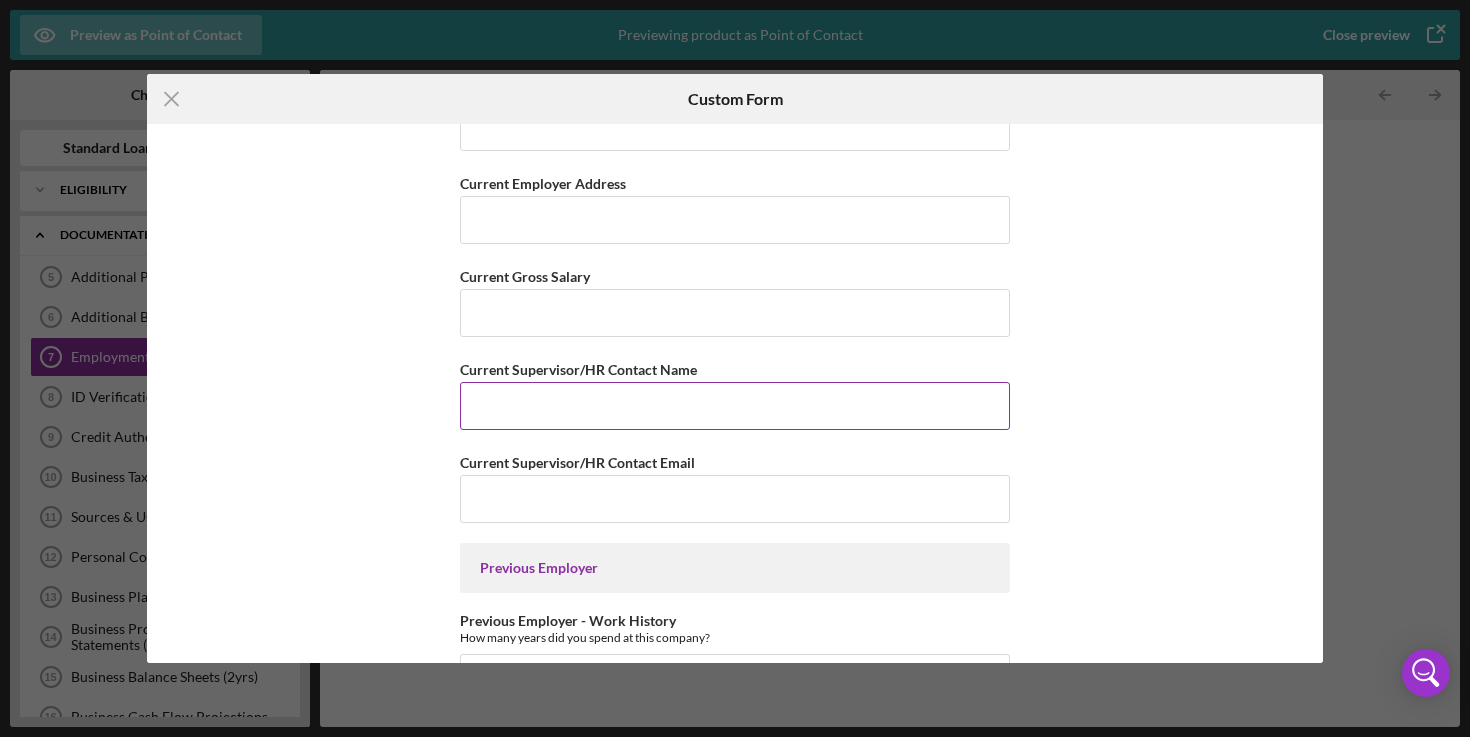 click on "Current Supervisor/HR Contact Name" at bounding box center (735, 406) 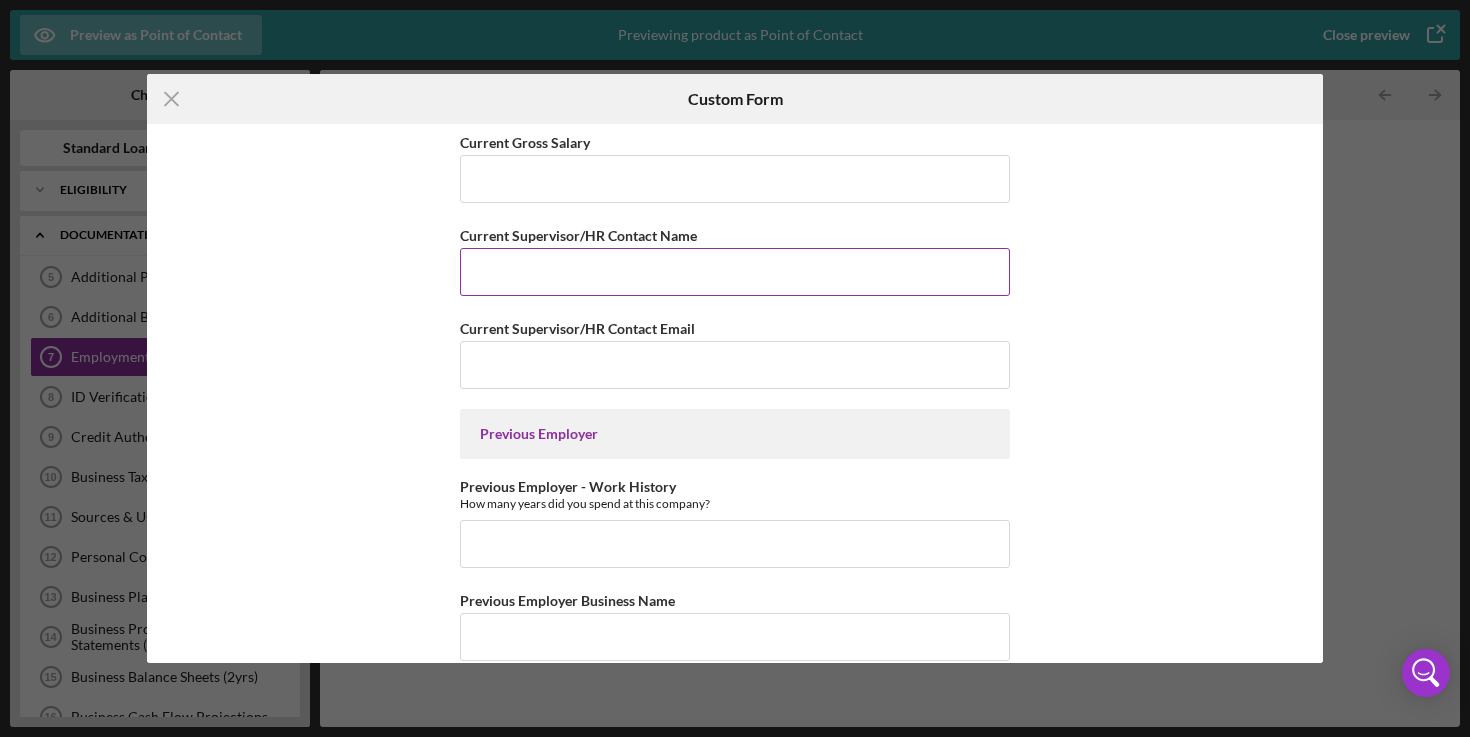 scroll, scrollTop: 484, scrollLeft: 0, axis: vertical 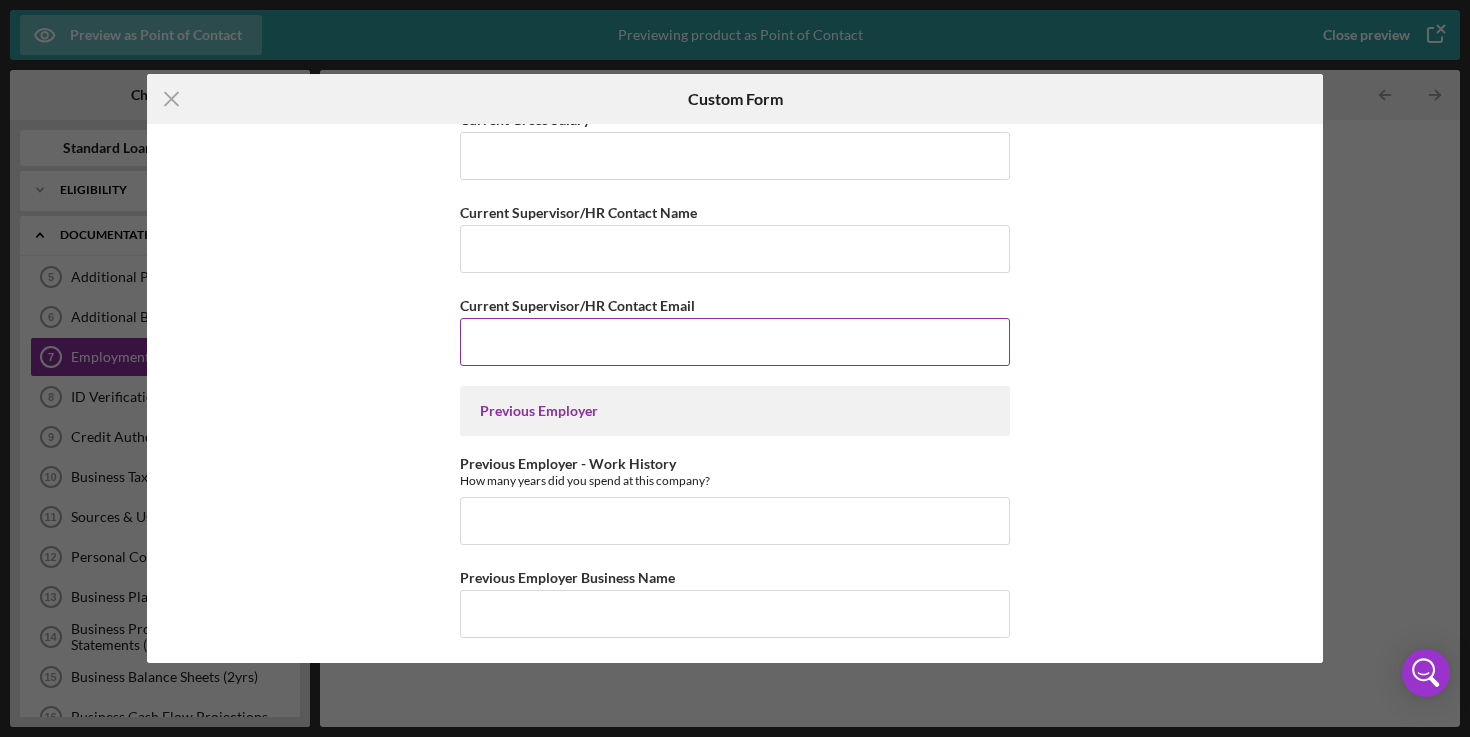click on "Current Supervisor/HR Contact Email" at bounding box center [735, 342] 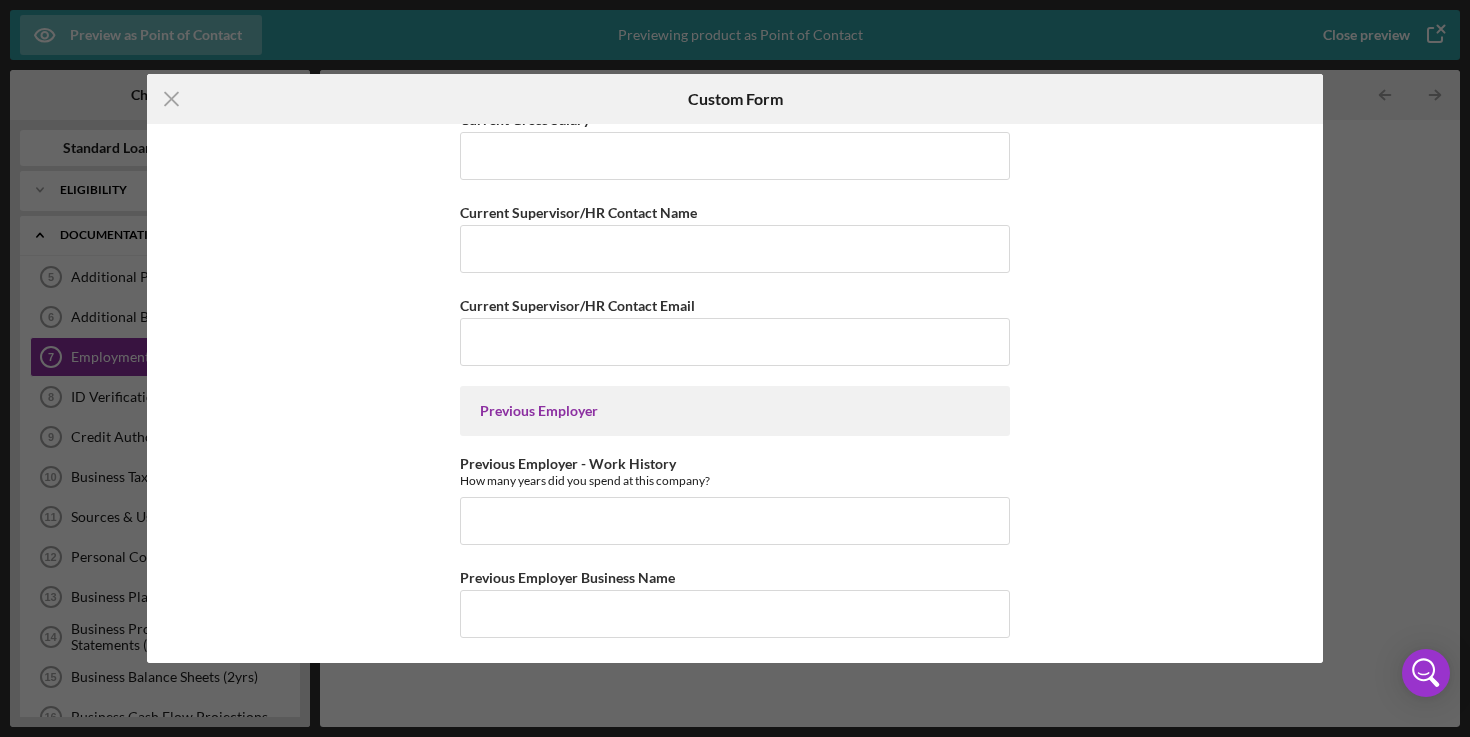 click on "Previous Employer" at bounding box center (735, 411) 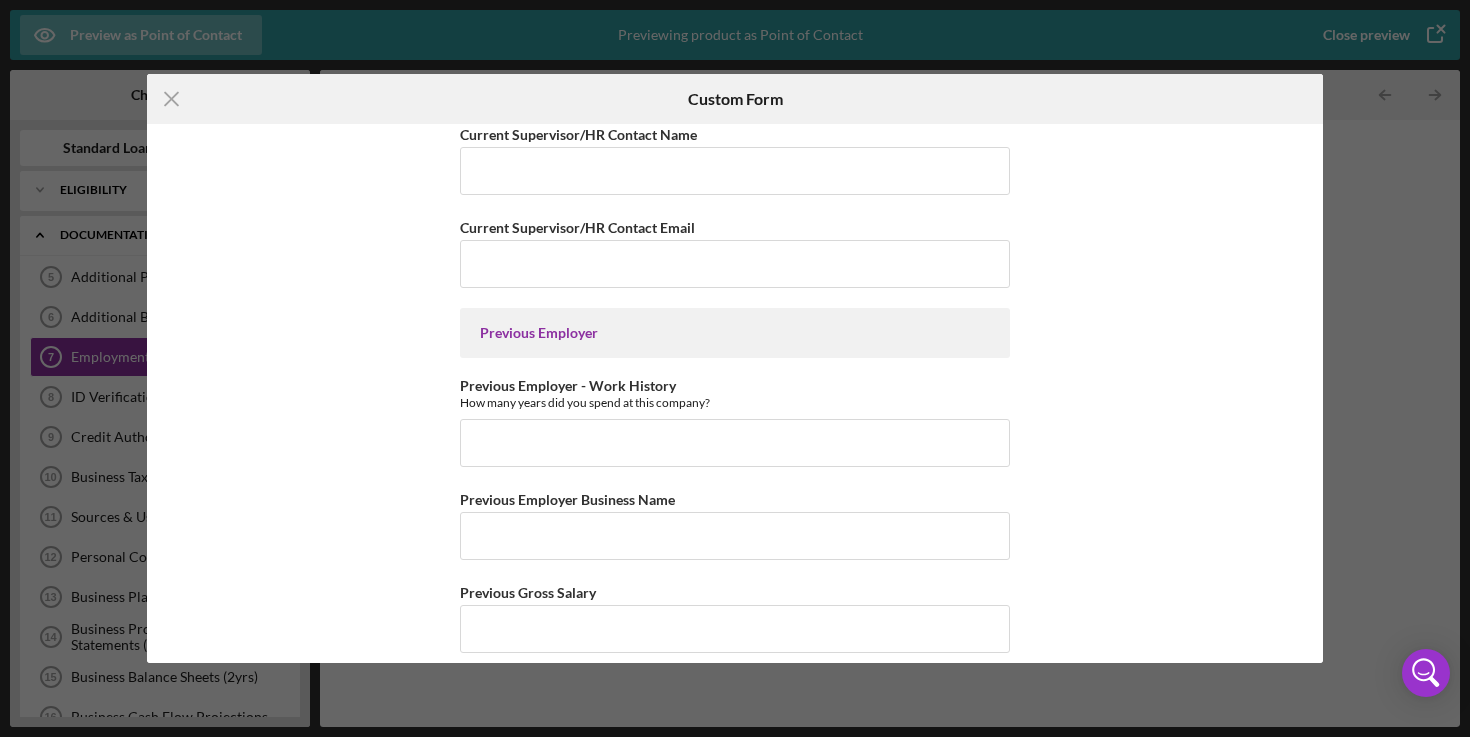 scroll, scrollTop: 581, scrollLeft: 0, axis: vertical 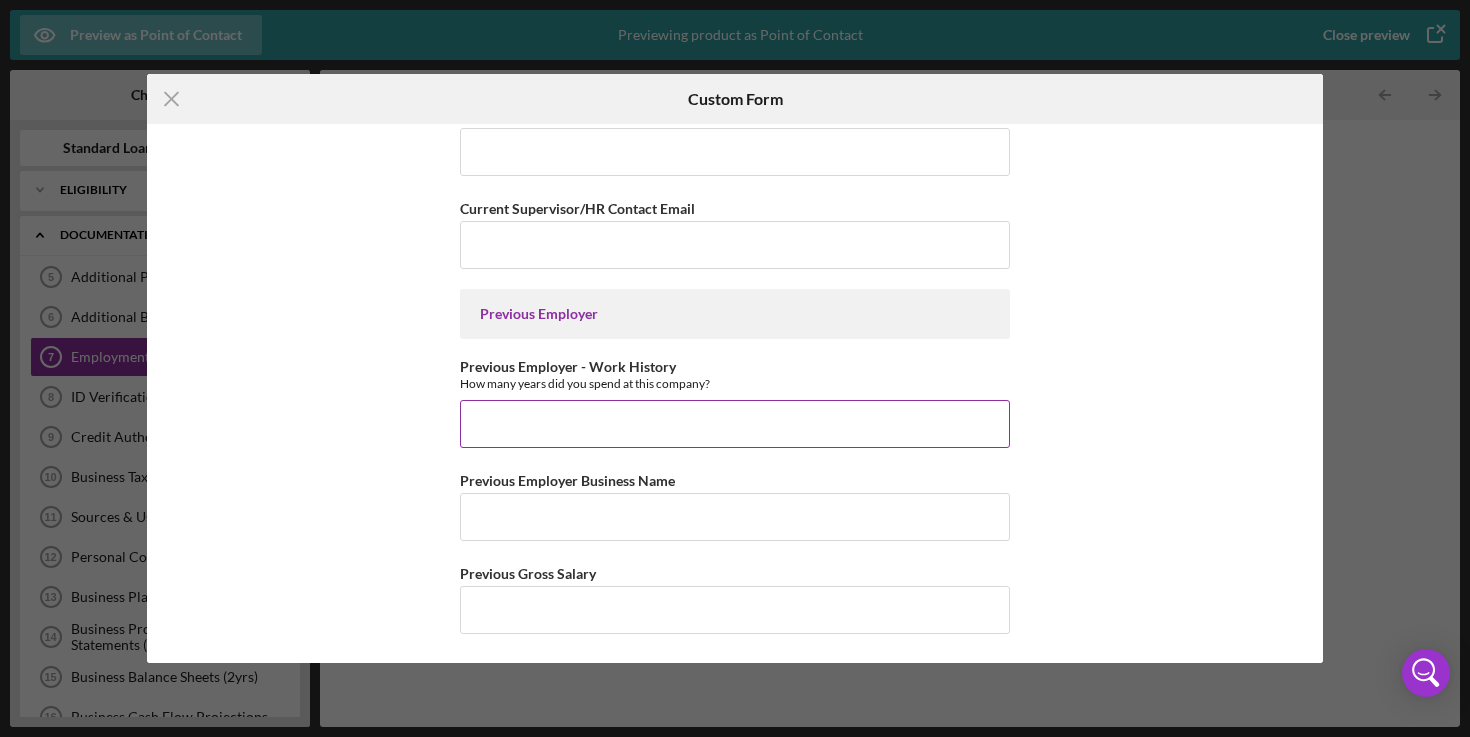 click on "Previous Employer - Work History" at bounding box center [735, 424] 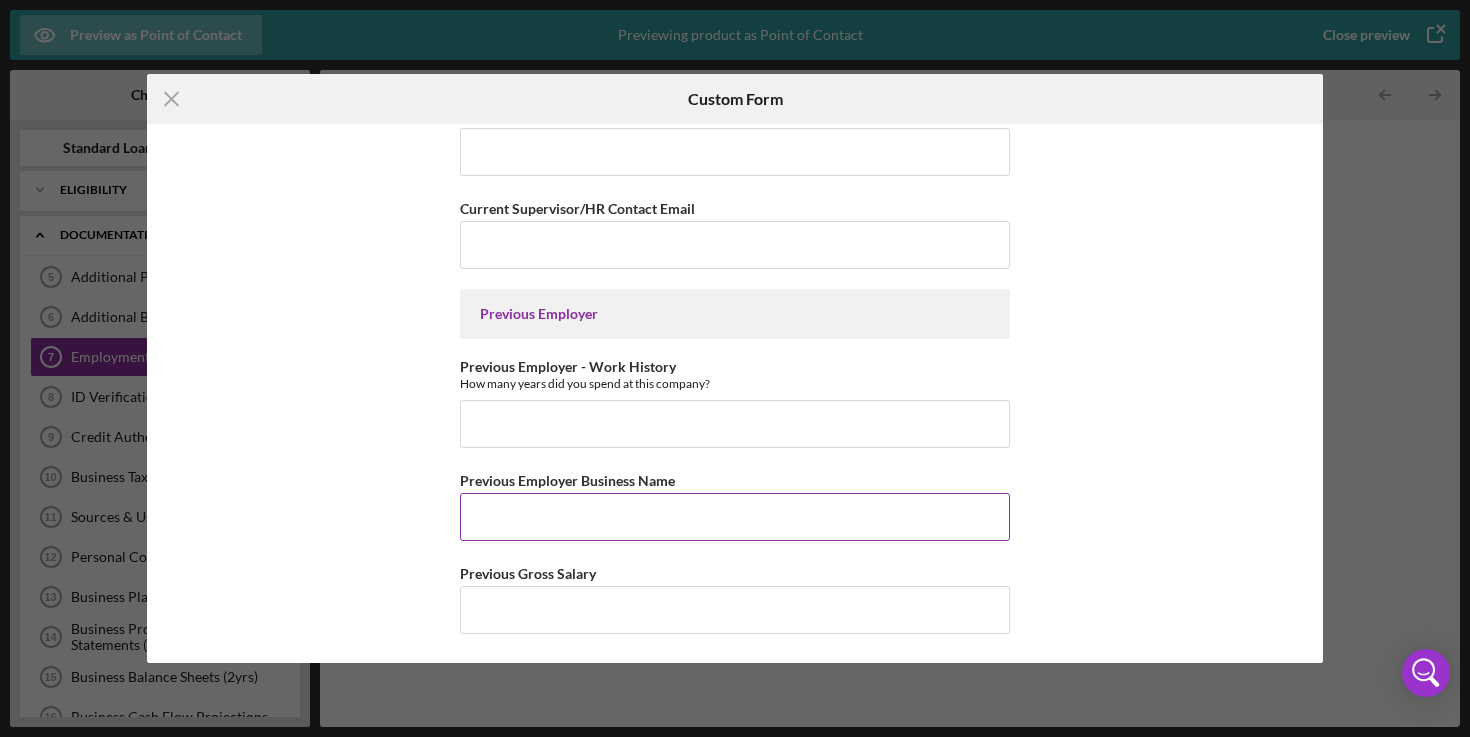 click on "Previous Employer Business Name" at bounding box center [735, 517] 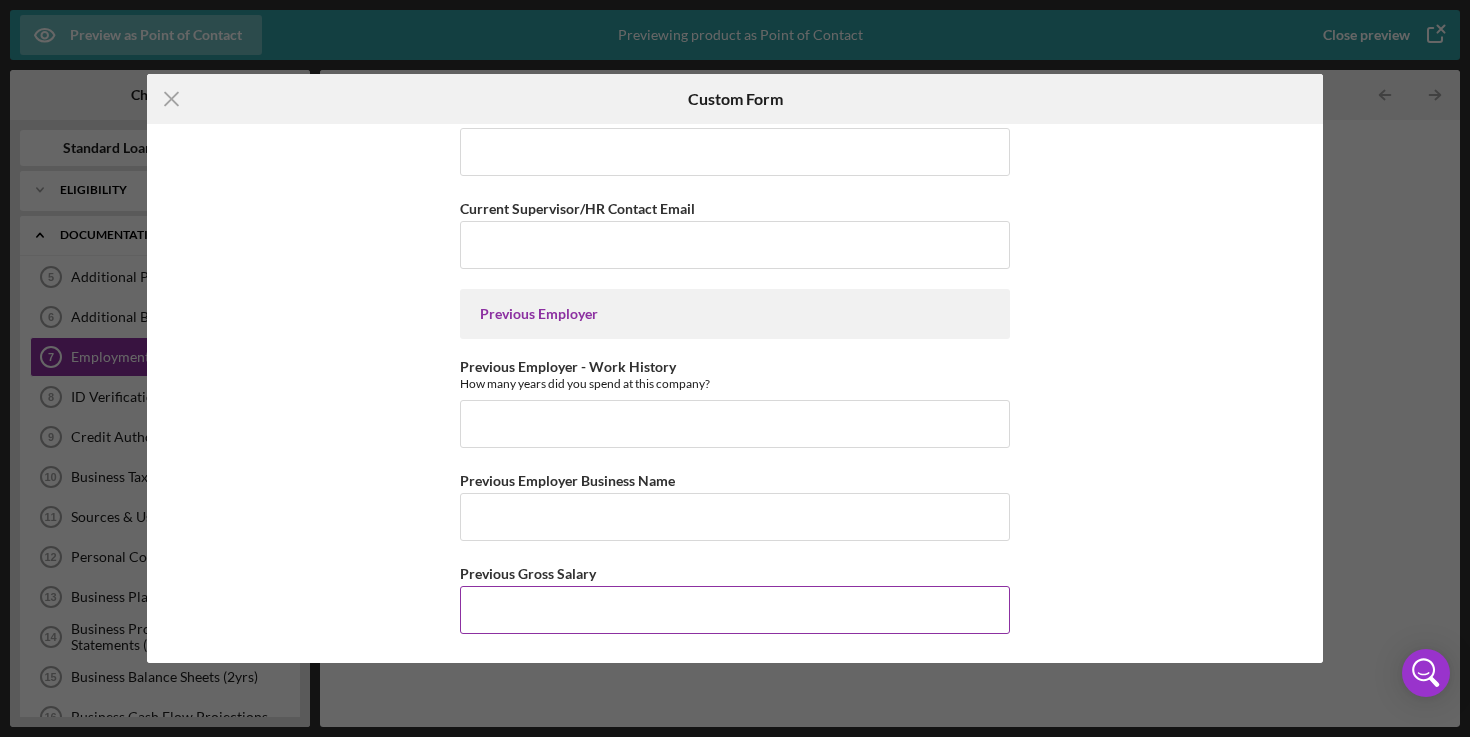 click on "Previous Gross Salary" at bounding box center [735, 610] 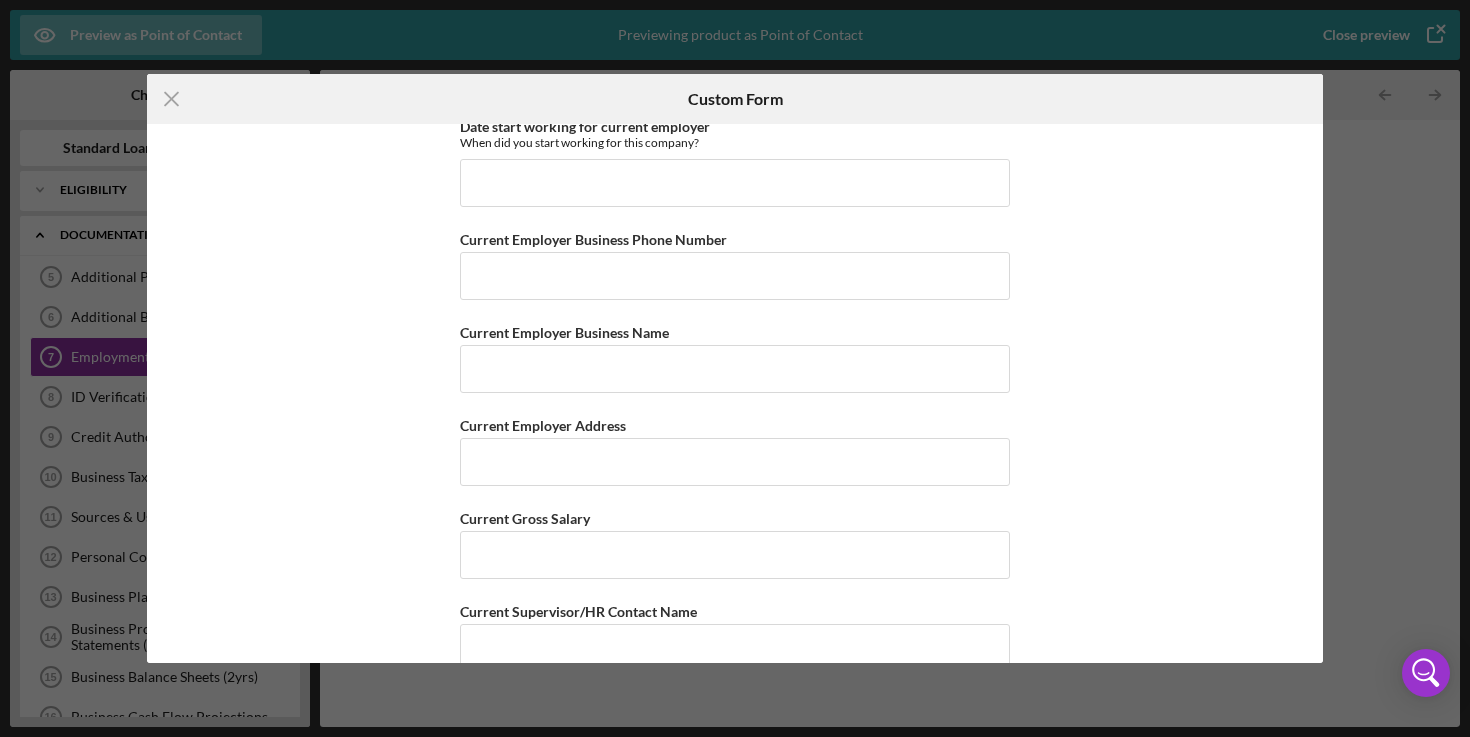 scroll, scrollTop: 0, scrollLeft: 0, axis: both 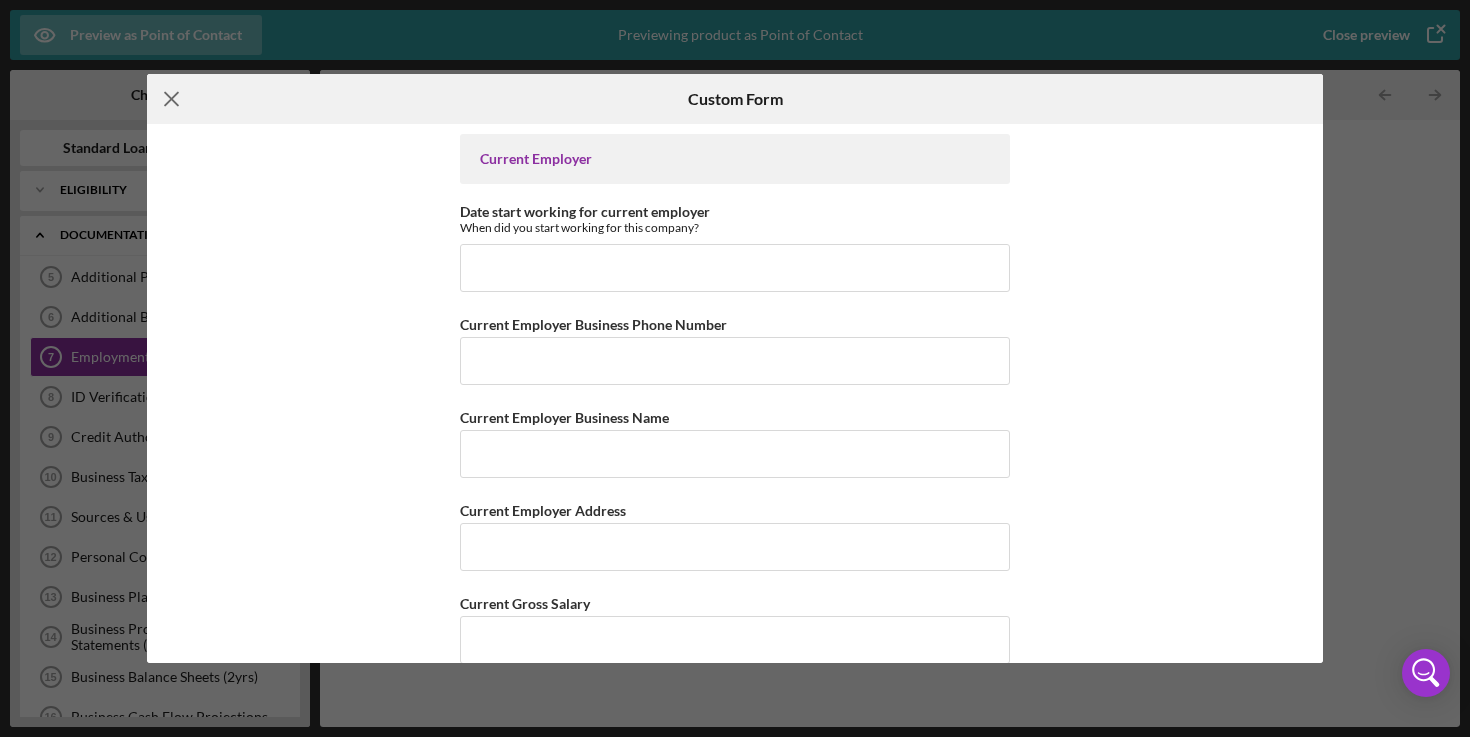 click on "Icon/Menu Close" 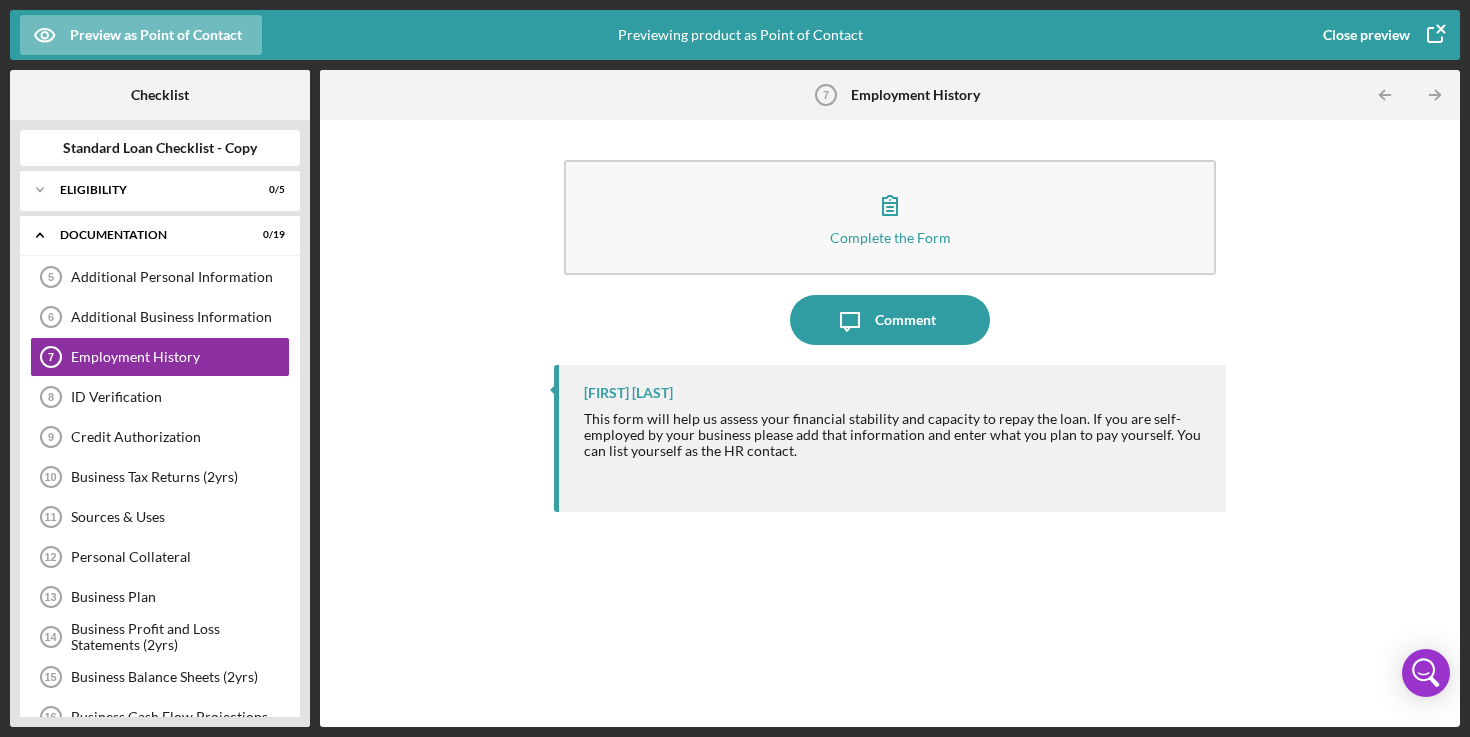 click 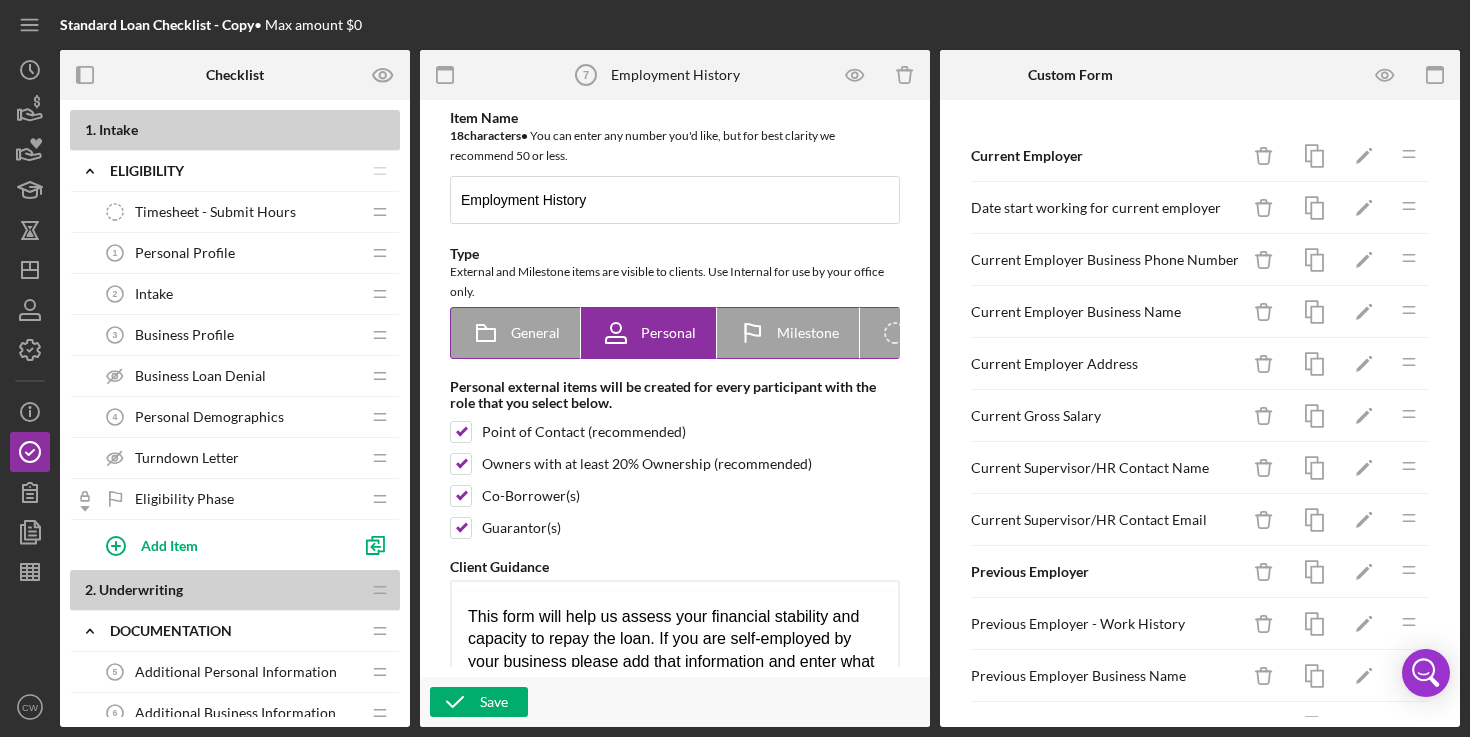 scroll, scrollTop: 0, scrollLeft: 0, axis: both 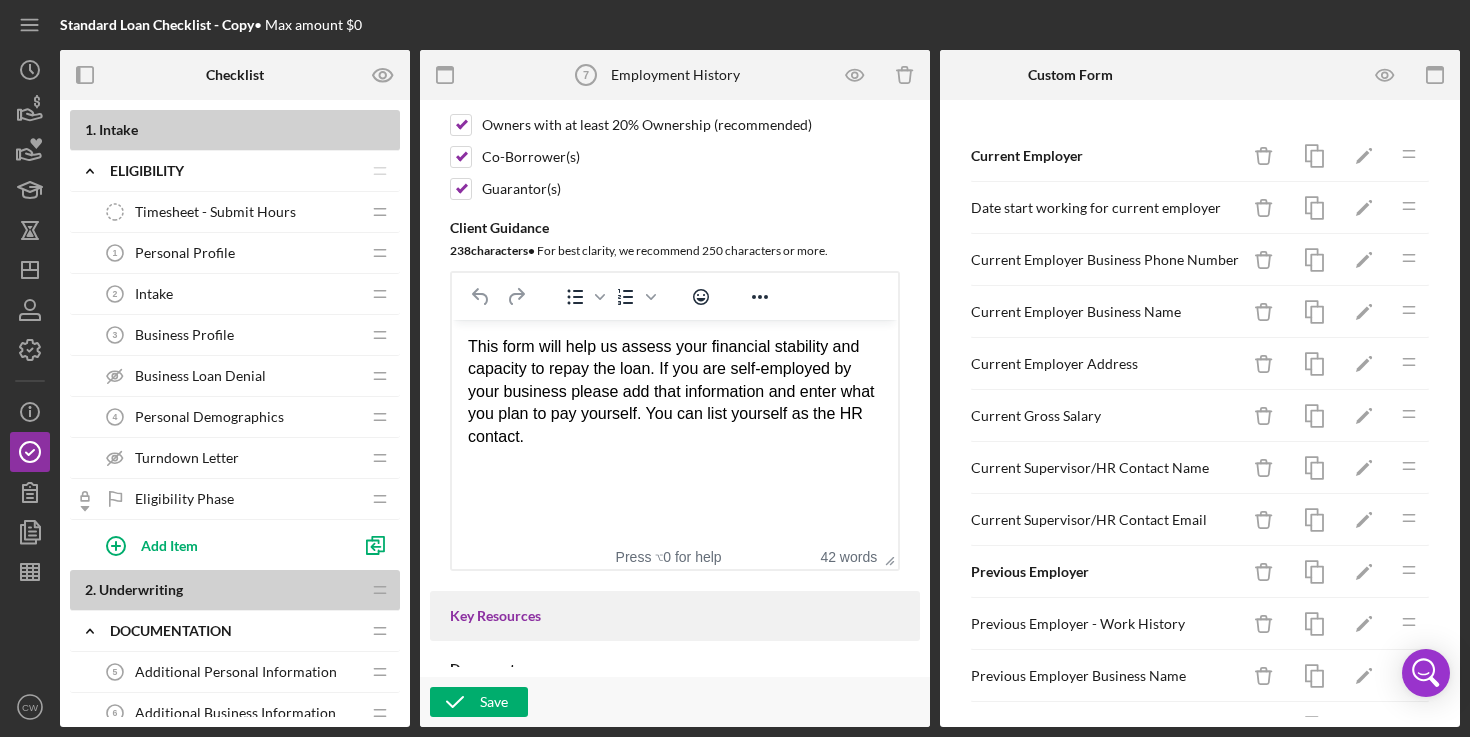 click on "This form will help us assess your financial stability and capacity to repay the loan. If you are self-employed by your business please add that information and enter what you plan to pay yourself. You can list yourself as the HR contact." at bounding box center [675, 392] 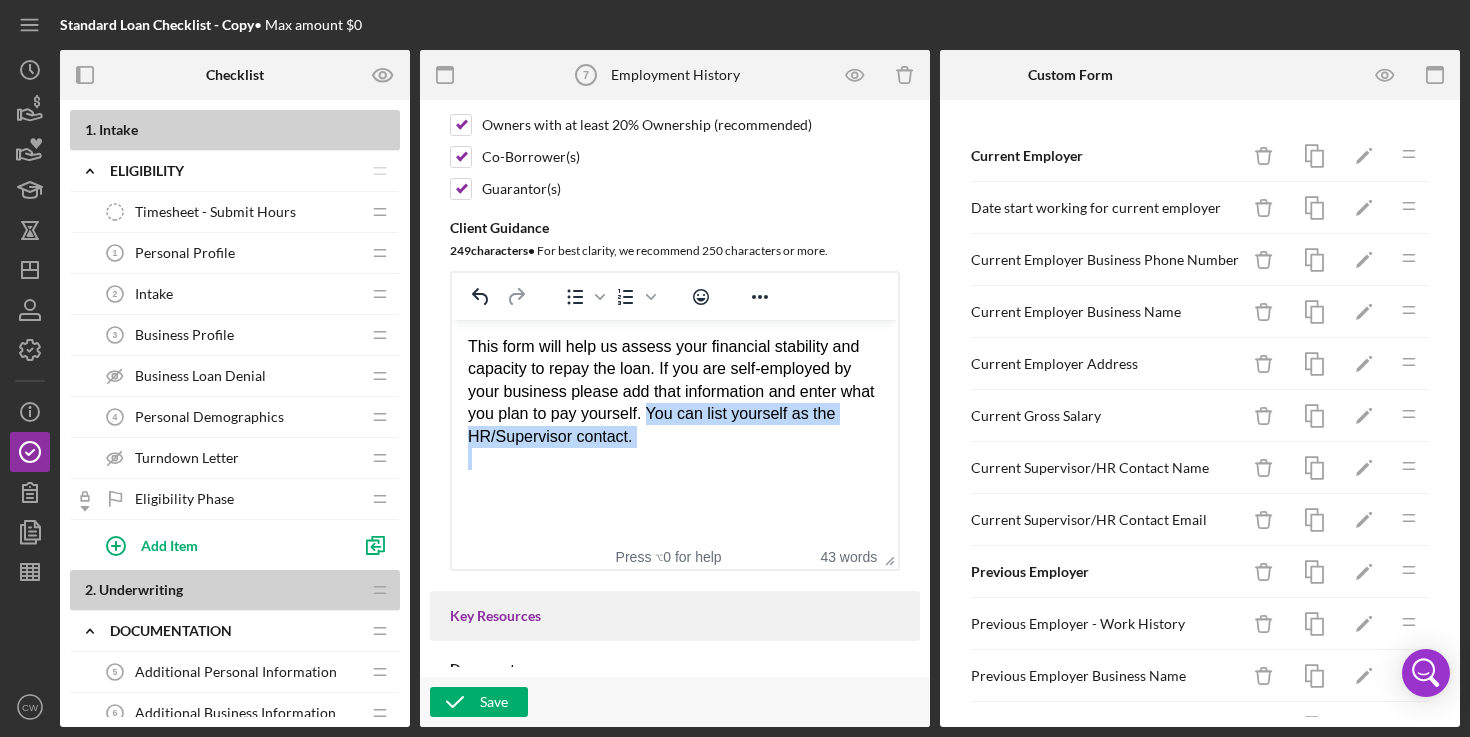 drag, startPoint x: 688, startPoint y: 410, endPoint x: 706, endPoint y: 474, distance: 66.48308 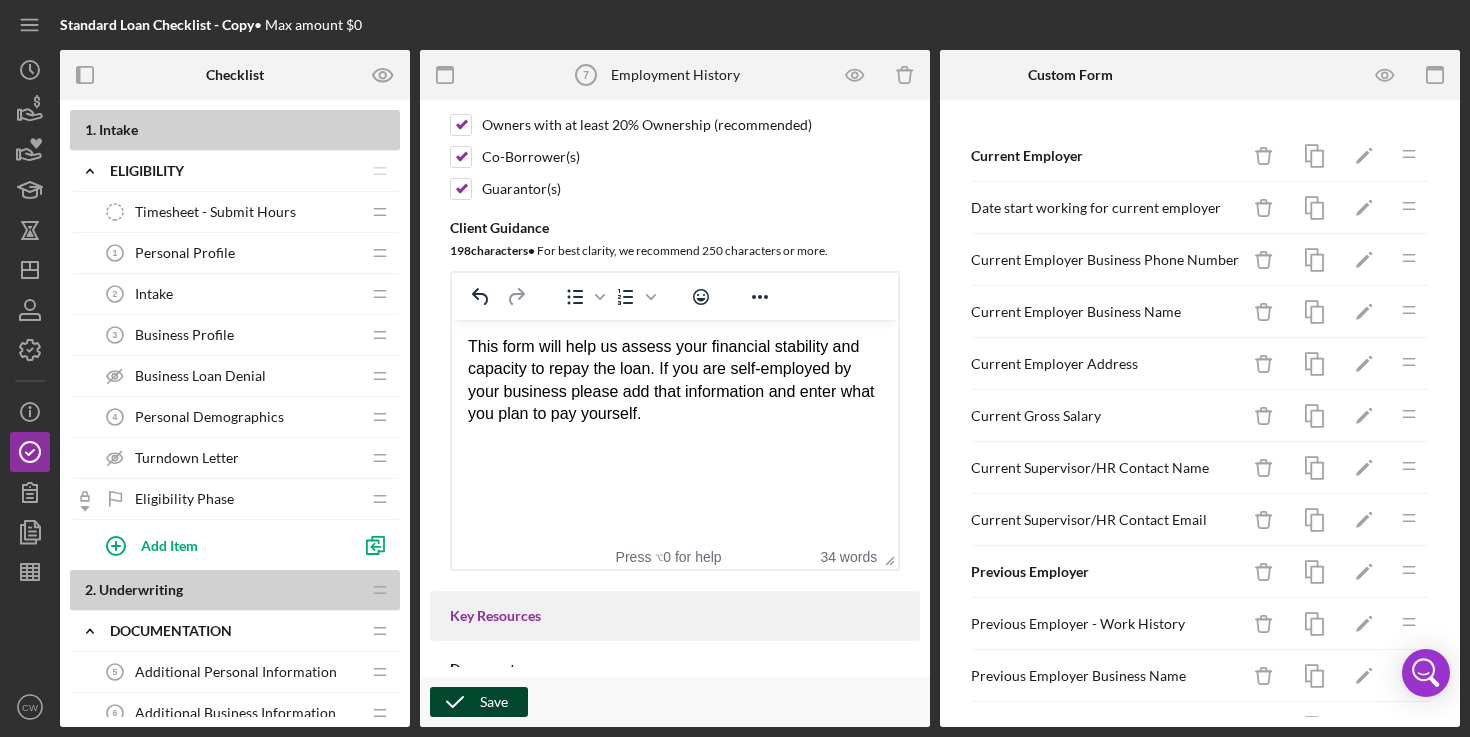 click 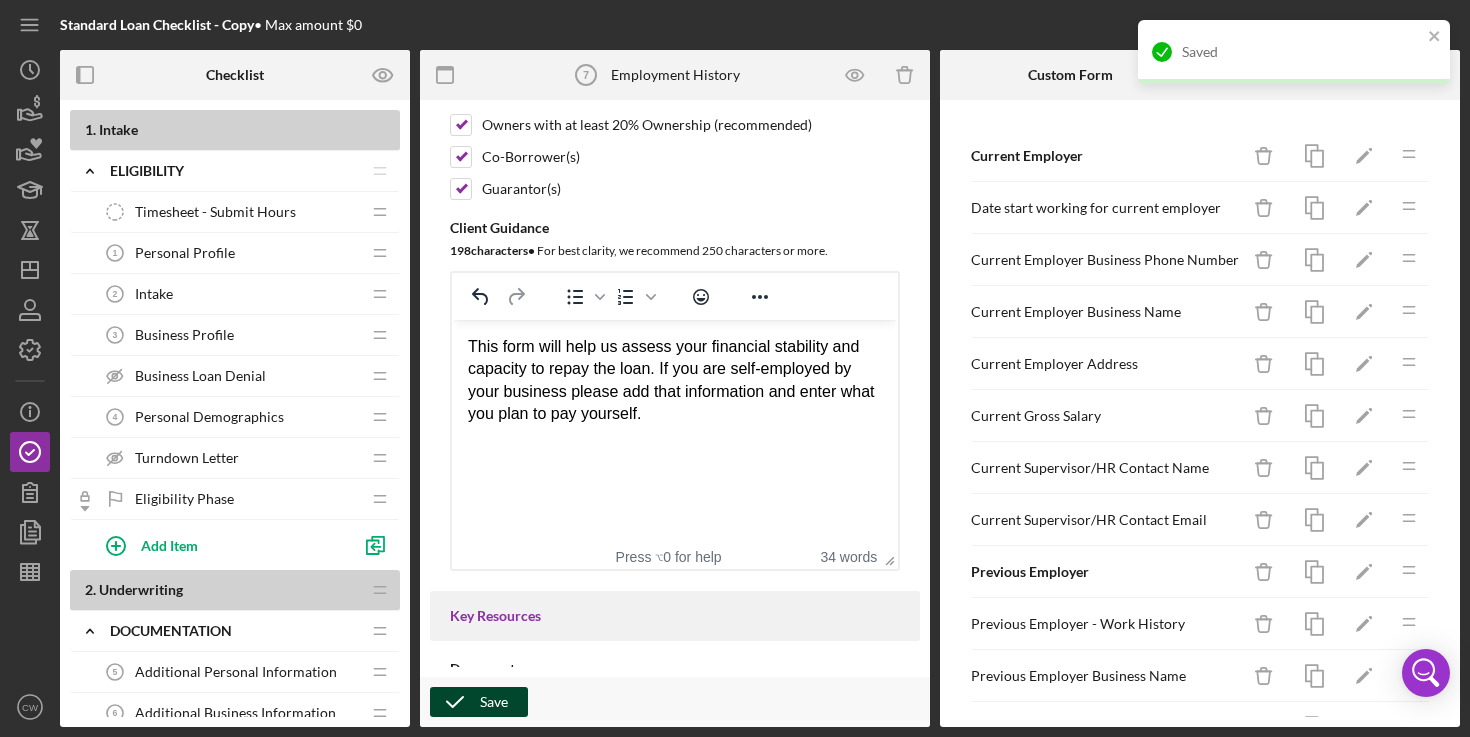 scroll, scrollTop: 311, scrollLeft: 0, axis: vertical 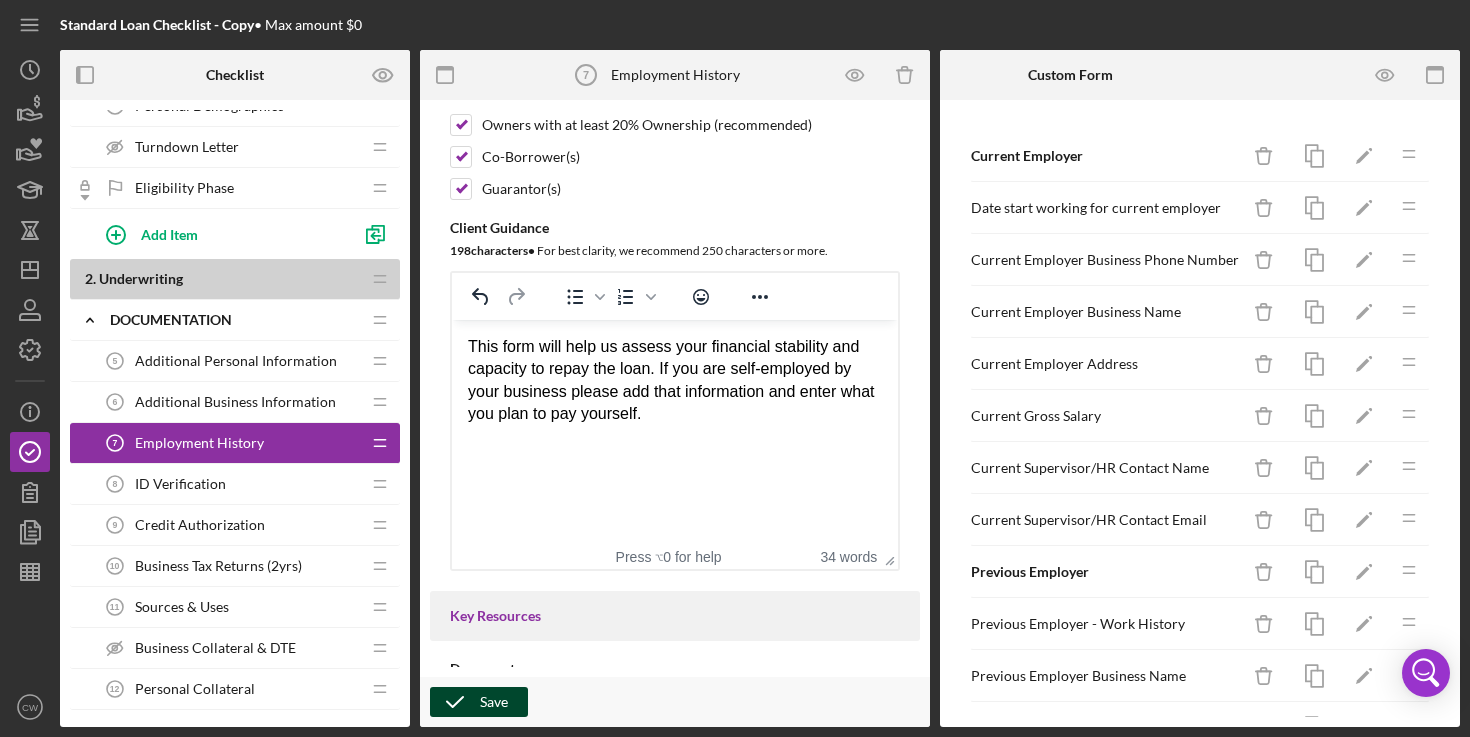 click on "ID Verification" at bounding box center (180, 484) 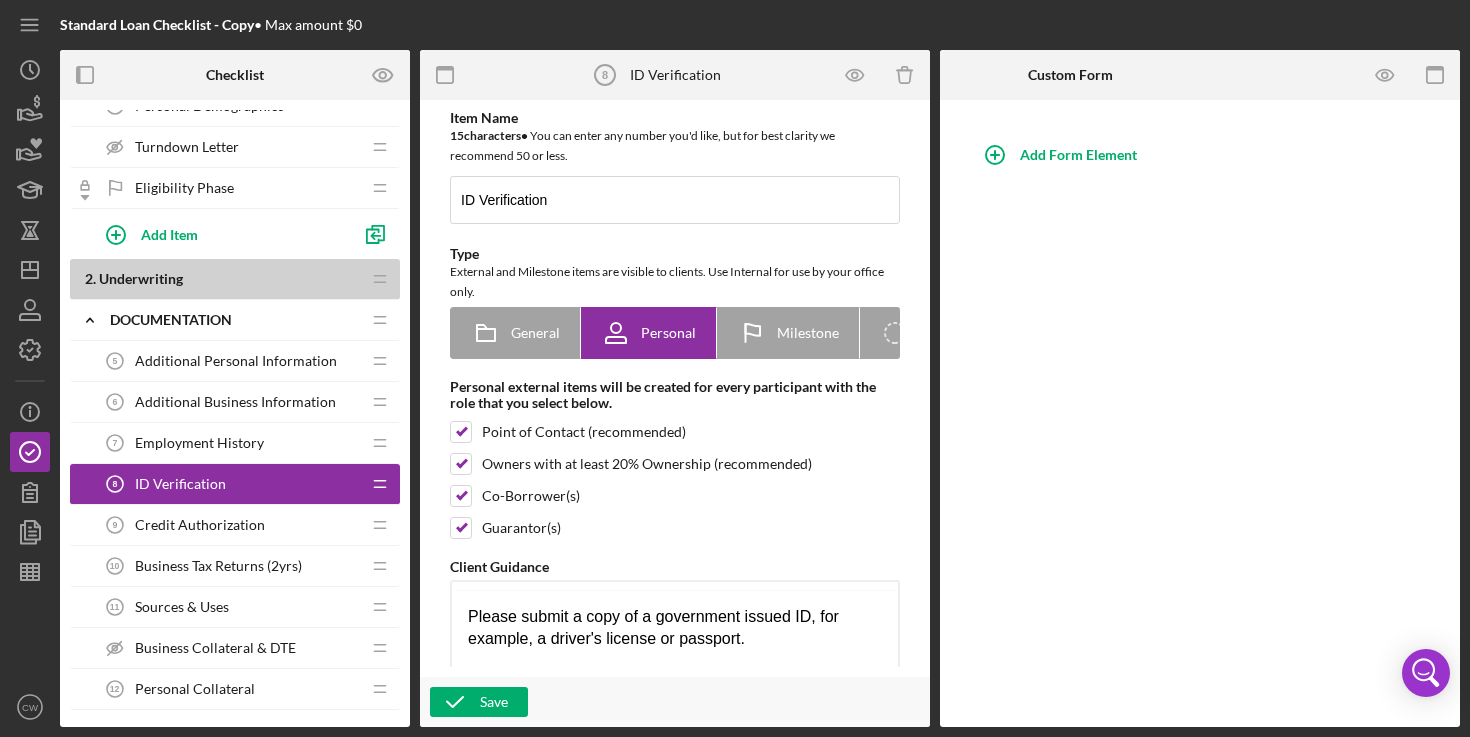 scroll, scrollTop: 0, scrollLeft: 0, axis: both 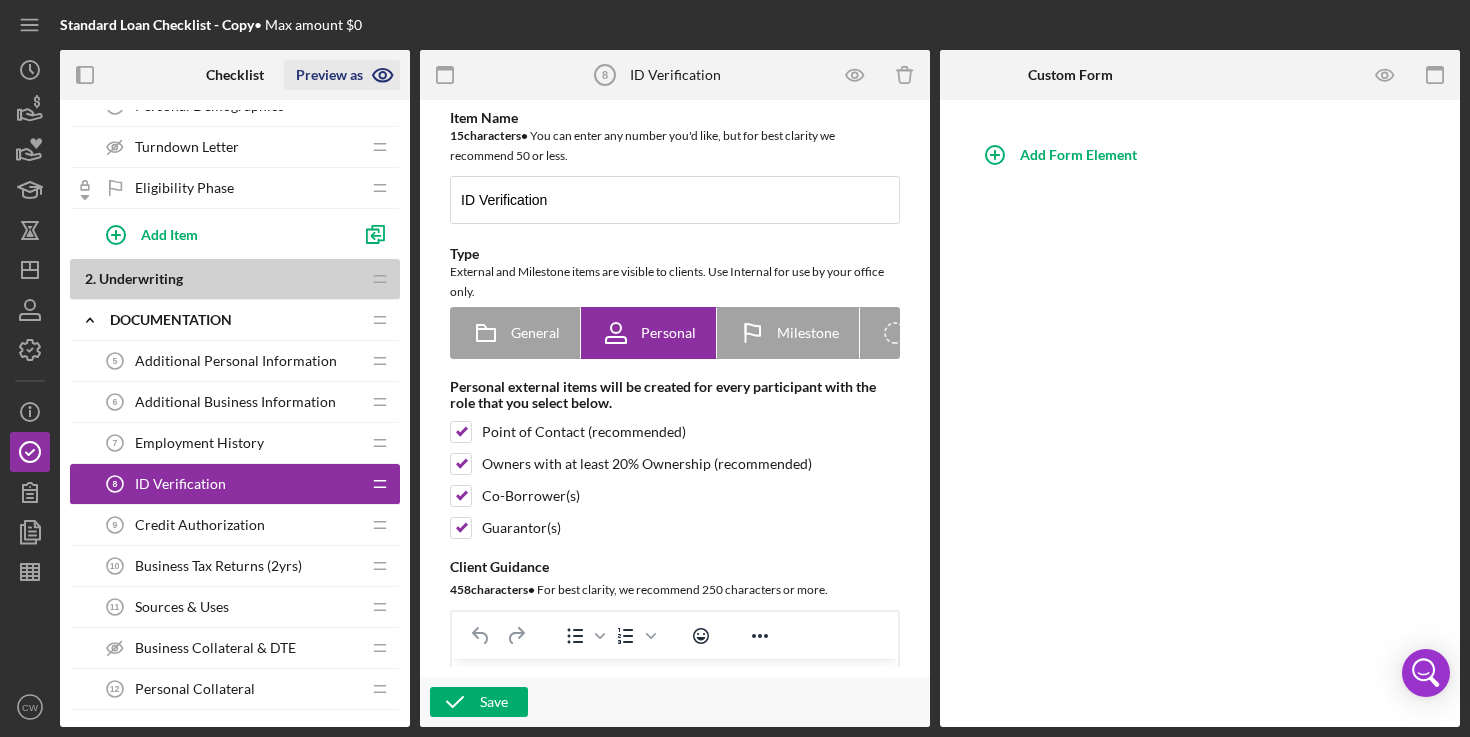 click 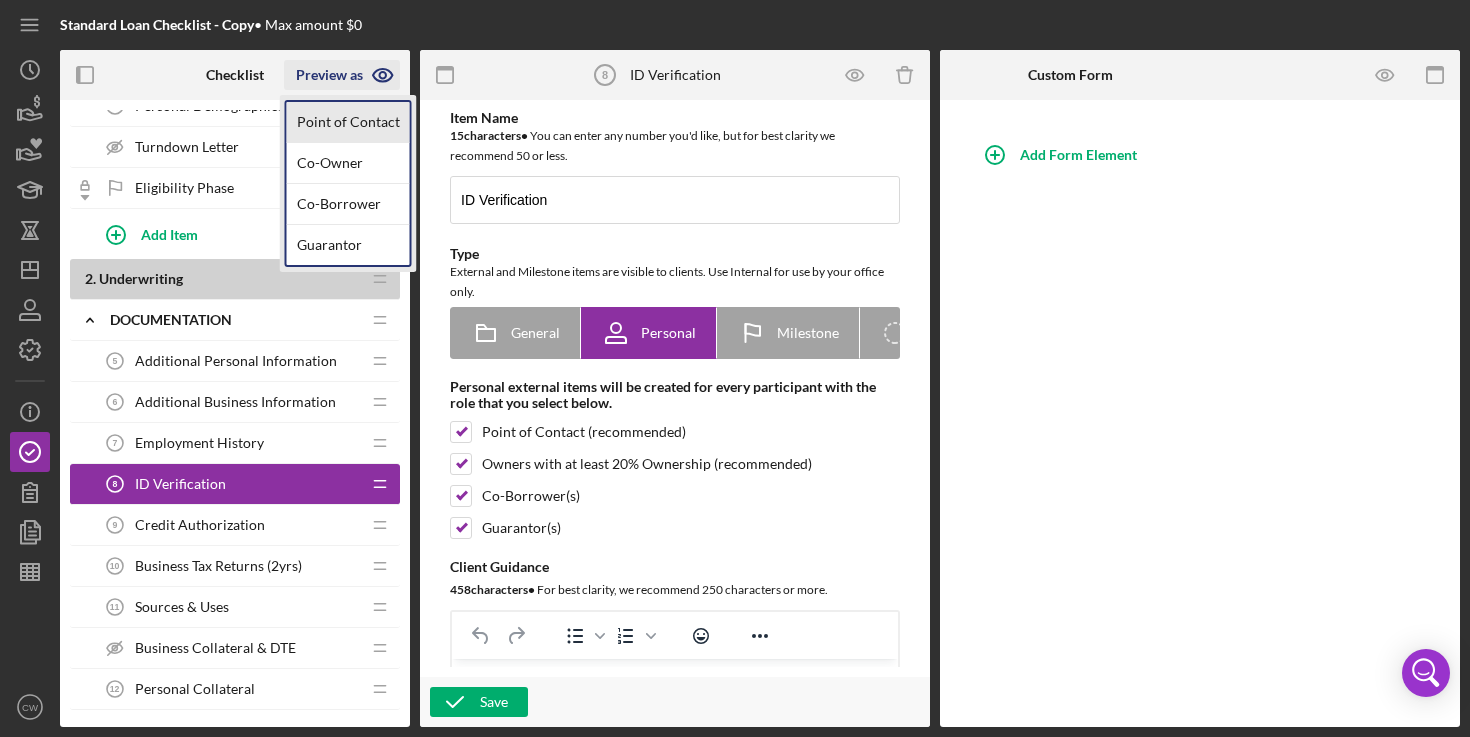 click on "Point of Contact" at bounding box center [348, 122] 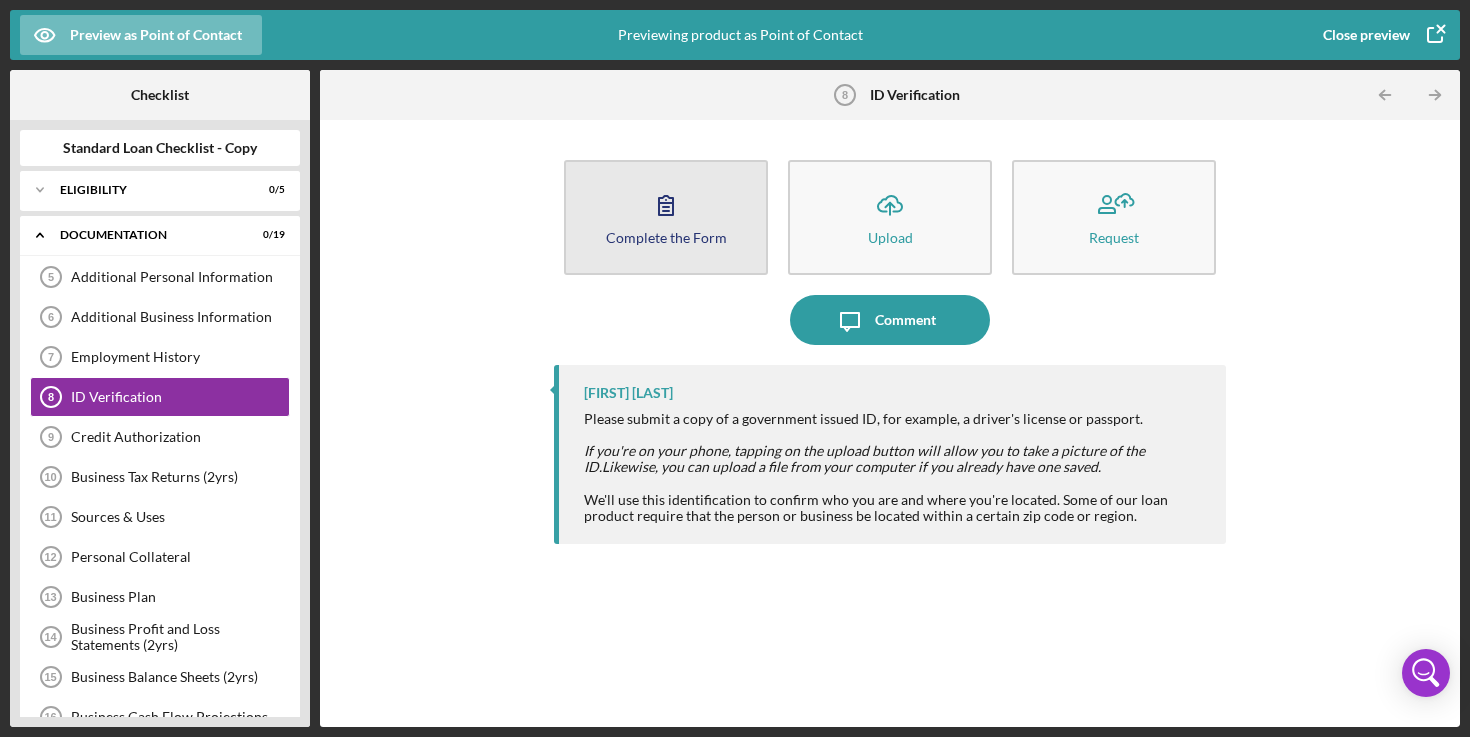 click on "Complete the Form" at bounding box center [666, 237] 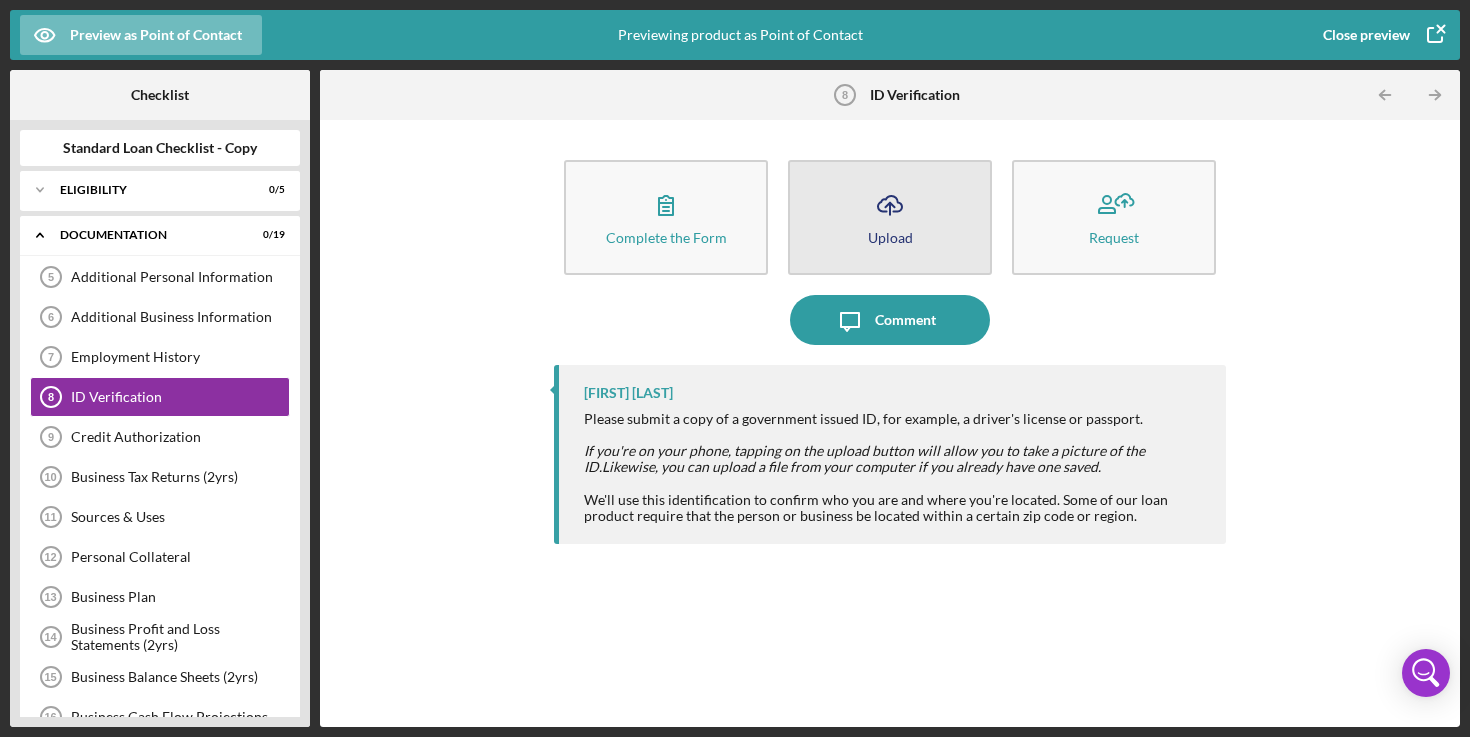 click on "Upload" at bounding box center (890, 237) 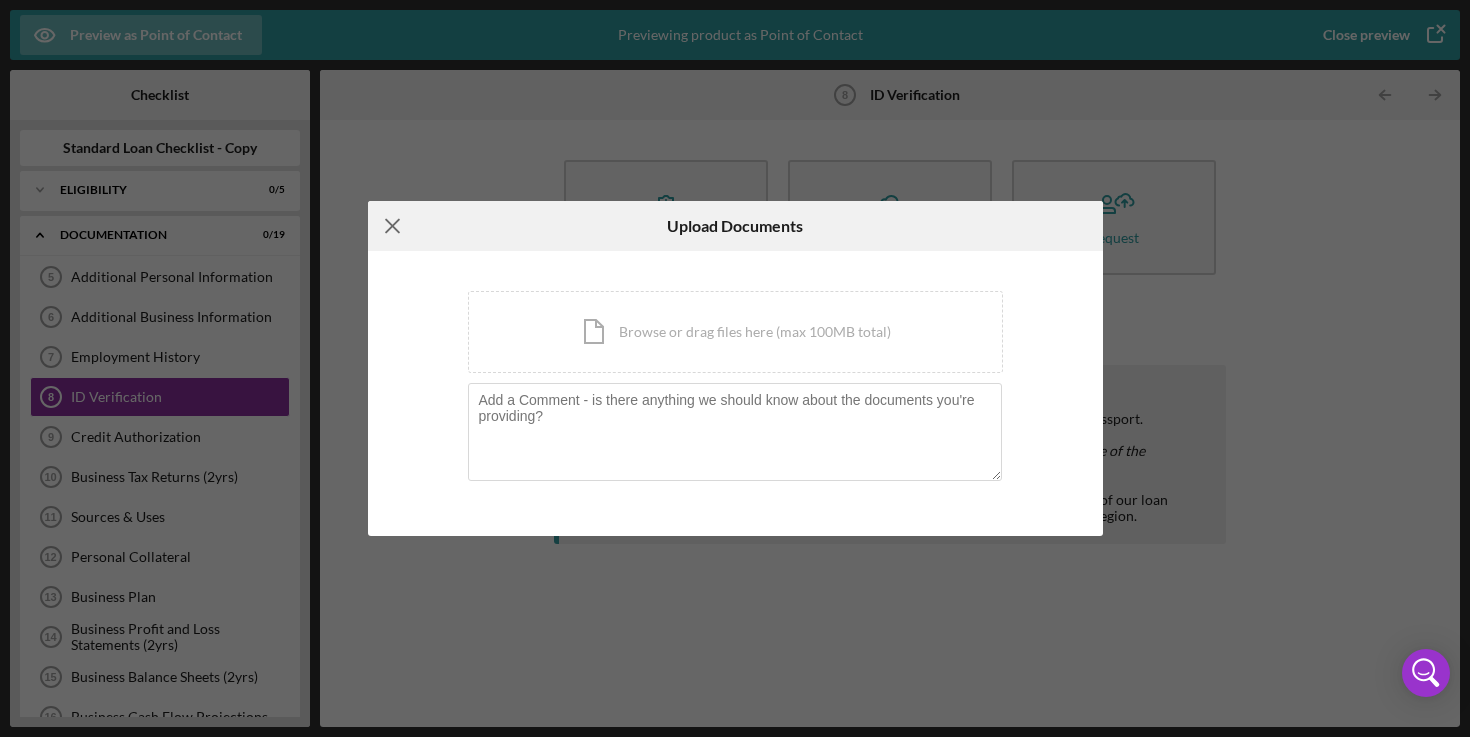 click on "Icon/Menu Close" 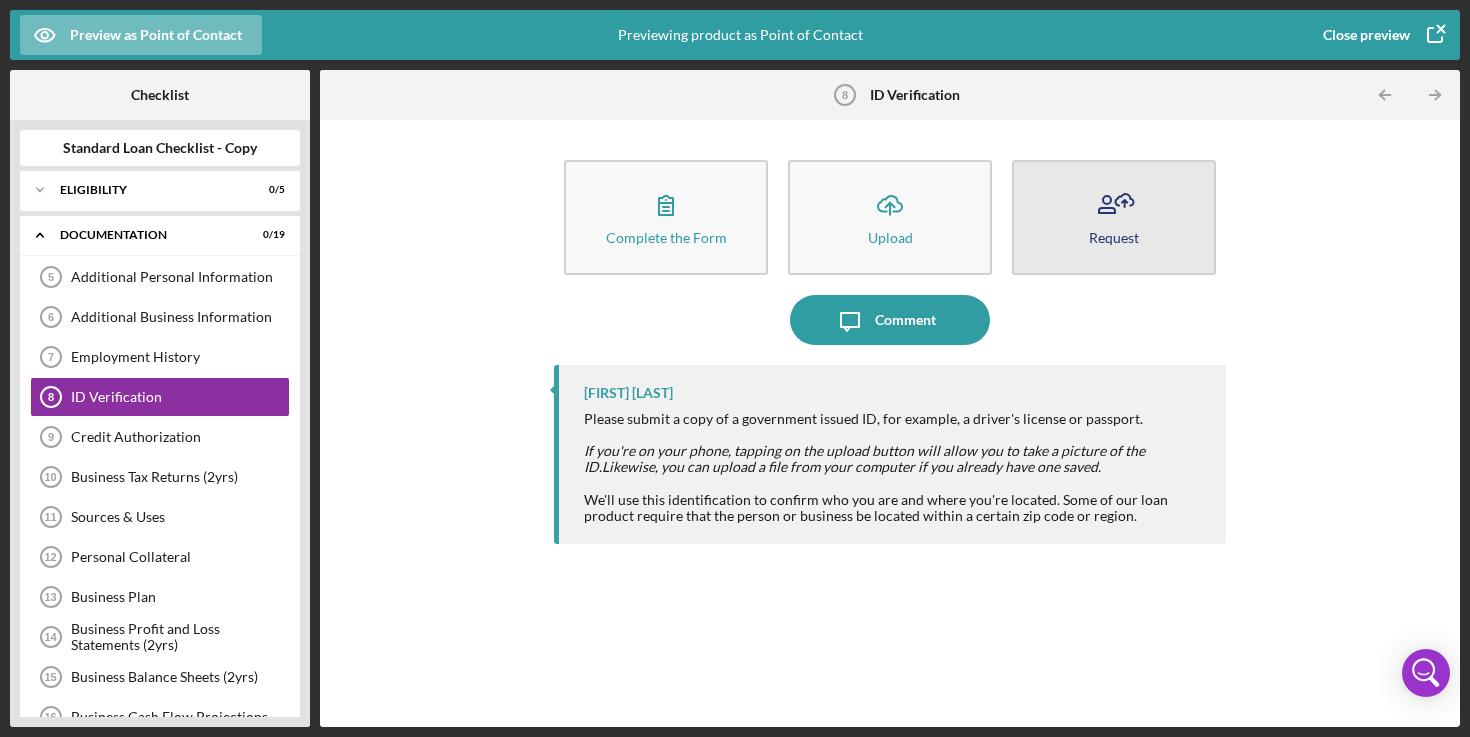 click on "Request" at bounding box center [1114, 217] 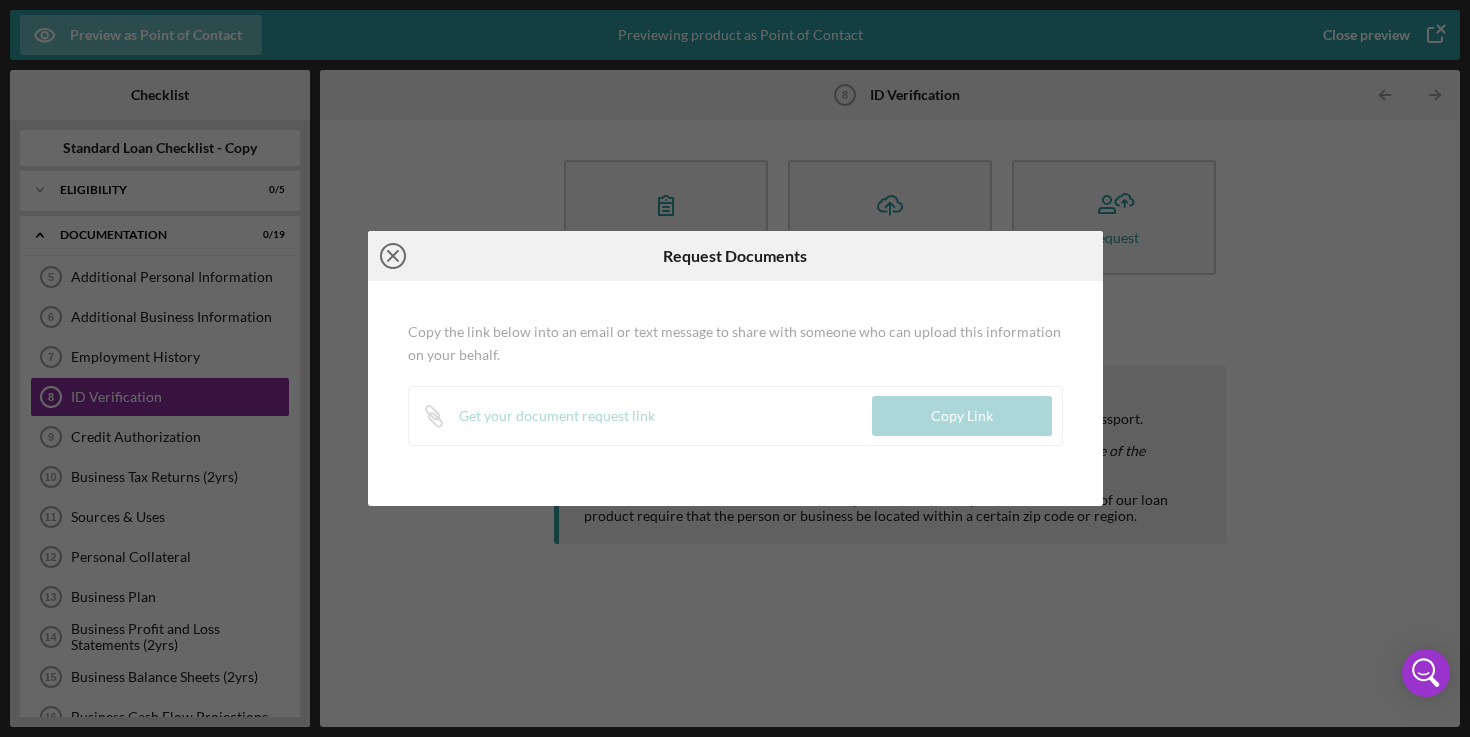 click on "Icon/Close" 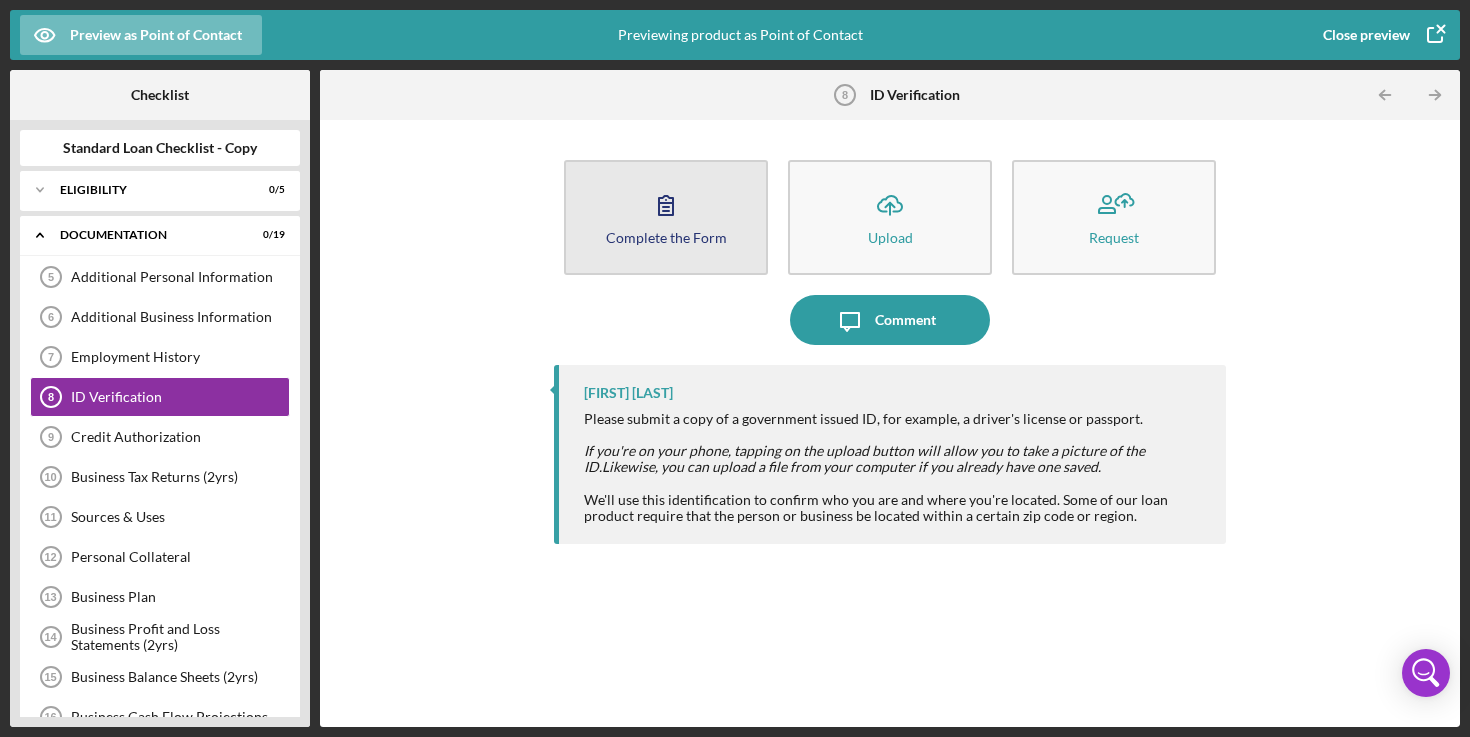 click on "Complete the Form Form" at bounding box center (666, 217) 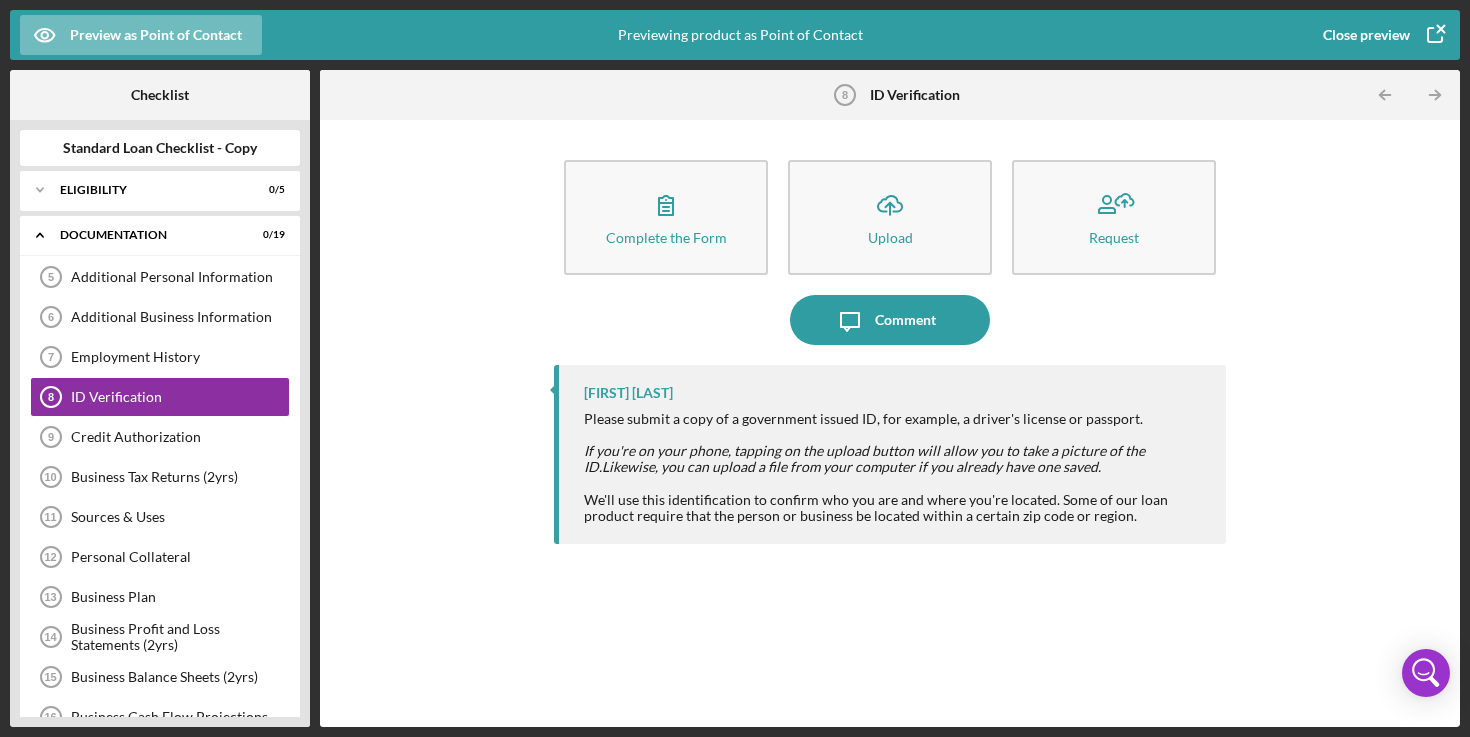 click 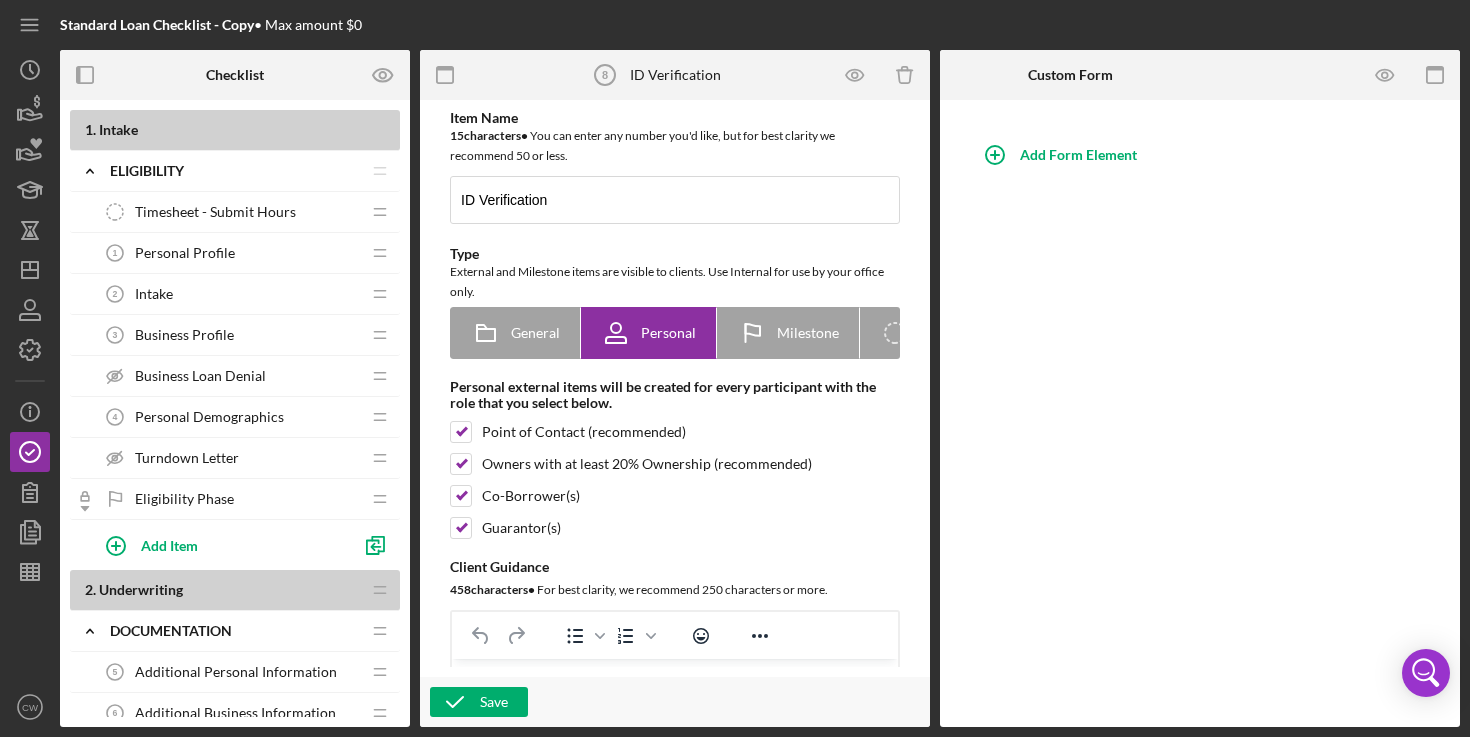 scroll, scrollTop: 0, scrollLeft: 0, axis: both 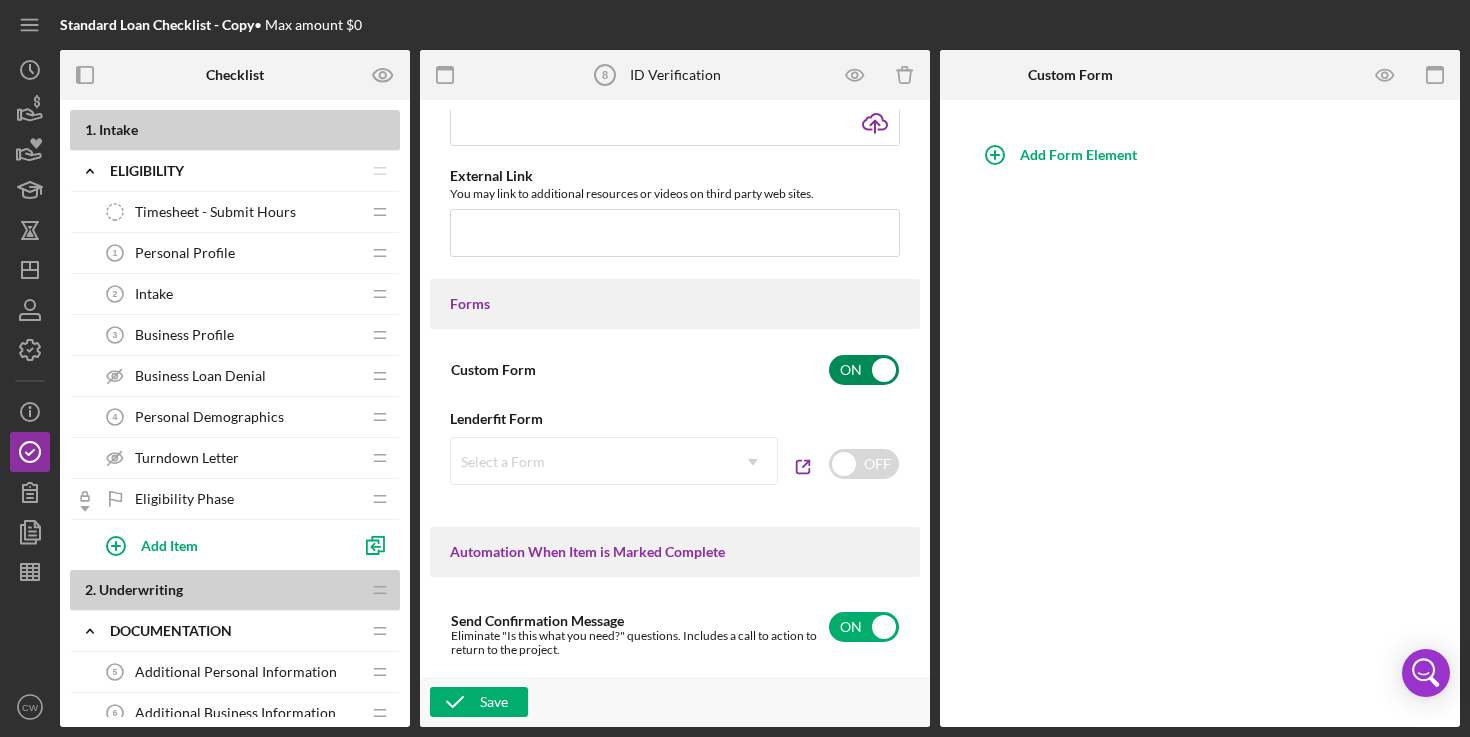 click at bounding box center [864, 370] 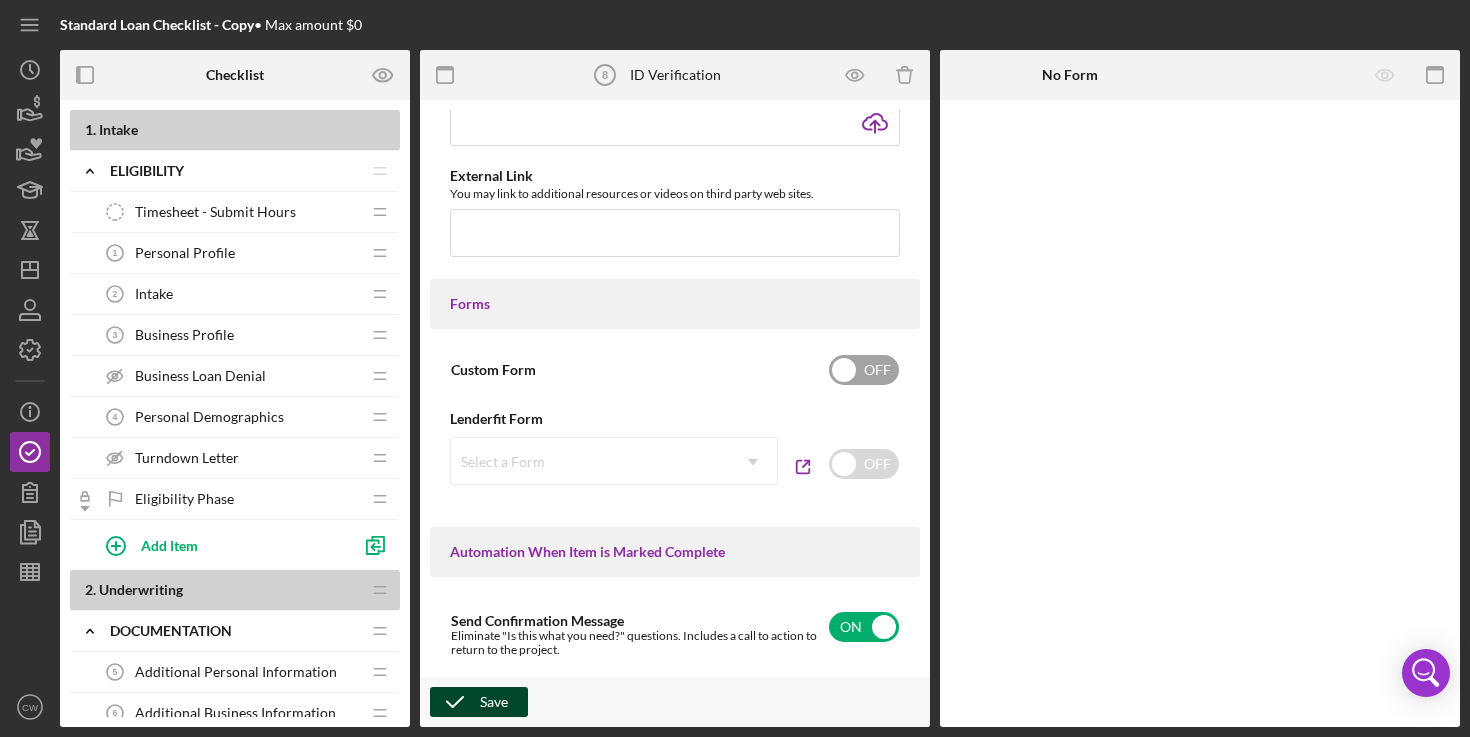 click on "Save" at bounding box center (494, 702) 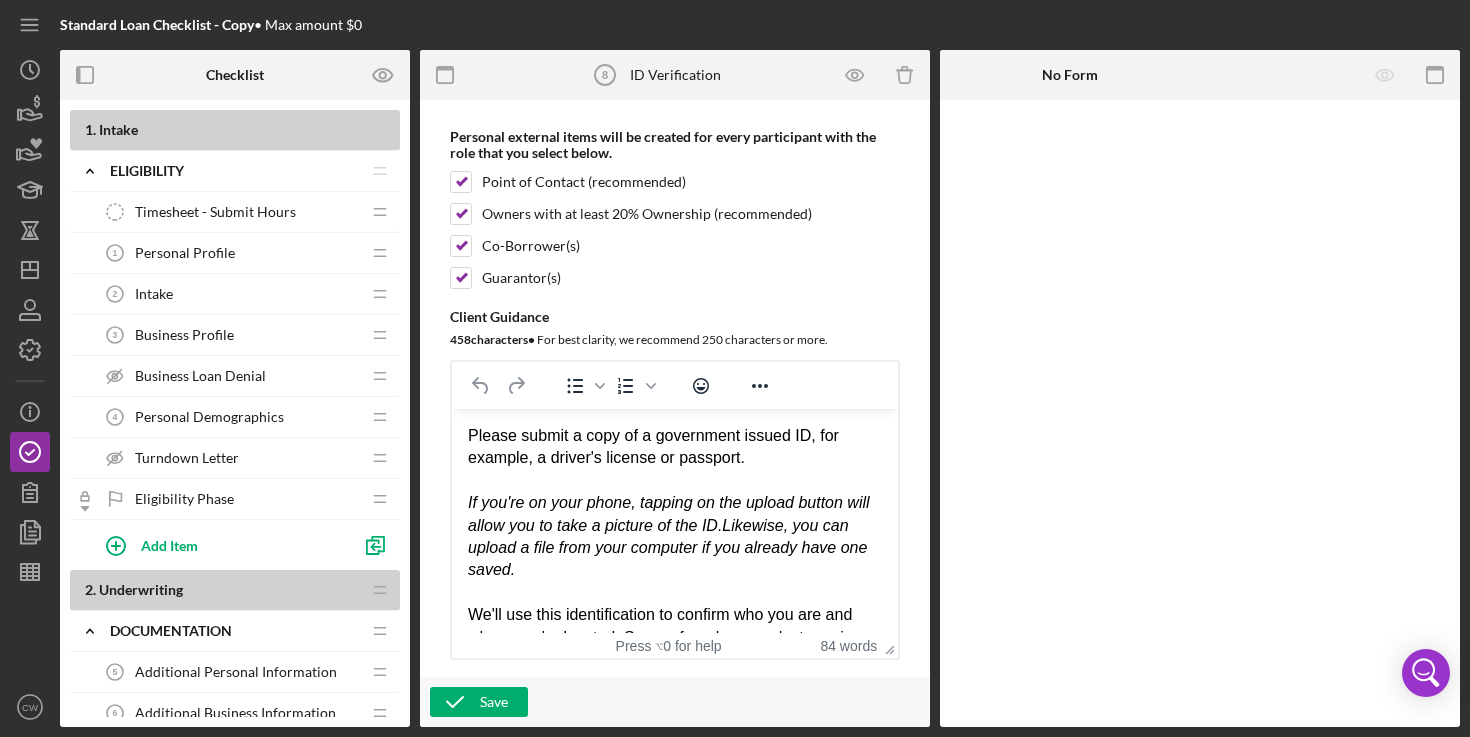 scroll, scrollTop: 0, scrollLeft: 0, axis: both 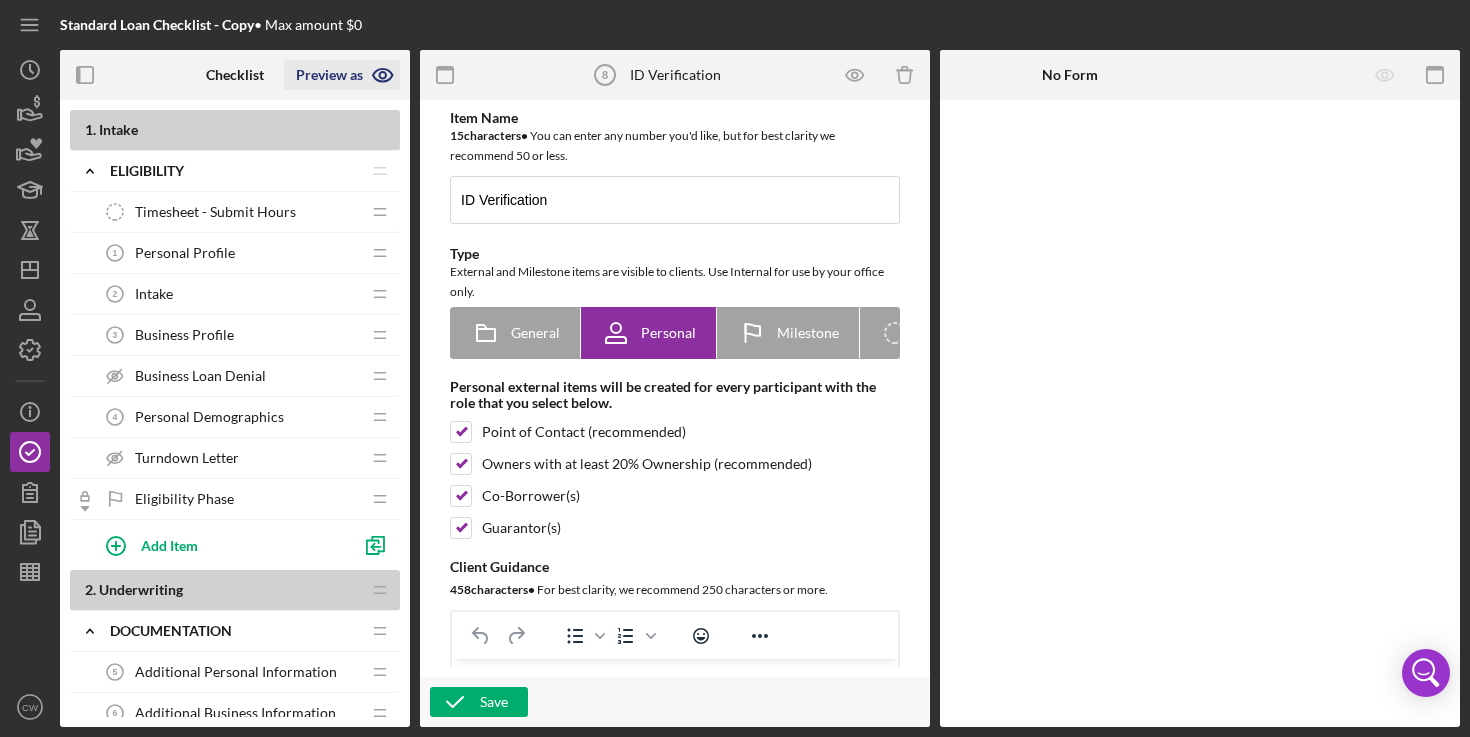 click 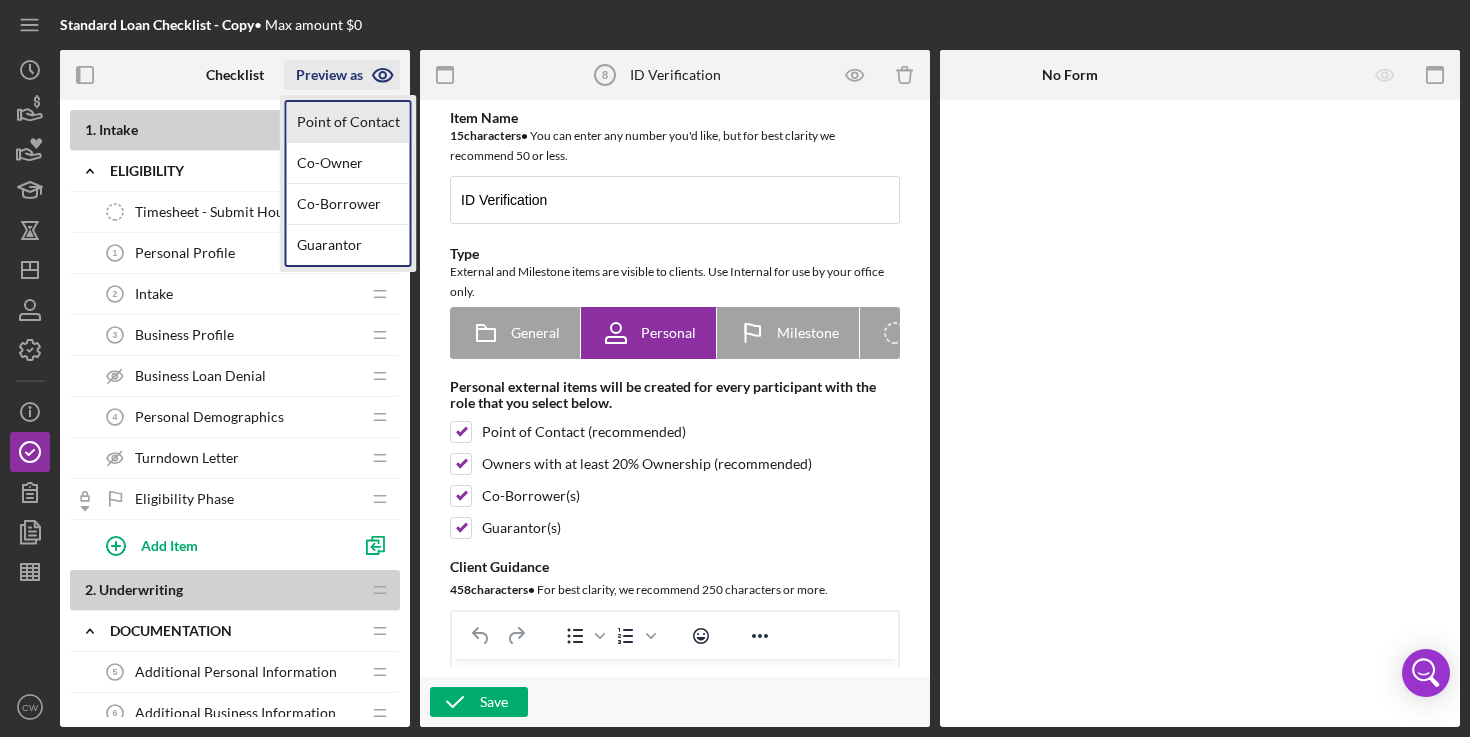 click on "Point of Contact" at bounding box center (348, 122) 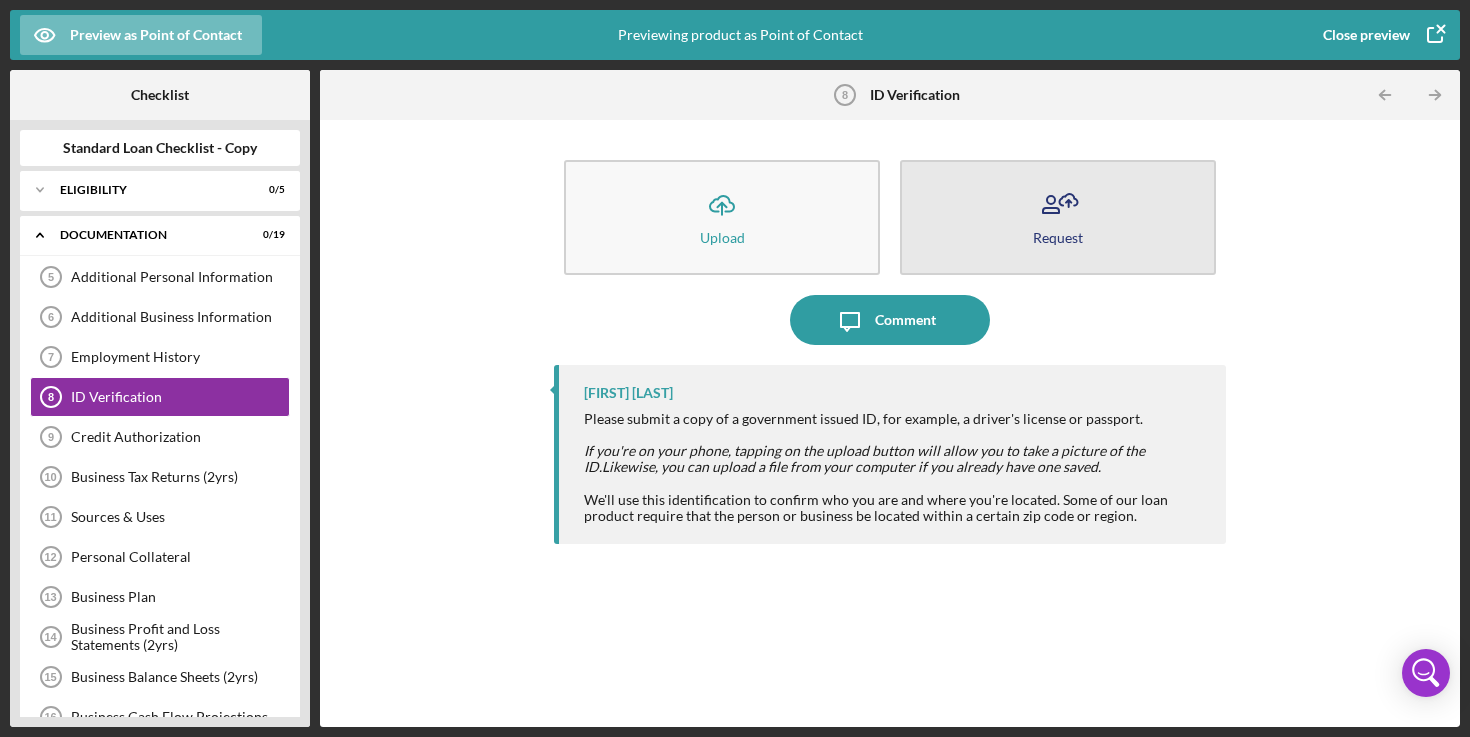 click 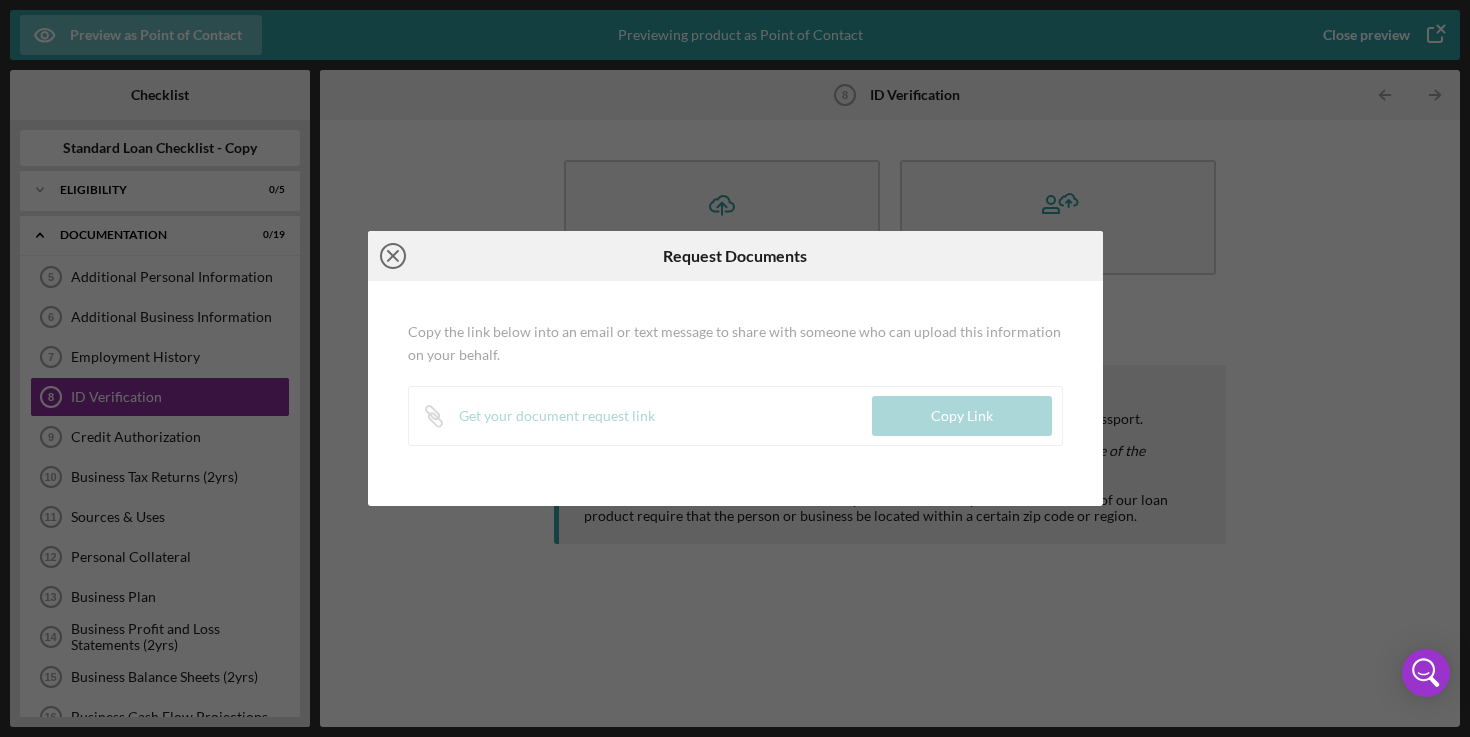 click 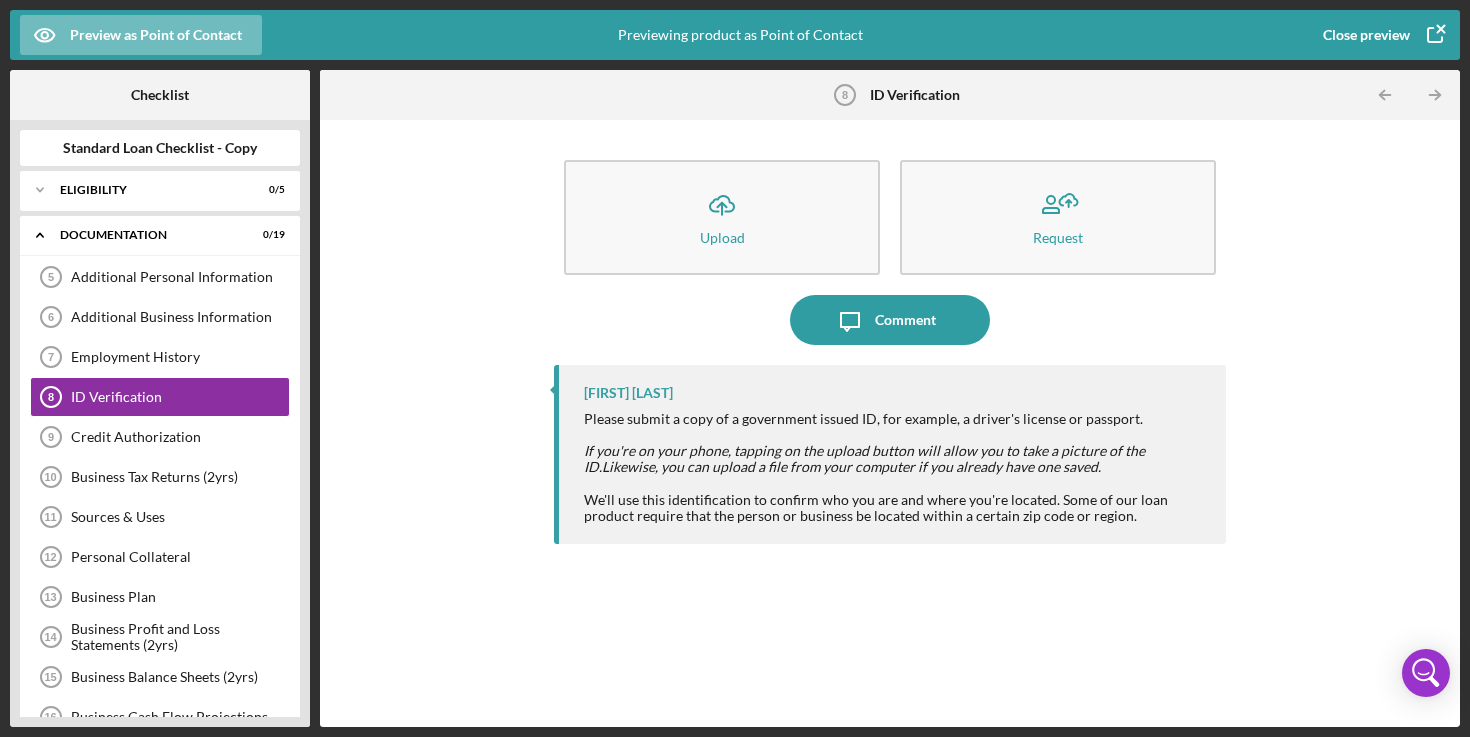 click 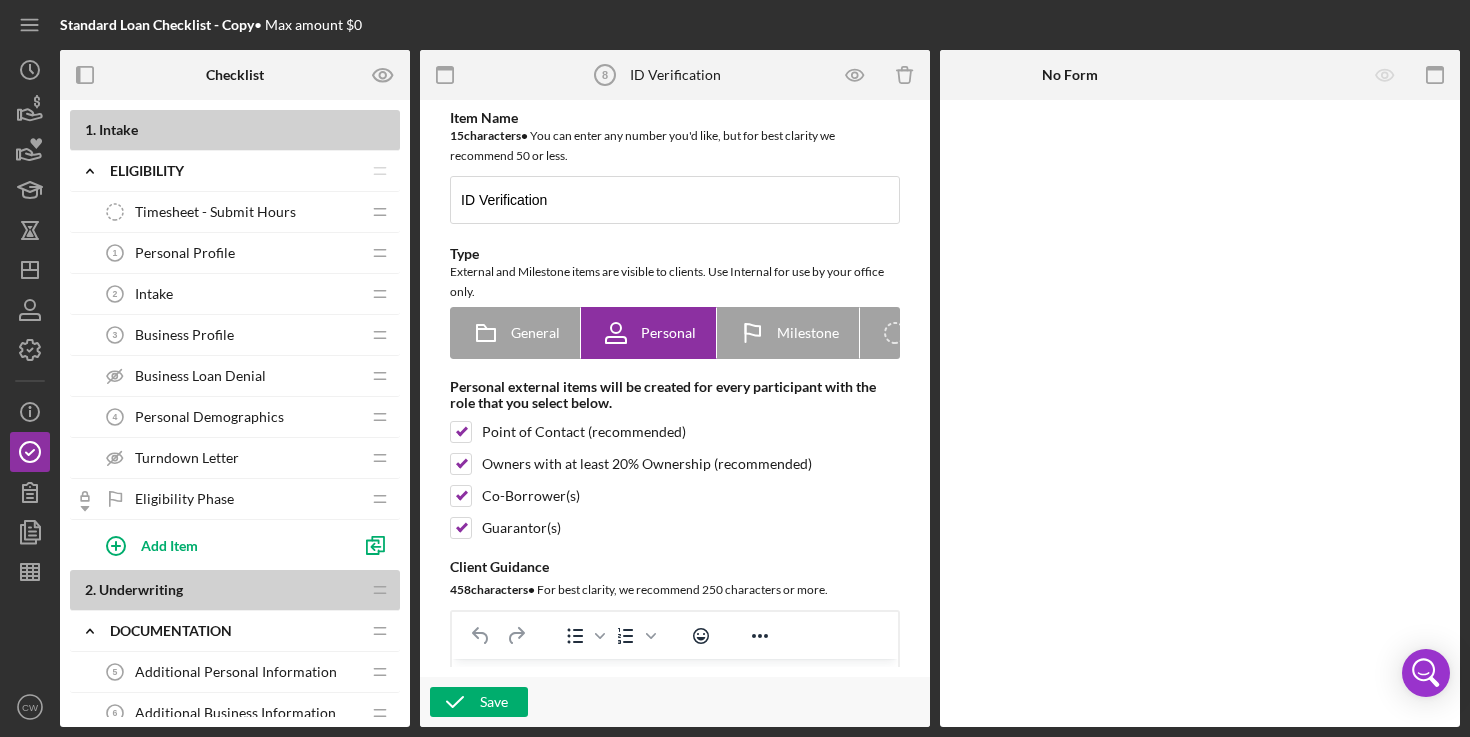 scroll, scrollTop: 0, scrollLeft: 0, axis: both 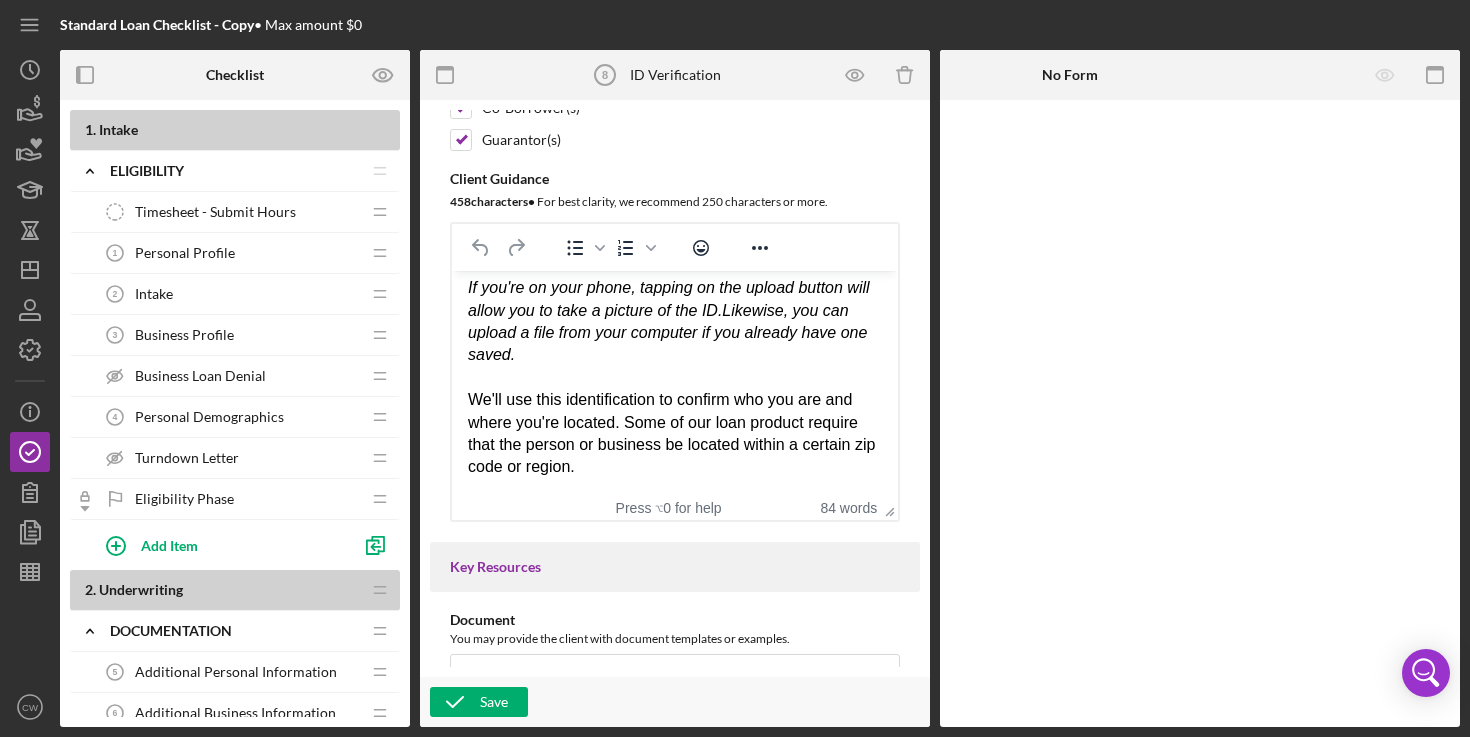 click on "Please submit a copy of a government issued ID, for example, a driver's license or passport. If you're on your phone, tapping on the upload button will allow you to take a picture of the ID.  Likewise, you can upload a file from your computer if you already have one saved. We'll use this identification to confirm who you are and where you're located. Some of our loan product require that the person or business be located within a certain zip code or region." at bounding box center [675, 344] 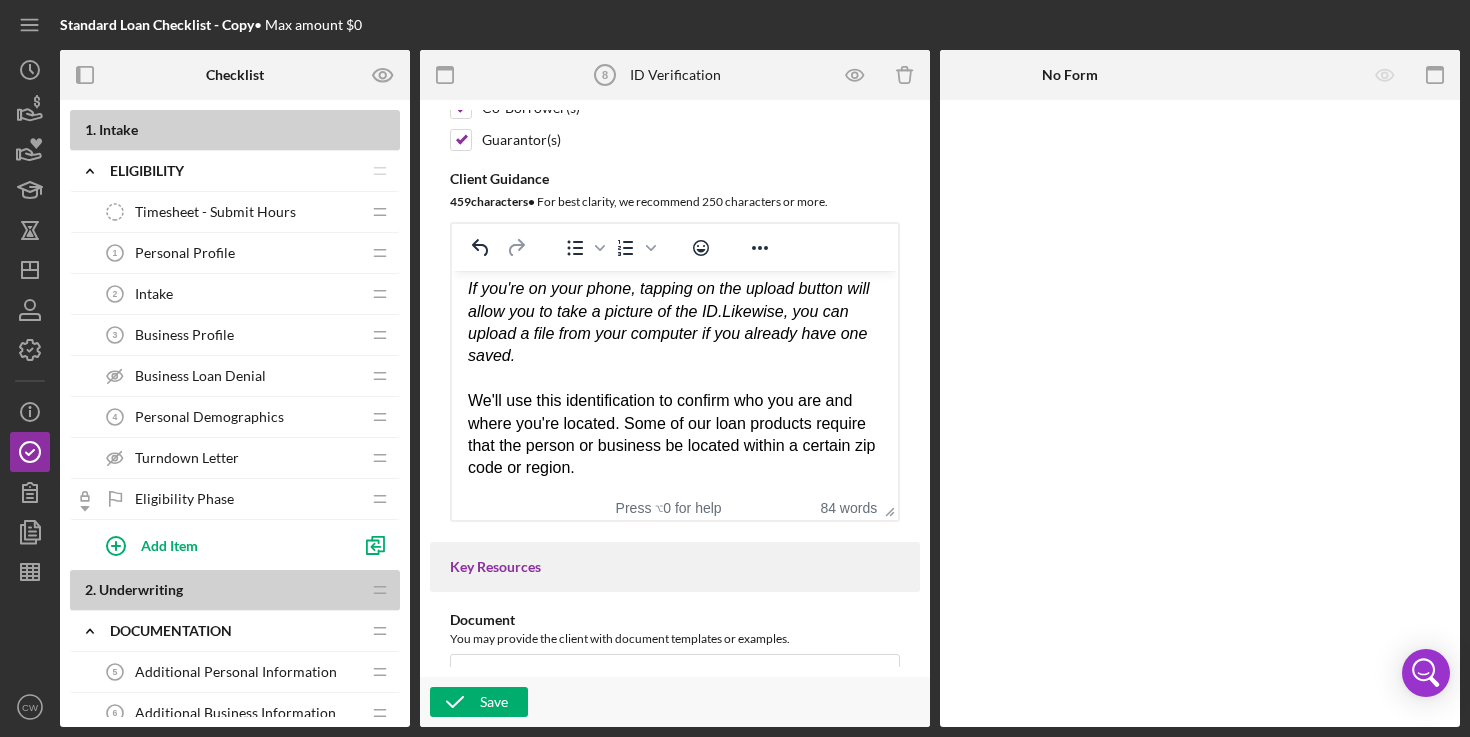 scroll, scrollTop: 77, scrollLeft: 0, axis: vertical 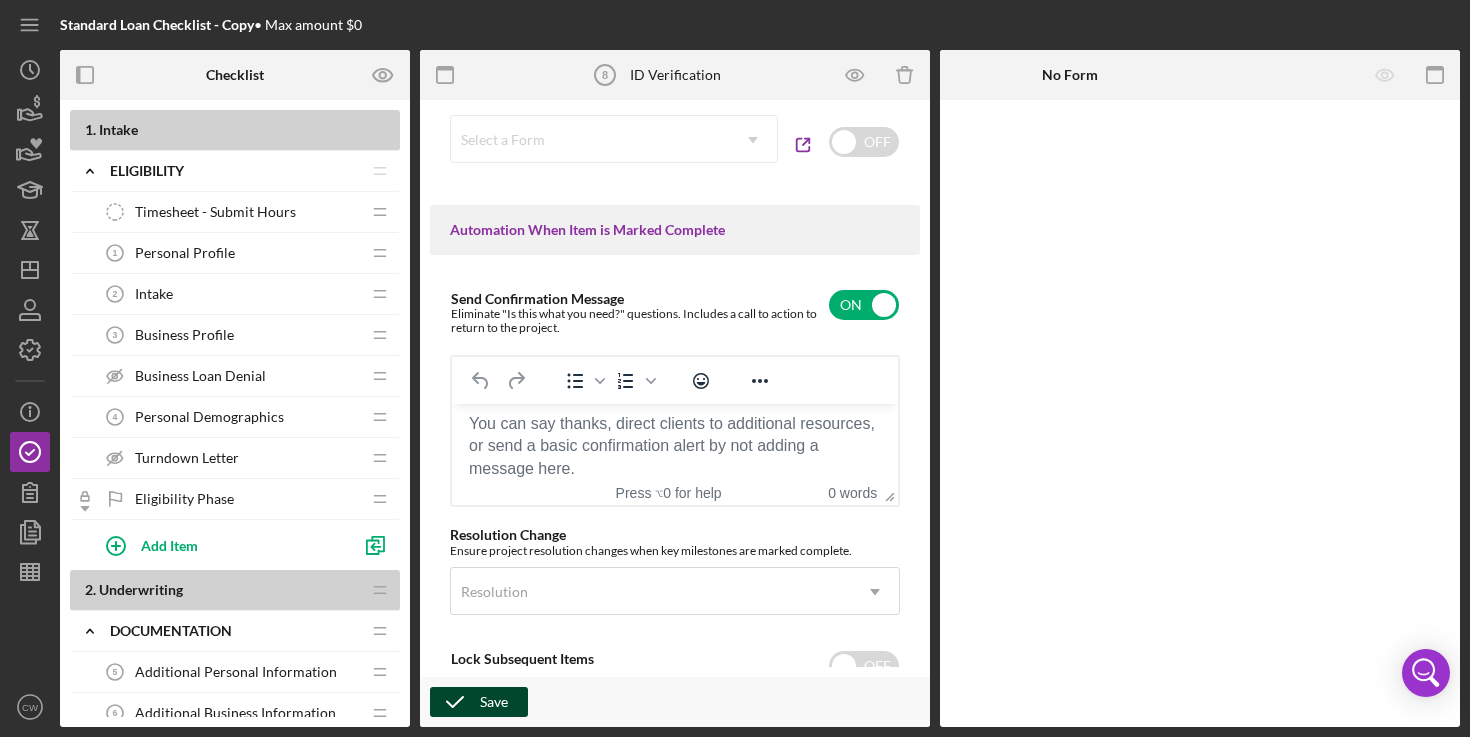 click on "Save" at bounding box center [494, 702] 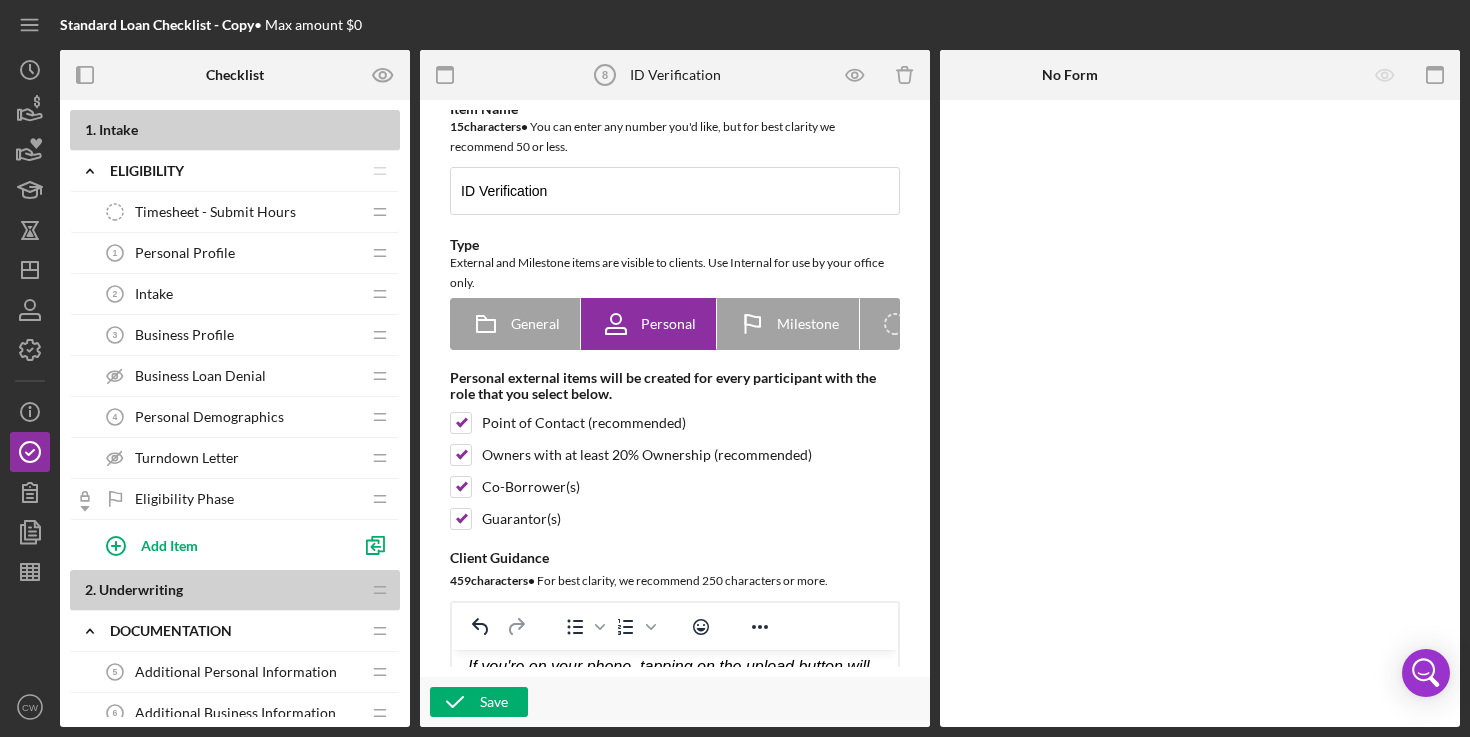 scroll, scrollTop: 0, scrollLeft: 0, axis: both 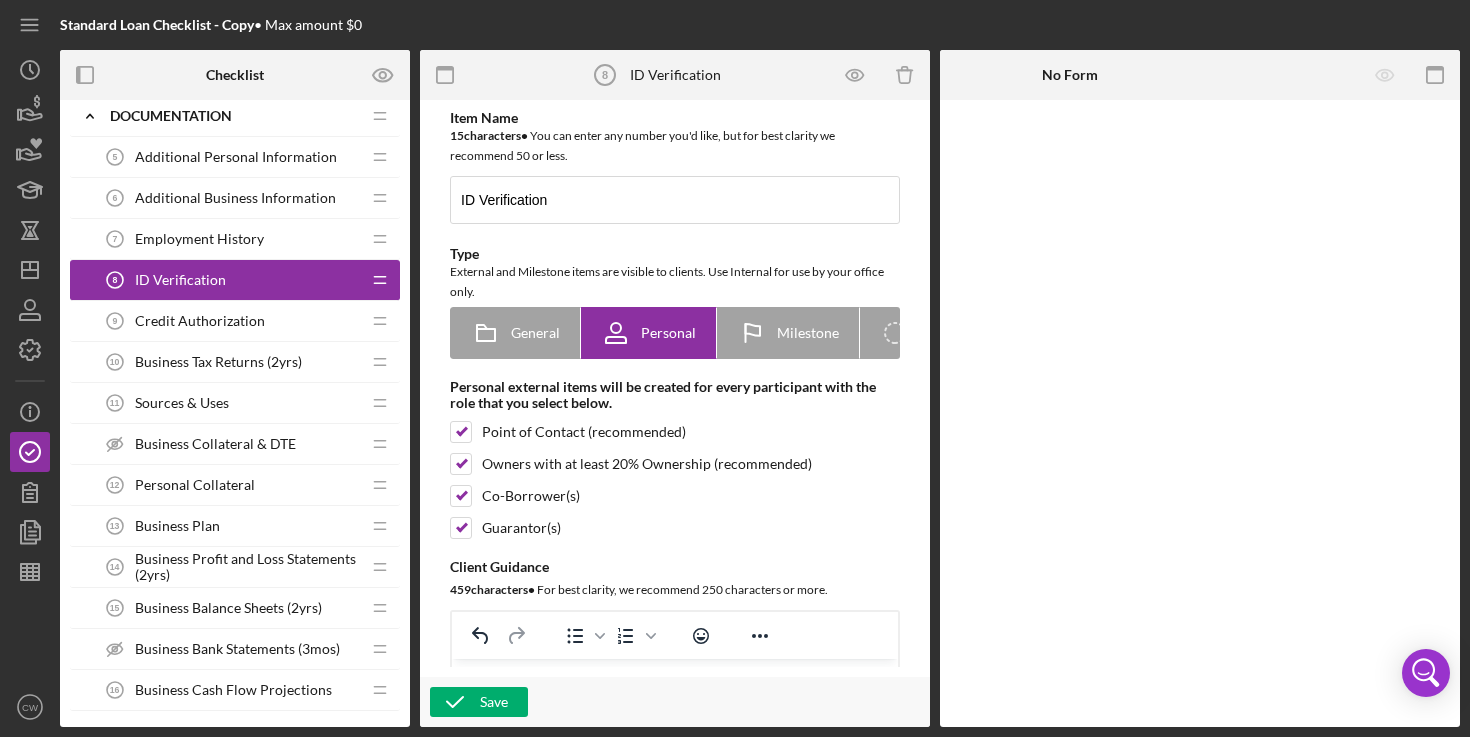 click on "Credit Authorization" at bounding box center (200, 321) 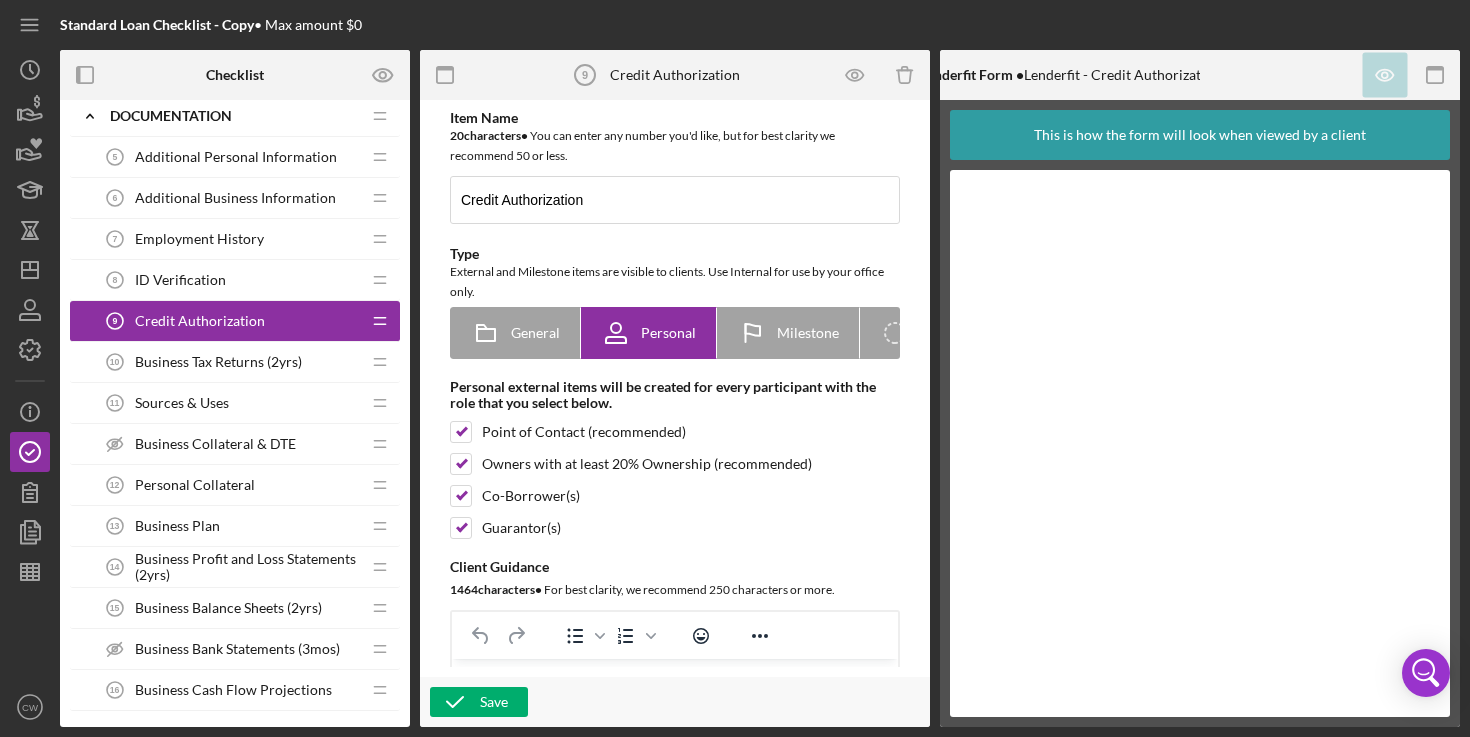 scroll, scrollTop: 0, scrollLeft: 0, axis: both 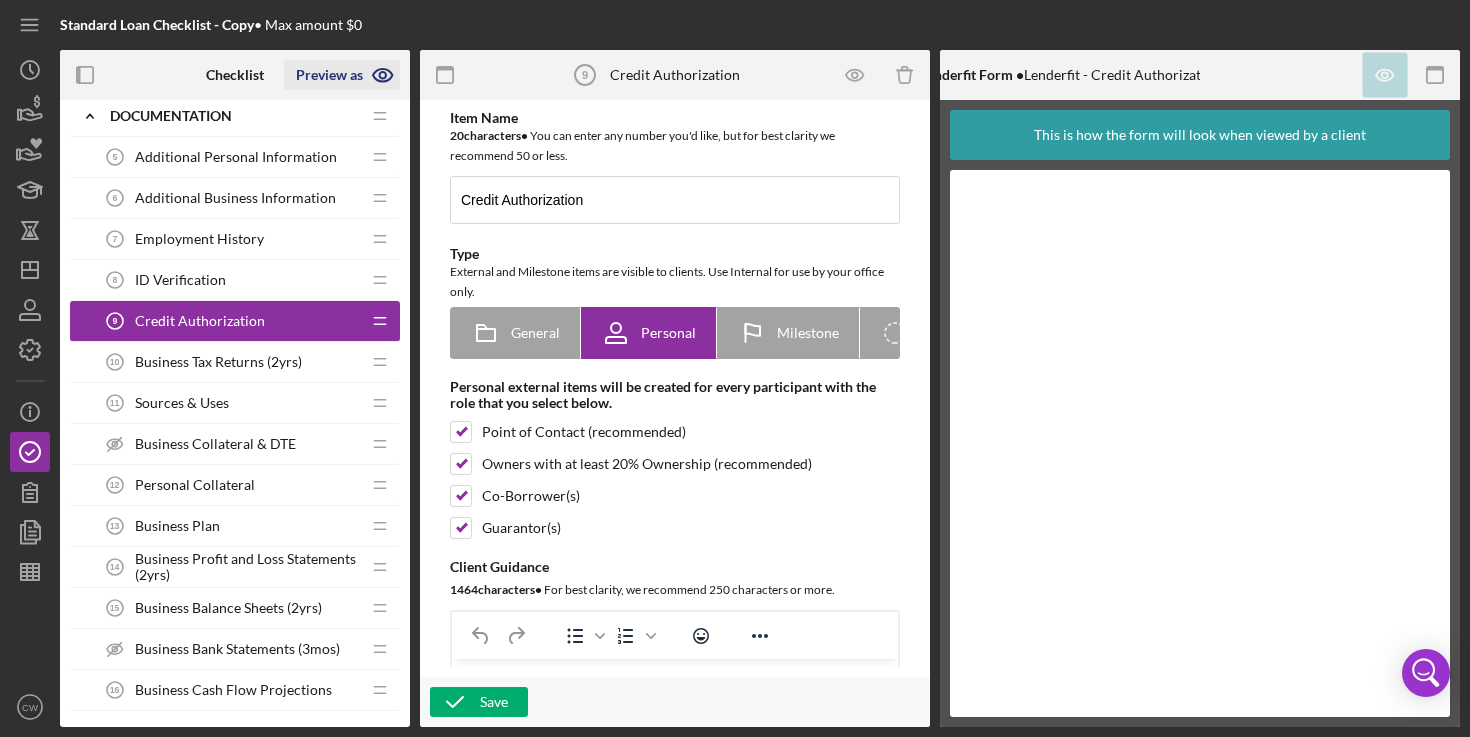 click 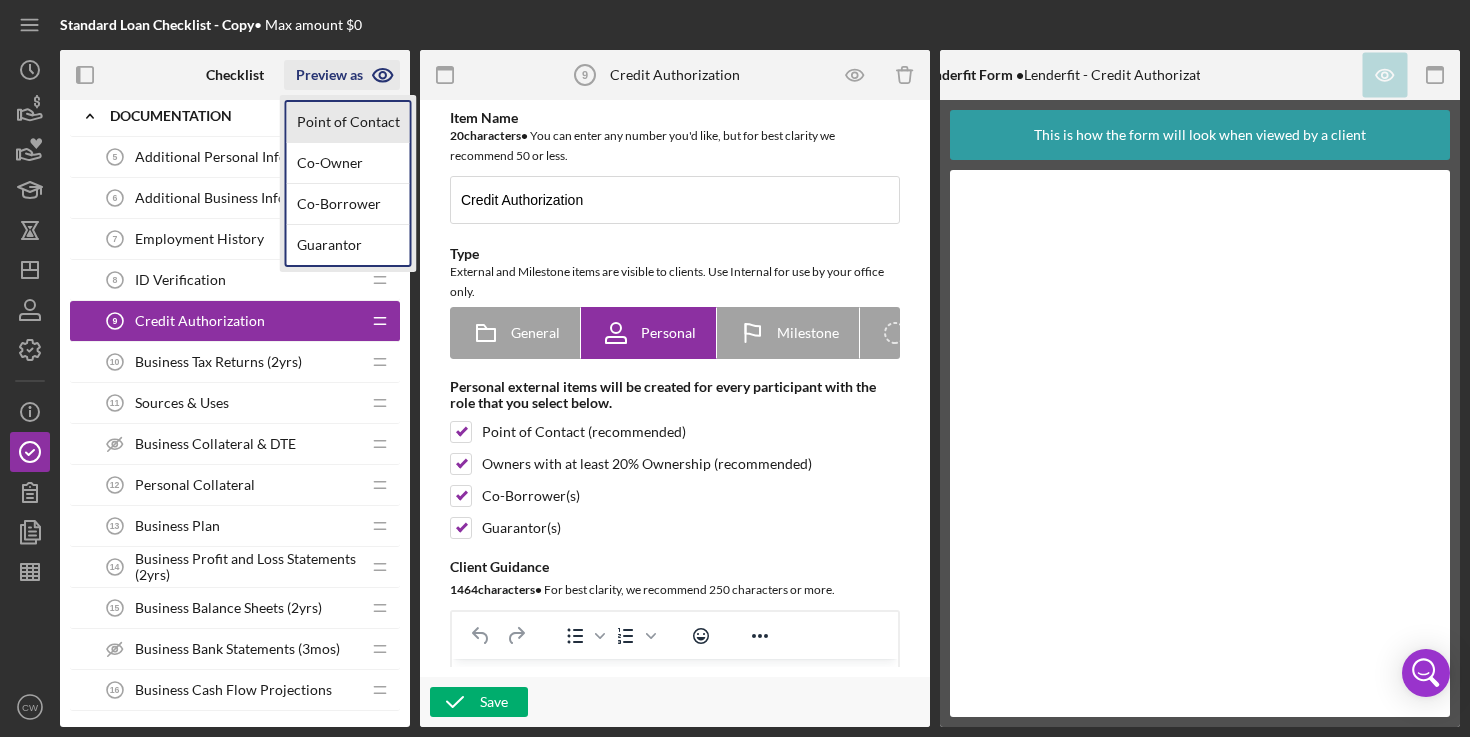 click on "Point of Contact" at bounding box center (348, 122) 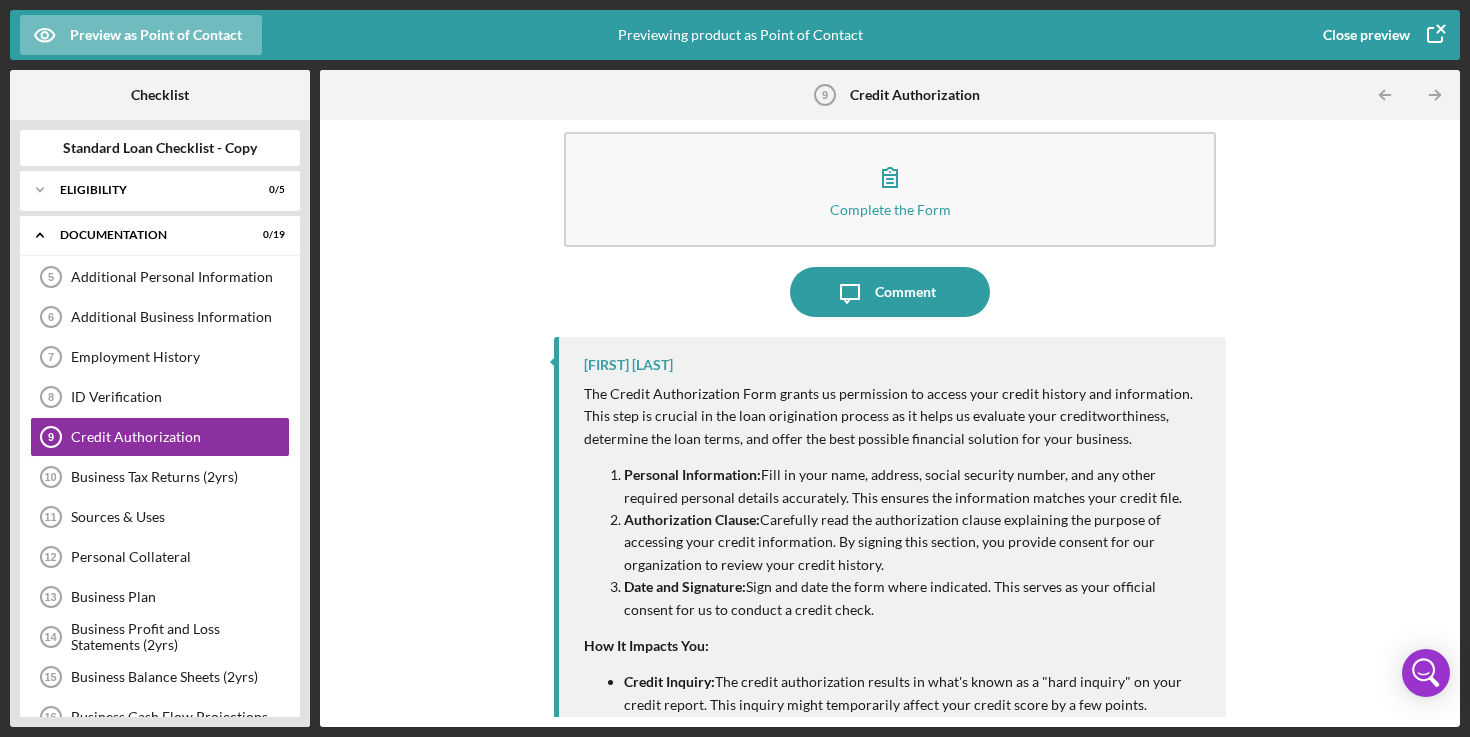 scroll, scrollTop: 0, scrollLeft: 0, axis: both 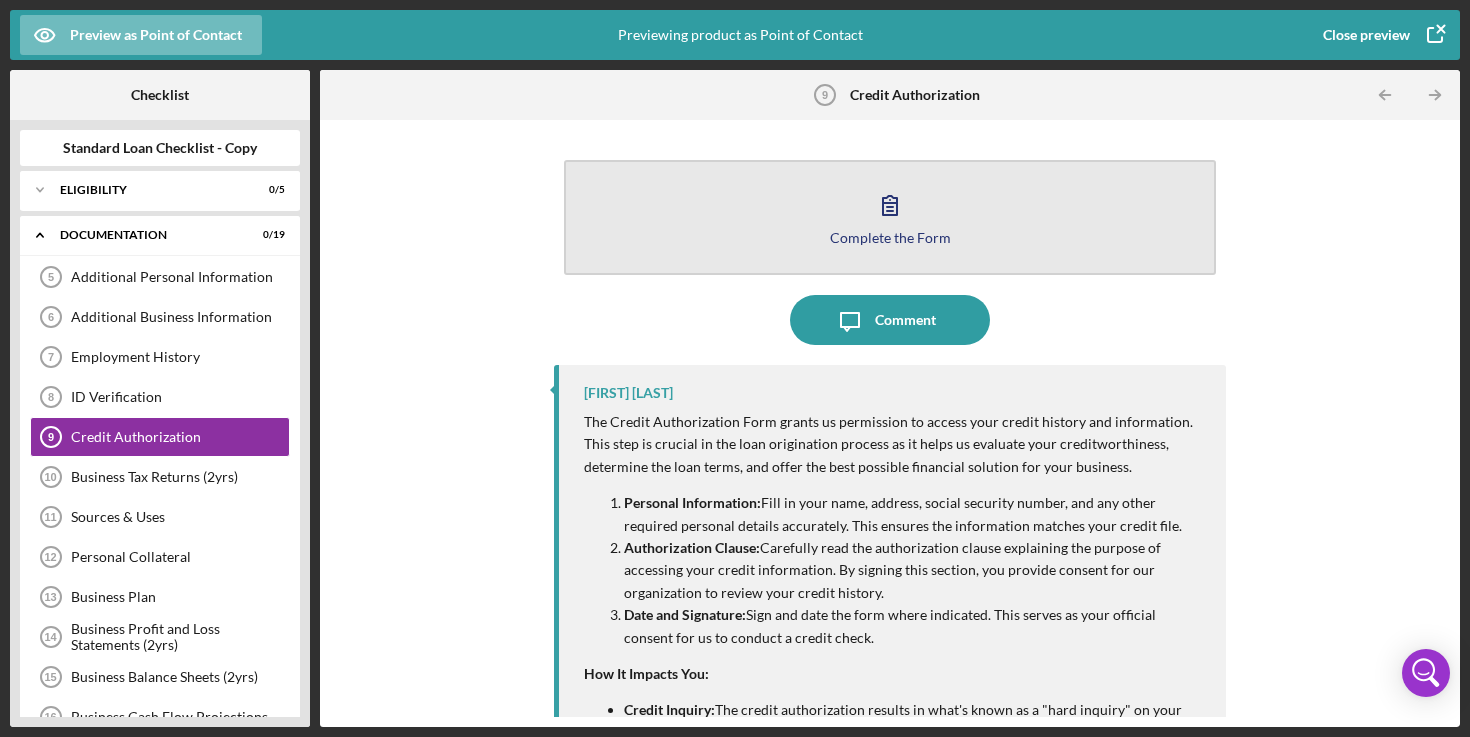 click on "Complete the Form" at bounding box center [890, 237] 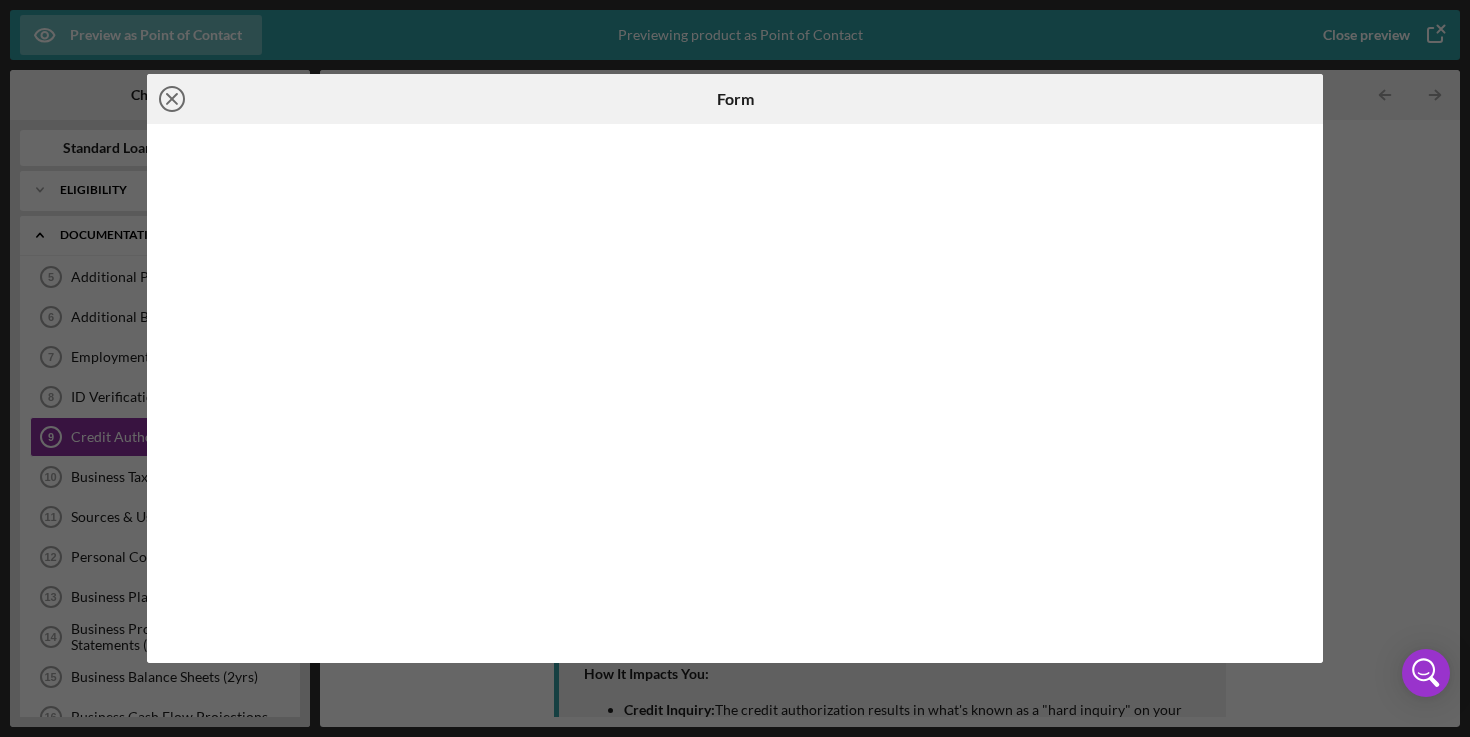 click on "Icon/Close" 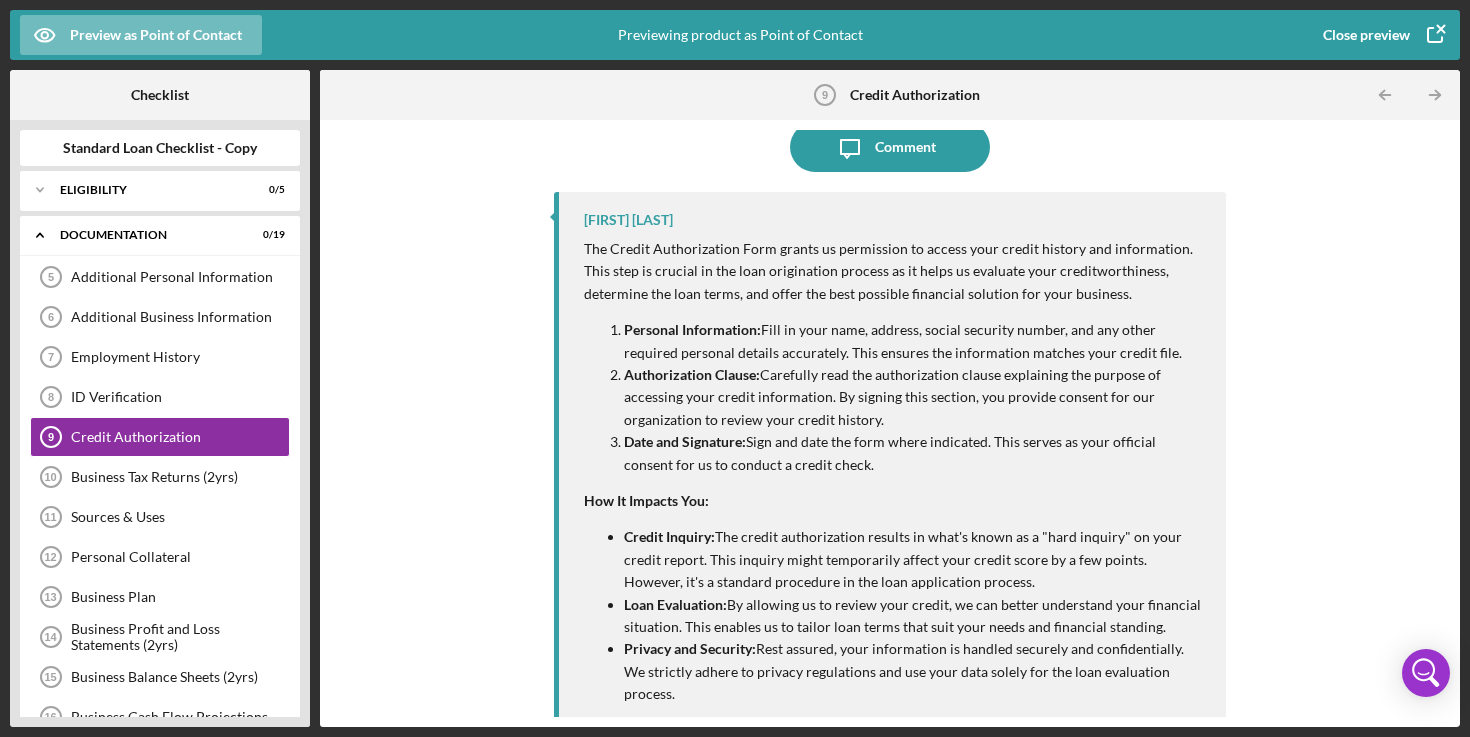 scroll, scrollTop: 0, scrollLeft: 0, axis: both 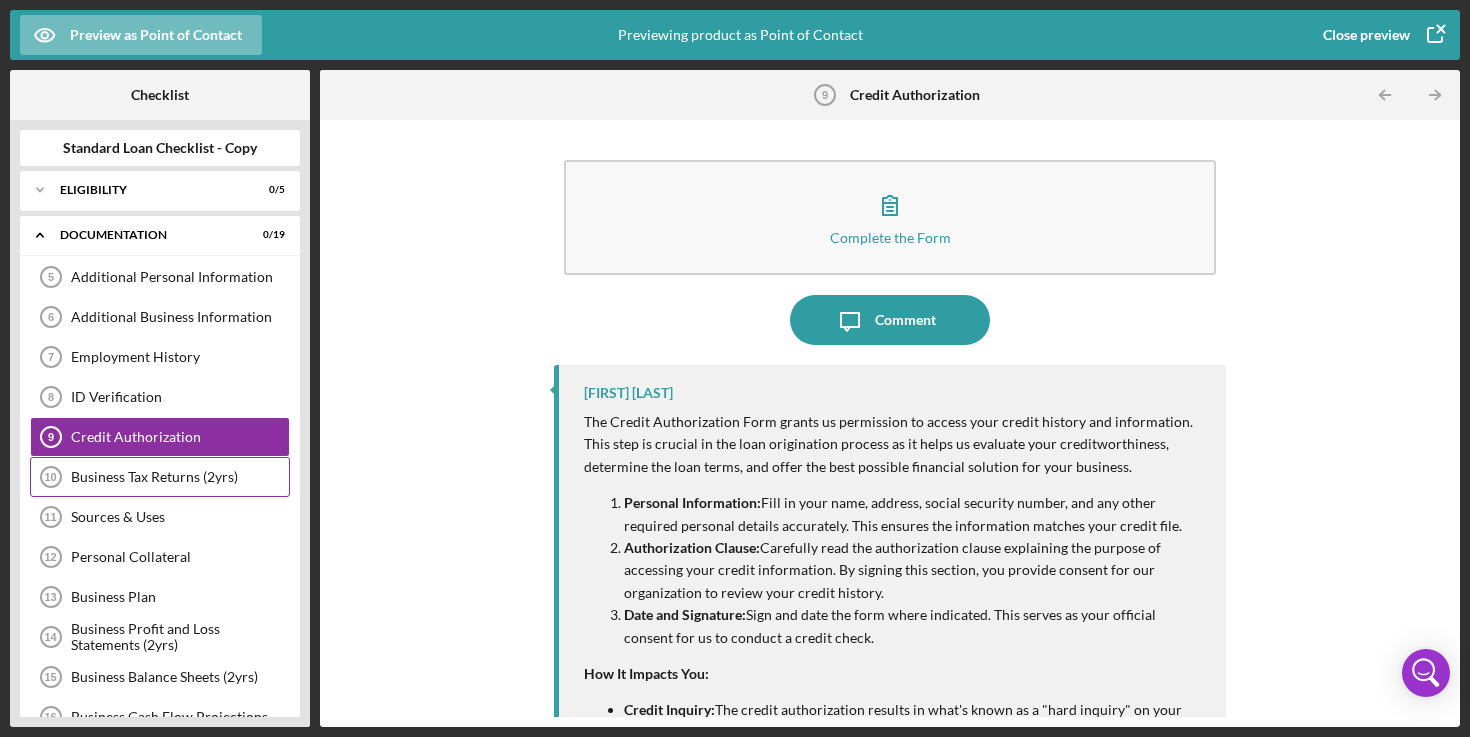 click on "Business Tax Returns (2yrs) 10 Business Tax Returns (2yrs)" at bounding box center [160, 477] 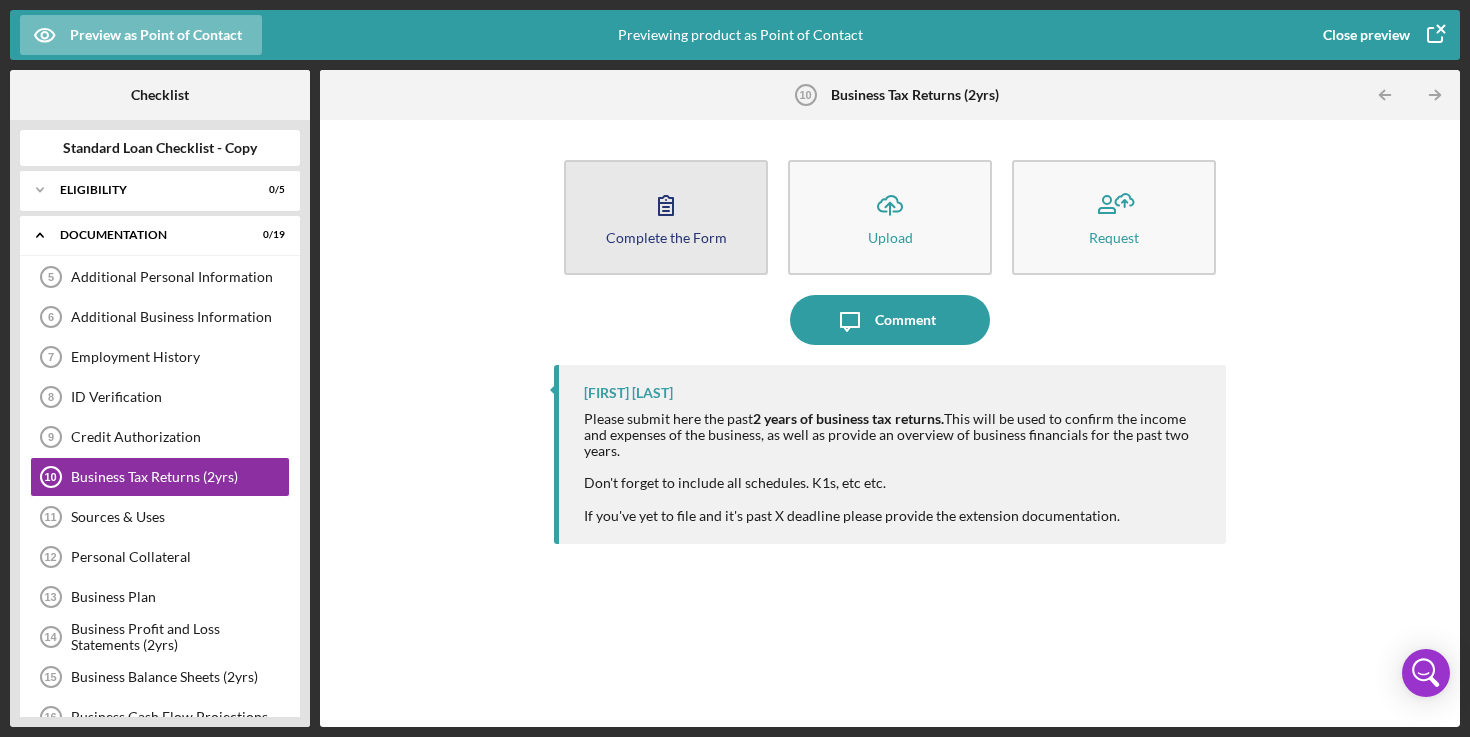 click on "Complete the Form Form" at bounding box center [666, 217] 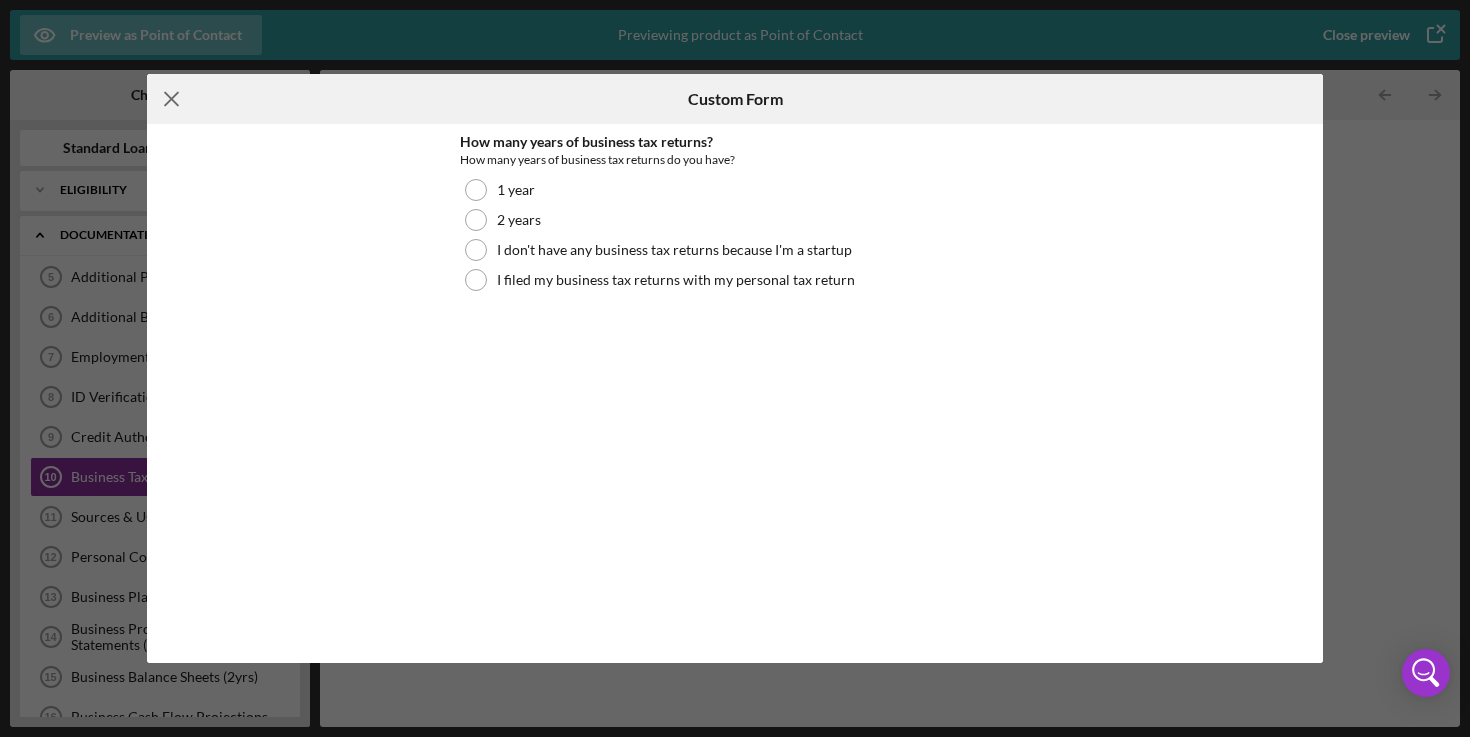click on "Icon/Menu Close" 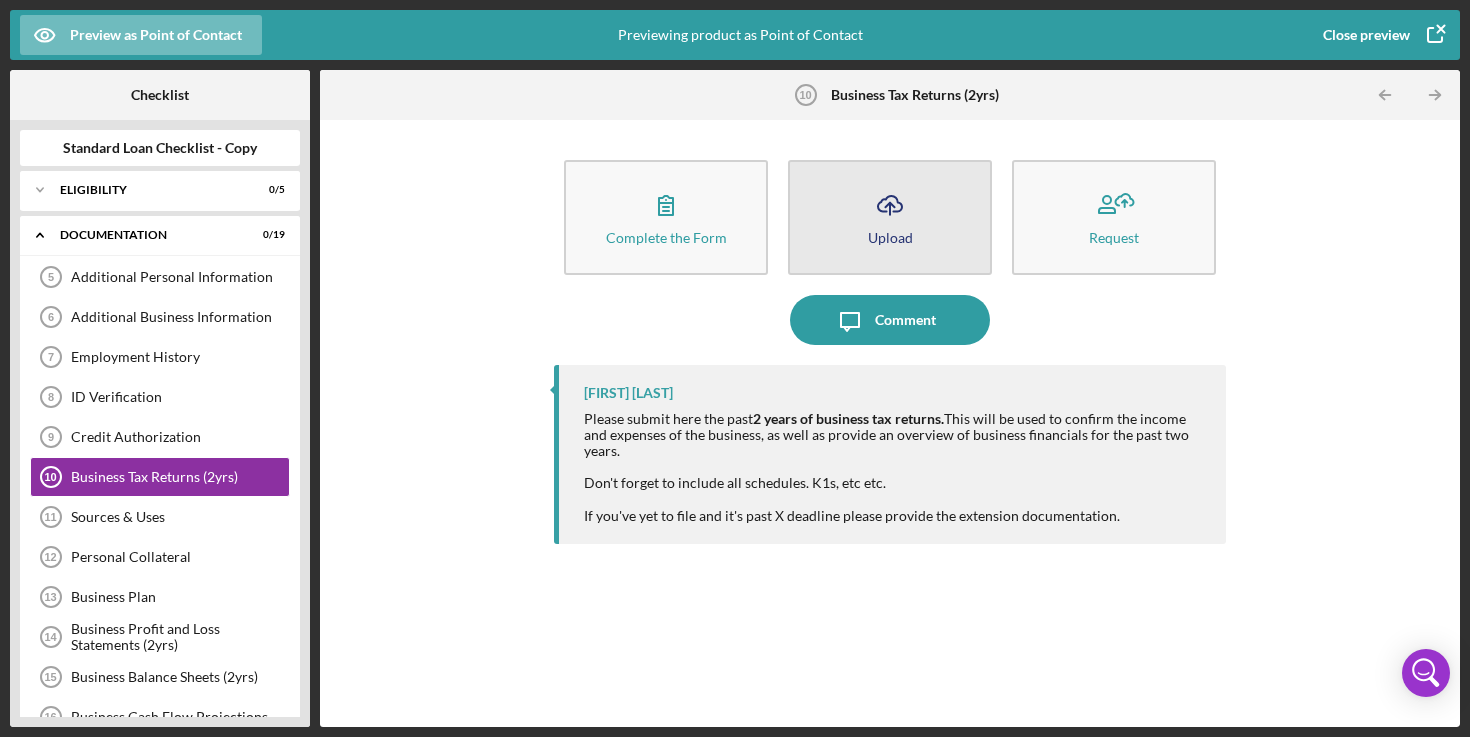 click on "Icon/Upload Upload" at bounding box center [890, 217] 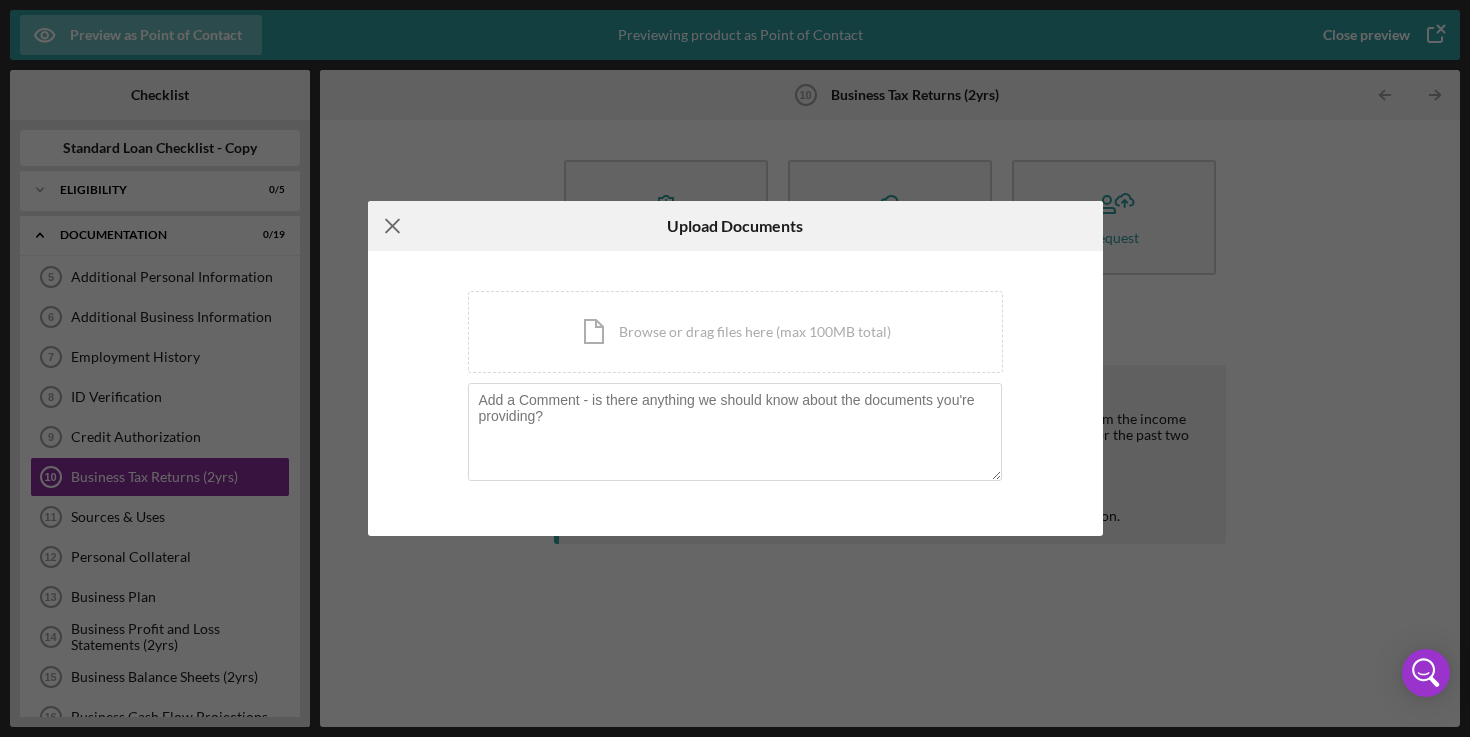 click on "Icon/Menu Close" 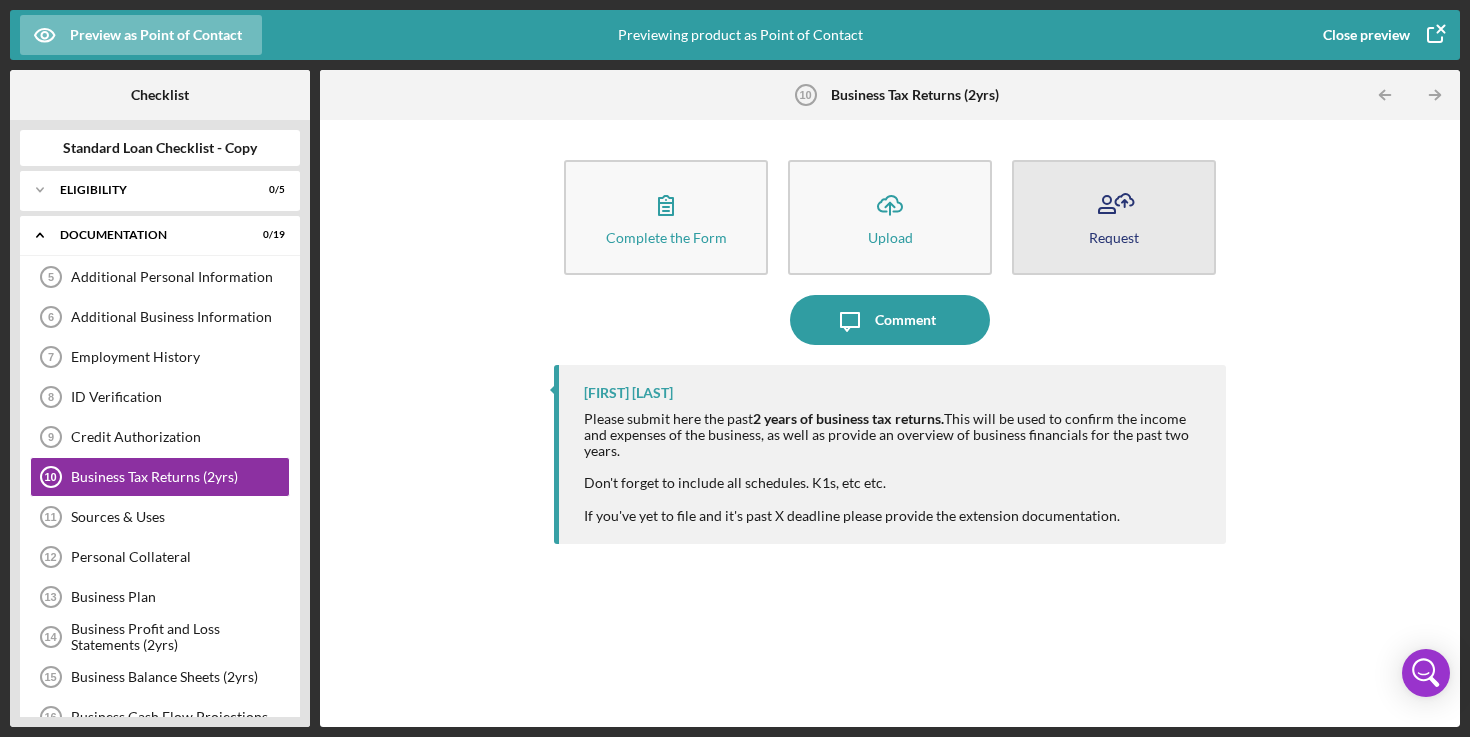 click on "Request" at bounding box center (1114, 217) 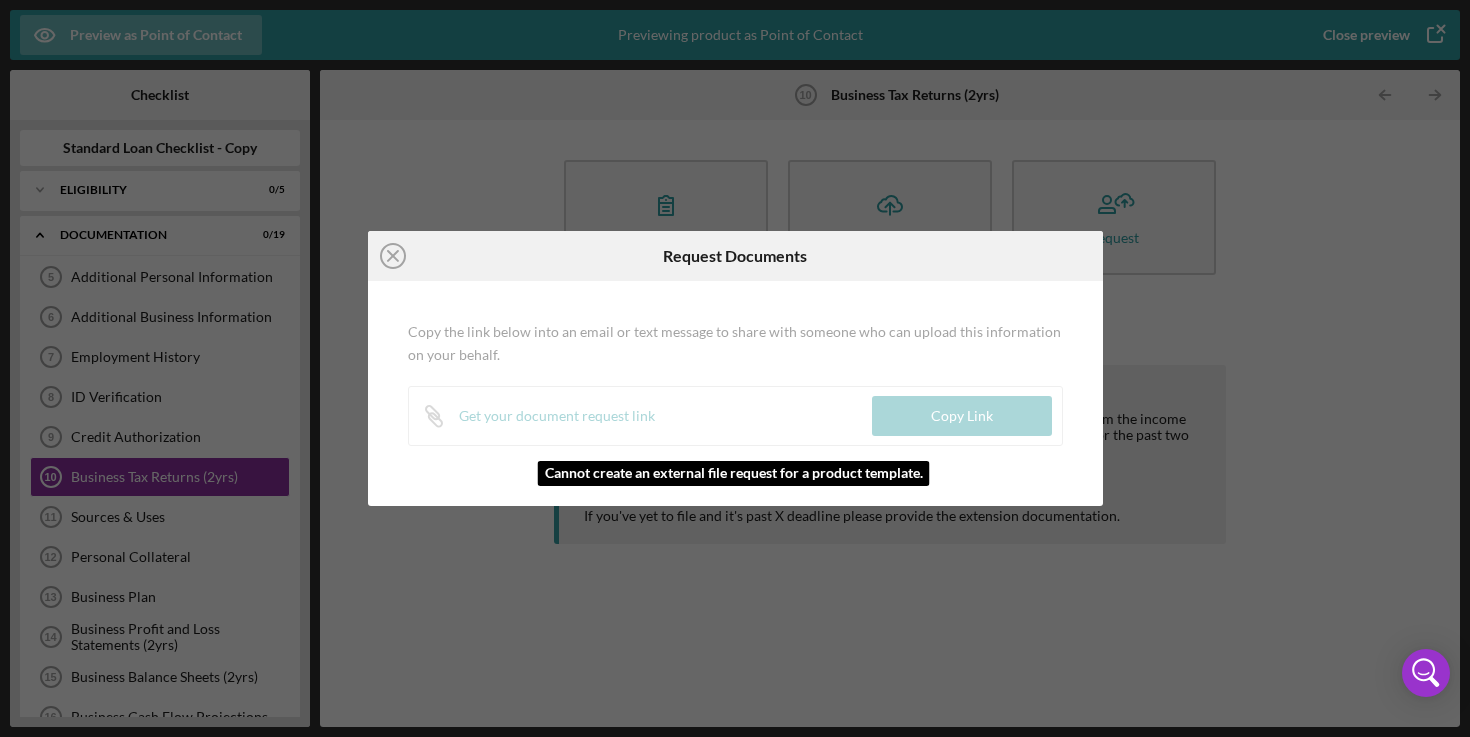 click on "Cannot create an external file request for a product template. Copy the link below into an email or text message to share with someone who can upload this information on your behalf. Icon/Link Get your document request link Copy Link" at bounding box center [735, 383] 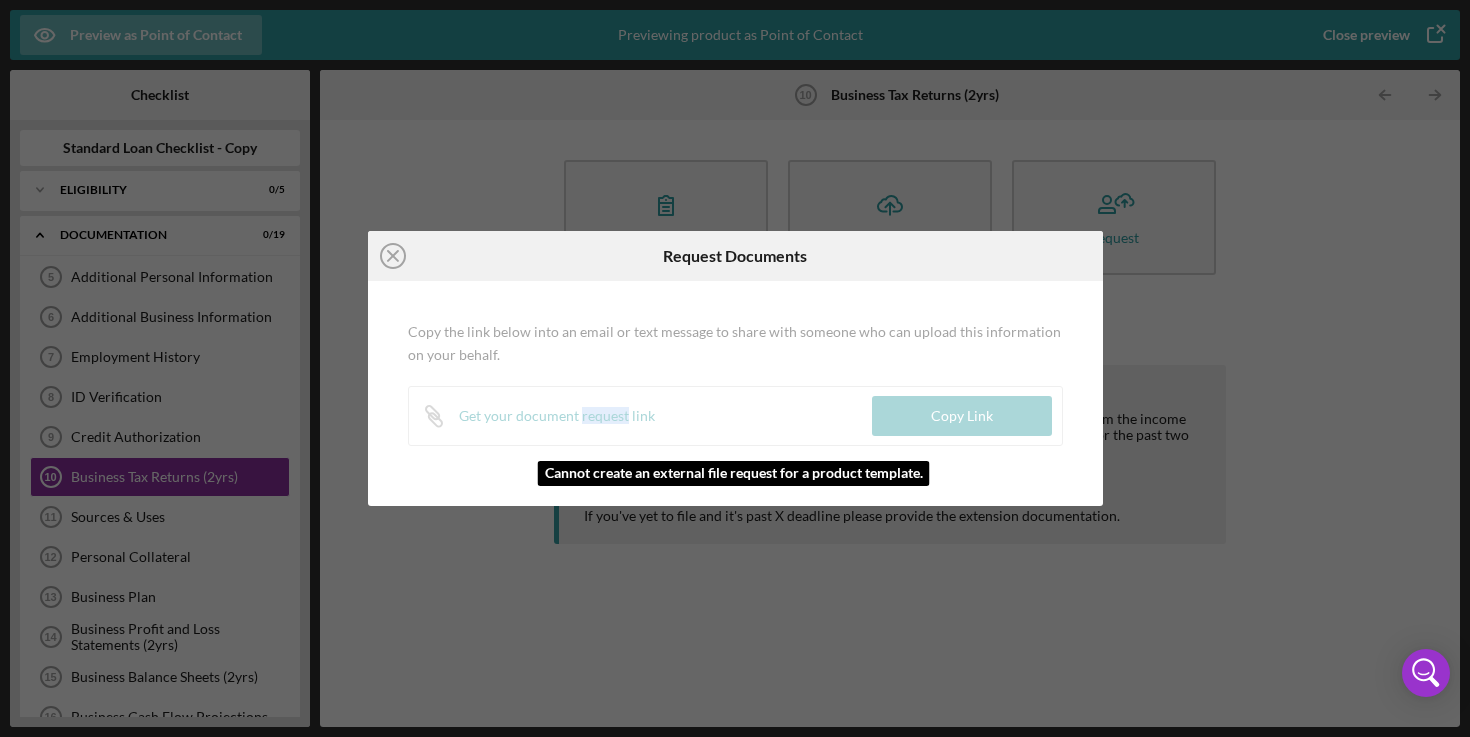 click on "Cannot create an external file request for a product template. Copy the link below into an email or text message to share with someone who can upload this information on your behalf. Icon/Link Get your document request link Copy Link" at bounding box center (735, 383) 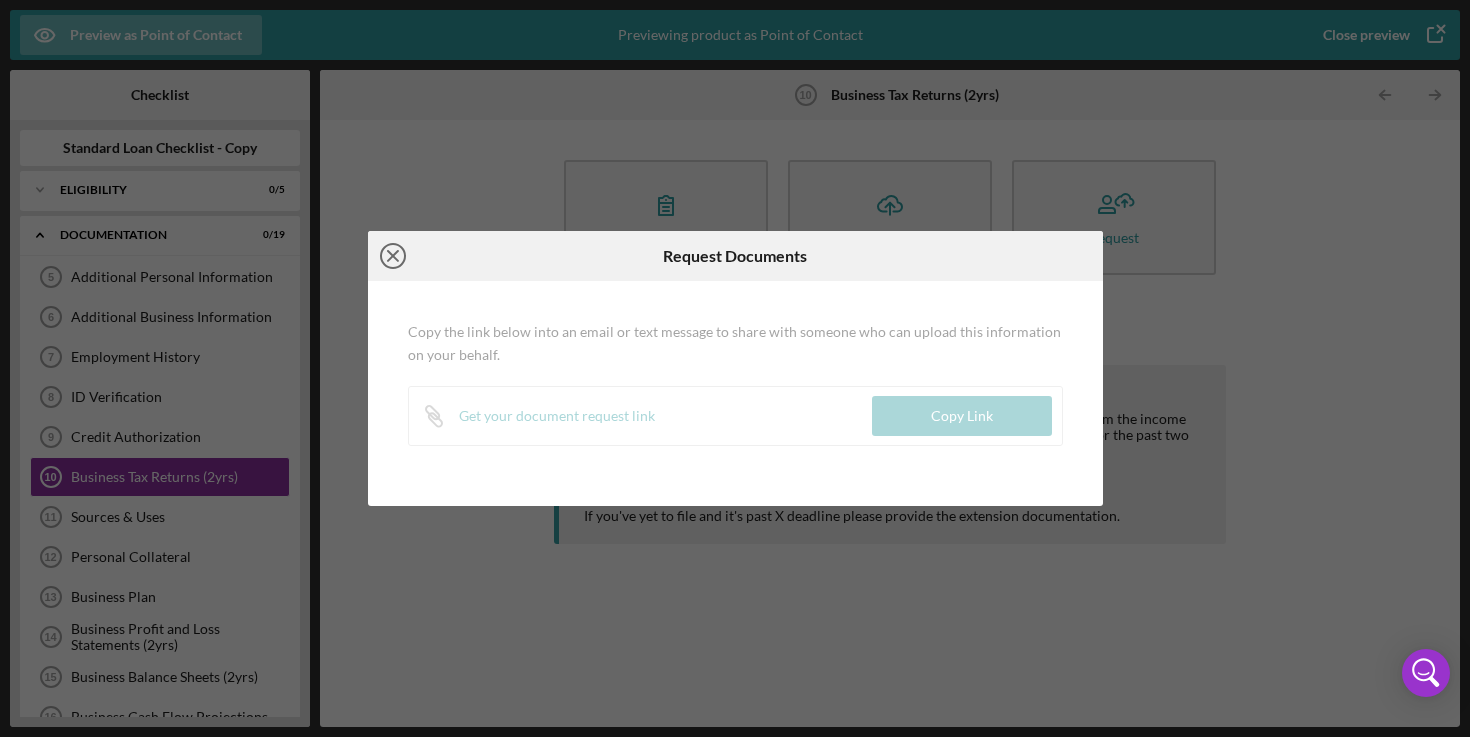 click on "Icon/Close" 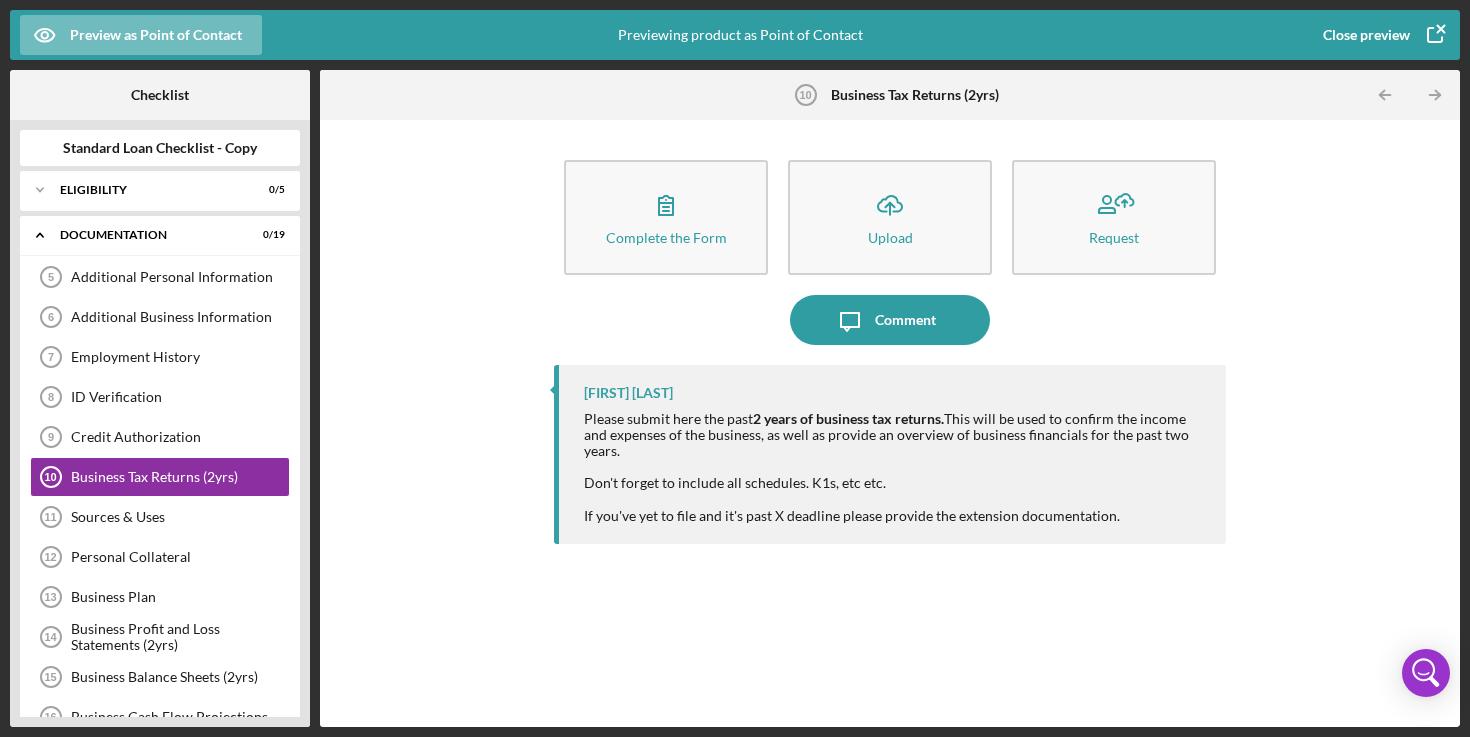 click 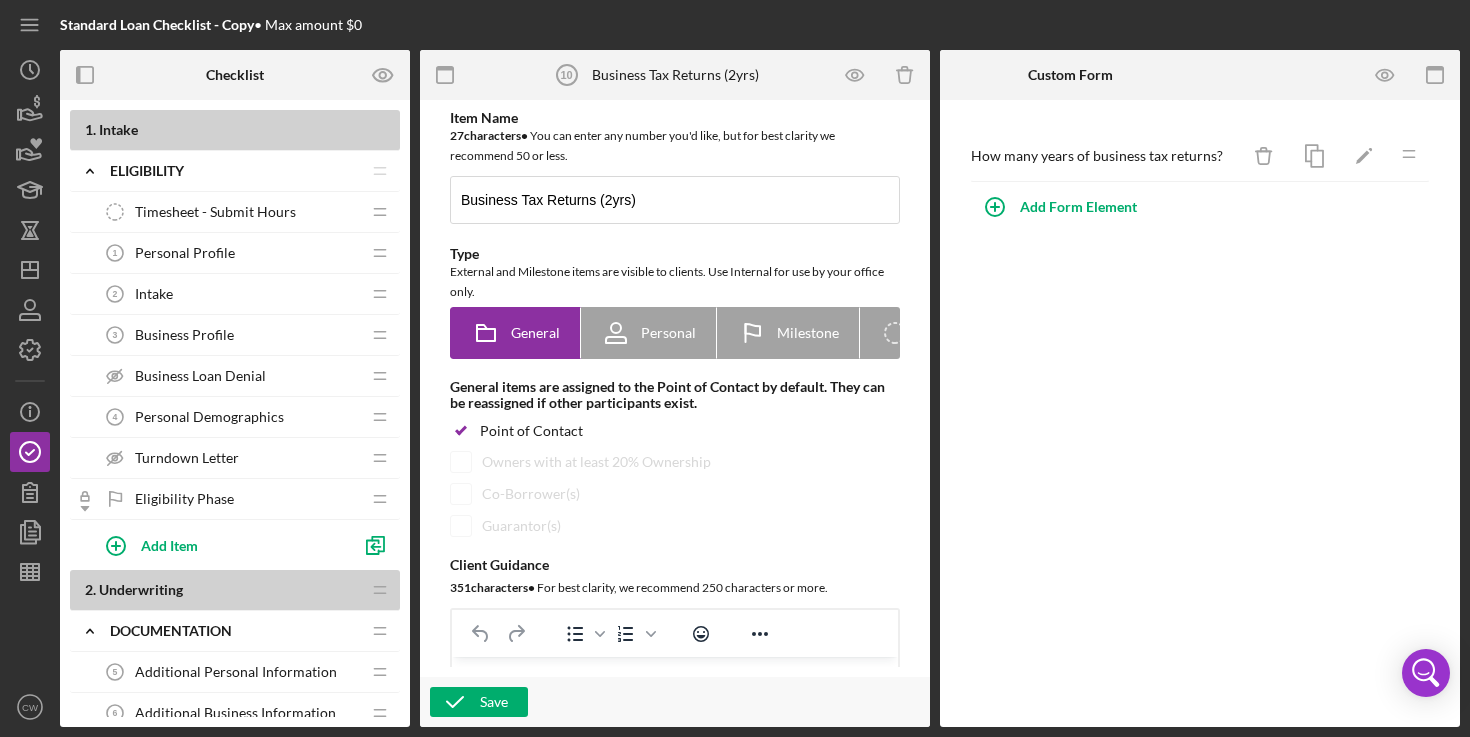 scroll, scrollTop: 0, scrollLeft: 0, axis: both 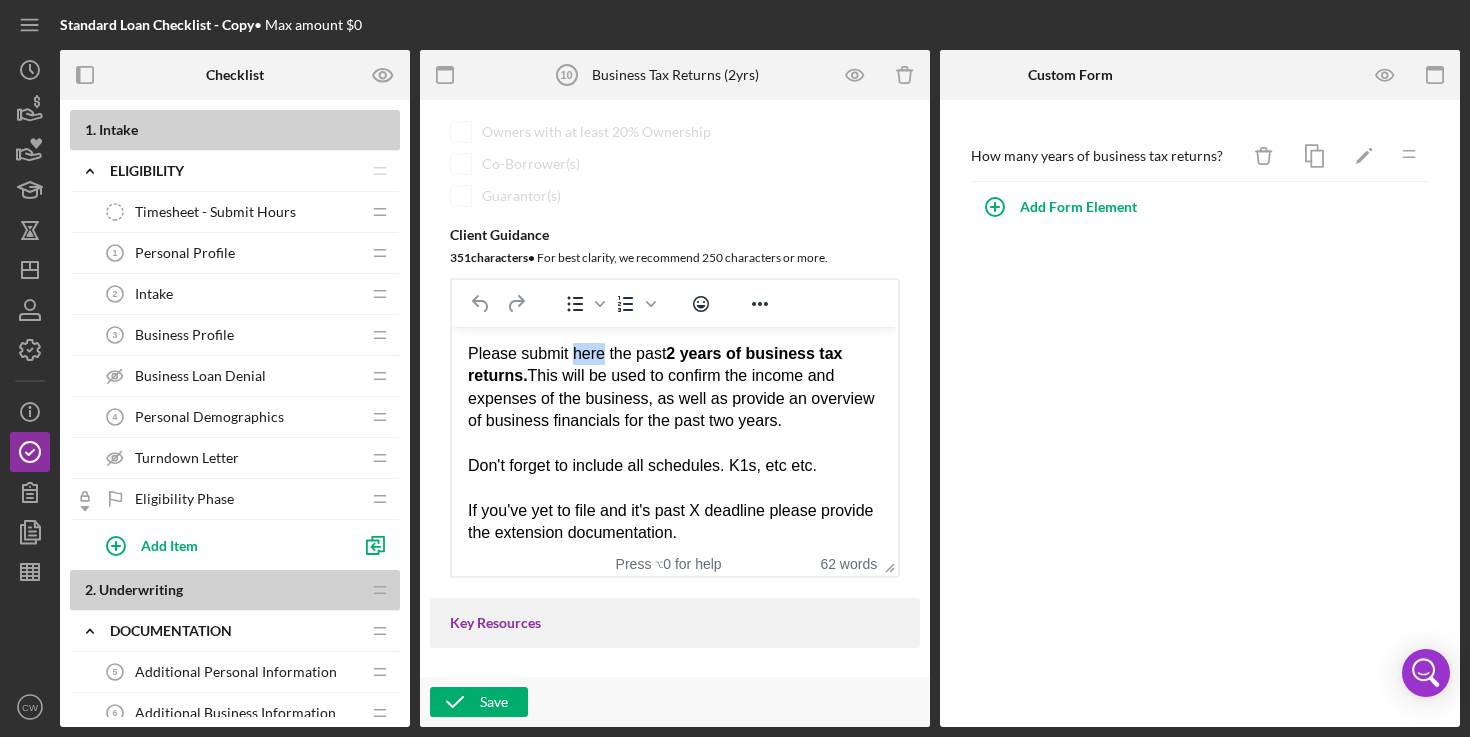 drag, startPoint x: 606, startPoint y: 351, endPoint x: 575, endPoint y: 351, distance: 31 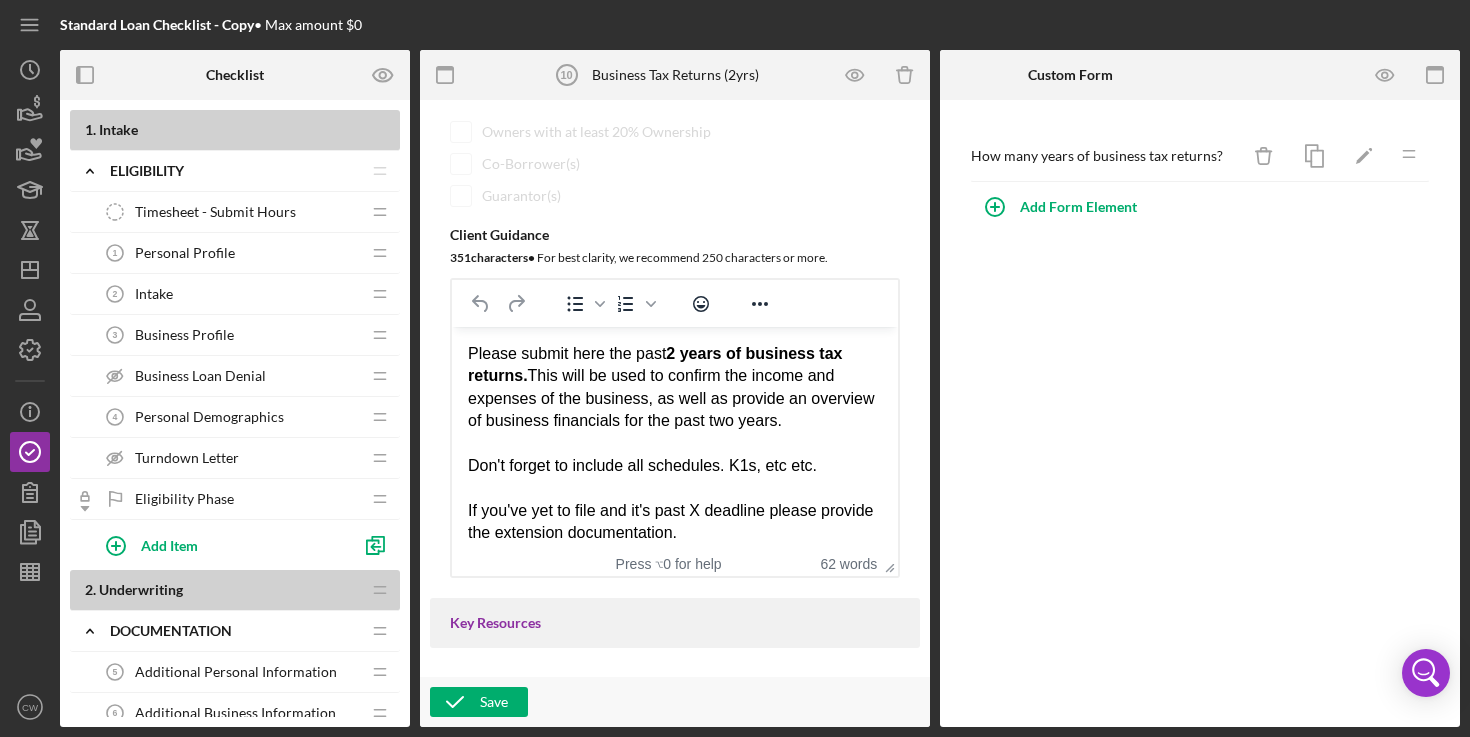 click on "Please submit here the past  2 years of business tax returns.  This will be used to confirm the income and expenses of the business, as well as provide an overview of business financials for the past two years." at bounding box center [675, 388] 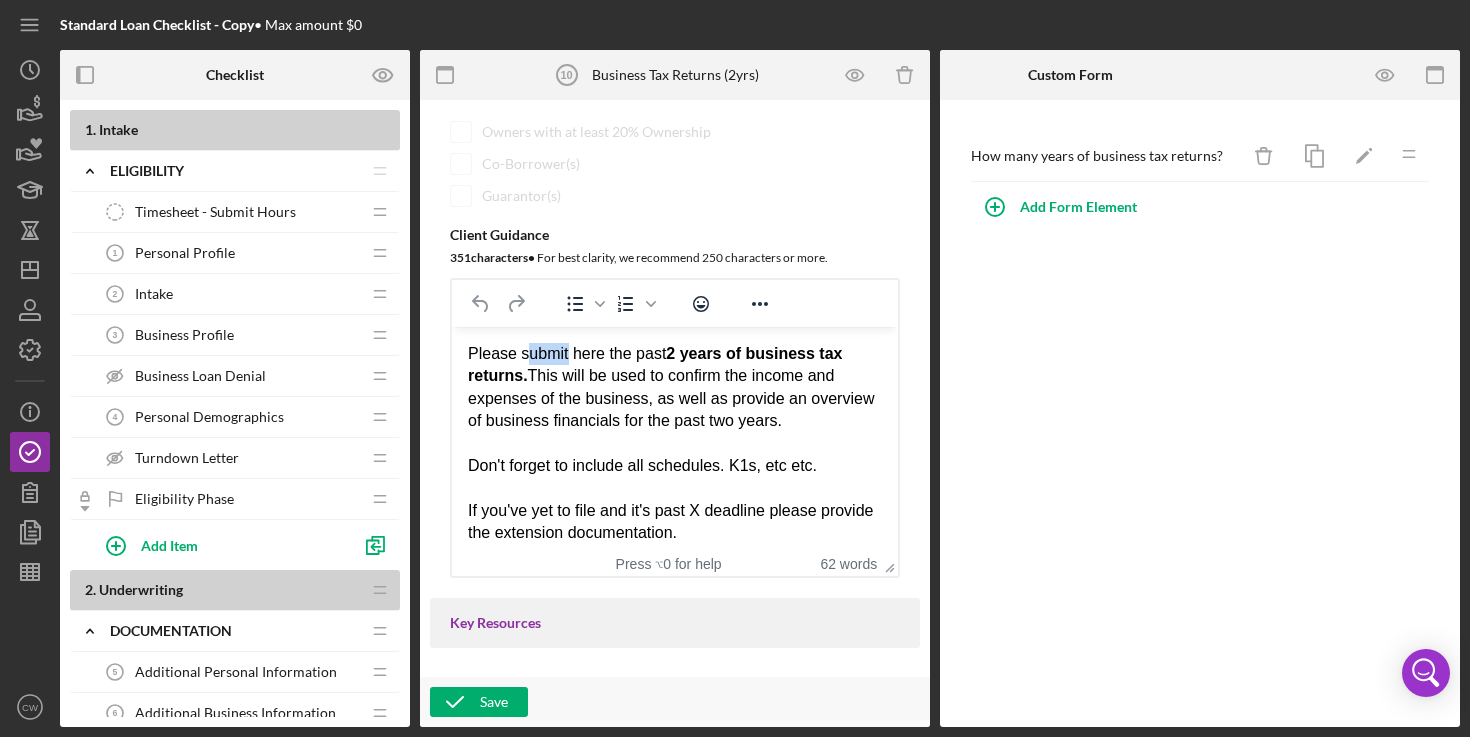 drag, startPoint x: 571, startPoint y: 354, endPoint x: 524, endPoint y: 354, distance: 47 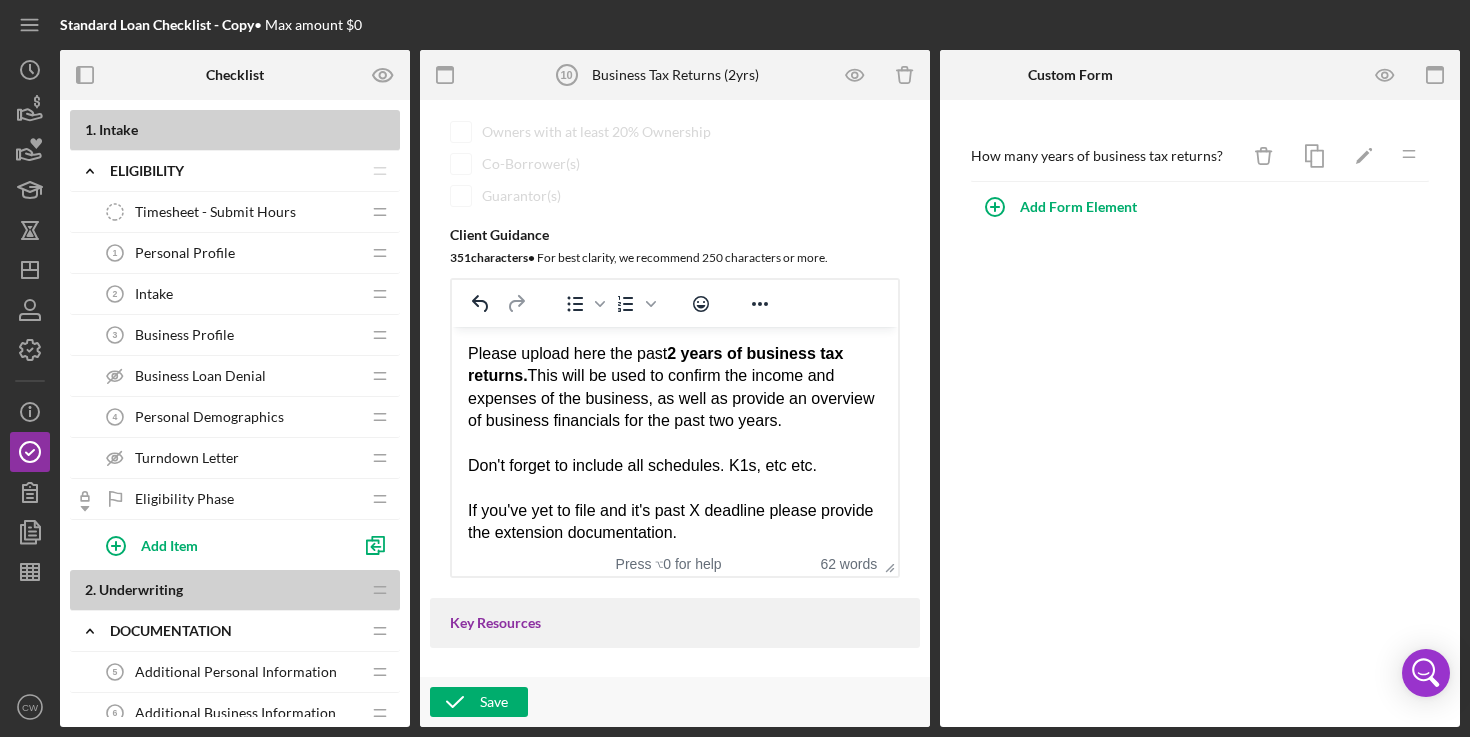click on "Please upload here the past  2 years of business tax returns.  This will be used to confirm the income and expenses of the business, as well as provide an overview of business financials for the past two years." at bounding box center [675, 388] 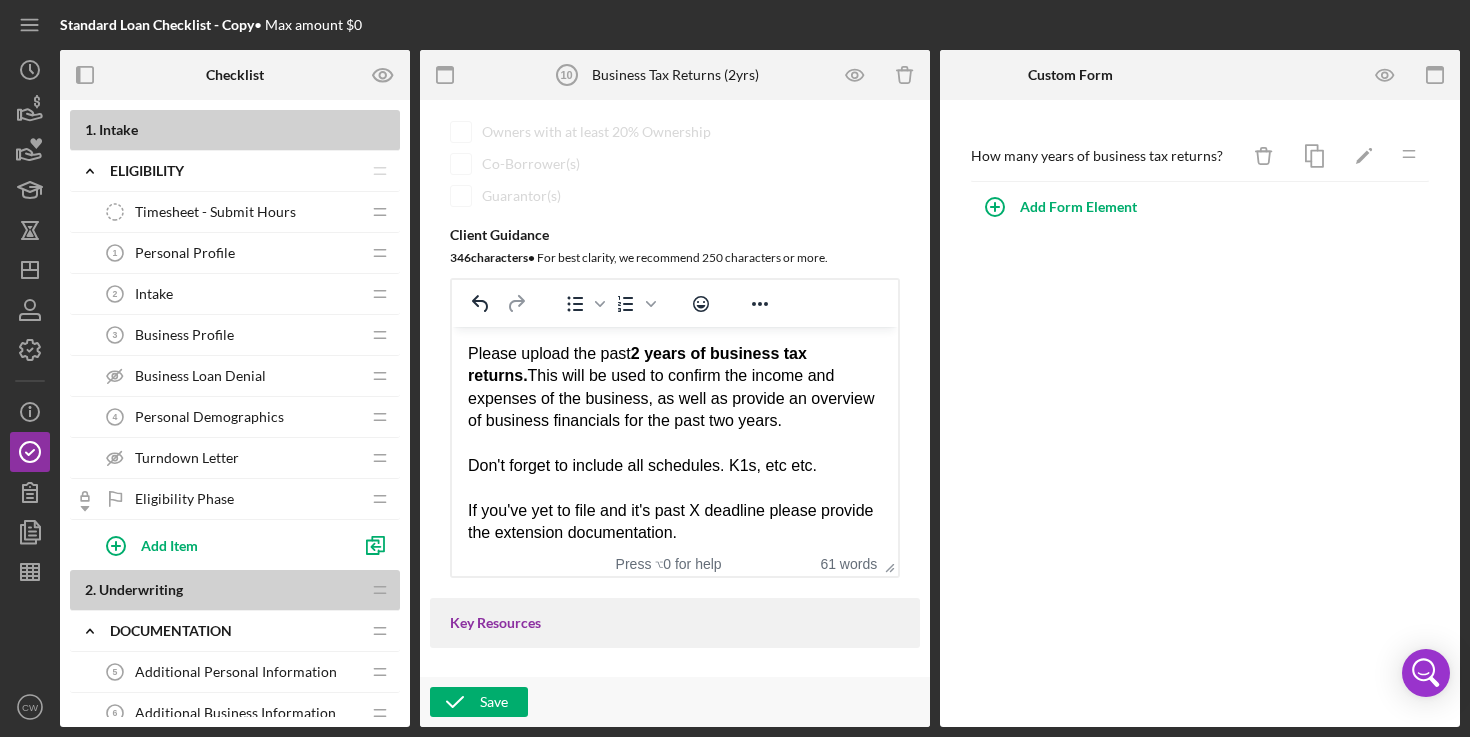 click on "Please upload the past  2 years of business tax returns.  This will be used to confirm the income and expenses of the business, as well as provide an overview of business financials for the past two years." at bounding box center (675, 388) 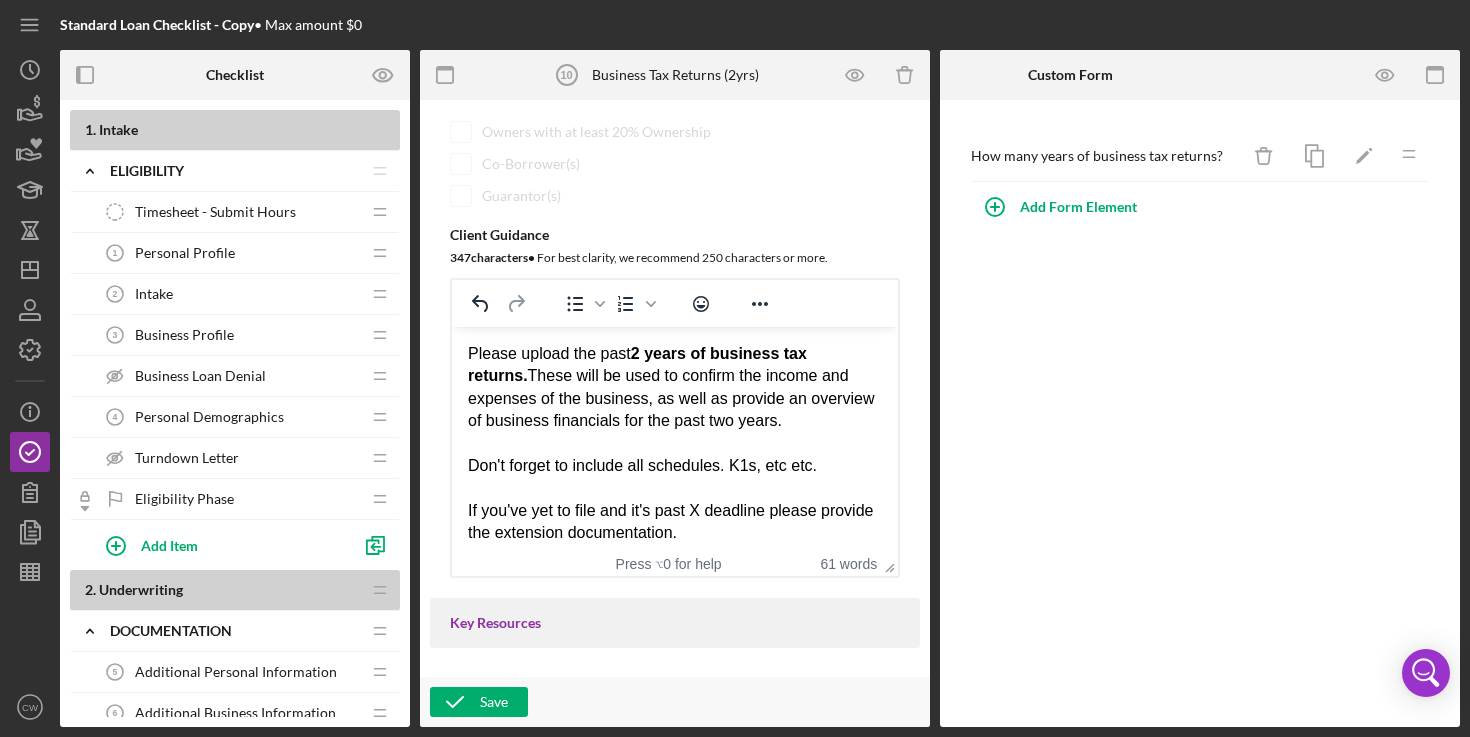 scroll, scrollTop: 9, scrollLeft: 0, axis: vertical 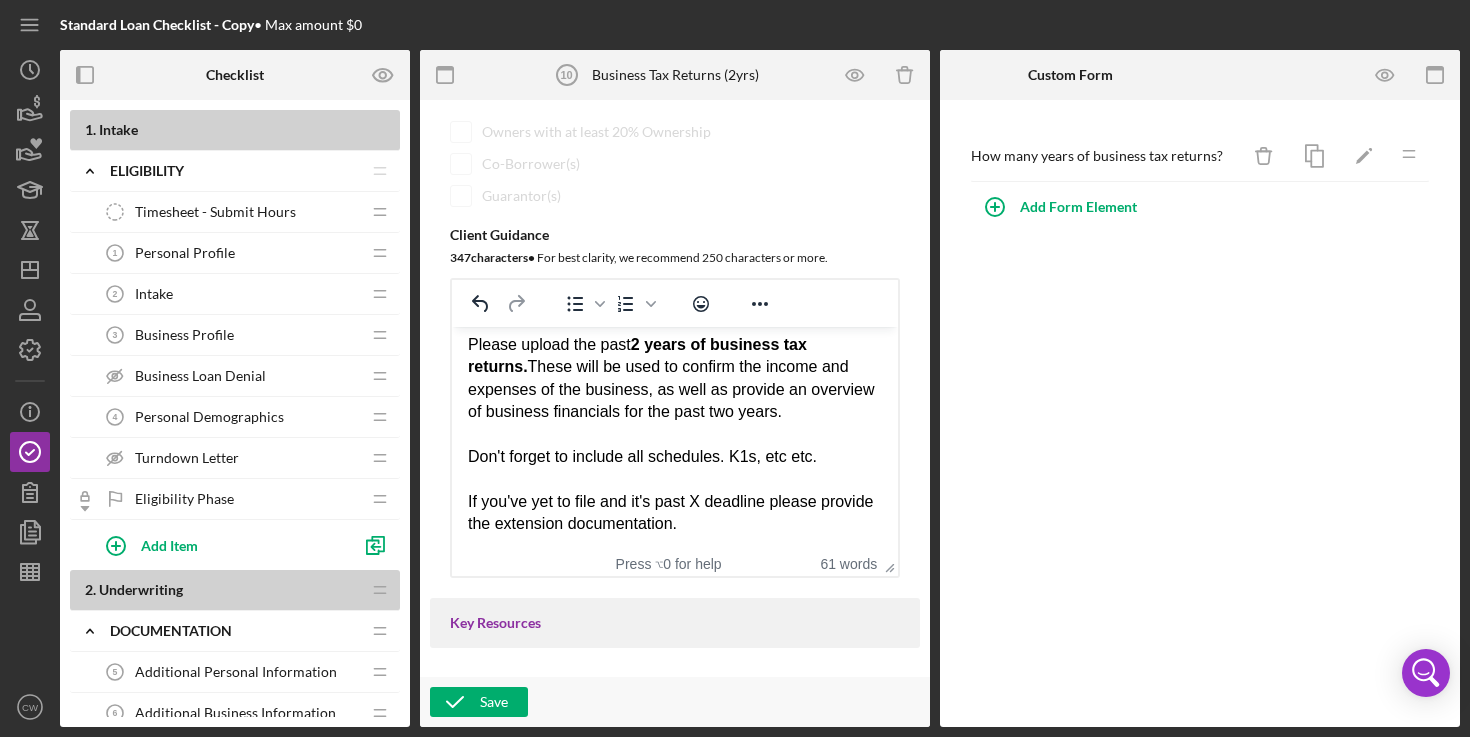 drag, startPoint x: 693, startPoint y: 414, endPoint x: 923, endPoint y: 419, distance: 230.05434 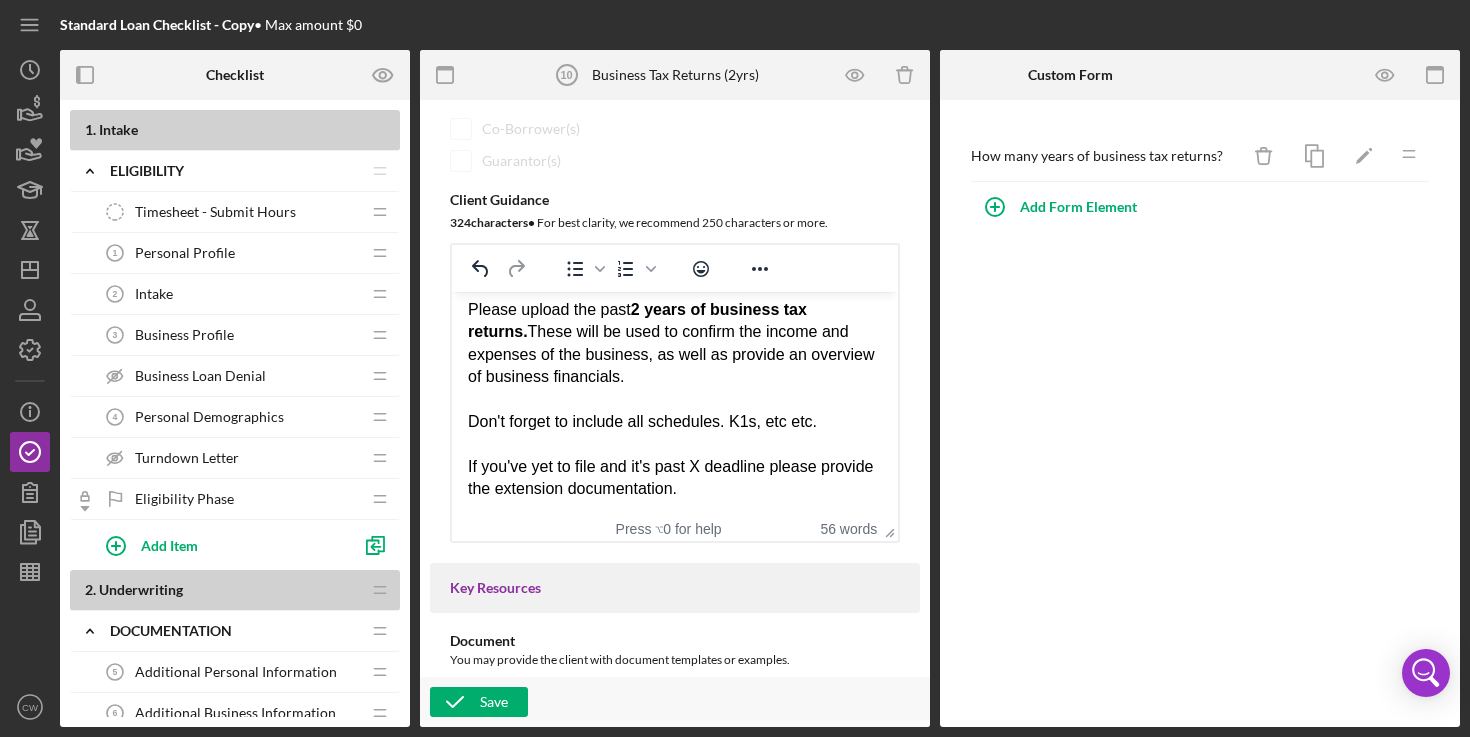 scroll, scrollTop: 397, scrollLeft: 0, axis: vertical 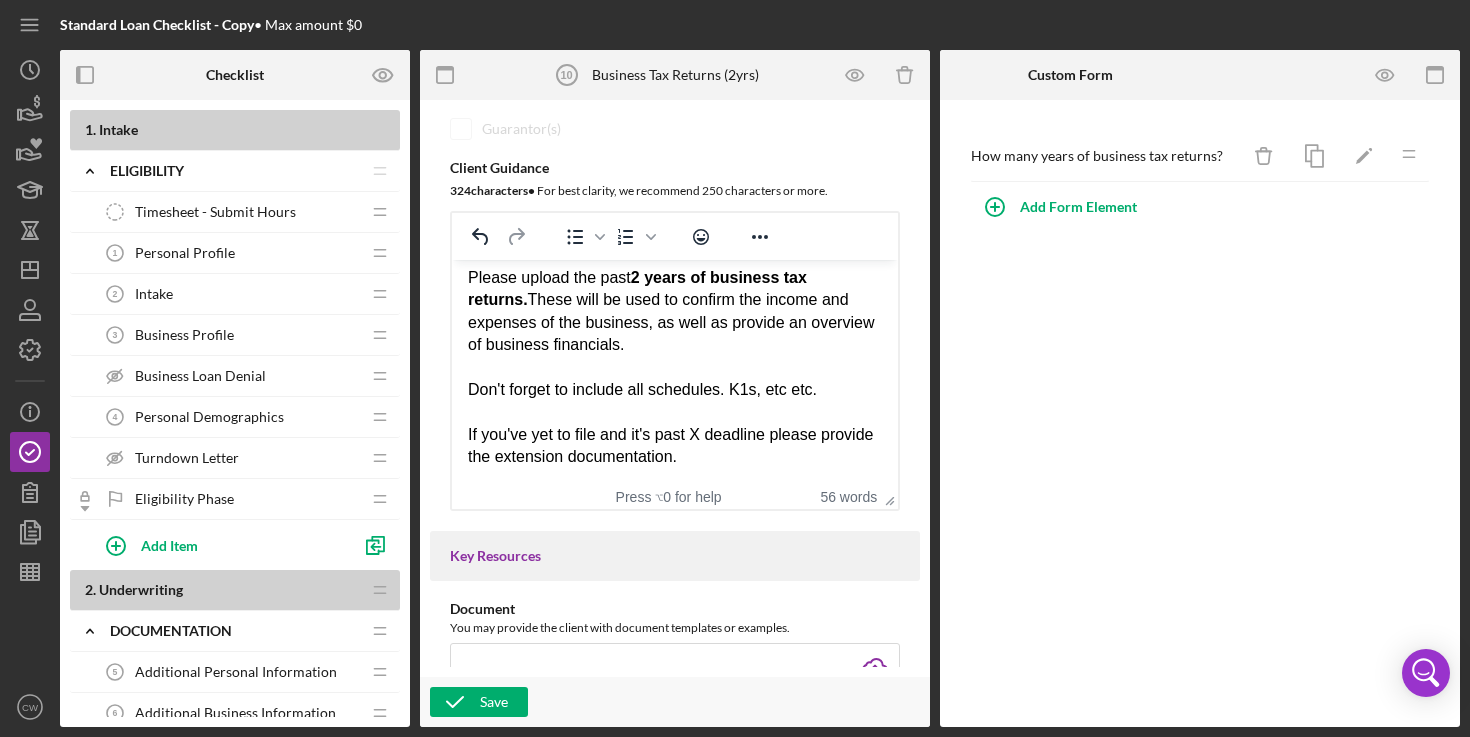 drag, startPoint x: 838, startPoint y: 397, endPoint x: 366, endPoint y: 380, distance: 472.30603 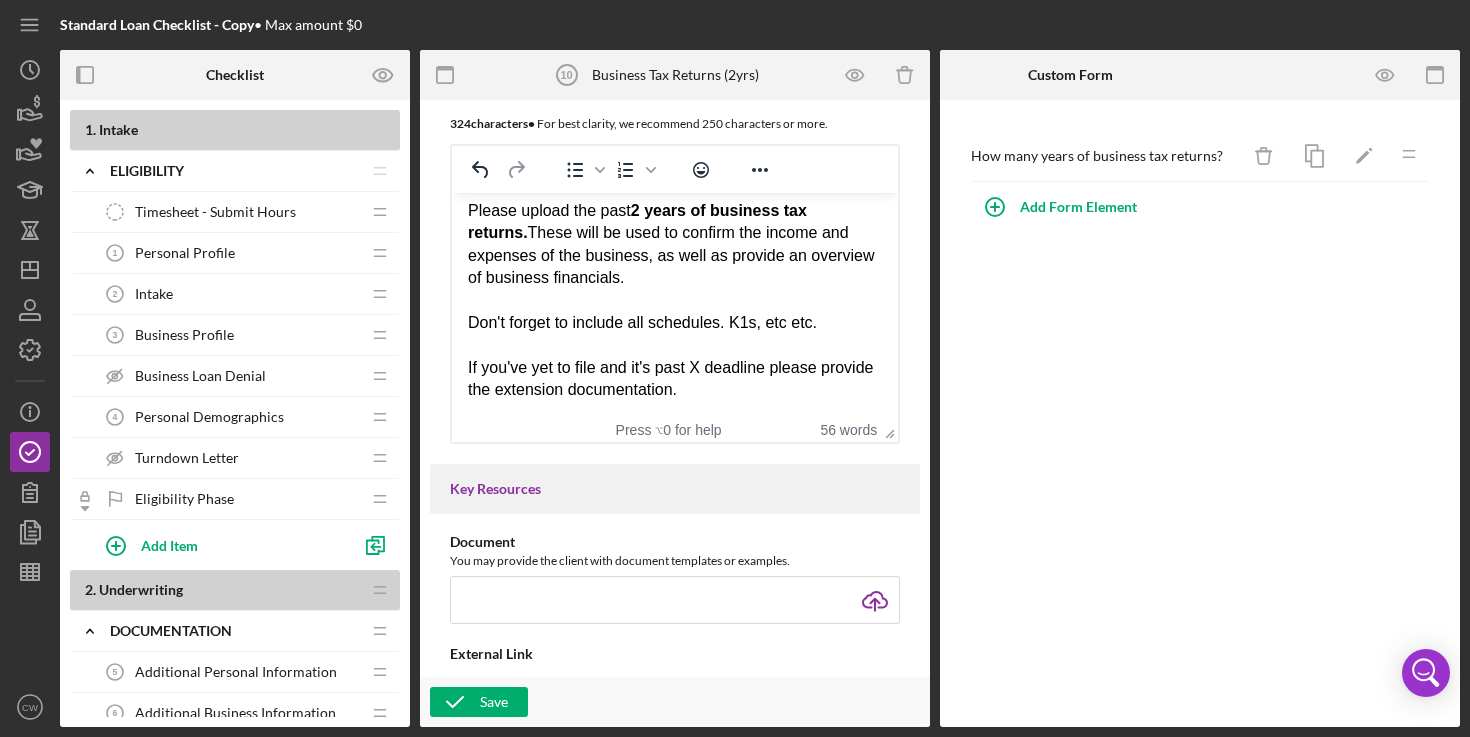 click on "If you've yet to file and it's past X deadline please provide the extension documentation." at bounding box center [675, 379] 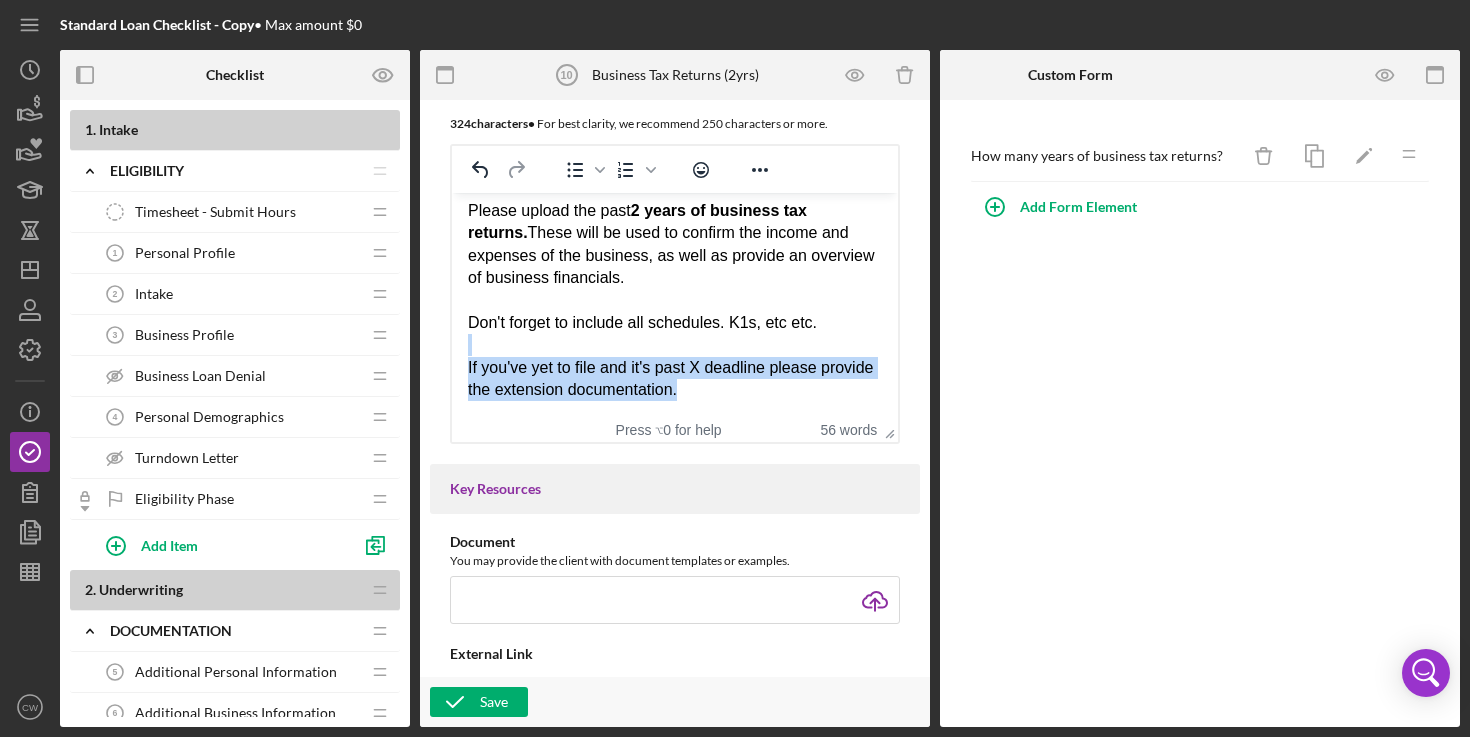 drag, startPoint x: 759, startPoint y: 394, endPoint x: 474, endPoint y: 350, distance: 288.3765 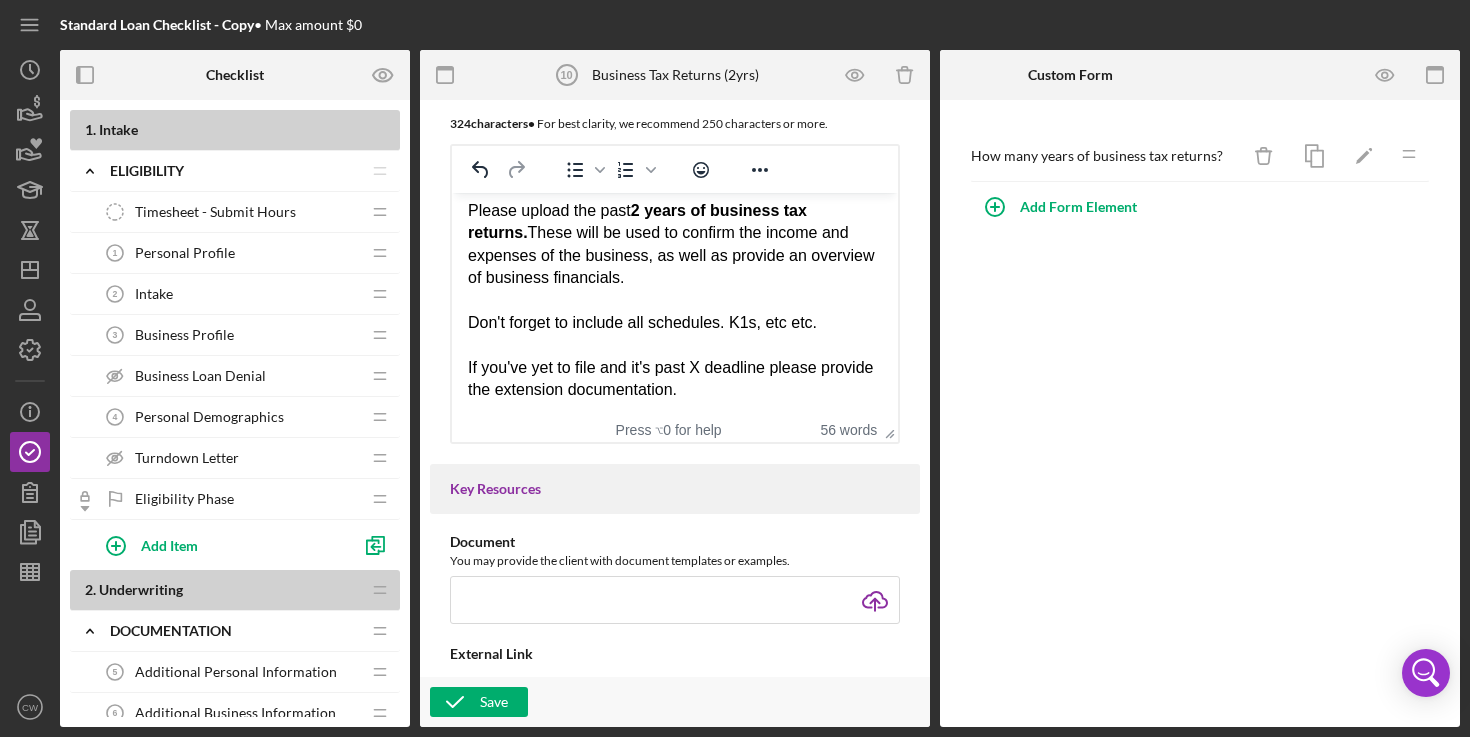 scroll, scrollTop: 0, scrollLeft: 0, axis: both 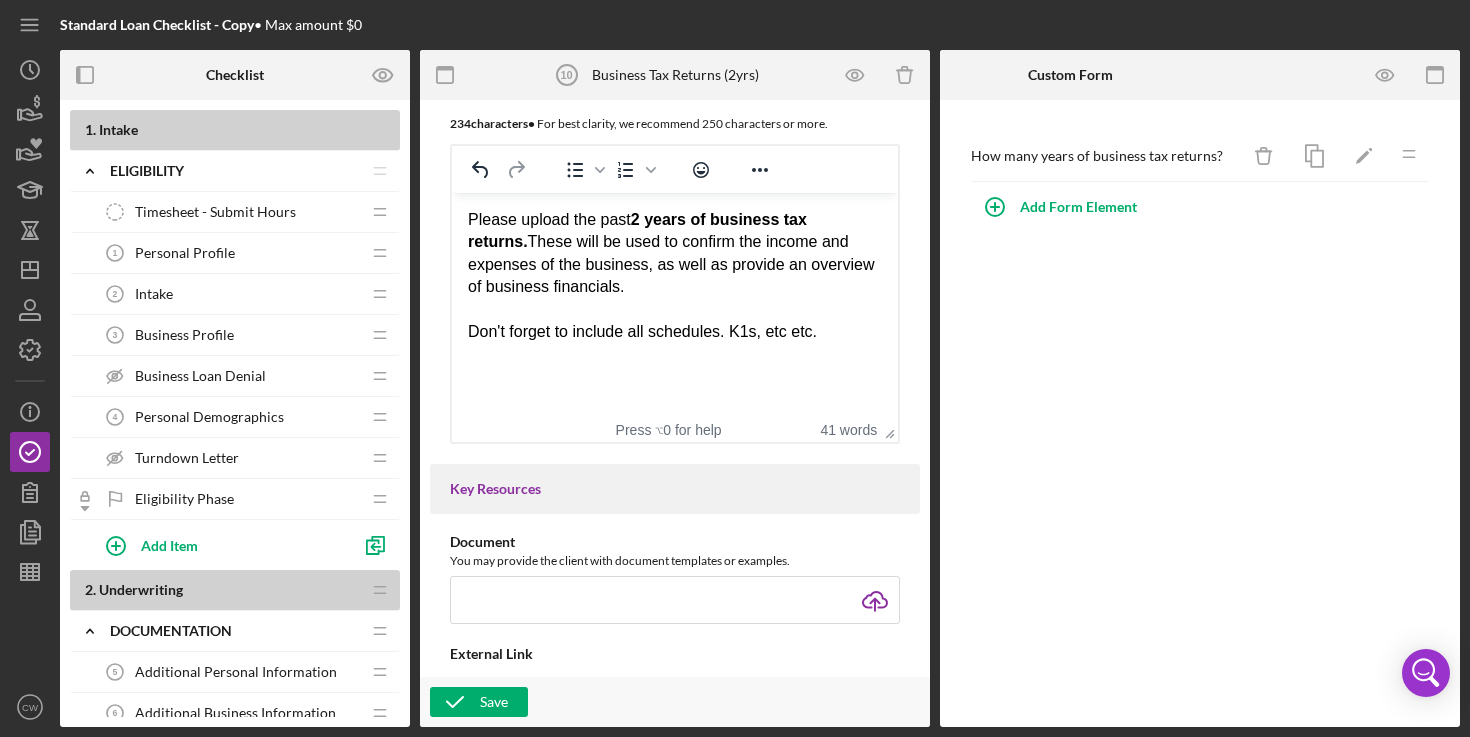click on "Don't forget to include all schedules. K1s, etc etc." at bounding box center (675, 332) 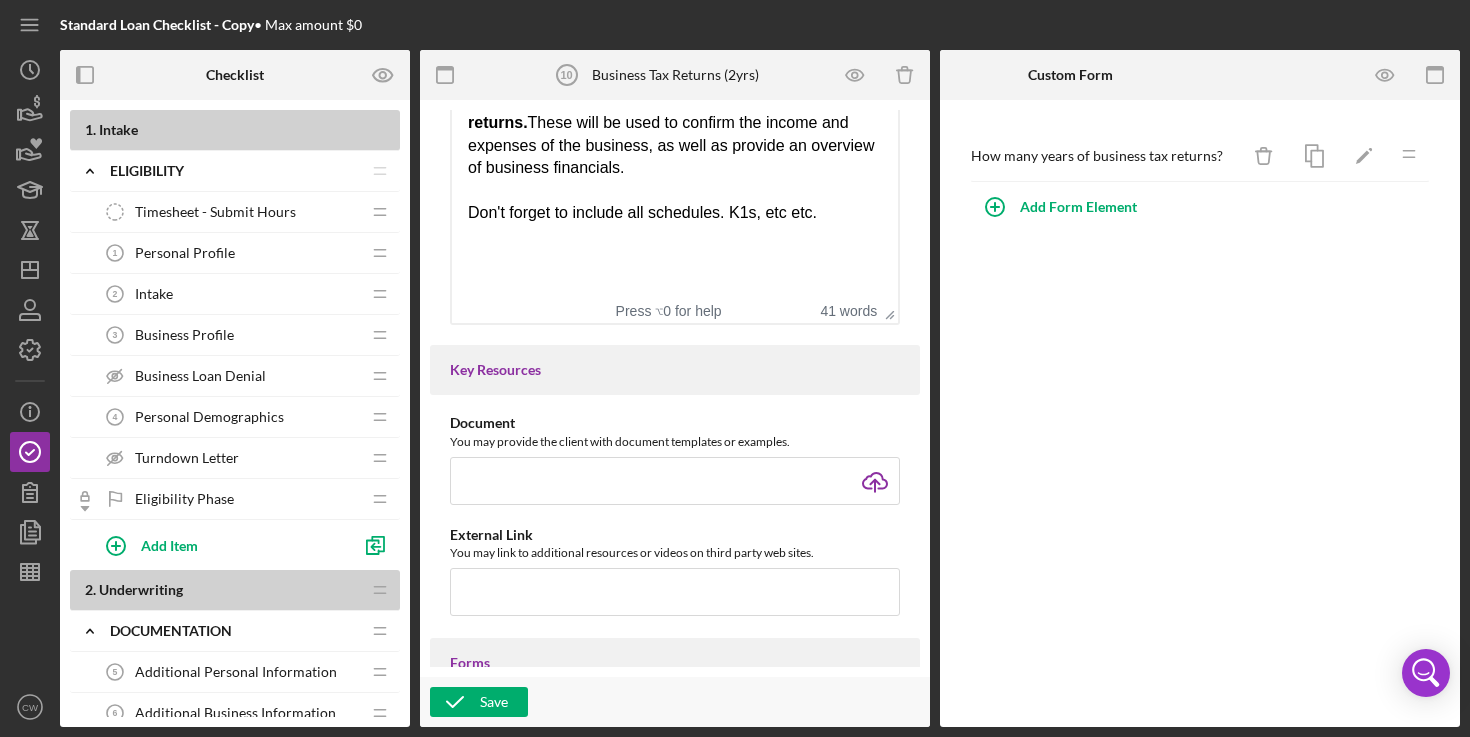 scroll, scrollTop: 504, scrollLeft: 0, axis: vertical 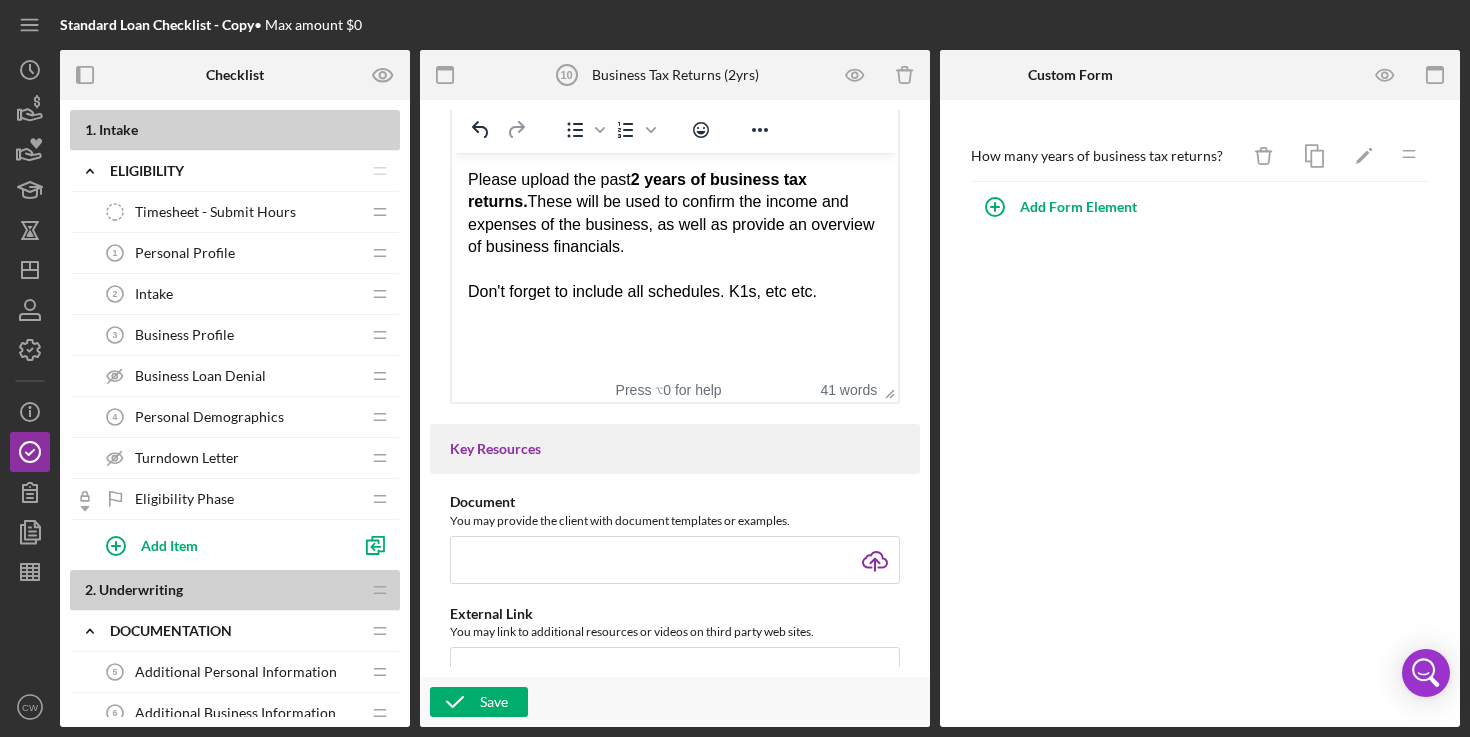 drag, startPoint x: 845, startPoint y: 288, endPoint x: 467, endPoint y: 286, distance: 378.00528 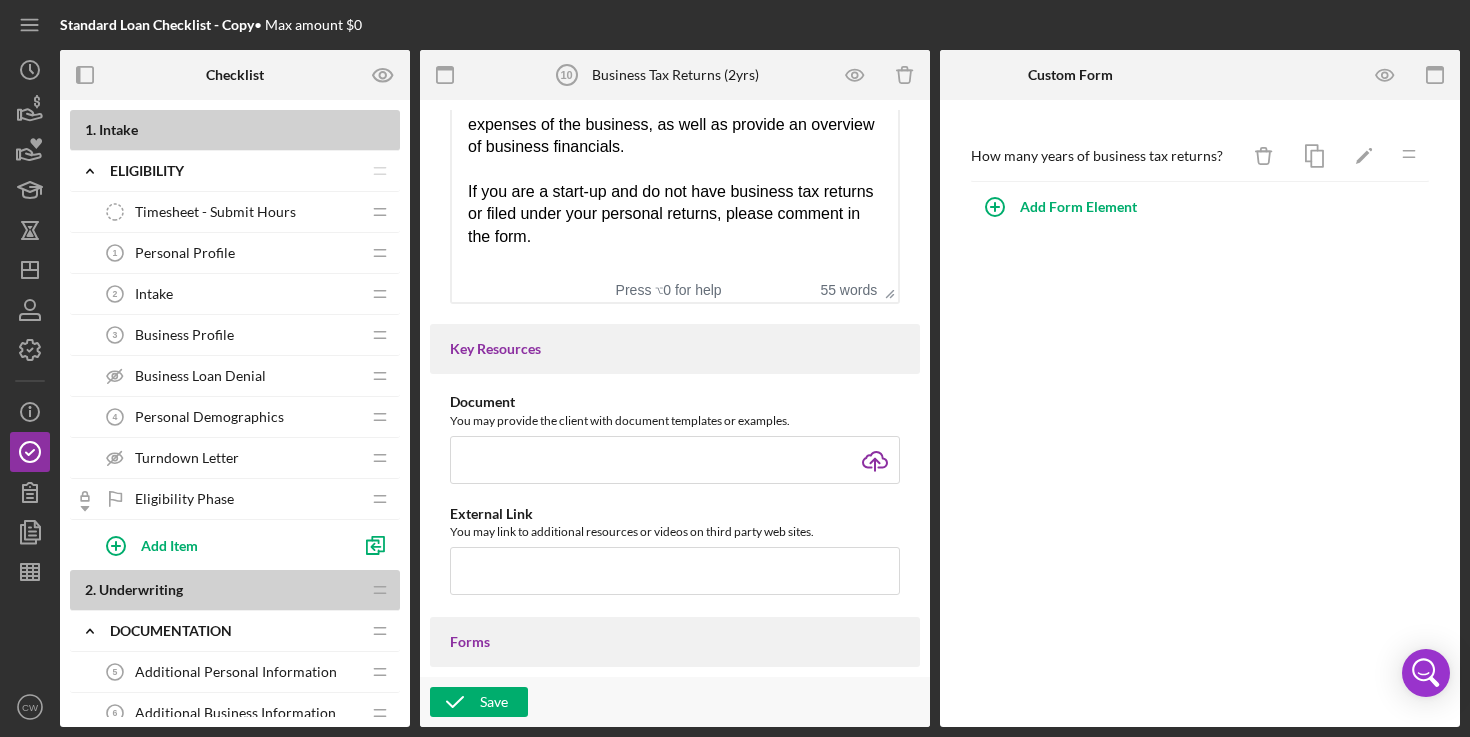 scroll, scrollTop: 608, scrollLeft: 0, axis: vertical 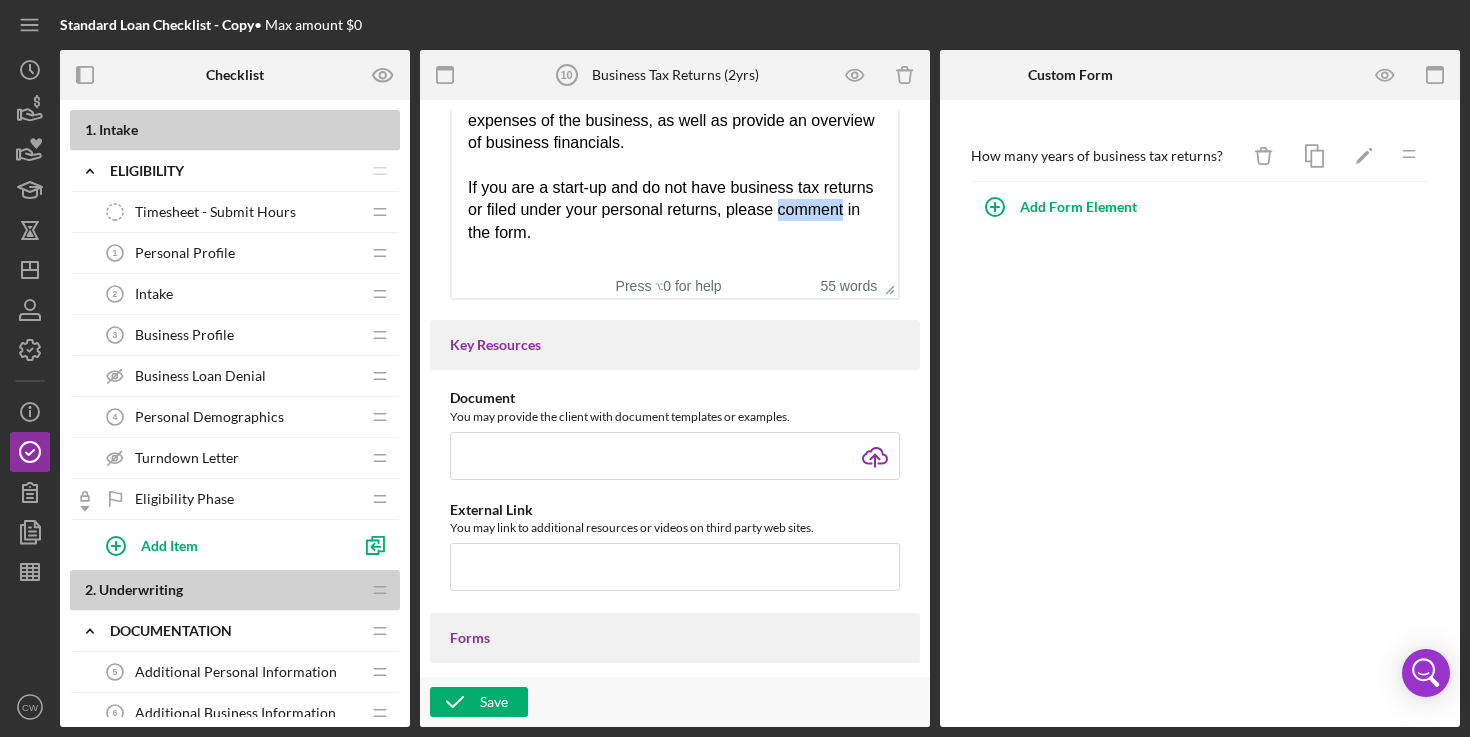 drag, startPoint x: 467, startPoint y: 233, endPoint x: 535, endPoint y: 230, distance: 68.06615 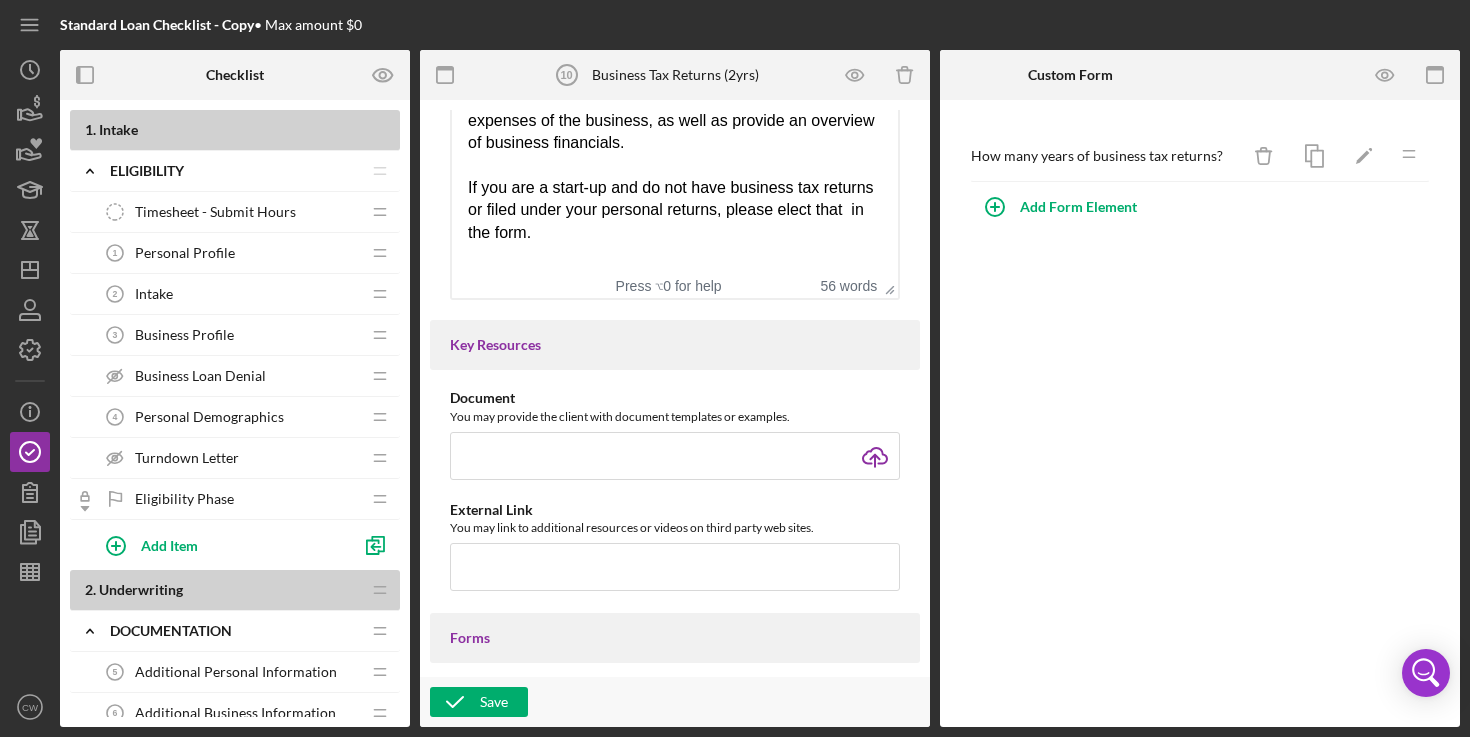 click on "If you are a start-up and do not have business tax returns or filed under your personal returns, please elect that  in the form." at bounding box center [675, 210] 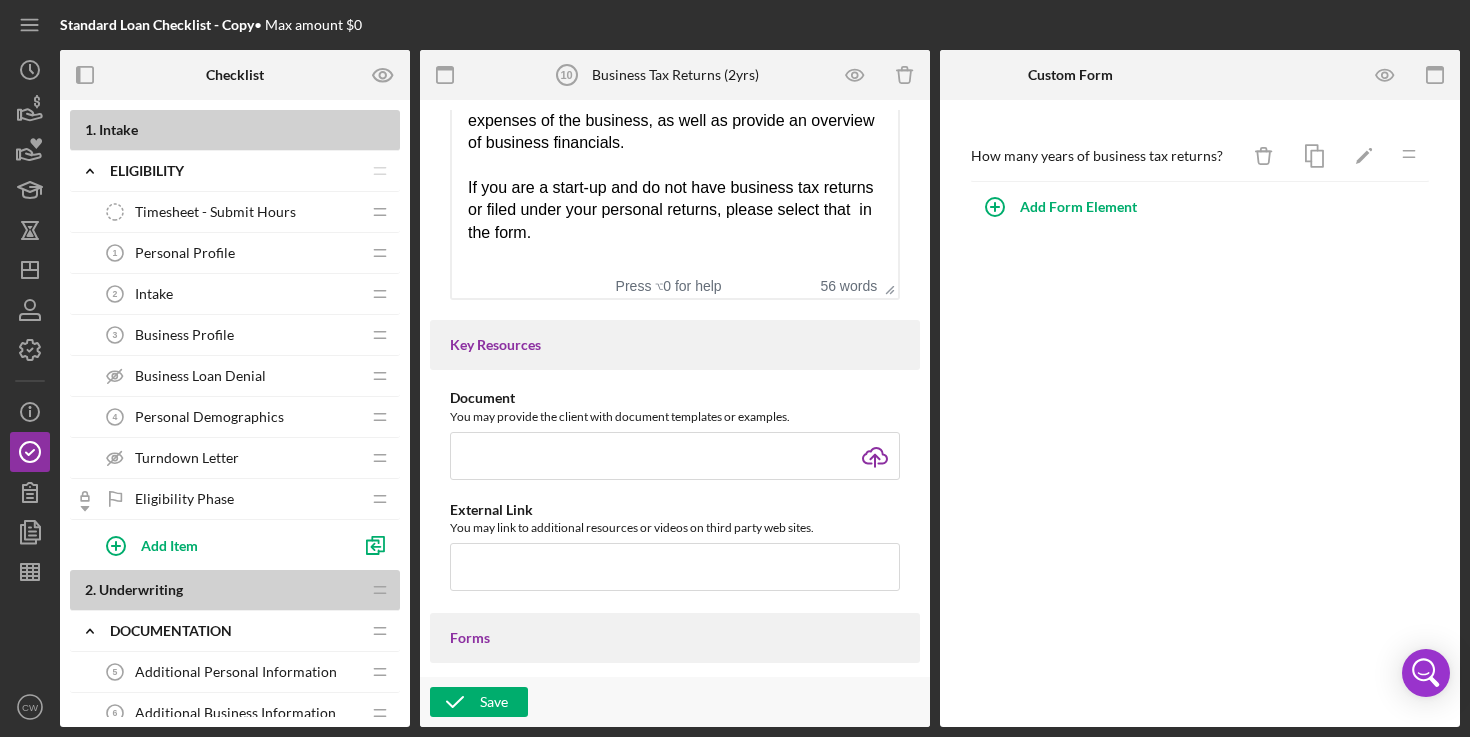 click on "If you are a start-up and do not have business tax returns or filed under your personal returns, please select that  in the form." at bounding box center [675, 210] 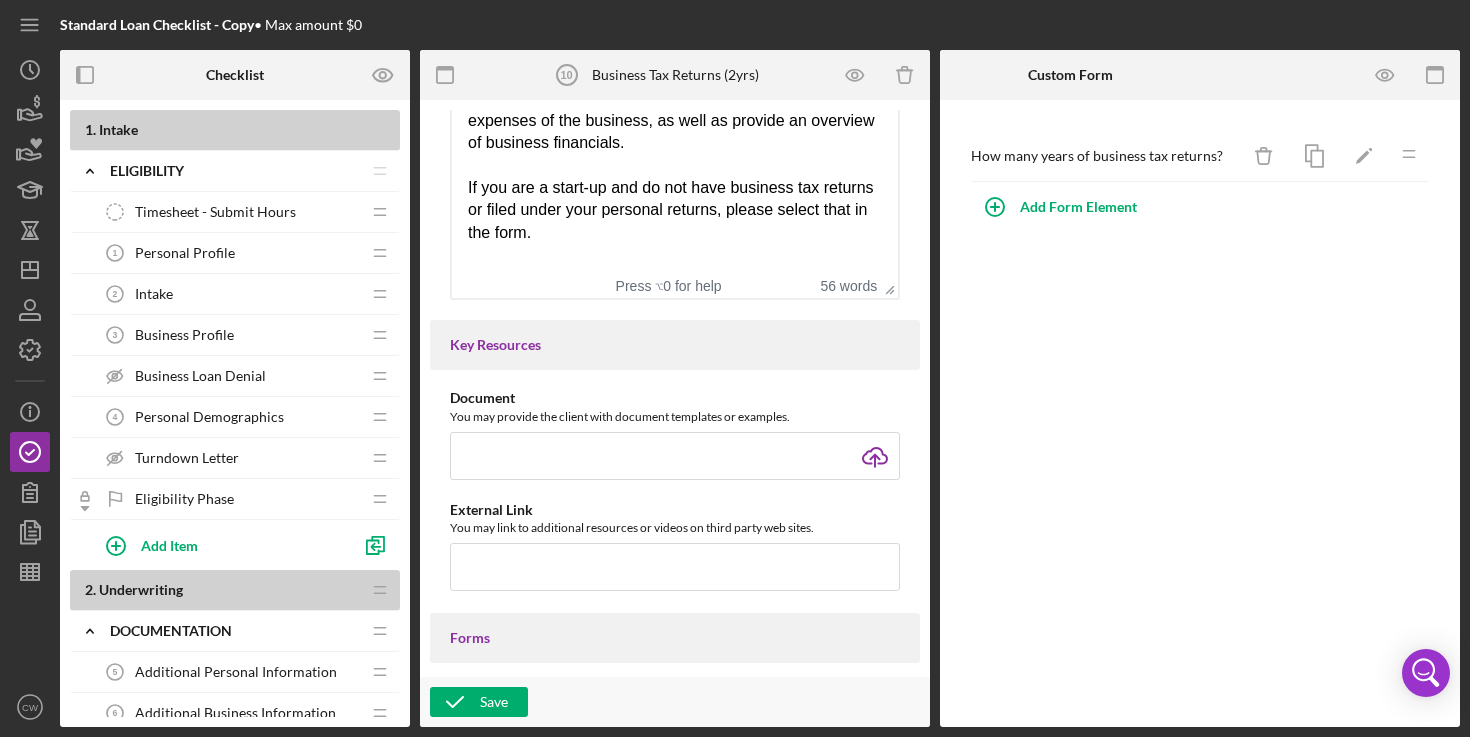 click on "If you are a start-up and do not have business tax returns or filed under your personal returns, please select that in the form." at bounding box center [675, 210] 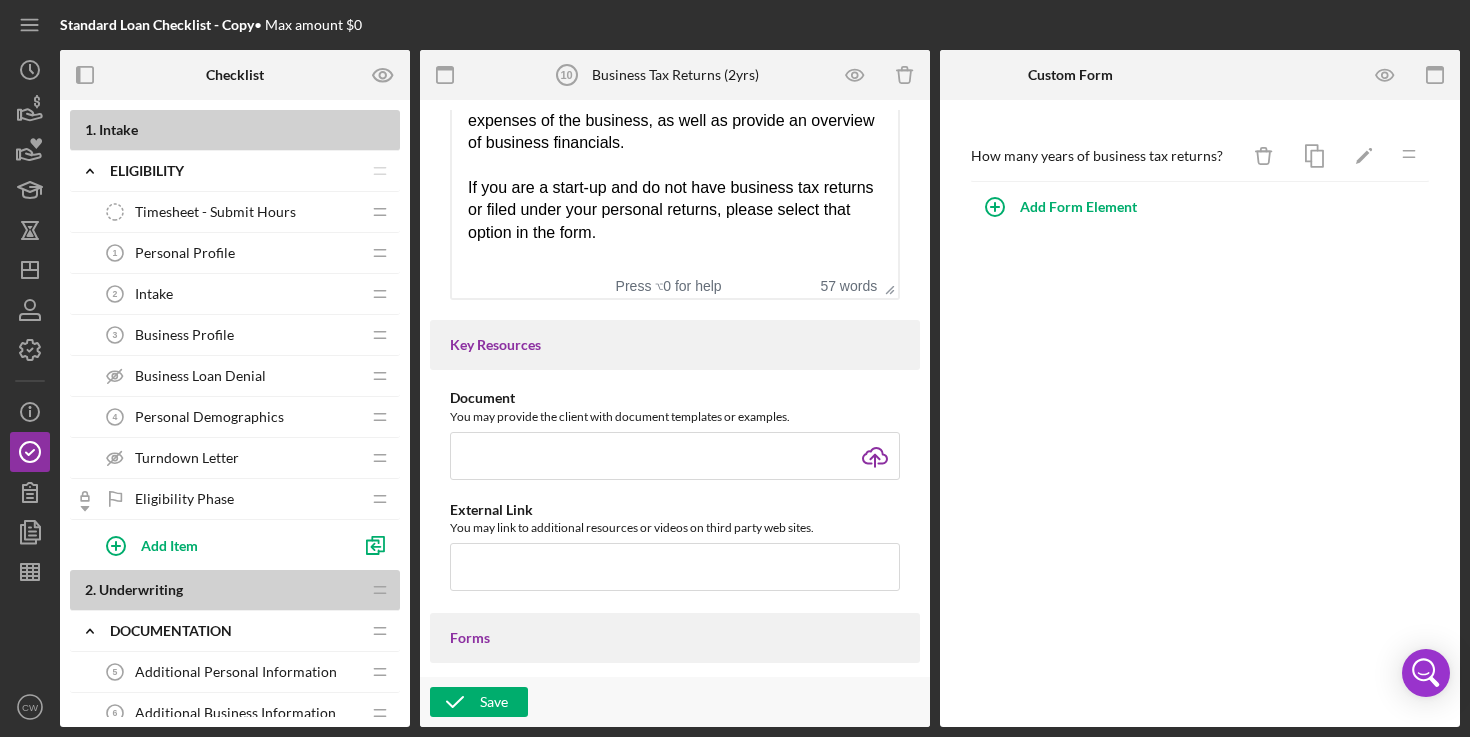 click on "If you are a start-up and do not have business tax returns or filed under your personal returns, please select that option in the form." at bounding box center (675, 210) 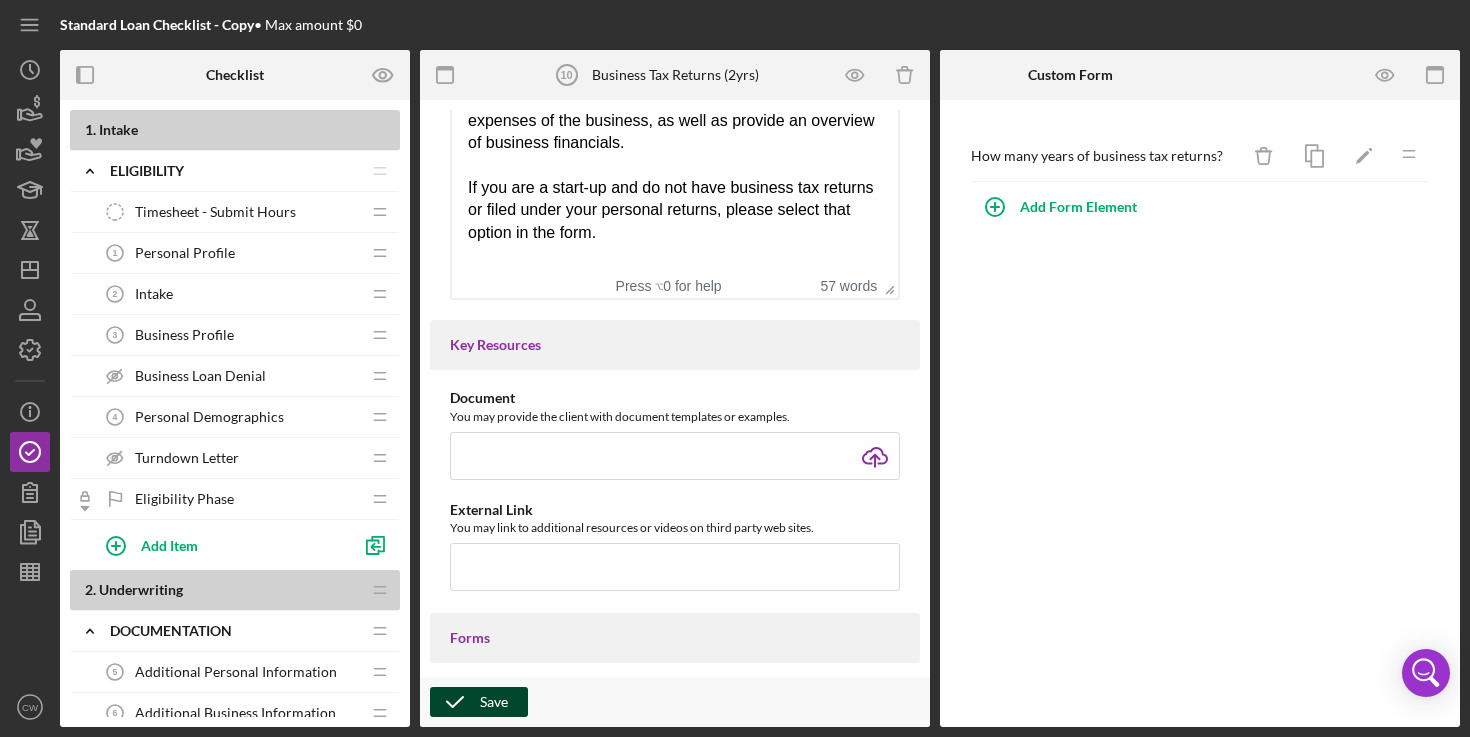 click on "Save" at bounding box center (494, 702) 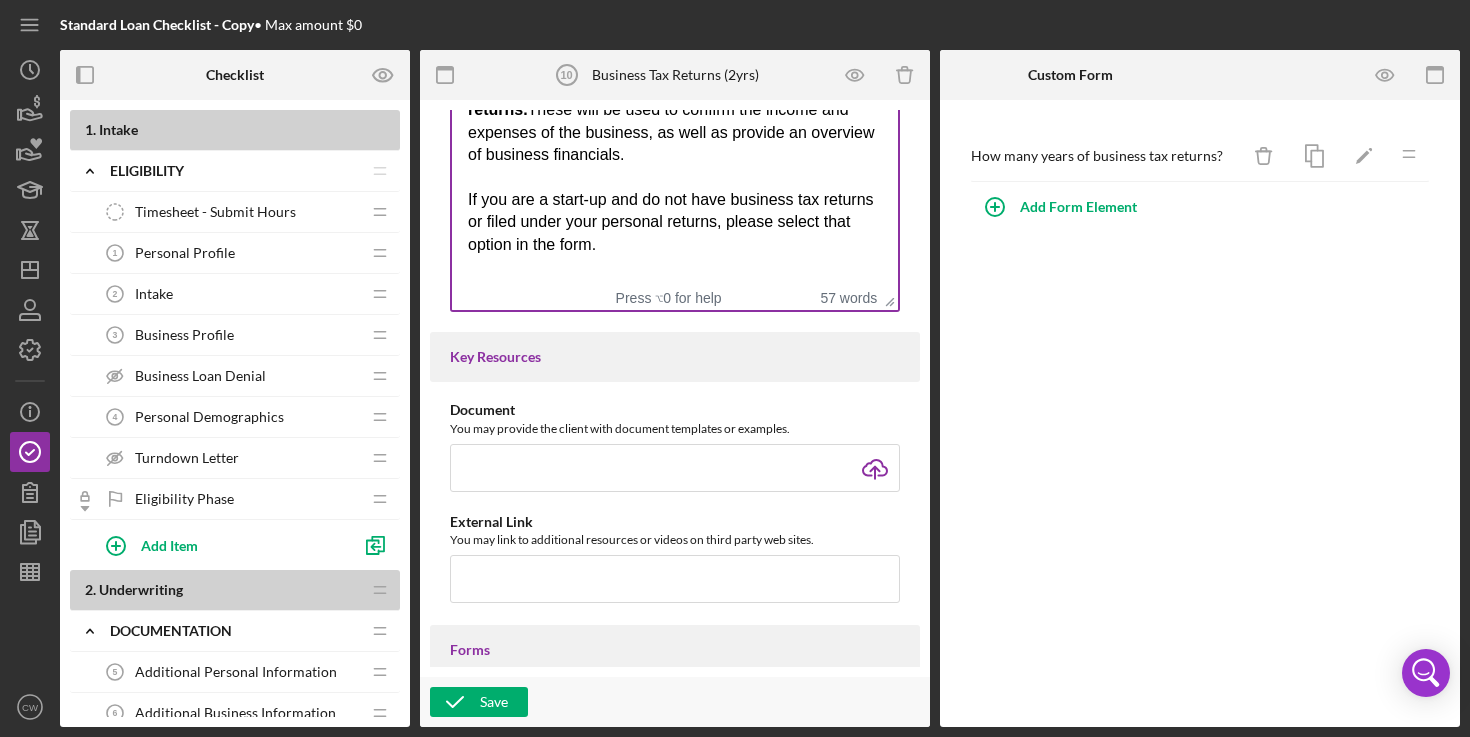 scroll, scrollTop: 587, scrollLeft: 0, axis: vertical 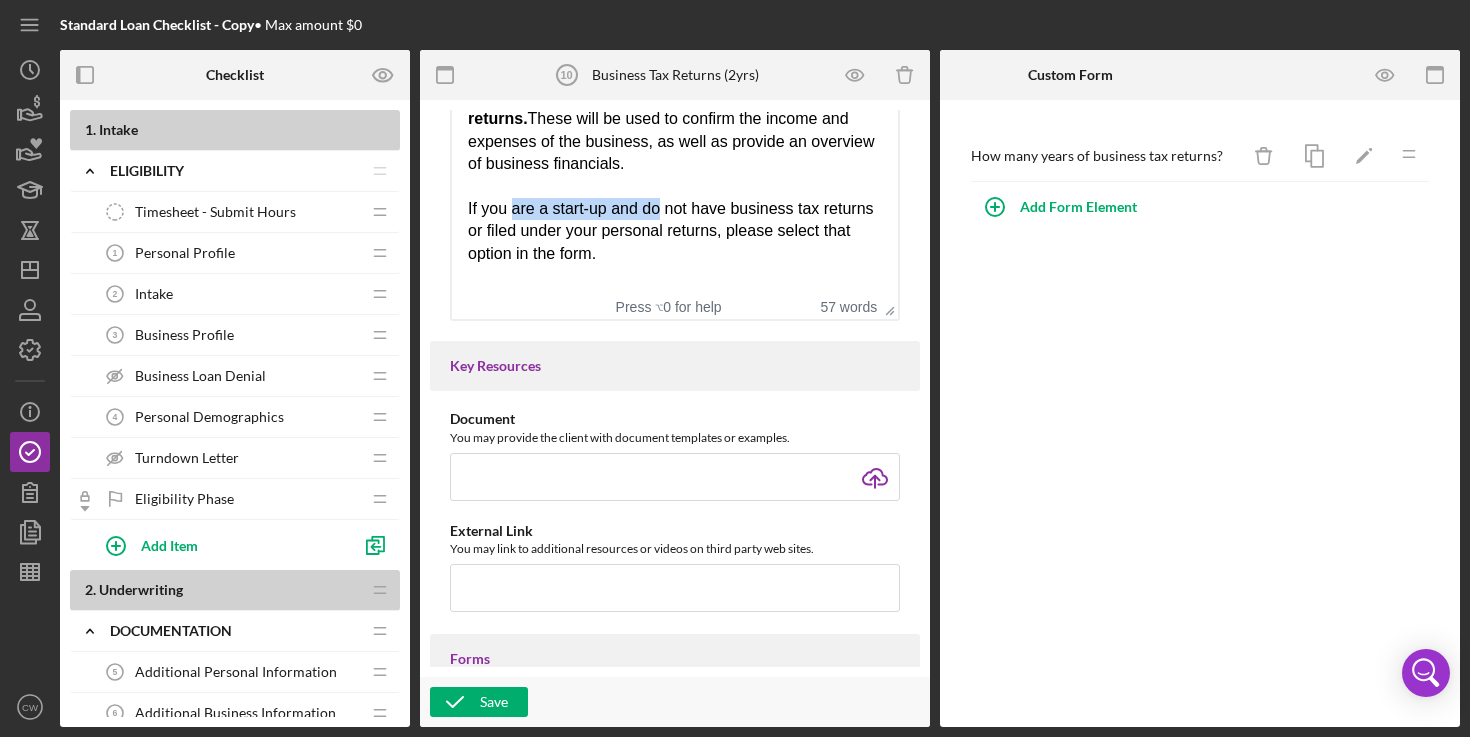 drag, startPoint x: 514, startPoint y: 210, endPoint x: 659, endPoint y: 204, distance: 145.12408 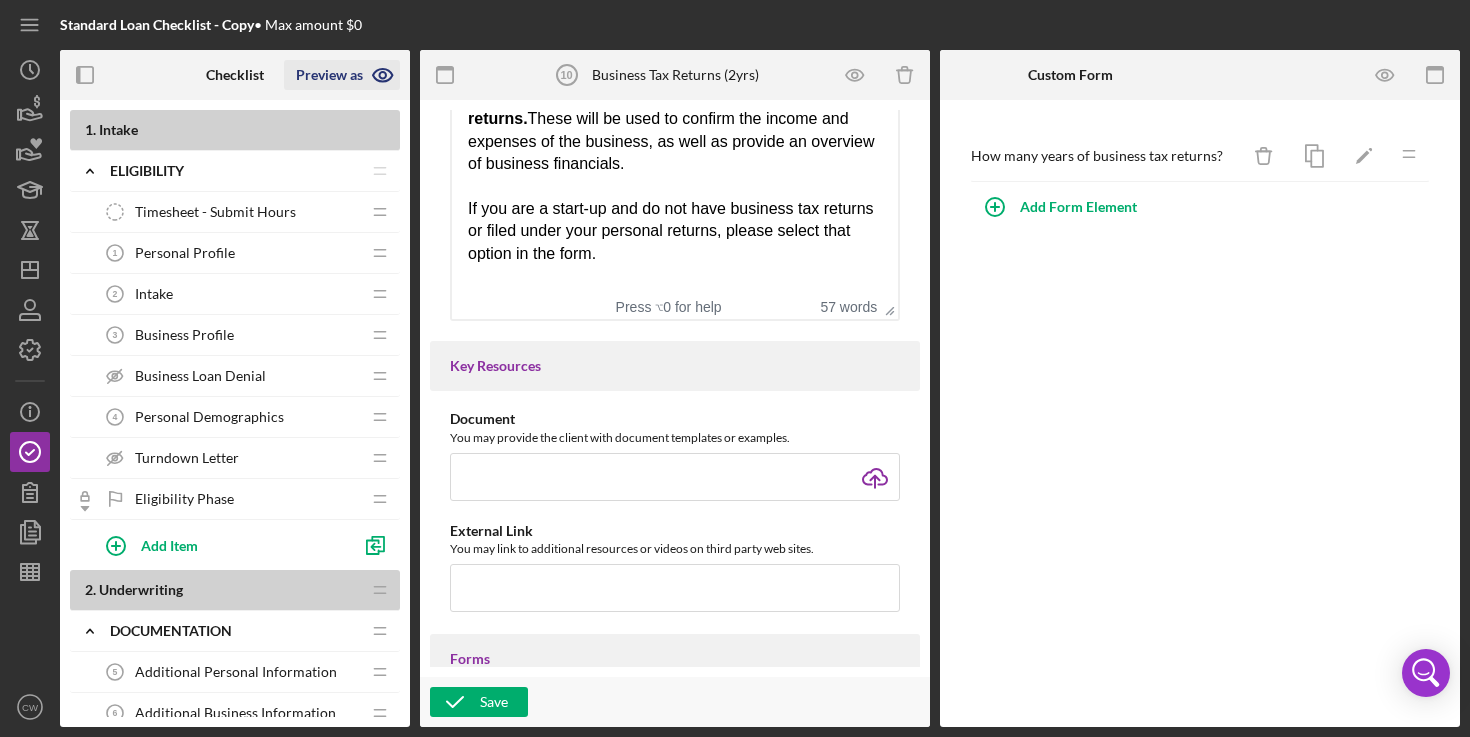 click 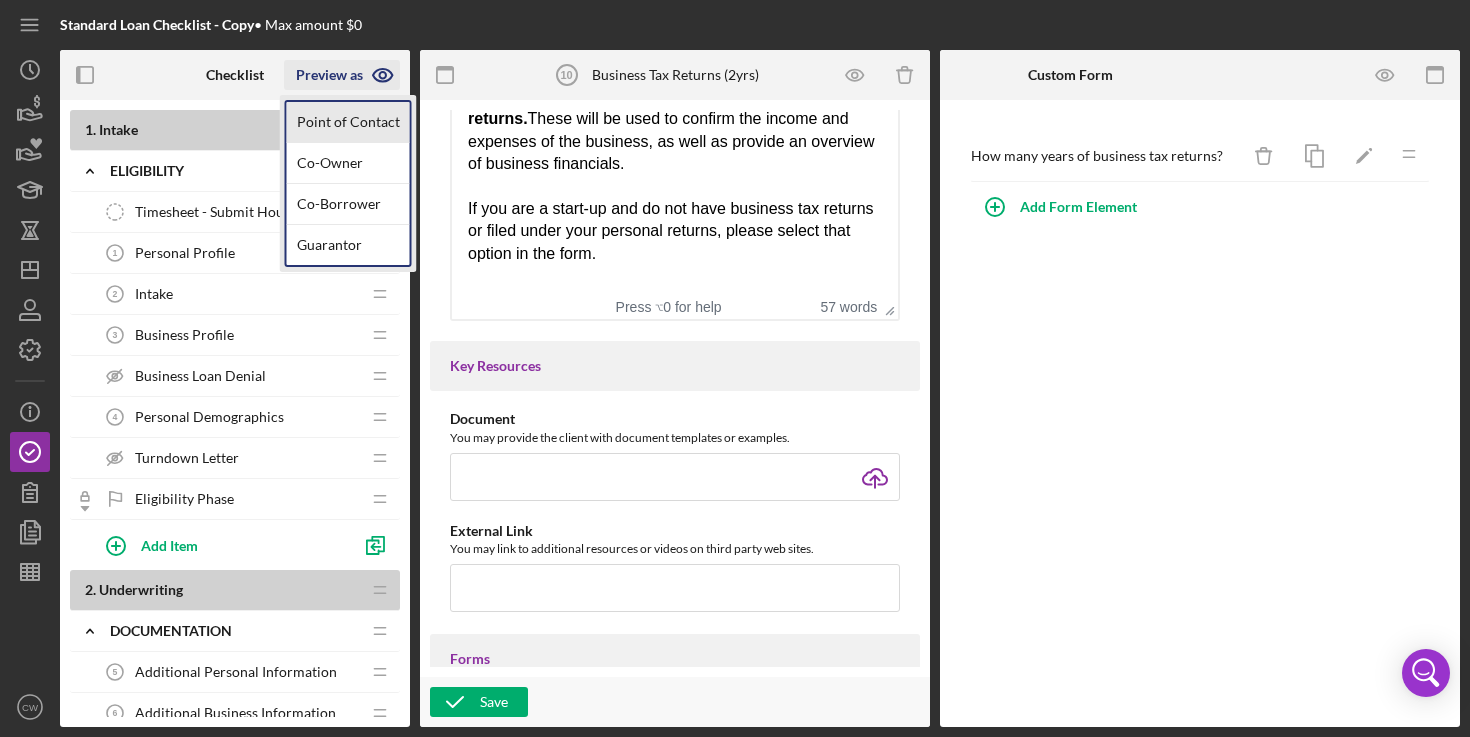 click on "Point of Contact" at bounding box center (348, 122) 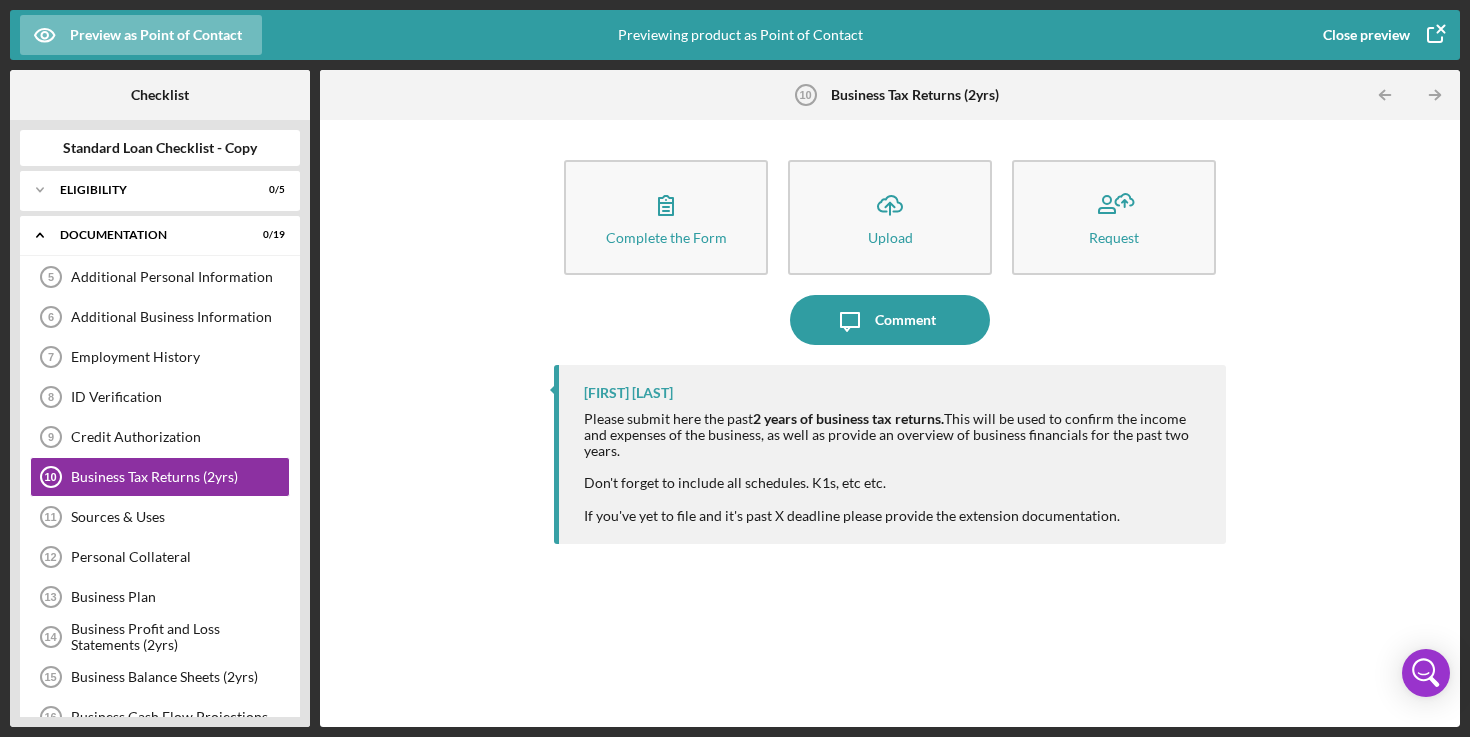 scroll, scrollTop: 33, scrollLeft: 0, axis: vertical 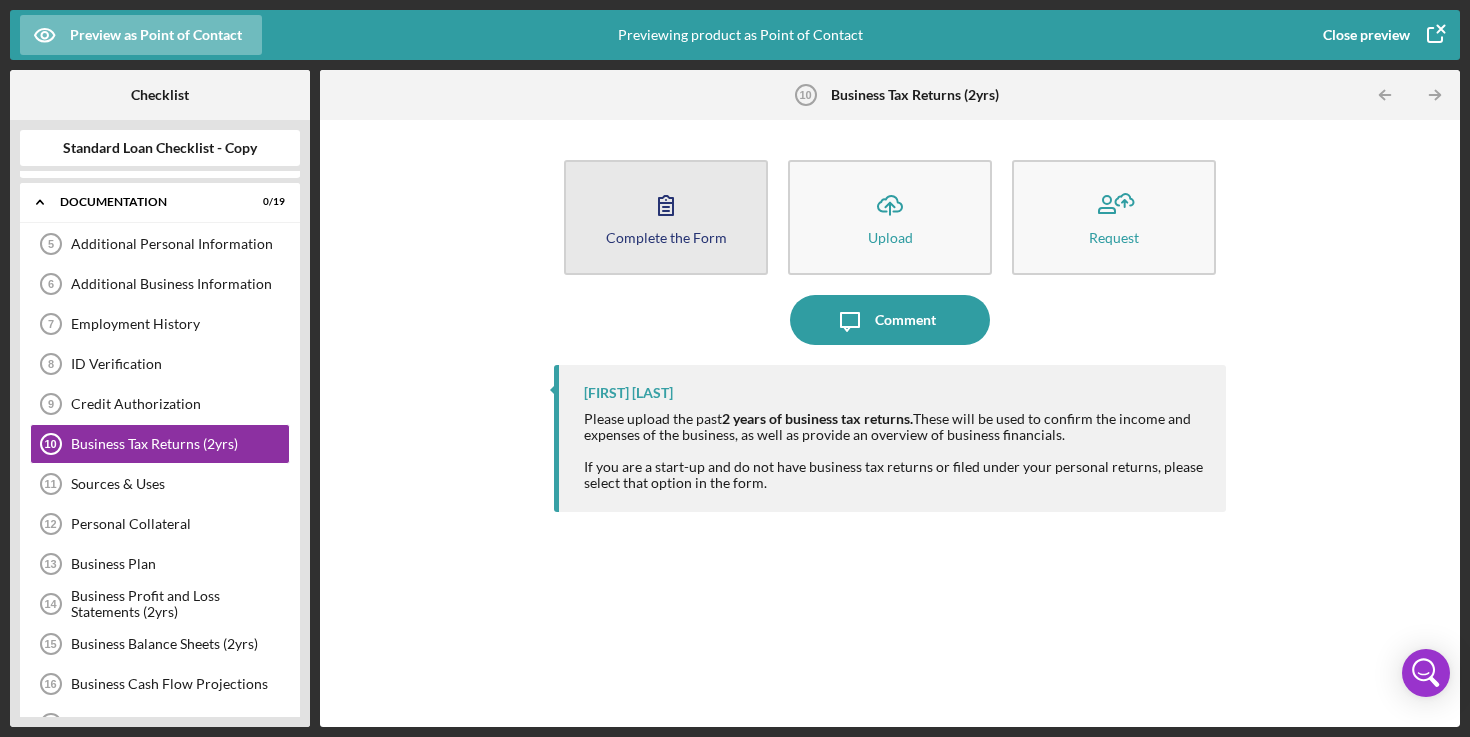 click 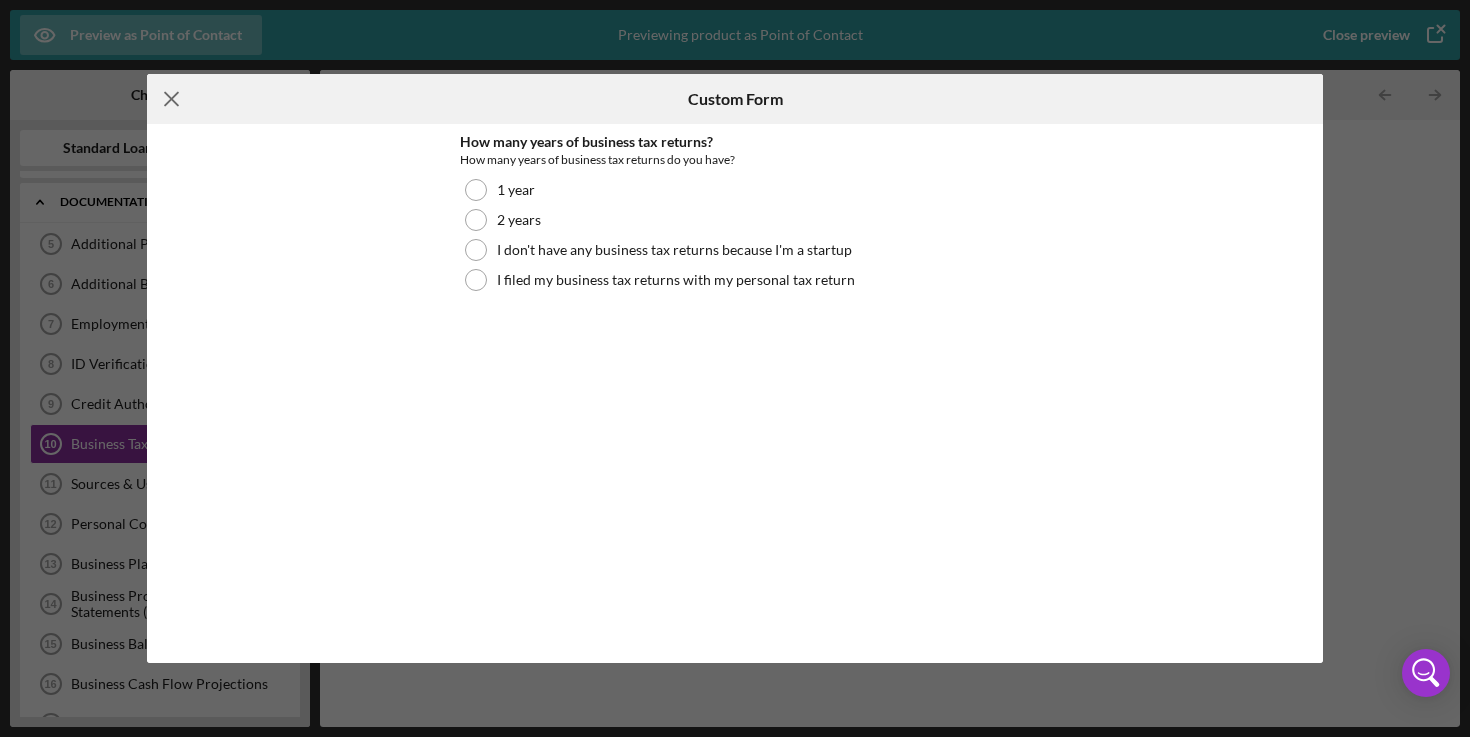 click on "Icon/Menu Close" 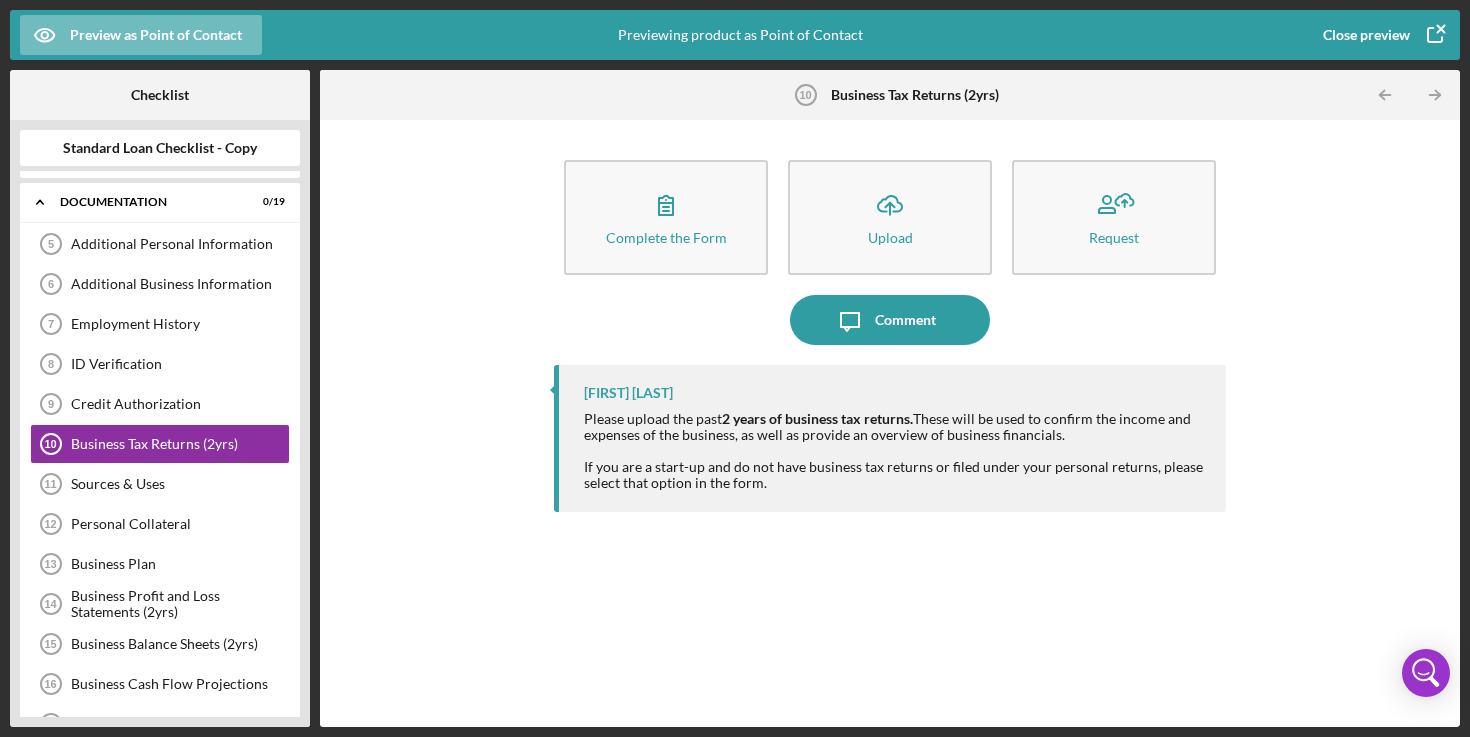 click 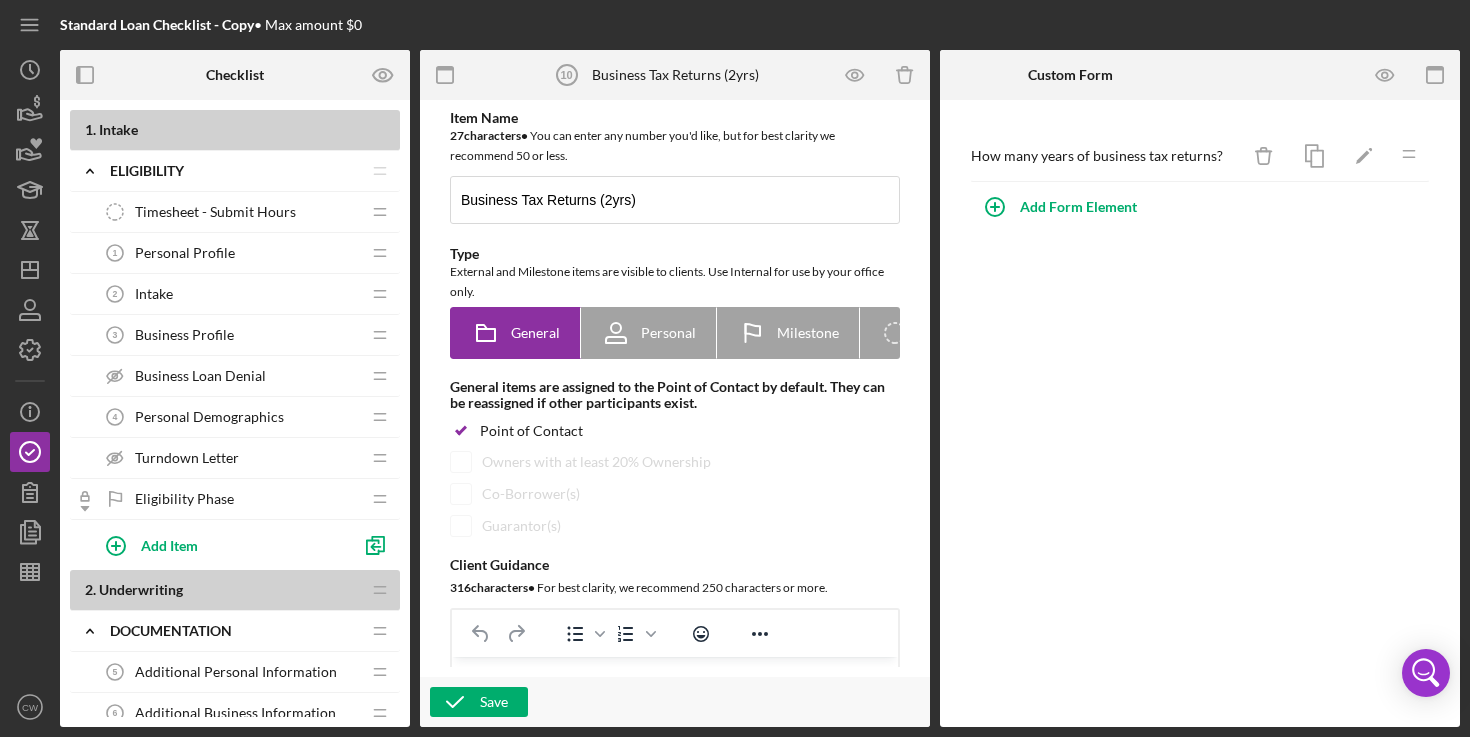 scroll, scrollTop: 0, scrollLeft: 0, axis: both 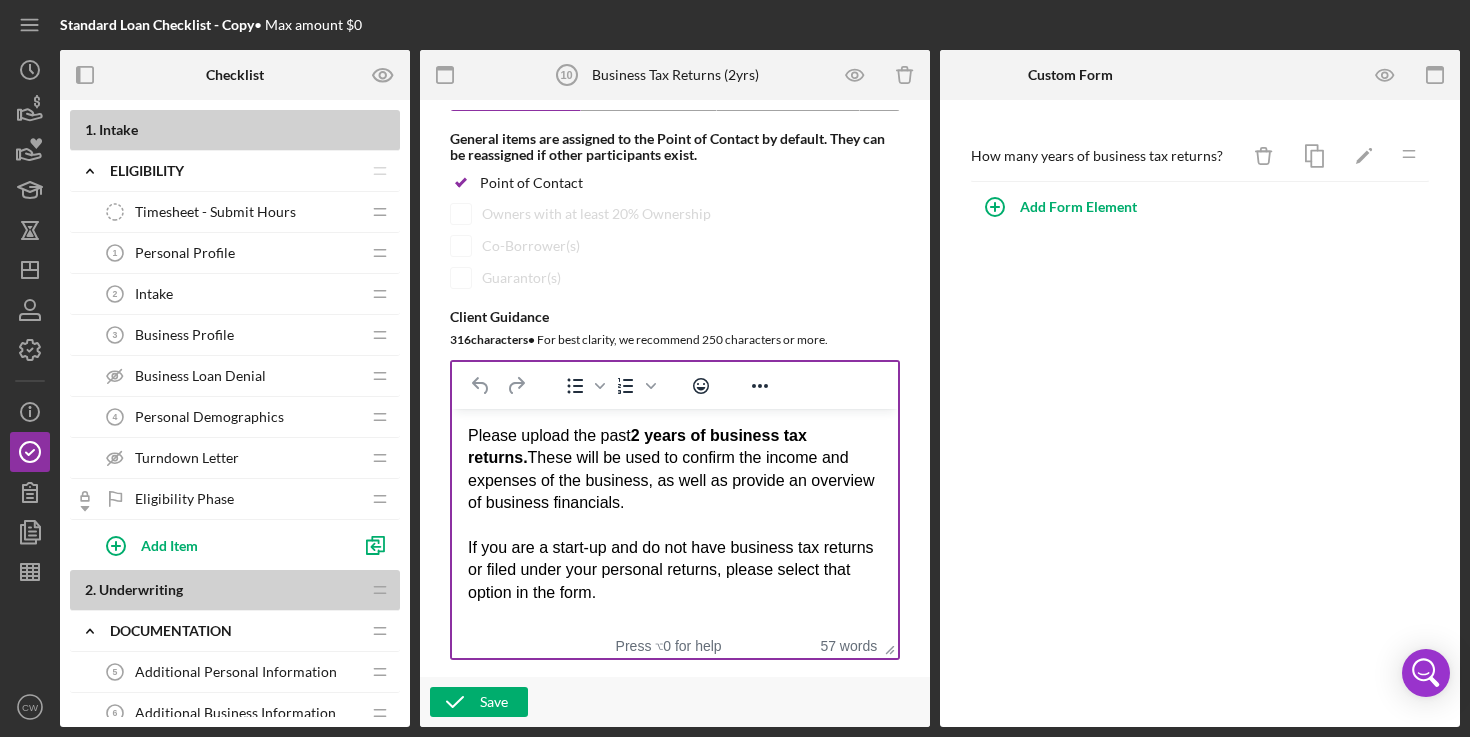 click on "Please upload the past  2 years of business tax returns.  These will be used to confirm the income and expenses of the business, as well as provide an overview of business financials." at bounding box center (675, 470) 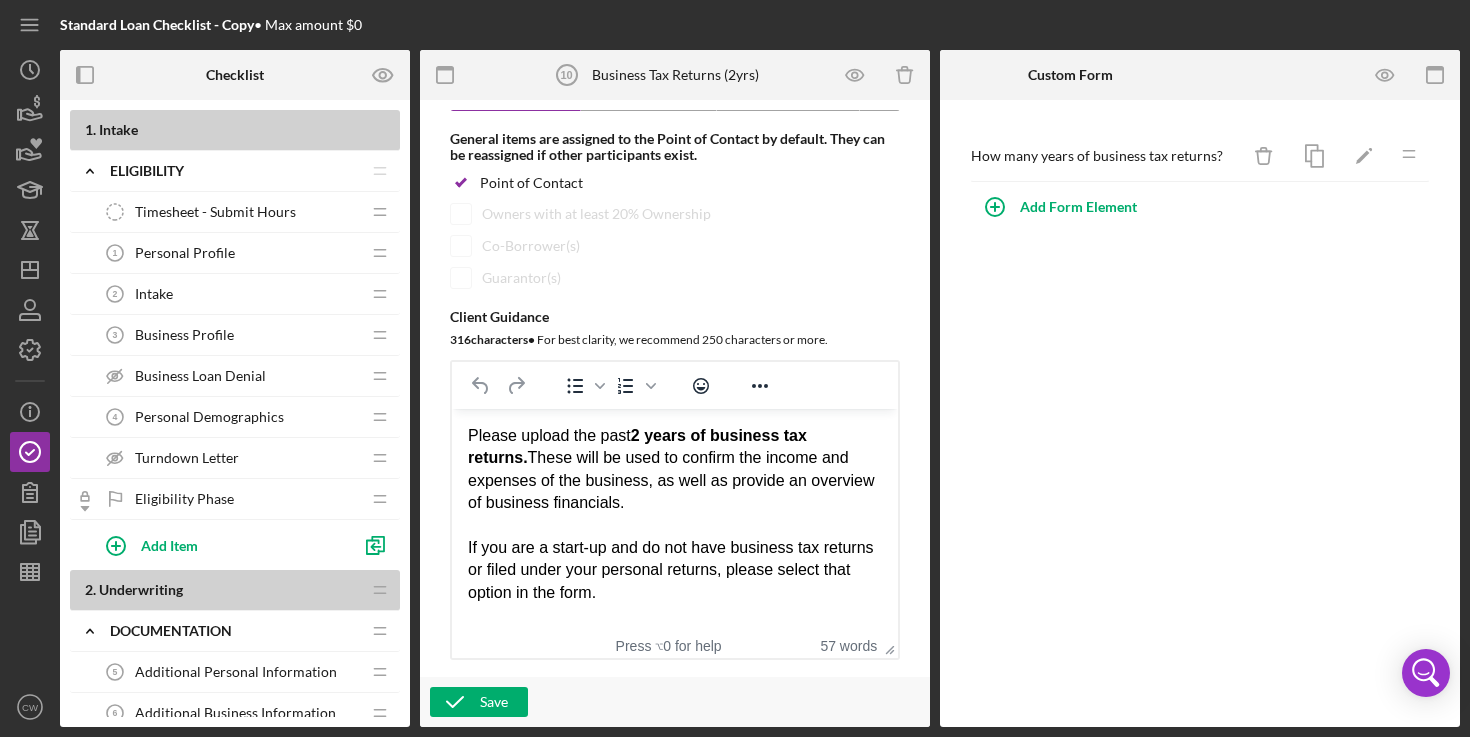 type 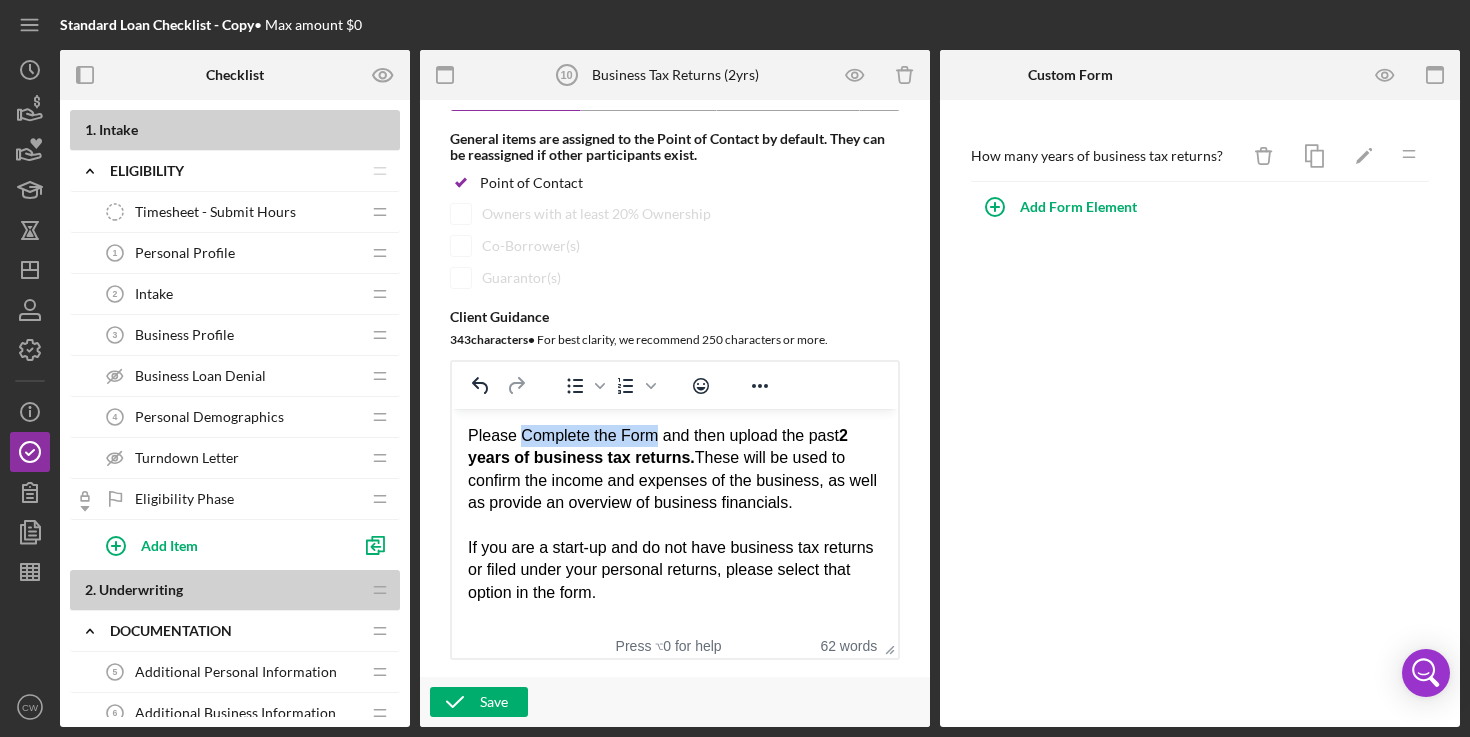 drag, startPoint x: 521, startPoint y: 434, endPoint x: 656, endPoint y: 434, distance: 135 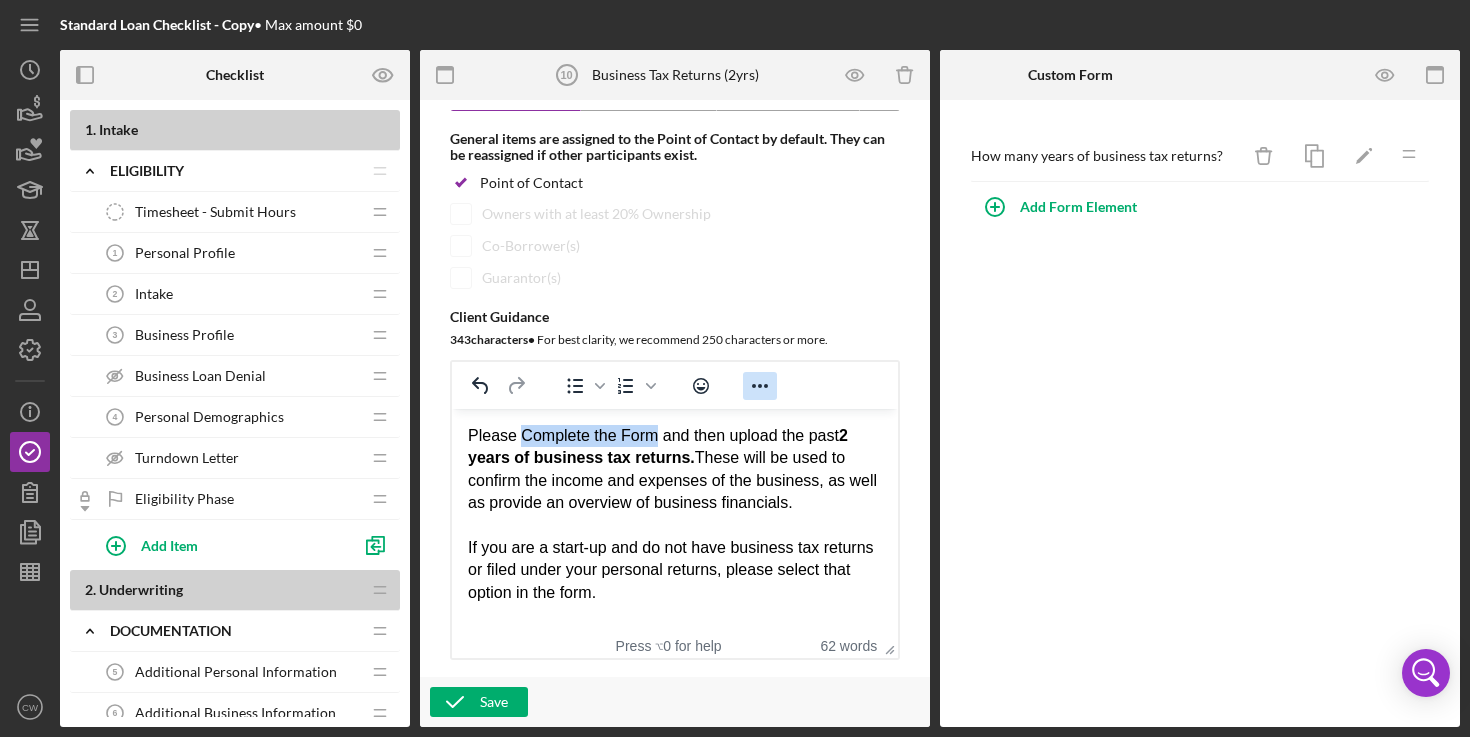 click 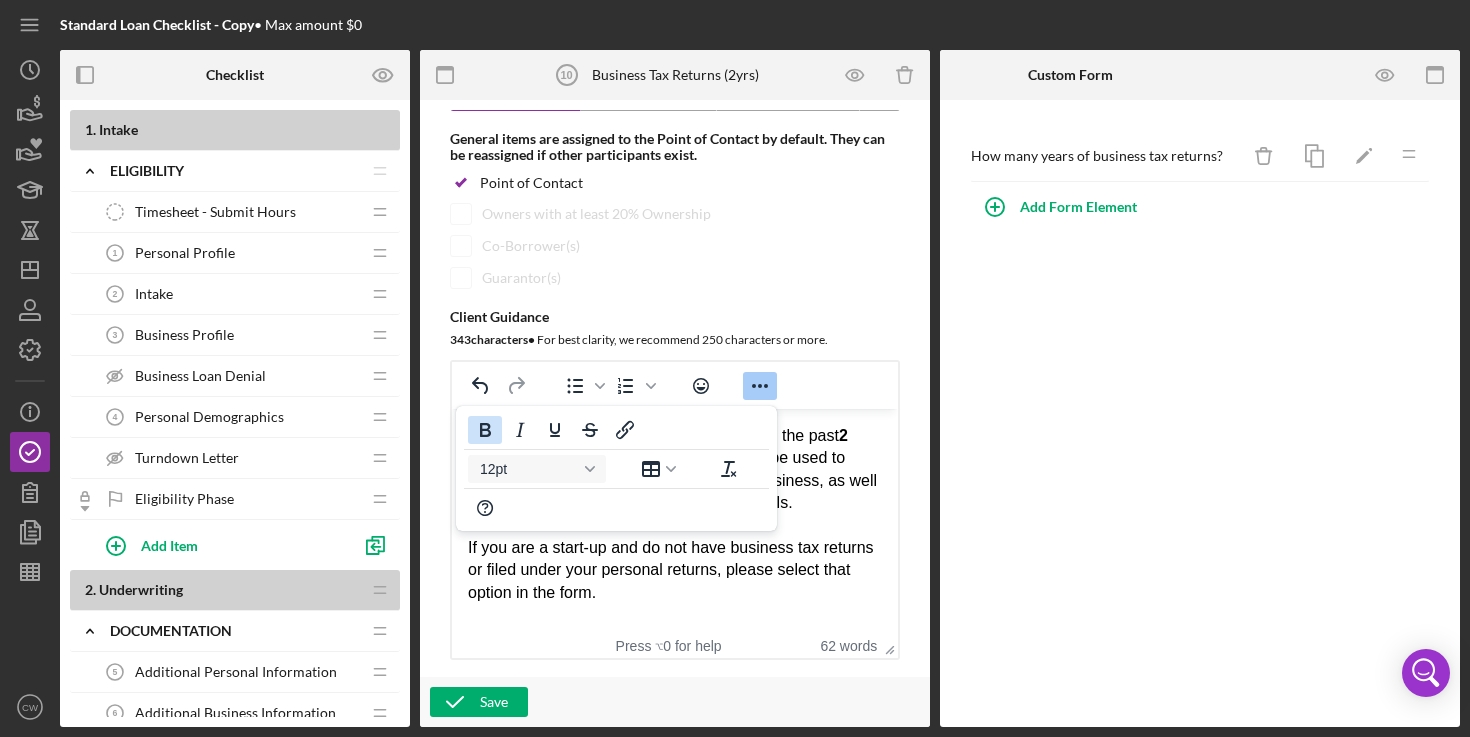 click 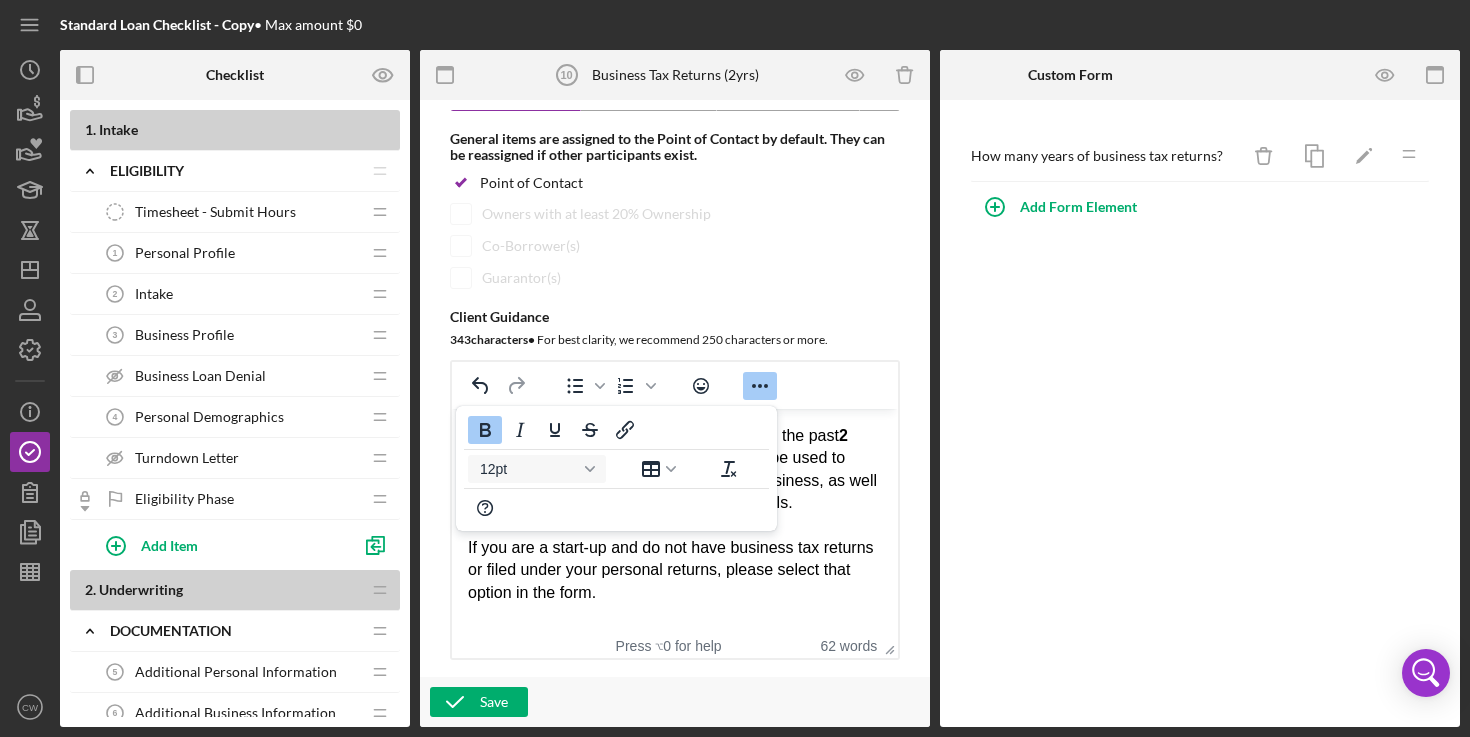 click on "If you are a start-up and do not have business tax returns or filed under your personal returns, please select that option in the form." at bounding box center (675, 570) 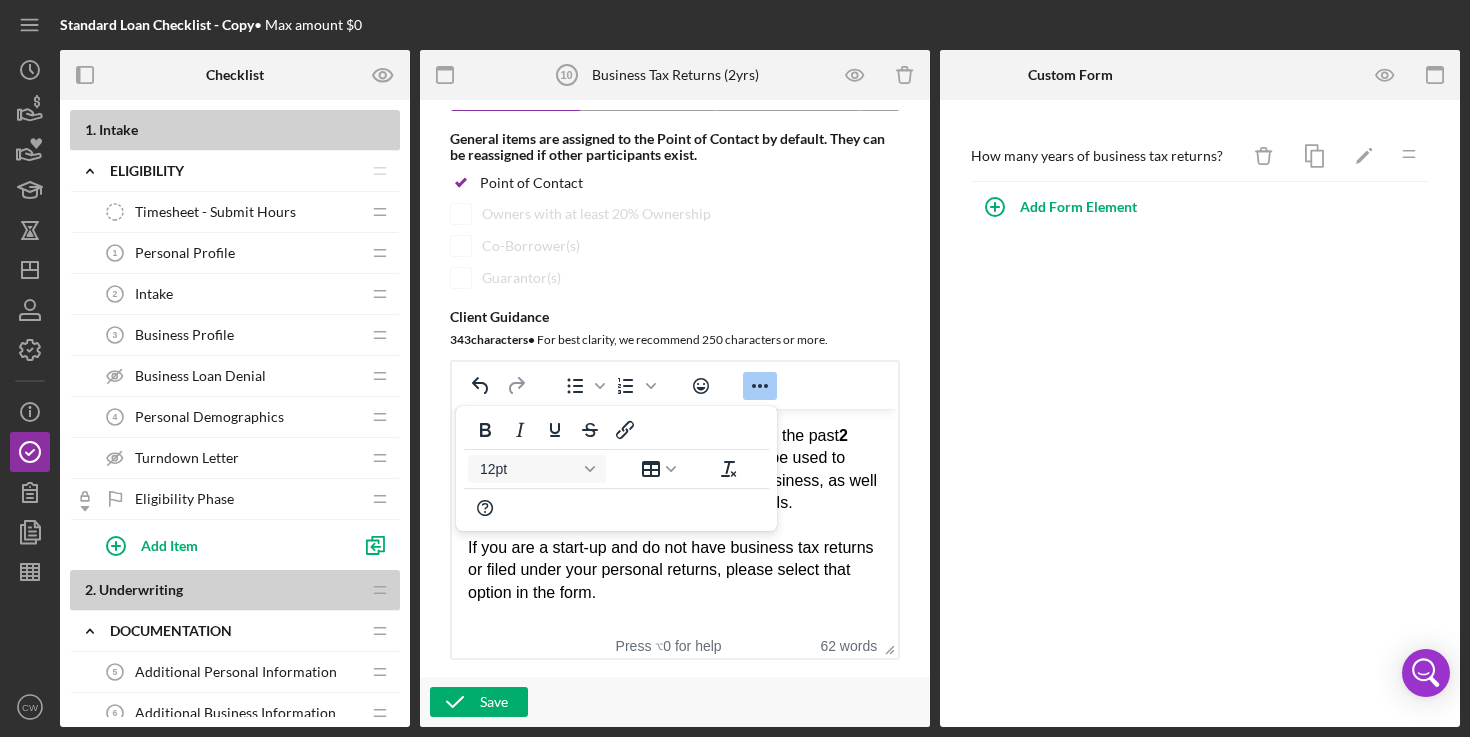 click on "Client Guidance" at bounding box center (675, 317) 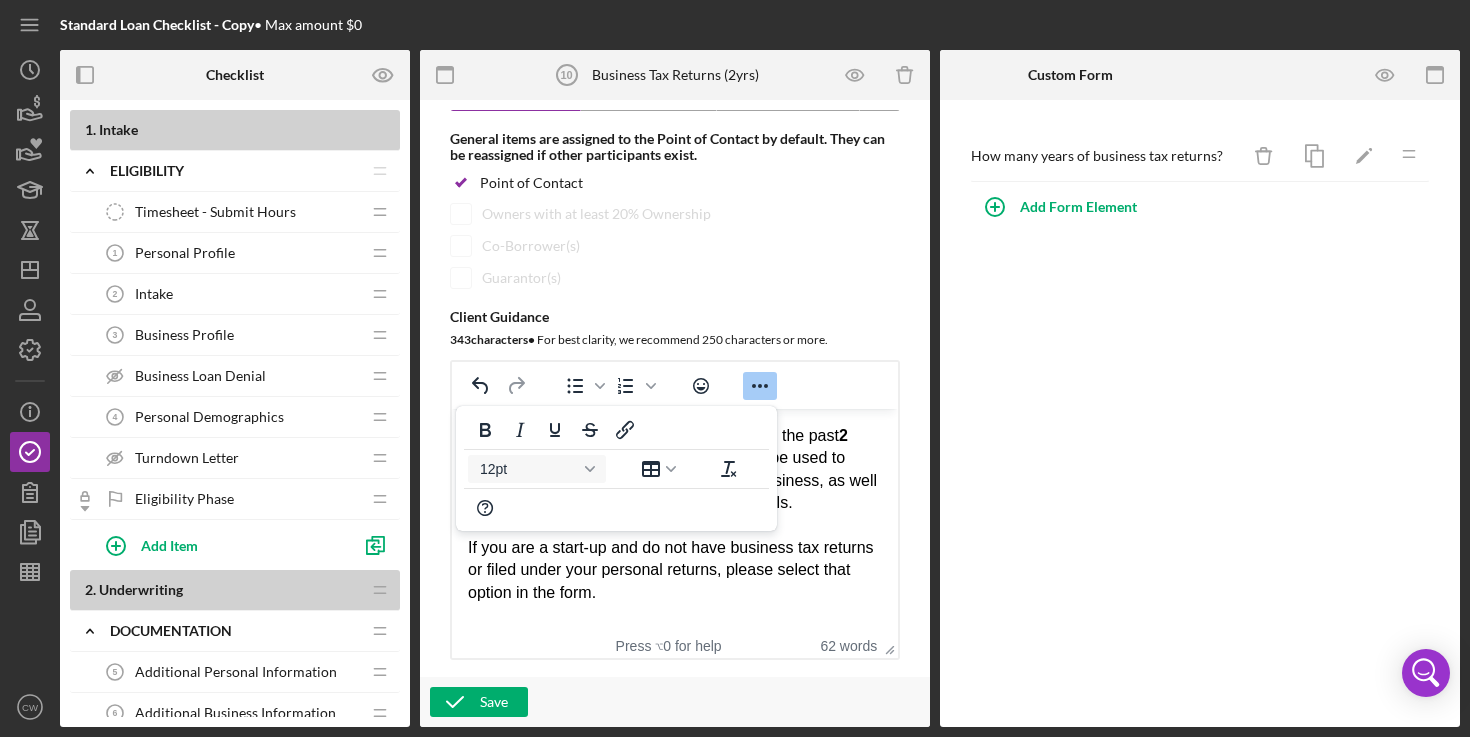 click 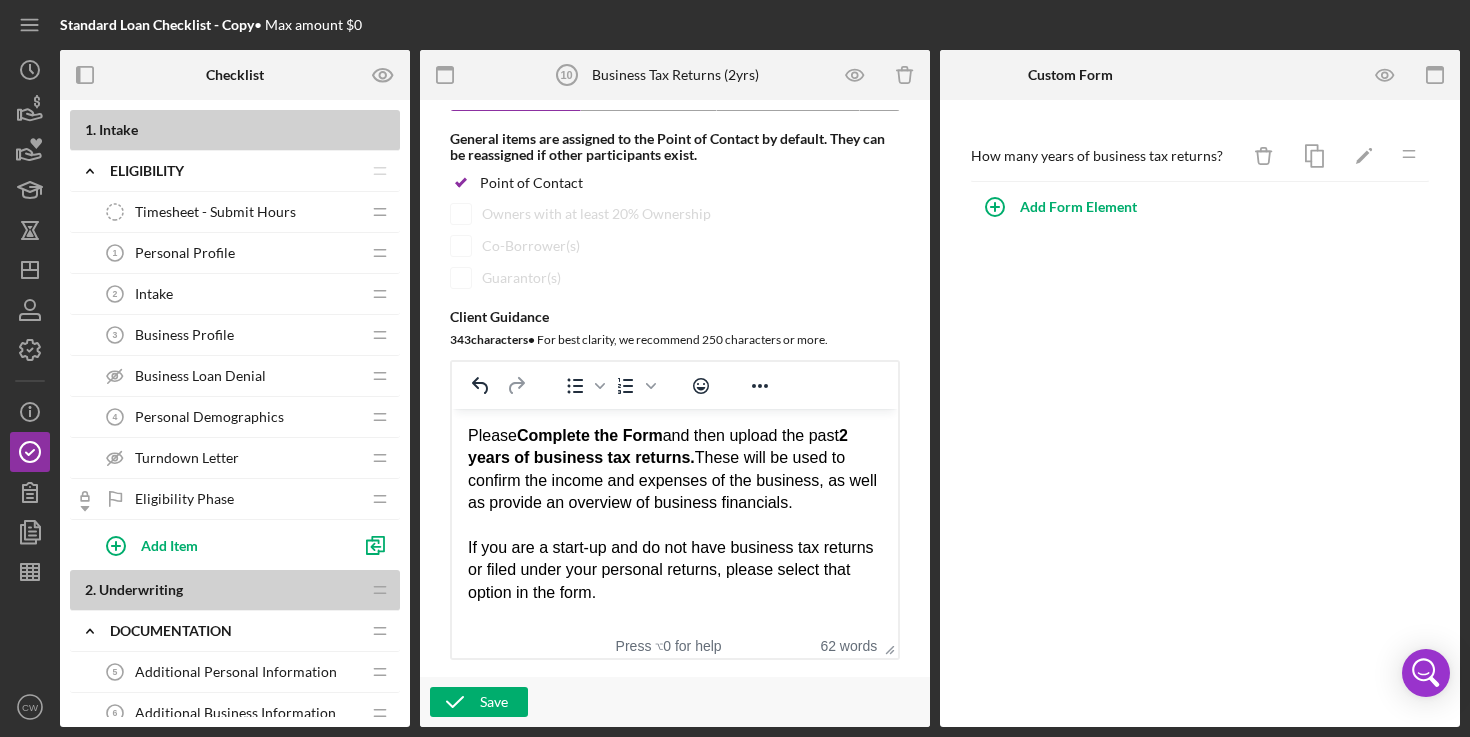 click on "Please  Complete the Form  and then upload the past  2 years of business tax returns.  These will be used to confirm the income and expenses of the business, as well as provide an overview of business financials." at bounding box center [675, 470] 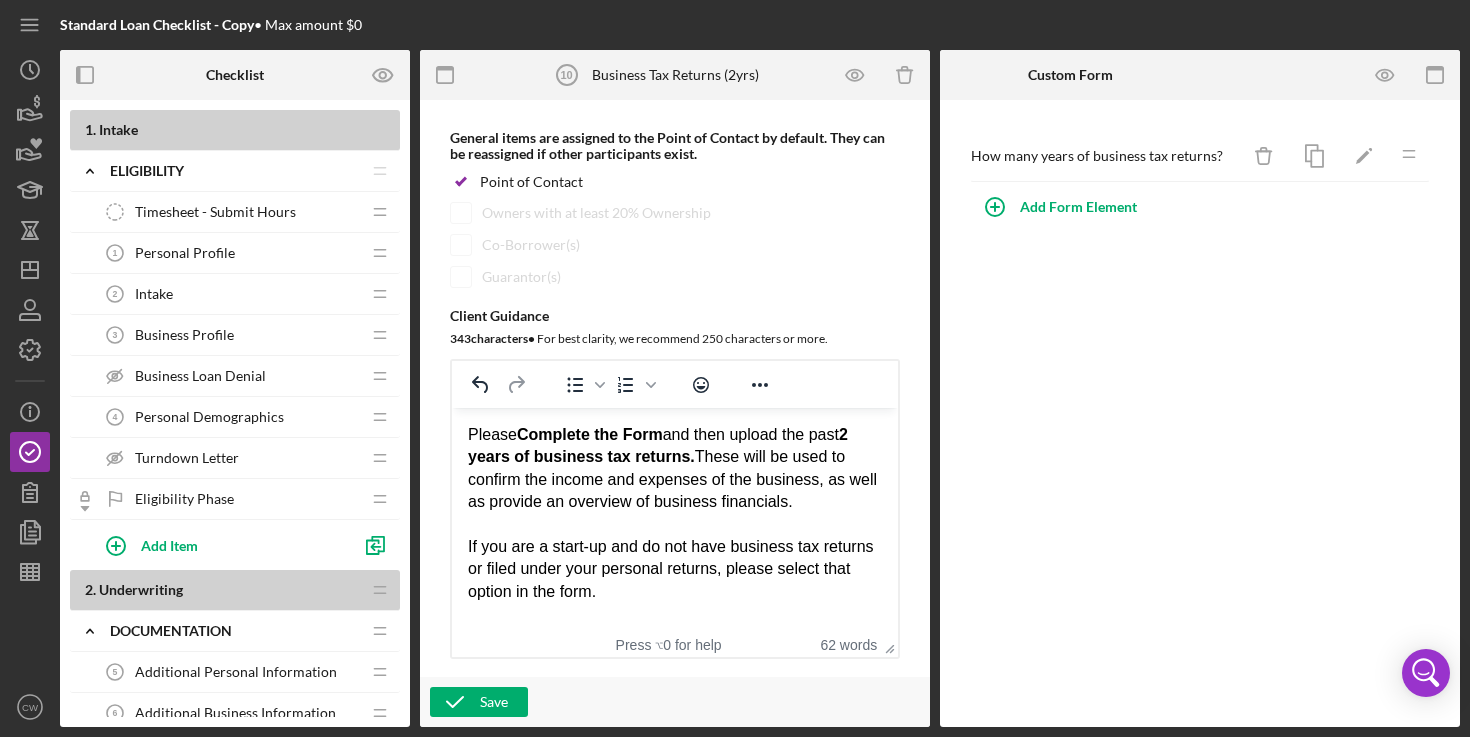 click on "2 years of business tax returns." at bounding box center [658, 445] 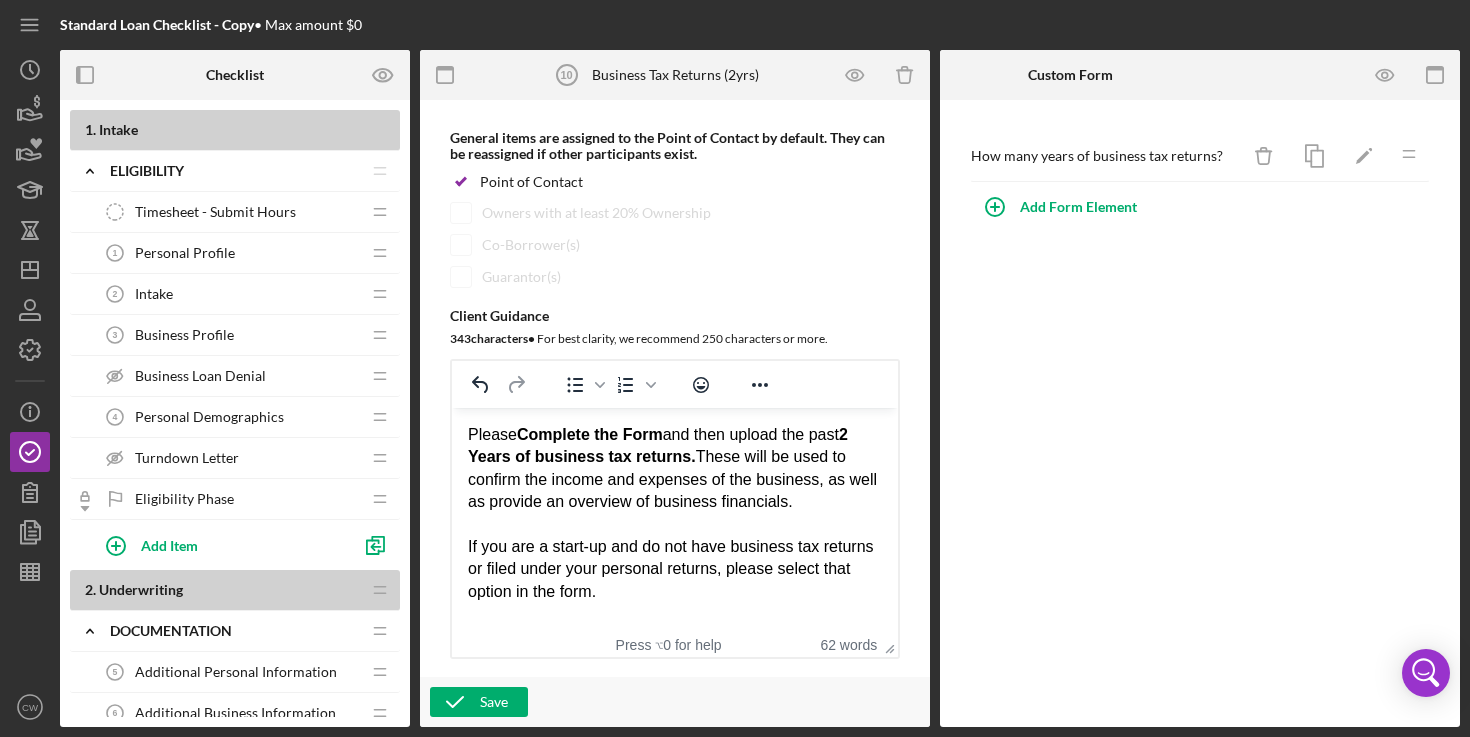 click on "2 Years of business tax returns." at bounding box center [658, 445] 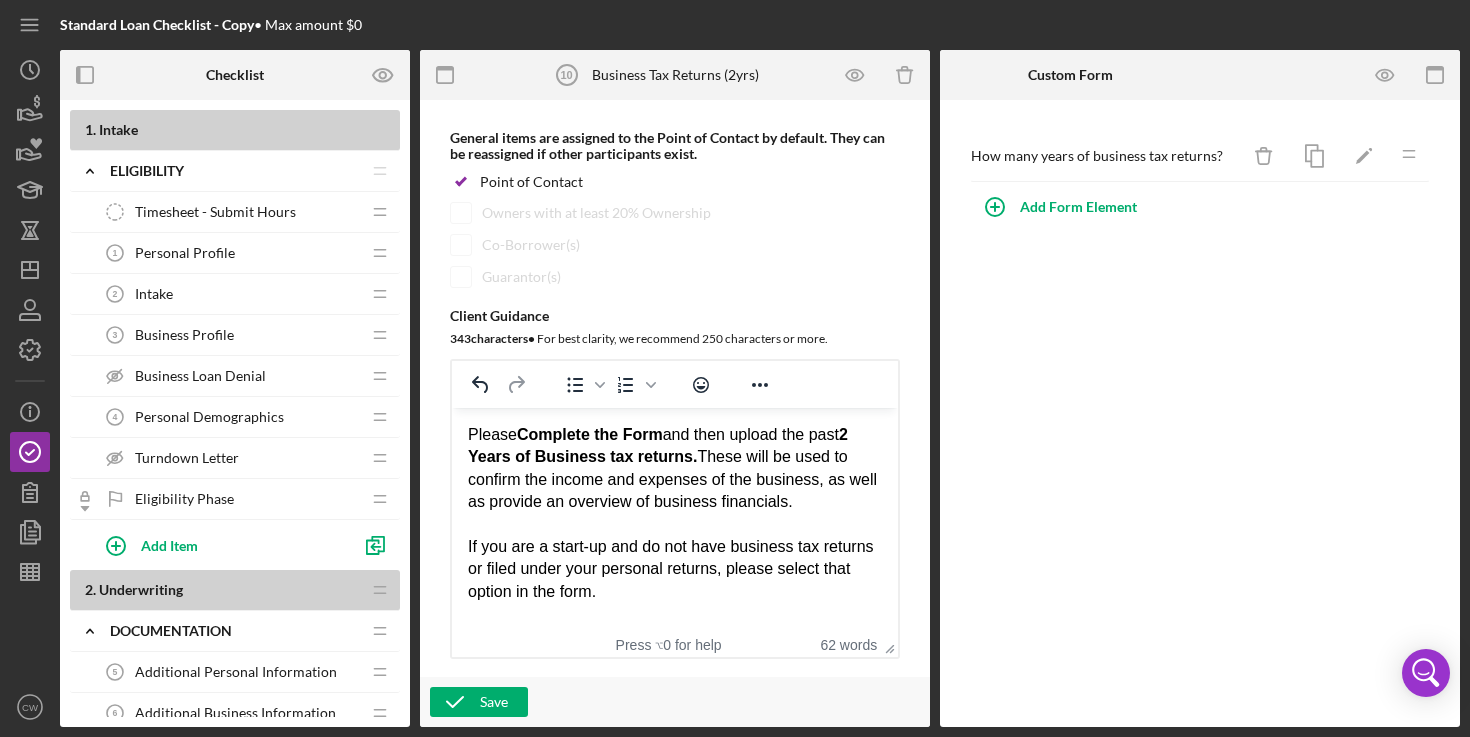 click on "2 Years of Business tax returns." at bounding box center (658, 445) 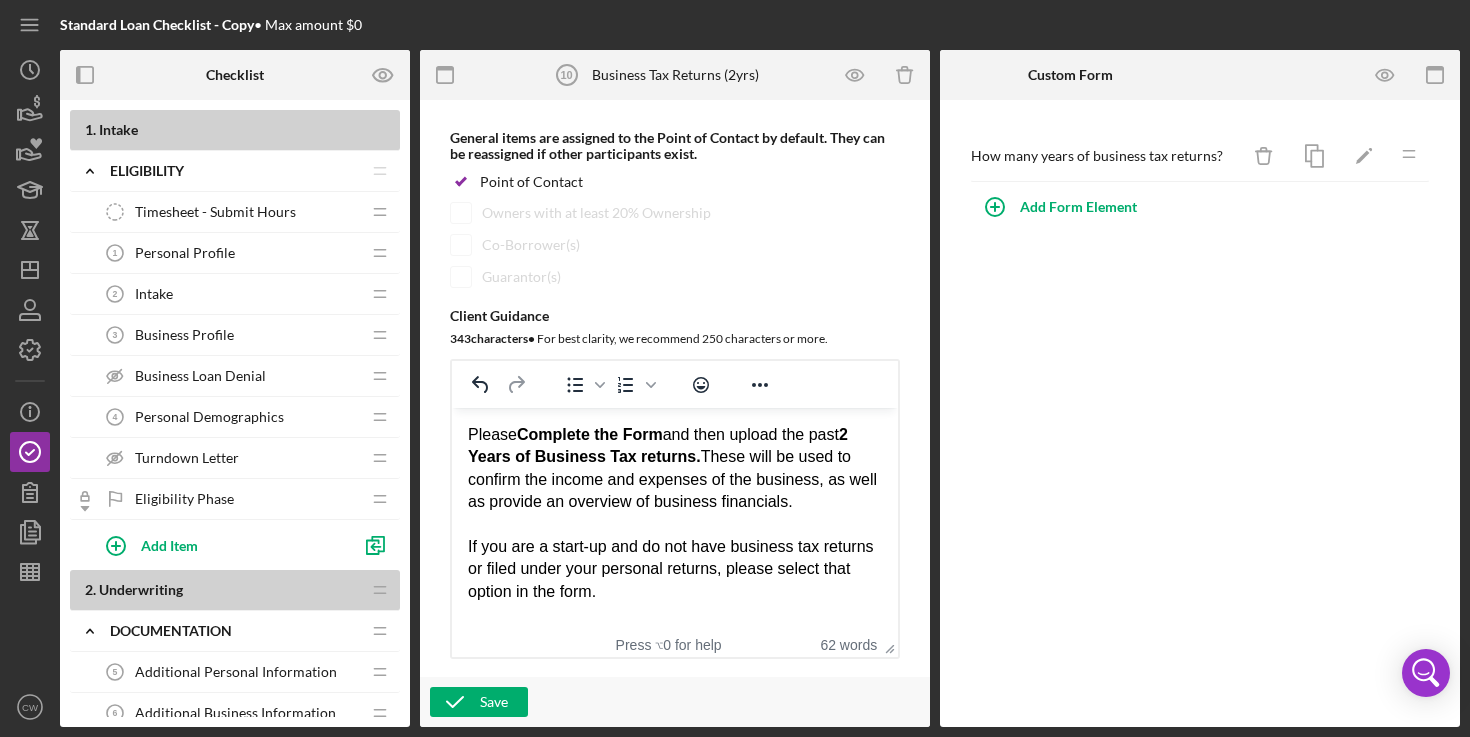 click on "2 Years of Business Tax returns." at bounding box center [658, 445] 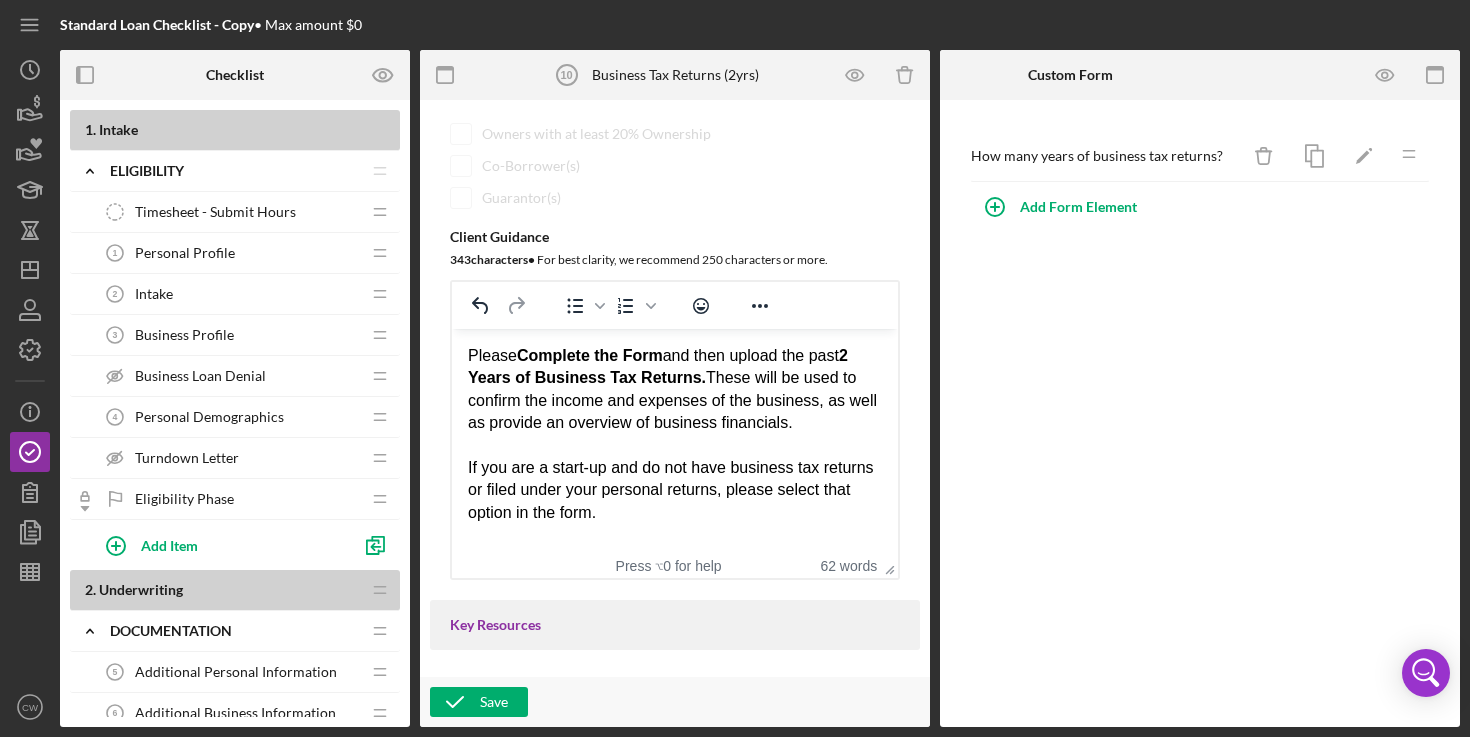 scroll, scrollTop: 330, scrollLeft: 0, axis: vertical 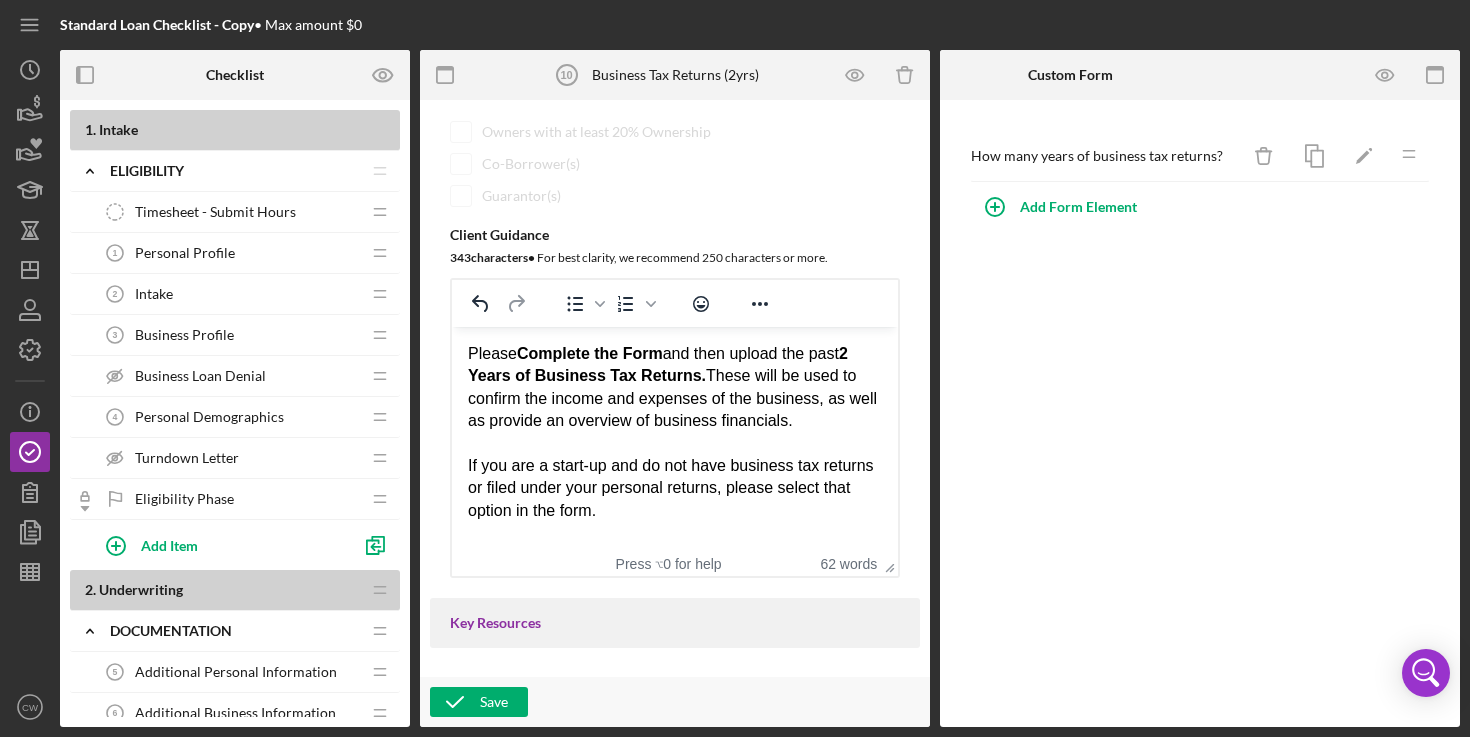 click on "If you are a start-up and do not have business tax returns or filed under your personal returns, please select that option in the form." at bounding box center [675, 488] 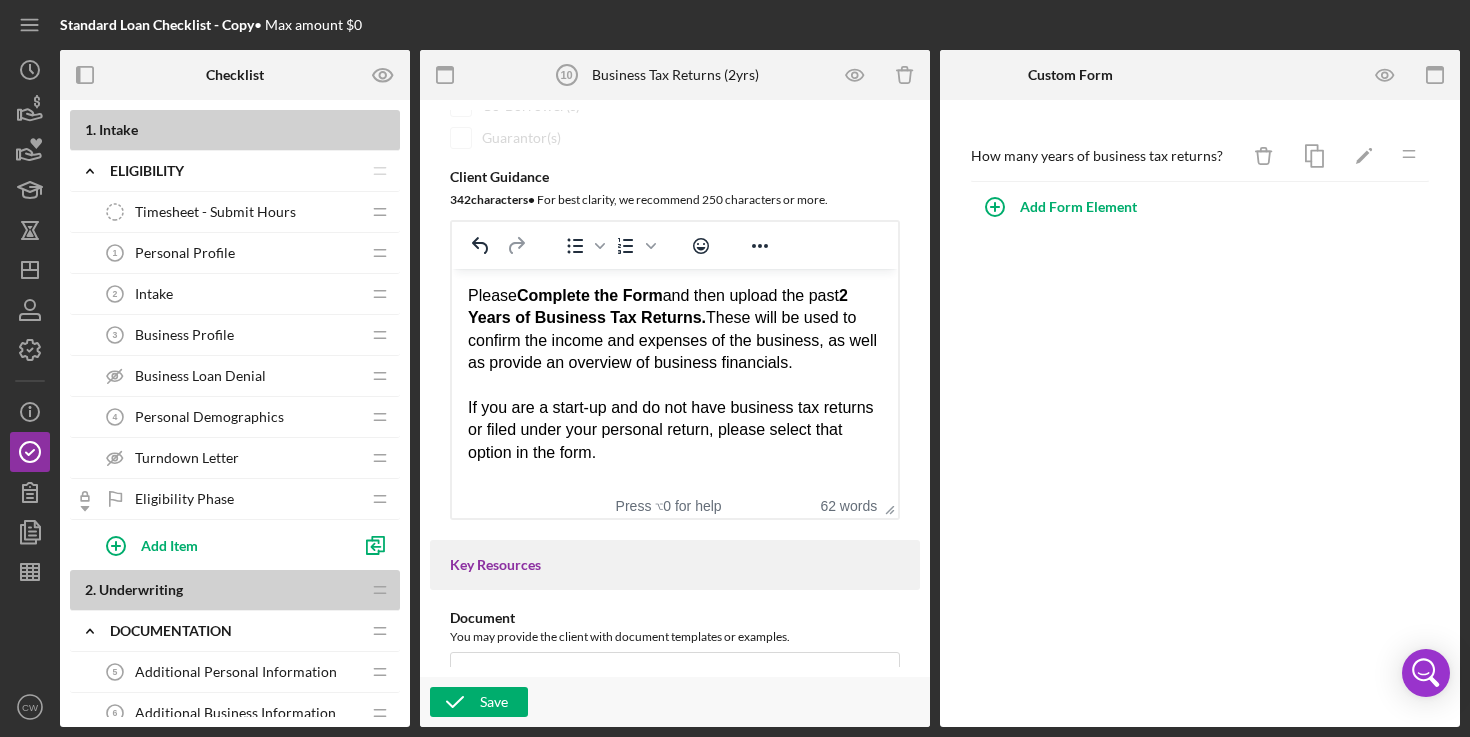 scroll, scrollTop: 390, scrollLeft: 0, axis: vertical 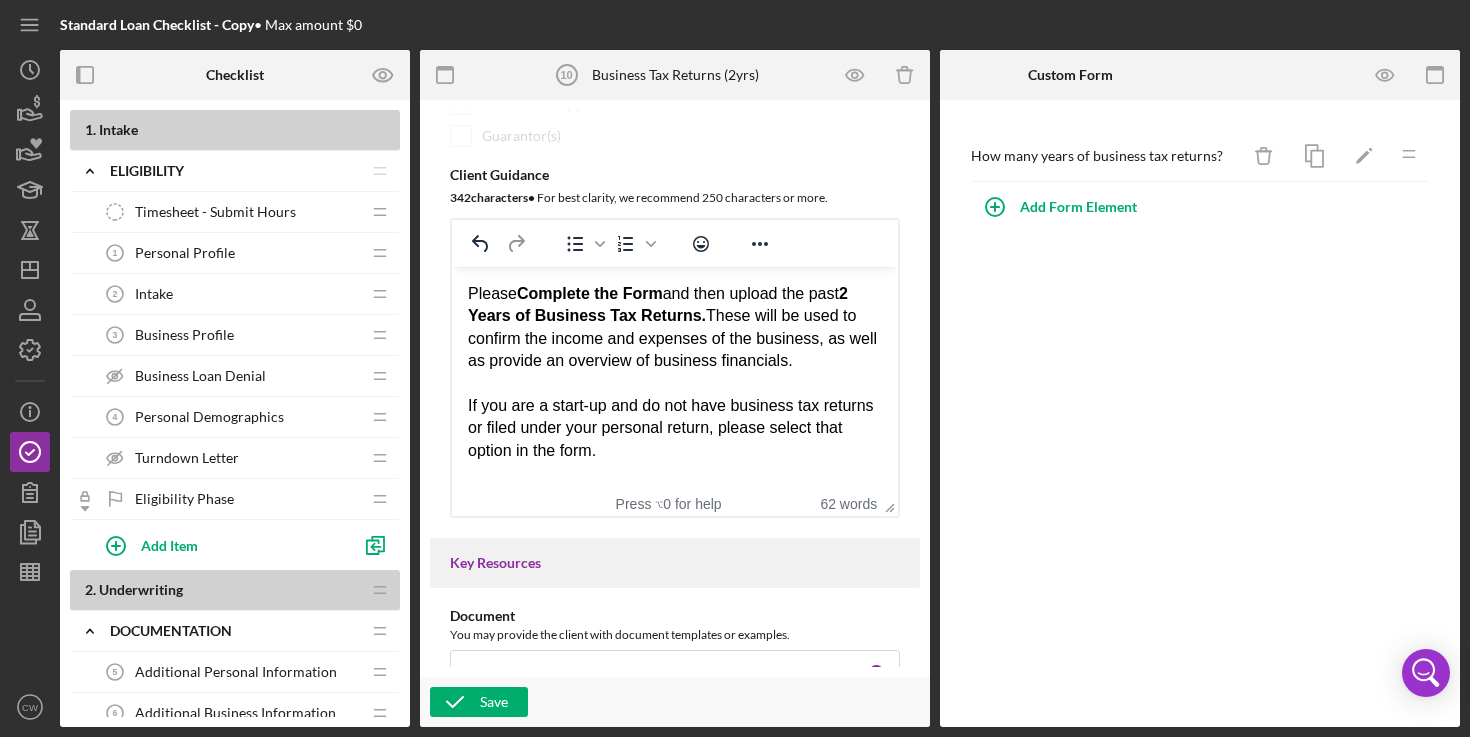 click on "If you are a start-up and do not have business tax returns or filed under your personal return, please select that option in the form." at bounding box center (675, 428) 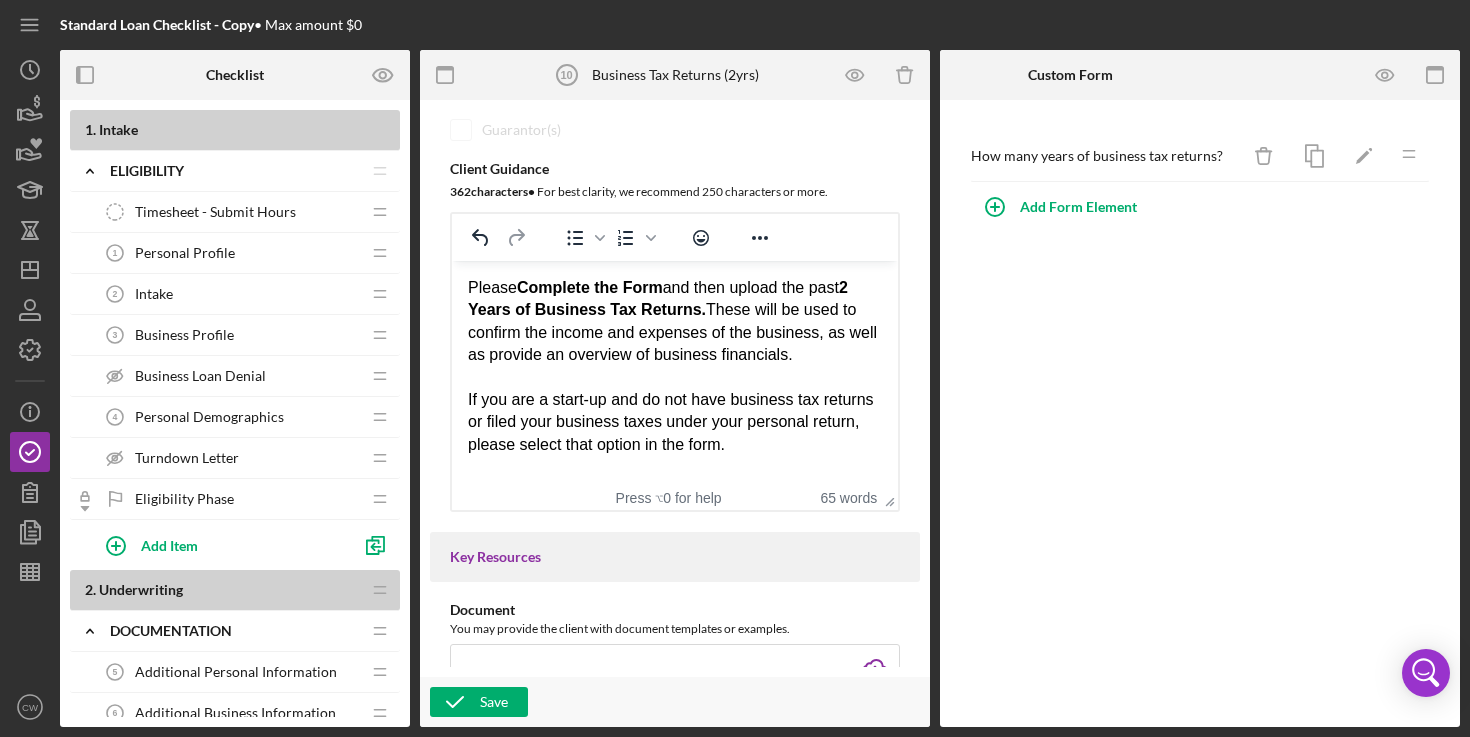 scroll, scrollTop: 397, scrollLeft: 0, axis: vertical 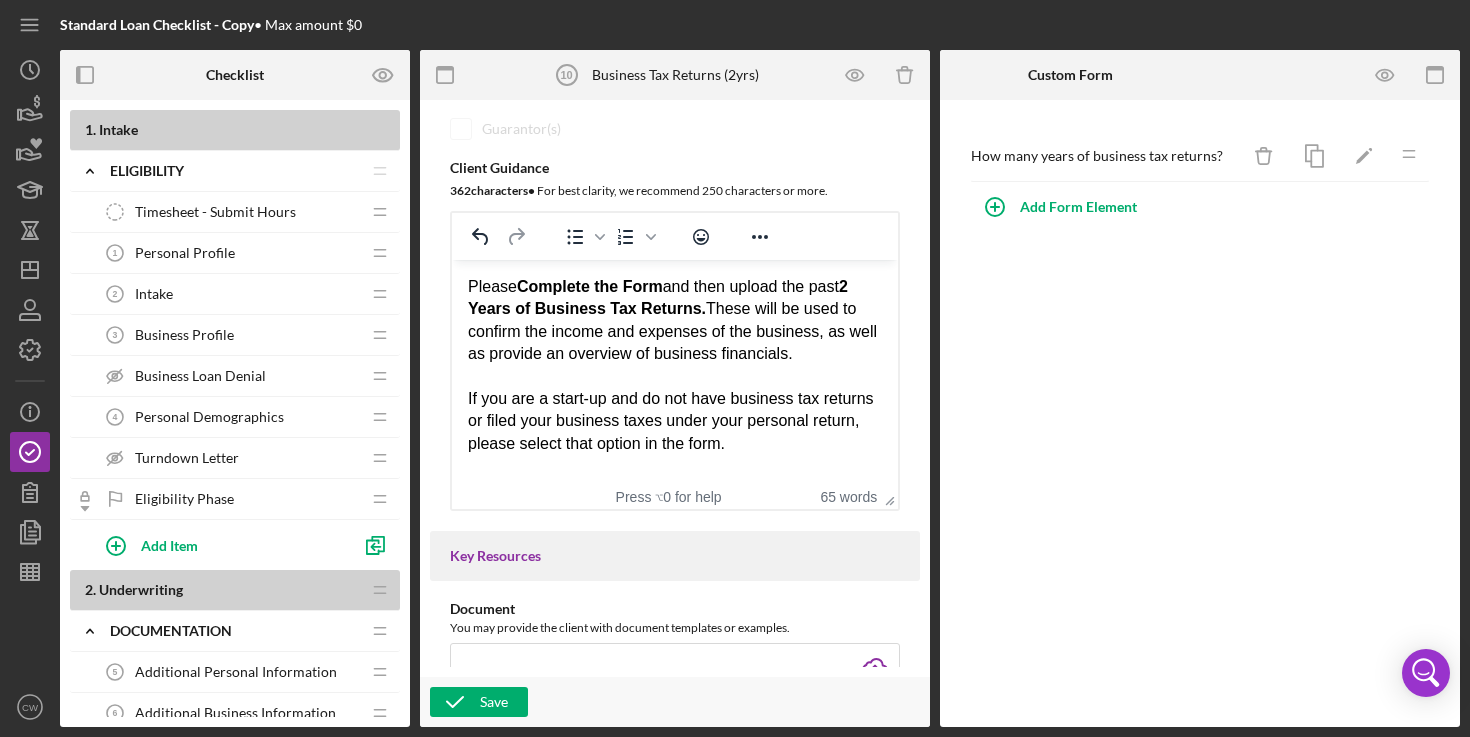 click on "If you are a start-up and do not have business tax returns or filed your business taxes under your personal return, please select that option in the form." at bounding box center [675, 421] 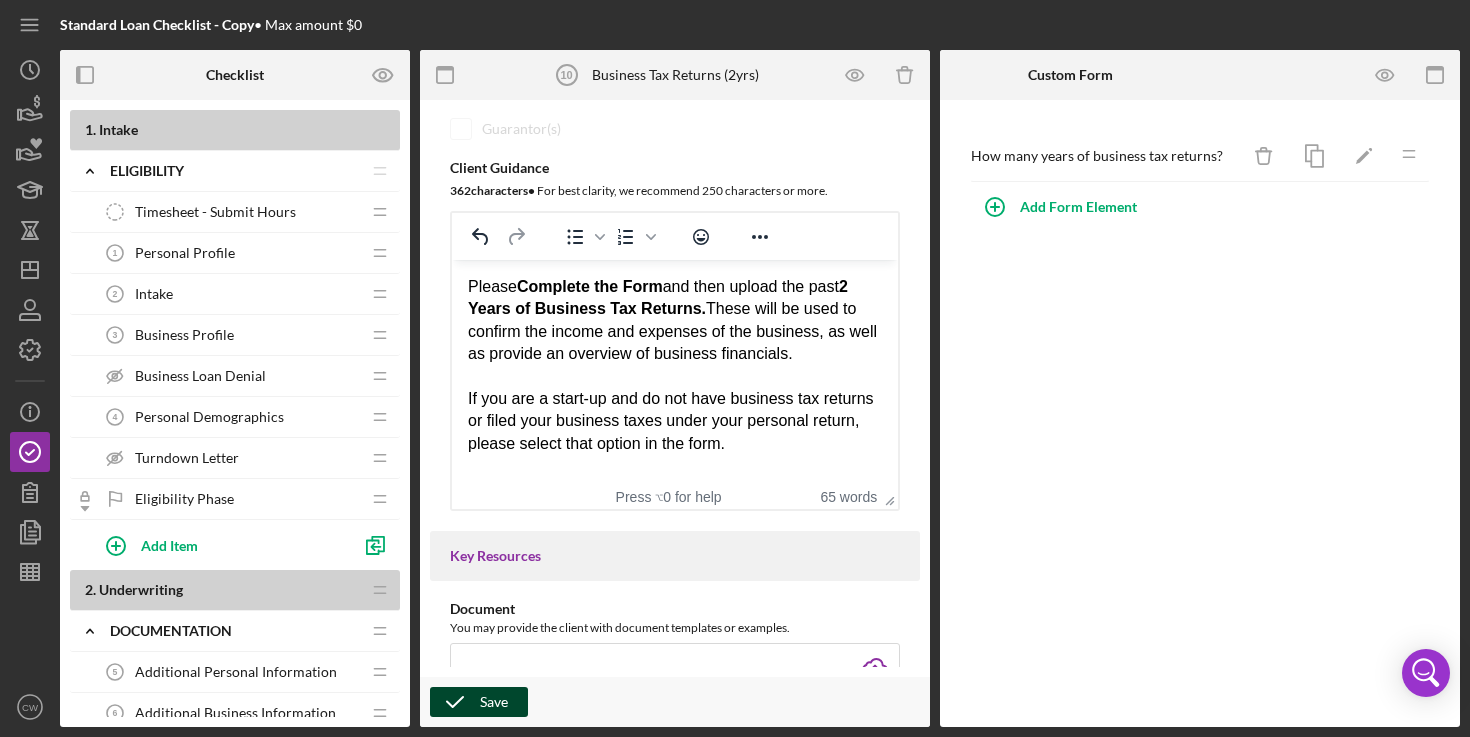 click 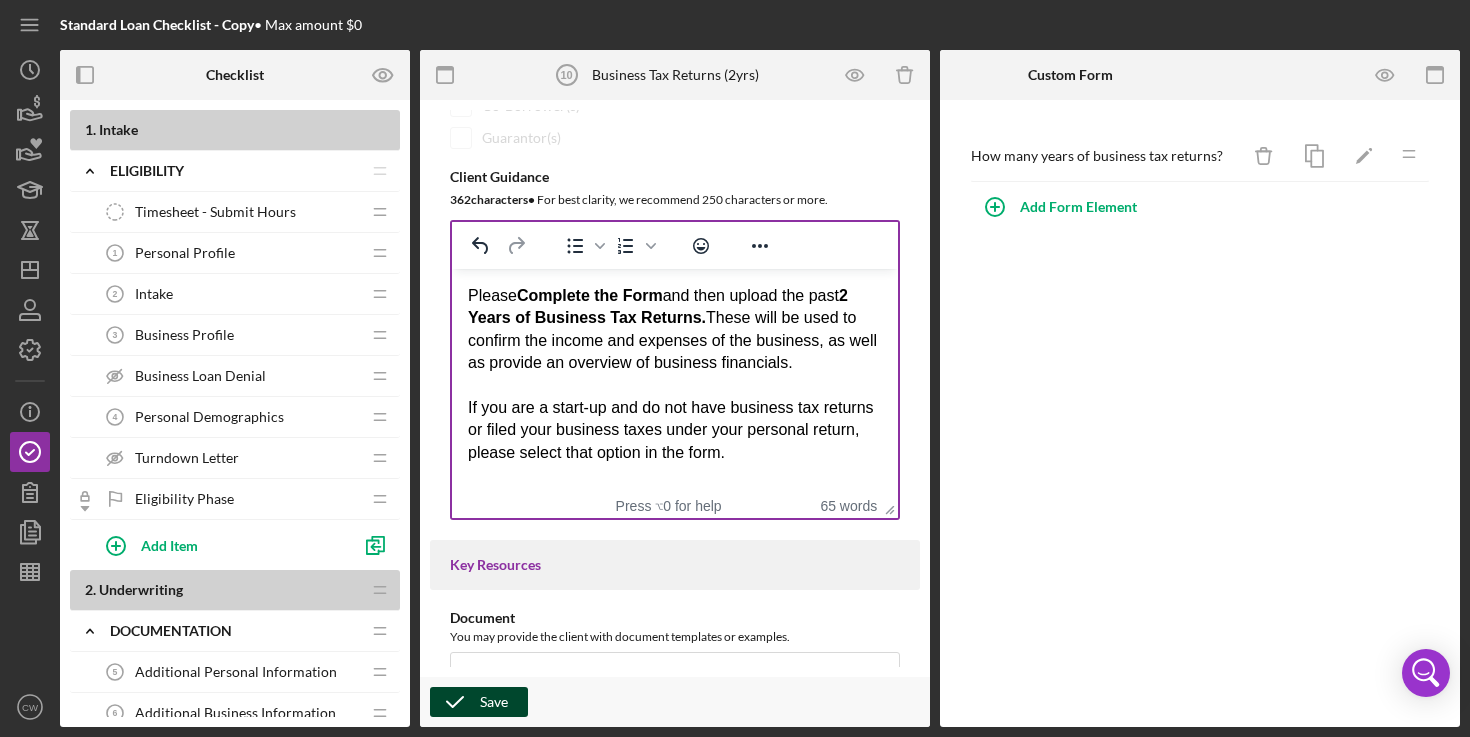 scroll, scrollTop: 0, scrollLeft: 0, axis: both 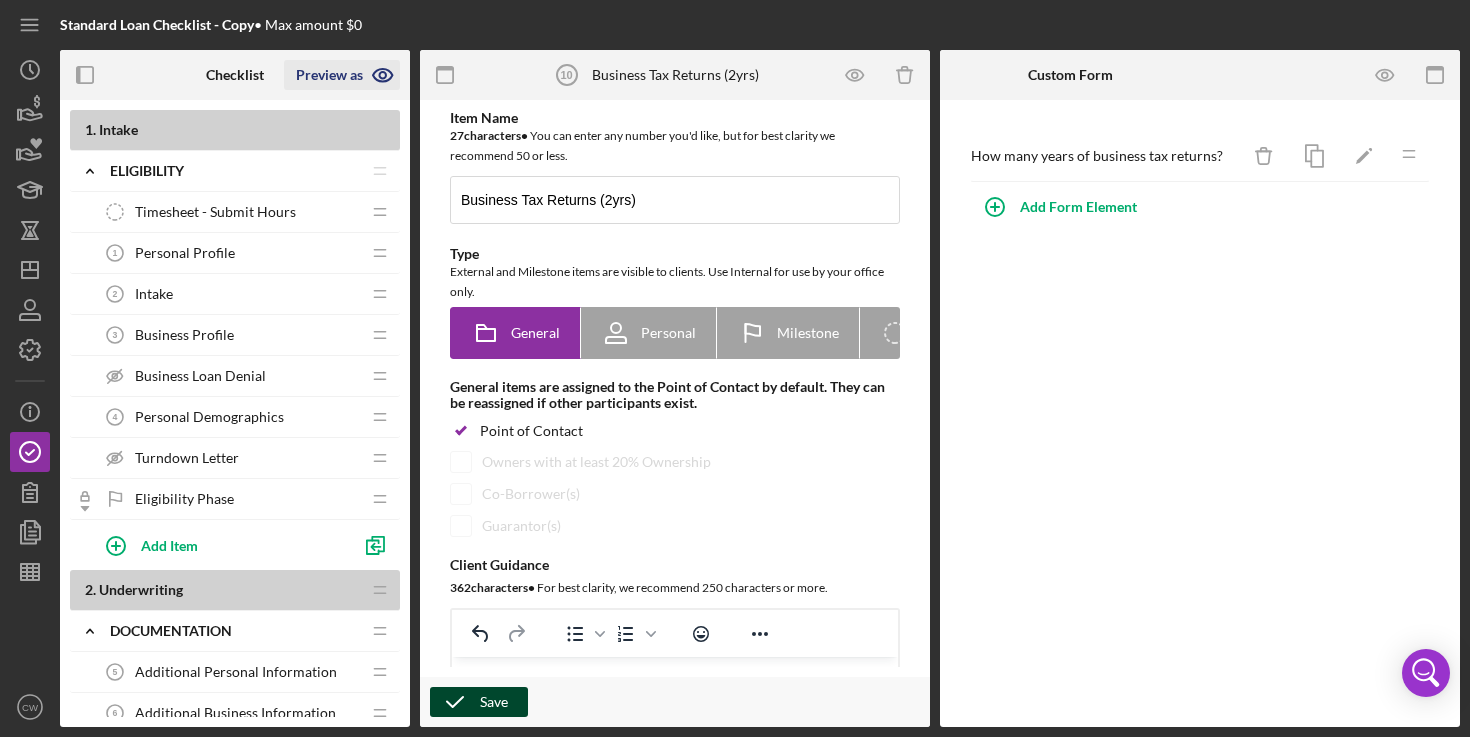 click 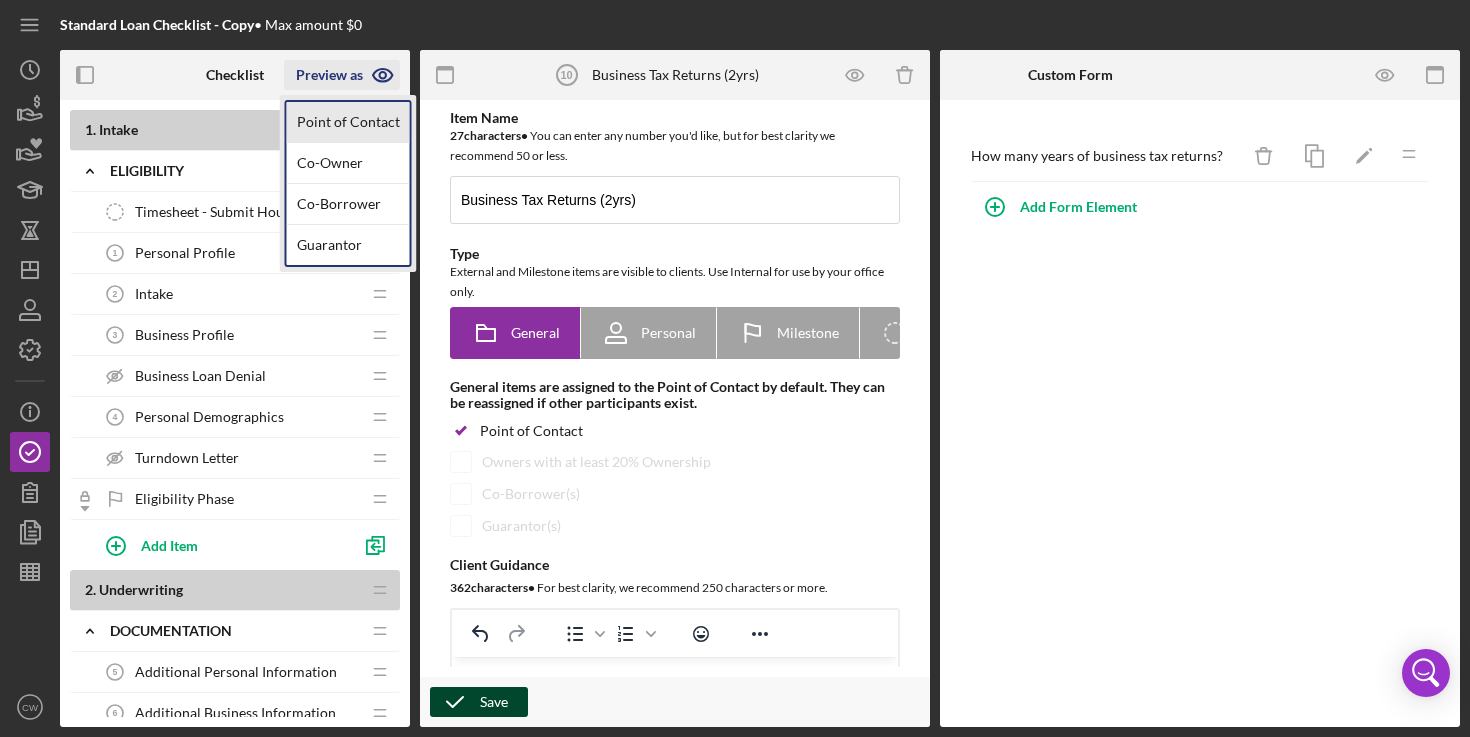 click on "Point of Contact" at bounding box center [348, 122] 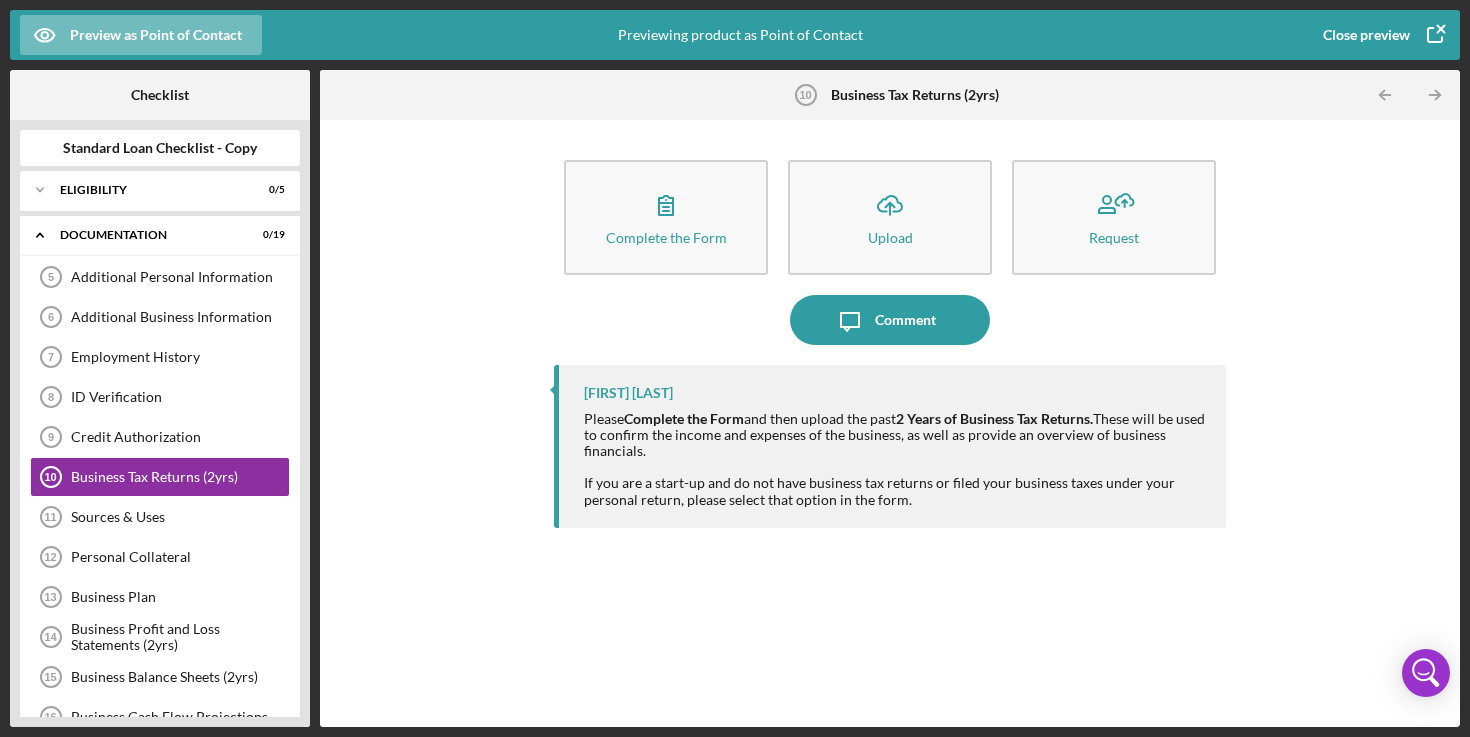 scroll, scrollTop: 33, scrollLeft: 0, axis: vertical 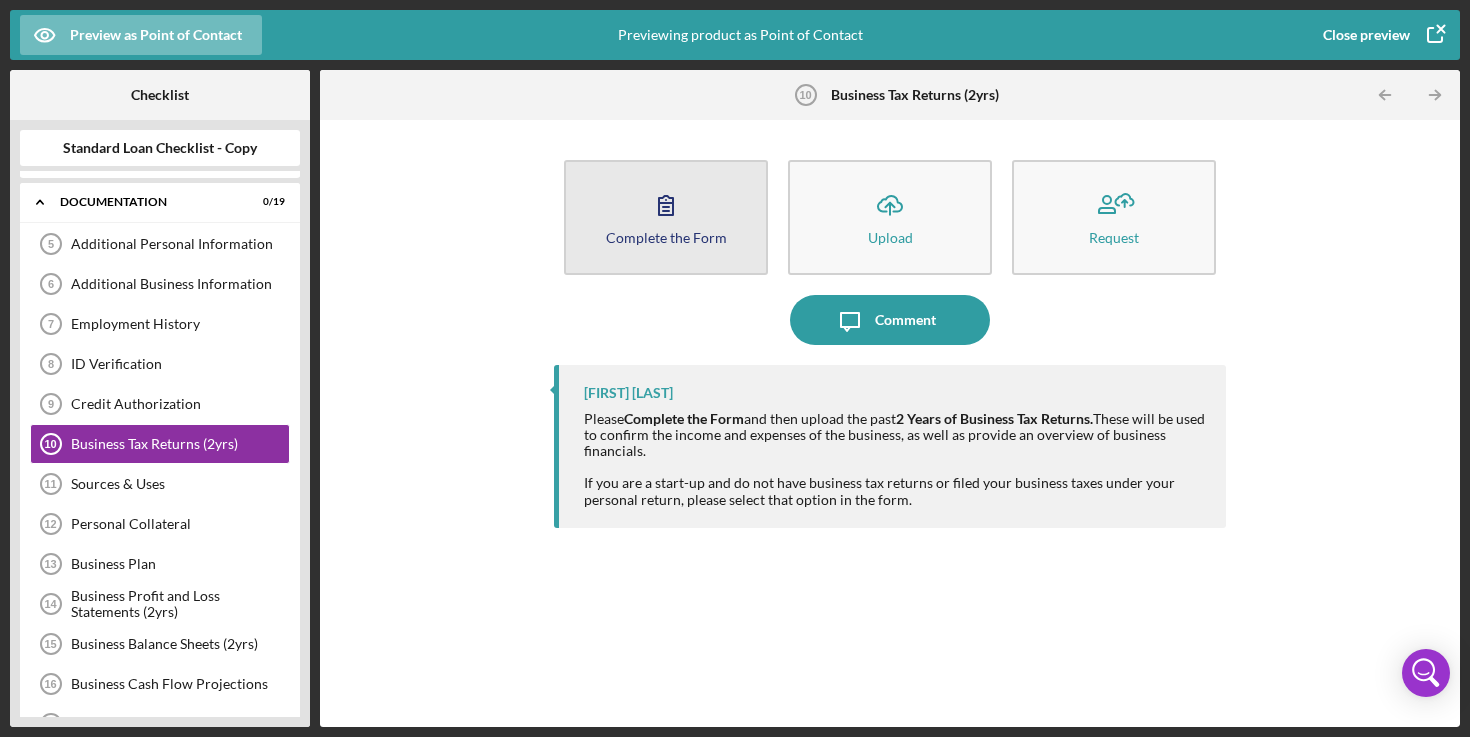 click on "Complete the Form Form" at bounding box center (666, 217) 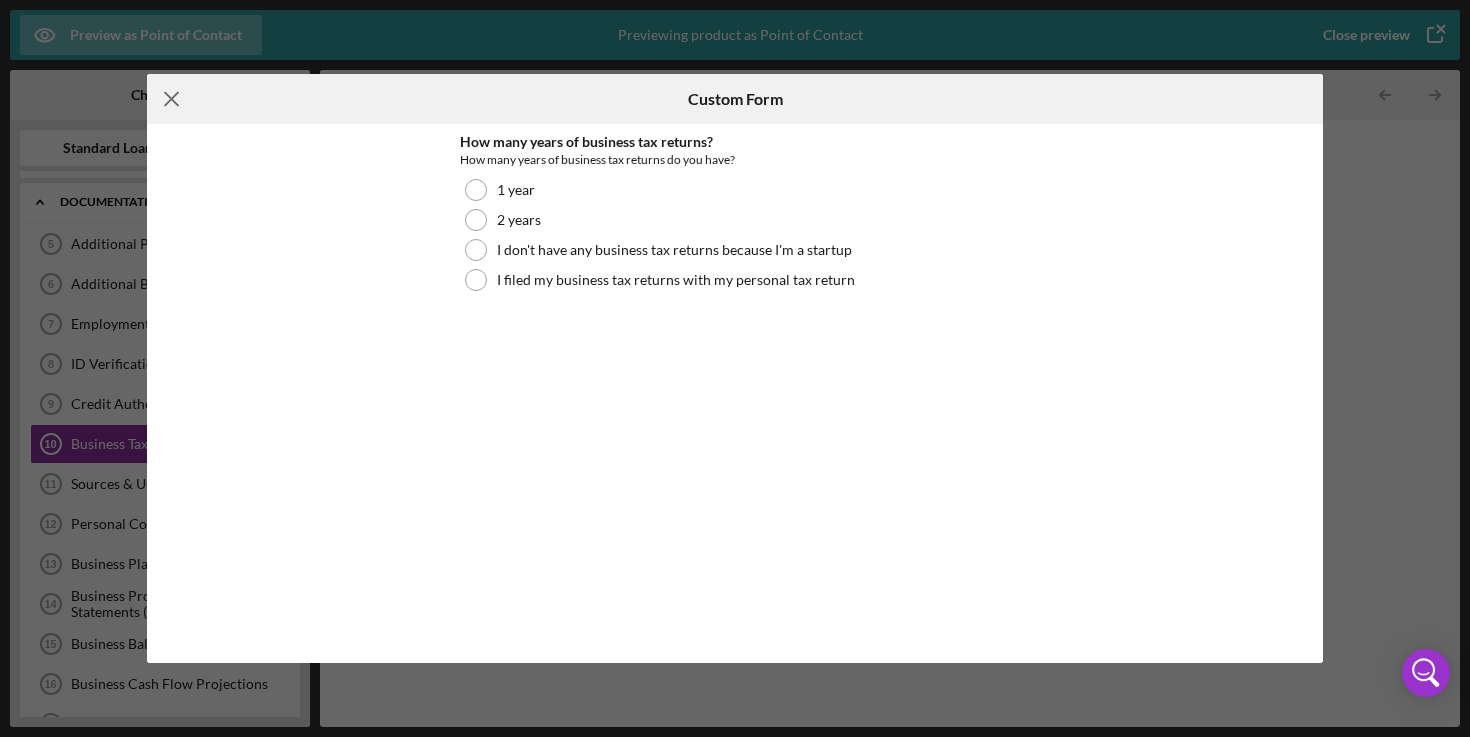 click on "Icon/Menu Close" 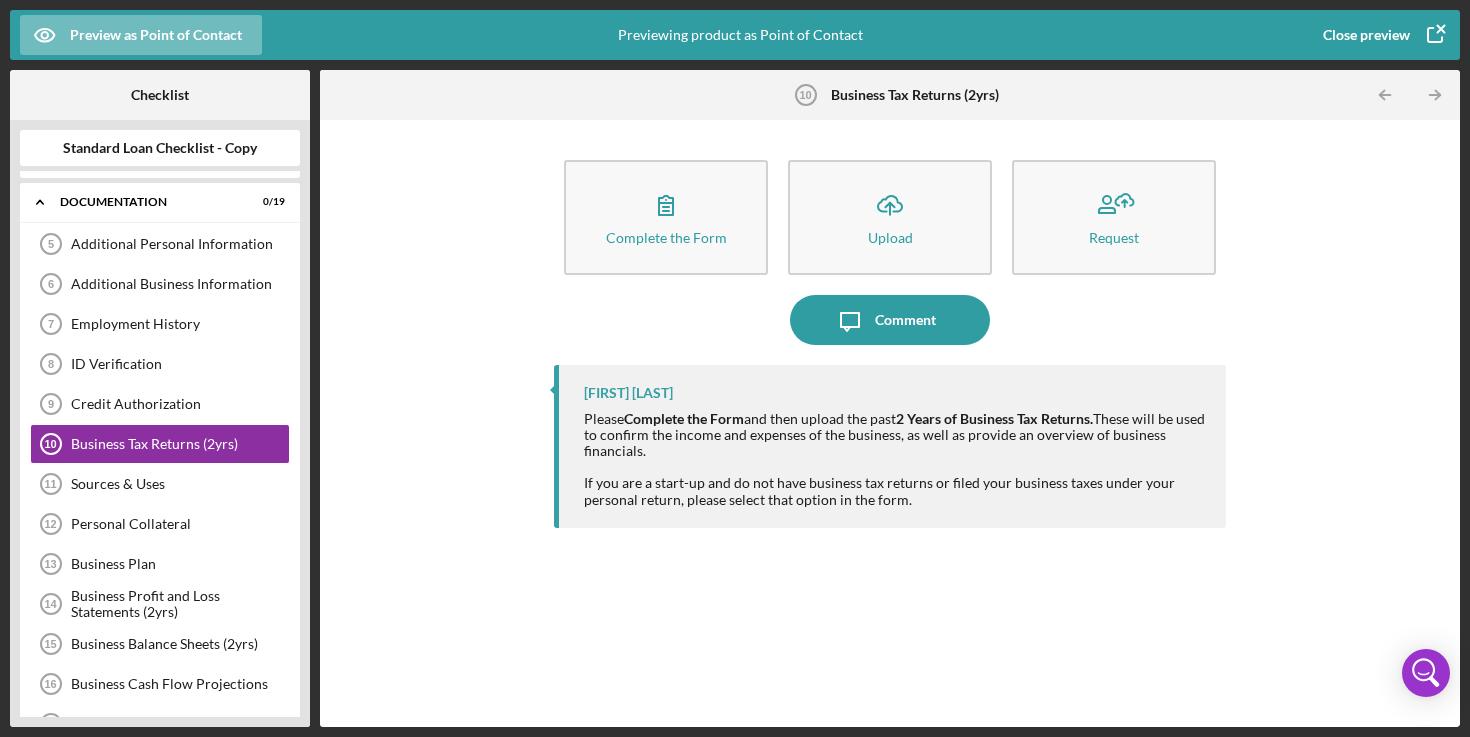 click 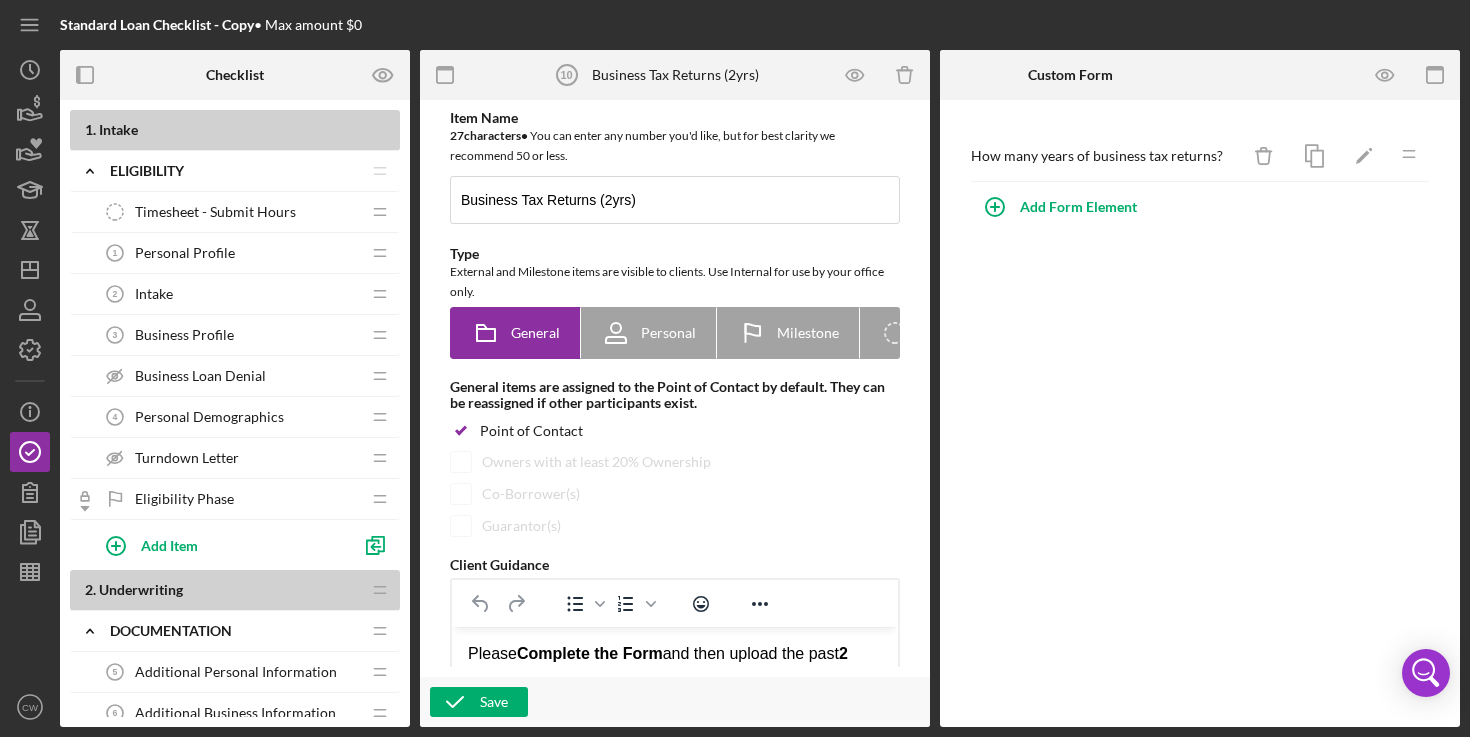 scroll, scrollTop: 0, scrollLeft: 0, axis: both 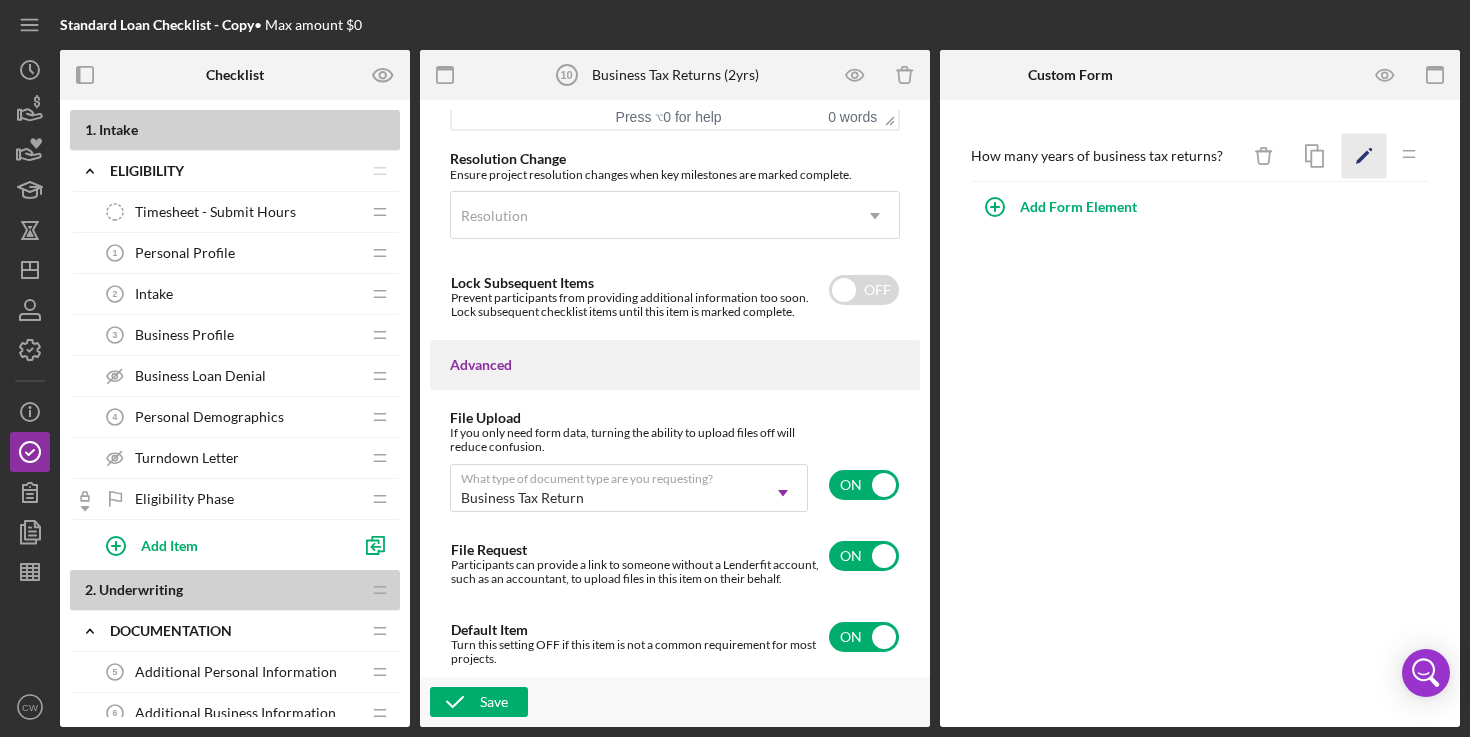 click 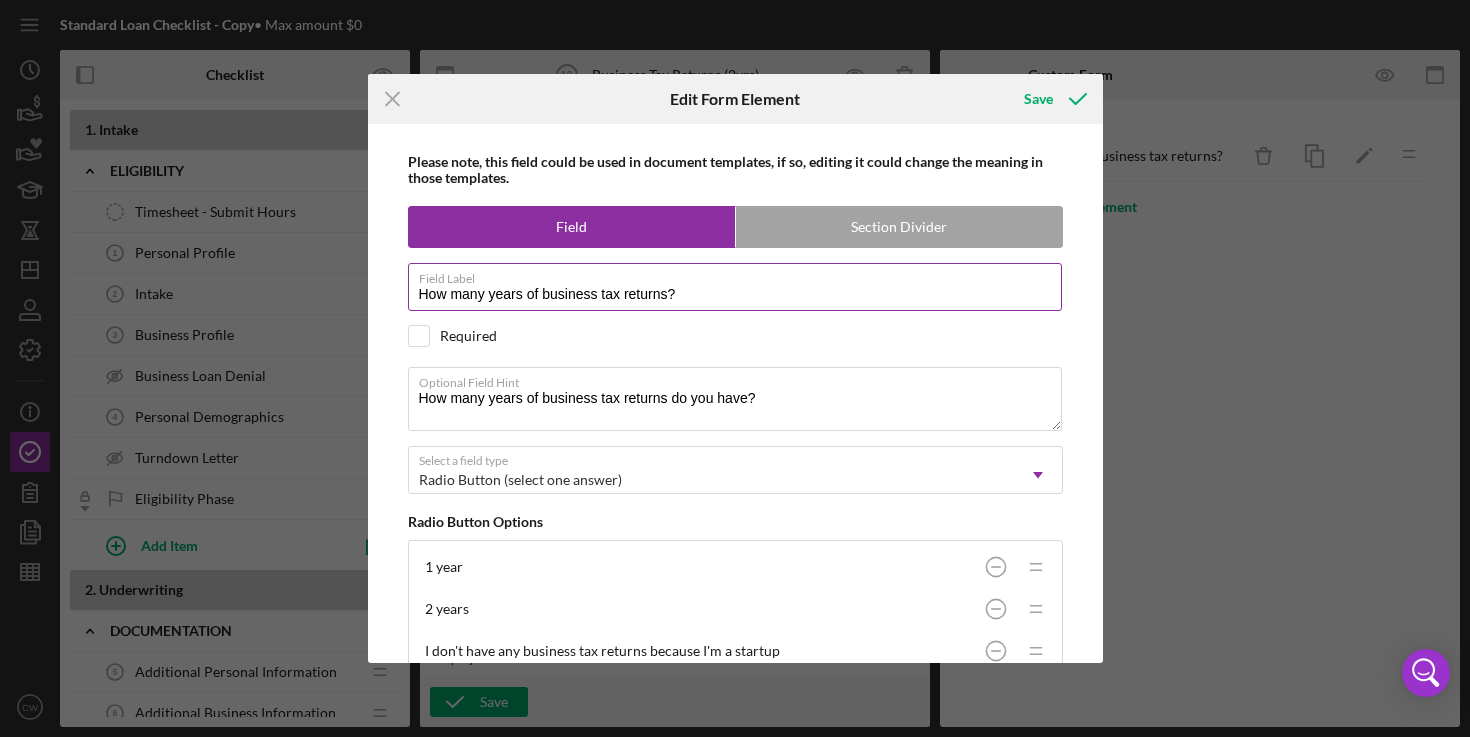 scroll, scrollTop: 13, scrollLeft: 0, axis: vertical 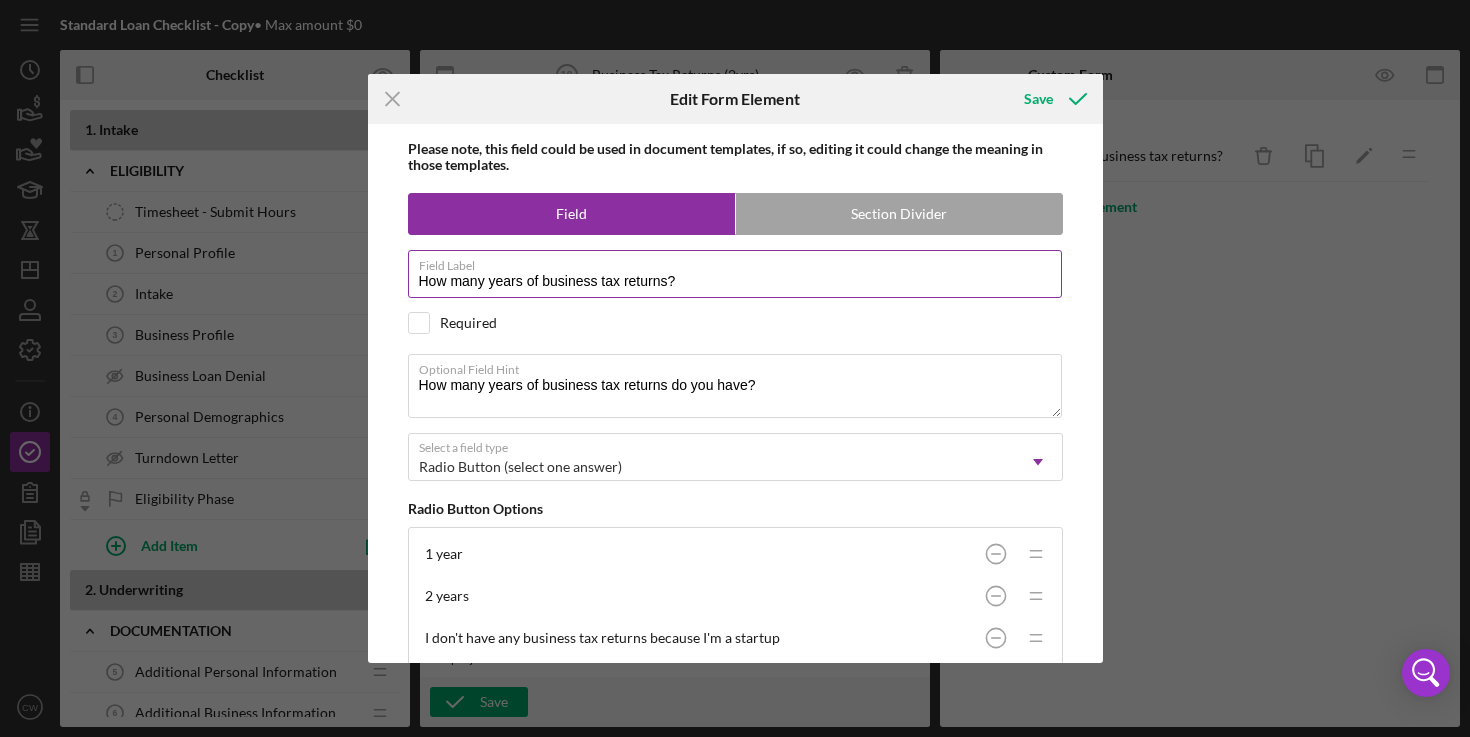 click on "How many years of business tax returns?" at bounding box center (735, 274) 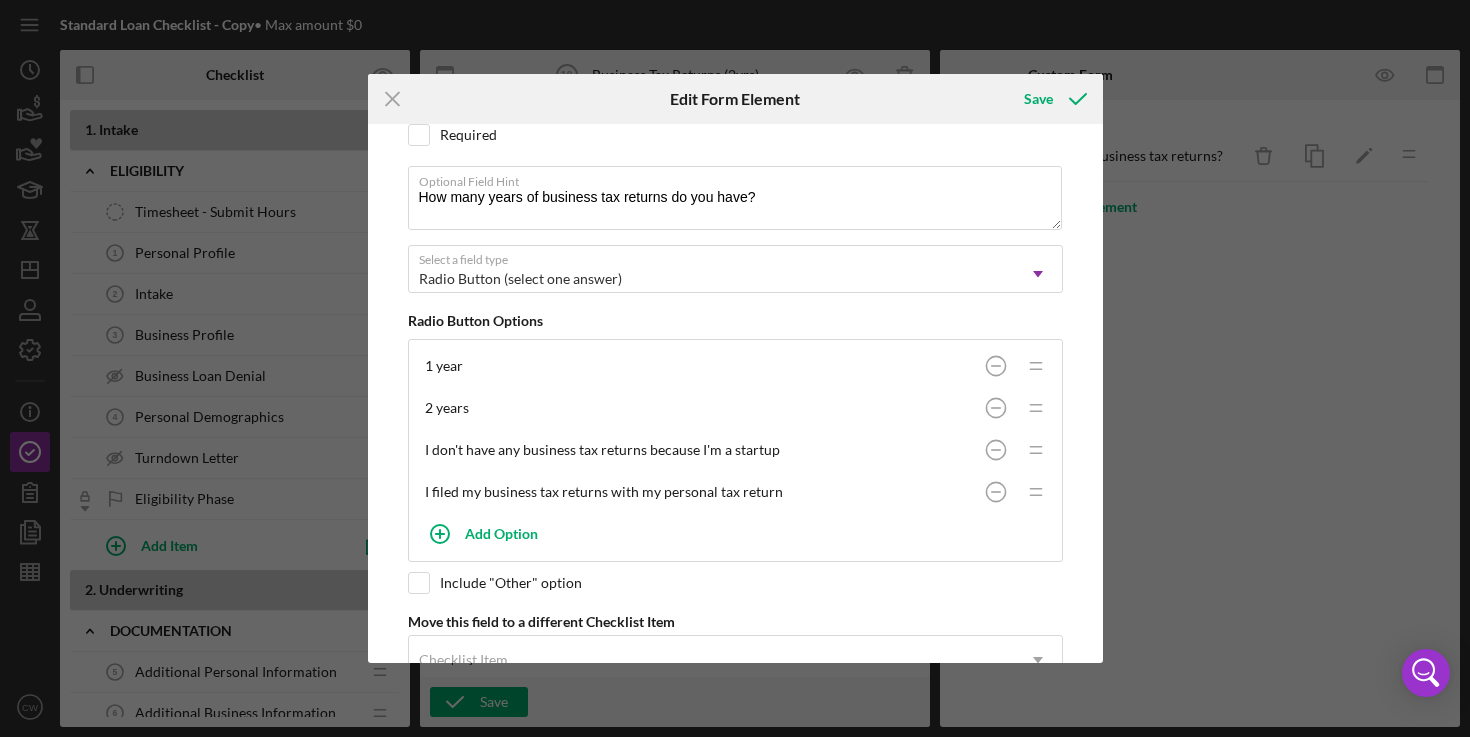 scroll, scrollTop: 229, scrollLeft: 0, axis: vertical 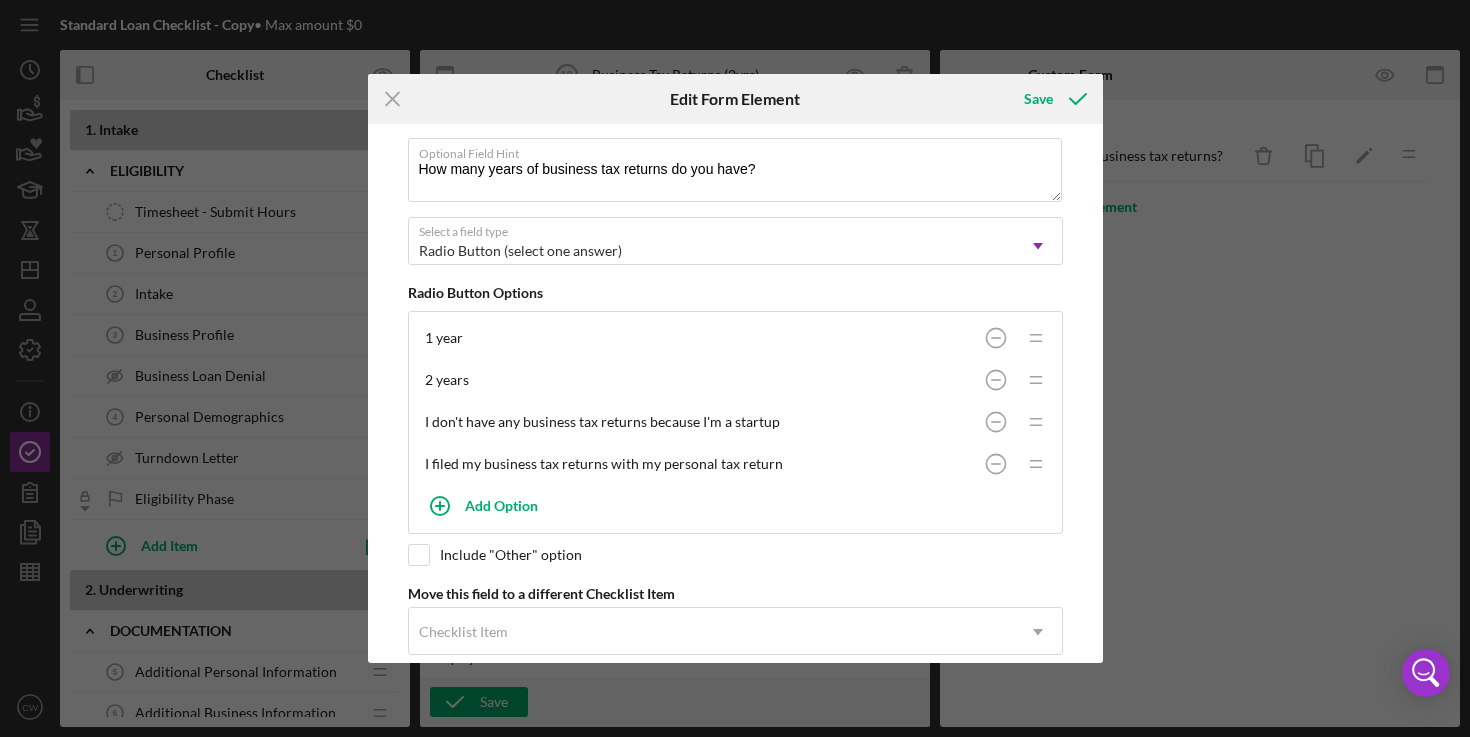 type on "How many years of business tax returns do you have?" 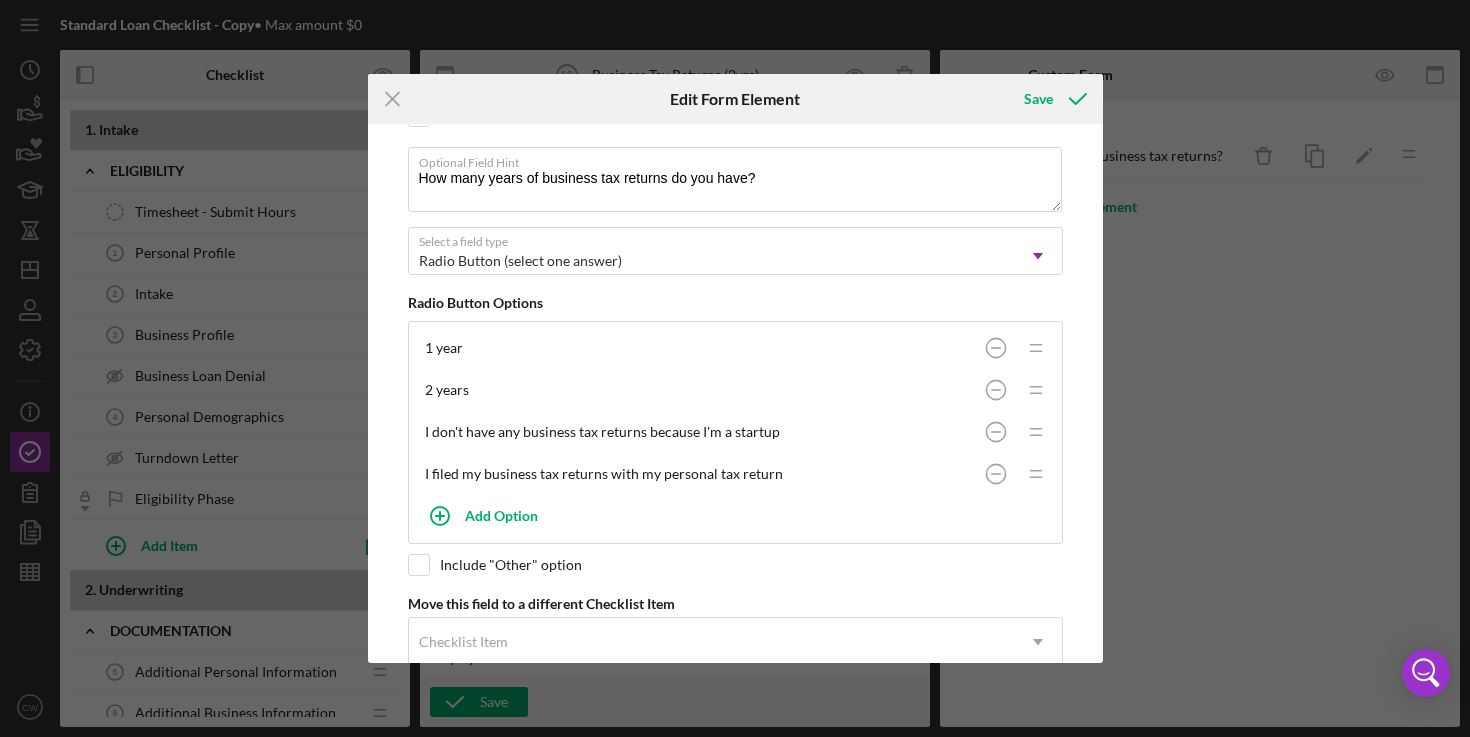 scroll, scrollTop: 239, scrollLeft: 0, axis: vertical 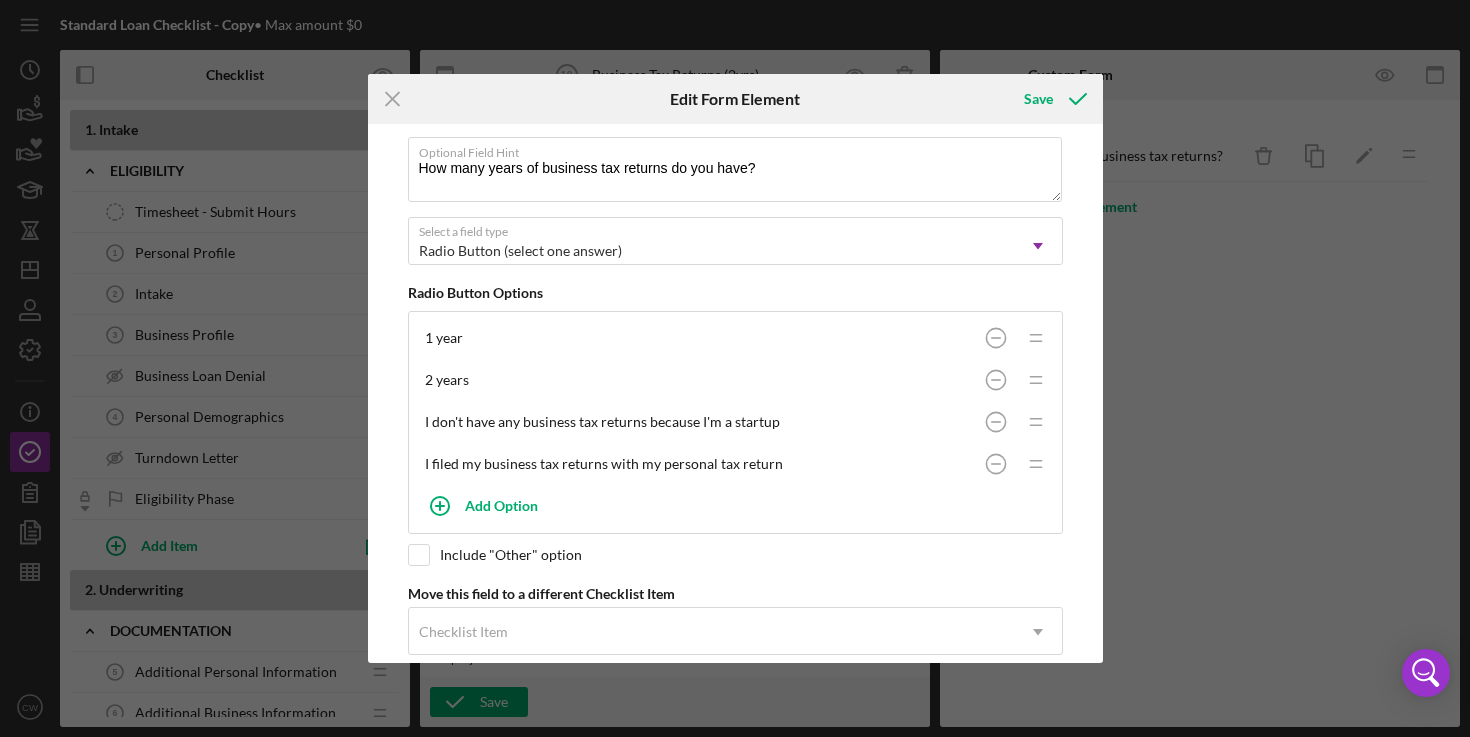 click on "I don't have any business tax returns because I'm a startup Icon/Drag" at bounding box center [735, 422] 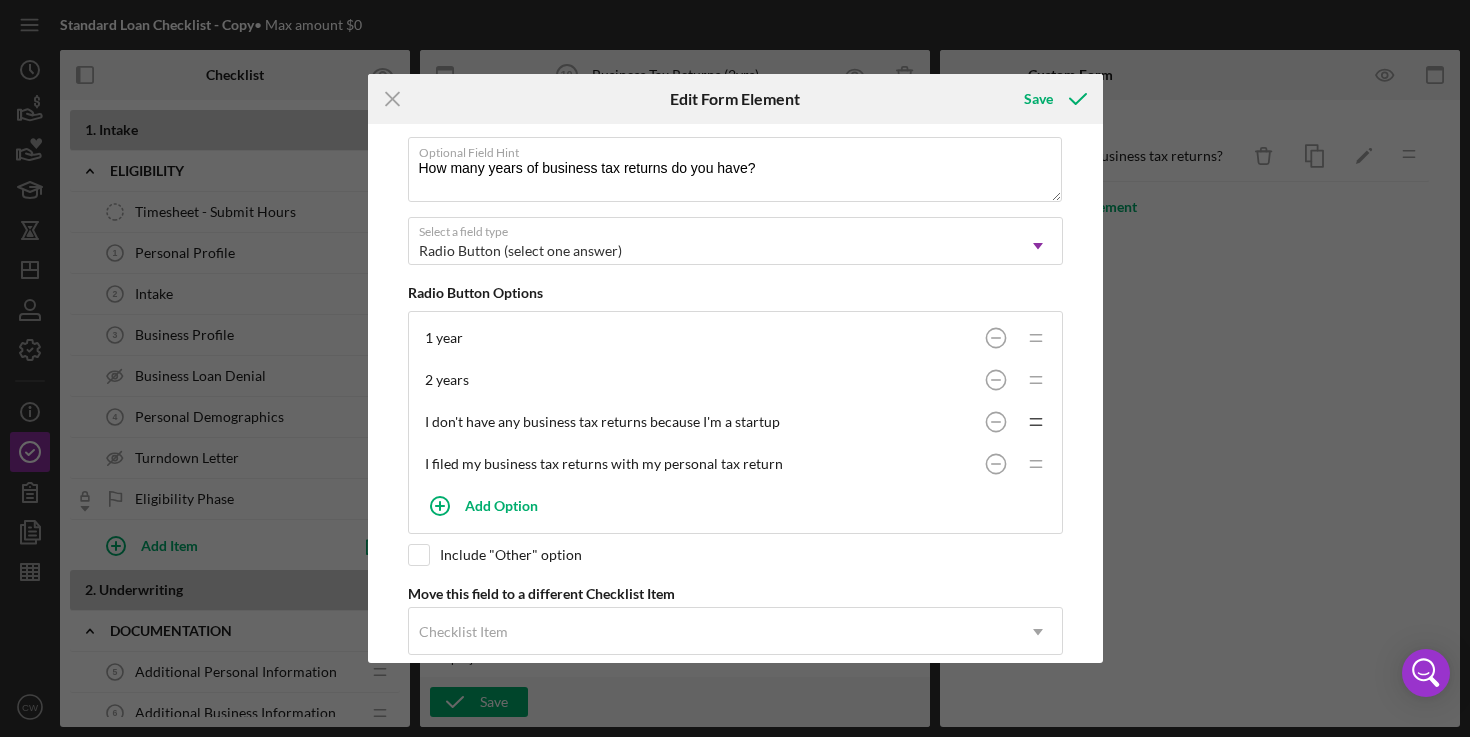 click 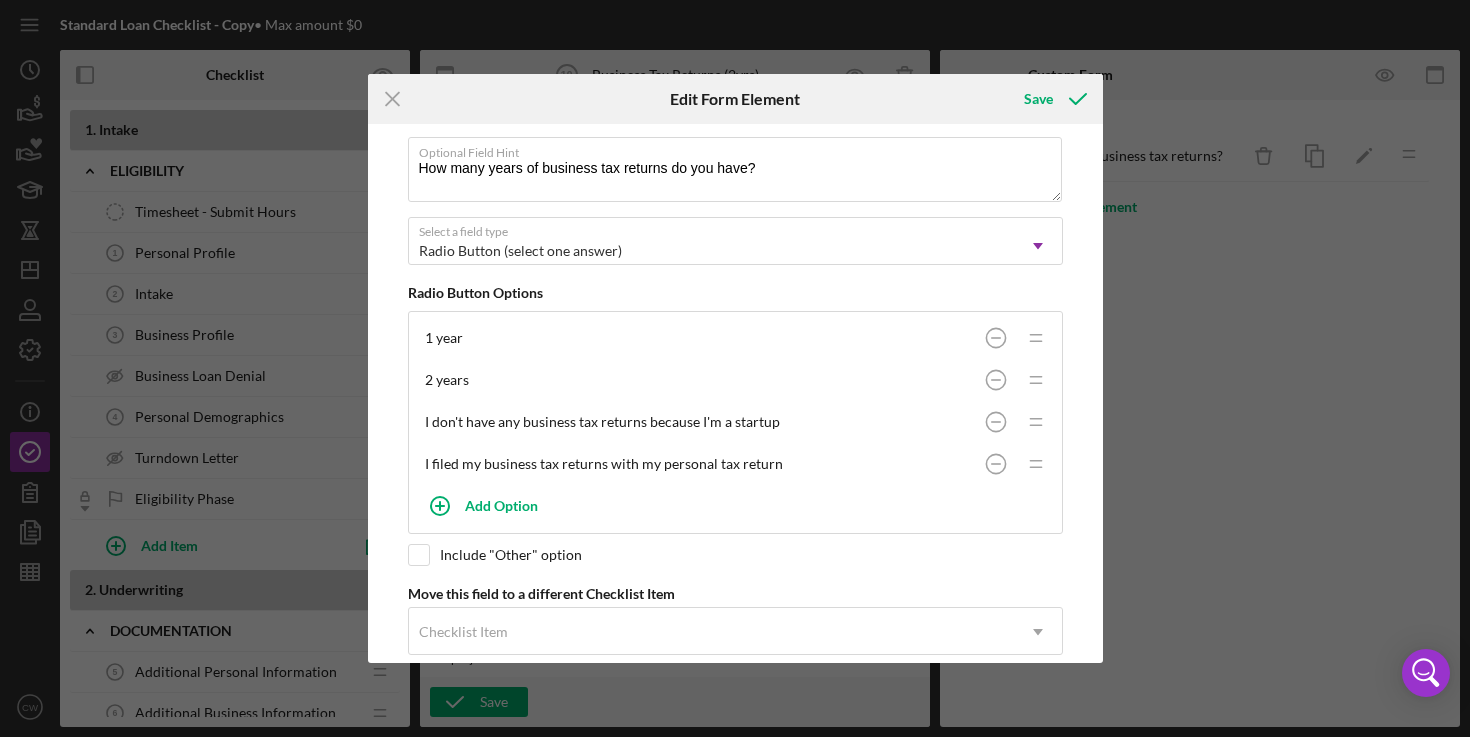 scroll, scrollTop: 271, scrollLeft: 0, axis: vertical 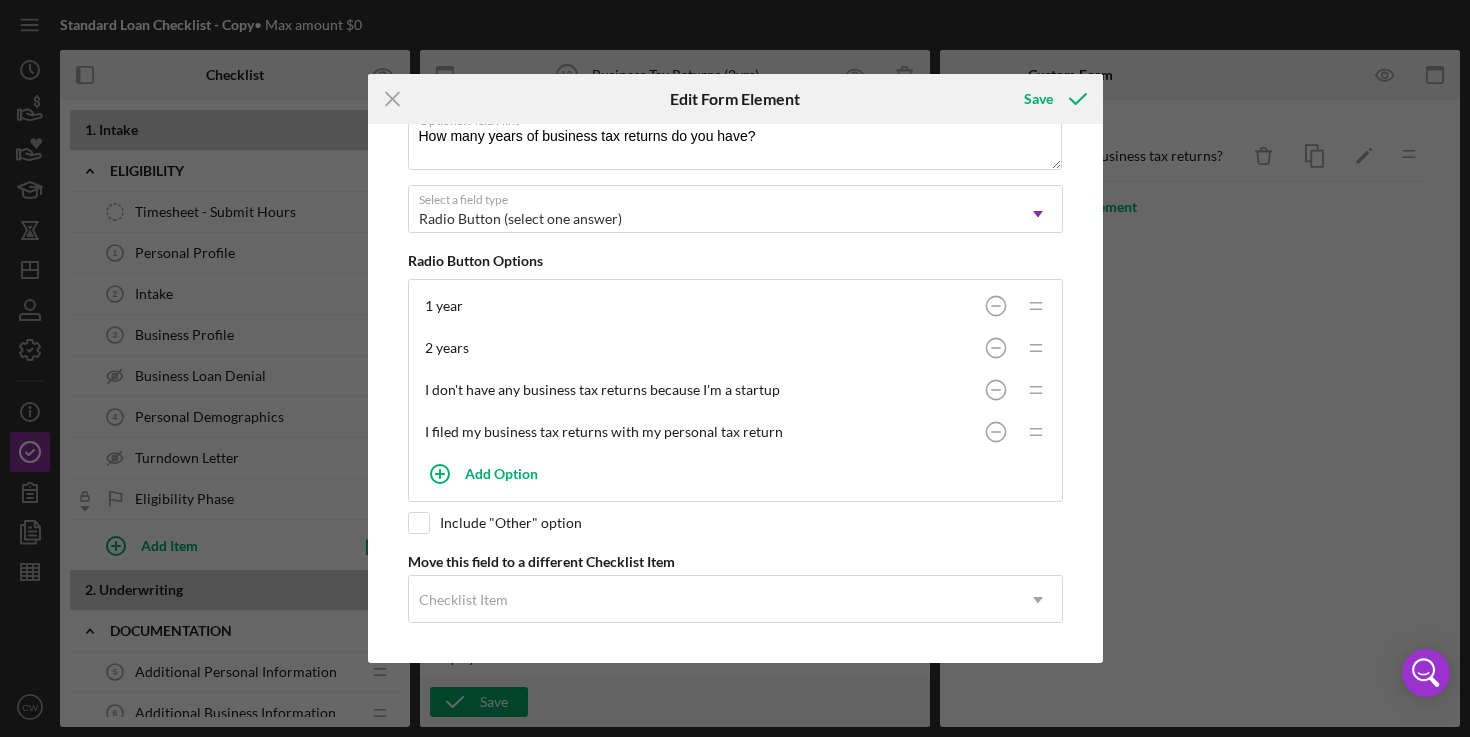 click on "I don't have any business tax returns because I'm a startup" at bounding box center [700, 390] 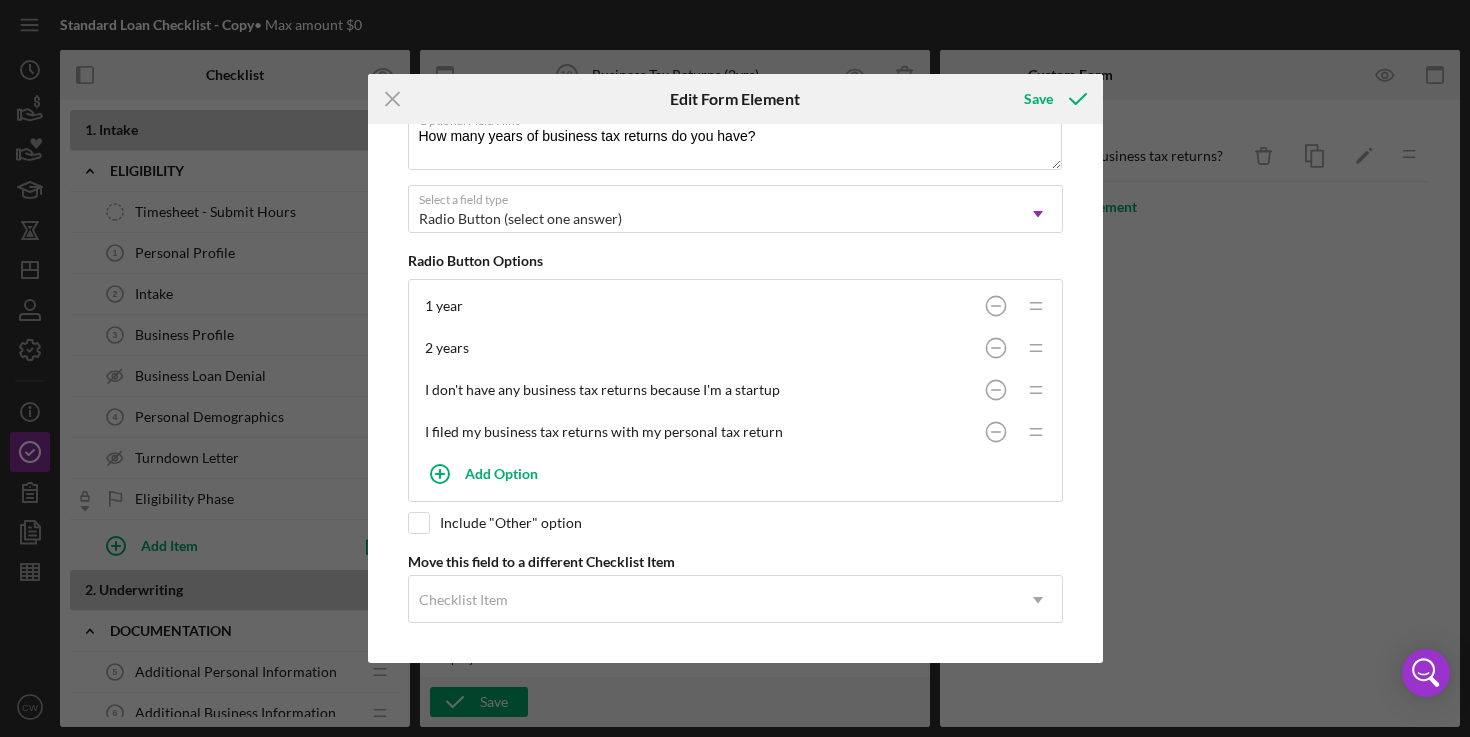click on "I don't have any business tax returns because I'm a startup" at bounding box center (700, 390) 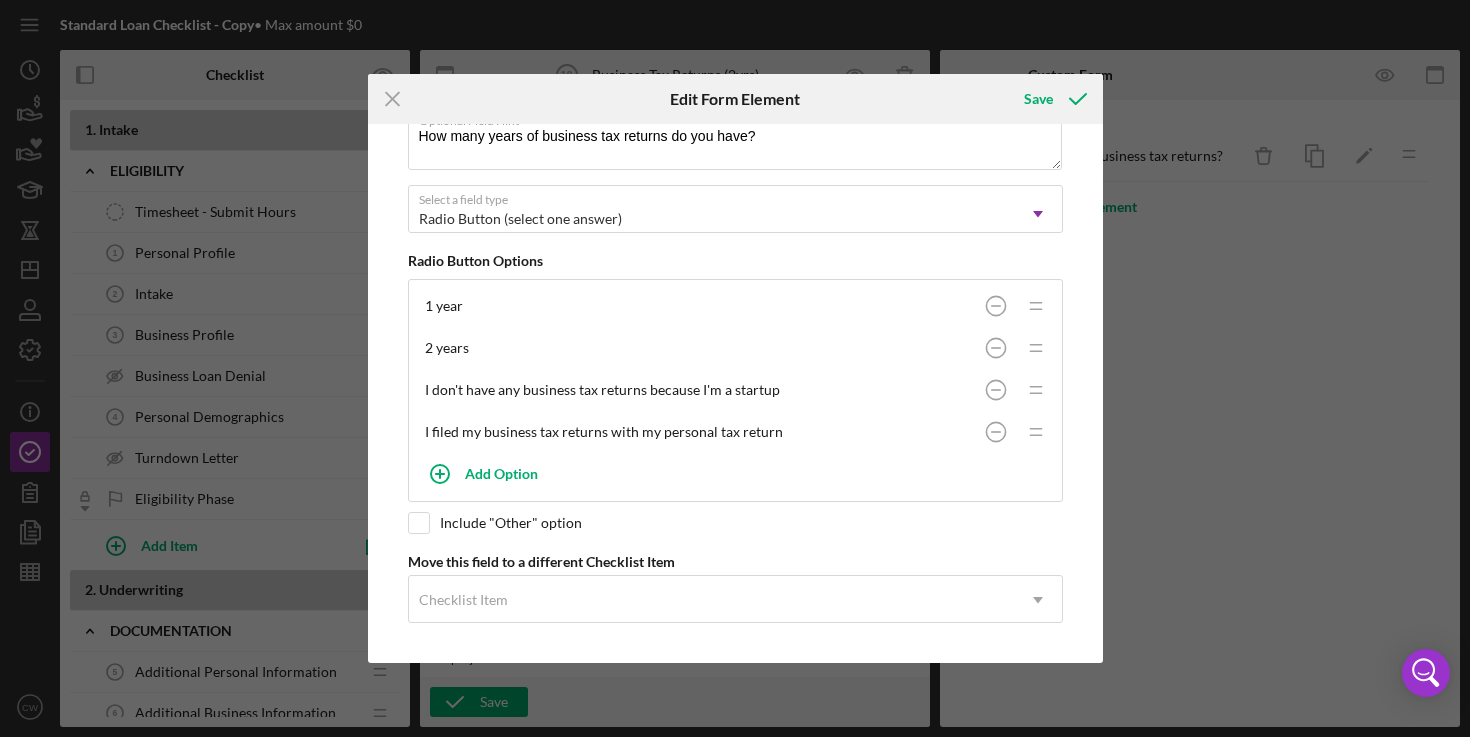 click on "I don't have any business tax returns because I'm a startup" at bounding box center (700, 390) 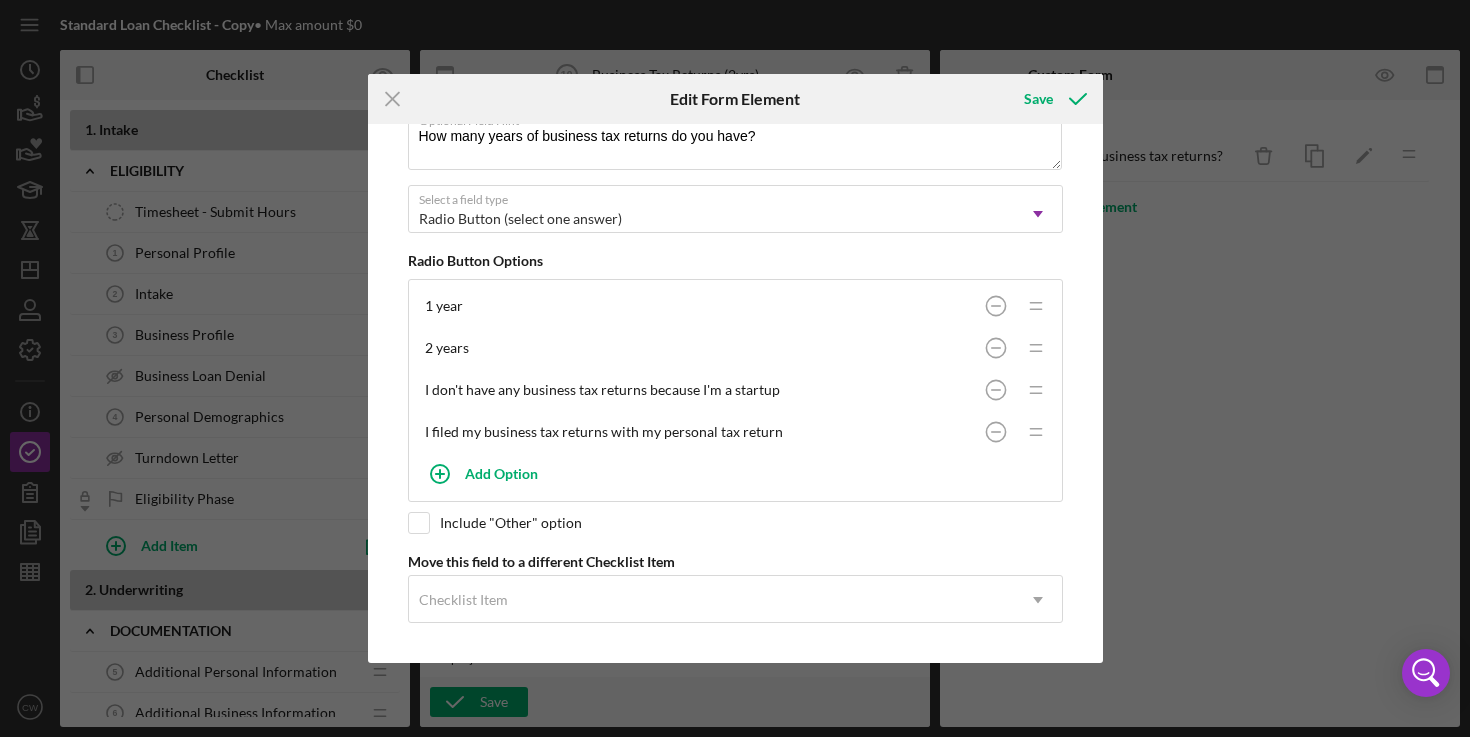 click on "I don't have any business tax returns because I'm a startup" at bounding box center (700, 390) 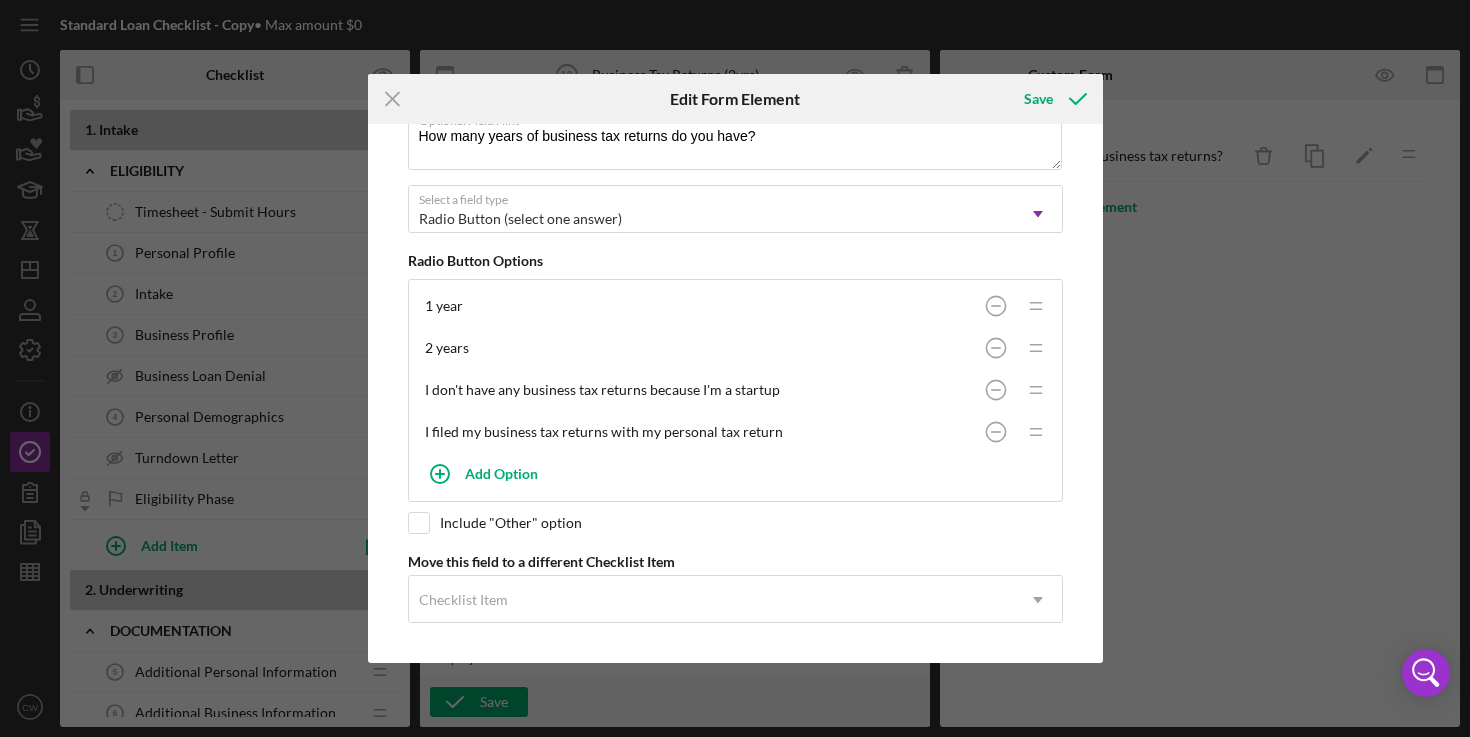 click on "I don't have any business tax returns because I'm a startup" at bounding box center [700, 390] 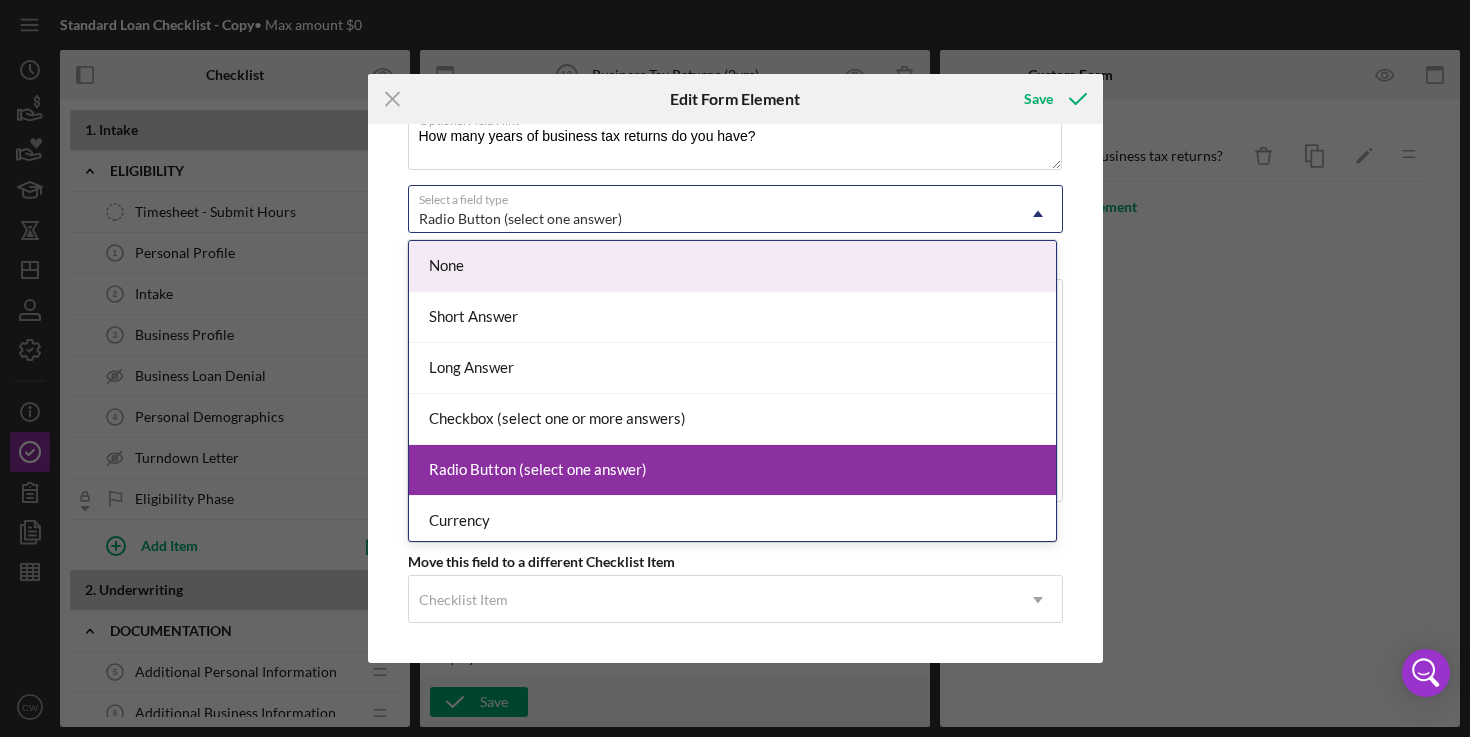 click on "Icon/Dropdown Arrow" 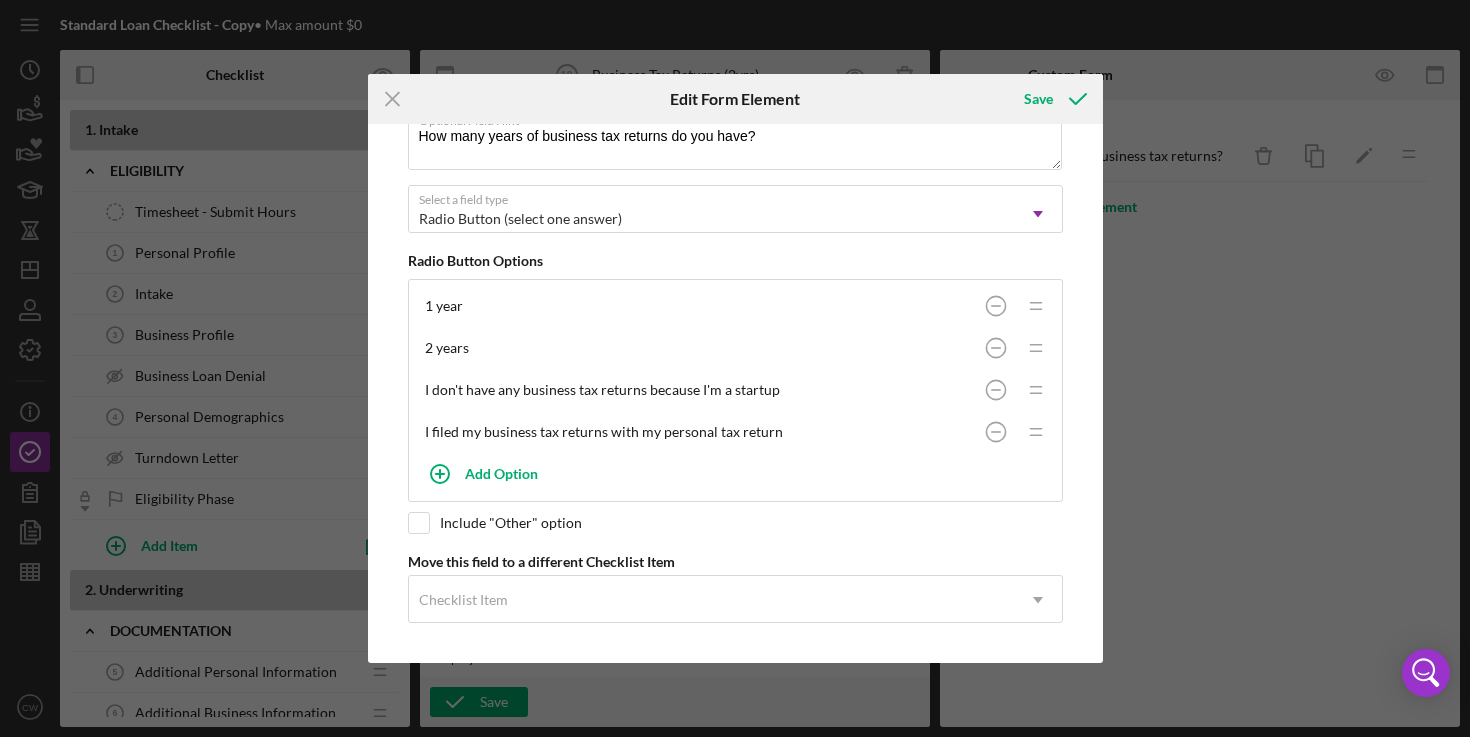 click on "I don't have any business tax returns because I'm a startup" at bounding box center (700, 390) 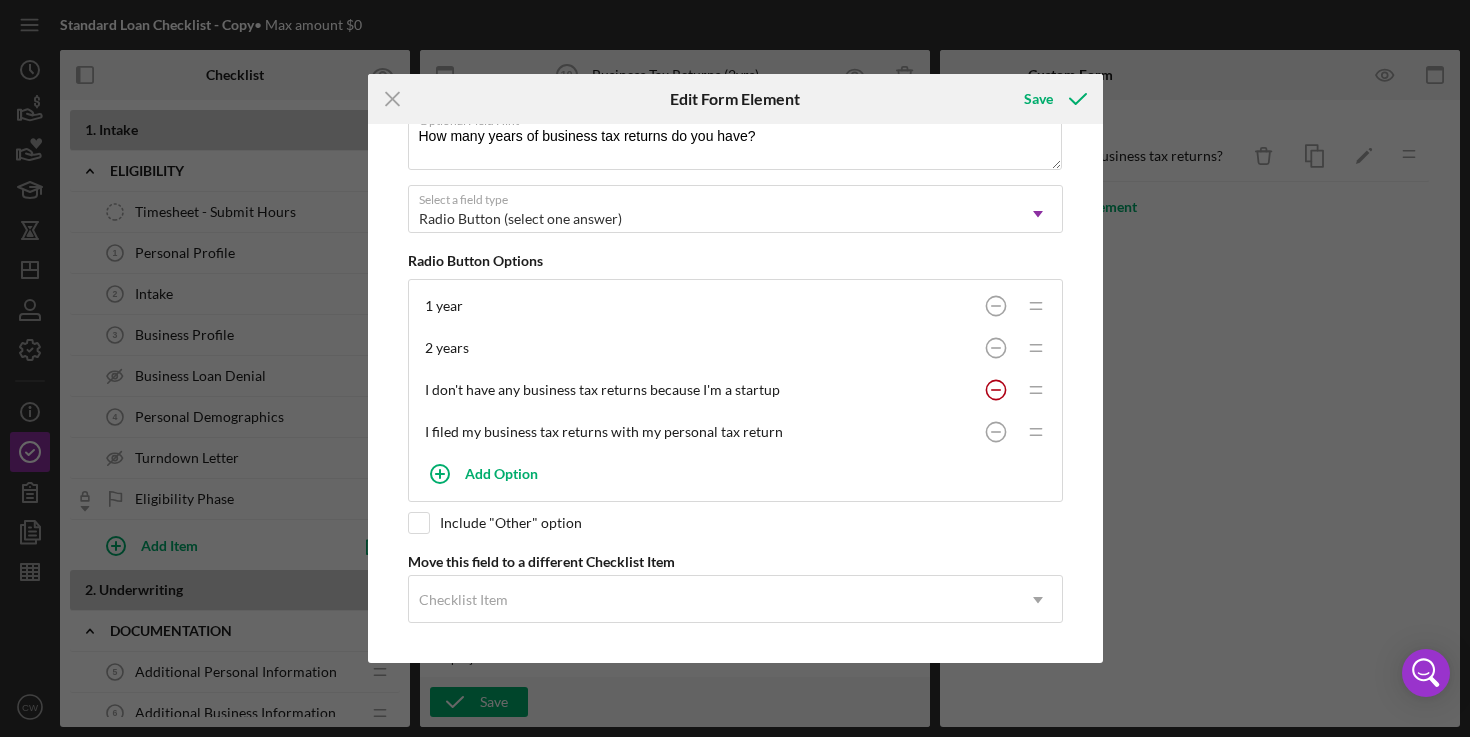 click 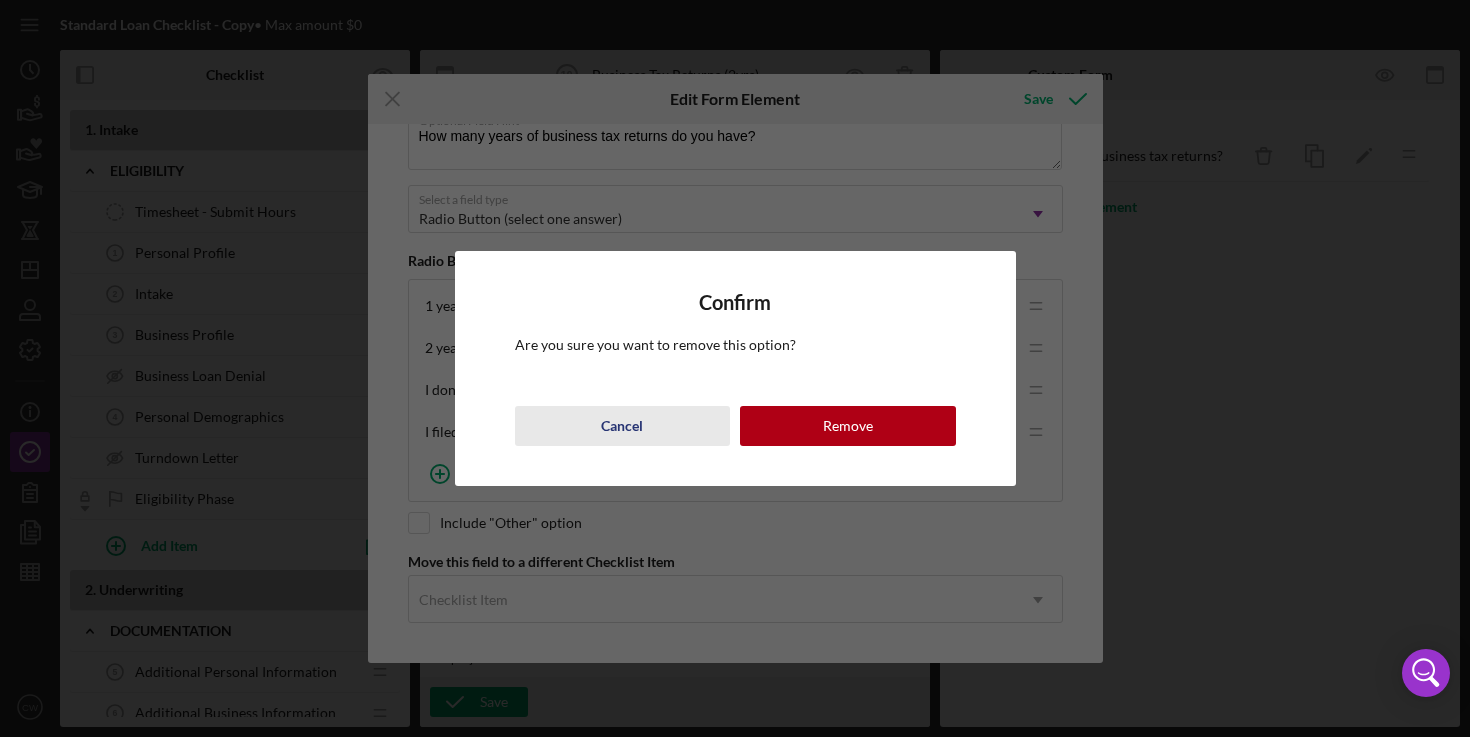 click on "Cancel" at bounding box center (622, 426) 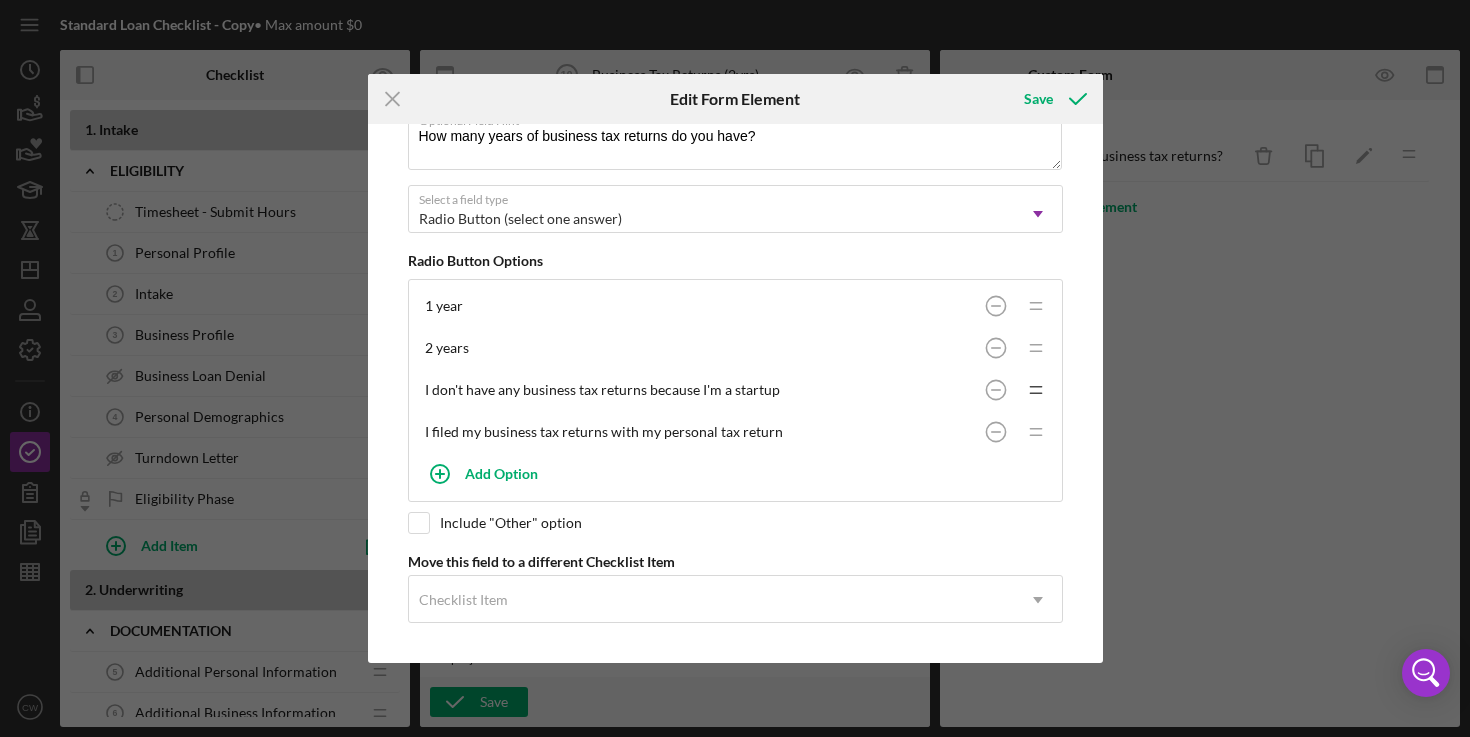 click on "Icon/Drag" 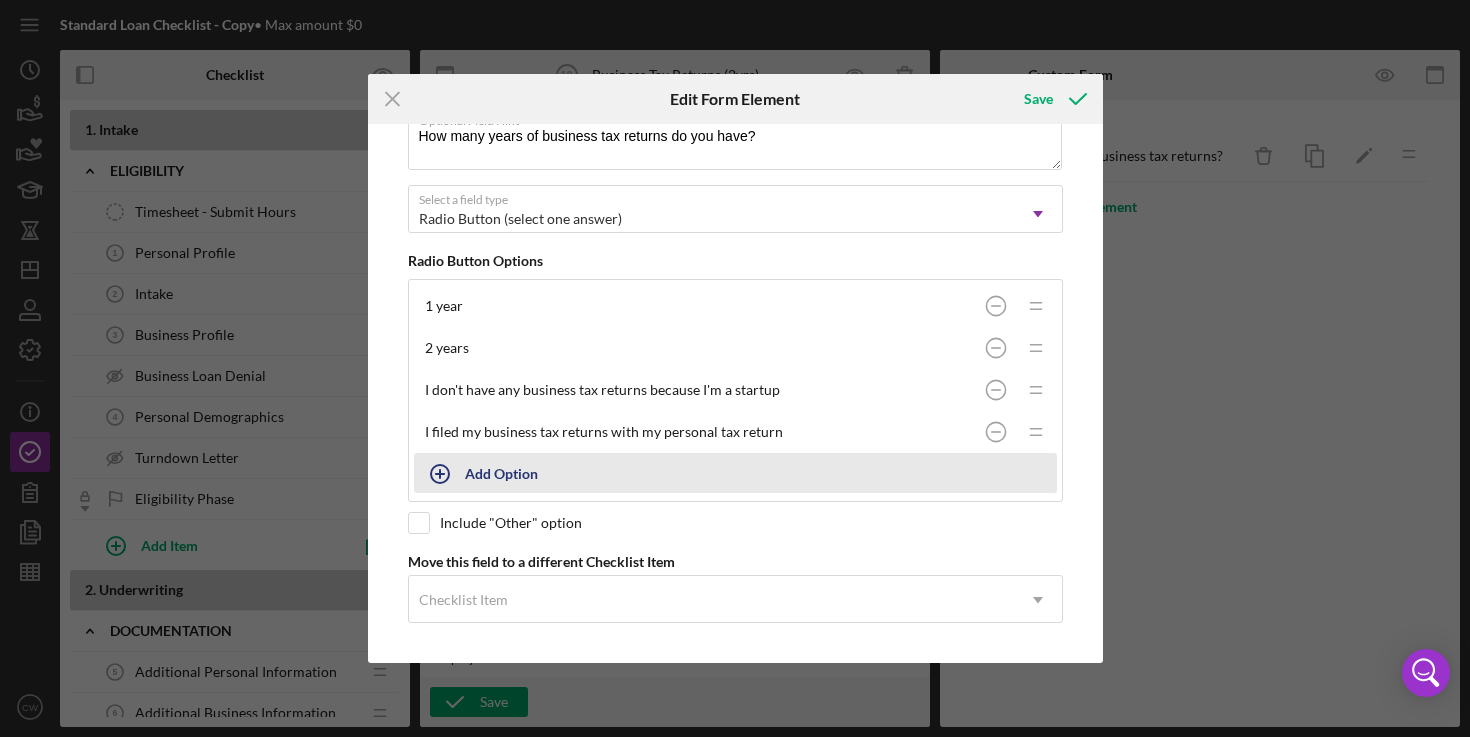 click on "Add Option" at bounding box center [501, 473] 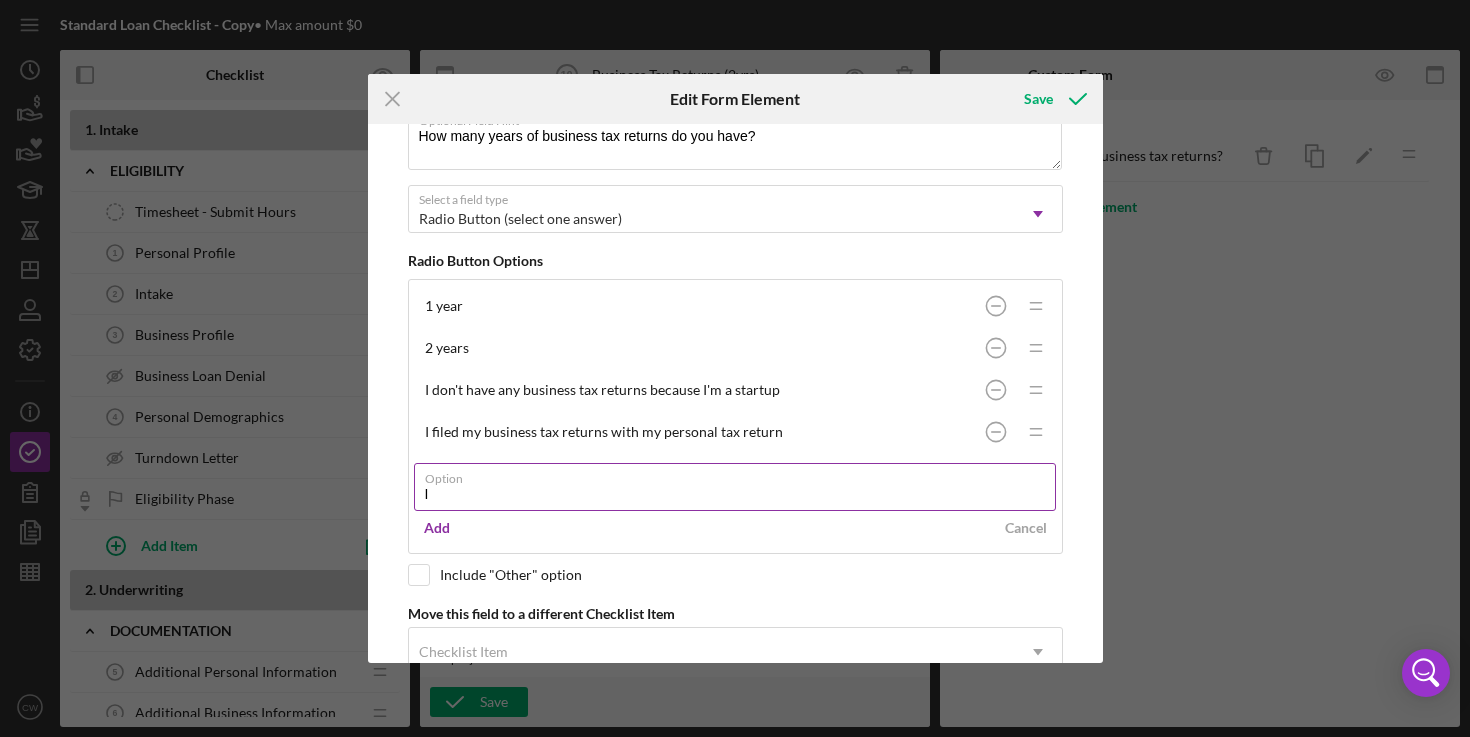 type on "I" 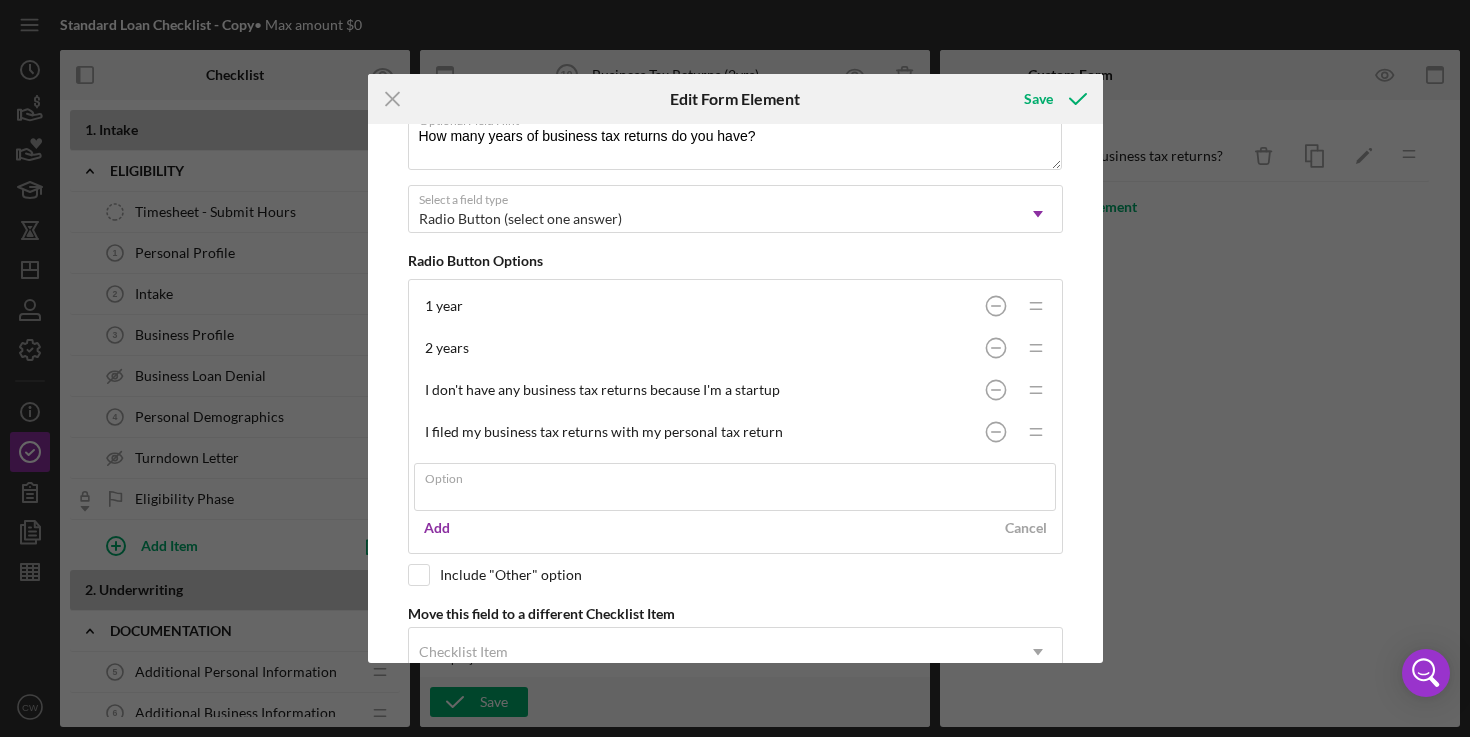 click on "Please note, this field could be used in document templates, if so, editing it could change the meaning in those templates. Field Section Divider Field Label How many years of business tax returns do you have? Field labels must be 50 characters or less. Use the description area below to add additional field guidance. Required Optional Field Hint How many years of business tax returns do you have? Select a field type Radio Button (select one answer) Icon/Dropdown Arrow Radio Button   Options 1 year Icon/Drag 2 years Icon/Drag I don't have any business tax returns because I'm a startup Icon/Drag I filed my business tax returns with my personal tax return Icon/Drag Option Required Add Cancel Include "Other" option Move this field to a different Checklist Item Checklist Item Icon/Dropdown Arrow" at bounding box center [735, 394] 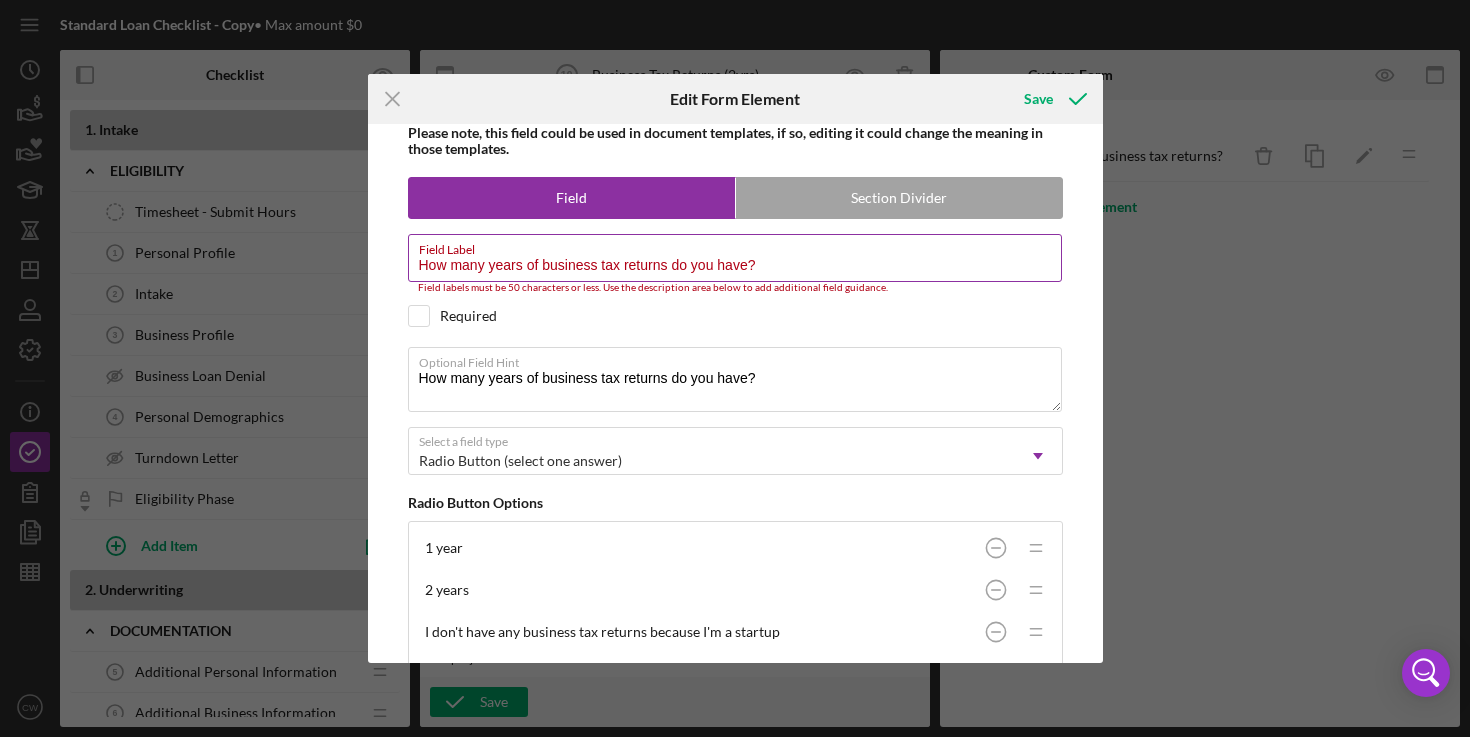 scroll, scrollTop: 40, scrollLeft: 0, axis: vertical 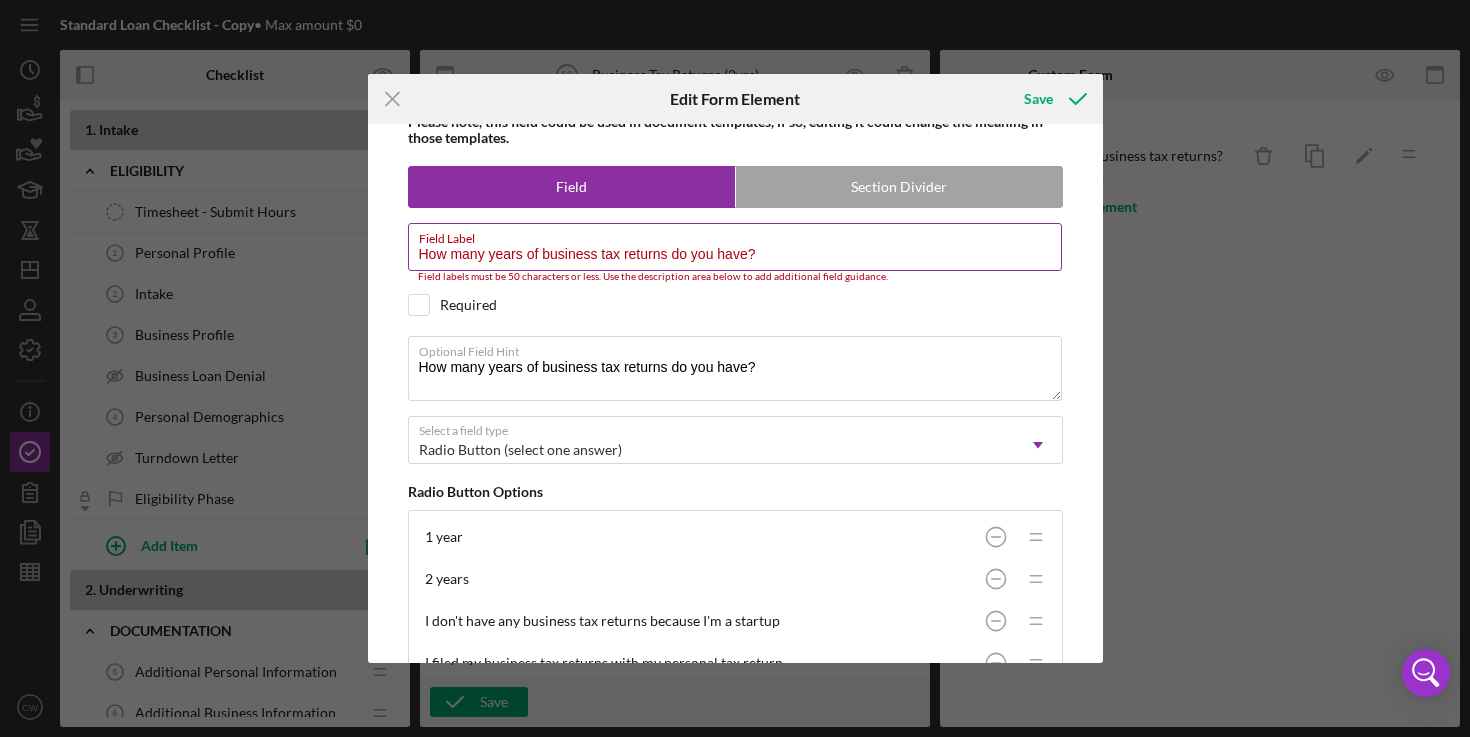 click on "Field labels must be 50 characters or less. Use the description area below to add additional field guidance." at bounding box center (735, 277) 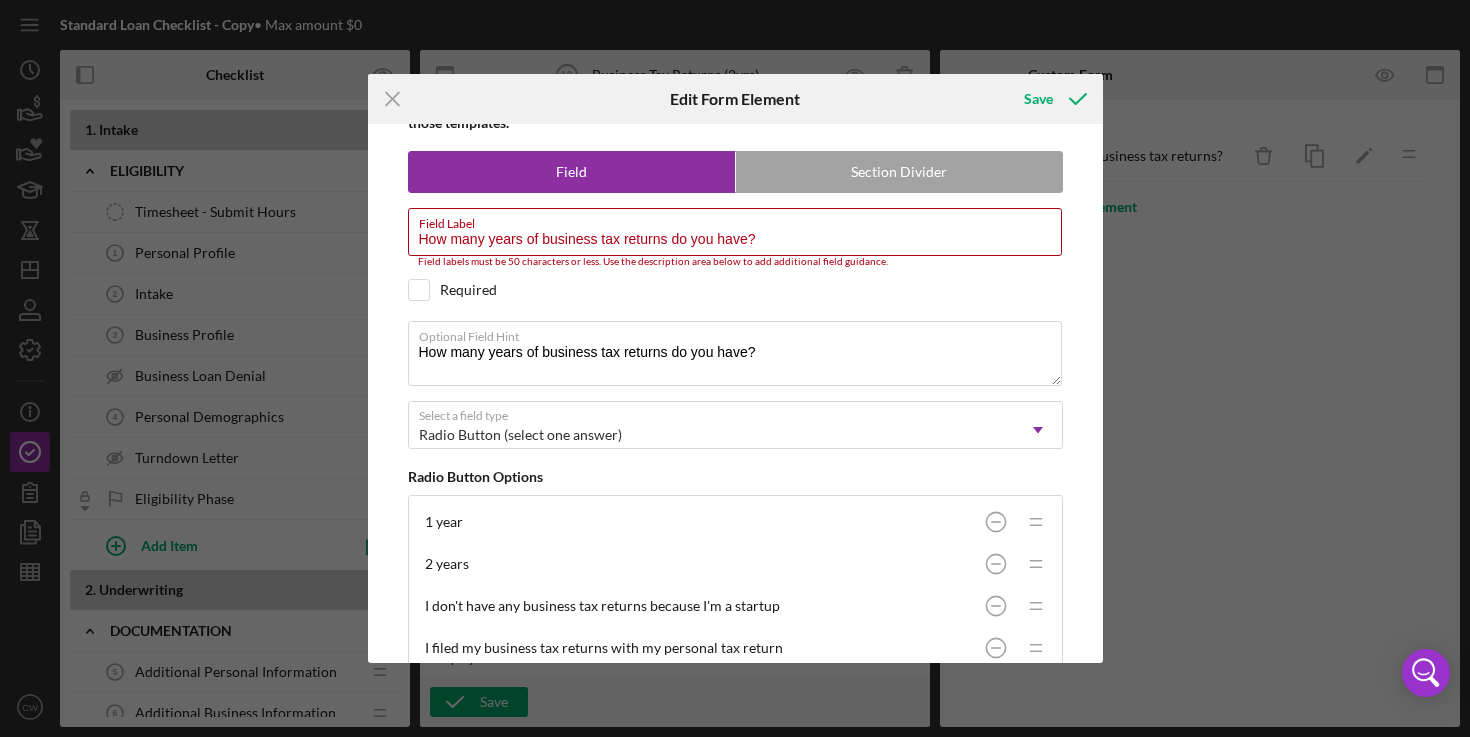 scroll, scrollTop: 271, scrollLeft: 0, axis: vertical 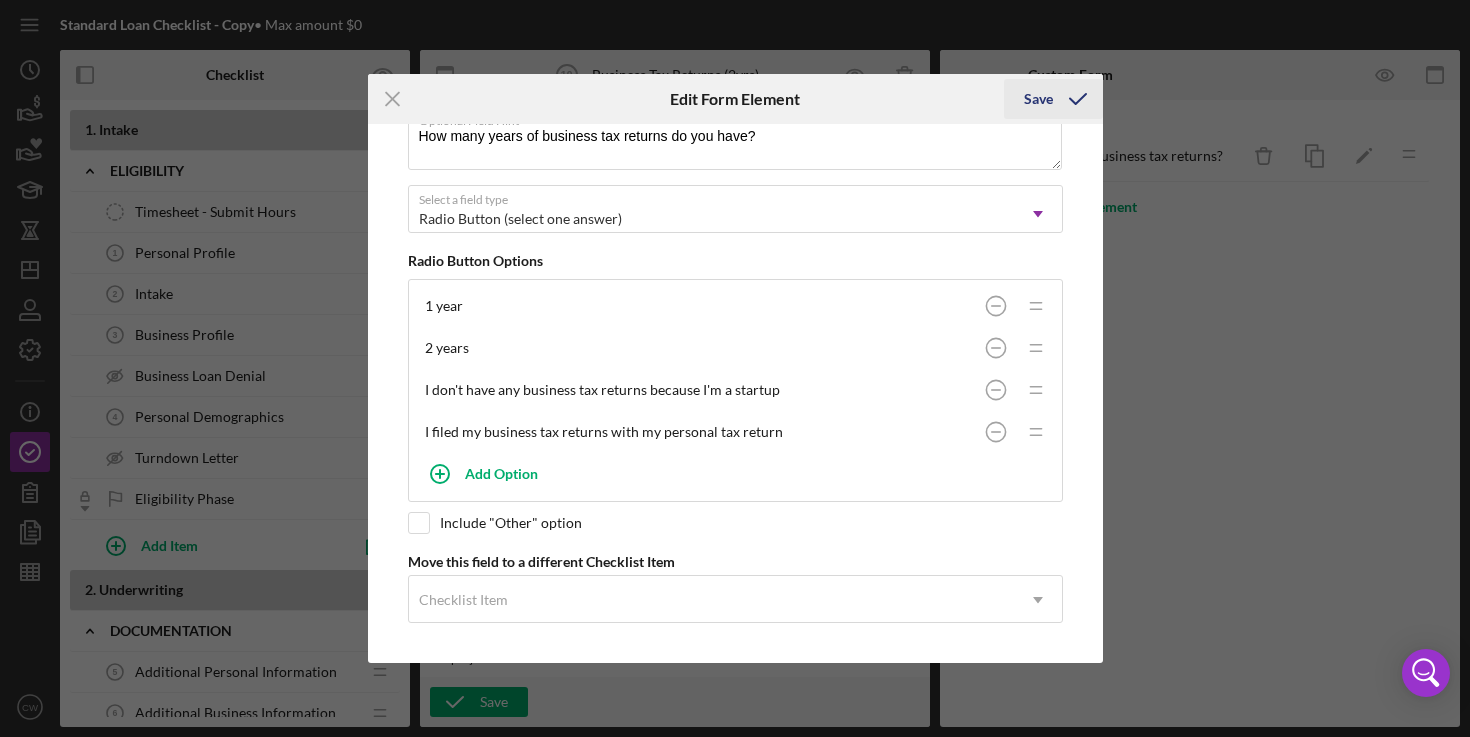 click on "Save" at bounding box center (1038, 99) 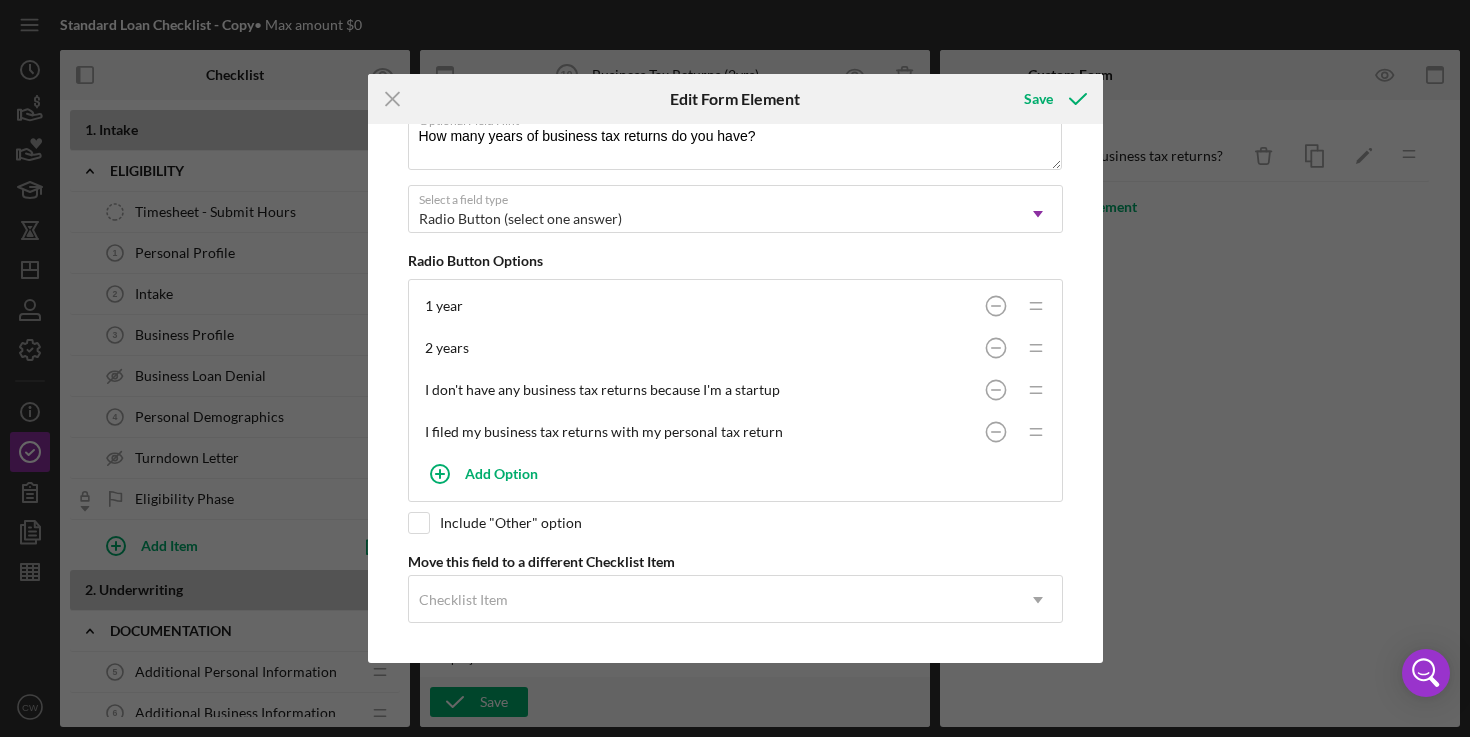 scroll, scrollTop: 0, scrollLeft: 0, axis: both 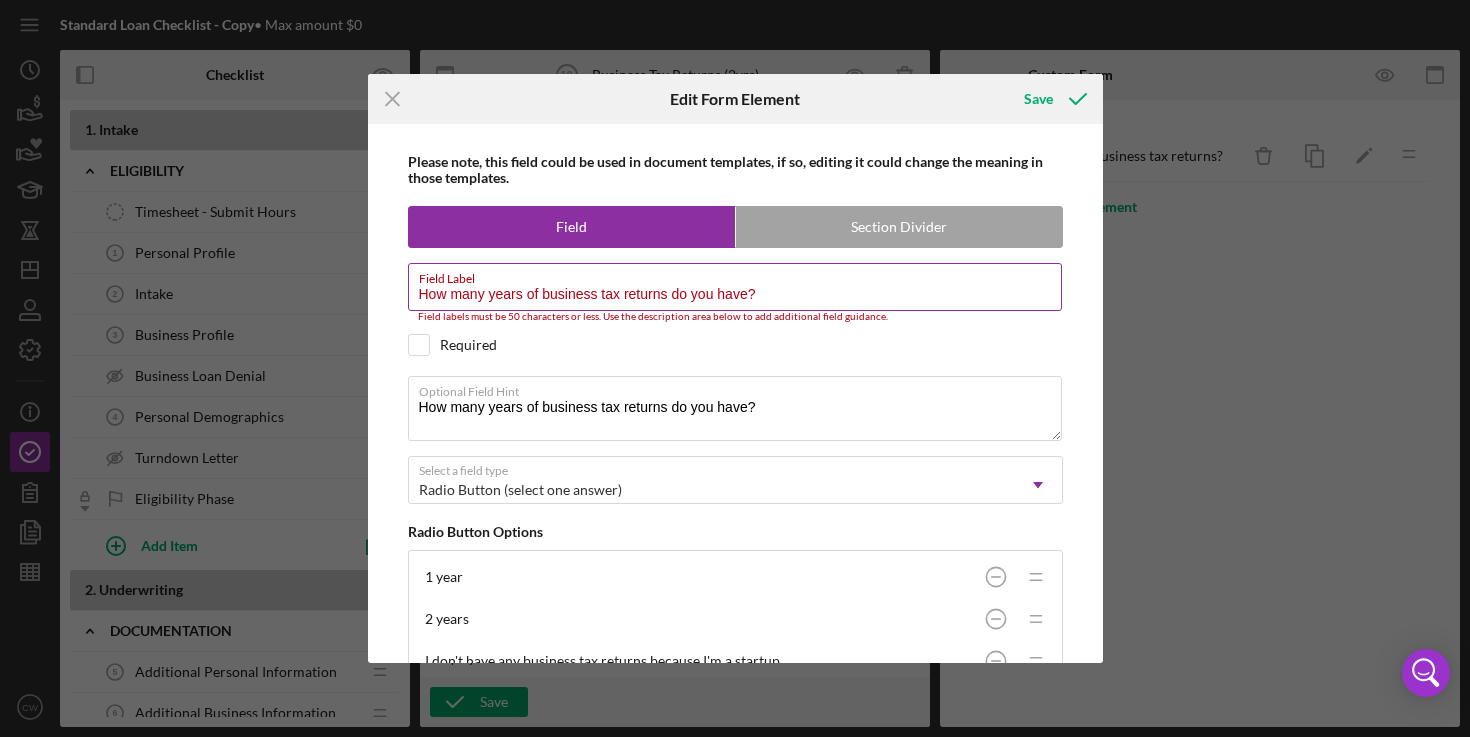 click on "How many years of business tax returns do you have?" at bounding box center (735, 287) 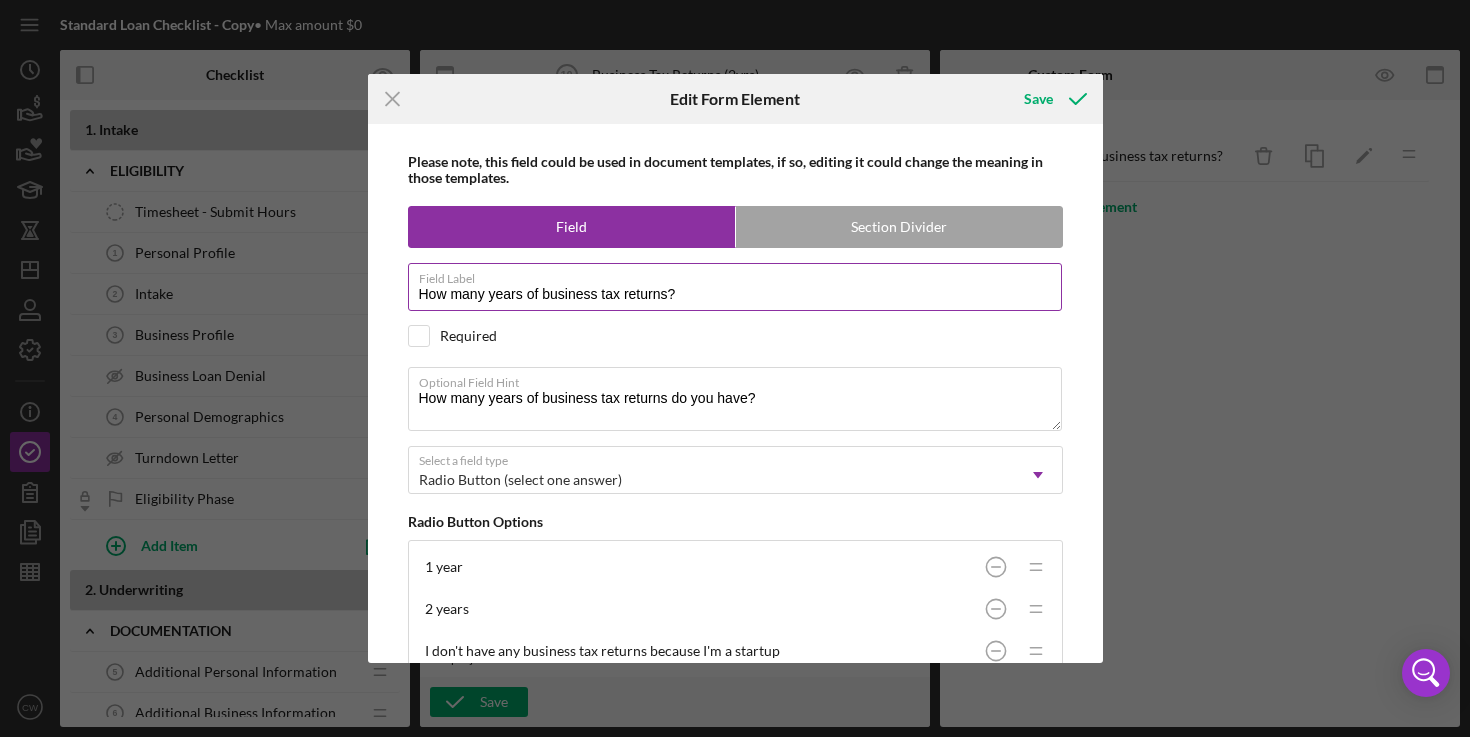 click on "How many years of business tax returns?" at bounding box center [735, 287] 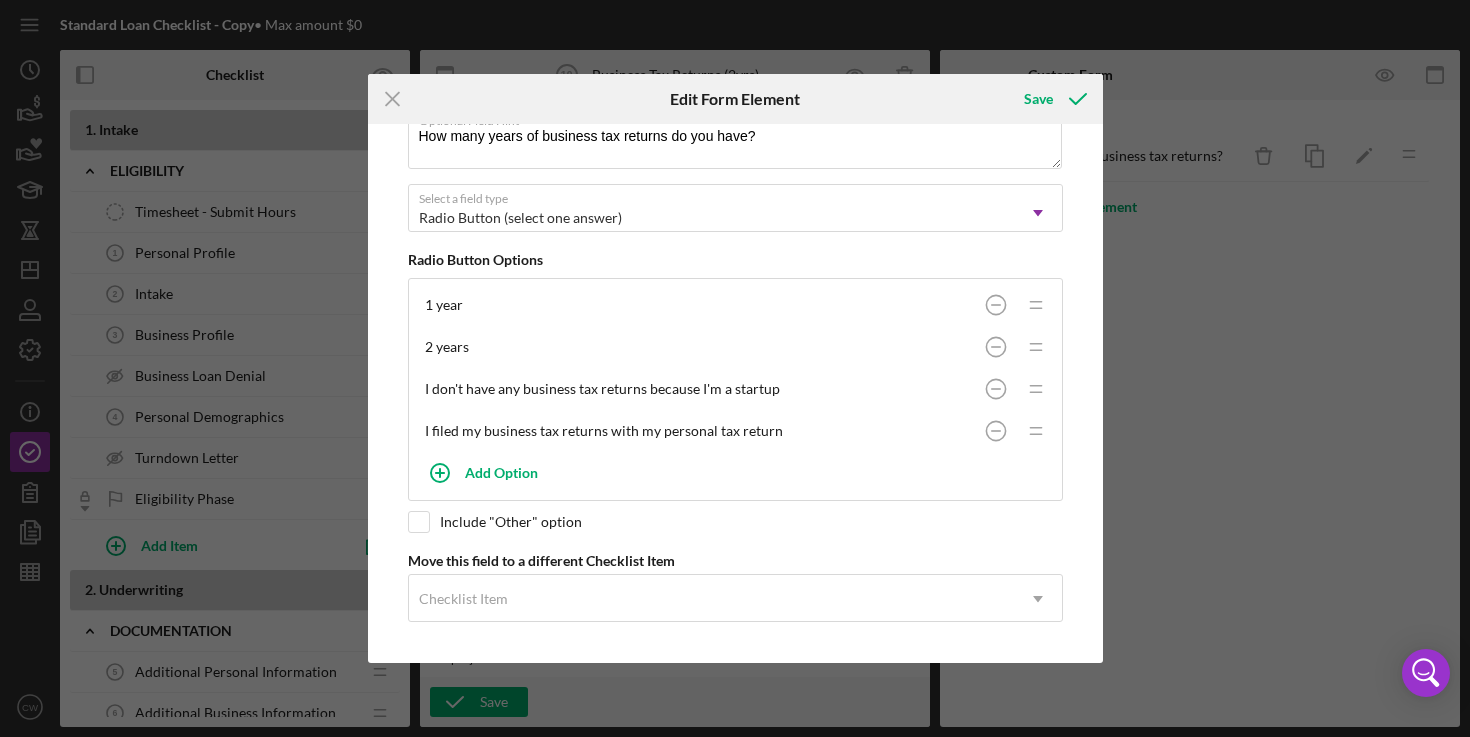 scroll, scrollTop: 0, scrollLeft: 0, axis: both 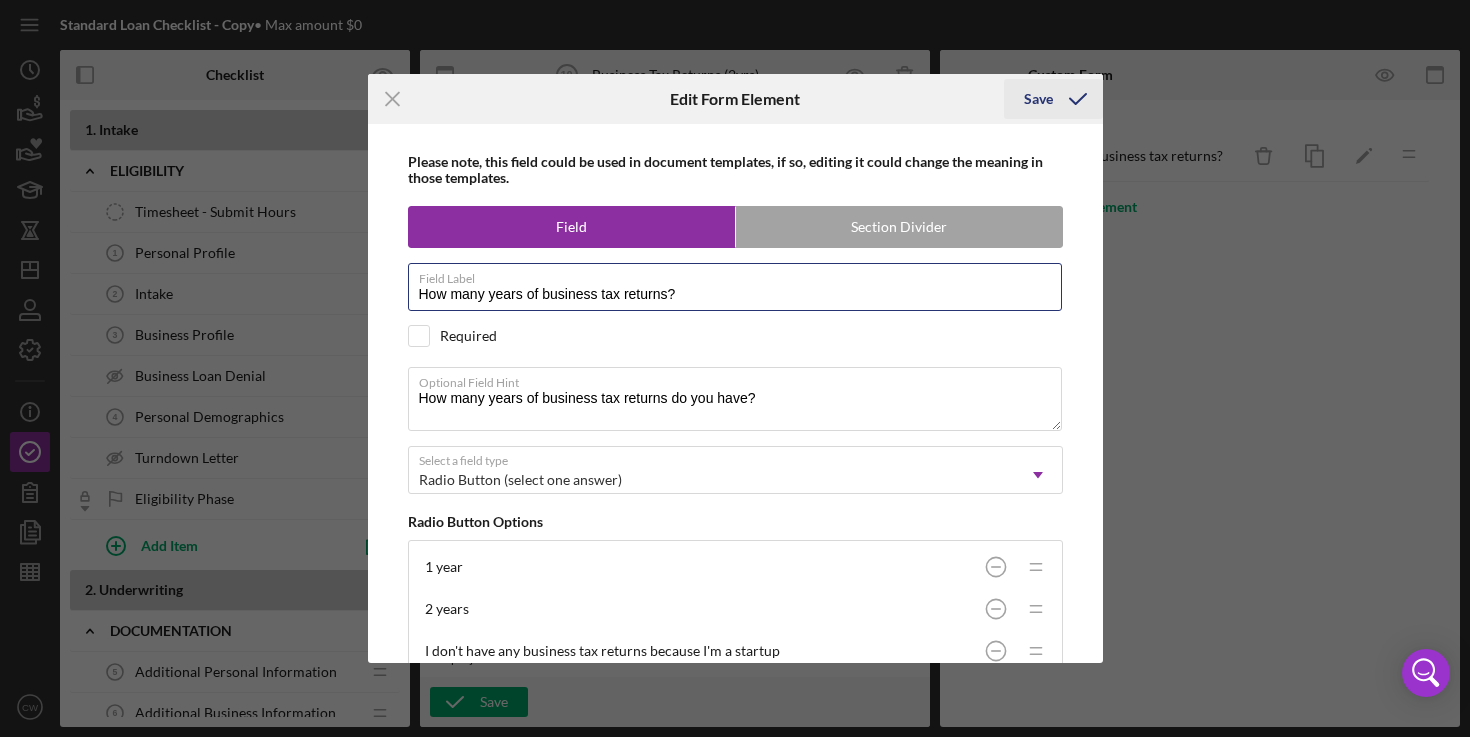 type on "How many years of business tax returns?" 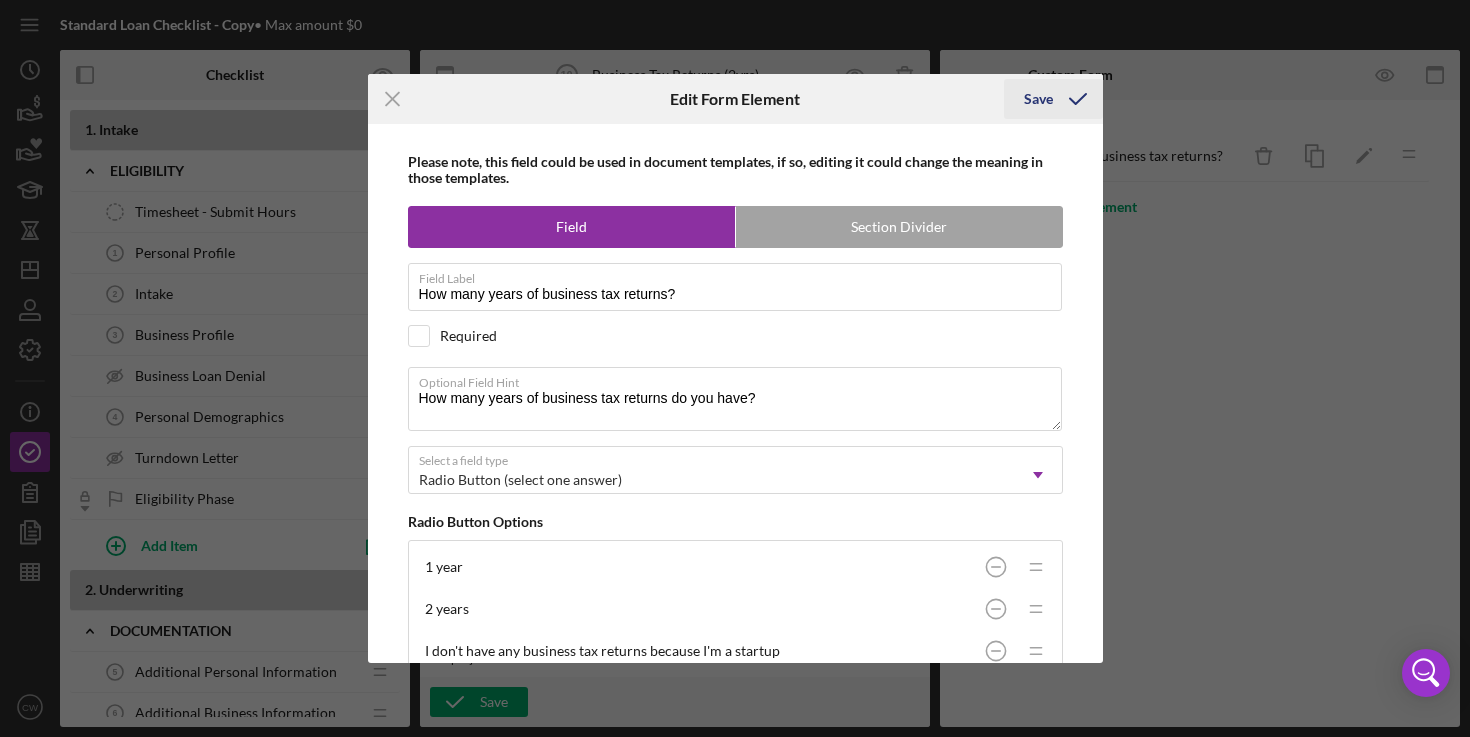 click on "Save" at bounding box center [1038, 99] 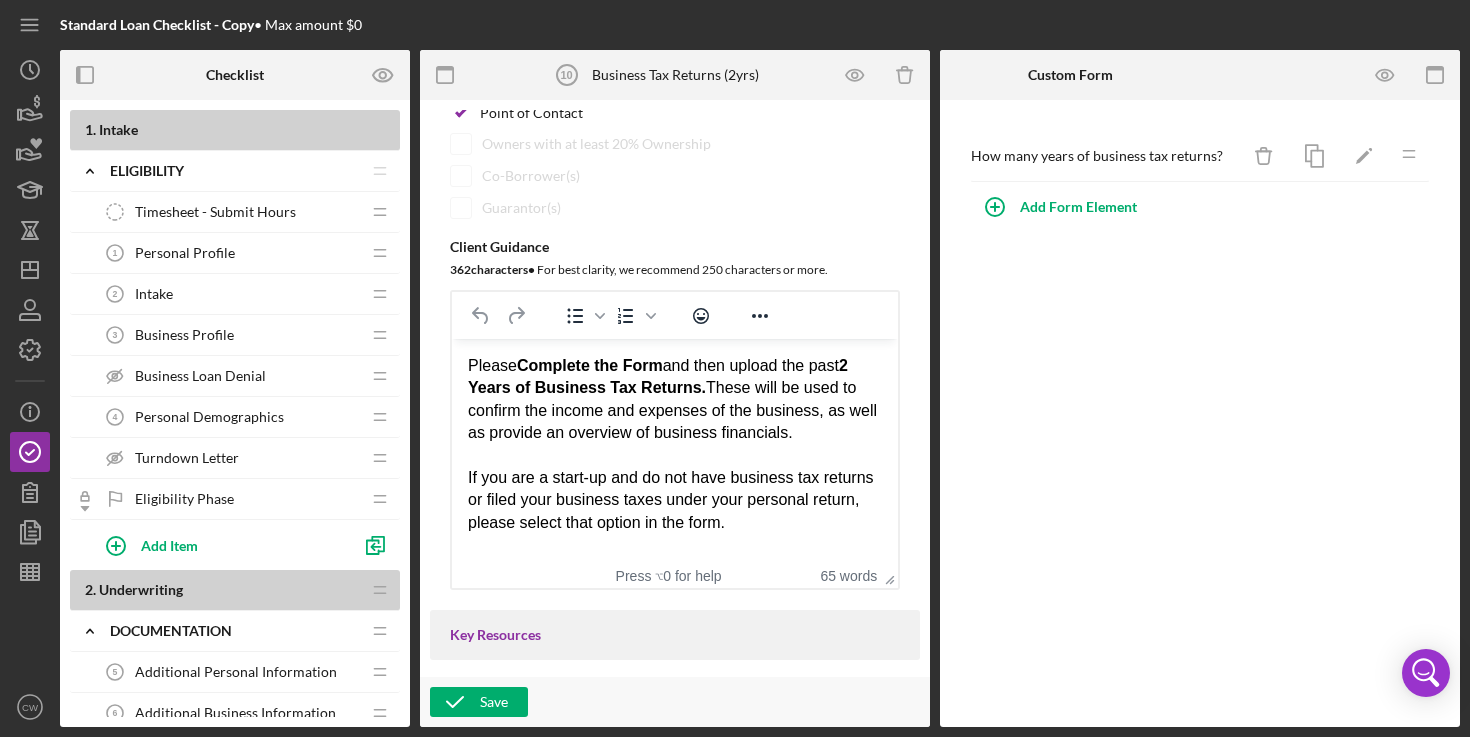 scroll, scrollTop: 498, scrollLeft: 0, axis: vertical 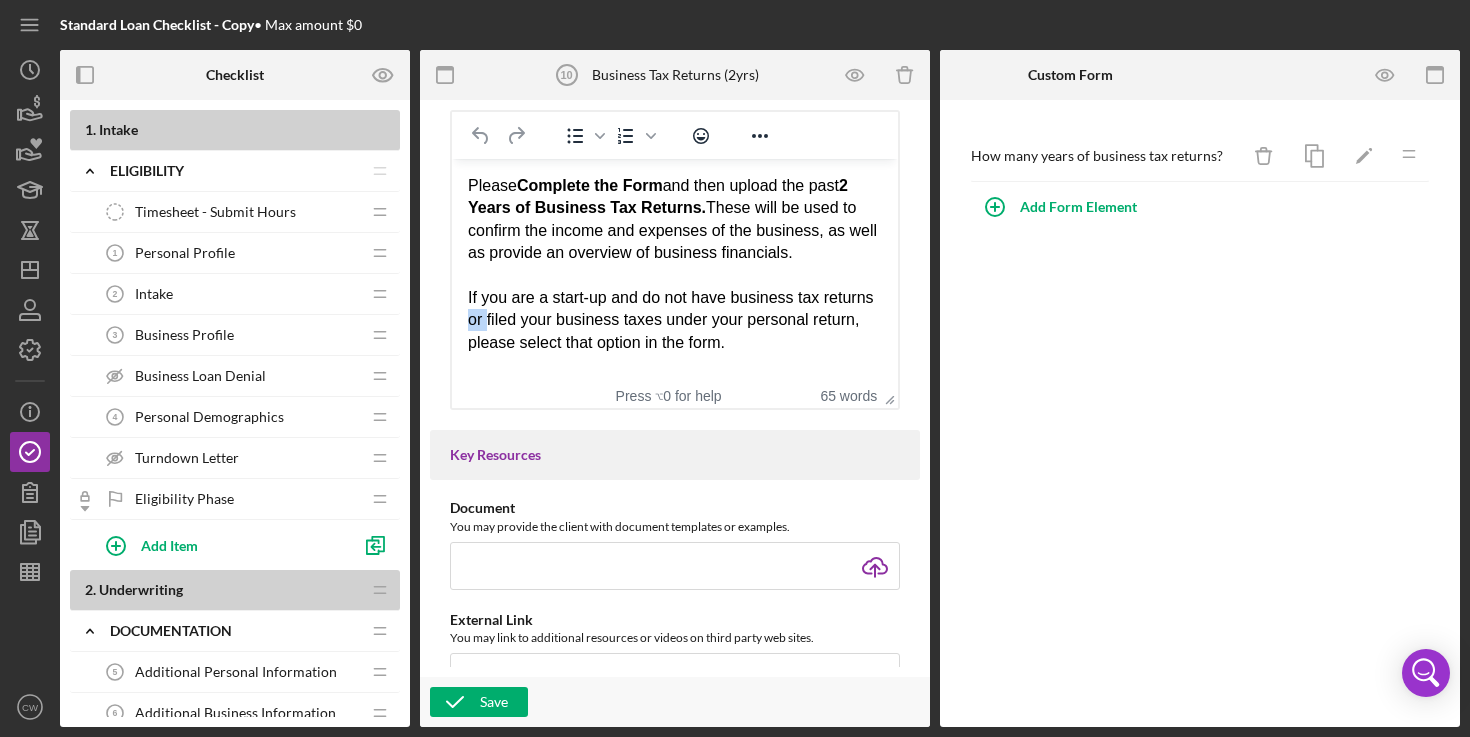 drag, startPoint x: 541, startPoint y: 323, endPoint x: 524, endPoint y: 323, distance: 17 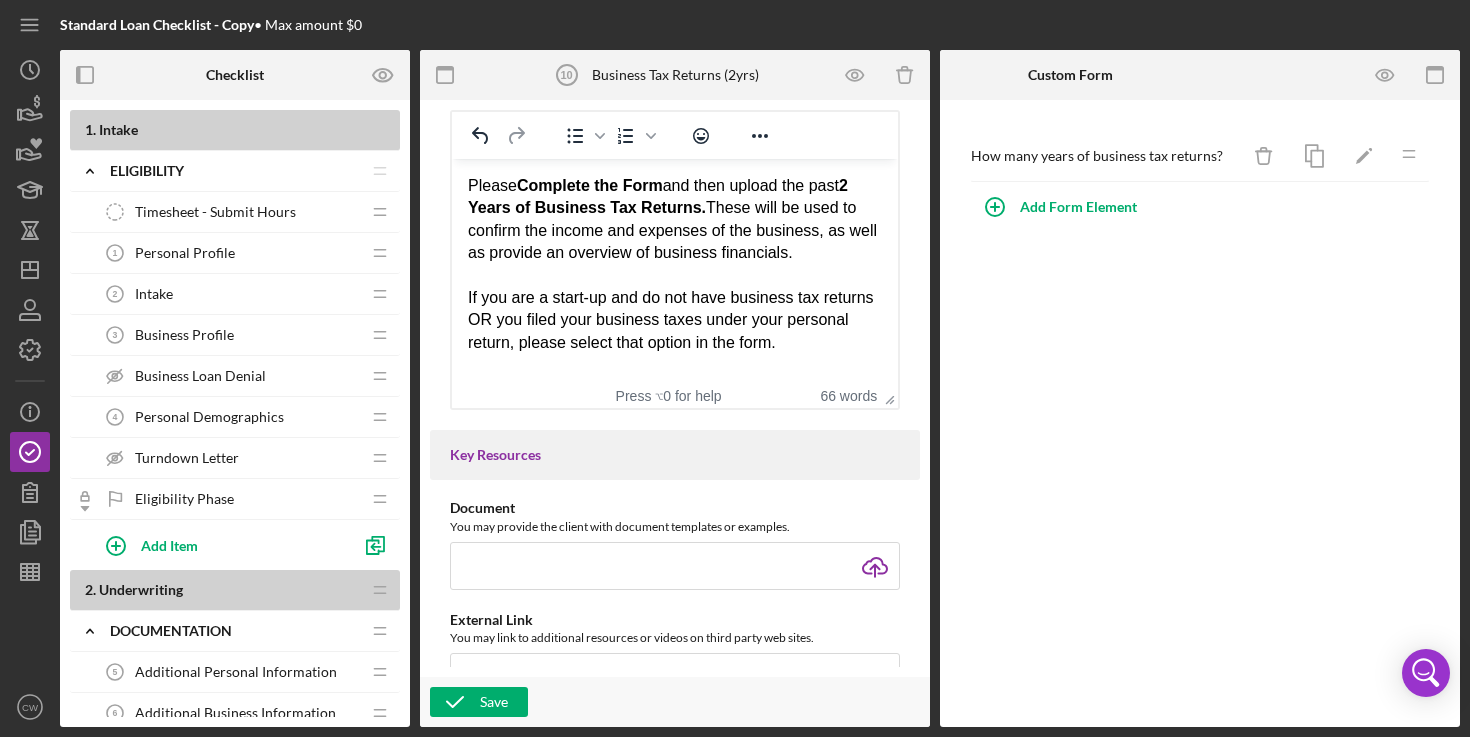 click on "If you are a start-up and do not have business tax returns OR you filed your business taxes under your personal return, please select that option in the form." at bounding box center [675, 320] 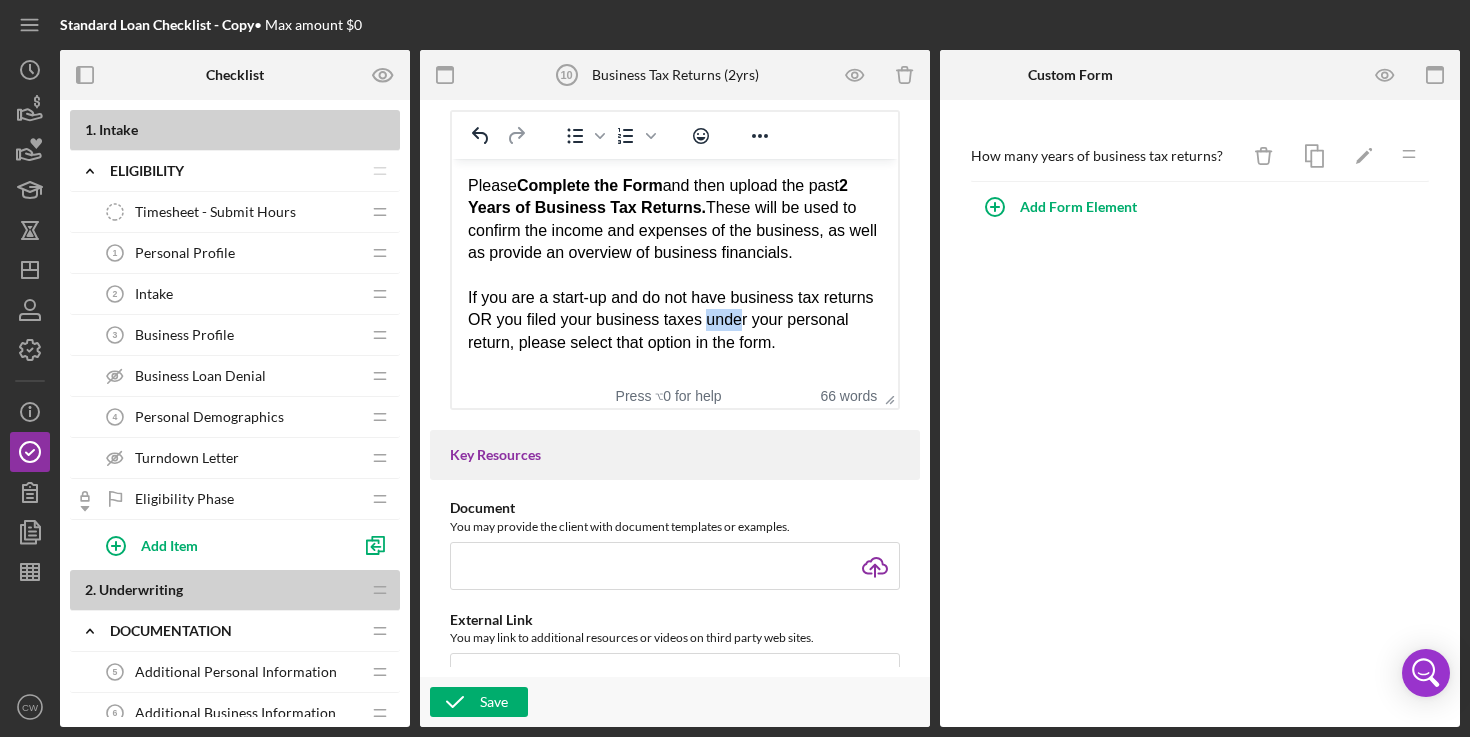 drag, startPoint x: 765, startPoint y: 320, endPoint x: 801, endPoint y: 320, distance: 36 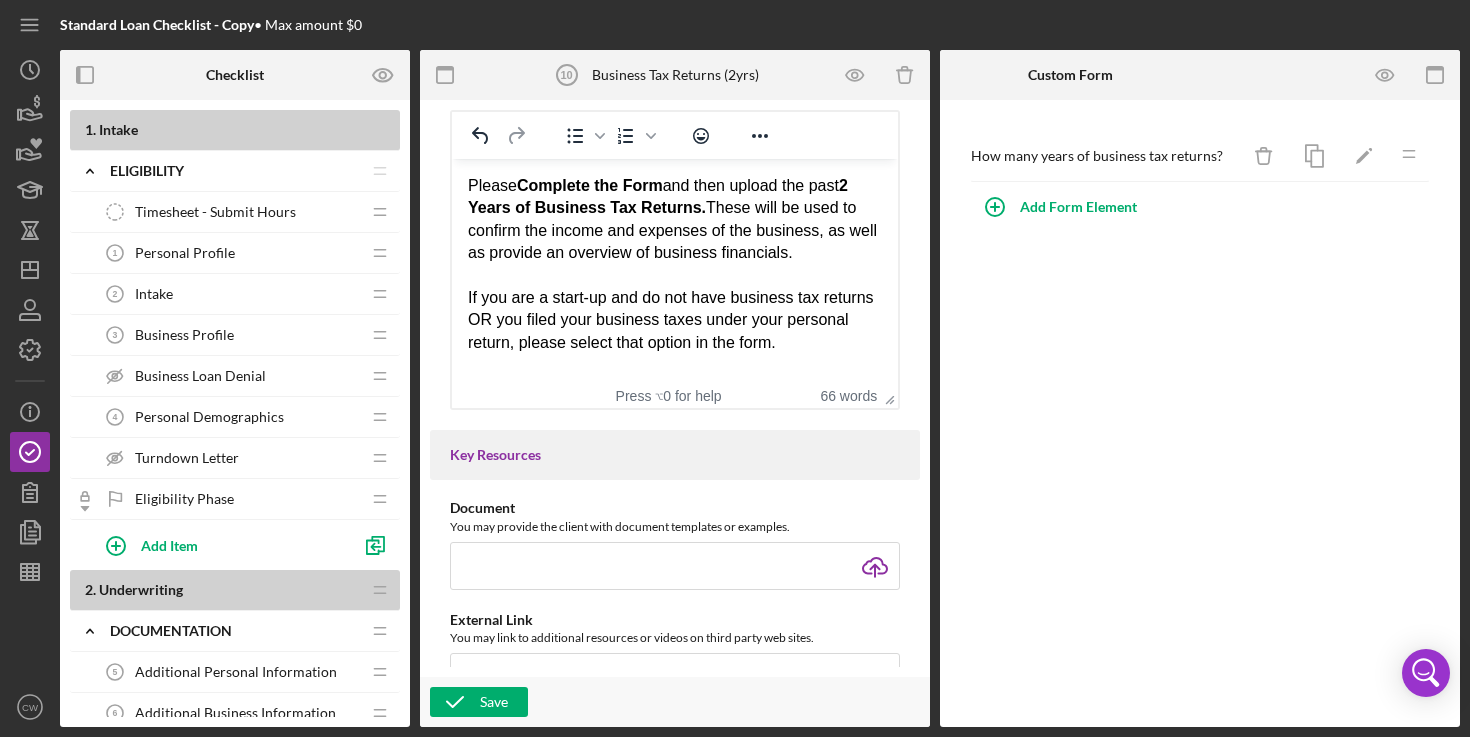 click on "If you are a start-up and do not have business tax returns OR you filed your business taxes under your personal return, please select that option in the form." at bounding box center [675, 320] 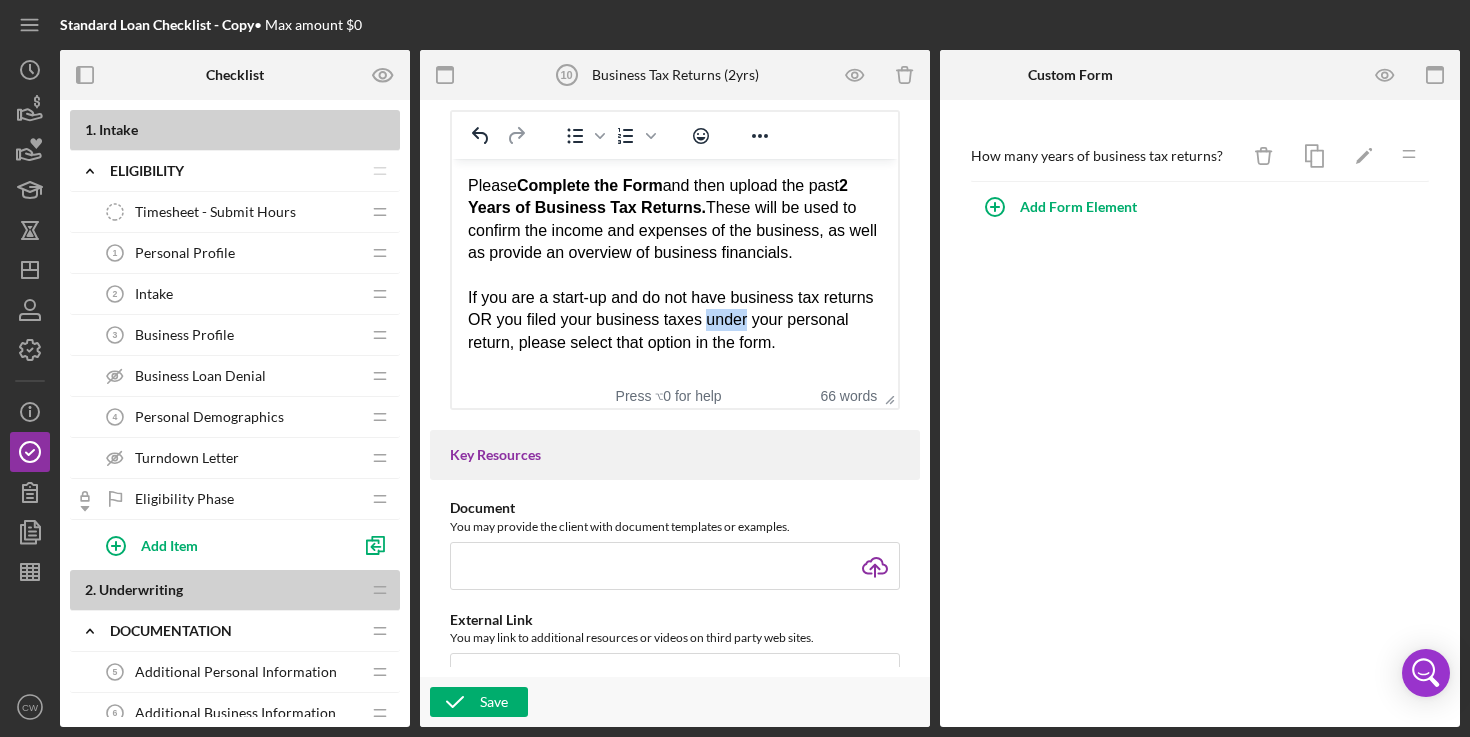 drag, startPoint x: 806, startPoint y: 320, endPoint x: 765, endPoint y: 320, distance: 41 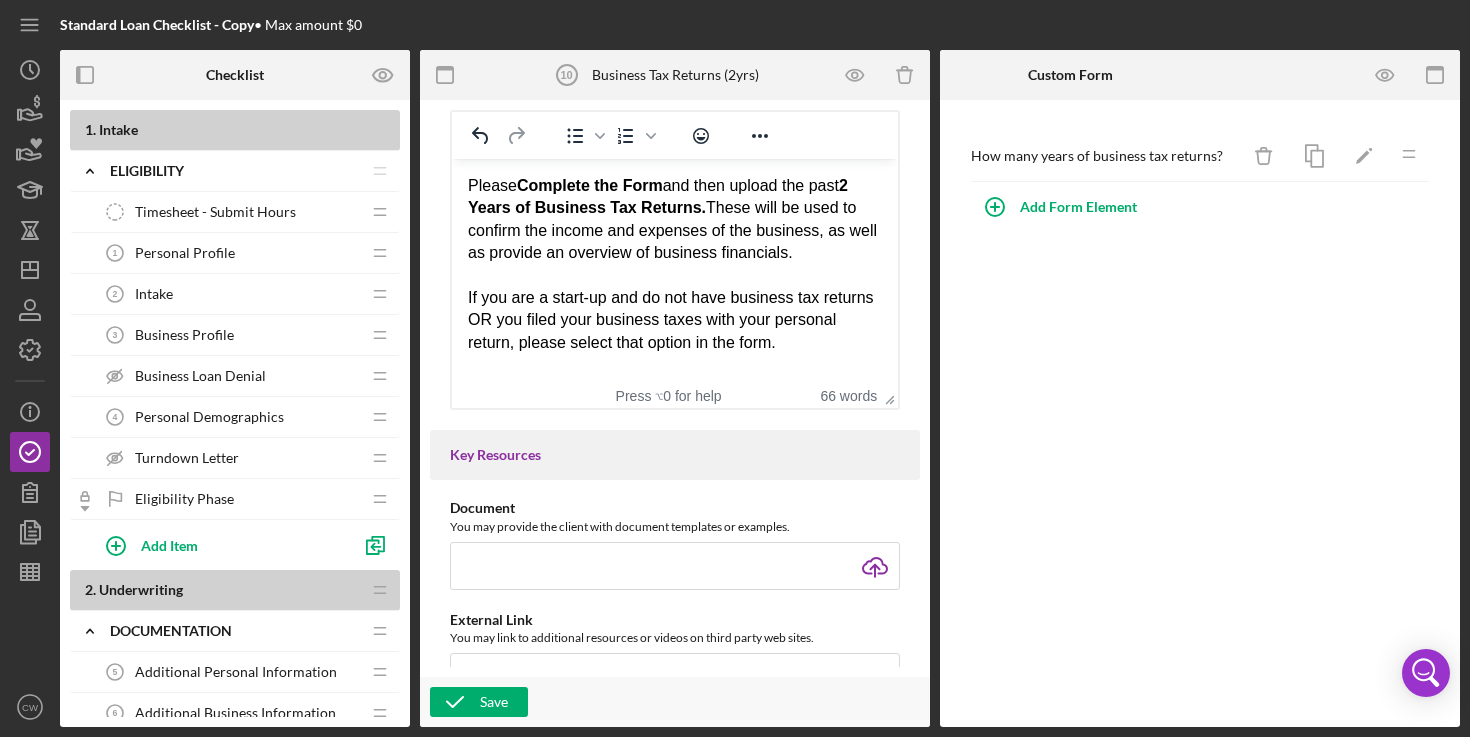 click on "If you are a start-up and do not have business tax returns OR you filed your business taxes with your personal return, please select that option in the form." at bounding box center (675, 320) 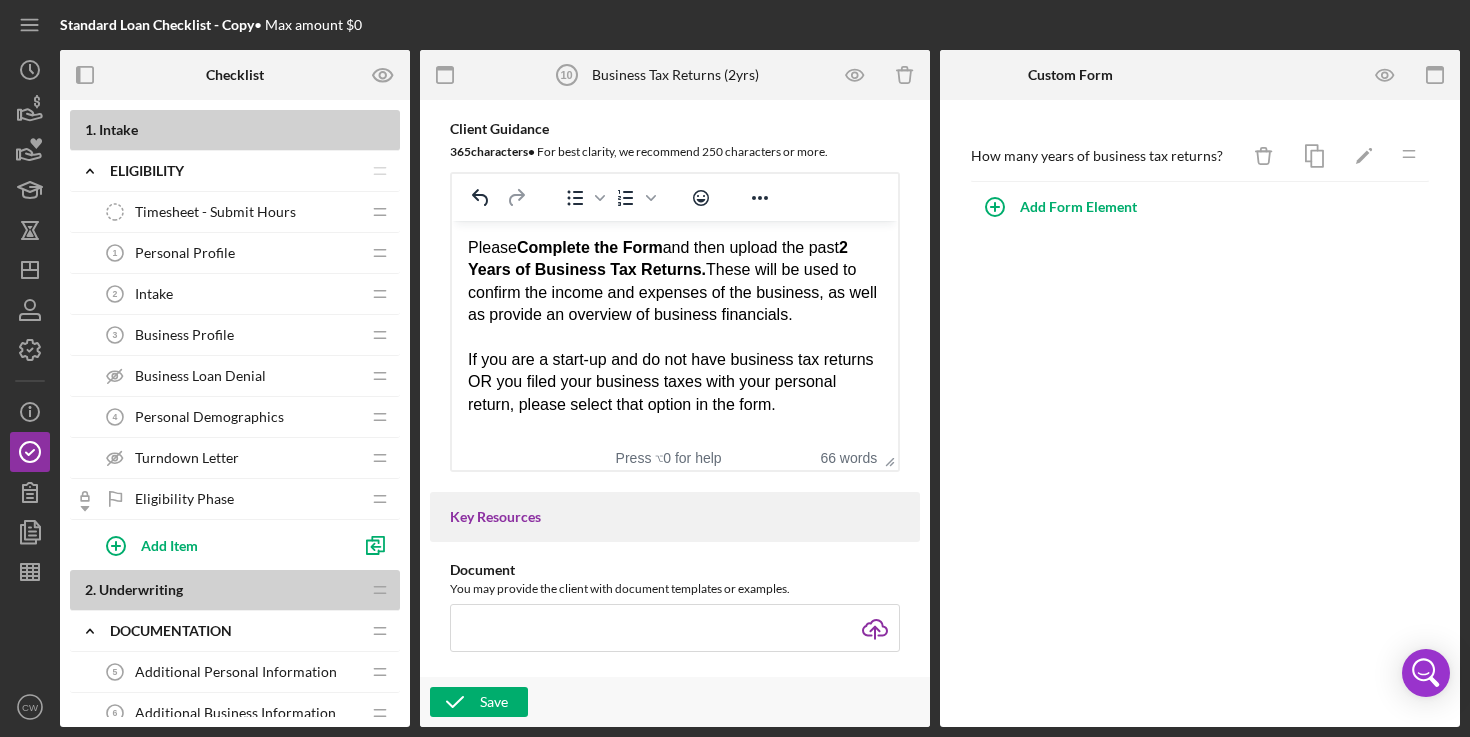 scroll, scrollTop: 425, scrollLeft: 0, axis: vertical 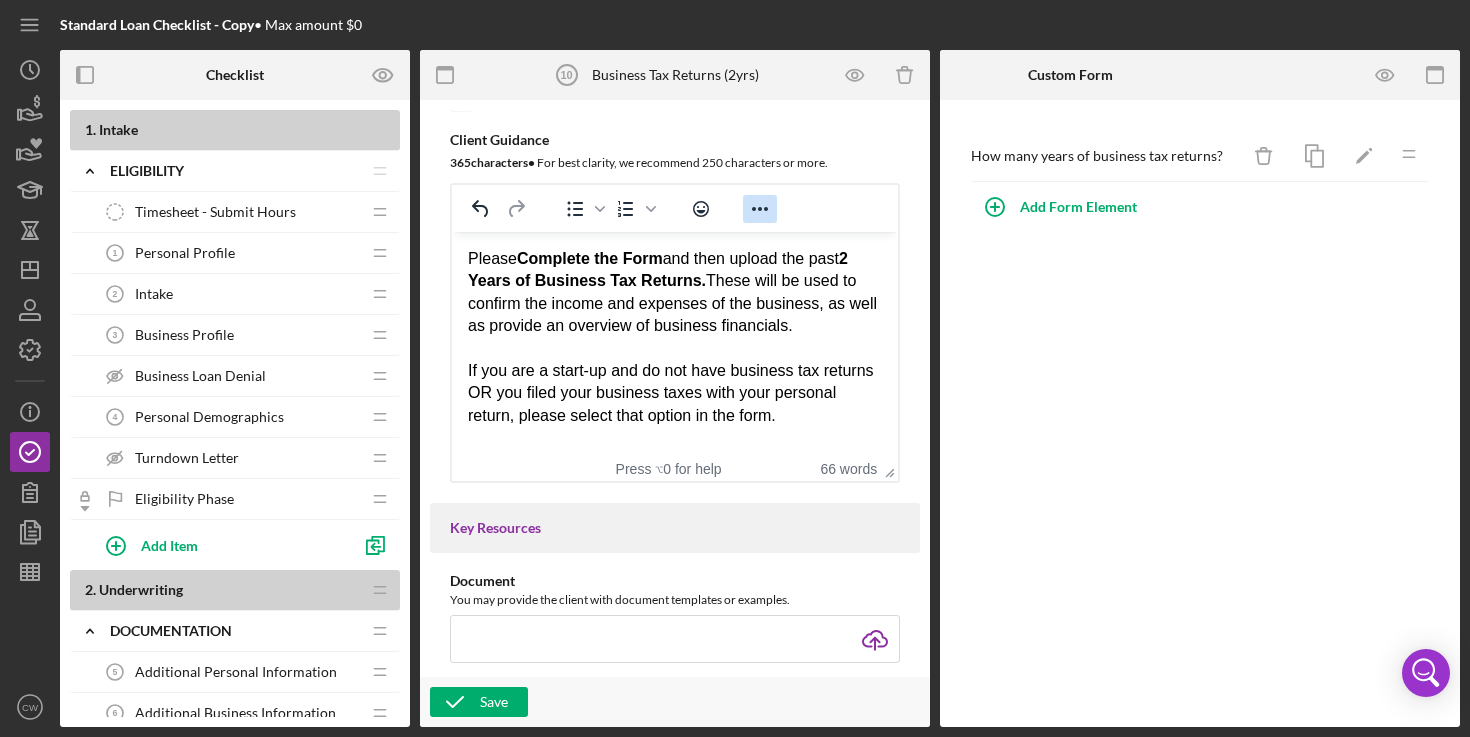 click 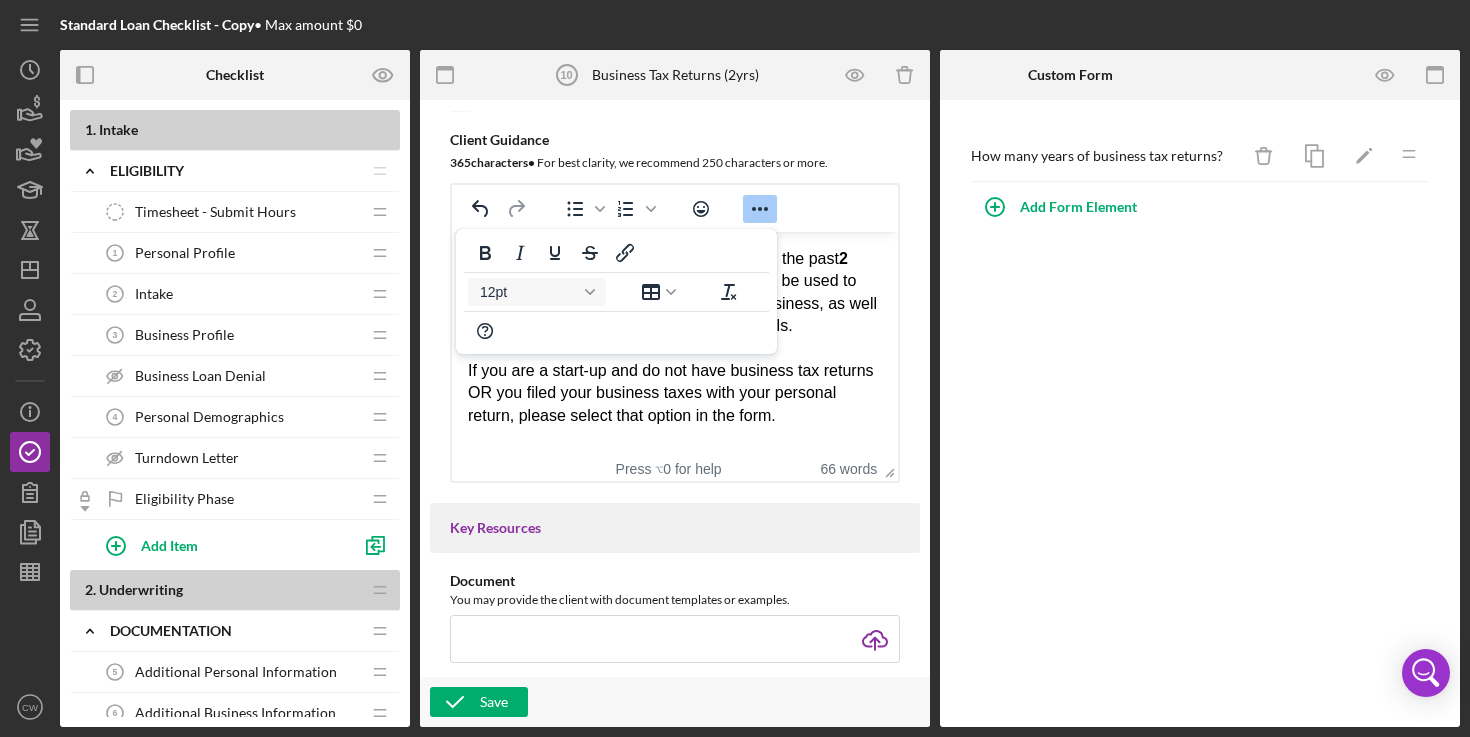 click on "To open the popup, press Shift+Enter To open the popup, press Shift+Enter" at bounding box center [675, 208] 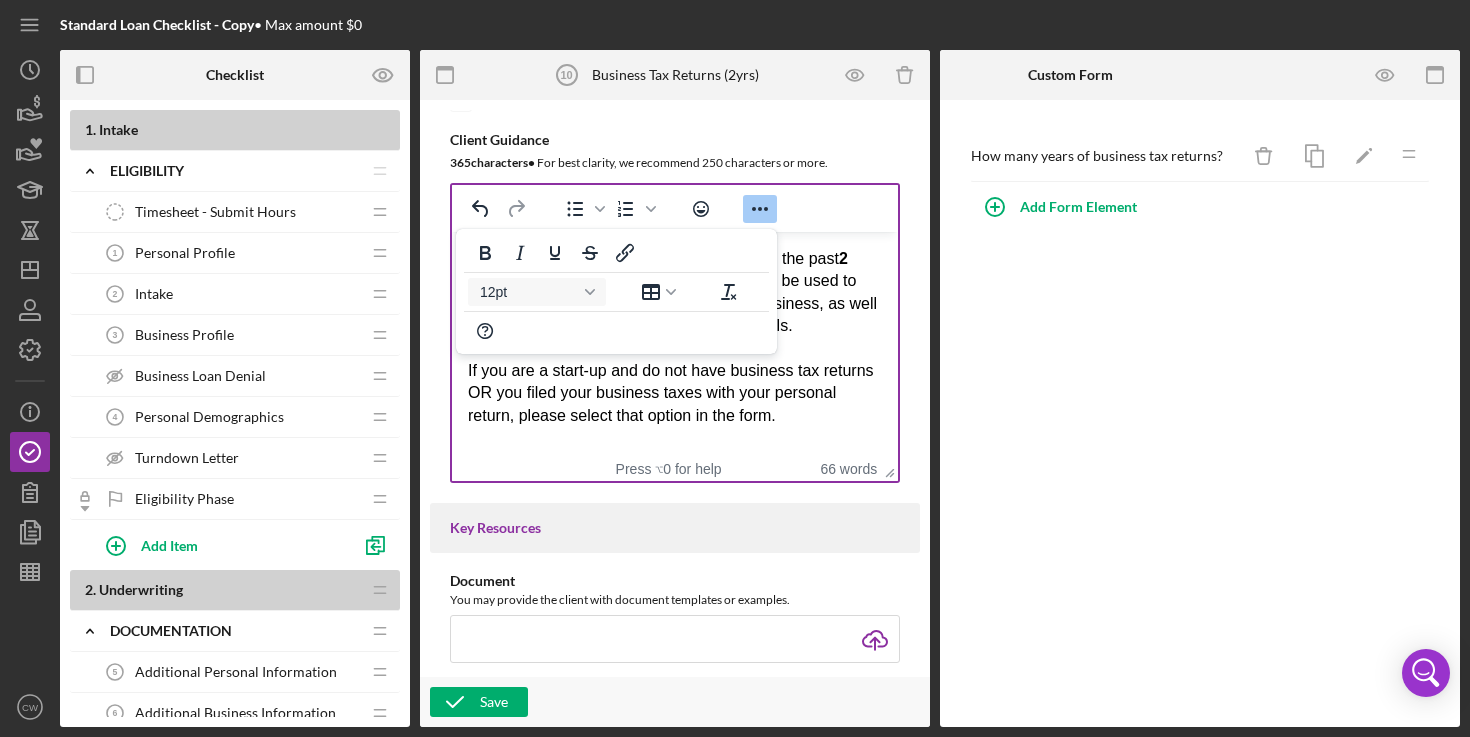 click on "If you are a start-up and do not have business tax returns OR you filed your business taxes with your personal return, please select that option in the form." at bounding box center (675, 393) 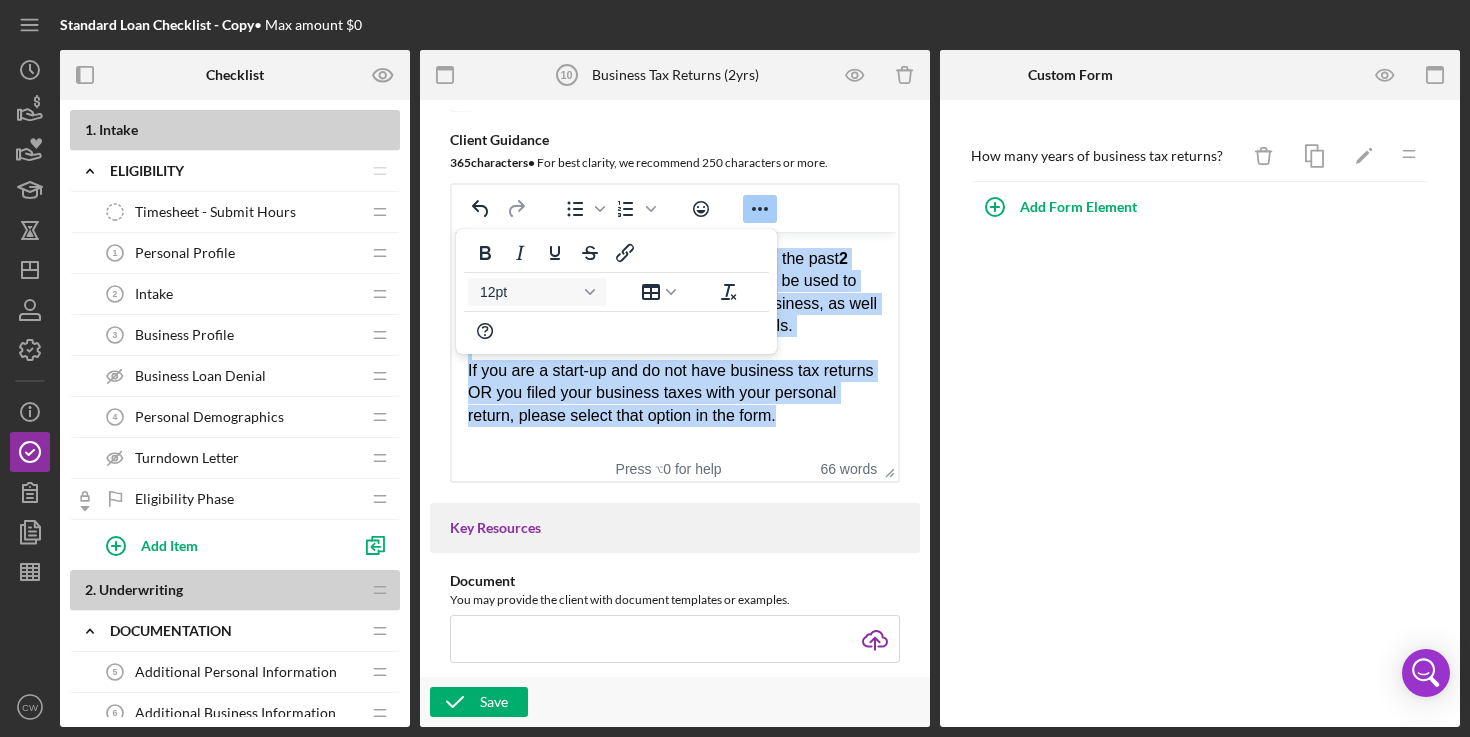 drag, startPoint x: 859, startPoint y: 418, endPoint x: 435, endPoint y: 200, distance: 476.7599 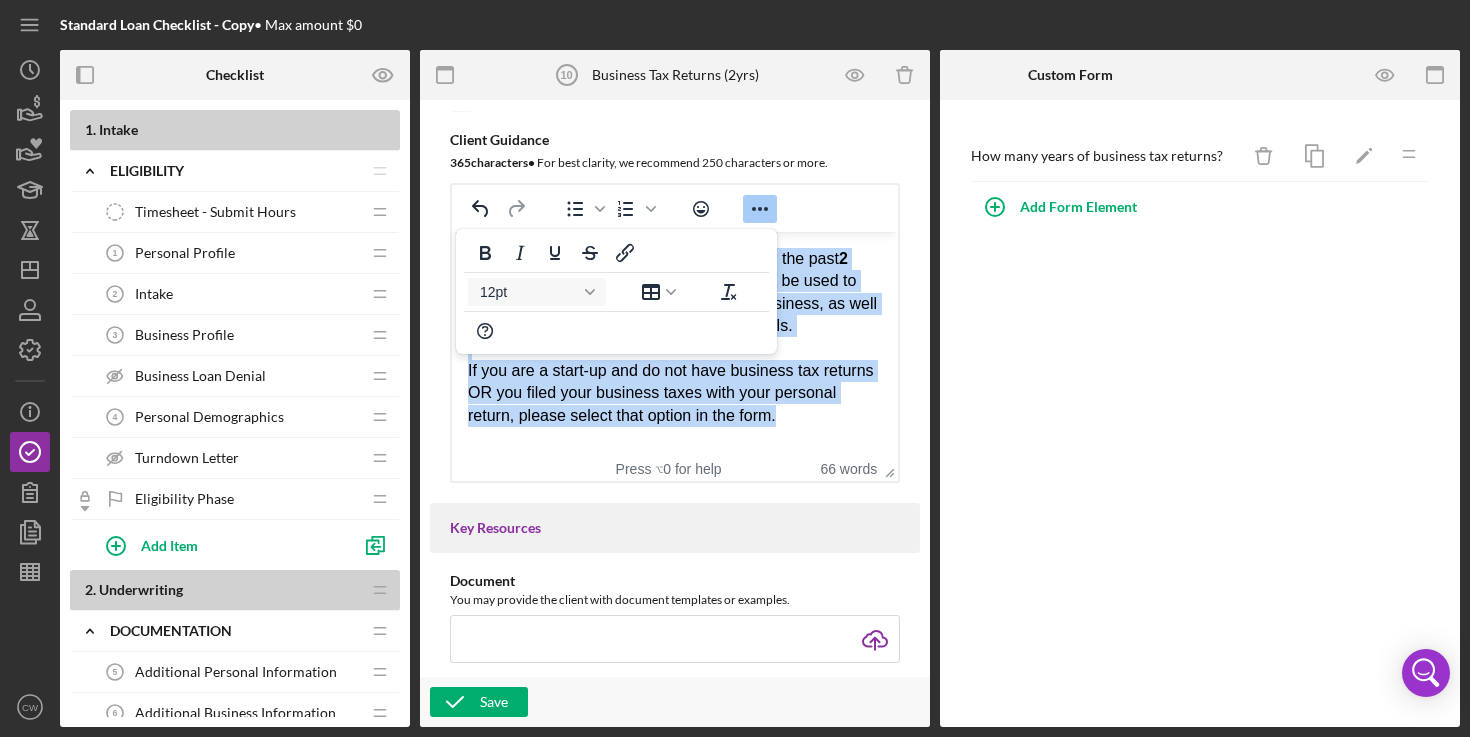 click on "Please Complete the Form and then upload the past [YEAR] of Business Tax Returns. These will be used to confirm the income and expenses of the business, as well as provide an overview of business financials. If you are a start-up and do not have business tax returns OR you filed your business taxes with your personal return, please select that option in the form." at bounding box center [675, 337] 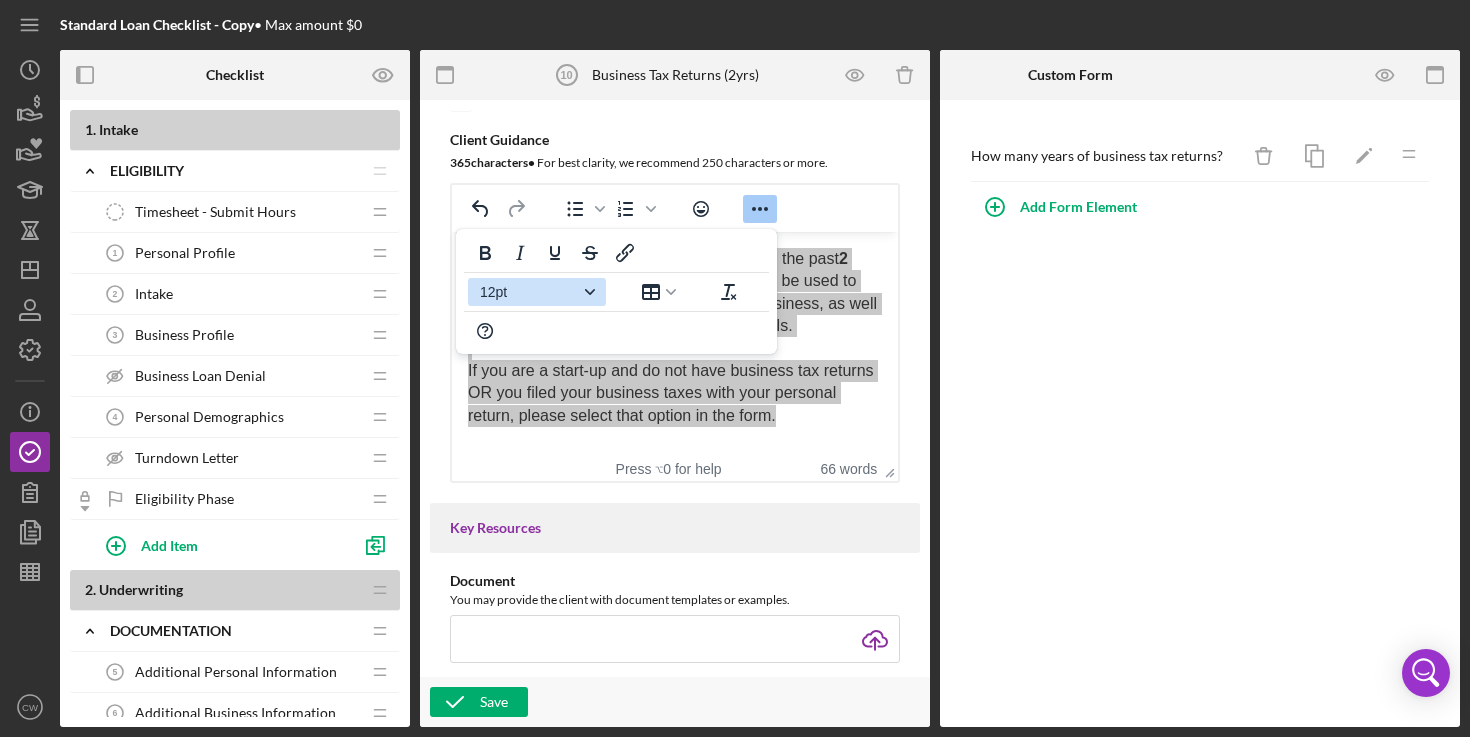 click on "12pt" at bounding box center [529, 292] 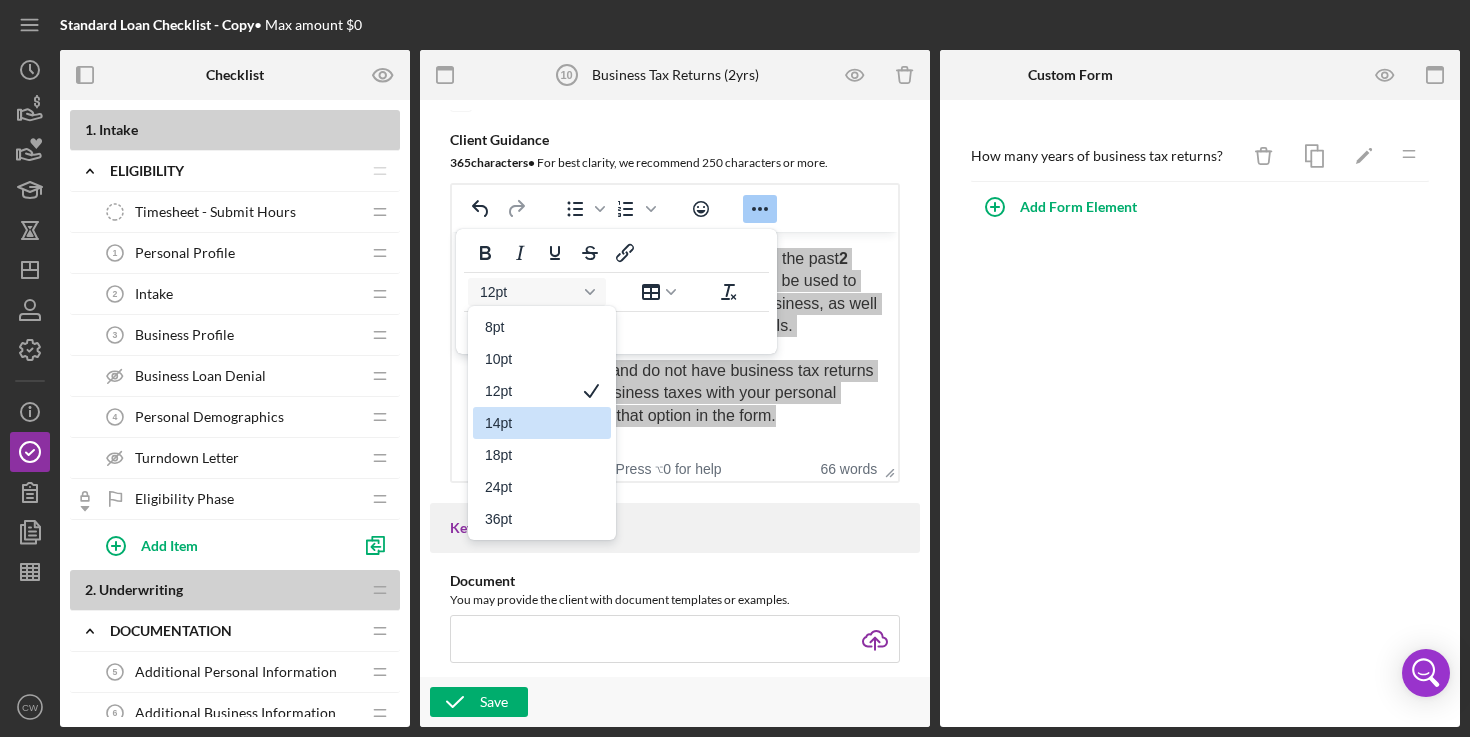 click on "14pt" at bounding box center (528, 423) 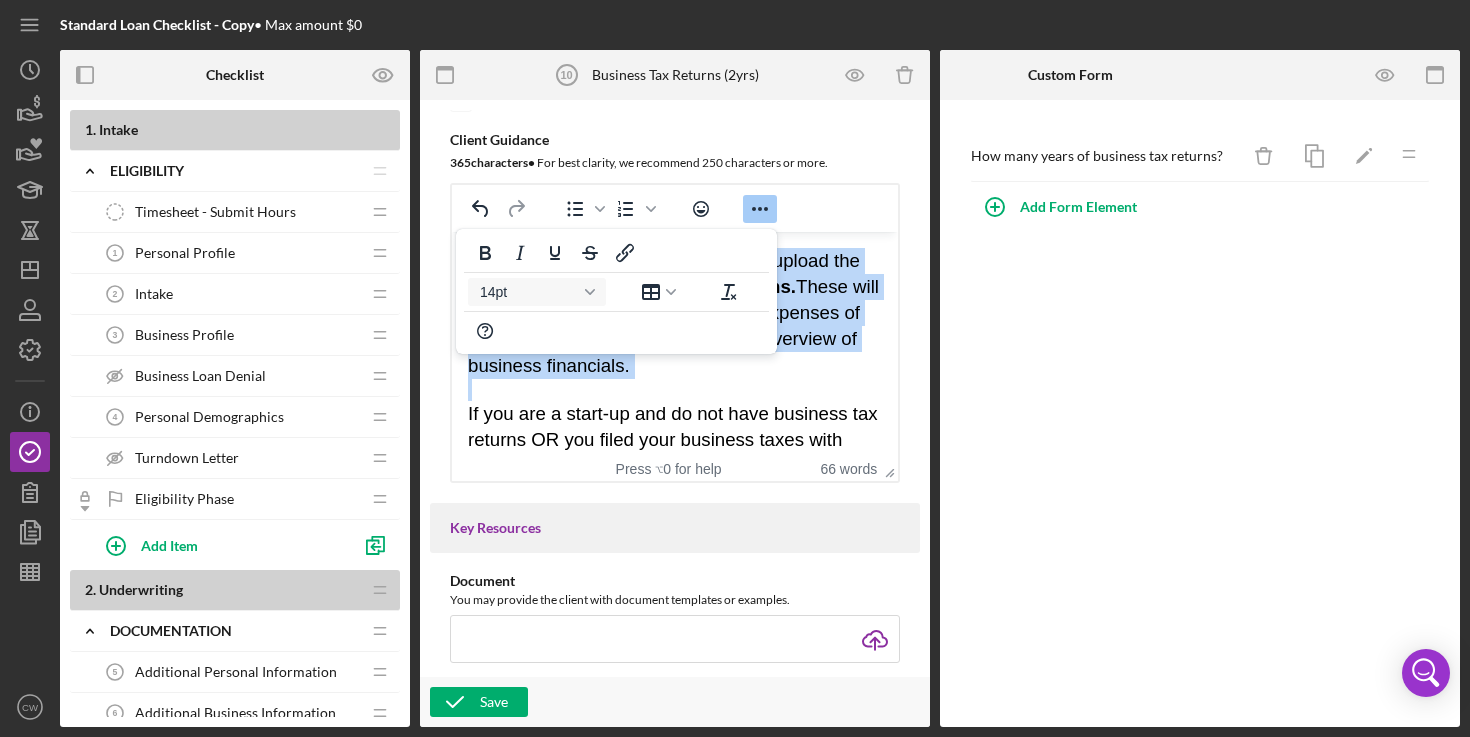 scroll, scrollTop: 65, scrollLeft: 0, axis: vertical 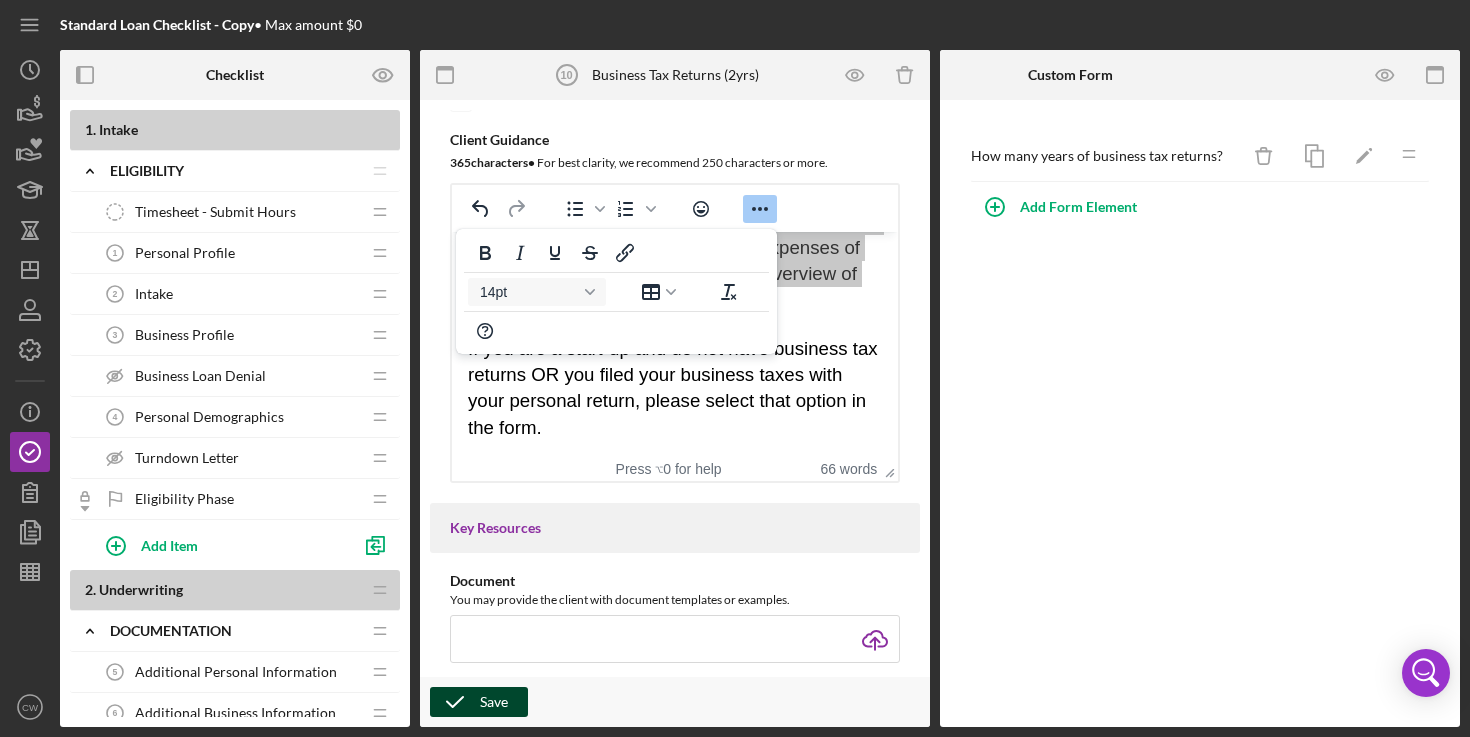 click 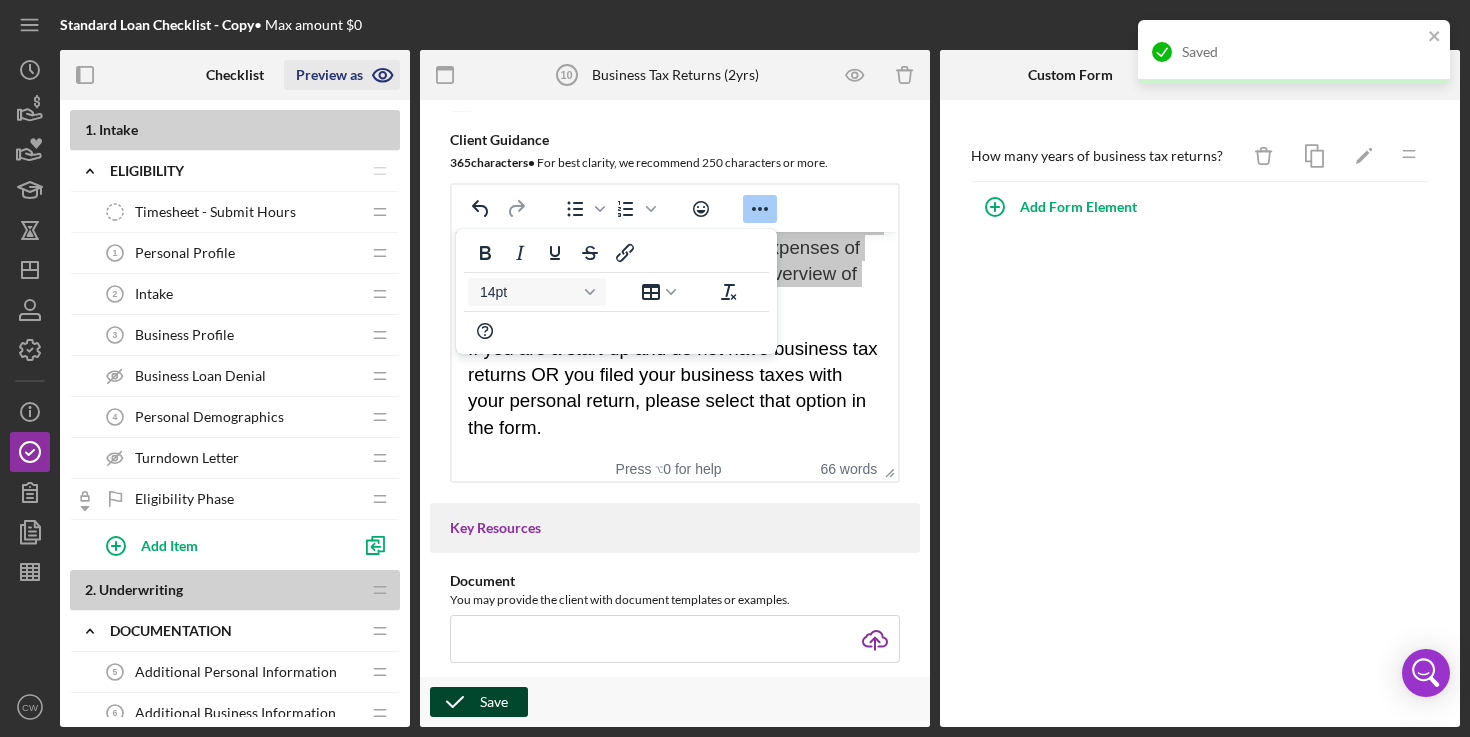 click 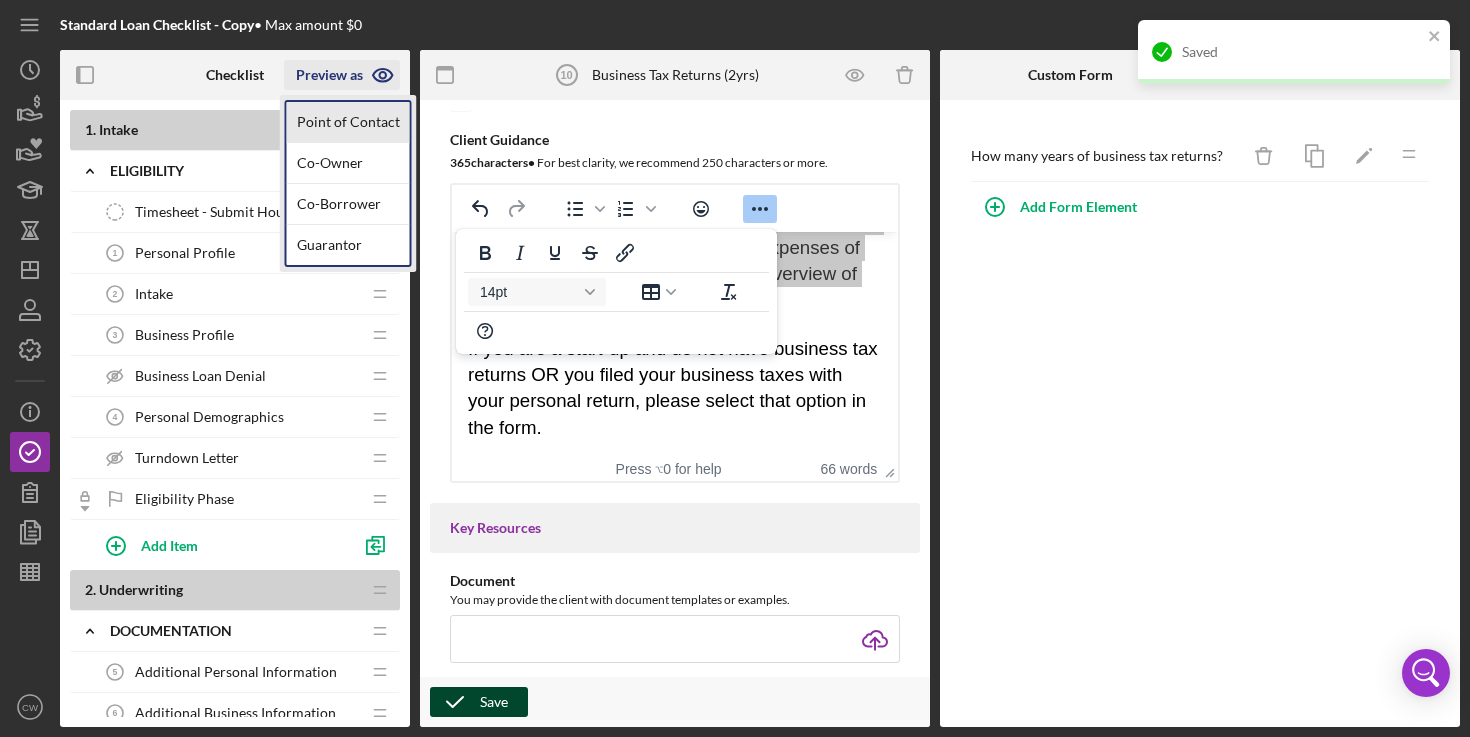 click on "Point of Contact" at bounding box center (348, 122) 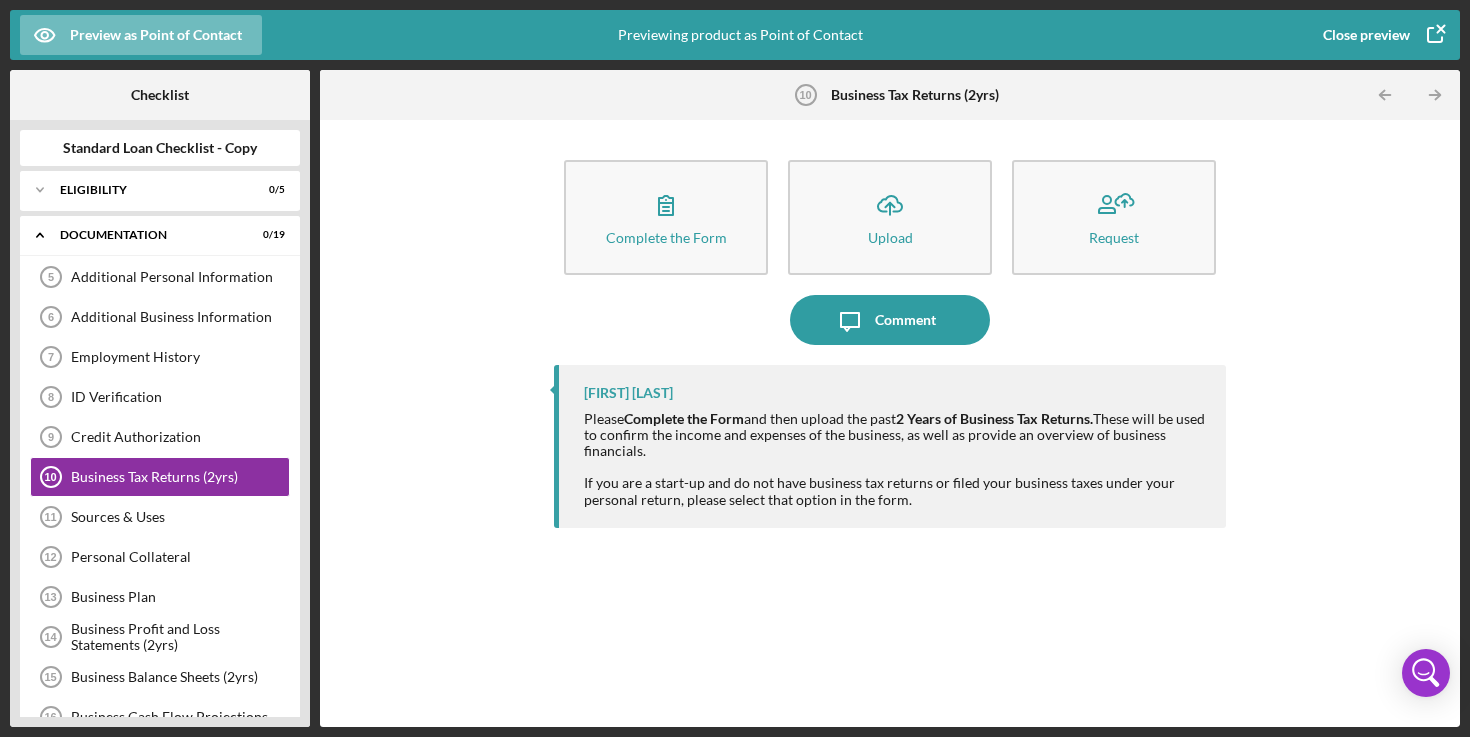 scroll, scrollTop: 33, scrollLeft: 0, axis: vertical 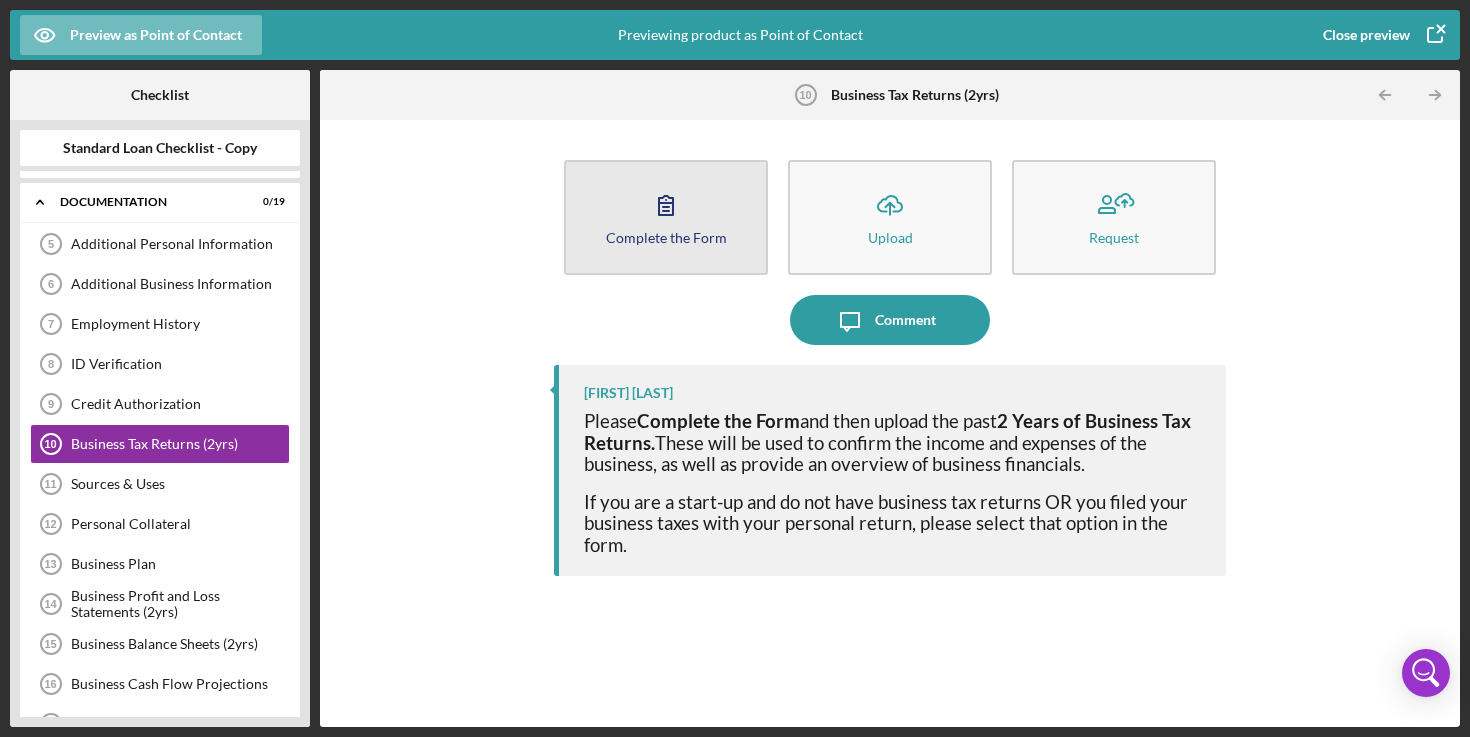 click 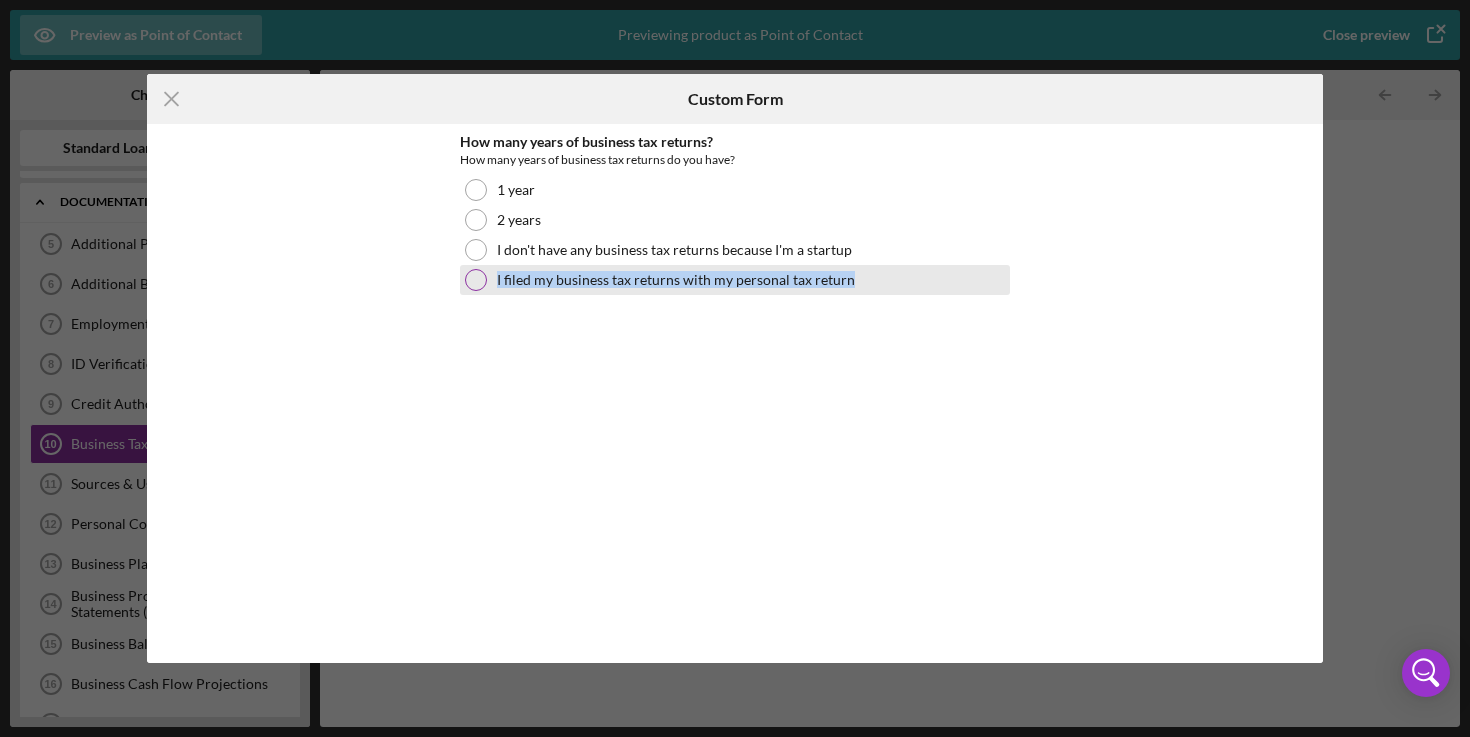 drag, startPoint x: 892, startPoint y: 289, endPoint x: 486, endPoint y: 270, distance: 406.44434 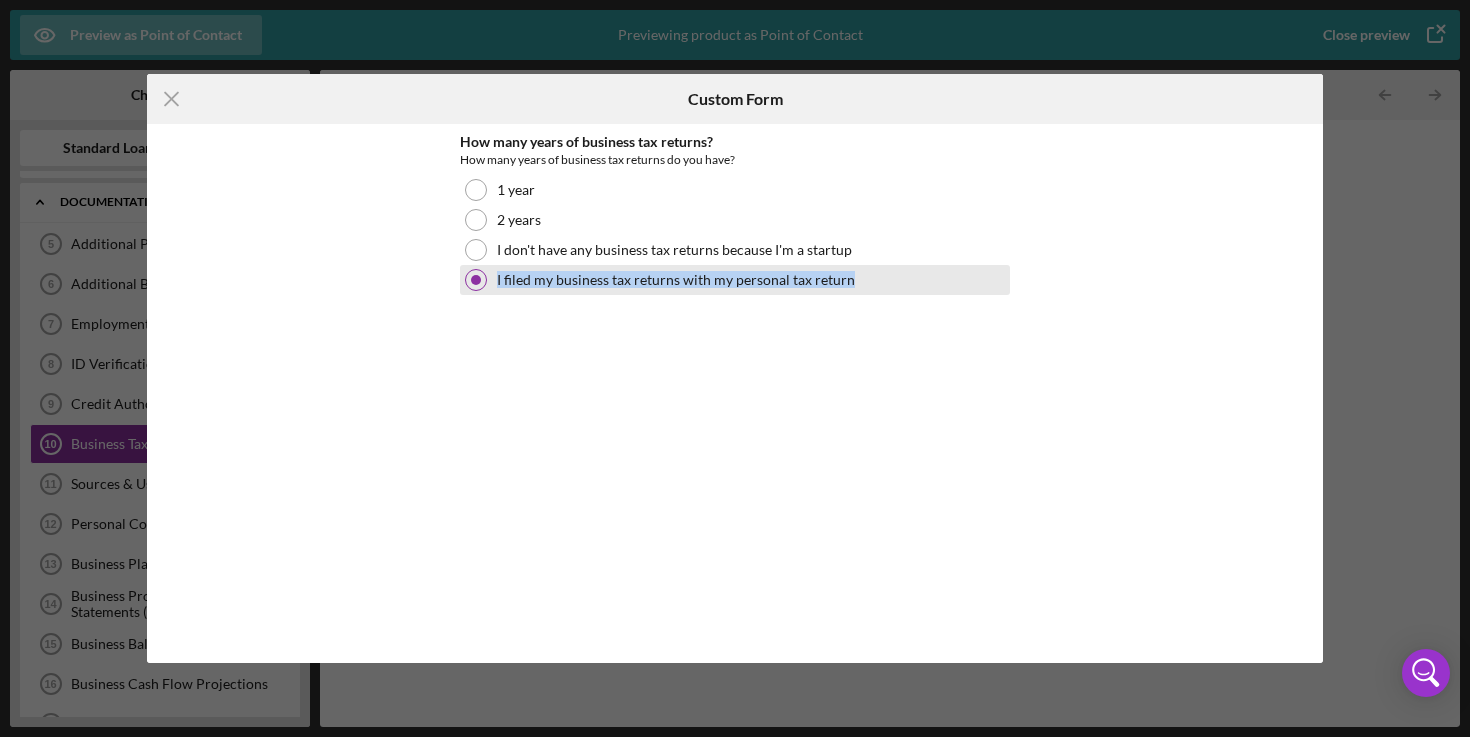 copy on "I filed my business tax returns with my personal tax return" 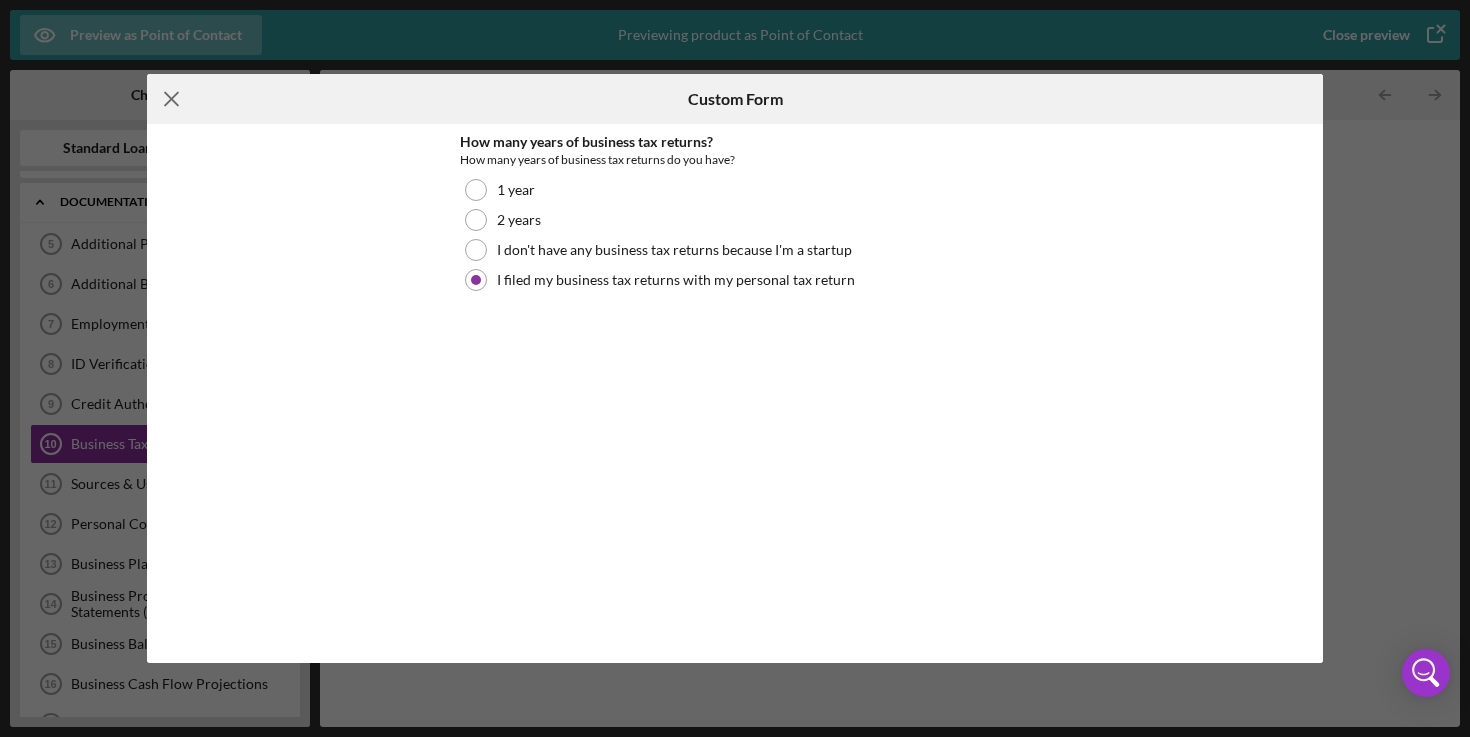 click 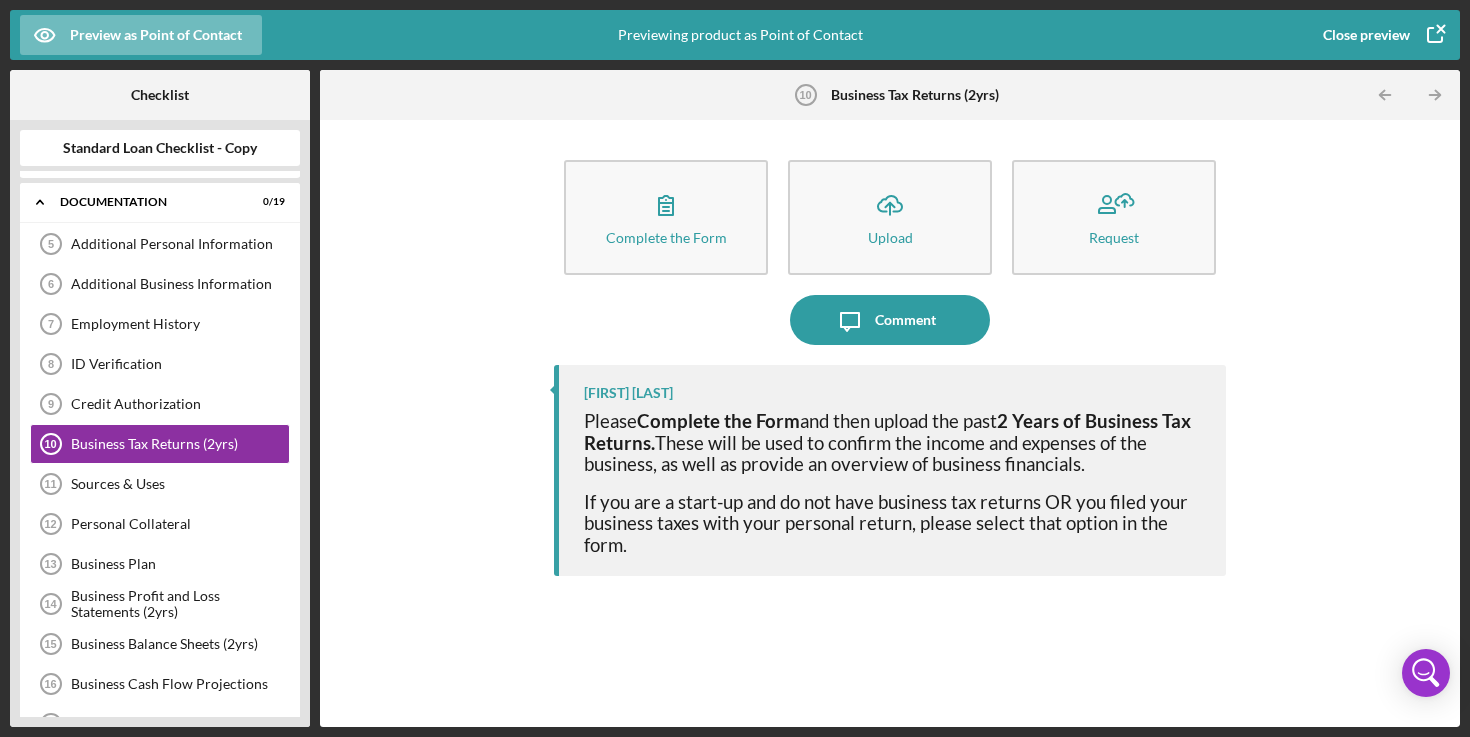 click 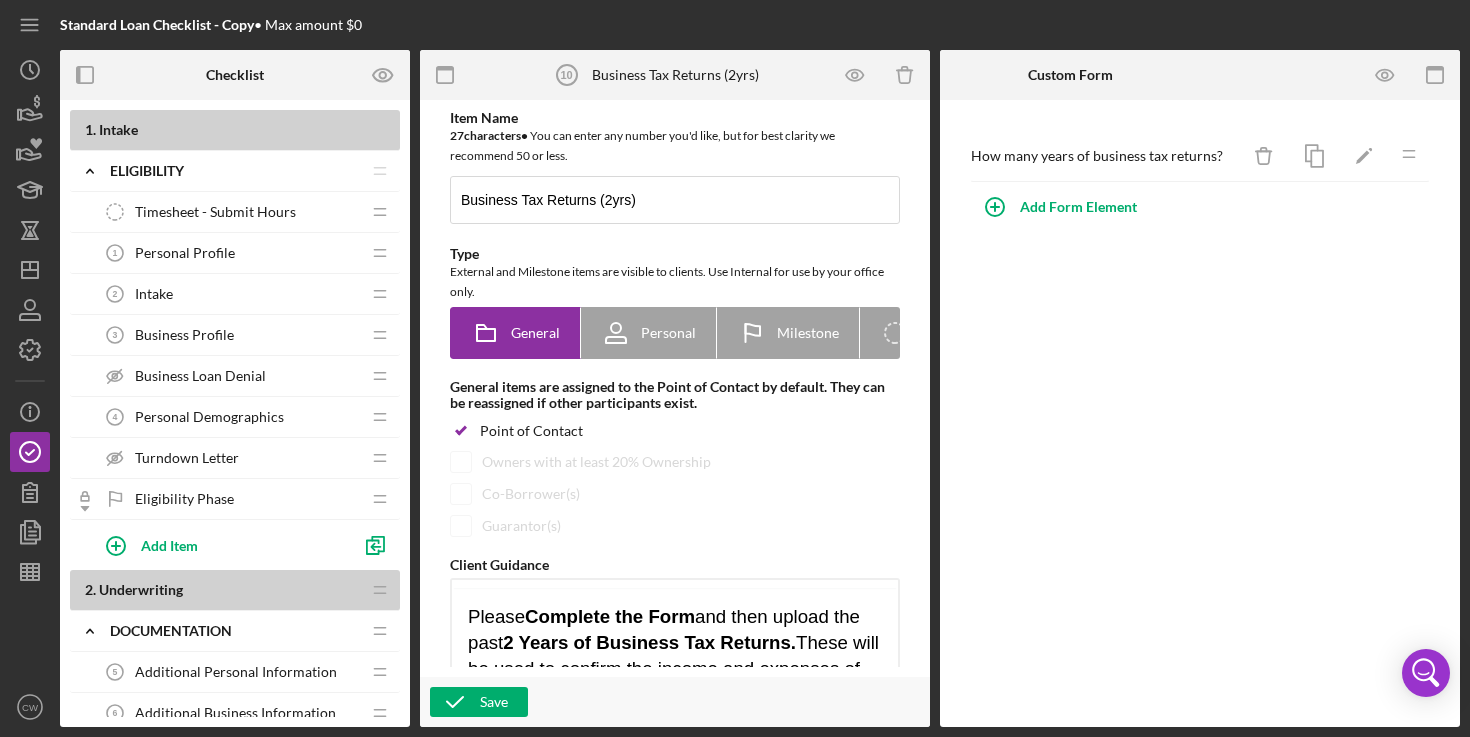 scroll, scrollTop: 0, scrollLeft: 0, axis: both 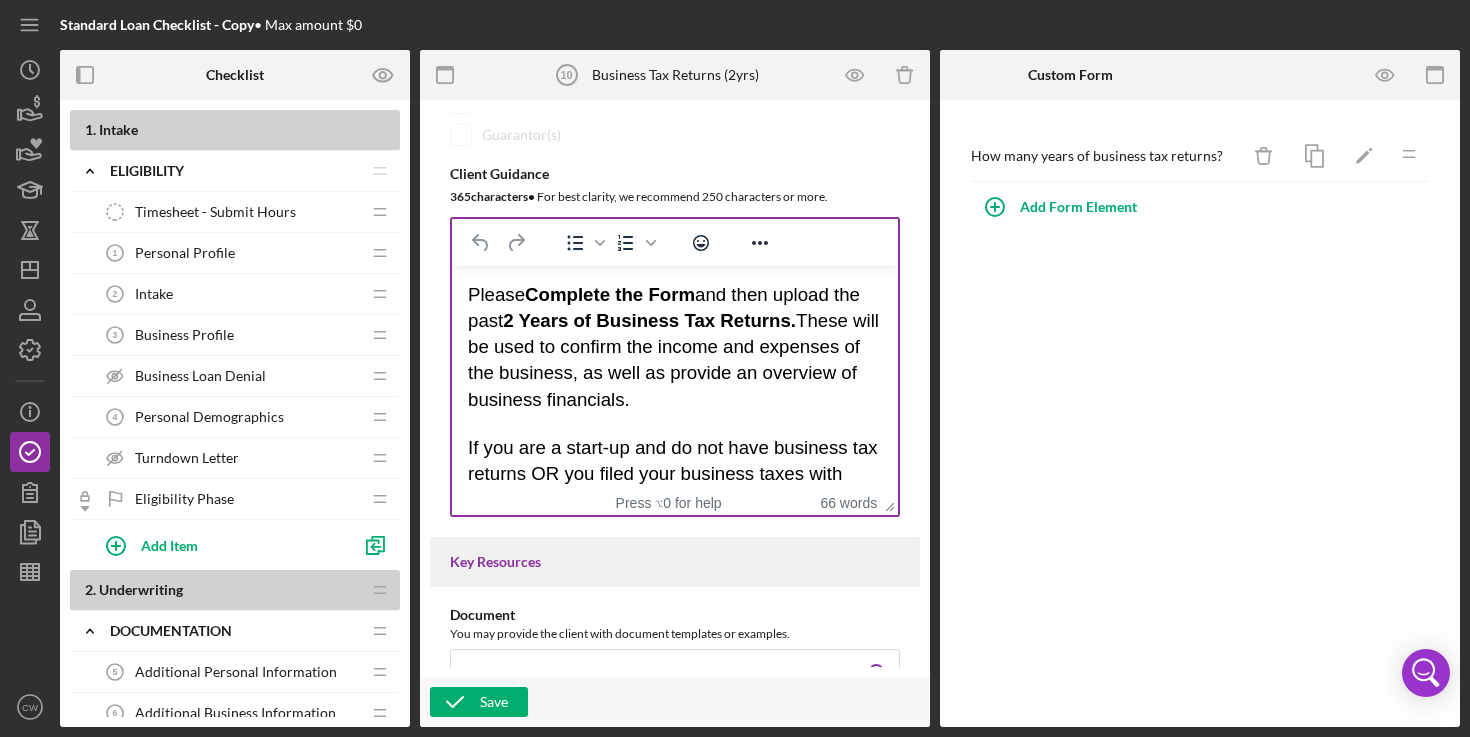 click on "Please  Complete the Form  and then upload the past&nbsp; 2 Years of Business Tax Returns.  These will be used to confirm the income and expenses of the business, as well as provide an overview of business financials." at bounding box center (673, 347) 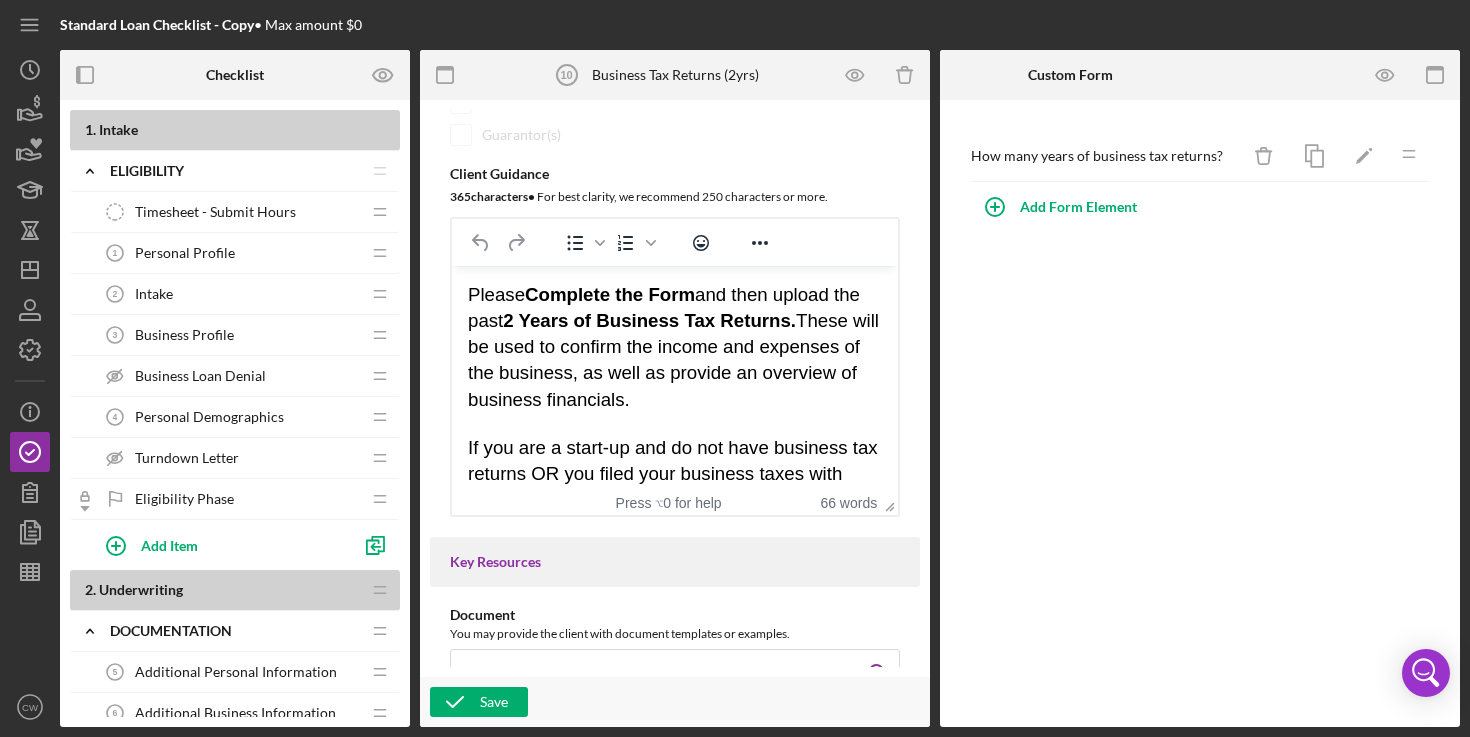 type 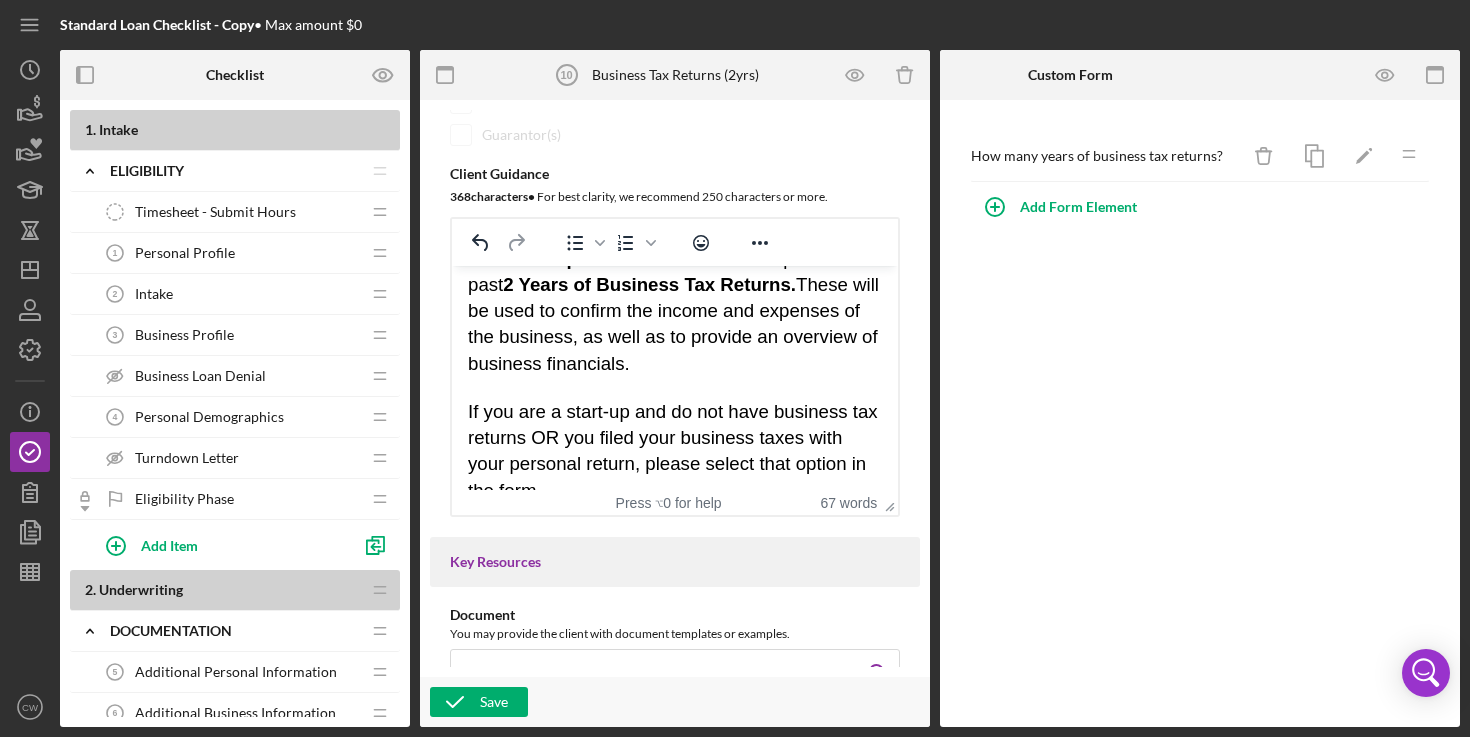 scroll, scrollTop: 65, scrollLeft: 0, axis: vertical 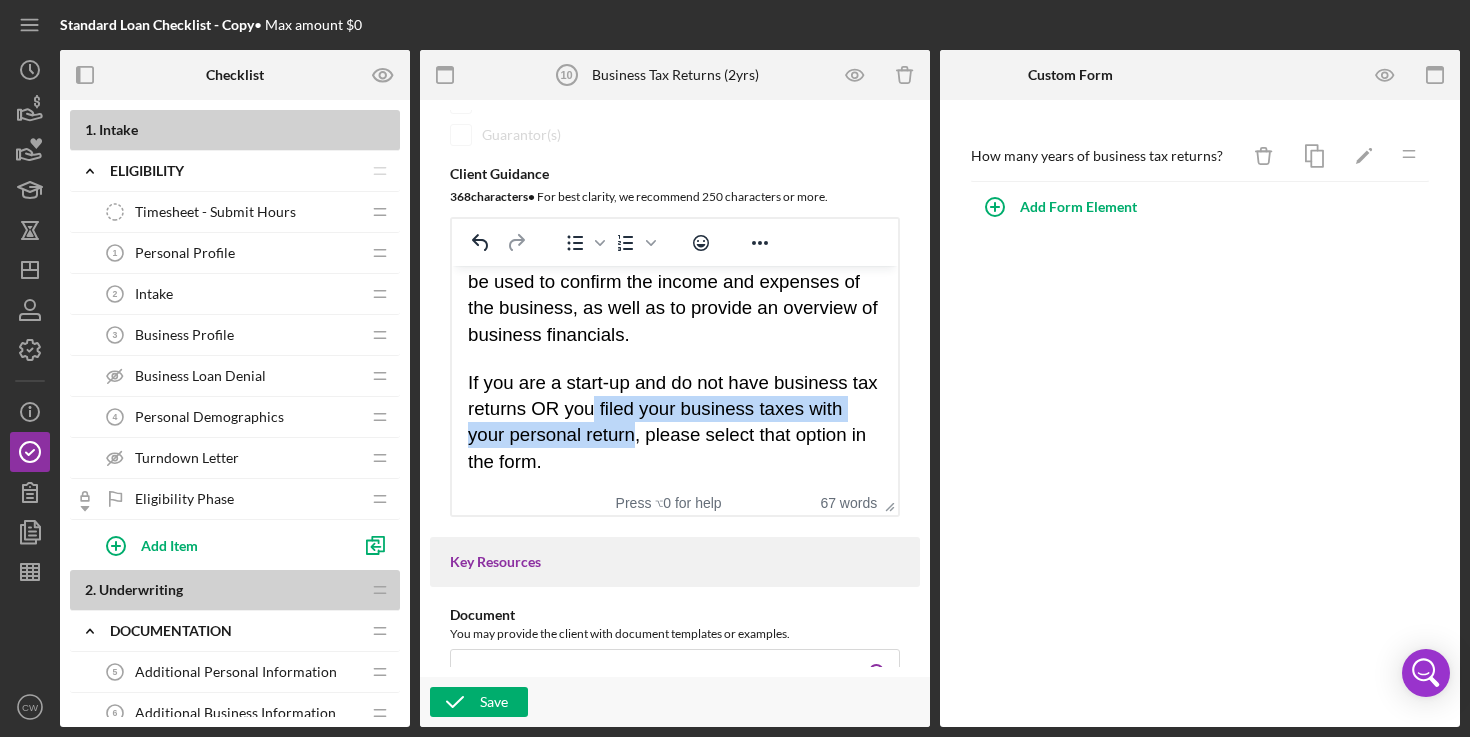 drag, startPoint x: 633, startPoint y: 437, endPoint x: 621, endPoint y: 409, distance: 30.463093 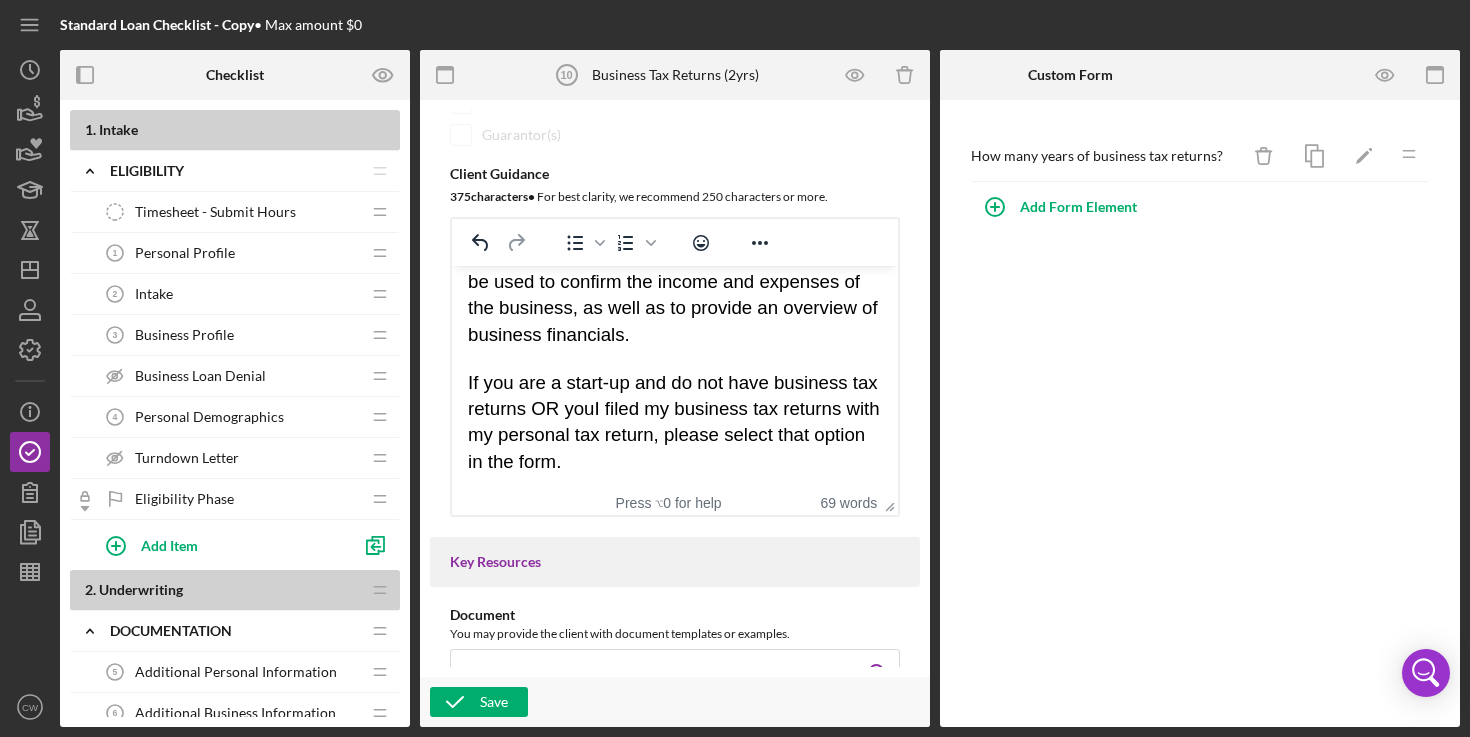 click on "If you are a start-up and do not have business tax returns OR youI filed my business tax returns with my personal tax return, please select that option in the form." at bounding box center [674, 421] 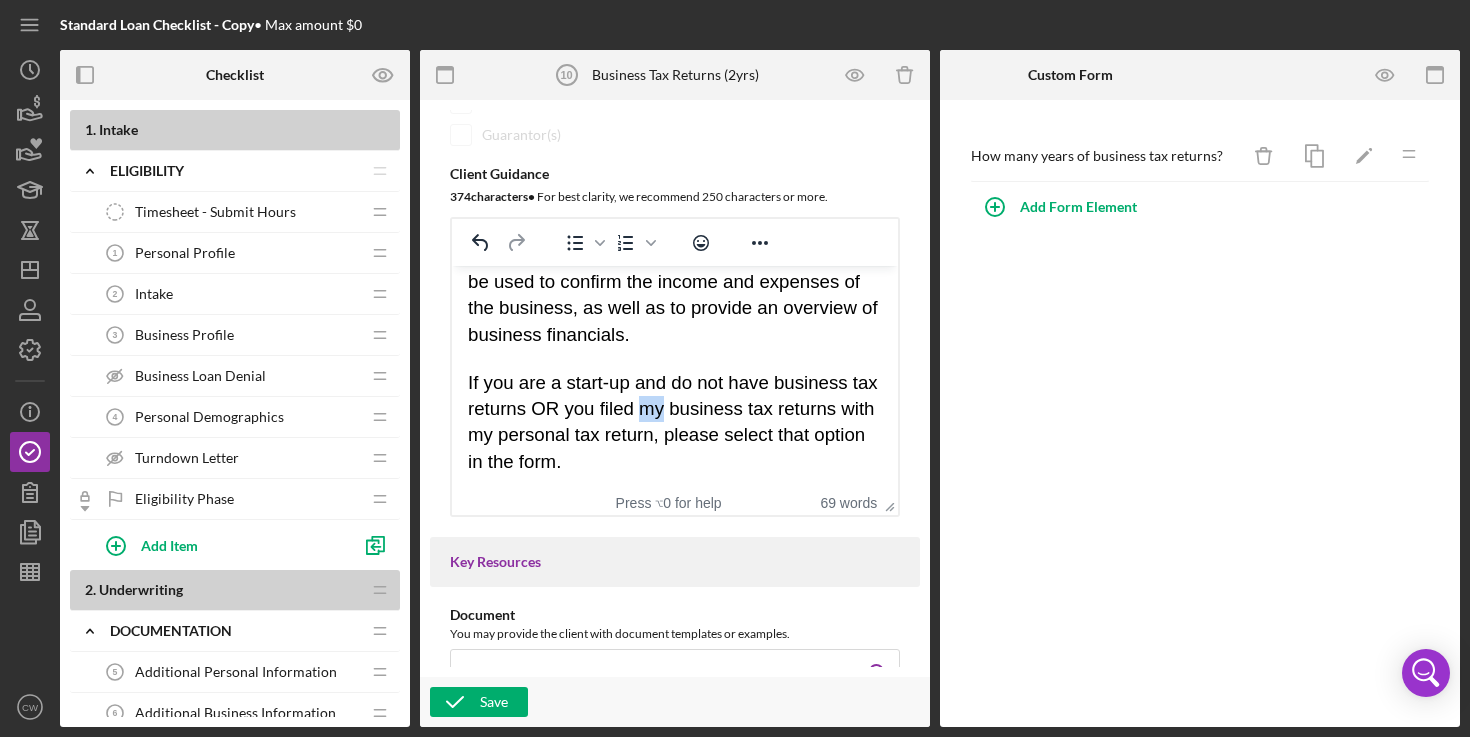 drag, startPoint x: 692, startPoint y: 405, endPoint x: 672, endPoint y: 405, distance: 20 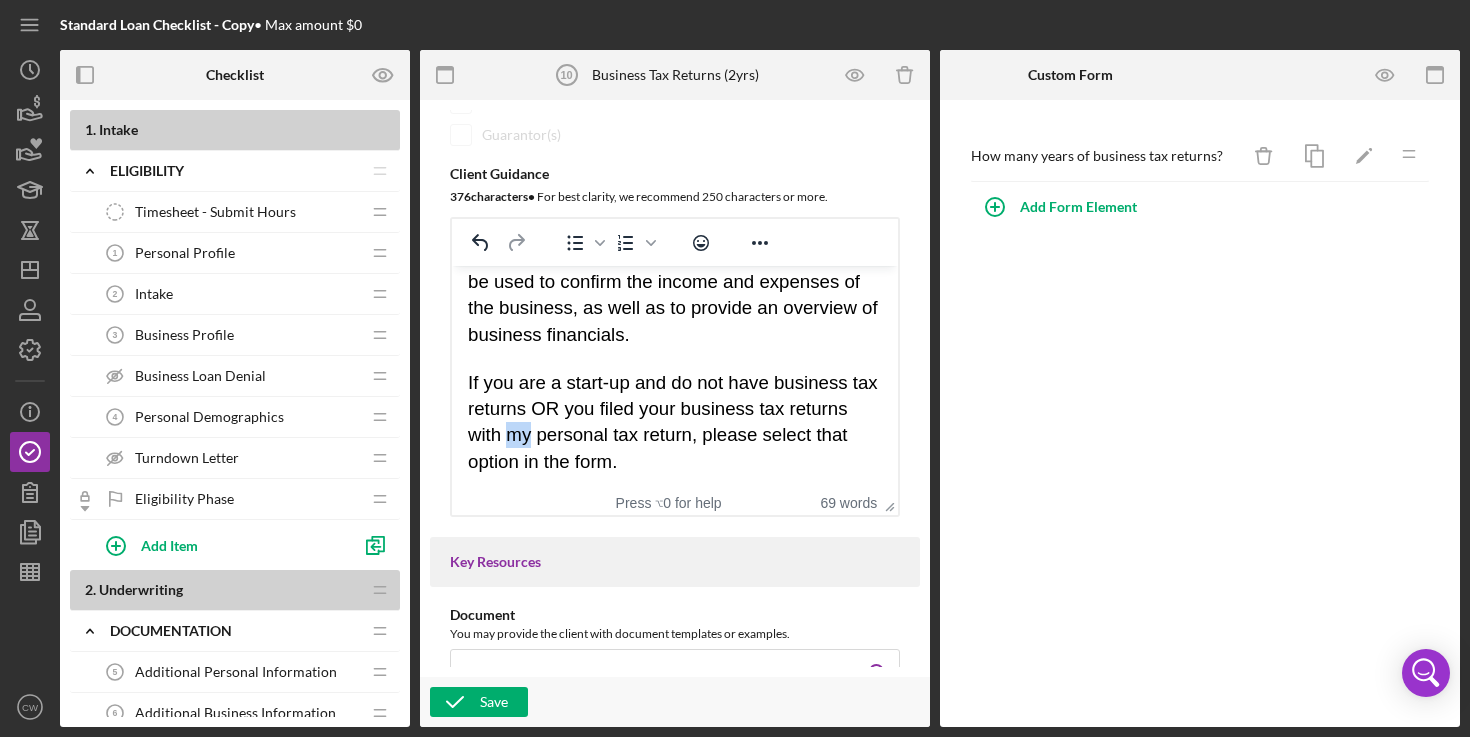 drag, startPoint x: 596, startPoint y: 437, endPoint x: 576, endPoint y: 437, distance: 20 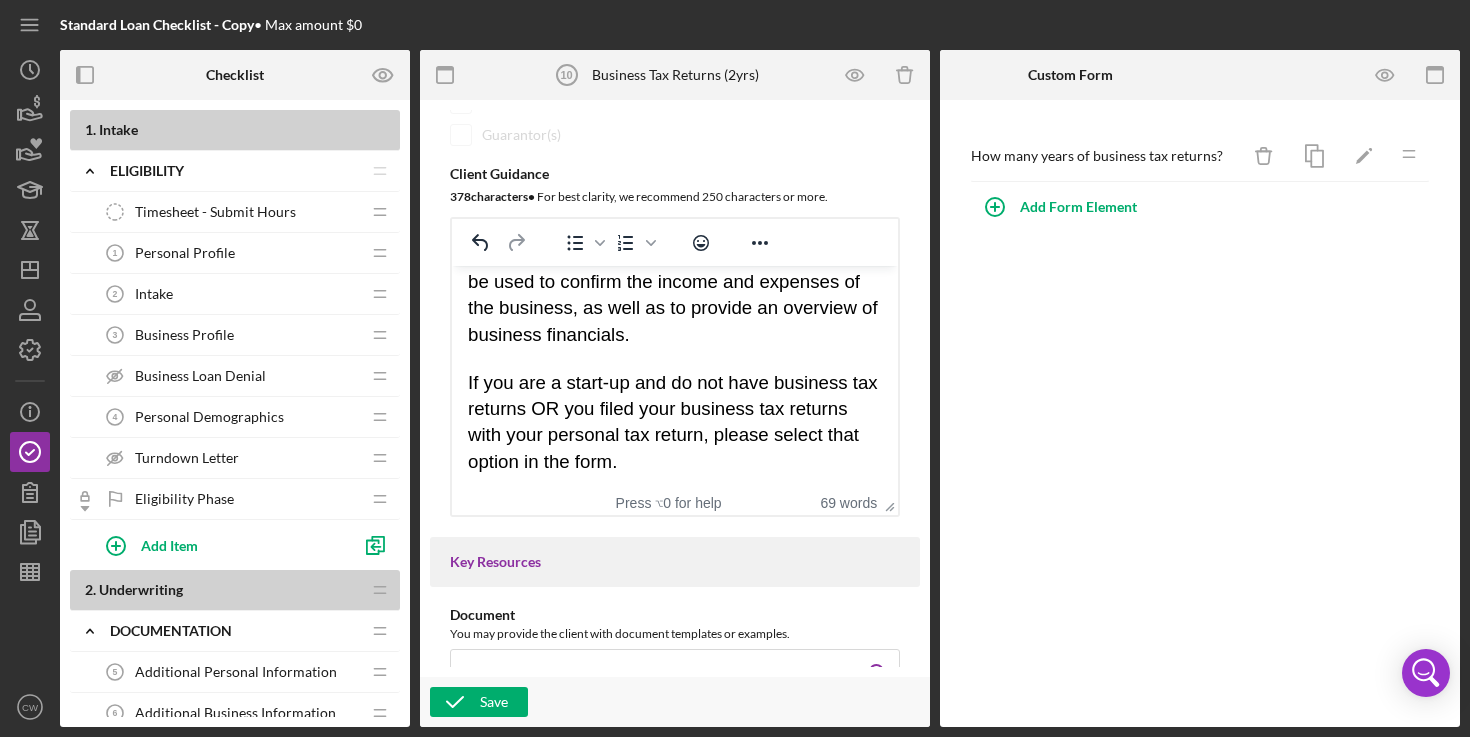 click on "If you are a start-up and do not have business tax returns OR you filed your business tax returns with your personal tax return, please select that option in the form." at bounding box center [675, 422] 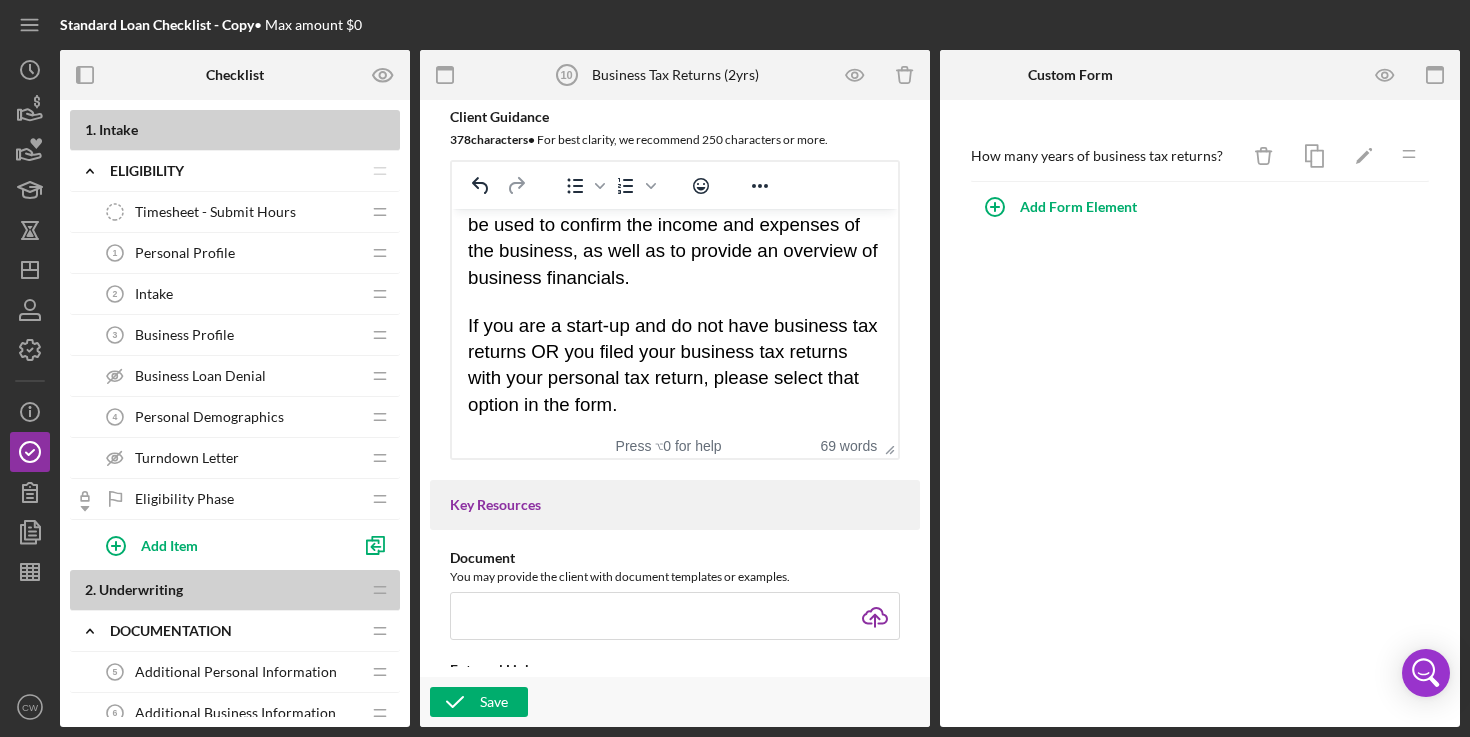 scroll, scrollTop: 460, scrollLeft: 0, axis: vertical 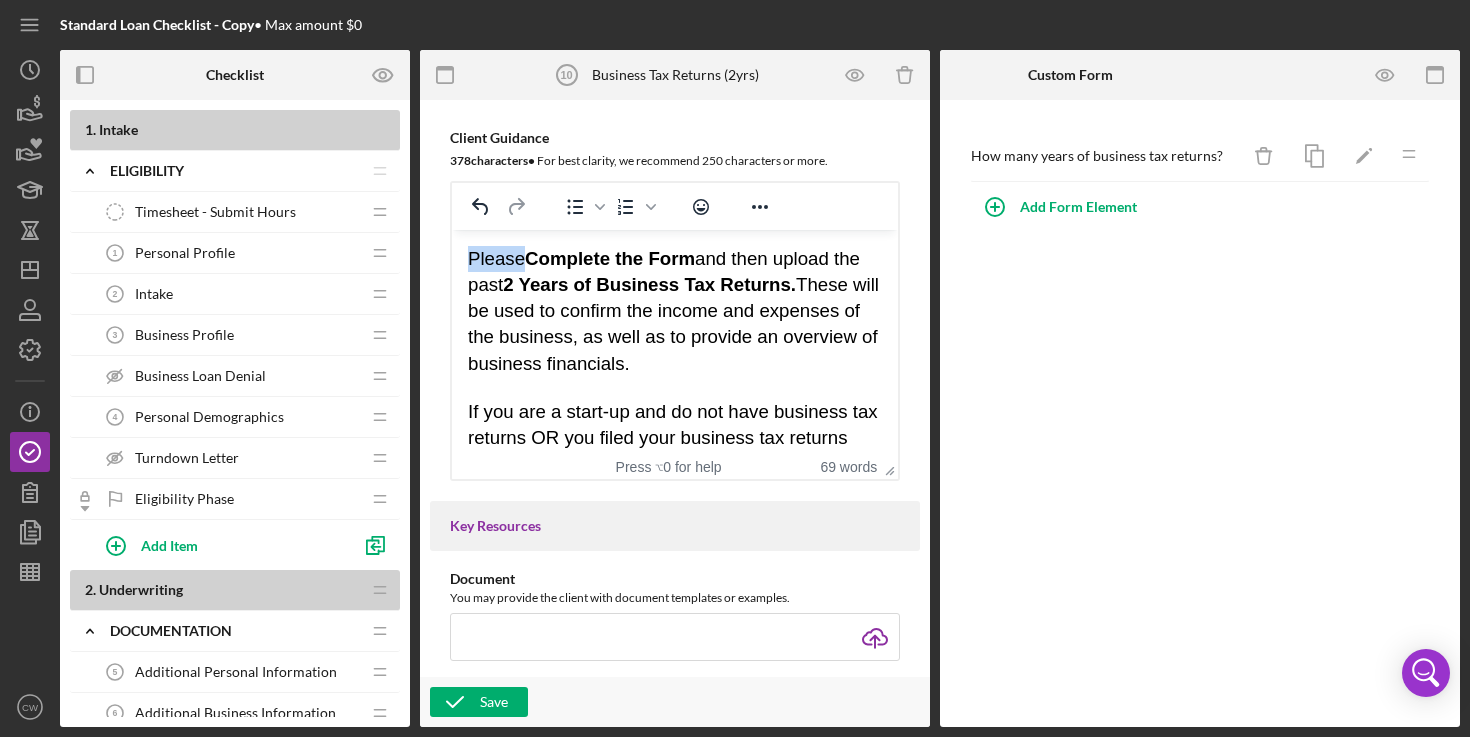 drag, startPoint x: 524, startPoint y: 255, endPoint x: 468, endPoint y: 255, distance: 56 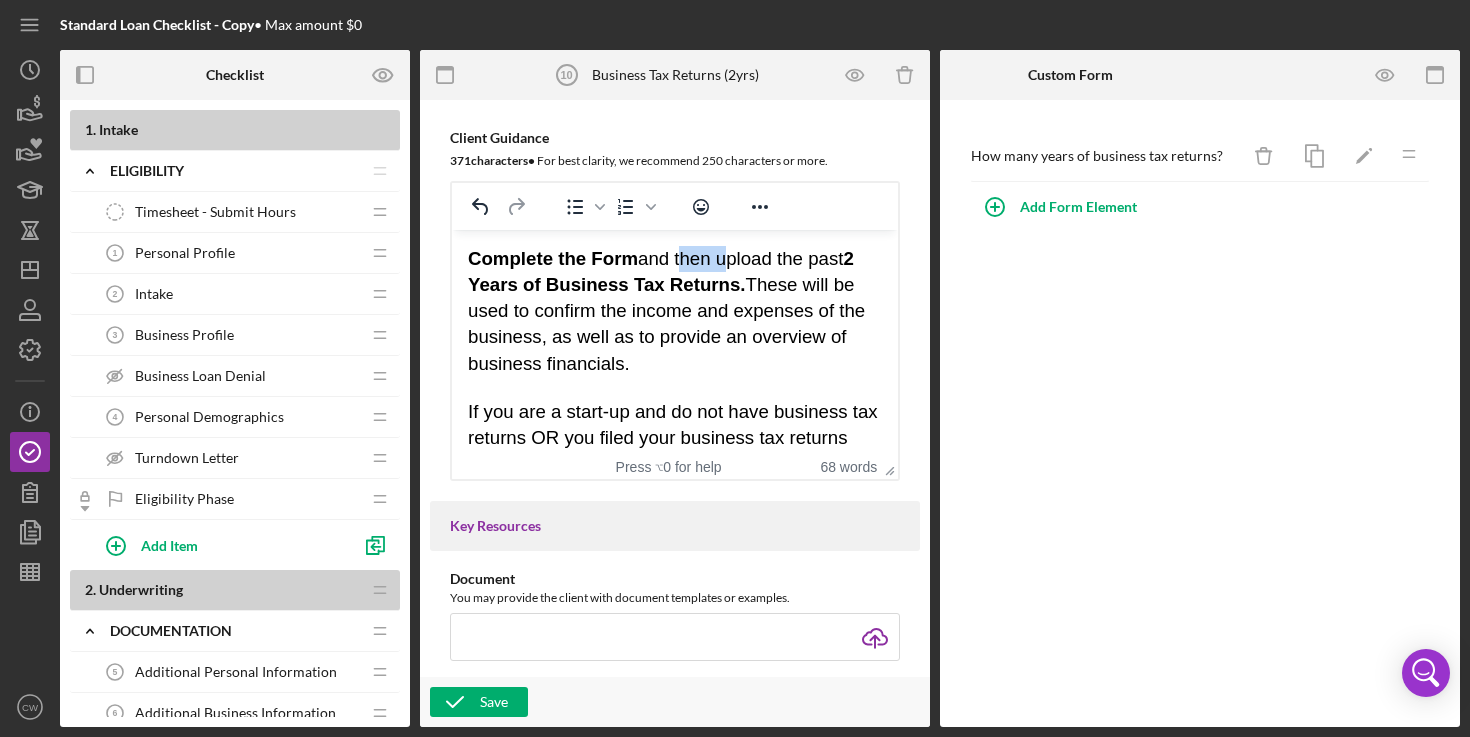 drag, startPoint x: 722, startPoint y: 261, endPoint x: 680, endPoint y: 259, distance: 42.047592 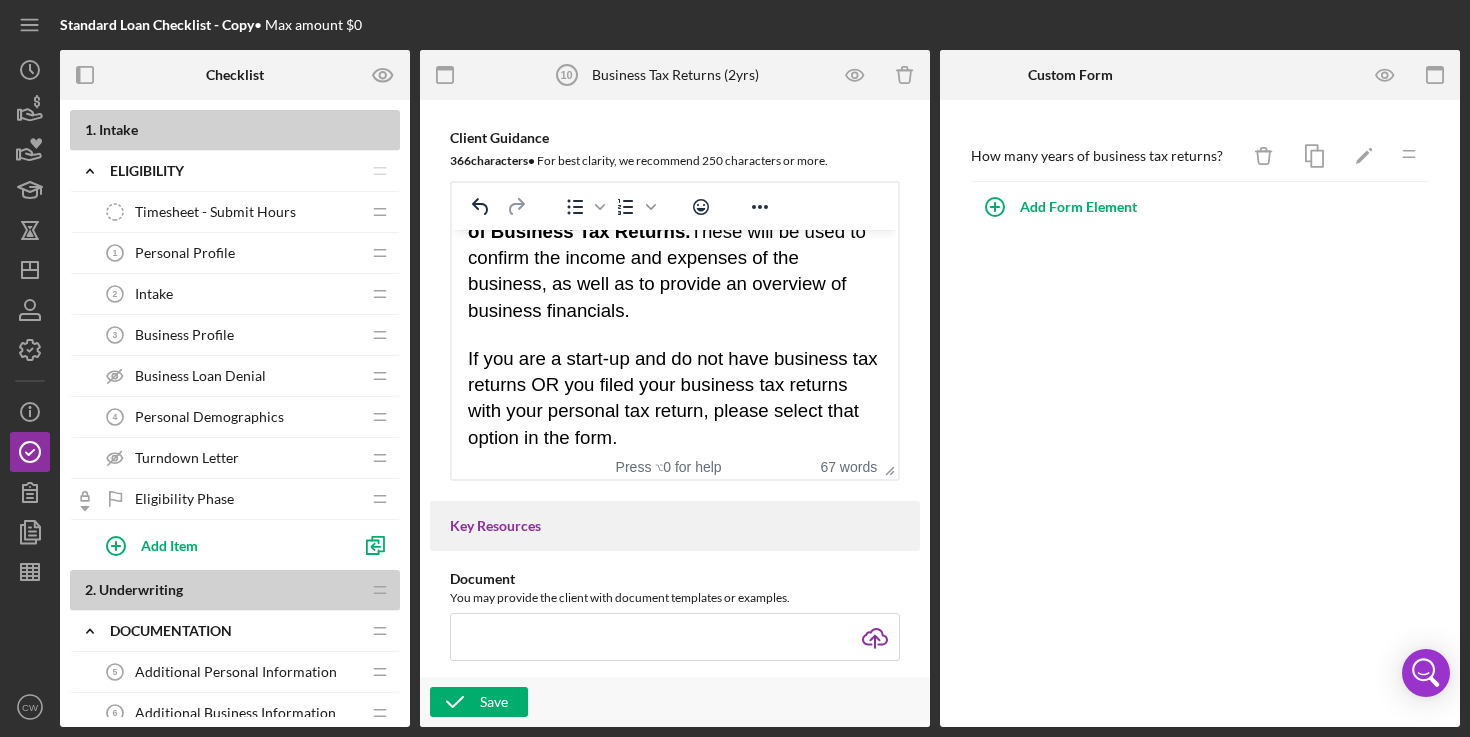 scroll, scrollTop: 65, scrollLeft: 0, axis: vertical 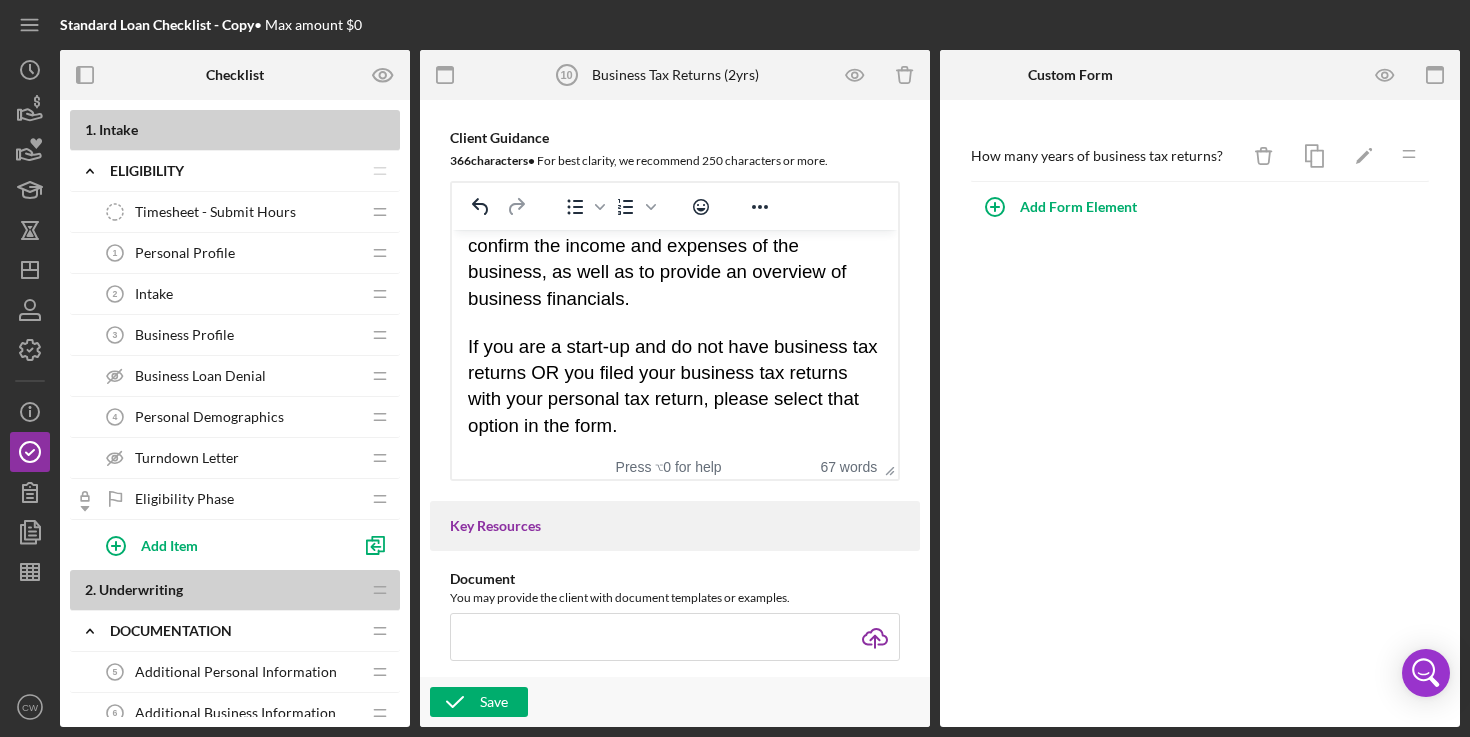 click on "If you are a start-up and do not have business tax returns OR you filed your business tax returns with your personal tax return, please select that option in the form." at bounding box center (673, 385) 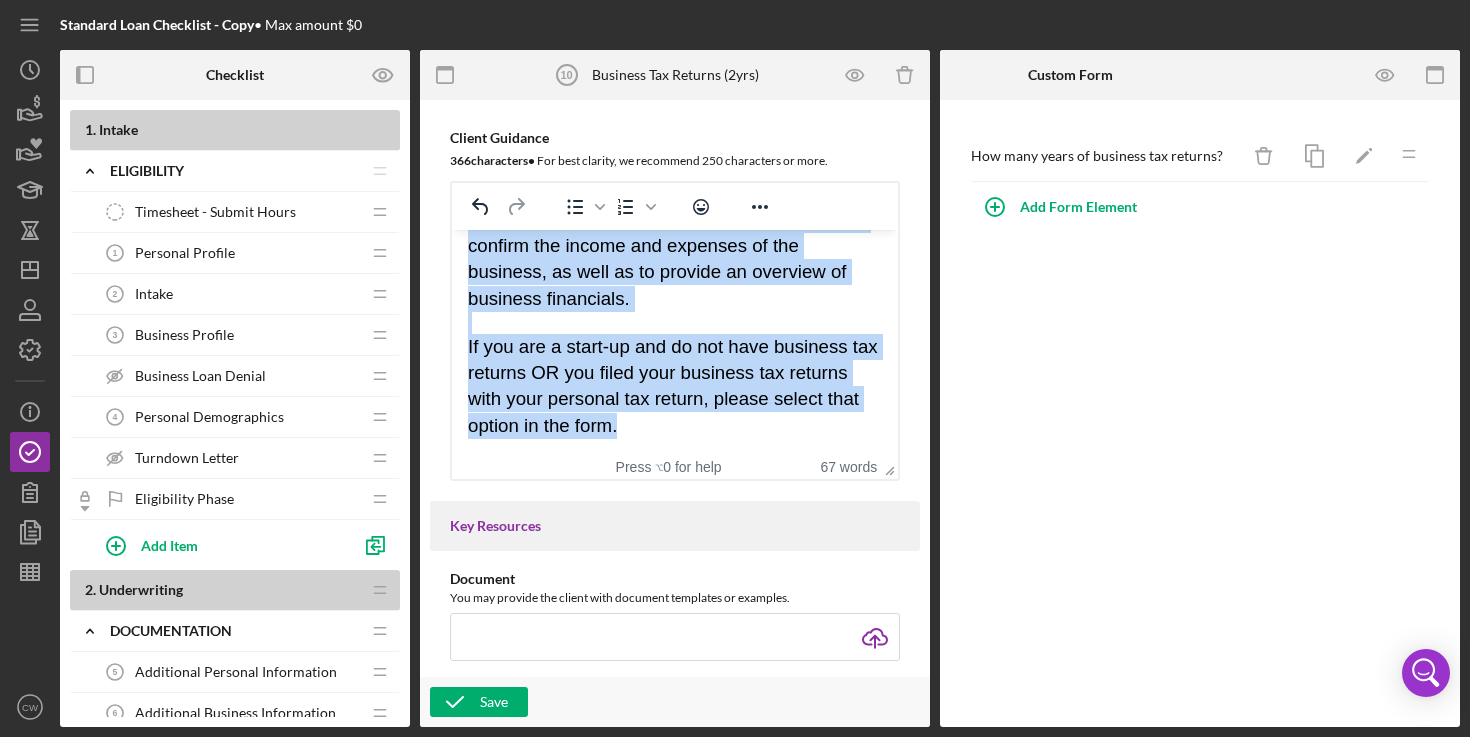 scroll, scrollTop: 0, scrollLeft: 0, axis: both 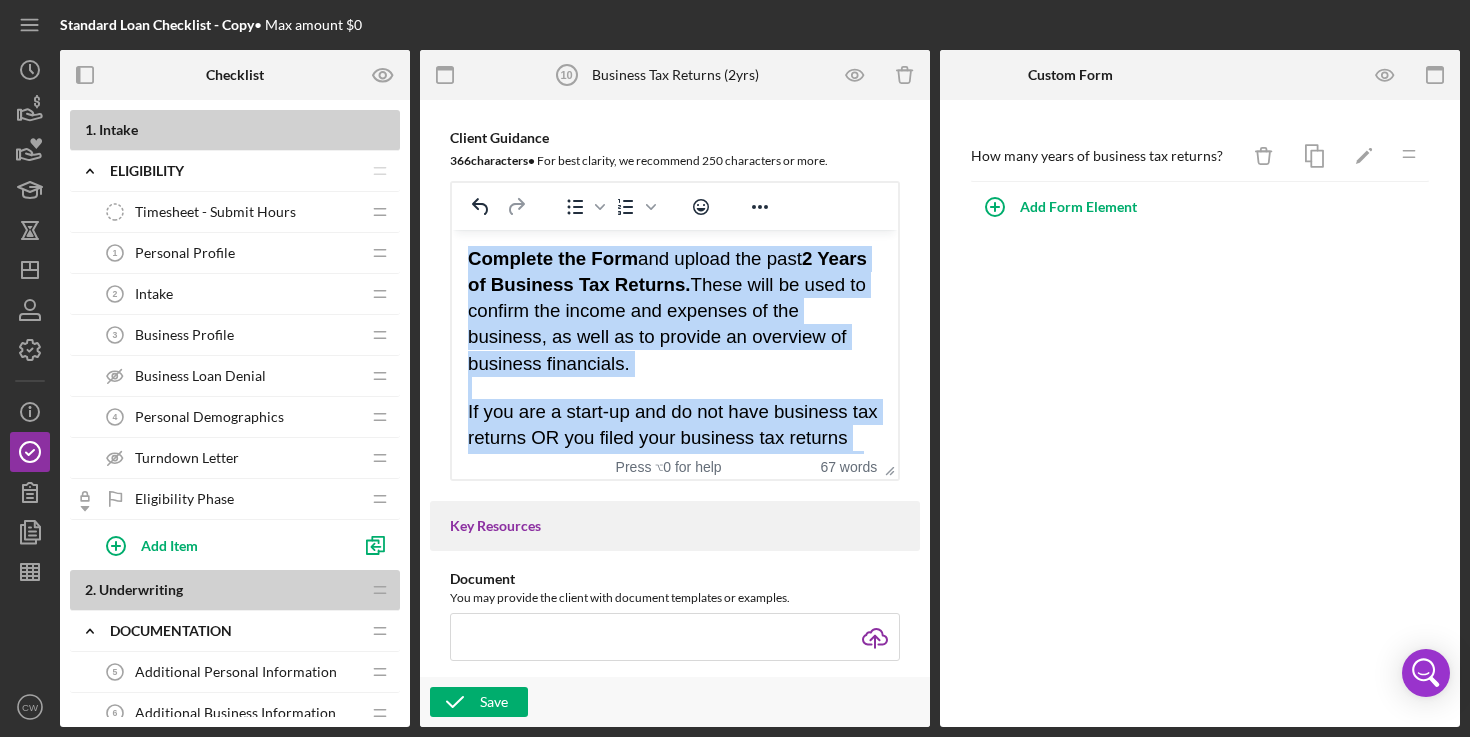drag, startPoint x: 748, startPoint y: 421, endPoint x: 402, endPoint y: 182, distance: 420.51993 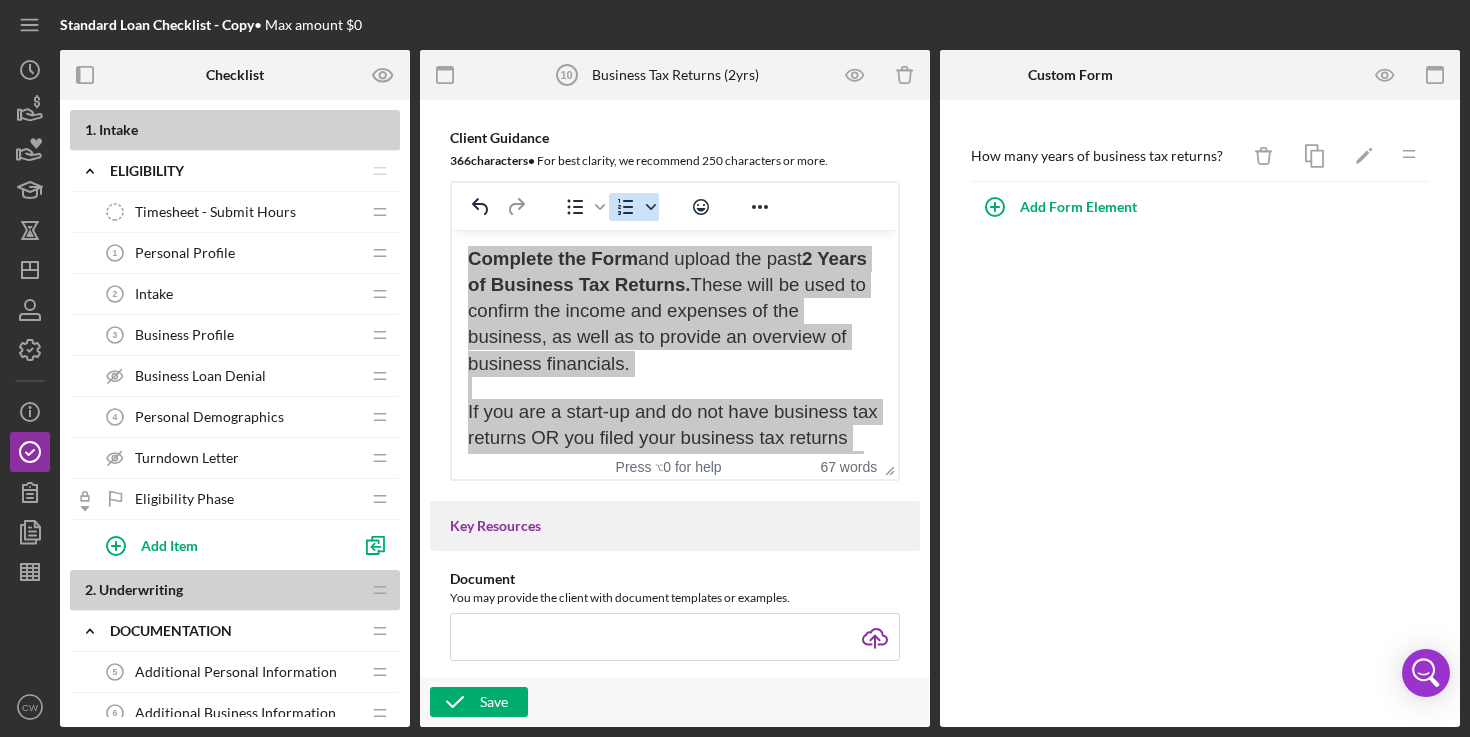 click 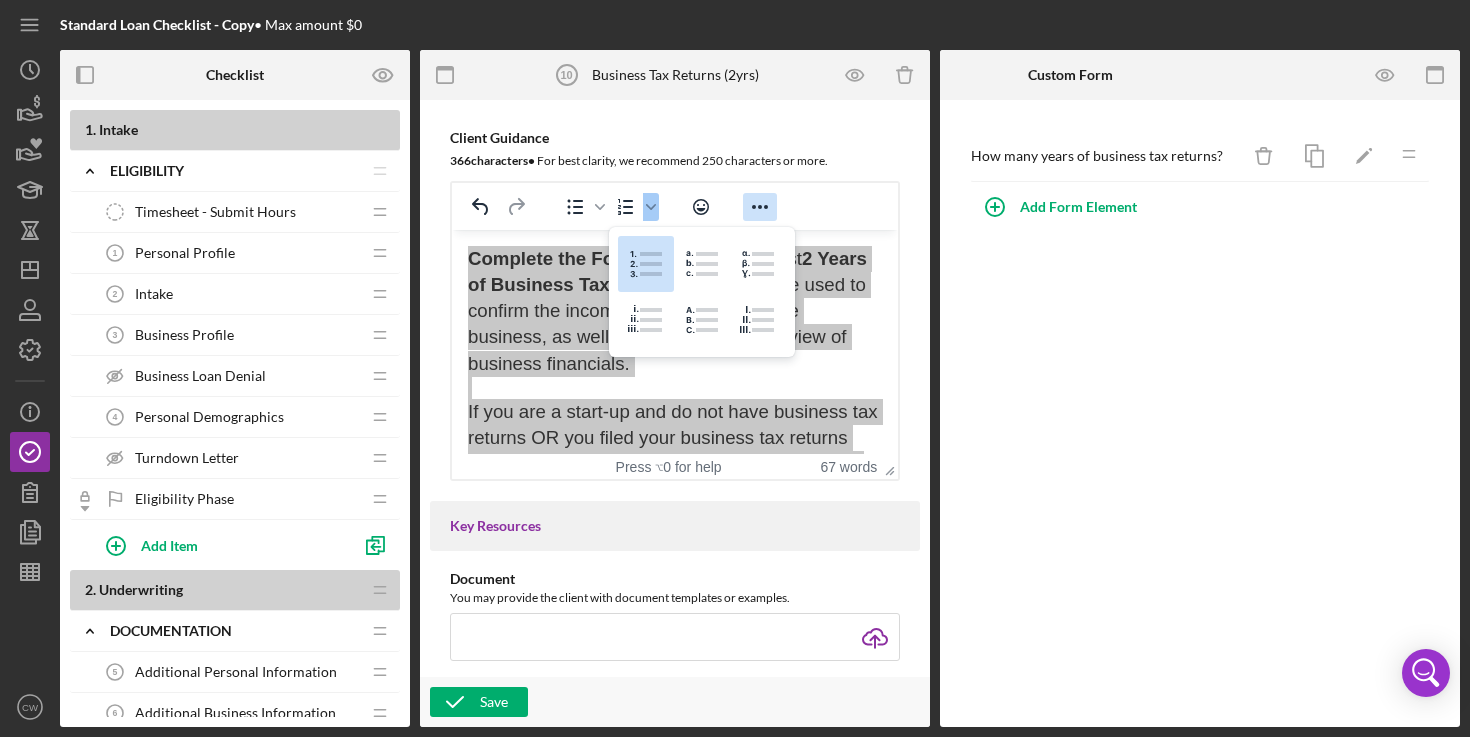 click at bounding box center [760, 207] 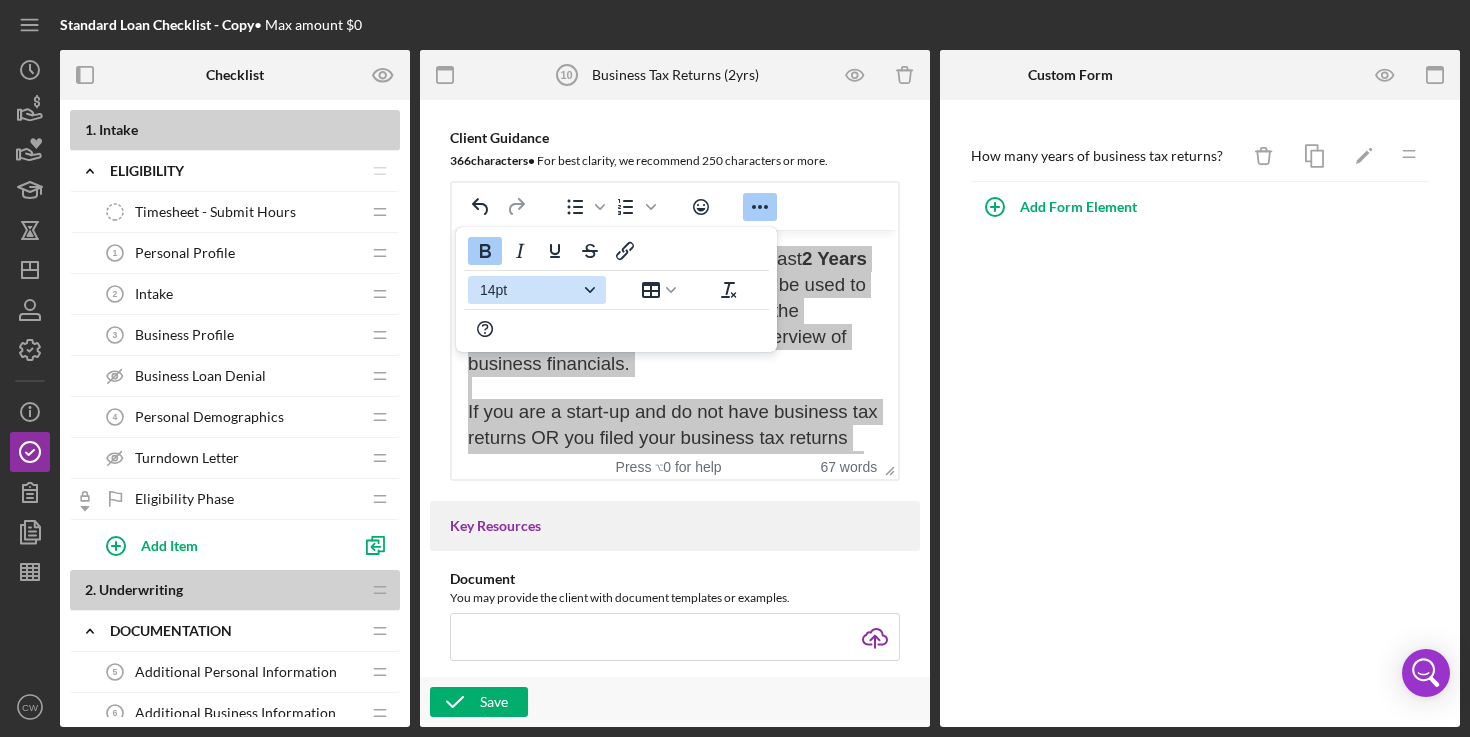 click on "14pt" at bounding box center [529, 290] 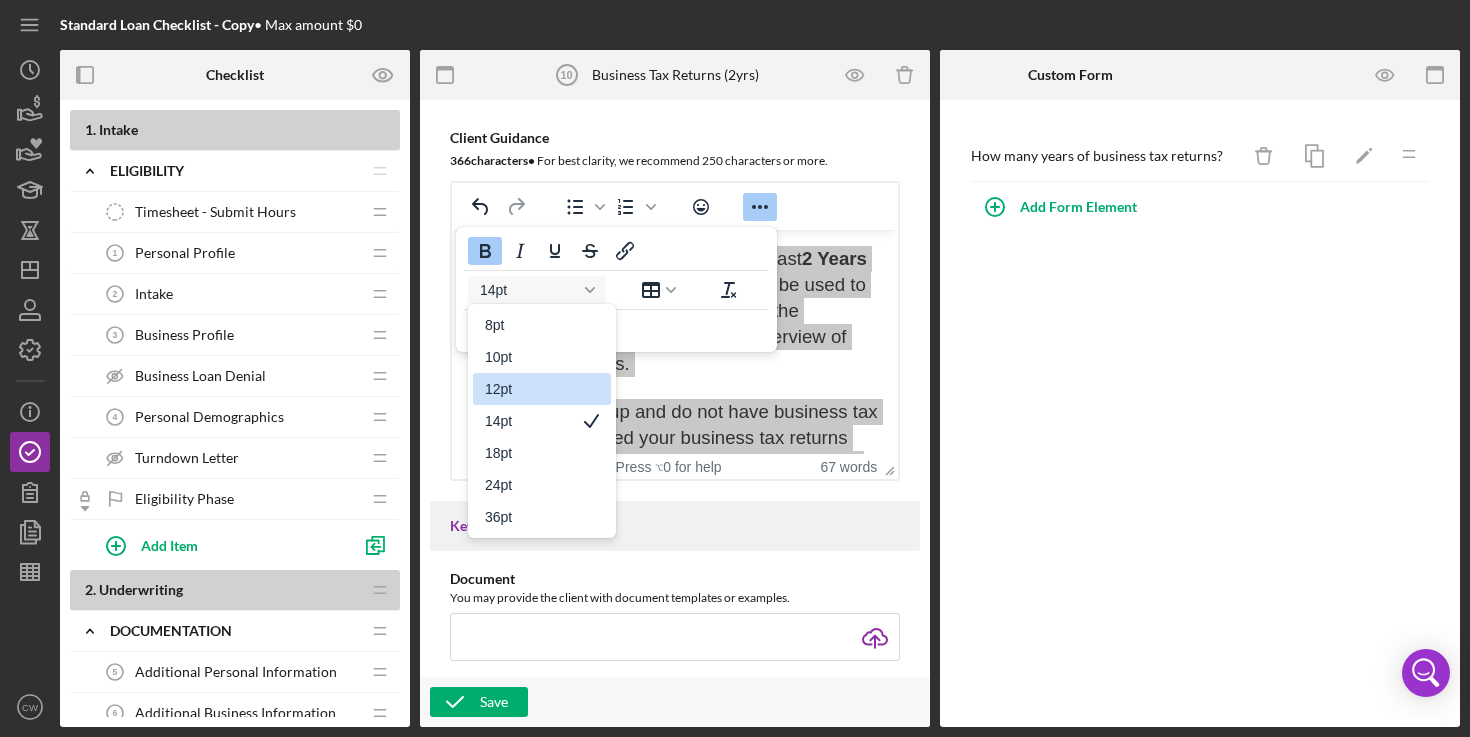 click on "12pt" at bounding box center (528, 389) 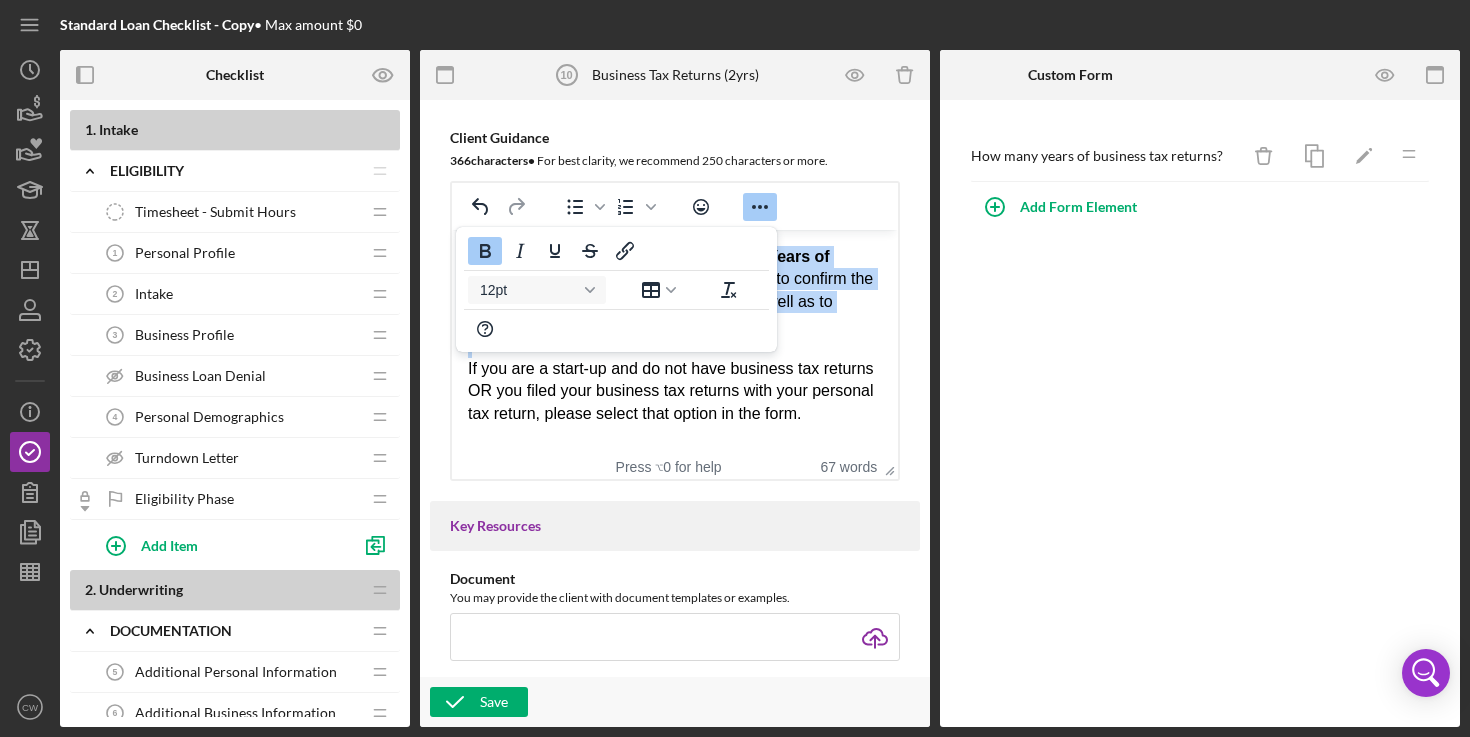 scroll, scrollTop: 530, scrollLeft: 0, axis: vertical 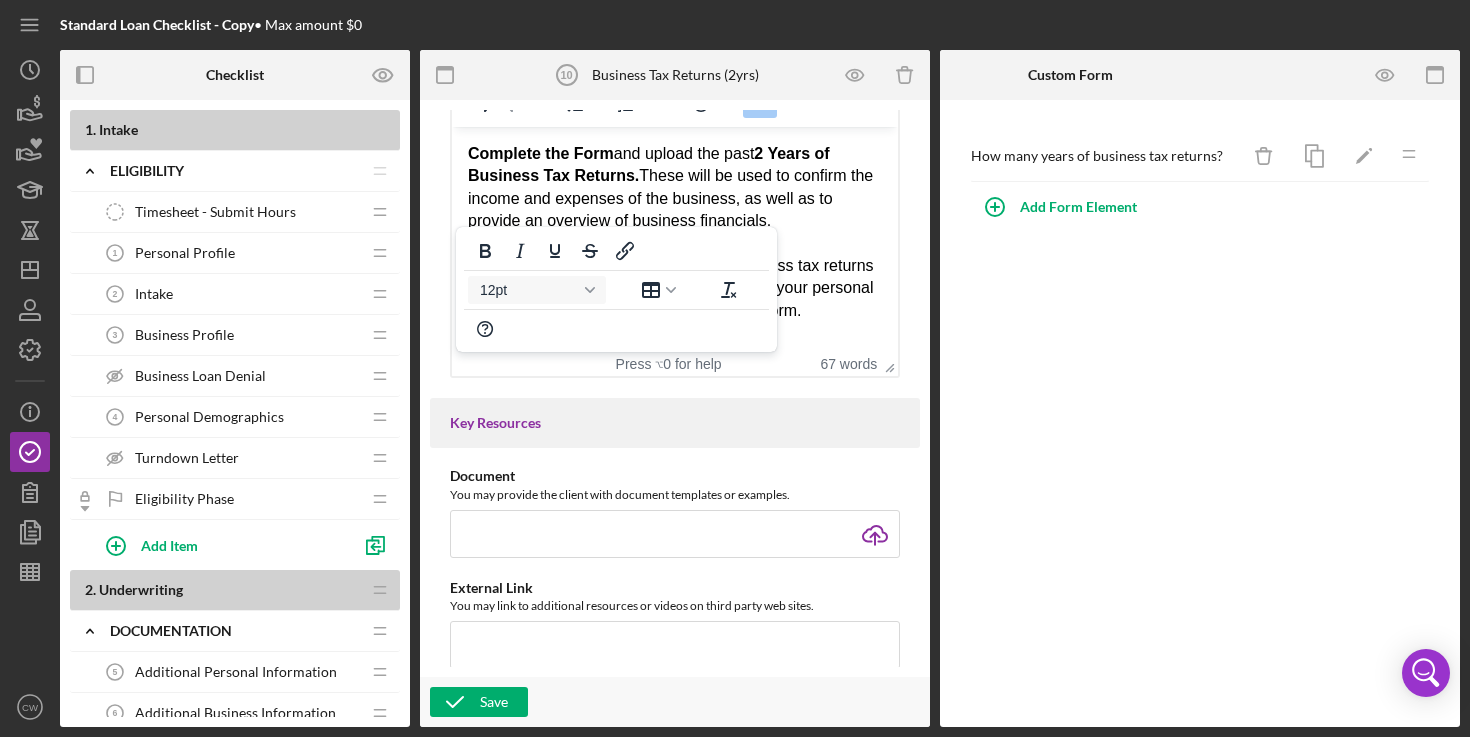 click on "If you are a start-up and do not have business tax returns OR you filed your business tax returns with your personal tax return, please select that option in the form." at bounding box center [671, 288] 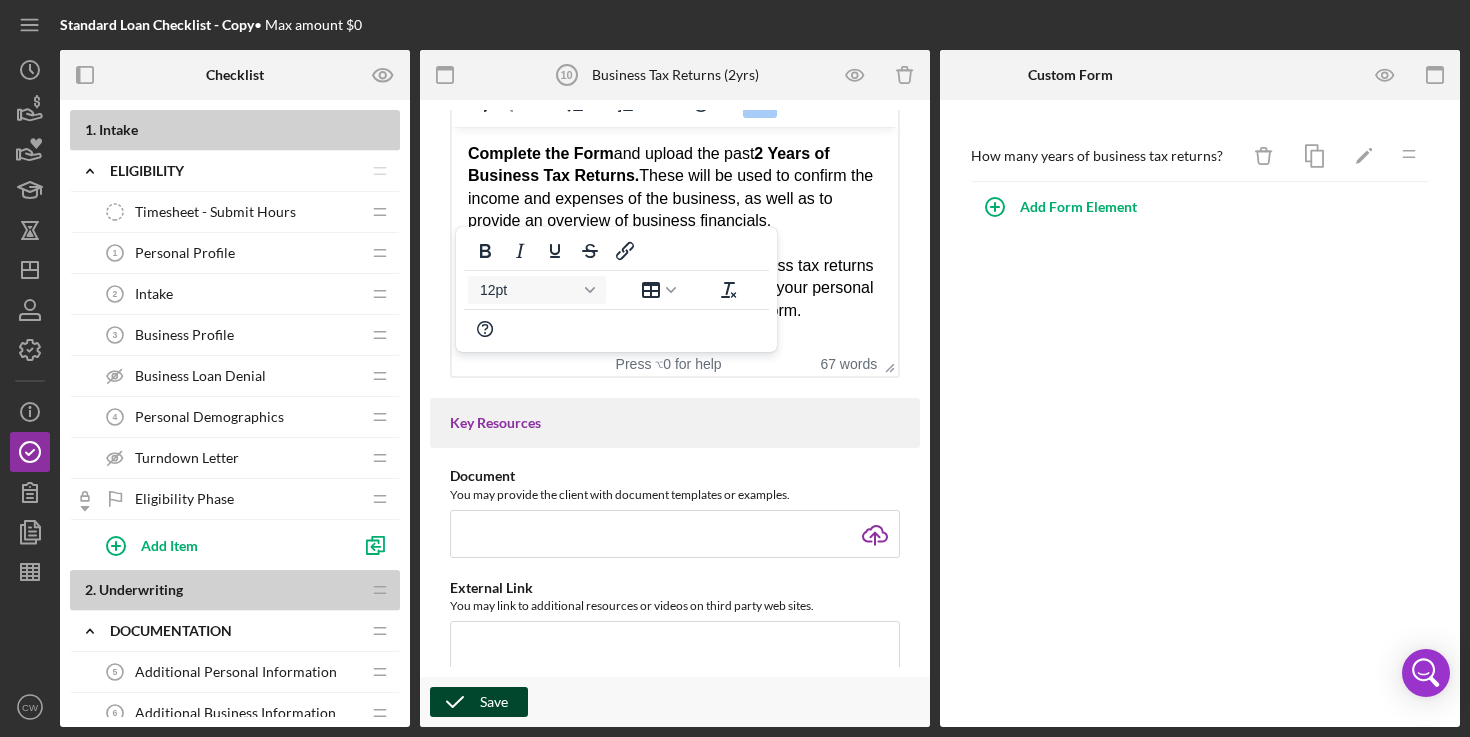 click 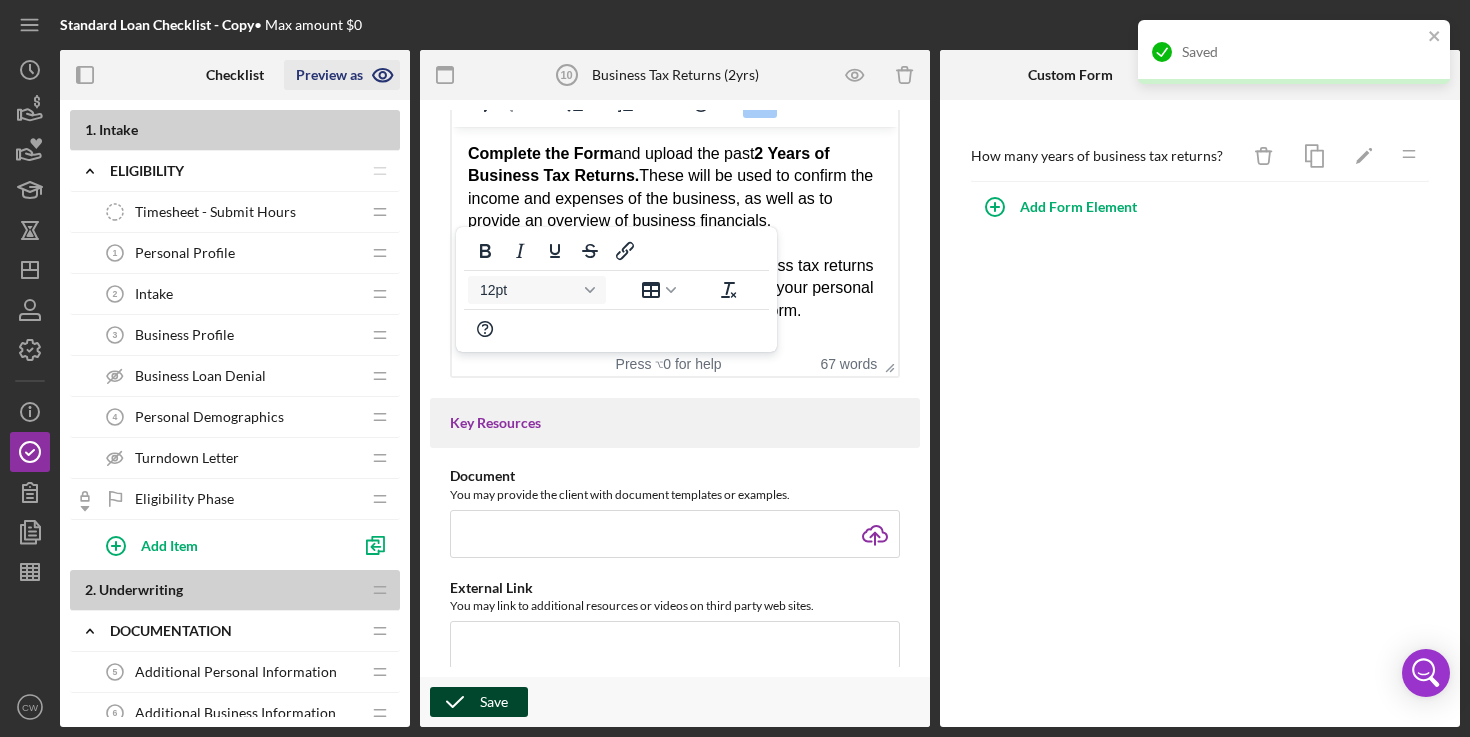 click 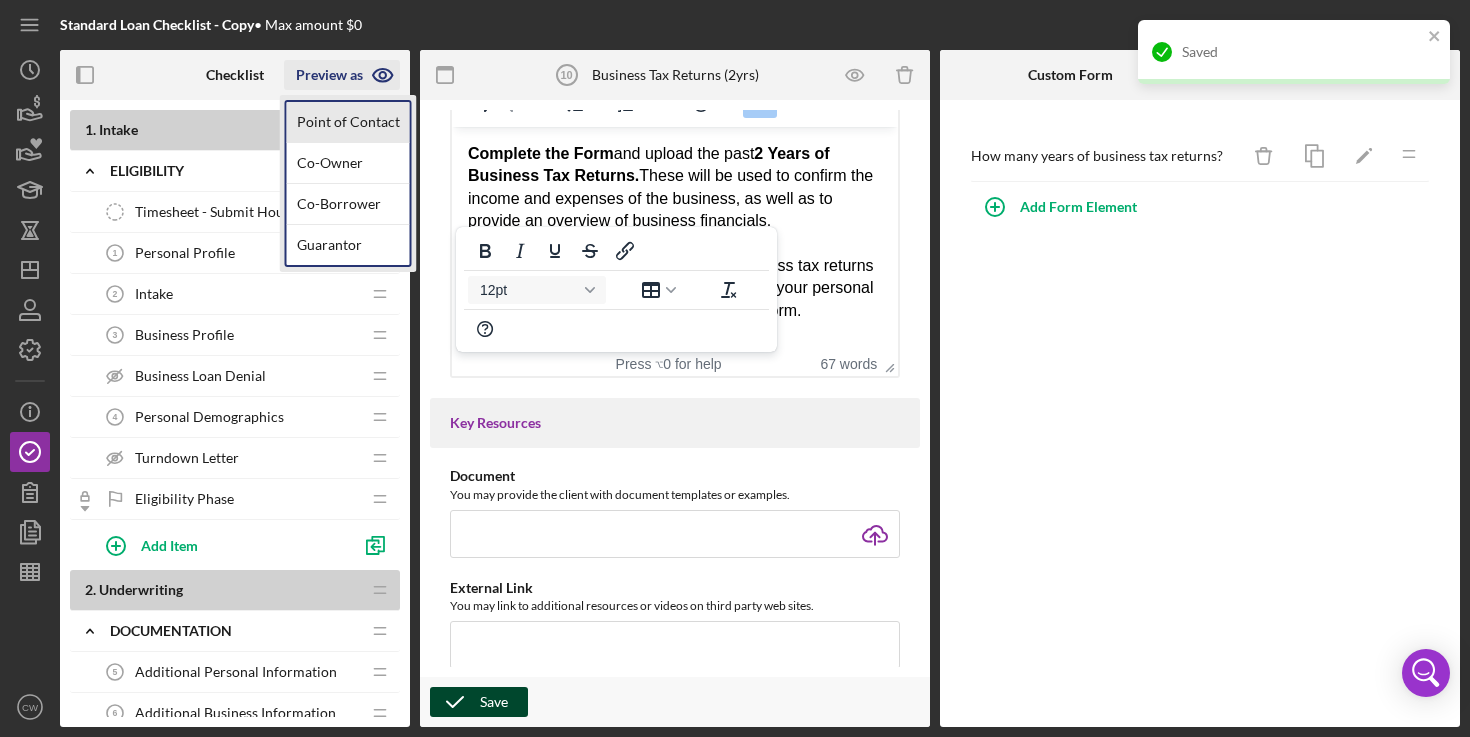 click on "Point of Contact" at bounding box center (348, 122) 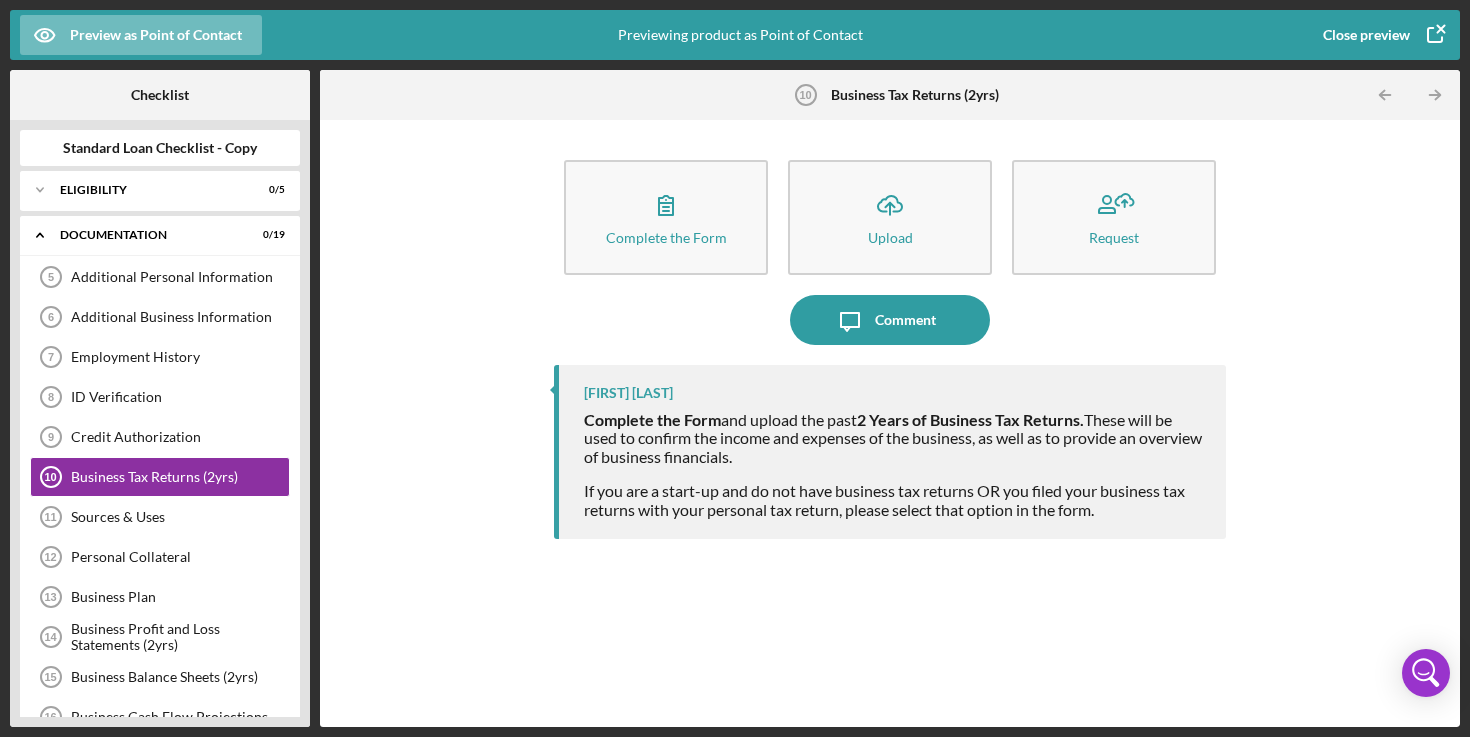 scroll, scrollTop: 33, scrollLeft: 0, axis: vertical 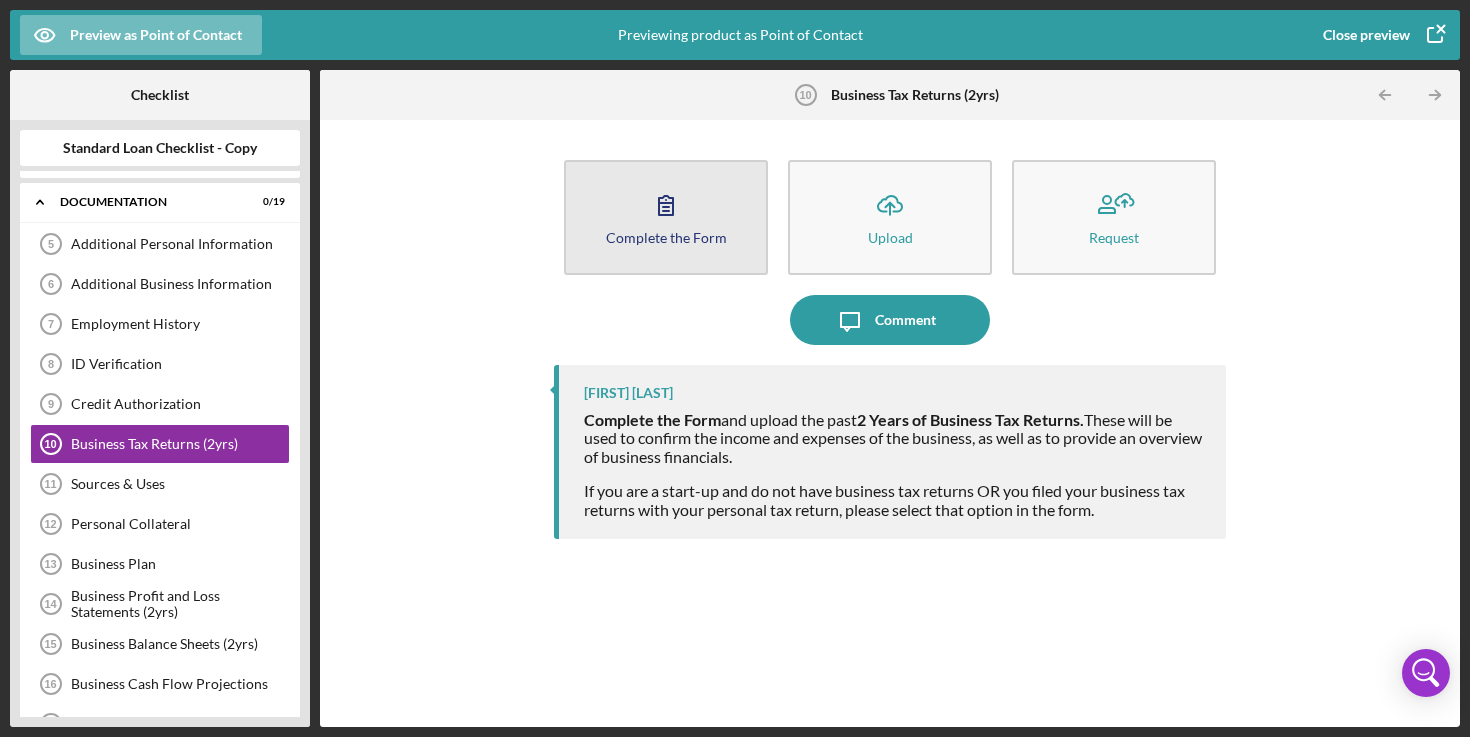 click on "Complete the Form" at bounding box center [666, 237] 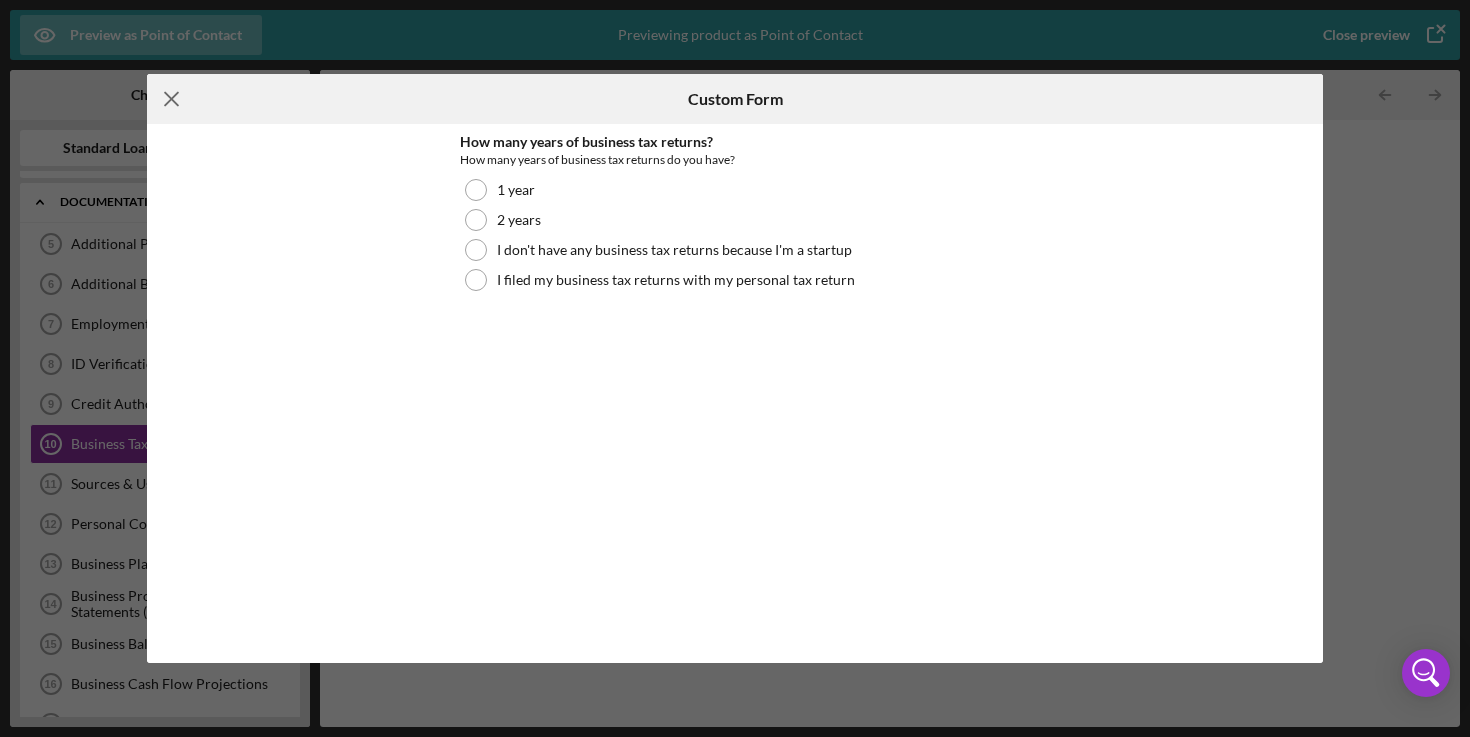 click on "Icon/Menu Close" 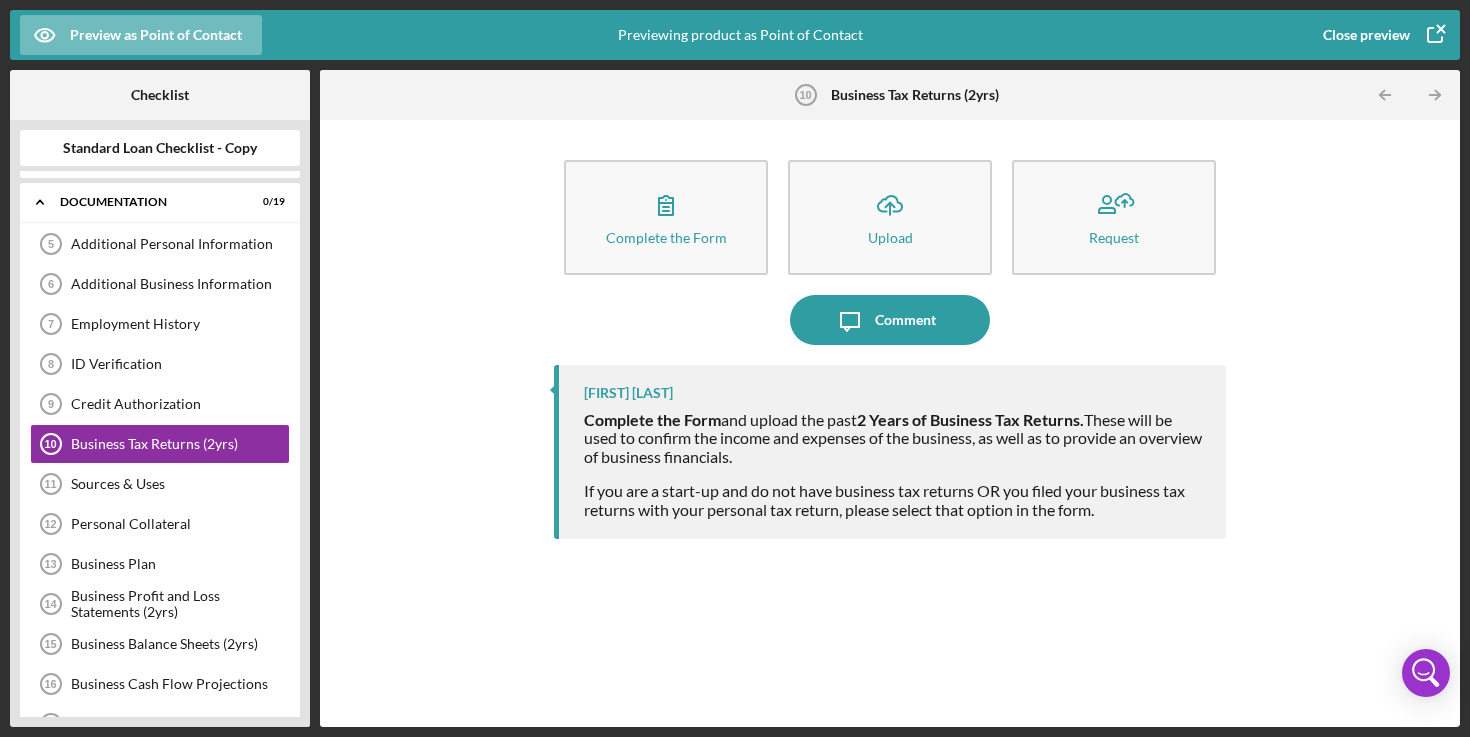 click 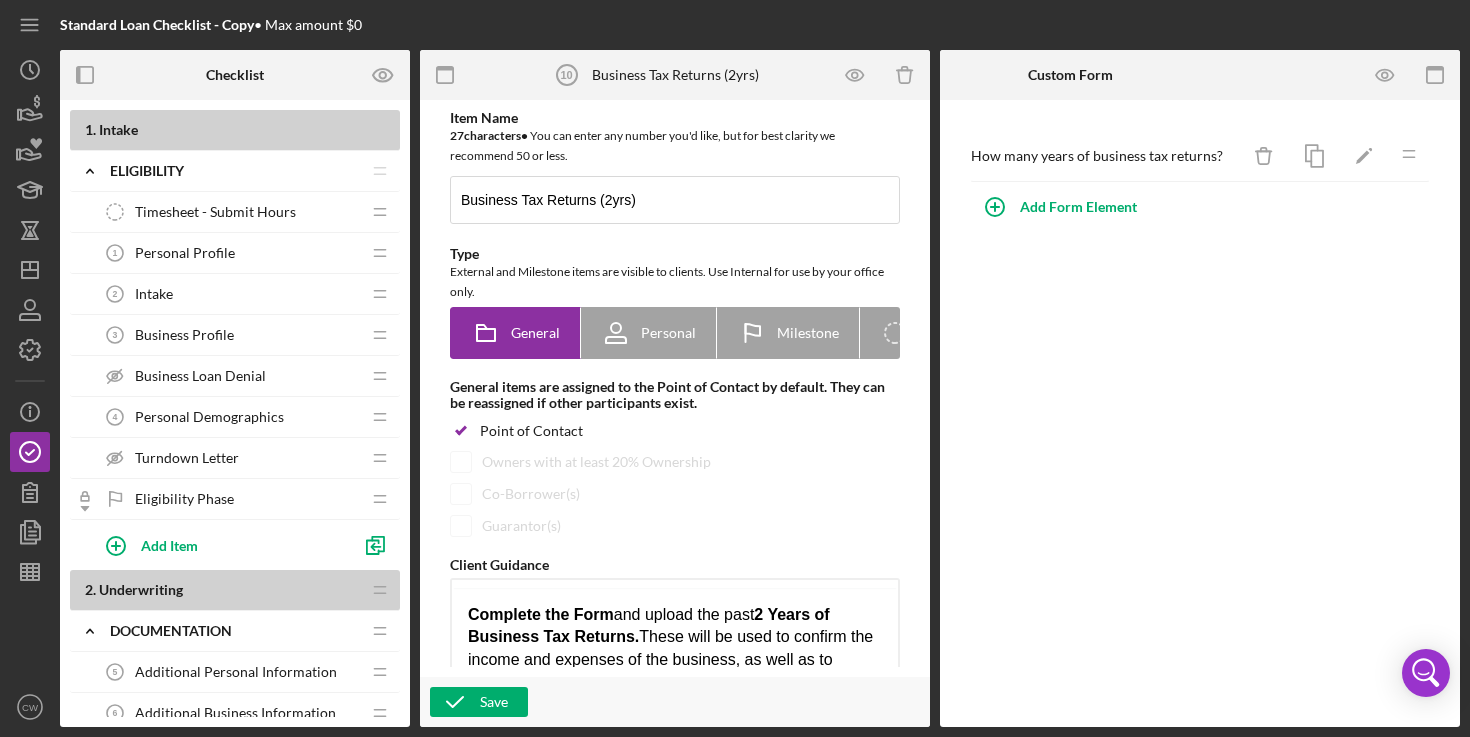 scroll, scrollTop: 0, scrollLeft: 0, axis: both 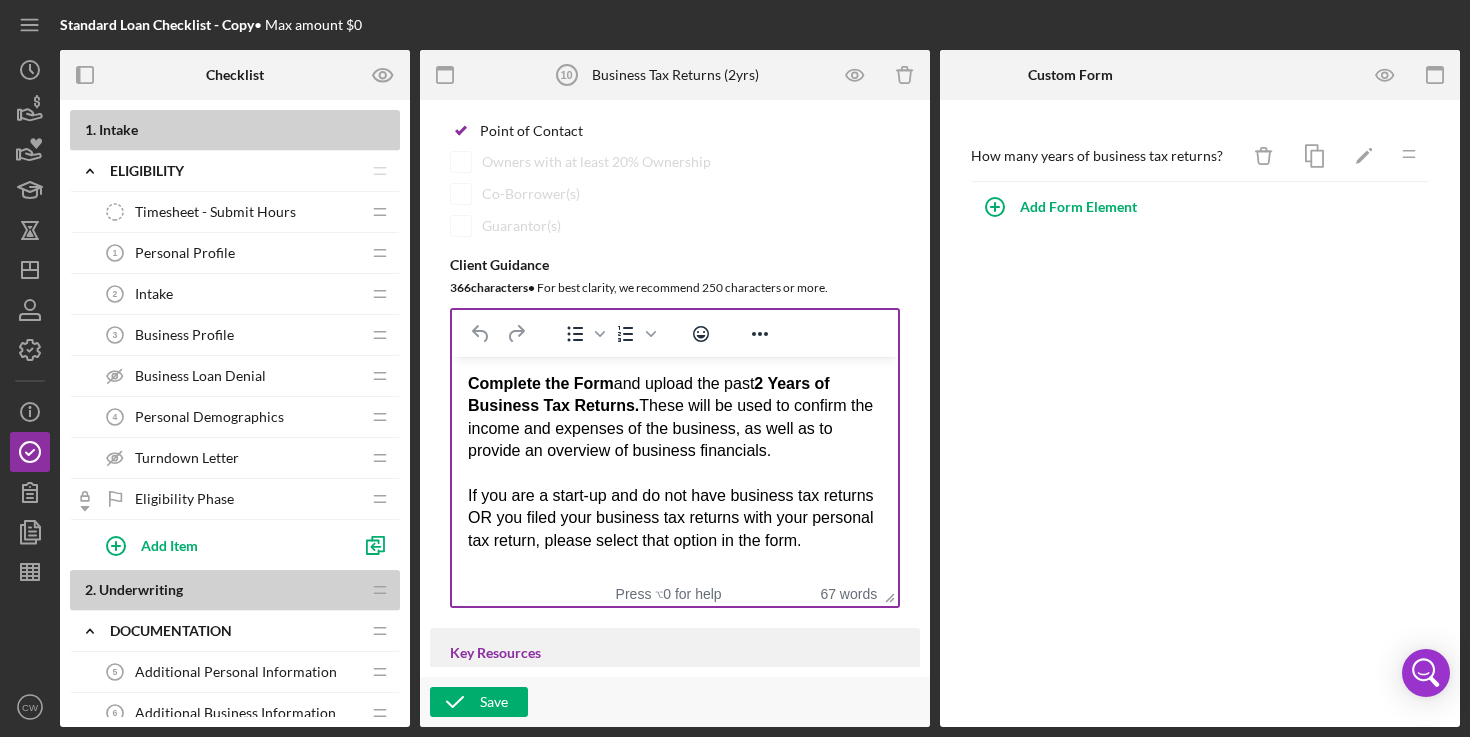 click on "If you are a start-up and do not have business tax returns OR you filed your business tax returns with your personal tax return, please select that option in the form." at bounding box center [671, 518] 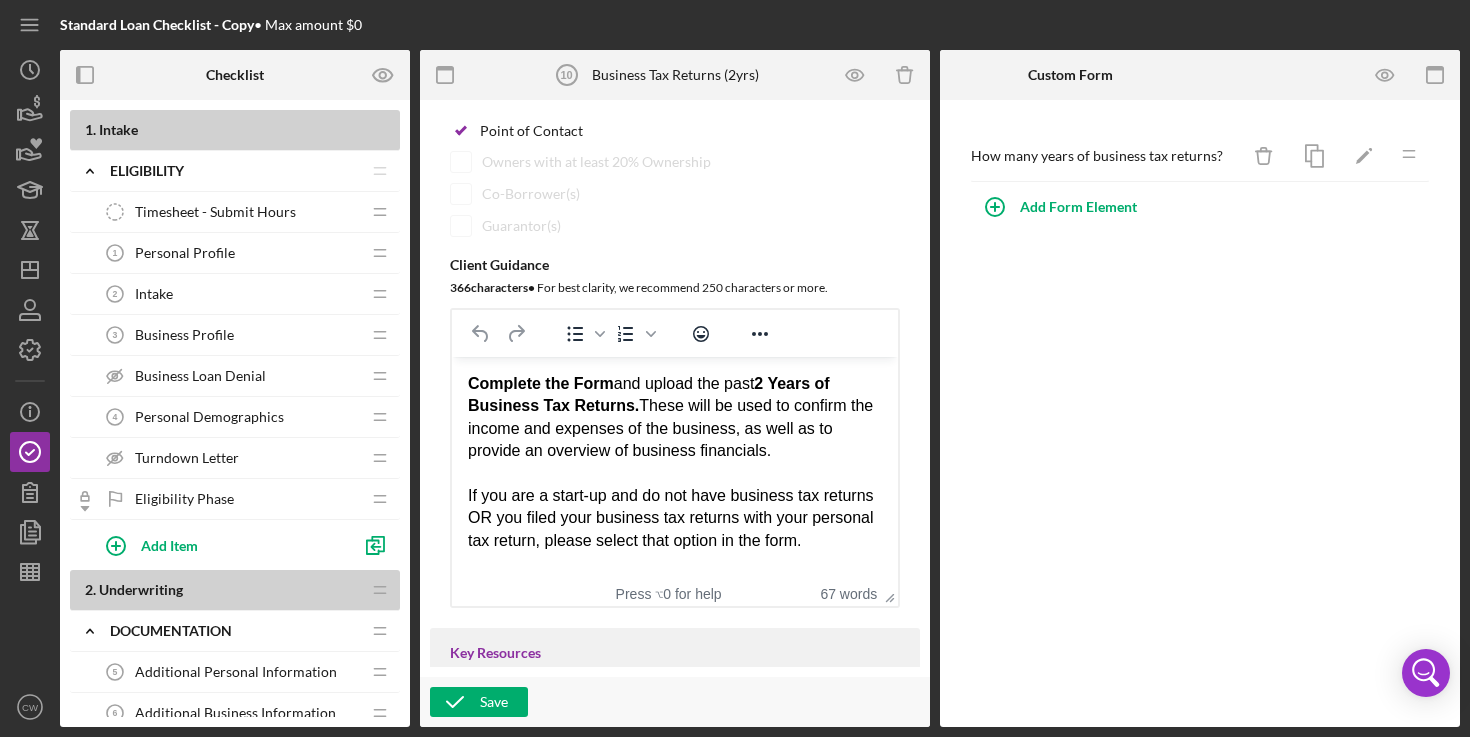 type 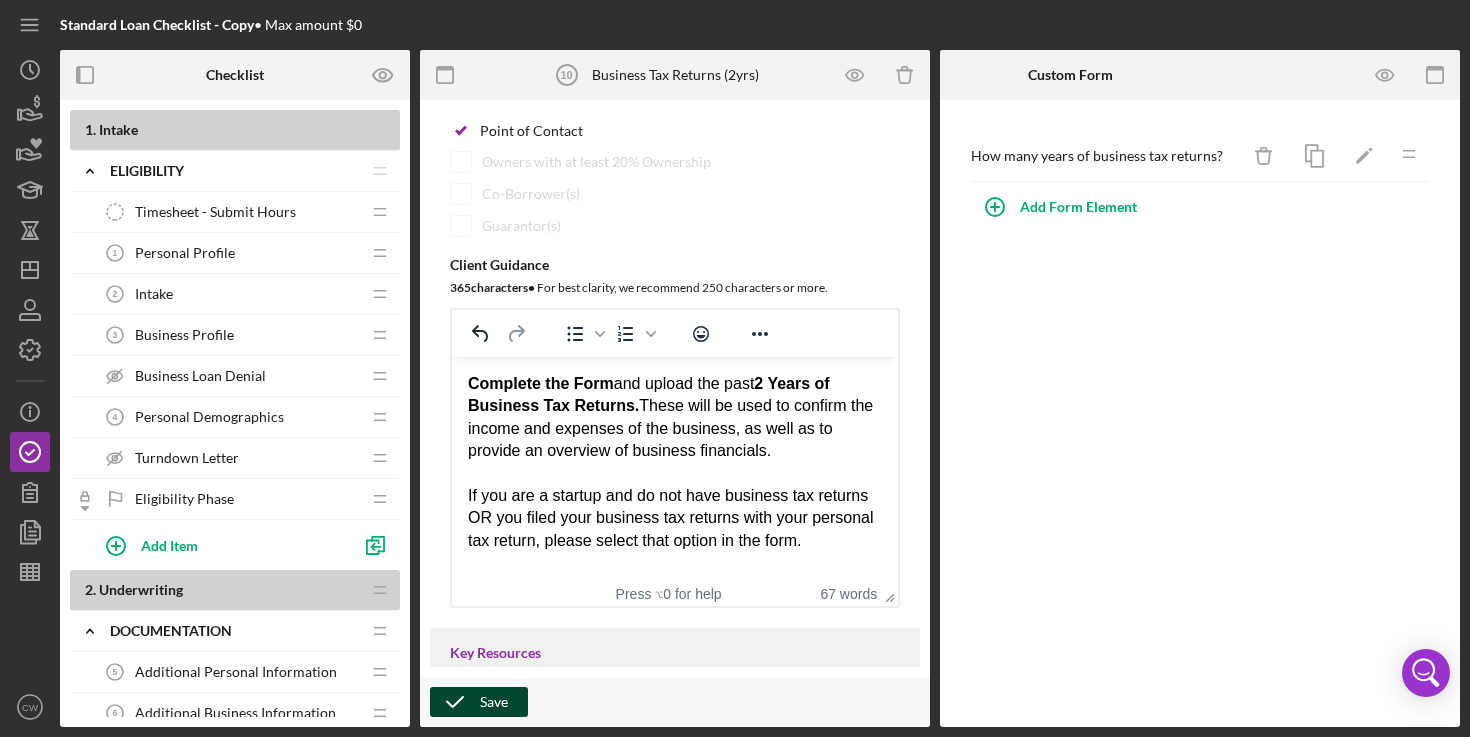 click 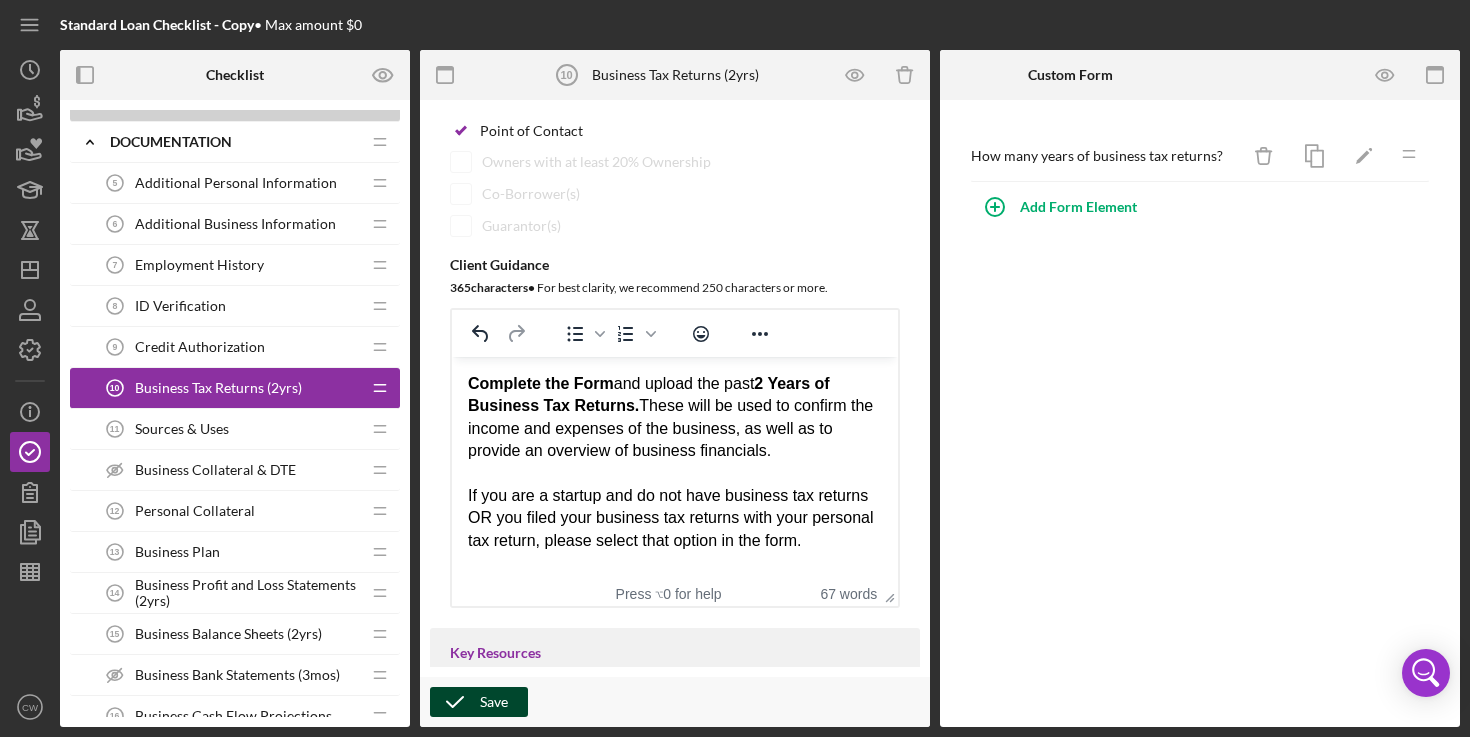 scroll, scrollTop: 474, scrollLeft: 0, axis: vertical 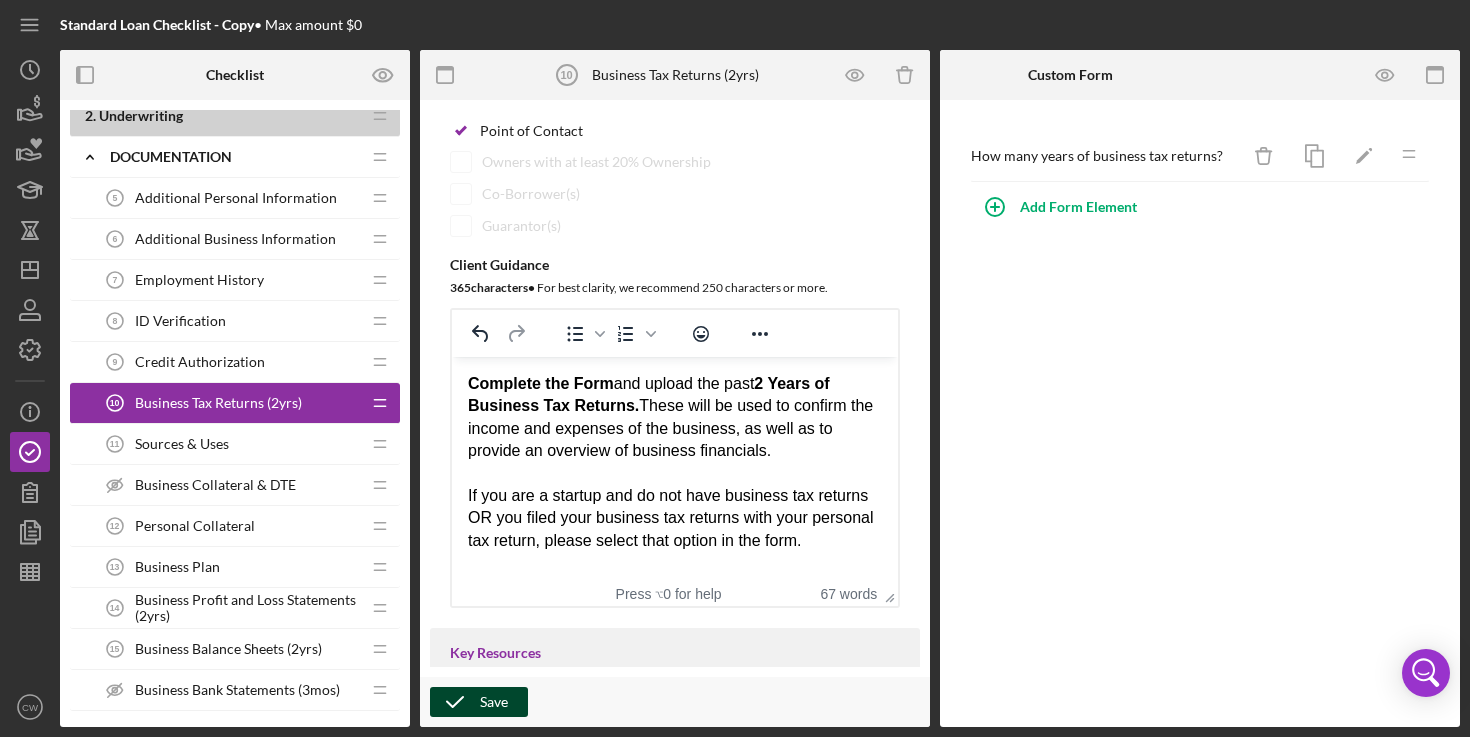 click on "Additional Personal Information" at bounding box center [236, 198] 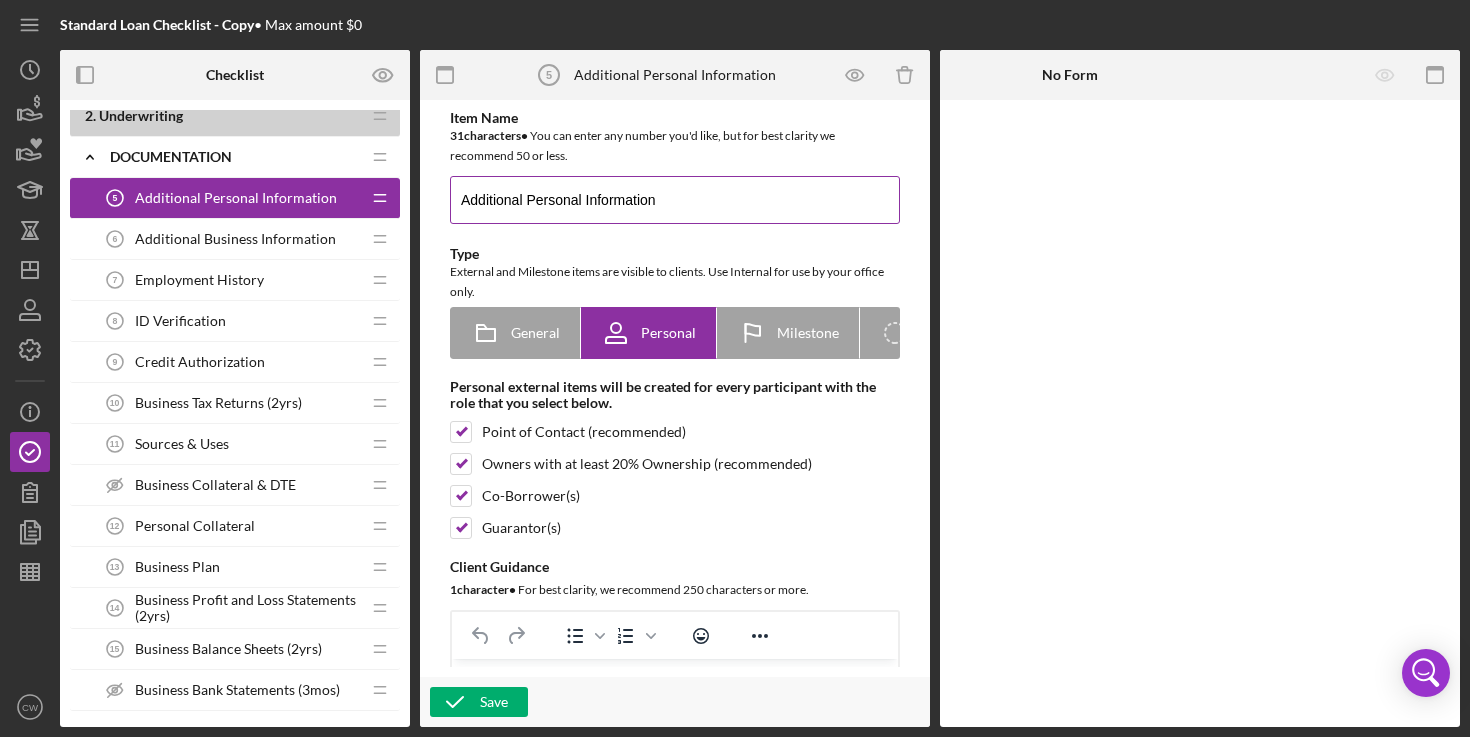scroll, scrollTop: 0, scrollLeft: 0, axis: both 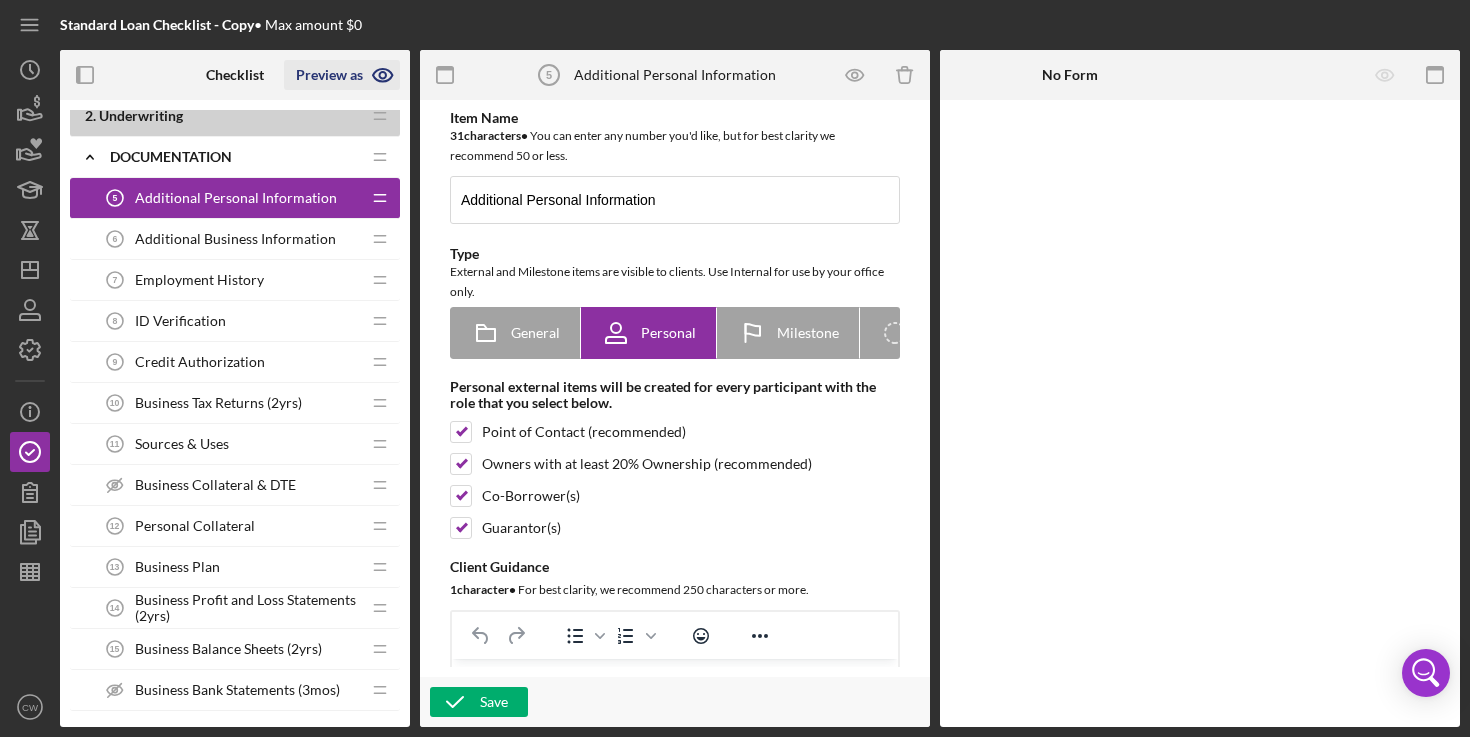 click 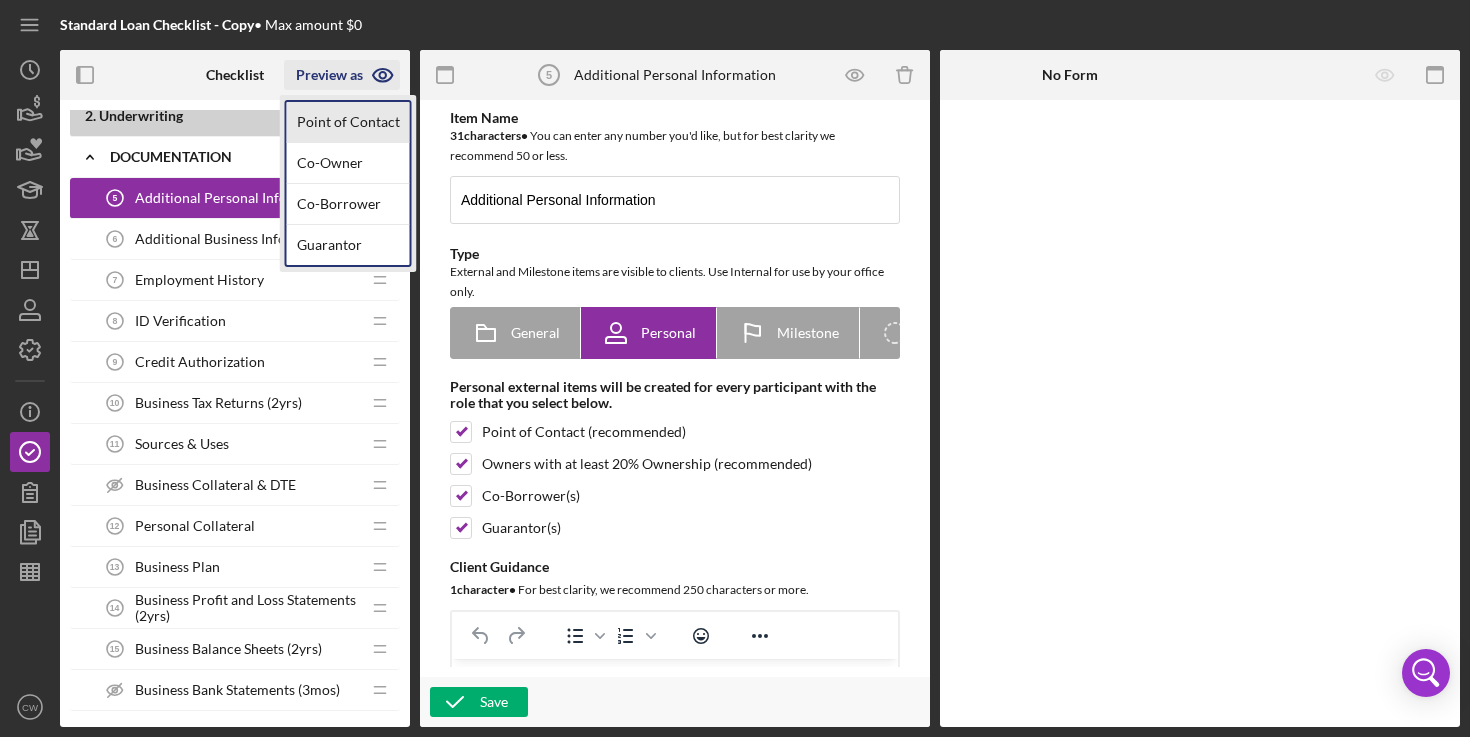 click on "Point of Contact" at bounding box center (348, 122) 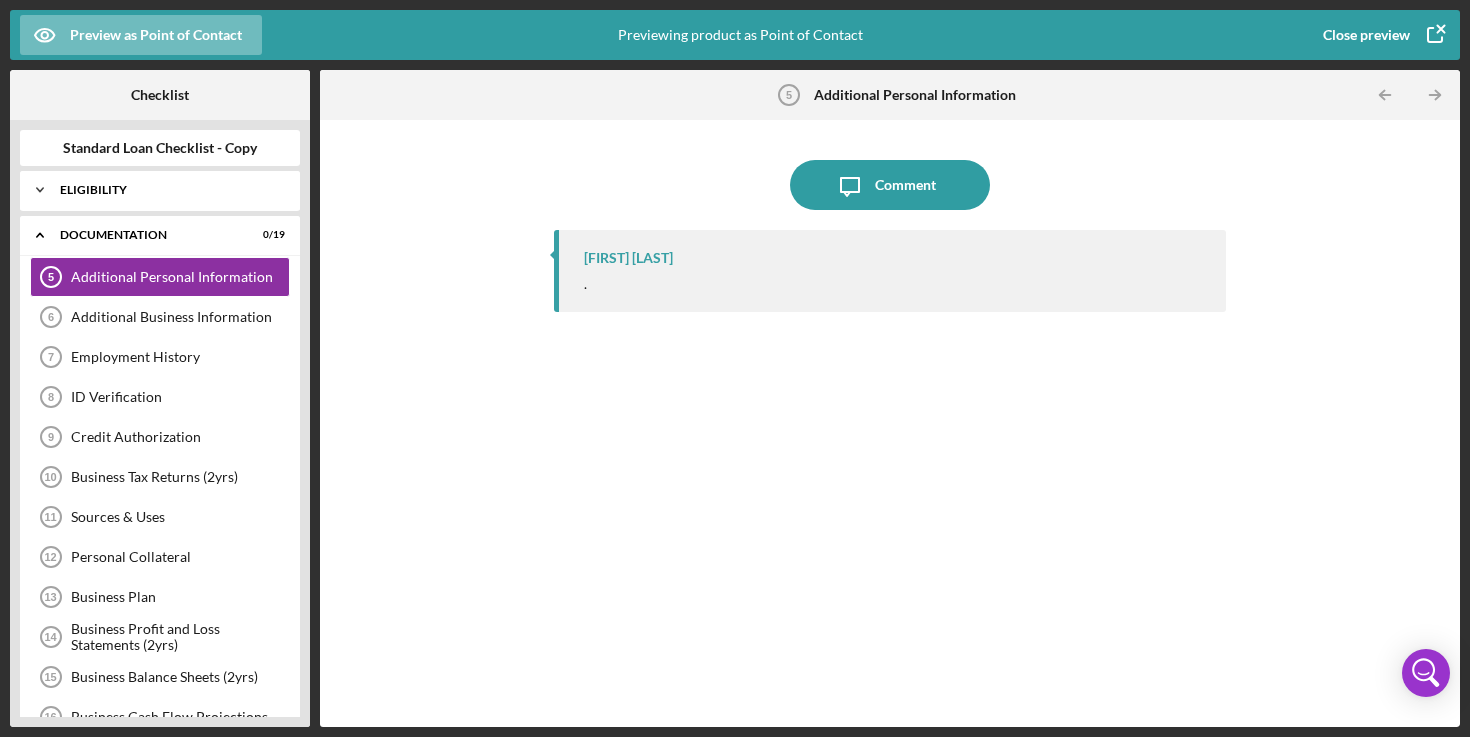 click on "Eligibility" at bounding box center (167, 190) 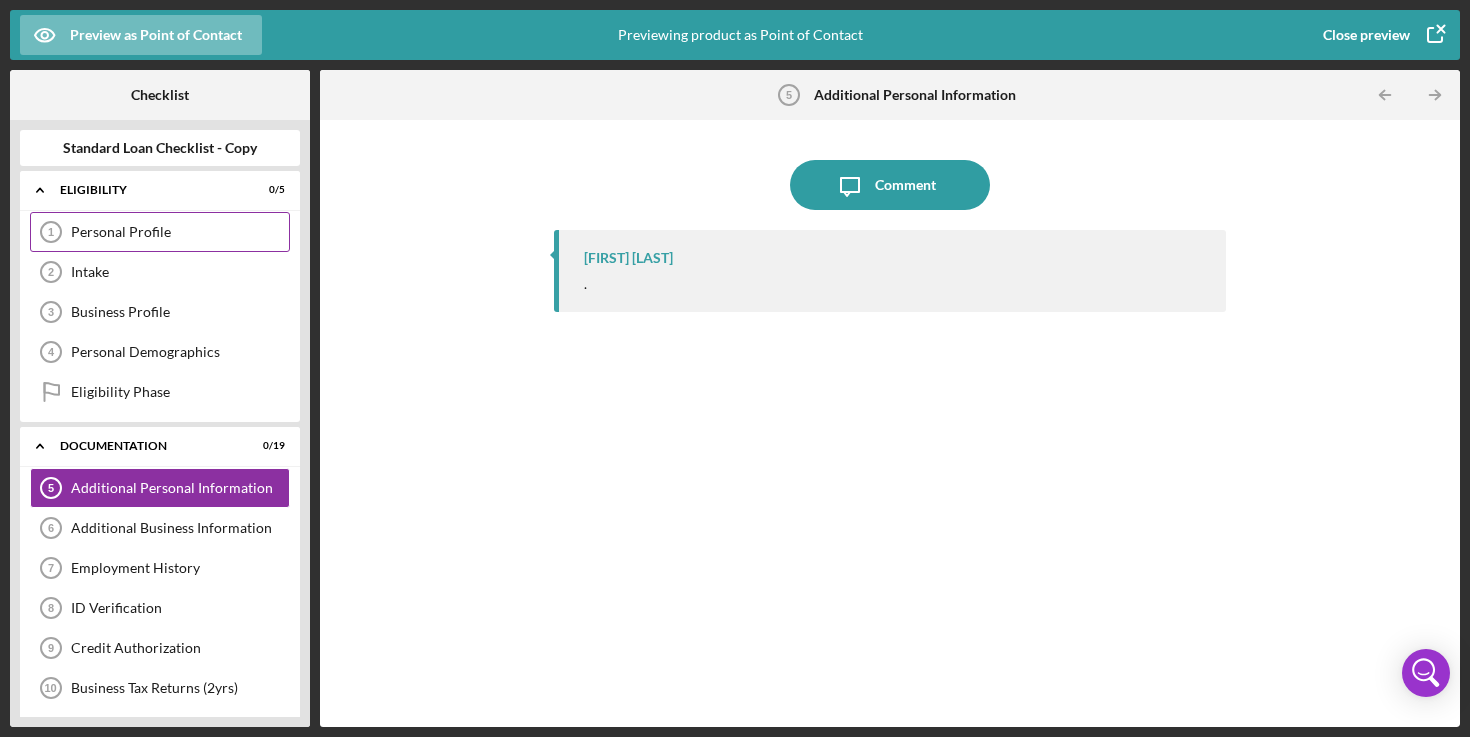 click on "Personal Profile" at bounding box center (180, 232) 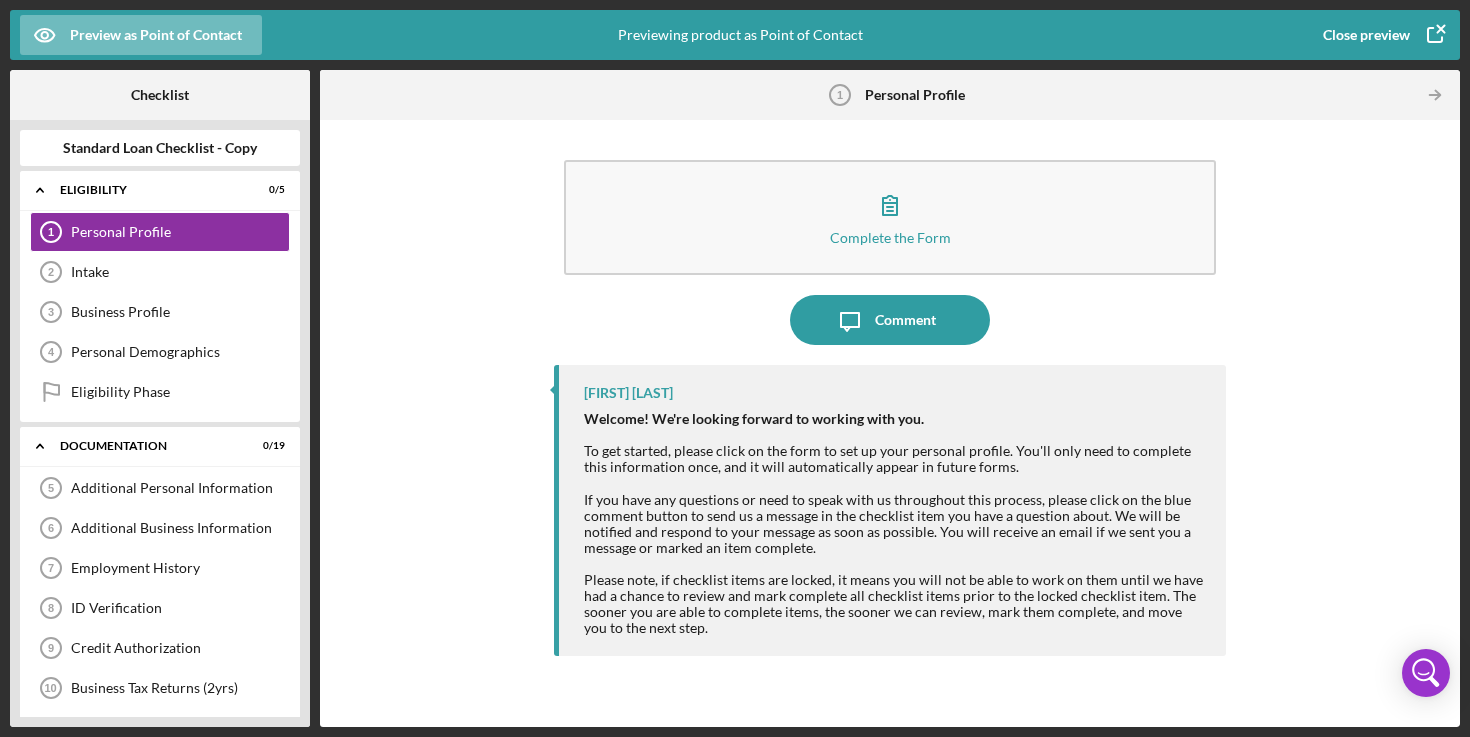 click 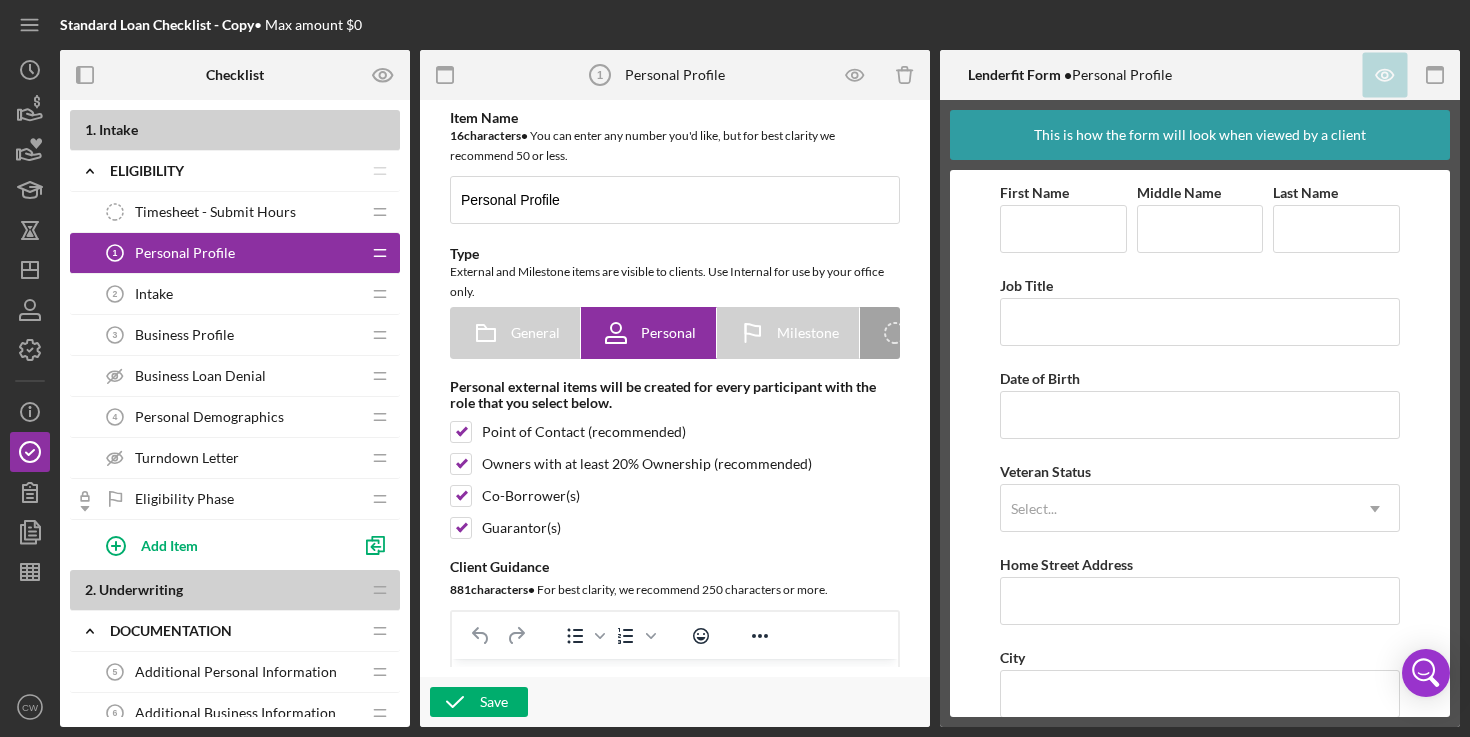 scroll, scrollTop: 0, scrollLeft: 0, axis: both 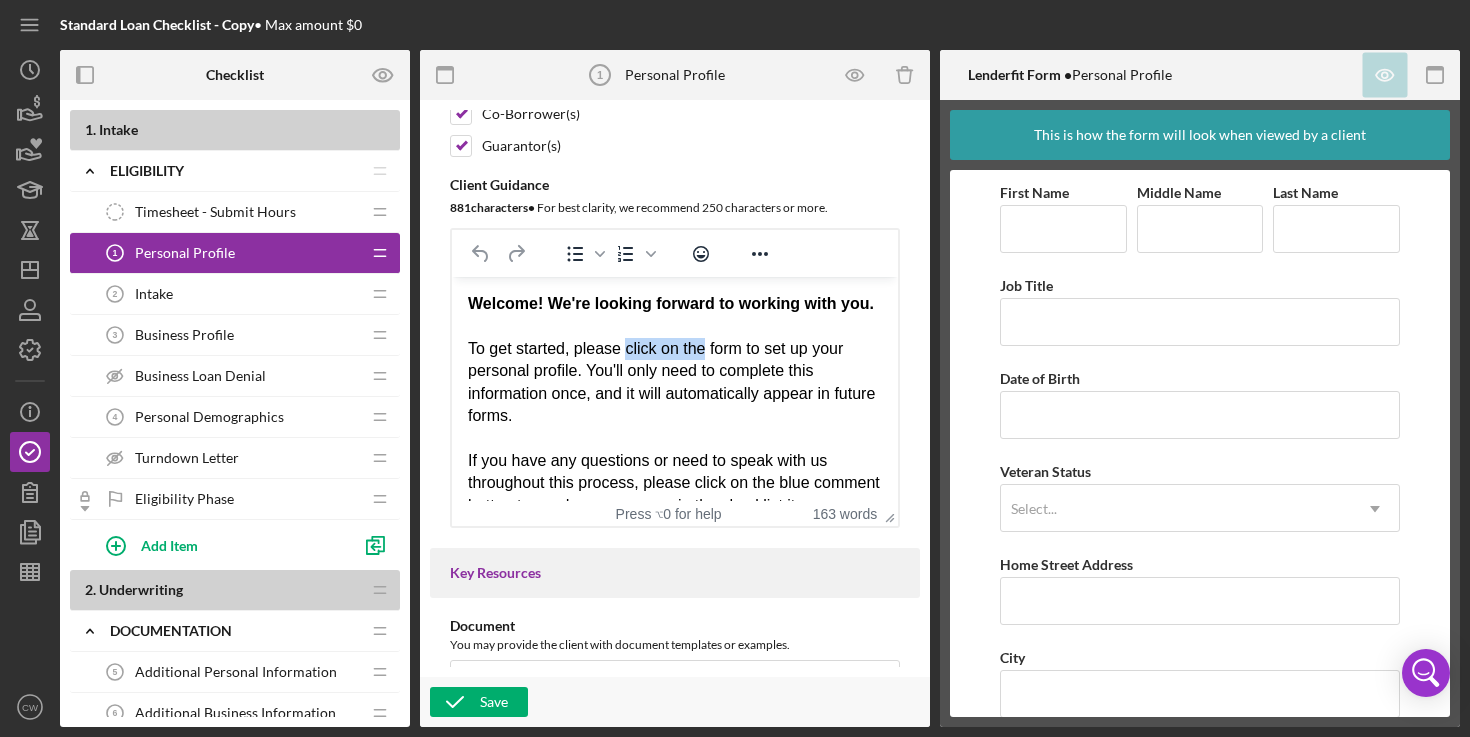 drag, startPoint x: 631, startPoint y: 369, endPoint x: 712, endPoint y: 371, distance: 81.02469 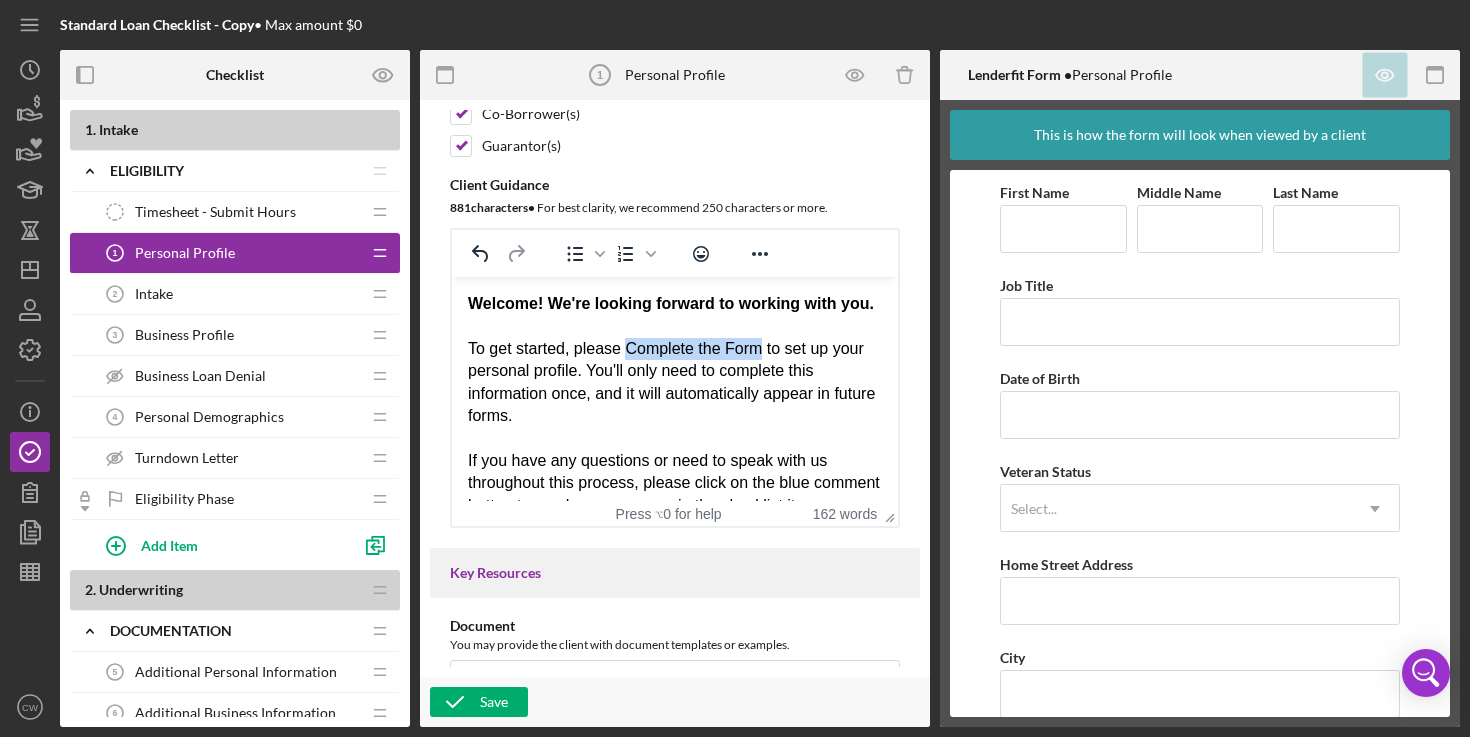 drag, startPoint x: 633, startPoint y: 371, endPoint x: 764, endPoint y: 371, distance: 131 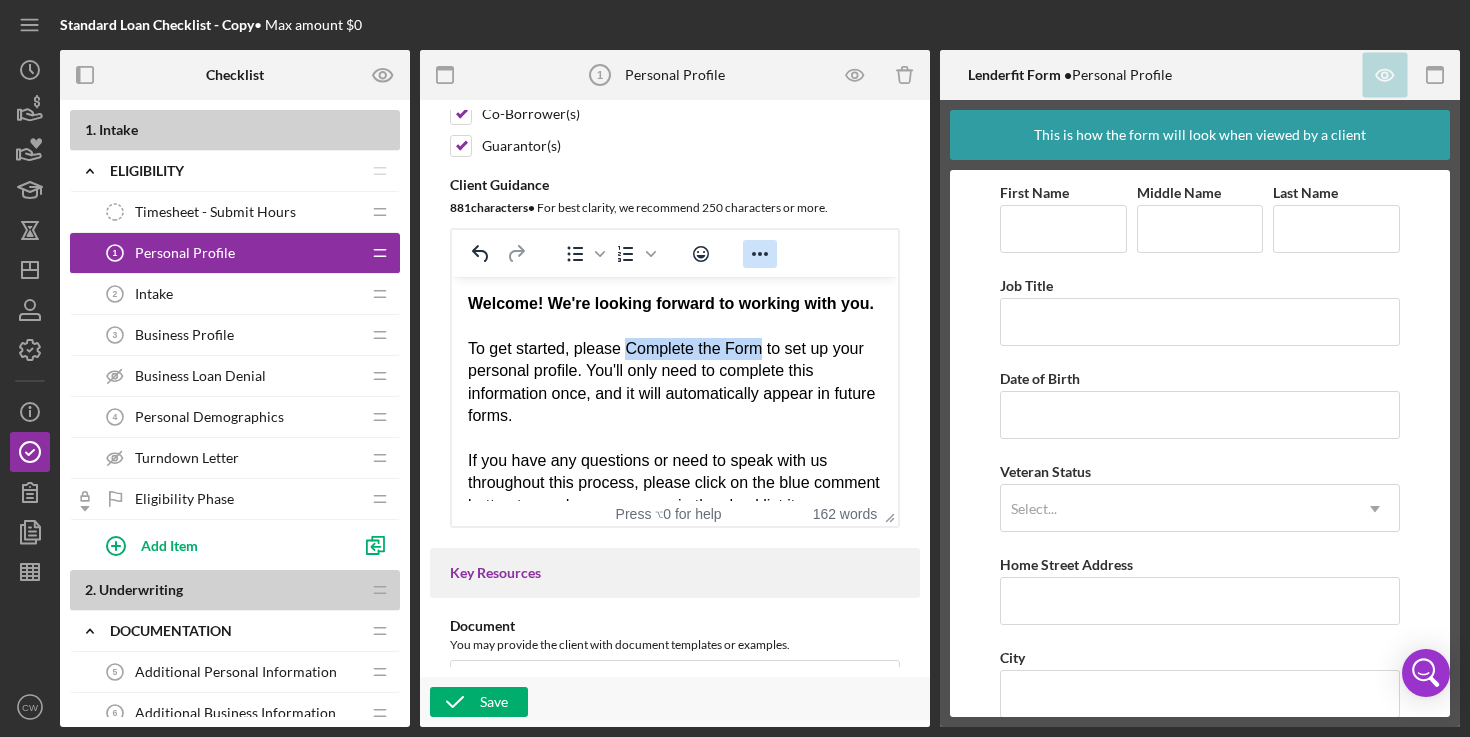 click 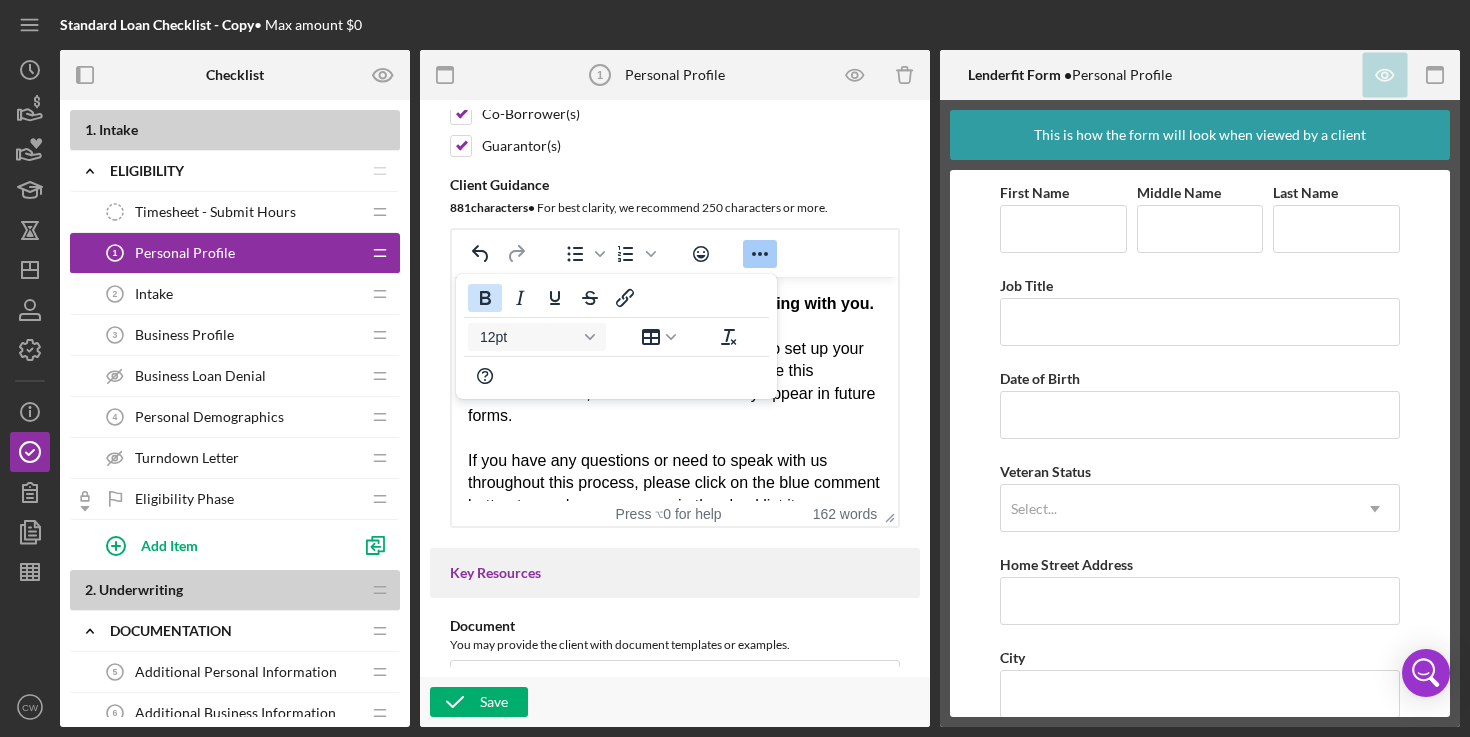 click 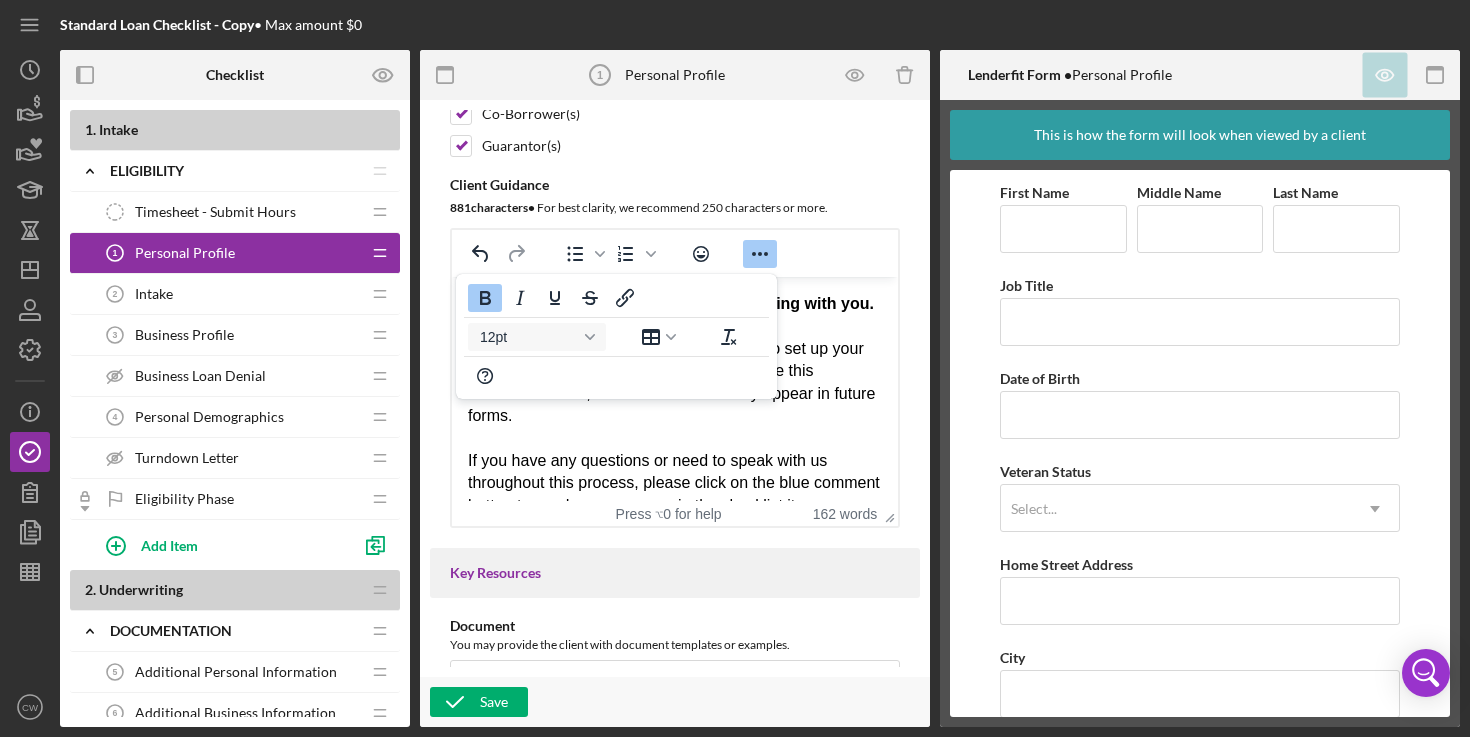click on "Welcome! We're looking forward to working with you. To get started, please  Complete the Form  to set up your personal profile. You'll only need to complete this information once, and it will automatically appear in future forms. If you have any questions or need to speak with us throughout this process, please click on the blue comment button to send us a message in the checklist item you have a question about. We will be notified and respond to your message as soon as possible. You will receive an email if we sent you a message or marked an item complete.  Please note, if checklist items are locked, it means you will not be able to work on them until we have had a chance to review and mark complete all checklist items prior to the locked checklist item. The sooner you are able to complete items, the sooner we can review, mark them complete, and move you to the next step." at bounding box center [675, 528] 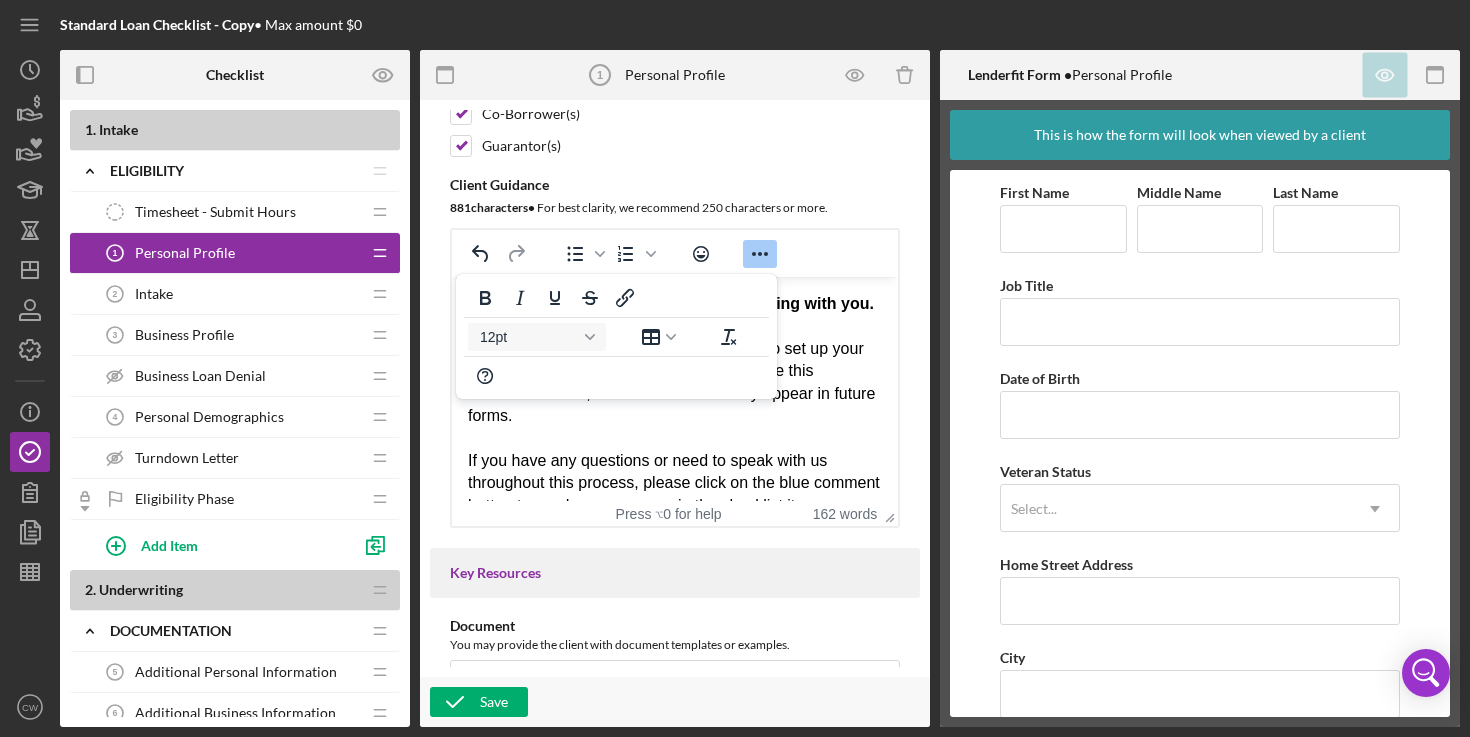 click on "Welcome! We're looking forward to working with you. To get started, please  Complete the Form  to set up your personal profile. You'll only need to complete this information once, and it will automatically appear in future forms. If you have any questions or need to speak with us throughout this process, please click on the blue comment button to send us a message in the checklist item you have a question about. We will be notified and respond to your message as soon as possible. You will receive an email if we sent you a message or marked an item complete.  Please note, if checklist items are locked, it means you will not be able to work on them until we have had a chance to review and mark complete all checklist items prior to the locked checklist item. The sooner you are able to complete items, the sooner we can review, mark them complete, and move you to the next step." at bounding box center [675, 528] 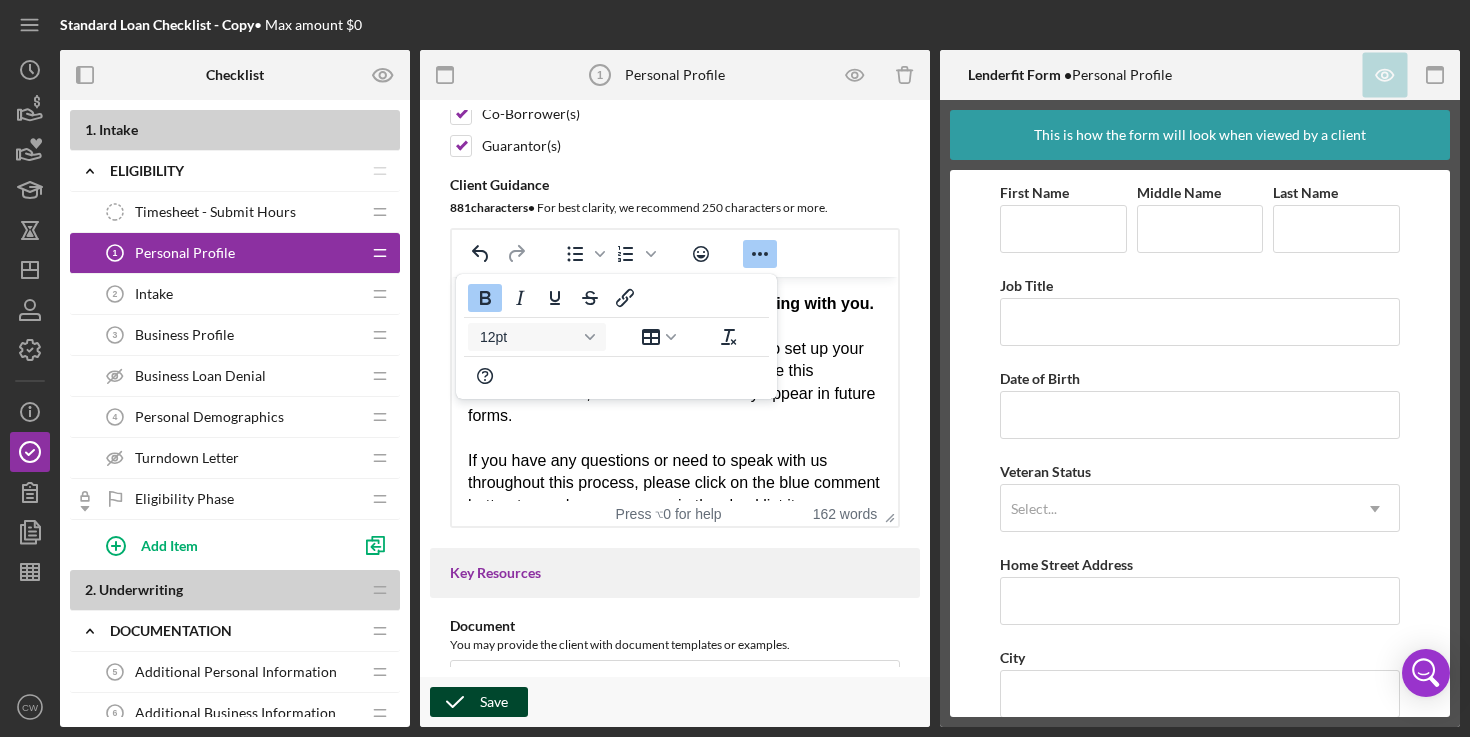 click on "Save" at bounding box center [494, 702] 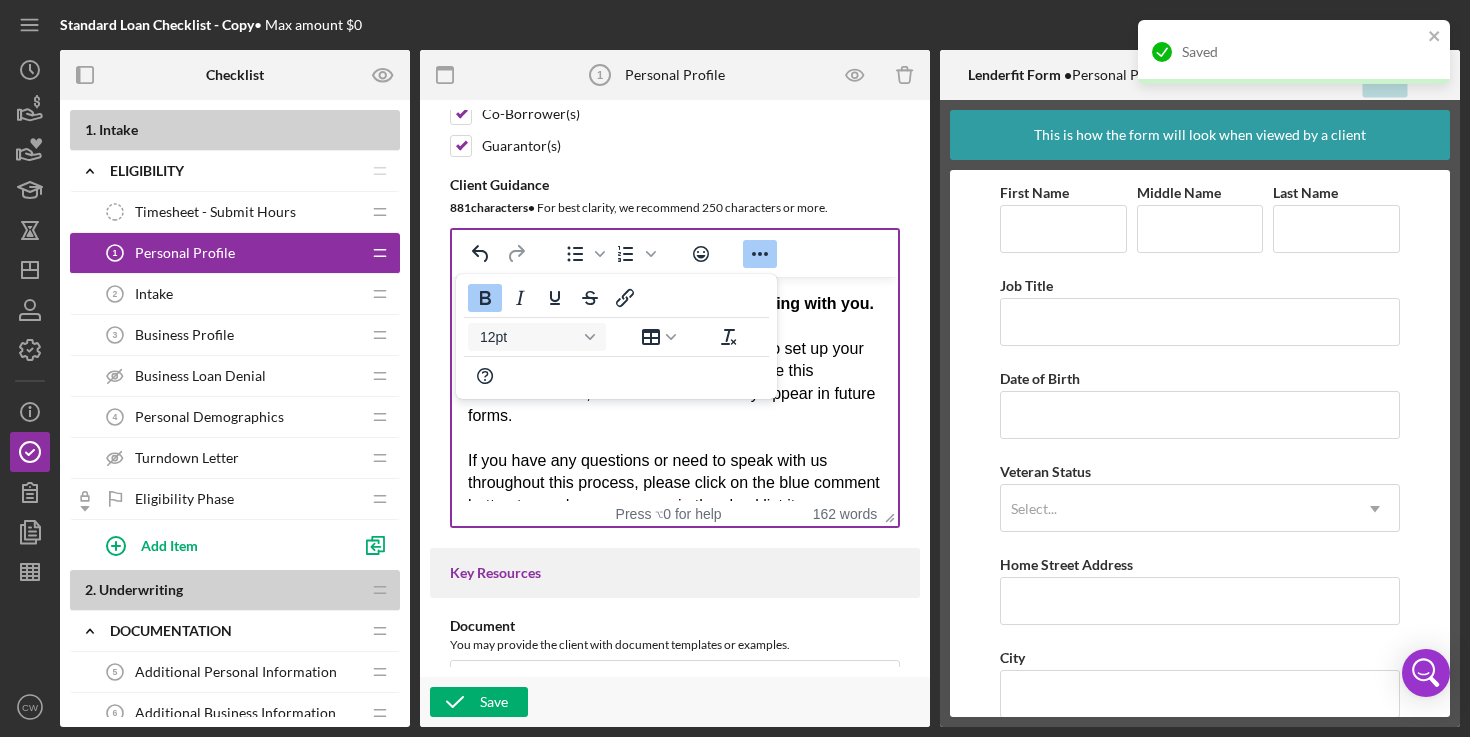 click 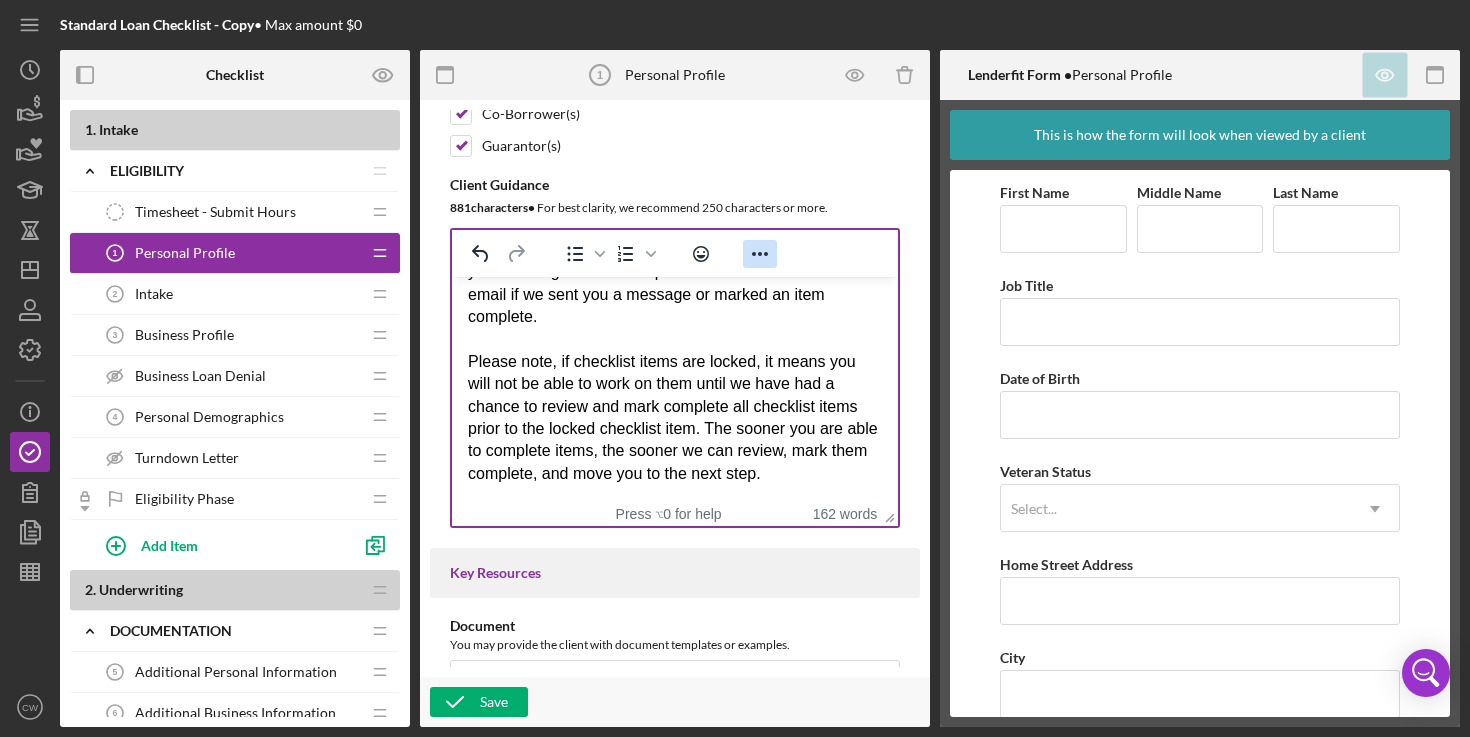 scroll, scrollTop: 301, scrollLeft: 0, axis: vertical 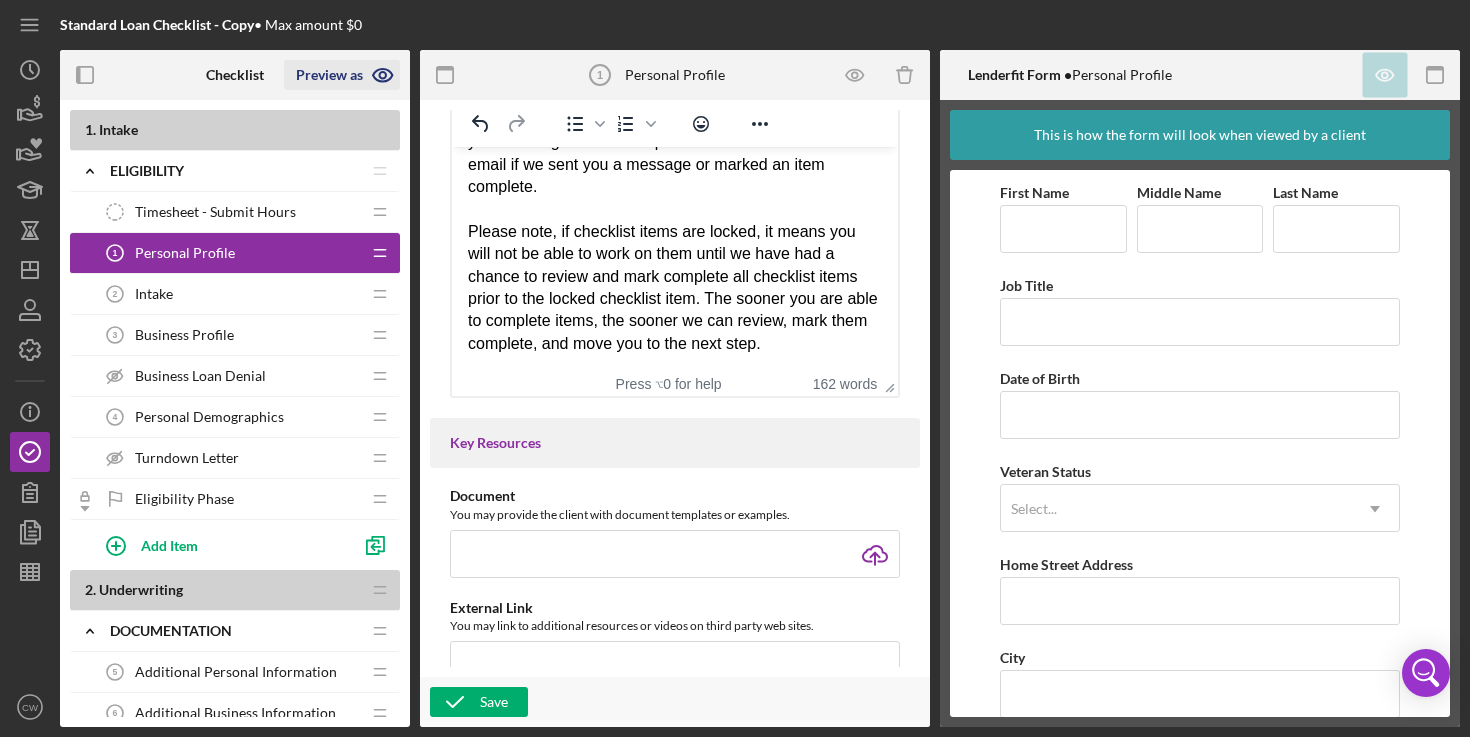 click 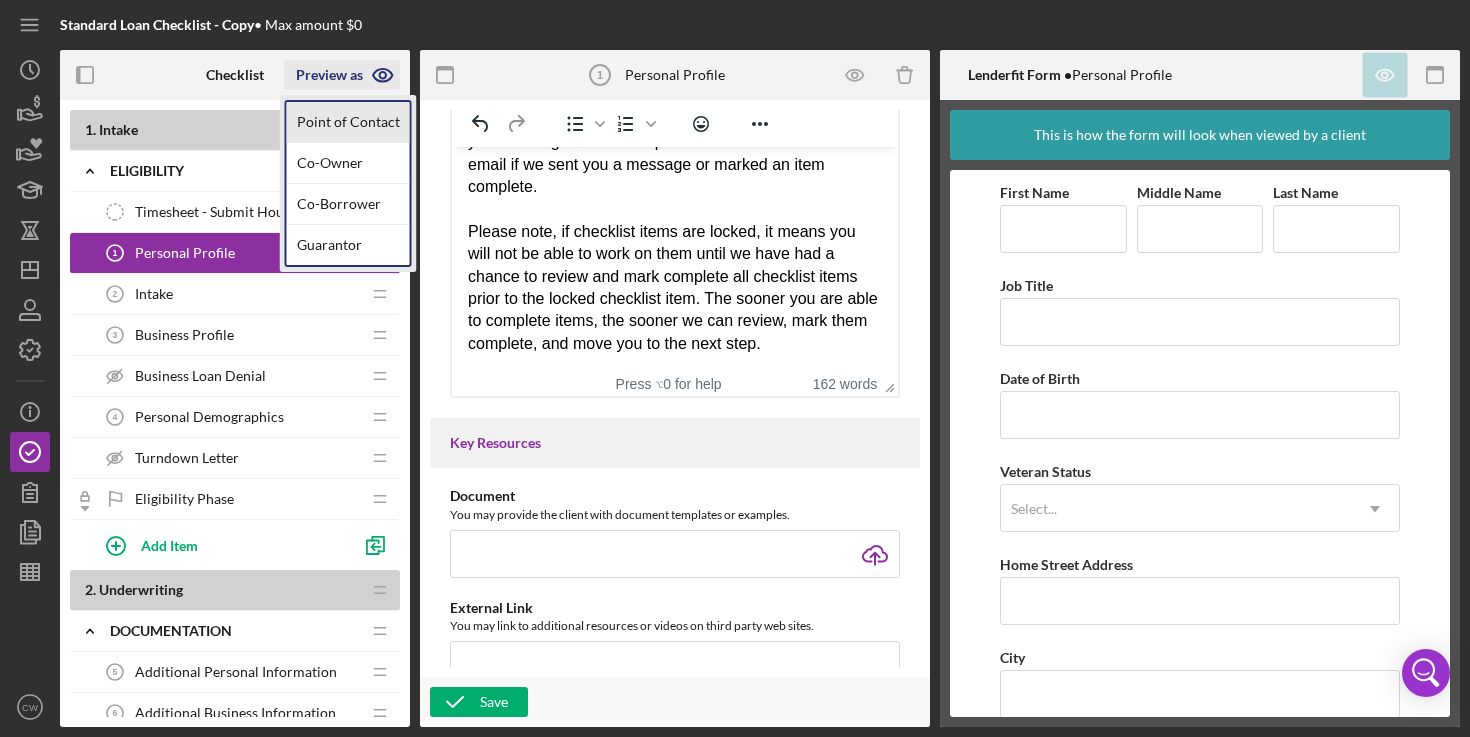 click on "Point of Contact" at bounding box center (348, 122) 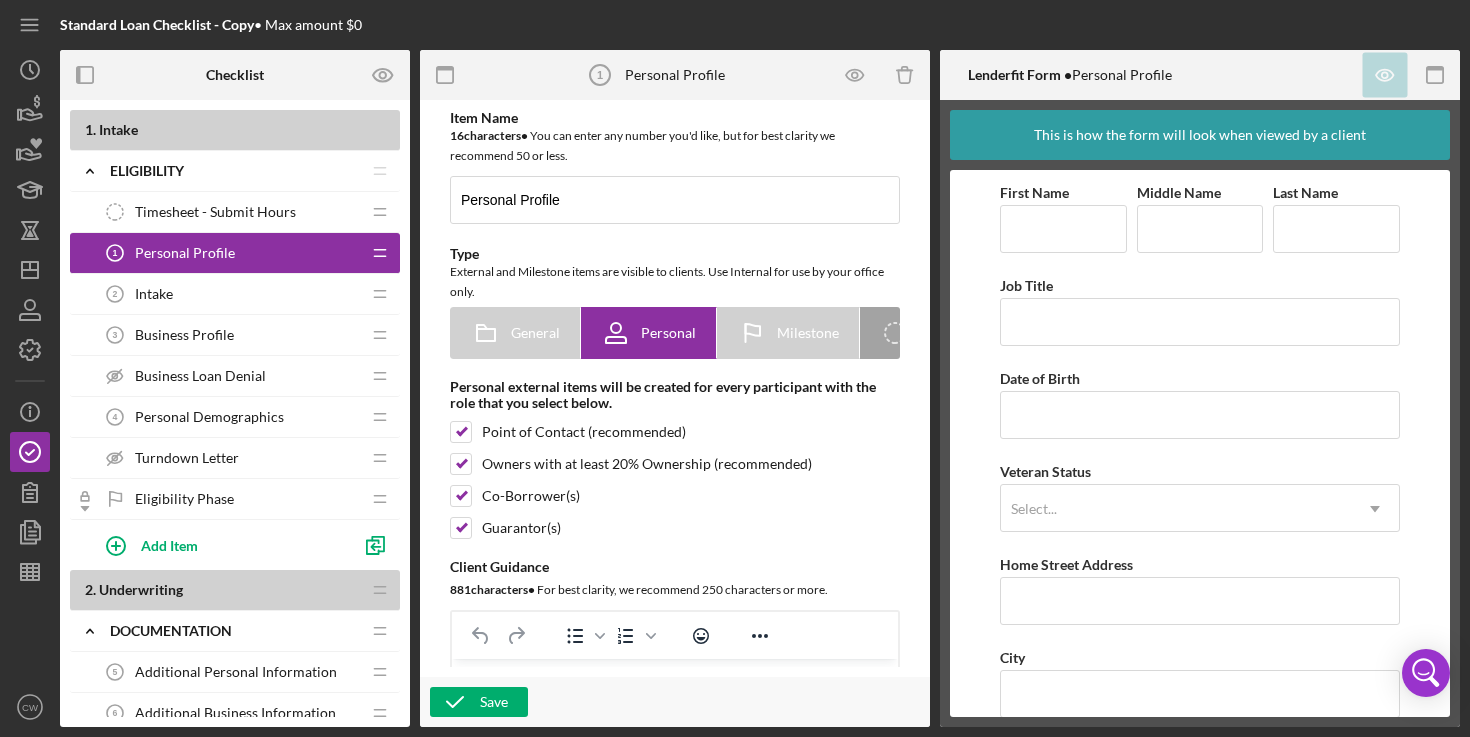 scroll, scrollTop: 0, scrollLeft: 0, axis: both 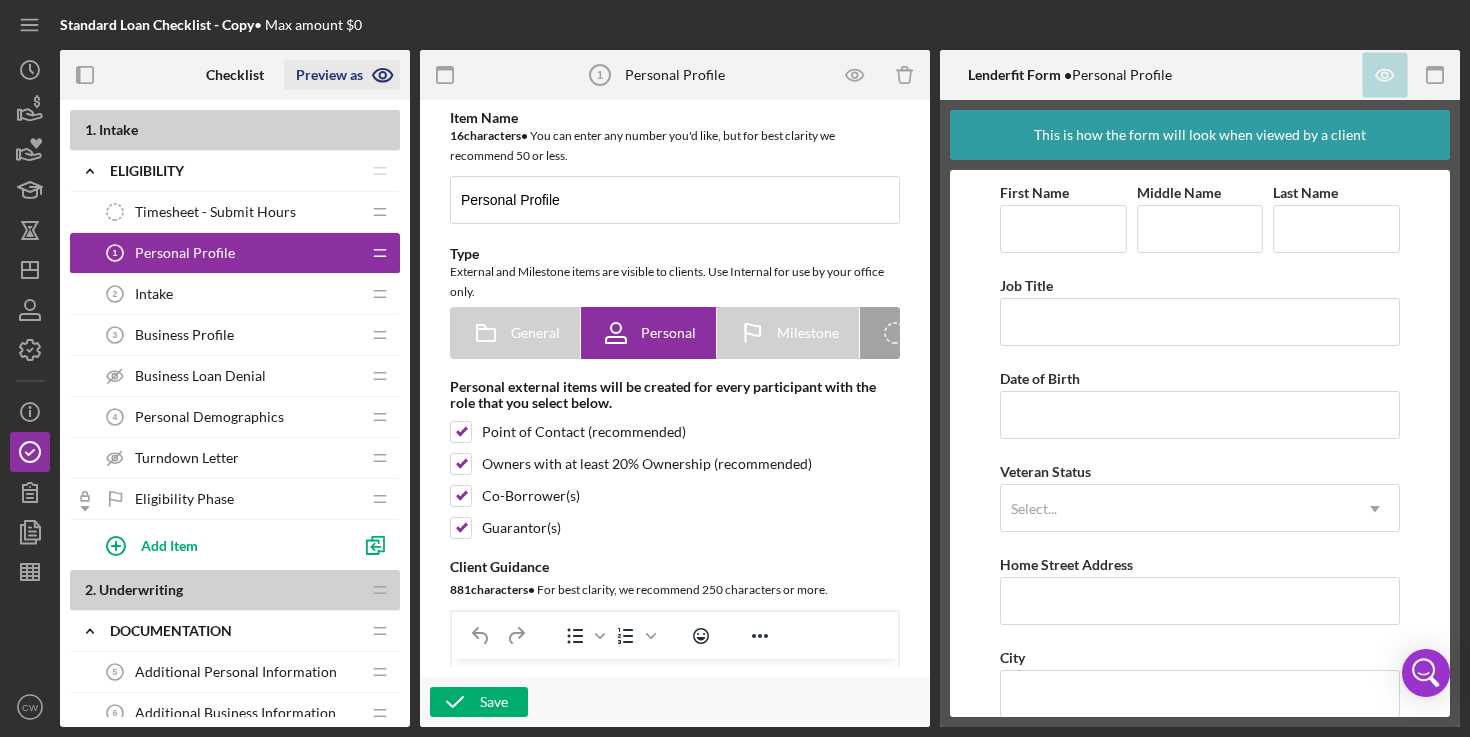 click 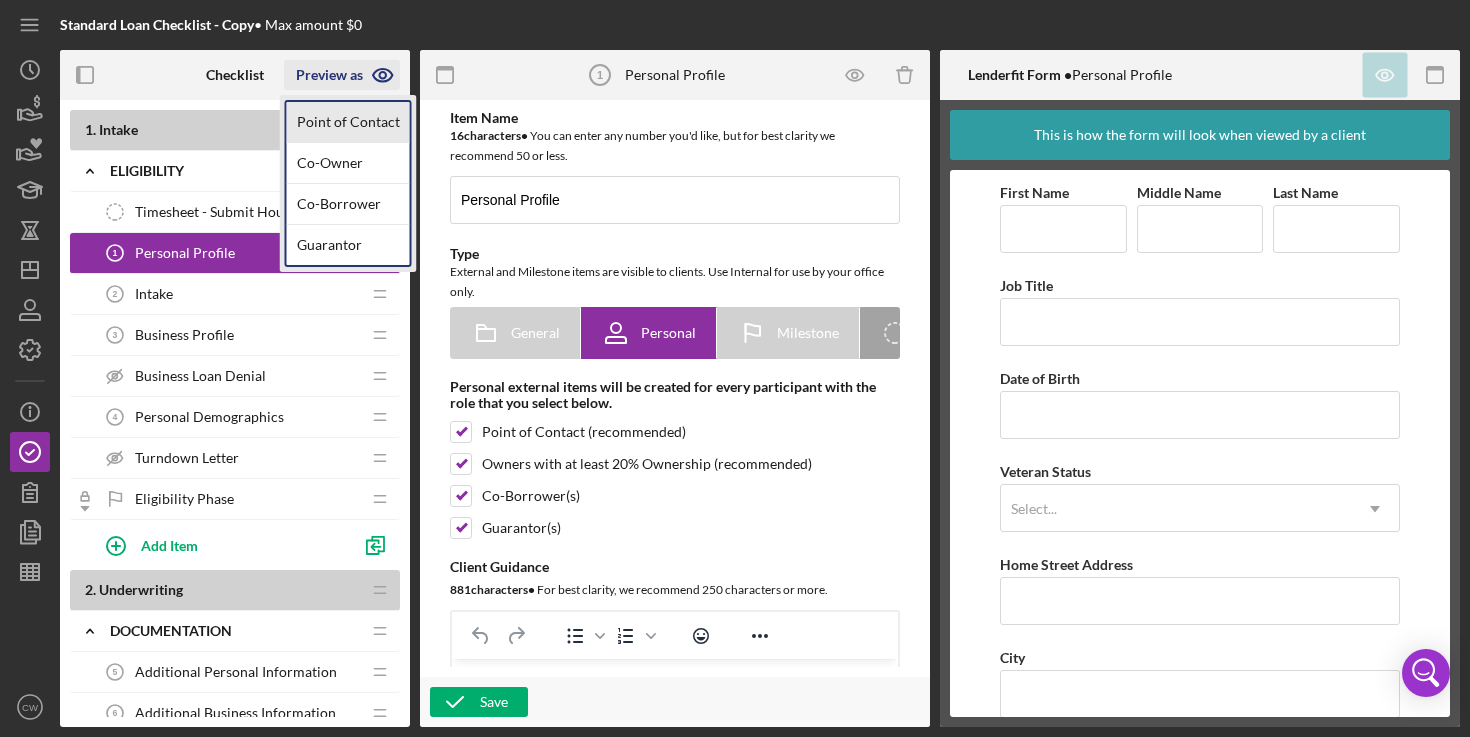 click on "Point of Contact" at bounding box center [348, 122] 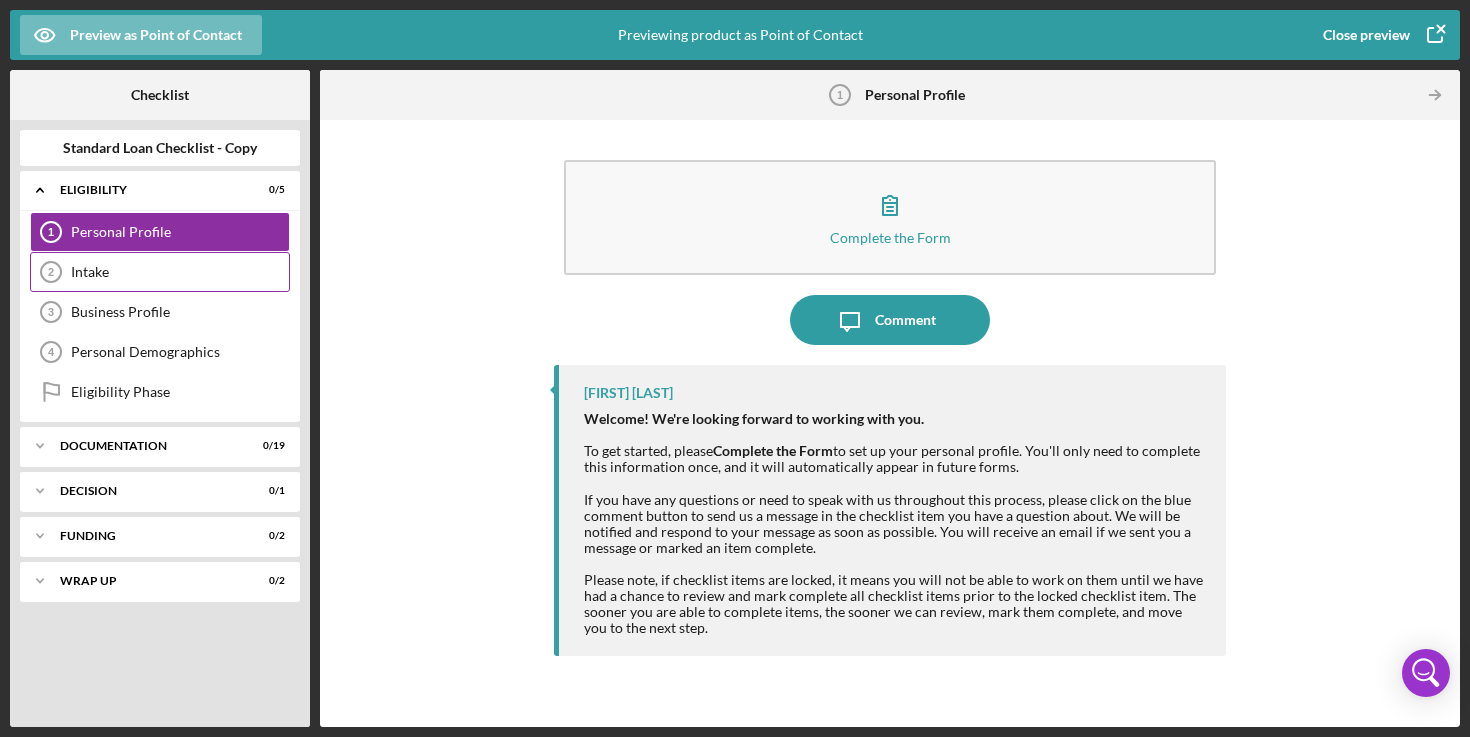 click on "Intake" at bounding box center (180, 272) 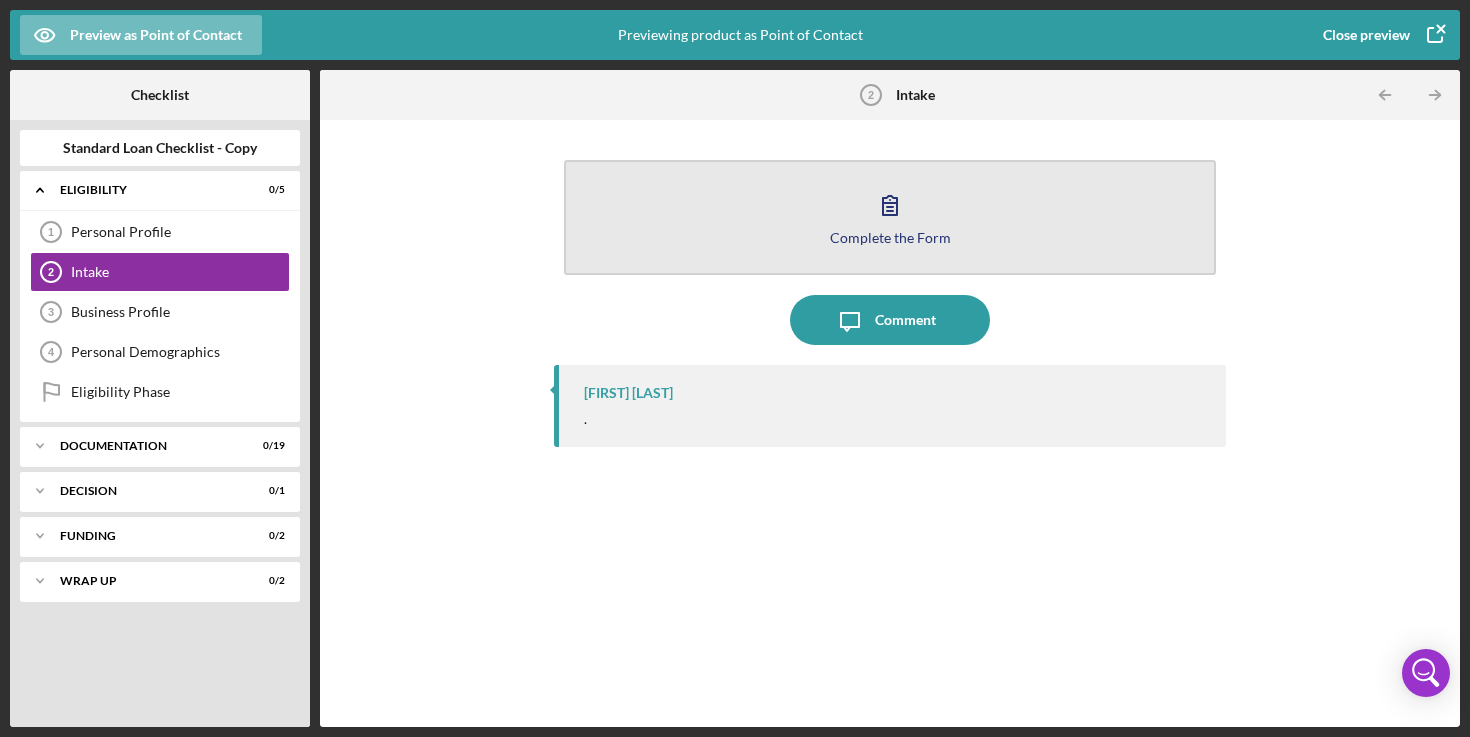 click on "Complete the Form Form" at bounding box center [890, 217] 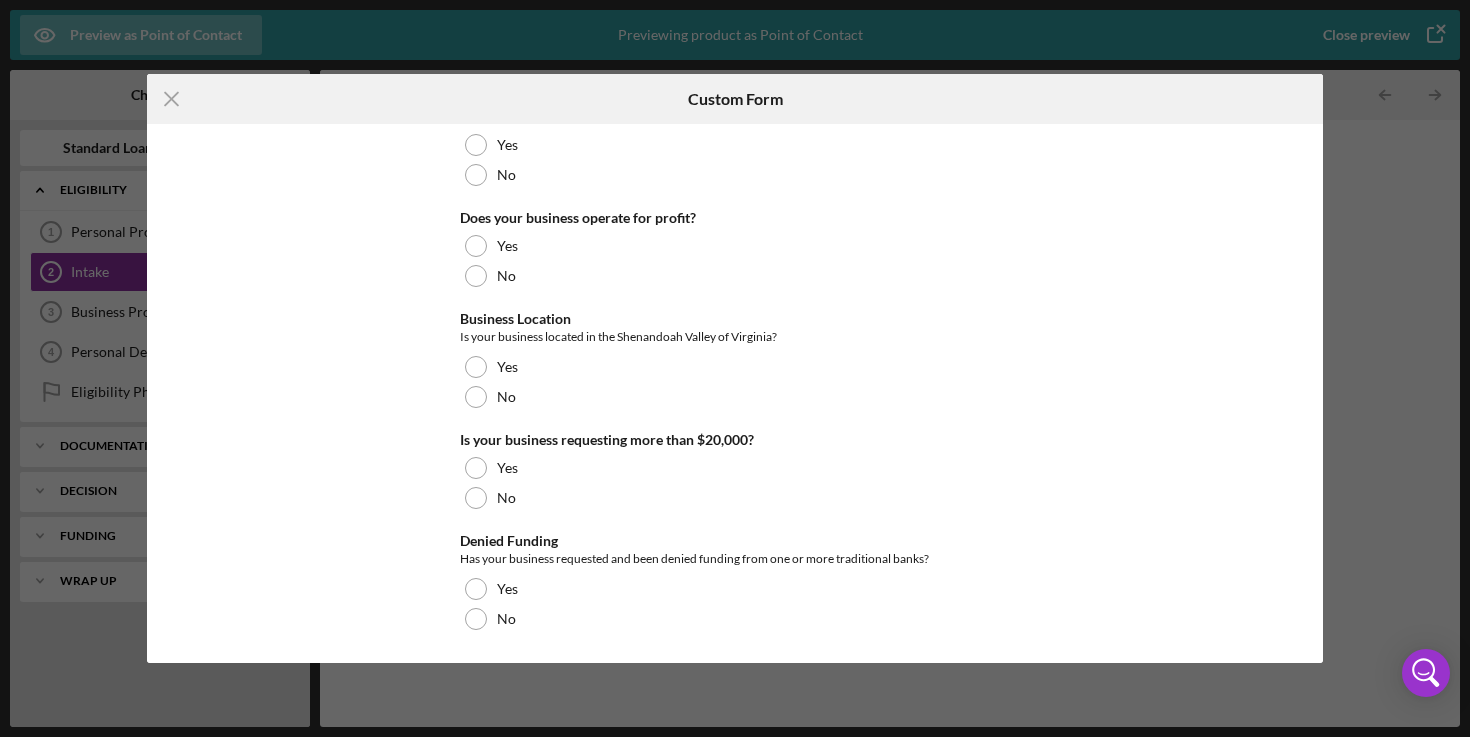 scroll, scrollTop: 0, scrollLeft: 0, axis: both 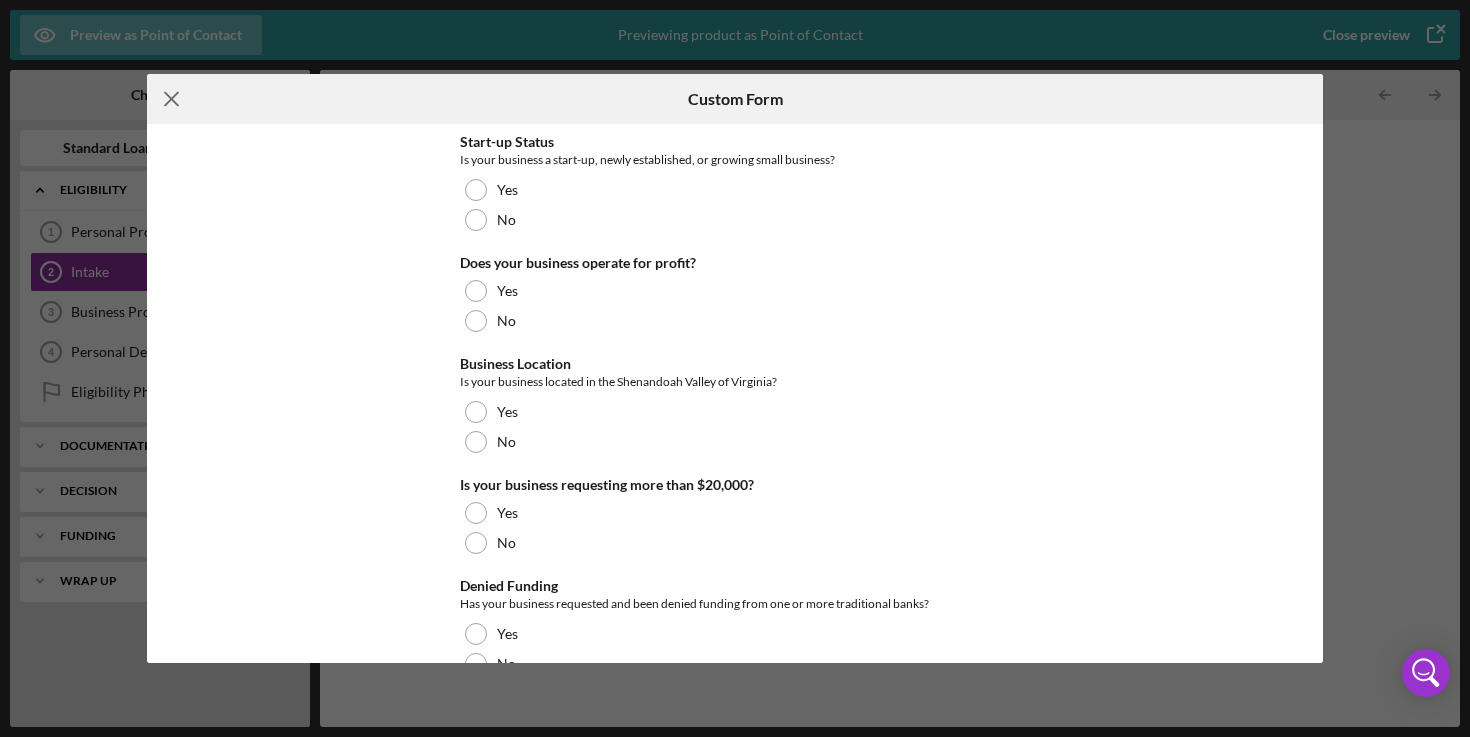 click on "Icon/Menu Close" 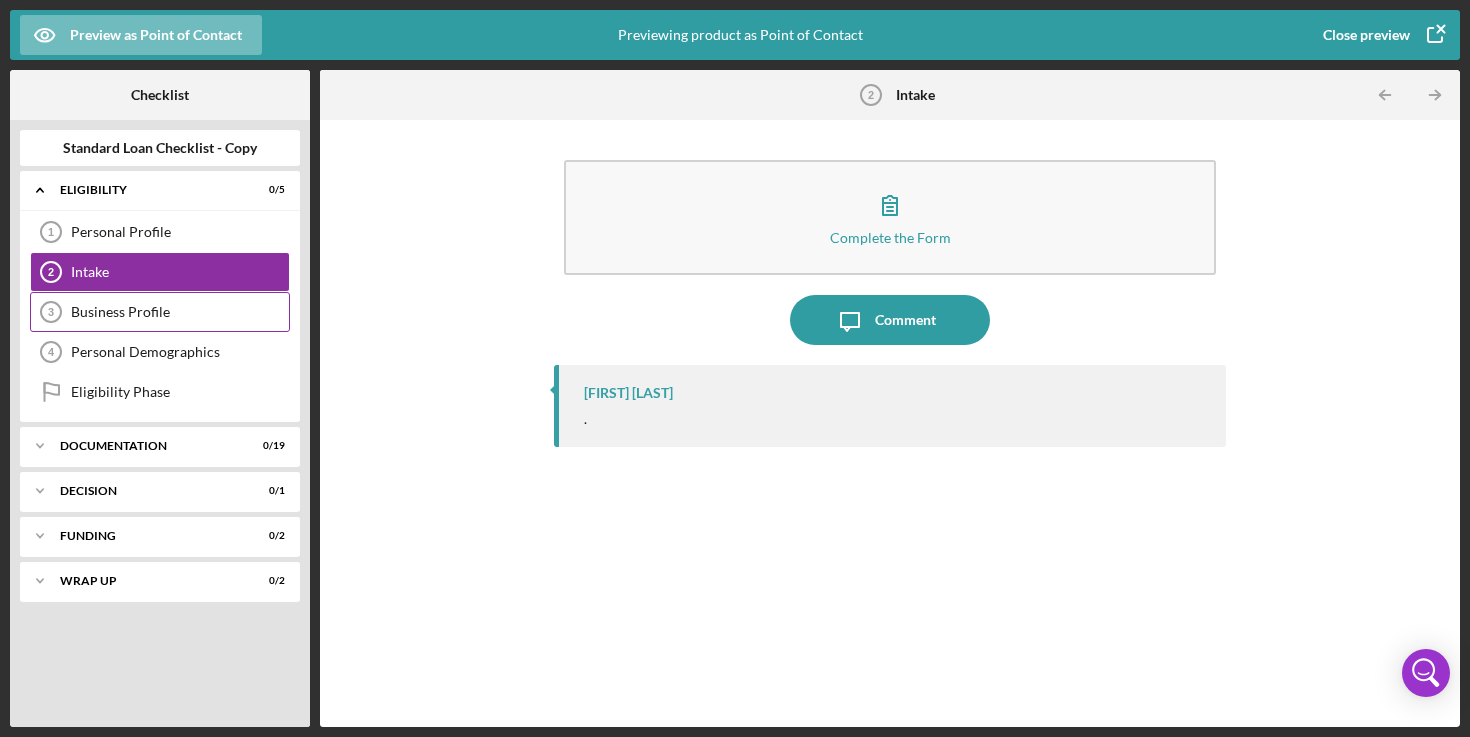 click on "Business Profile" at bounding box center (180, 312) 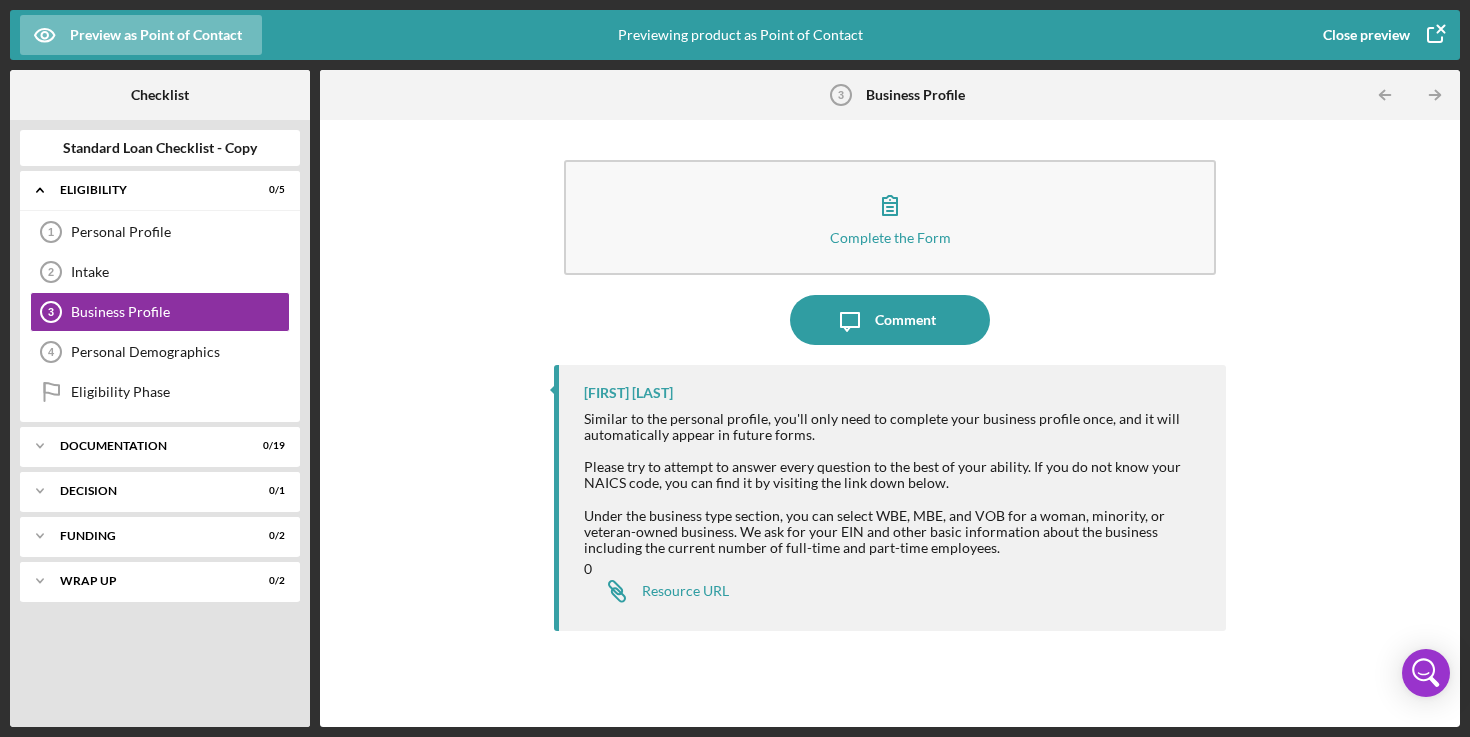 click 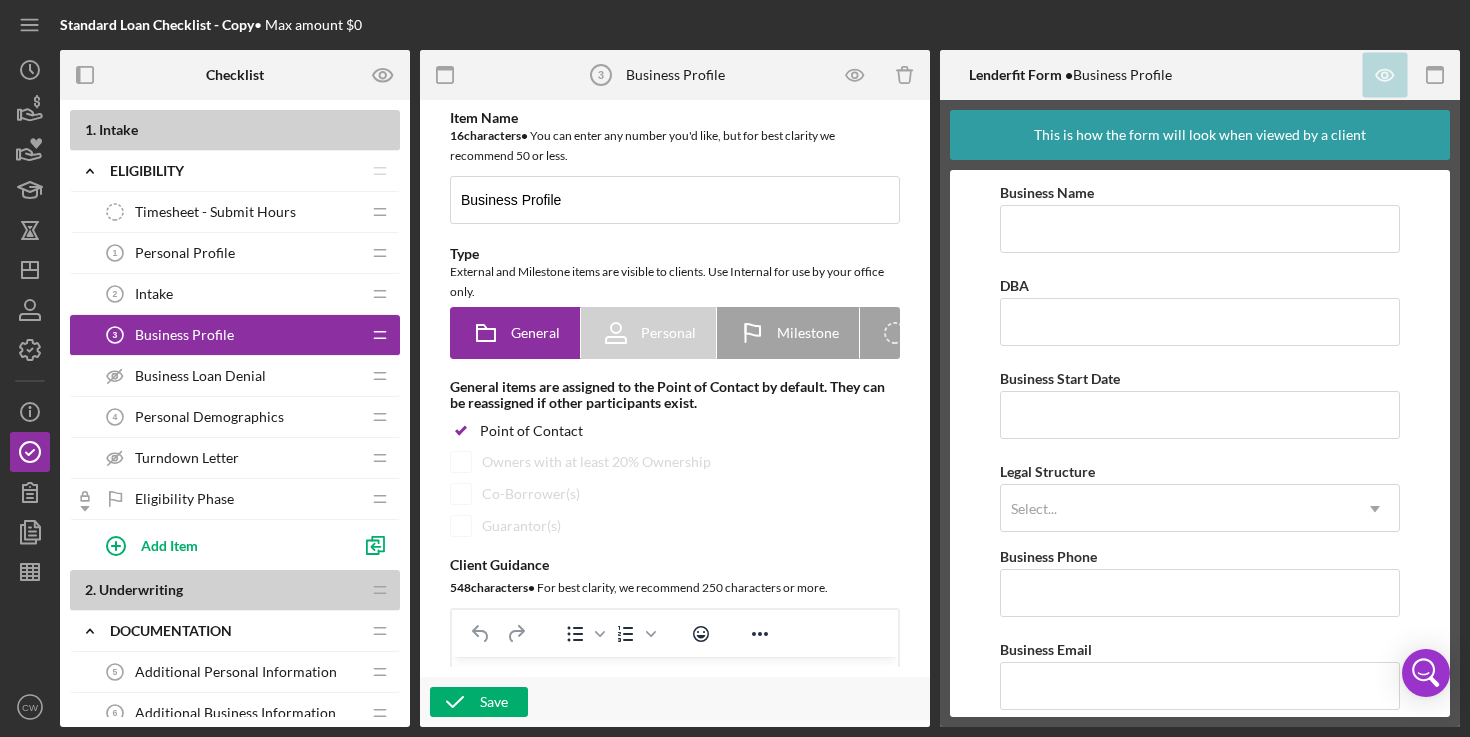 scroll, scrollTop: 0, scrollLeft: 0, axis: both 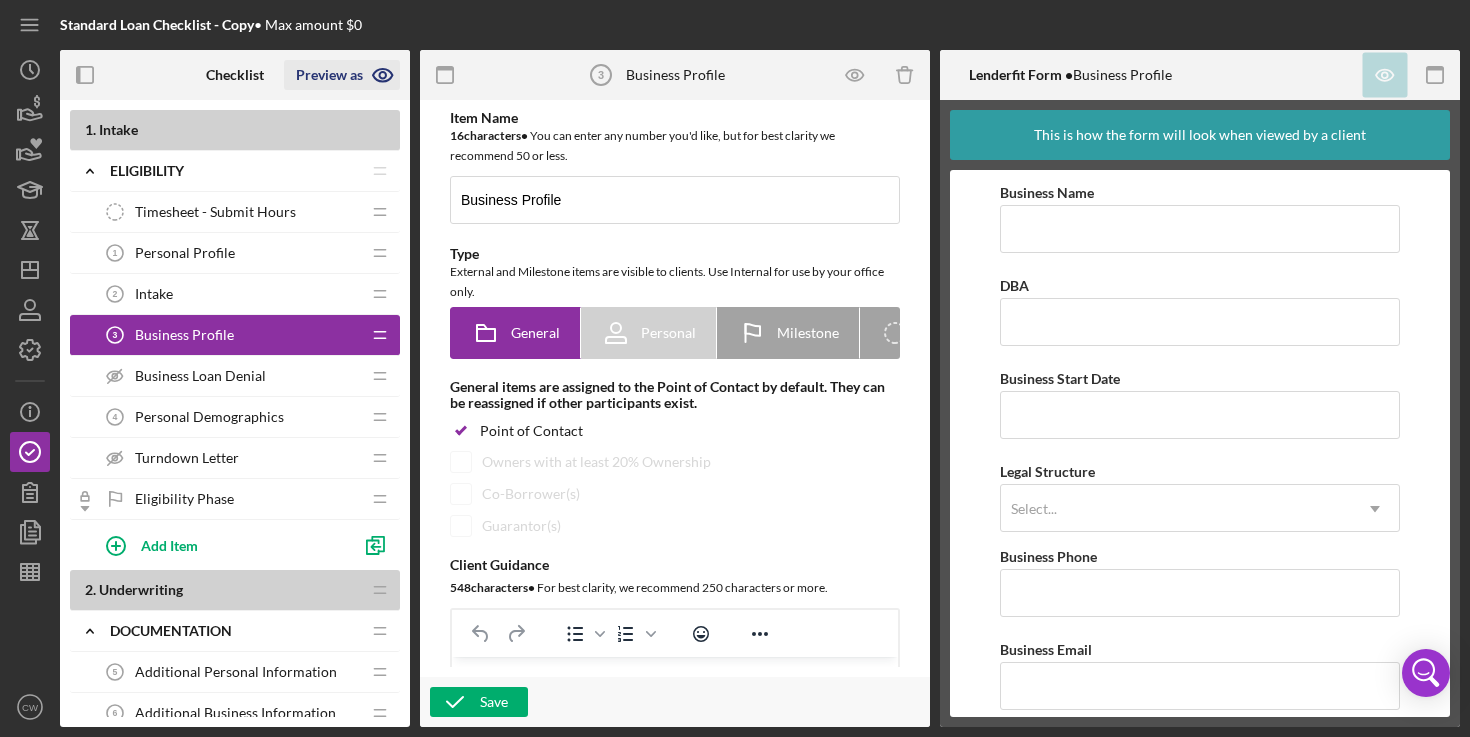 click 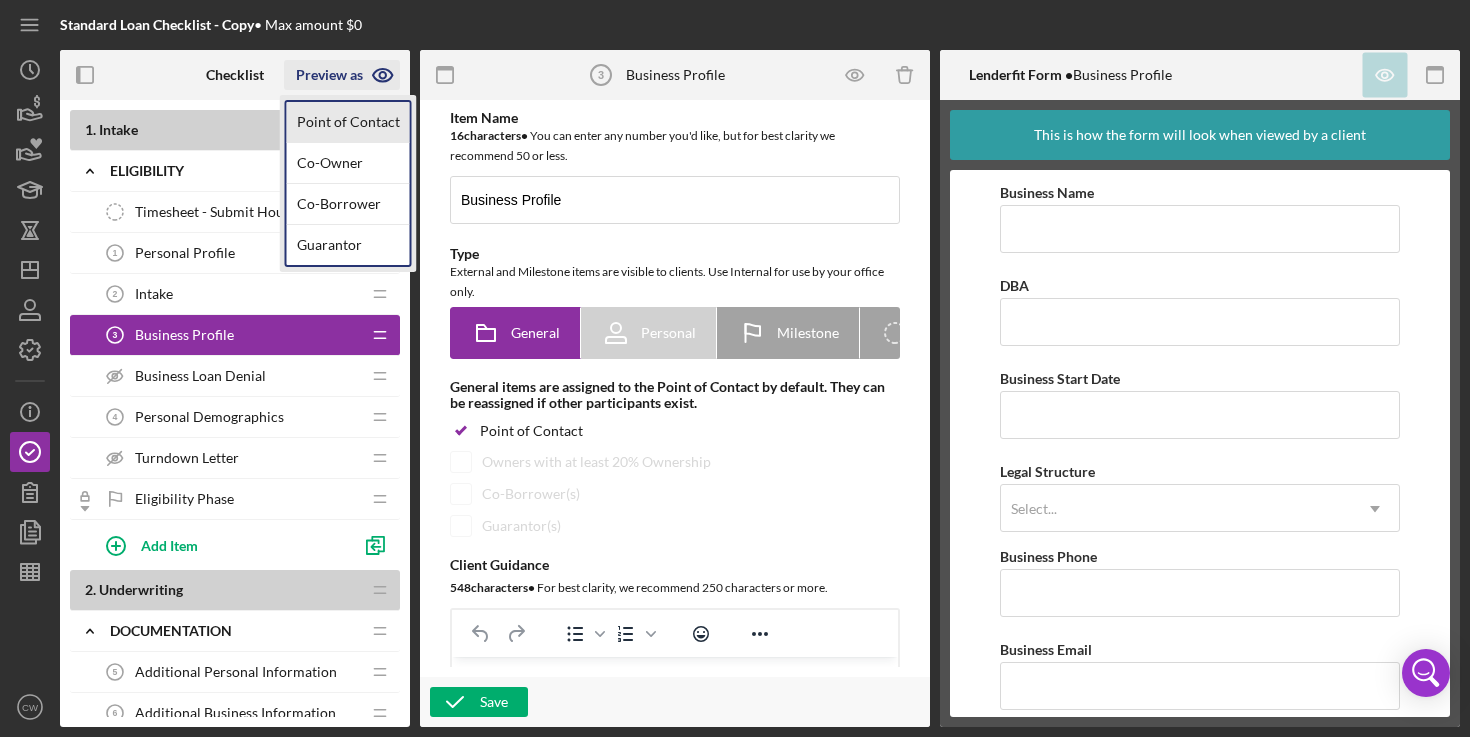 click on "Point of Contact" at bounding box center (348, 122) 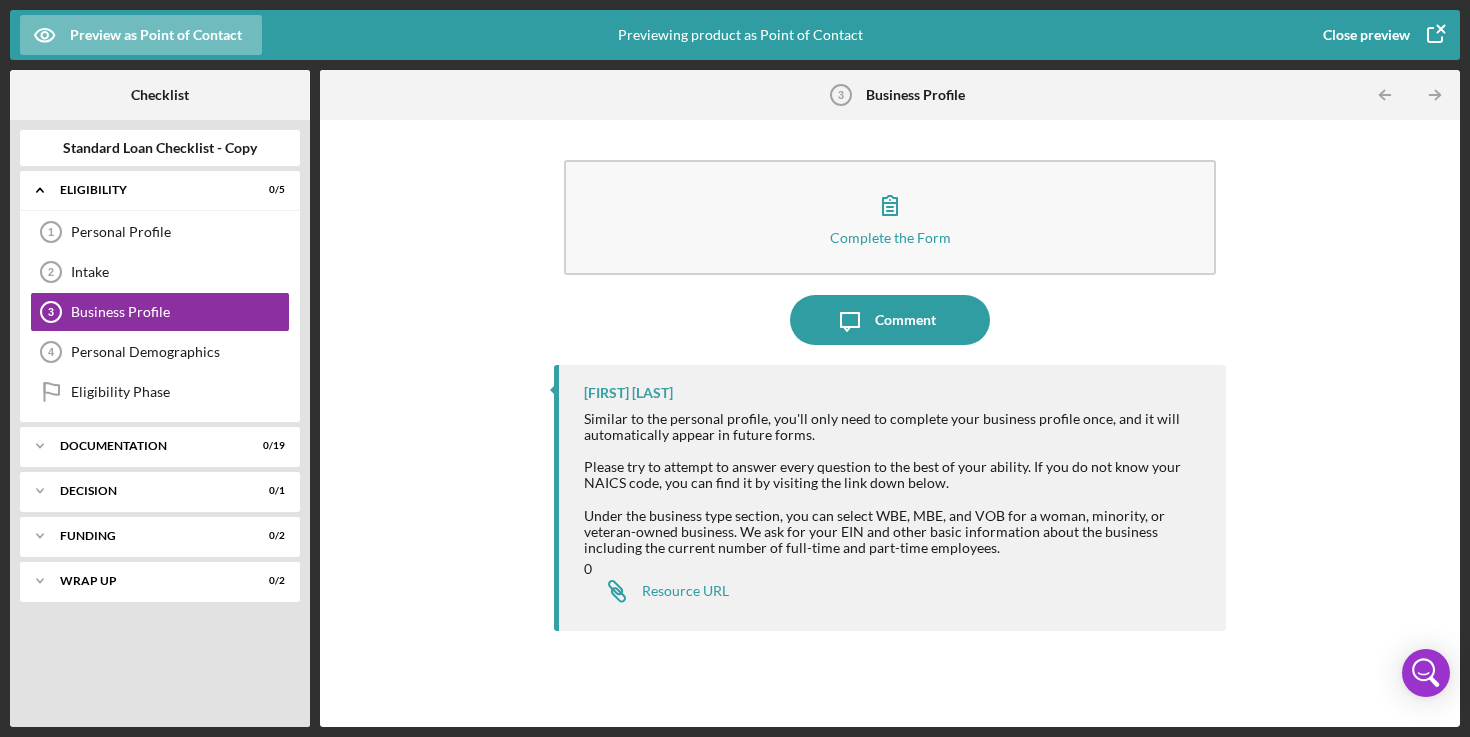 click 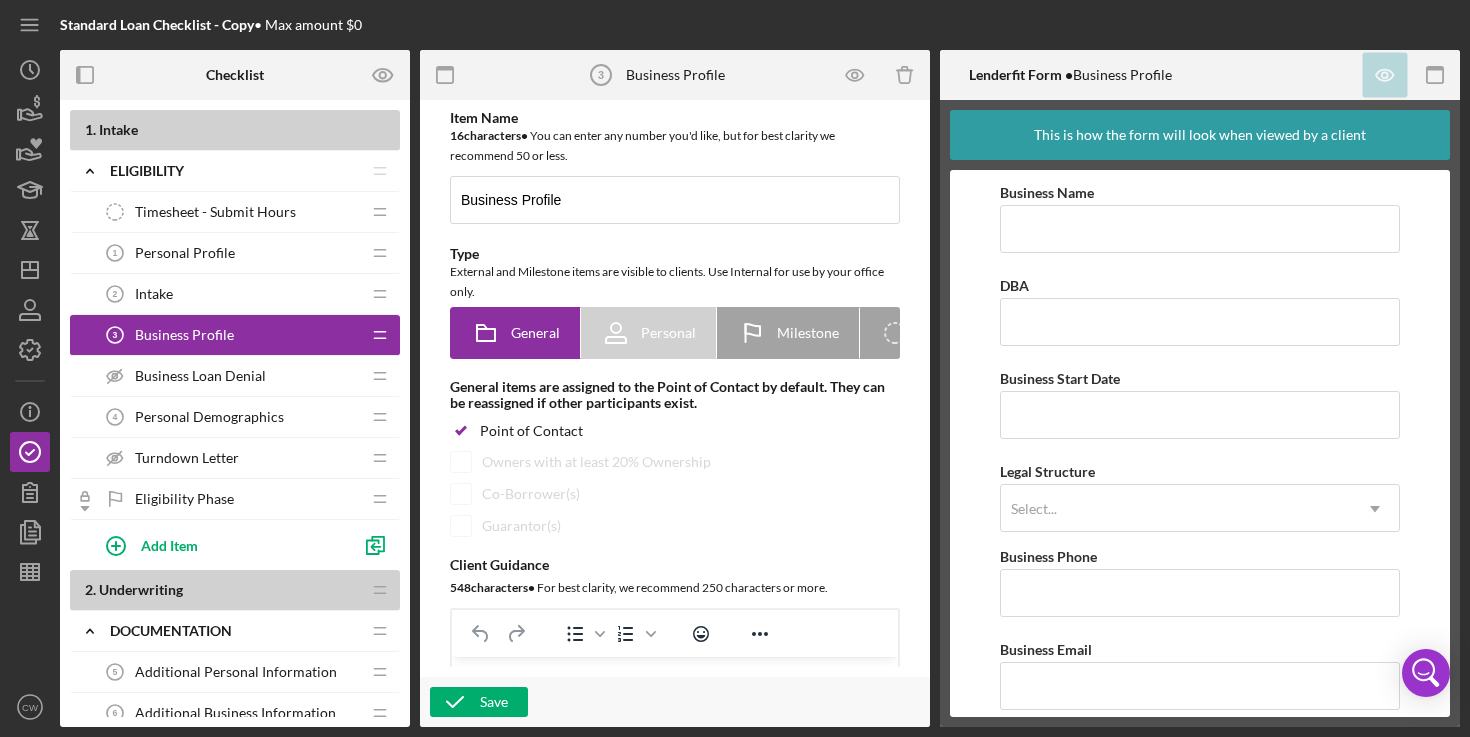 scroll, scrollTop: 0, scrollLeft: 0, axis: both 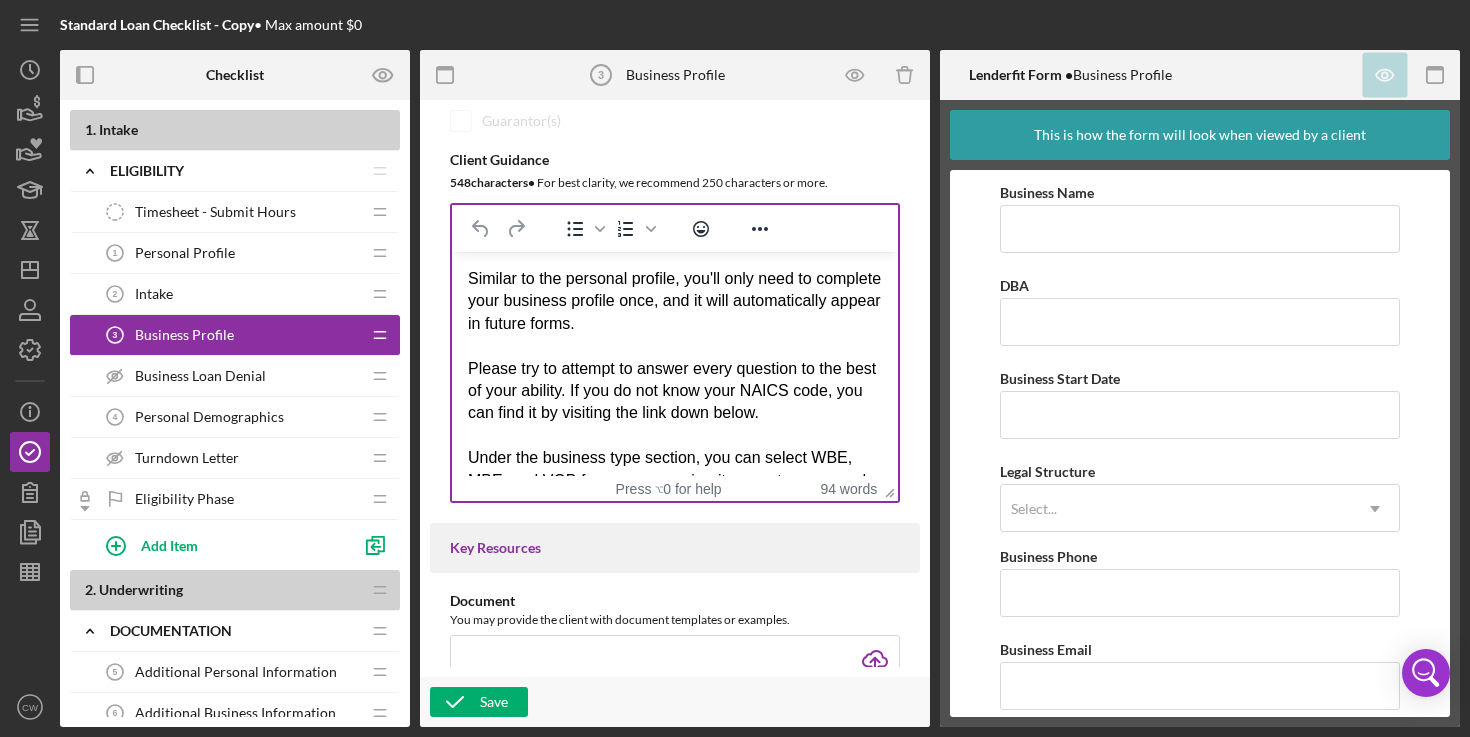 click on "Similar to the personal profile, you'll only need to complete your business profile once, and it will automatically appear in future forms. Please try to attempt to answer every question to the best of your ability. If you do not know your NAICS code, you can find it by visiting the link down below. Under the business type section, you can select WBE, MBE, and VOB for a woman, minority, or veteran-owned business. We ask for your EIN and other basic information about the business including the current number of full-time and part-time employees." at bounding box center (675, 413) 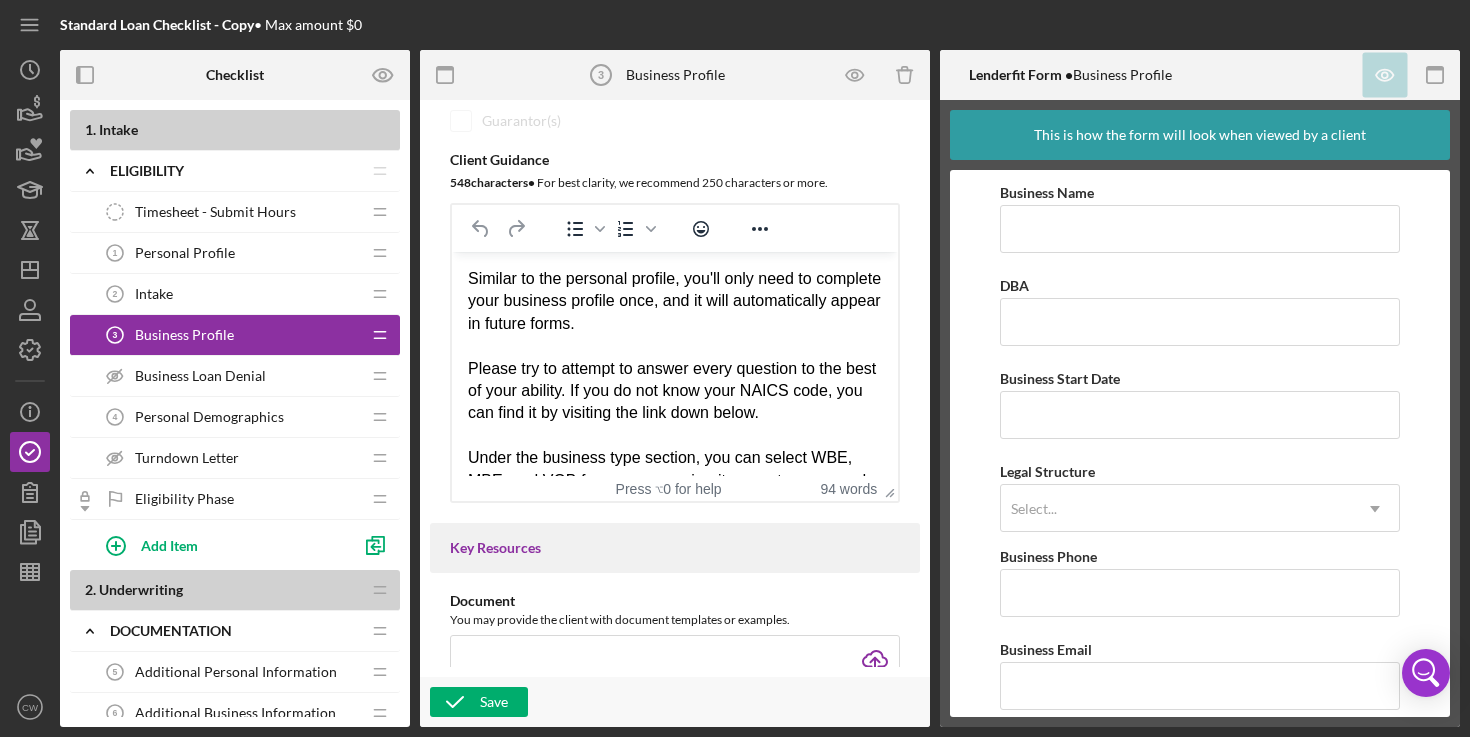 type 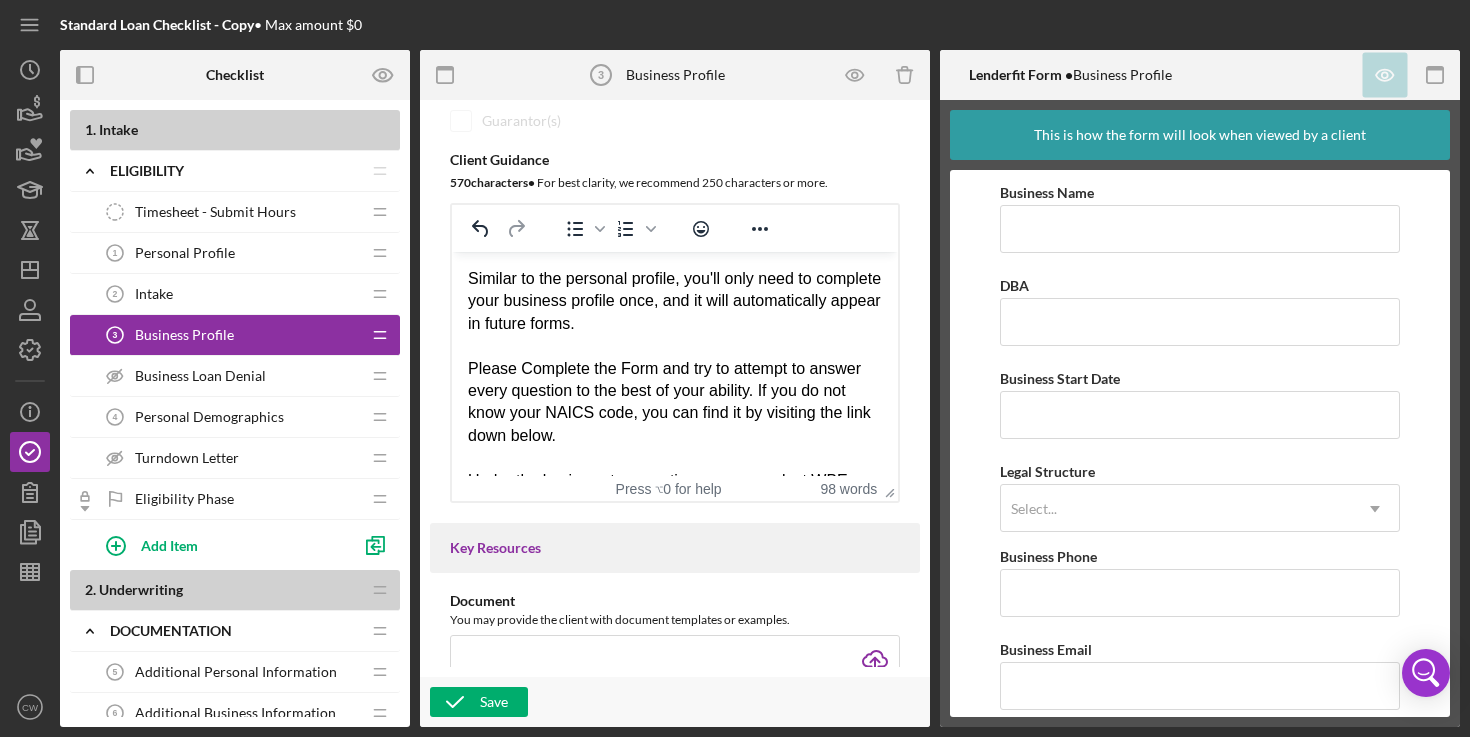 click on "Similar to the personal profile, you'll only need to complete your business profile once, and it will automatically appear in future forms. Please Complete the Form and try to attempt to answer every question to the best of your ability. If you do not know your NAICS code, you can find it by visiting the link down below. Under the business type section, you can select WBE, MBE, and VOB for a woman, minority, or veteran-owned business. We ask for your EIN and other basic information about the business including the current number of full-time and part-time employees." at bounding box center (675, 424) 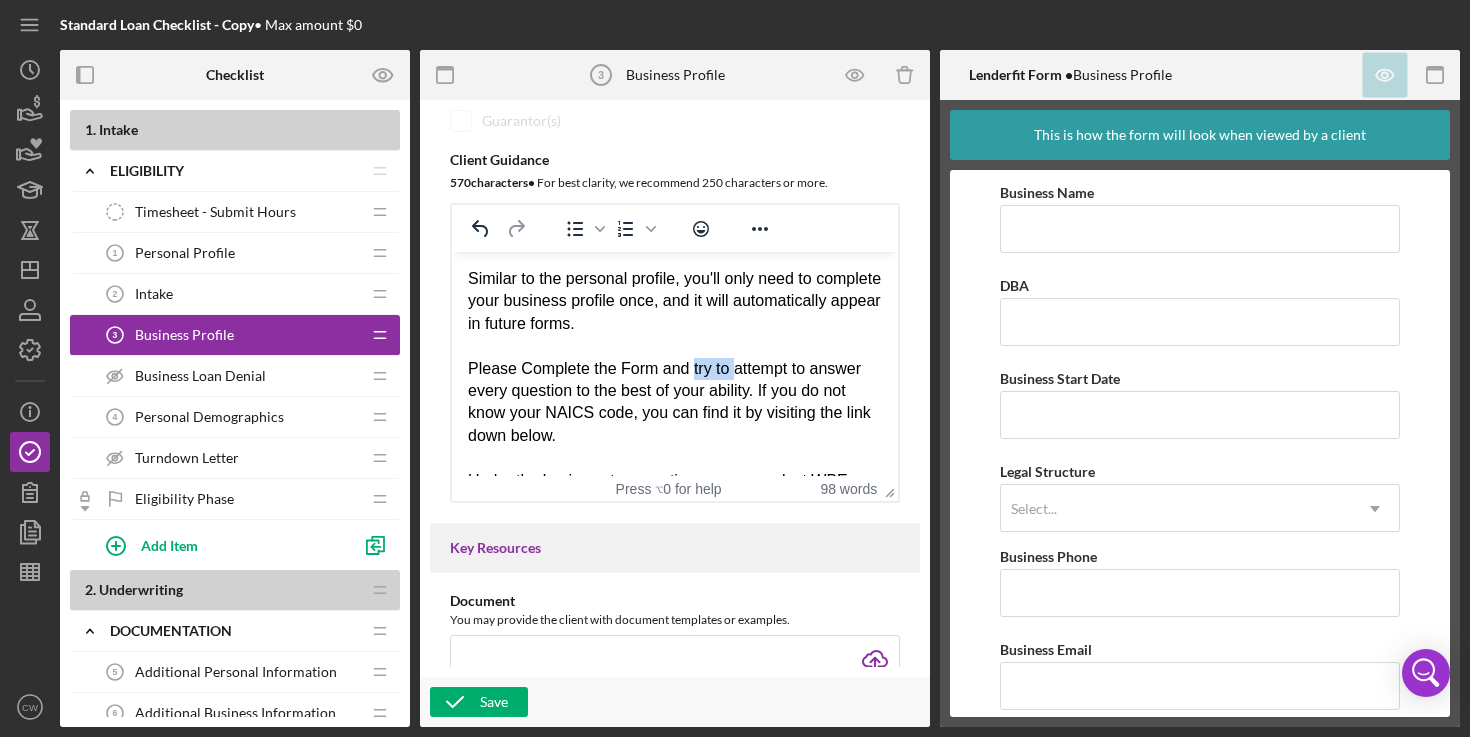 drag, startPoint x: 736, startPoint y: 368, endPoint x: 697, endPoint y: 367, distance: 39.012817 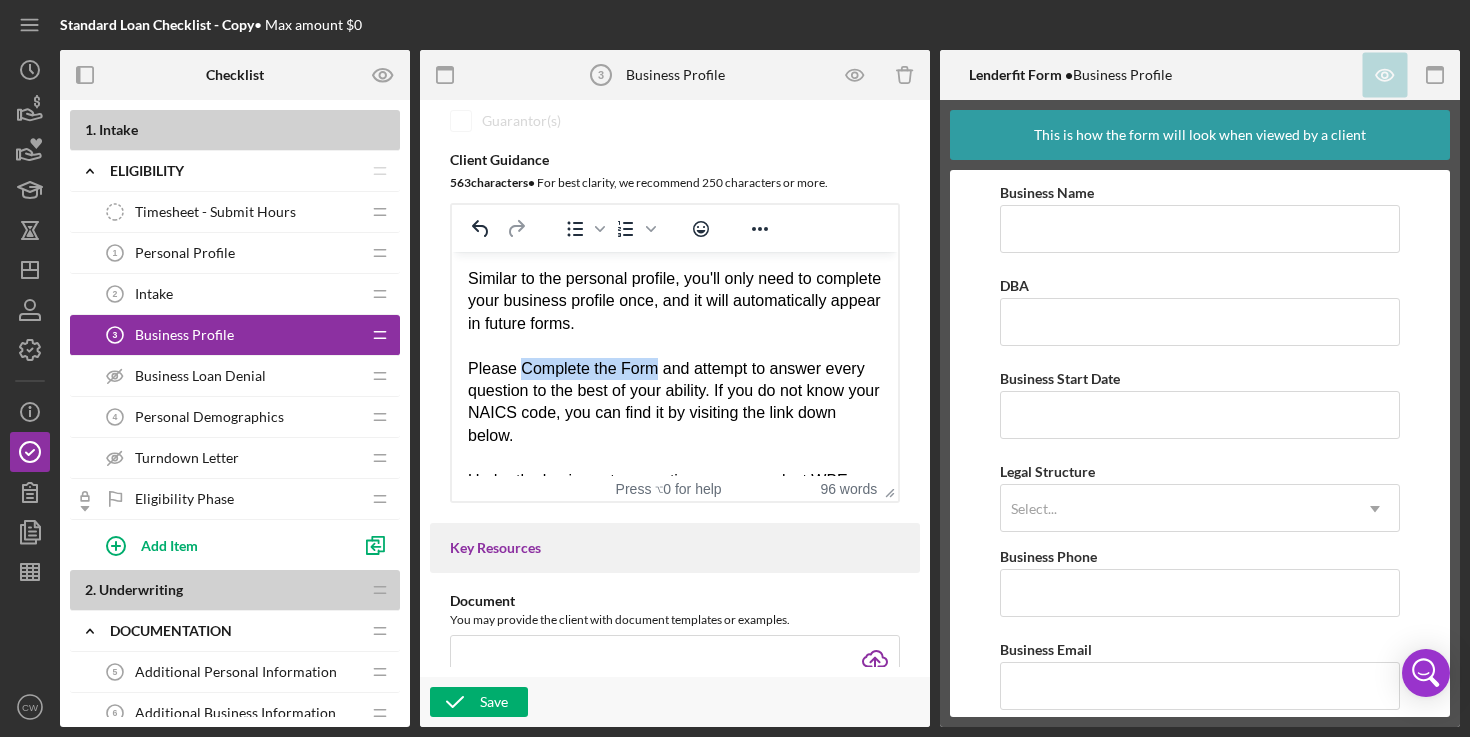 drag, startPoint x: 520, startPoint y: 367, endPoint x: 656, endPoint y: 367, distance: 136 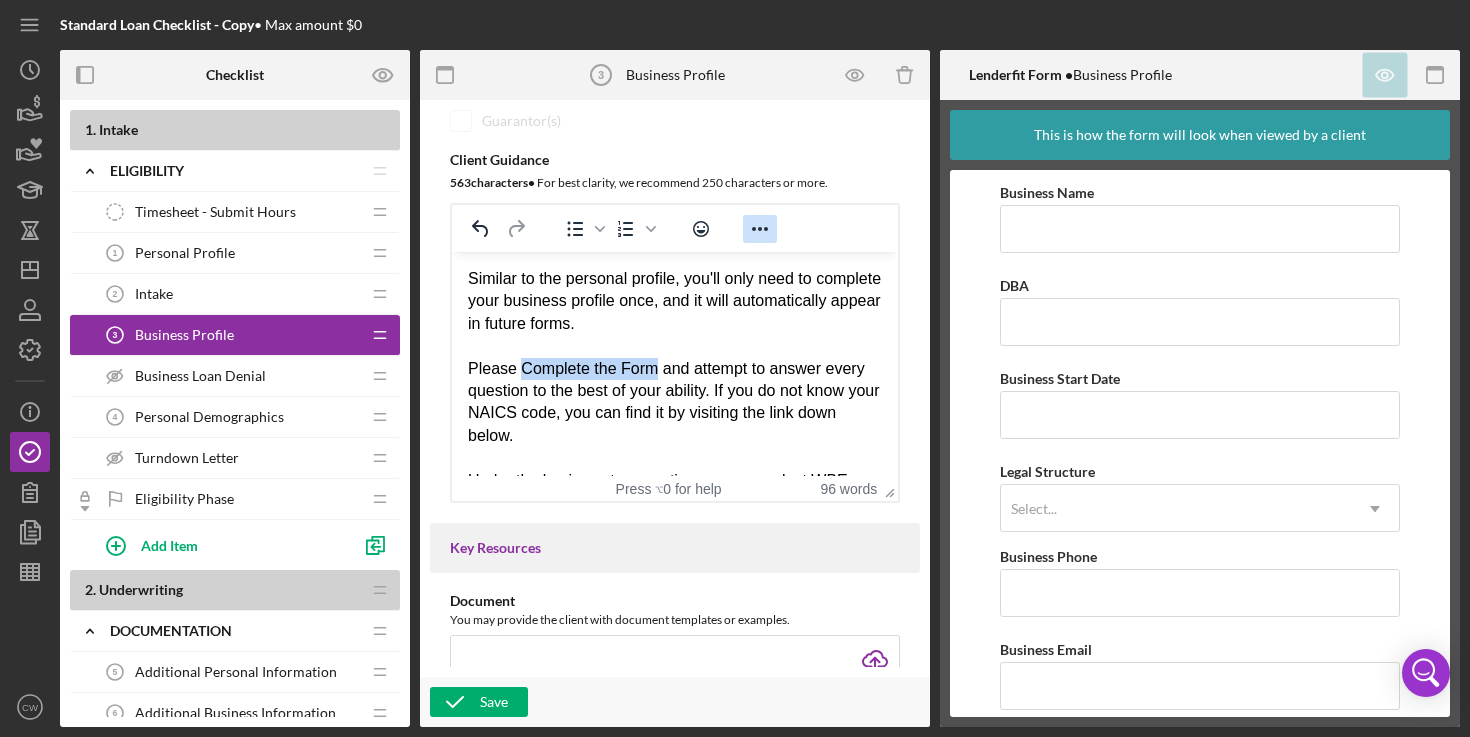 click 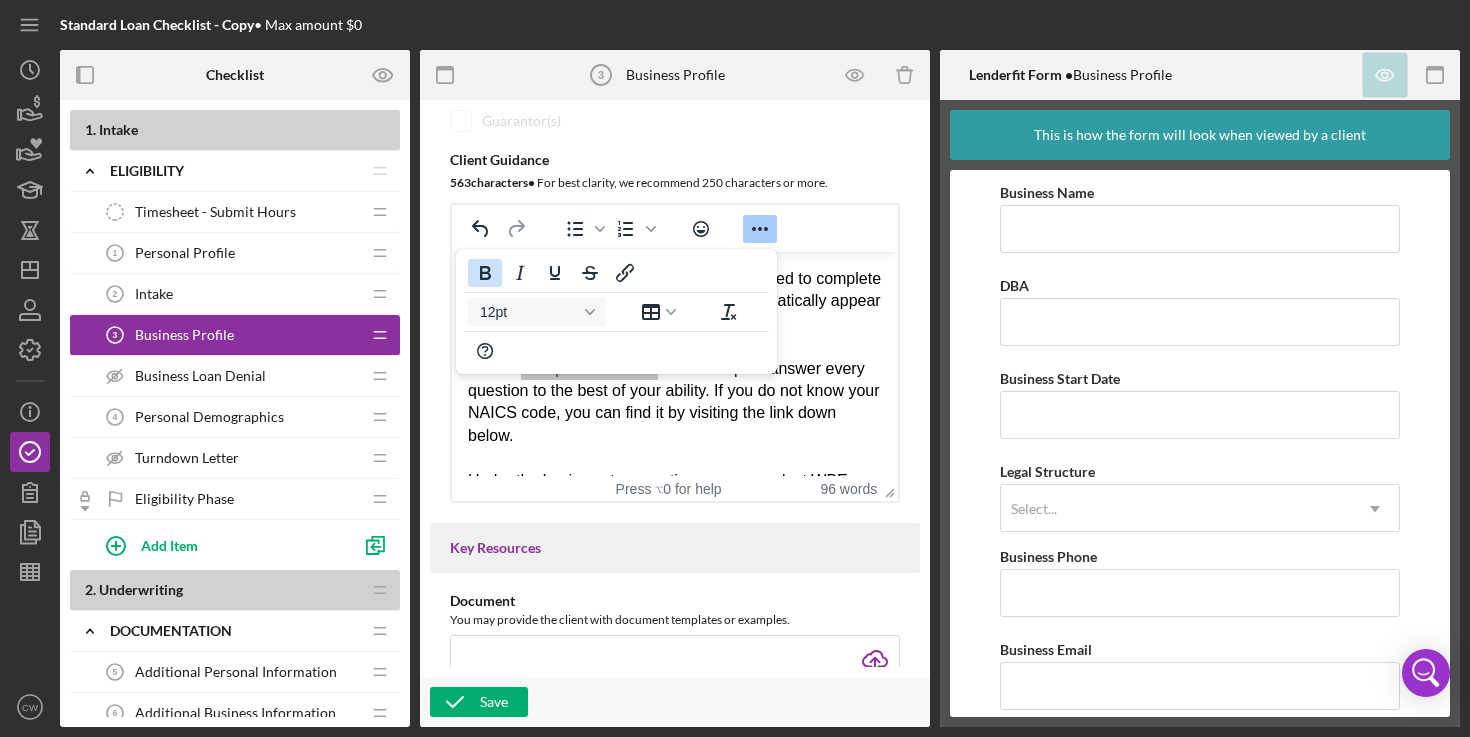 click 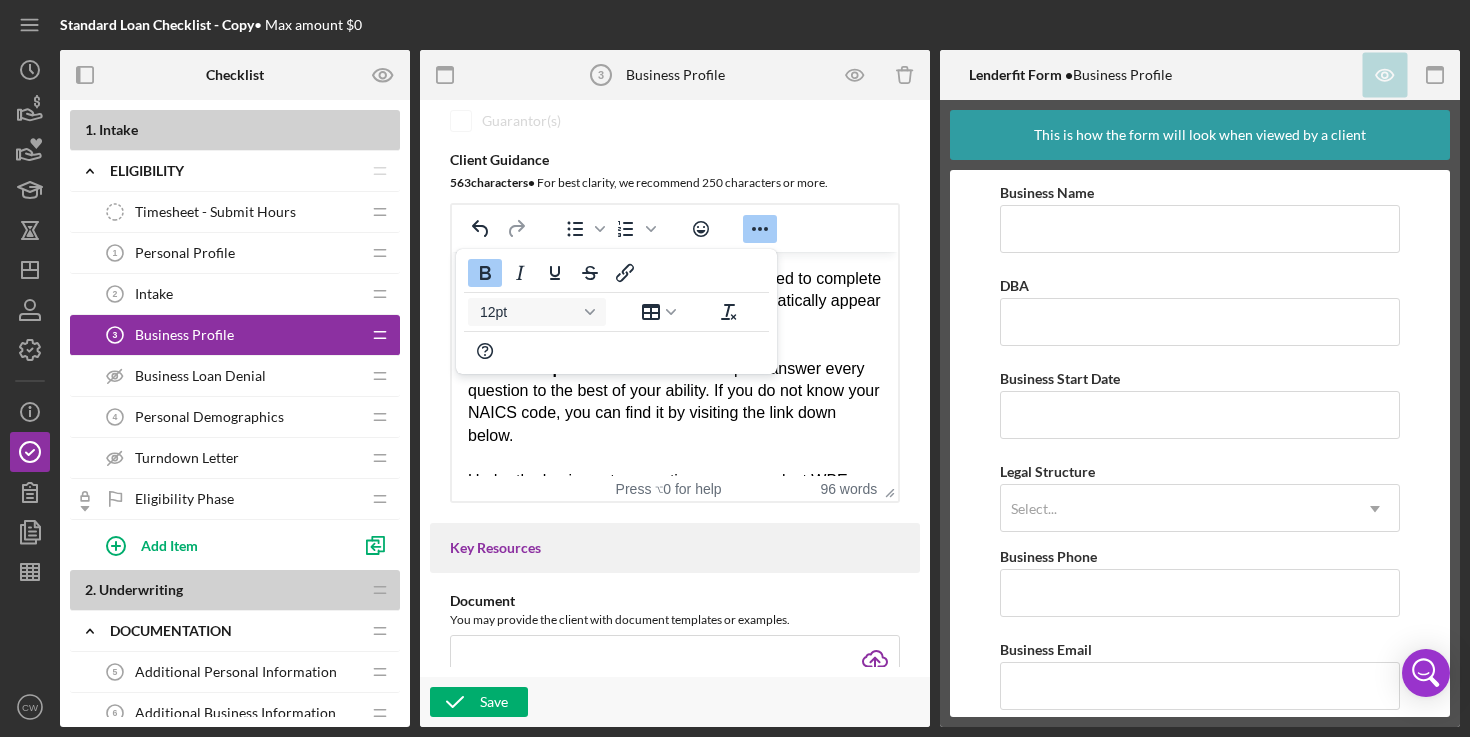 click on "Similar to the personal profile, you'll only need to complete your business profile once, and it will automatically appear in future forms. Please  Complete the Form  and attempt to answer every question to the best of your ability. If you do not know your NAICS code, you can find it by visiting the link down below. Under the business type section, you can select WBE, MBE, and VOB for a woman, minority, or veteran-owned business. We ask for your EIN and other basic information about the business including the current number of full-time and part-time employees." at bounding box center [675, 424] 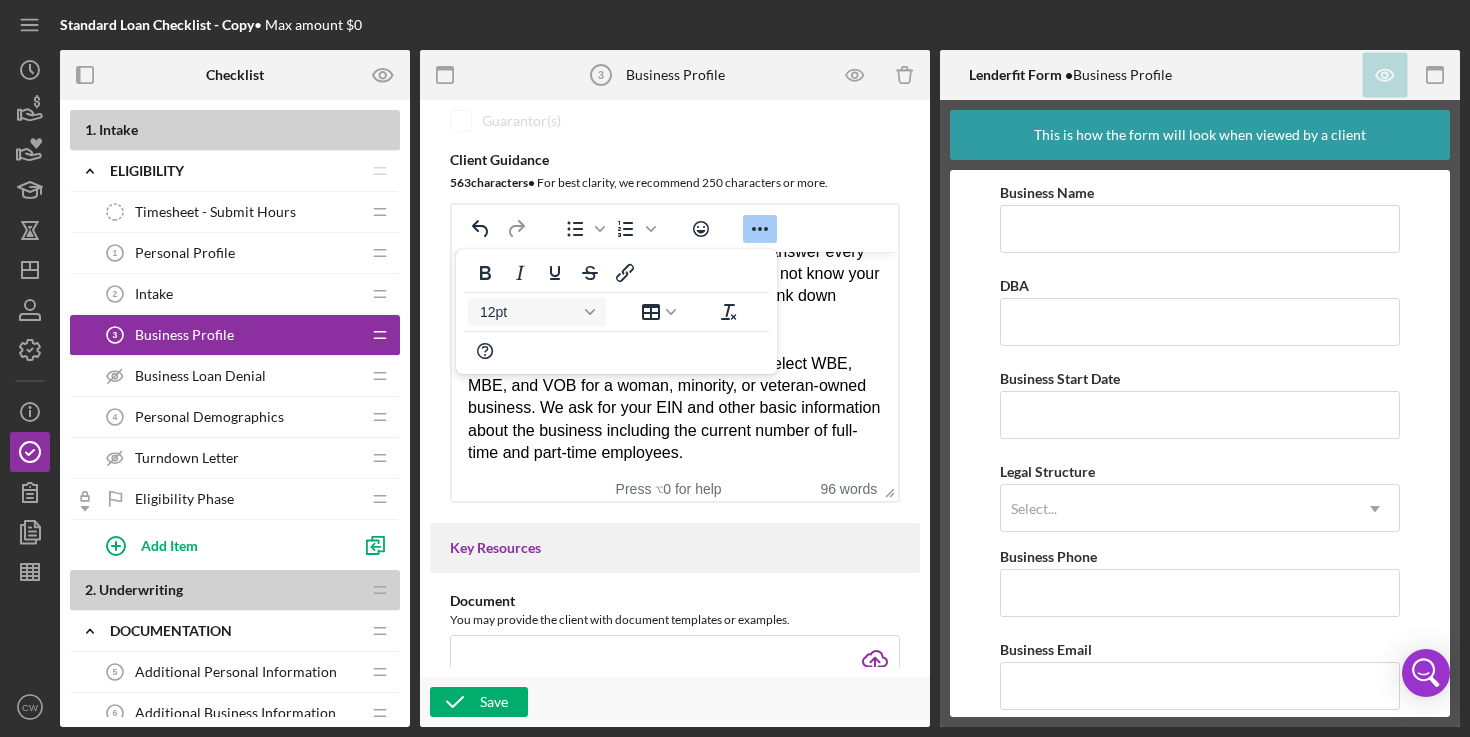 scroll, scrollTop: 121, scrollLeft: 0, axis: vertical 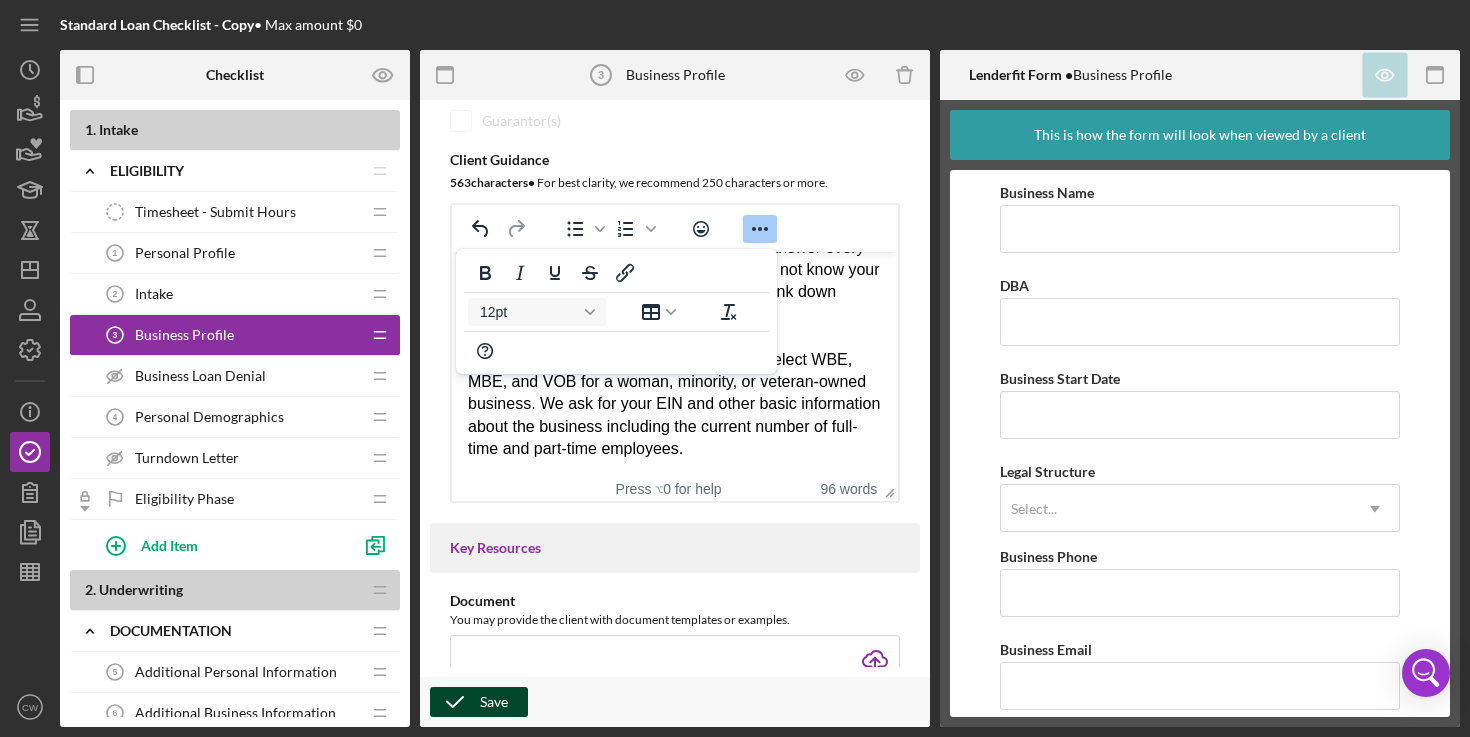 click on "Save" at bounding box center [494, 702] 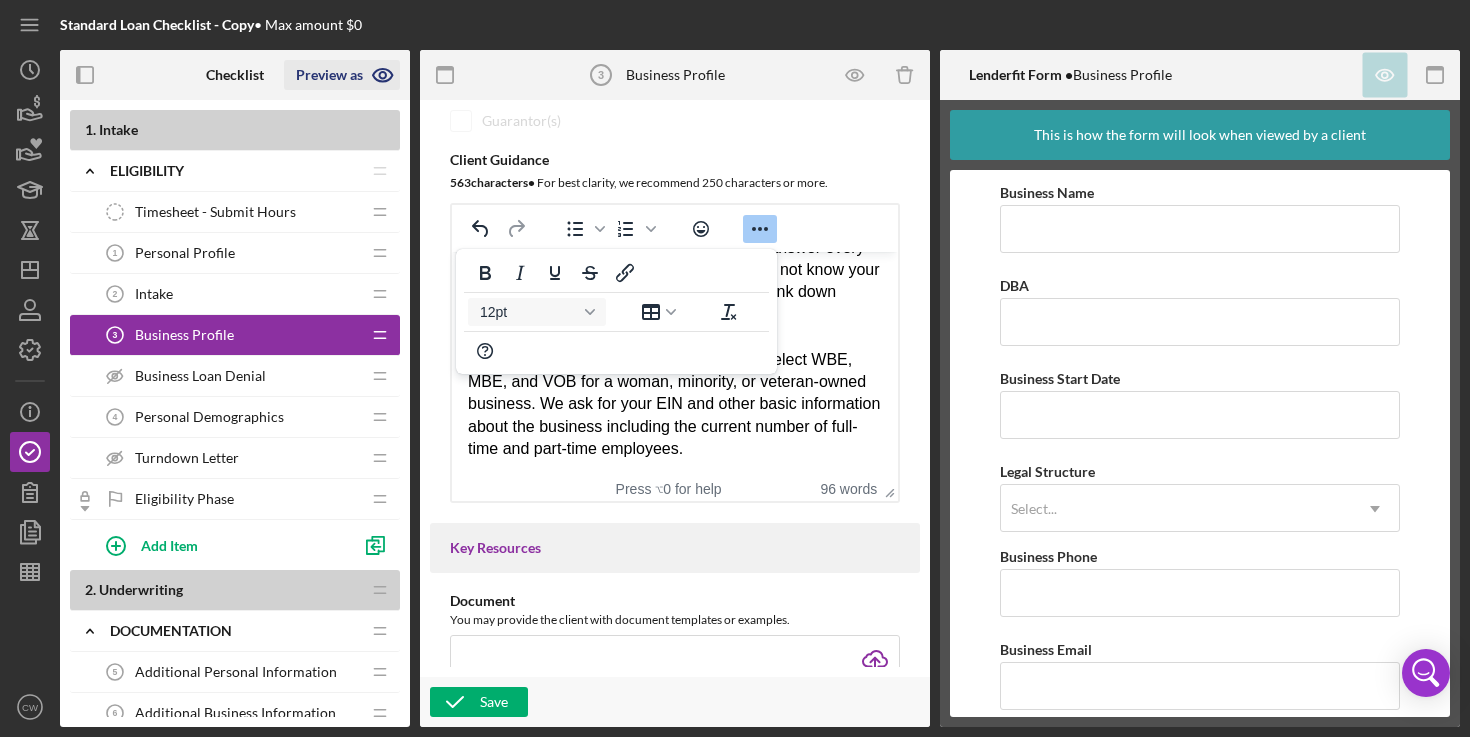 click 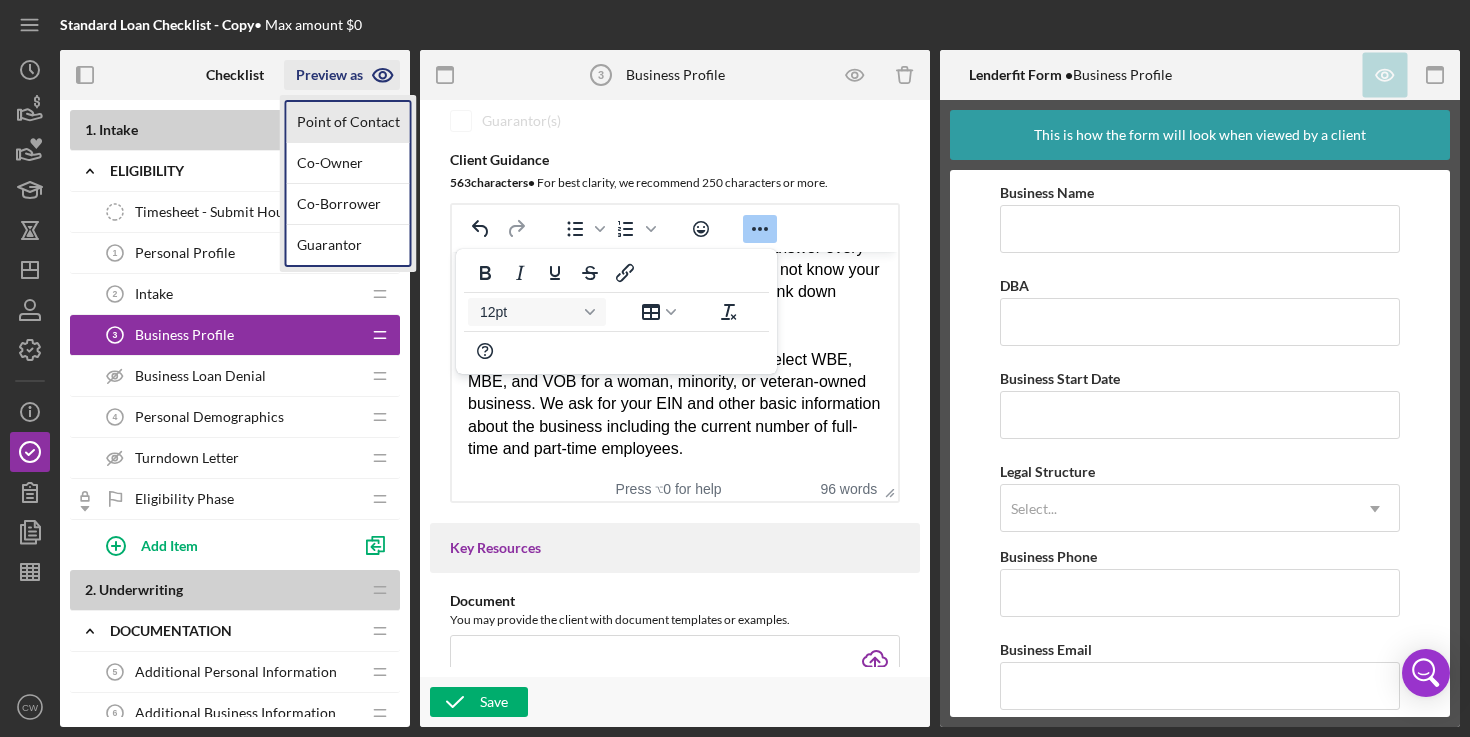 click on "Point of Contact" at bounding box center (348, 122) 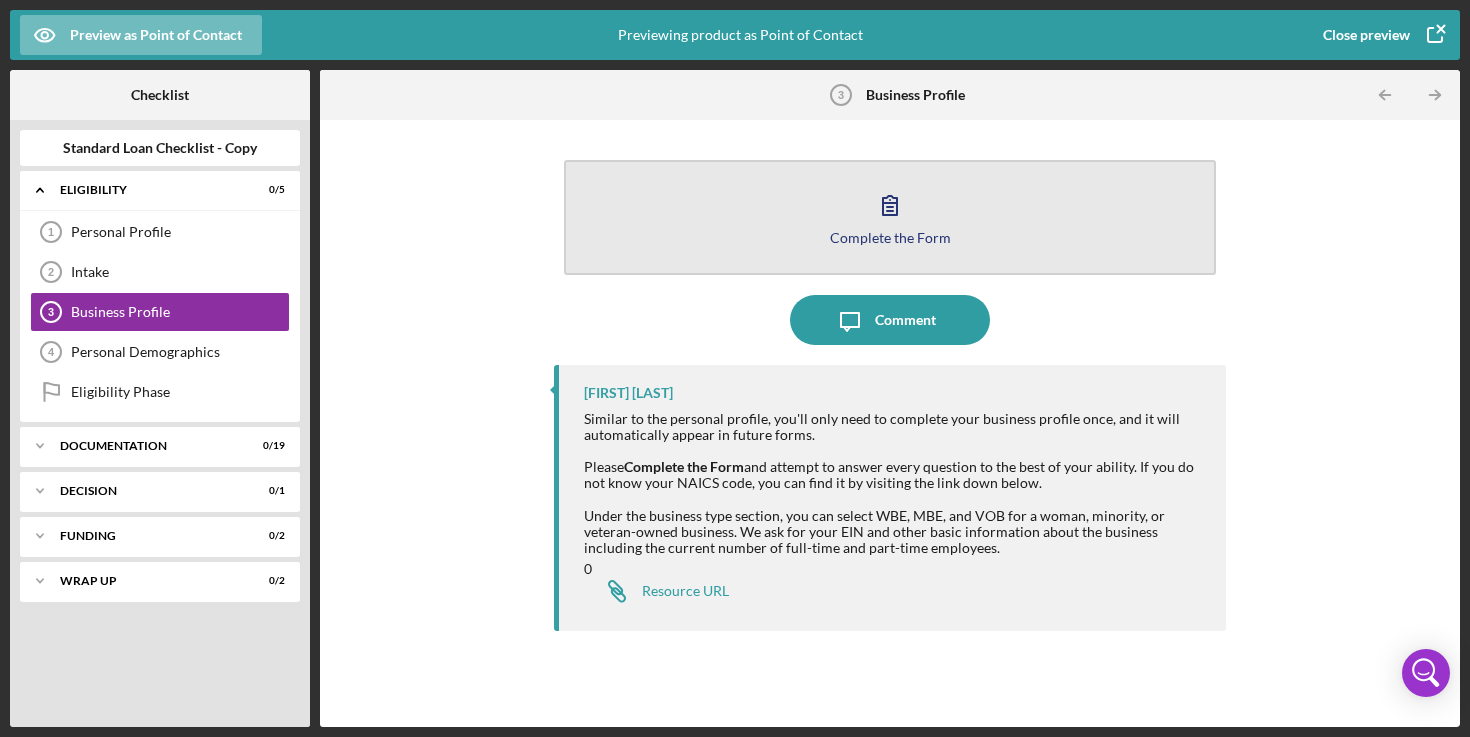 click on "Complete the Form Form" at bounding box center [890, 217] 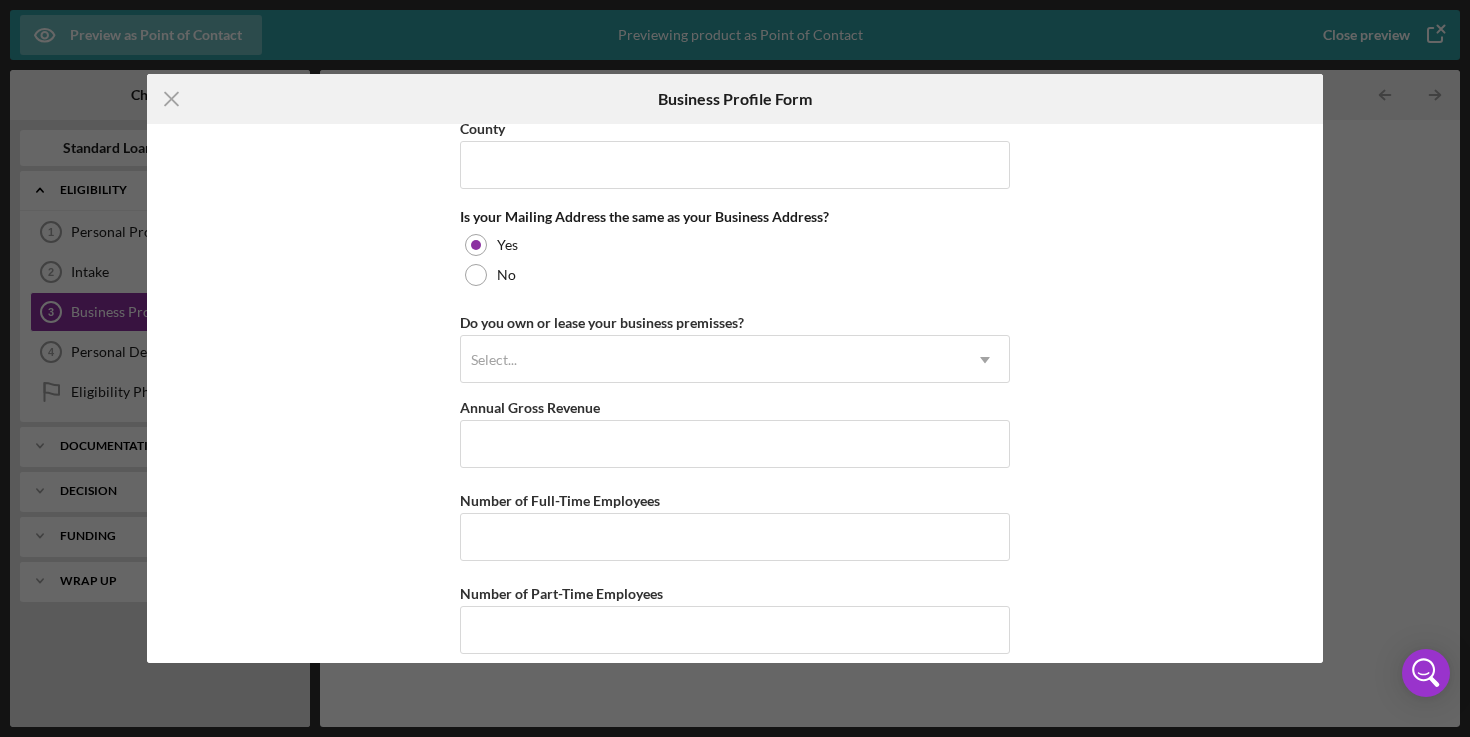 scroll, scrollTop: 1505, scrollLeft: 0, axis: vertical 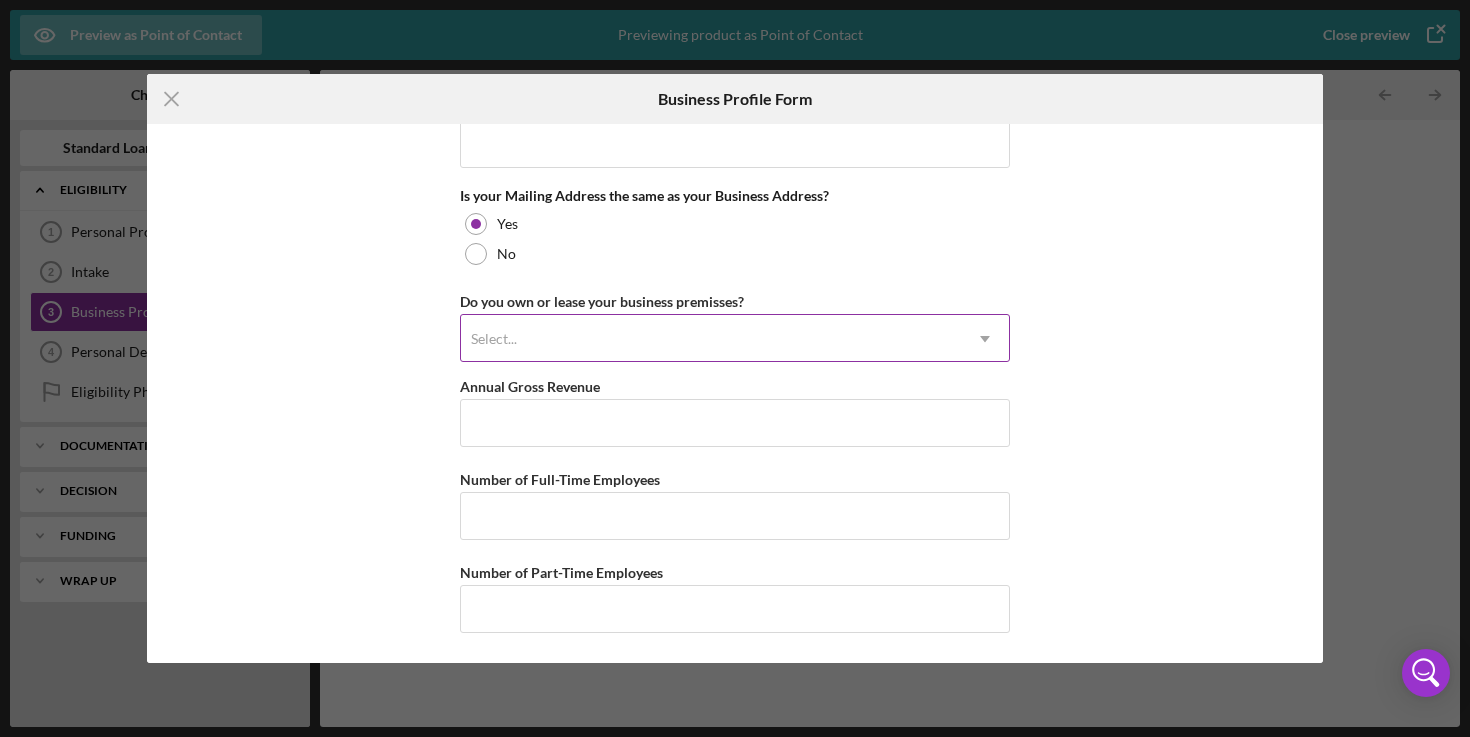 click on "Select..." at bounding box center (711, 339) 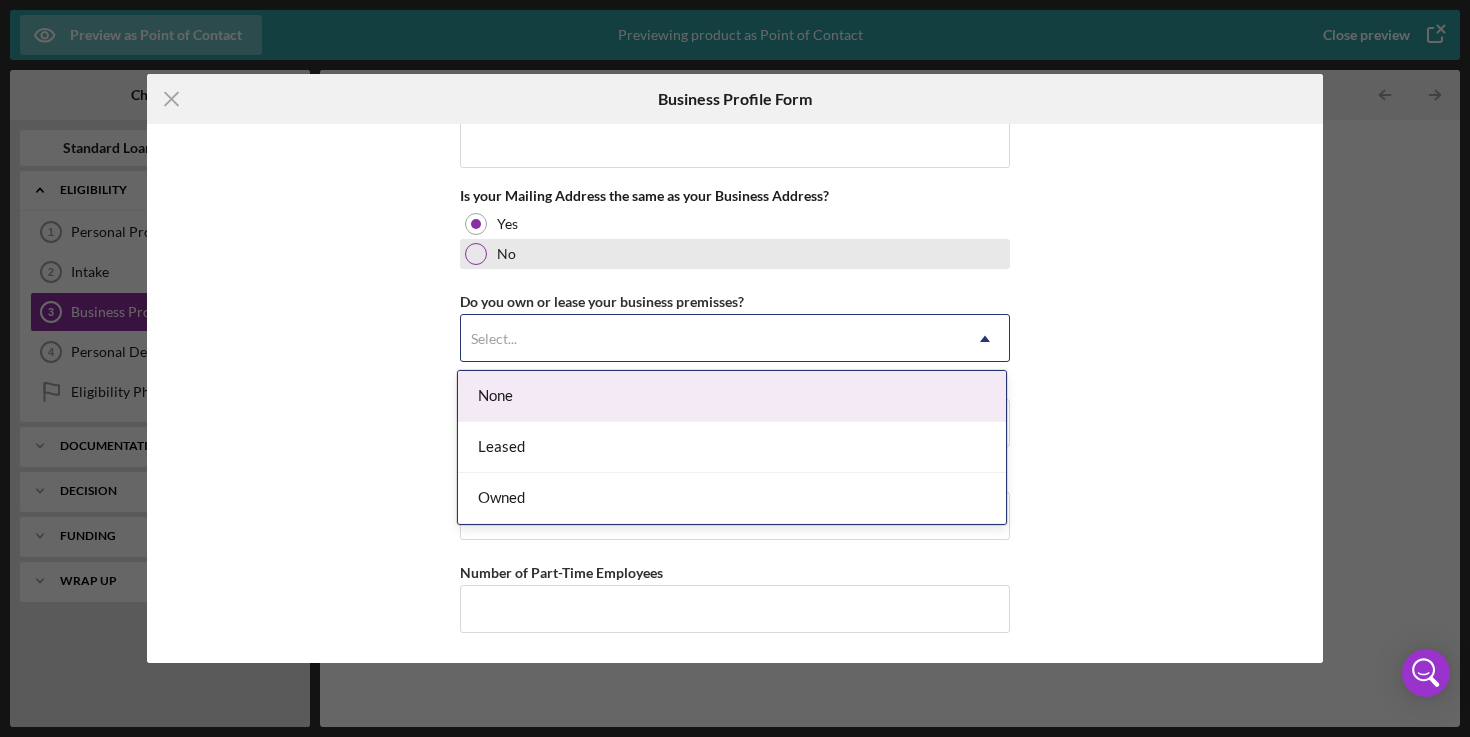 click on "No" at bounding box center (735, 254) 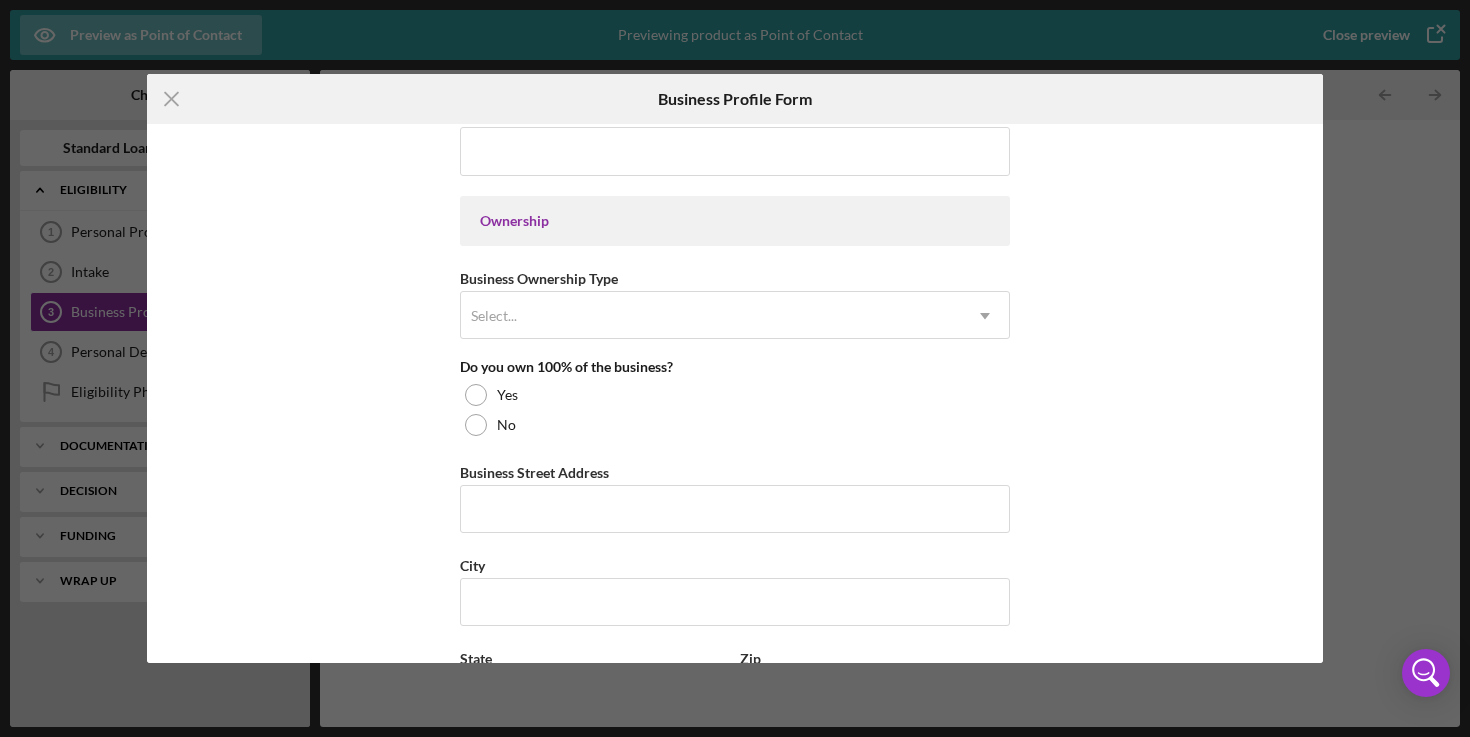scroll, scrollTop: 784, scrollLeft: 0, axis: vertical 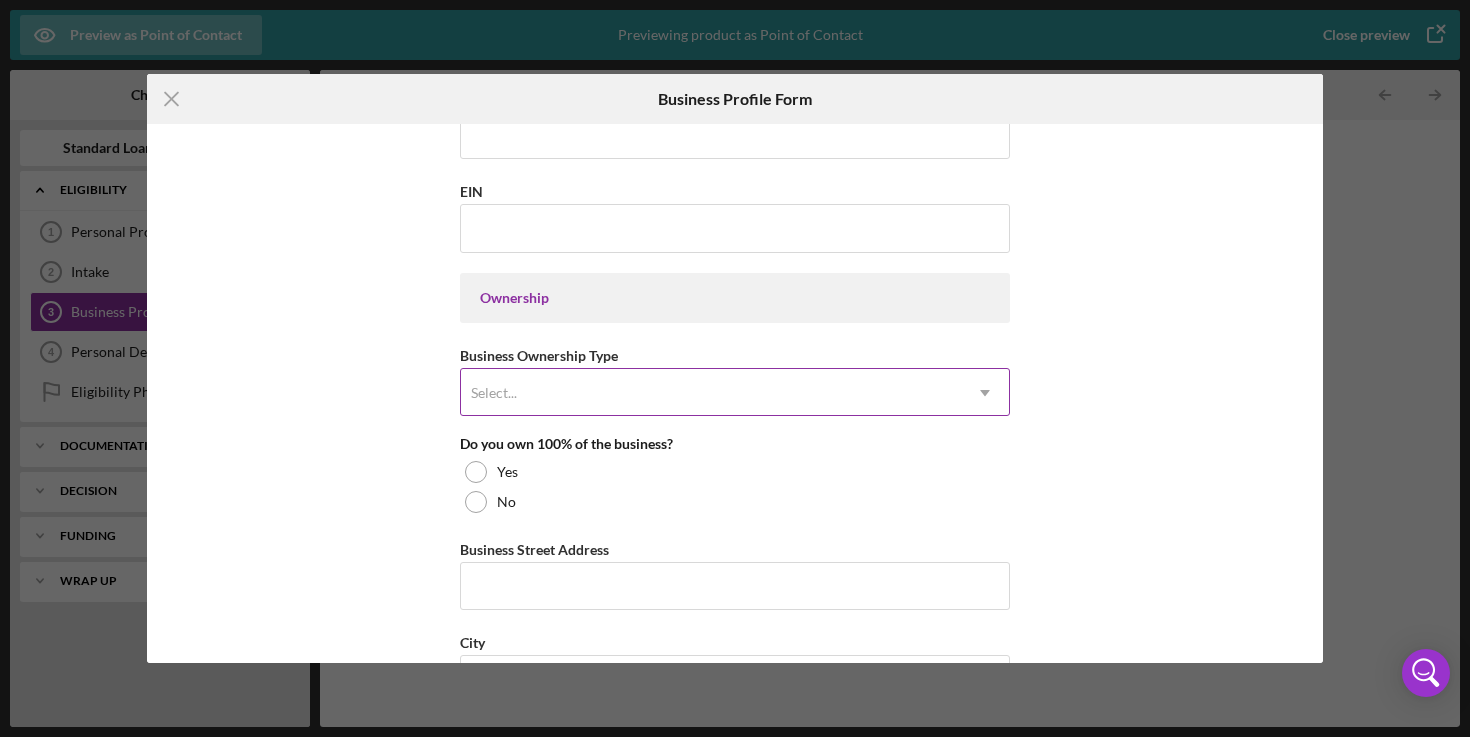 click on "Select..." at bounding box center (711, 393) 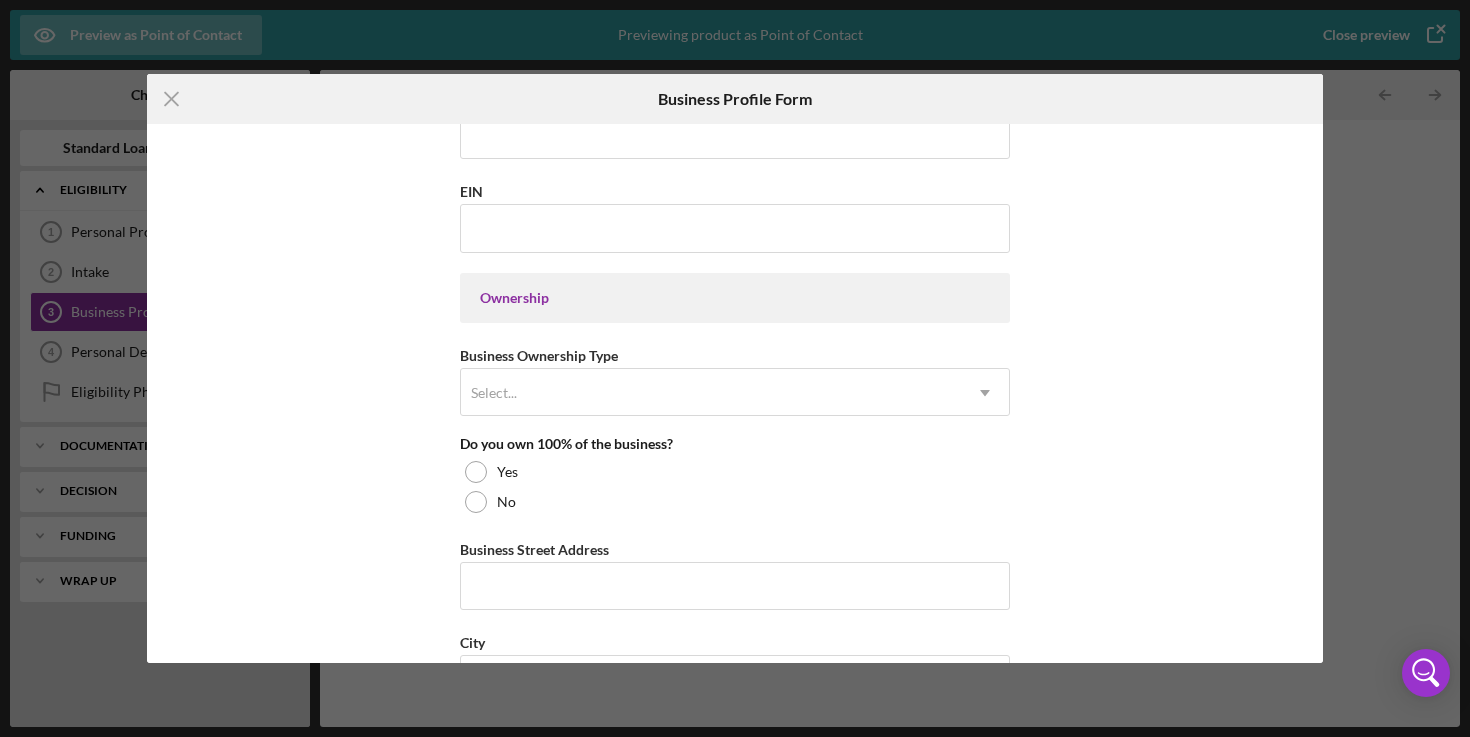 click on "Business Name Required DBA Business Start Date Legal Structure Select... Icon/Dropdown Arrow Business Phone Business Email Required Website Industry Industry NAICS Code EIN Ownership Business Ownership Type Select... Icon/Dropdown Arrow Do you own 100% of the business? Yes No Business Street Address [CITY] [STATE] Select... Icon/Dropdown Arrow Zip County Is your Mailing Address the same as your Business Address? Yes No Mailing Street Address [CITY] [STATE] Select... Icon/Dropdown Arrow Zip County Do you own or lease your business premisses? Select... Icon/Dropdown Arrow Annual Gross Revenue Number of Full-Time Employees Number of Part-Time Employees" at bounding box center (735, 394) 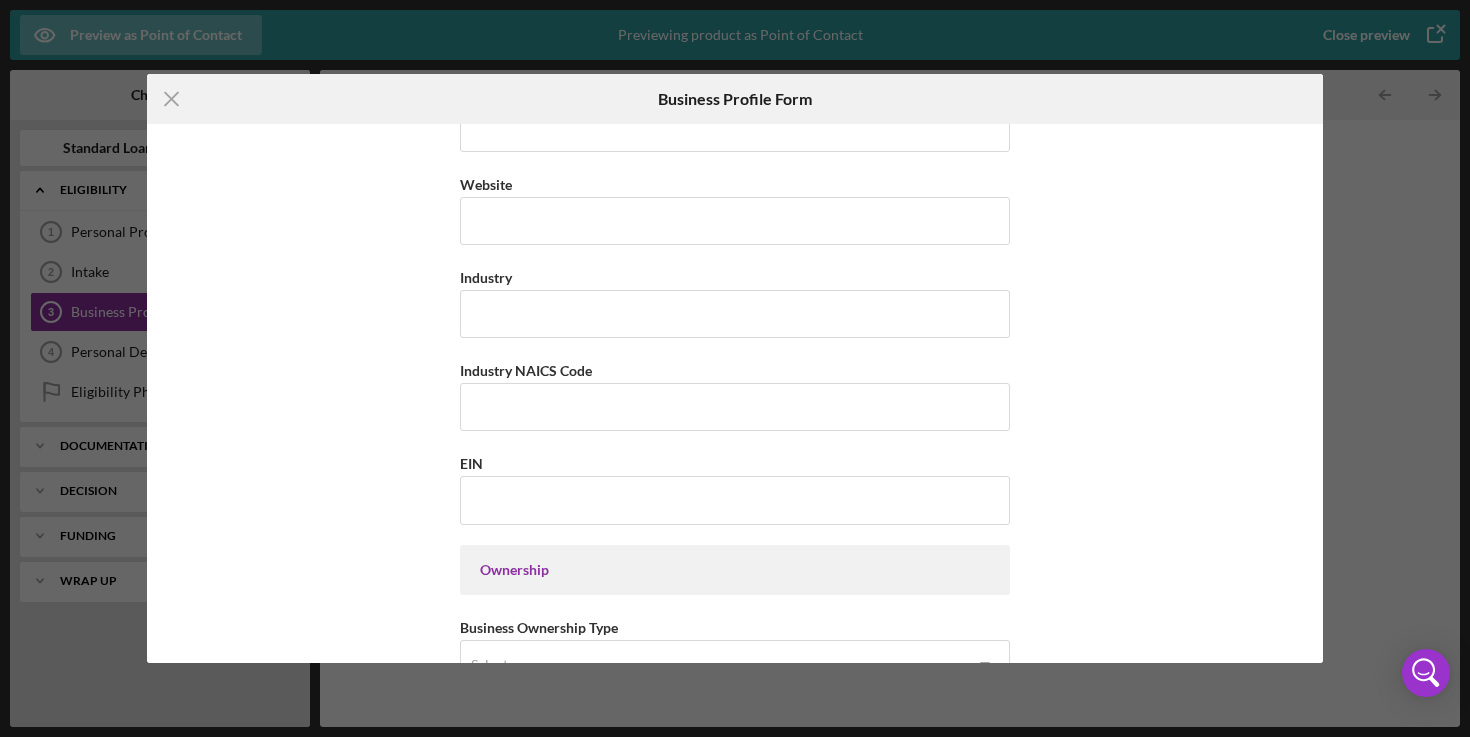 scroll, scrollTop: 353, scrollLeft: 0, axis: vertical 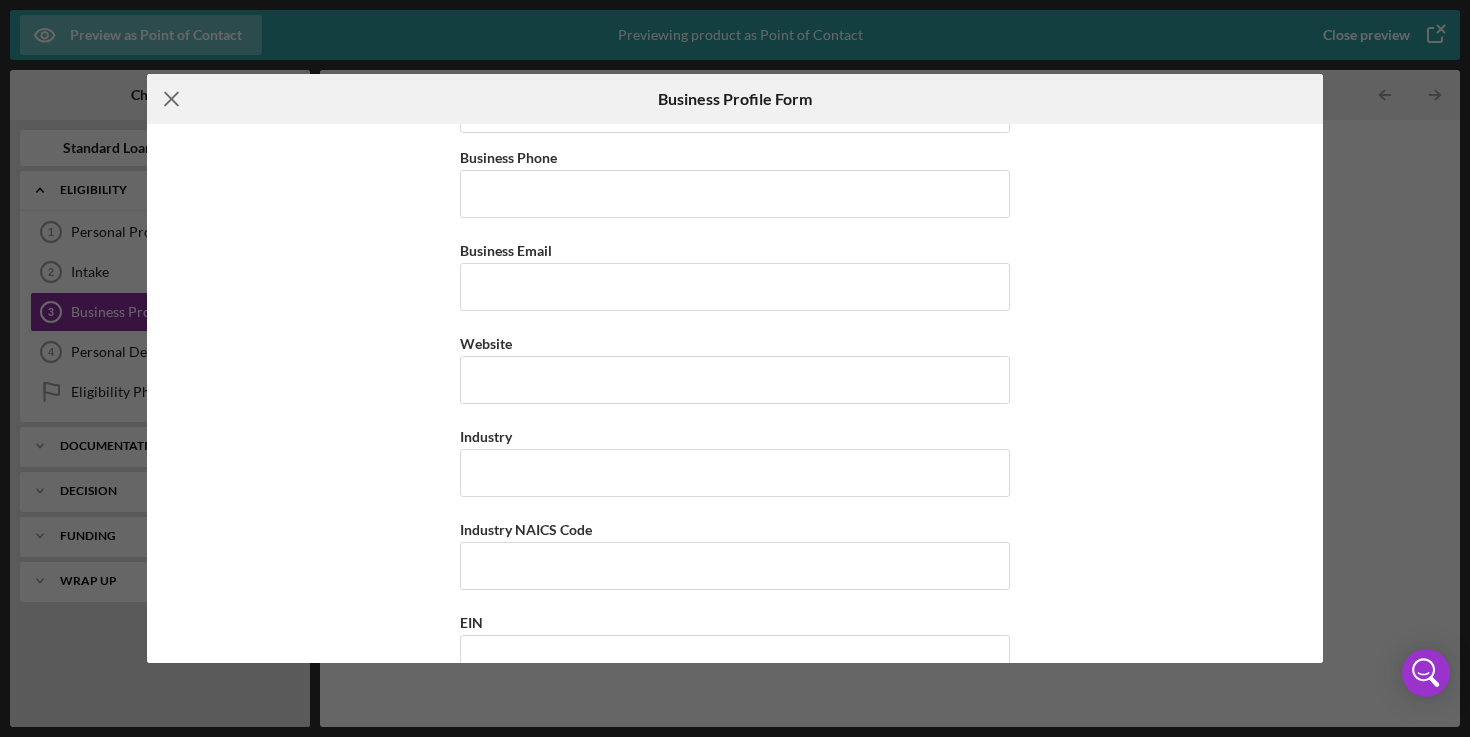 click on "Icon/Menu Close" 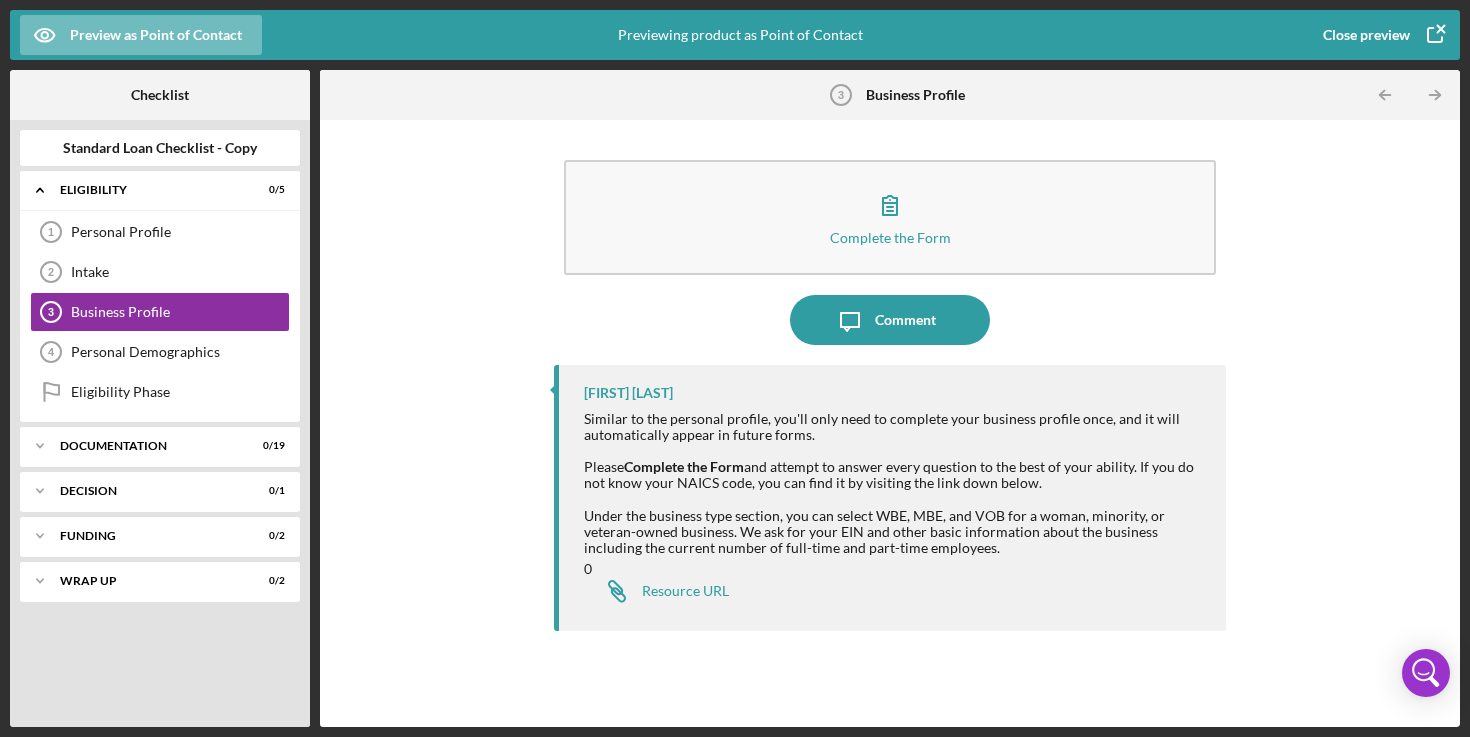 click 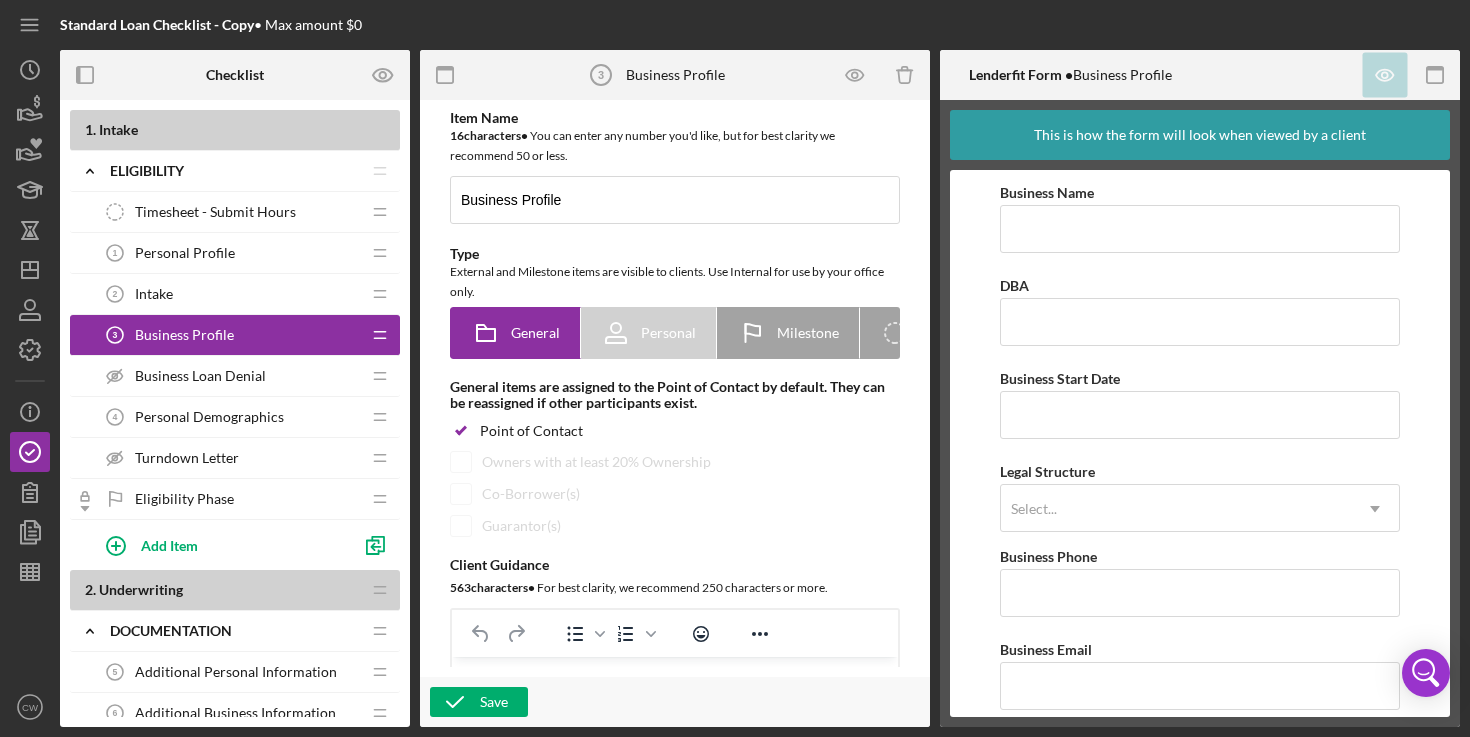 scroll, scrollTop: 0, scrollLeft: 0, axis: both 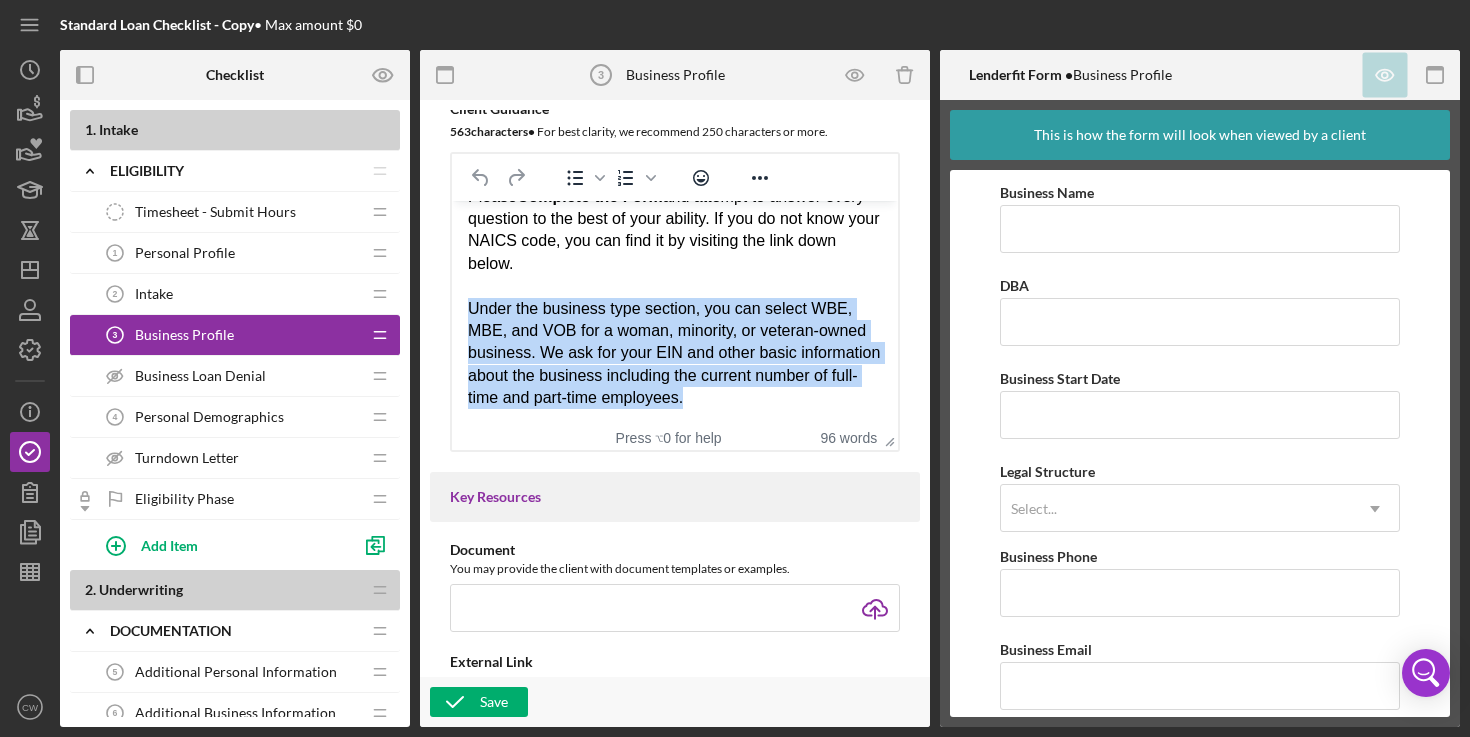 drag, startPoint x: 470, startPoint y: 306, endPoint x: 817, endPoint y: 396, distance: 358.4815 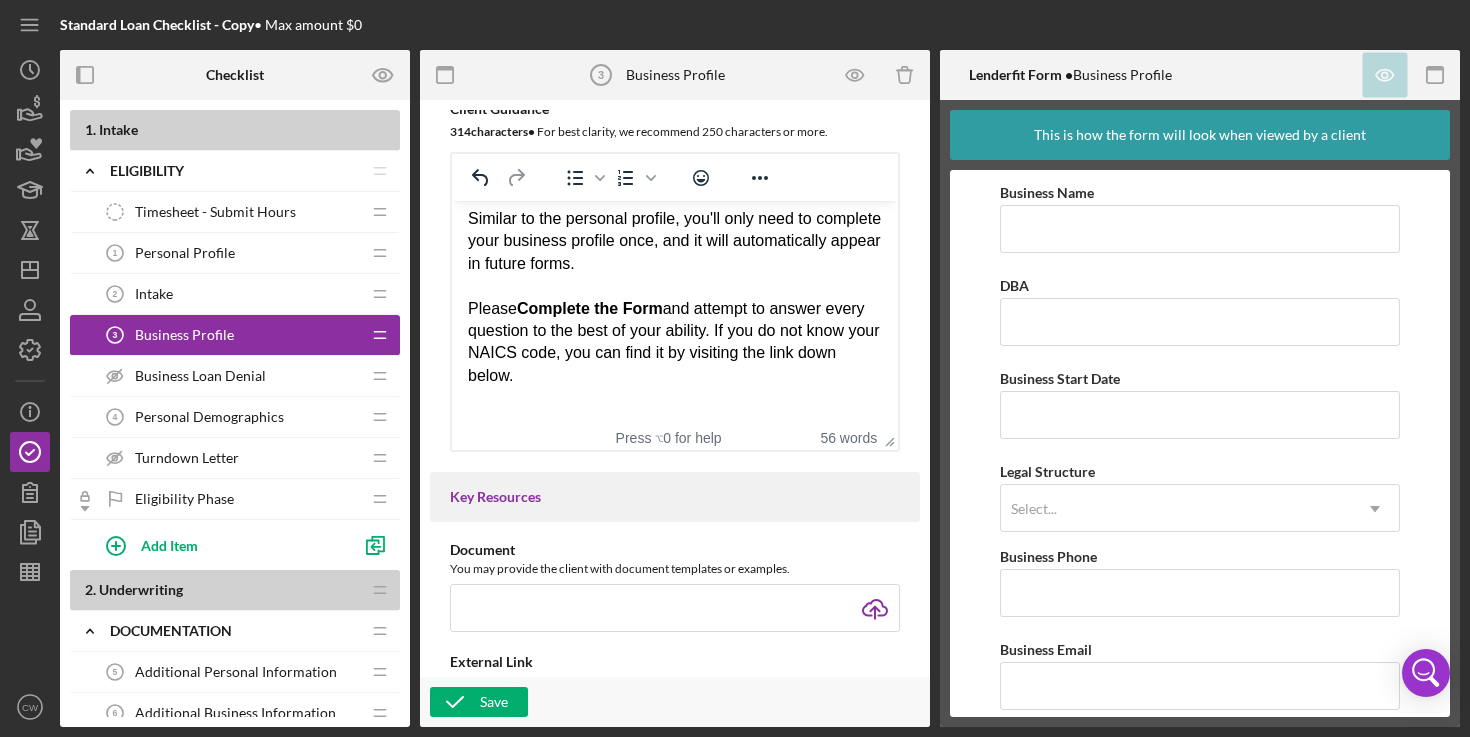 scroll, scrollTop: 0, scrollLeft: 0, axis: both 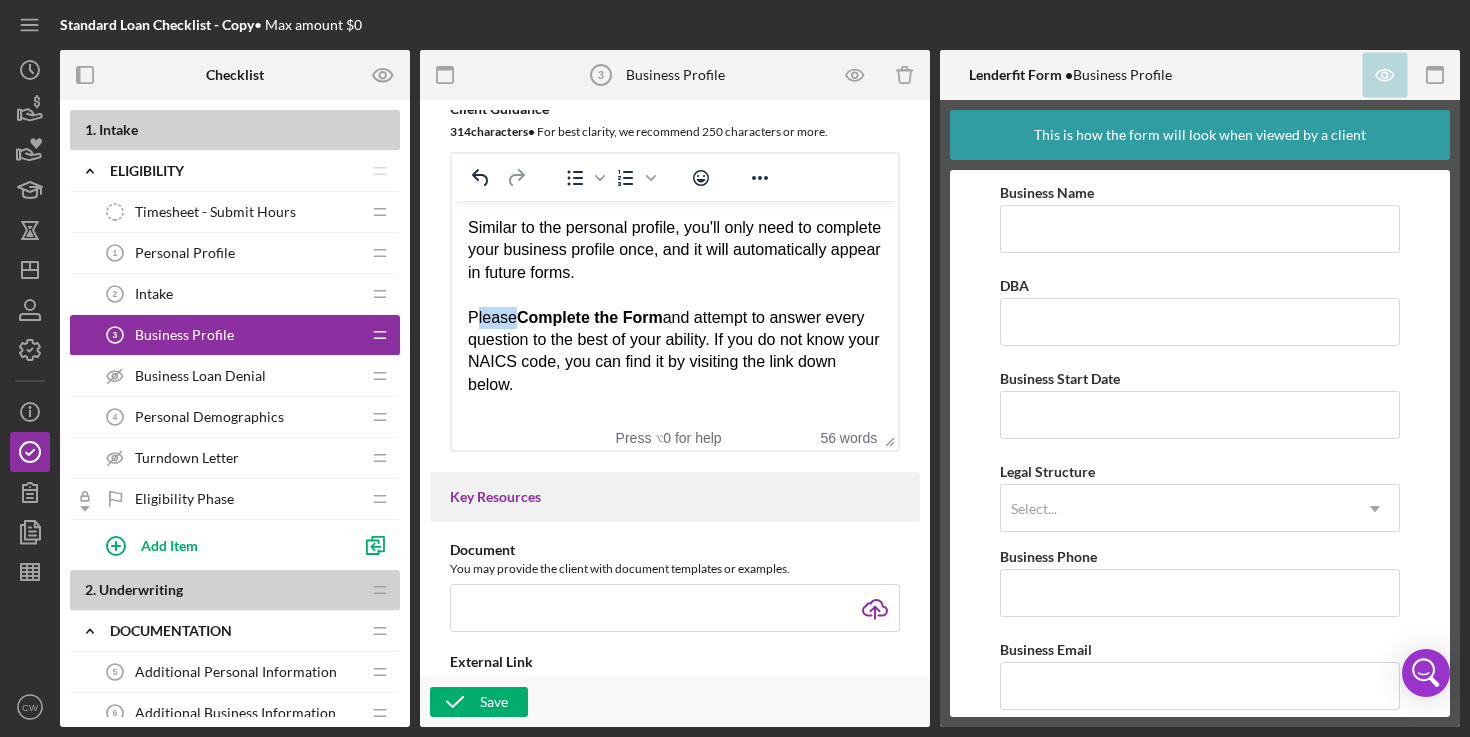 drag, startPoint x: 516, startPoint y: 316, endPoint x: 473, endPoint y: 316, distance: 43 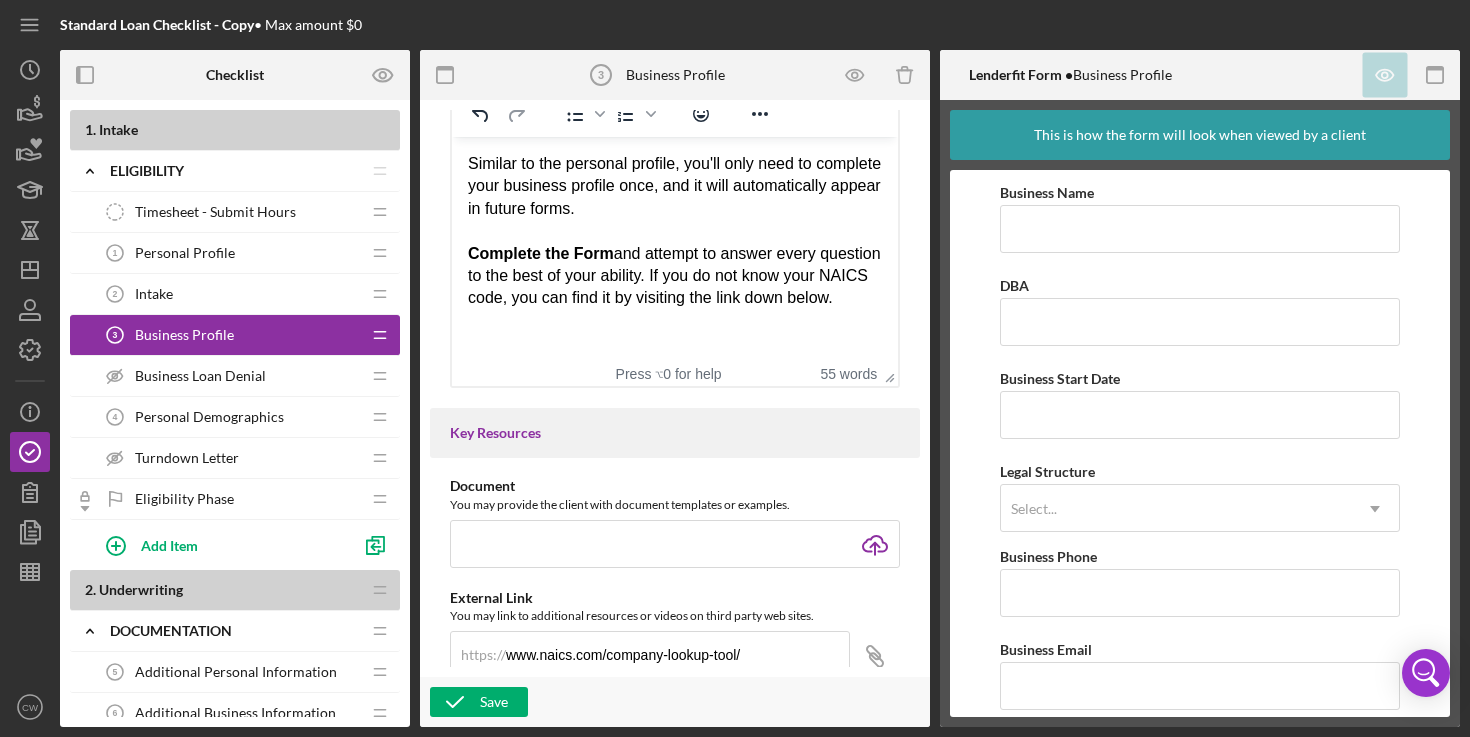 scroll, scrollTop: 639, scrollLeft: 0, axis: vertical 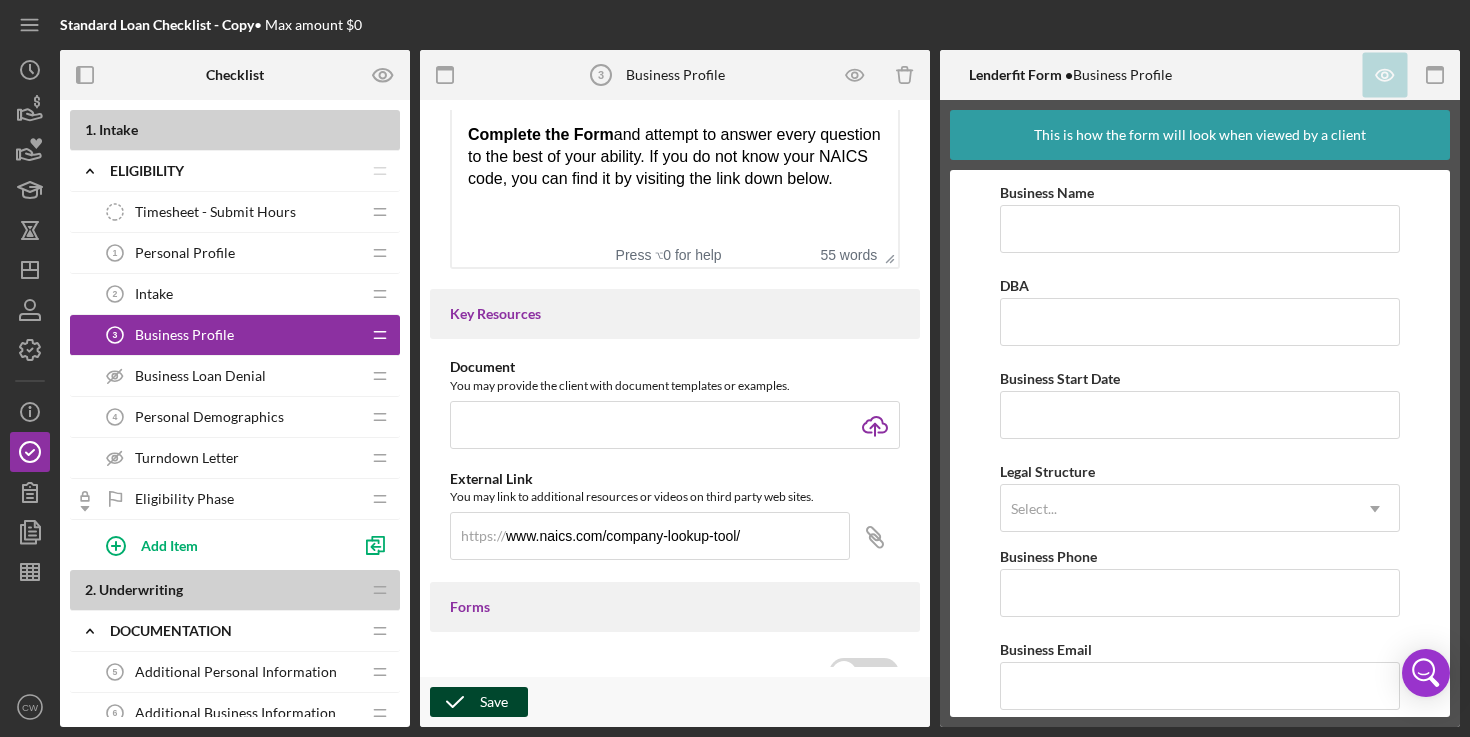 click 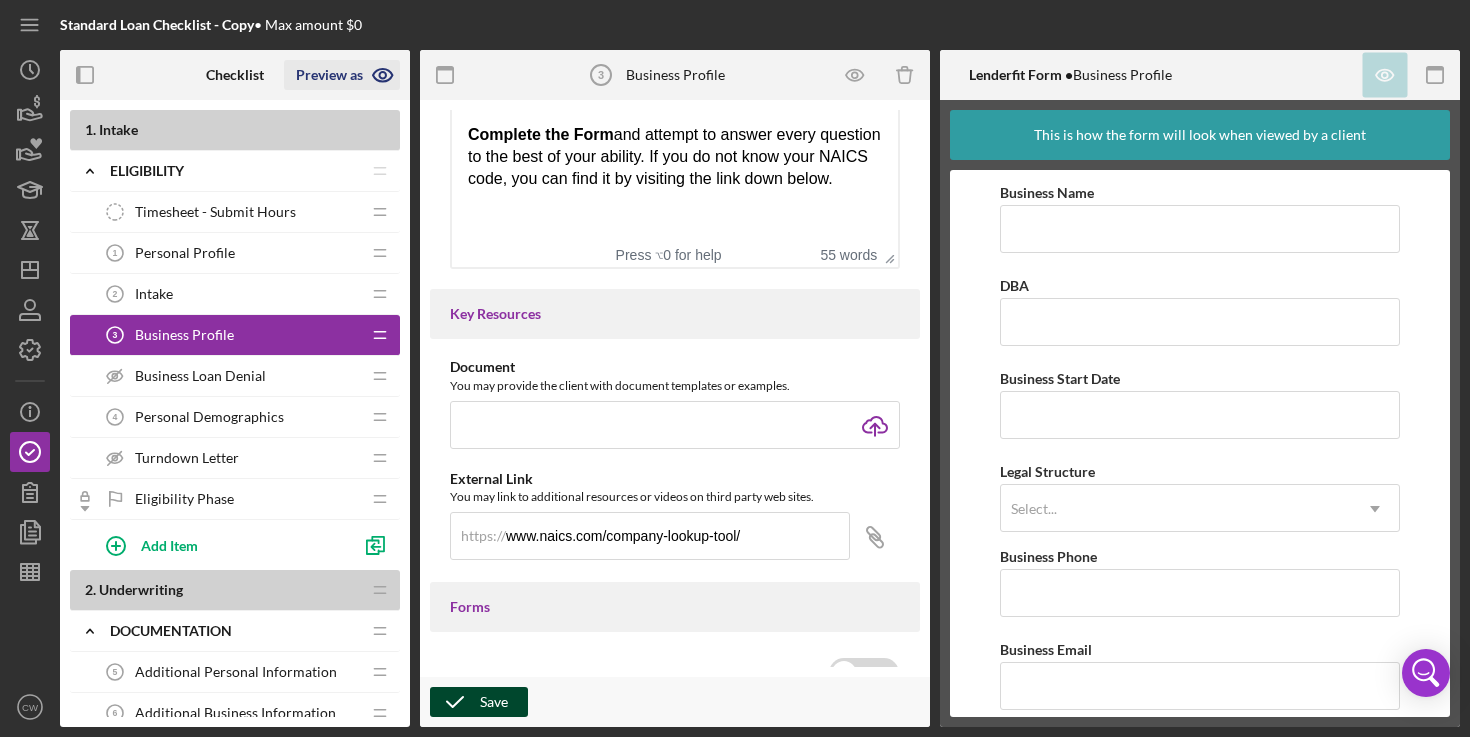 click 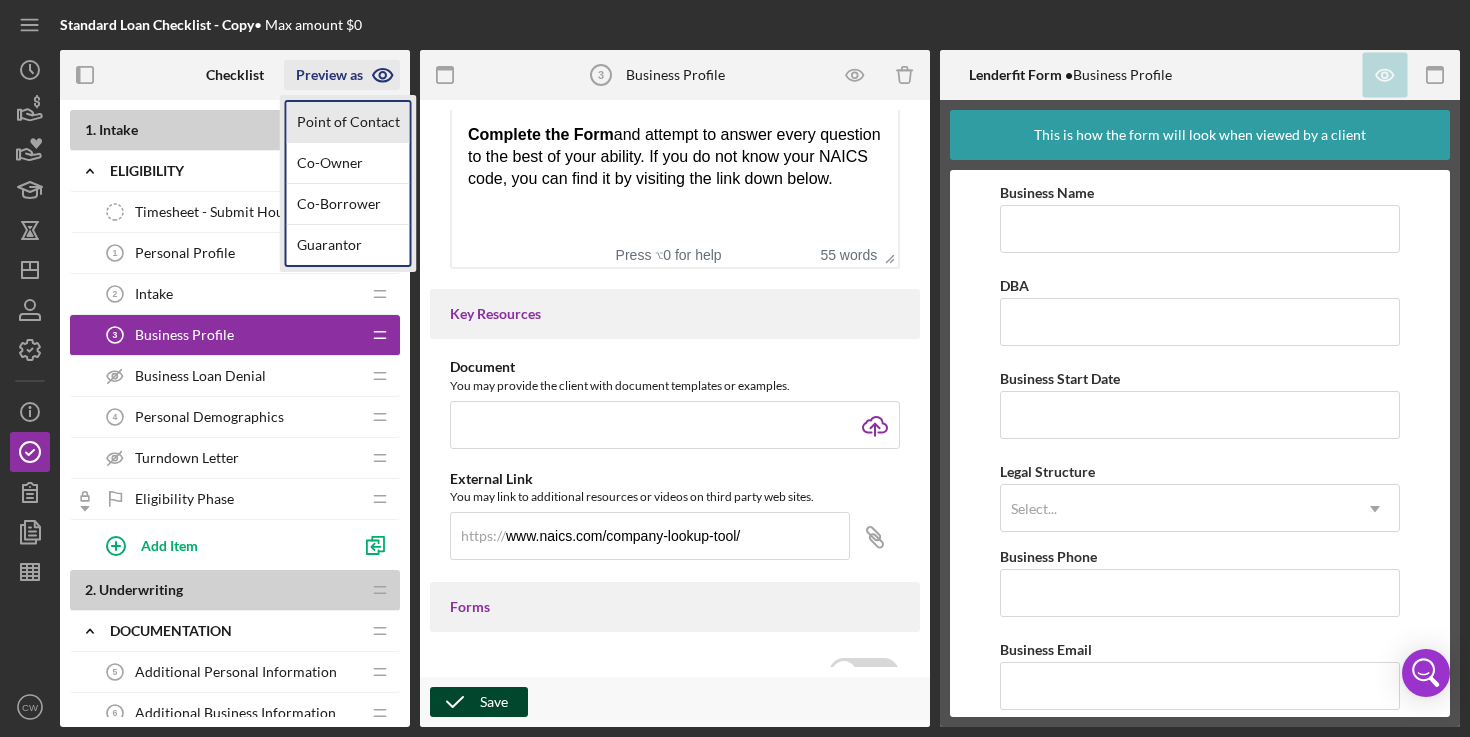 click on "Point of Contact" at bounding box center [348, 122] 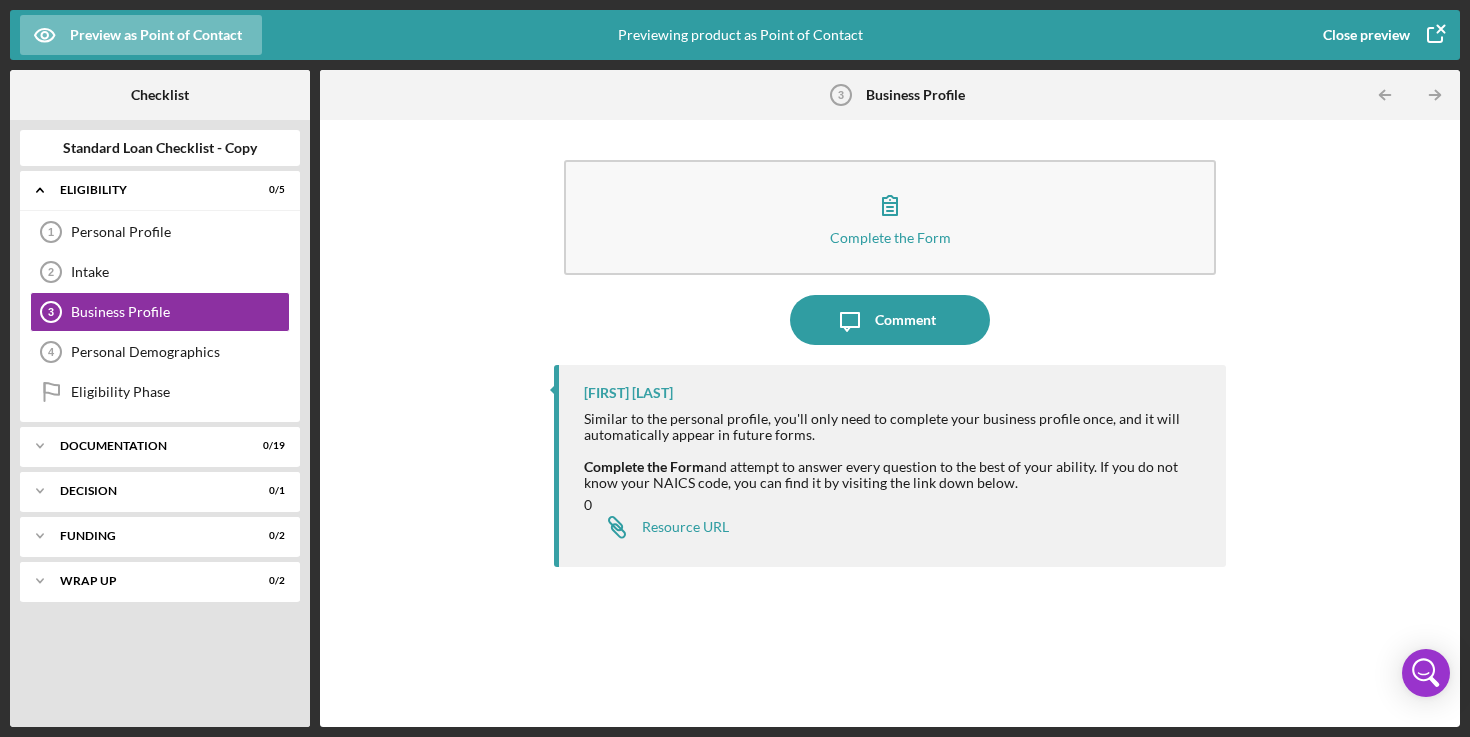 click on "0 Icon/Link Resource URL" at bounding box center (895, 522) 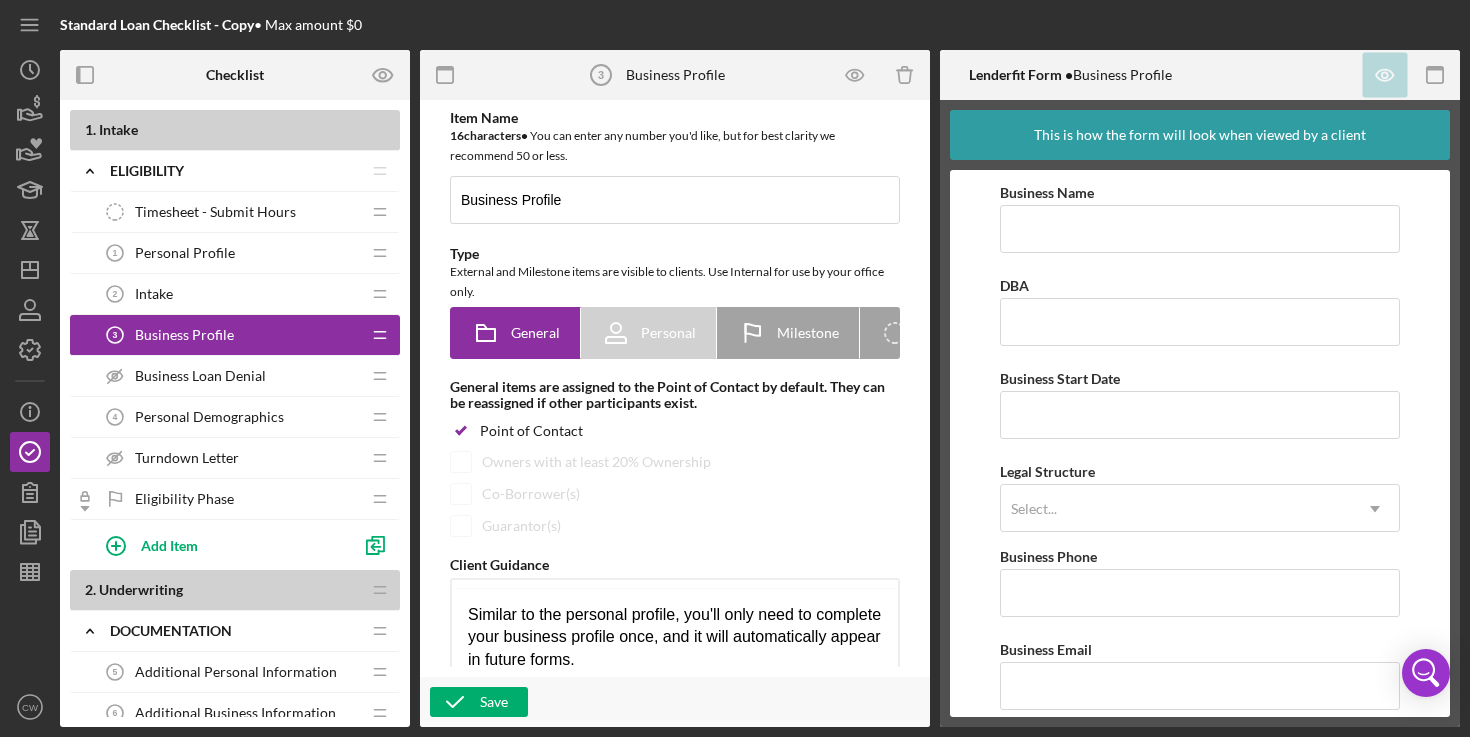 scroll, scrollTop: 0, scrollLeft: 0, axis: both 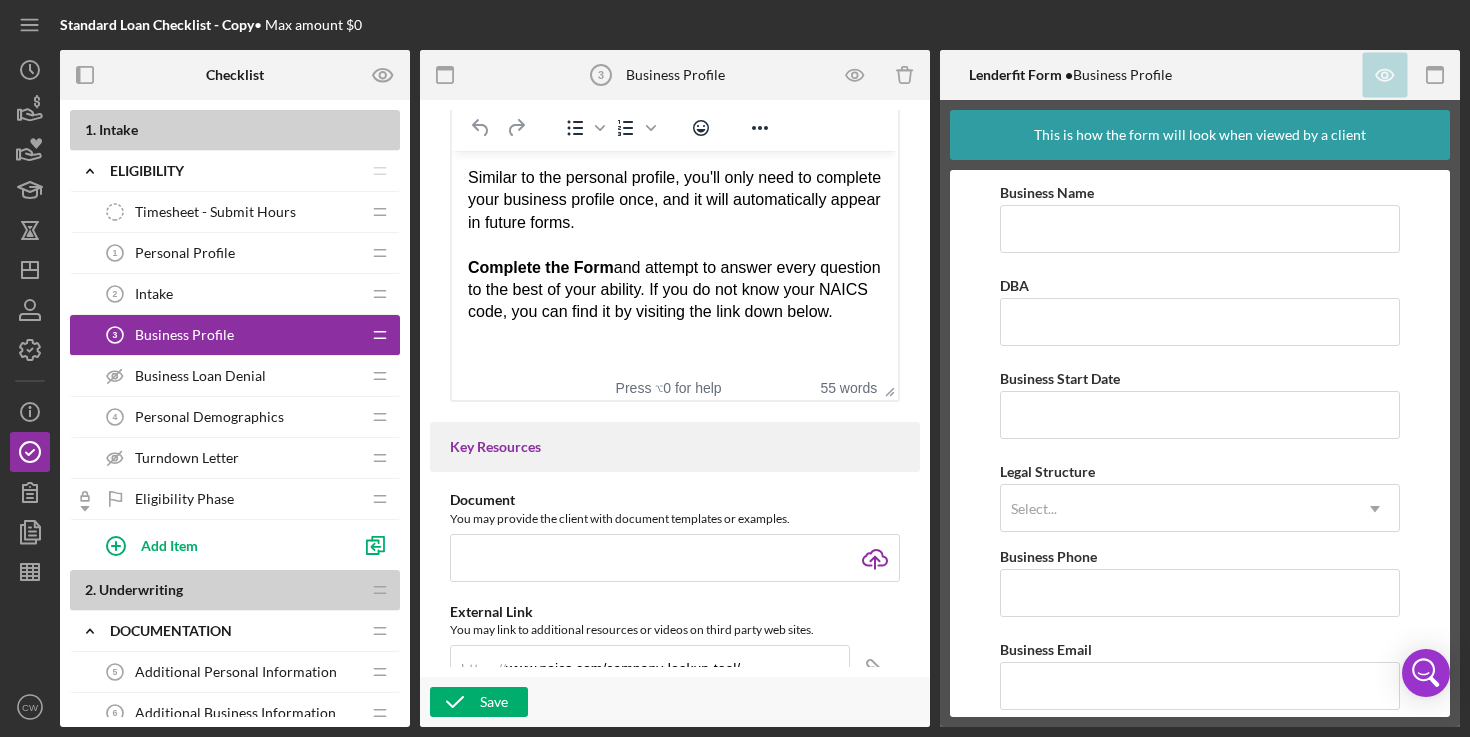 click on "Similar to the personal profile, you'll only need to complete your business profile once, and it will automatically appear in future forms. Complete the Form  and attempt to answer every question to the best of your ability. If you do not know your NAICS code, you can find it by visiting the link down below." at bounding box center [675, 245] 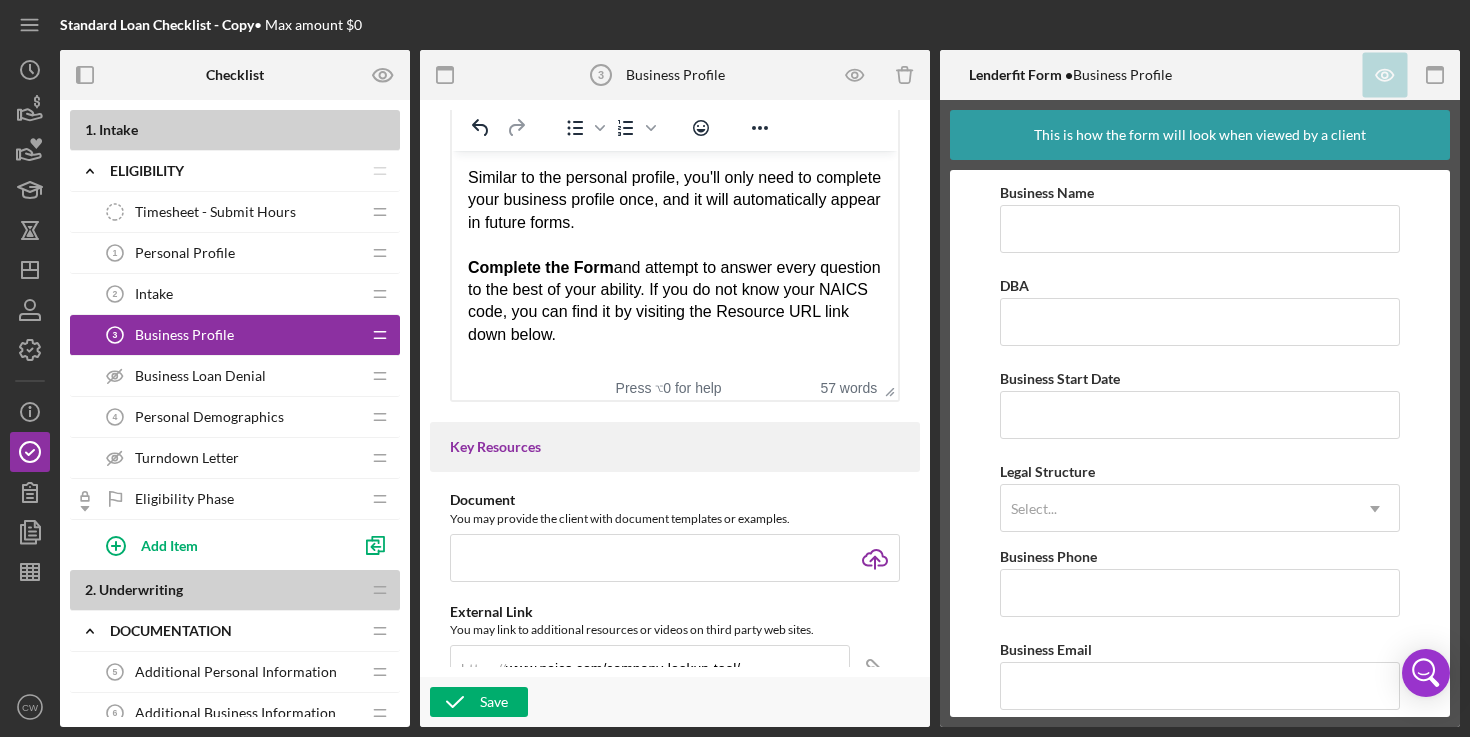 click on "Similar to the personal profile, you'll only need to complete your business profile once, and it will automatically appear in future forms. Complete the Form  and attempt to answer every question to the best of your ability. If you do not know your NAICS code, you can find it by visiting the Resource URL link down below." at bounding box center (675, 256) 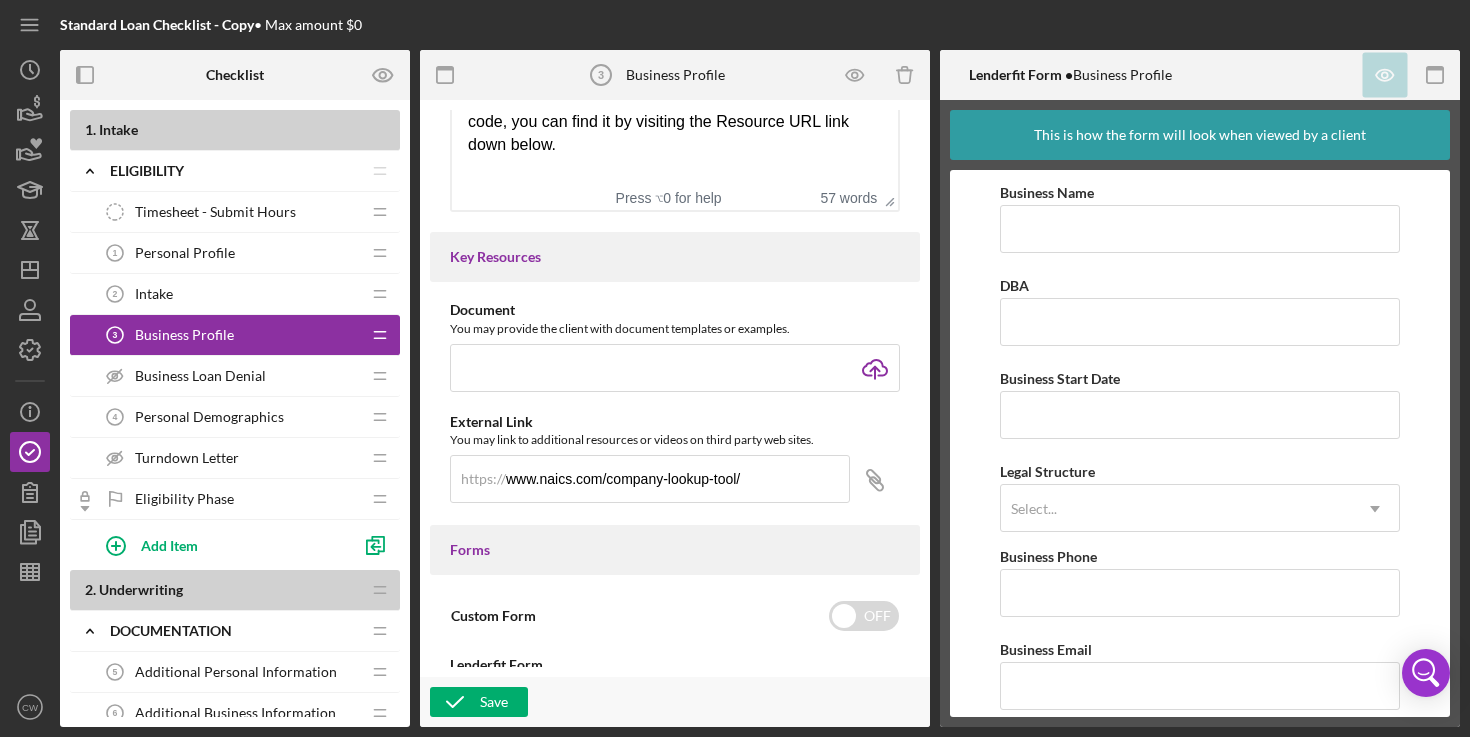 scroll, scrollTop: 812, scrollLeft: 0, axis: vertical 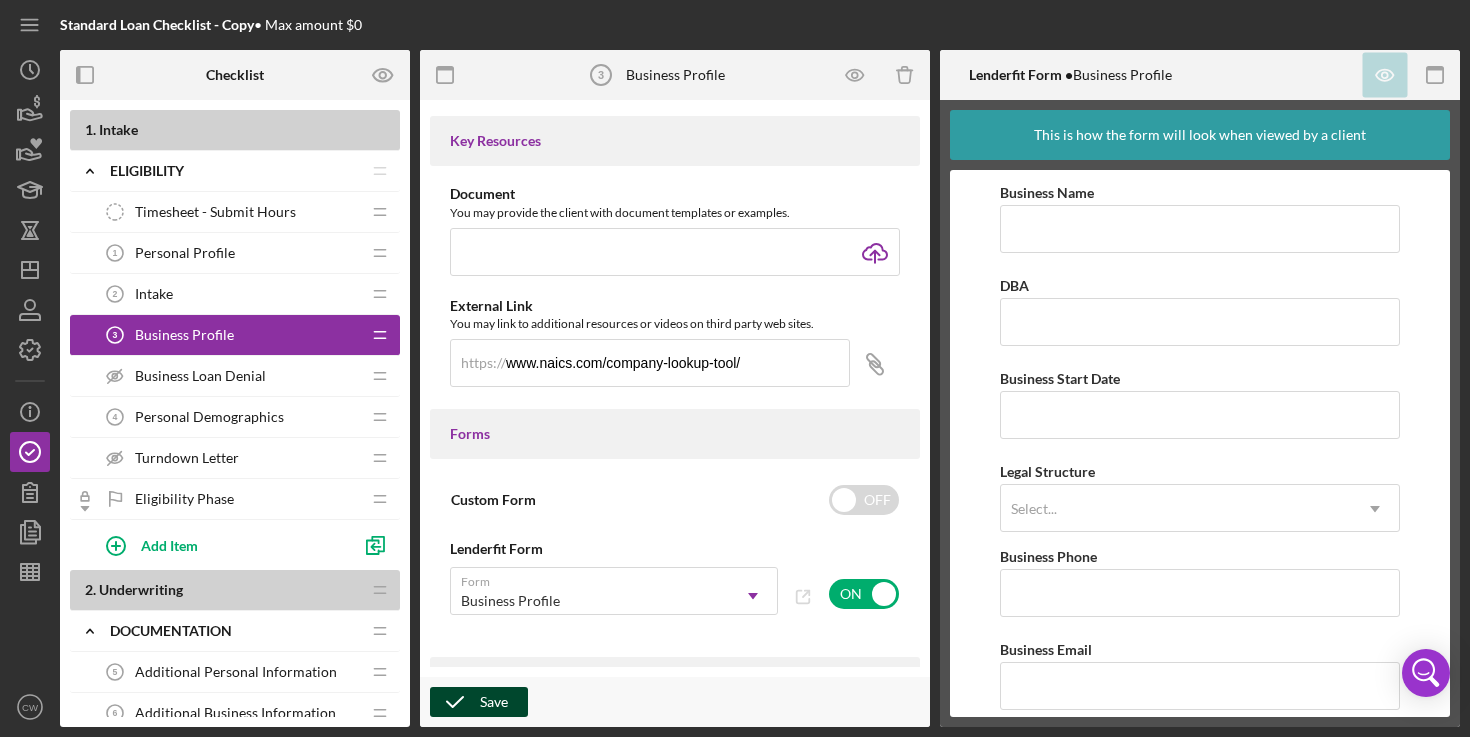 click on "Save" at bounding box center [494, 702] 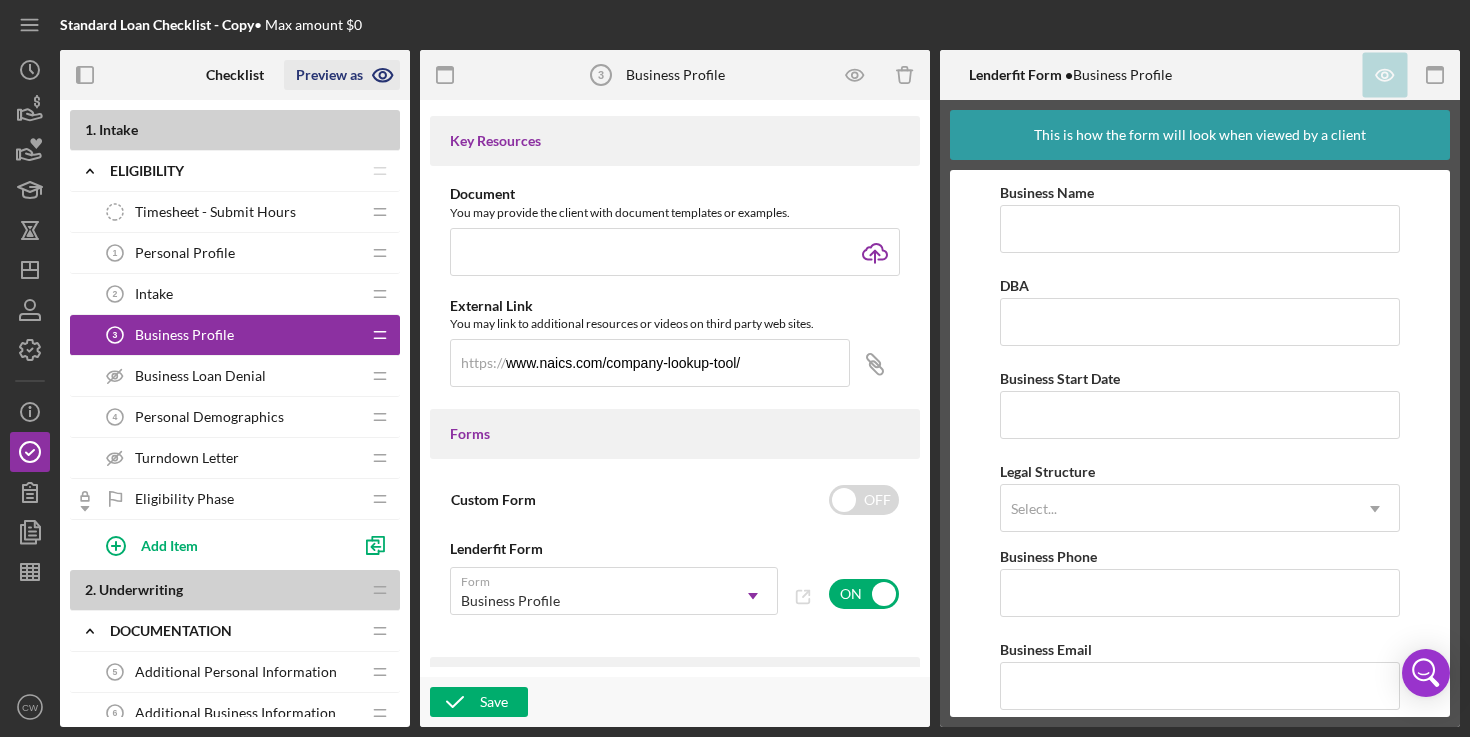 click 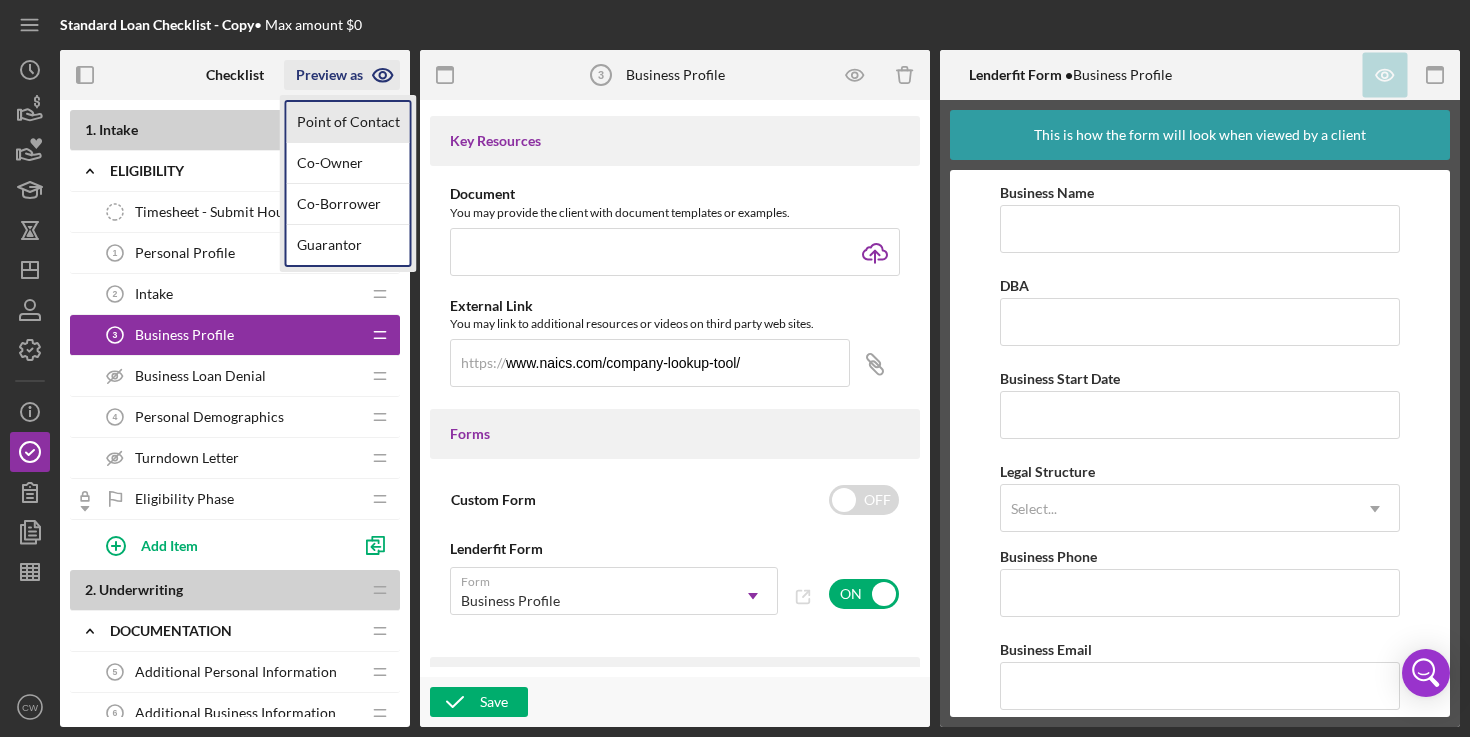 click on "Point of Contact" at bounding box center (348, 122) 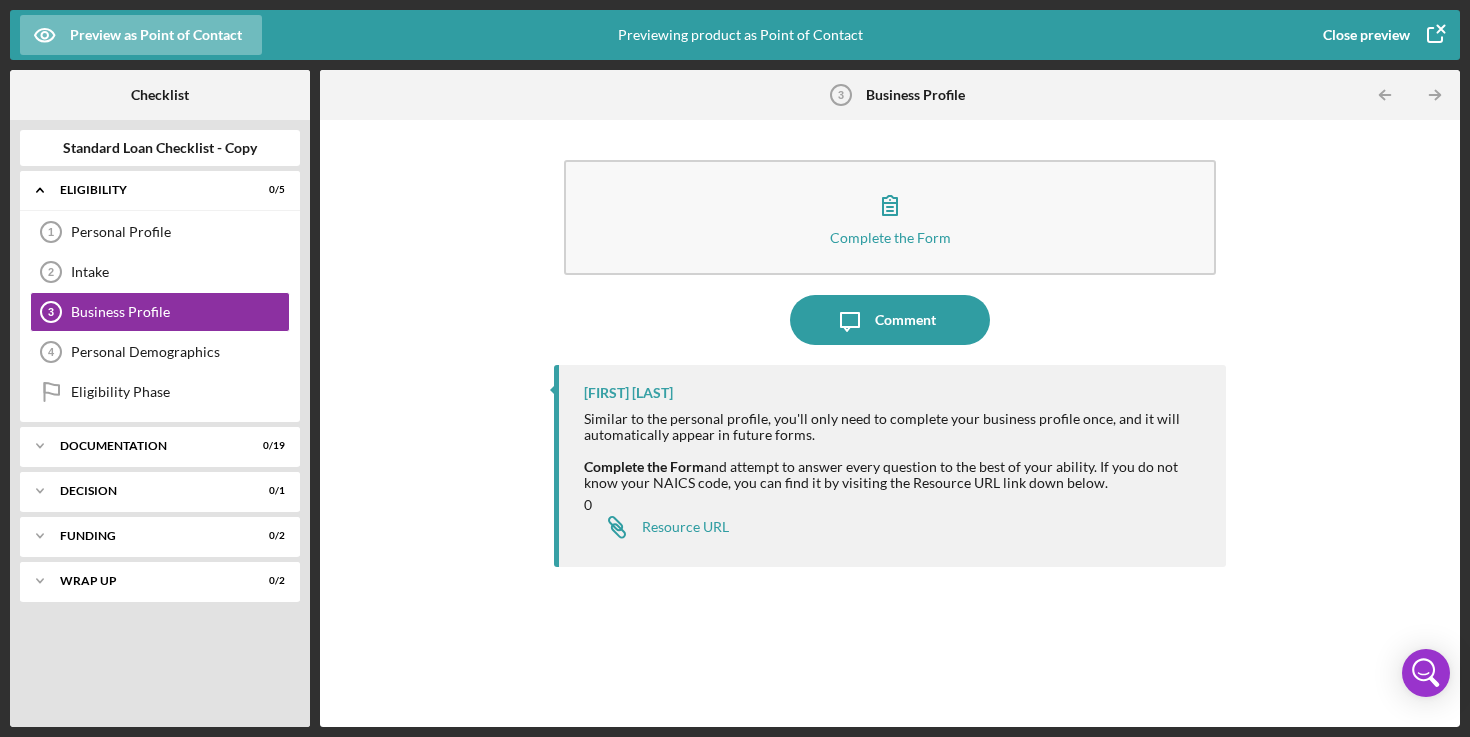 click on "0 Icon/Link Resource URL" at bounding box center [895, 522] 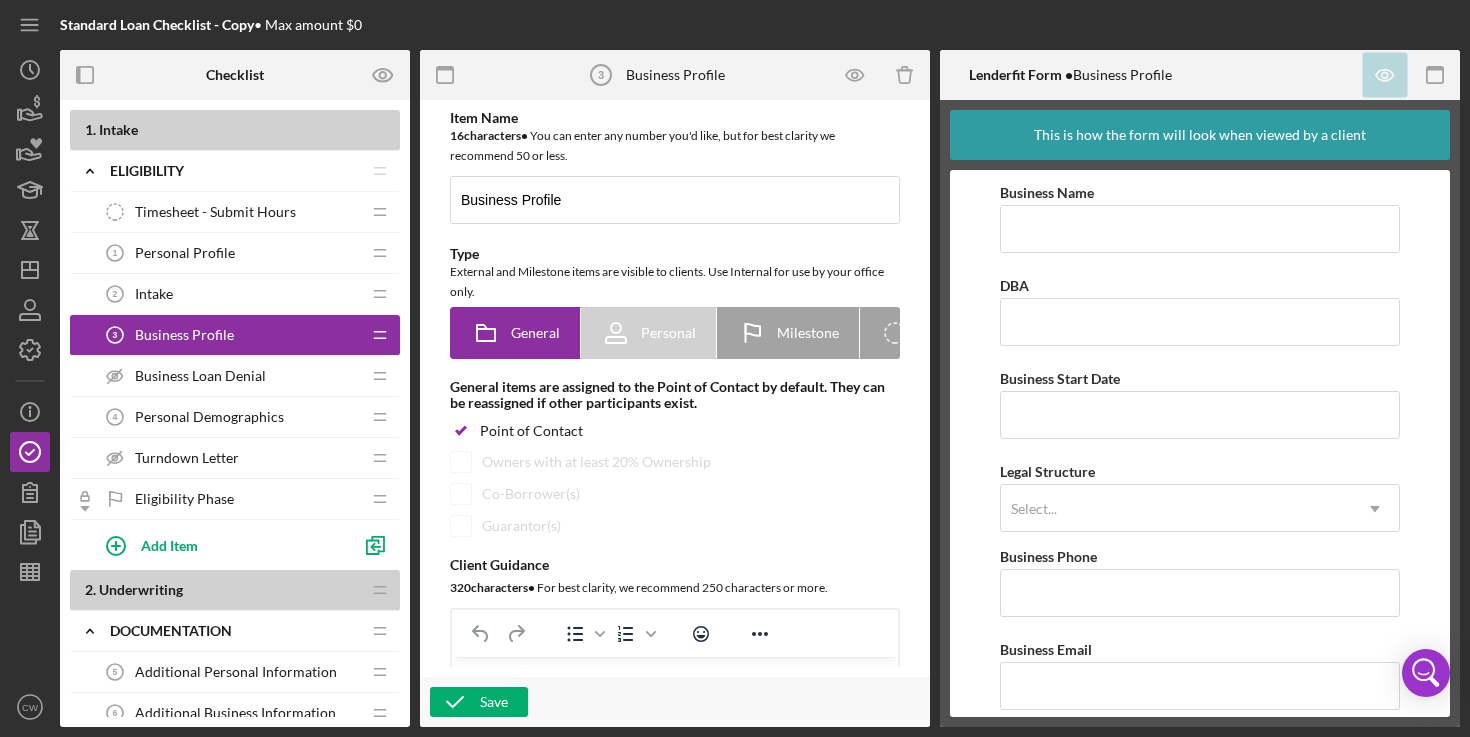 scroll, scrollTop: 0, scrollLeft: 0, axis: both 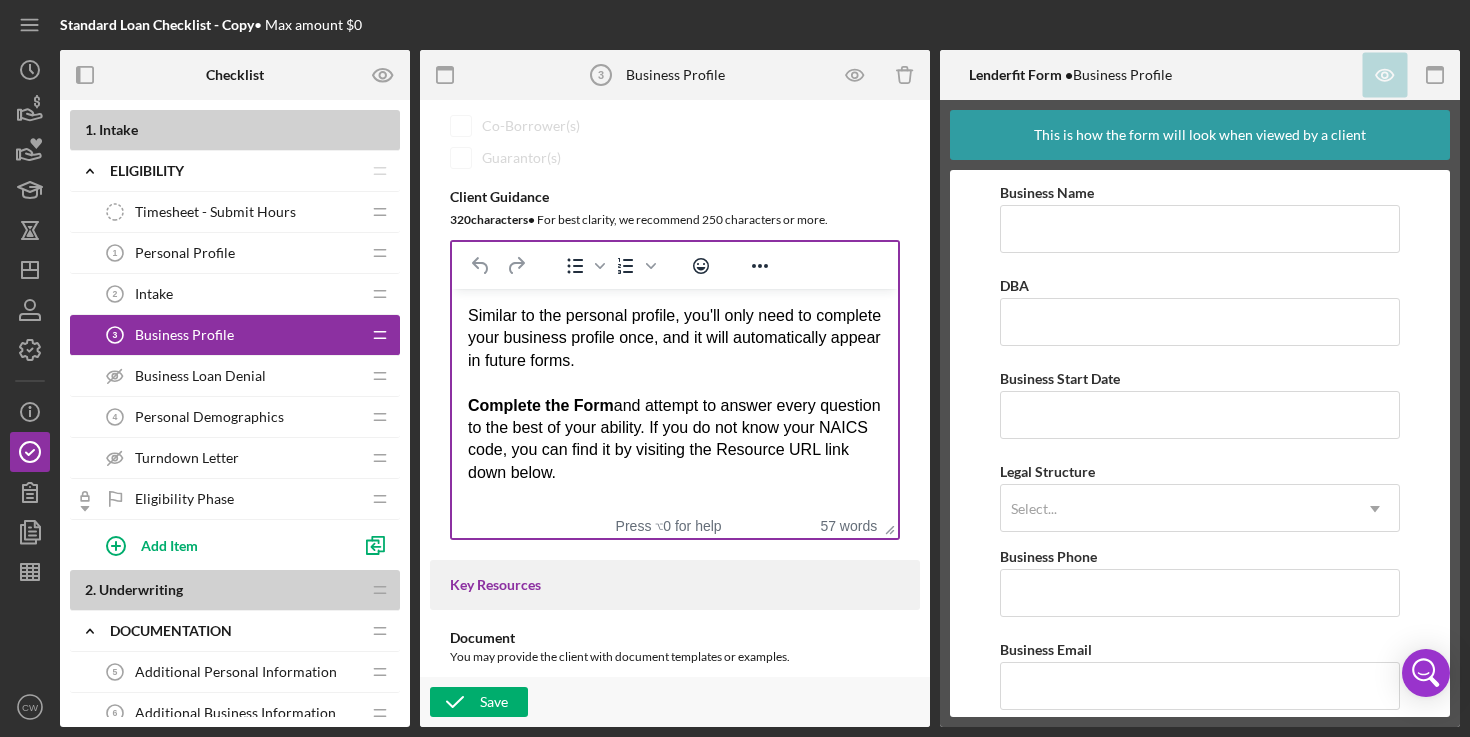 click on "Complete the Form" at bounding box center (541, 405) 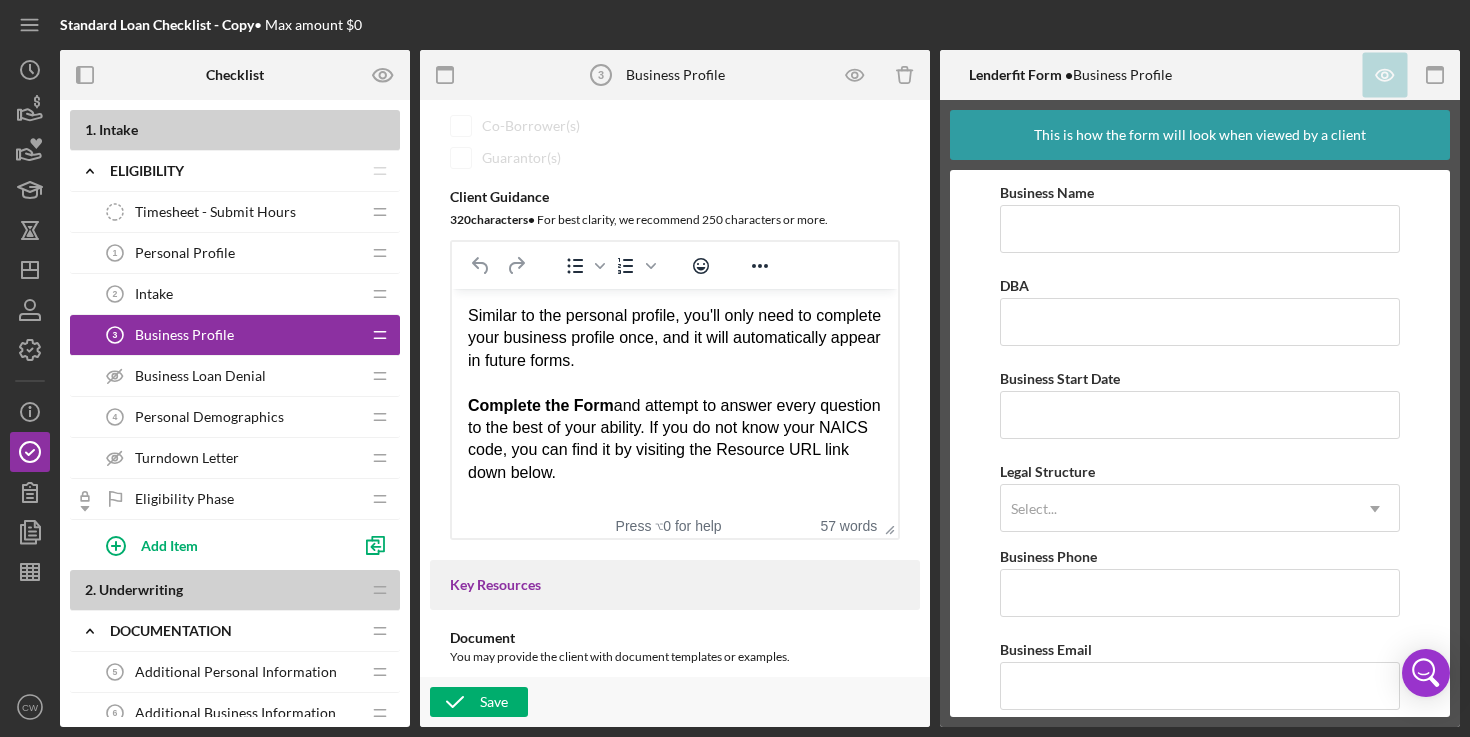 type 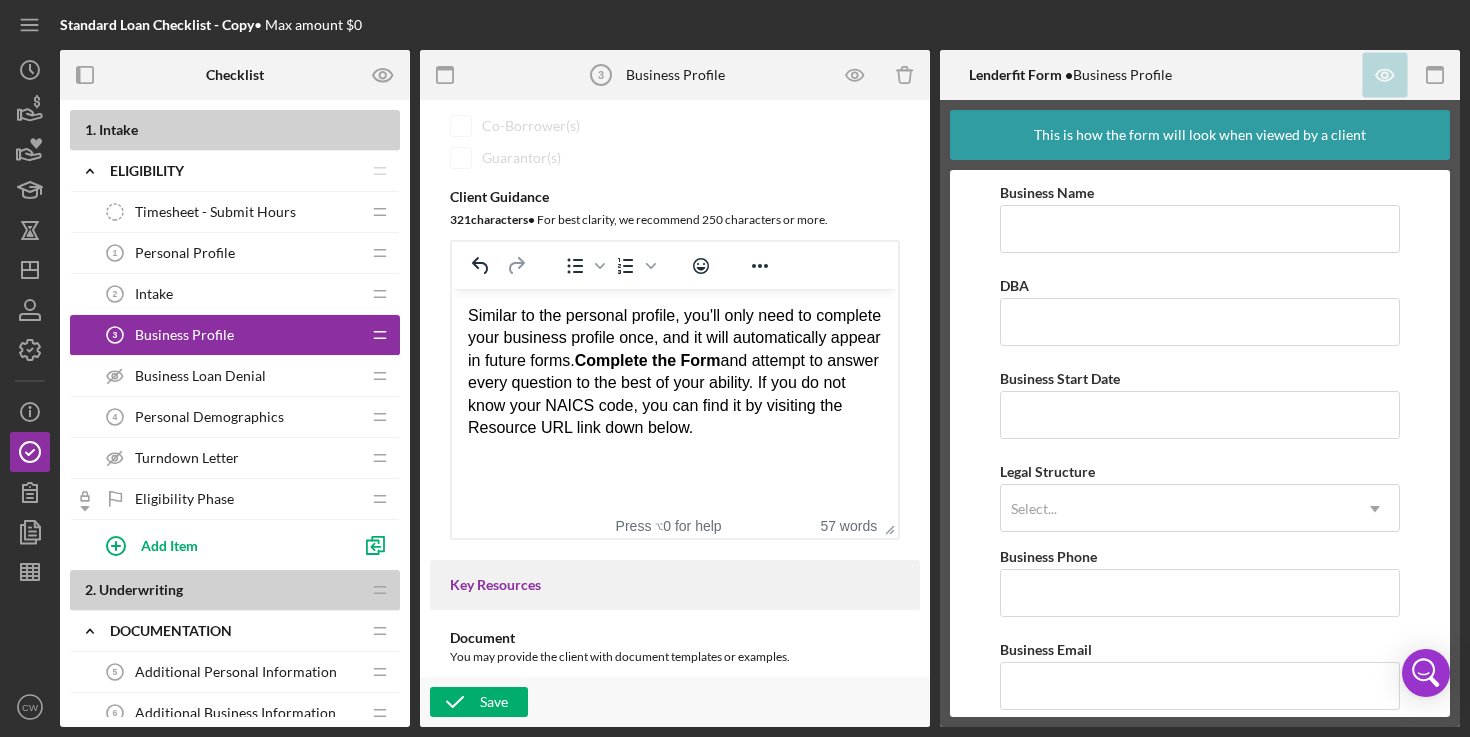click on "Similar to the personal profile, you'll only need to complete your business profile once, and it will automatically appear in future forms.  Complete the Form  and attempt to answer every question to the best of your ability. If you do not know your NAICS code, you can find it by visiting the Resource URL link down below." at bounding box center (675, 372) 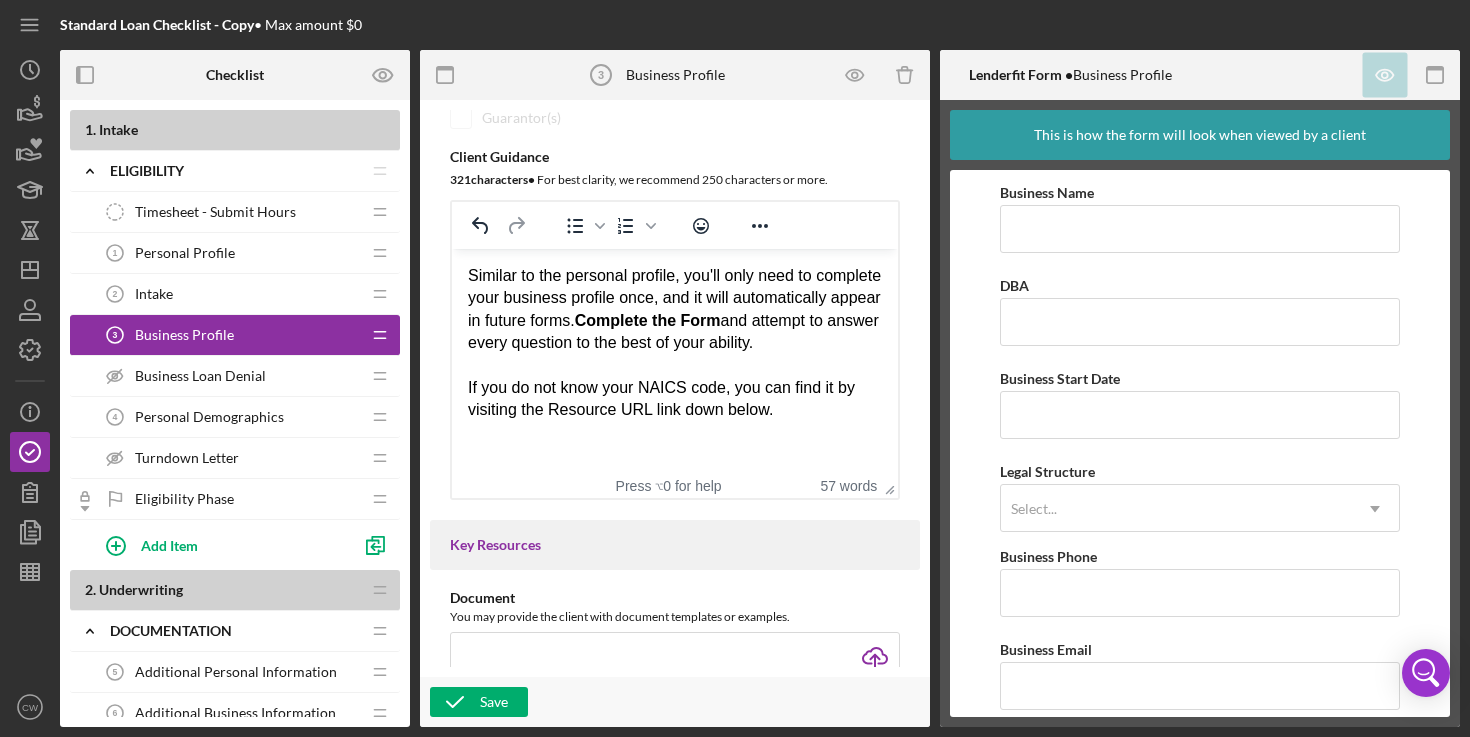 scroll, scrollTop: 420, scrollLeft: 0, axis: vertical 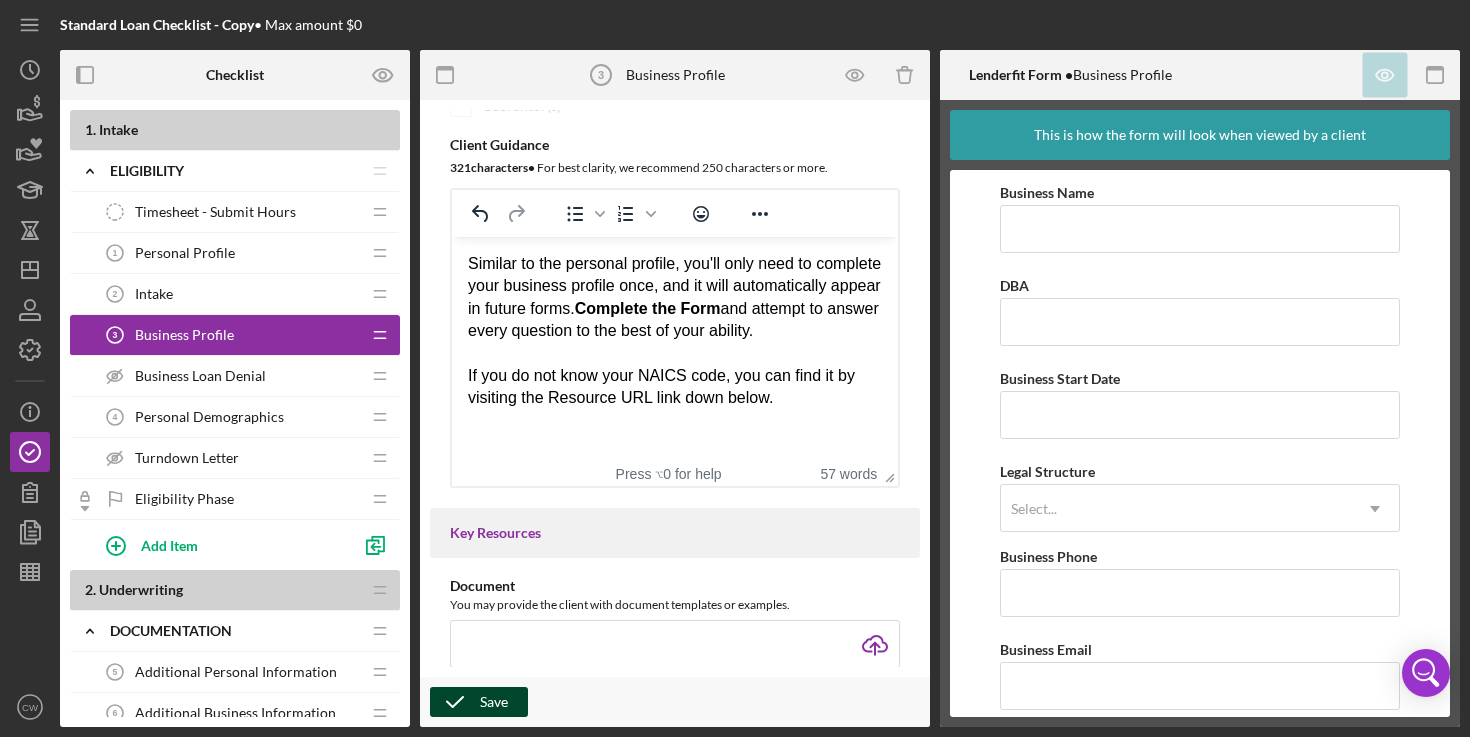 click 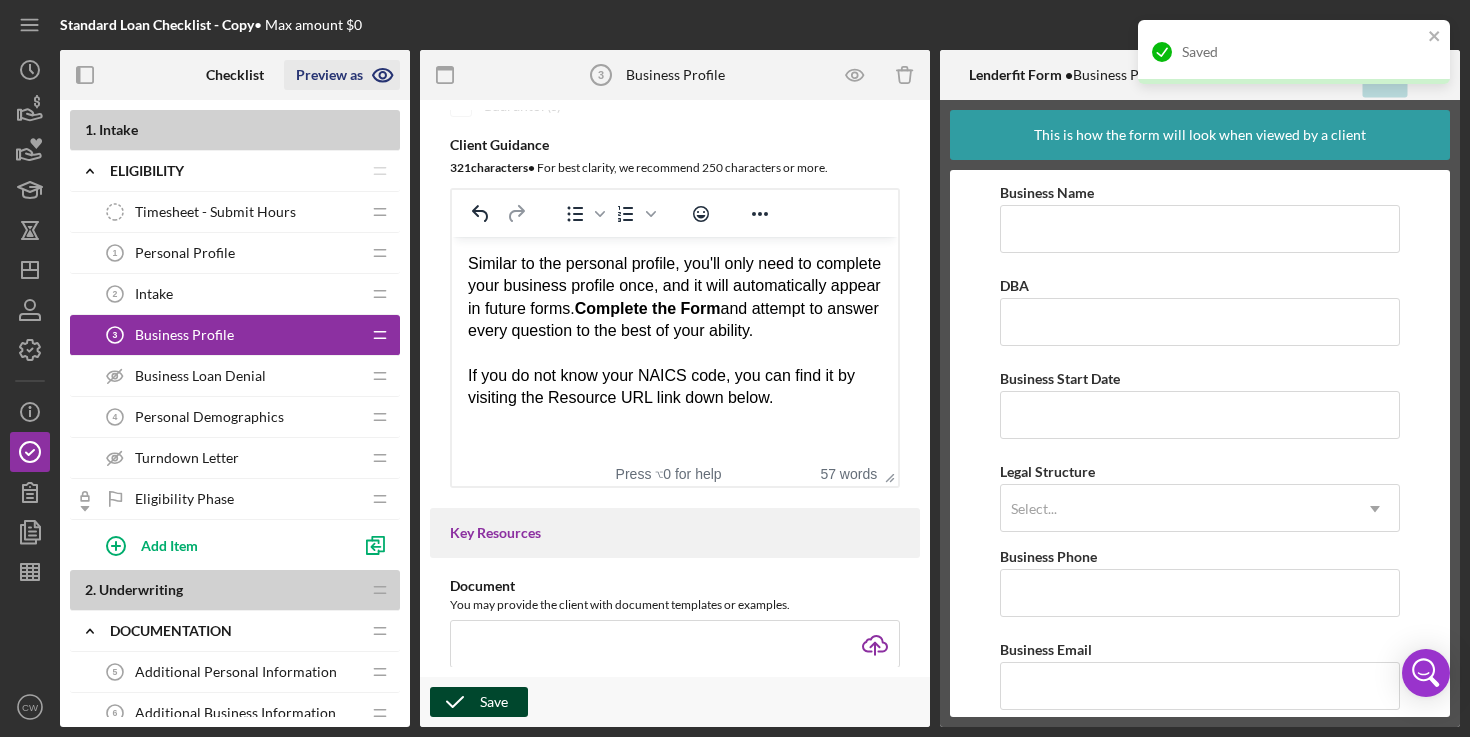 click 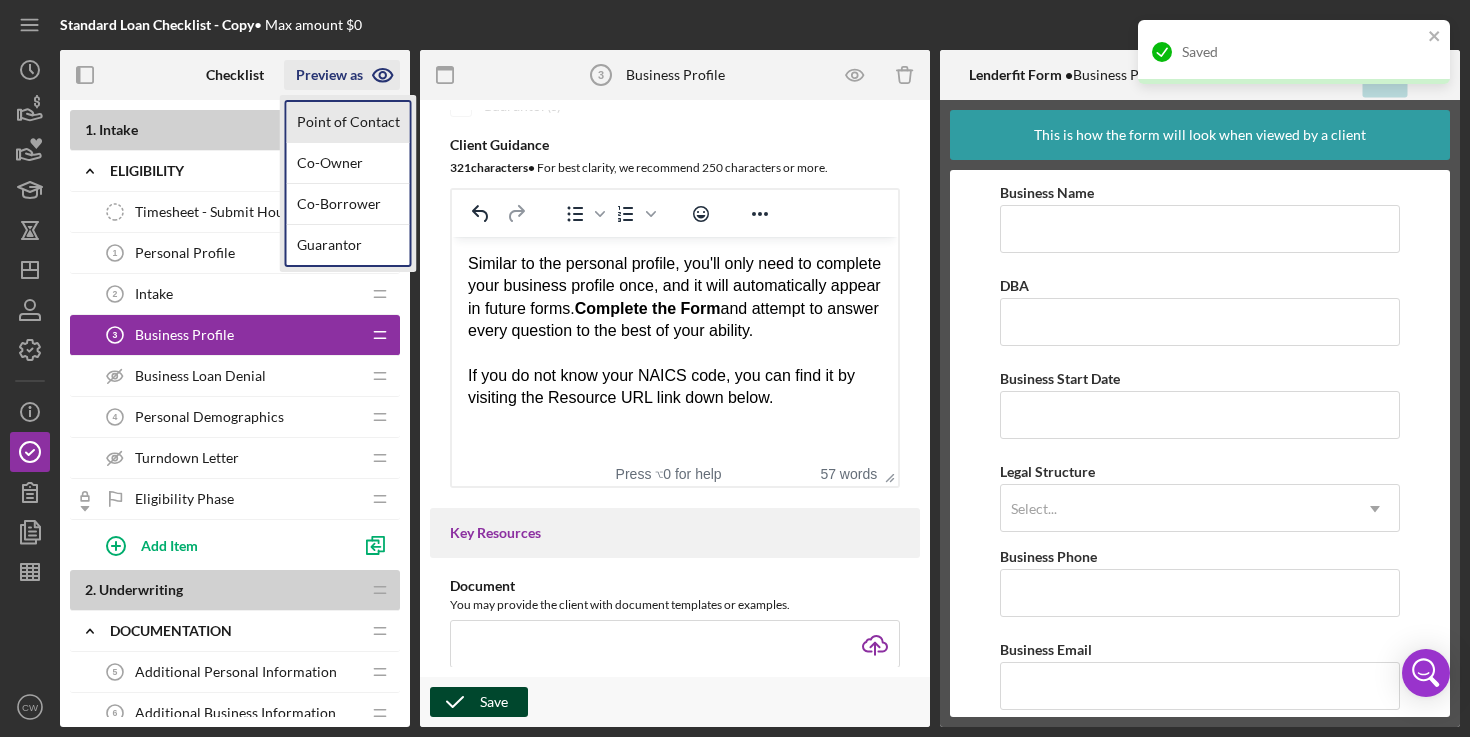click on "Point of Contact" at bounding box center (348, 122) 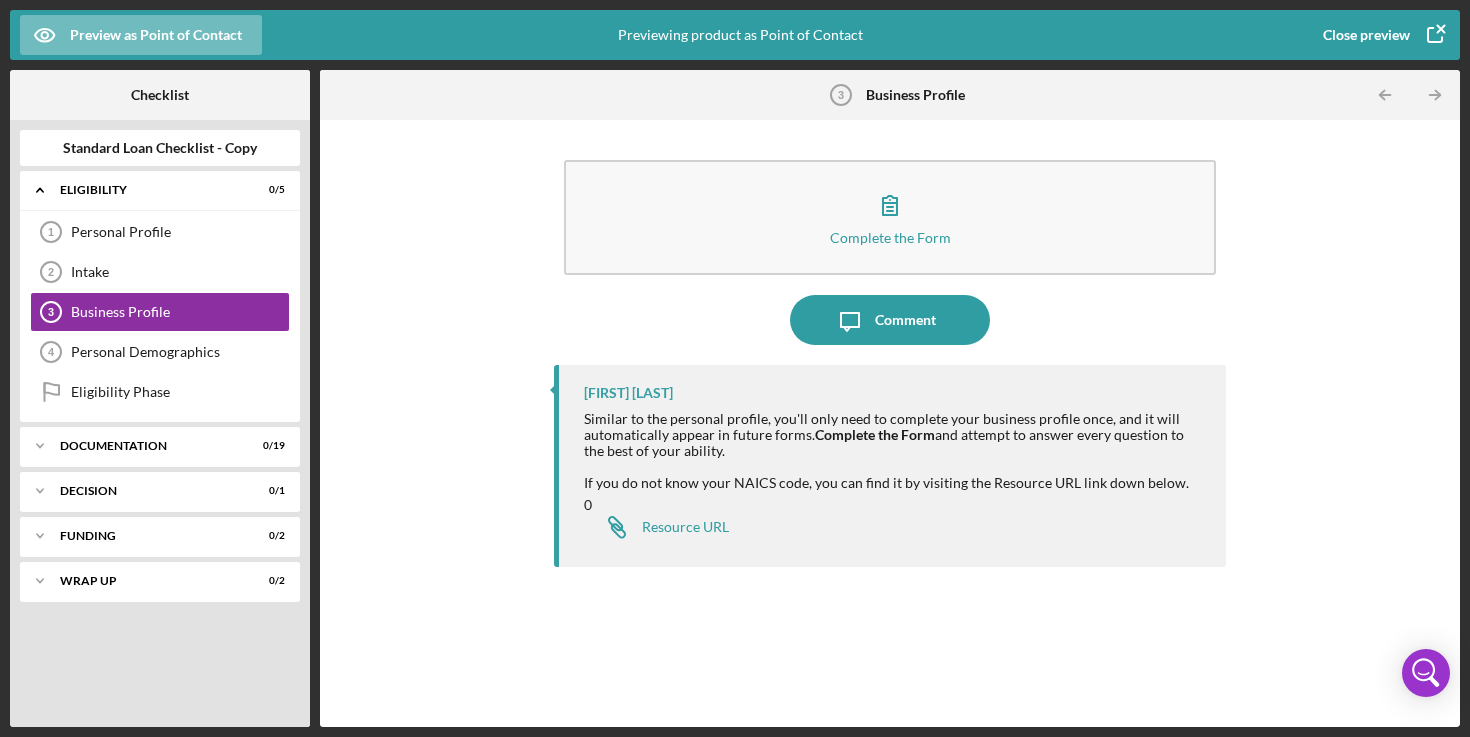 click on "0 Icon/Link Resource URL" at bounding box center [895, 522] 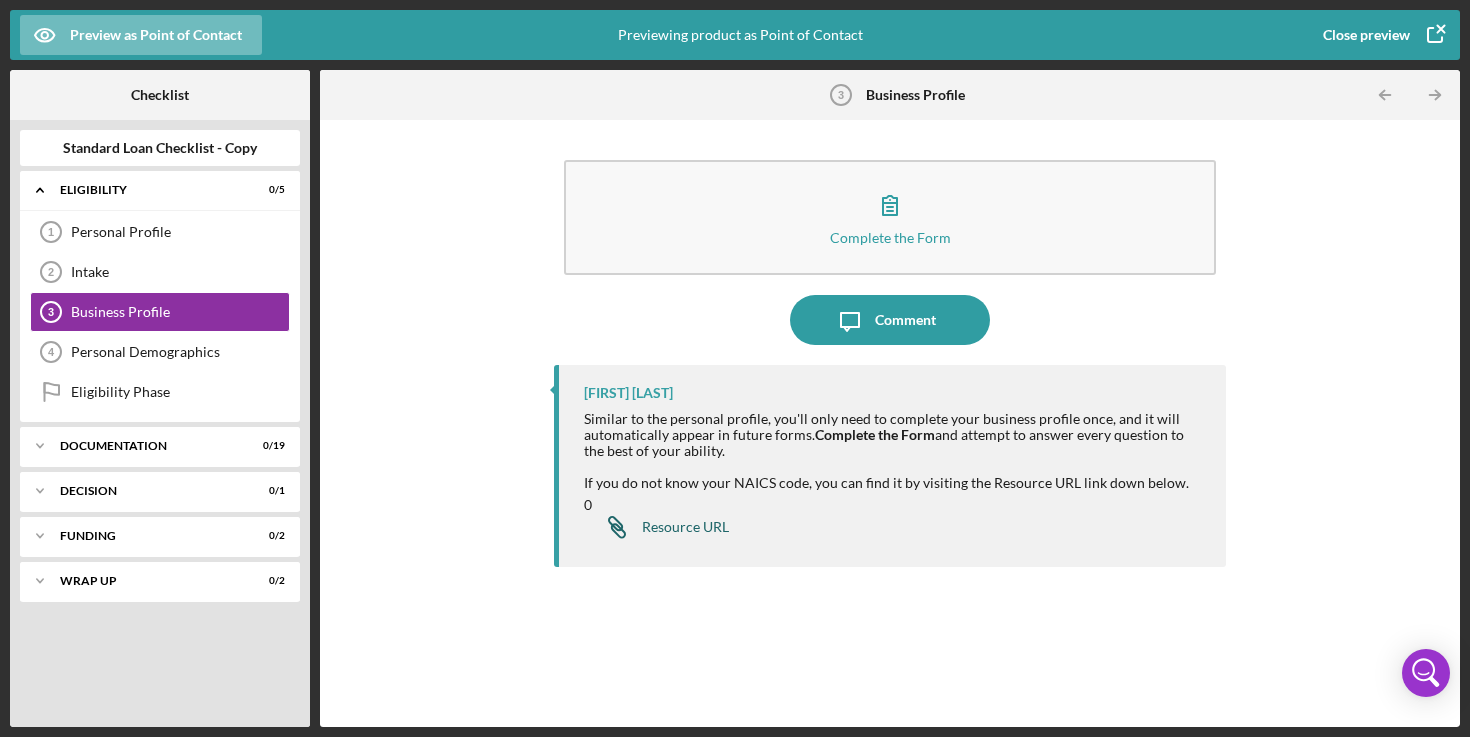 click on "Resource URL" at bounding box center [685, 527] 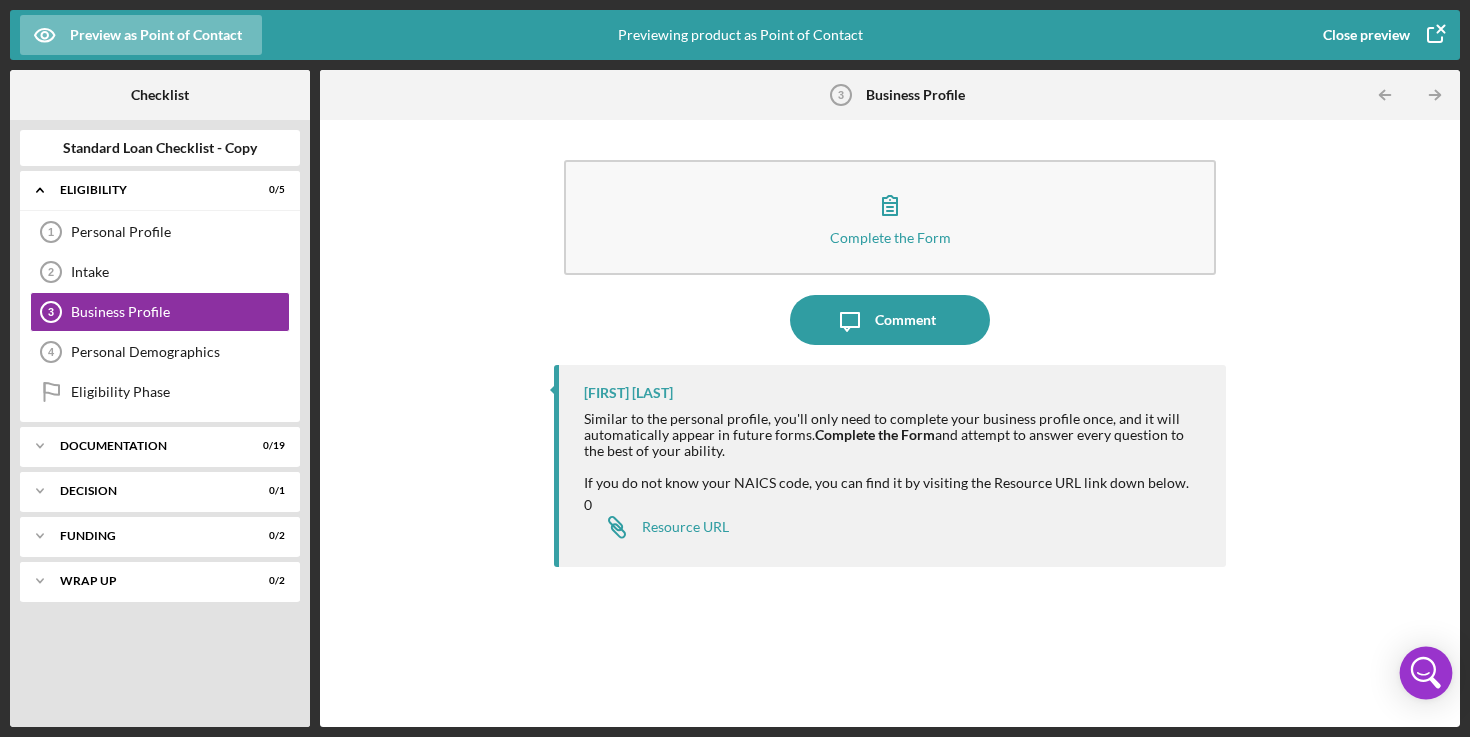 click 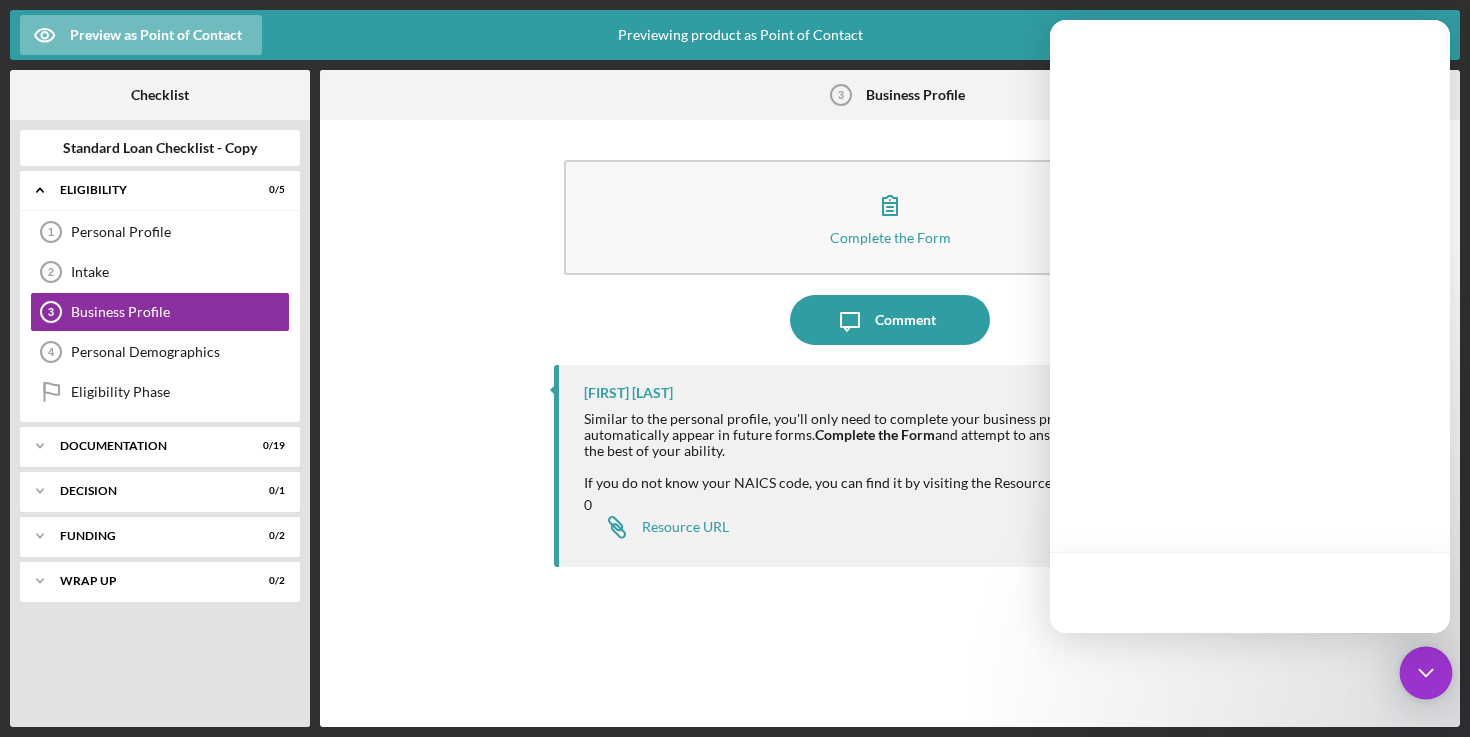scroll, scrollTop: 0, scrollLeft: 0, axis: both 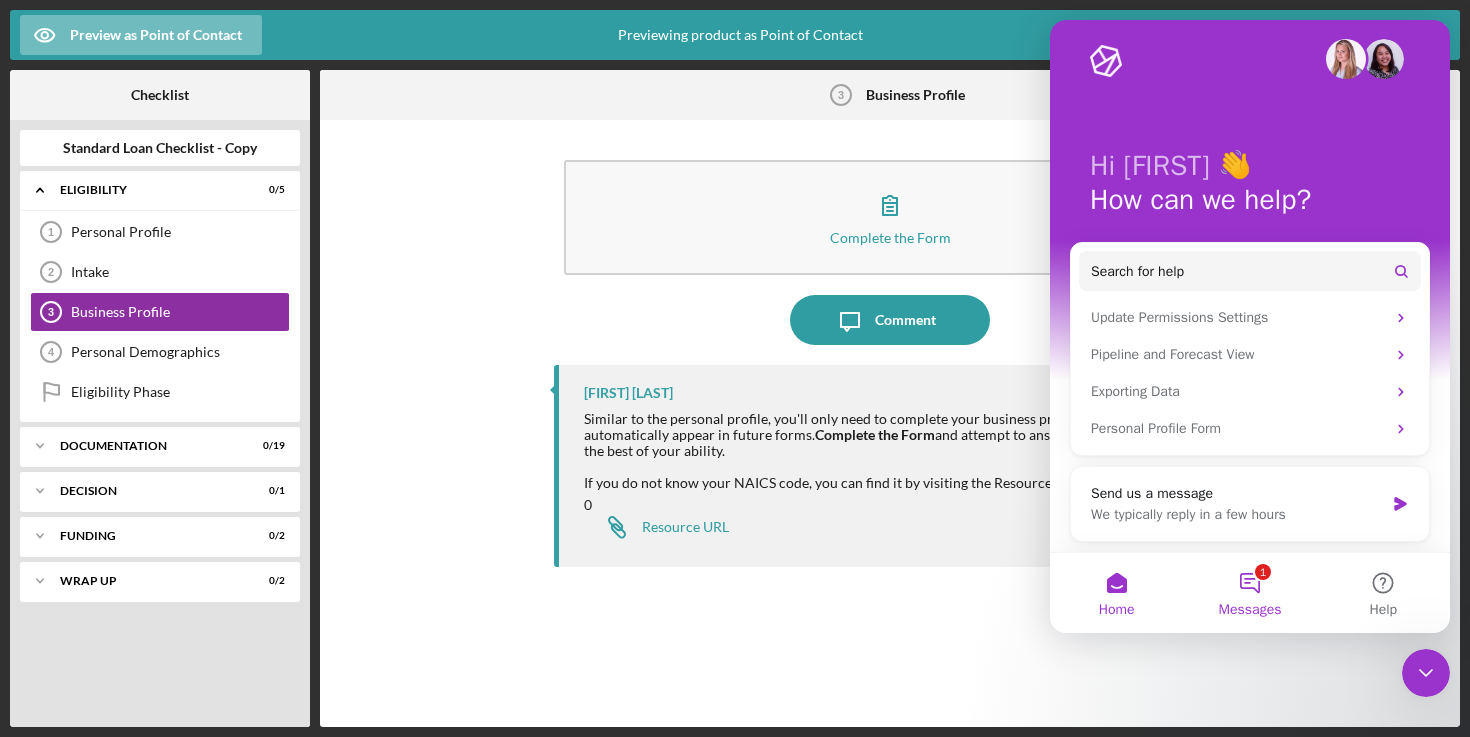 click on "1 Messages" at bounding box center [1249, 593] 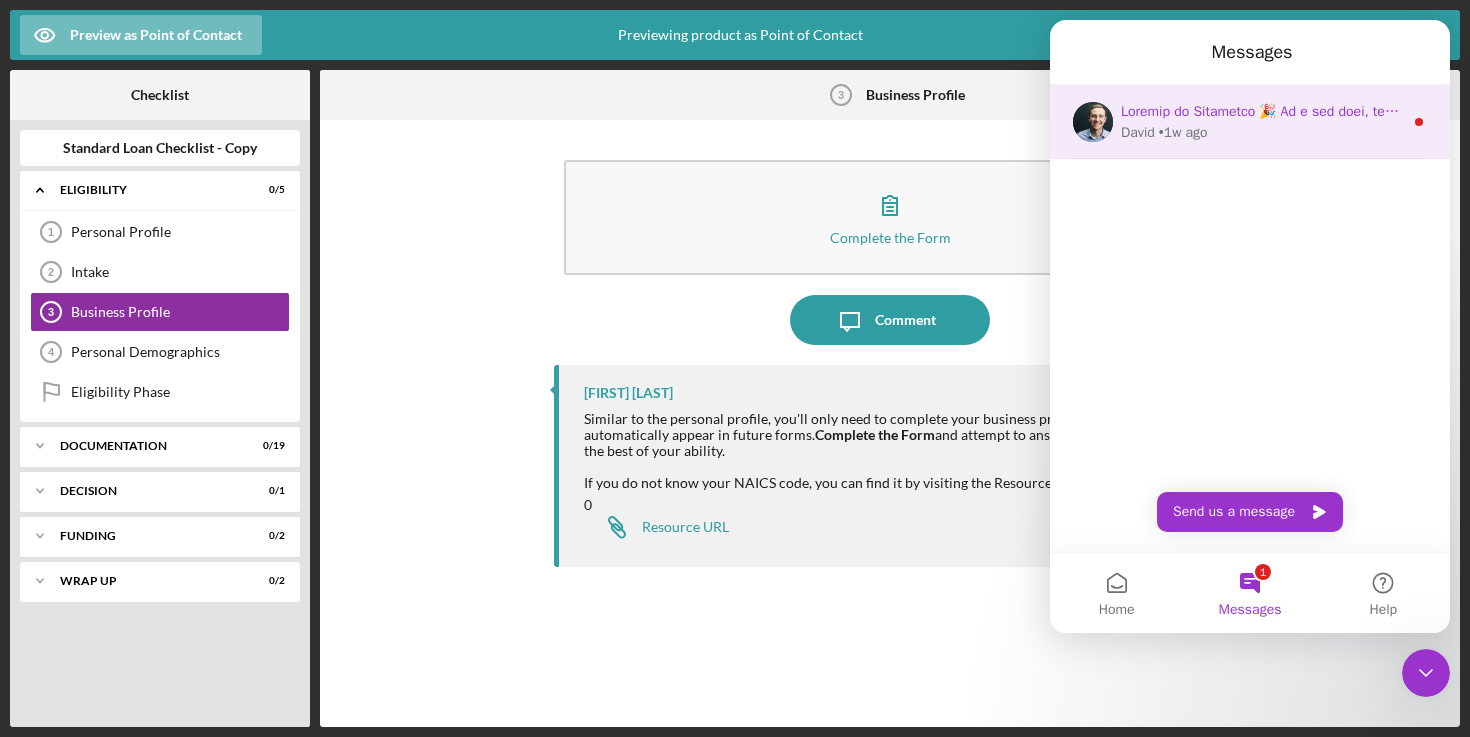 click at bounding box center [1262, 111] 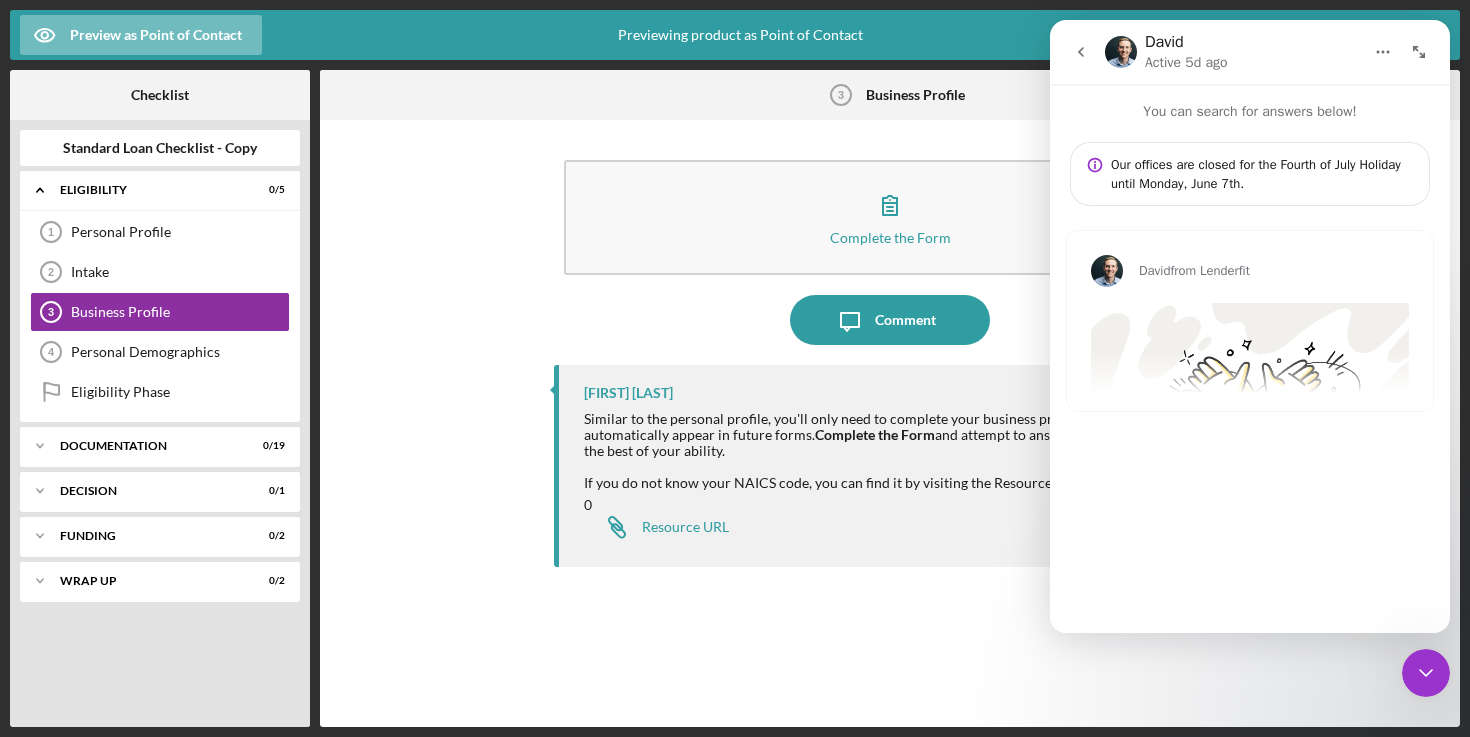 click on "[FIRST] from Lenderfit Welcome to Lenderfit 🎉   As a new user, we want to set you up for success by providing some best practices and tips as you get oriented with Lenderfit.  This article outlines a few fundamental theories of using the site and is filled with links to supporting articles. We invite you to check out a few of these articles as they've been strategically selected to be useful for new users. Applications are Projects!   Prior to Lenderfit, as much as half of your week might have consisted of confirming that files were received, reminding clients of what comes next, or manually following up with those whom you had not heard from in quite some time. All of those activities were challenging because loan applications are really projects with defined phases, two-way communication needs, and more. CRMs and portfolio management tools offer very little by way of project management. Client-facing  project management High Touch Guidance, Low Touch Effort   In addition to  making your life easier" at bounding box center (1250, 411) 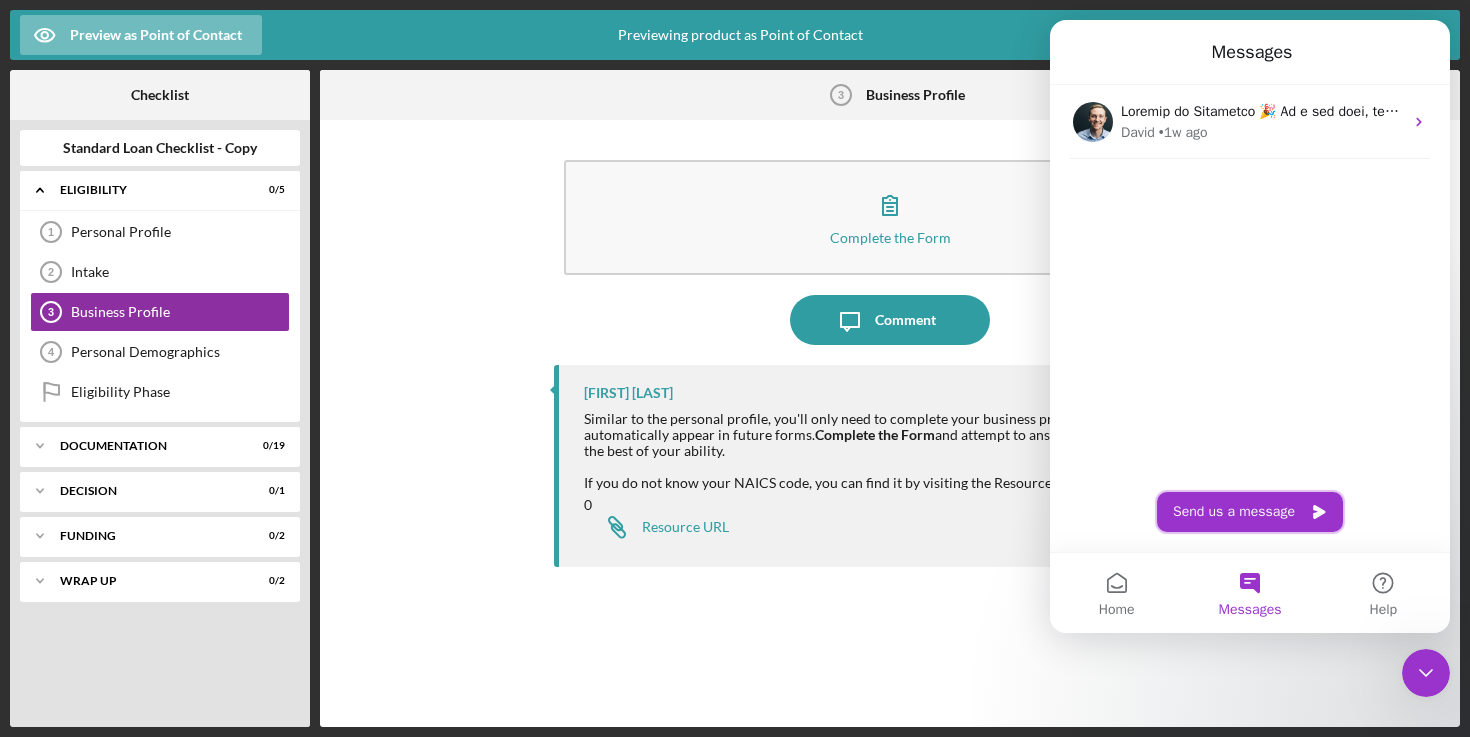 click on "Send us a message" at bounding box center [1250, 512] 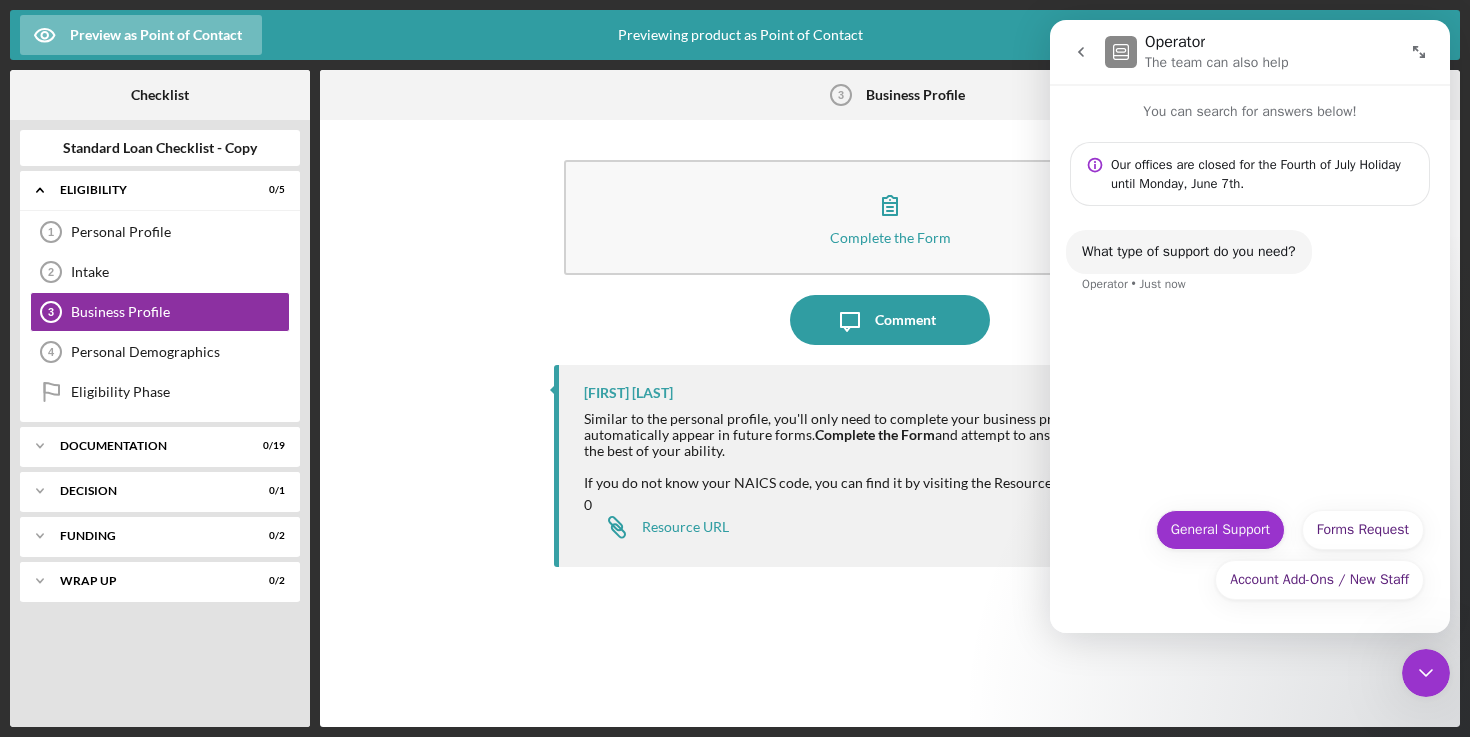 click on "General Support" at bounding box center [1220, 530] 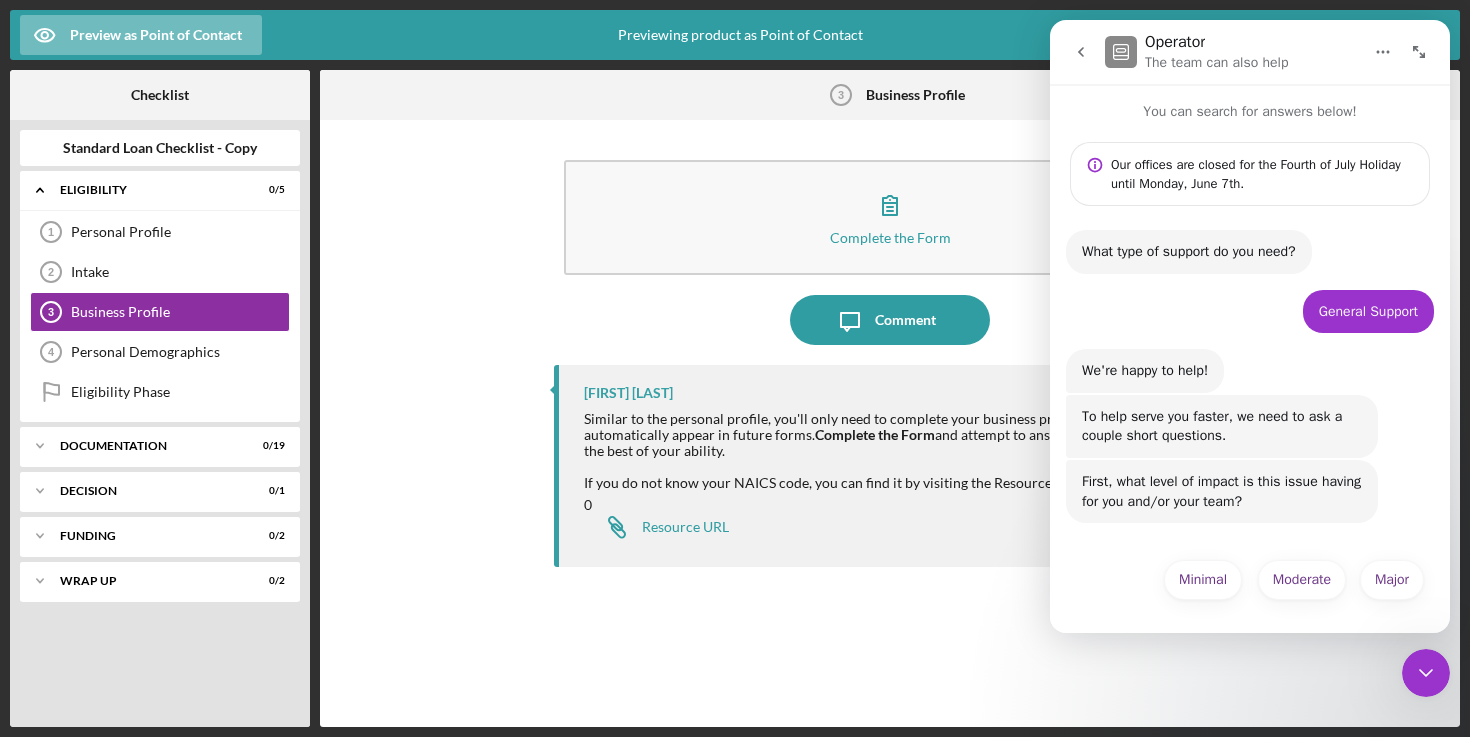 scroll, scrollTop: 2, scrollLeft: 0, axis: vertical 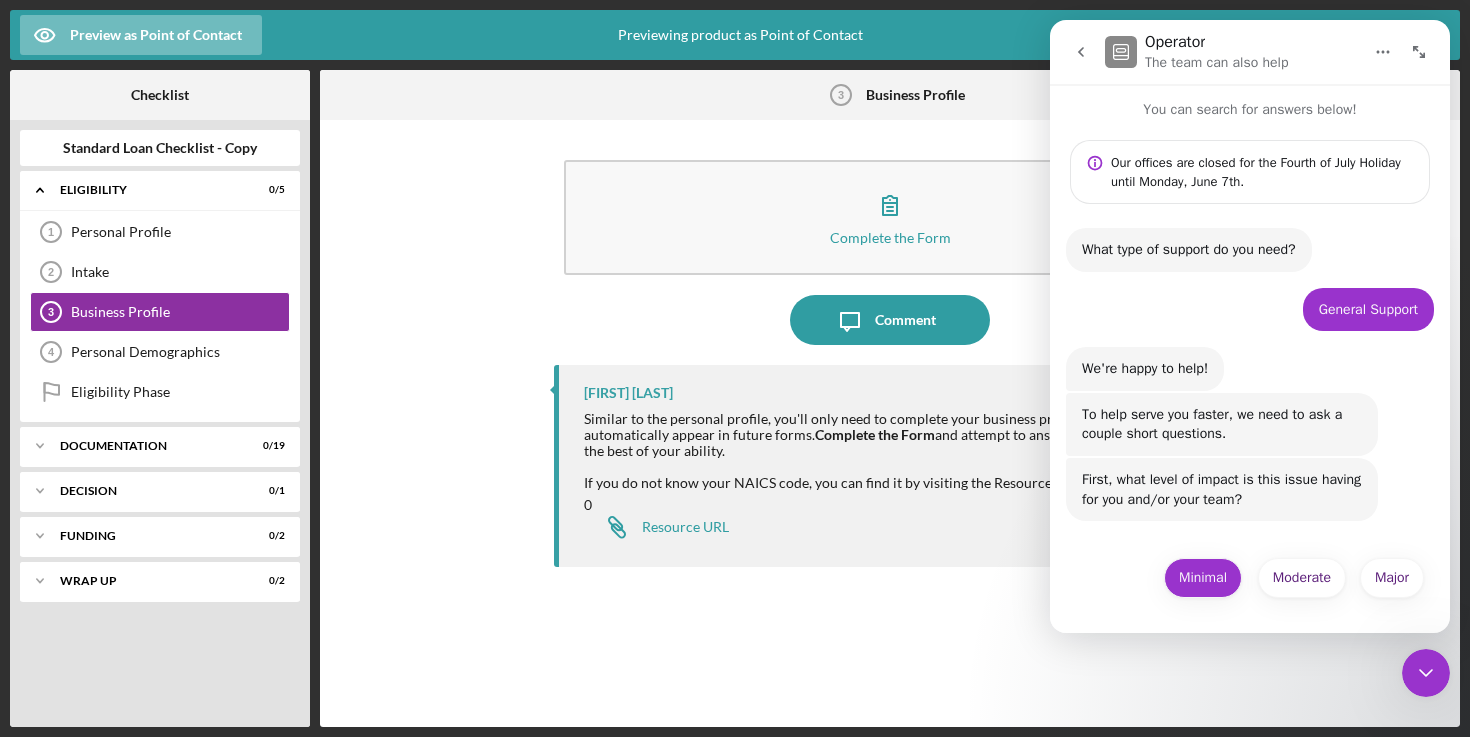 click on "Minimal" at bounding box center [1203, 578] 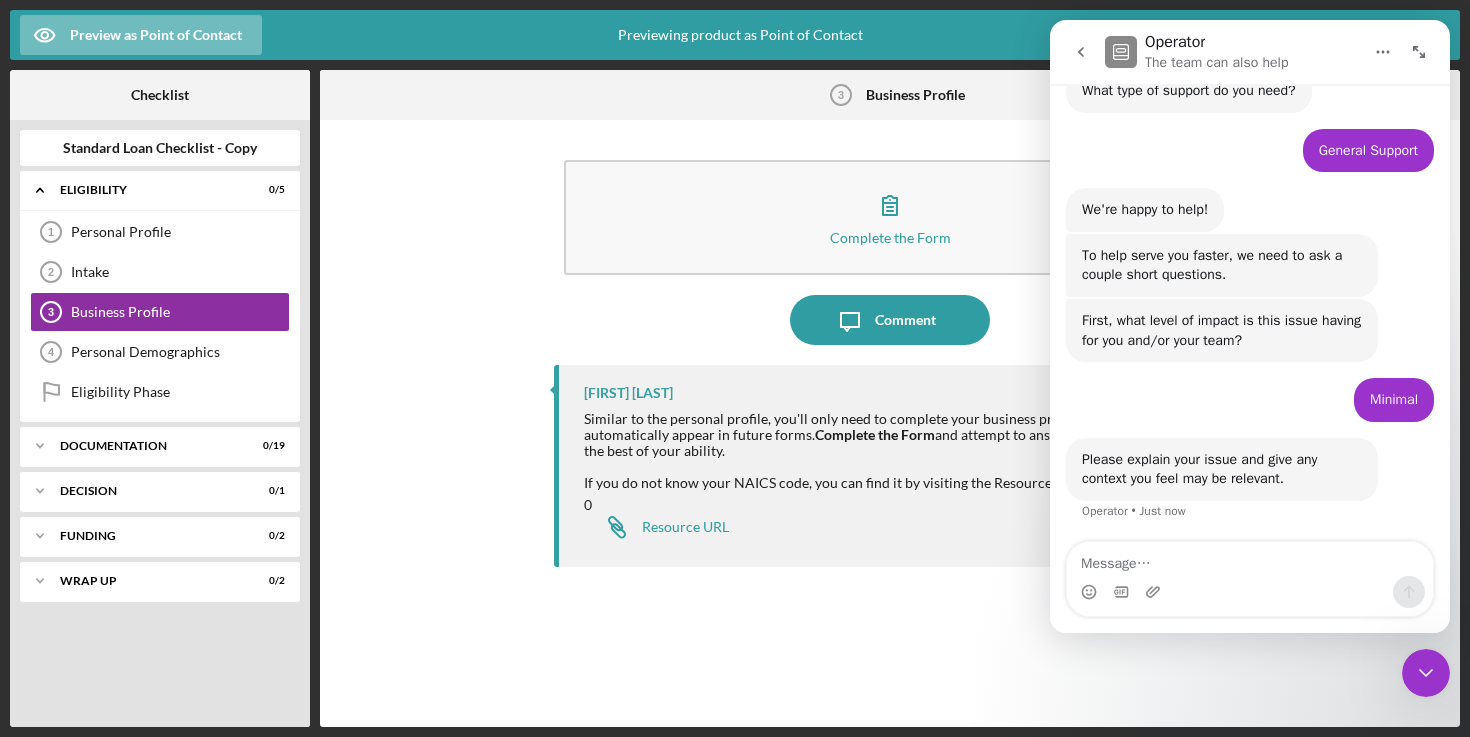 scroll, scrollTop: 162, scrollLeft: 0, axis: vertical 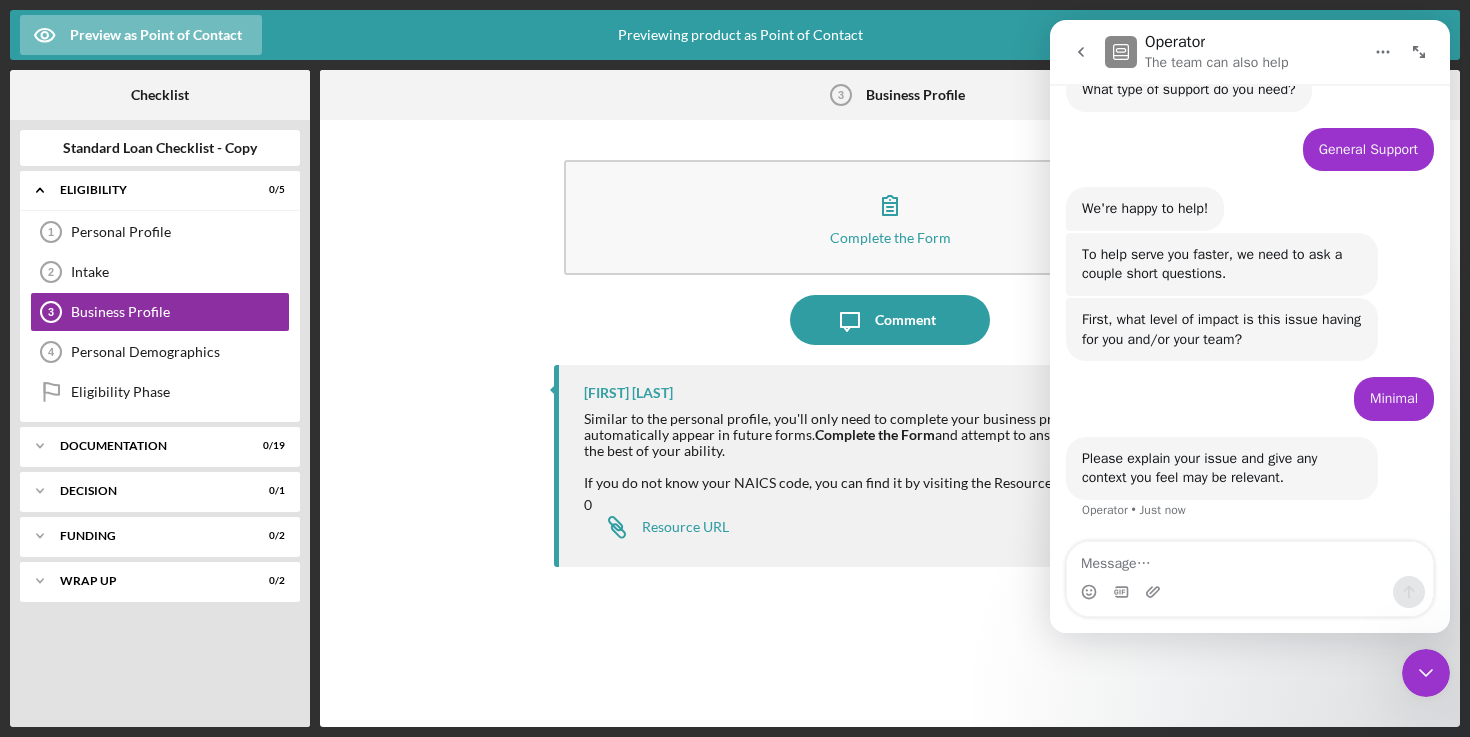 click 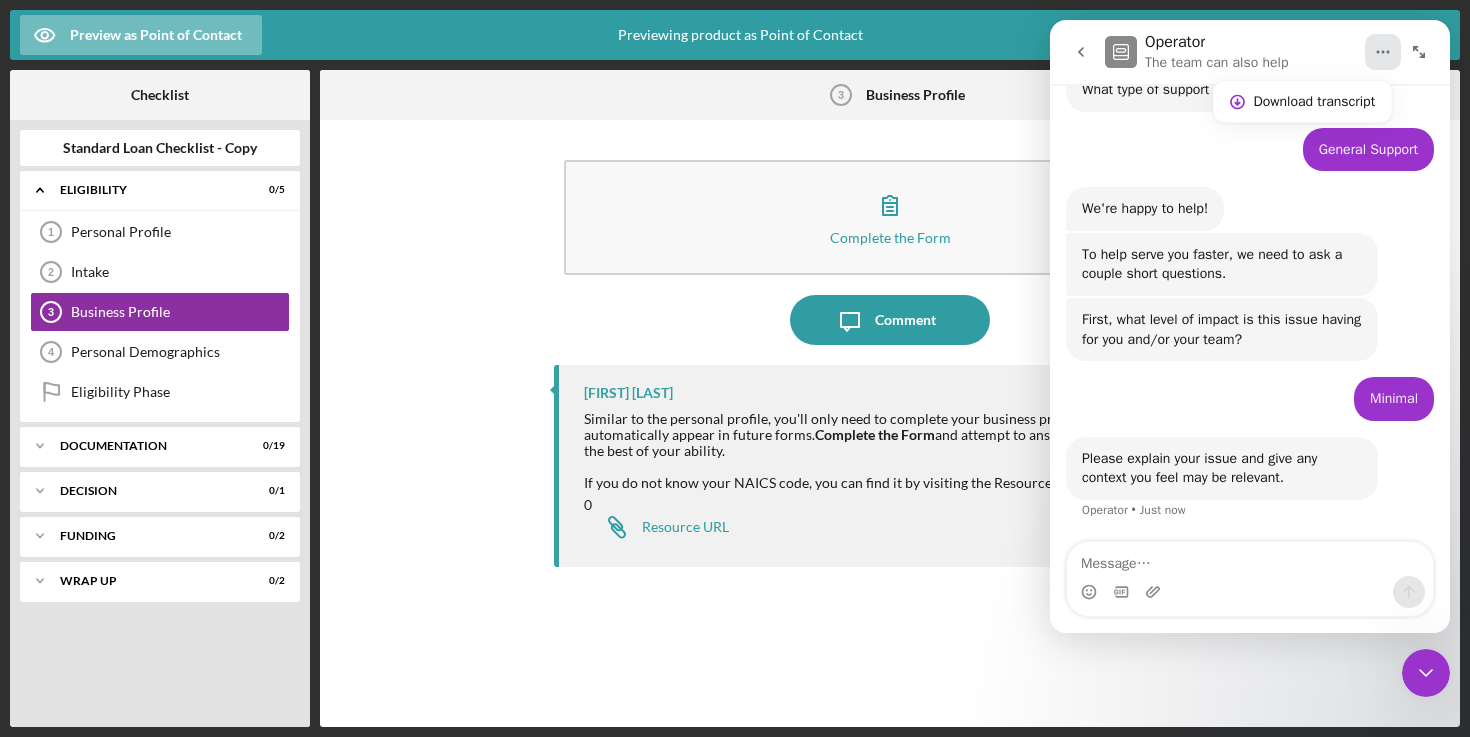 click on "Minimal [FIRST]    •   Just now" at bounding box center [1250, 407] 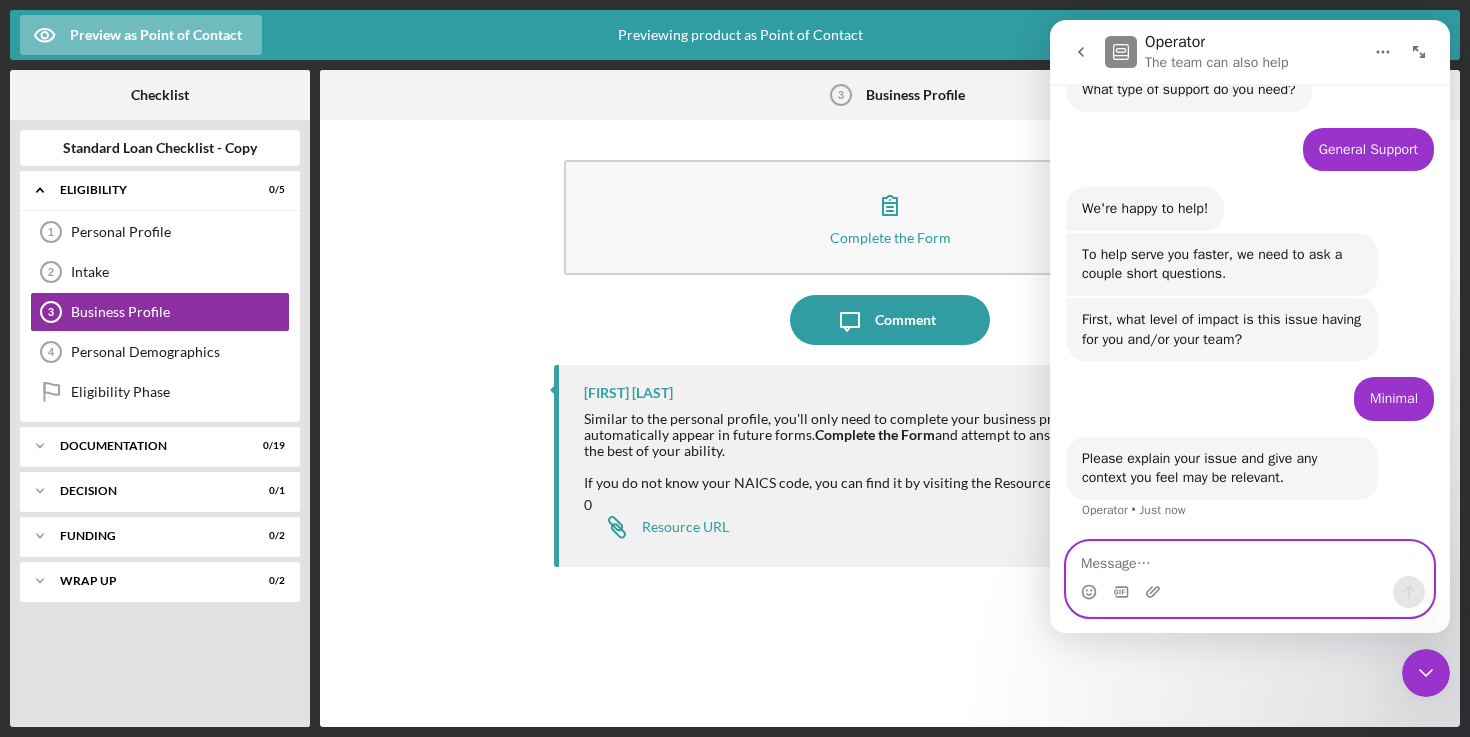 click at bounding box center (1250, 559) 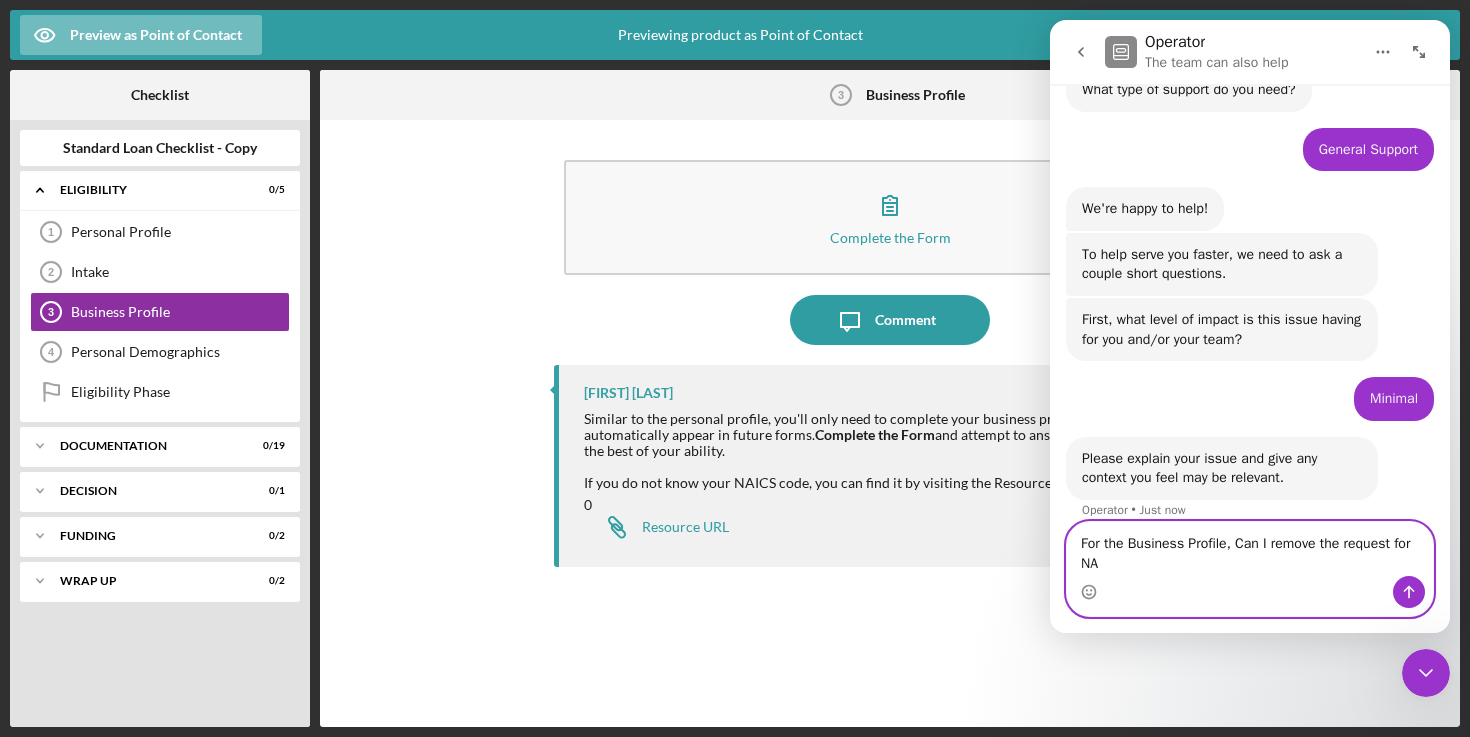 scroll, scrollTop: 182, scrollLeft: 0, axis: vertical 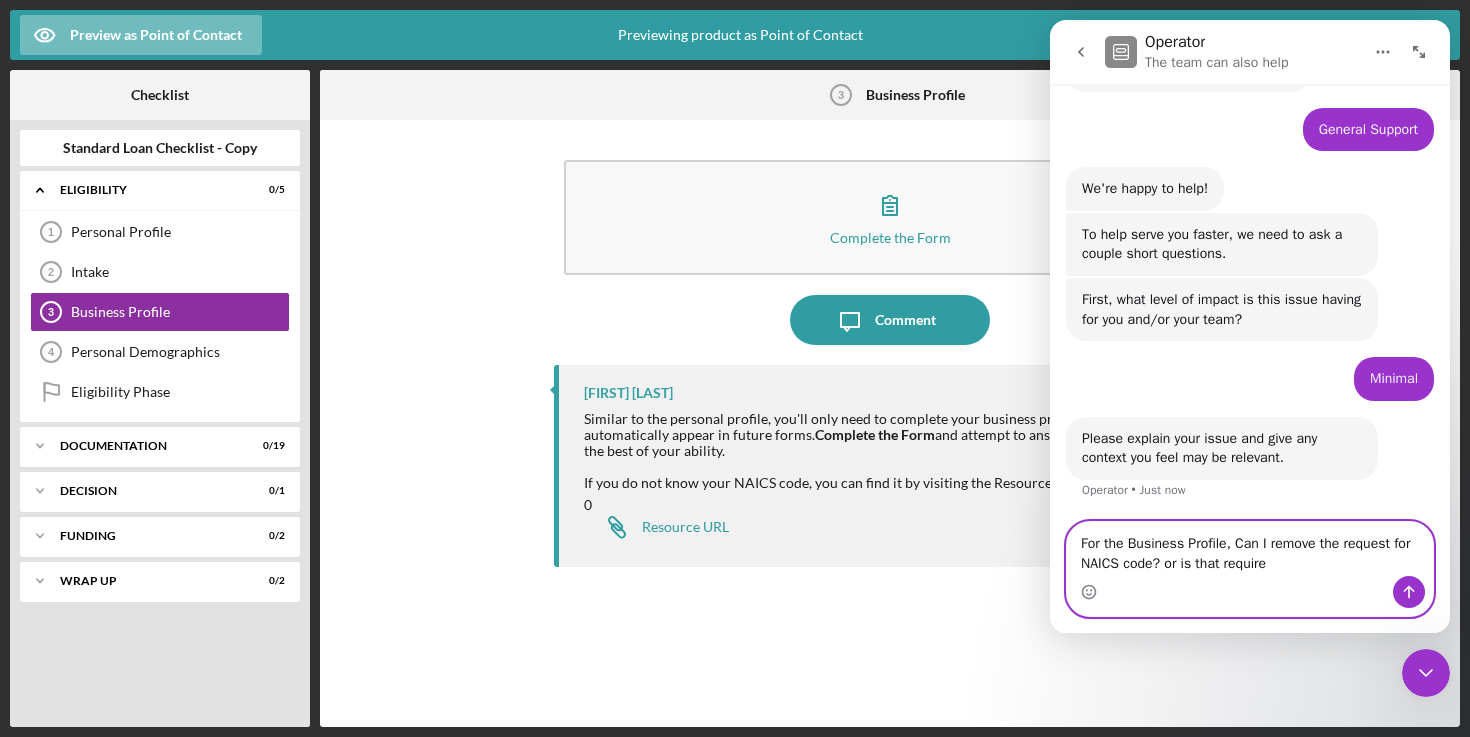 type on "For the Business Profile, Can I remove the request for NAICS code? or is that required" 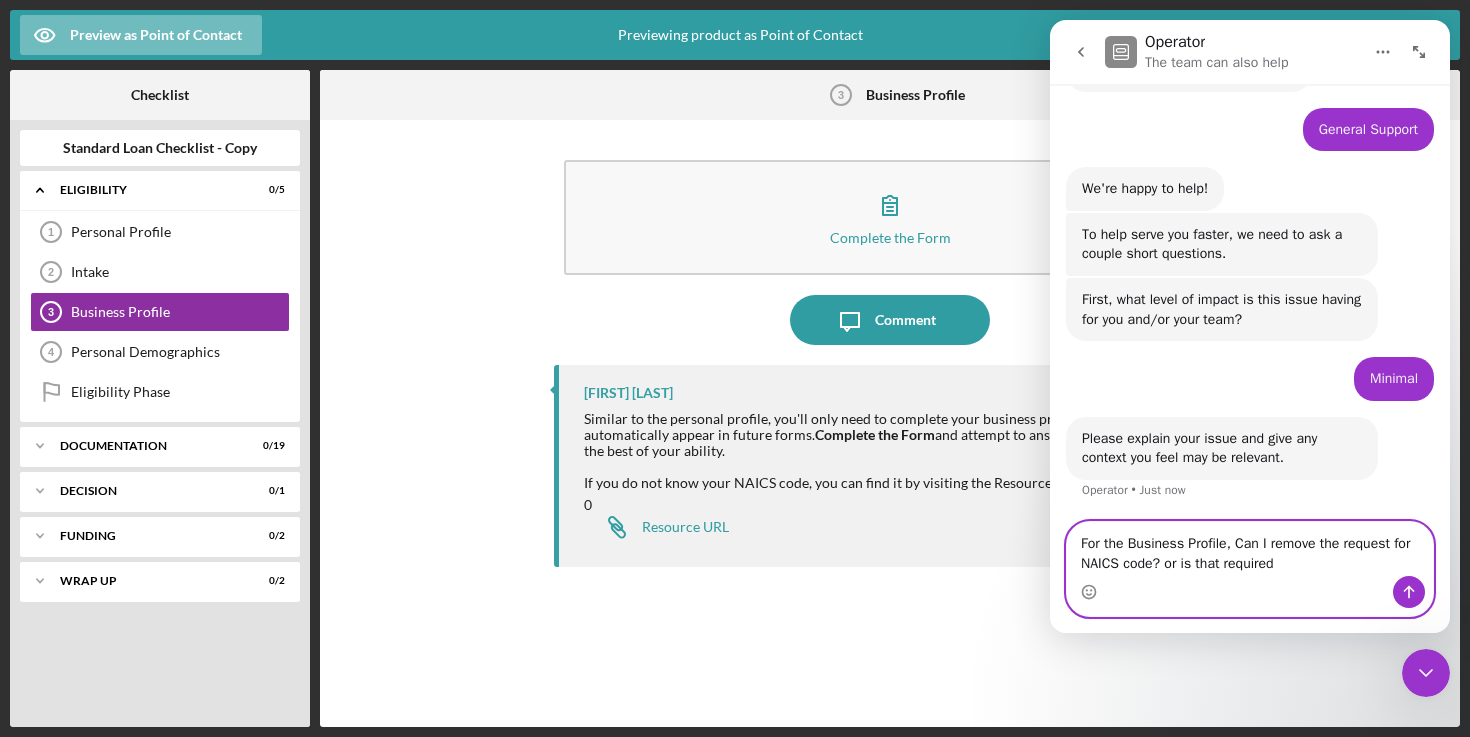 type 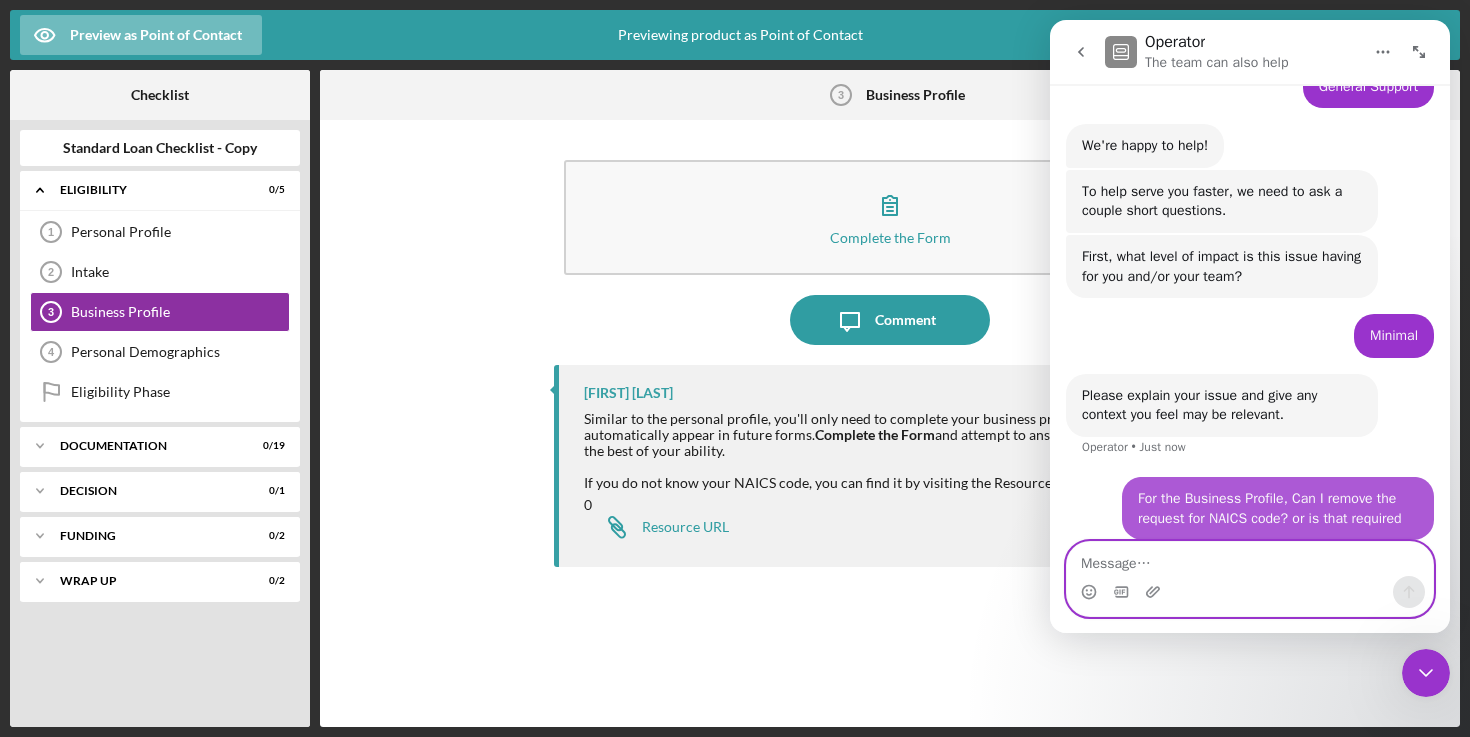 scroll, scrollTop: 241, scrollLeft: 0, axis: vertical 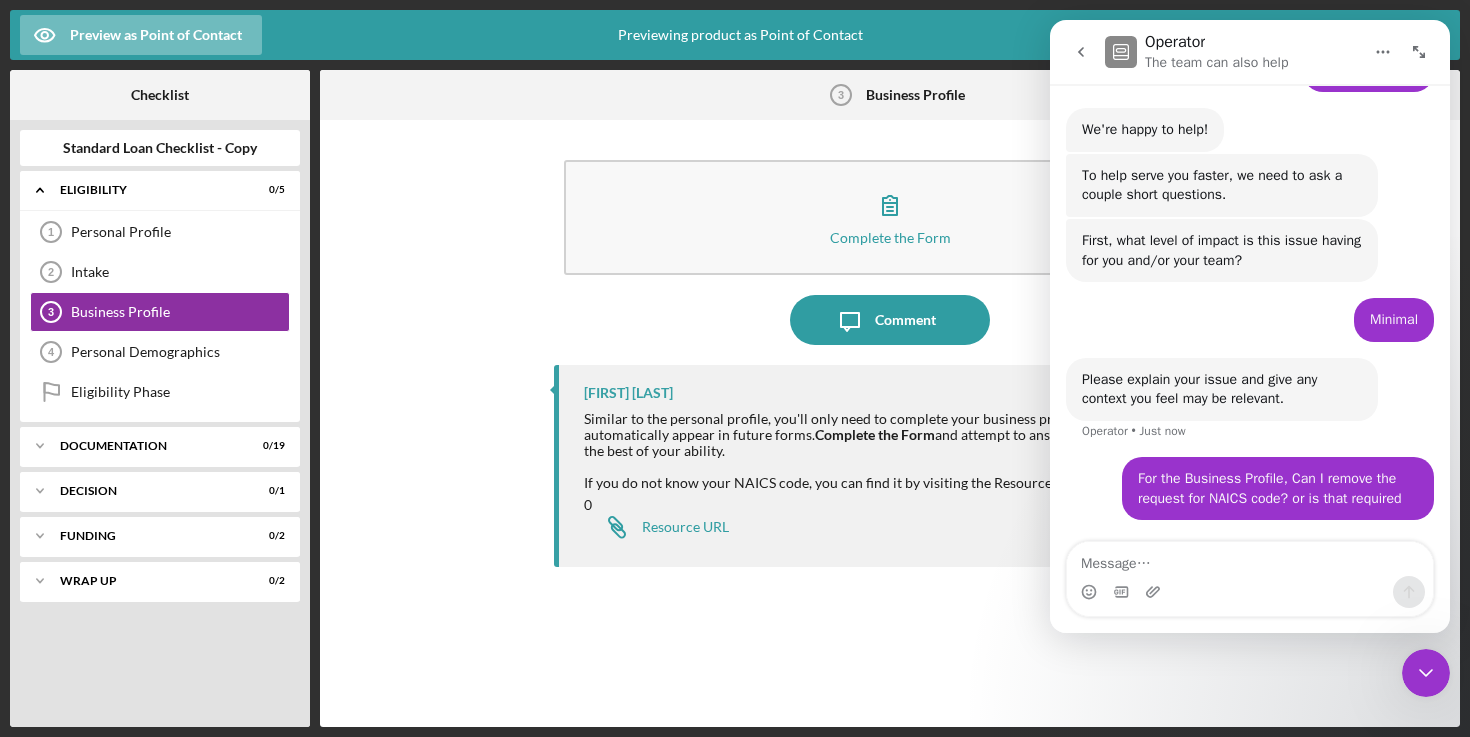 click on "Complete the Form Form Icon/Message Comment [FIRST] [LAST] Similar to the personal profile, you'll only need to complete your business profile once, and it will automatically appear in future forms. Complete the Form and attempt to answer every question to the best of your ability.
If you do not know your NAICS code, you can find it by visiting the Resource URL link down below. 0 Icon/Link Resource URL" at bounding box center (890, 423) 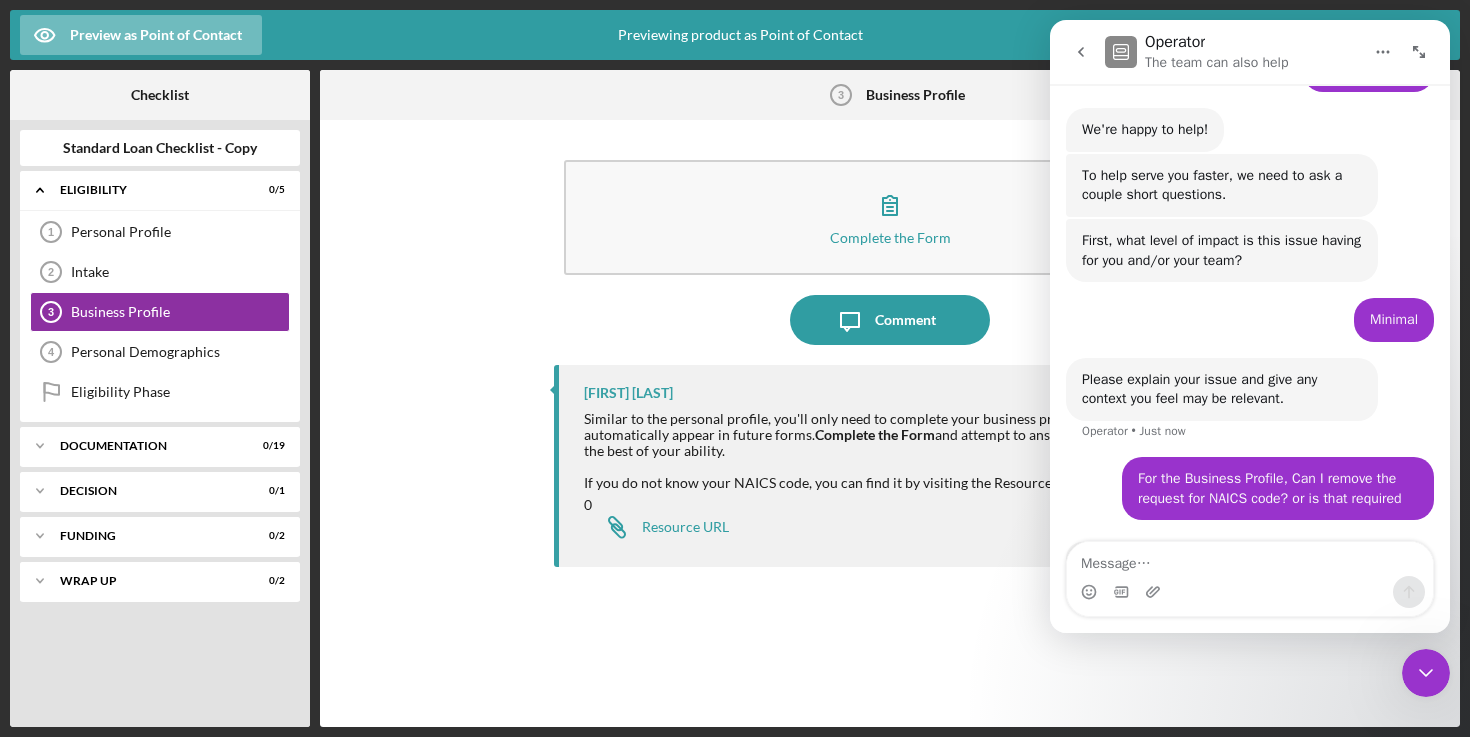 scroll, scrollTop: 306, scrollLeft: 0, axis: vertical 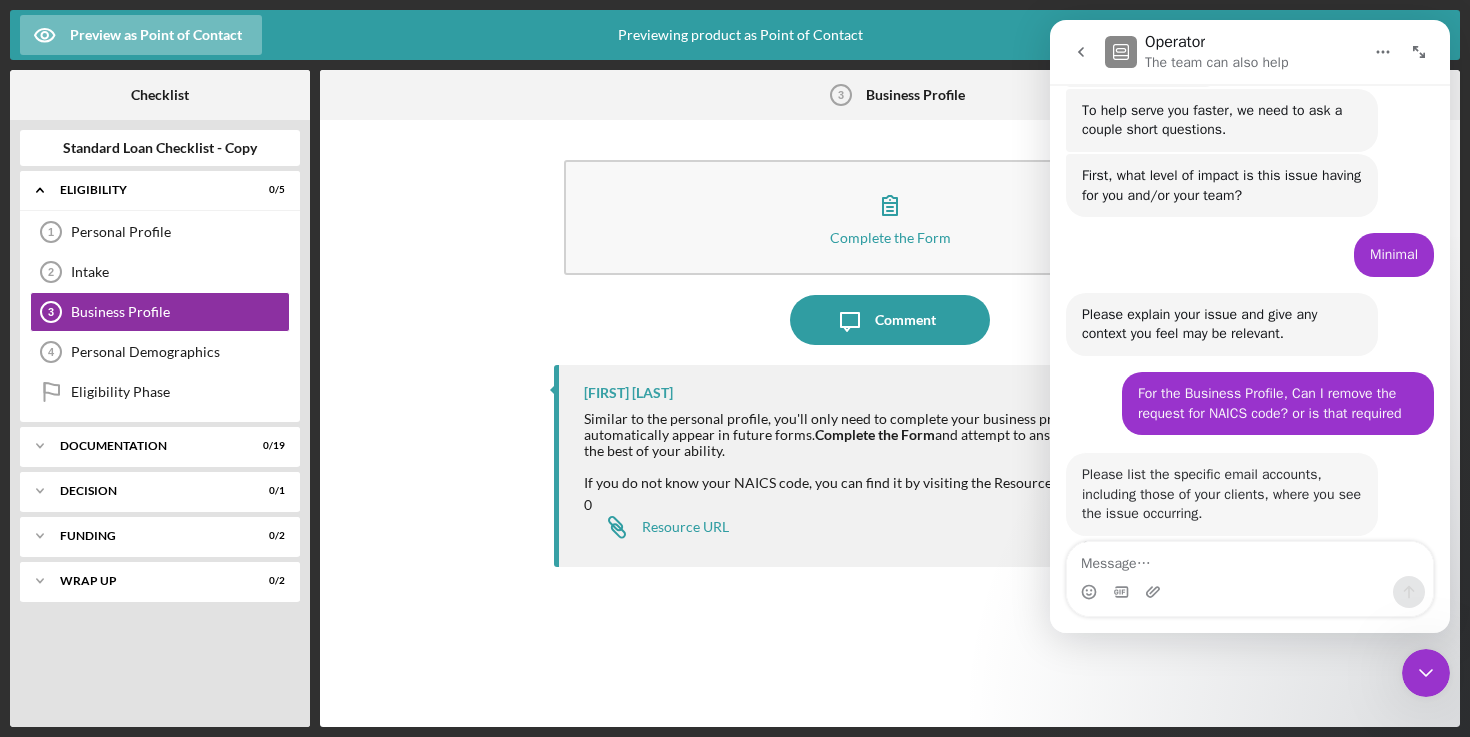 click on "Complete the Form Form Icon/Message Comment [FIRST] [LAST] Similar to the personal profile, you'll only need to complete your business profile once, and it will automatically appear in future forms. Complete the Form and attempt to answer every question to the best of your ability.
If you do not know your NAICS code, you can find it by visiting the Resource URL link down below. 0 Icon/Link Resource URL" at bounding box center (890, 423) 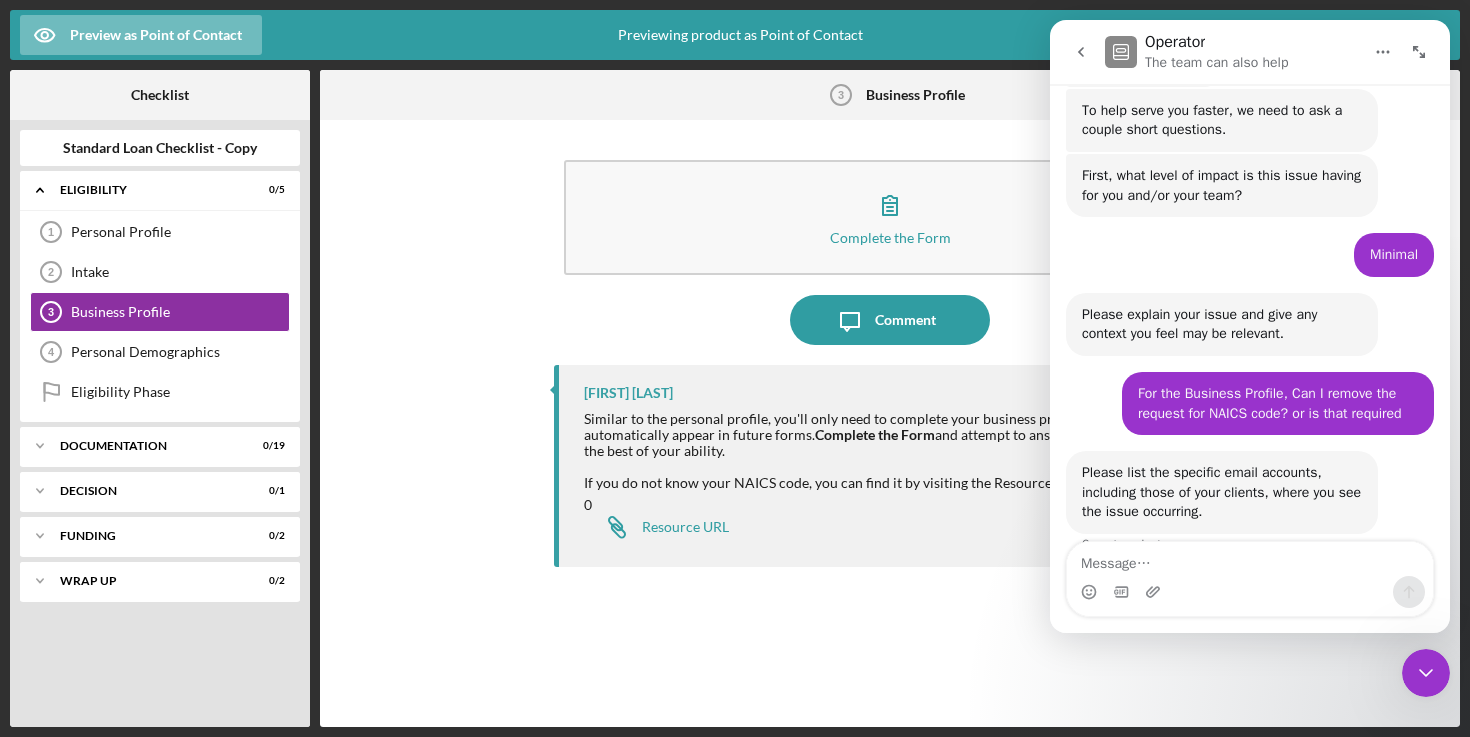 scroll, scrollTop: 340, scrollLeft: 0, axis: vertical 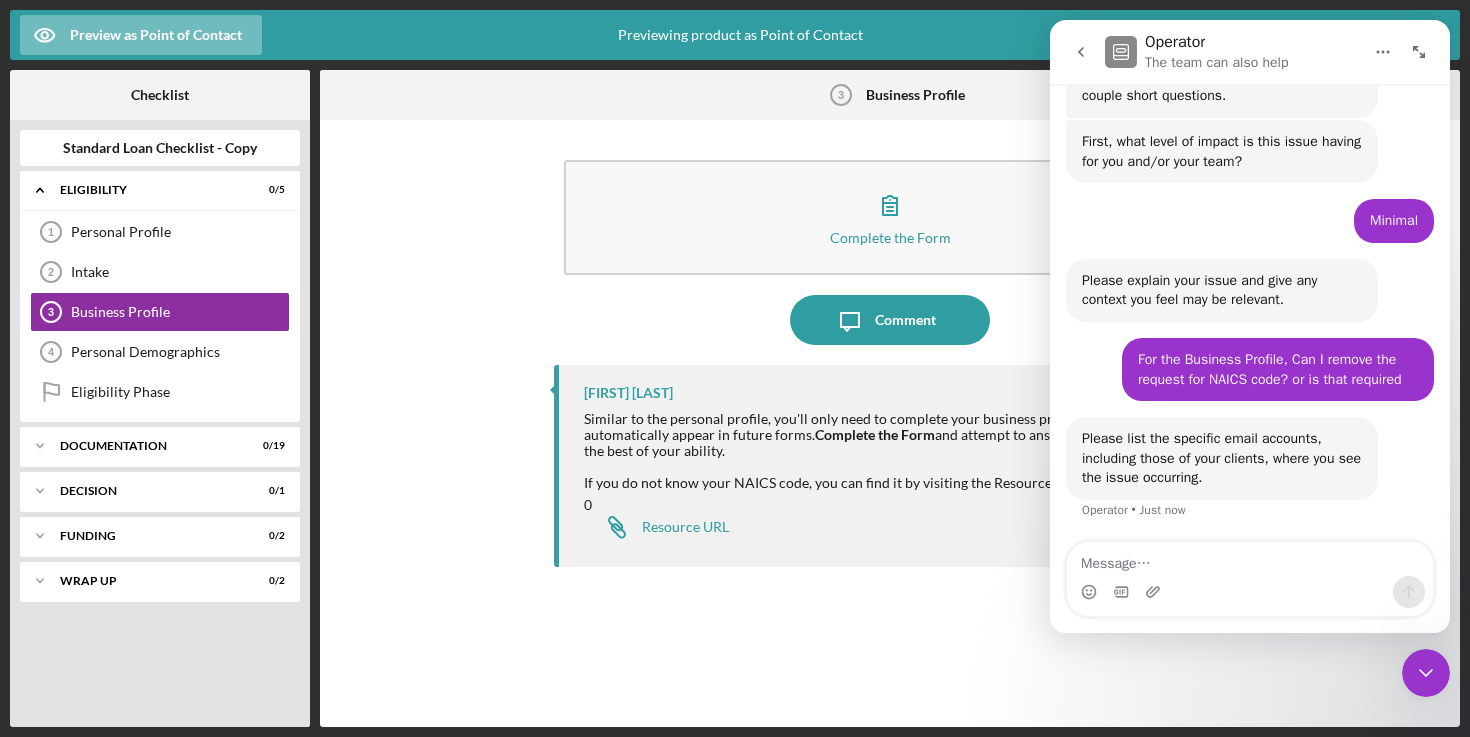 click 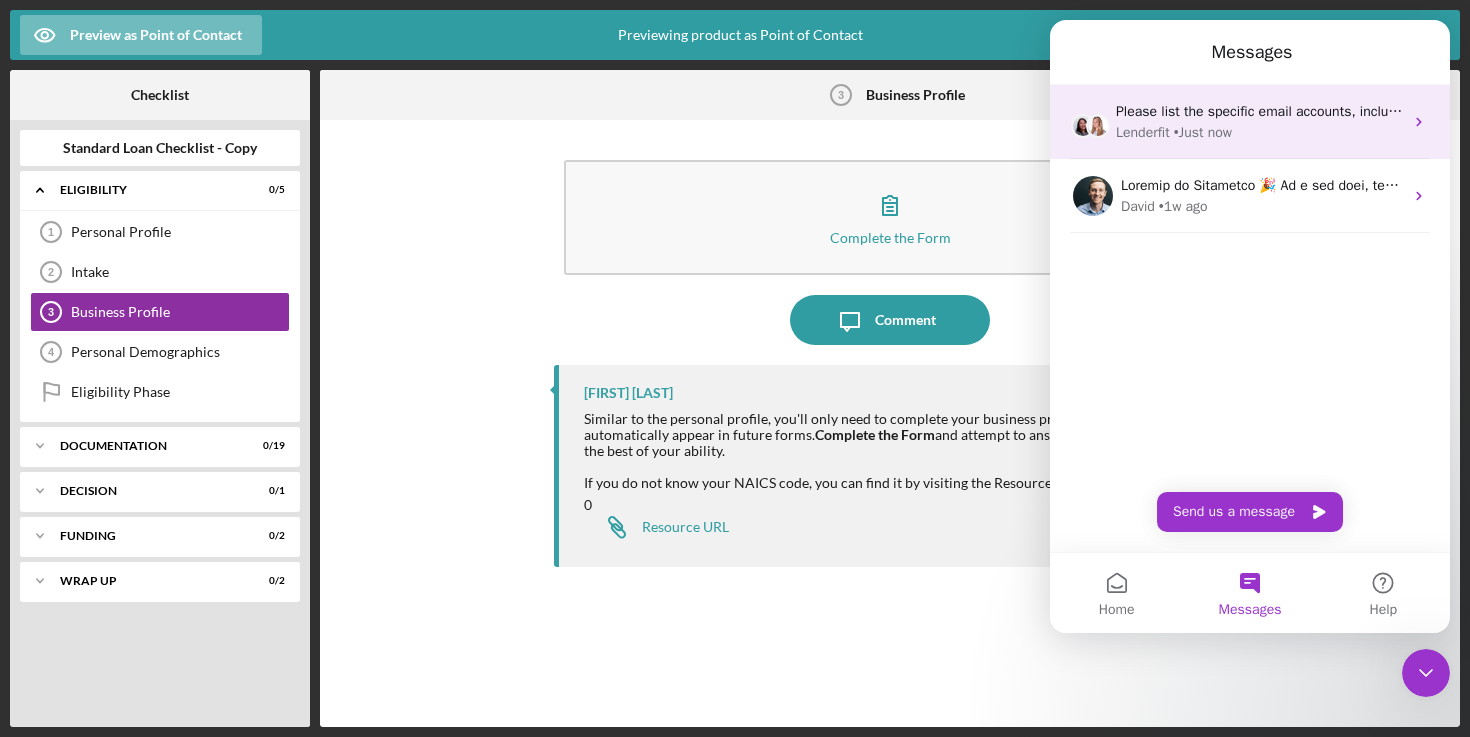 click on "Lenderfit •  Just now" at bounding box center [1259, 132] 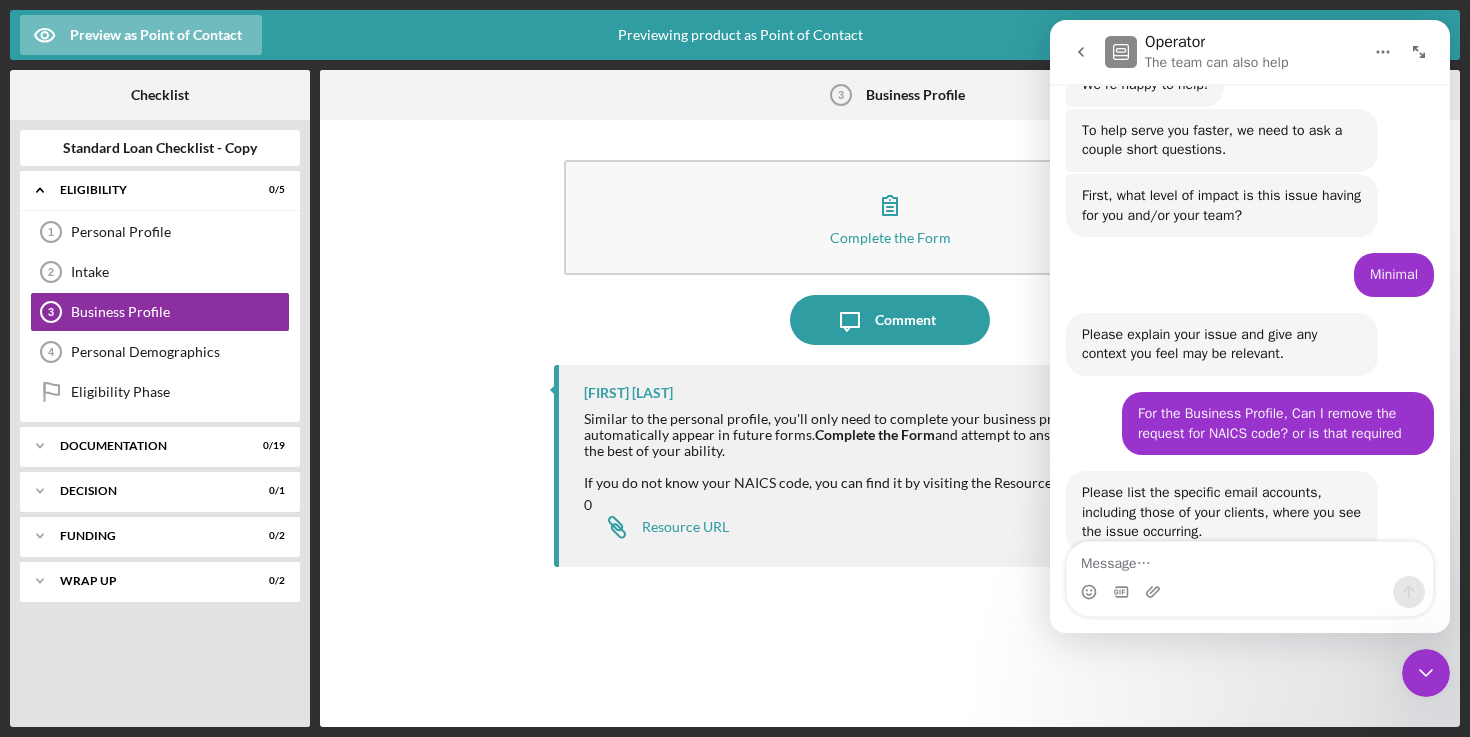 scroll, scrollTop: 340, scrollLeft: 0, axis: vertical 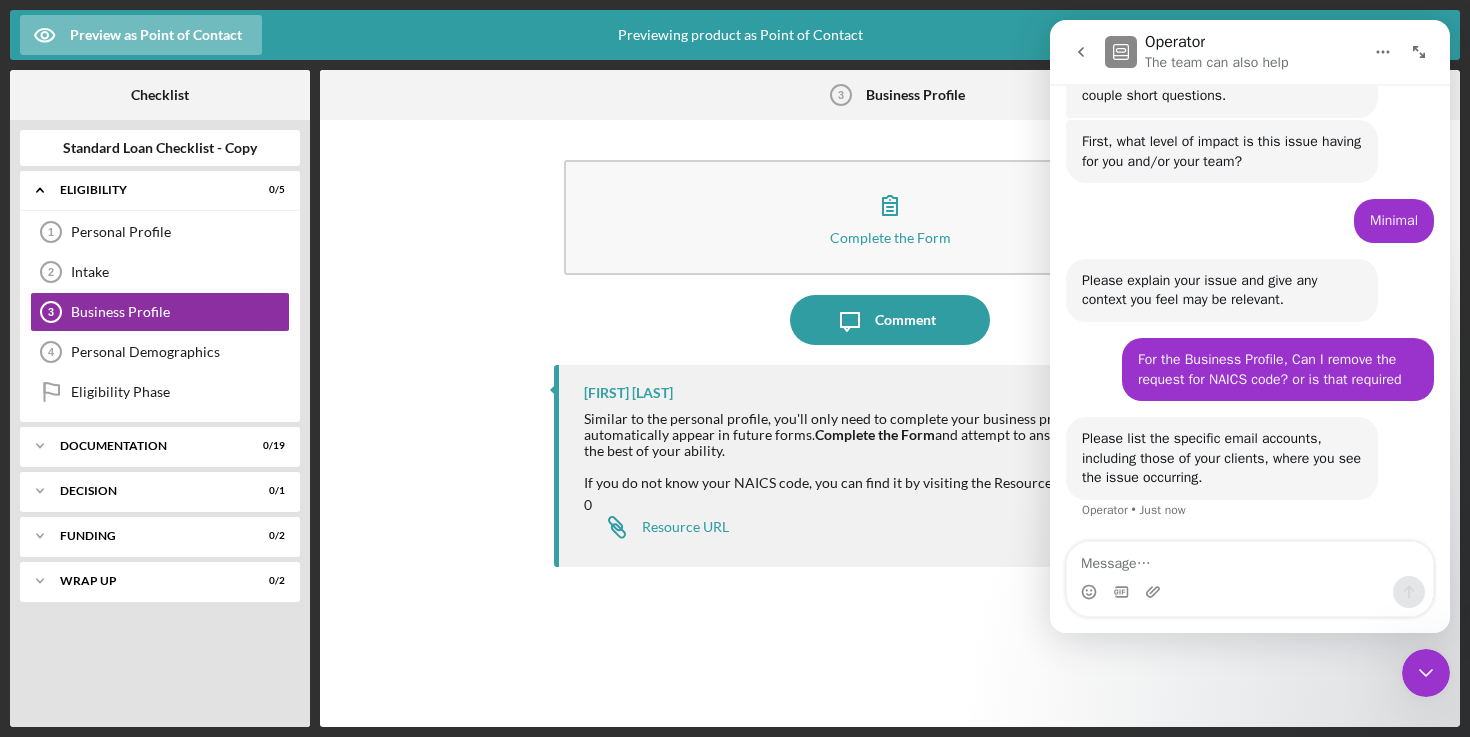 click 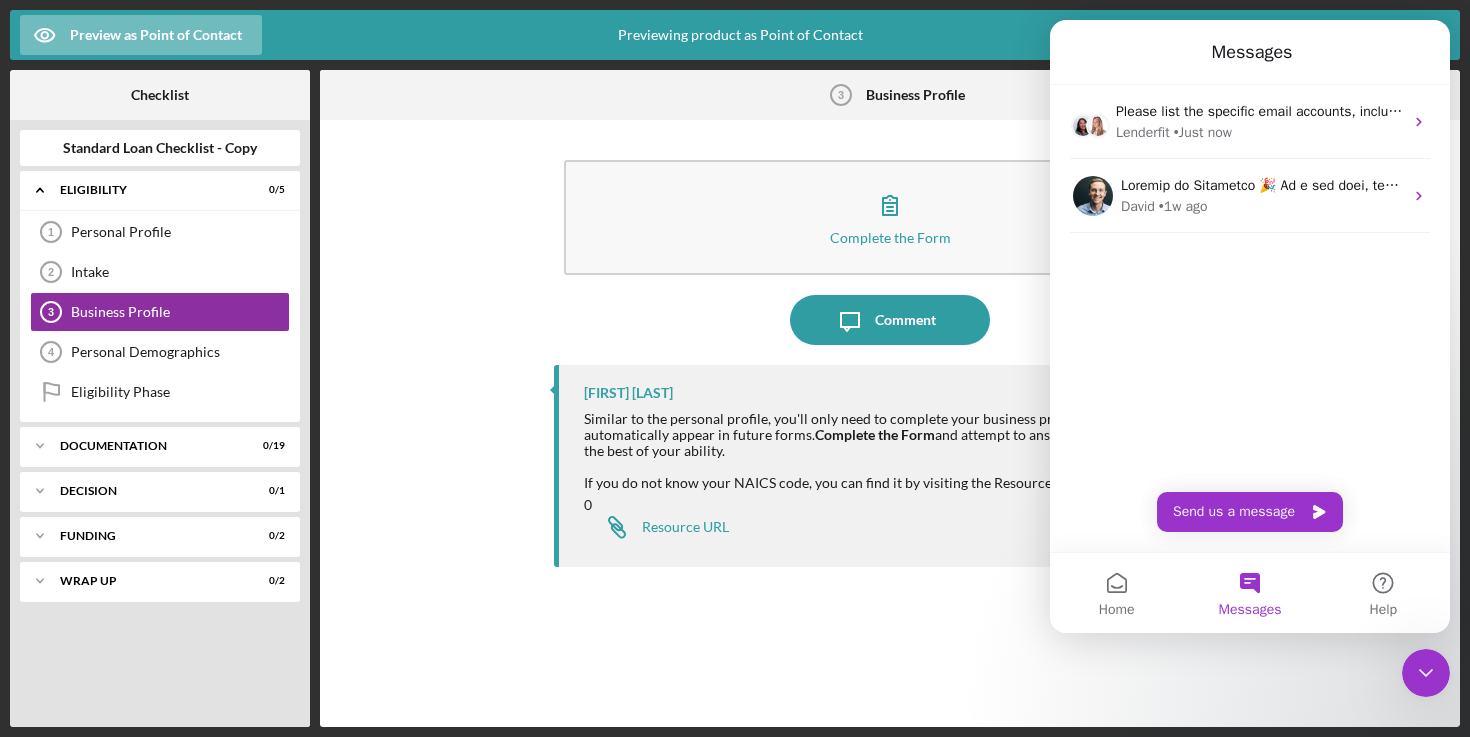 scroll, scrollTop: 0, scrollLeft: 0, axis: both 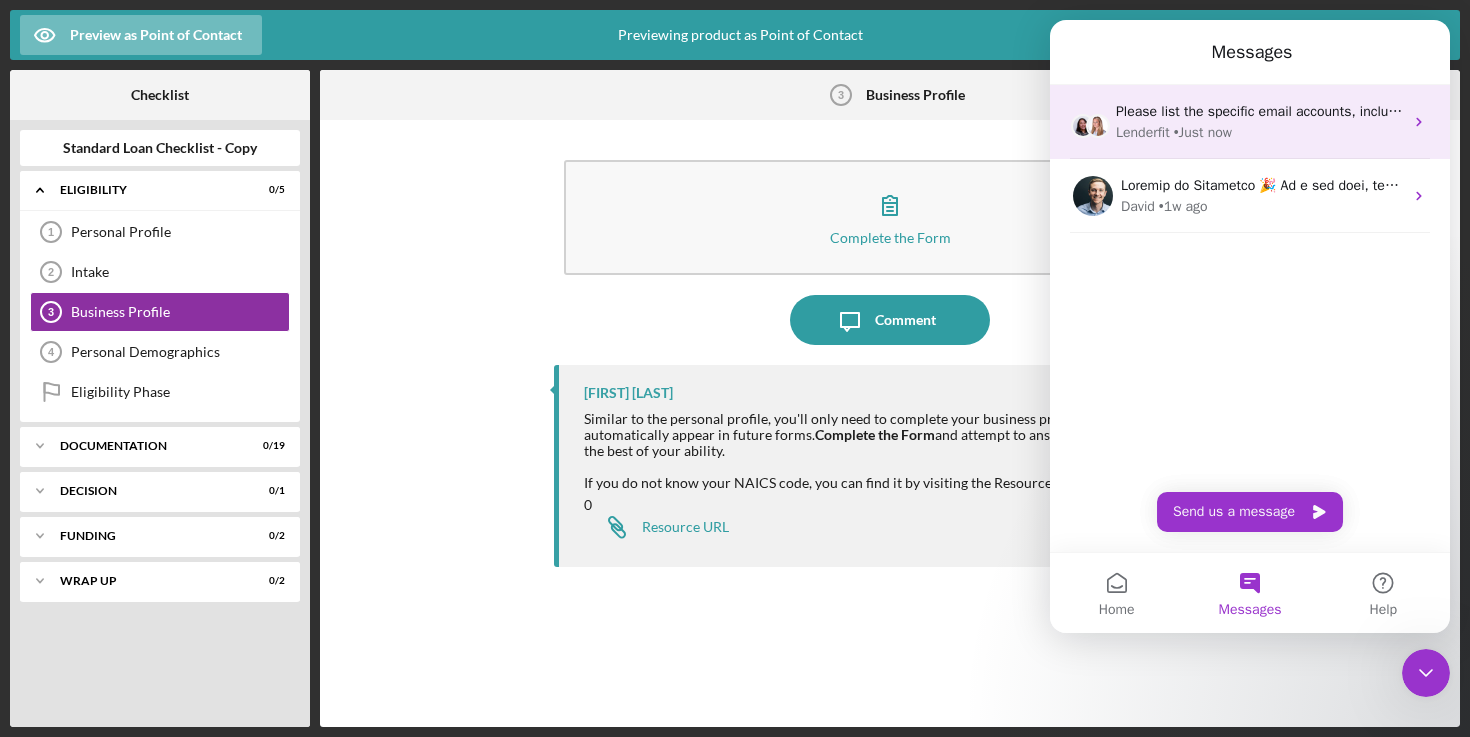 click on "Please list the specific email accounts, including those of your clients, where you see the issue occurring." at bounding box center (1259, 111) 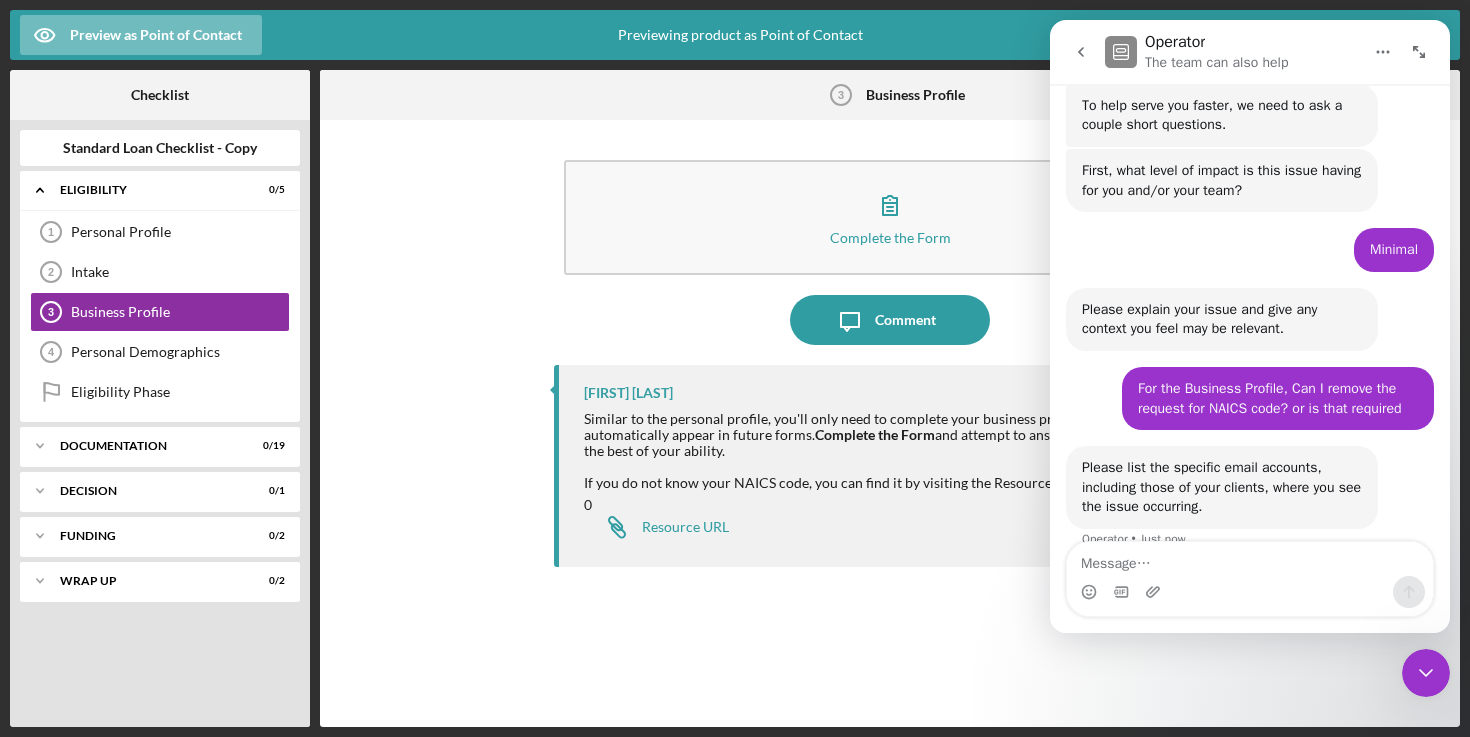 scroll, scrollTop: 340, scrollLeft: 0, axis: vertical 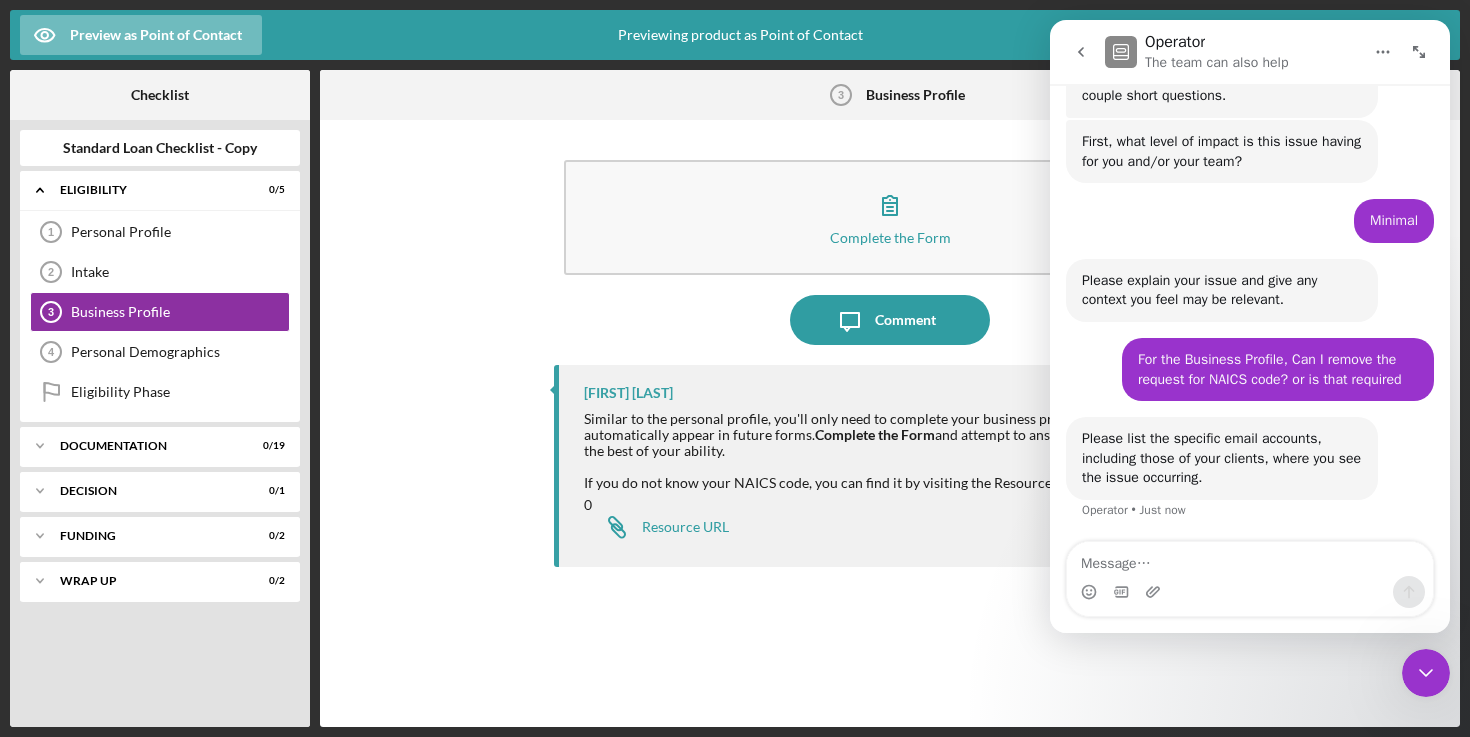 click 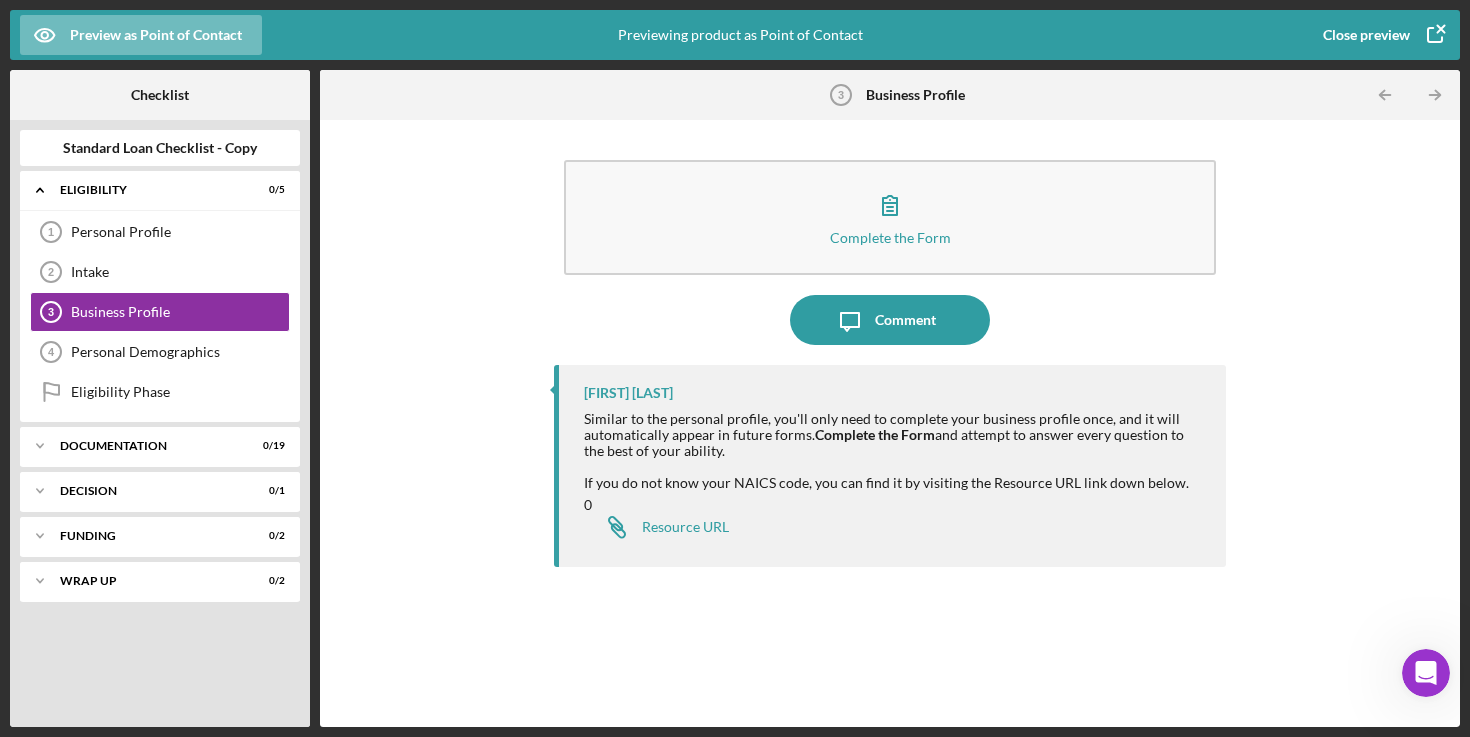 scroll, scrollTop: 0, scrollLeft: 0, axis: both 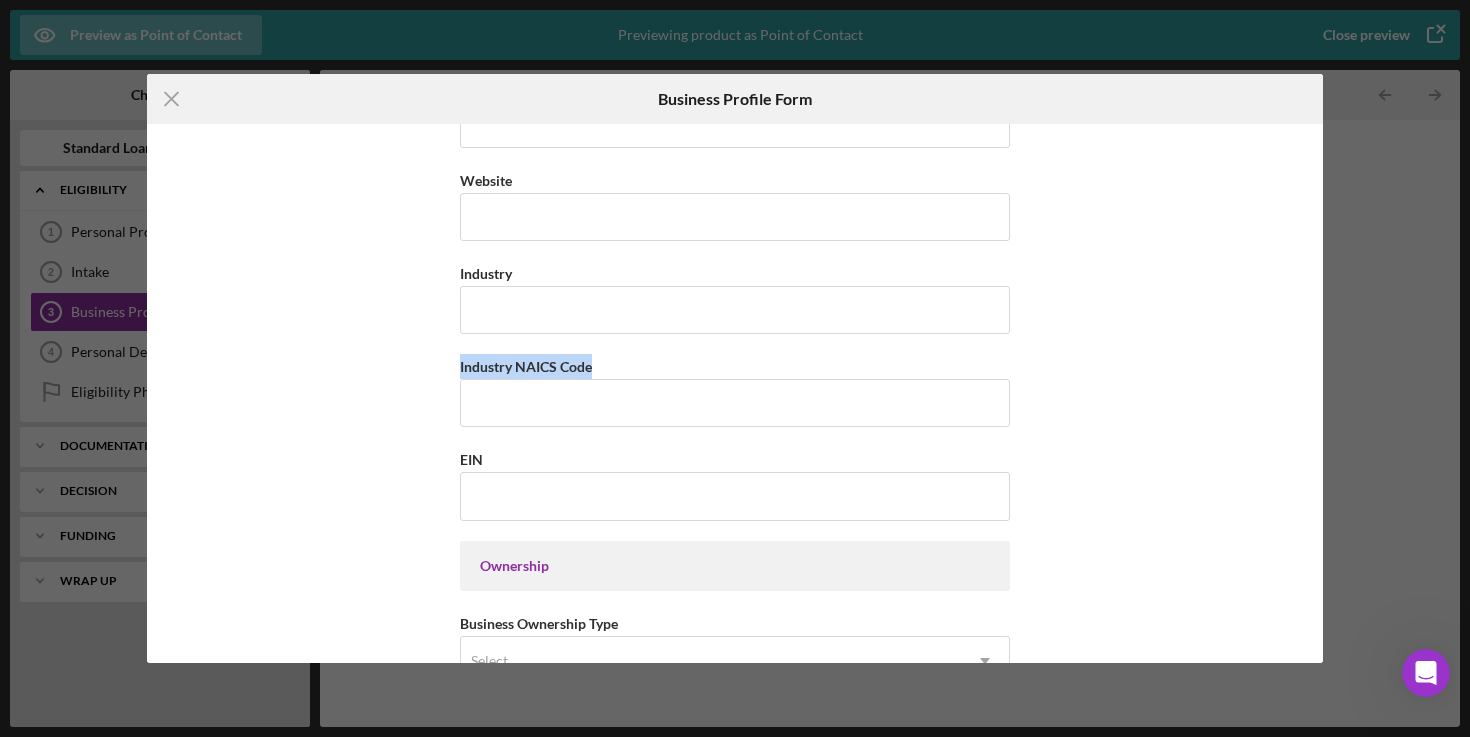 drag, startPoint x: 611, startPoint y: 364, endPoint x: 452, endPoint y: 364, distance: 159 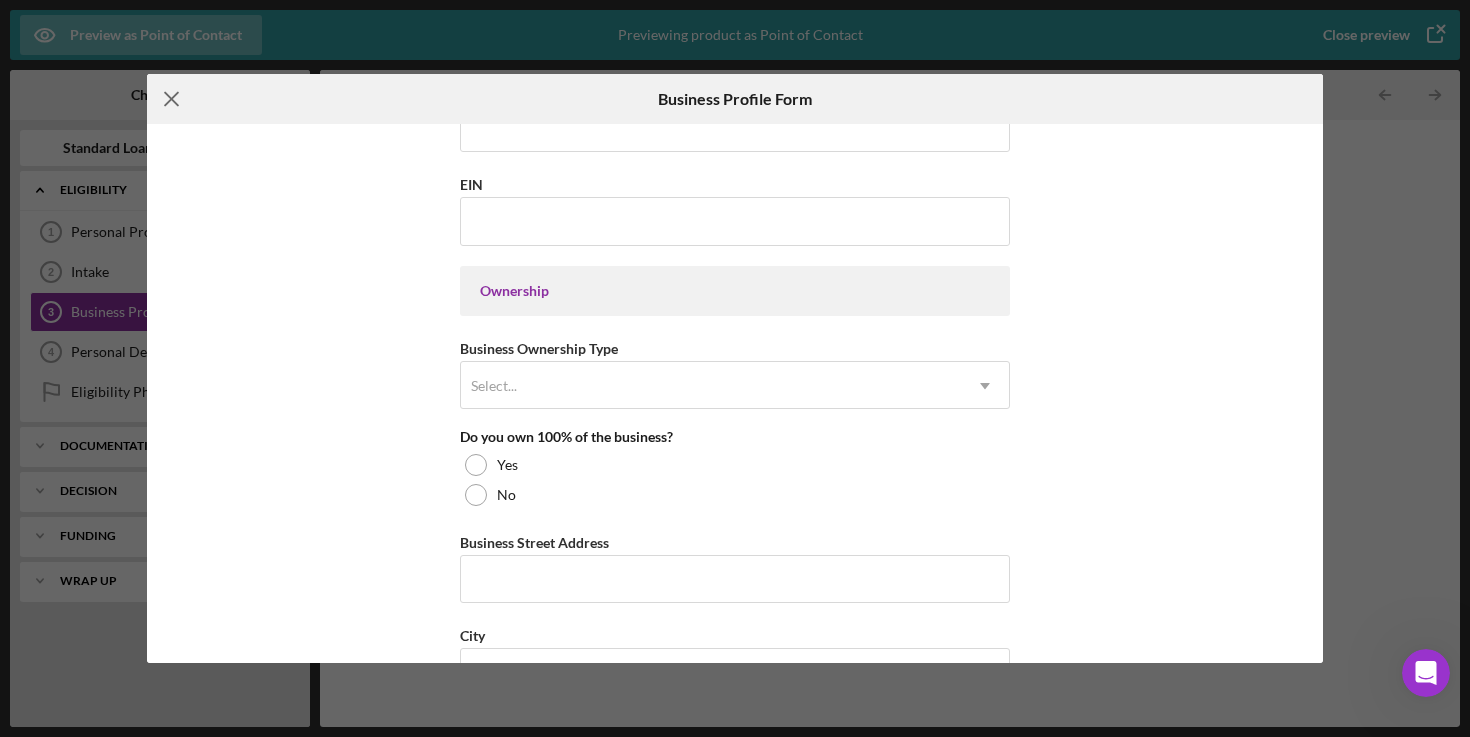 click on "Icon/Menu Close" 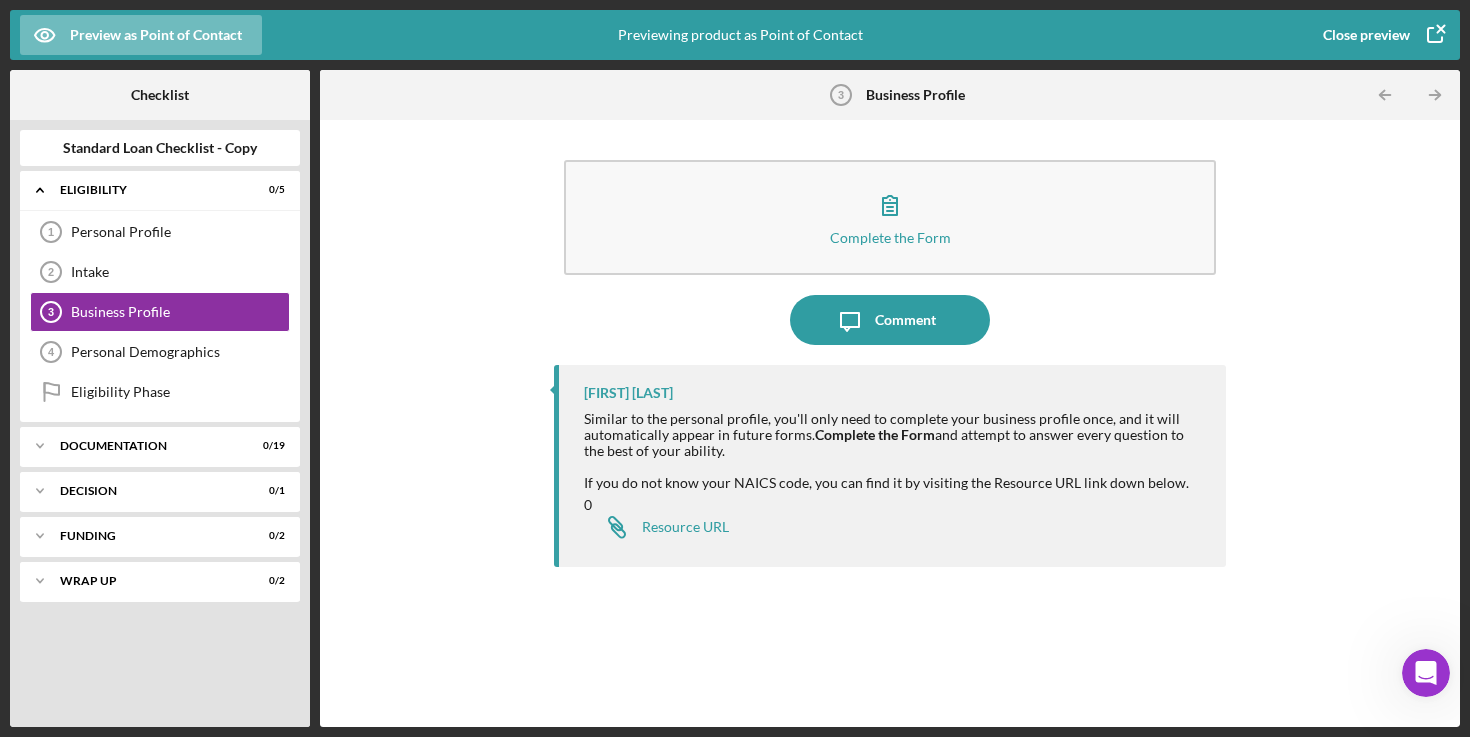 click 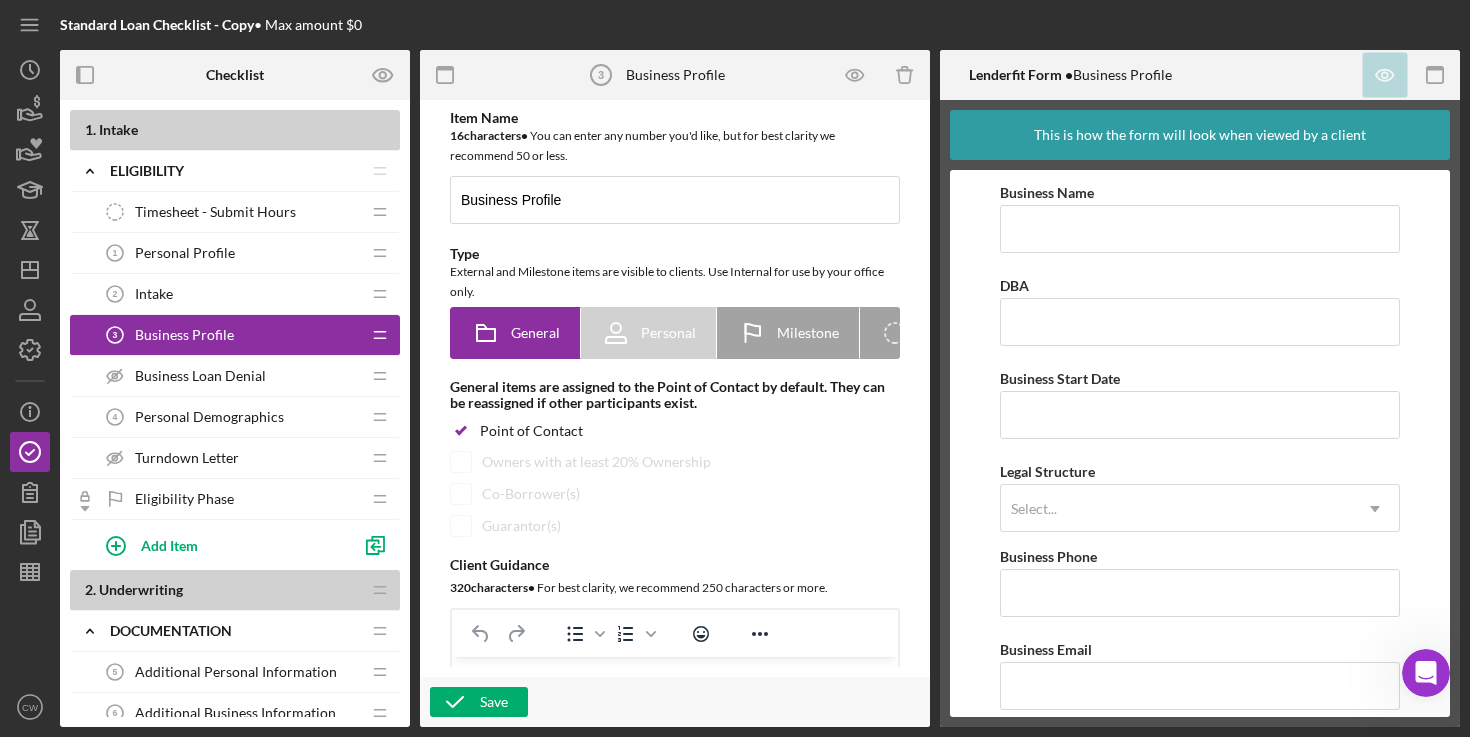 scroll, scrollTop: 0, scrollLeft: 0, axis: both 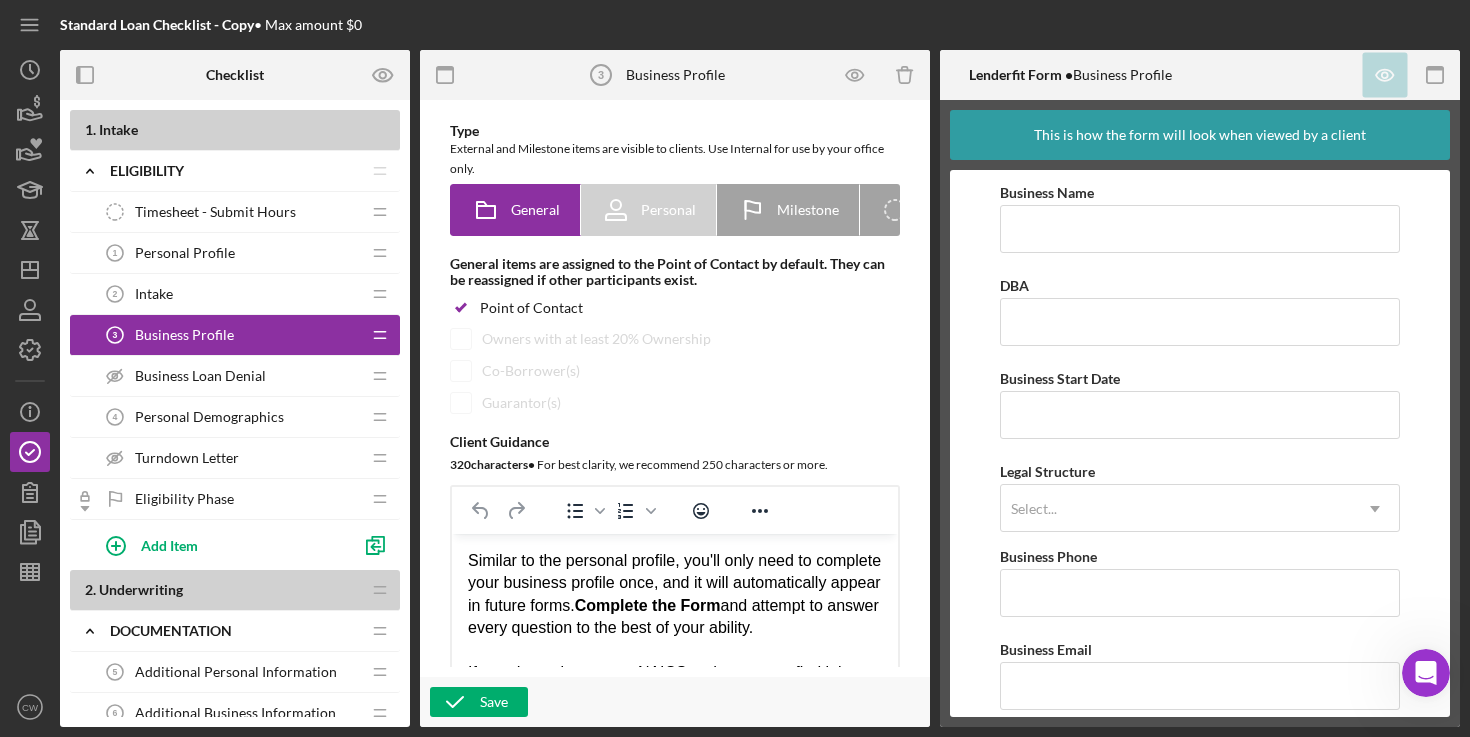 click 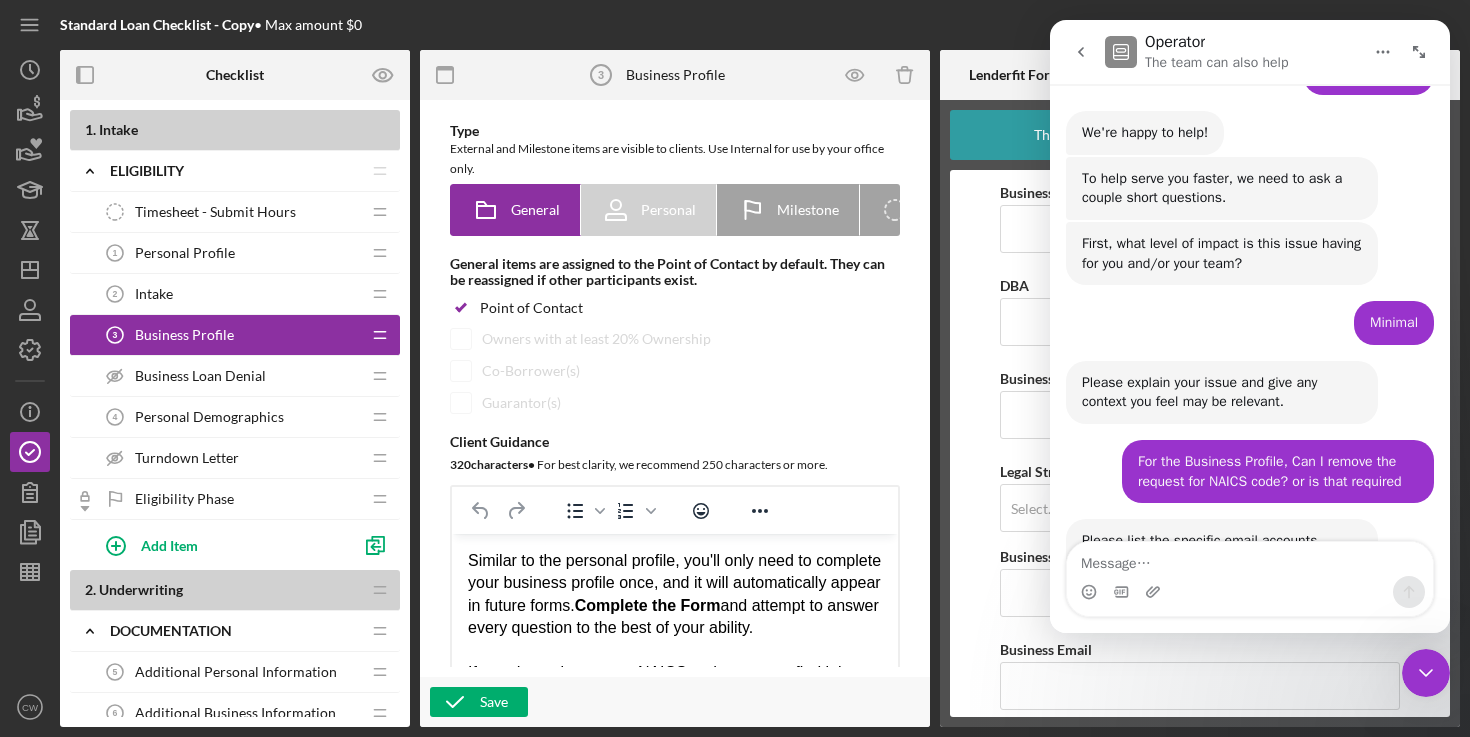 scroll, scrollTop: 340, scrollLeft: 0, axis: vertical 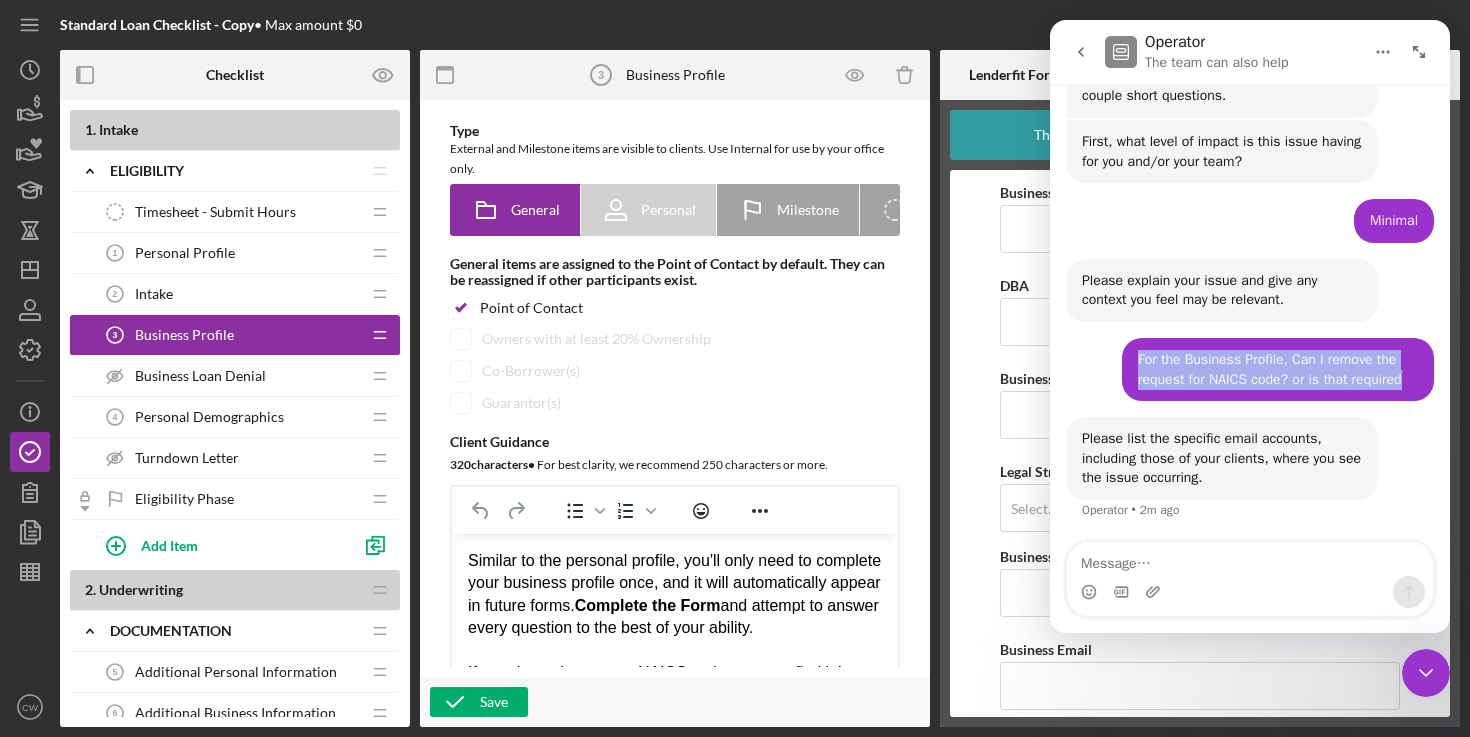 drag, startPoint x: 1140, startPoint y: 359, endPoint x: 1448, endPoint y: 374, distance: 308.36505 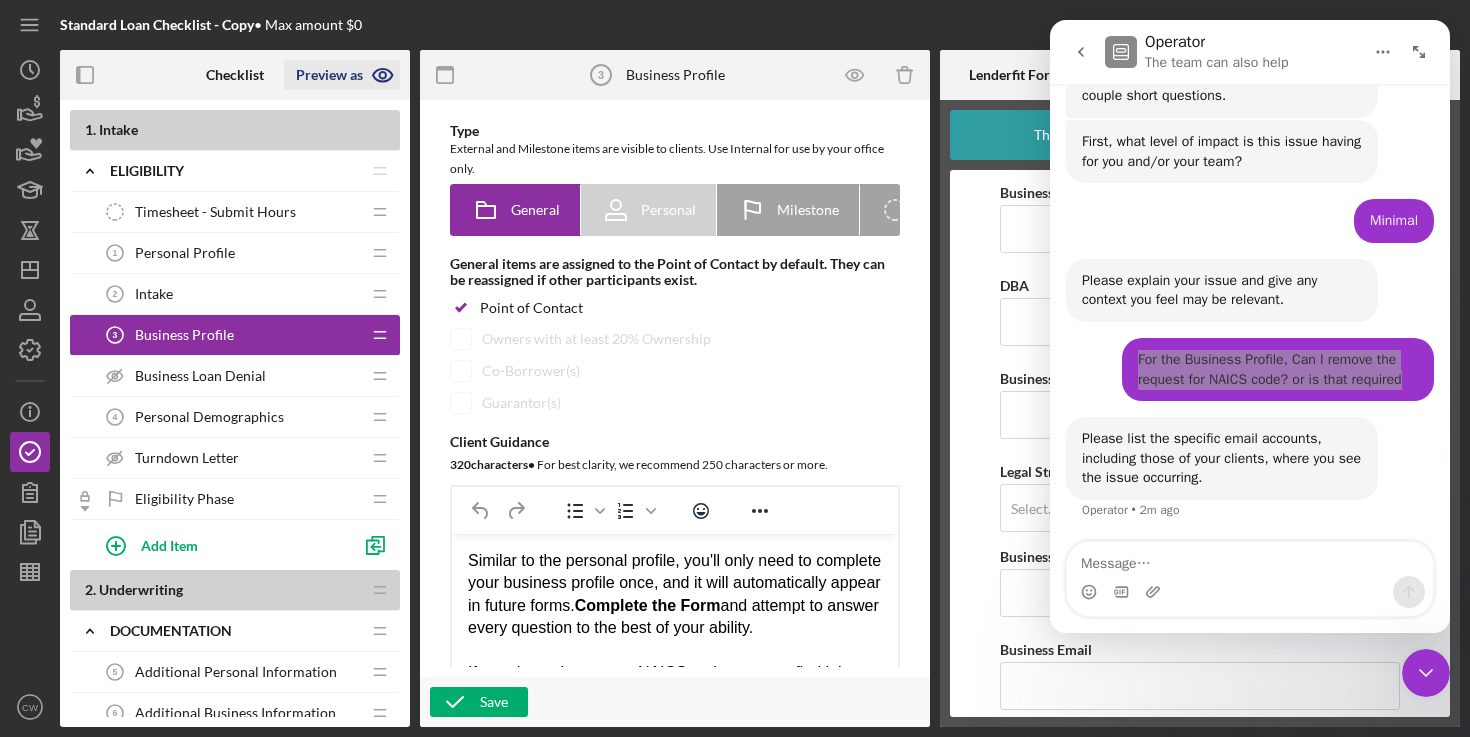 click 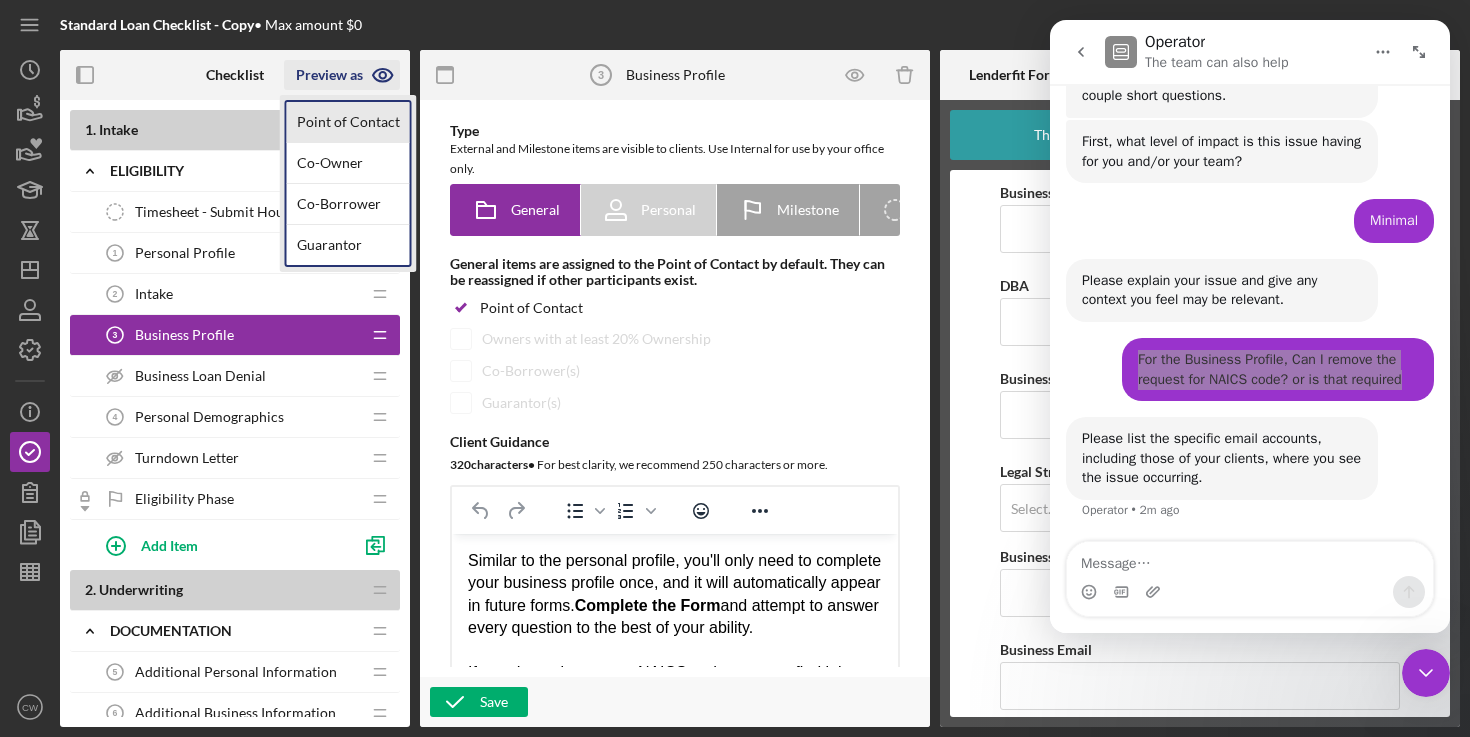 click on "Point of Contact" at bounding box center (348, 122) 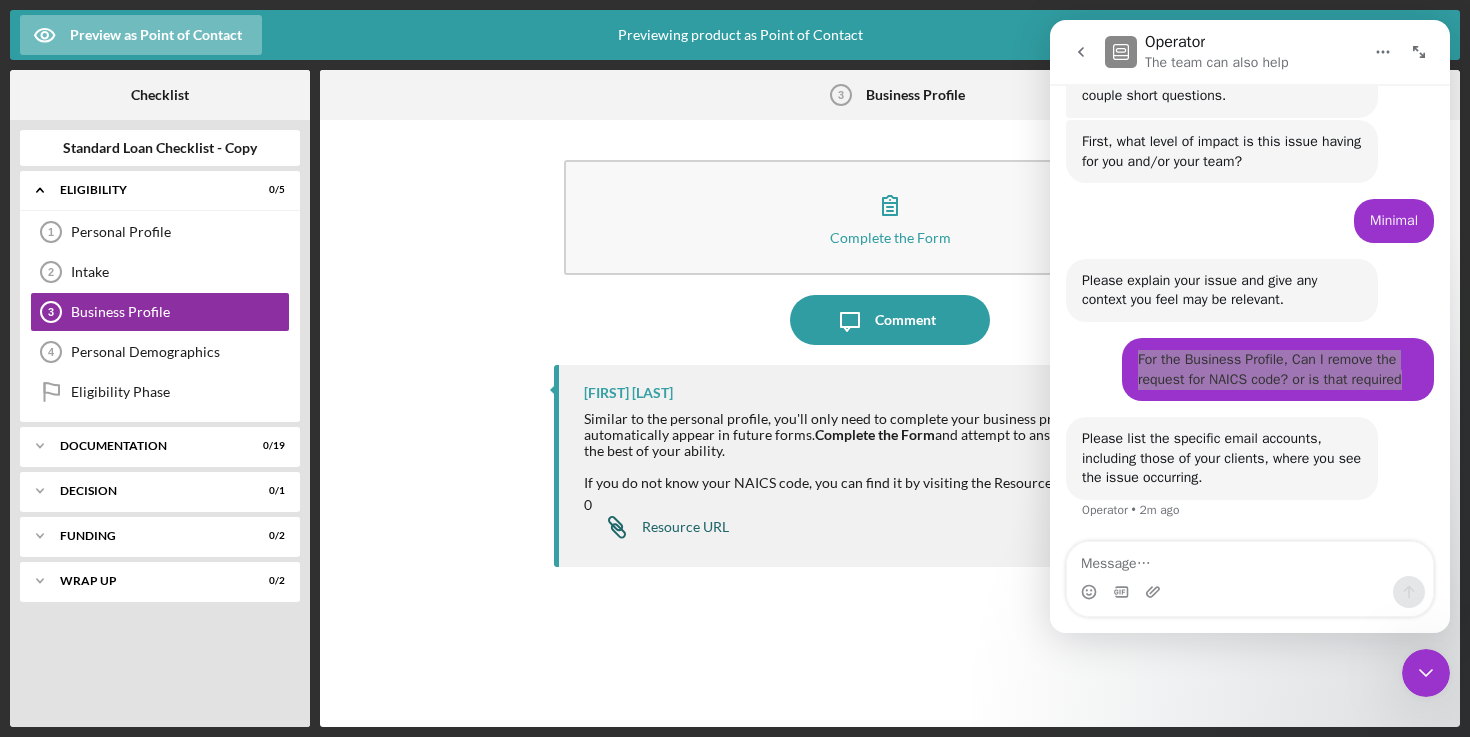 click on "Resource URL" at bounding box center [685, 527] 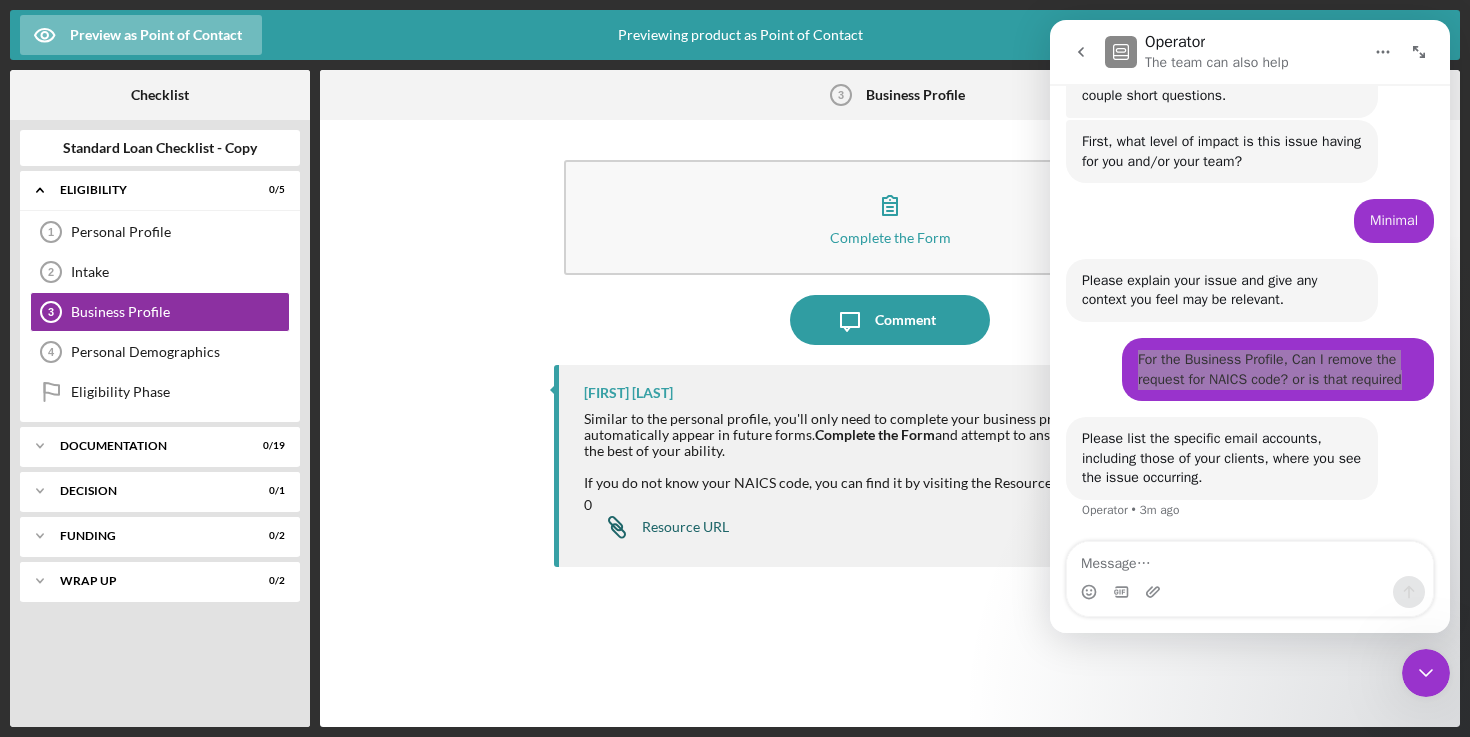 scroll, scrollTop: 417, scrollLeft: 0, axis: vertical 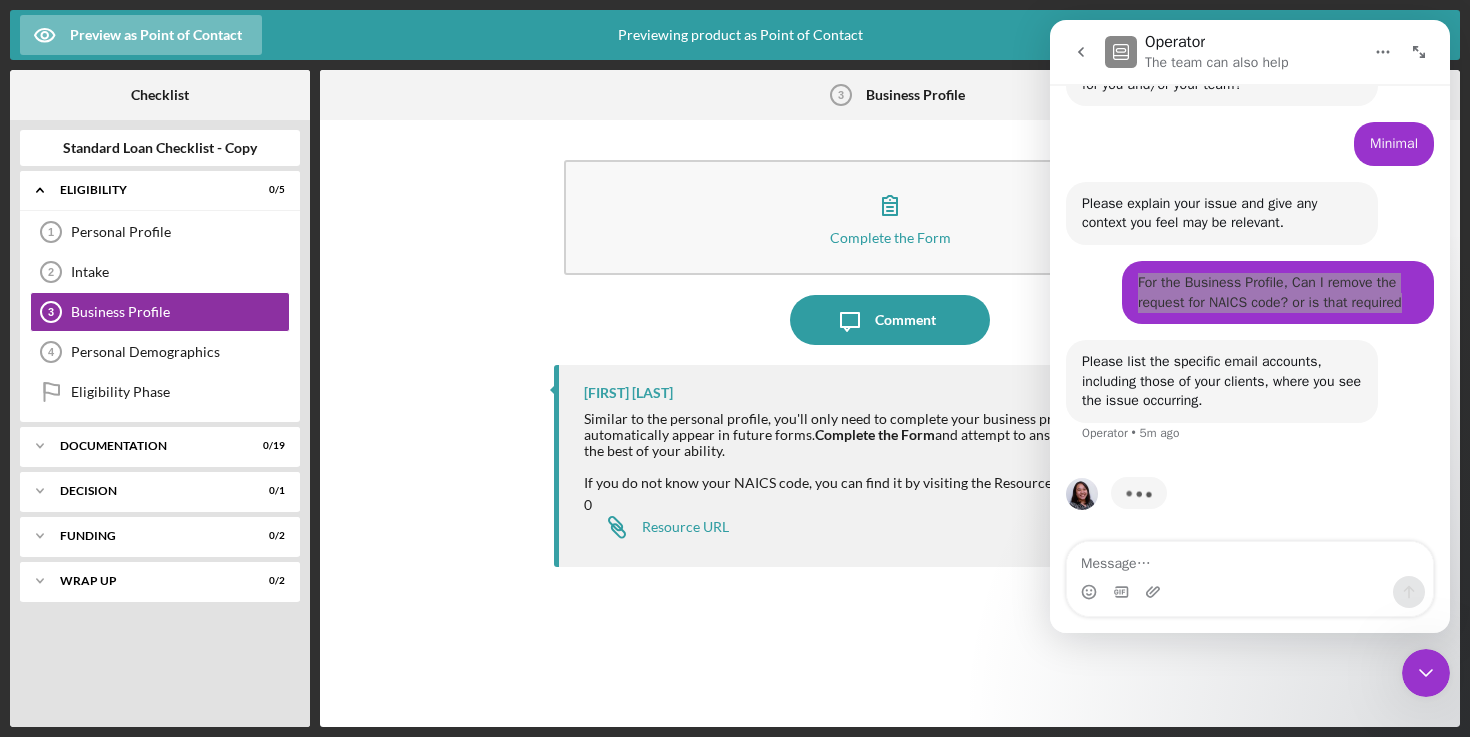 click on "Complete the Form Form Icon/Message Comment [FIRST] [LAST] Similar to the personal profile, you'll only need to complete your business profile once, and it will automatically appear in future forms. Complete the Form and attempt to answer every question to the best of your ability.
If you do not know your NAICS code, you can find it by visiting the Resource URL link down below. 0 Icon/Link Resource URL" at bounding box center [890, 423] 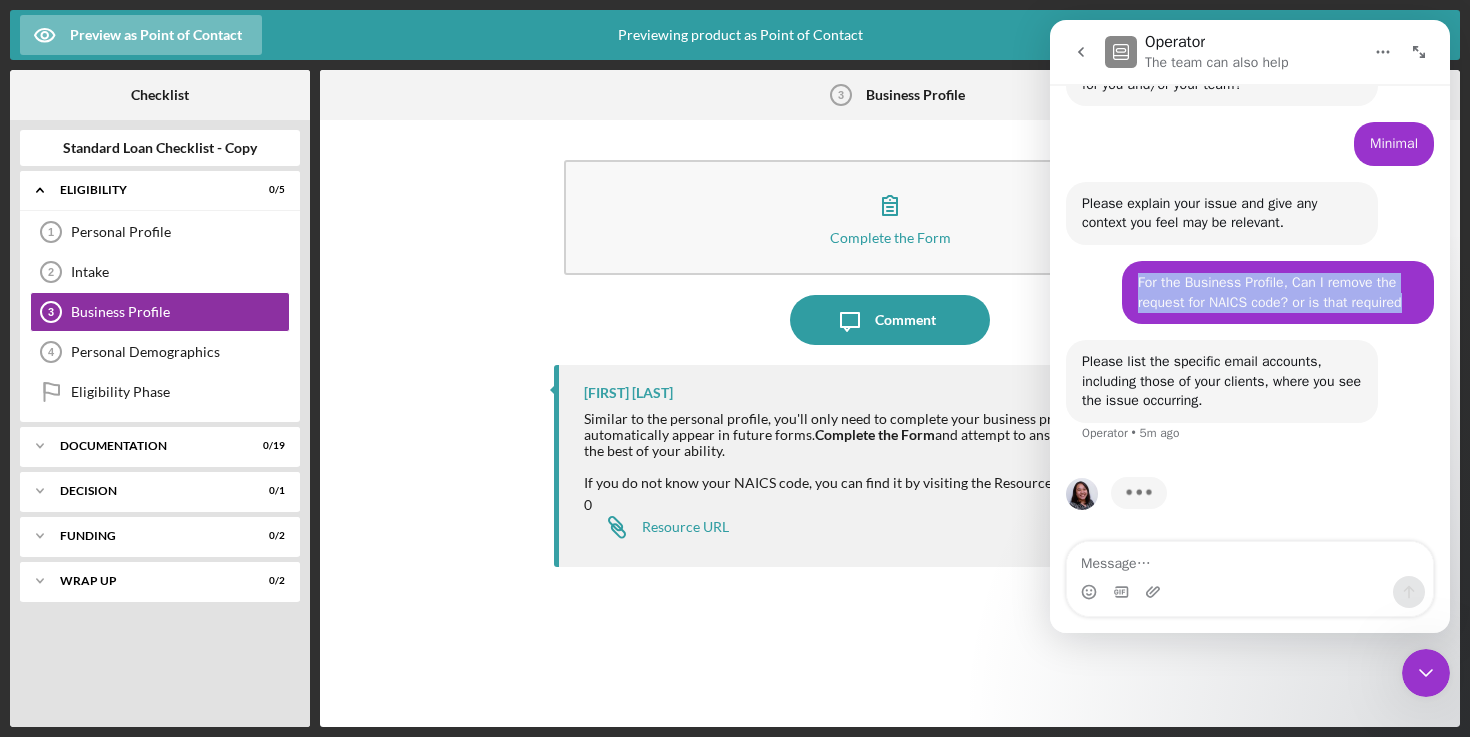 click 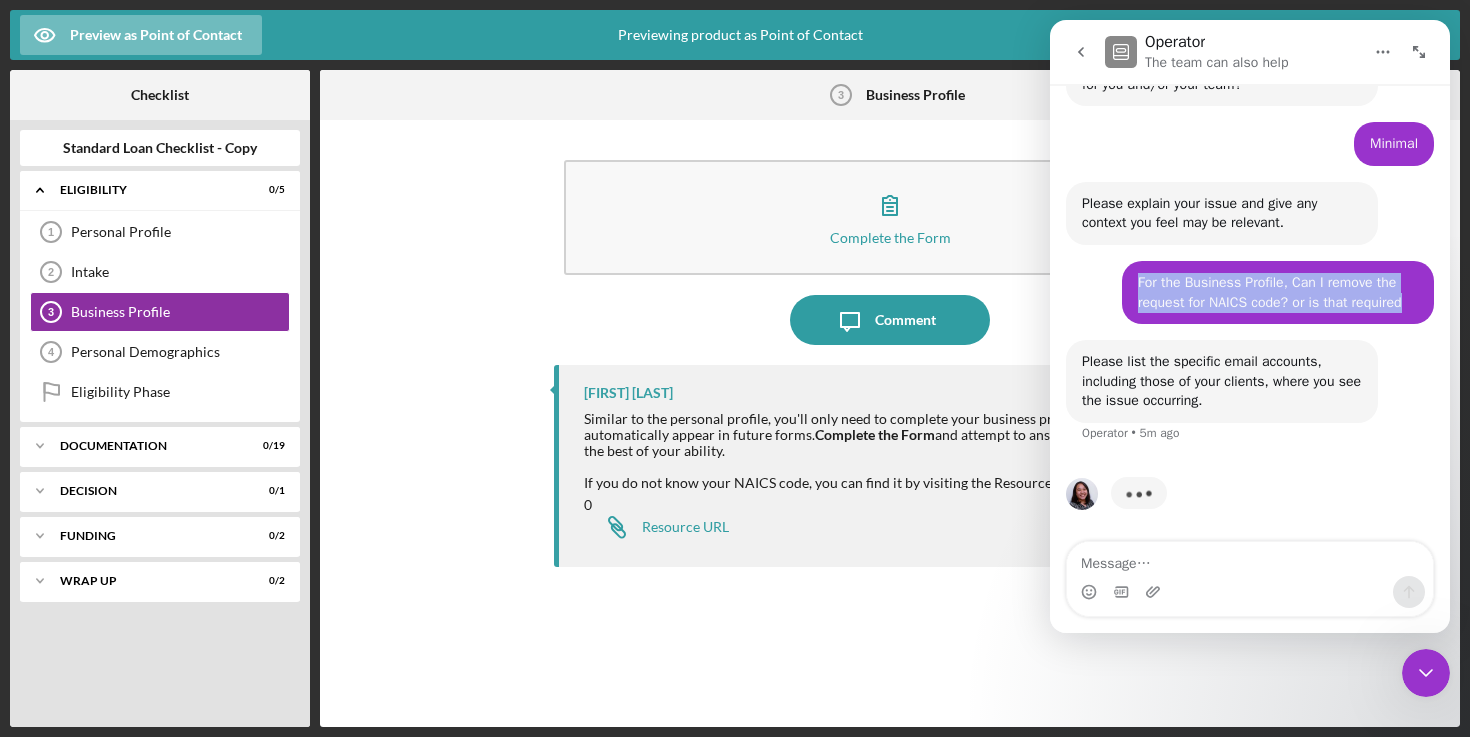 scroll, scrollTop: 0, scrollLeft: 0, axis: both 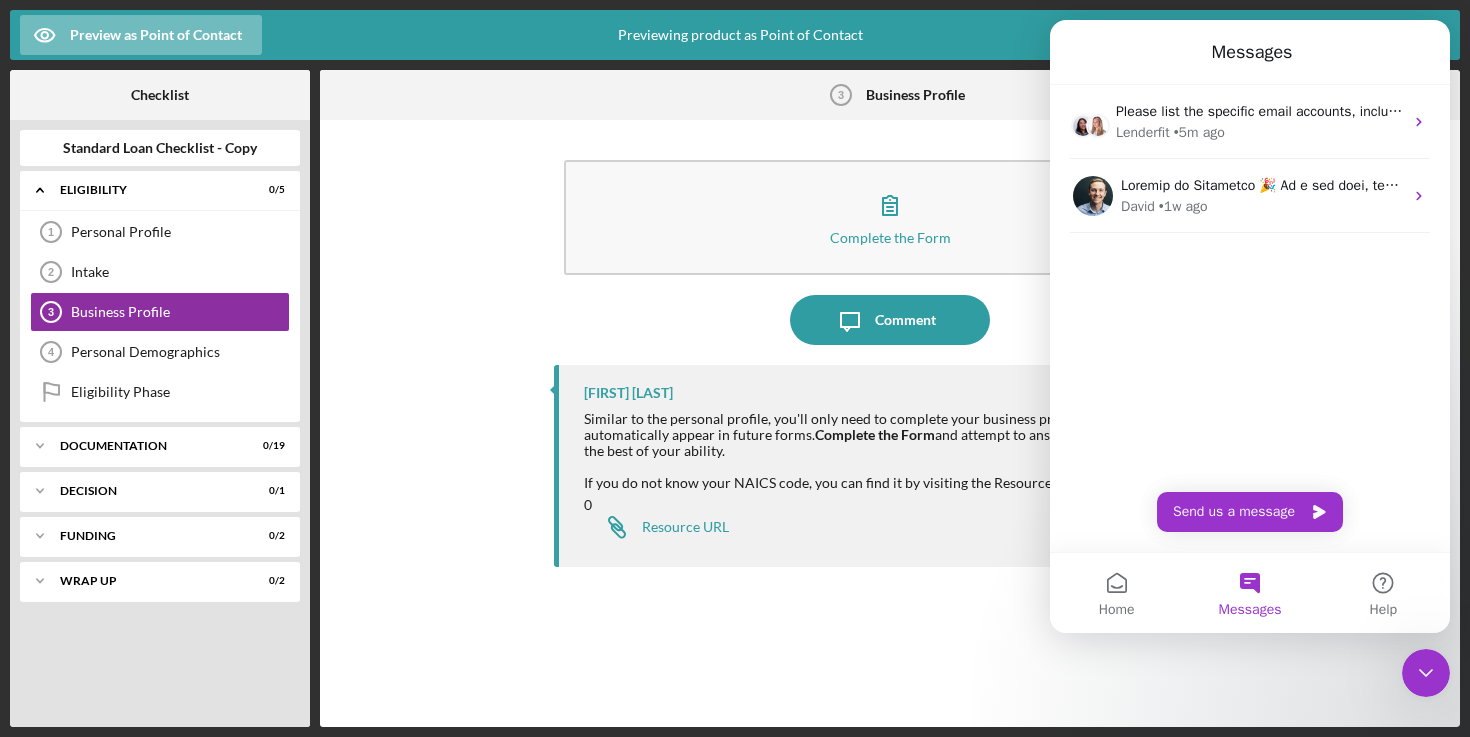 click on "[FIRST] [LAST] Similar to the personal profile, you'll only need to complete your business profile once, and it will automatically appear in future forms. Complete the Form and attempt to answer every question to the best of your ability.
If you do not know your NAICS code, you can find it by visiting the Resource URL link down below. 0 Icon/Link Resource URL" at bounding box center [890, 531] 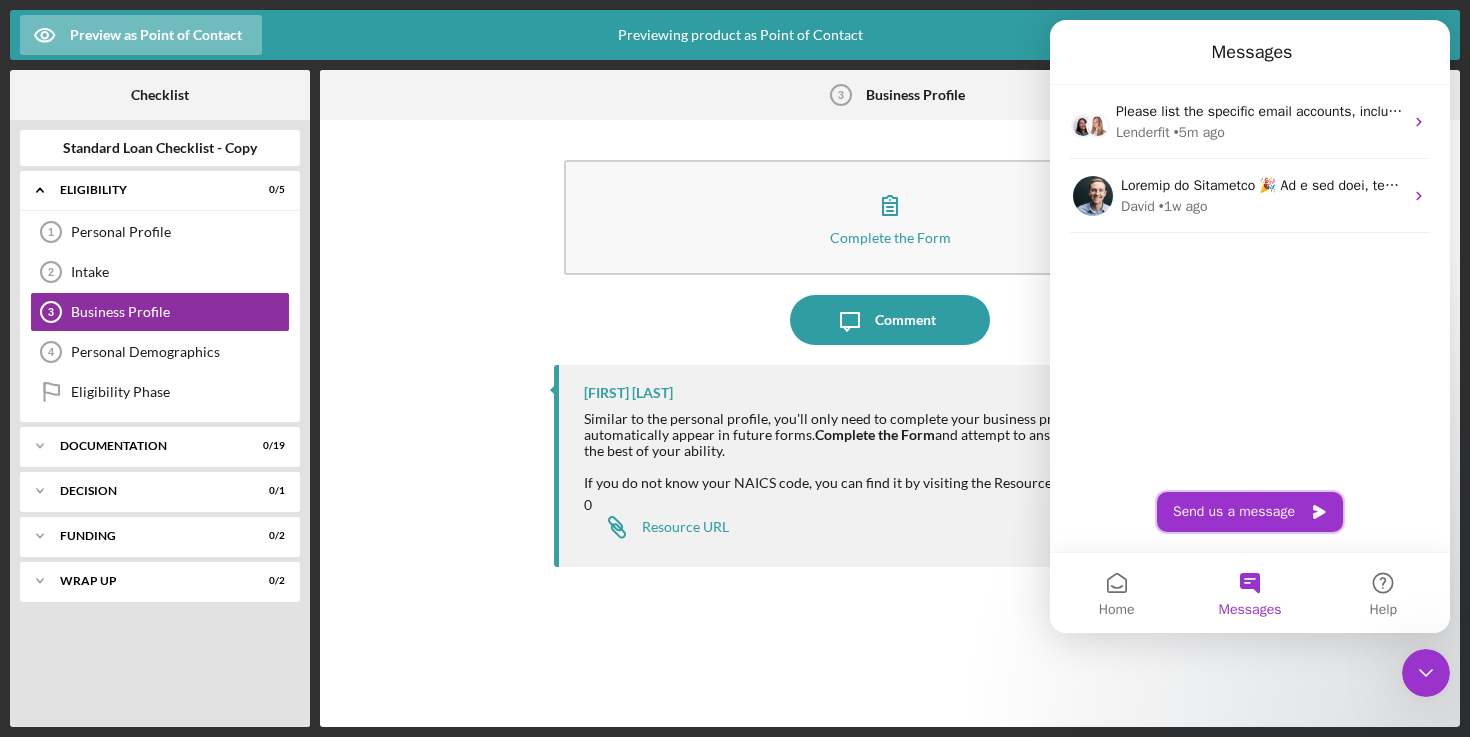click on "Send us a message" at bounding box center [1250, 512] 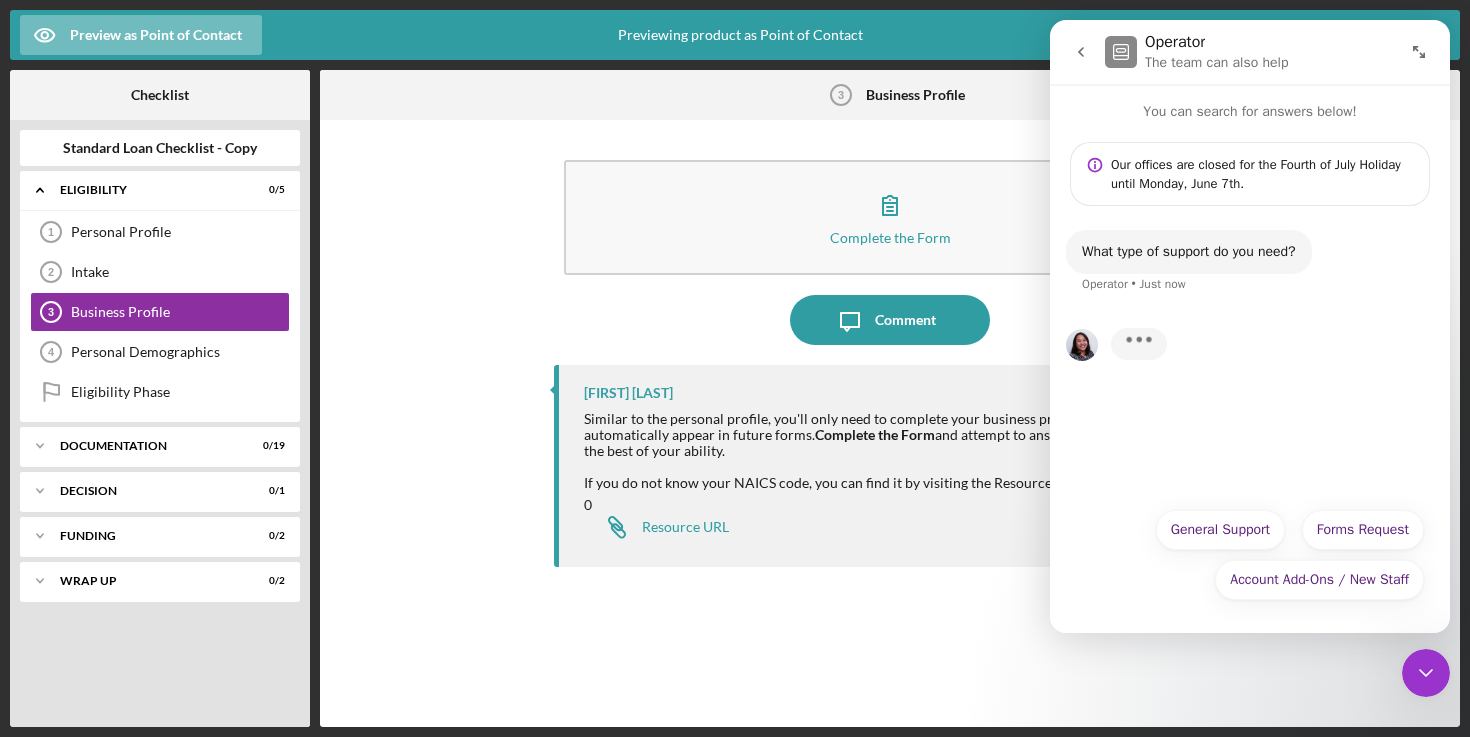 click 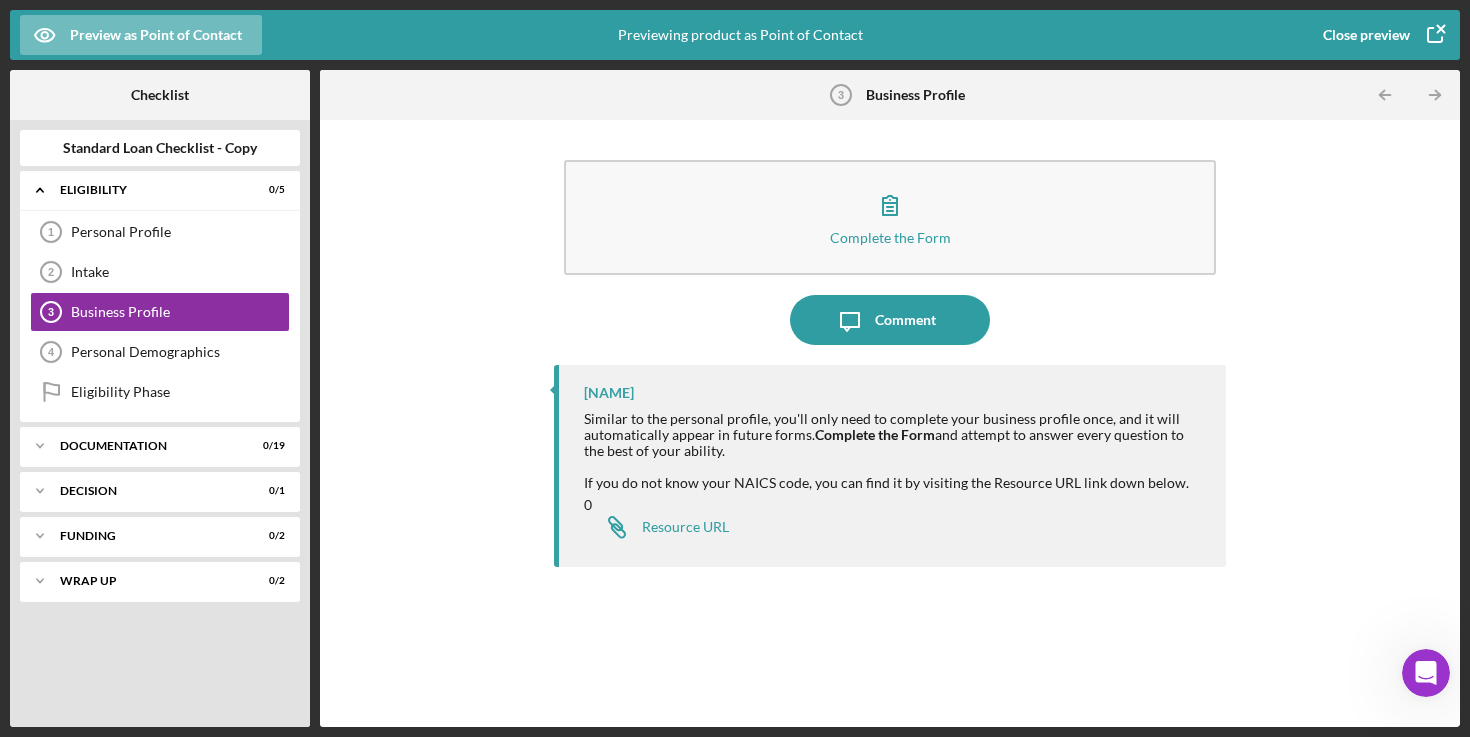 click 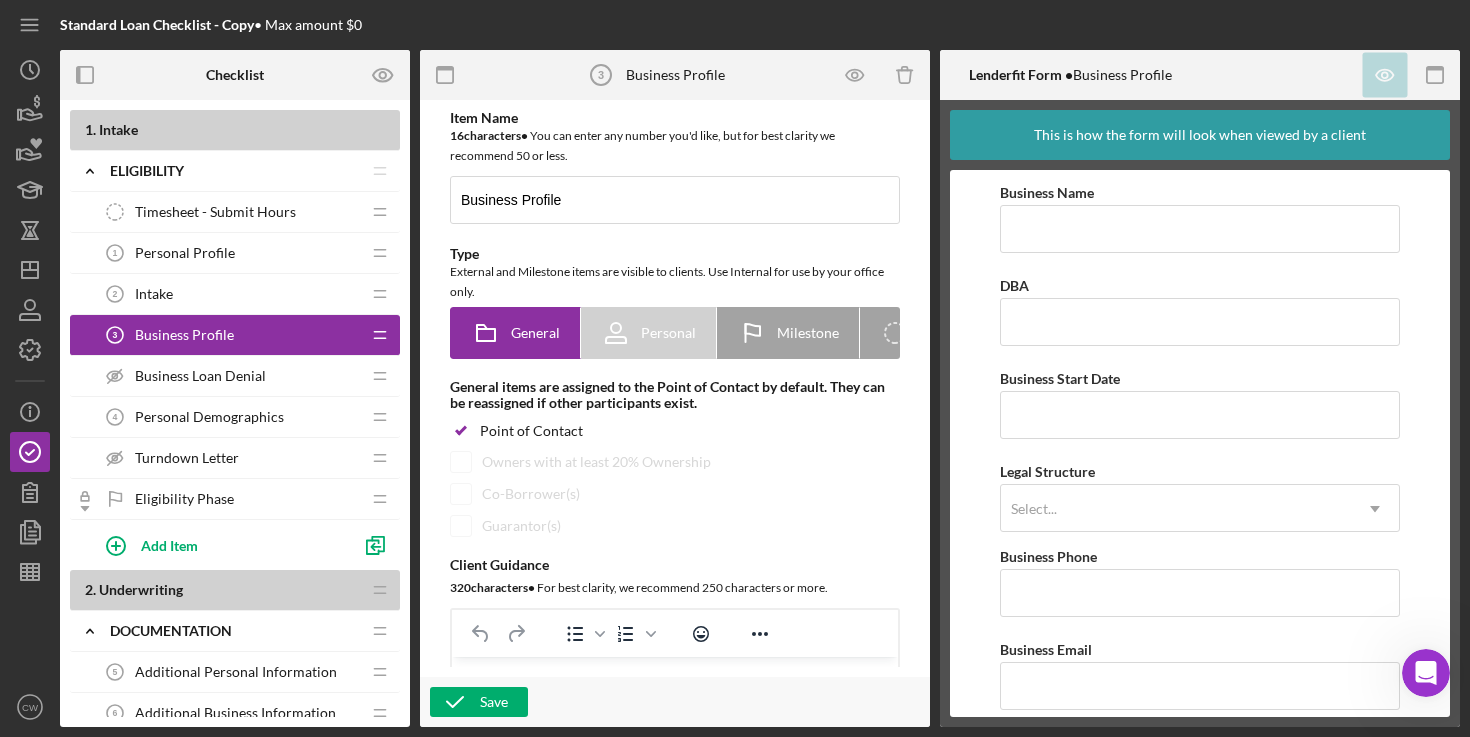 scroll, scrollTop: 0, scrollLeft: 0, axis: both 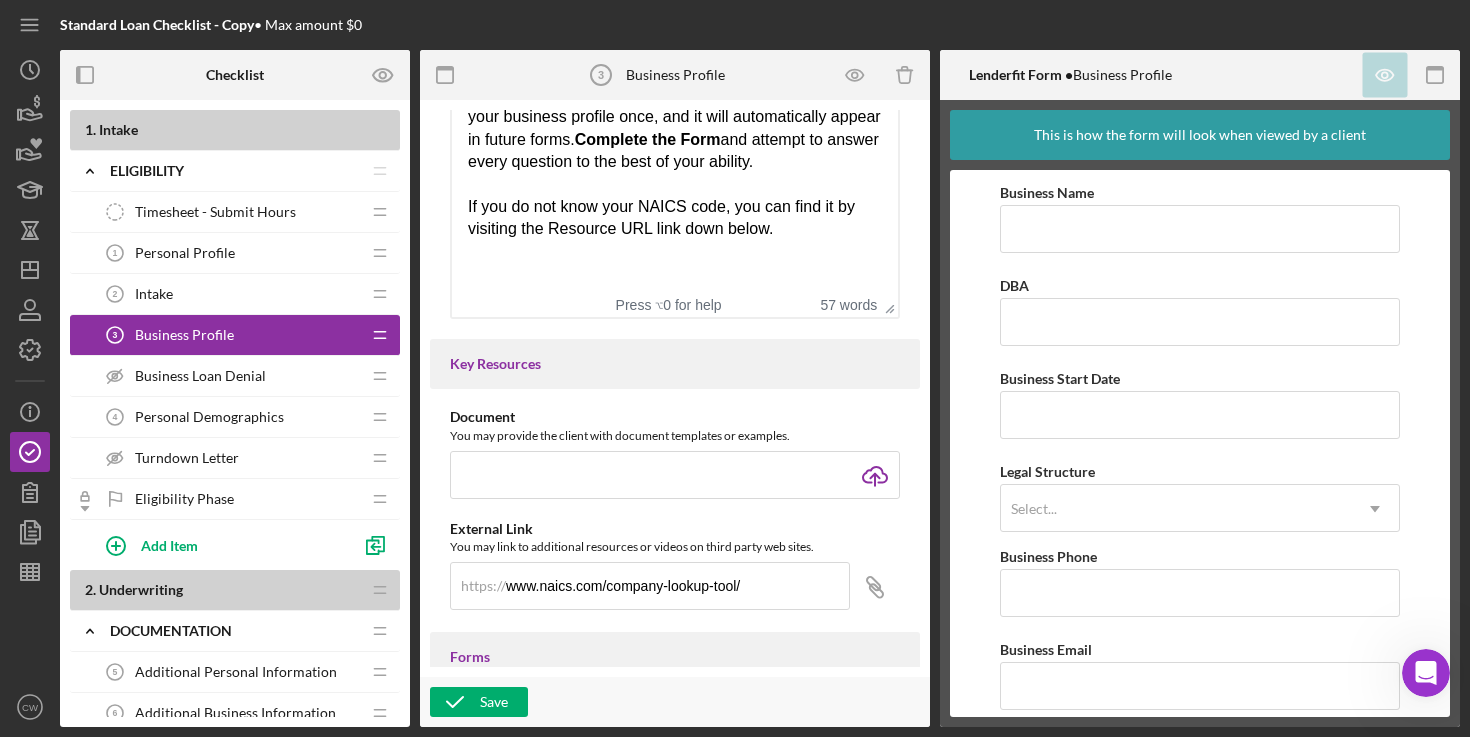 click on "Personal Profile 1 Personal Profile" at bounding box center [227, 253] 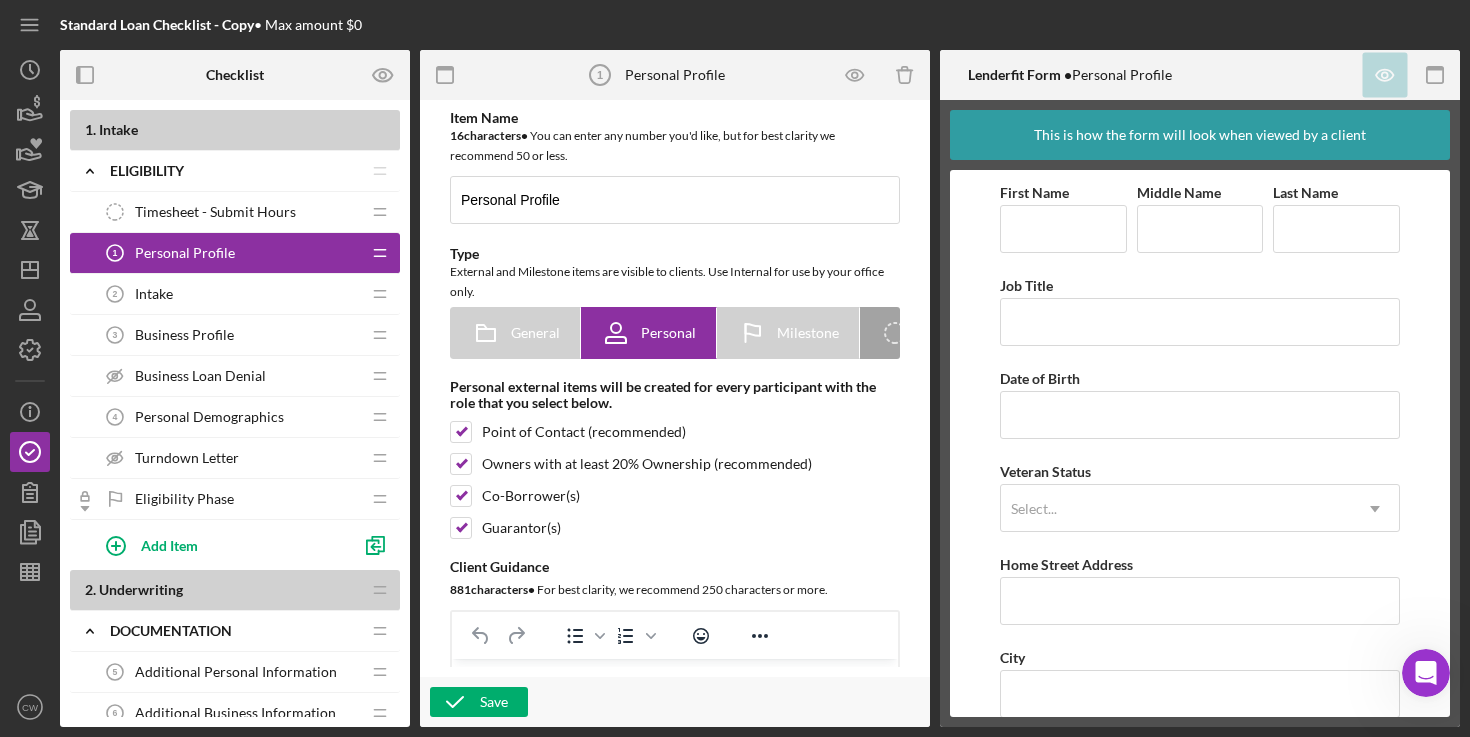 scroll, scrollTop: 0, scrollLeft: 0, axis: both 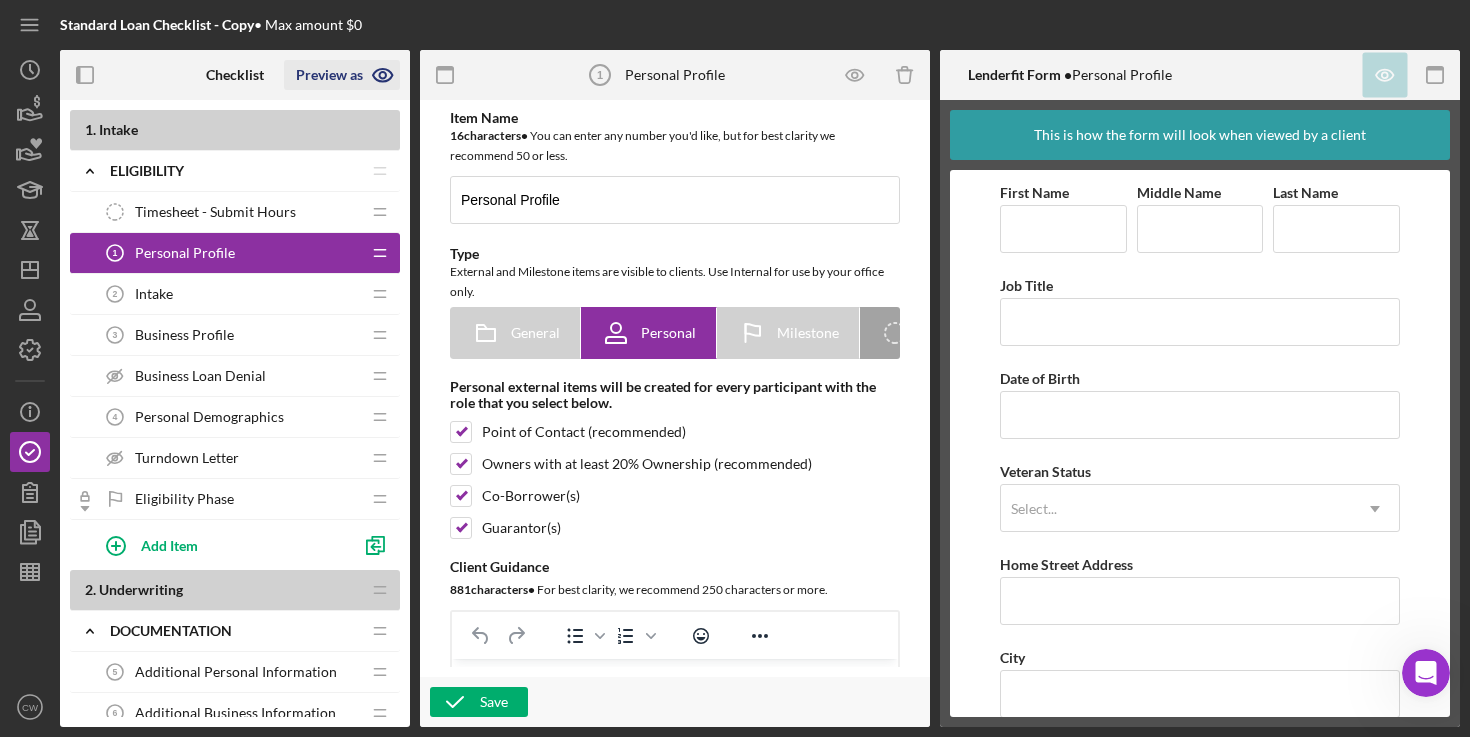 click 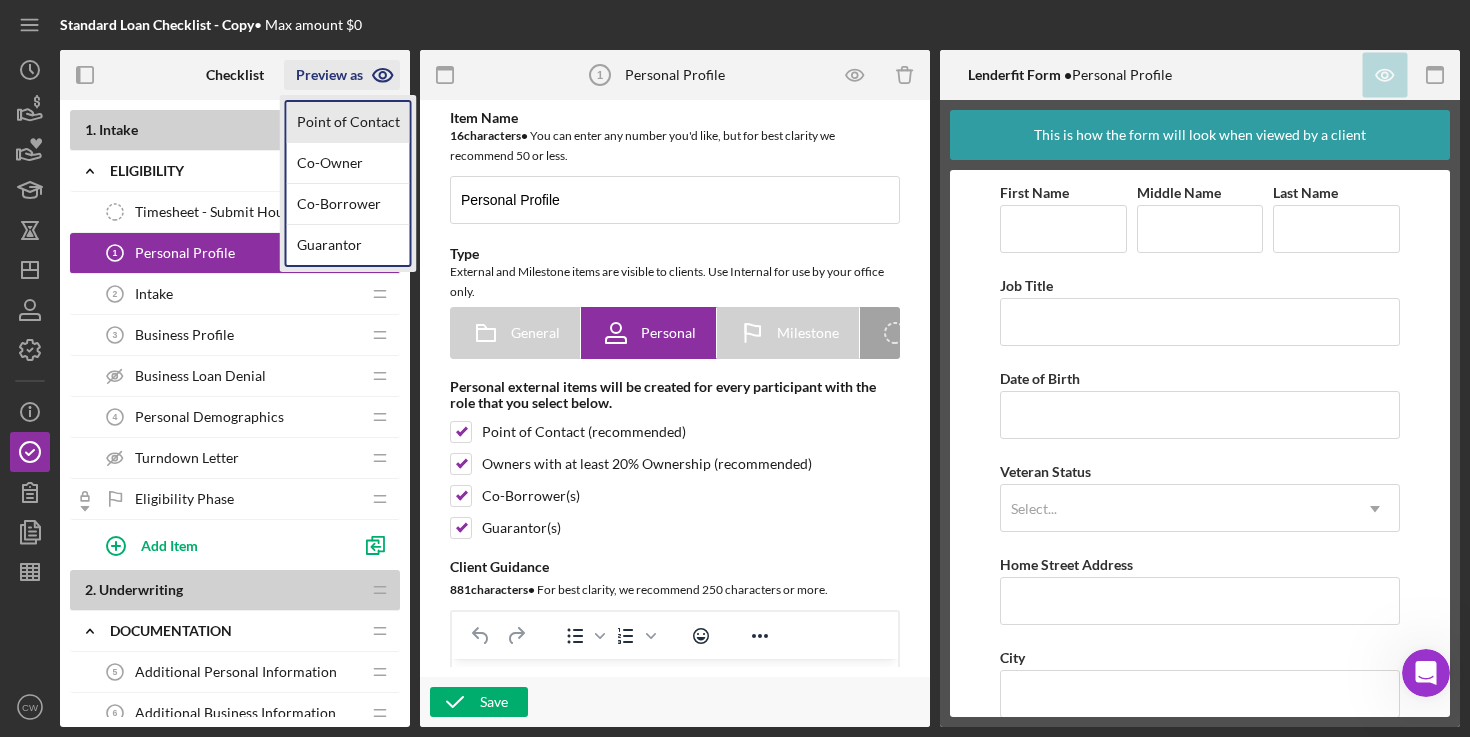 click on "Point of Contact" at bounding box center [348, 122] 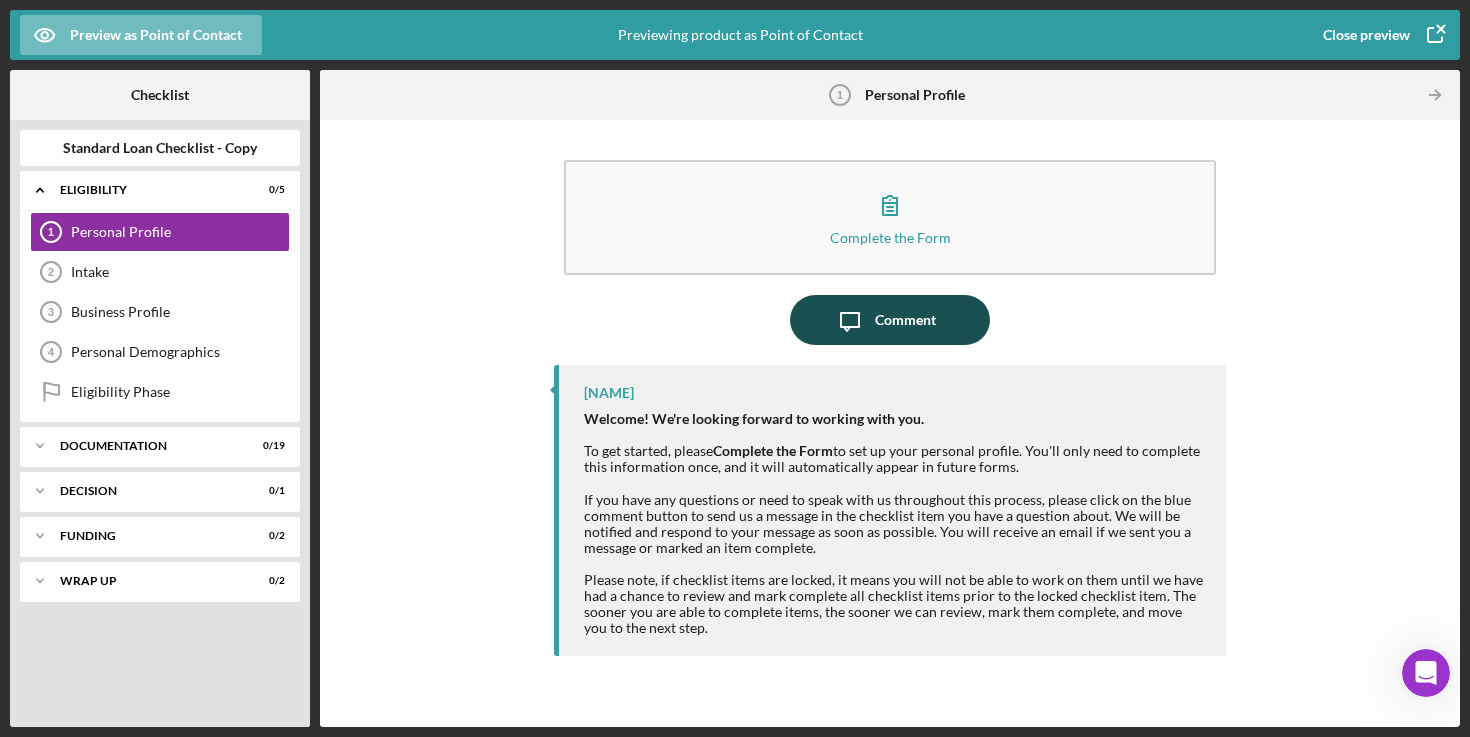 click on "Comment" at bounding box center (905, 320) 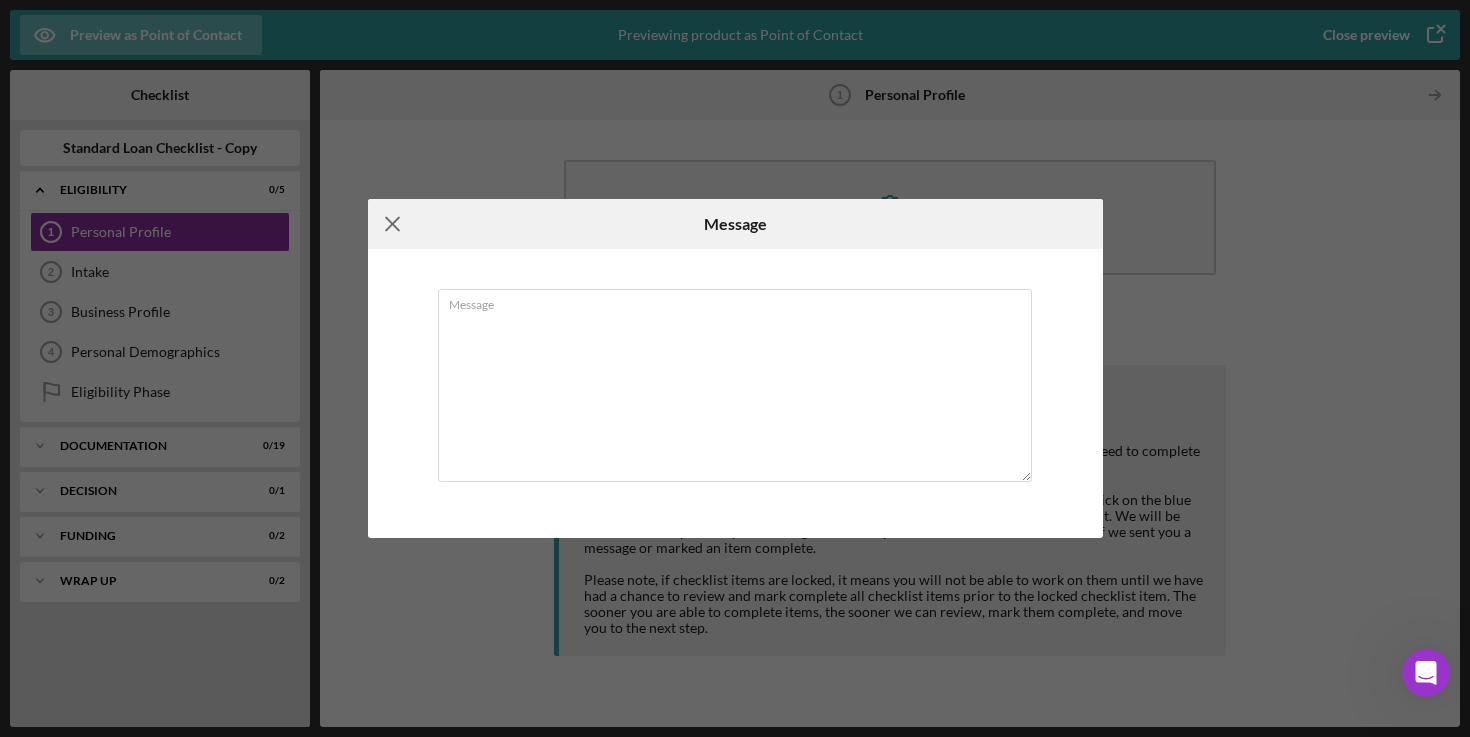 click on "Icon/Menu Close" 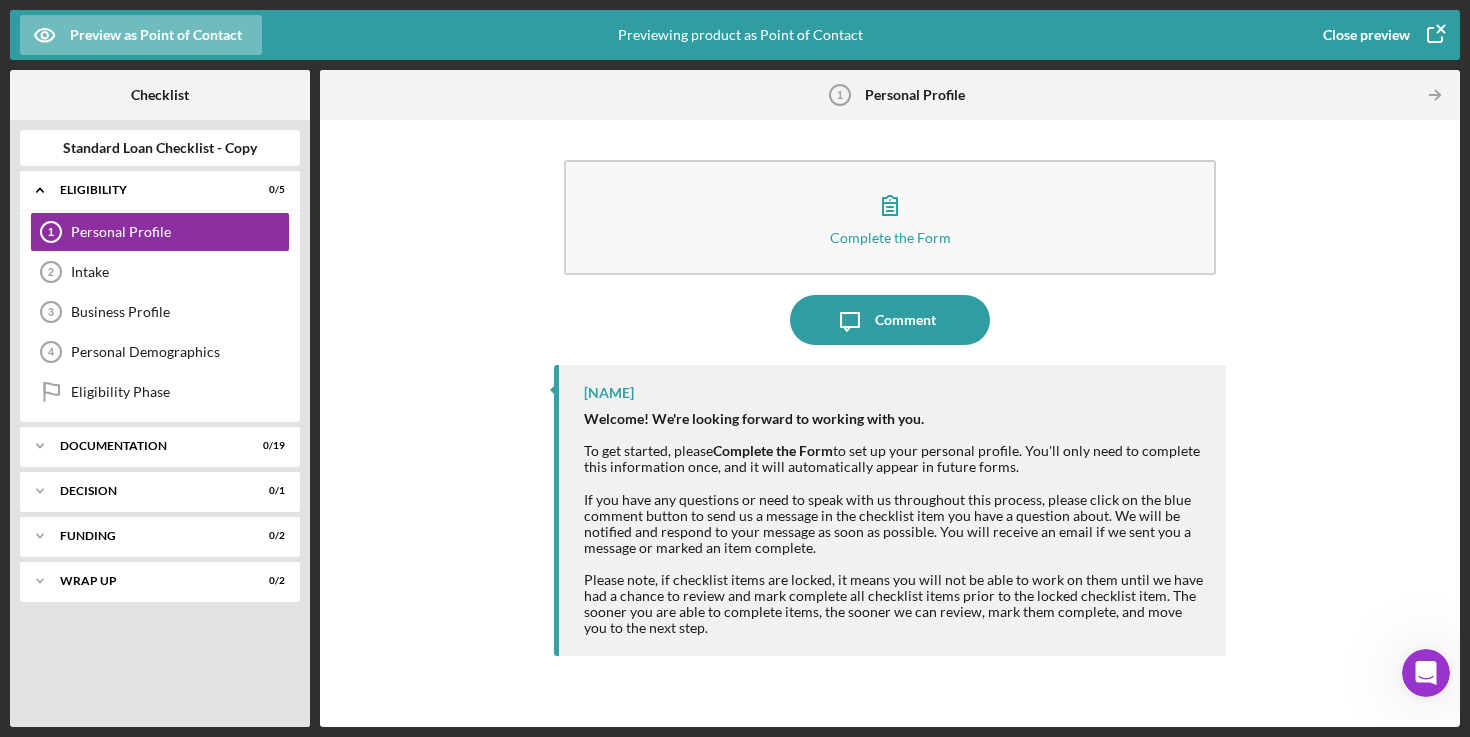 click 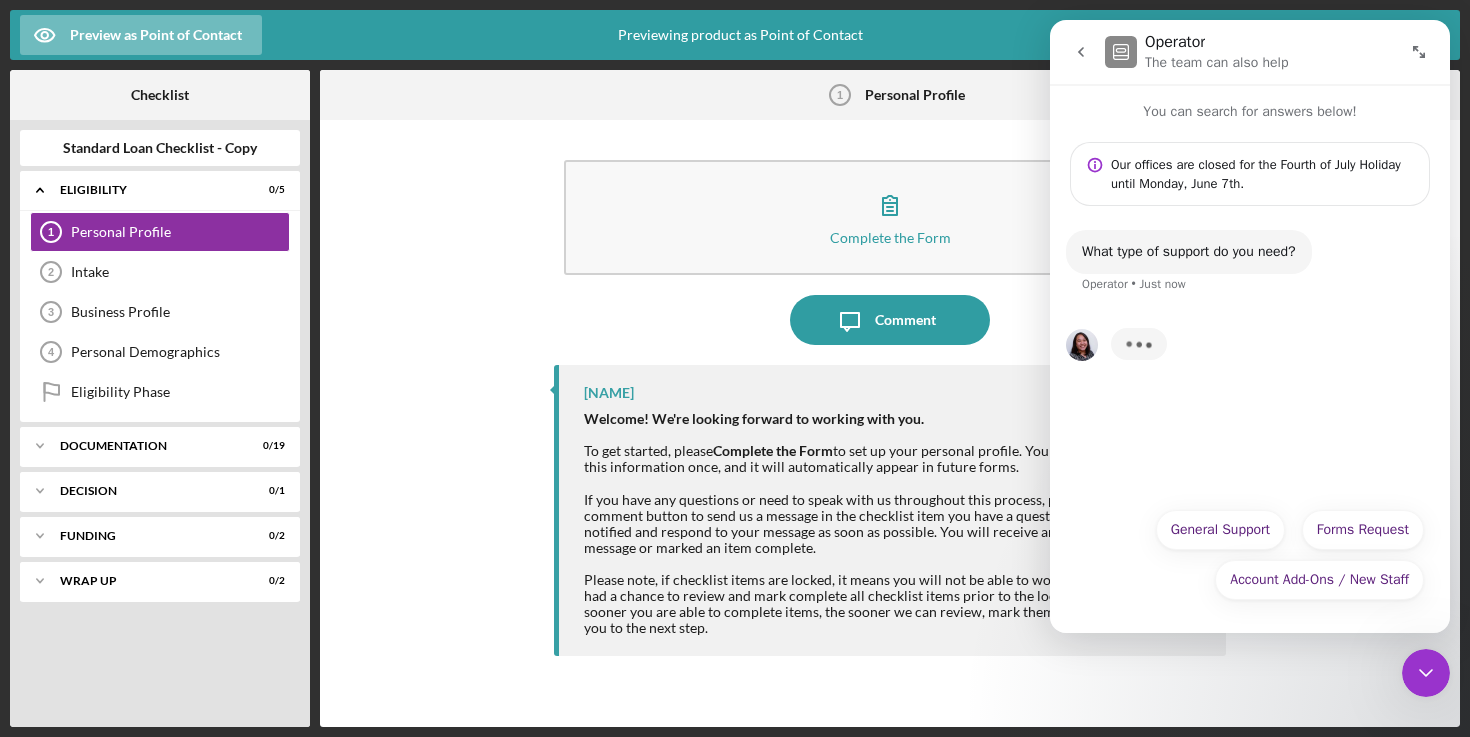 click 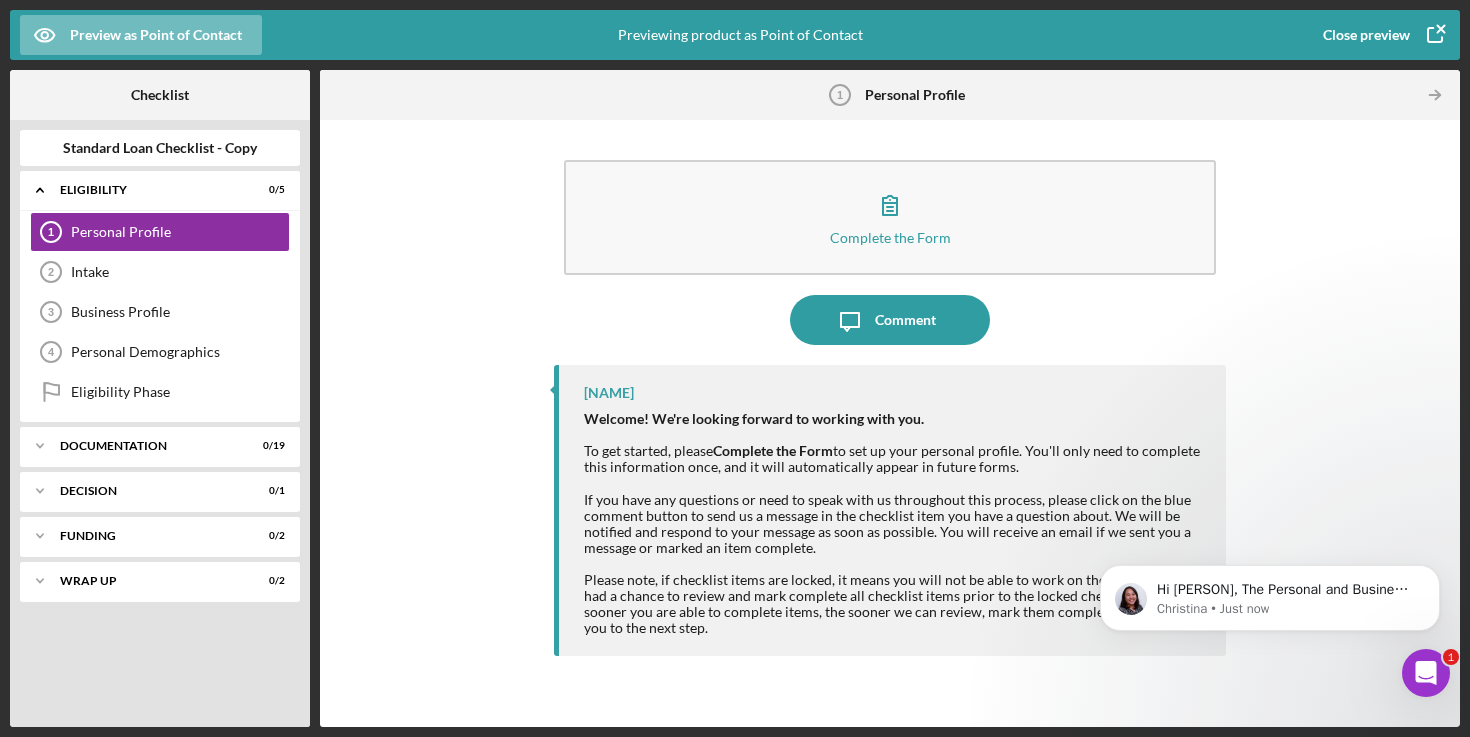 scroll, scrollTop: 0, scrollLeft: 0, axis: both 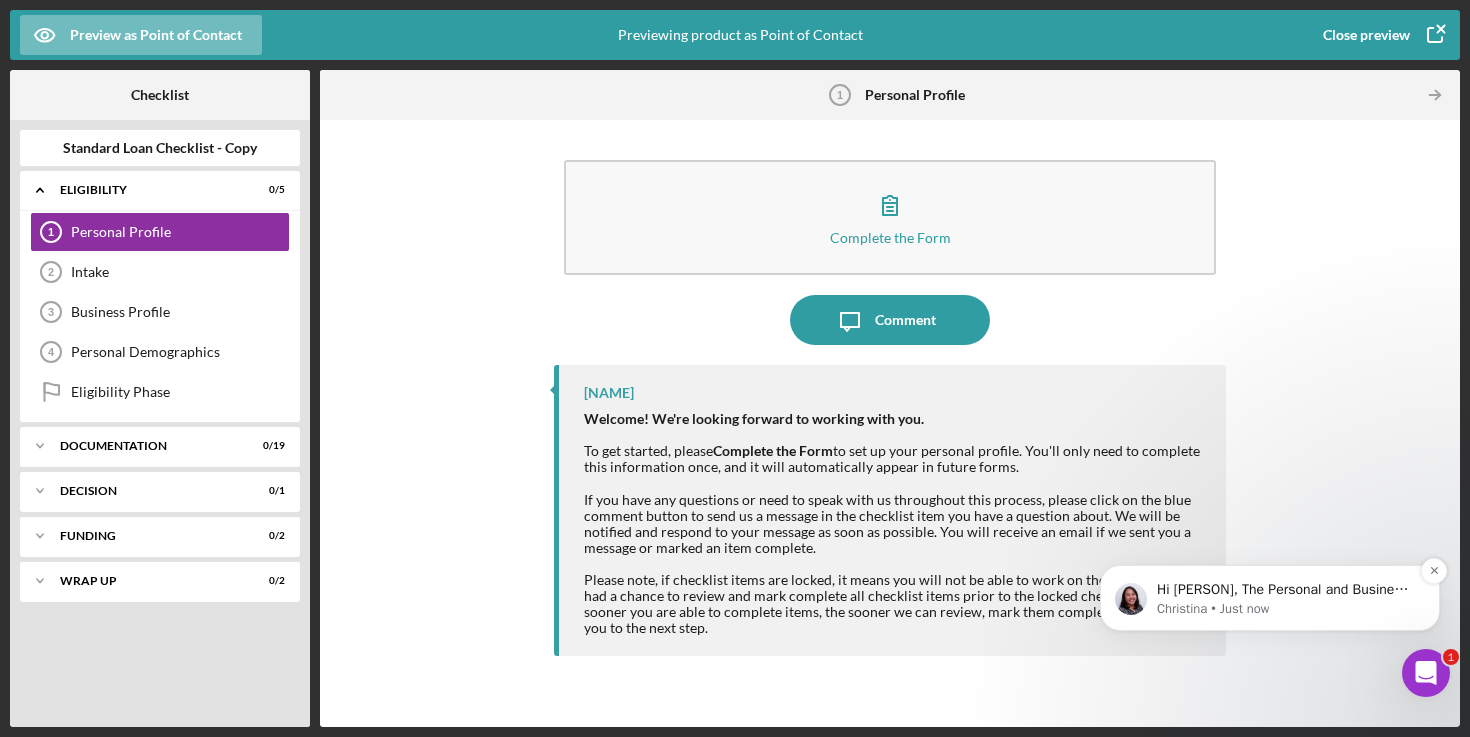 click on "Hi [PERSON], The Personal and Business Profile are 2 lenderfit standard forms and they are not customizable at the moment. The two profiles will be stay with the applicant throughout their lifecycle with your org, so in the case they come back later on or apply for another loan, they won't have to fill out those forms again (they can always review and make changes). None of the questions in the forms are required, so if you don't need to capture NAICS code you can write in your client guidance that borrowers can leave them out.. although we recommend asking them, in case you need it for your reporting or data analysis. (for example, you can export data and see correlation between certain business industries and demographics, or analyze which industry your borrowers are mostly operate in). I hope this clarifies!" at bounding box center (1286, 590) 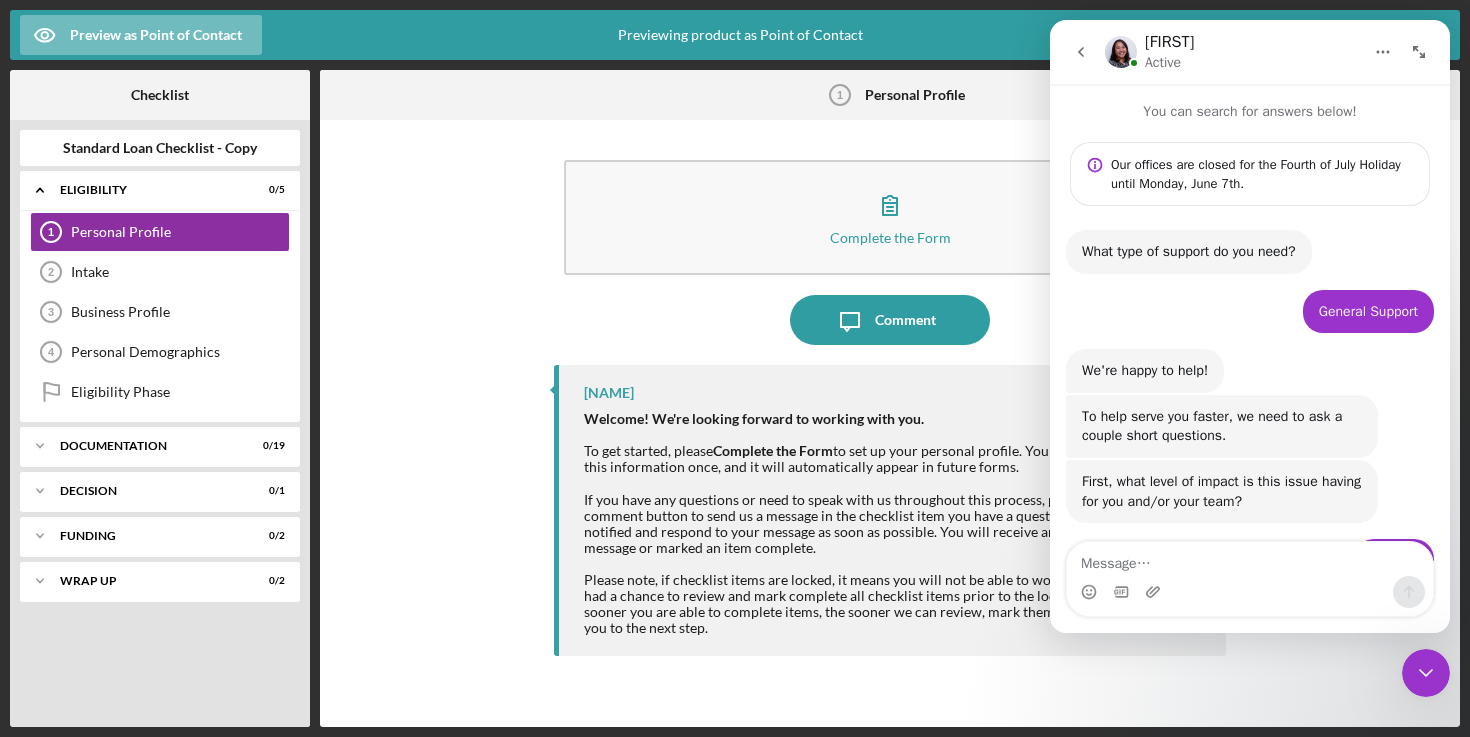 scroll, scrollTop: 3, scrollLeft: 0, axis: vertical 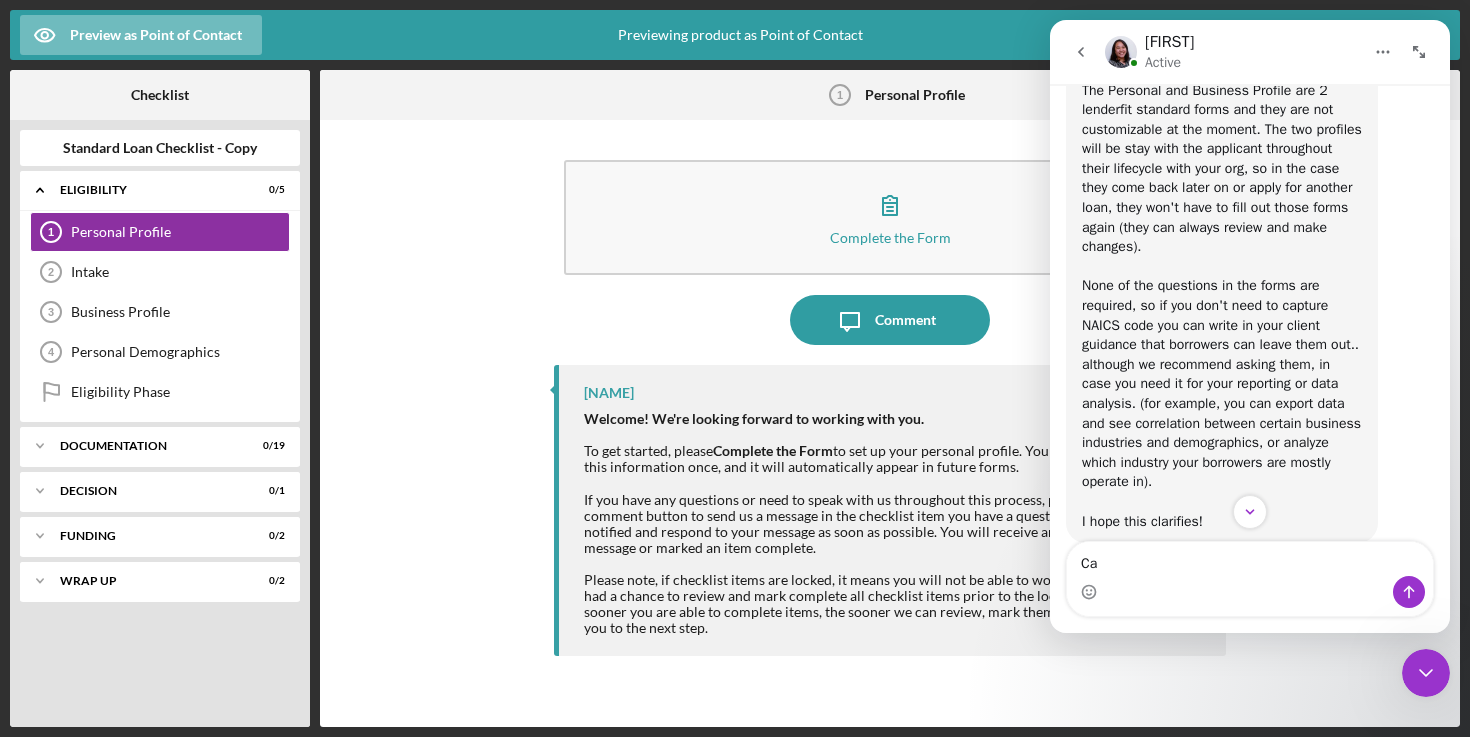 type on "C" 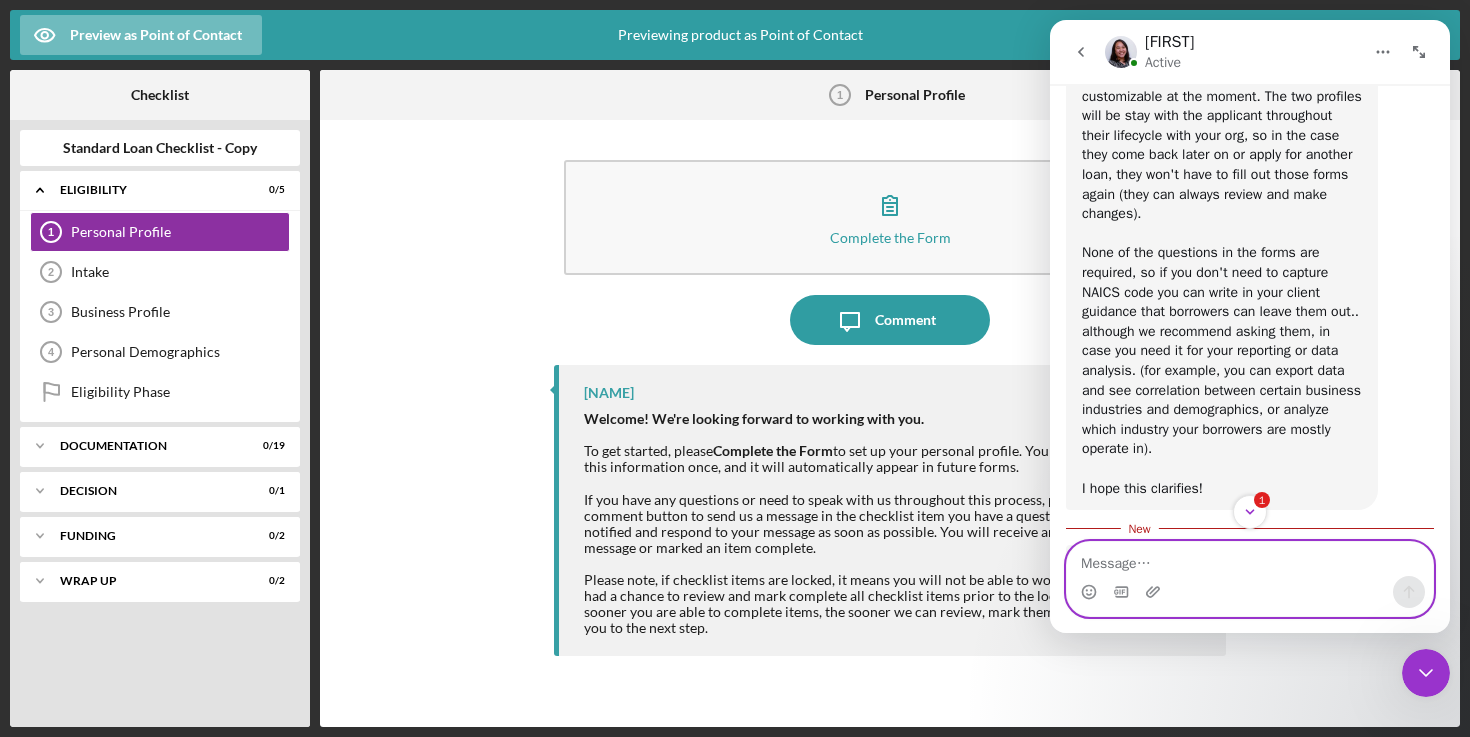 click at bounding box center [1250, 559] 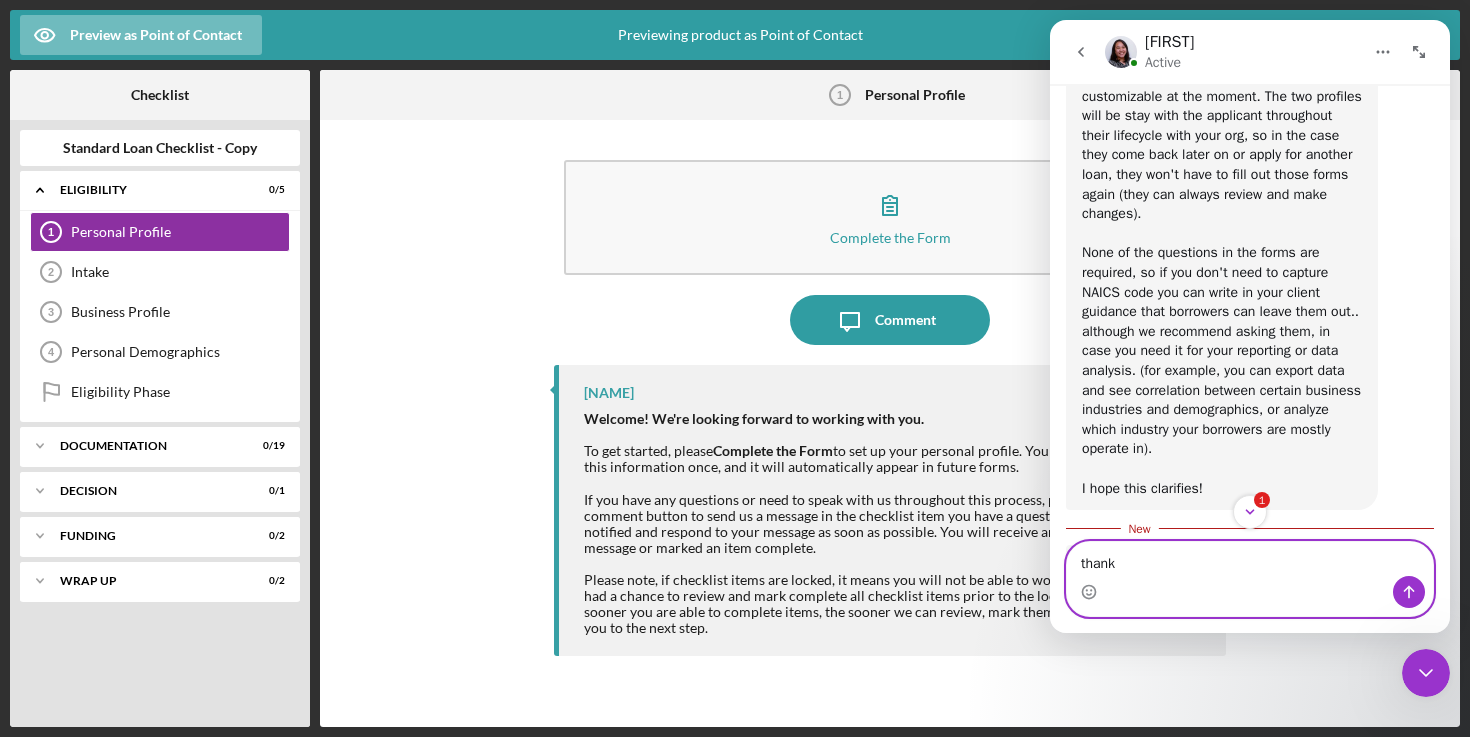 type on "thanks" 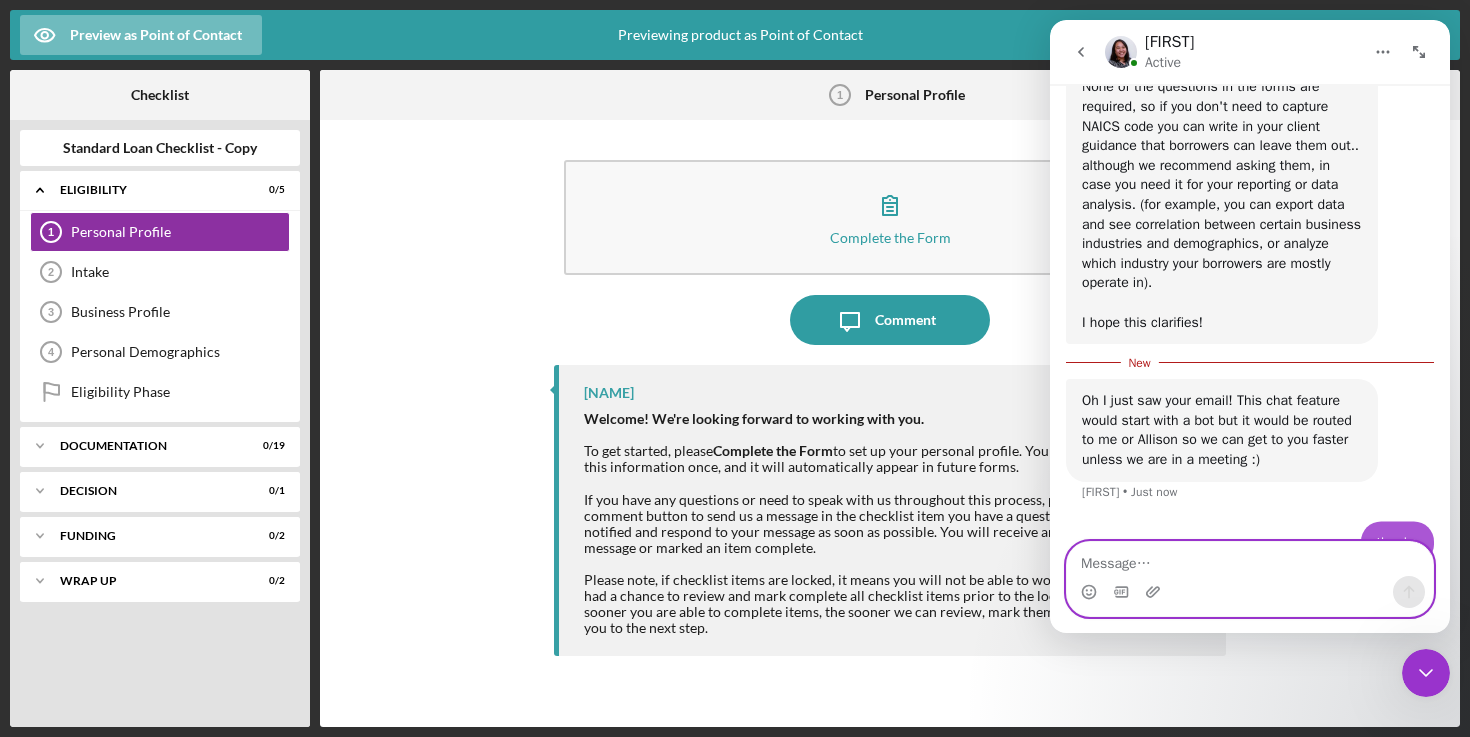 scroll, scrollTop: 1057, scrollLeft: 0, axis: vertical 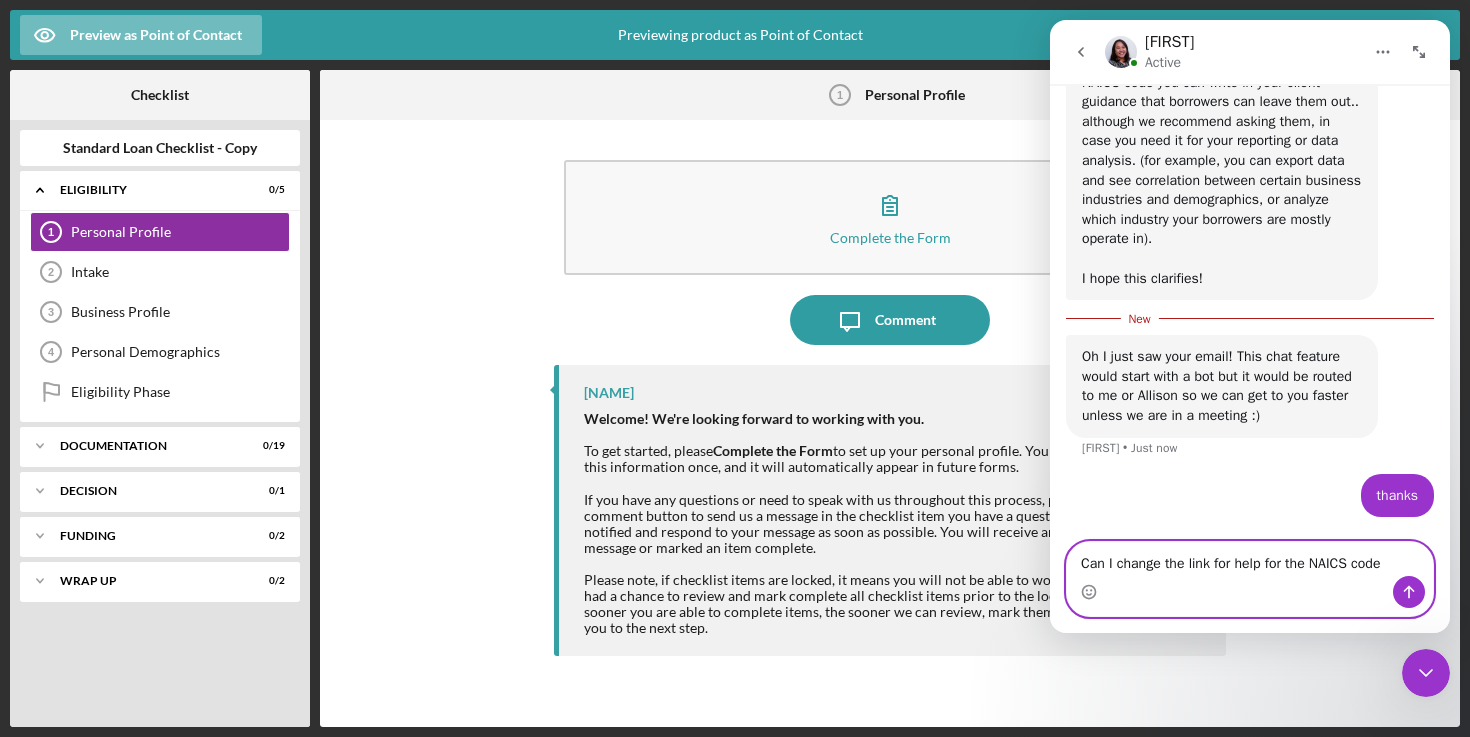 type on "Can I change the link for help for the NAICS code?" 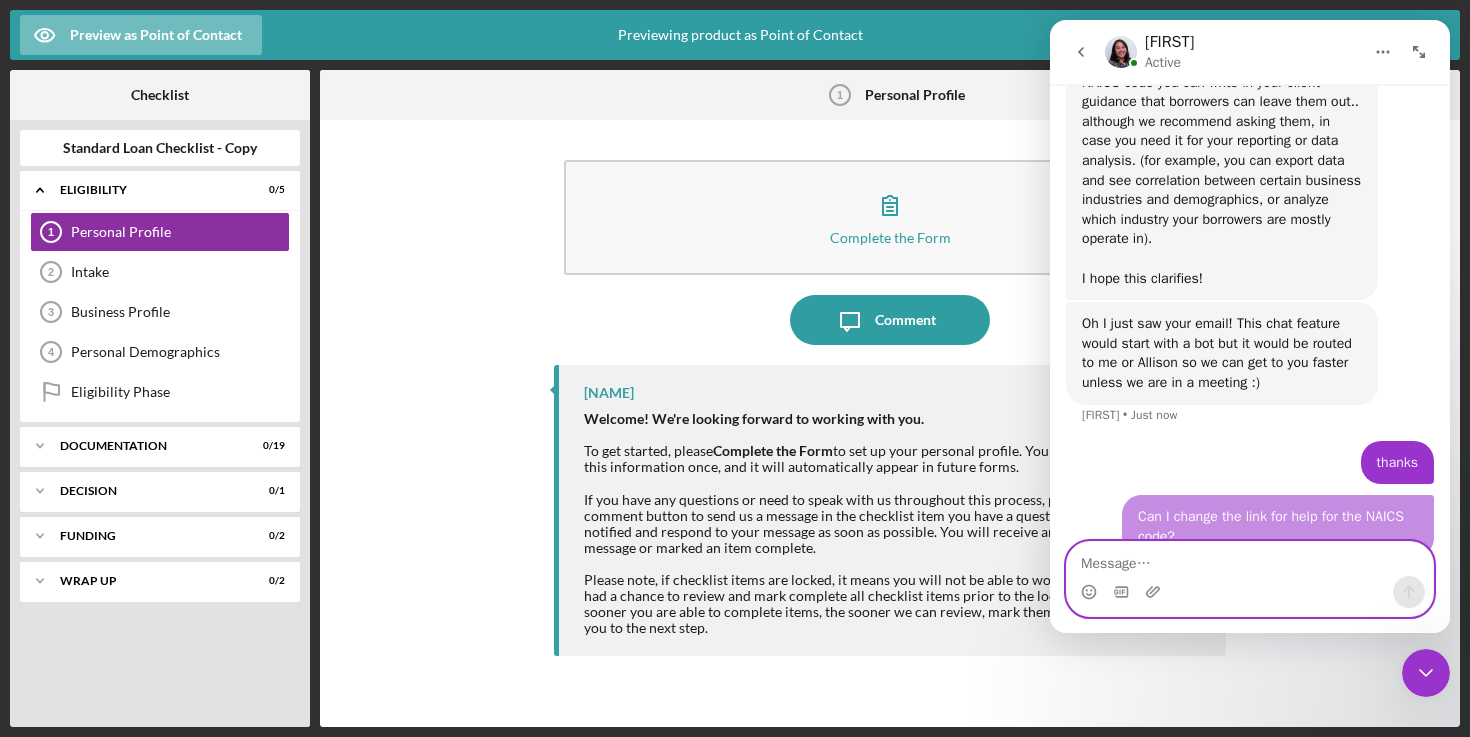 scroll, scrollTop: 1089, scrollLeft: 0, axis: vertical 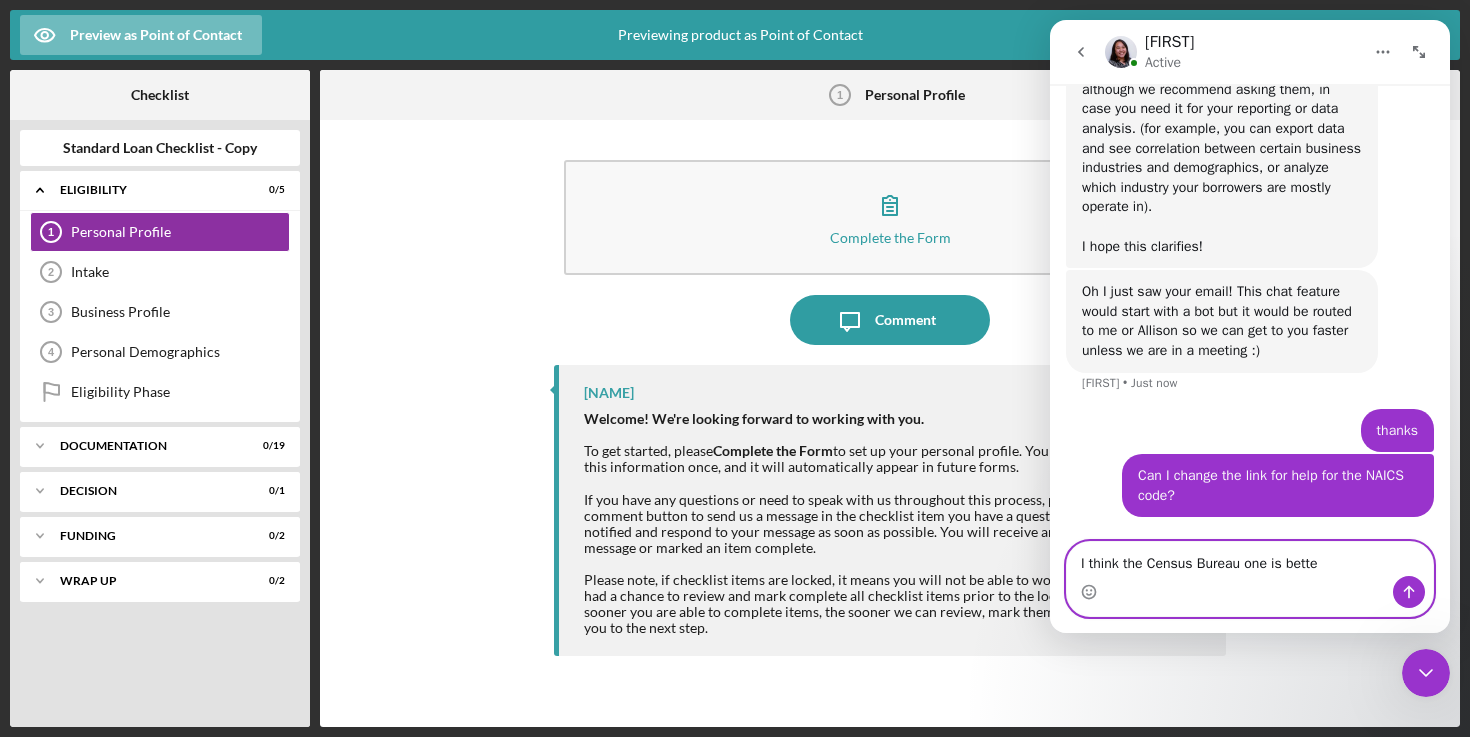 type on "I think the Census Bureau one is better" 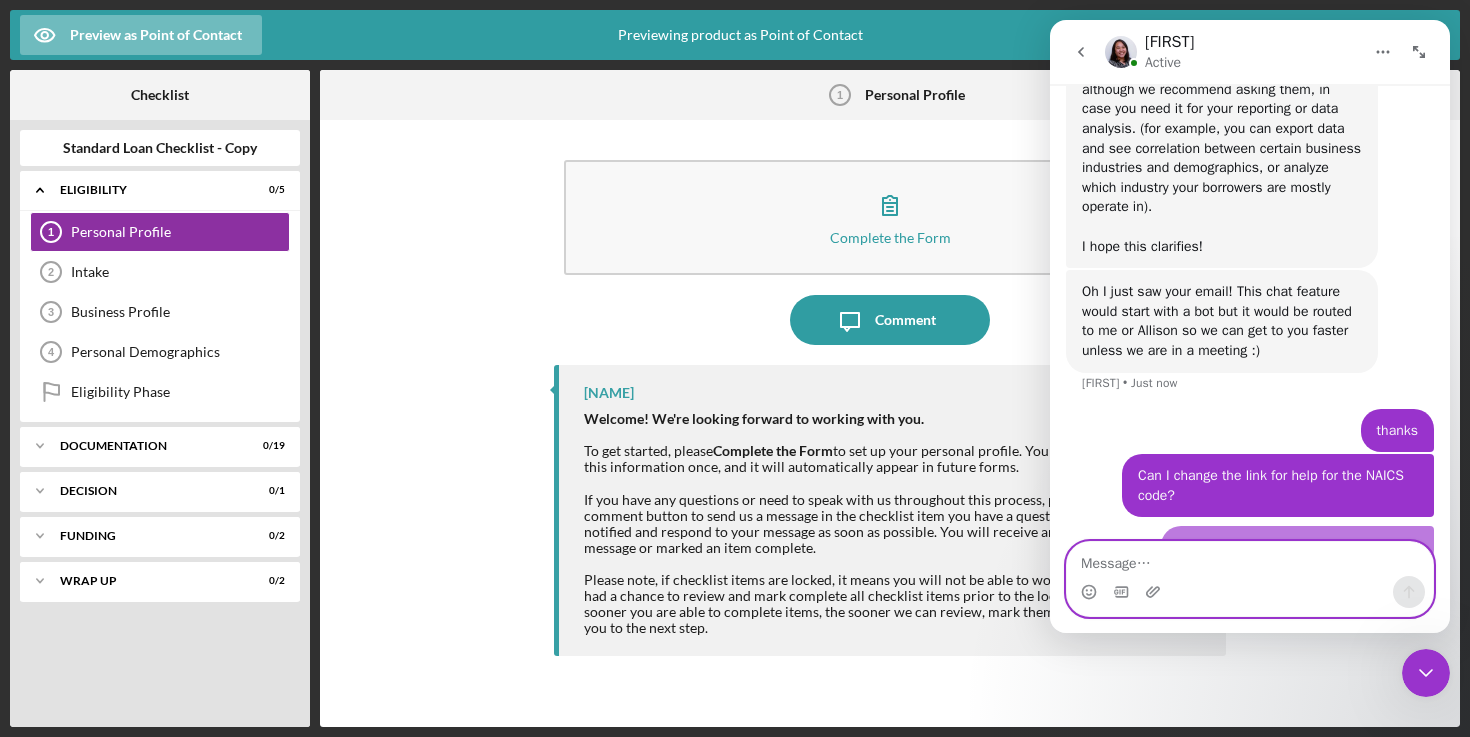 scroll, scrollTop: 1135, scrollLeft: 0, axis: vertical 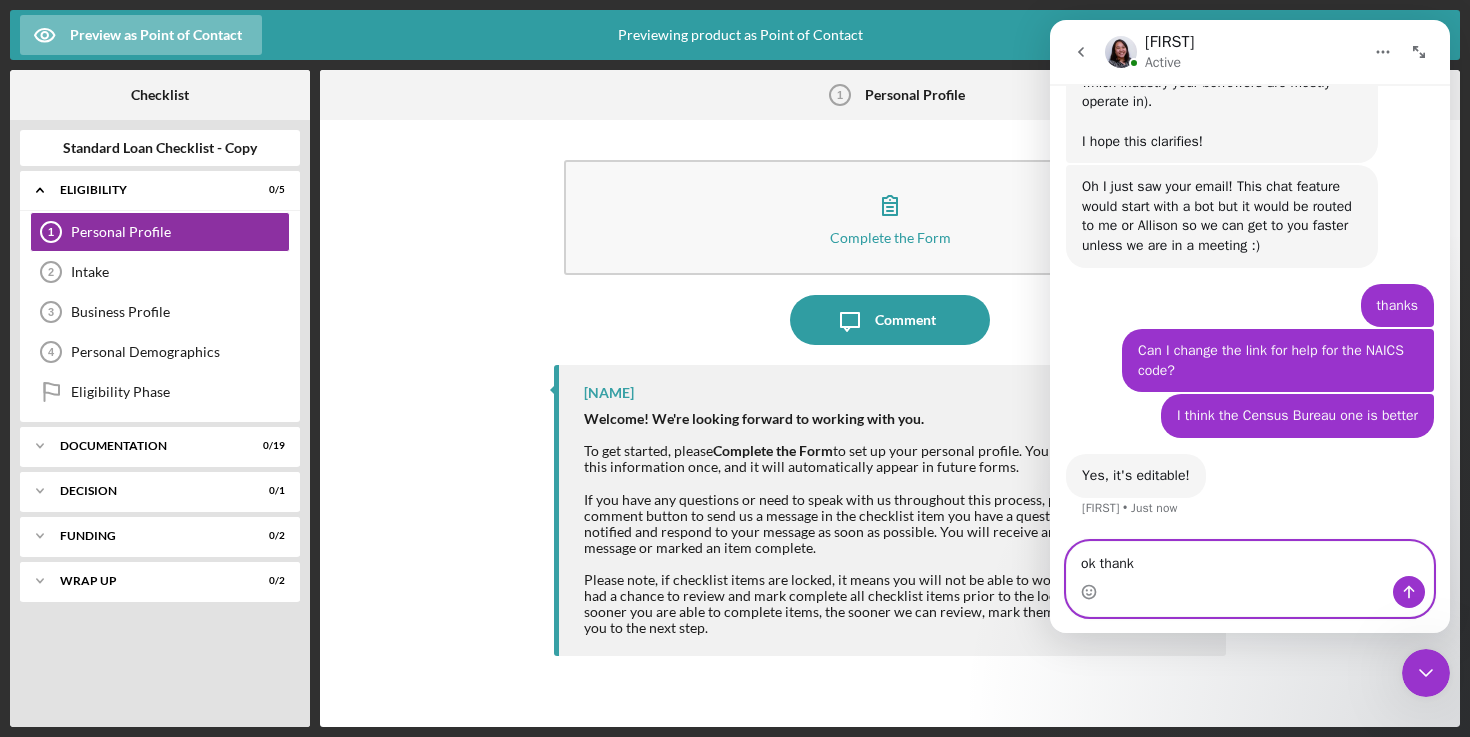 type on "ok thanks" 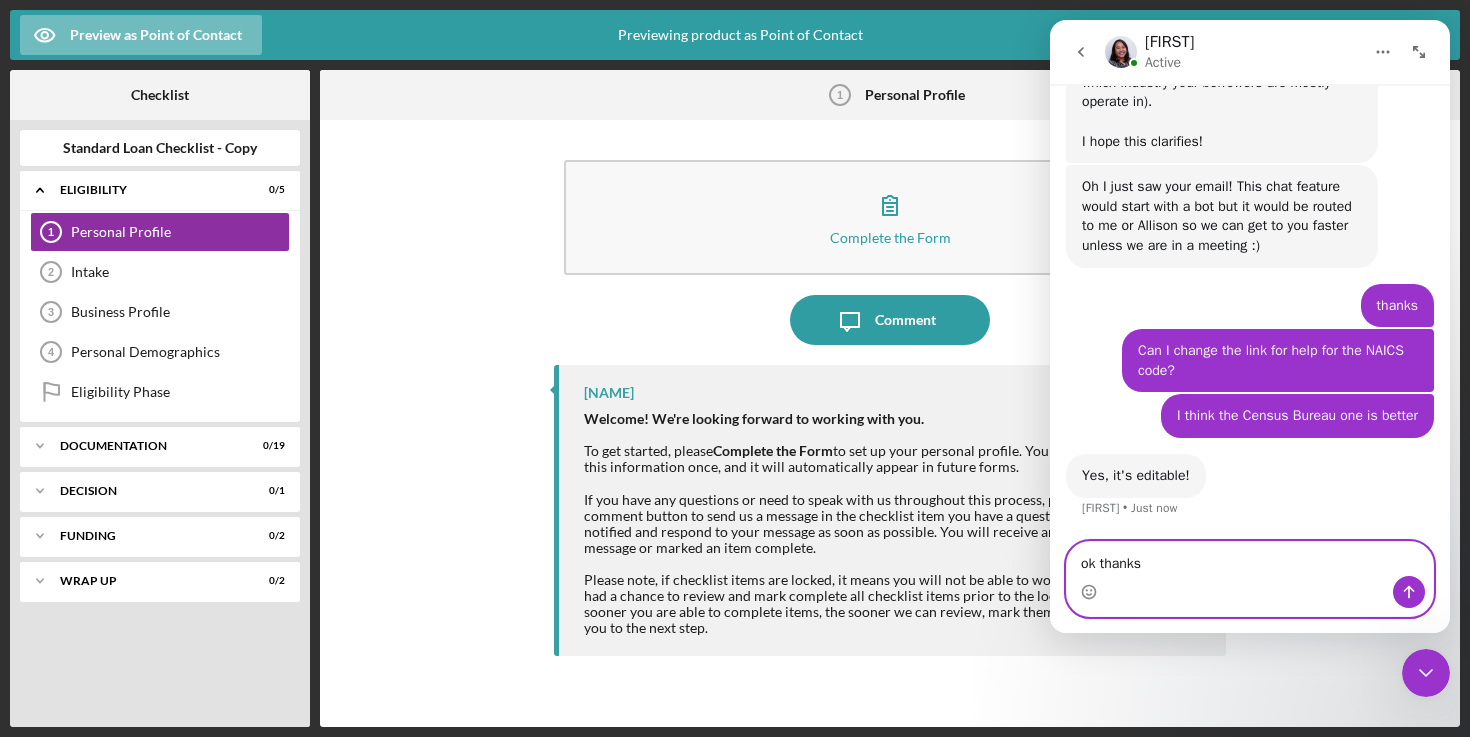 type 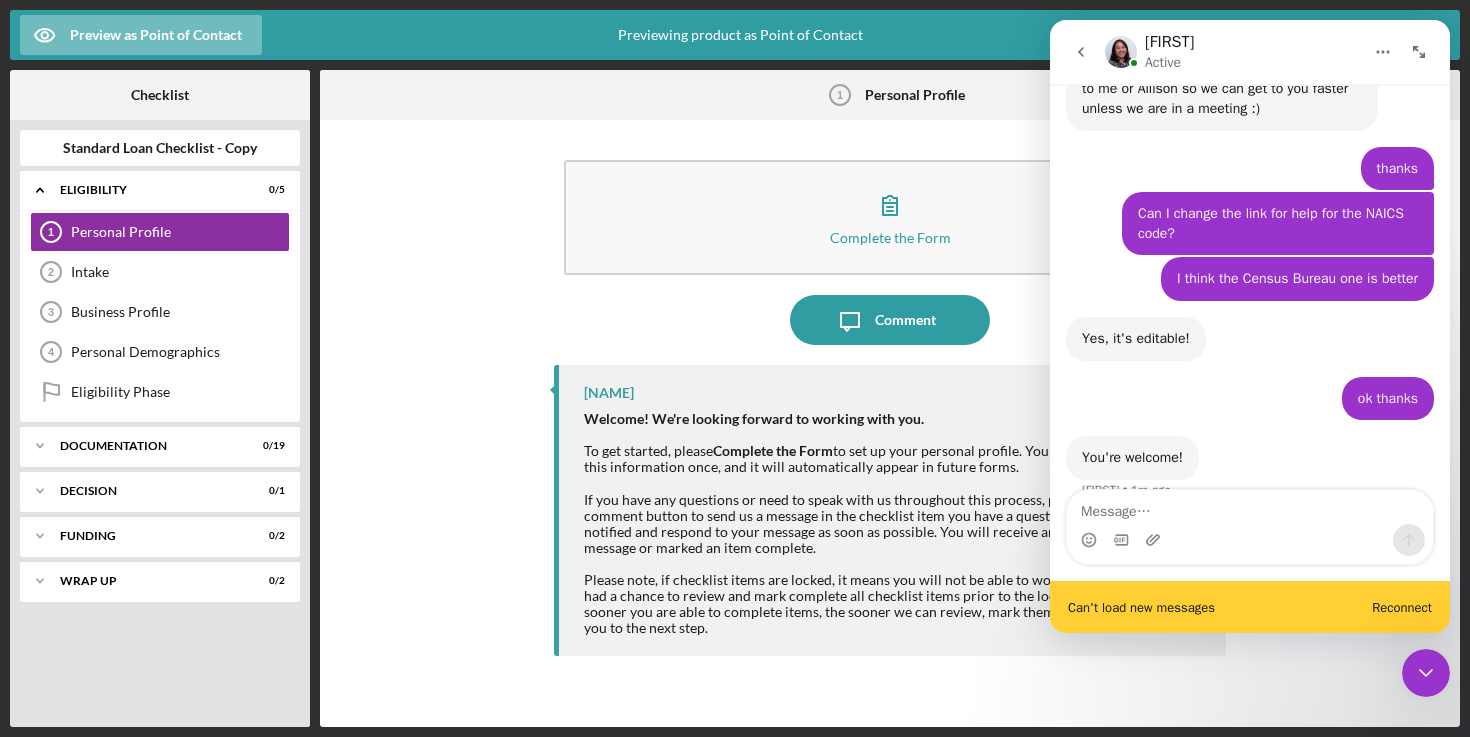 scroll, scrollTop: 1364, scrollLeft: 0, axis: vertical 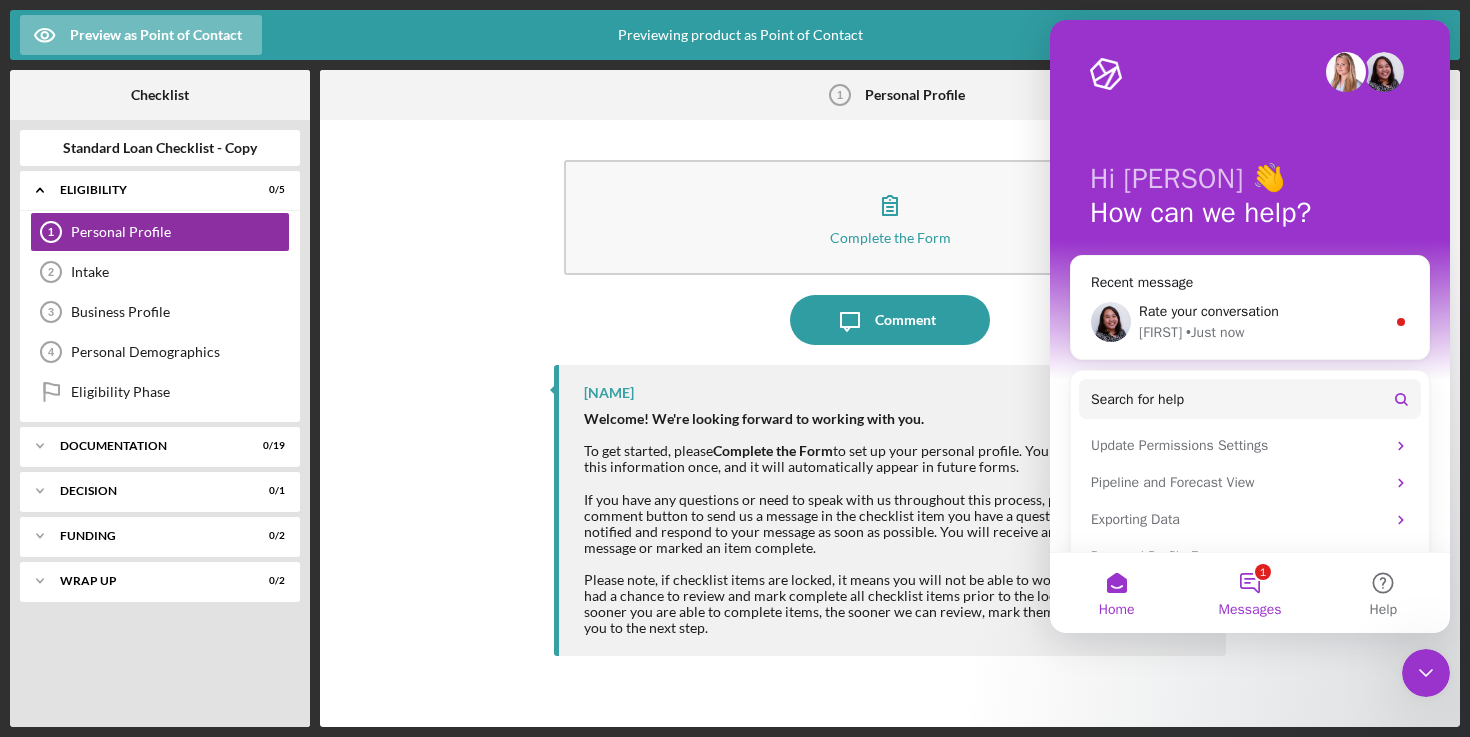 click on "1 Messages" at bounding box center (1249, 593) 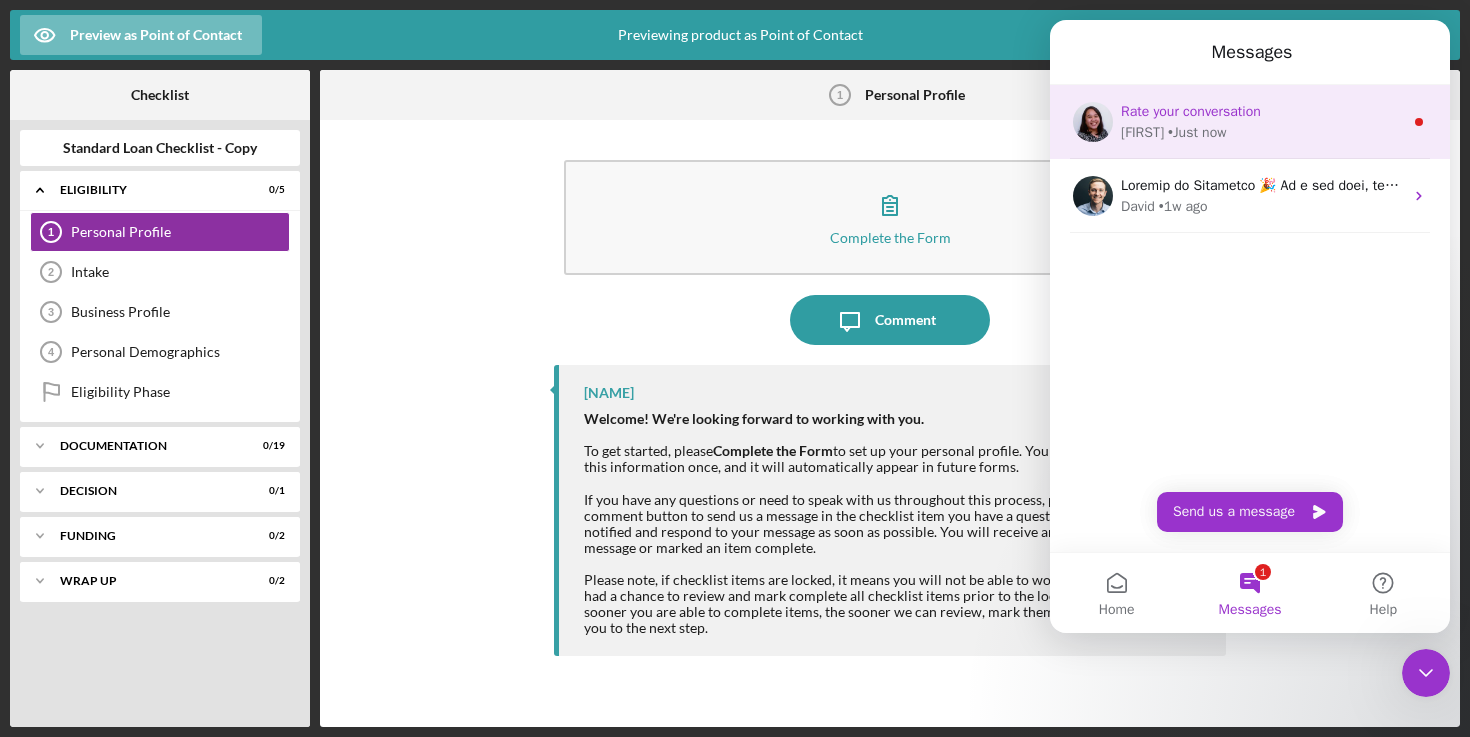 click on "Rate your conversation" at bounding box center (1191, 111) 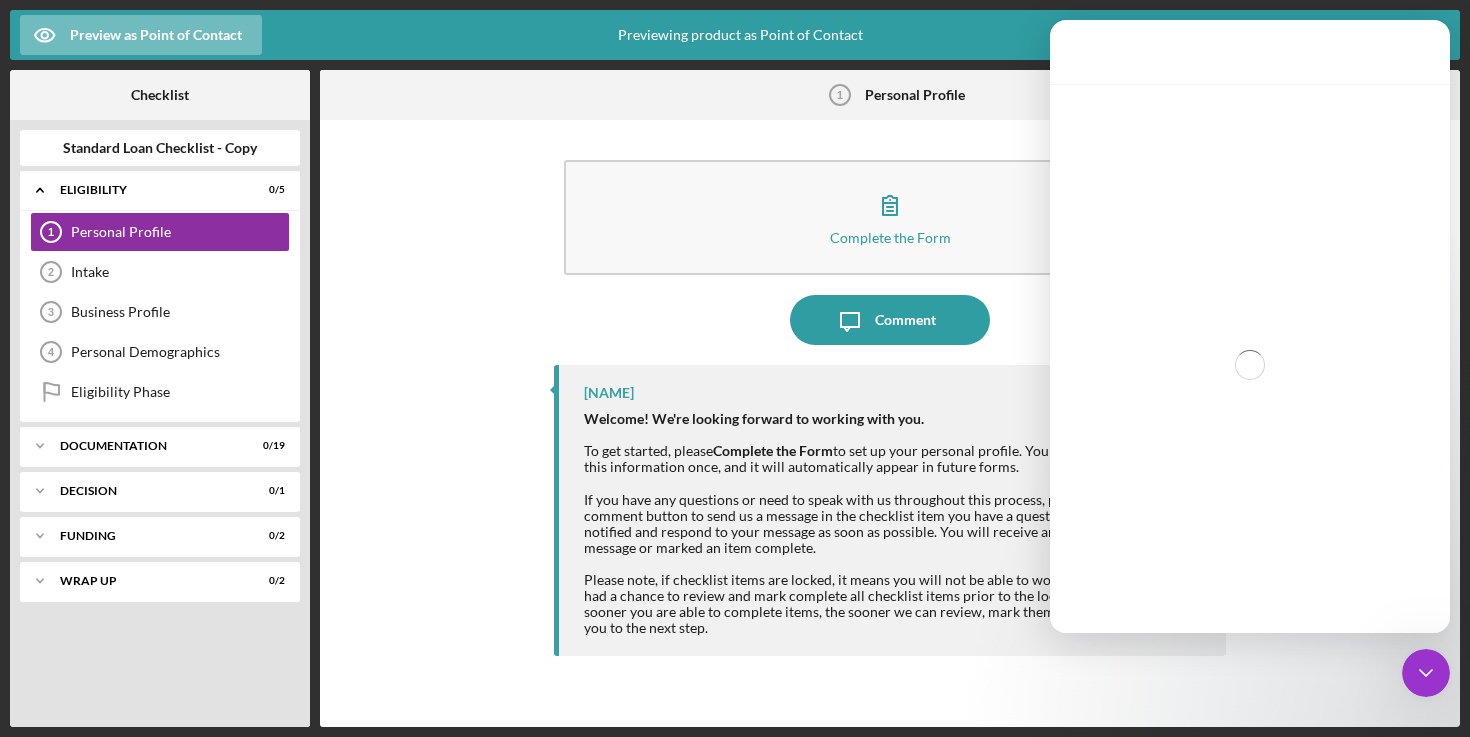 scroll, scrollTop: 3, scrollLeft: 0, axis: vertical 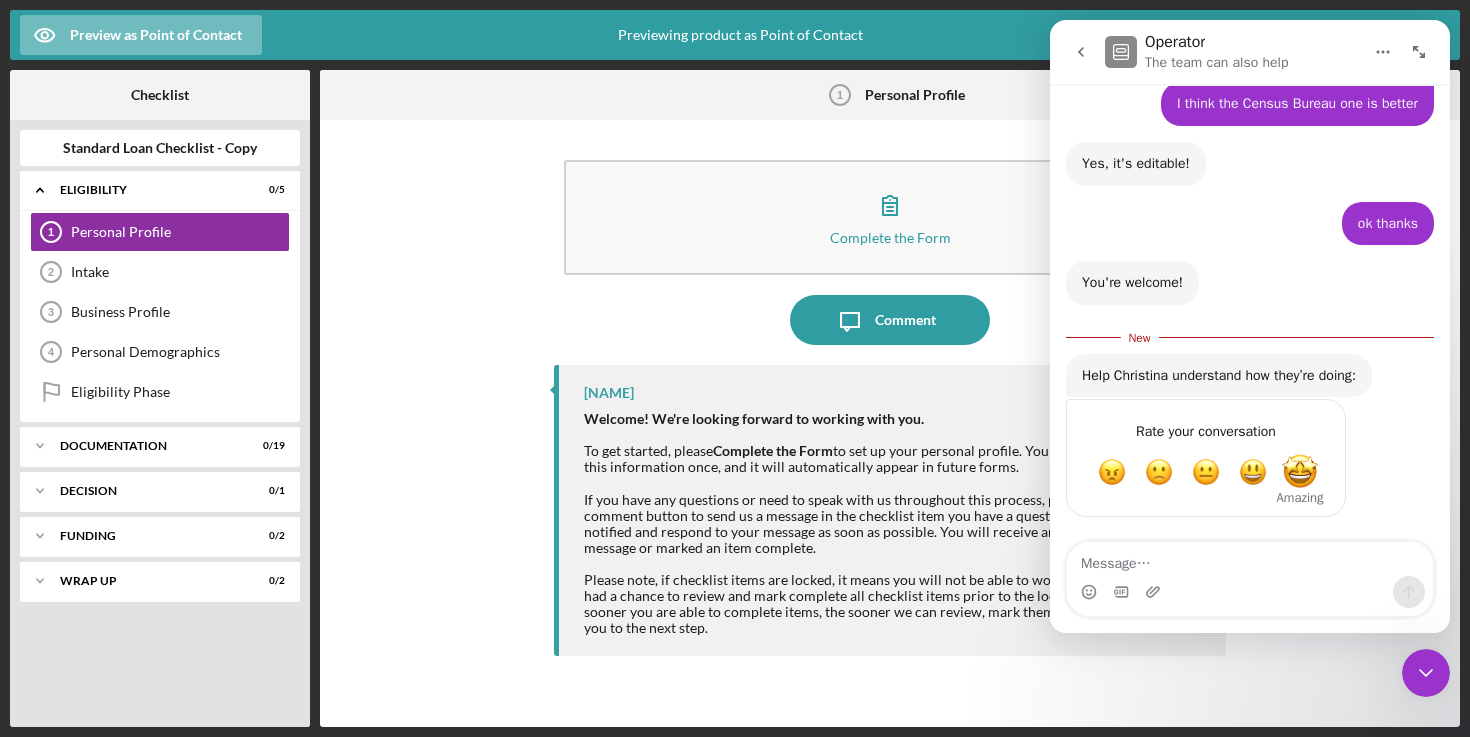 click at bounding box center [1300, 472] 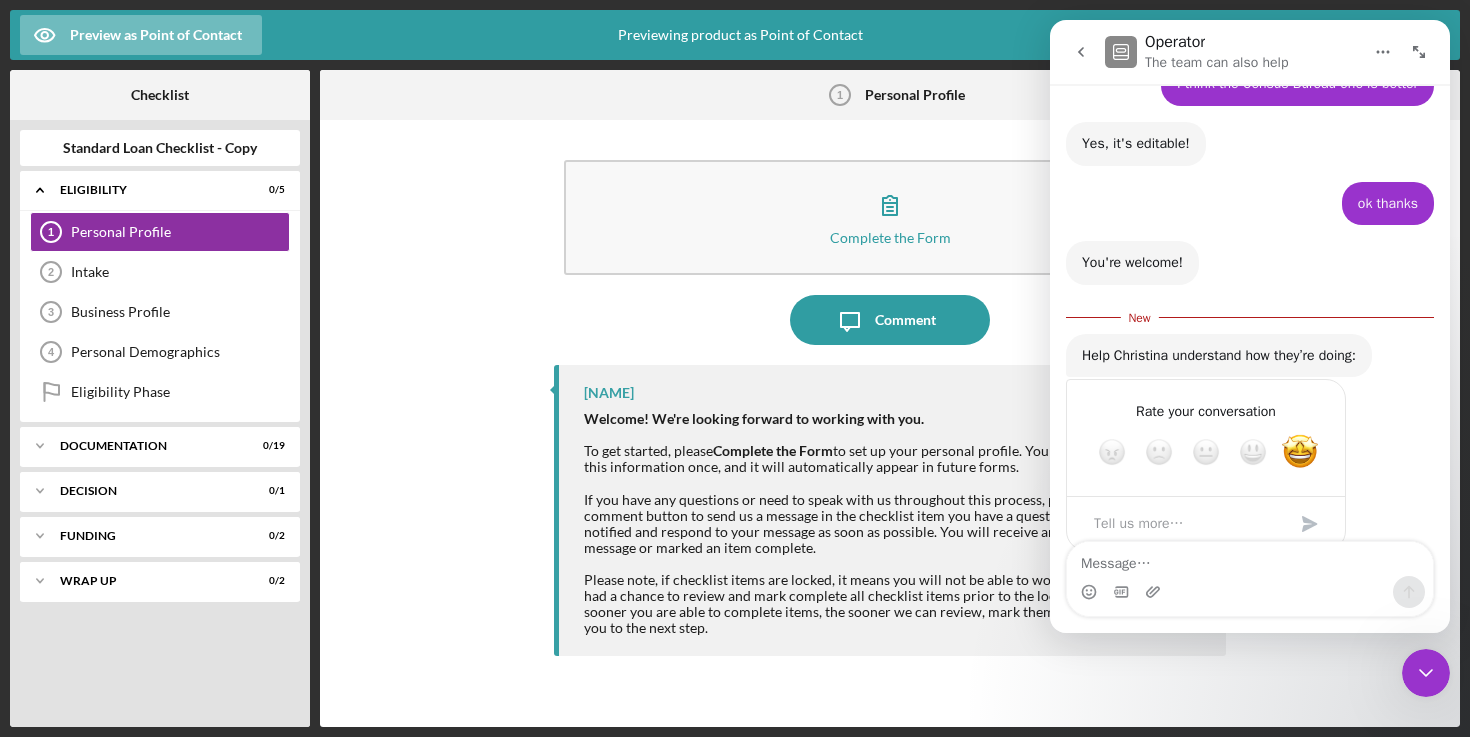 click 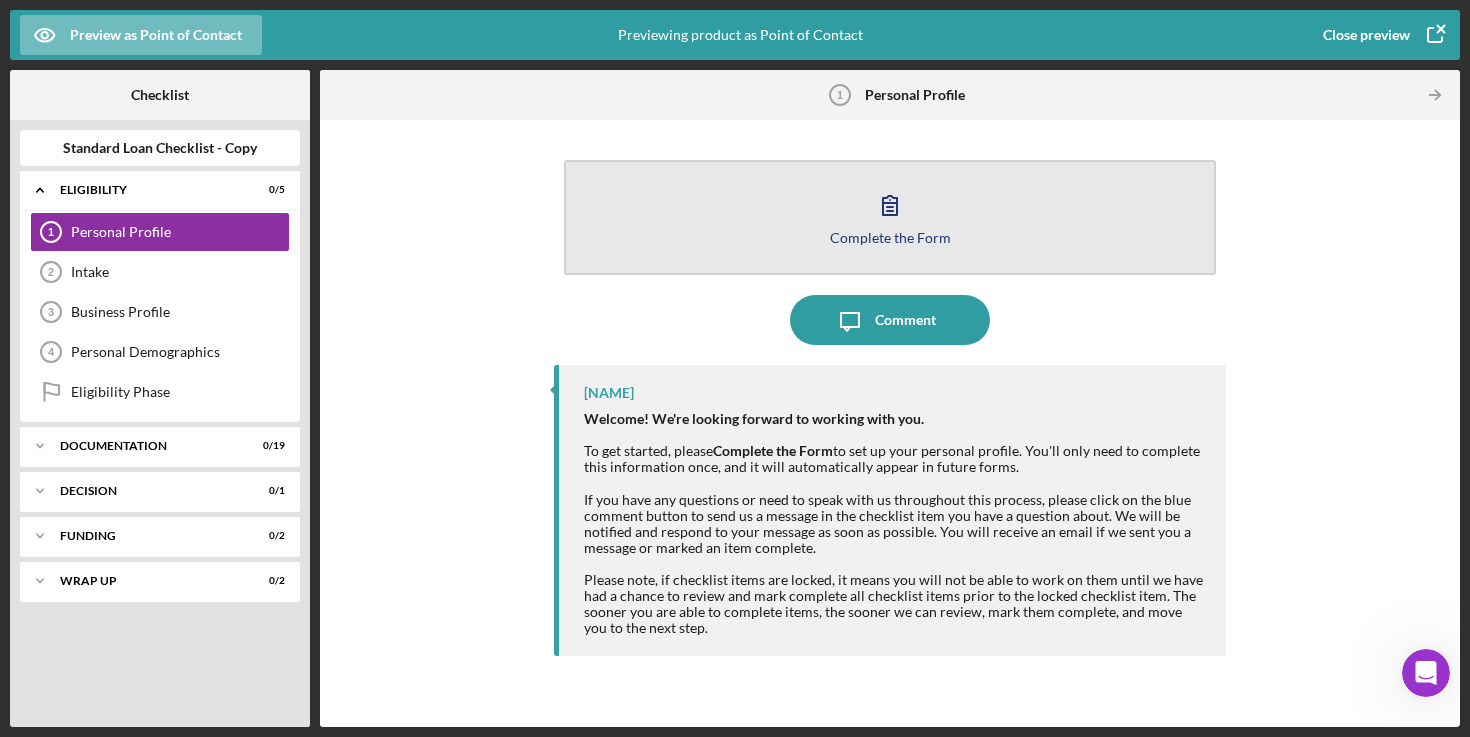 click on "Complete the Form Form" at bounding box center (890, 217) 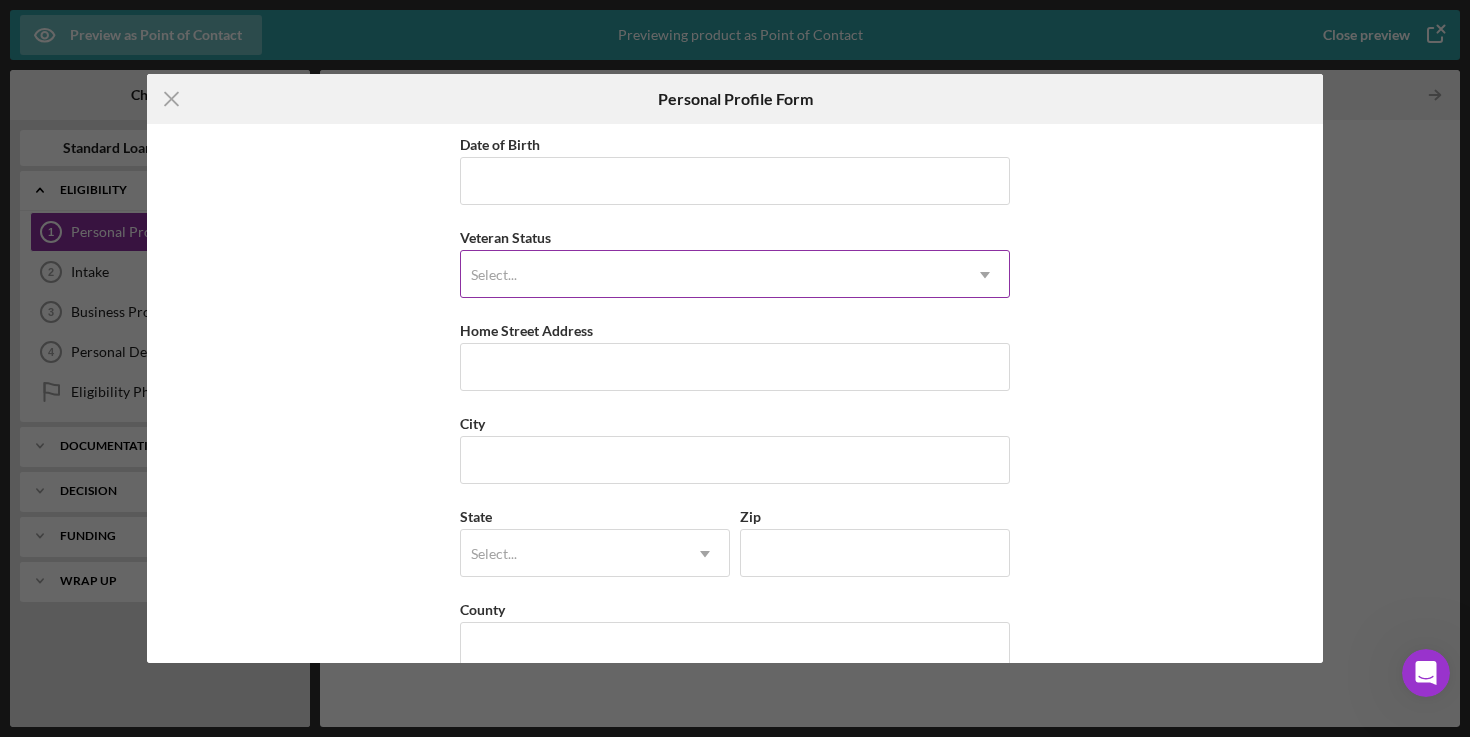 scroll, scrollTop: 225, scrollLeft: 0, axis: vertical 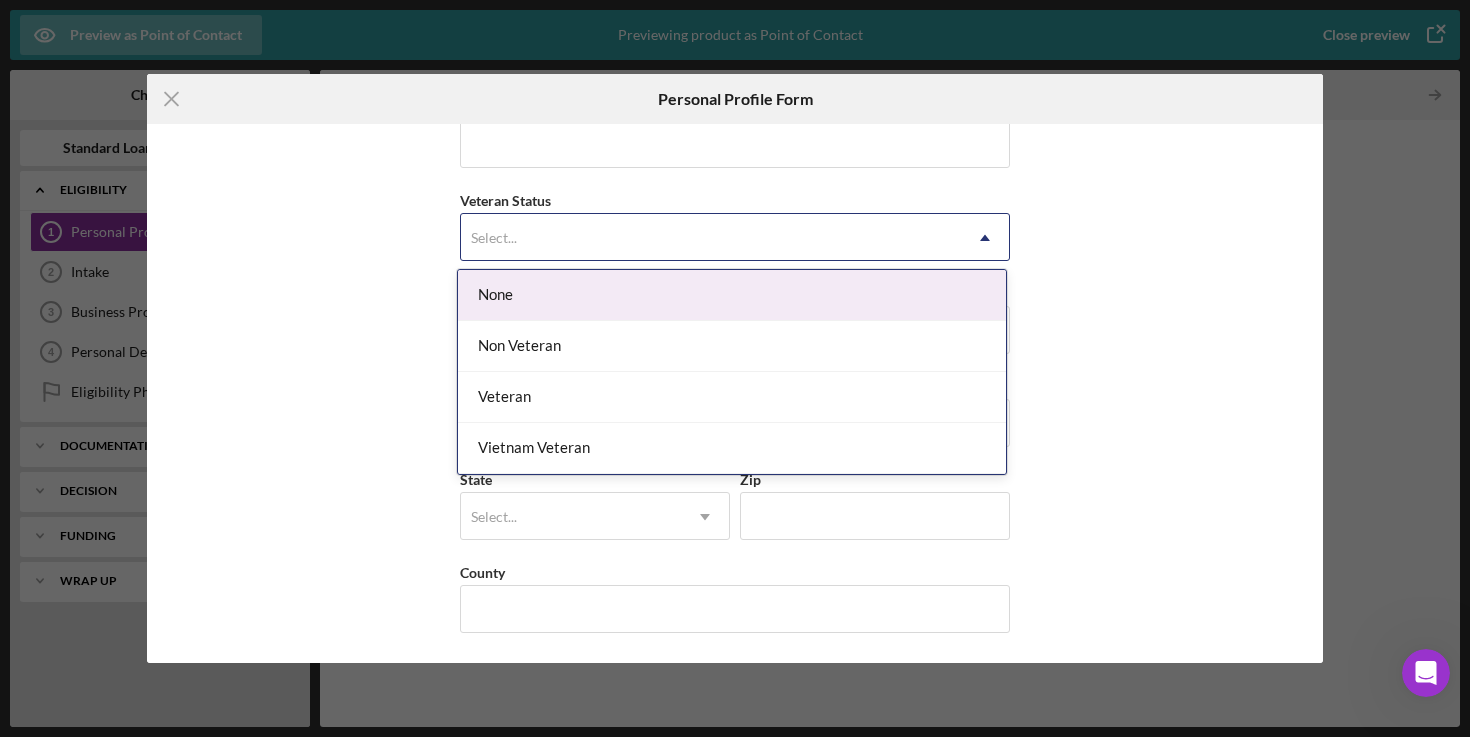 click on "Select..." at bounding box center (711, 238) 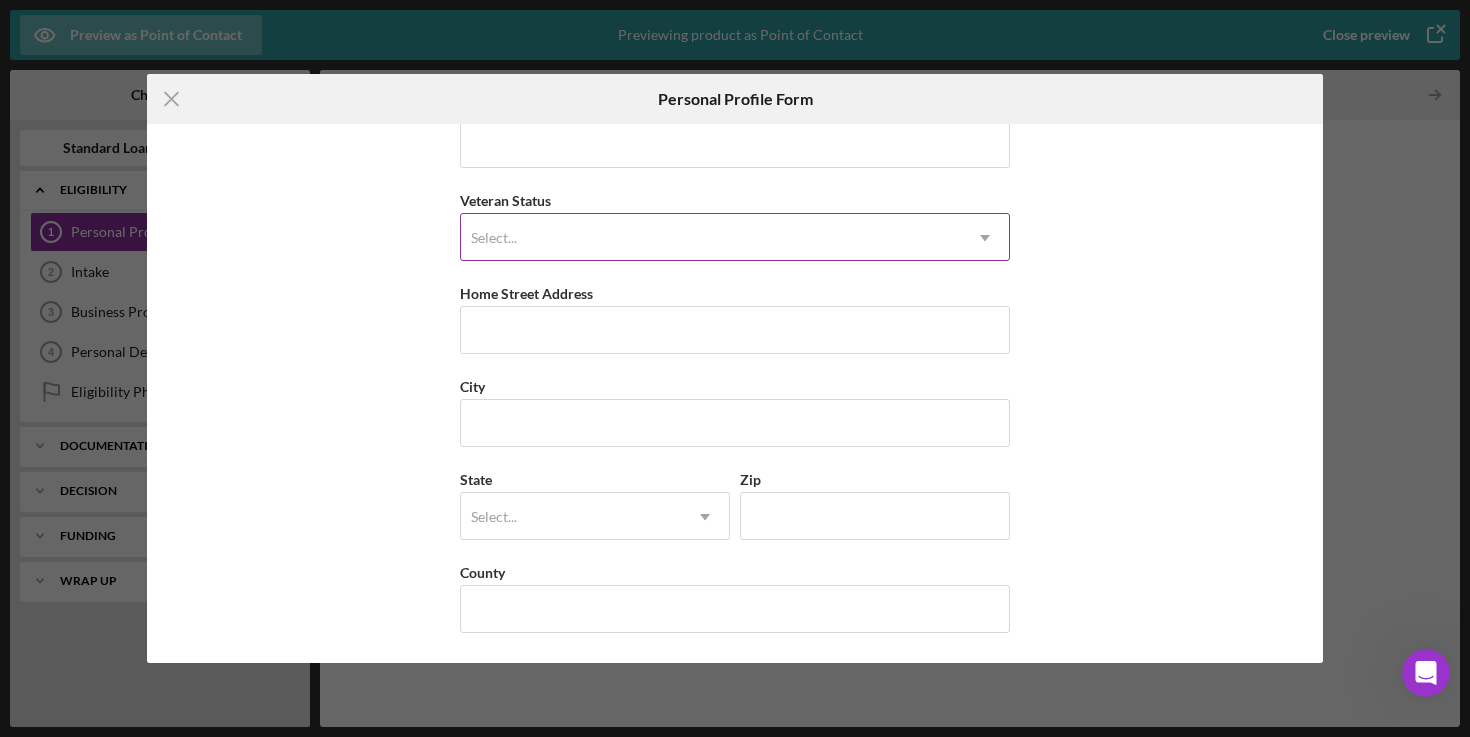 click on "Select..." at bounding box center (711, 238) 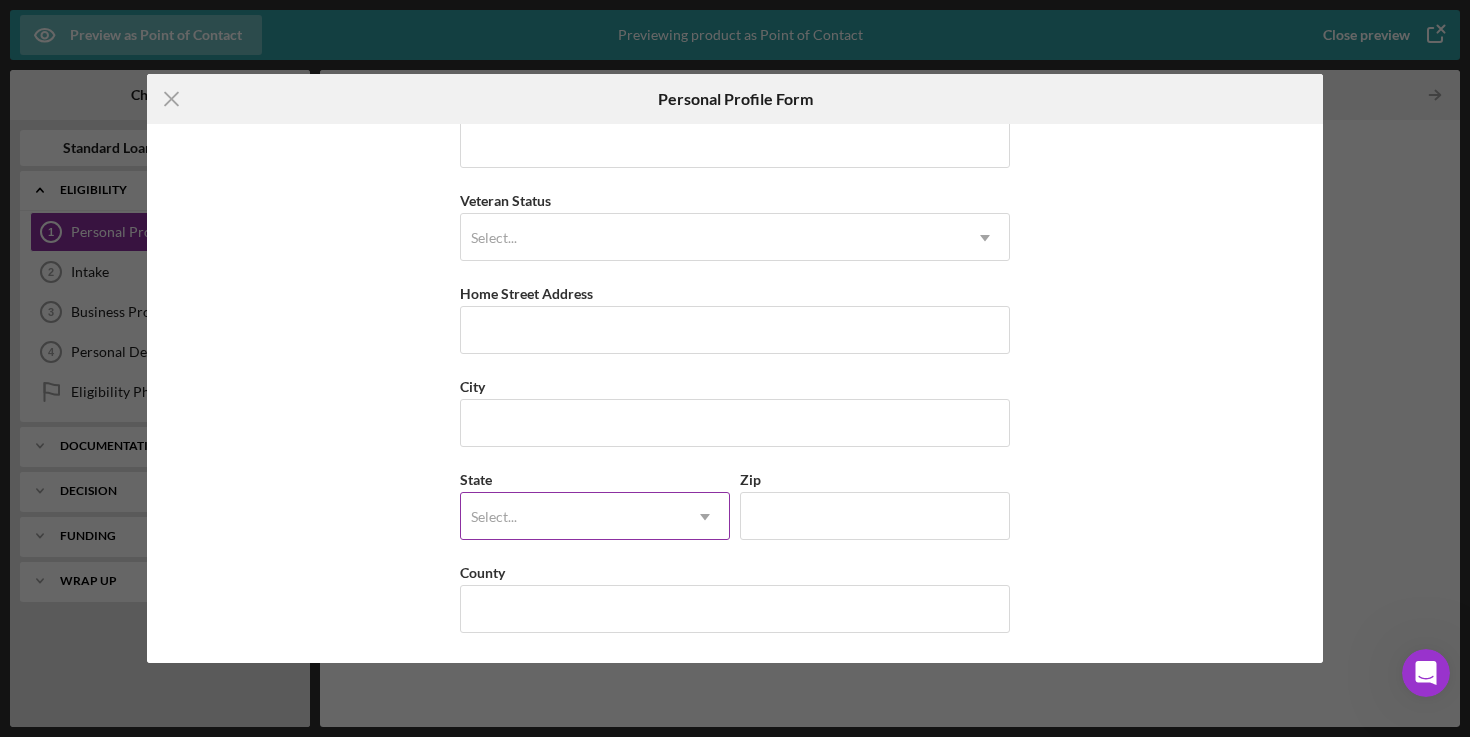 scroll, scrollTop: 0, scrollLeft: 0, axis: both 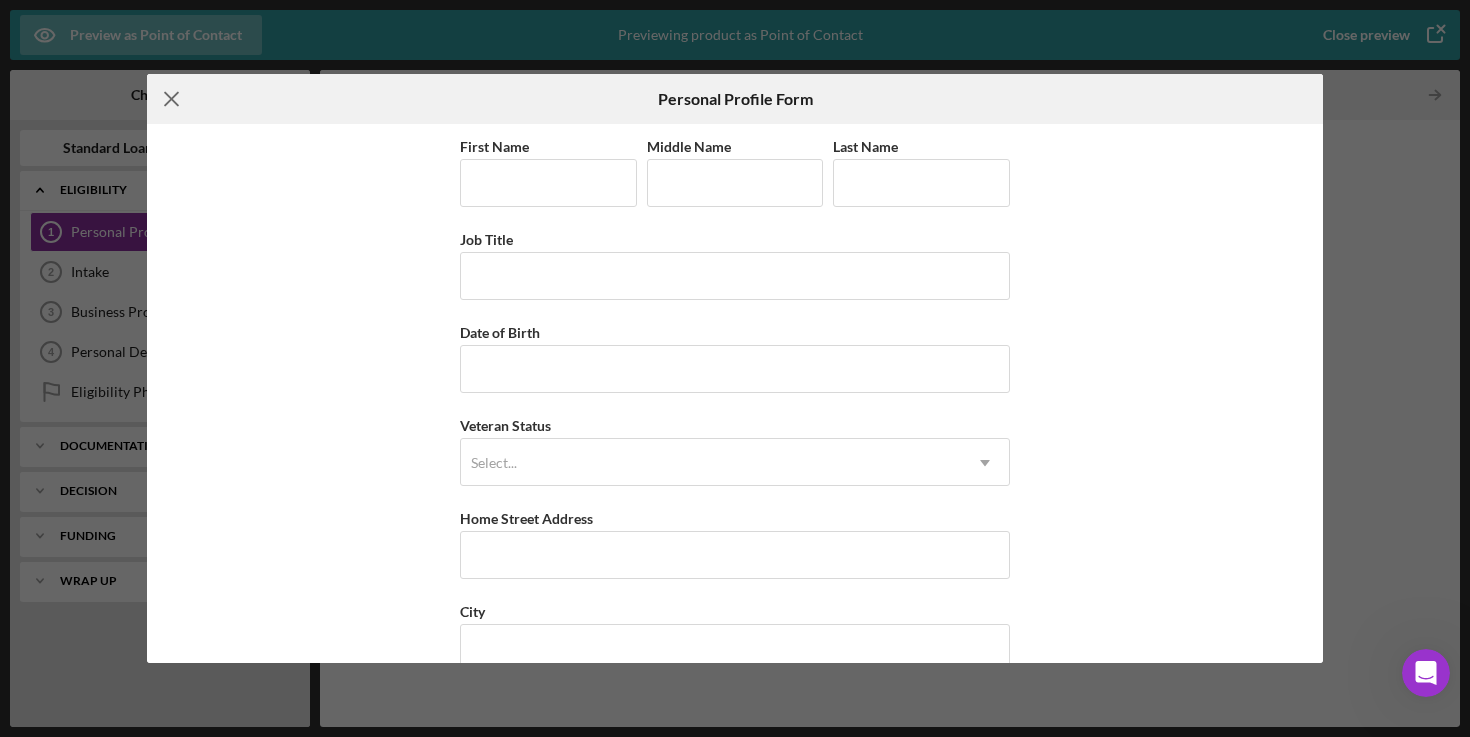 click on "Icon/Menu Close" 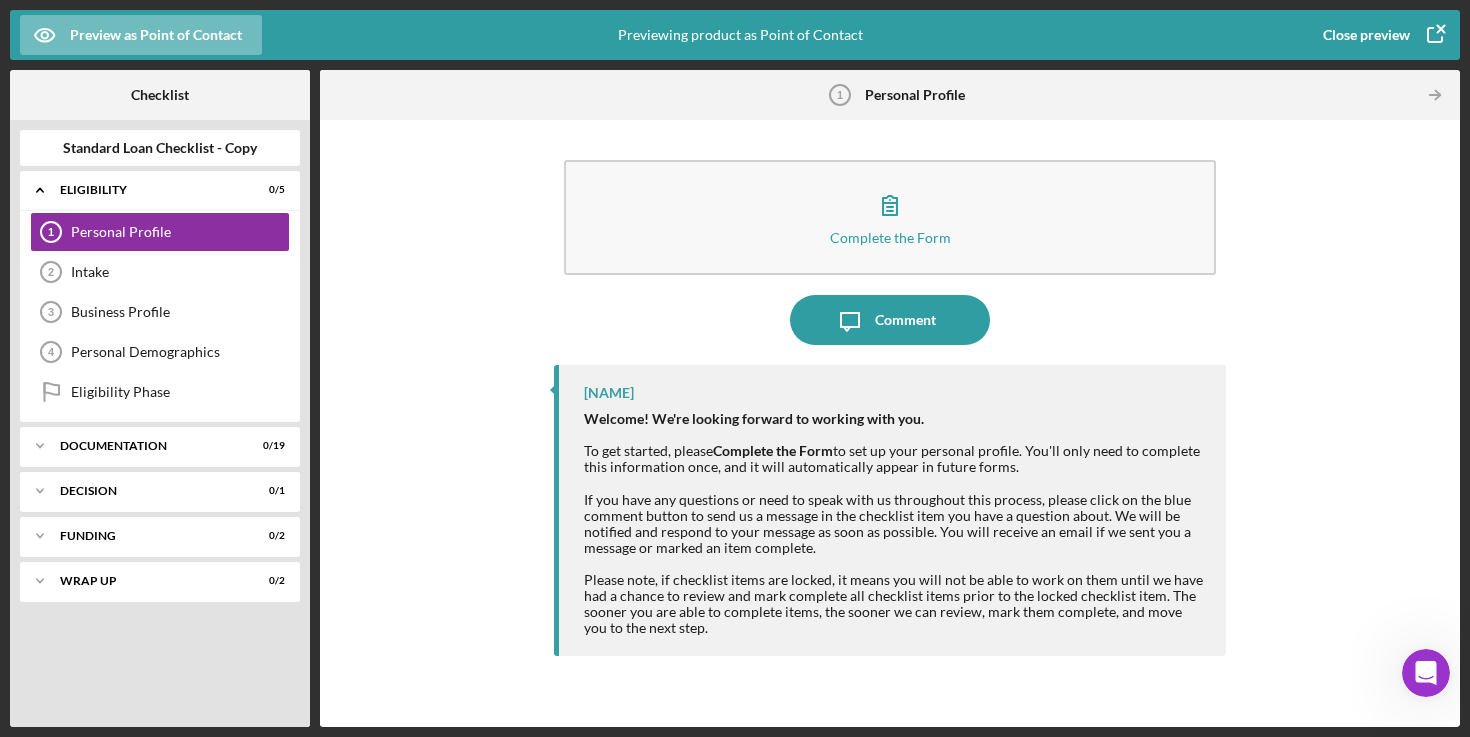click on "Close preview" at bounding box center [1366, 35] 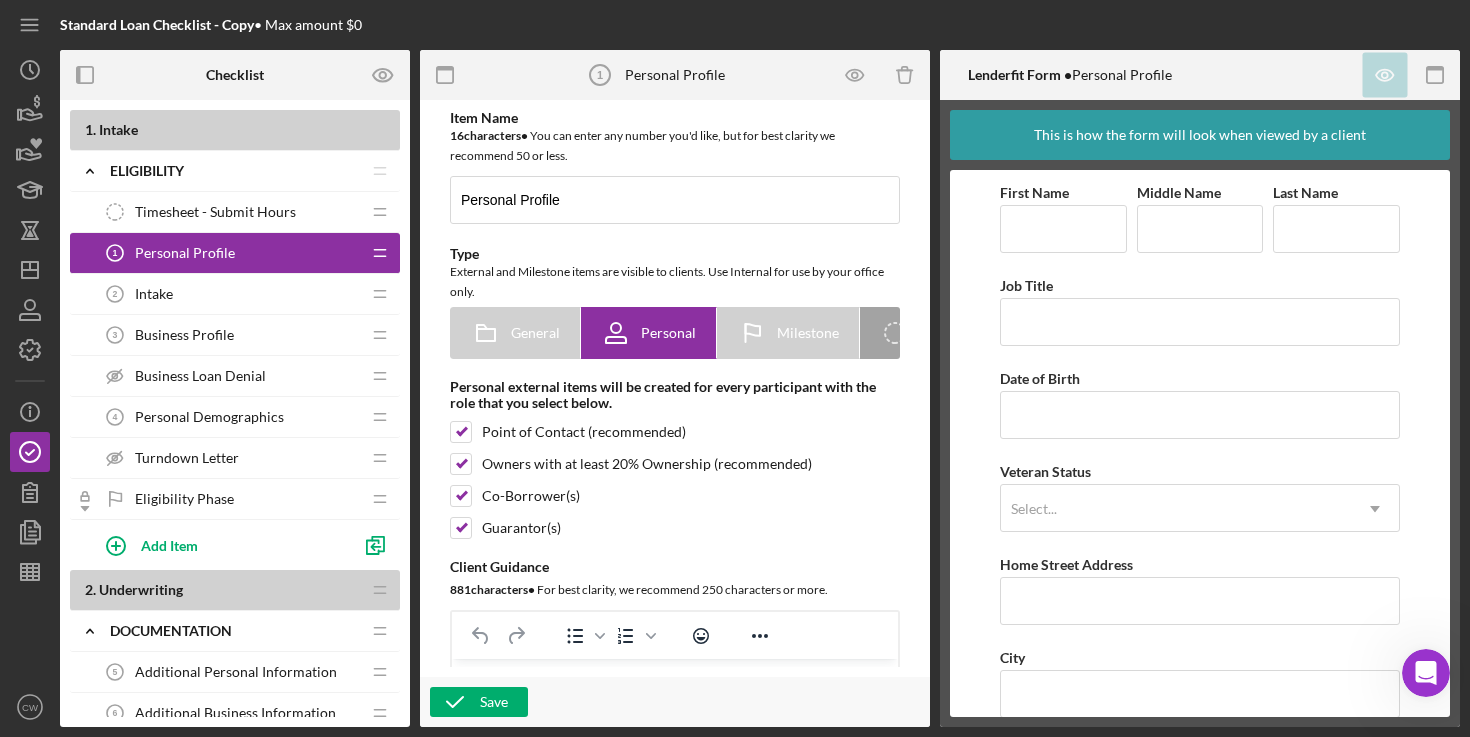 scroll, scrollTop: 0, scrollLeft: 0, axis: both 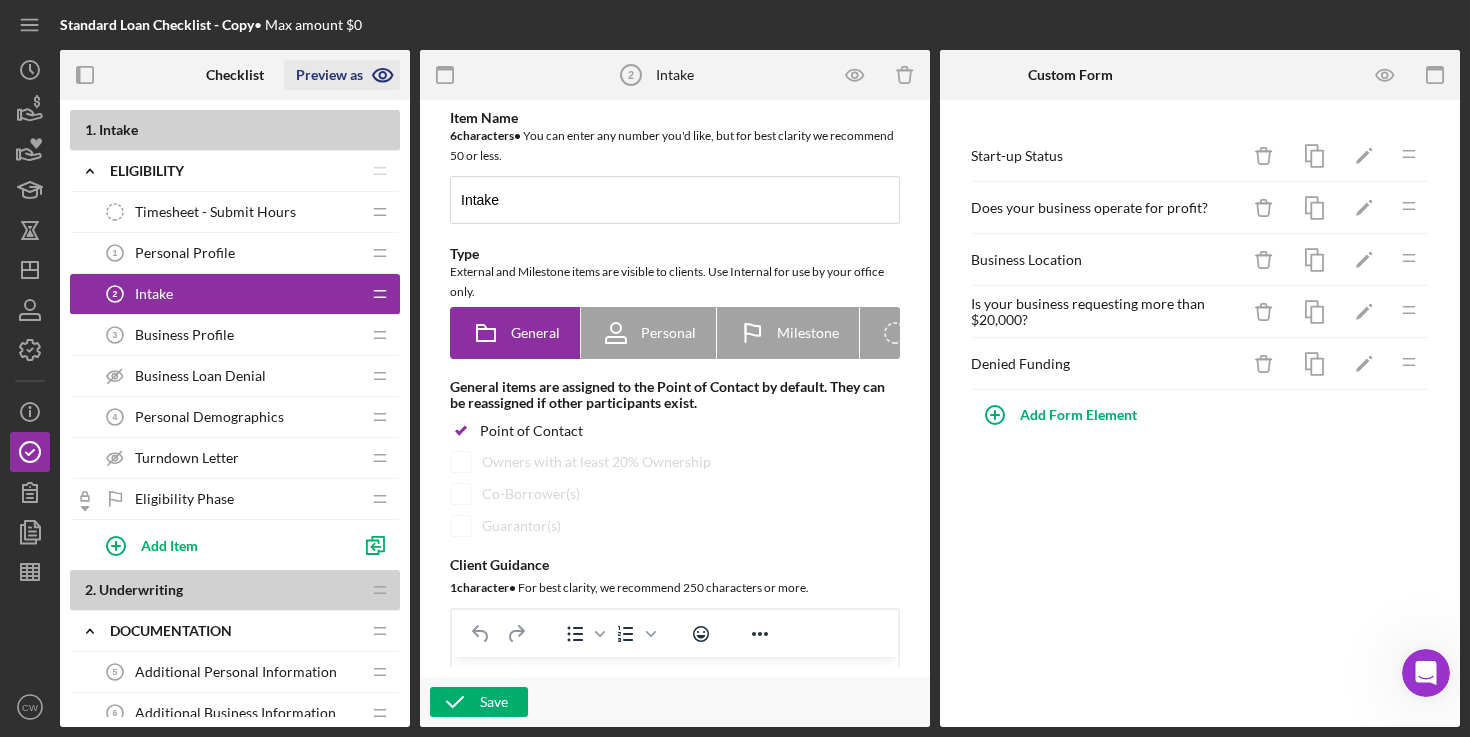 click 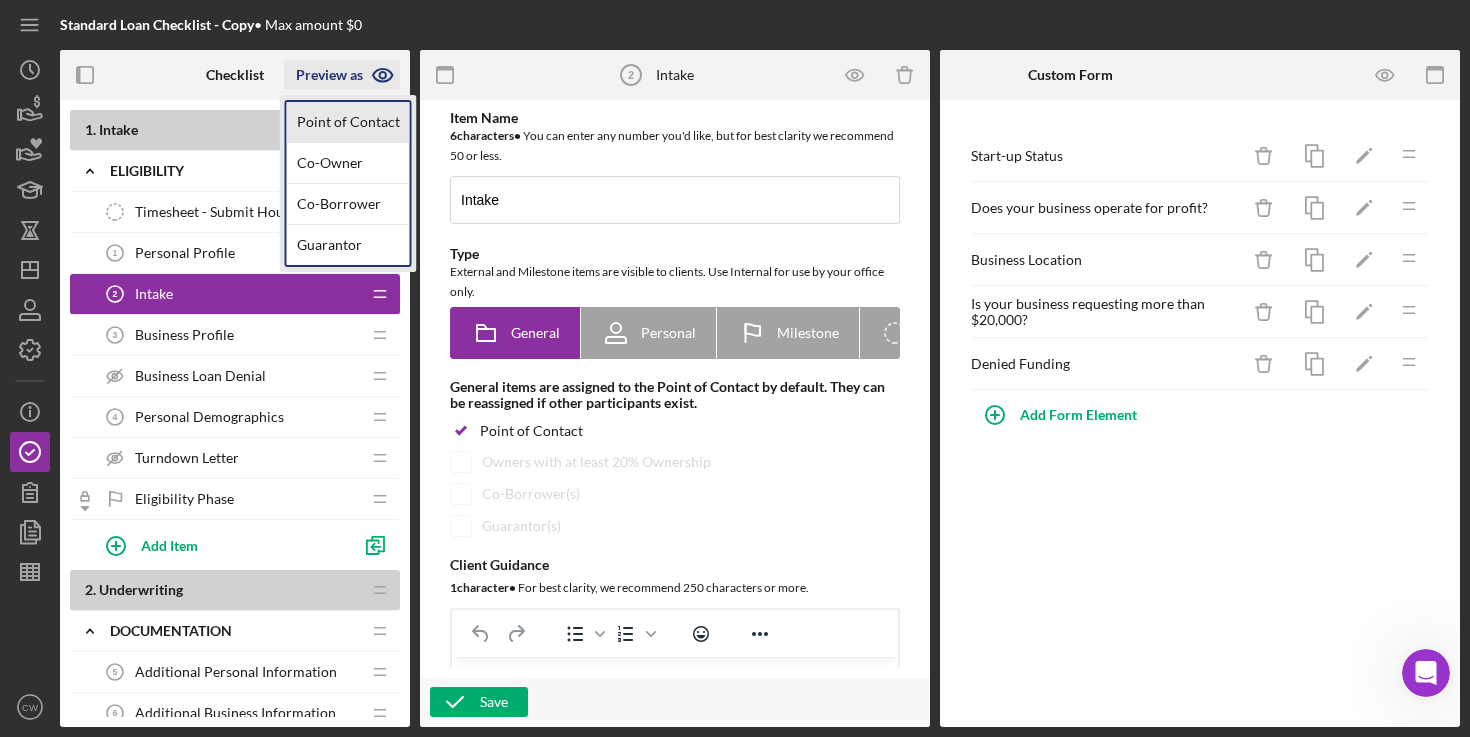 click on "Point of Contact" at bounding box center [348, 122] 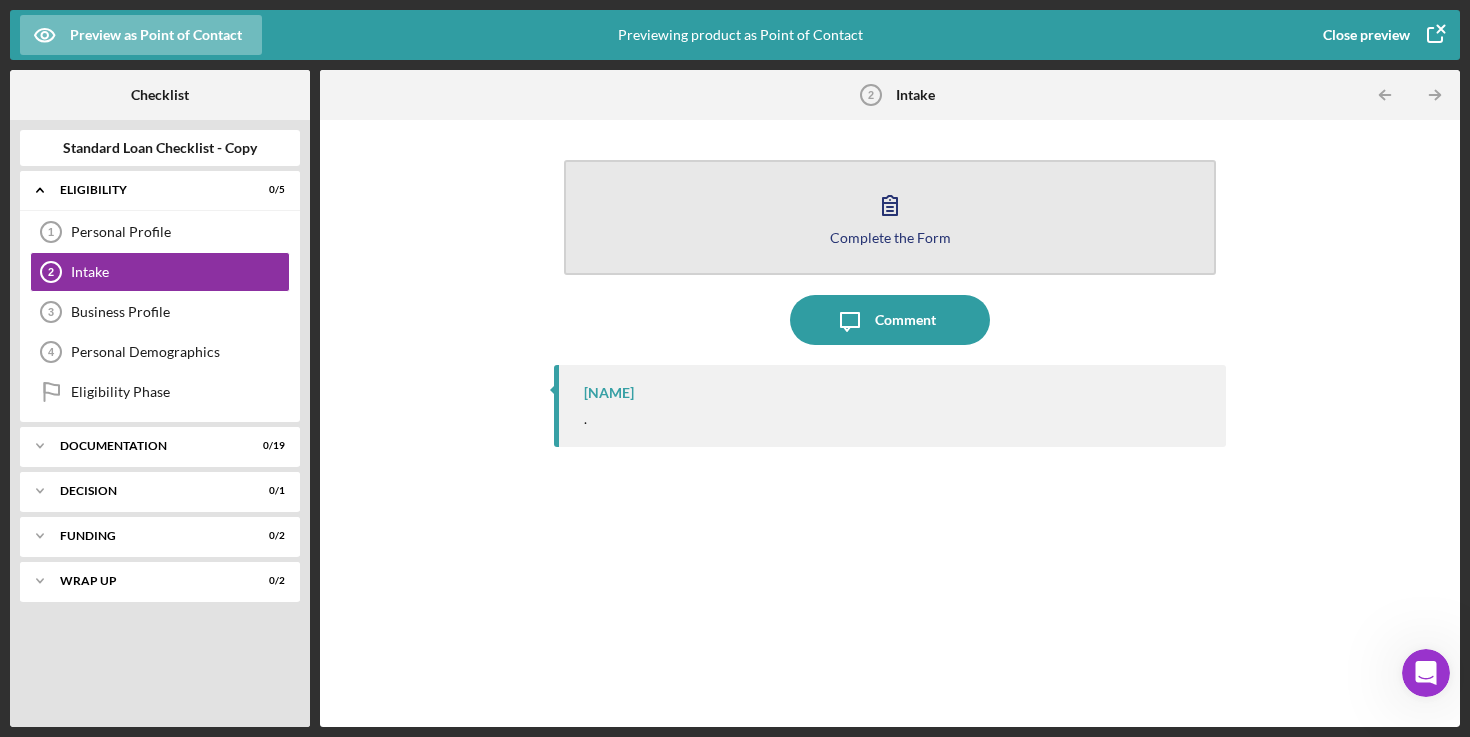 click on "Complete the Form Form" at bounding box center (890, 217) 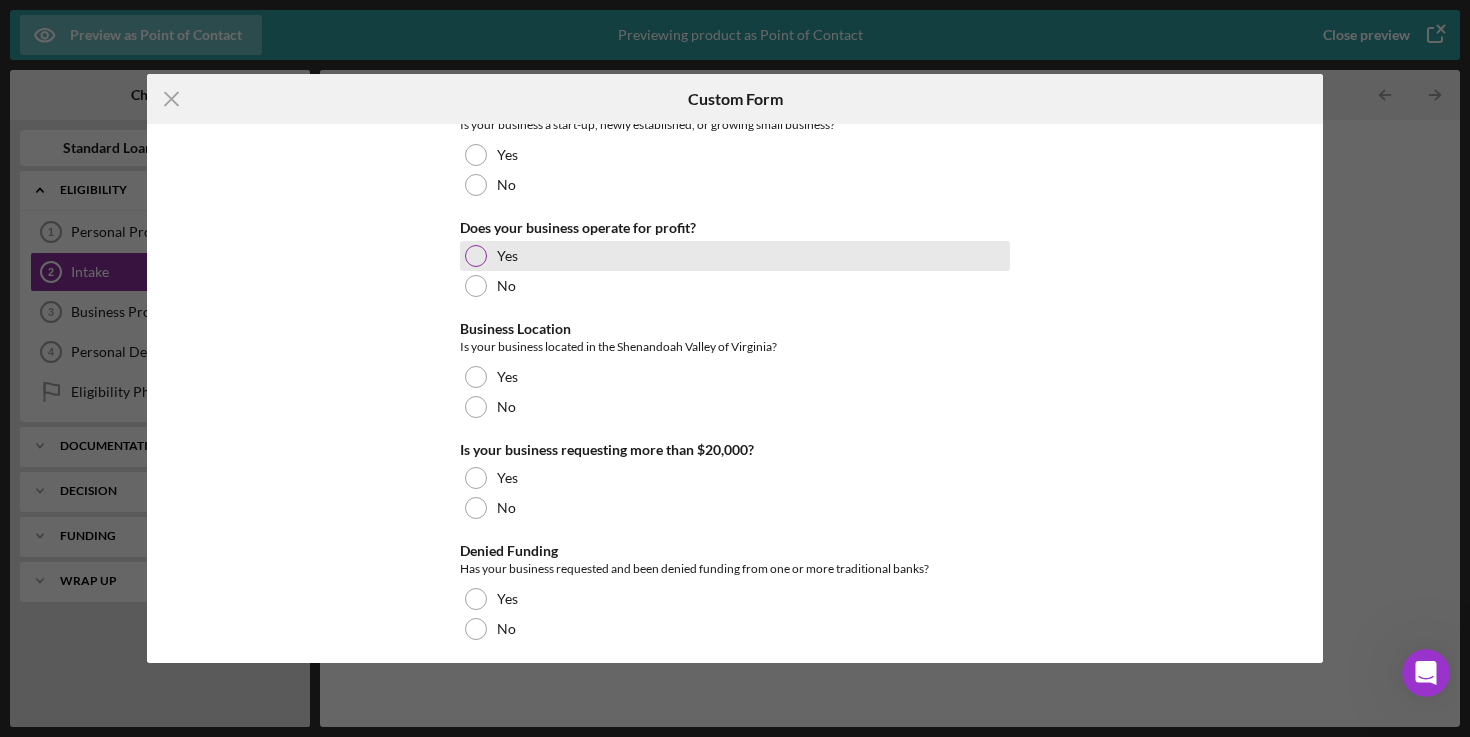 scroll, scrollTop: 45, scrollLeft: 0, axis: vertical 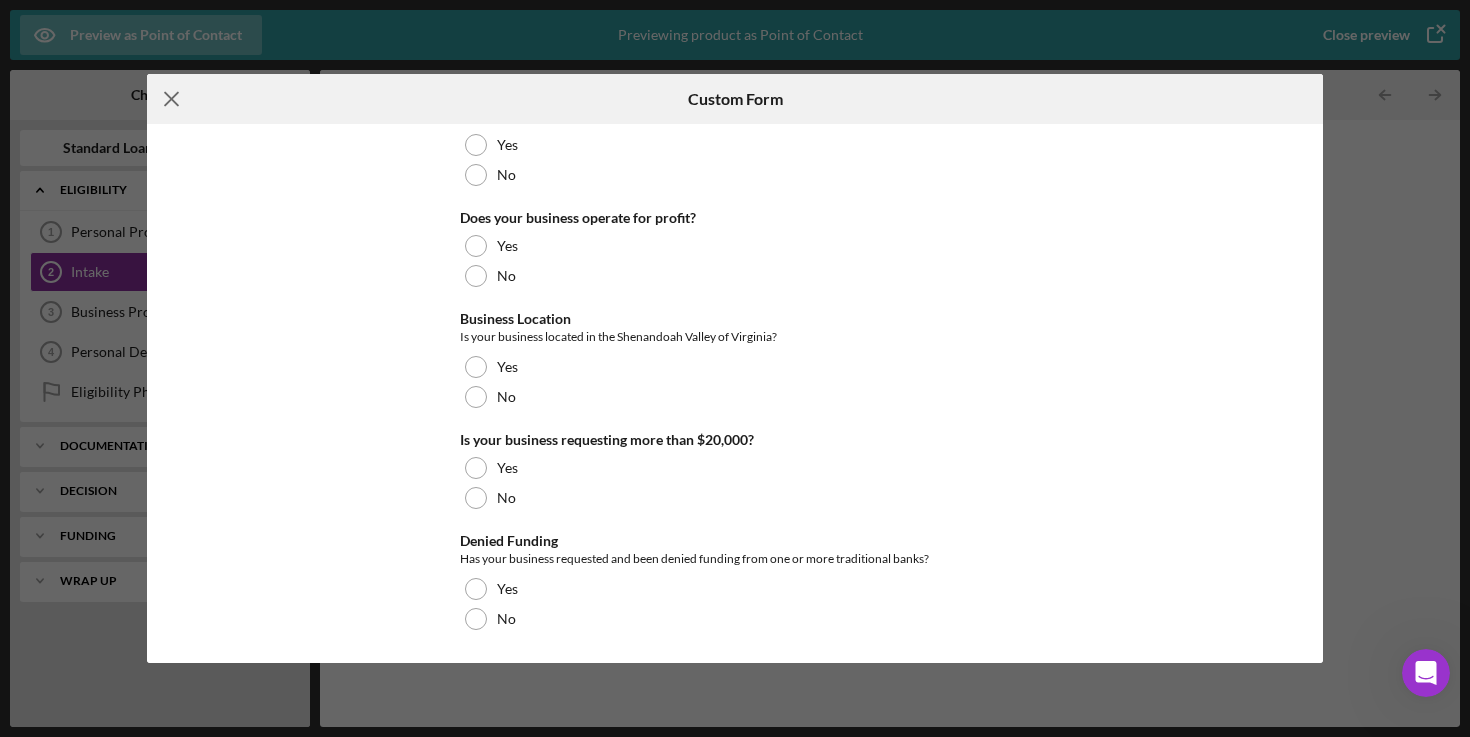 click on "Icon/Menu Close" 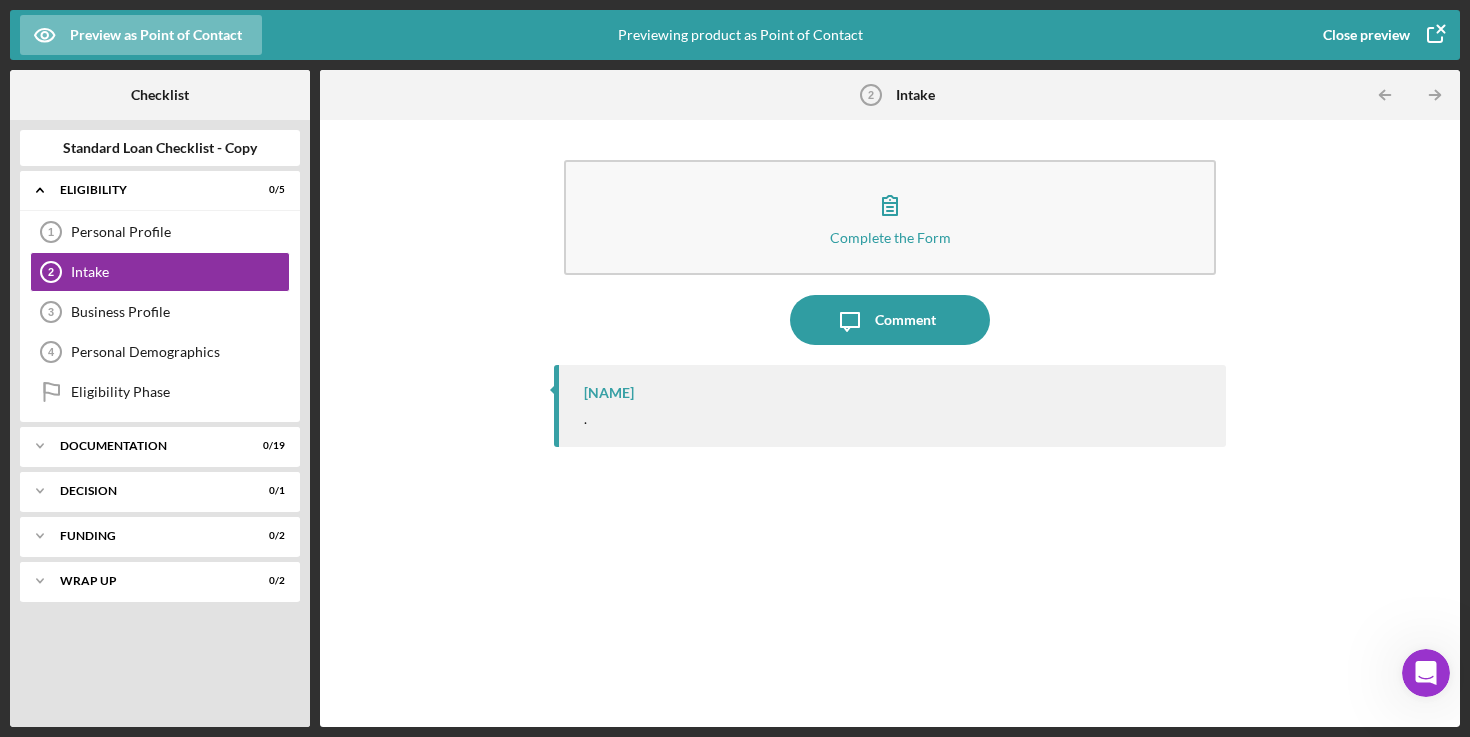 click on "Close preview" at bounding box center (1366, 35) 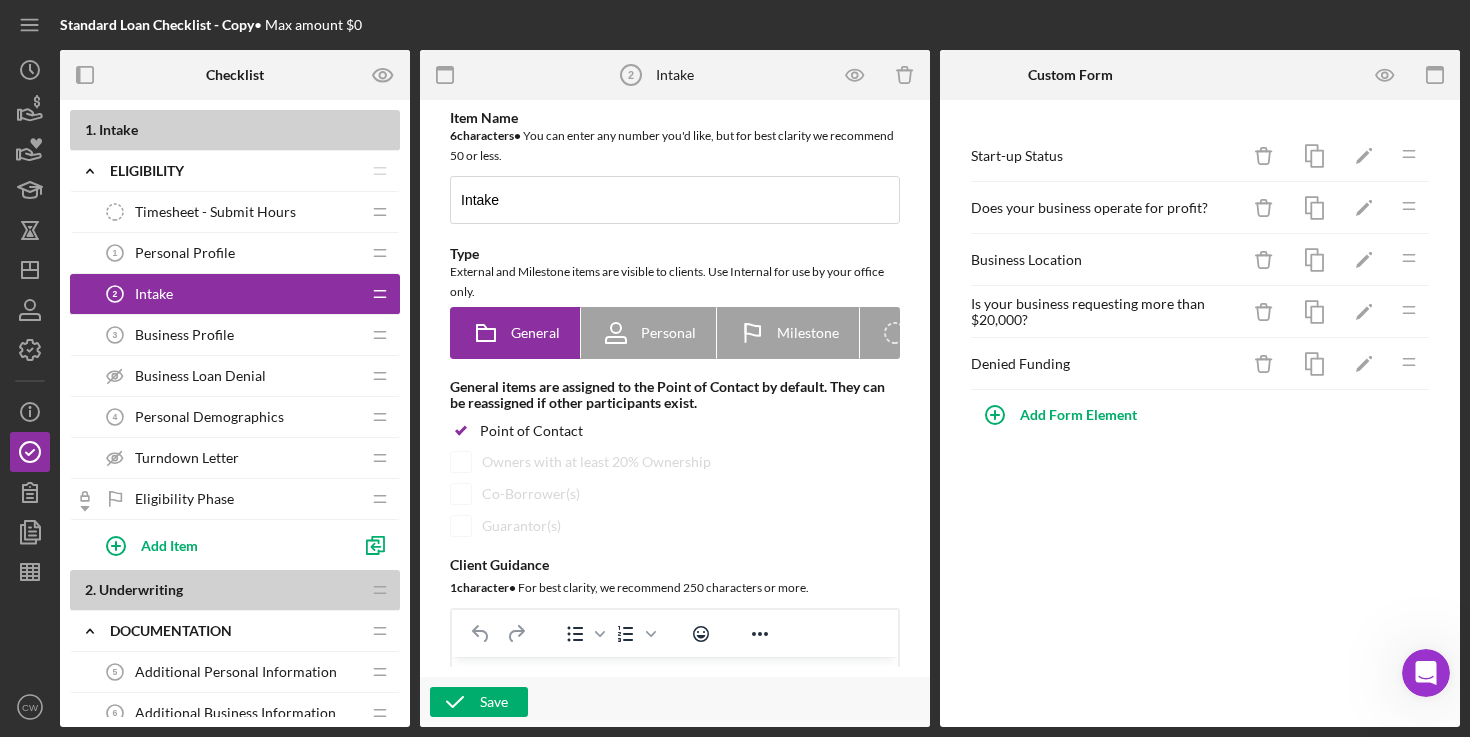 scroll, scrollTop: 0, scrollLeft: 0, axis: both 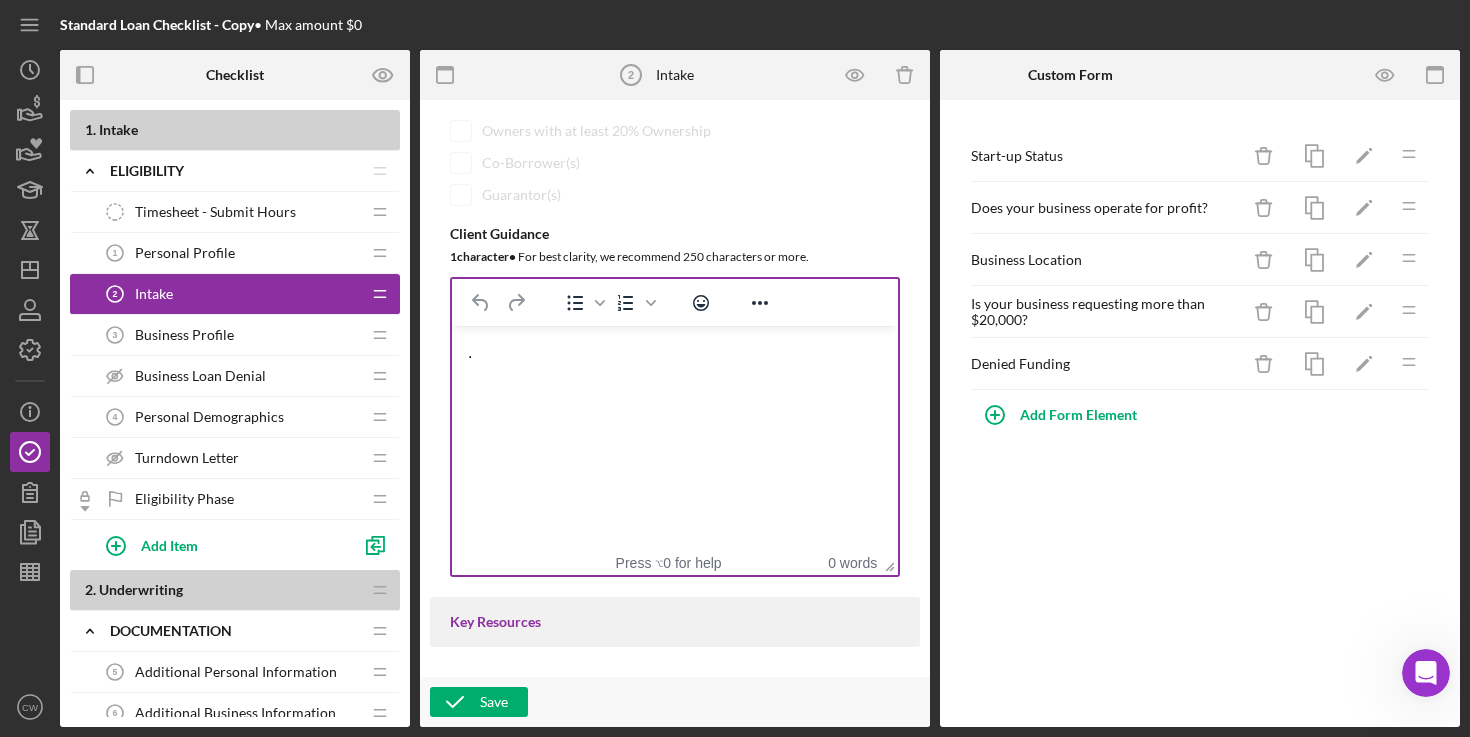 click on "." at bounding box center (675, 353) 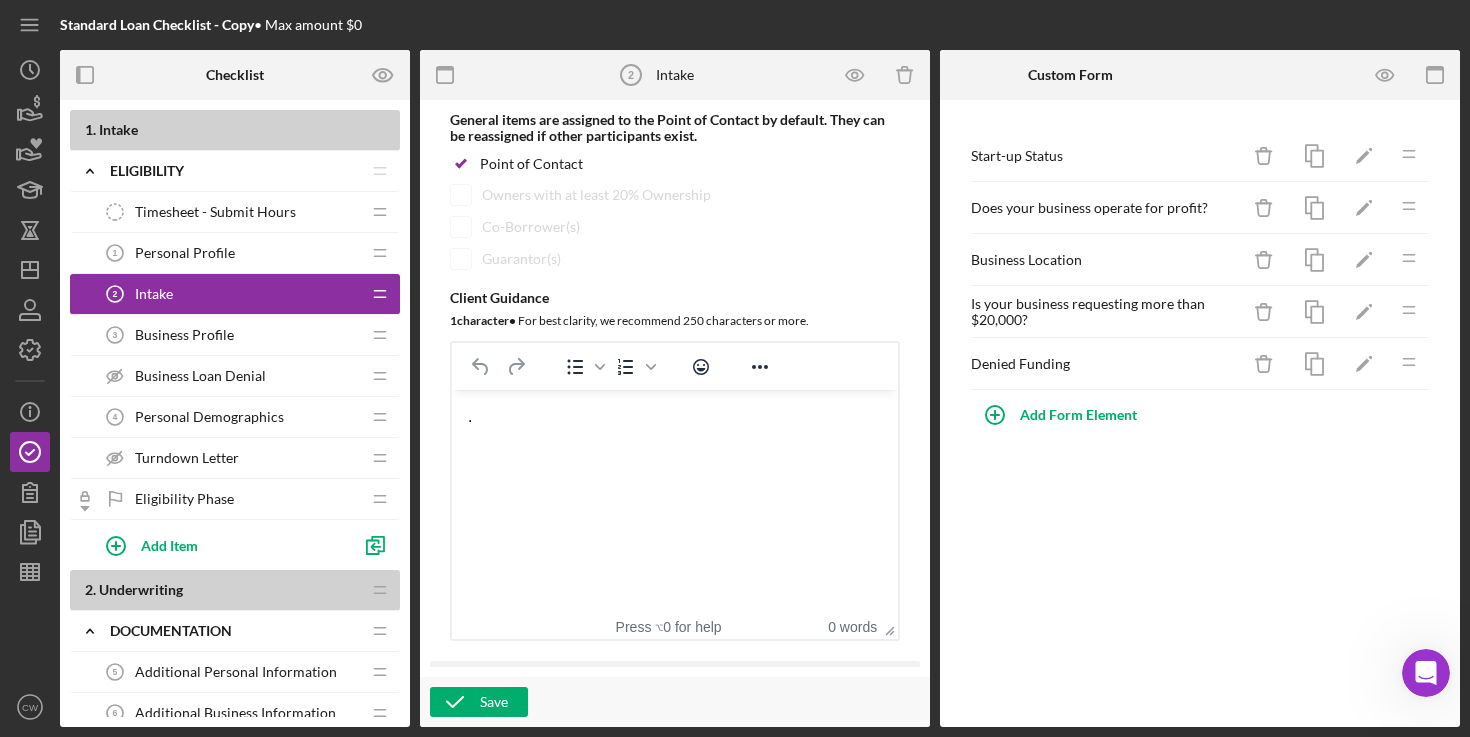 scroll, scrollTop: 258, scrollLeft: 0, axis: vertical 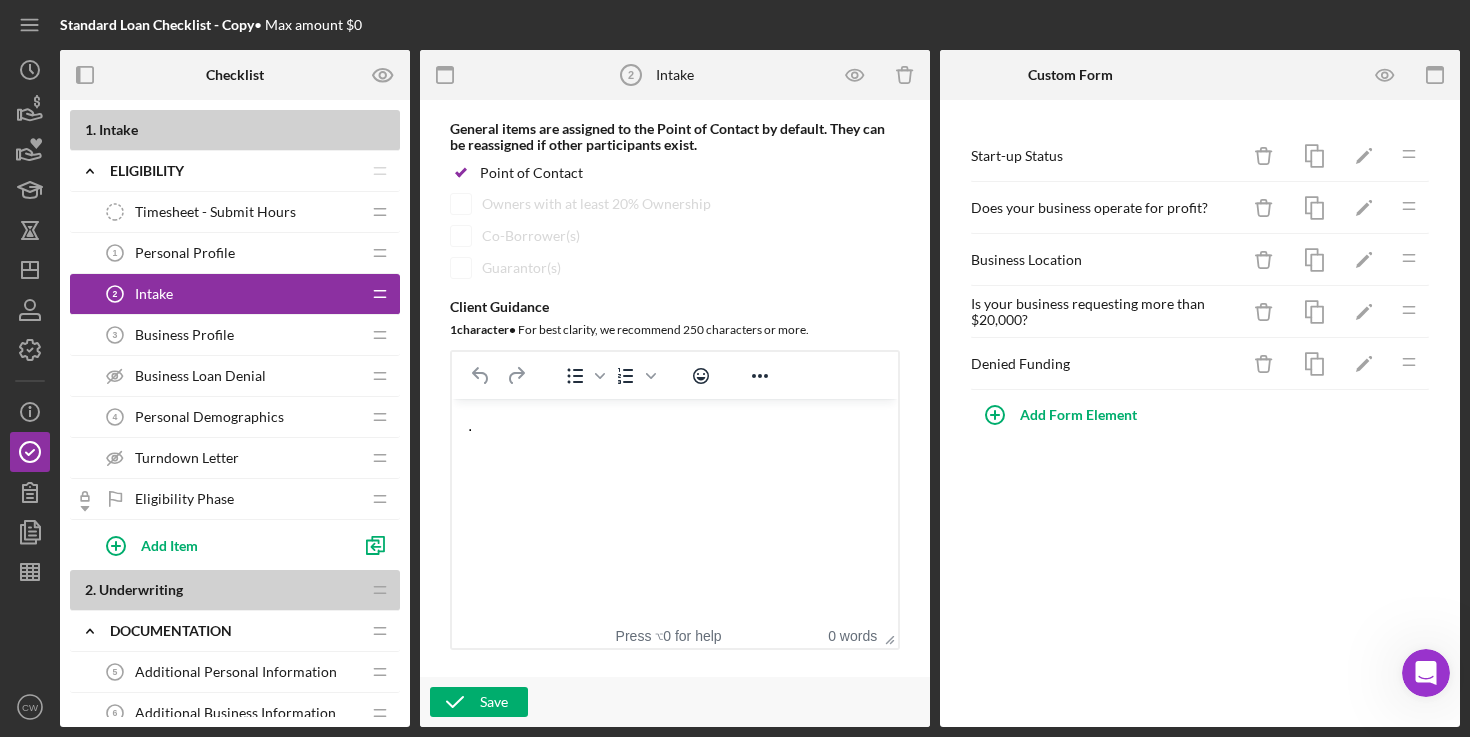type 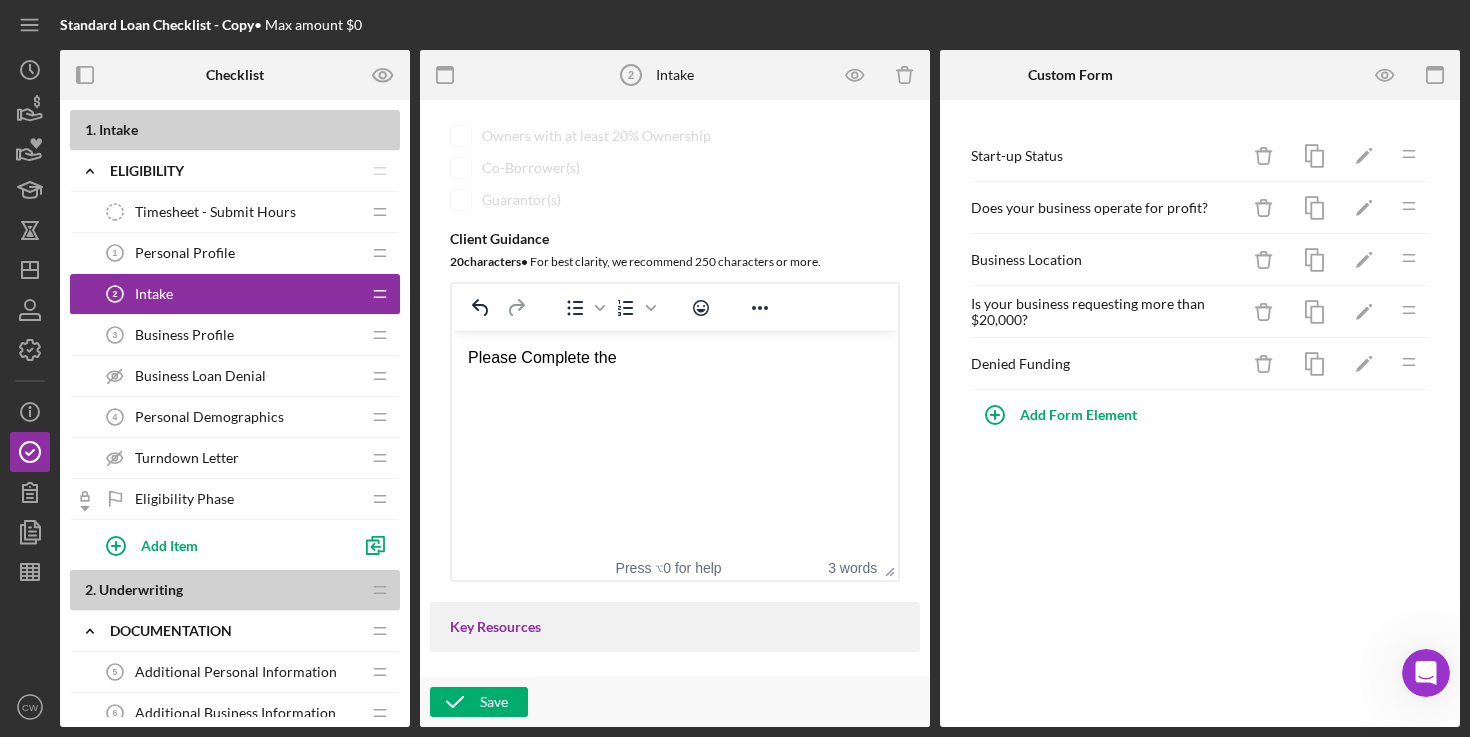 scroll, scrollTop: 404, scrollLeft: 0, axis: vertical 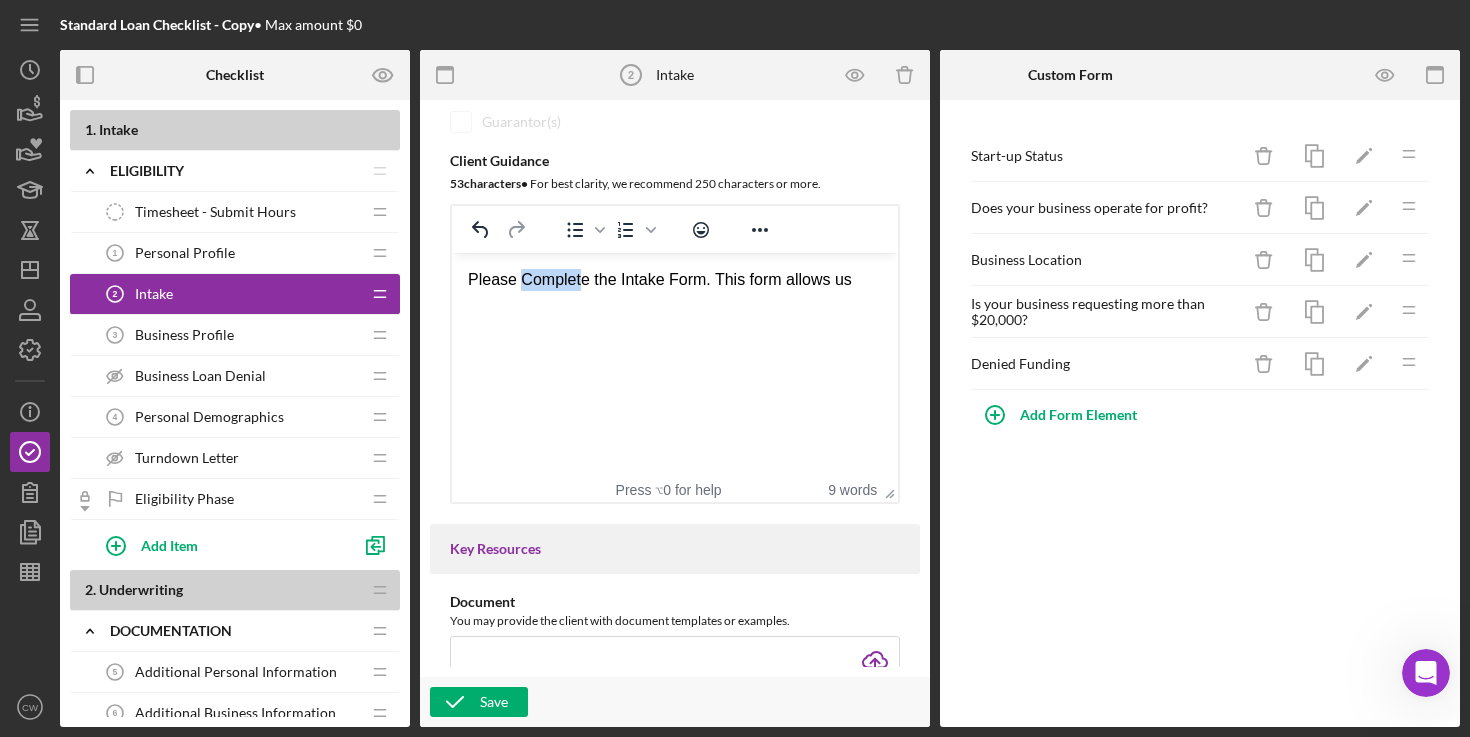 drag, startPoint x: 520, startPoint y: 278, endPoint x: 577, endPoint y: 276, distance: 57.035076 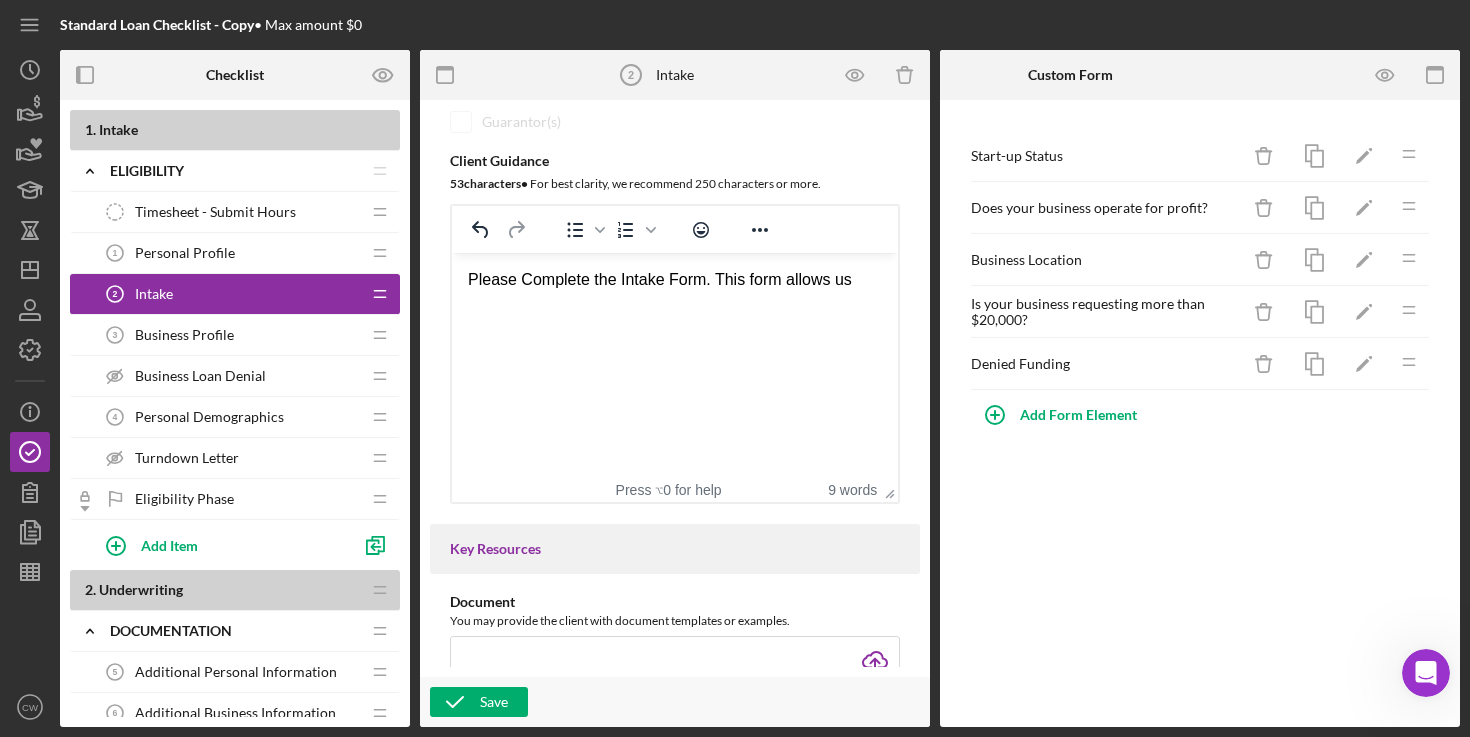 click on "Please Complete the Intake Form. This form allows us" at bounding box center [675, 280] 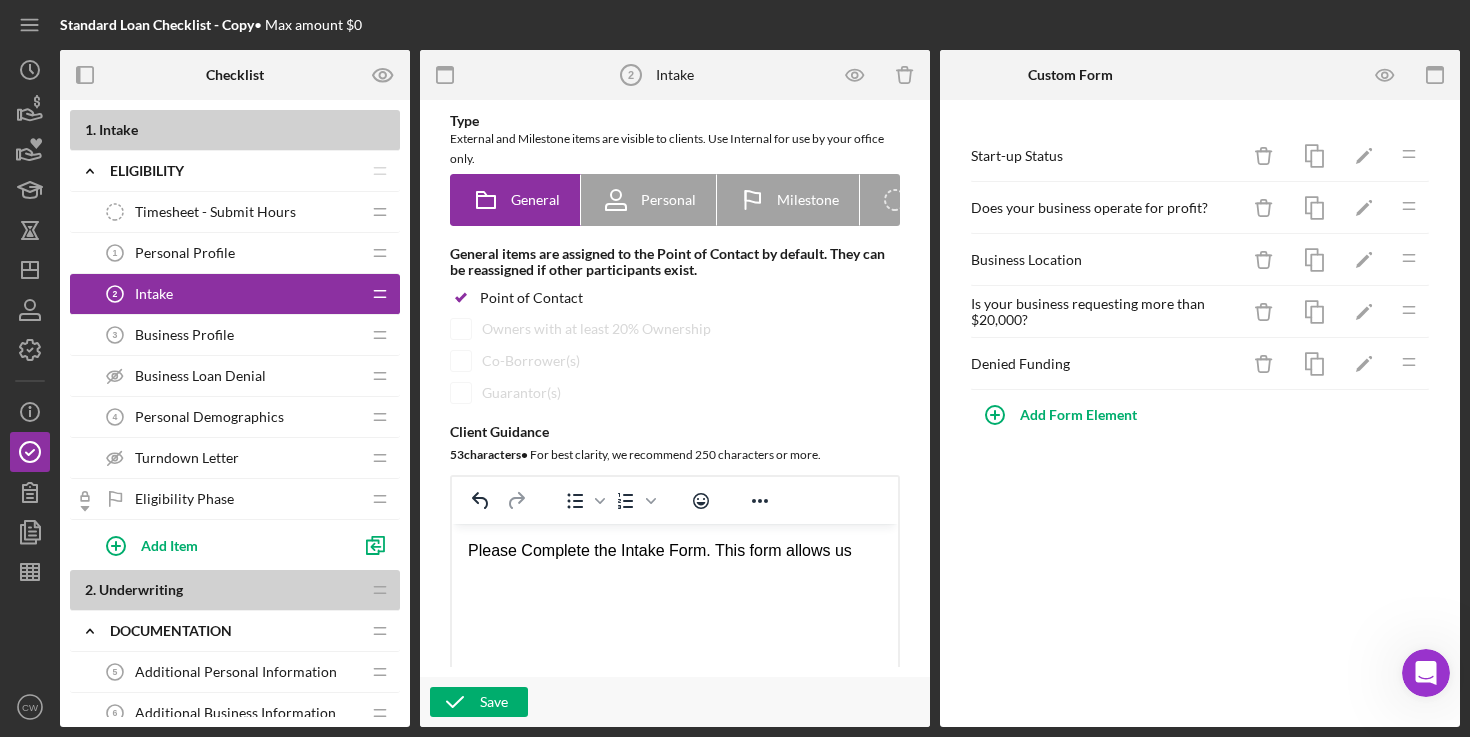 scroll, scrollTop: 0, scrollLeft: 0, axis: both 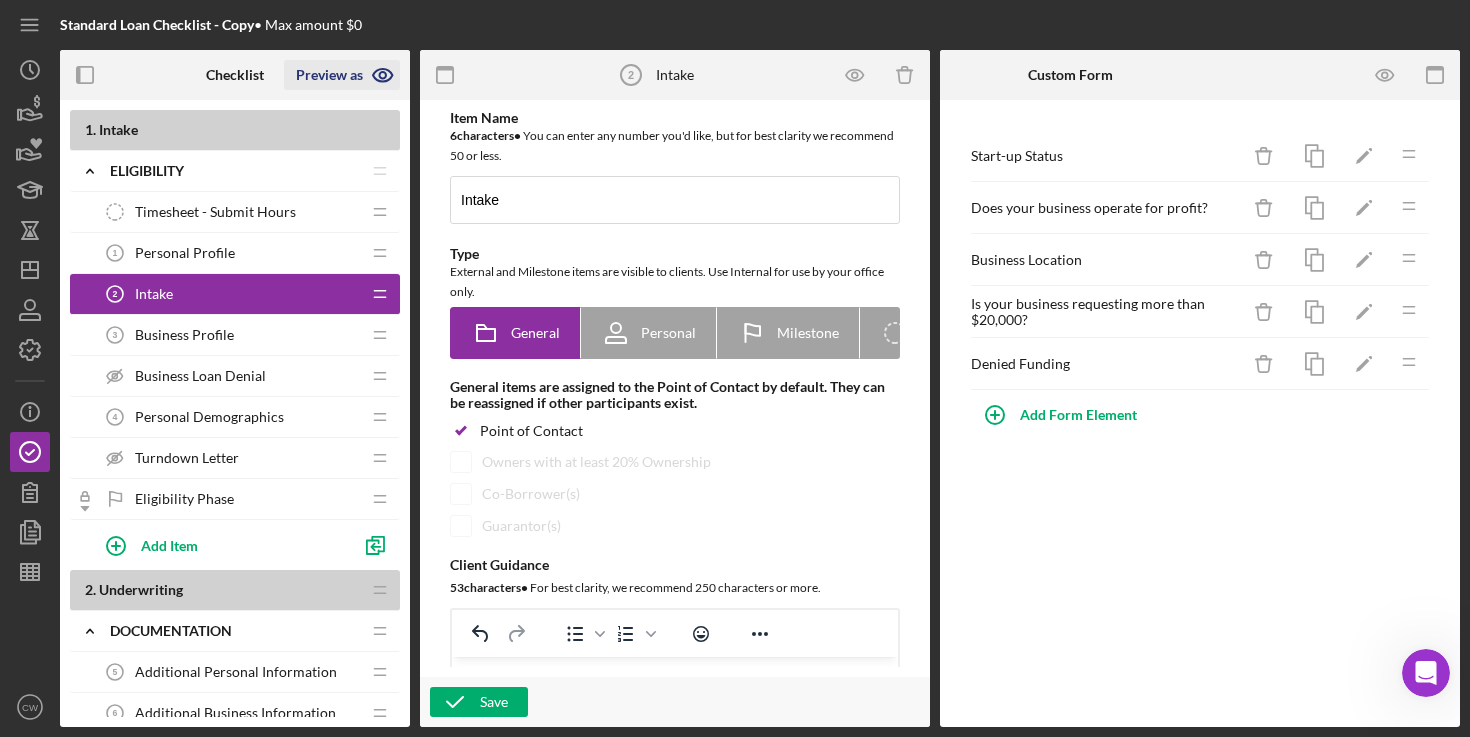 click 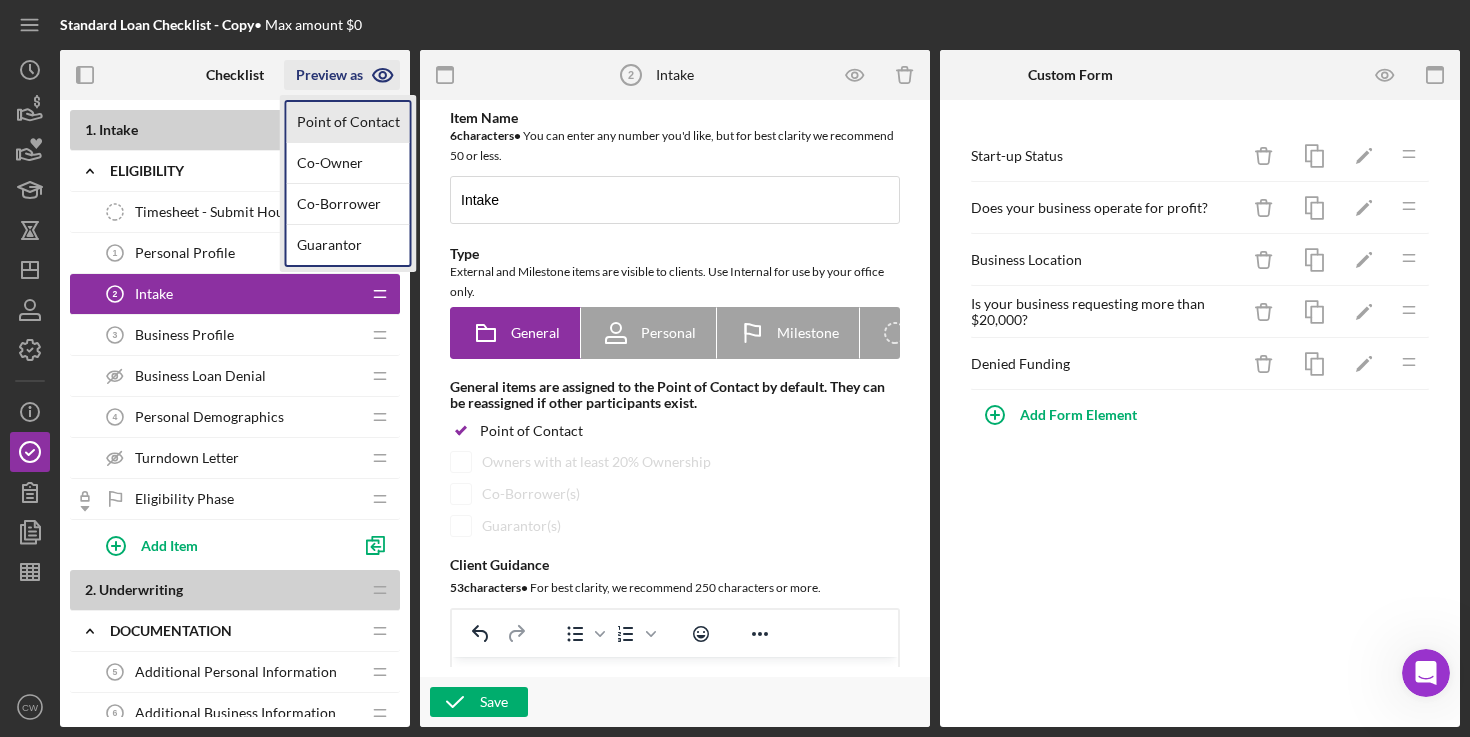 click on "Point of Contact" at bounding box center [348, 122] 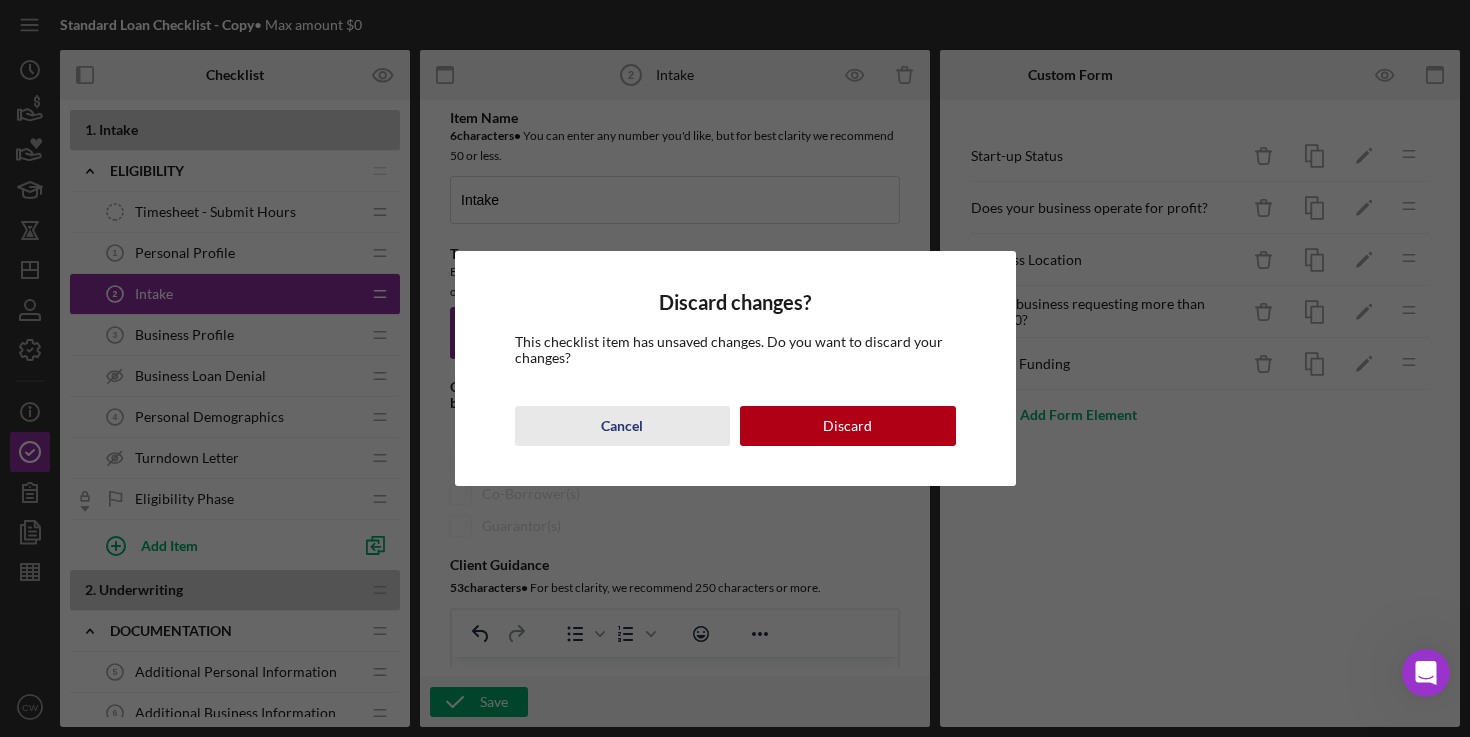 click on "Cancel" at bounding box center (623, 426) 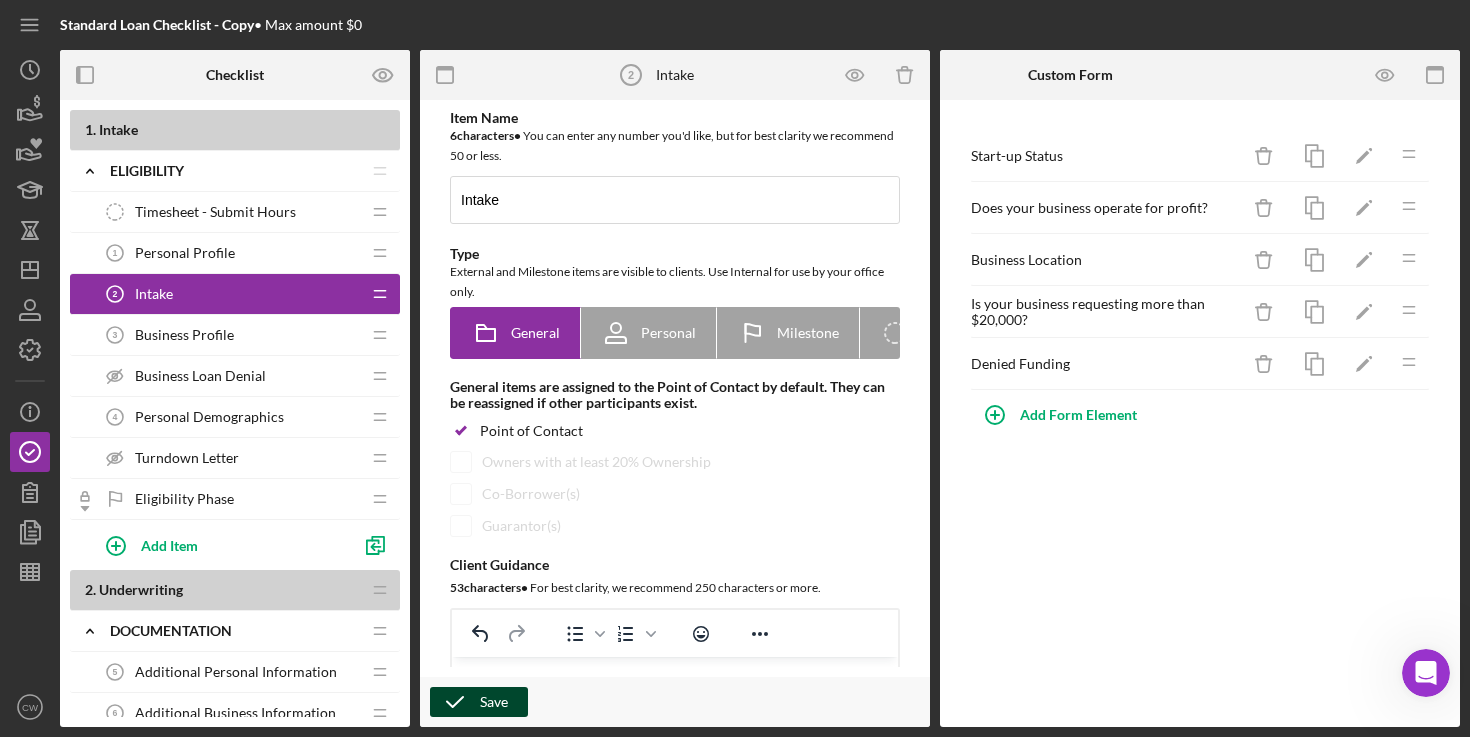 click on "Save" at bounding box center [479, 702] 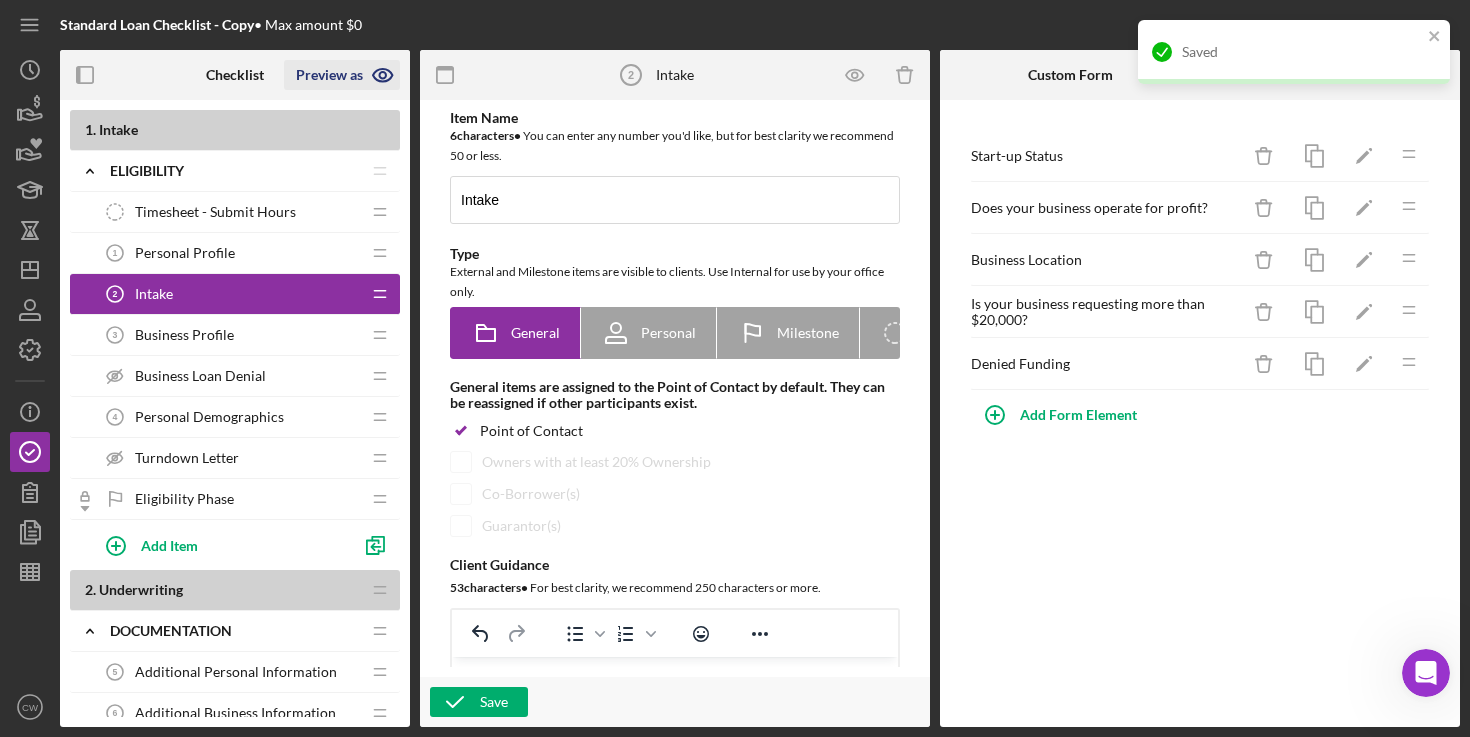 click 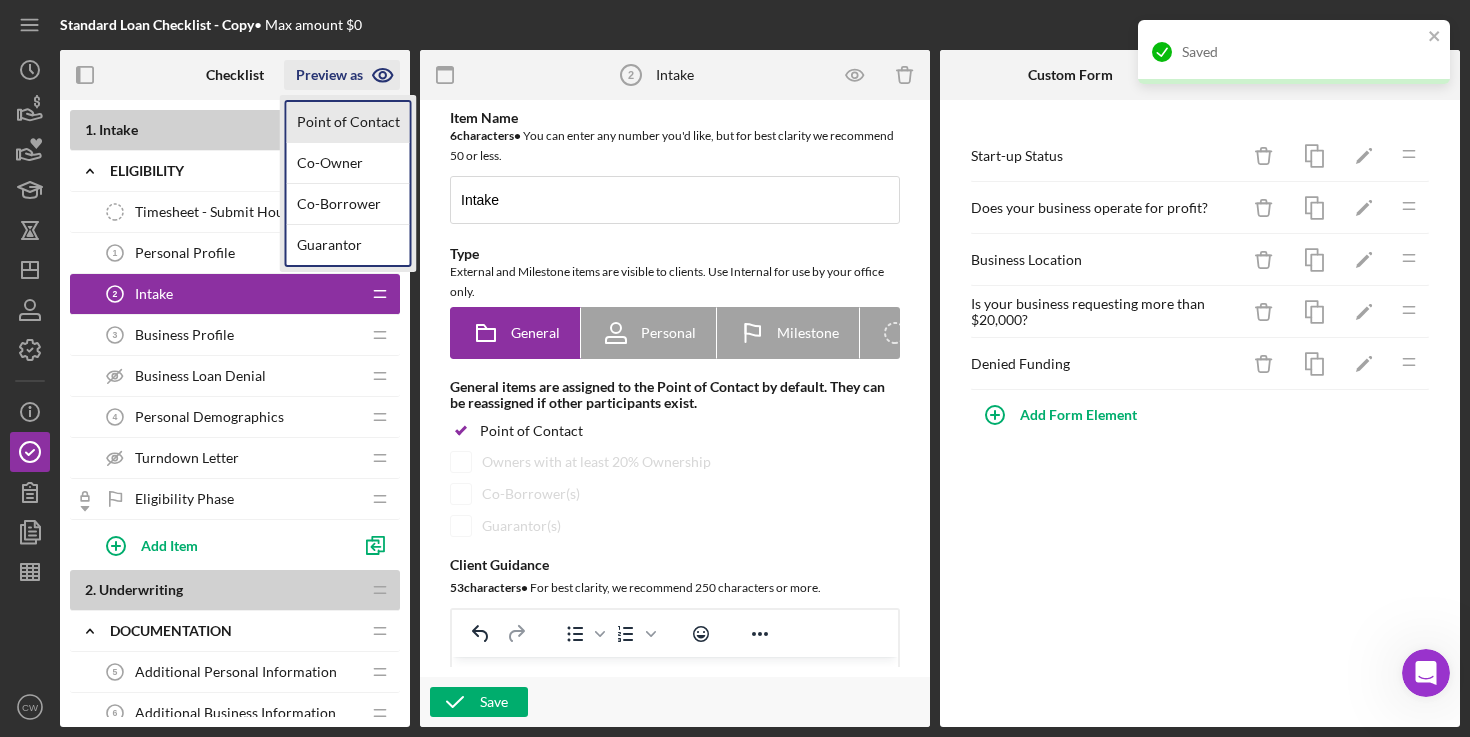 click on "Point of Contact" at bounding box center (348, 122) 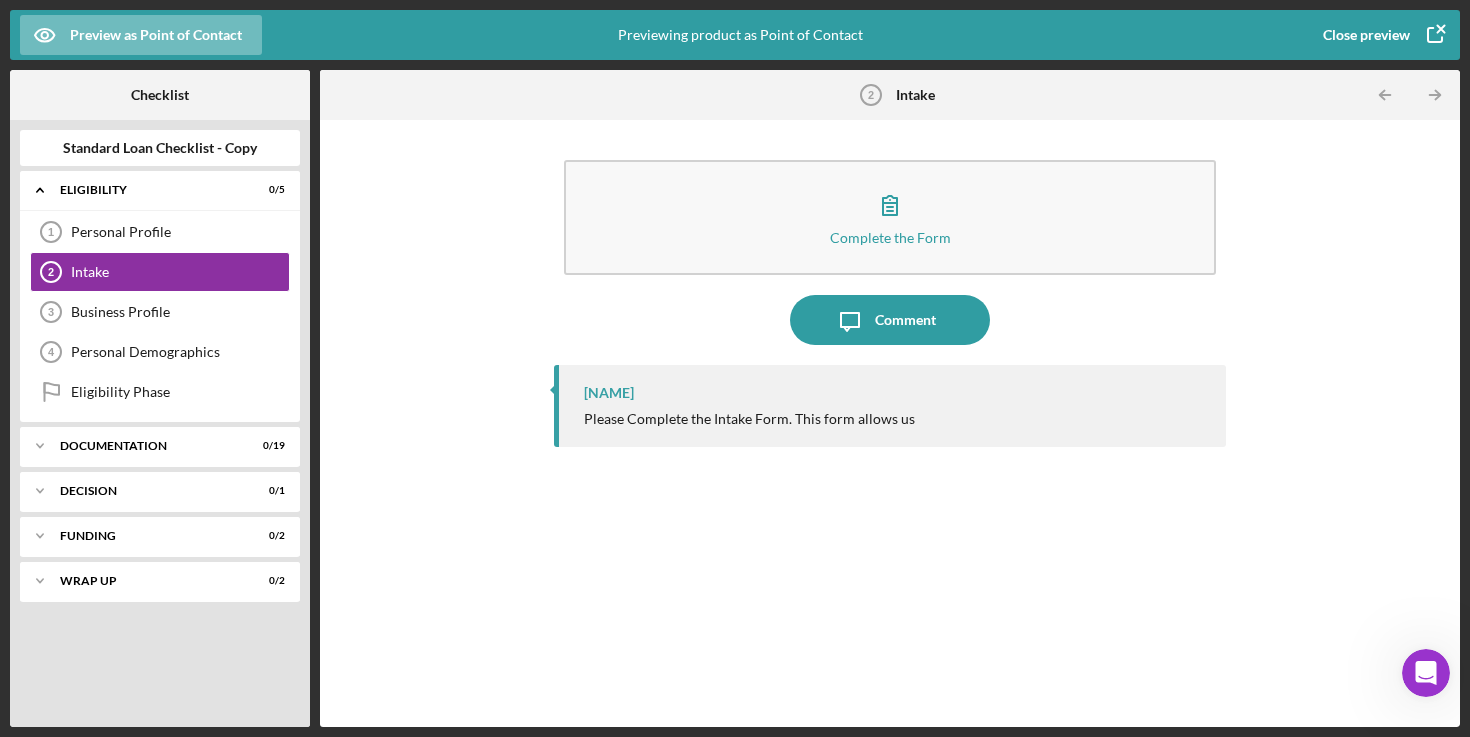 click 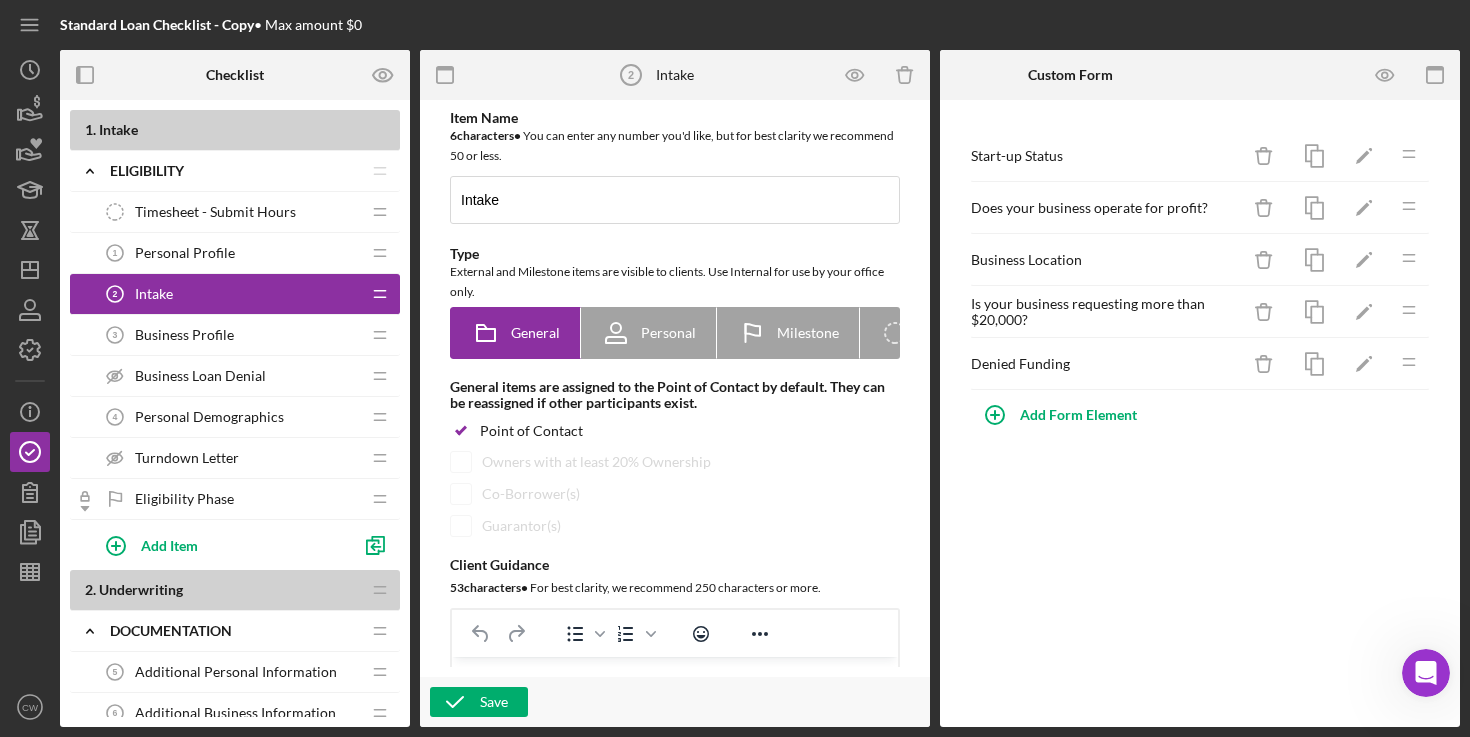 scroll, scrollTop: 0, scrollLeft: 0, axis: both 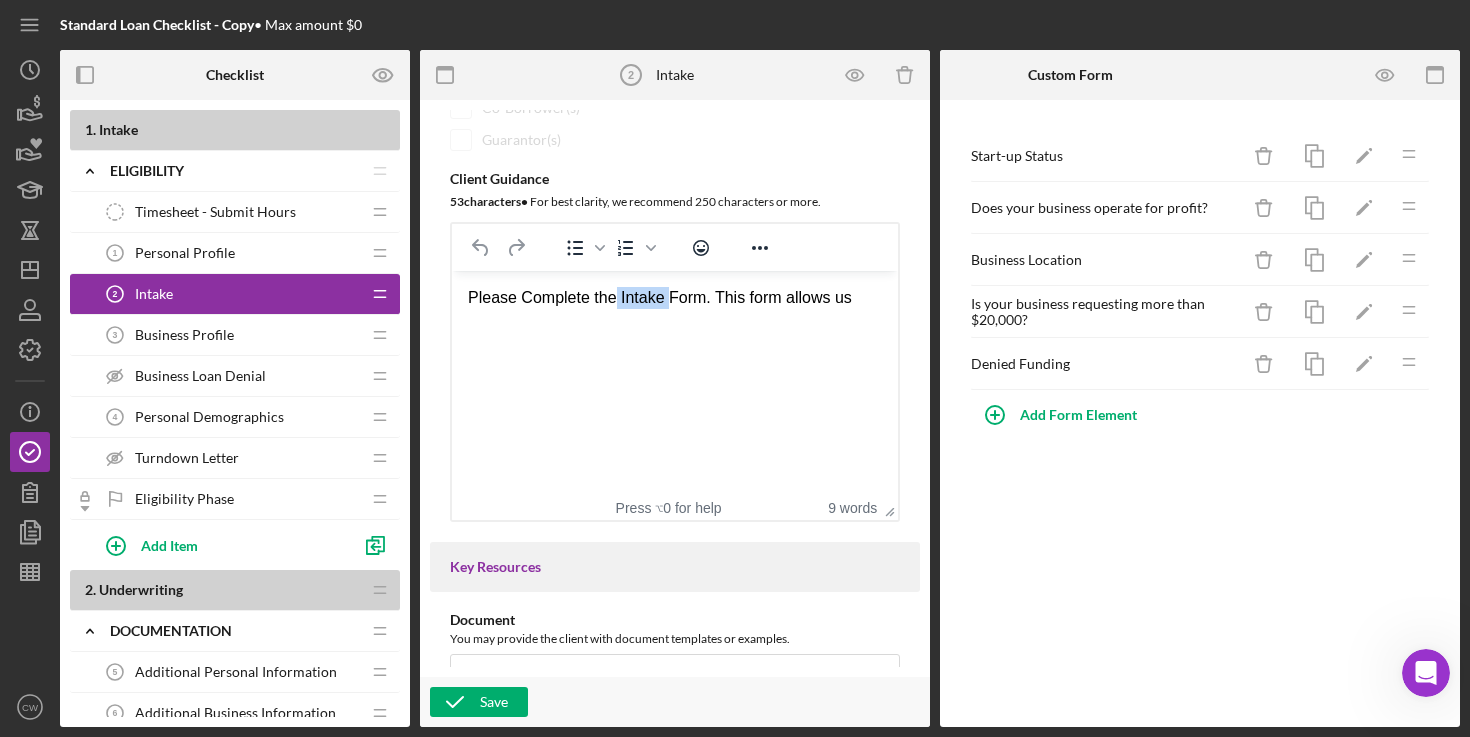 drag, startPoint x: 619, startPoint y: 297, endPoint x: 668, endPoint y: 296, distance: 49.010204 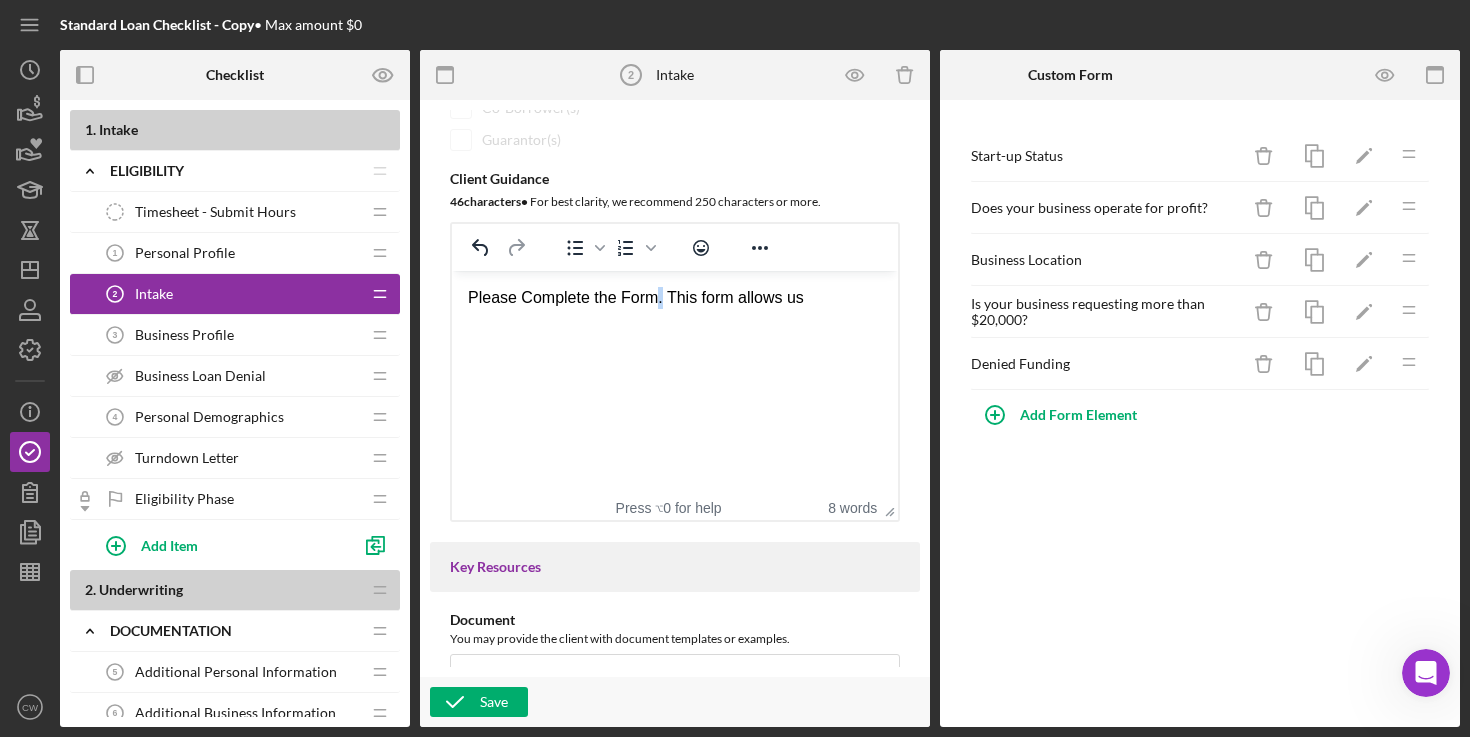 click on "Please Complete the Form. This form allows us" at bounding box center (675, 298) 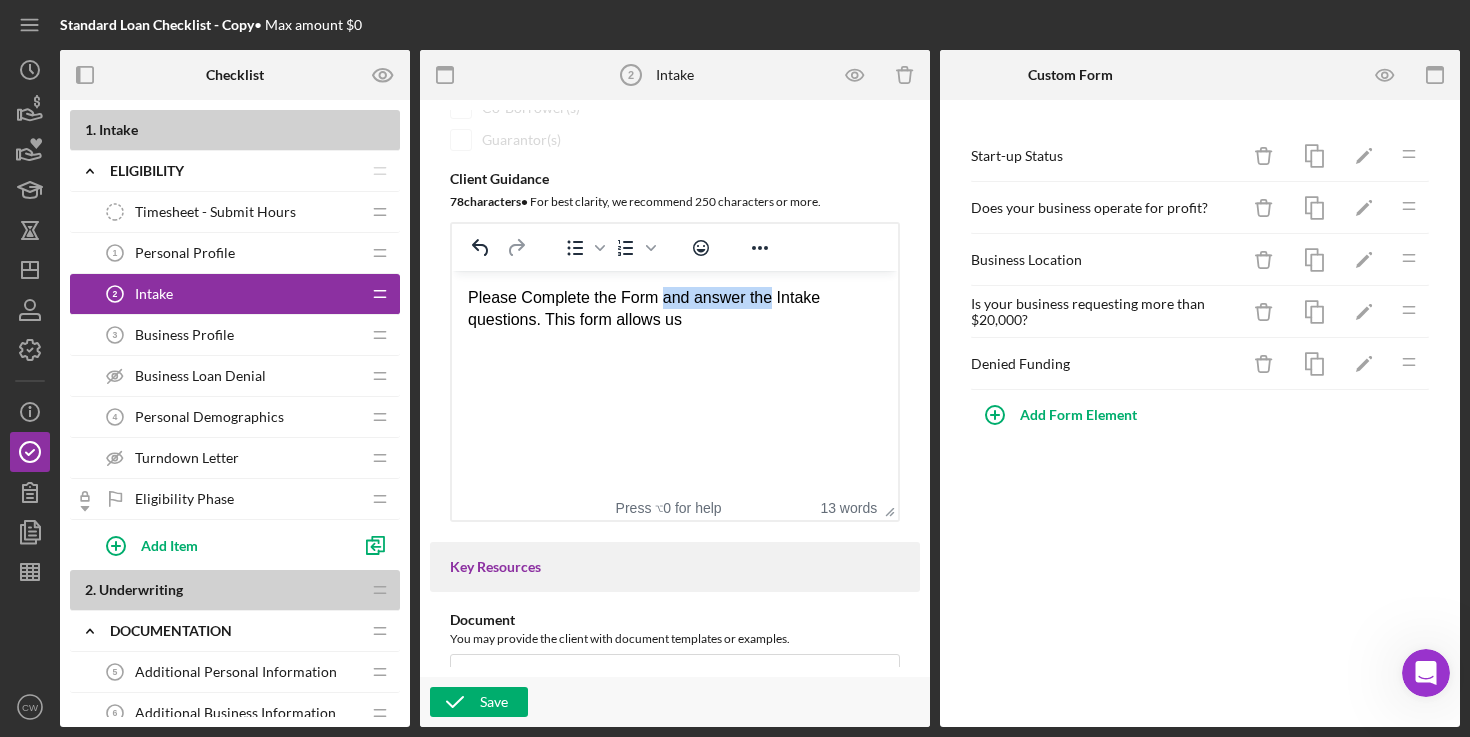 drag, startPoint x: 662, startPoint y: 299, endPoint x: 770, endPoint y: 301, distance: 108.01852 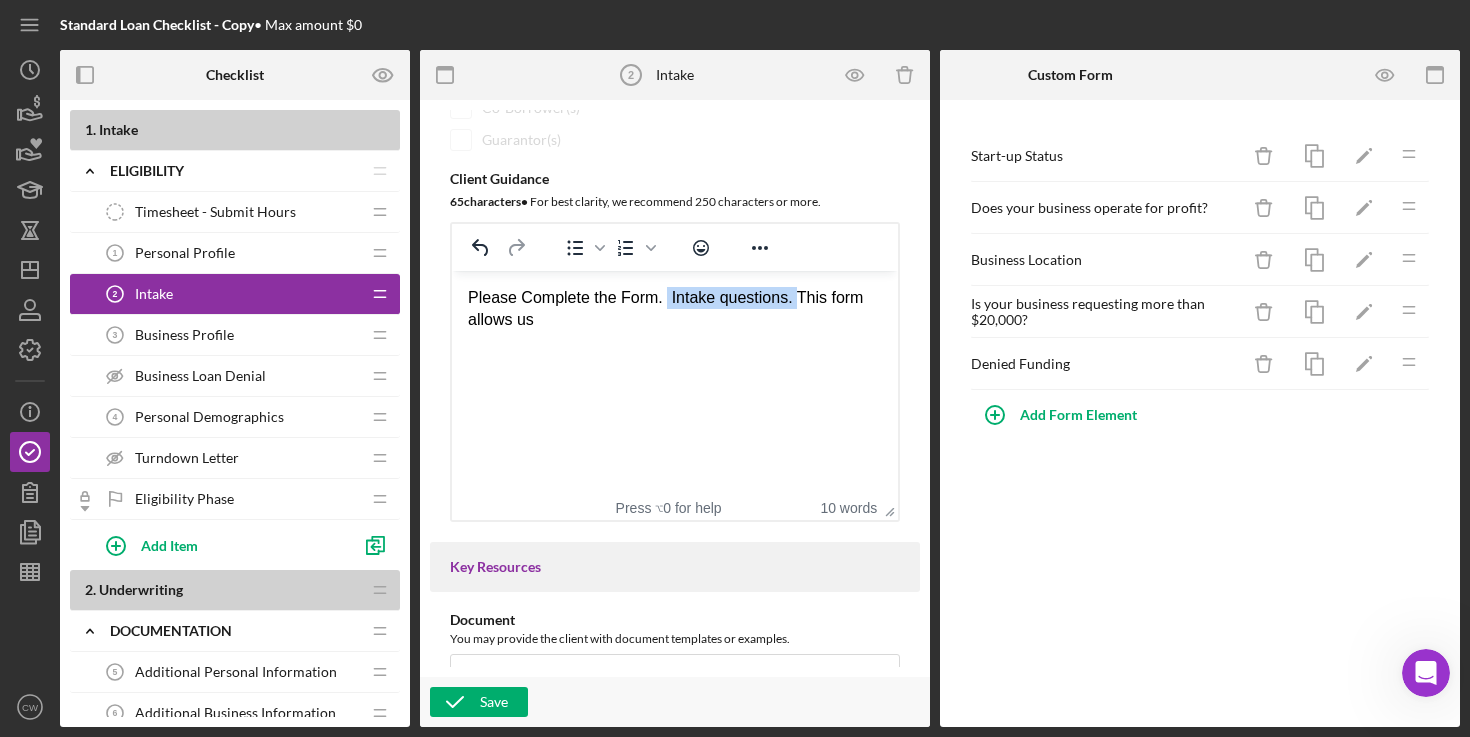 drag, startPoint x: 668, startPoint y: 299, endPoint x: 800, endPoint y: 300, distance: 132.00378 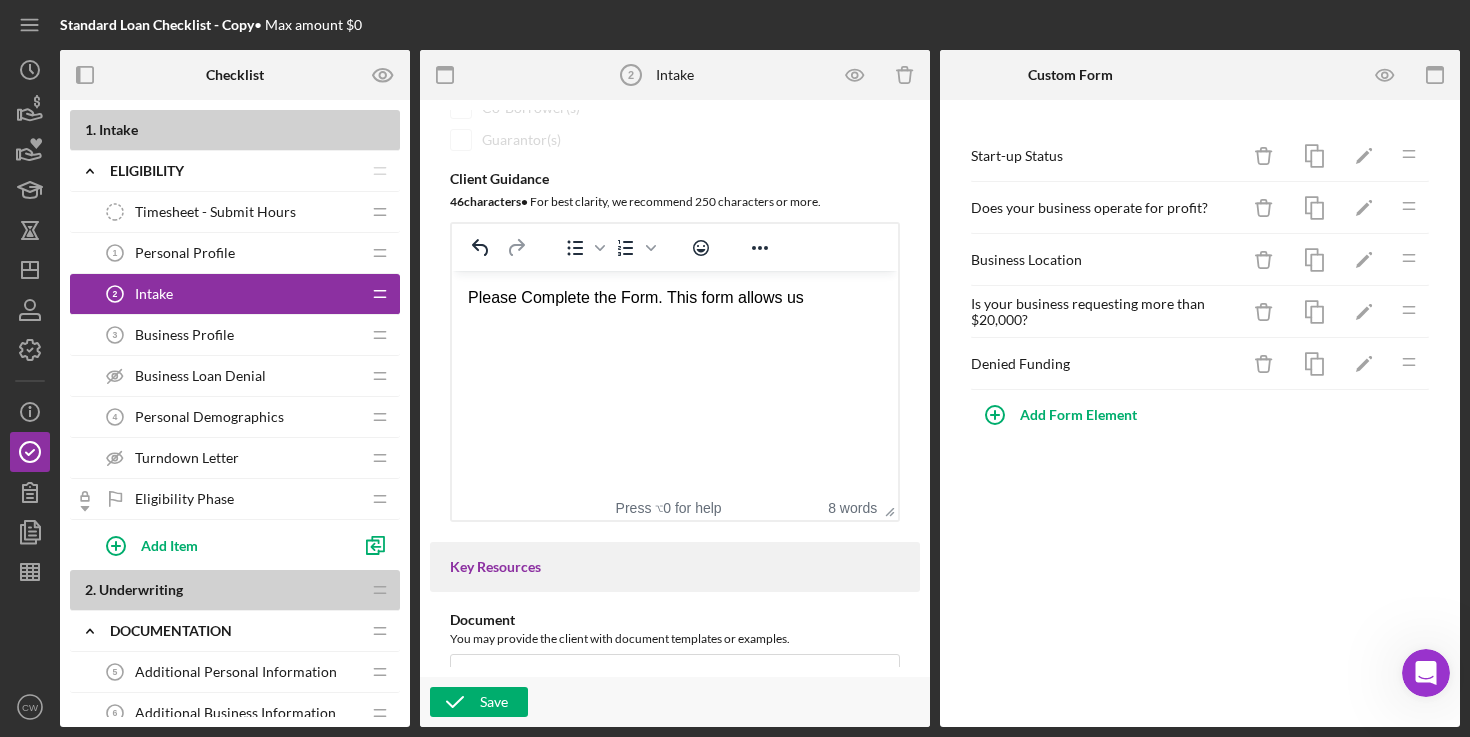 click on "Please Complete the Form. This form allows us" at bounding box center (675, 298) 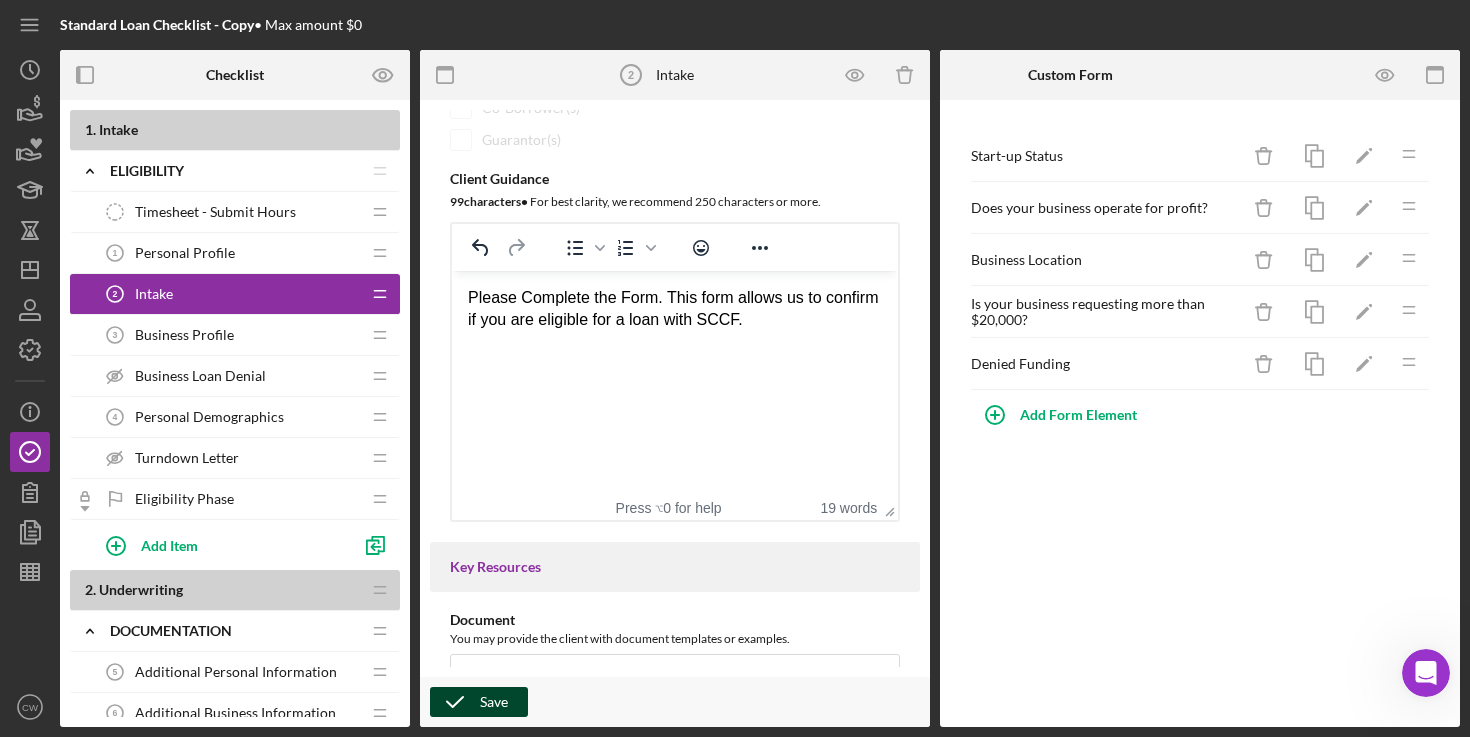click on "Save" at bounding box center [494, 702] 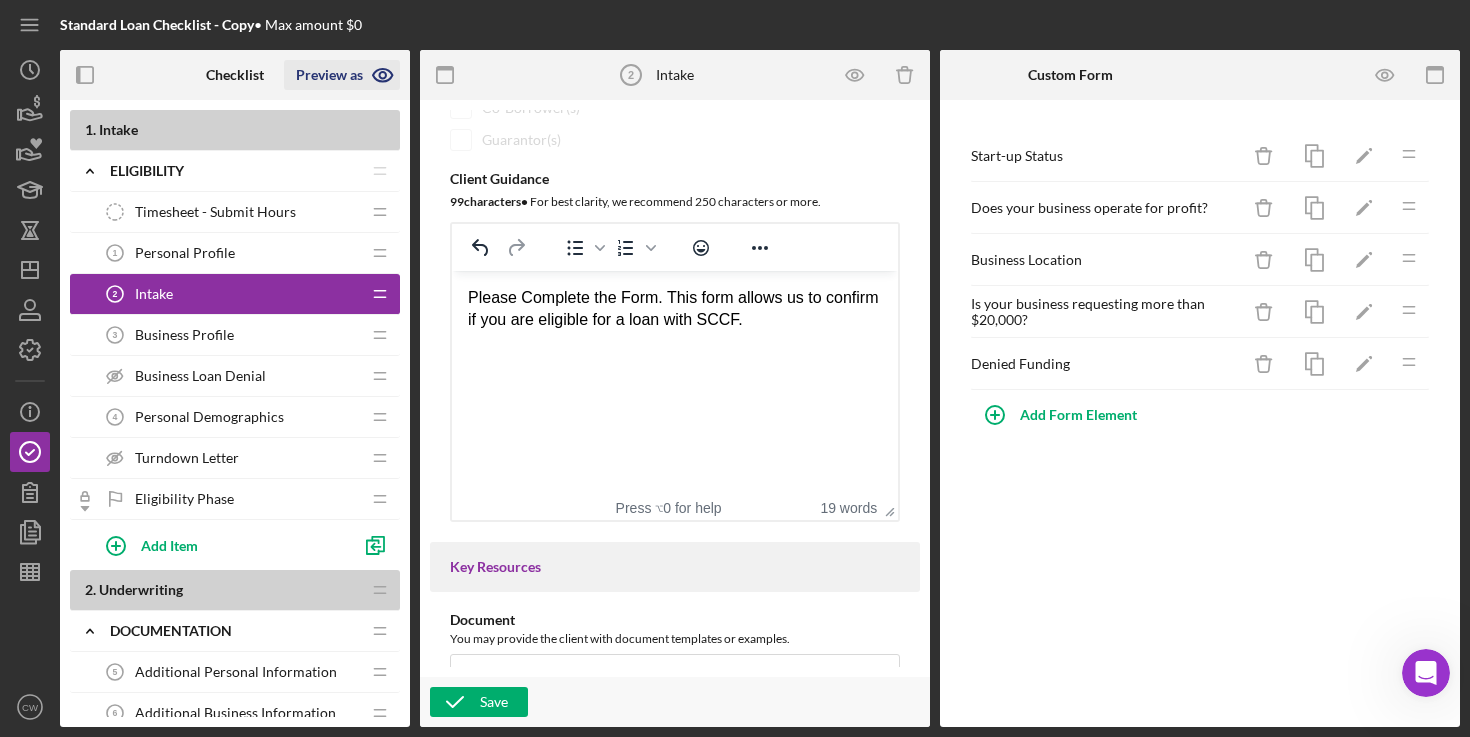 click 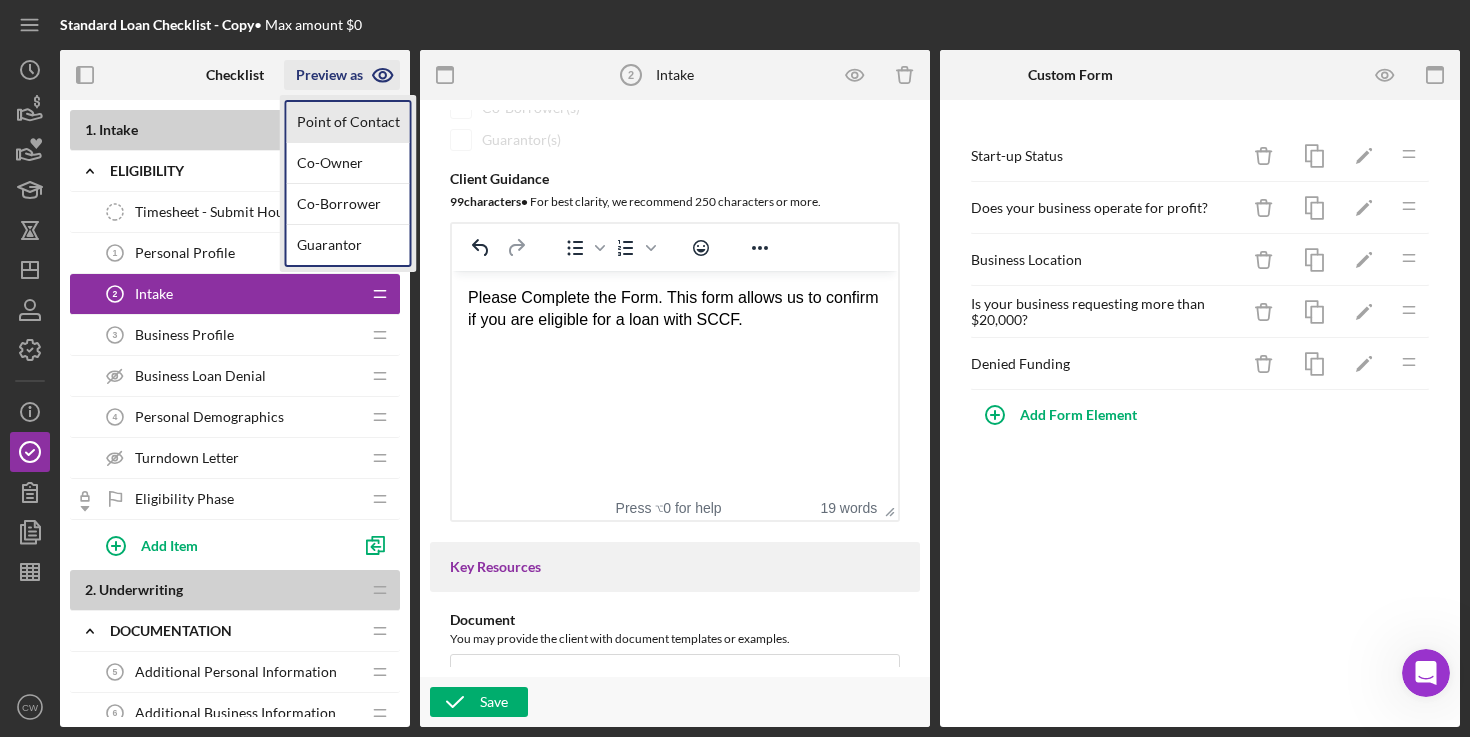click on "Point of Contact" at bounding box center [348, 122] 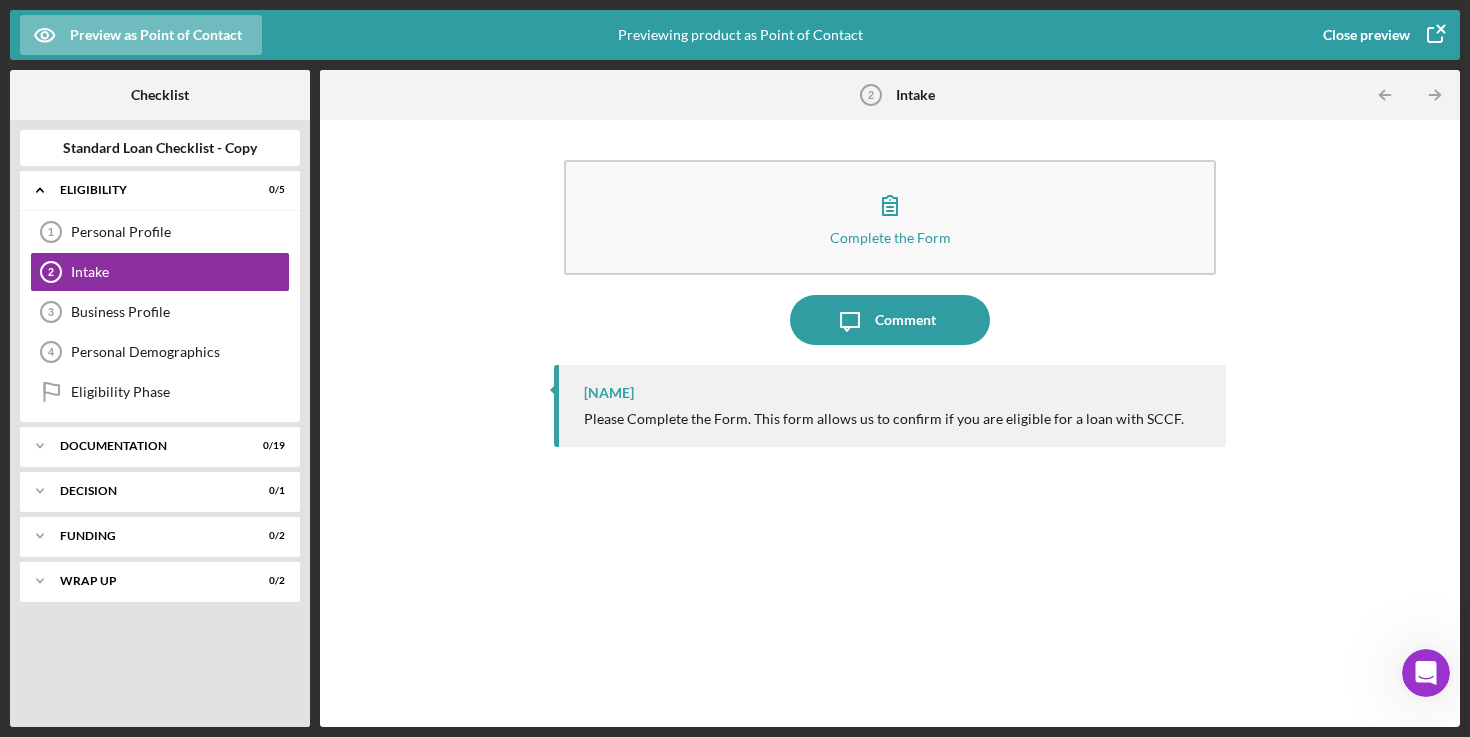 click on "Close preview" at bounding box center (1366, 35) 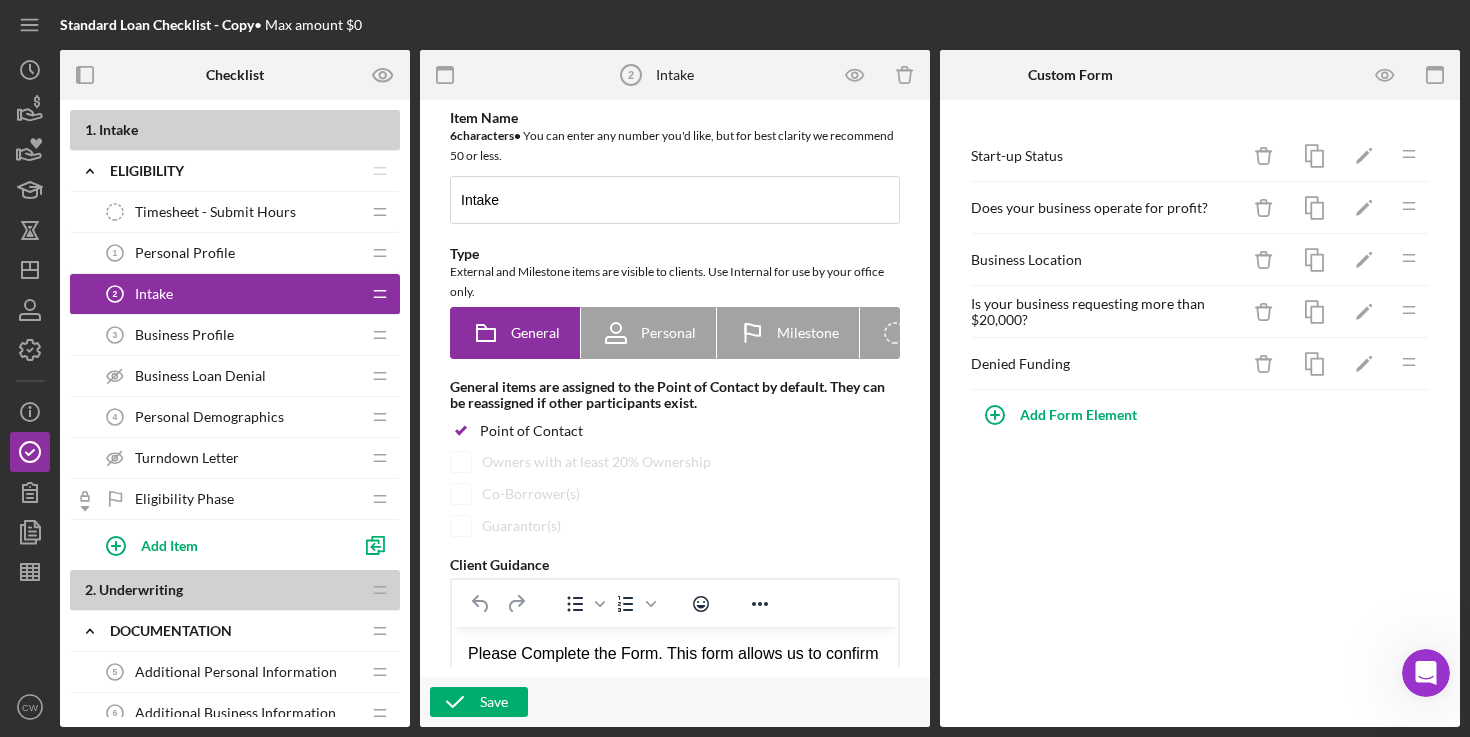 scroll, scrollTop: 0, scrollLeft: 0, axis: both 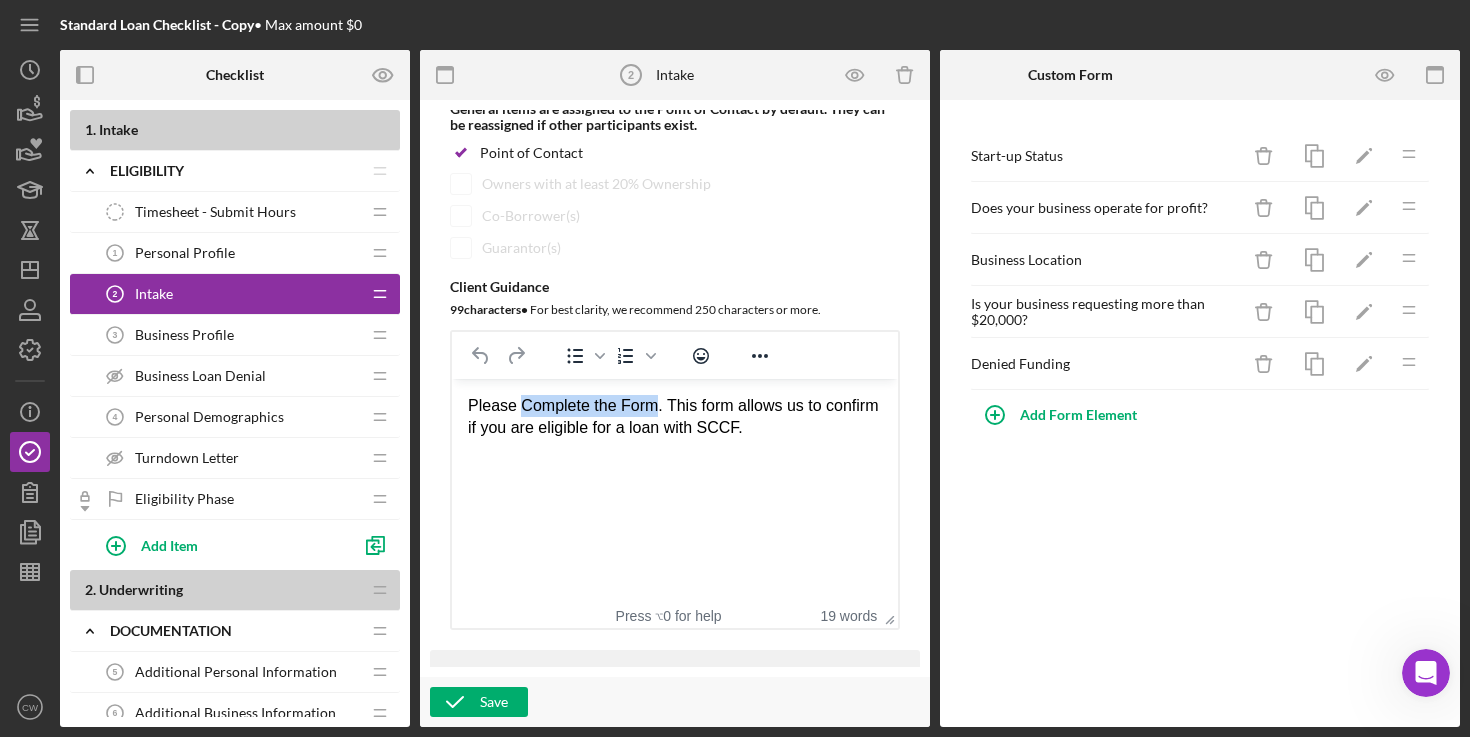 drag, startPoint x: 521, startPoint y: 405, endPoint x: 656, endPoint y: 408, distance: 135.03333 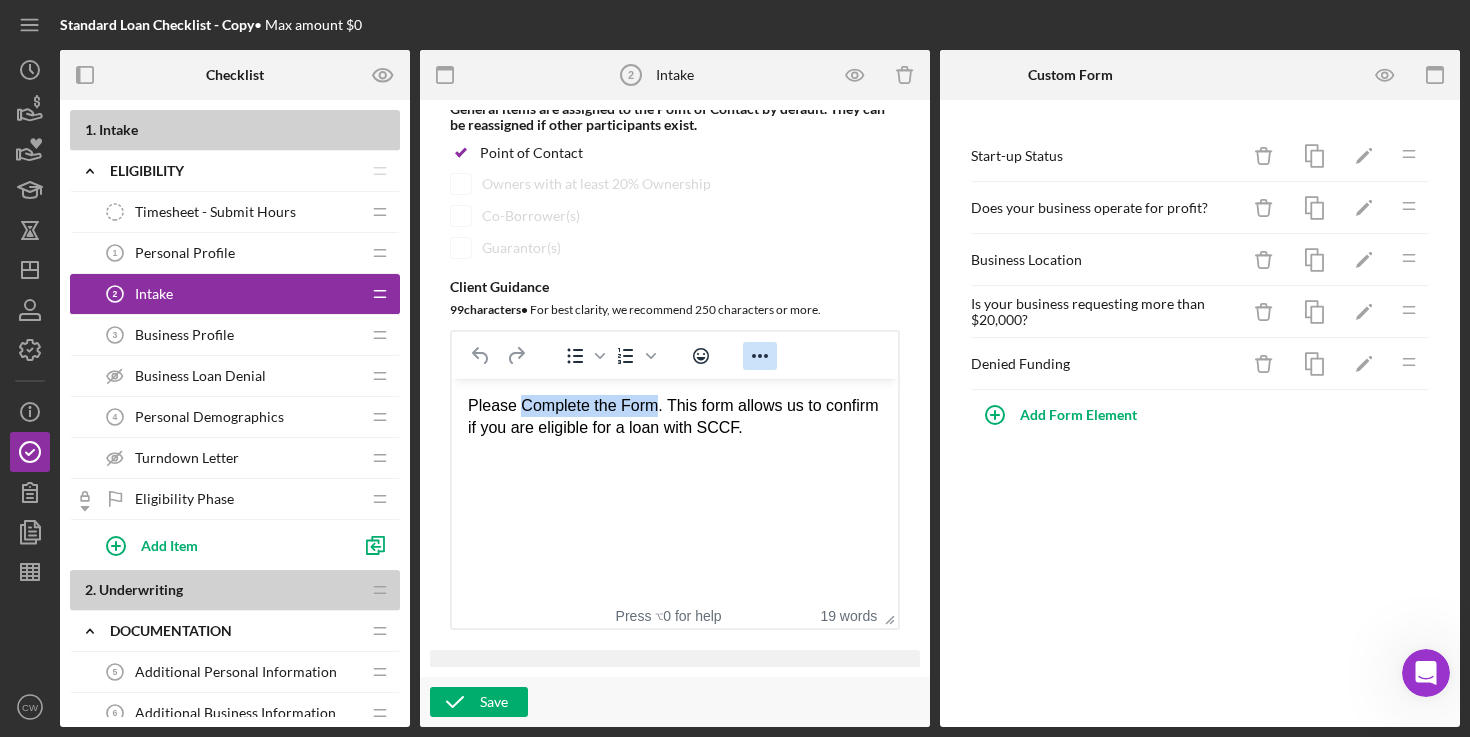 click 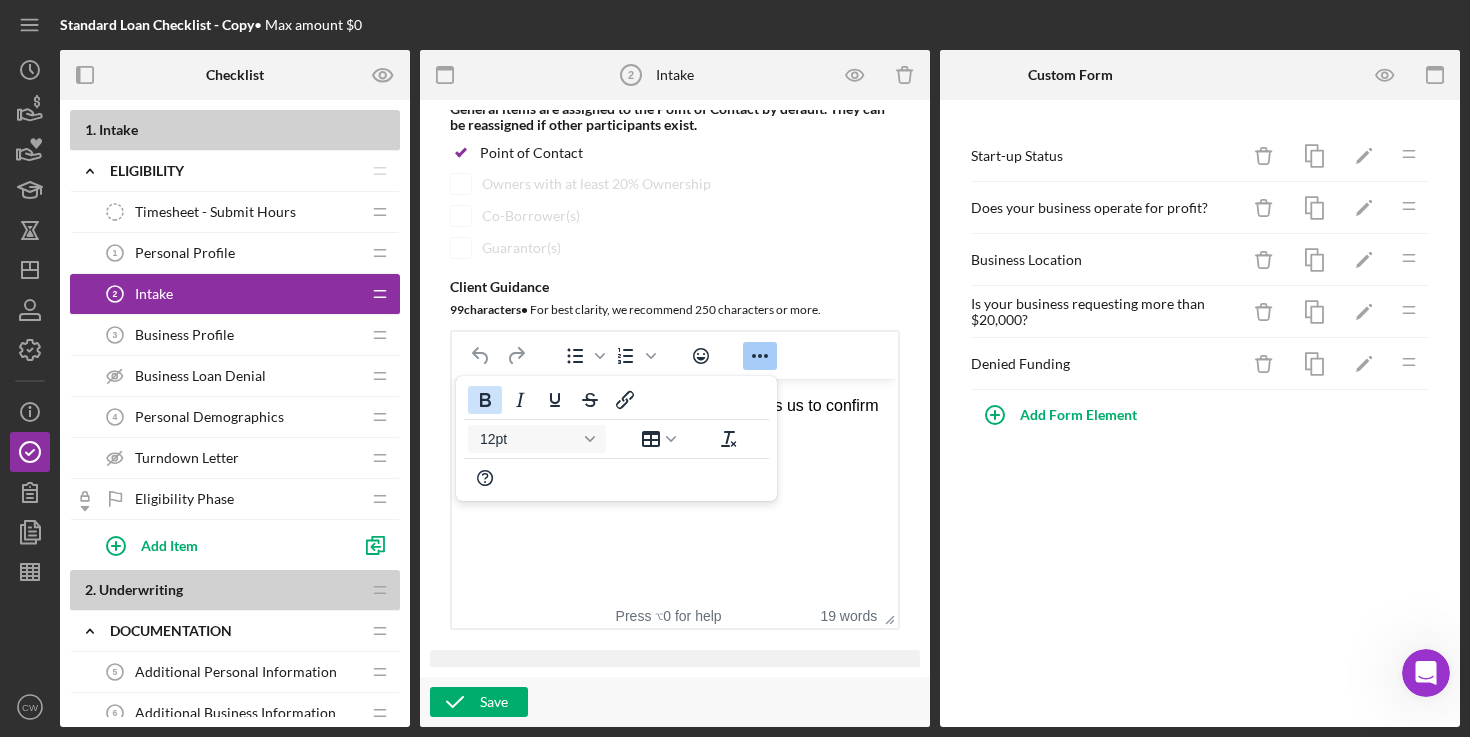 click 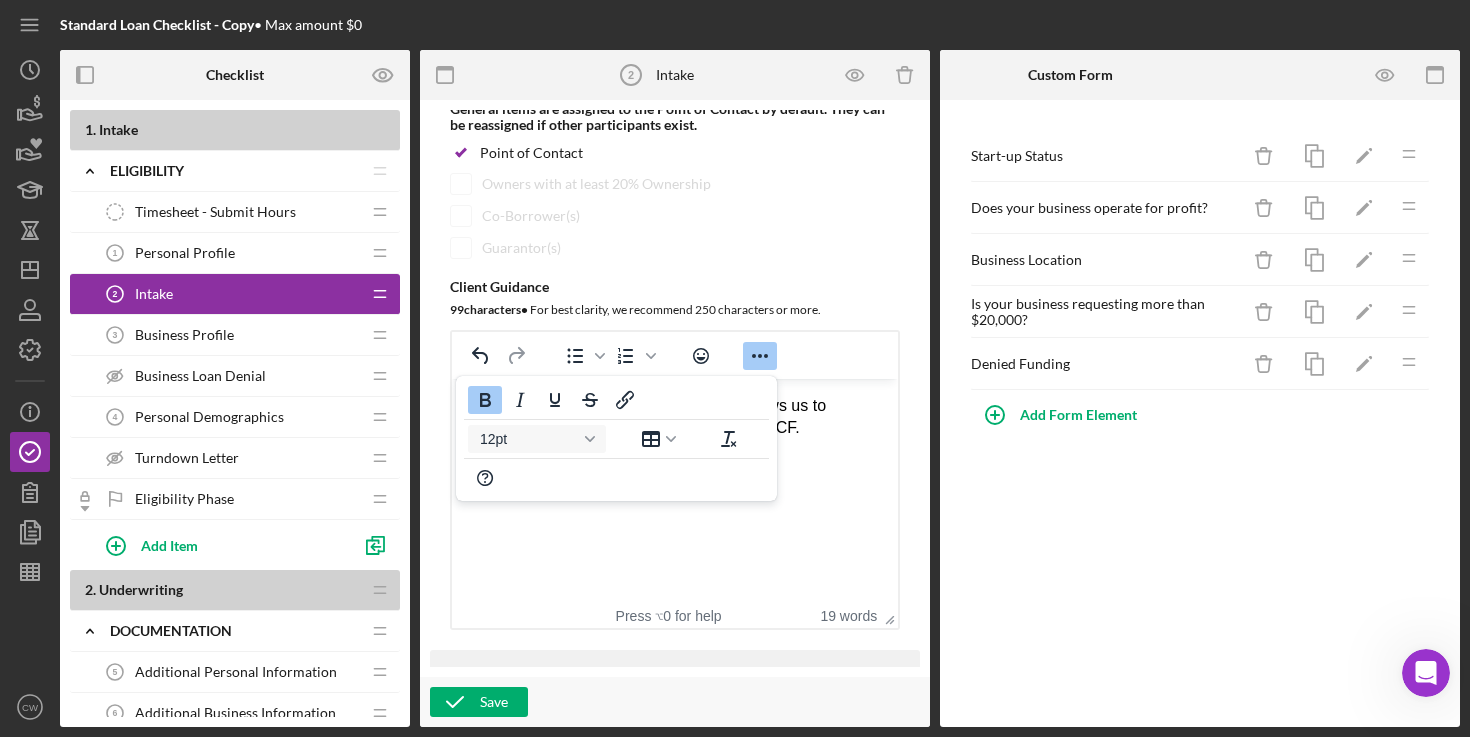 click on "Please  Complete the Form . This form allows us to confirm if you are eligible for a loan with SCCF." at bounding box center [675, 417] 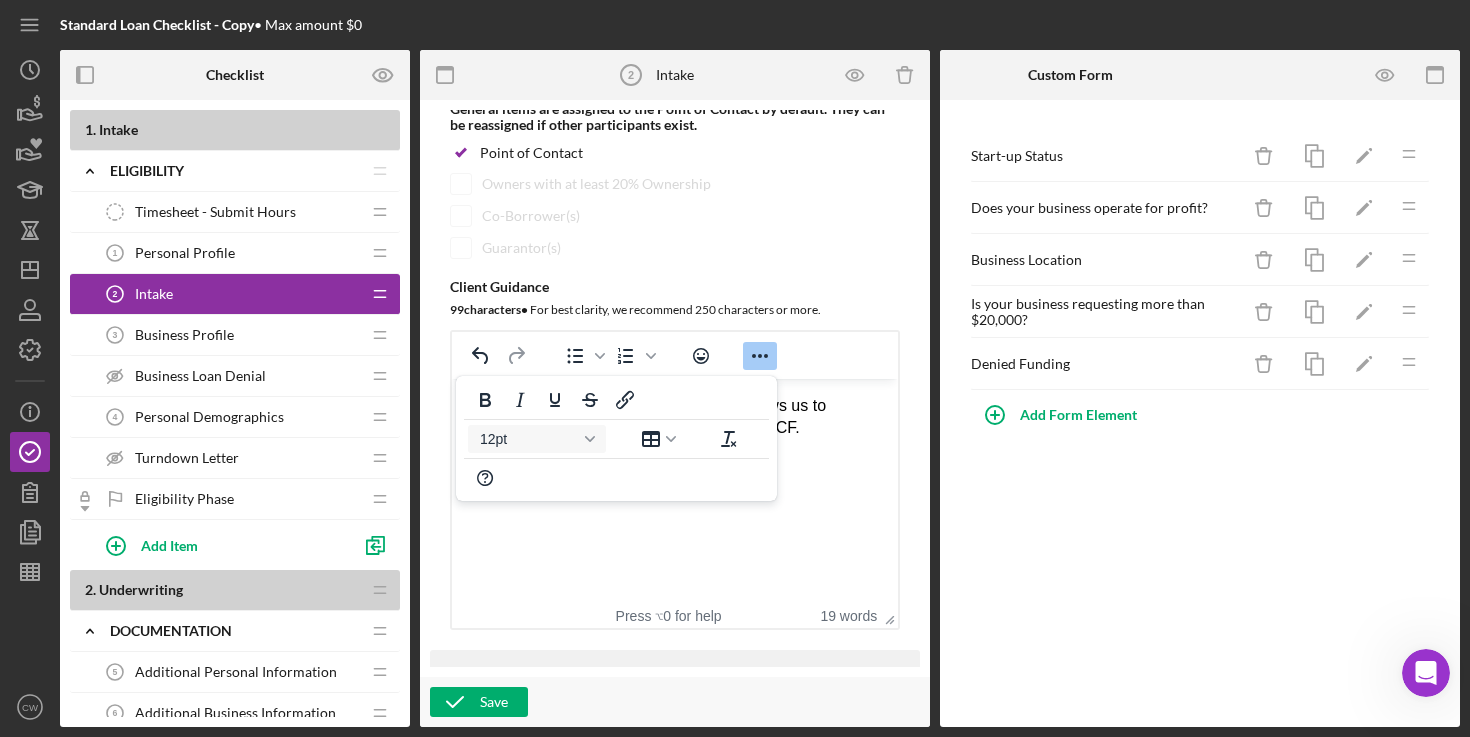 click on "Please  Complete the Form . This form allows us to confirm if you are eligible for a loan with SCCF." at bounding box center (675, 417) 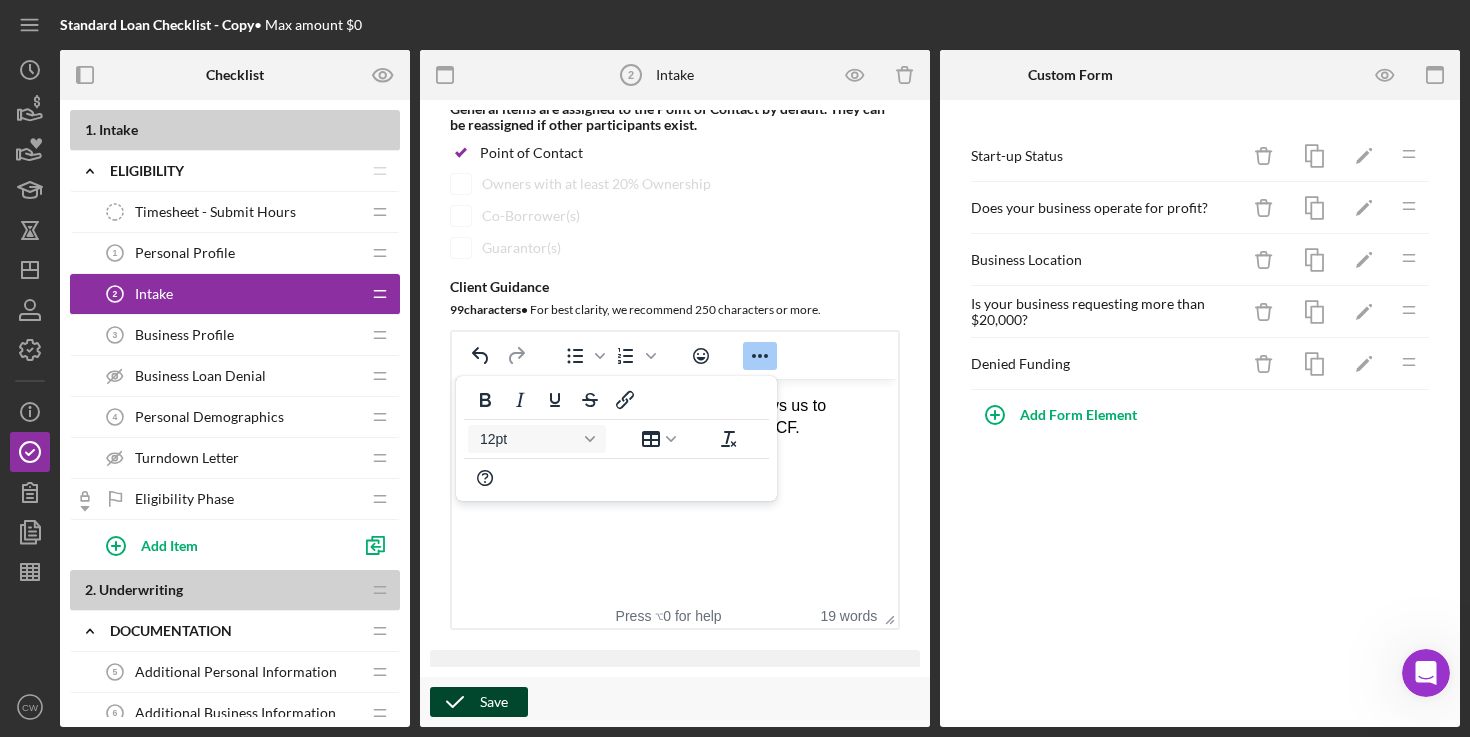 click on "Save" at bounding box center [494, 702] 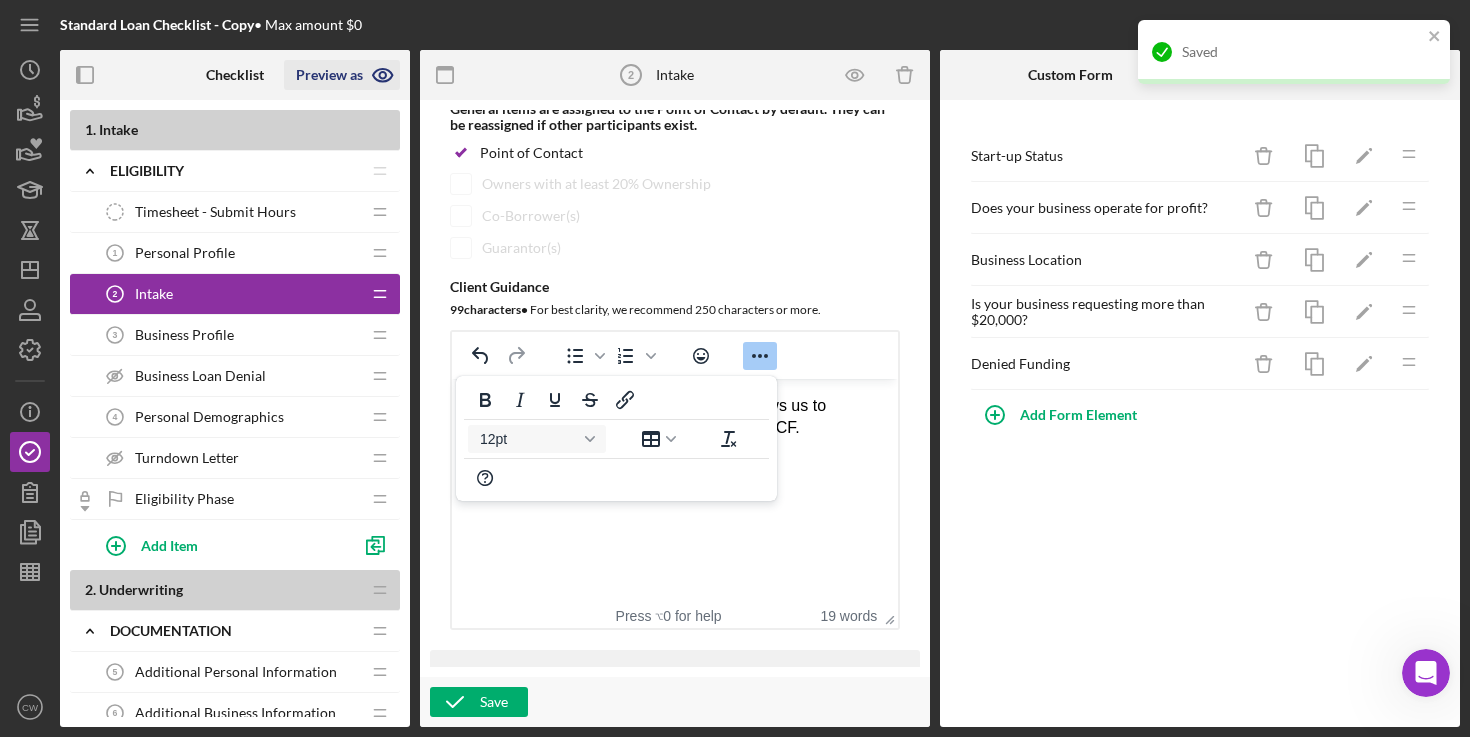 click 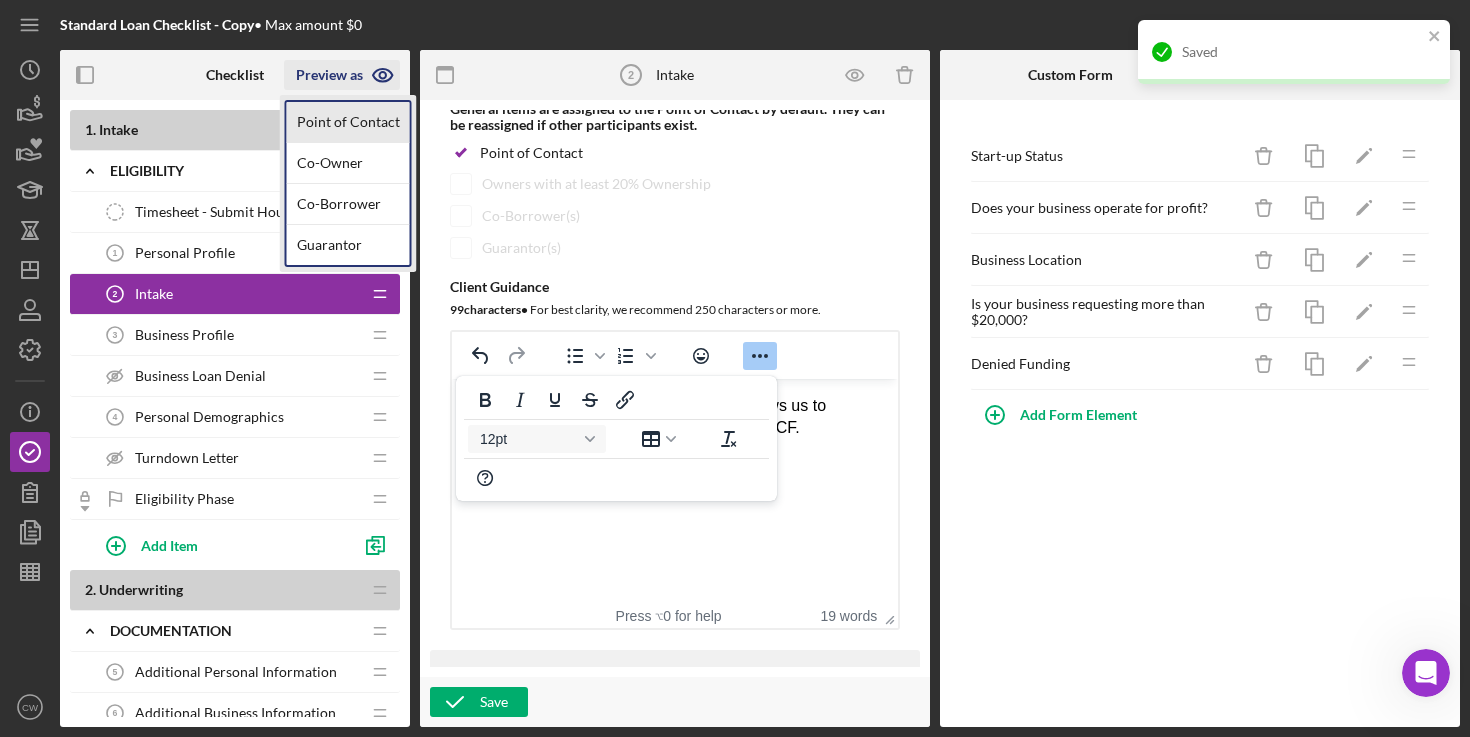 click on "Point of Contact" at bounding box center (348, 122) 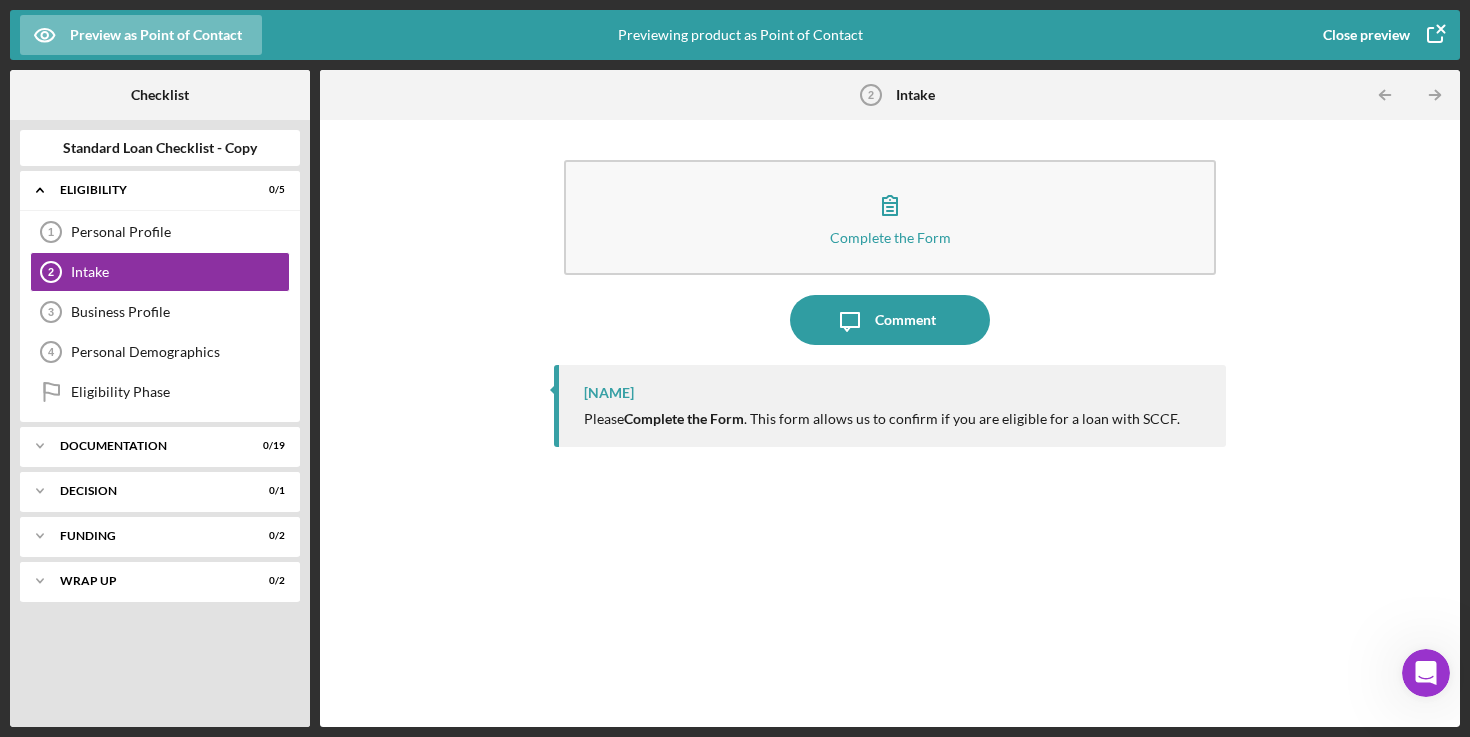 click 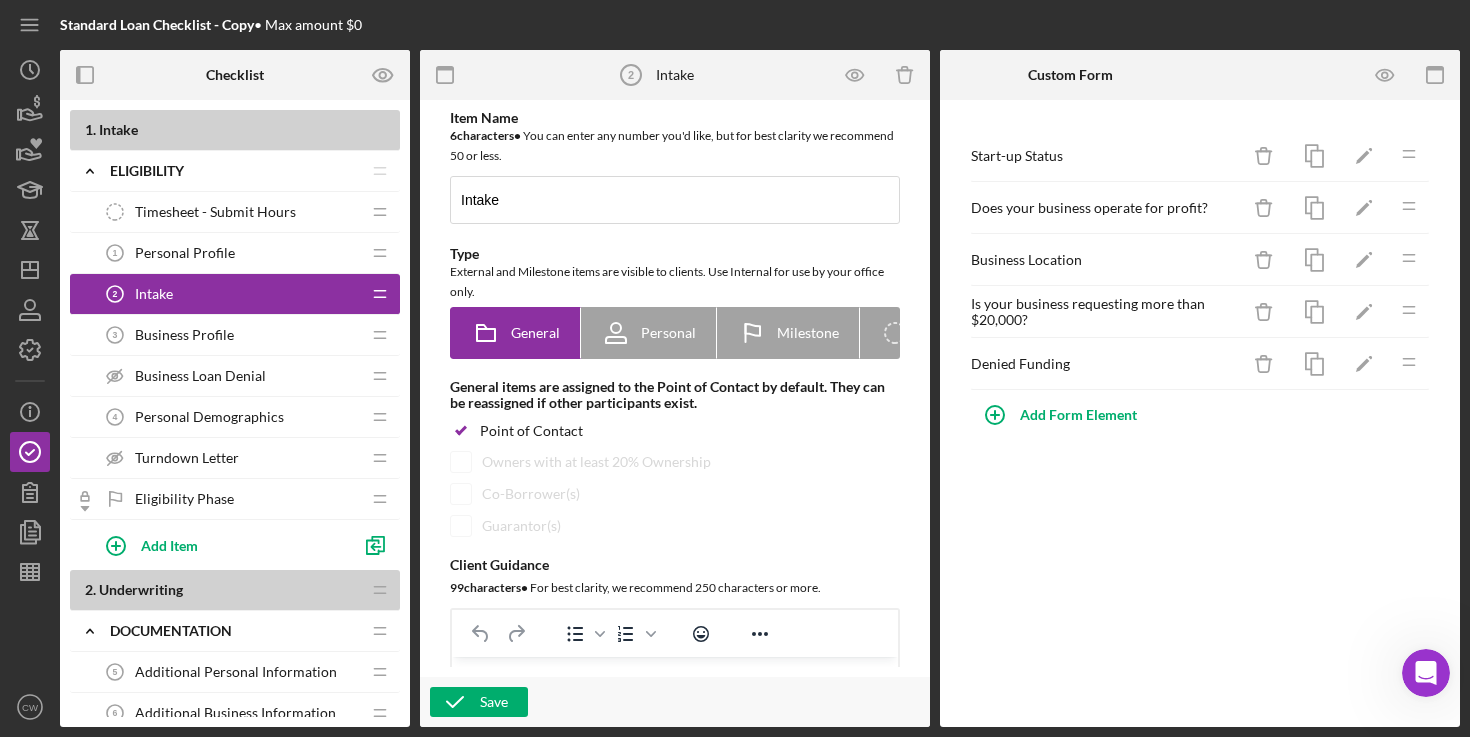 scroll, scrollTop: 0, scrollLeft: 0, axis: both 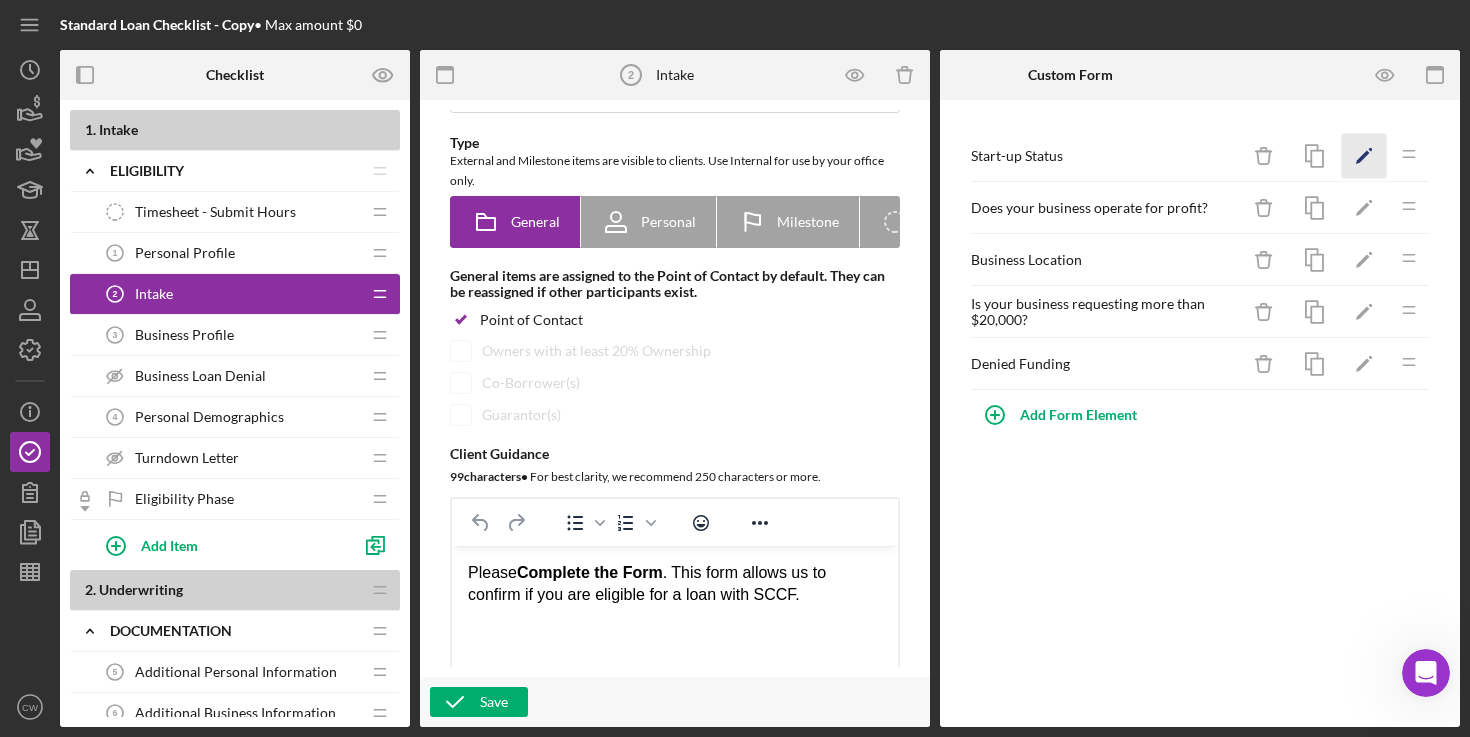click on "Icon/Edit" 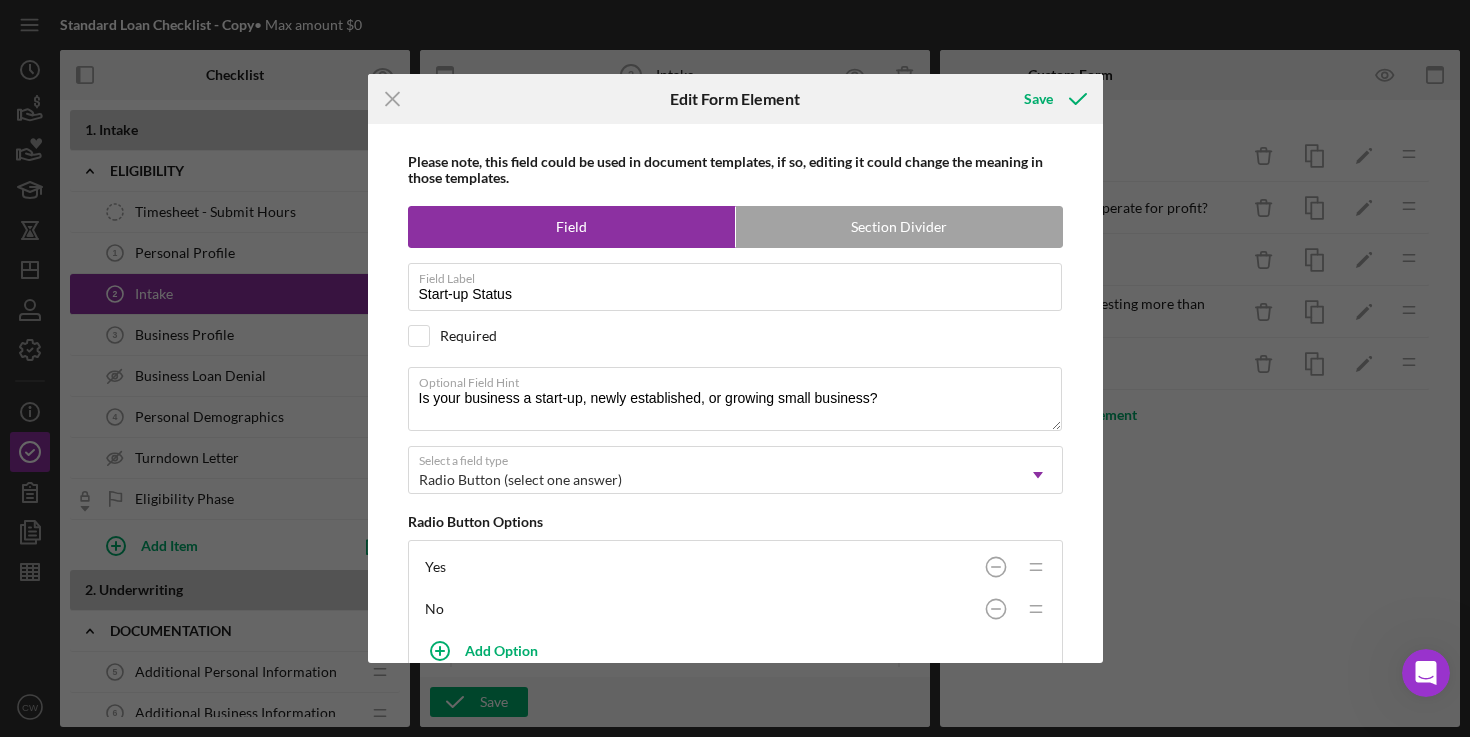 scroll, scrollTop: 178, scrollLeft: 0, axis: vertical 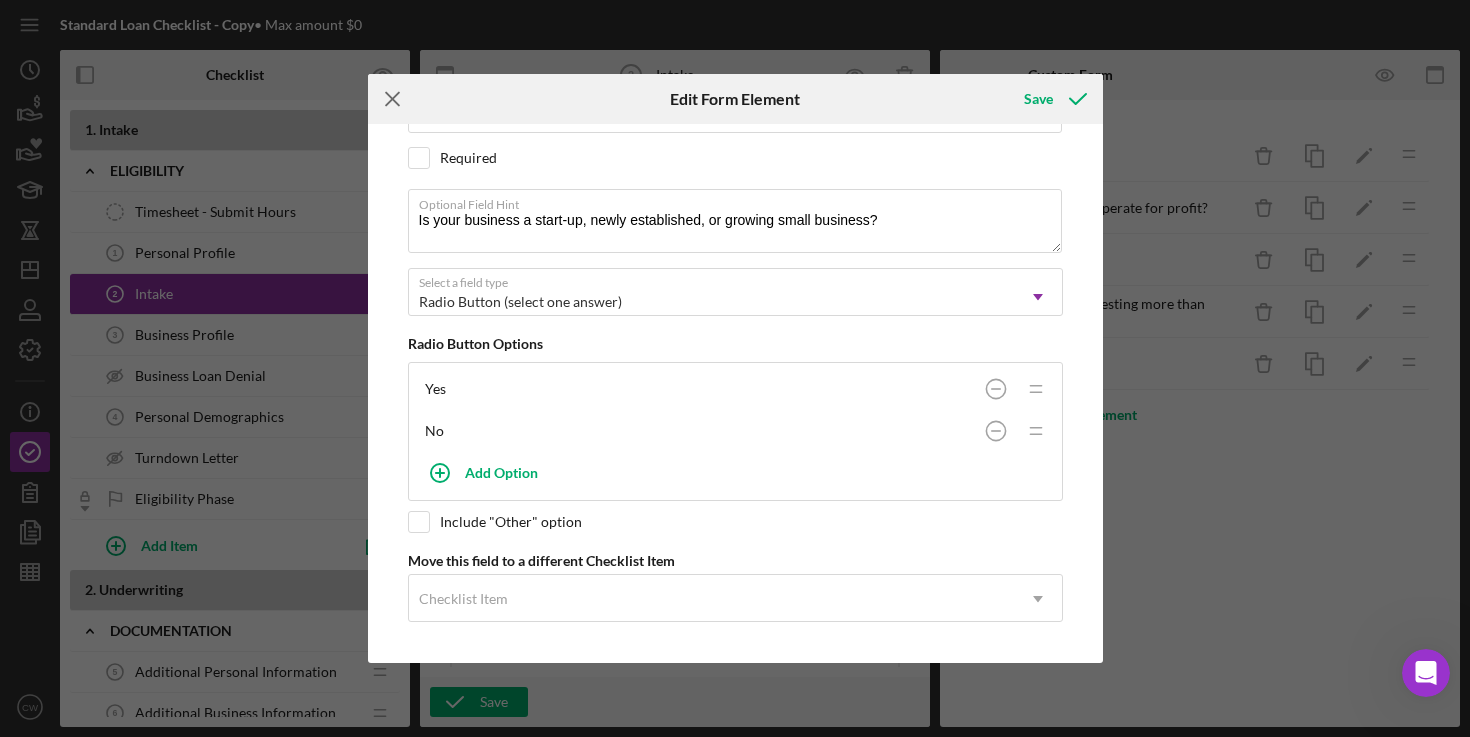 click on "Icon/Menu Close" 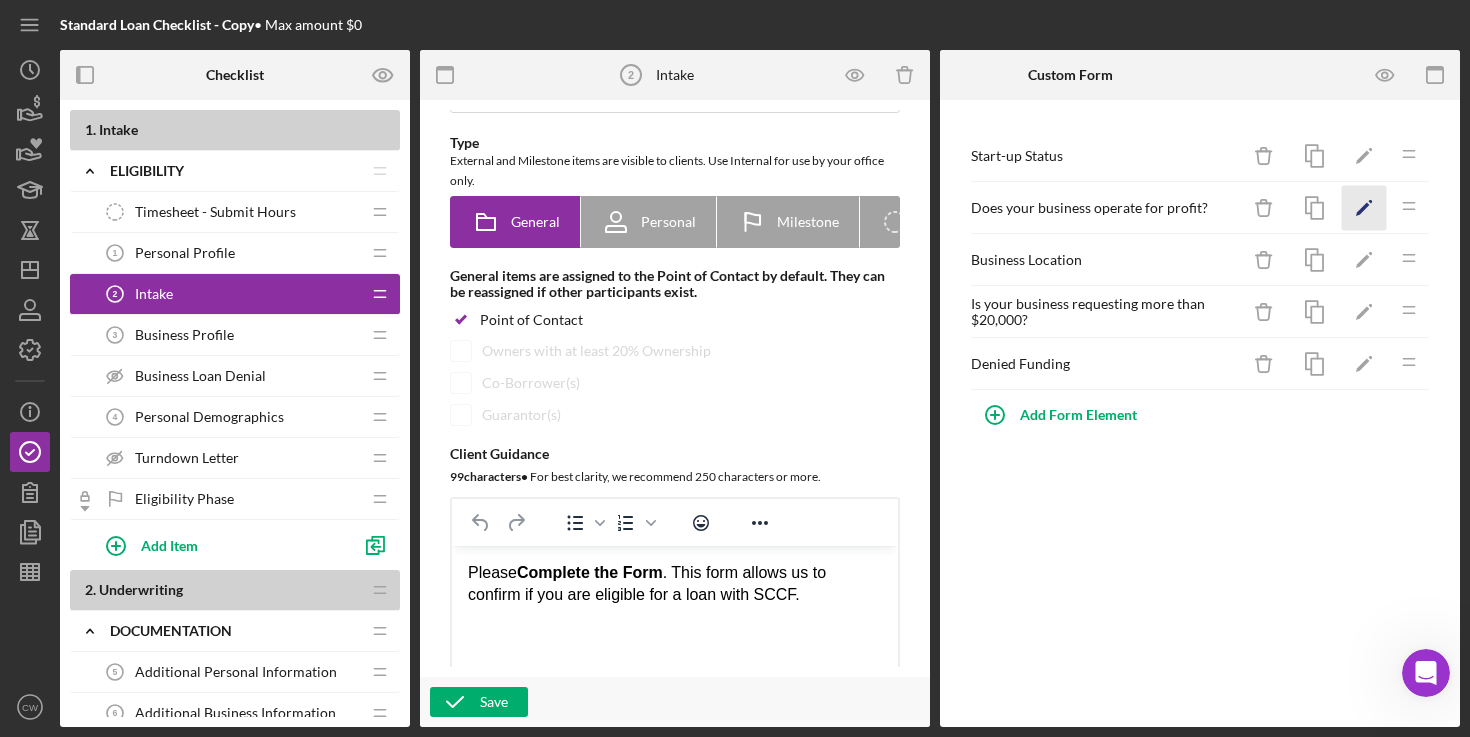 click 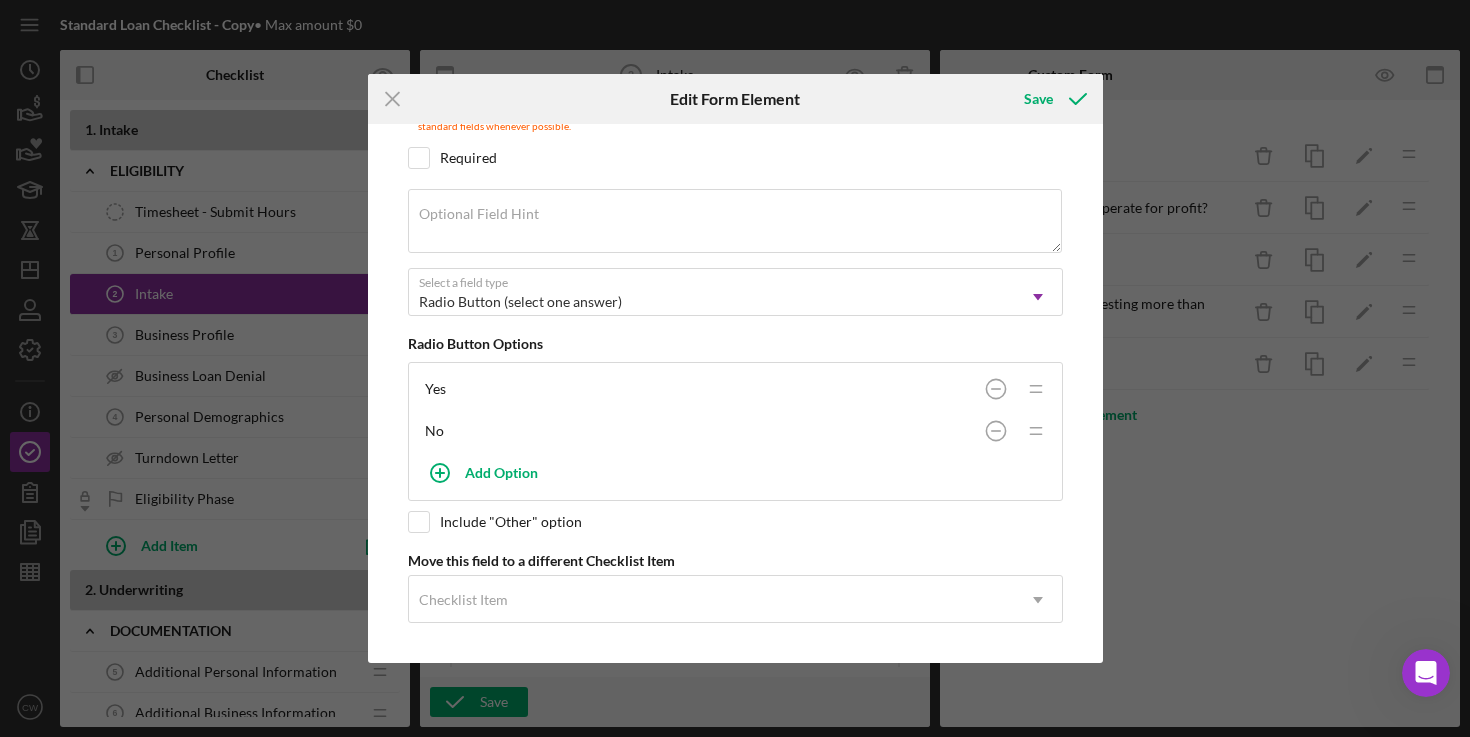 scroll, scrollTop: 0, scrollLeft: 0, axis: both 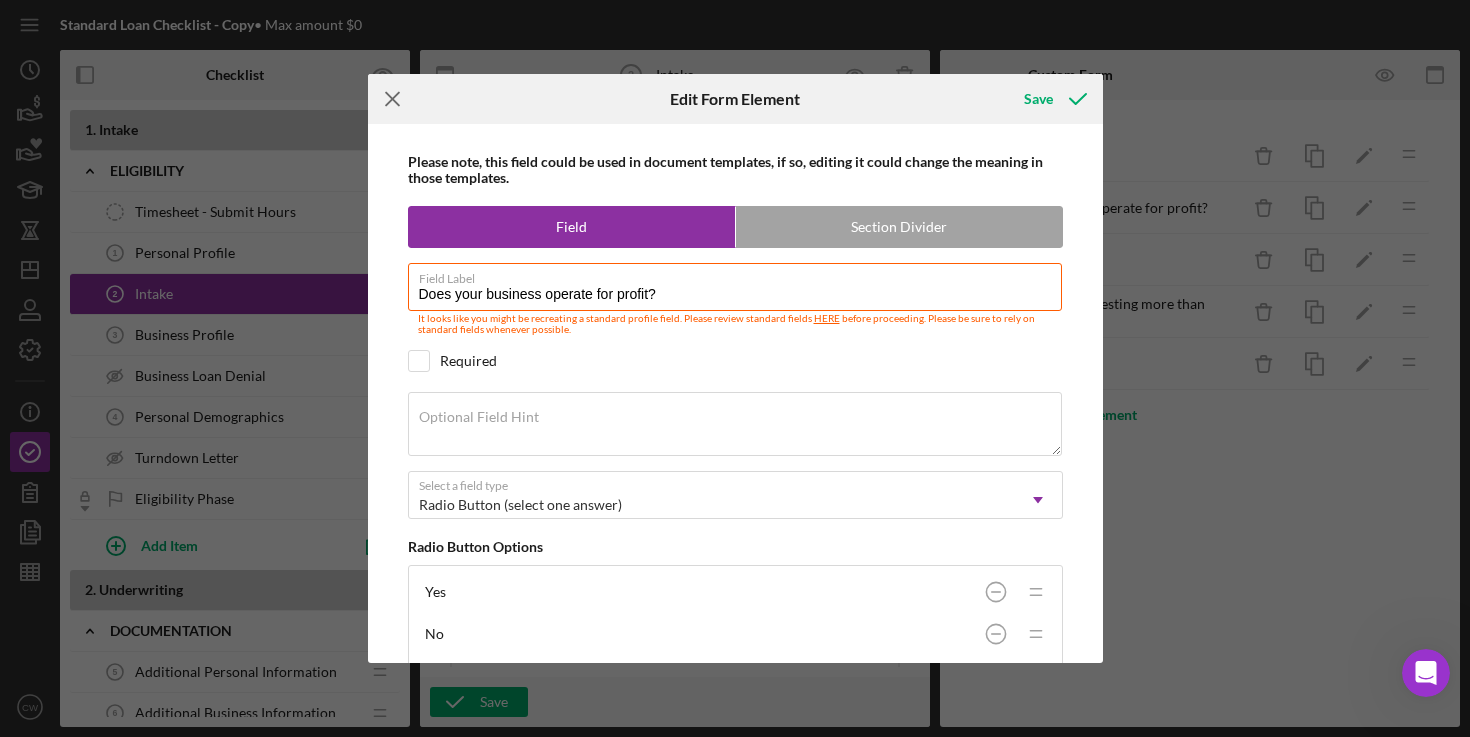 click on "Icon/Menu Close" 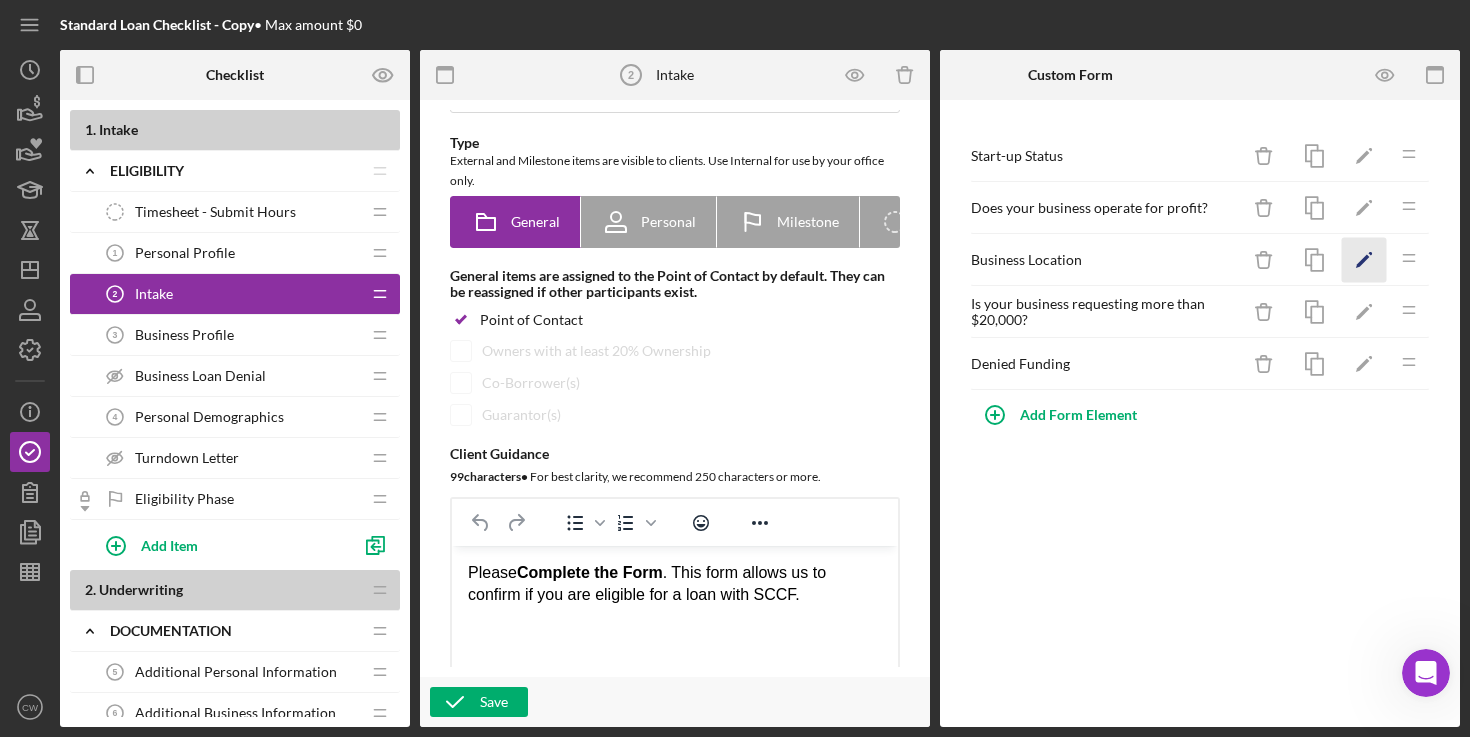 click on "Icon/Edit" 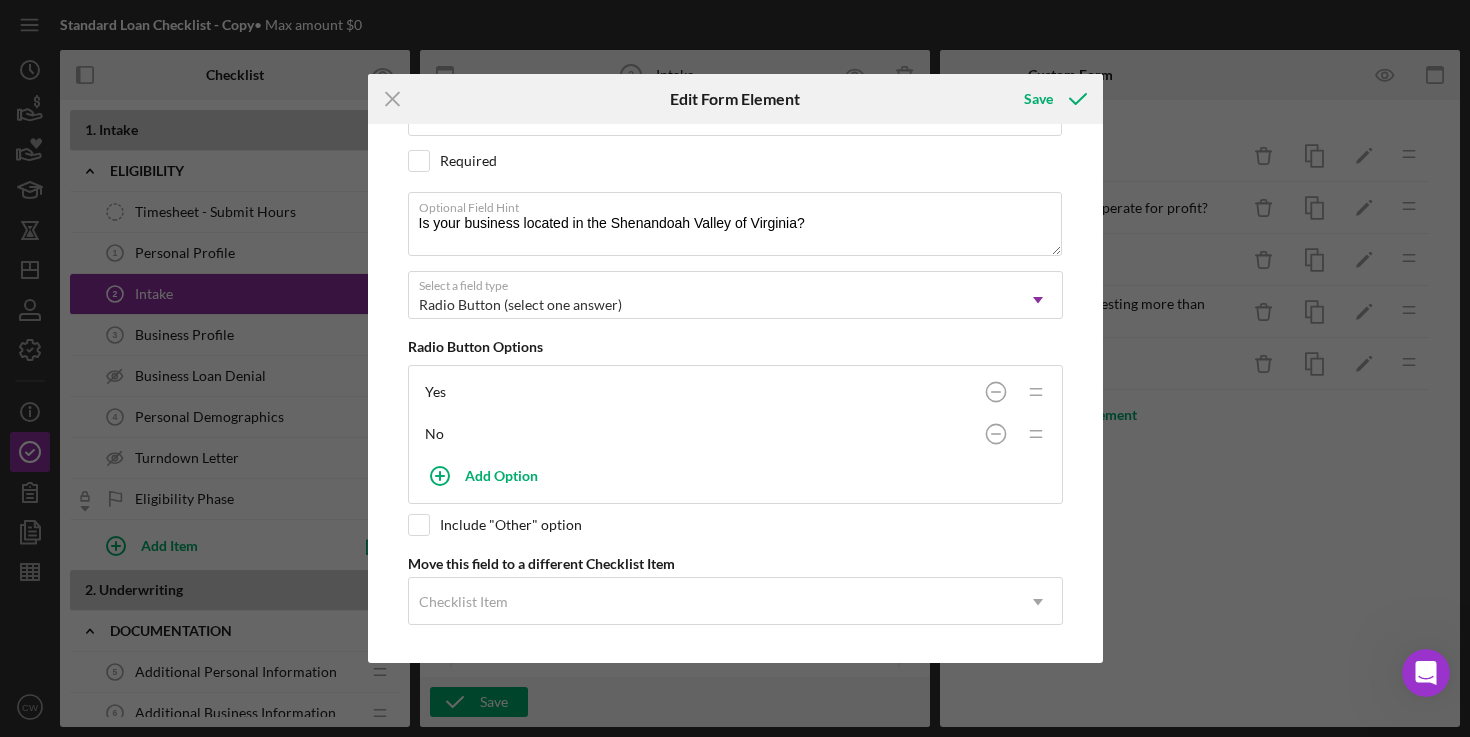 scroll, scrollTop: 178, scrollLeft: 0, axis: vertical 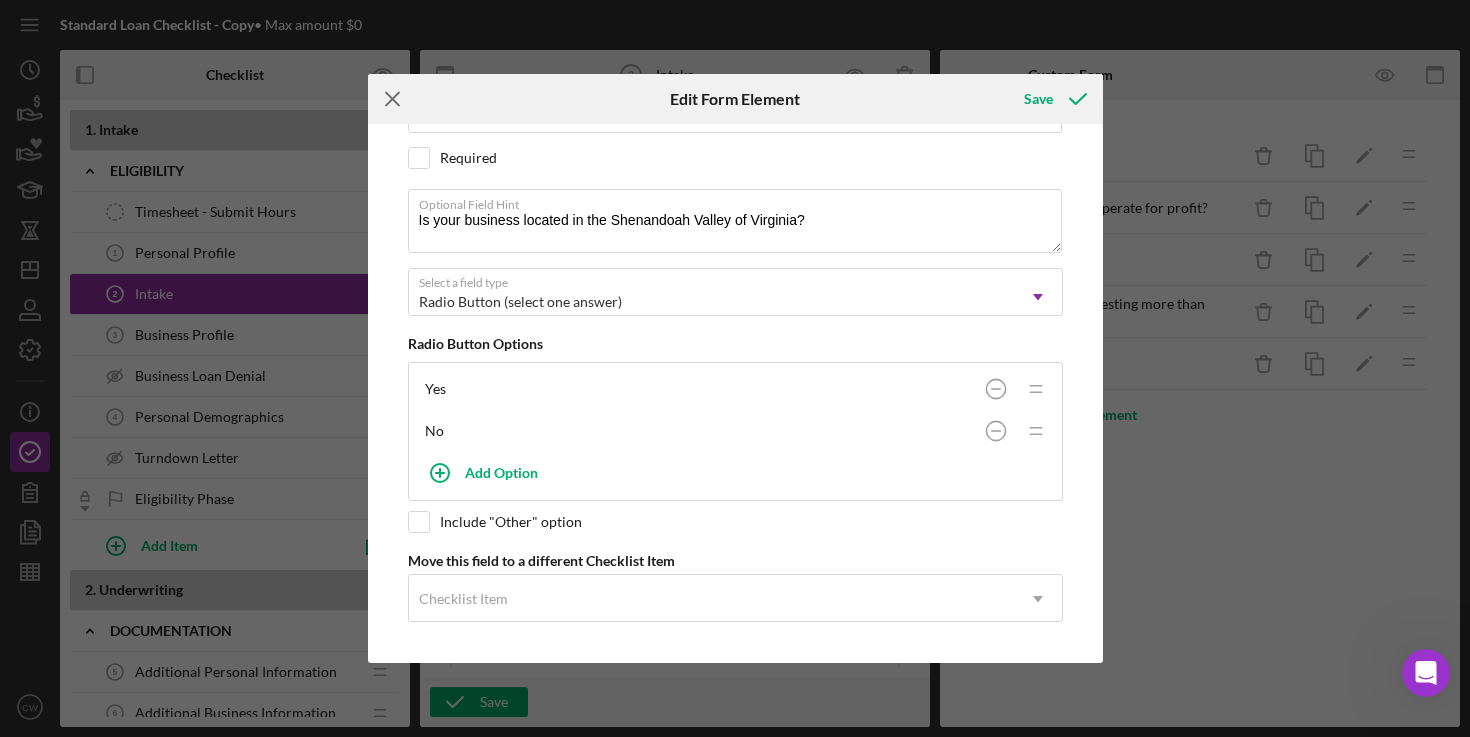 click 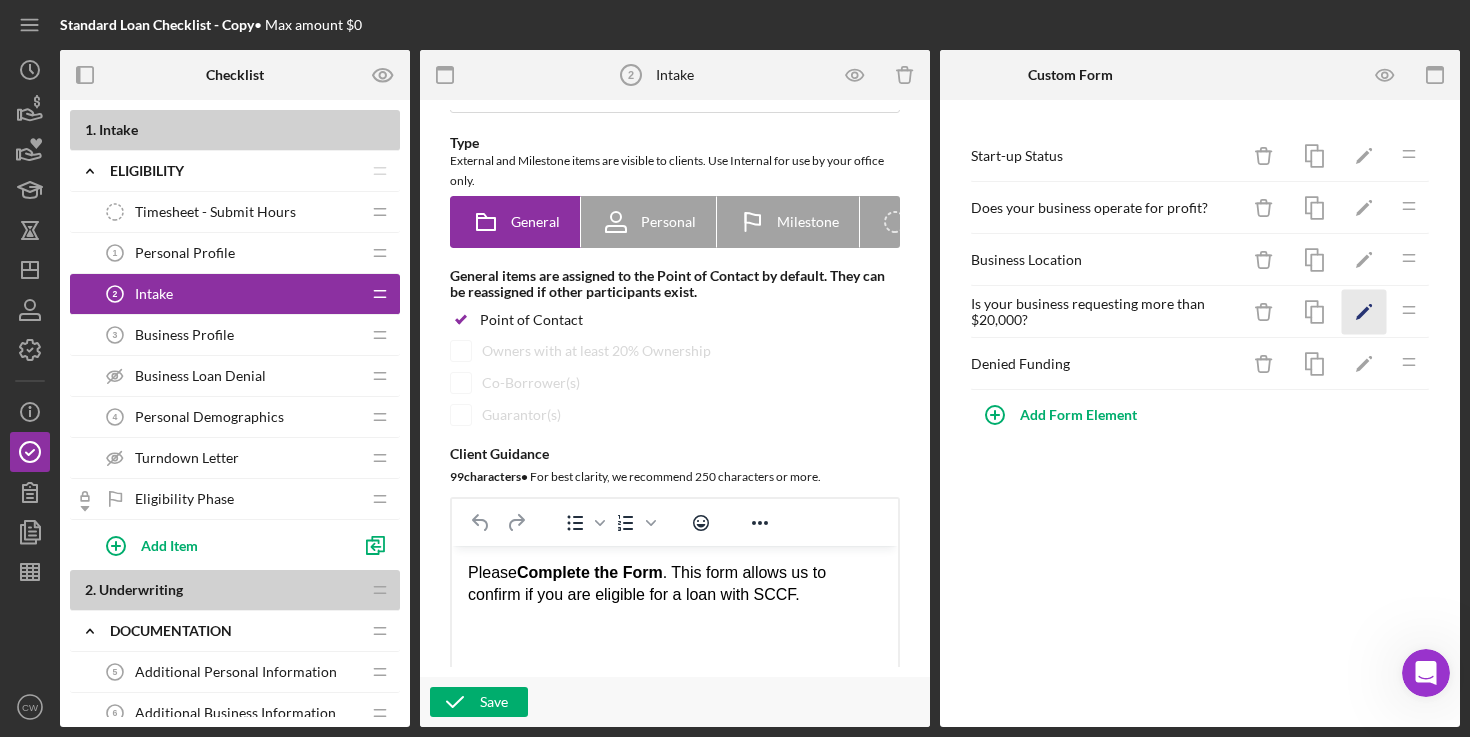 click on "Icon/Edit" 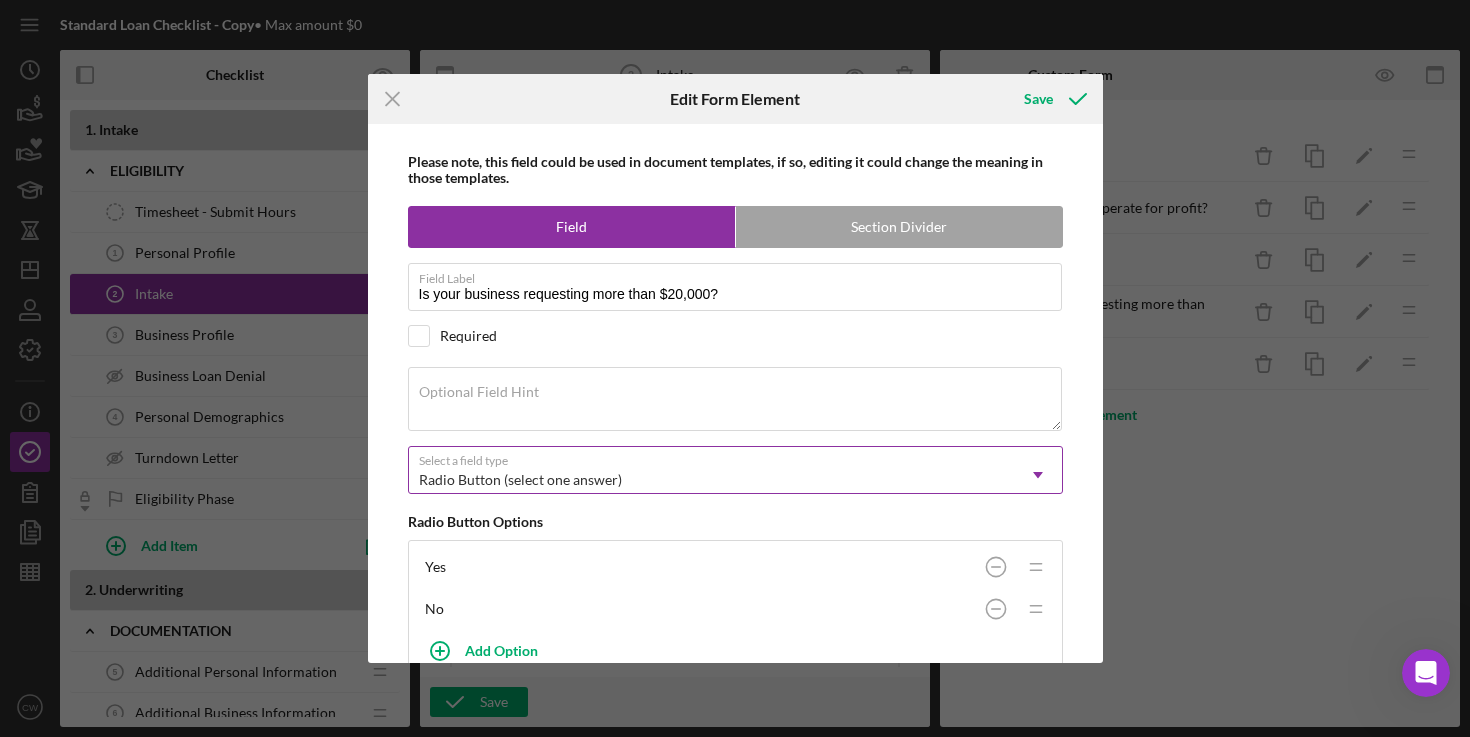 scroll, scrollTop: 178, scrollLeft: 0, axis: vertical 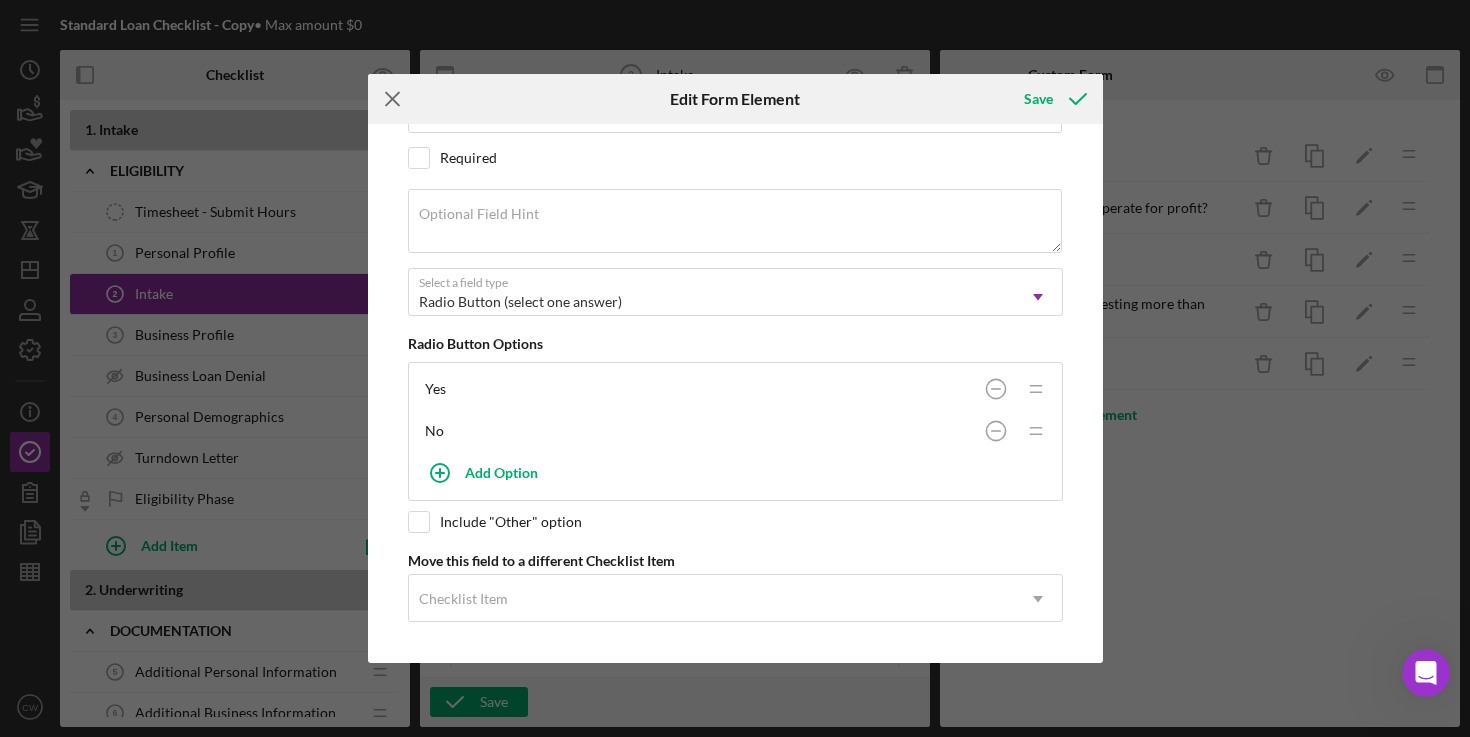 click on "Icon/Menu Close" 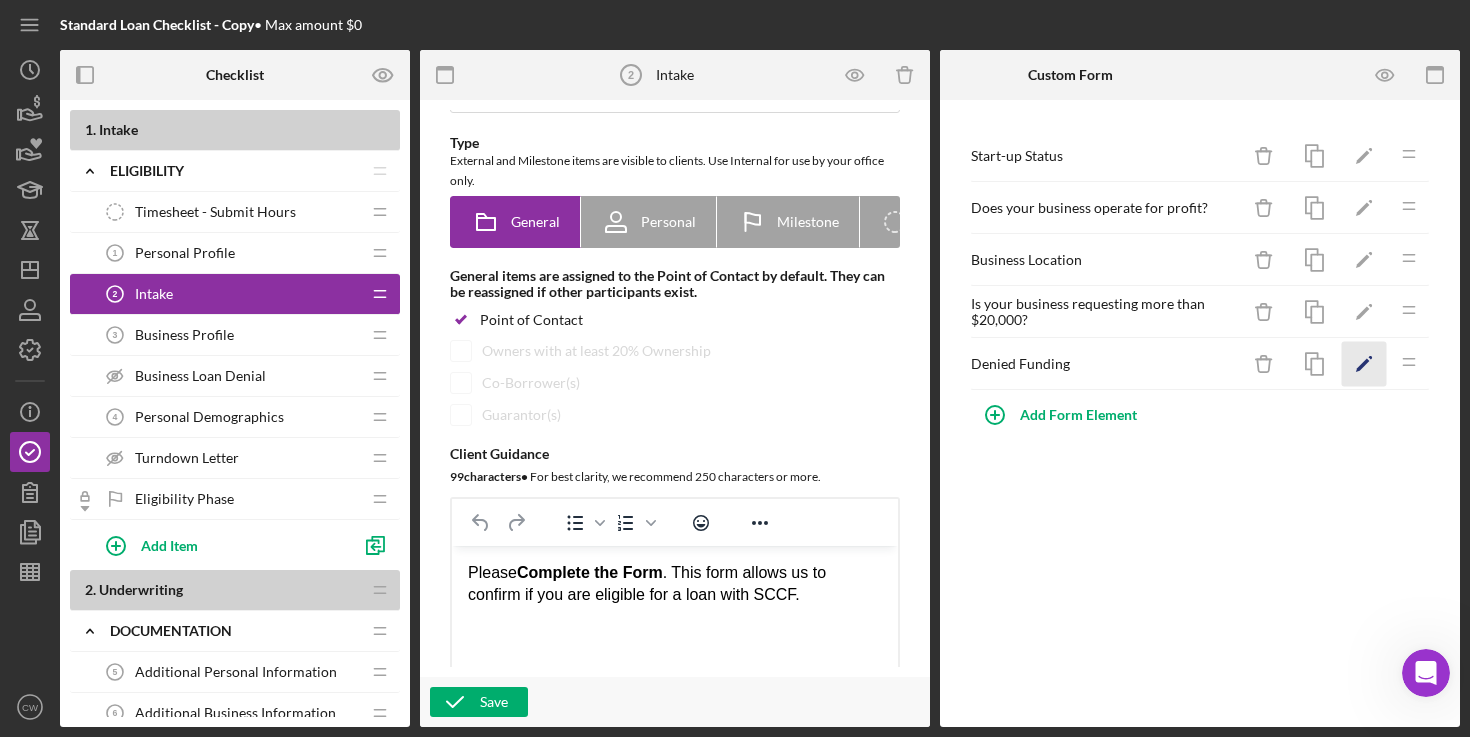 click on "Icon/Edit" 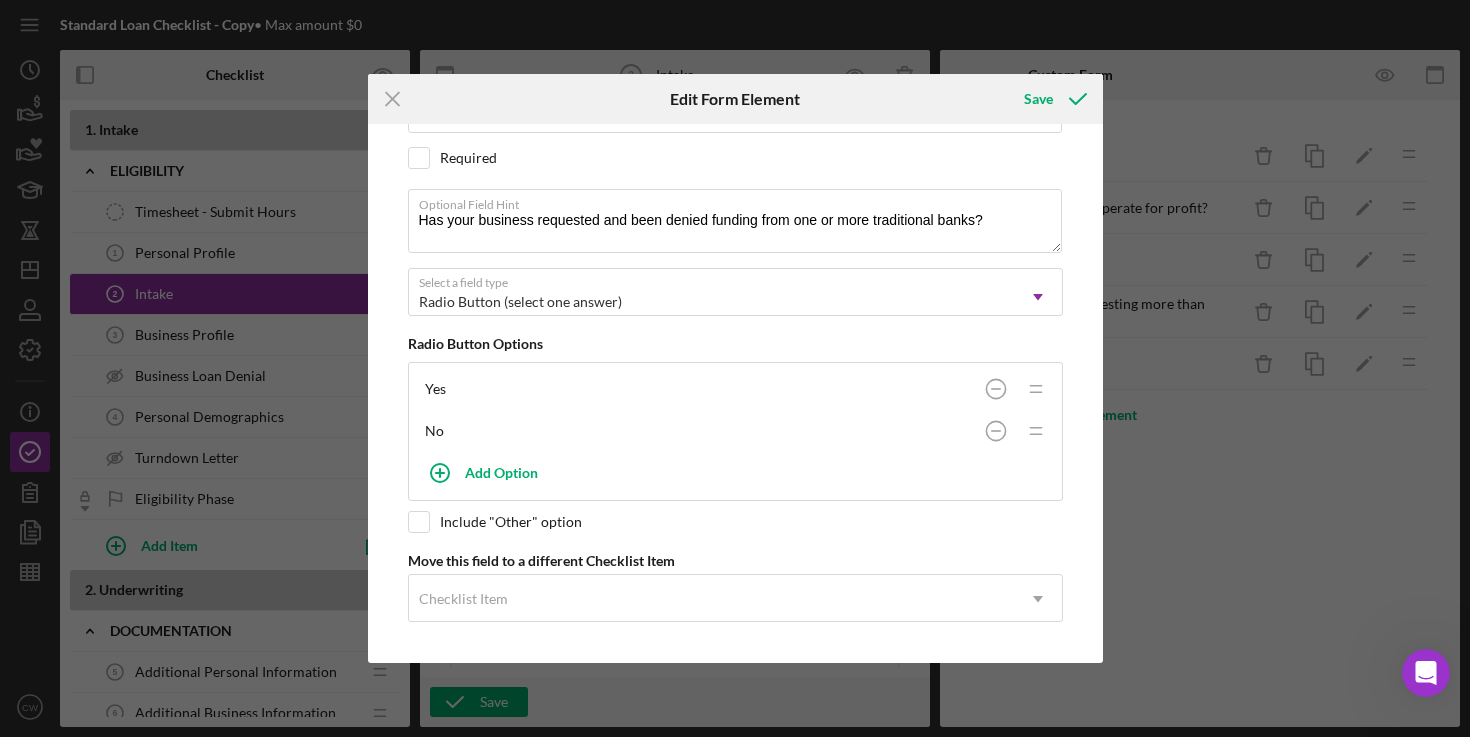 scroll, scrollTop: 0, scrollLeft: 0, axis: both 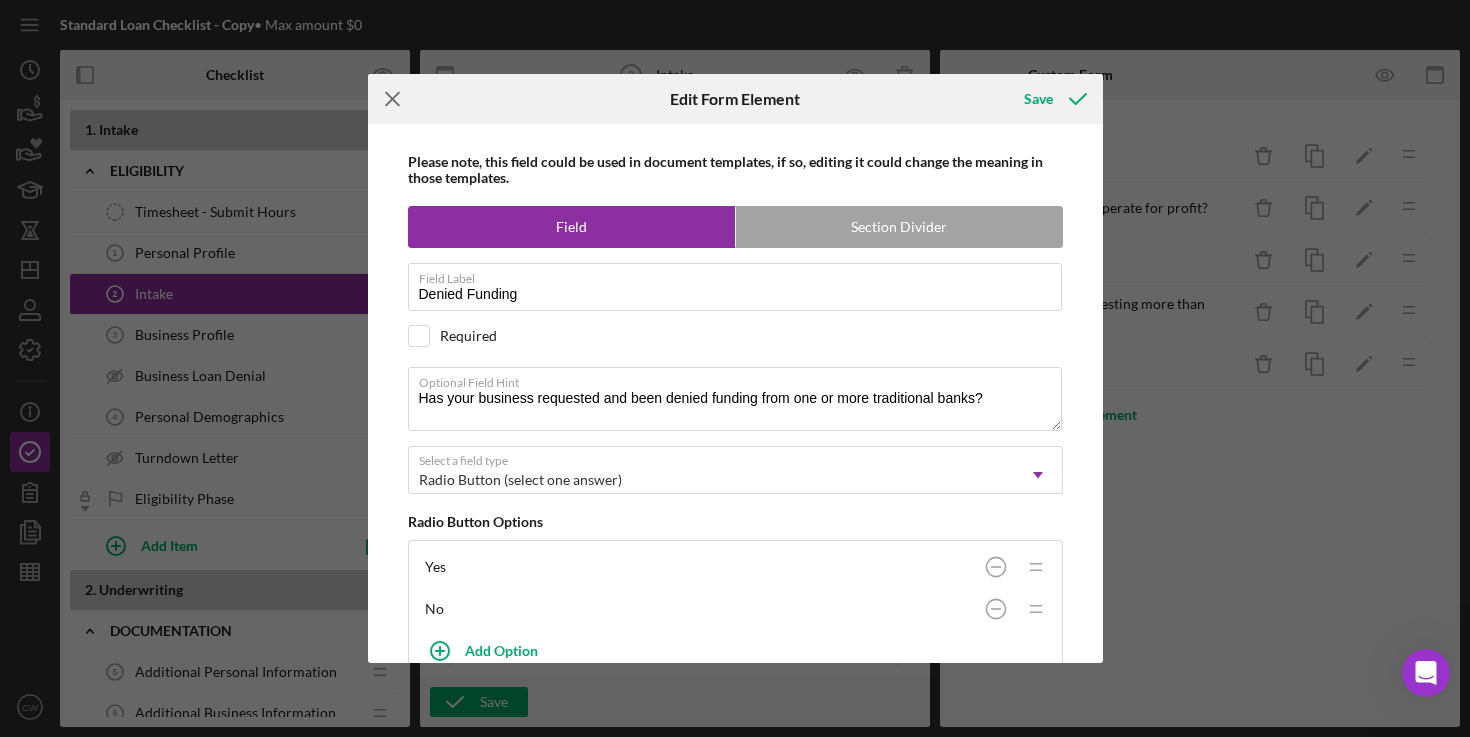 click on "Icon/Menu Close" 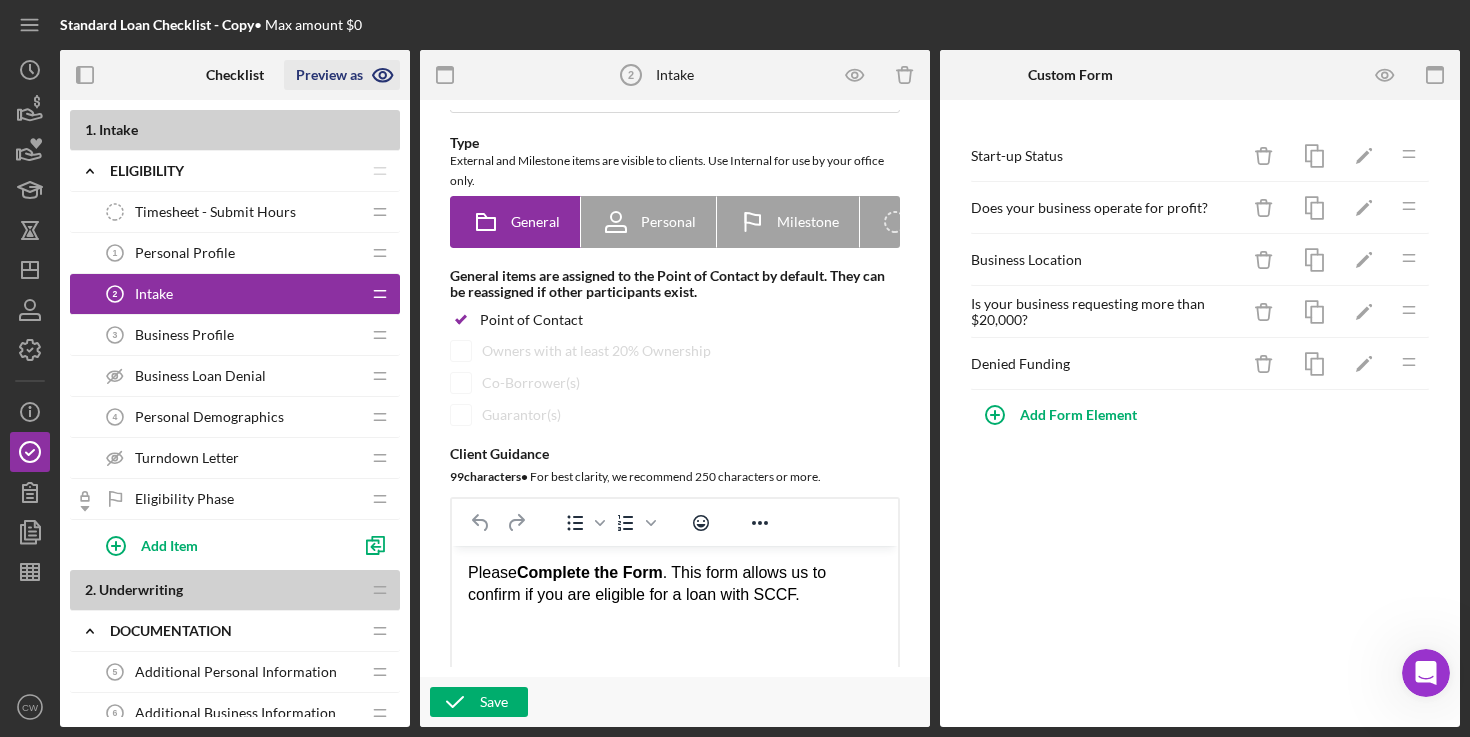 click 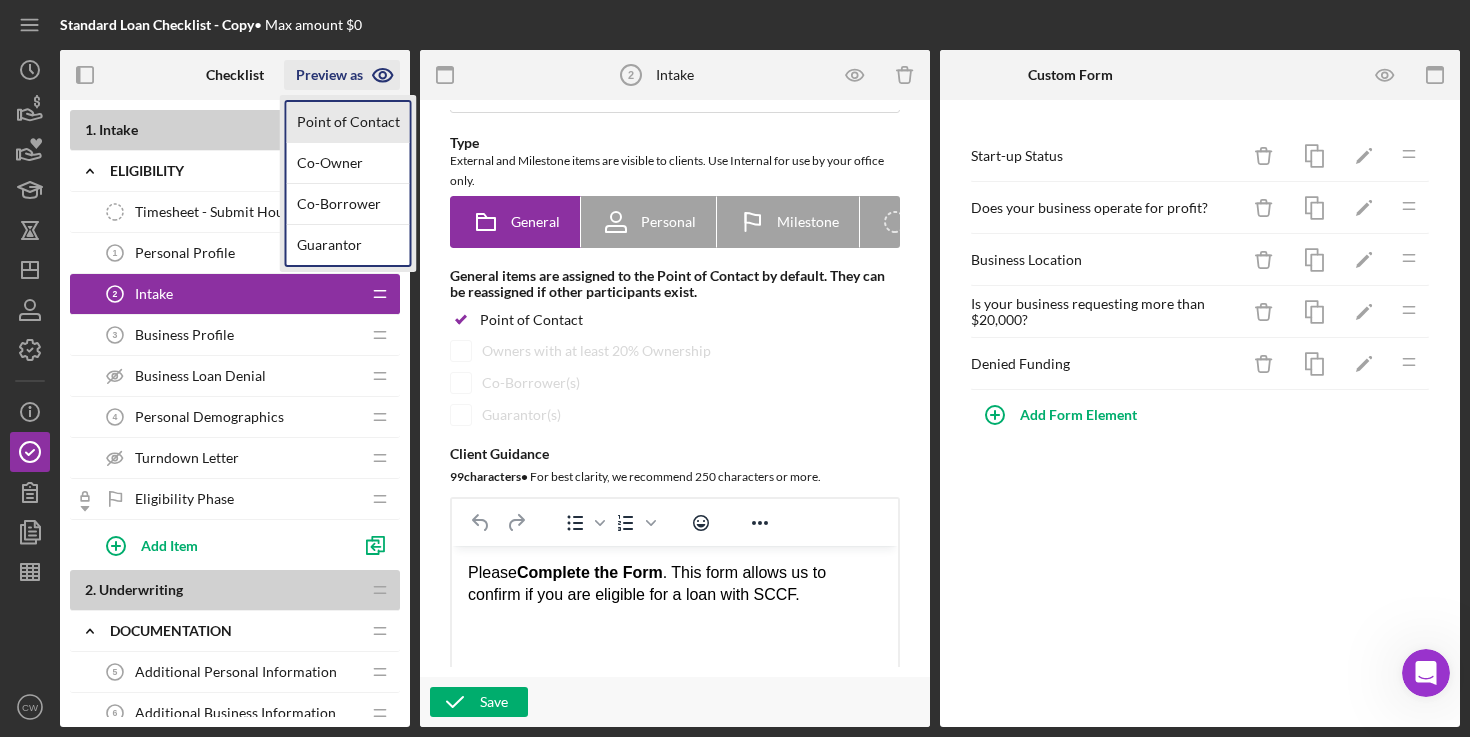 click on "Point of Contact" at bounding box center (348, 122) 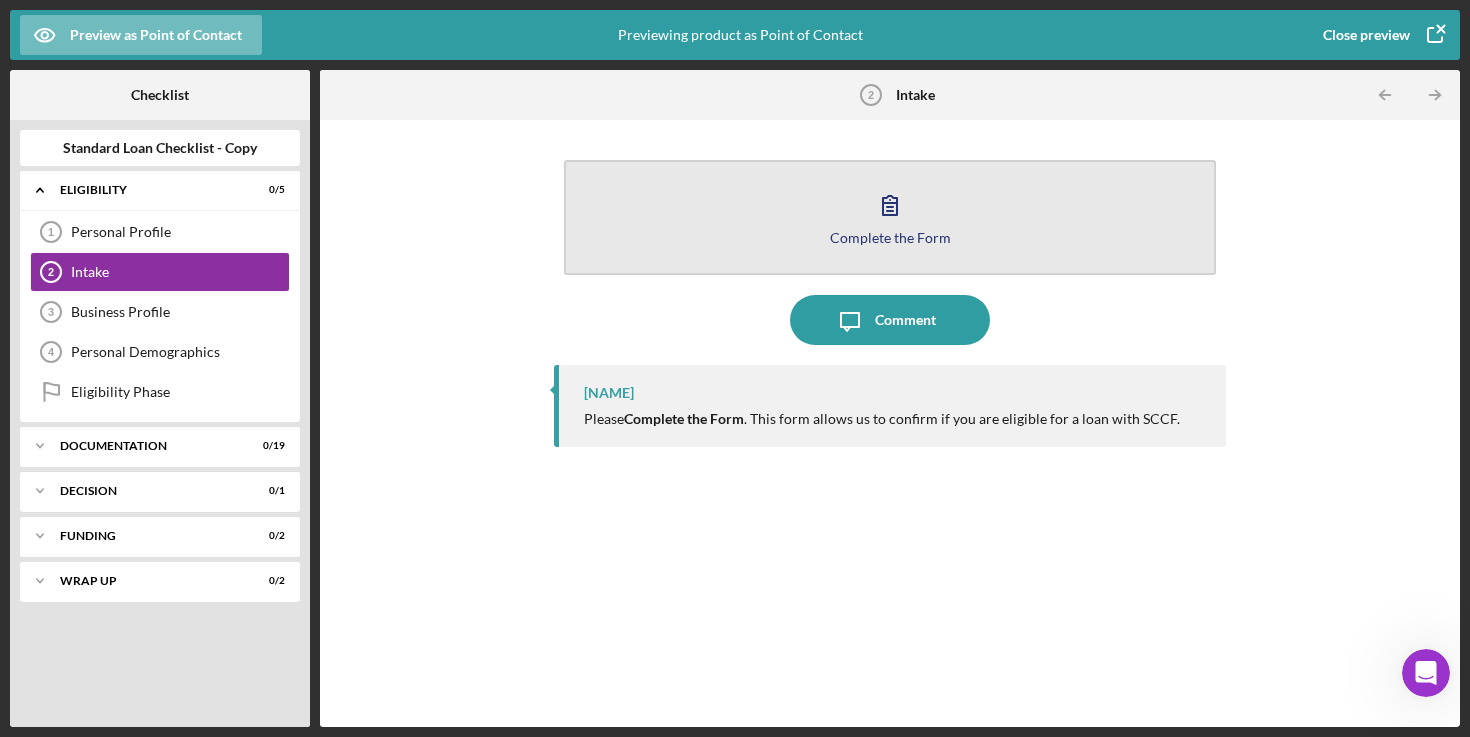click on "Complete the Form Form" at bounding box center (890, 217) 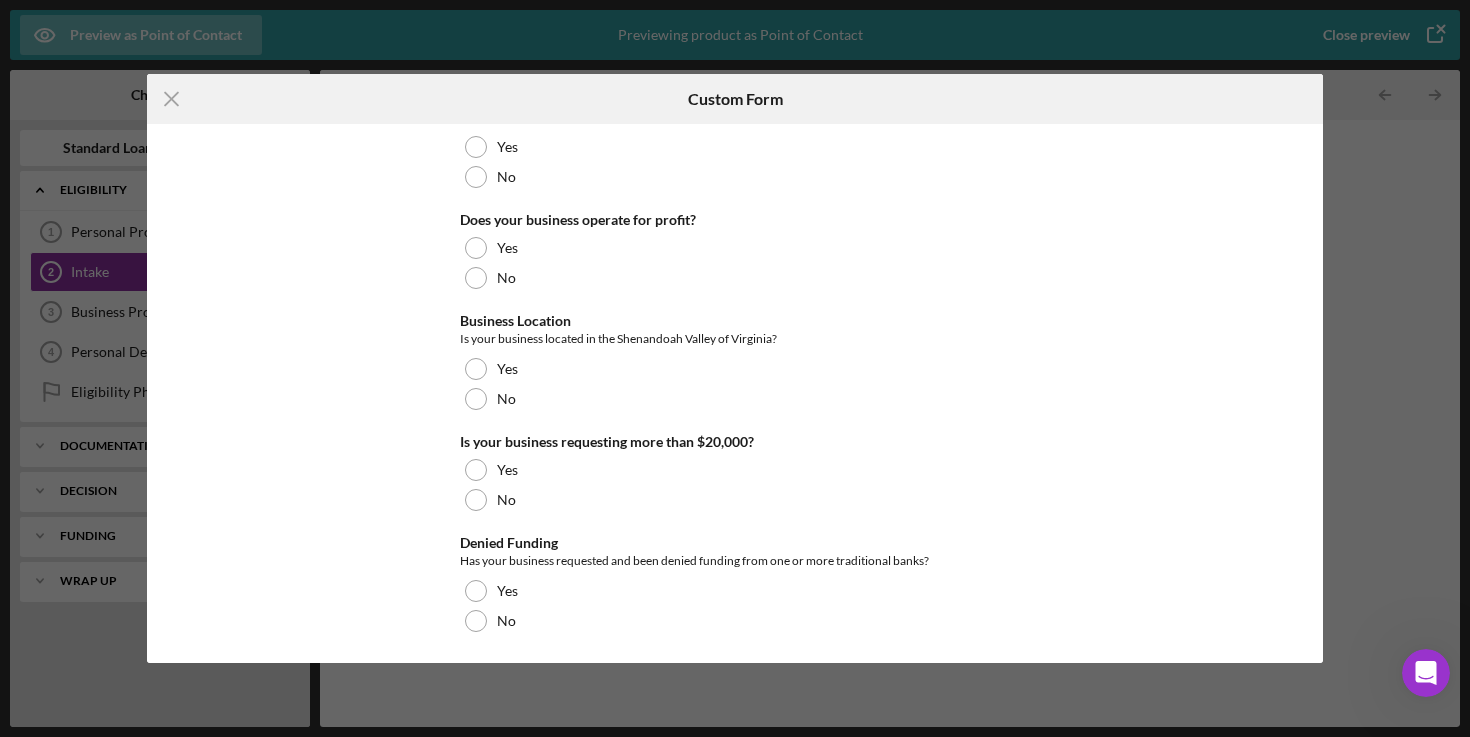 scroll, scrollTop: 45, scrollLeft: 0, axis: vertical 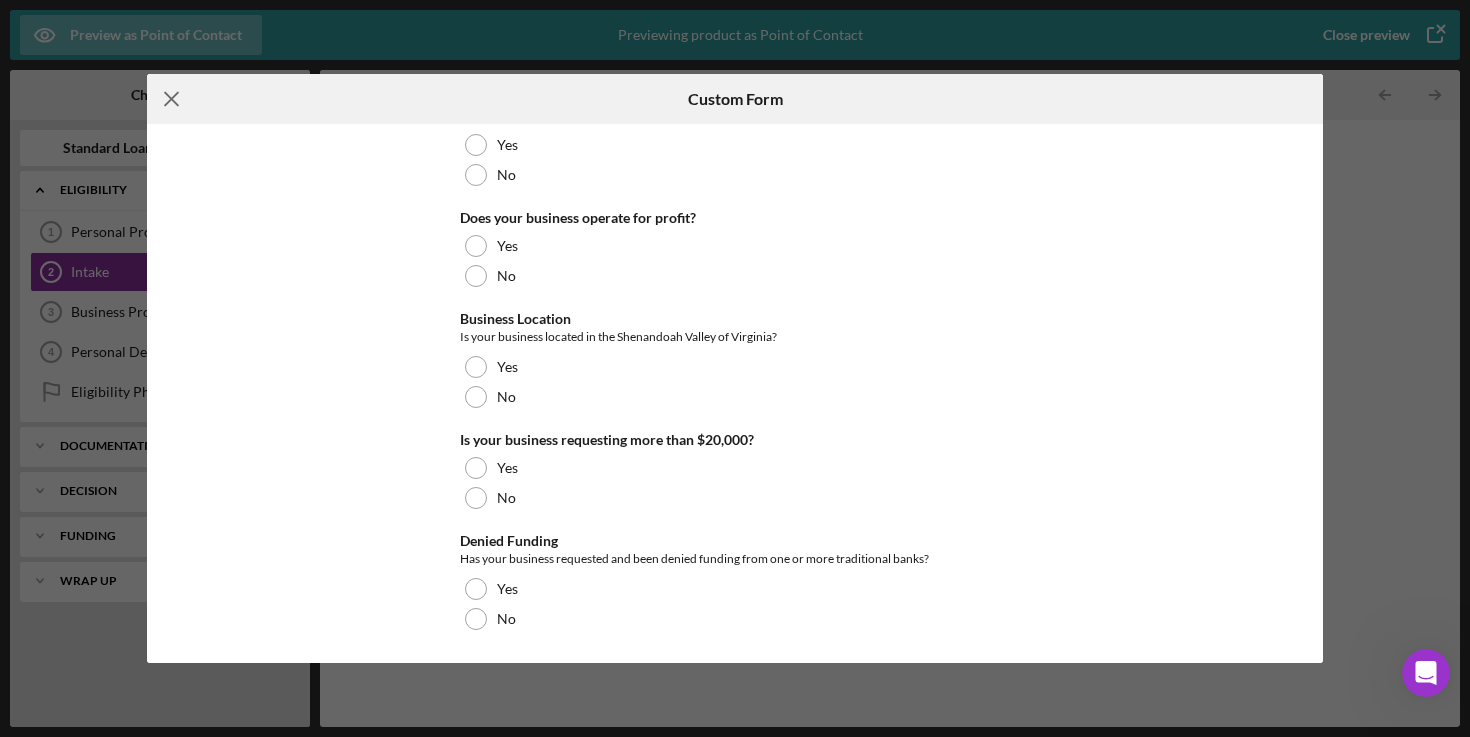 click on "Icon/Menu Close" 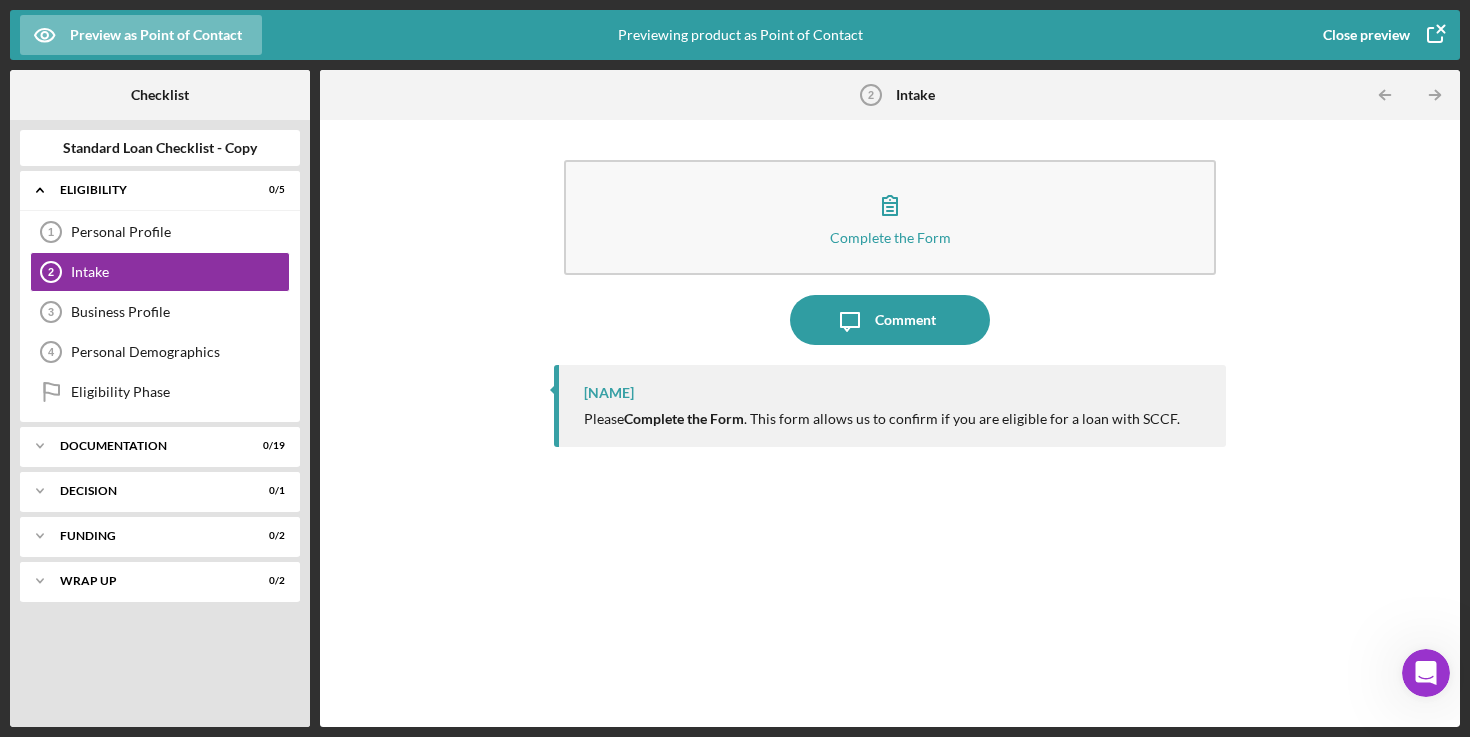 click 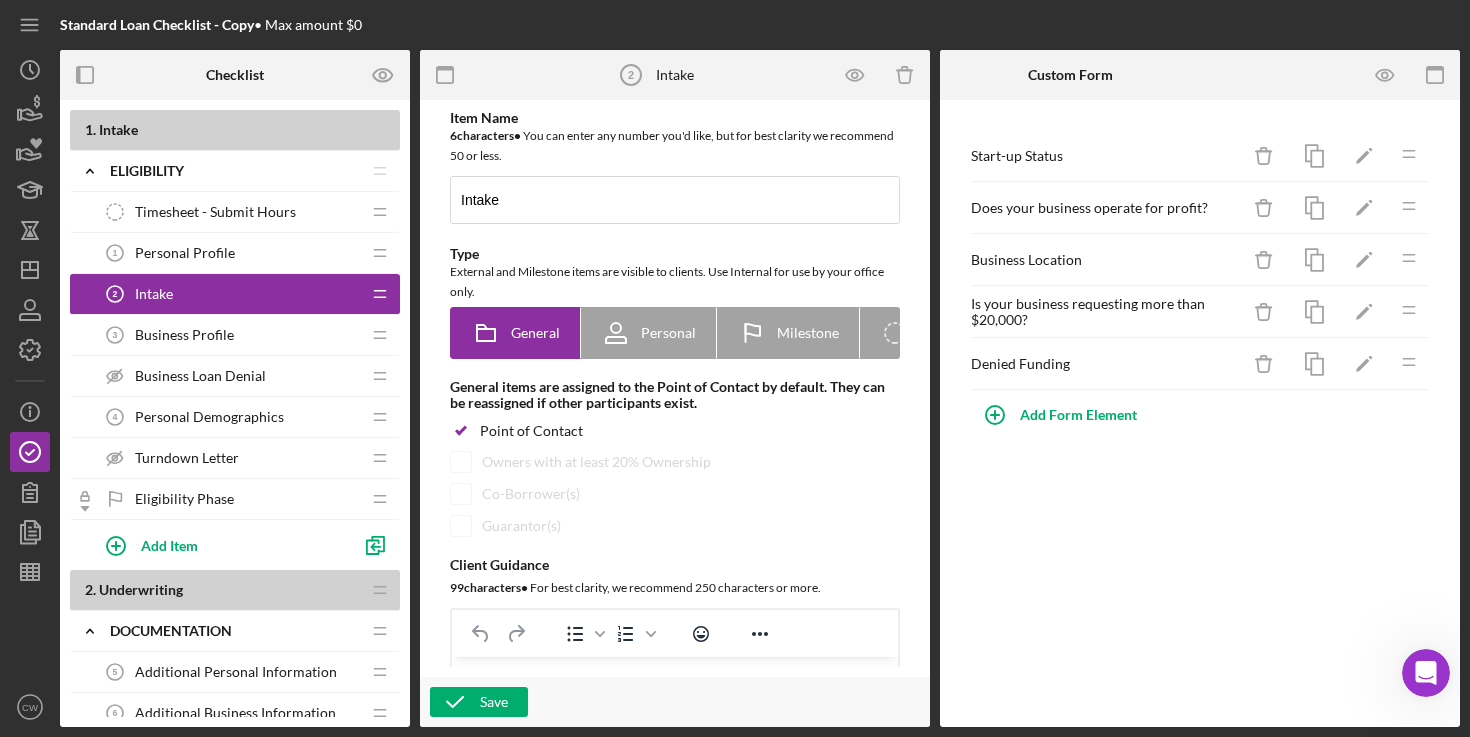 scroll, scrollTop: 0, scrollLeft: 0, axis: both 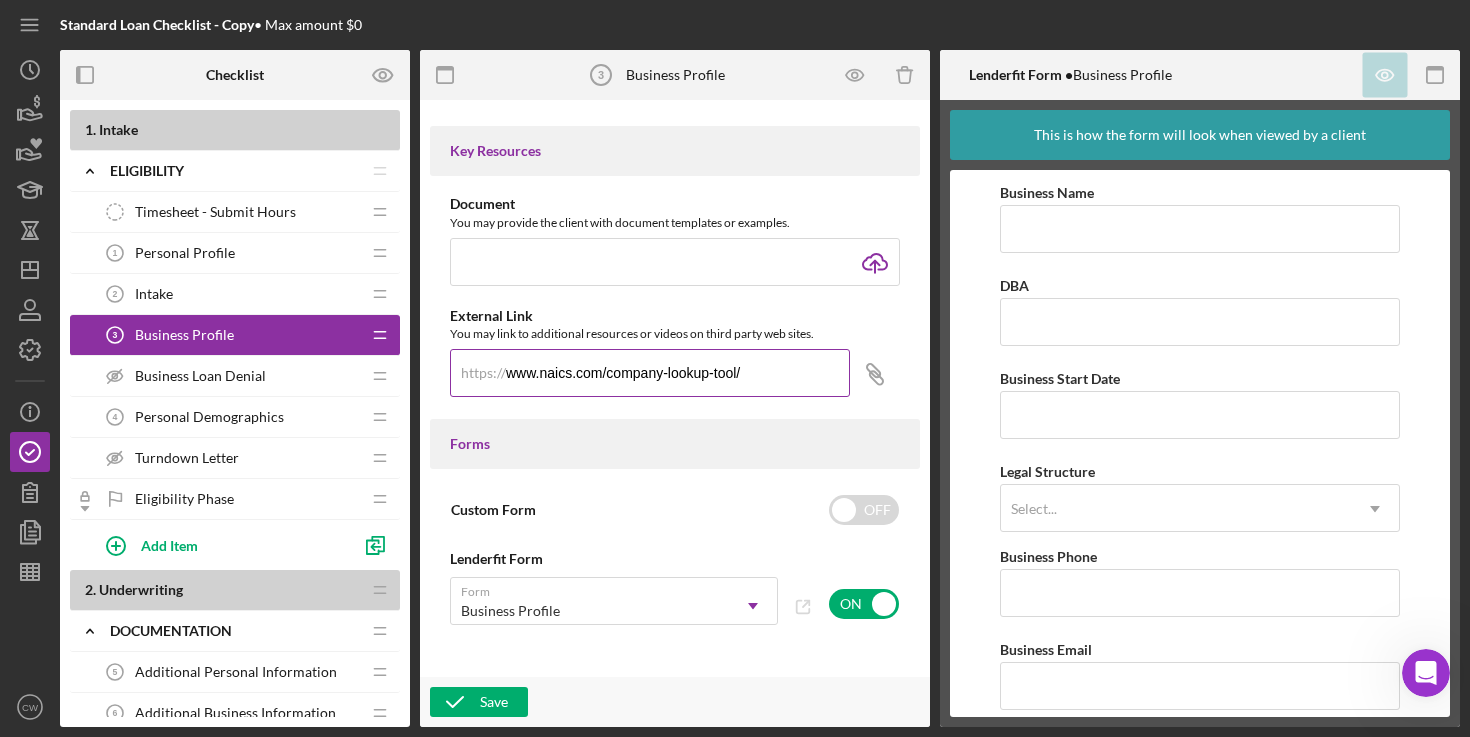 drag, startPoint x: 791, startPoint y: 375, endPoint x: 455, endPoint y: 372, distance: 336.0134 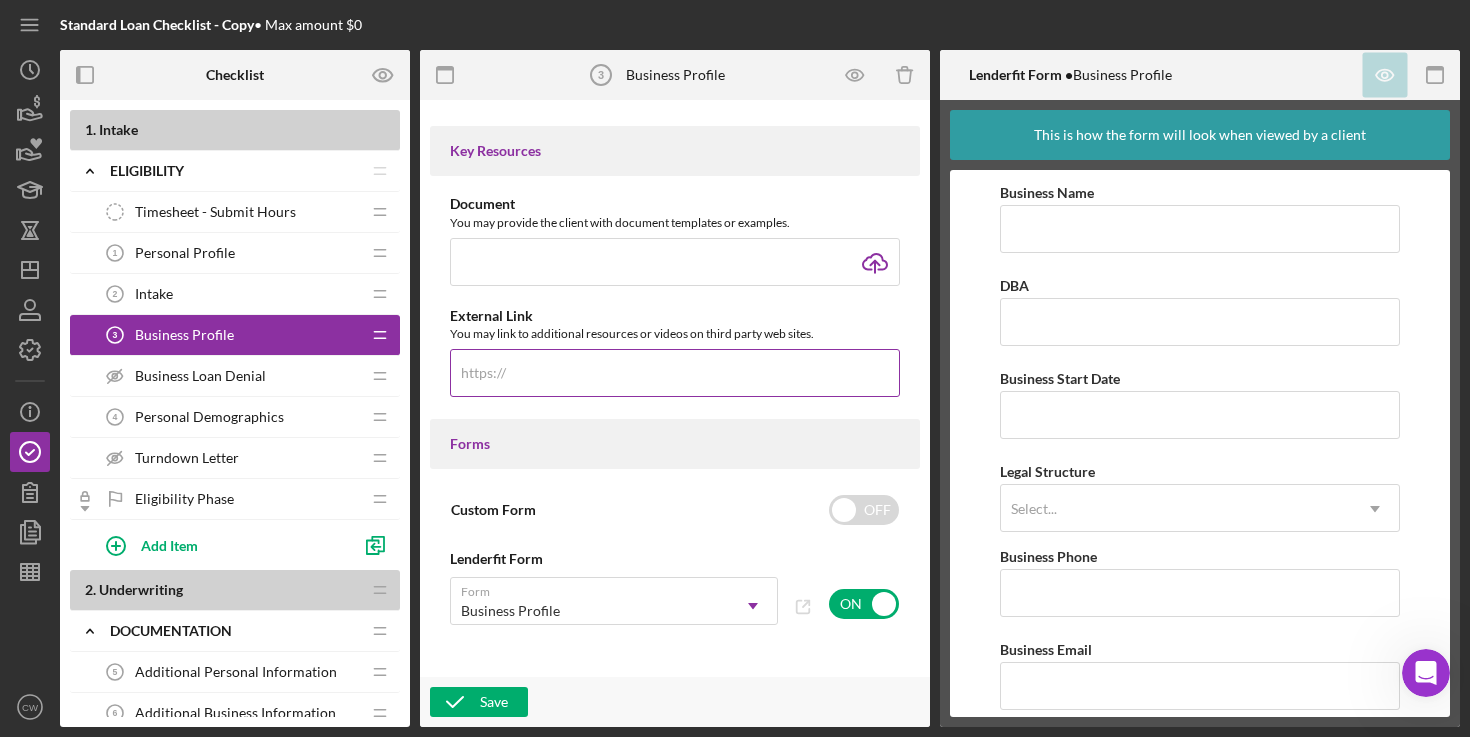 paste on "www.census.gov/naics/?input=landscape&year=2022" 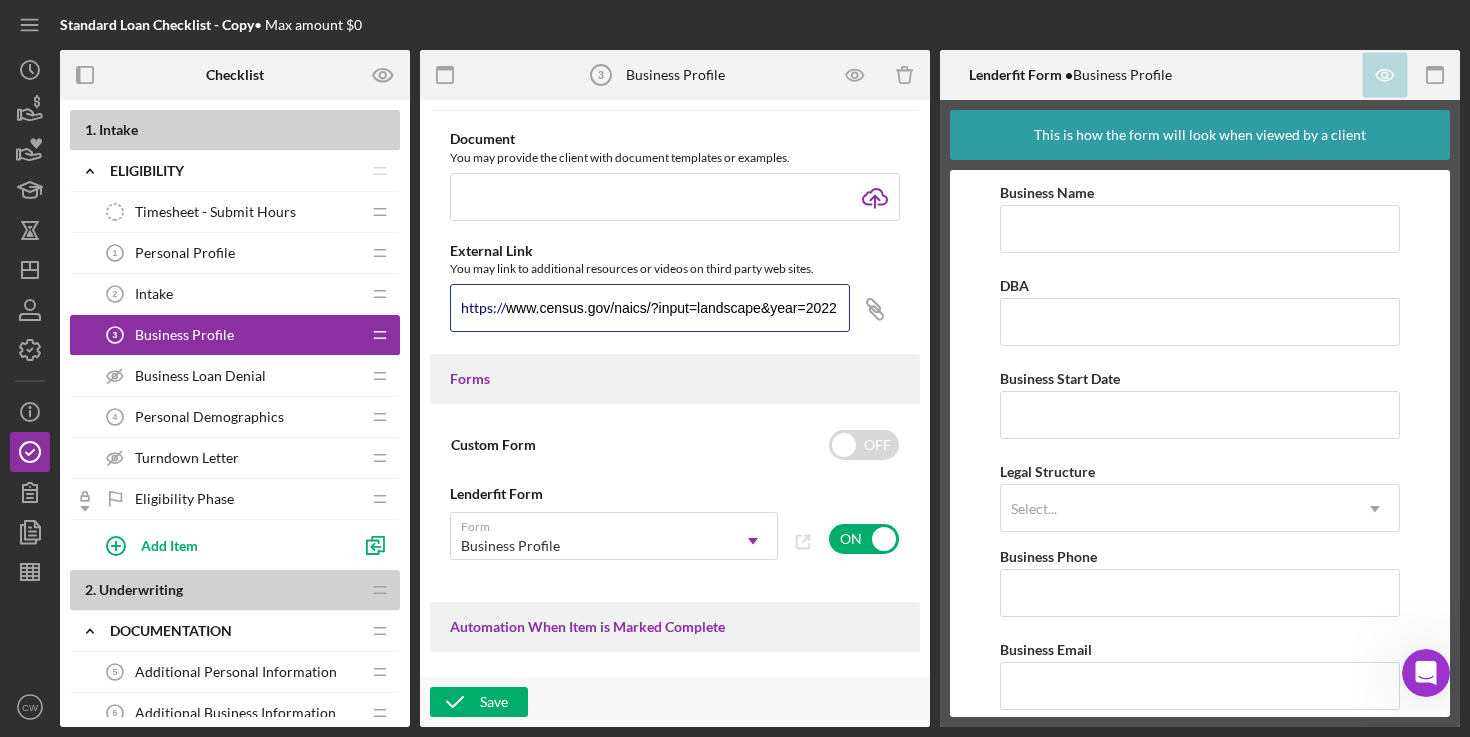 scroll, scrollTop: 947, scrollLeft: 0, axis: vertical 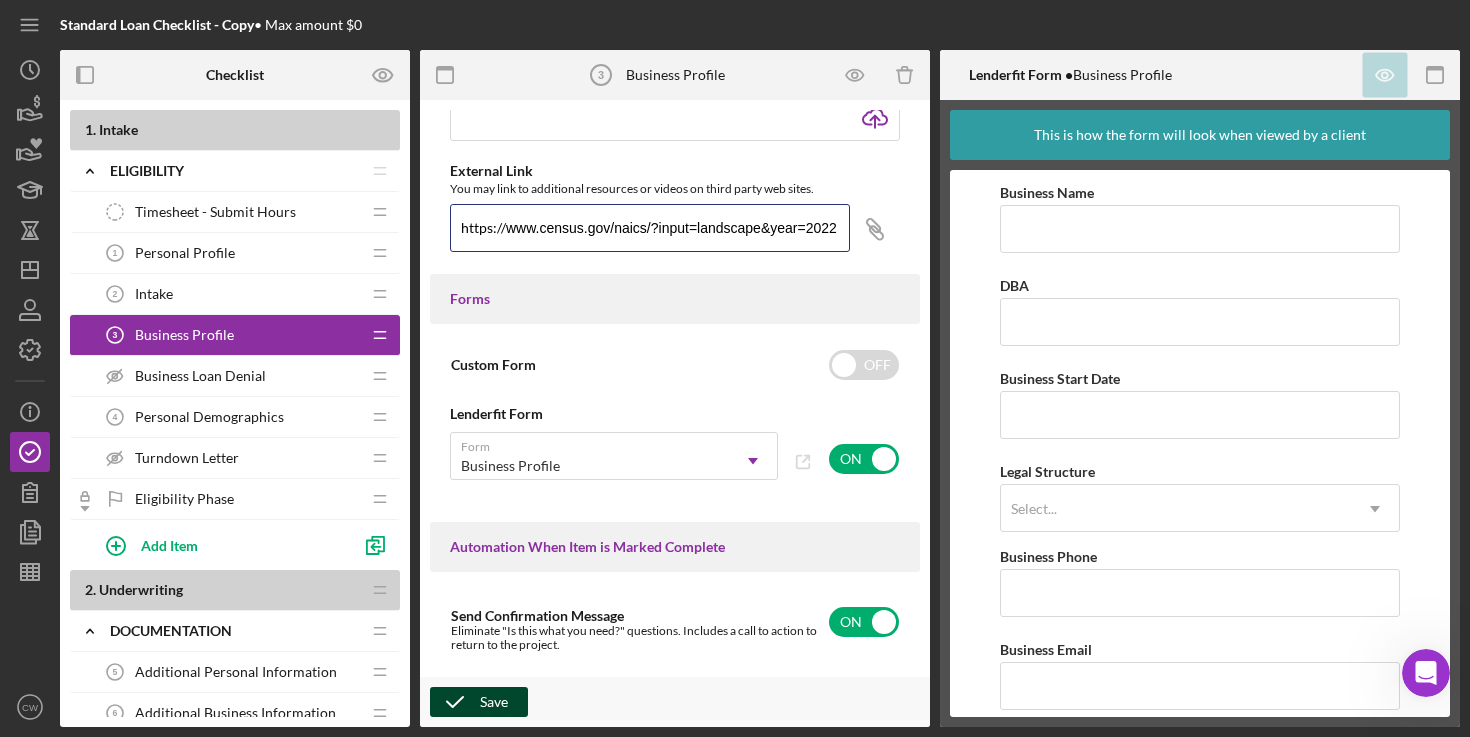 type on "www.census.gov/naics/?input=landscape&year=2022" 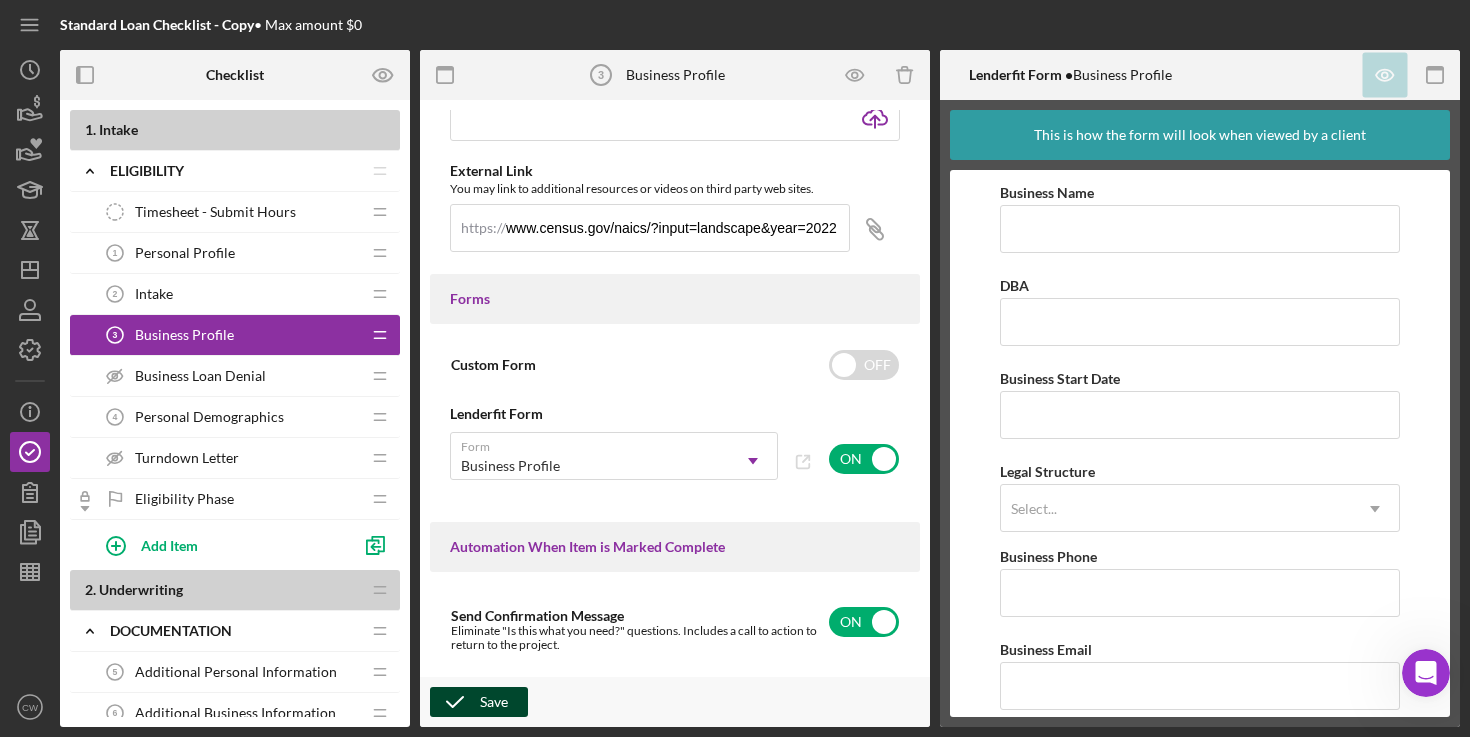 click on "Save" at bounding box center (494, 702) 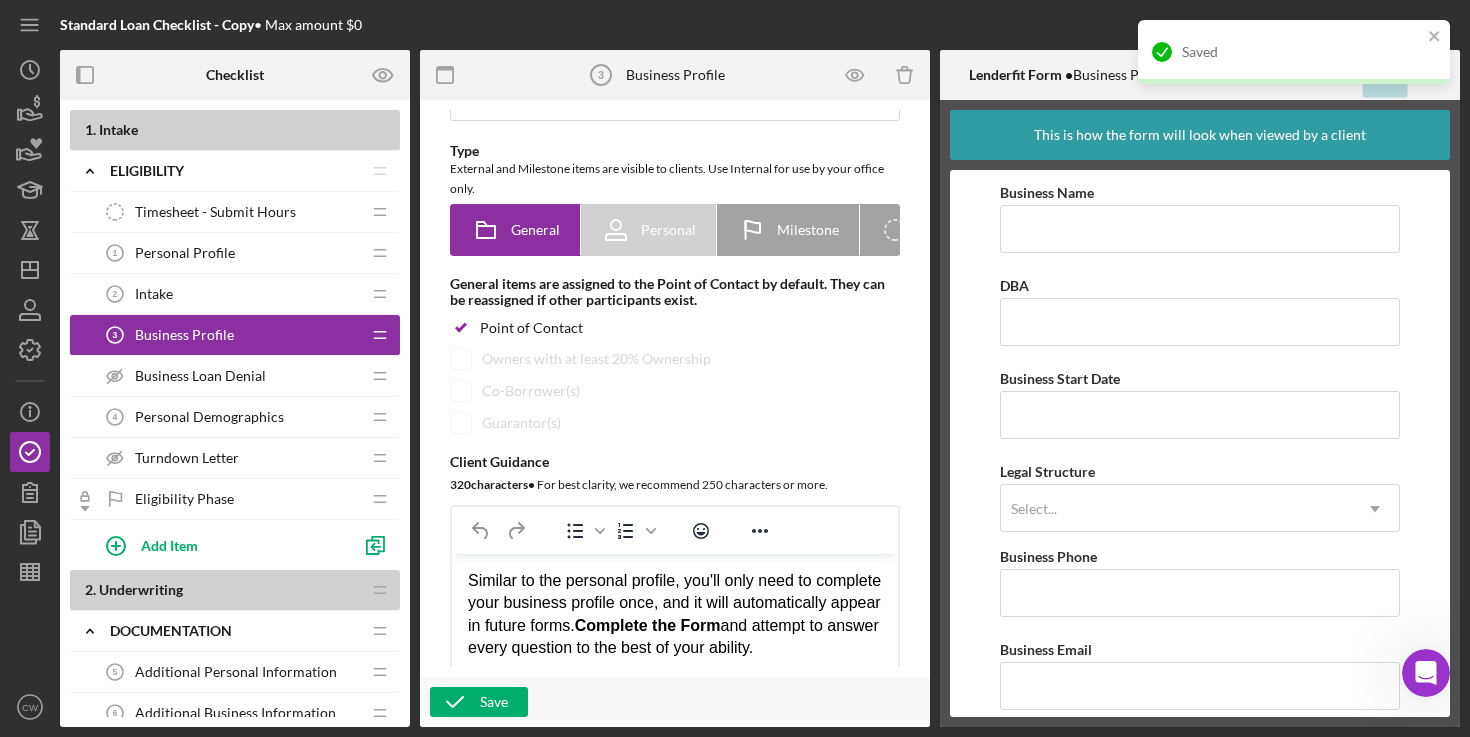 scroll, scrollTop: 0, scrollLeft: 0, axis: both 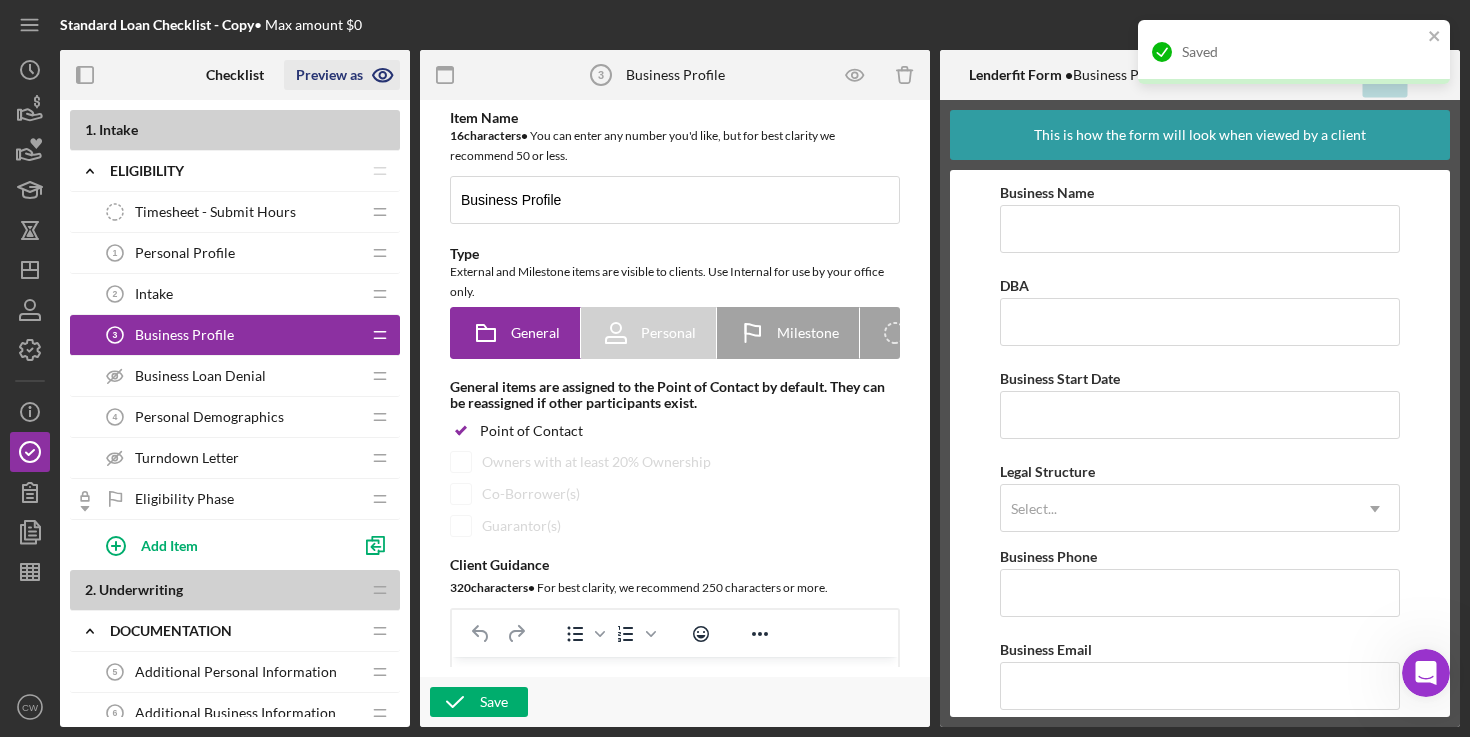 click 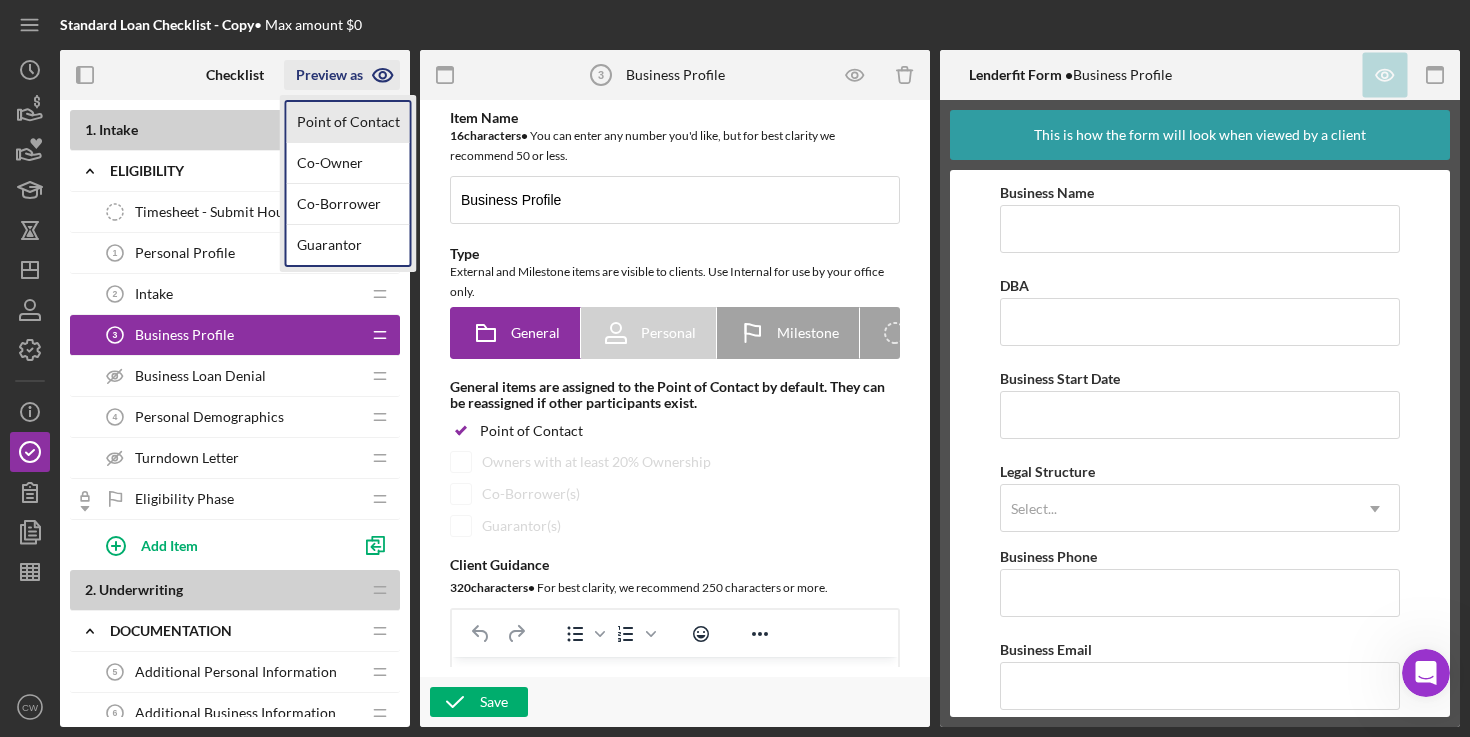 click on "Point of Contact" at bounding box center (348, 122) 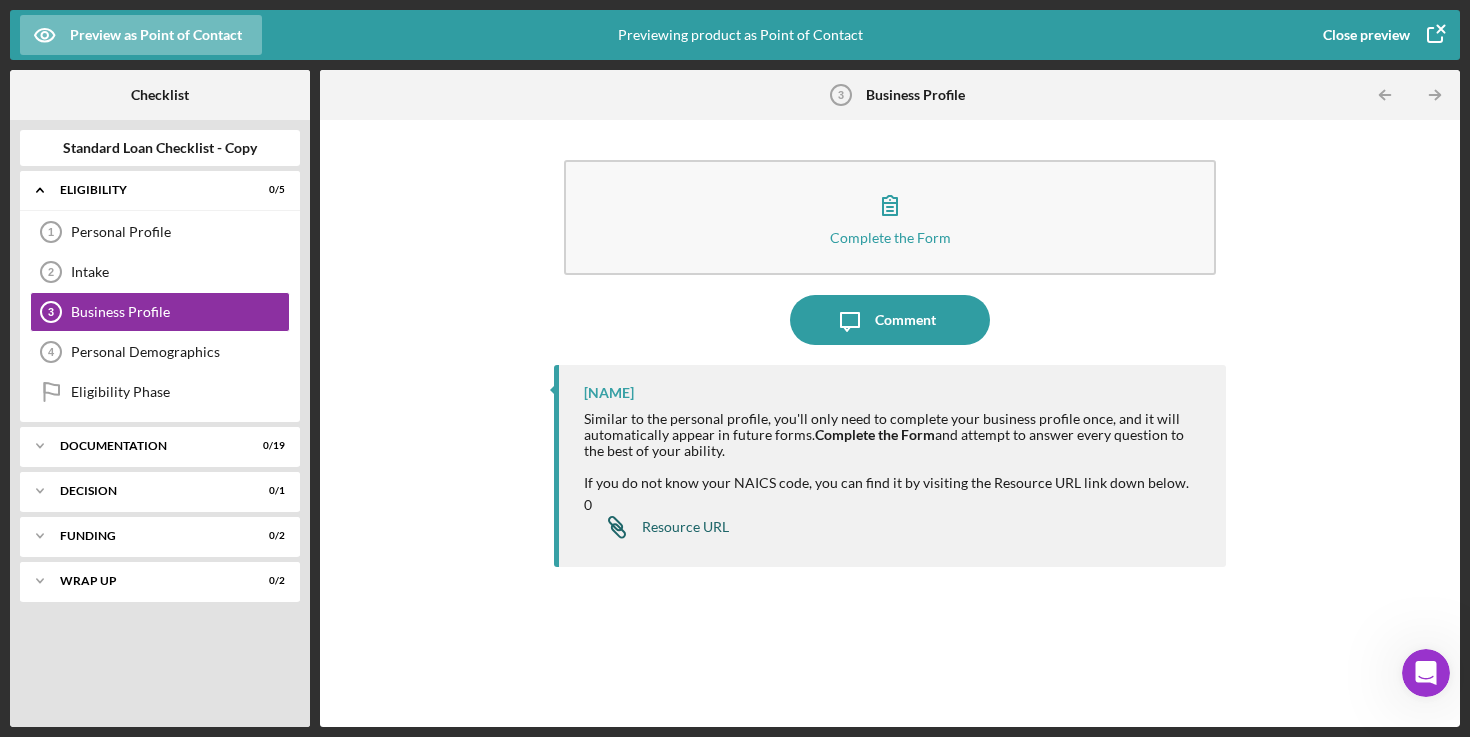 click on "Resource URL" at bounding box center (685, 527) 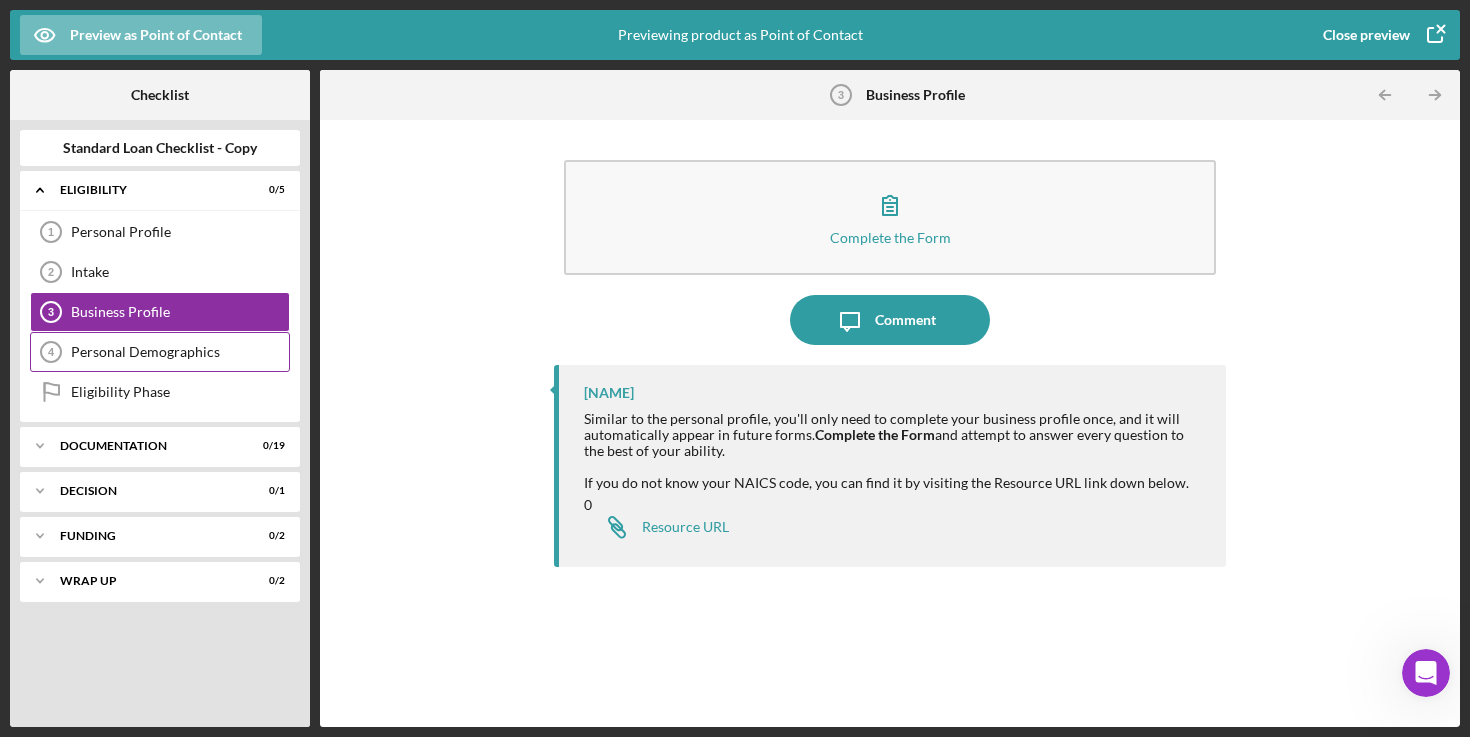 click on "Personal Demographics 4 Personal Demographics" at bounding box center (160, 352) 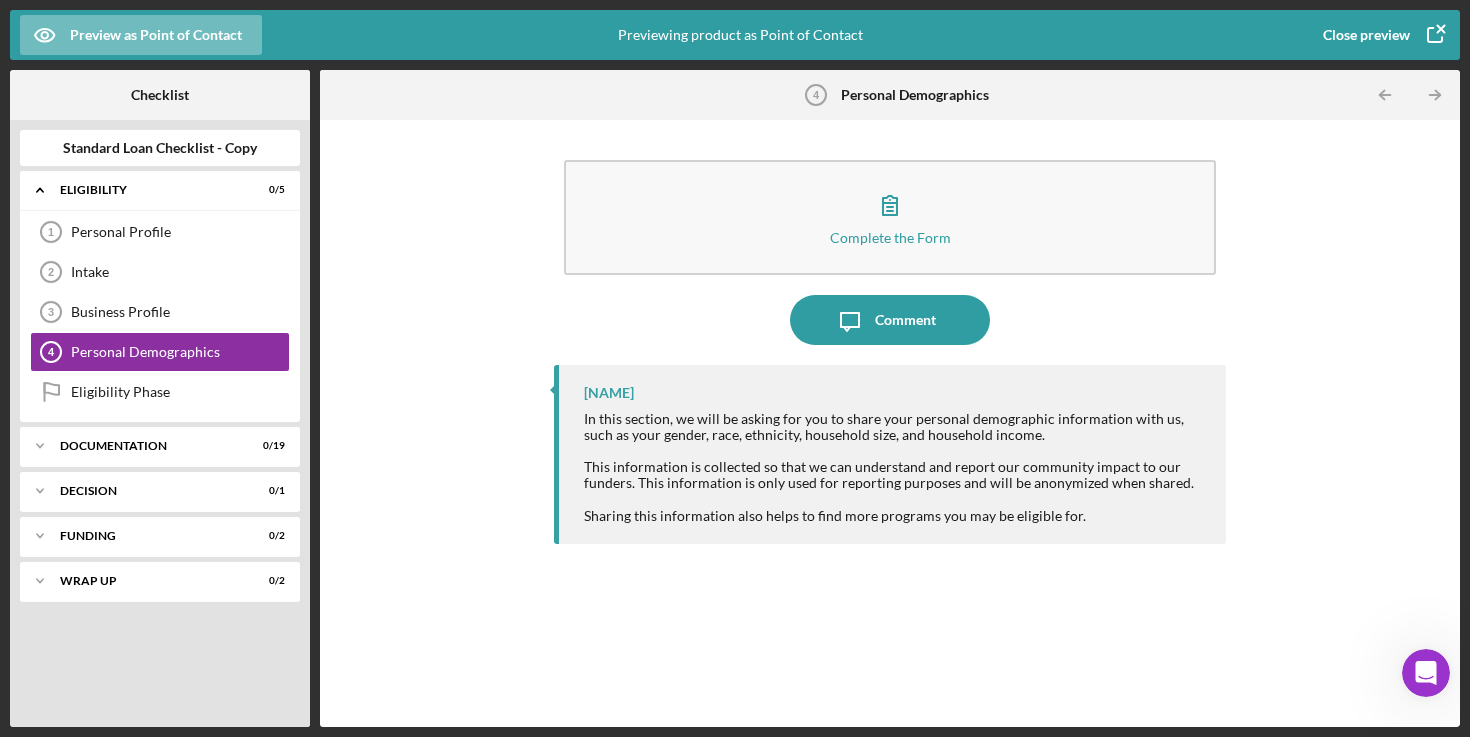 click 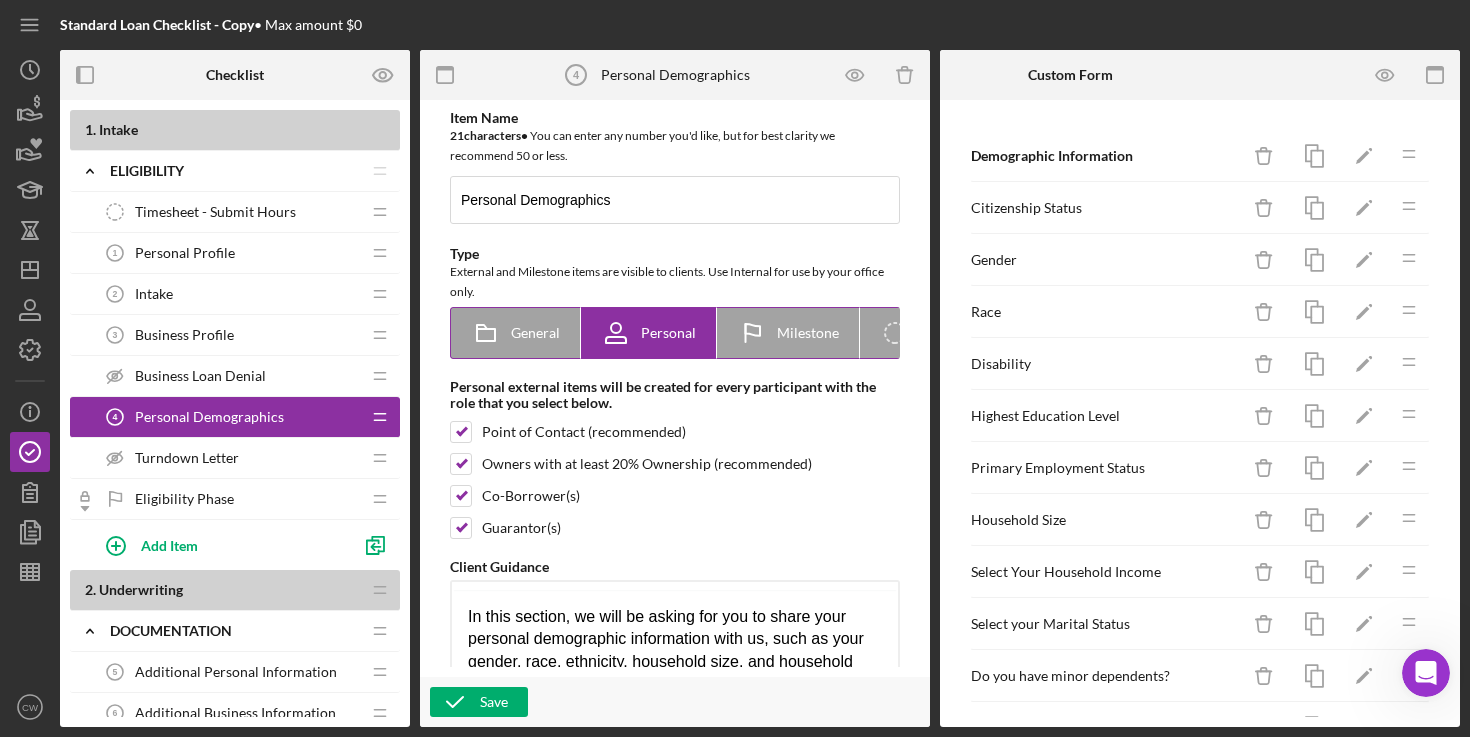 scroll, scrollTop: 0, scrollLeft: 0, axis: both 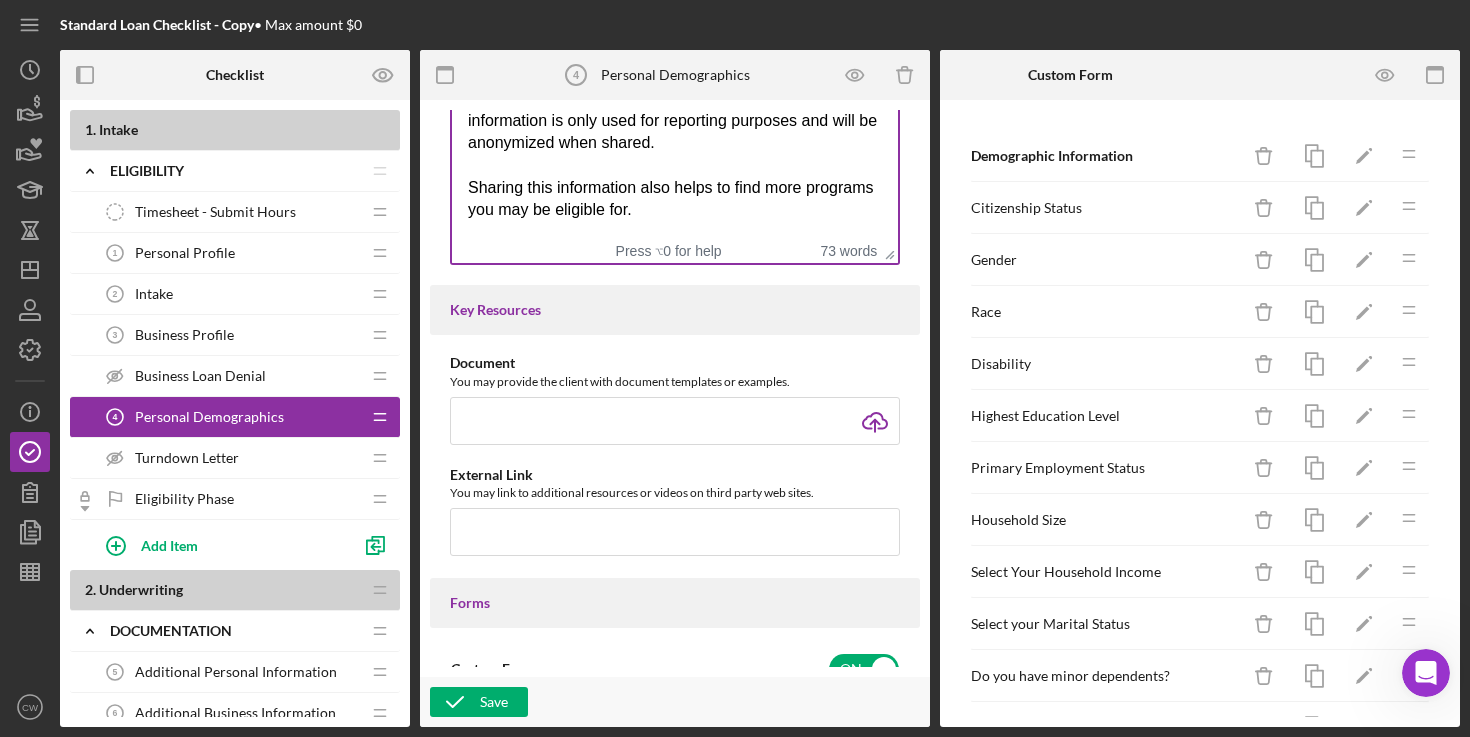 click on "Sharing this information also helps to find more programs you may be eligible for." at bounding box center (675, 199) 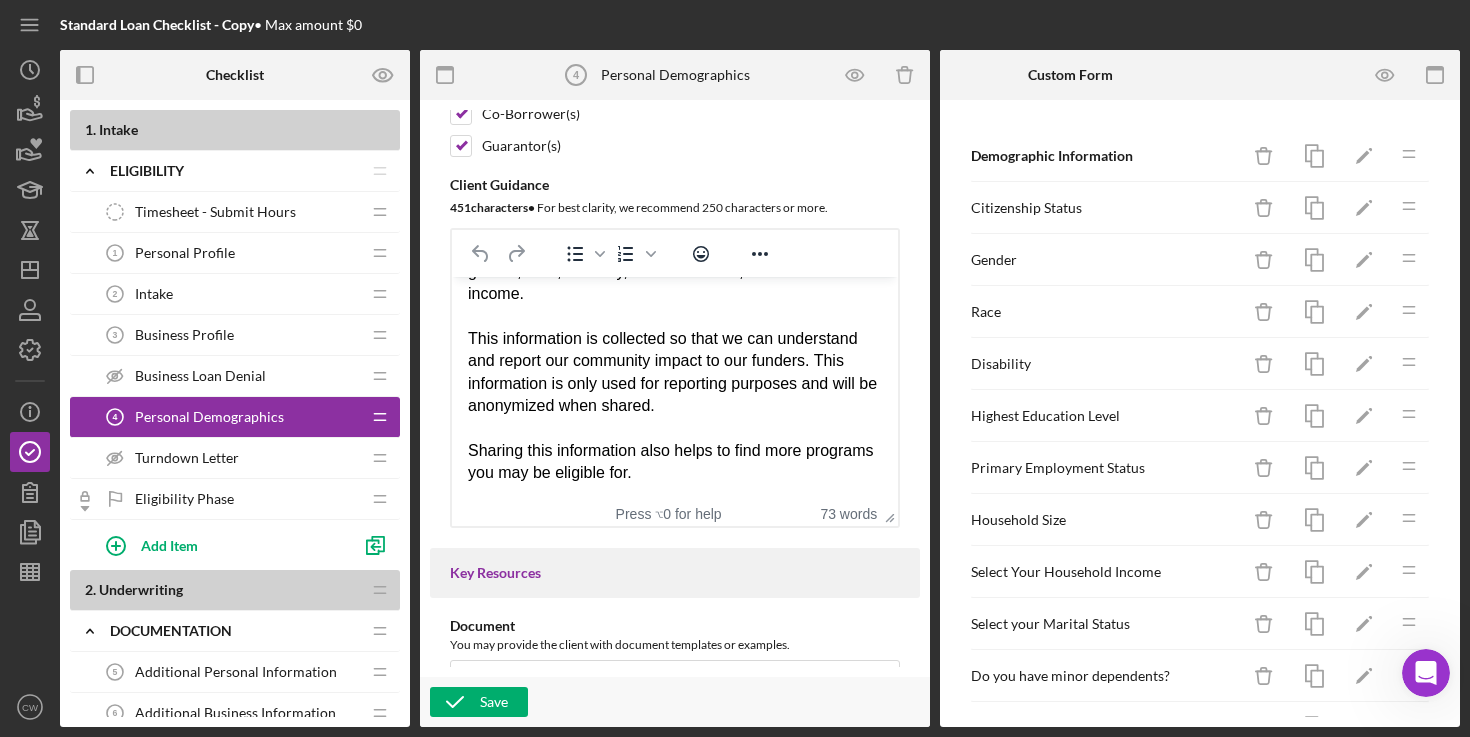 scroll, scrollTop: 0, scrollLeft: 0, axis: both 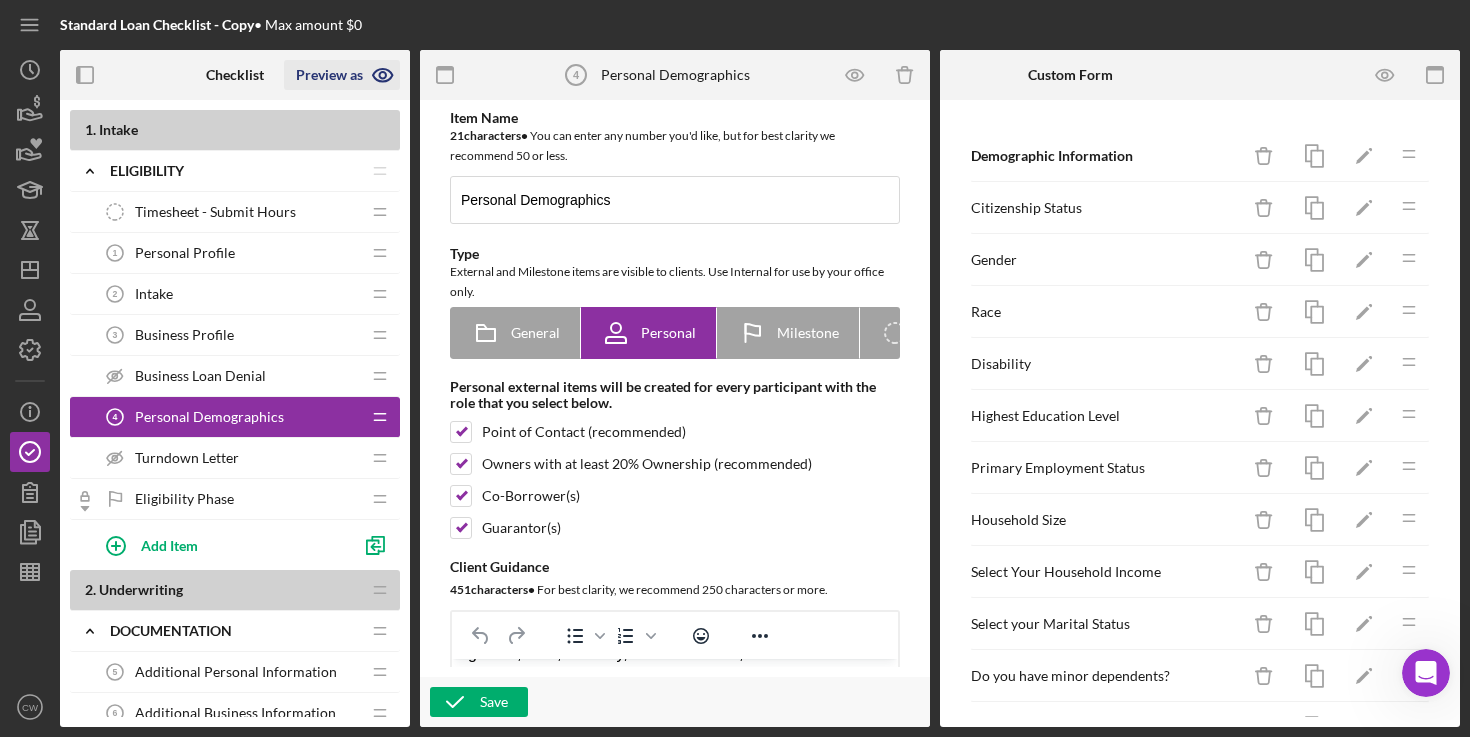 click 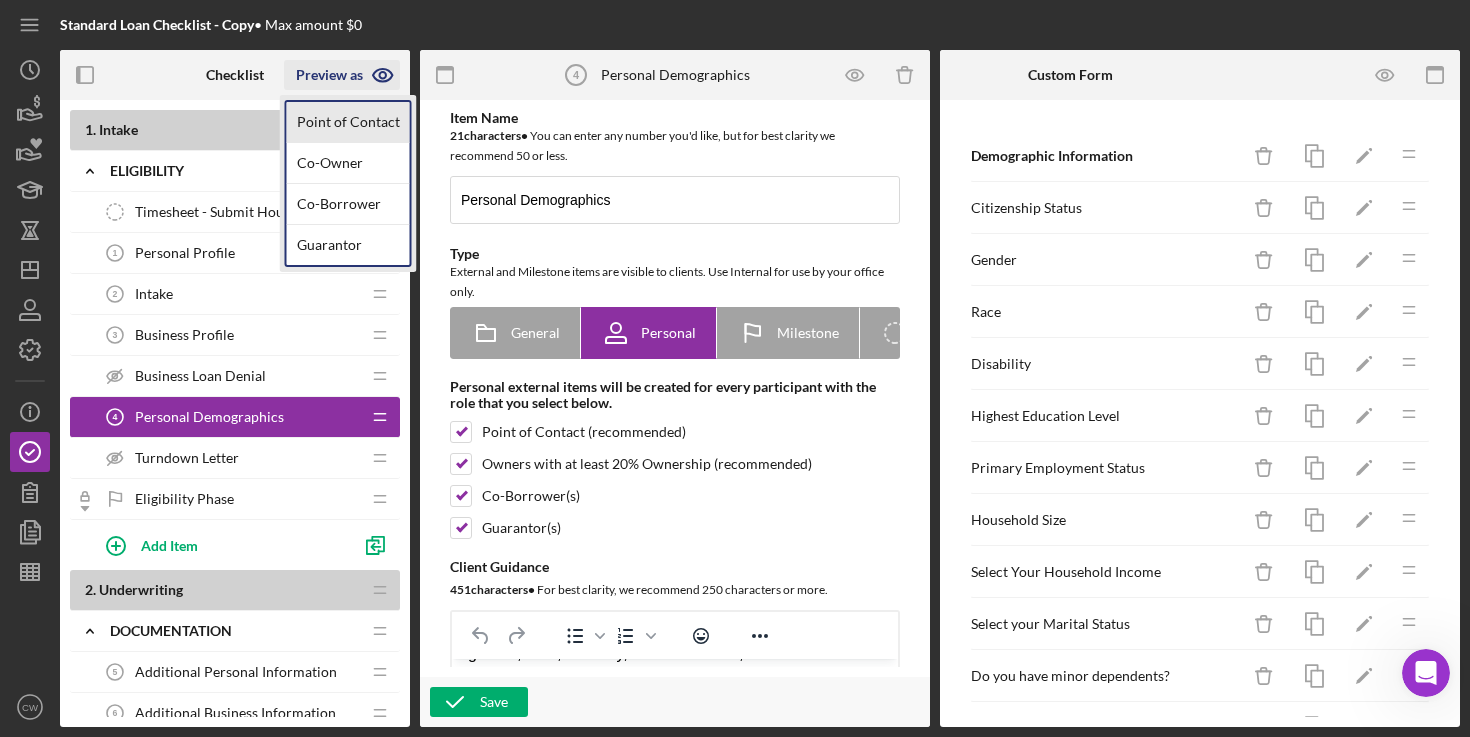 click on "Point of Contact" at bounding box center (348, 122) 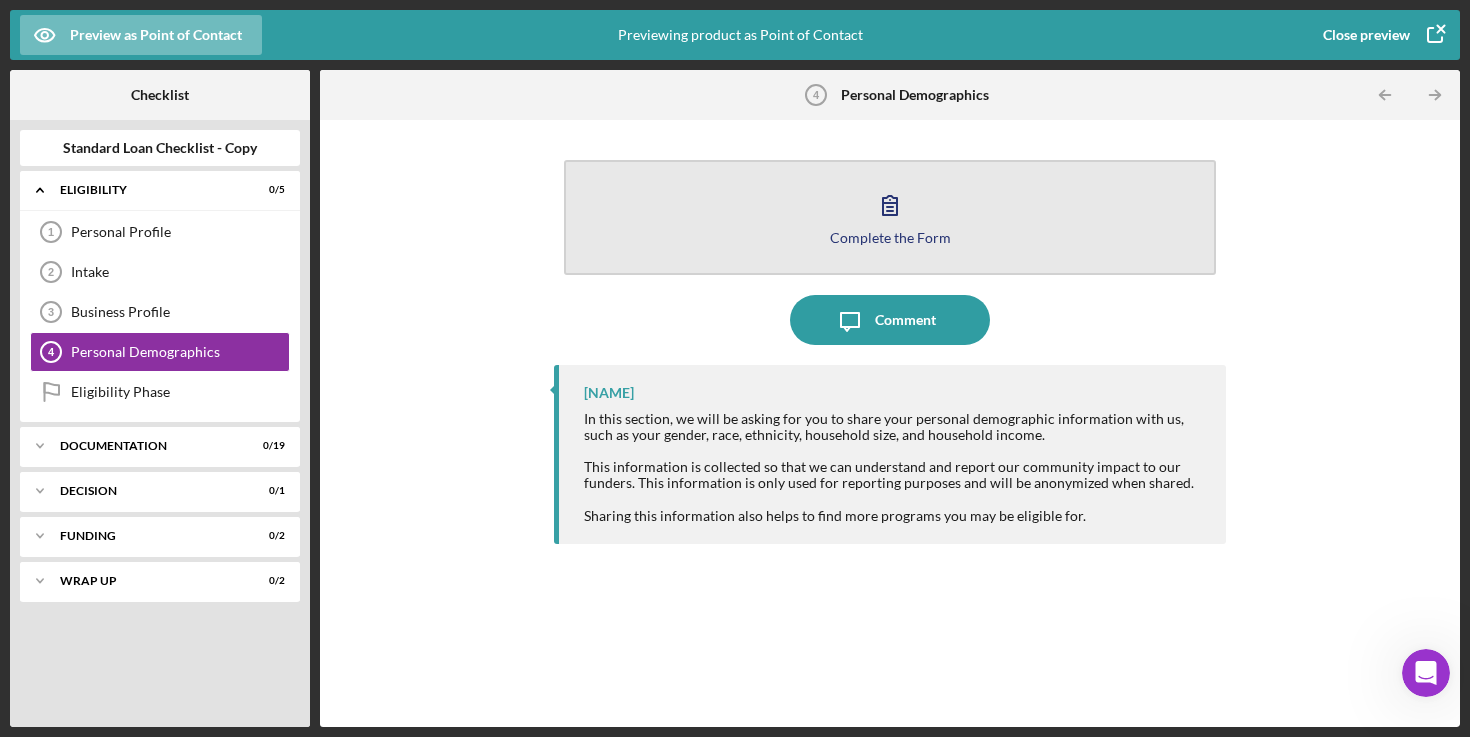 click on "Complete the Form Form" at bounding box center [890, 217] 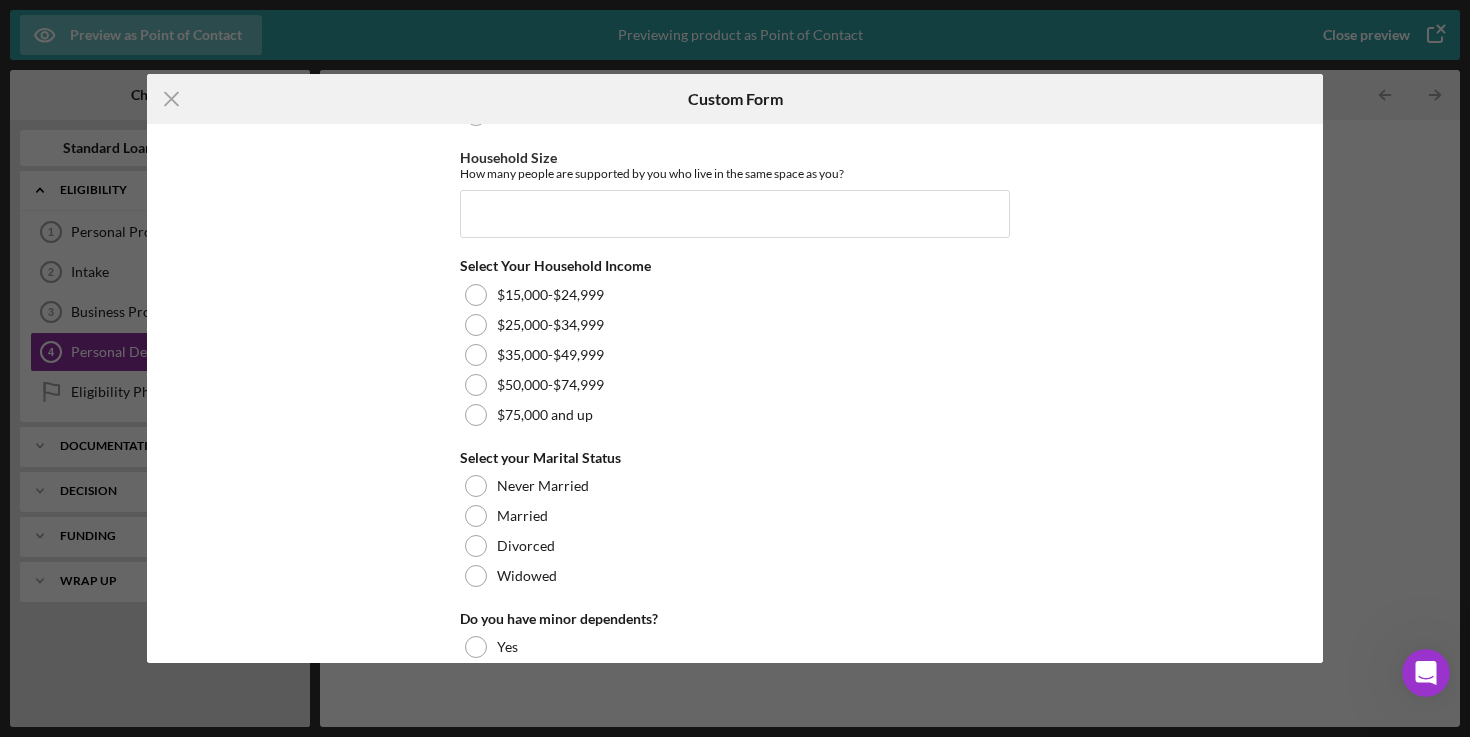 scroll, scrollTop: 1397, scrollLeft: 0, axis: vertical 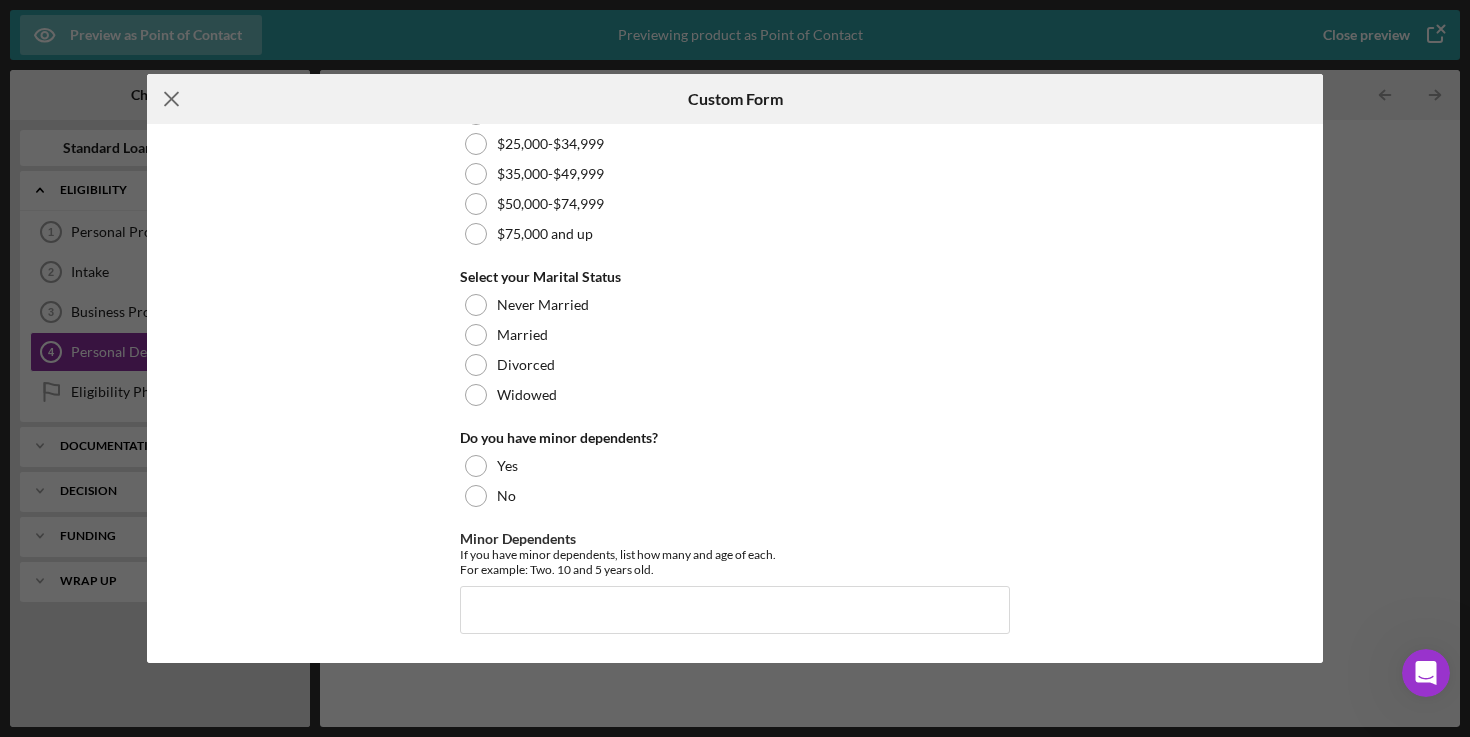 click 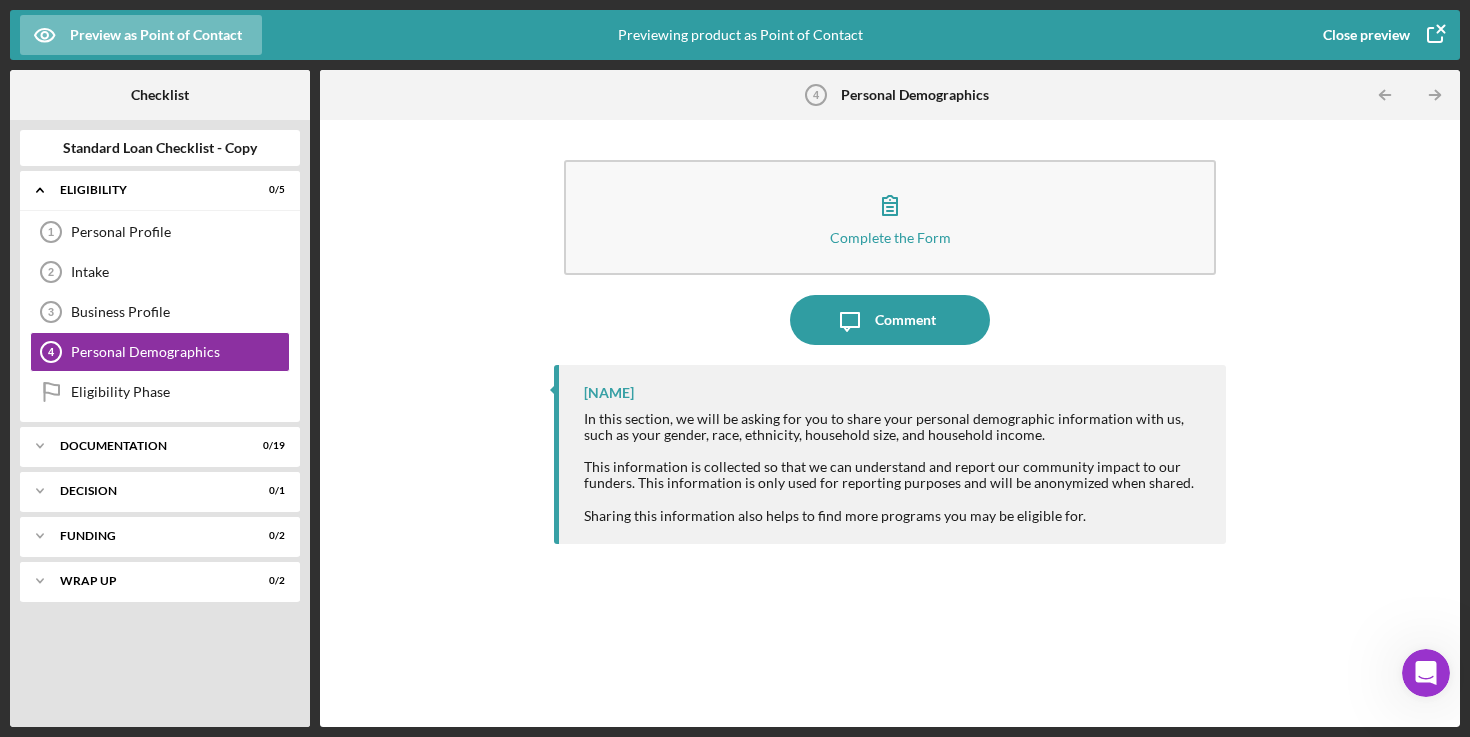 click on "Close preview" at bounding box center (1366, 35) 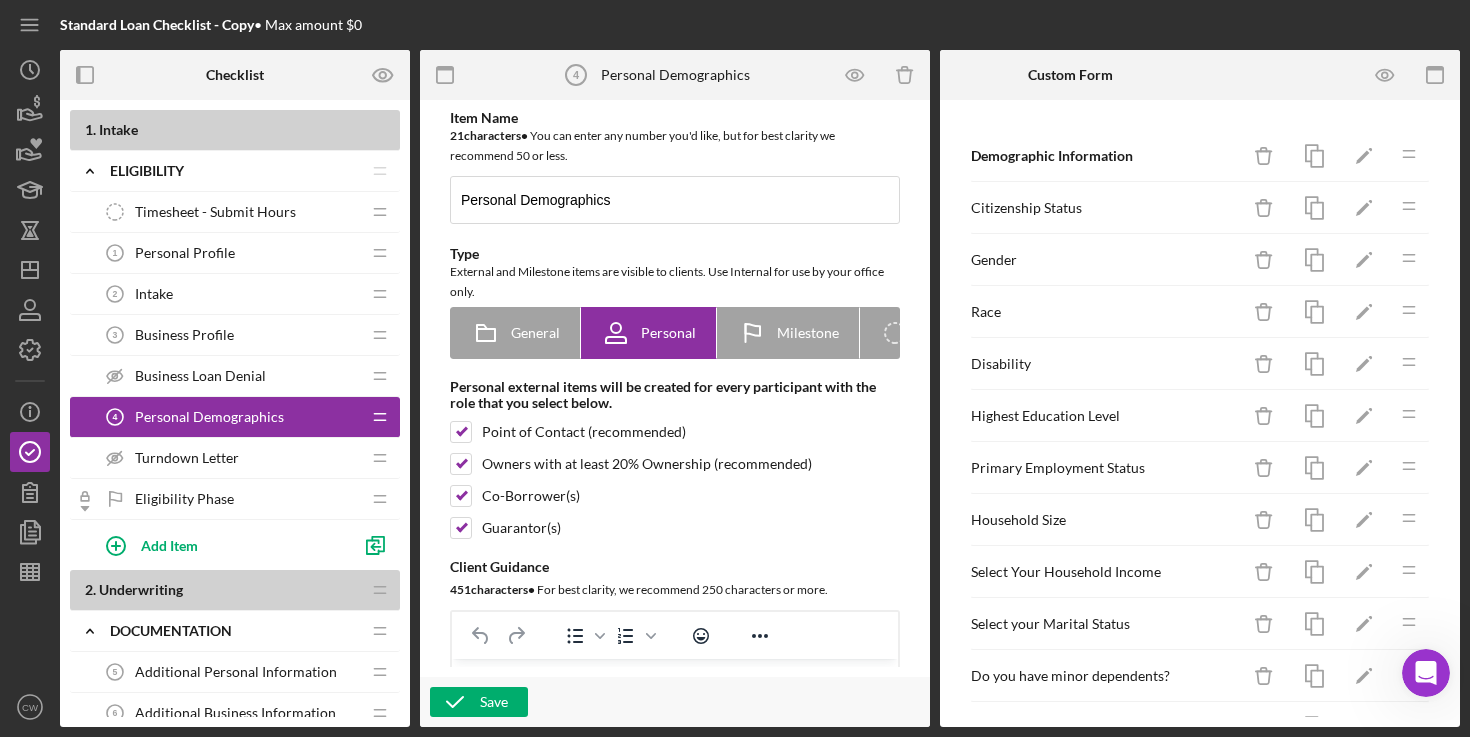 scroll, scrollTop: 0, scrollLeft: 0, axis: both 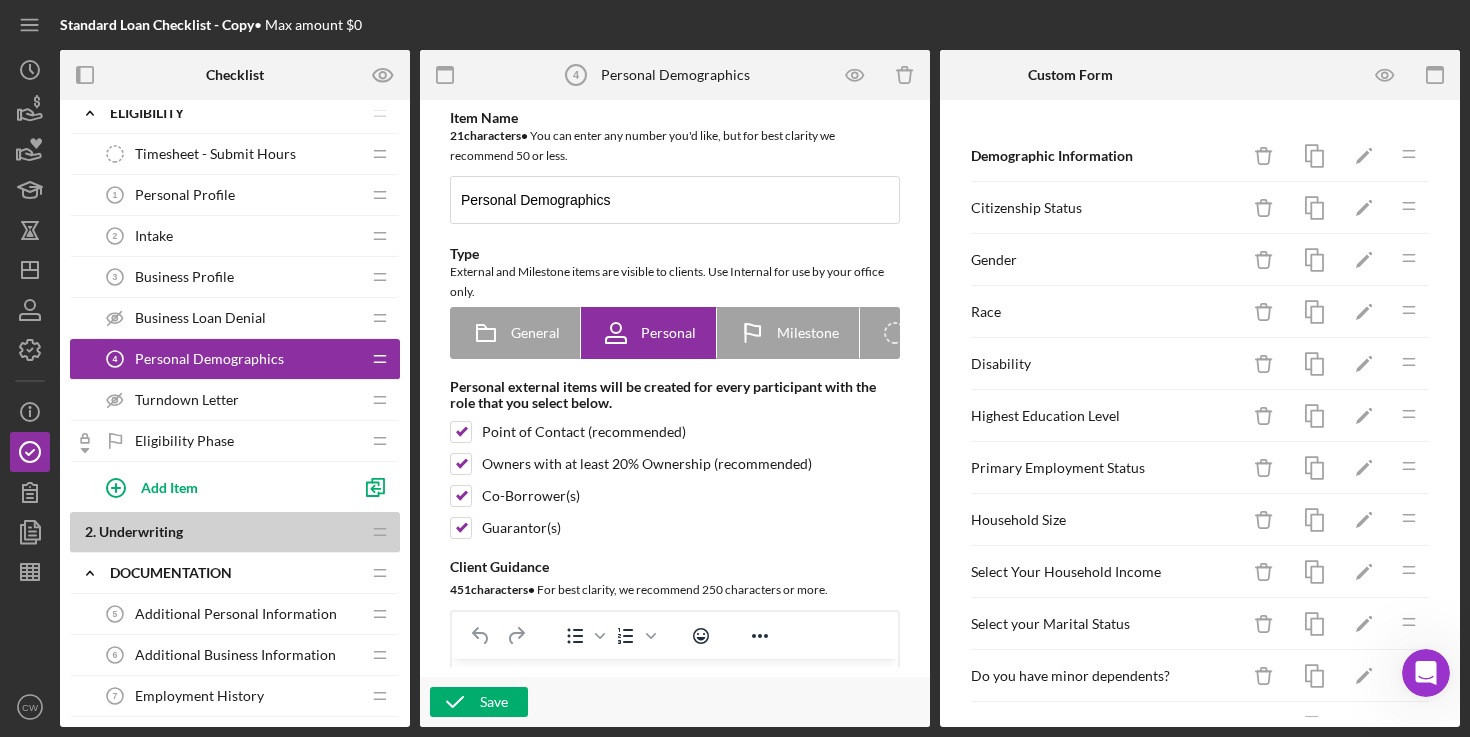 click on "Turndown Letter Turndown Letter" at bounding box center [227, 400] 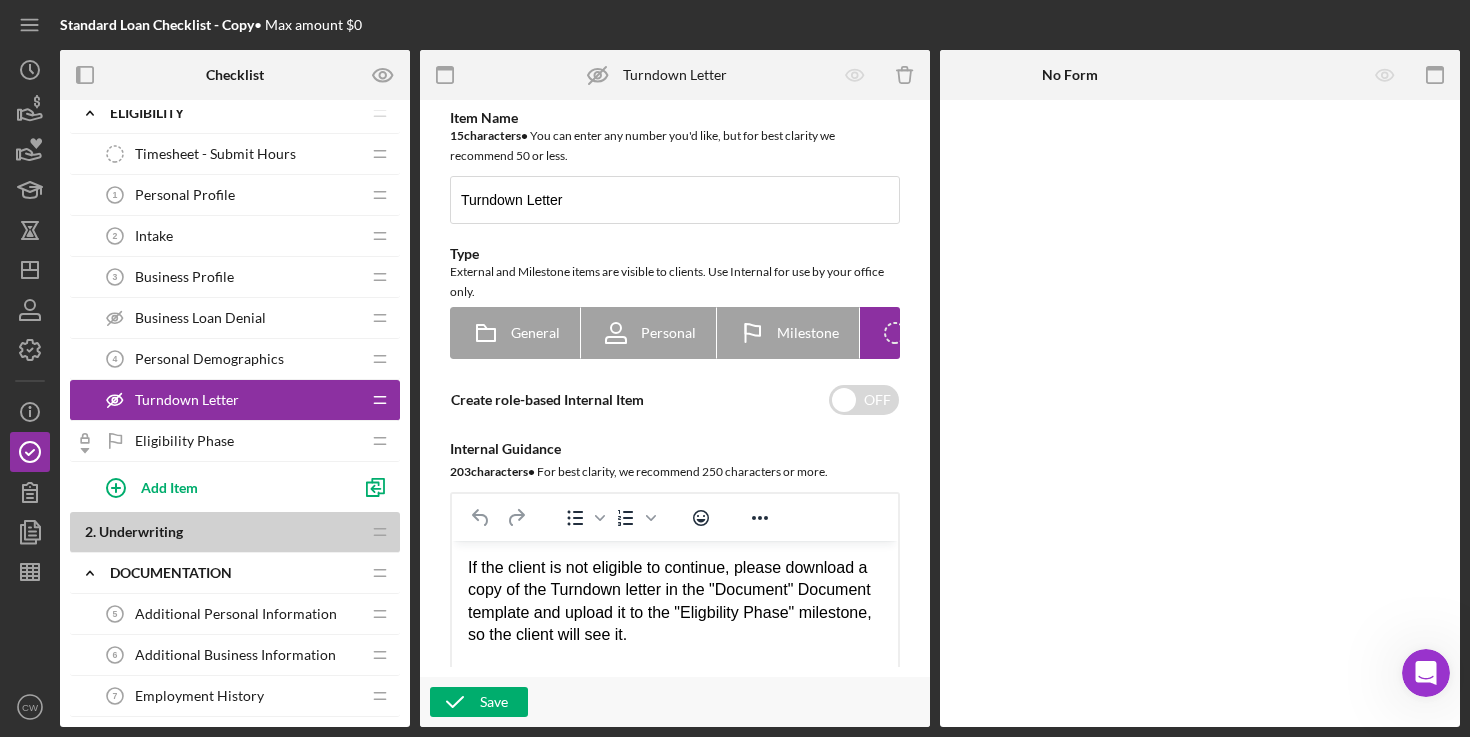scroll, scrollTop: 0, scrollLeft: 0, axis: both 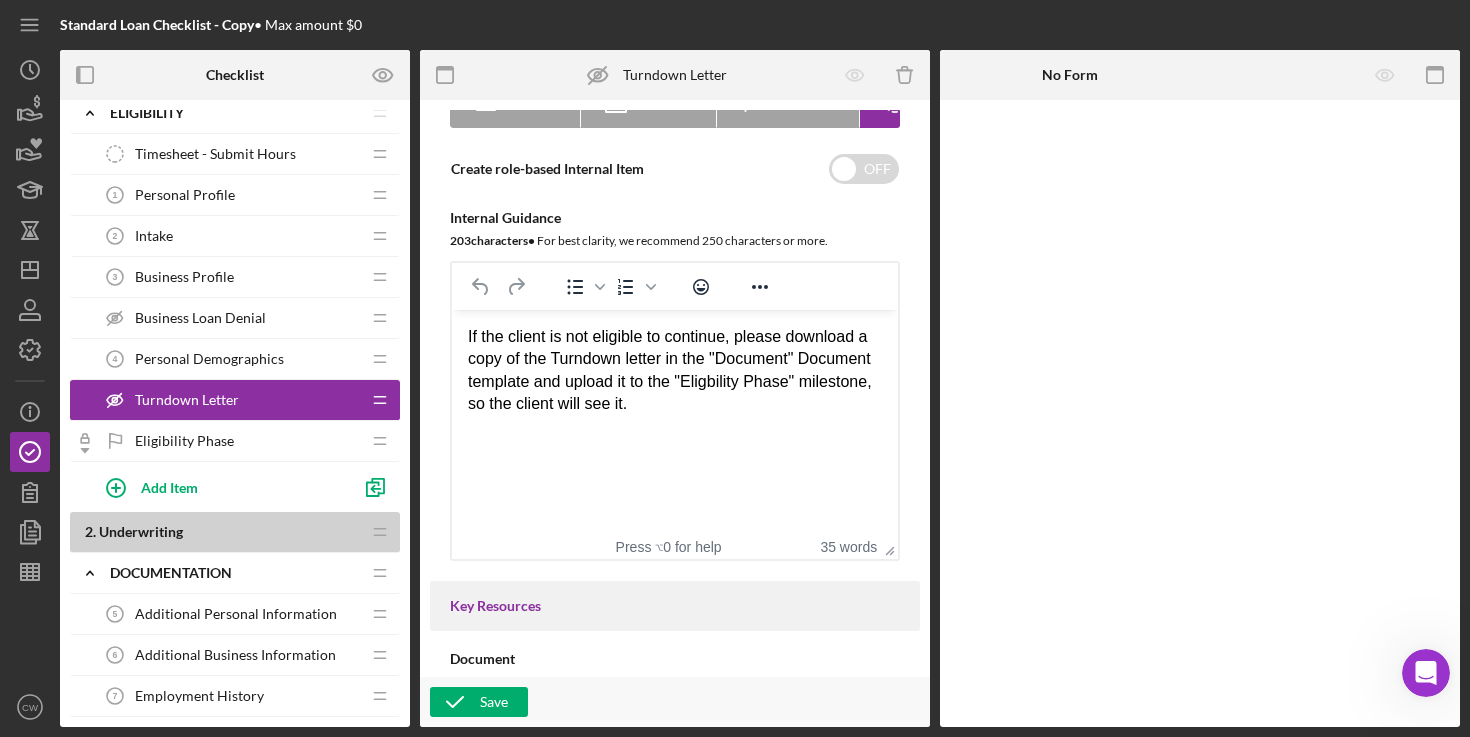 click on "Eligibility Phase Eligibility Phase" at bounding box center [227, 441] 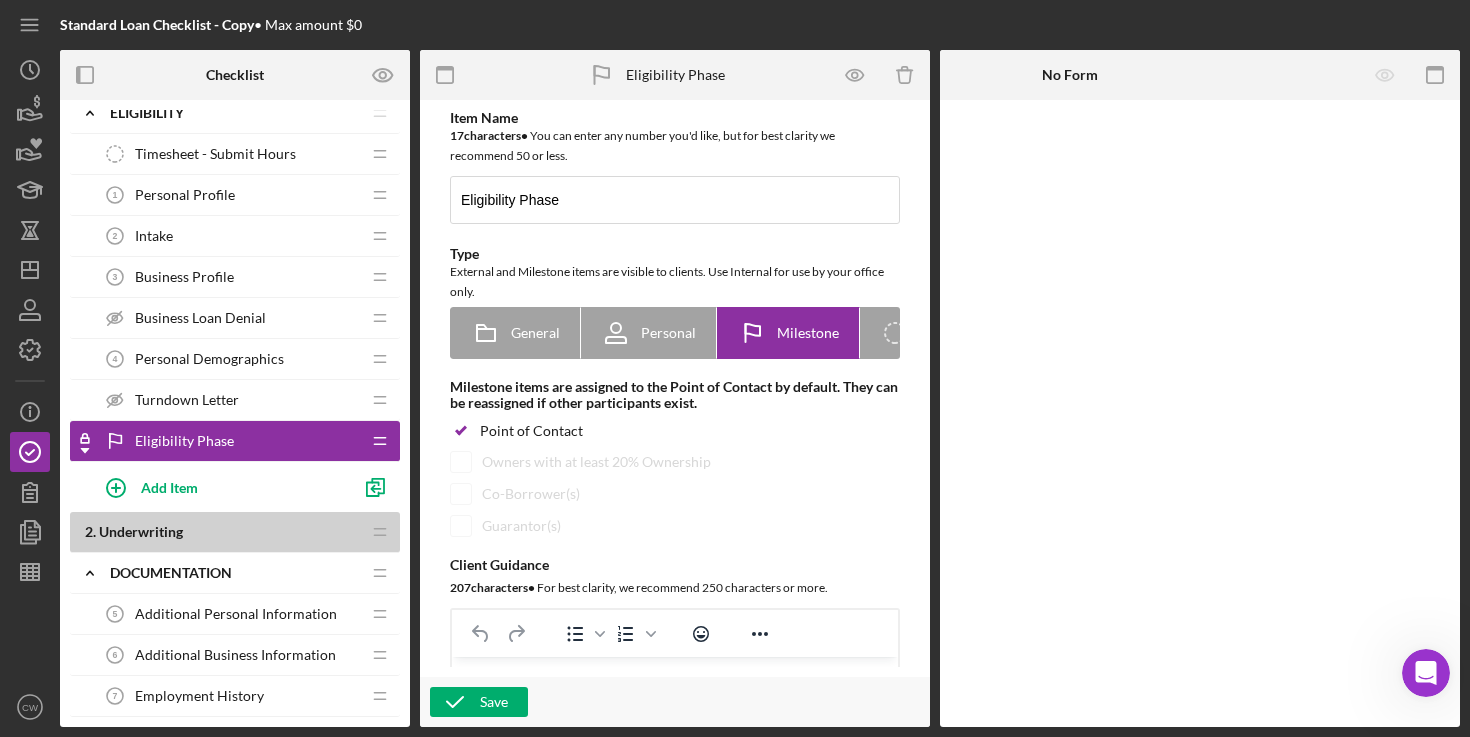 scroll, scrollTop: 0, scrollLeft: 0, axis: both 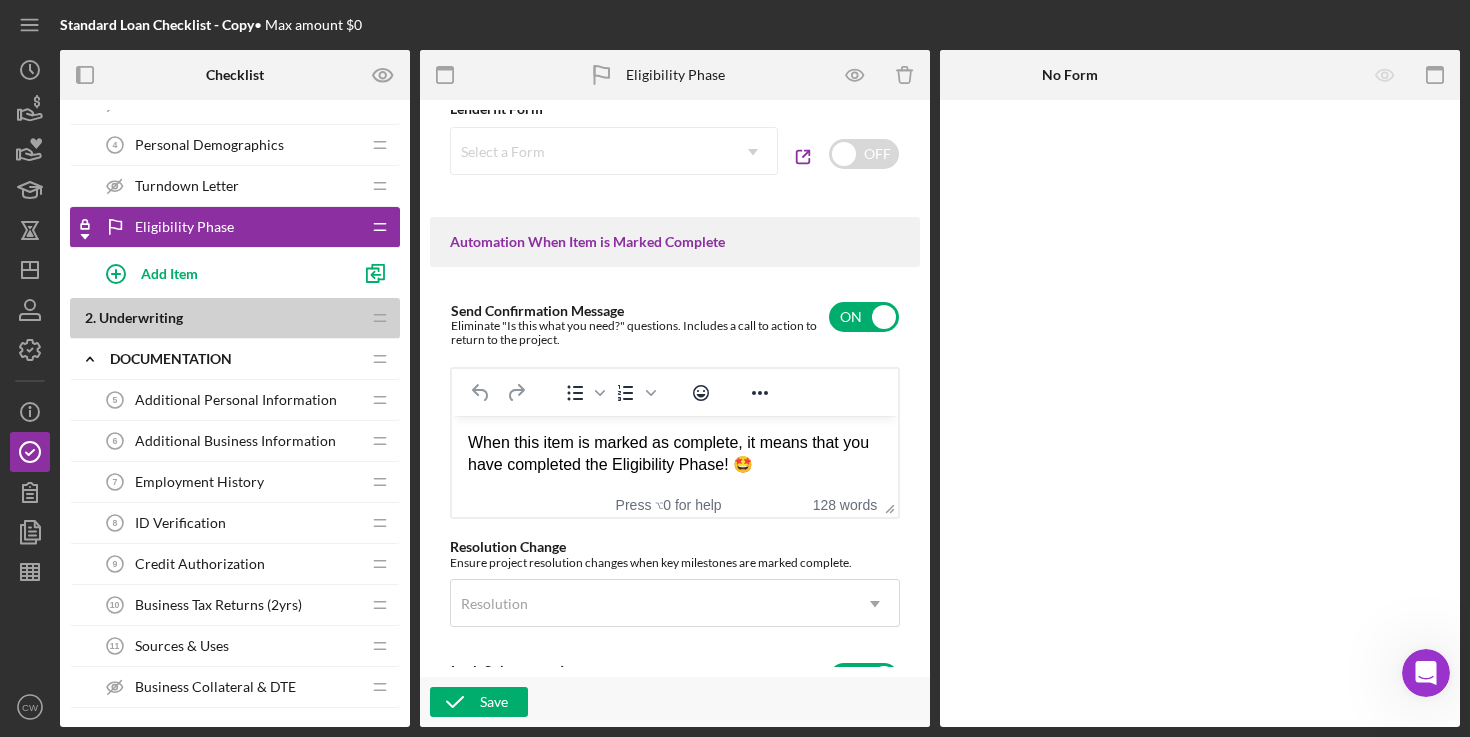 click on "Additional Personal Information" at bounding box center (236, 400) 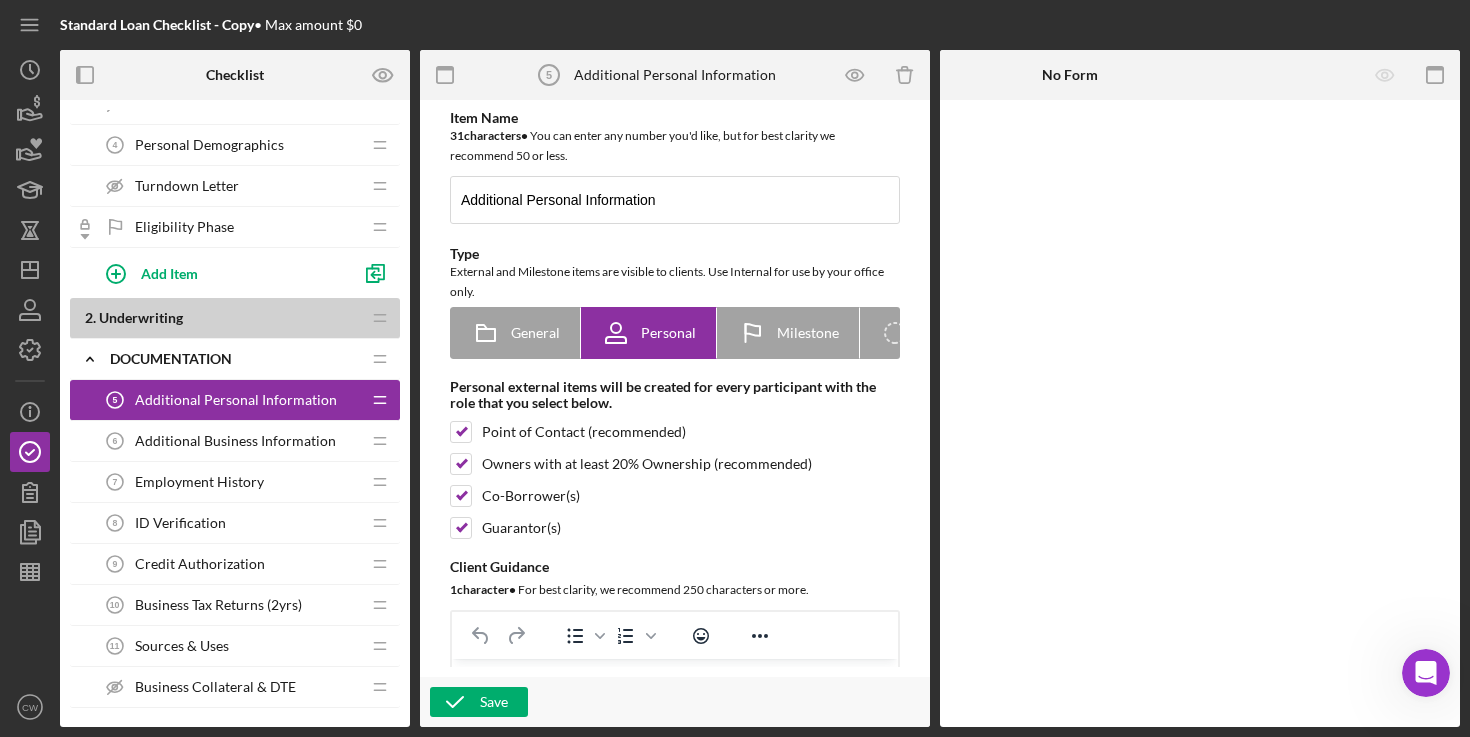 scroll, scrollTop: 0, scrollLeft: 0, axis: both 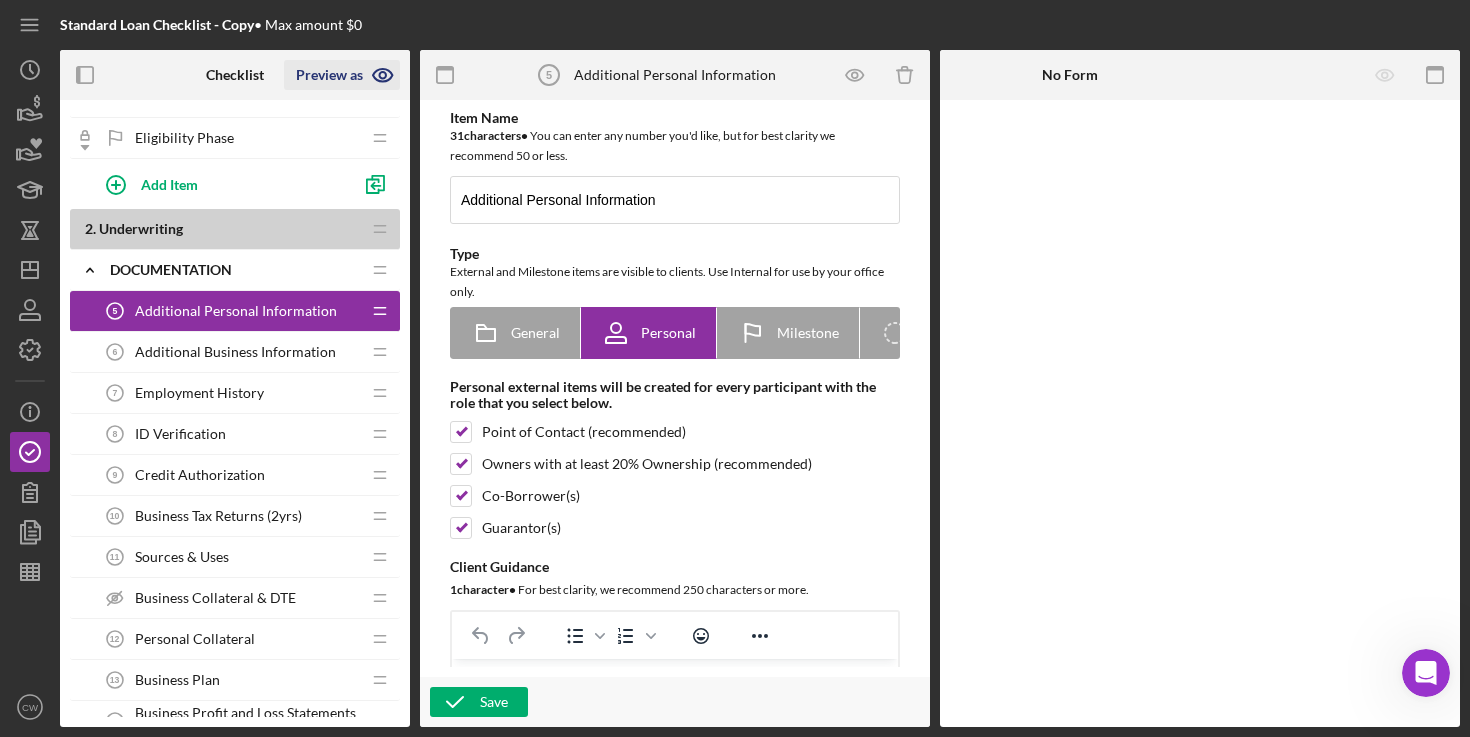 click 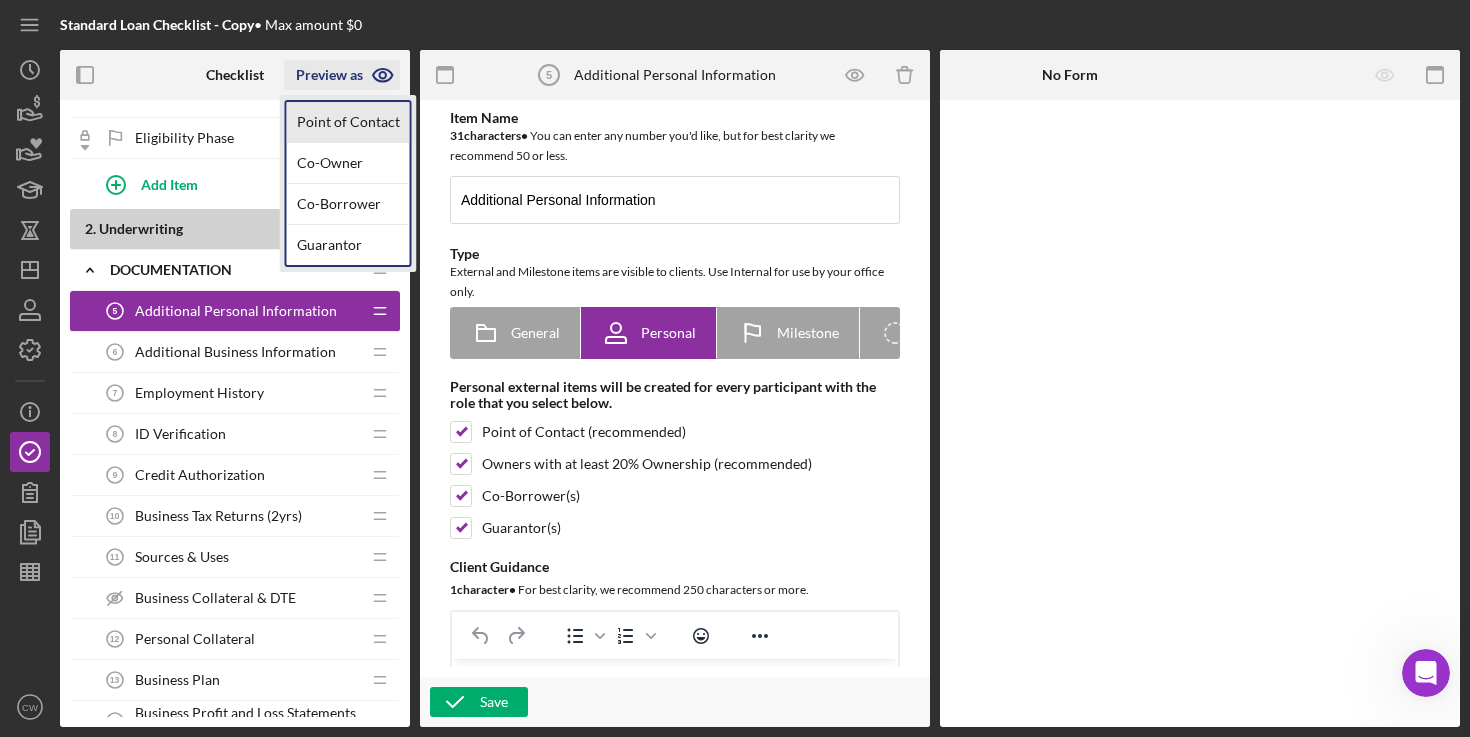 click on "Point of Contact" at bounding box center [348, 122] 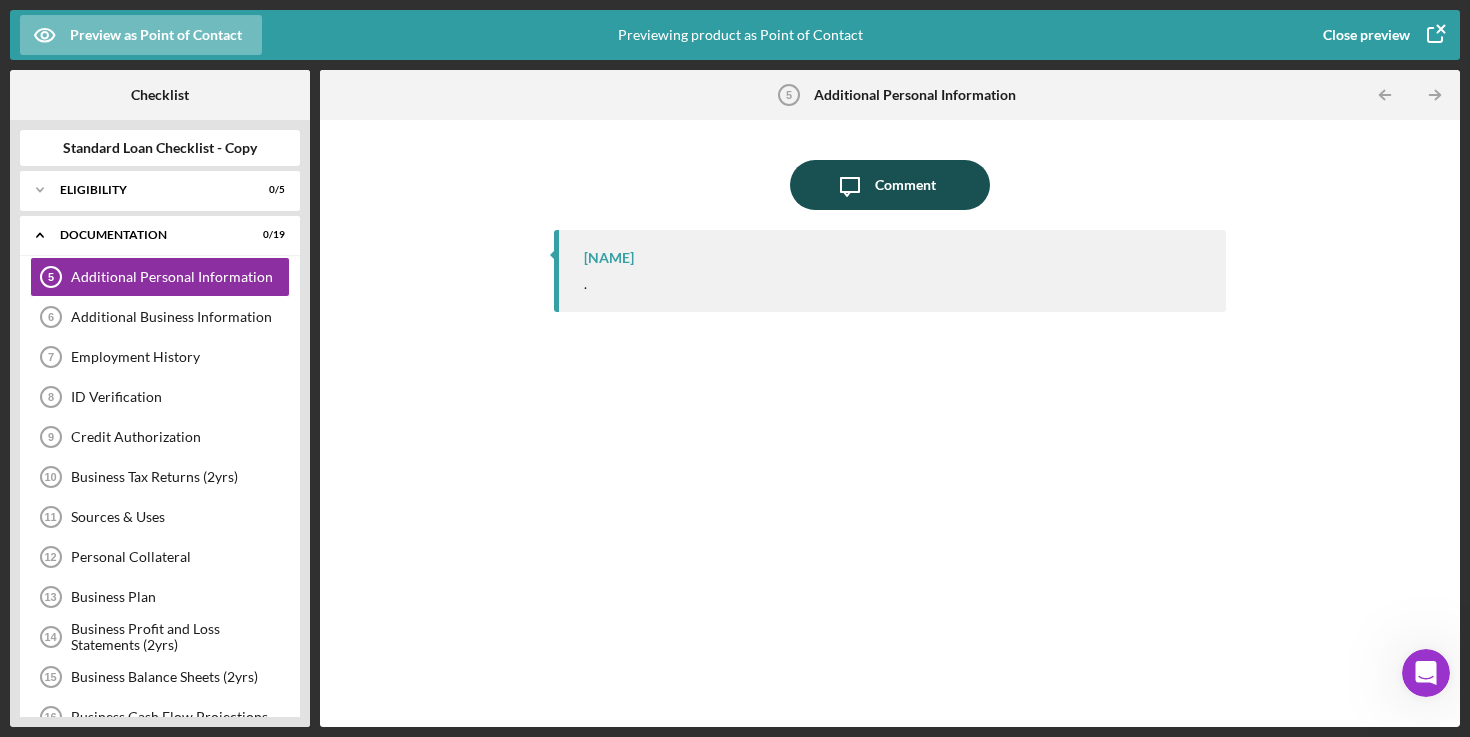 click on "Comment" at bounding box center [905, 185] 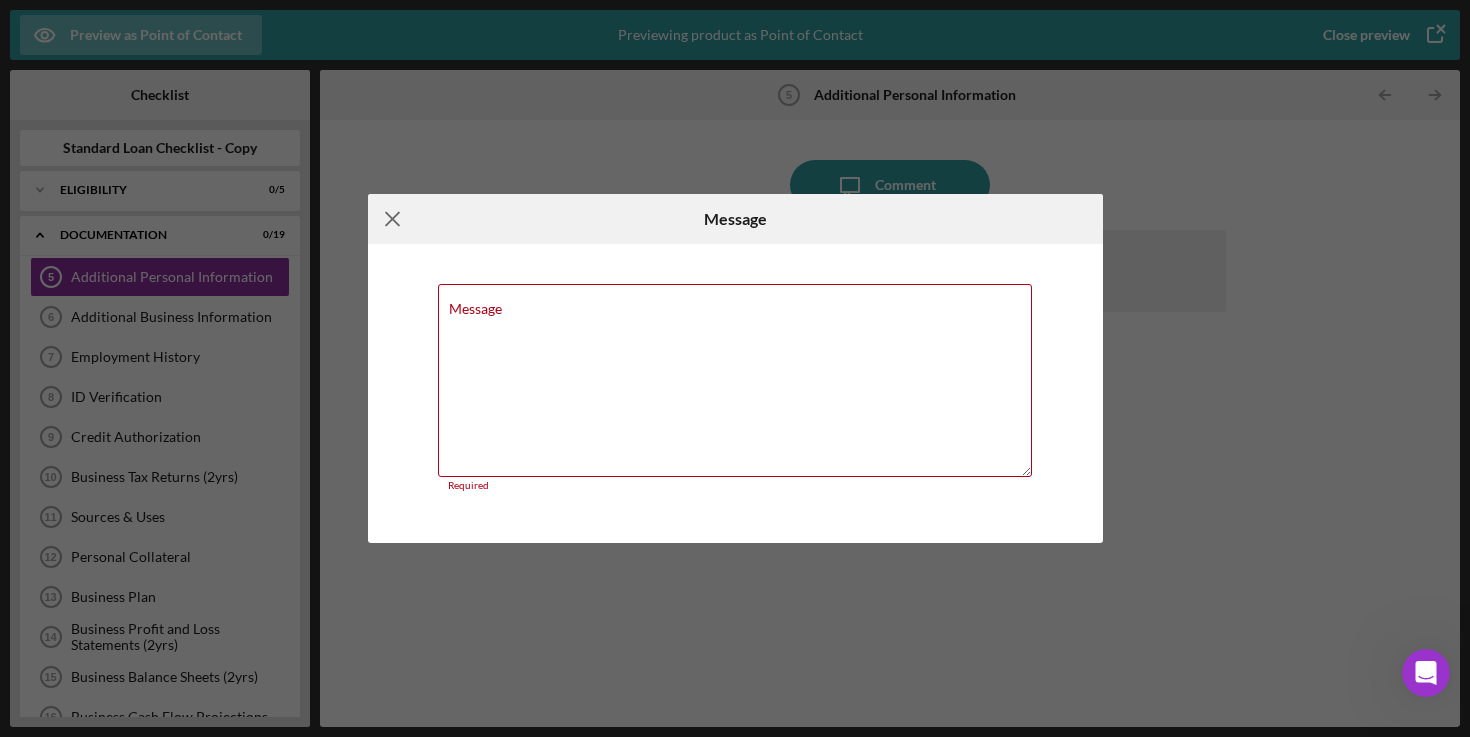 click on "Icon/Menu Close" 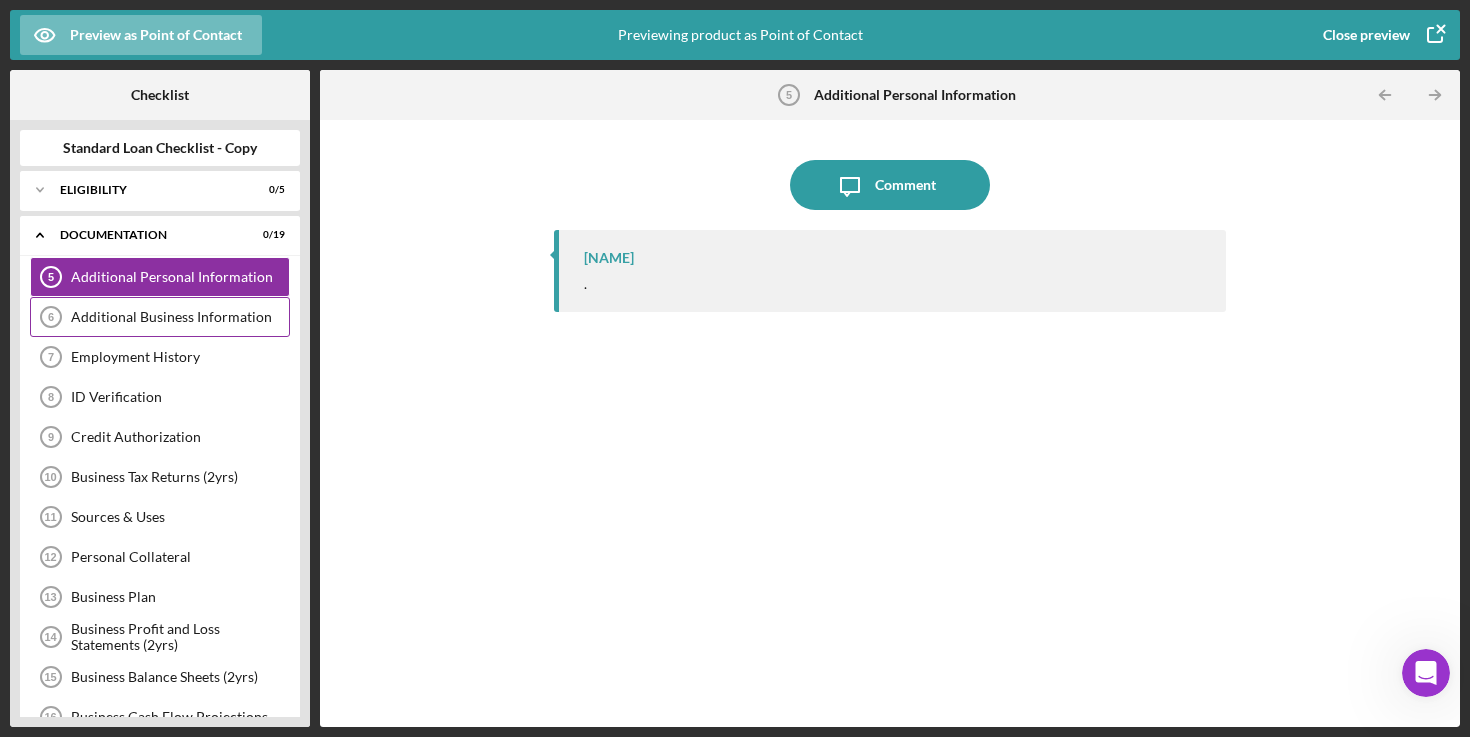click on "Additional Business Information" at bounding box center [180, 317] 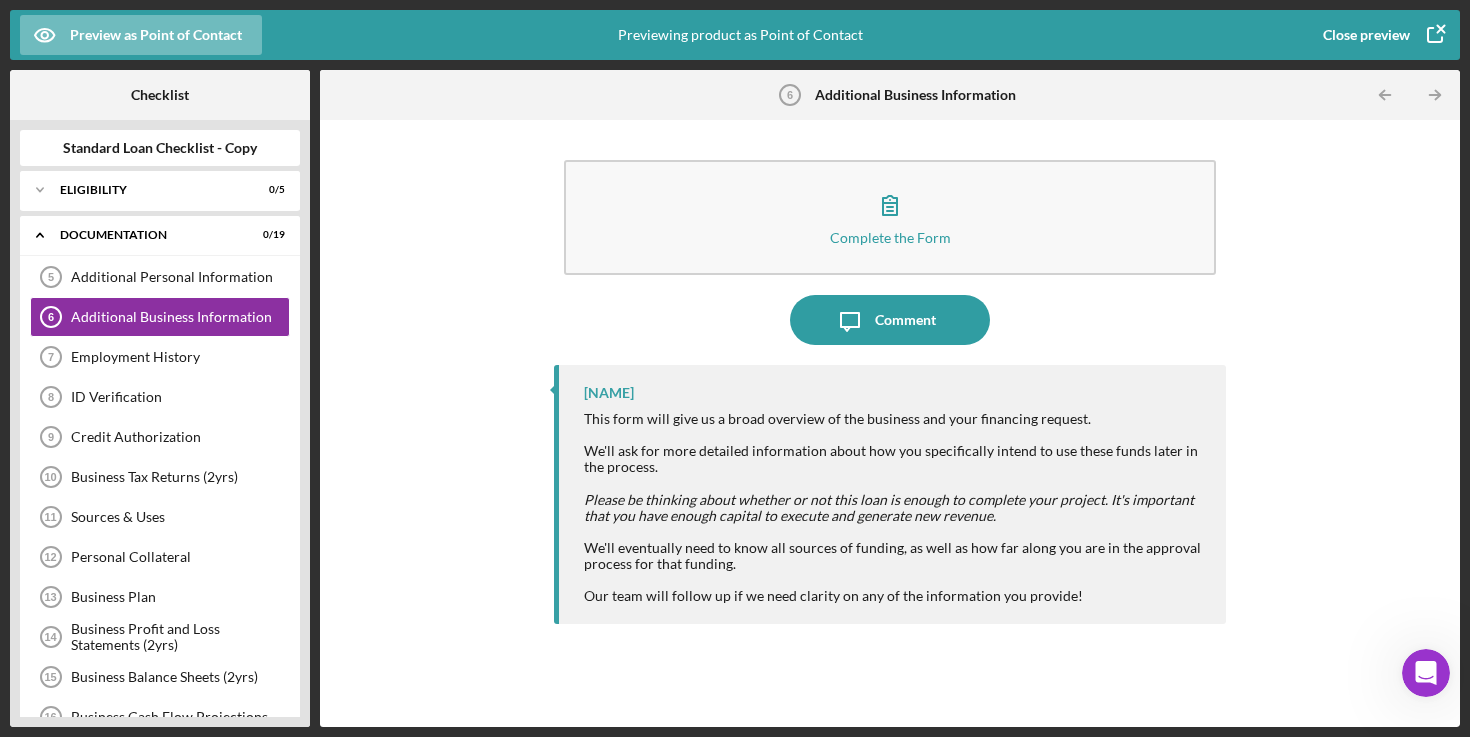 click 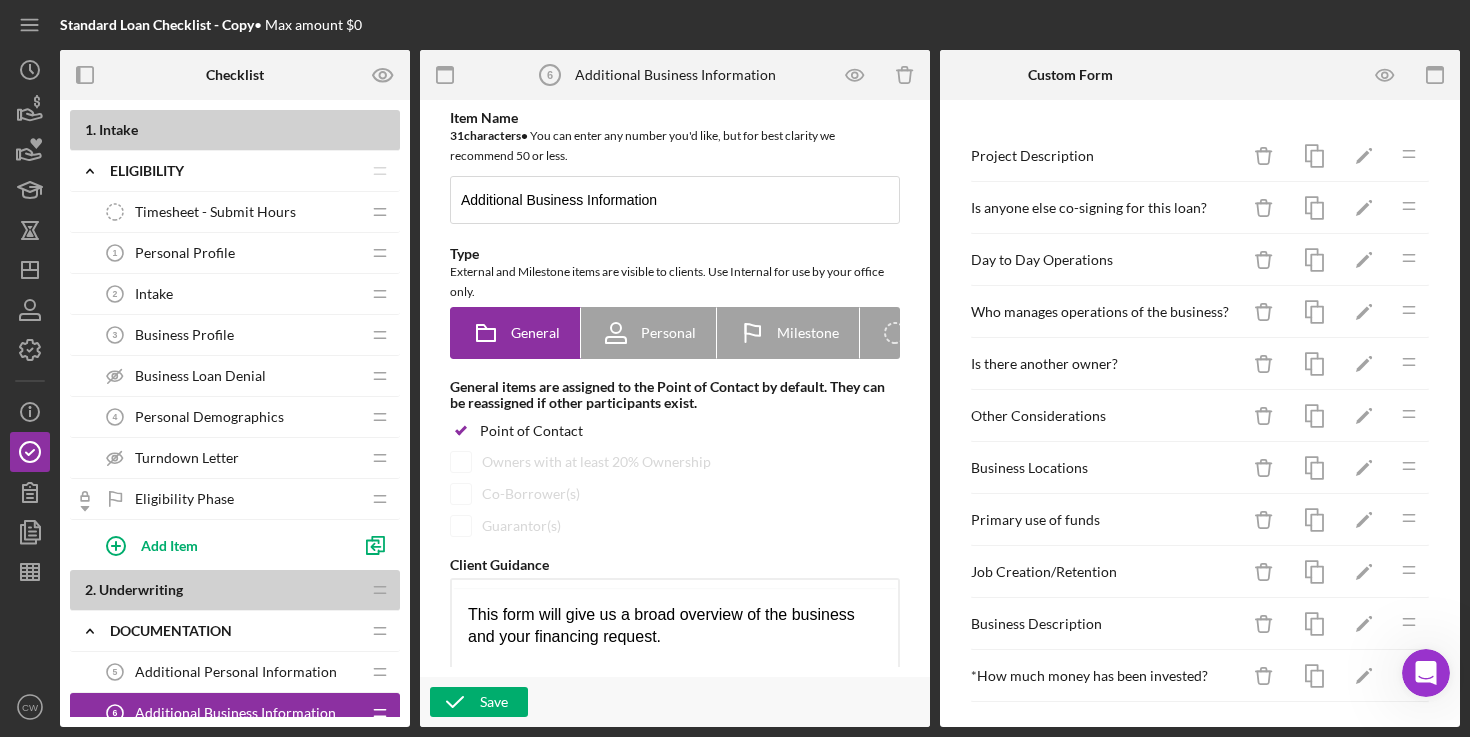 scroll, scrollTop: 0, scrollLeft: 0, axis: both 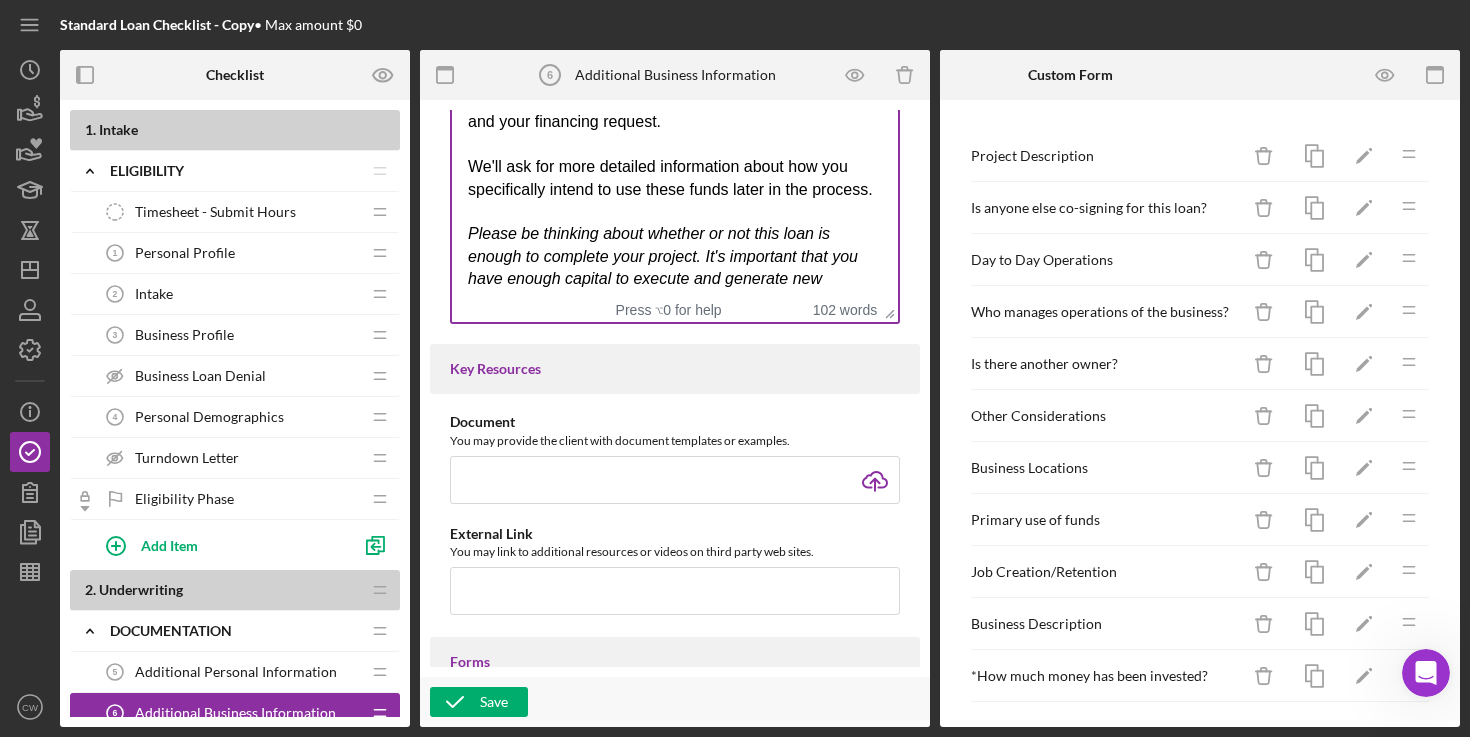 click at bounding box center [675, 212] 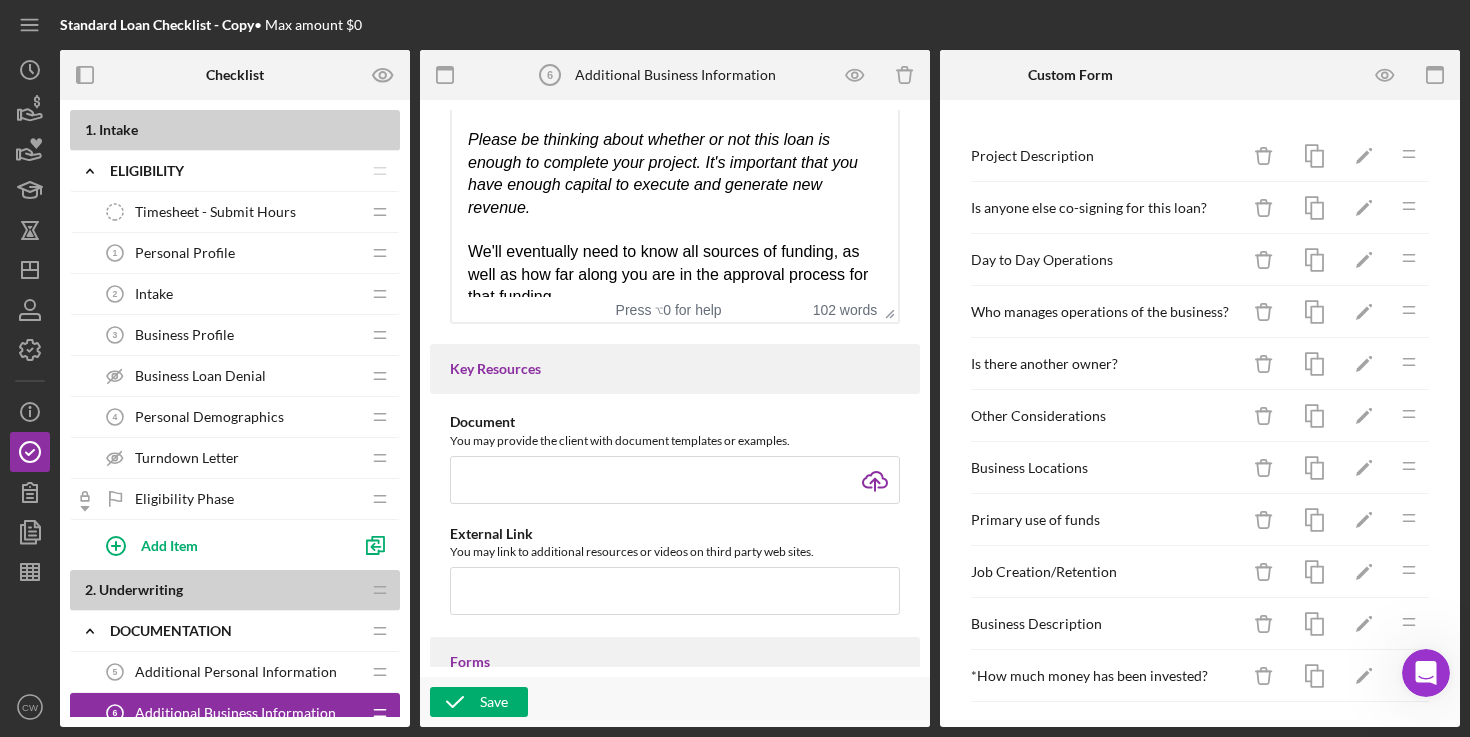 scroll, scrollTop: 97, scrollLeft: 0, axis: vertical 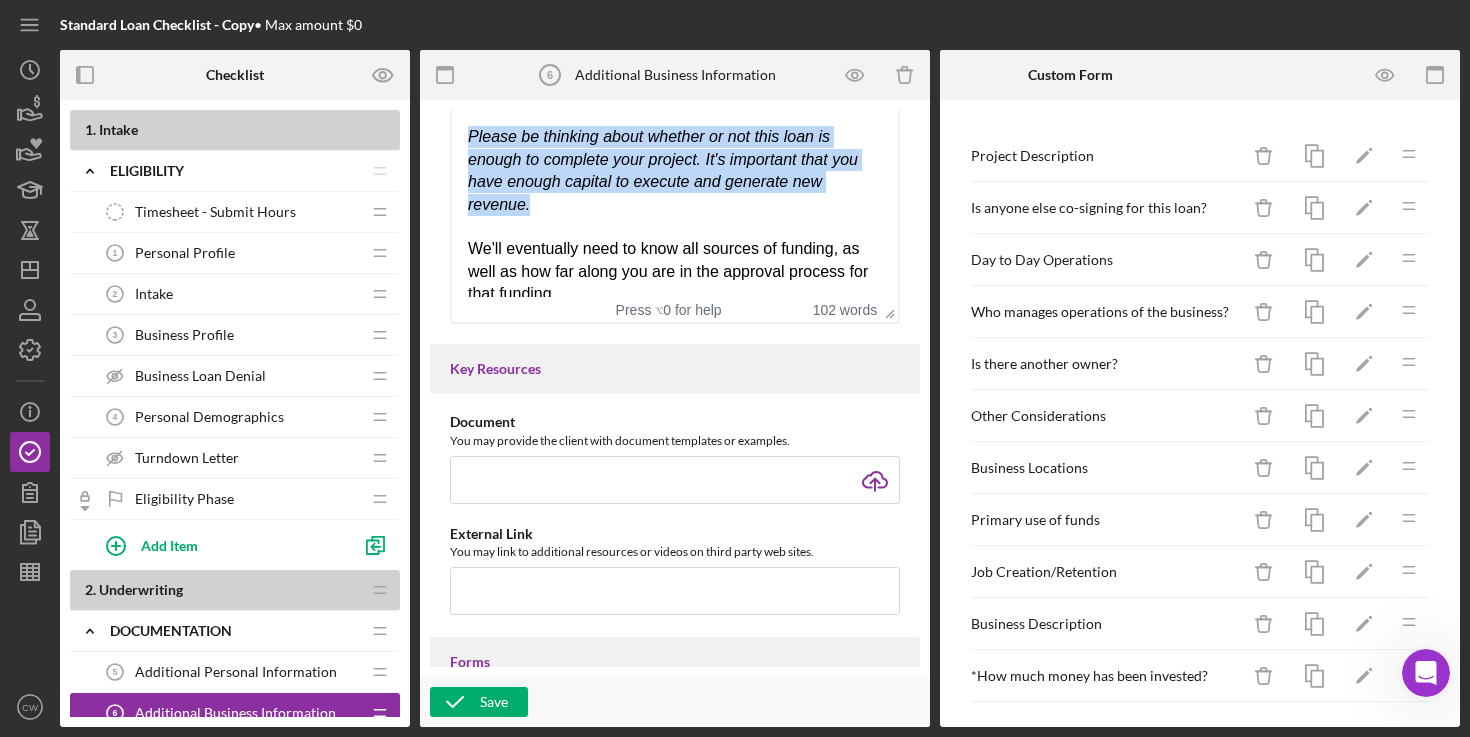 drag, startPoint x: 572, startPoint y: 226, endPoint x: 472, endPoint y: 155, distance: 122.641754 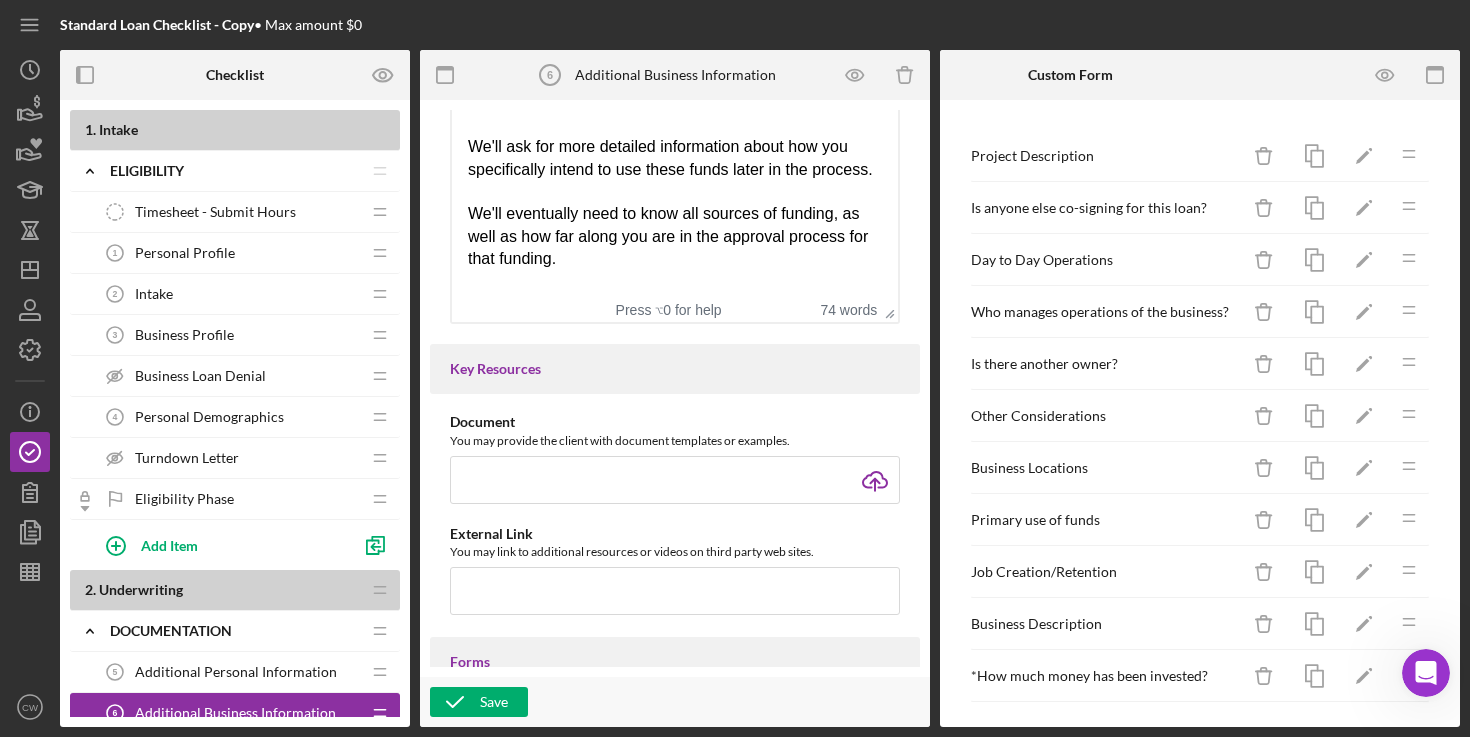 scroll, scrollTop: 0, scrollLeft: 0, axis: both 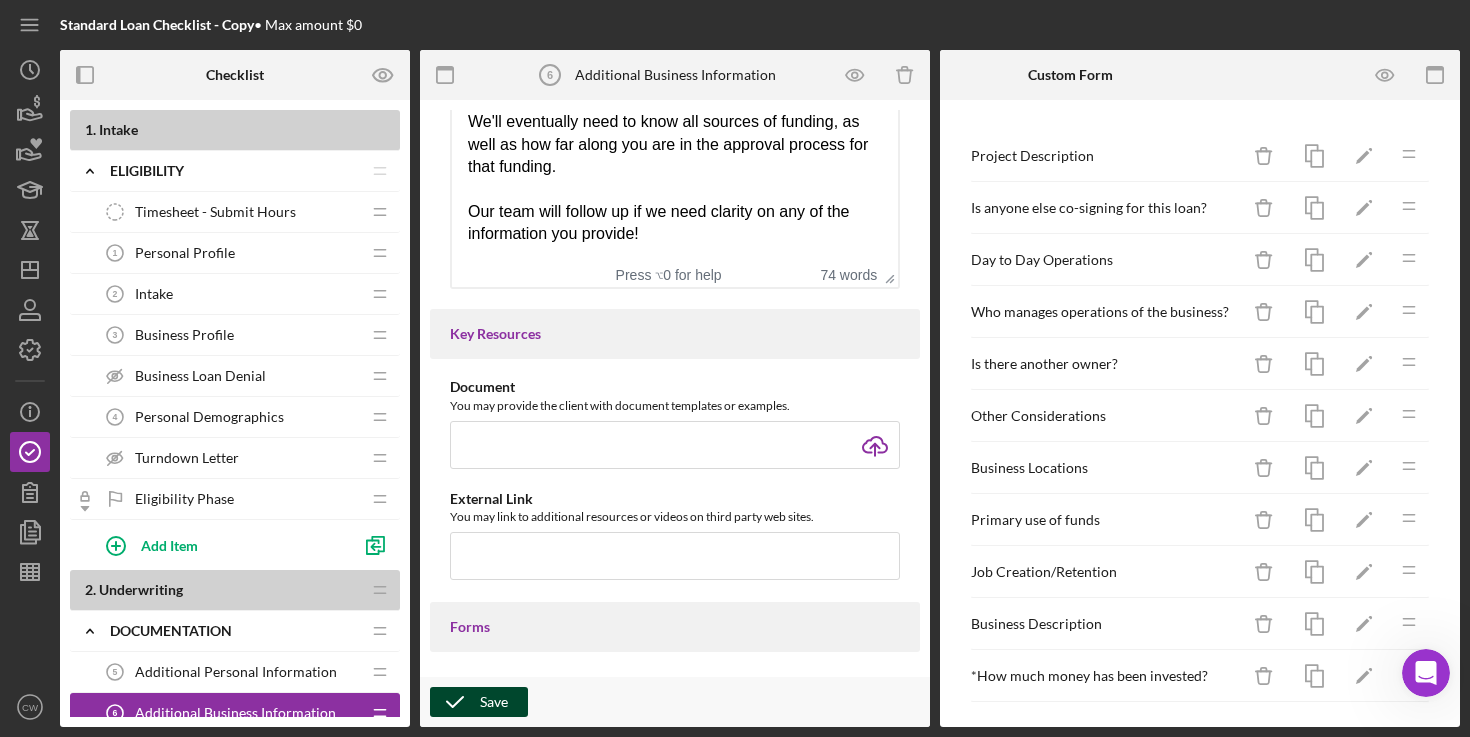 click 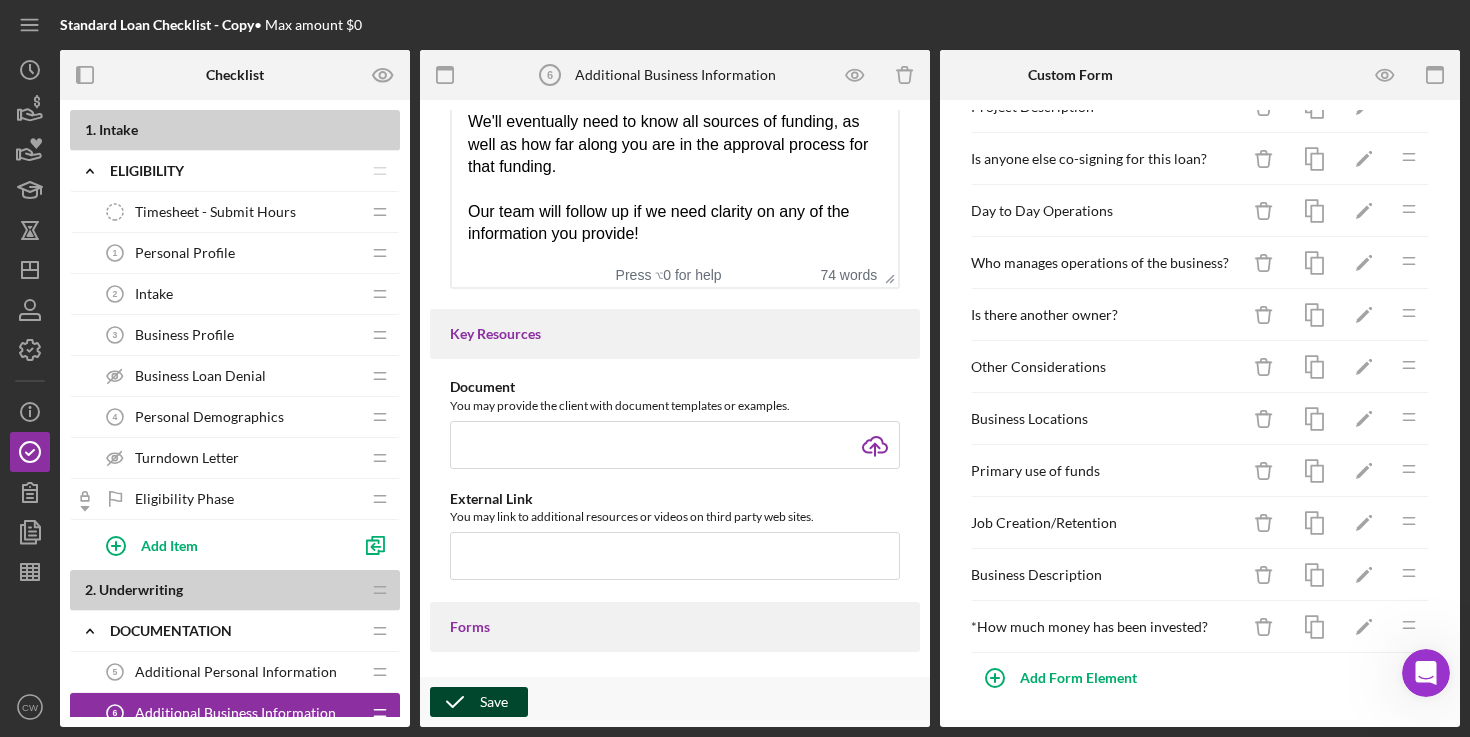 scroll, scrollTop: 50, scrollLeft: 0, axis: vertical 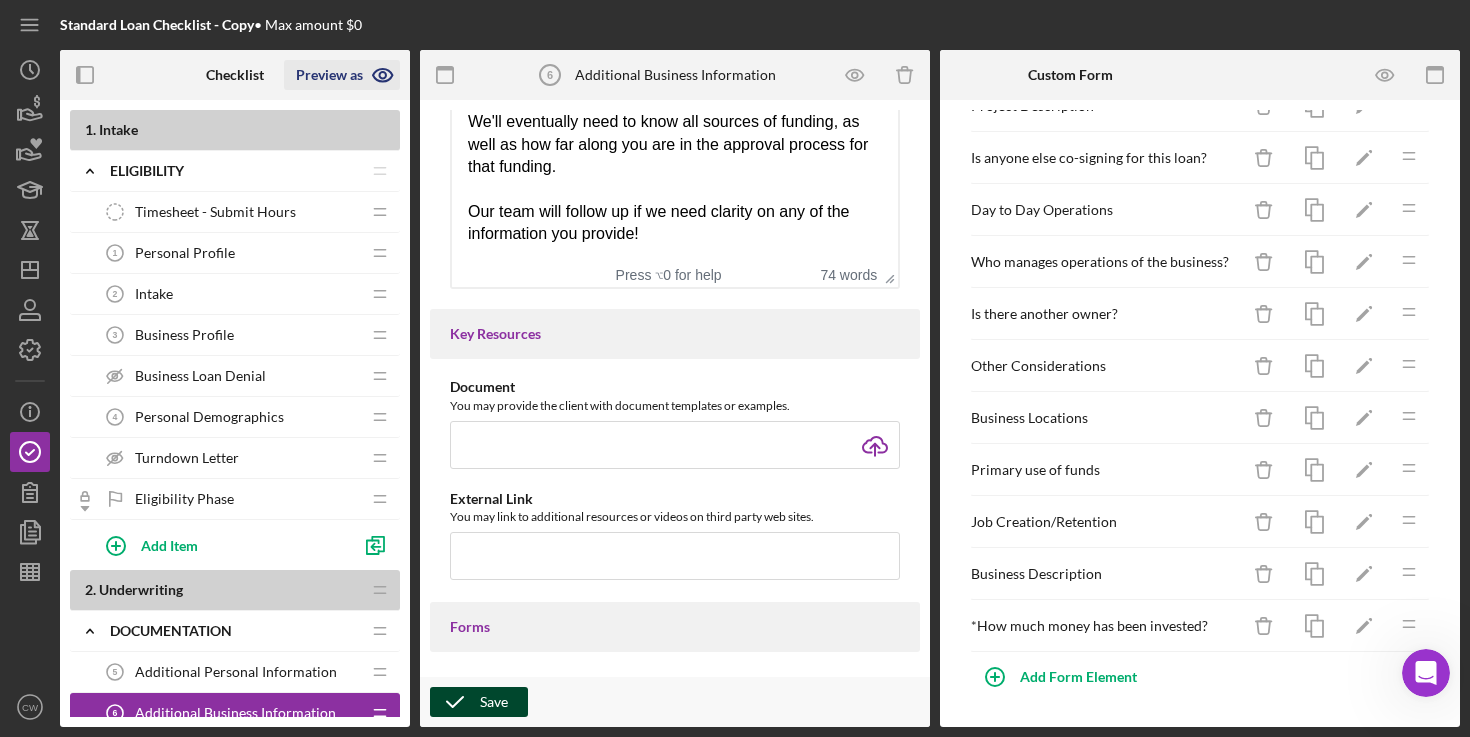 click 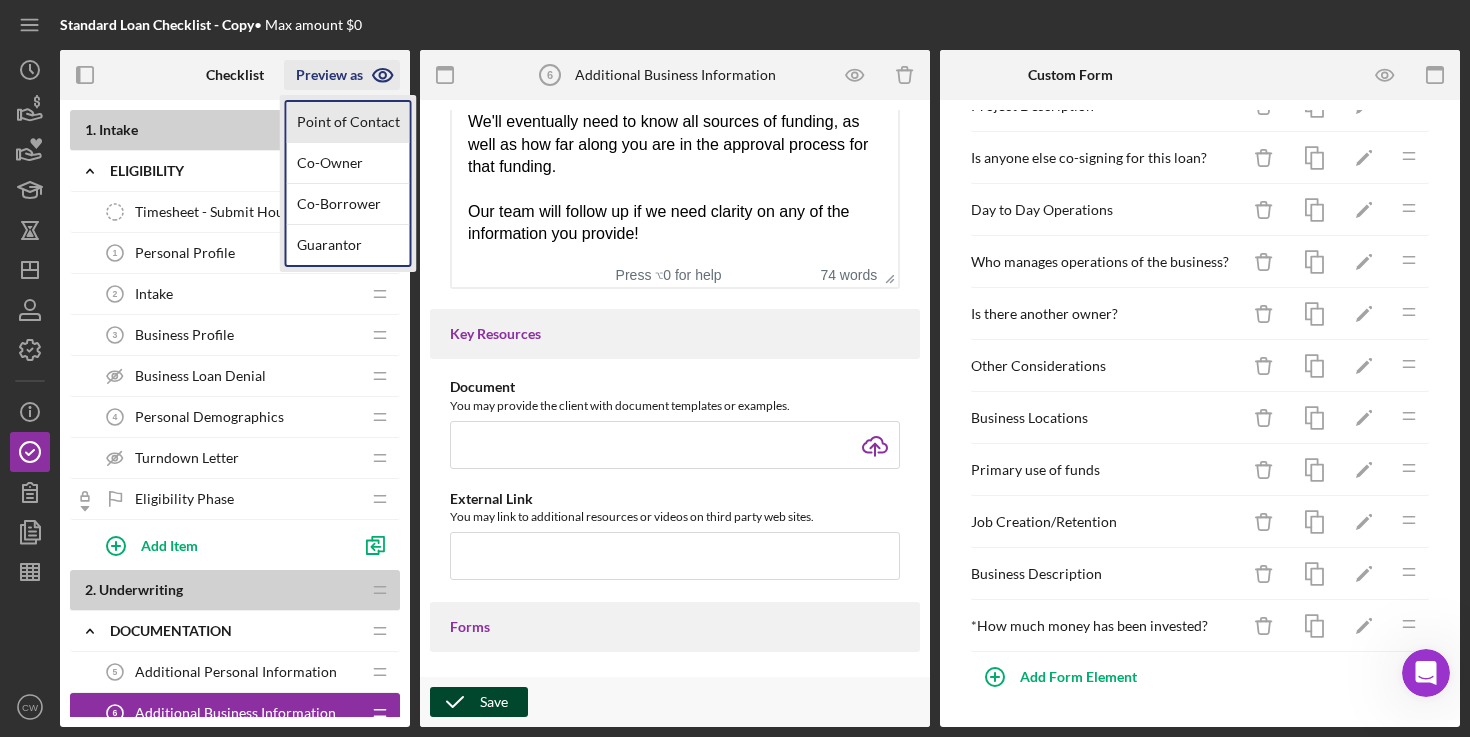 click on "Point of Contact" at bounding box center [348, 122] 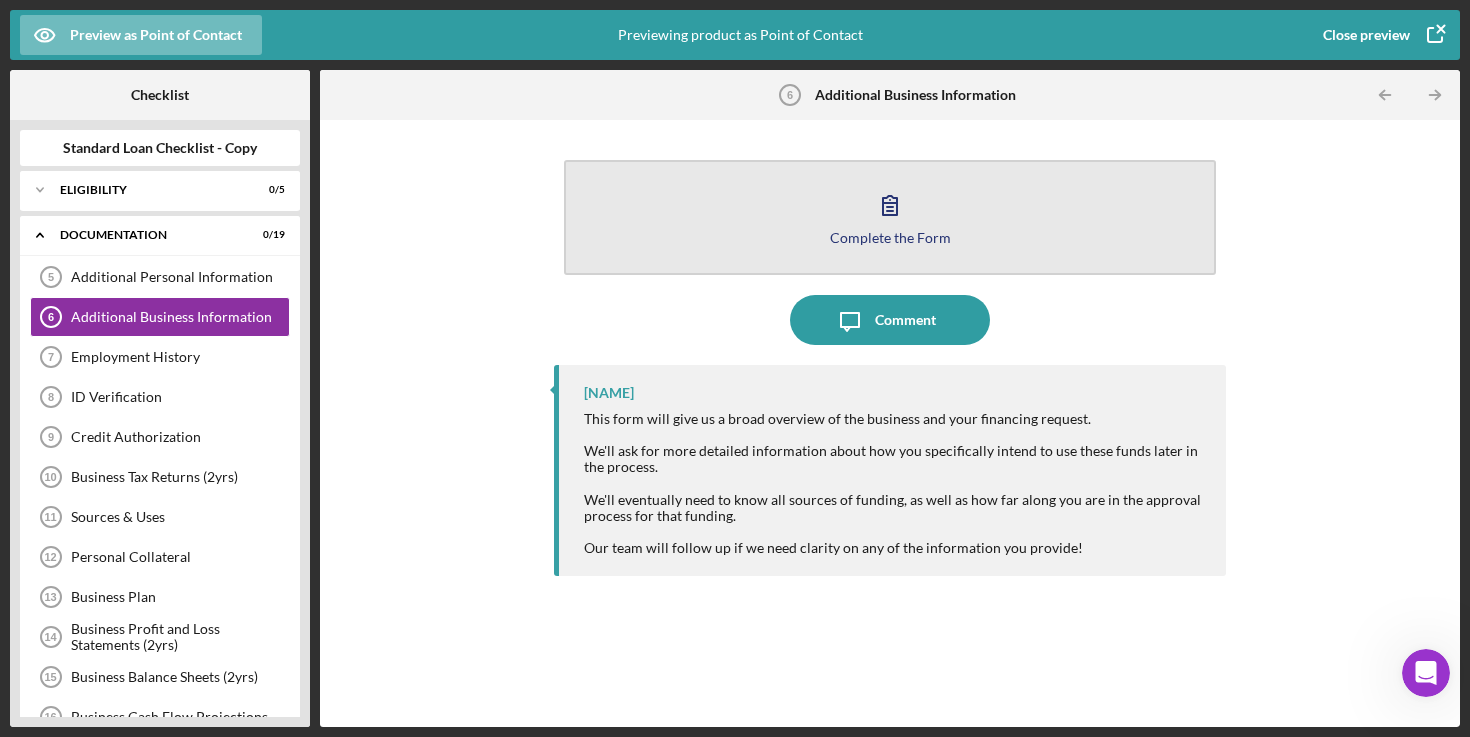 click 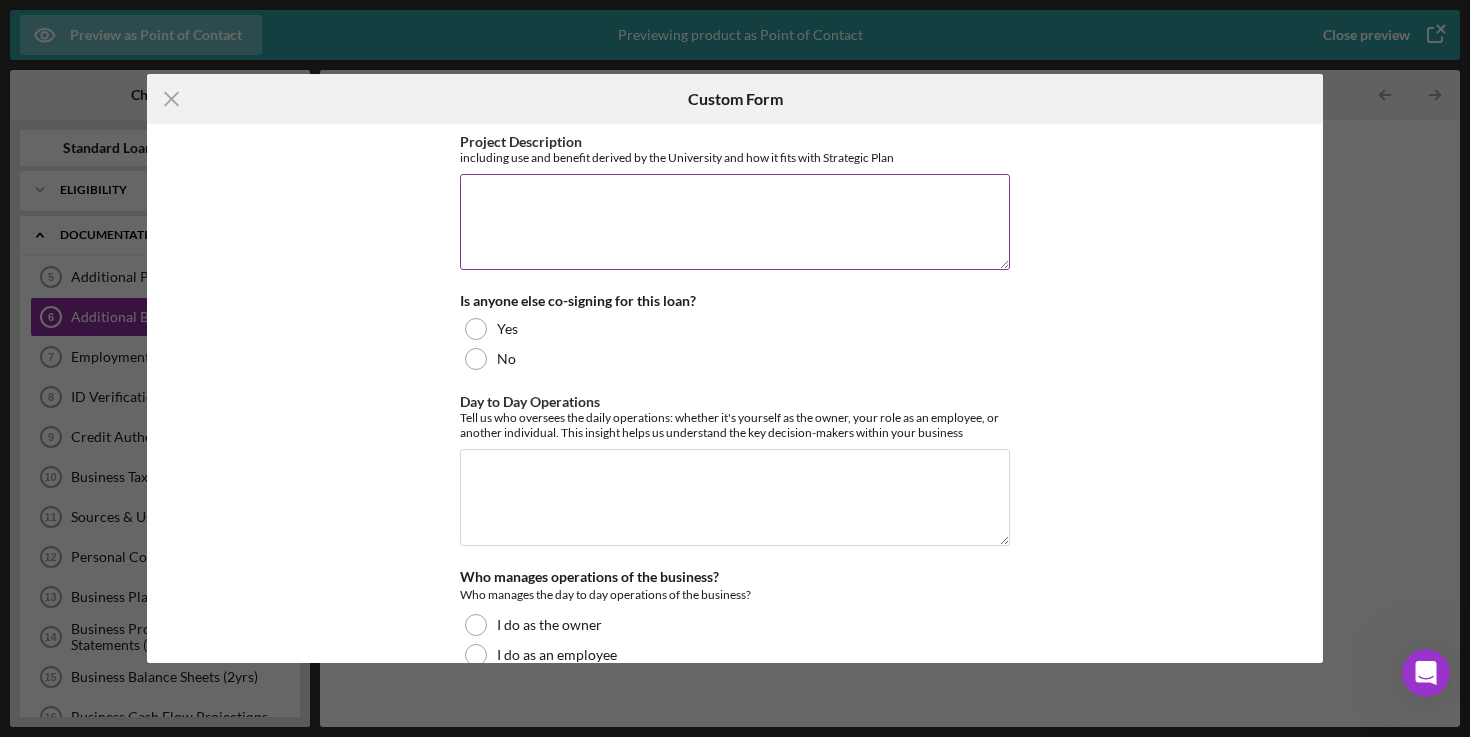 click on "Project Description" at bounding box center [735, 222] 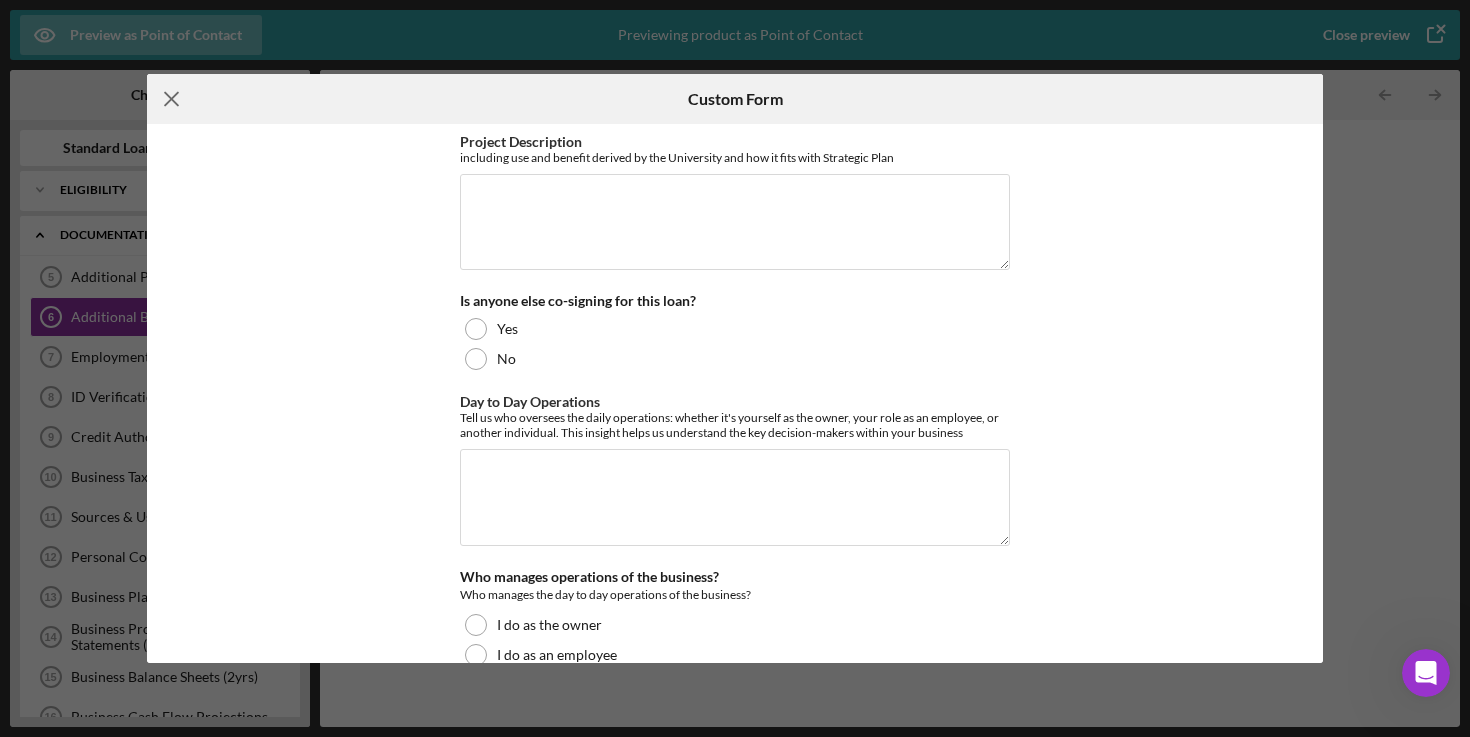 click on "Icon/Menu Close" 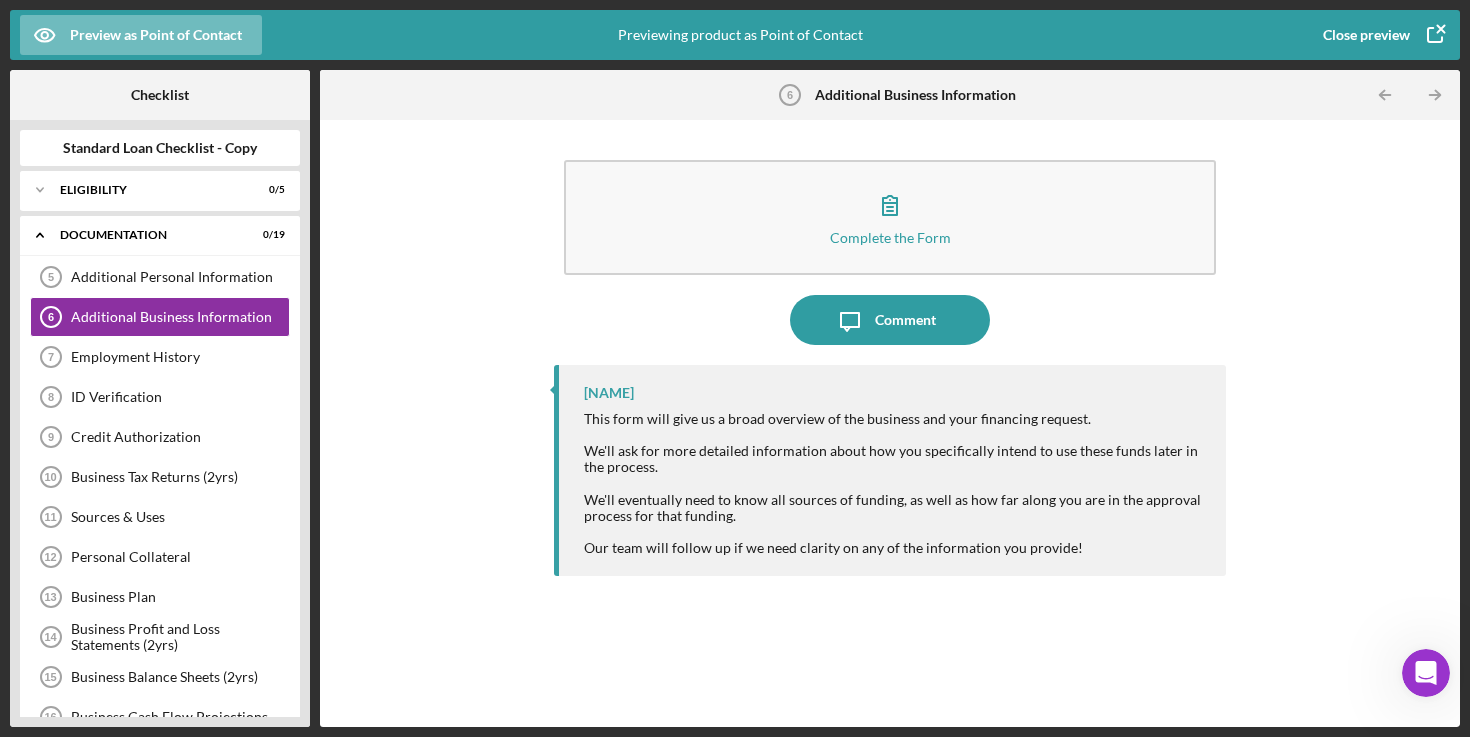 click 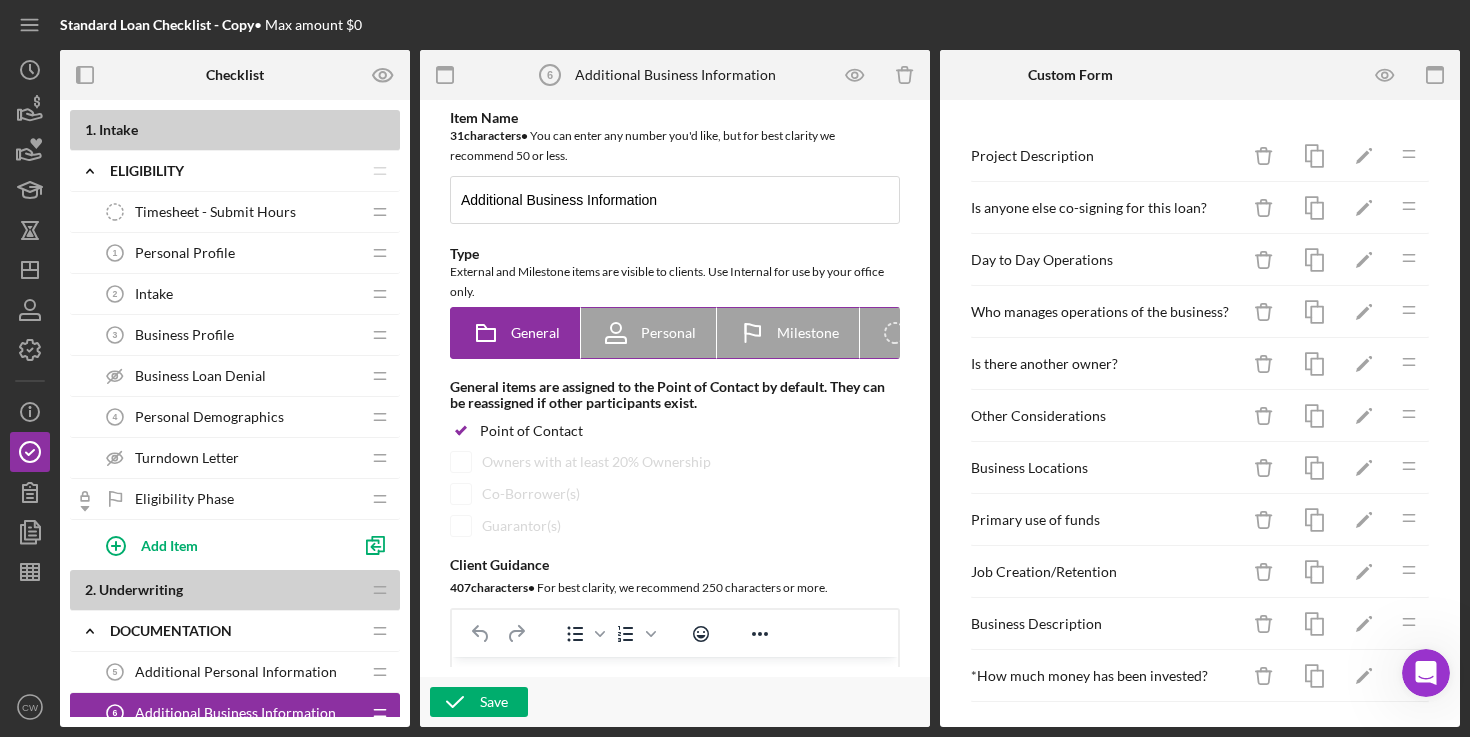 scroll, scrollTop: 0, scrollLeft: 0, axis: both 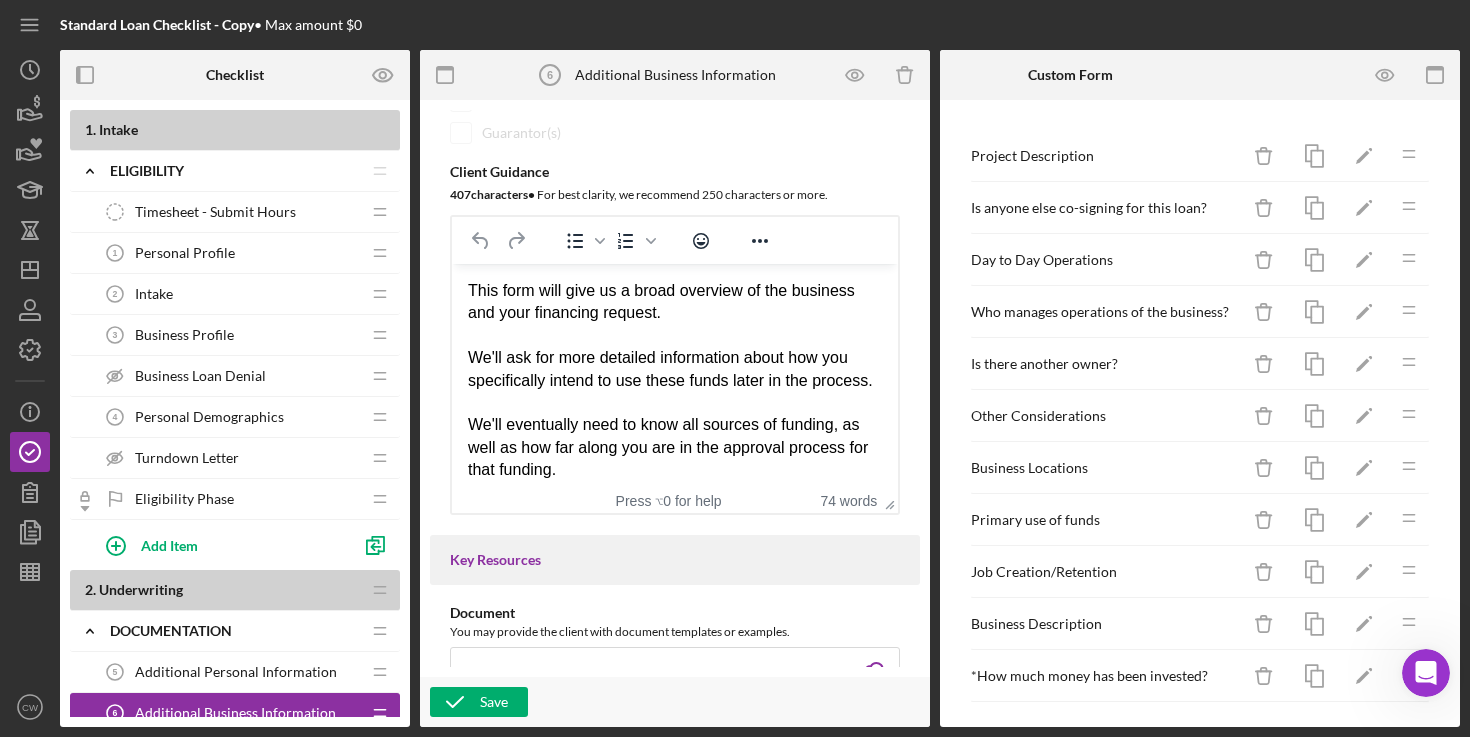 click on "We'll ask for more detailed information about how you specifically intend to use these funds later in the process." at bounding box center [675, 369] 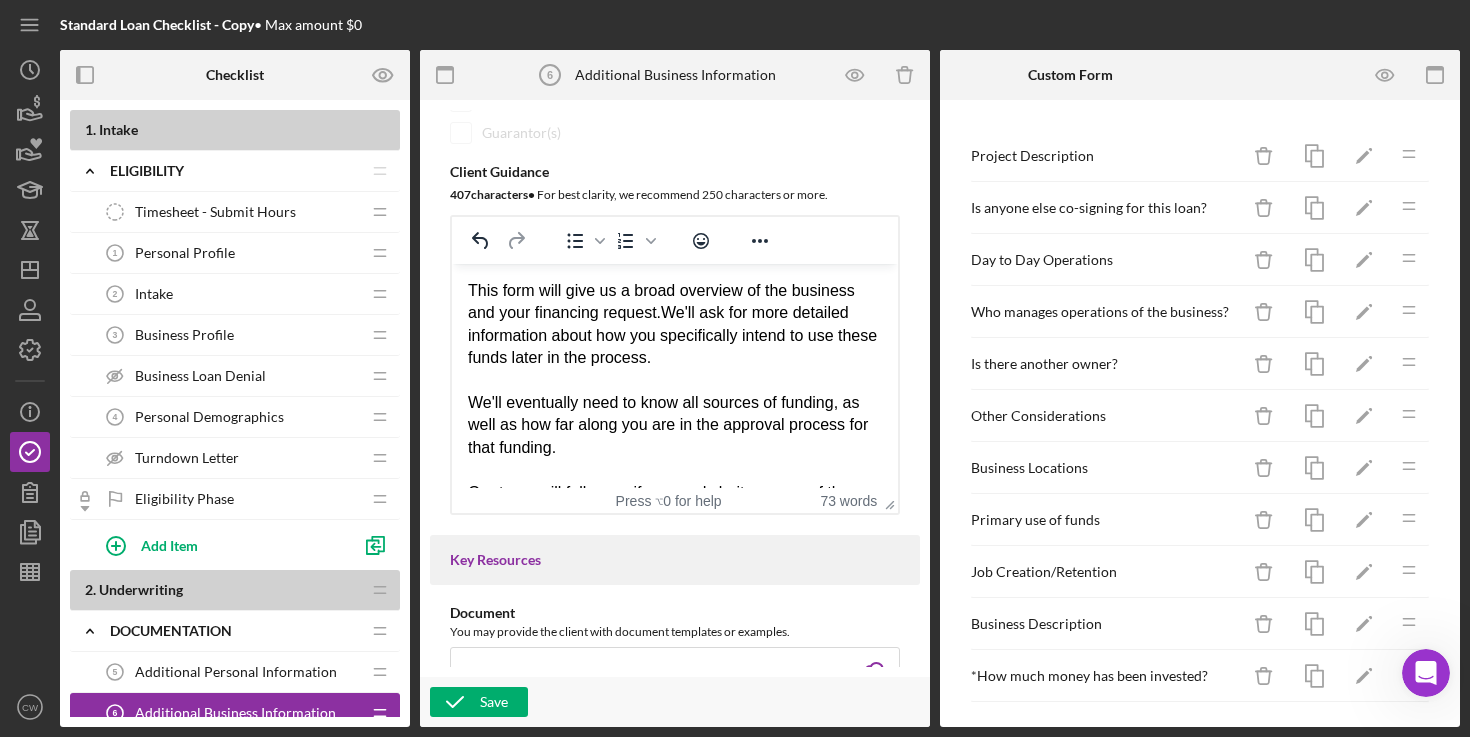 type 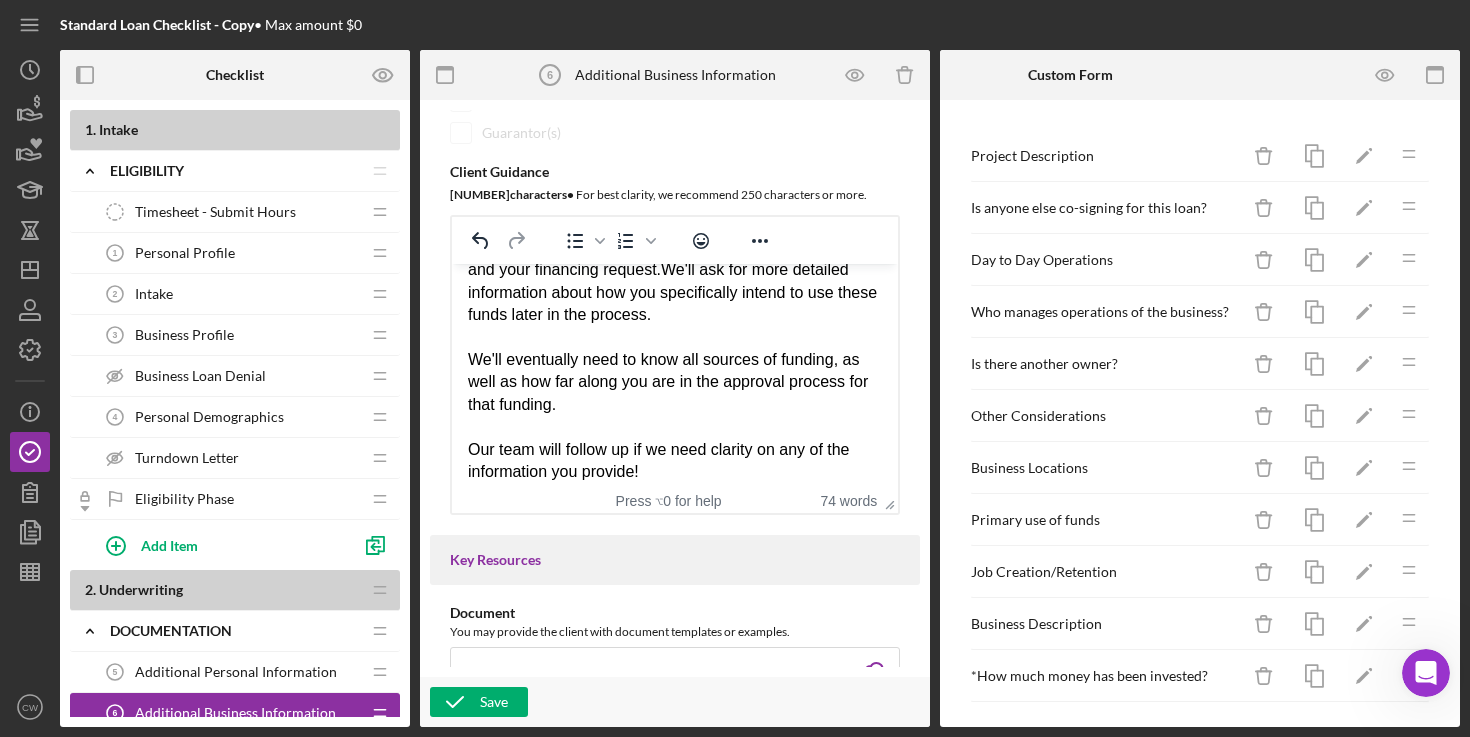 scroll, scrollTop: 54, scrollLeft: 0, axis: vertical 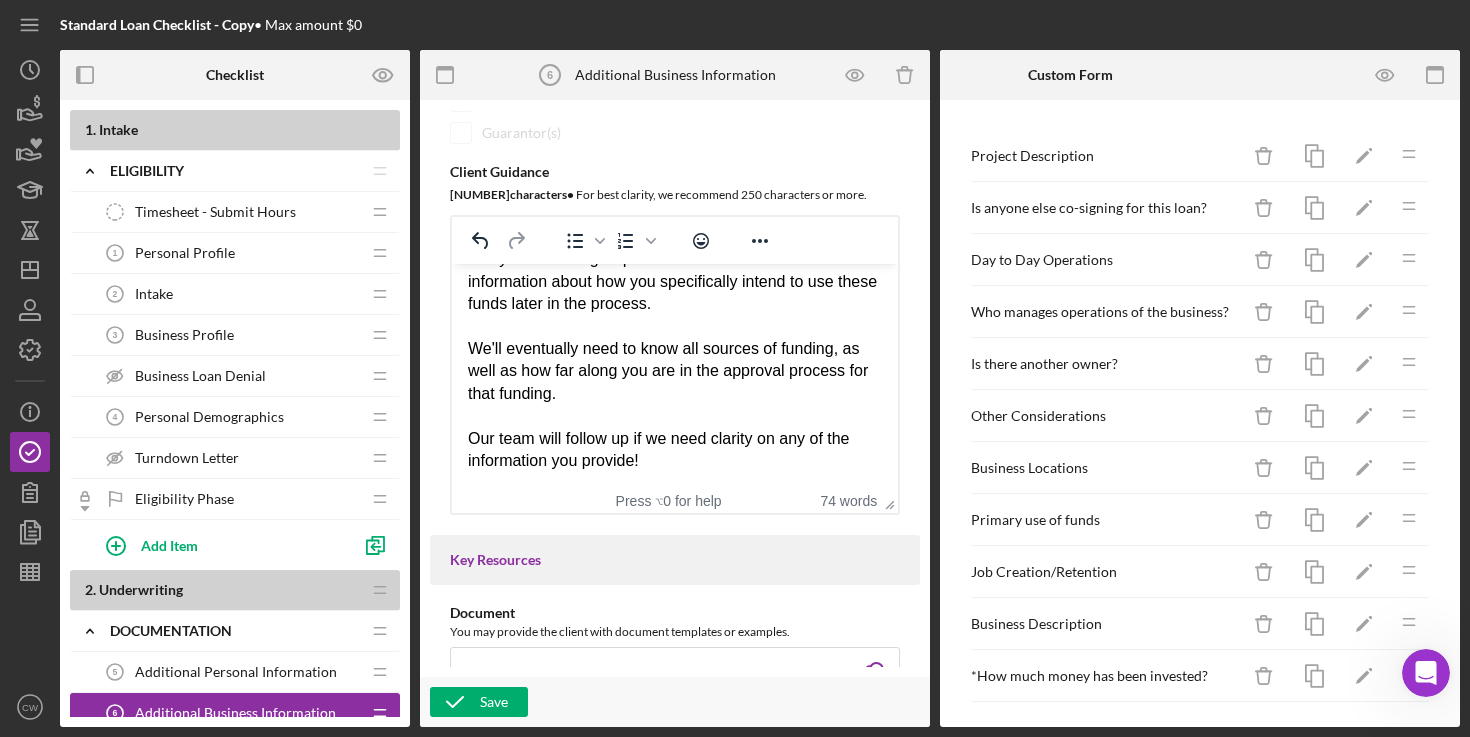 click on "Our team will follow up if we need clarity on any of the information you provide!" at bounding box center [675, 438] 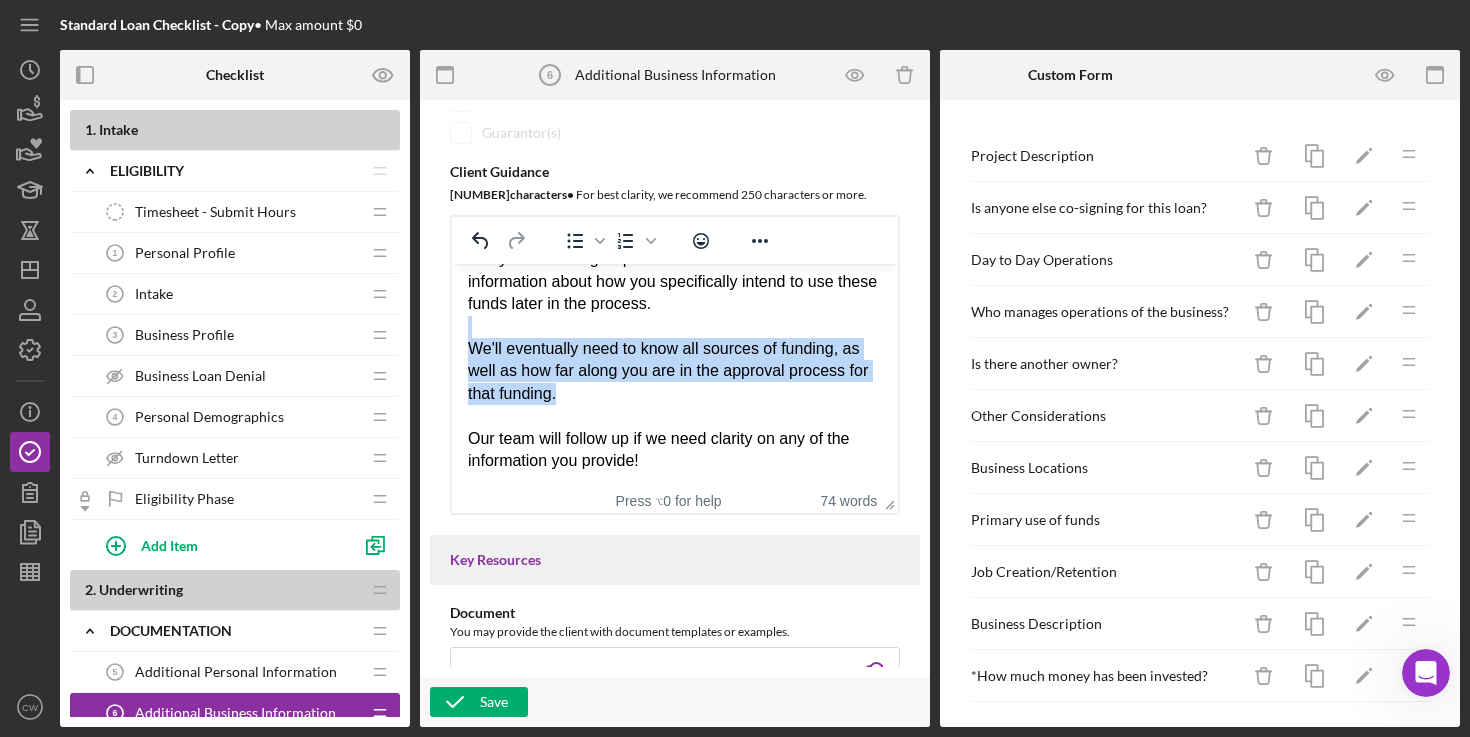 drag, startPoint x: 619, startPoint y: 397, endPoint x: 449, endPoint y: 332, distance: 182.00275 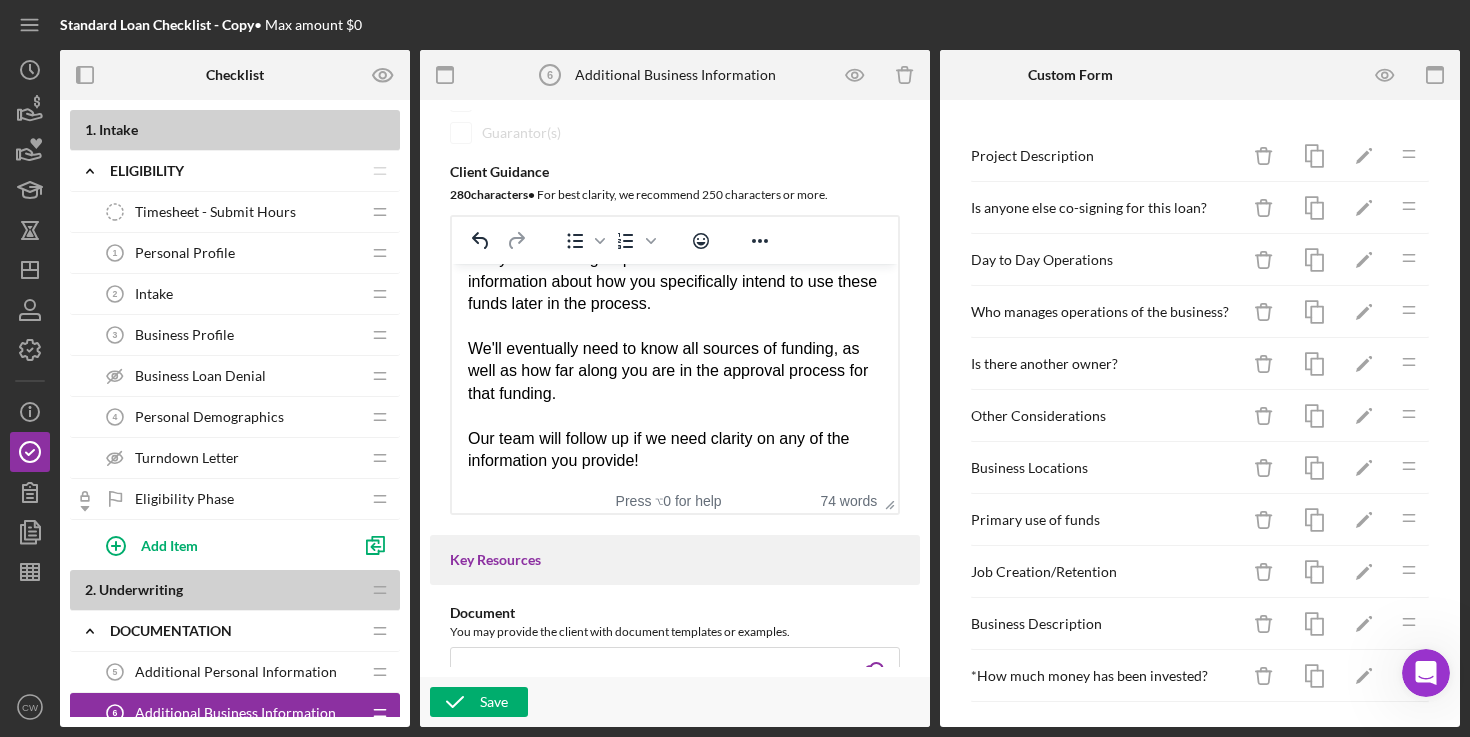 scroll, scrollTop: 0, scrollLeft: 0, axis: both 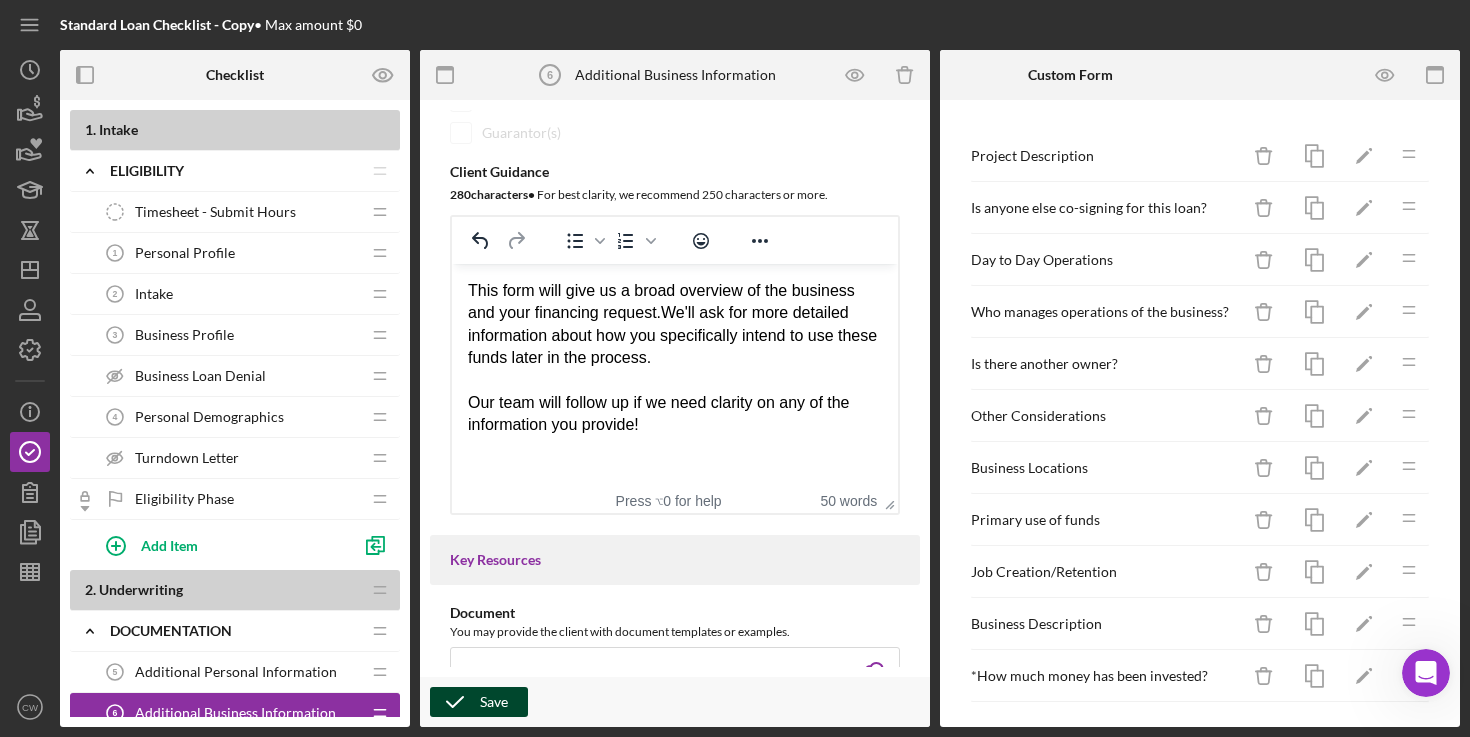 click 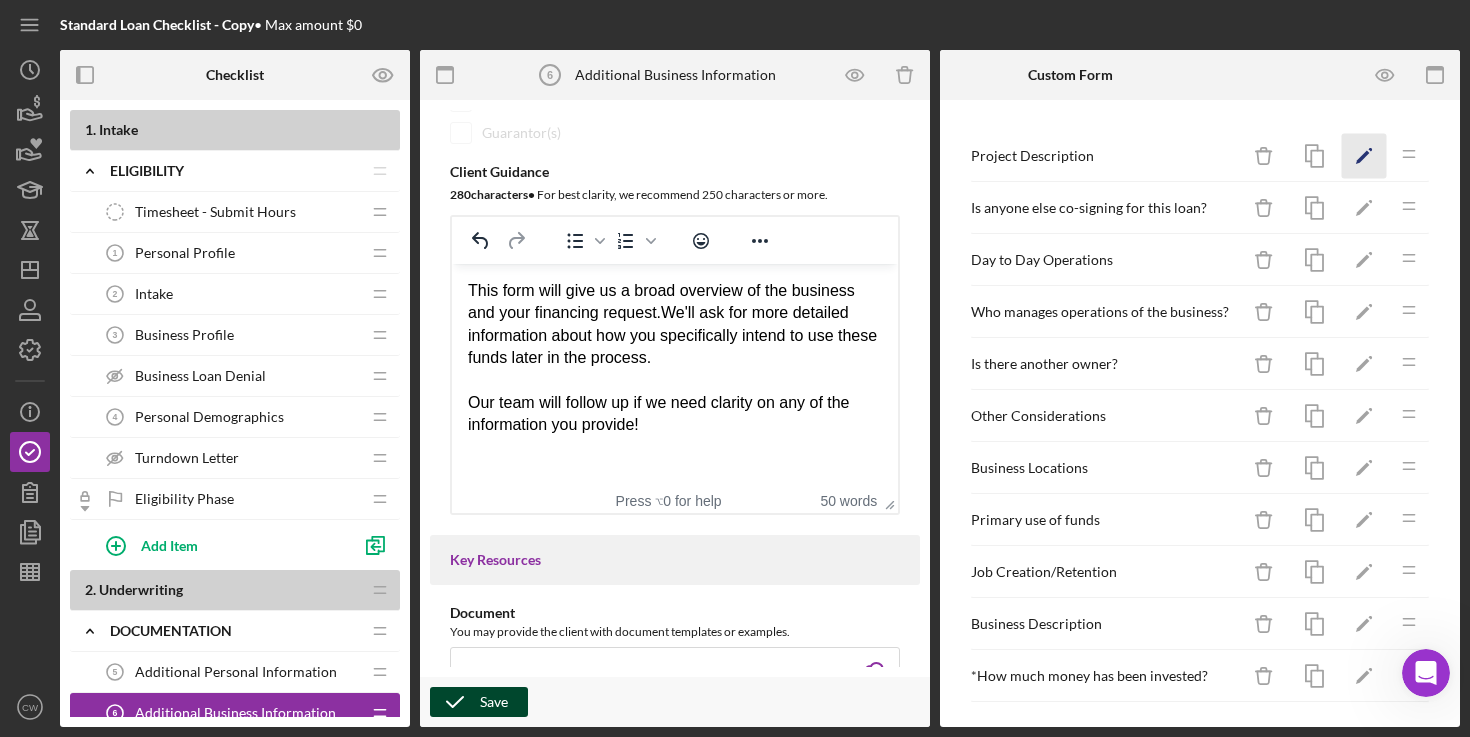 click on "Icon/Edit" 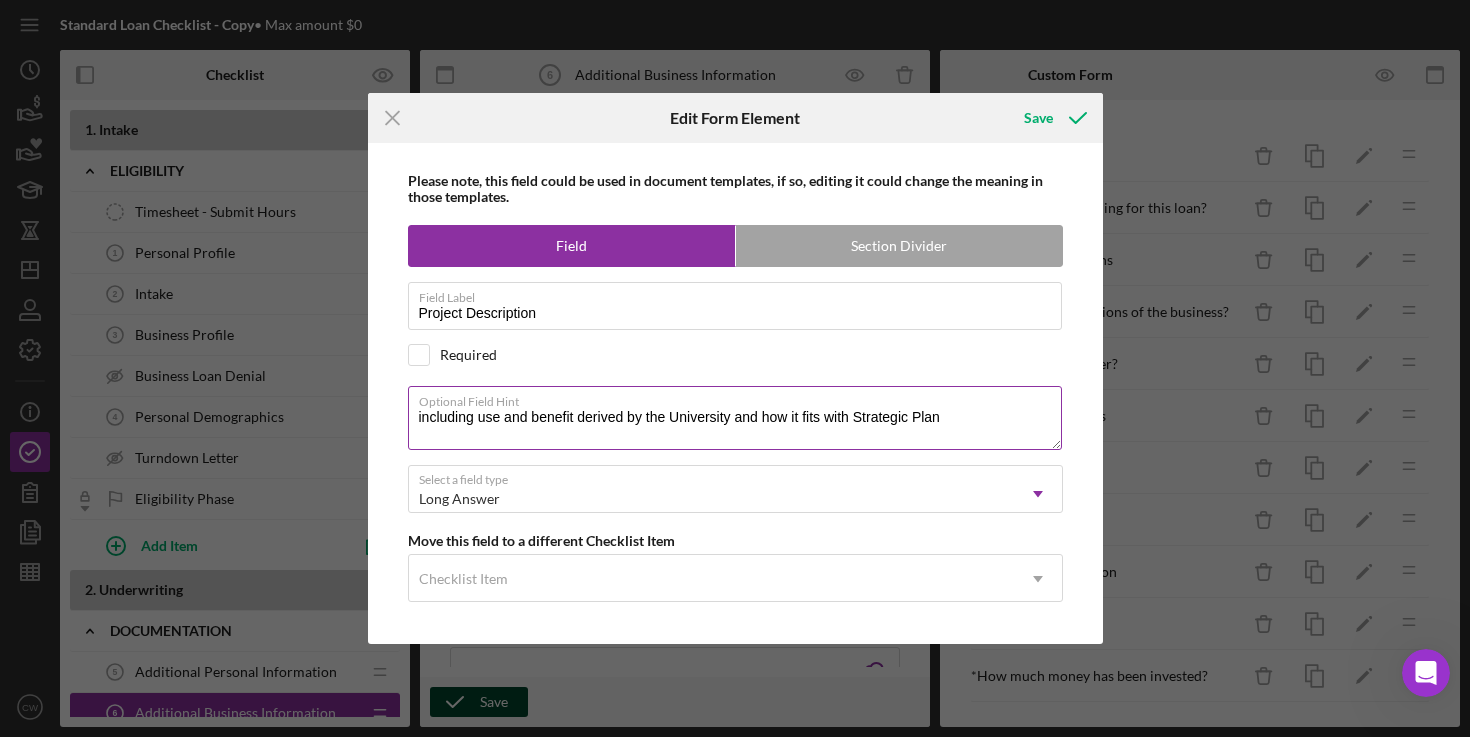 drag, startPoint x: 957, startPoint y: 419, endPoint x: 417, endPoint y: 416, distance: 540.00836 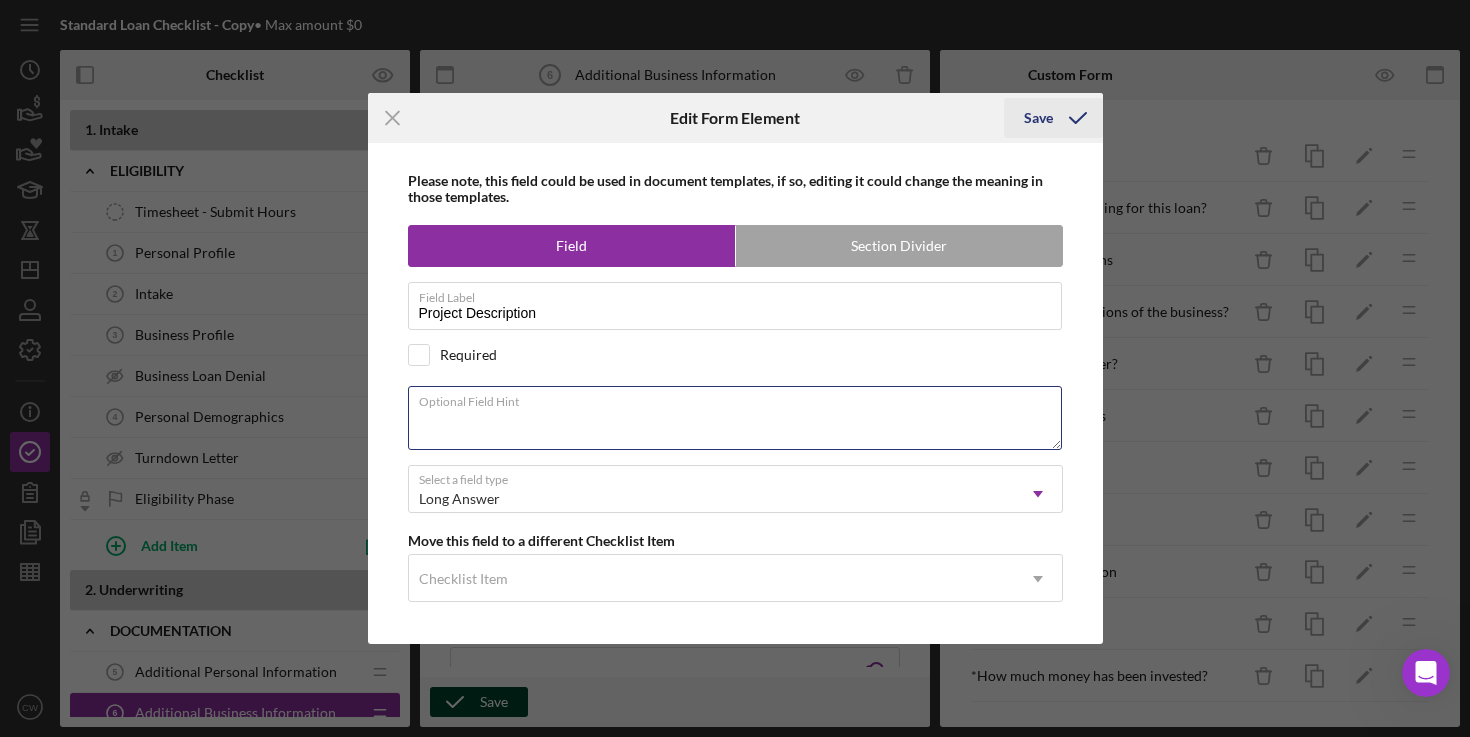 type 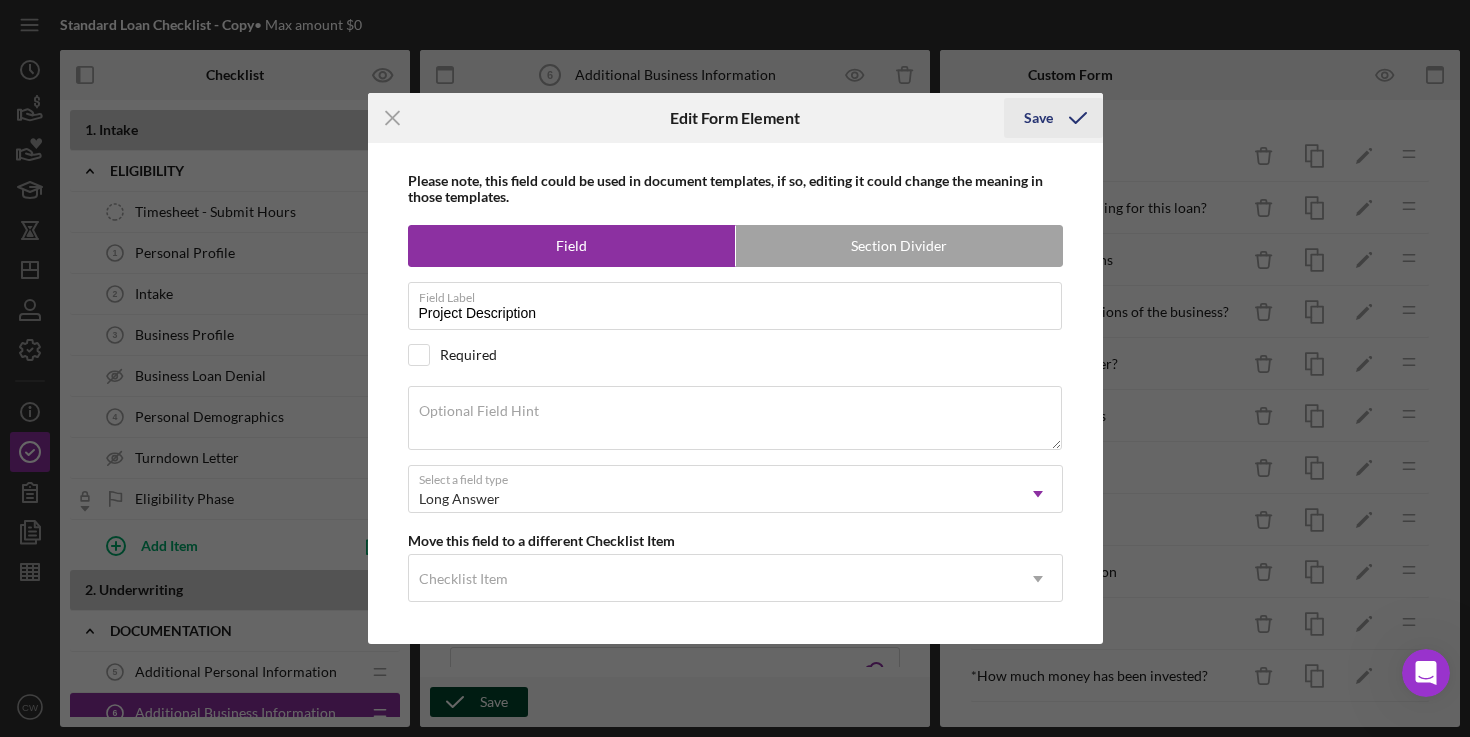 click on "Save" at bounding box center [1038, 118] 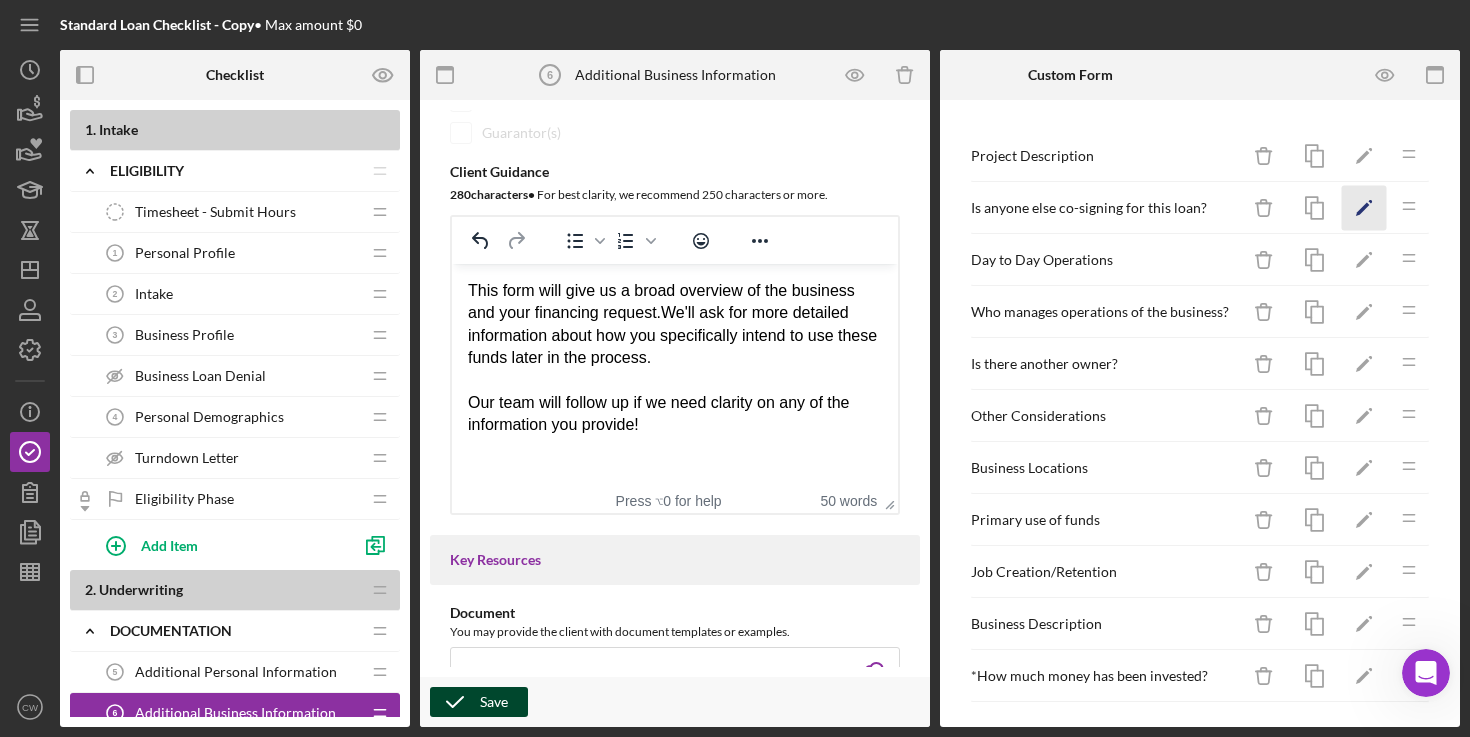 click on "Icon/Edit" 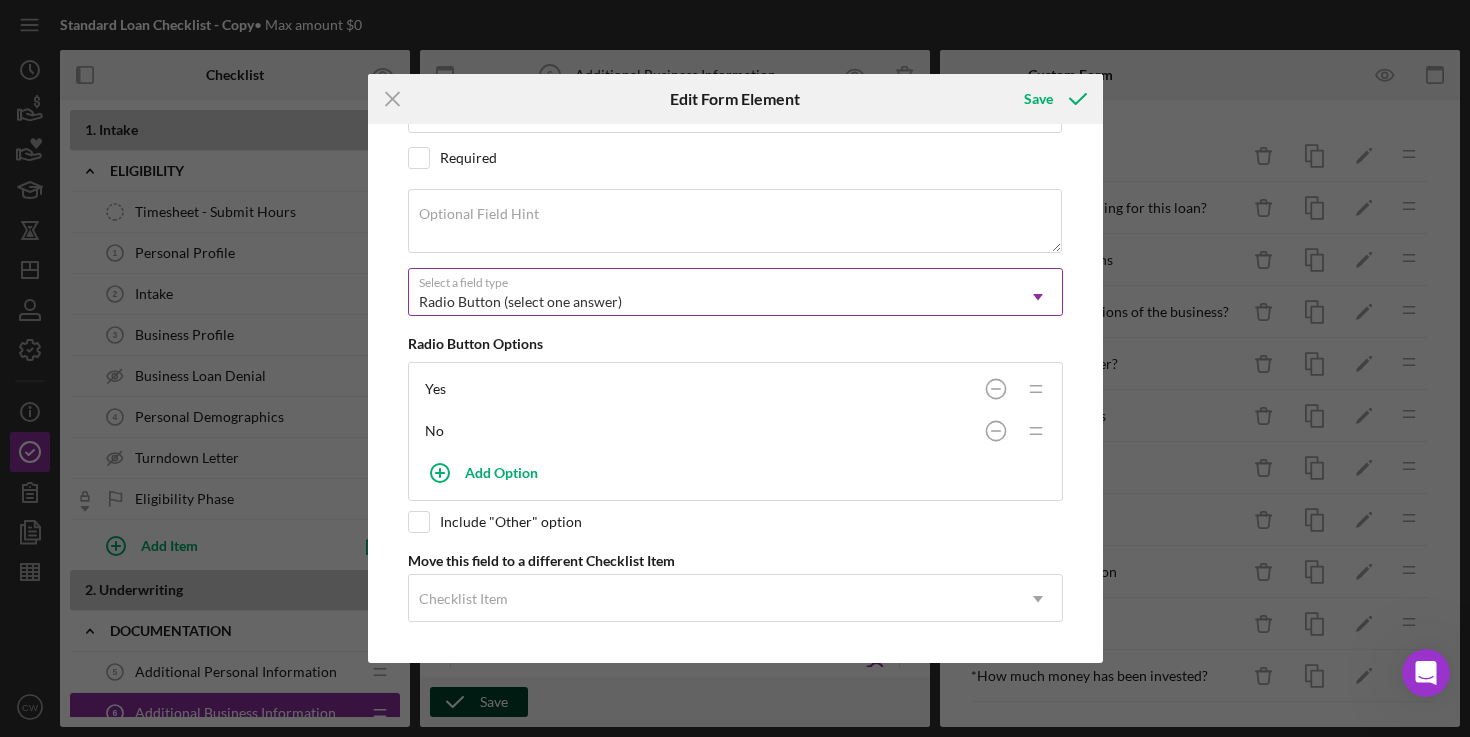 scroll, scrollTop: 0, scrollLeft: 0, axis: both 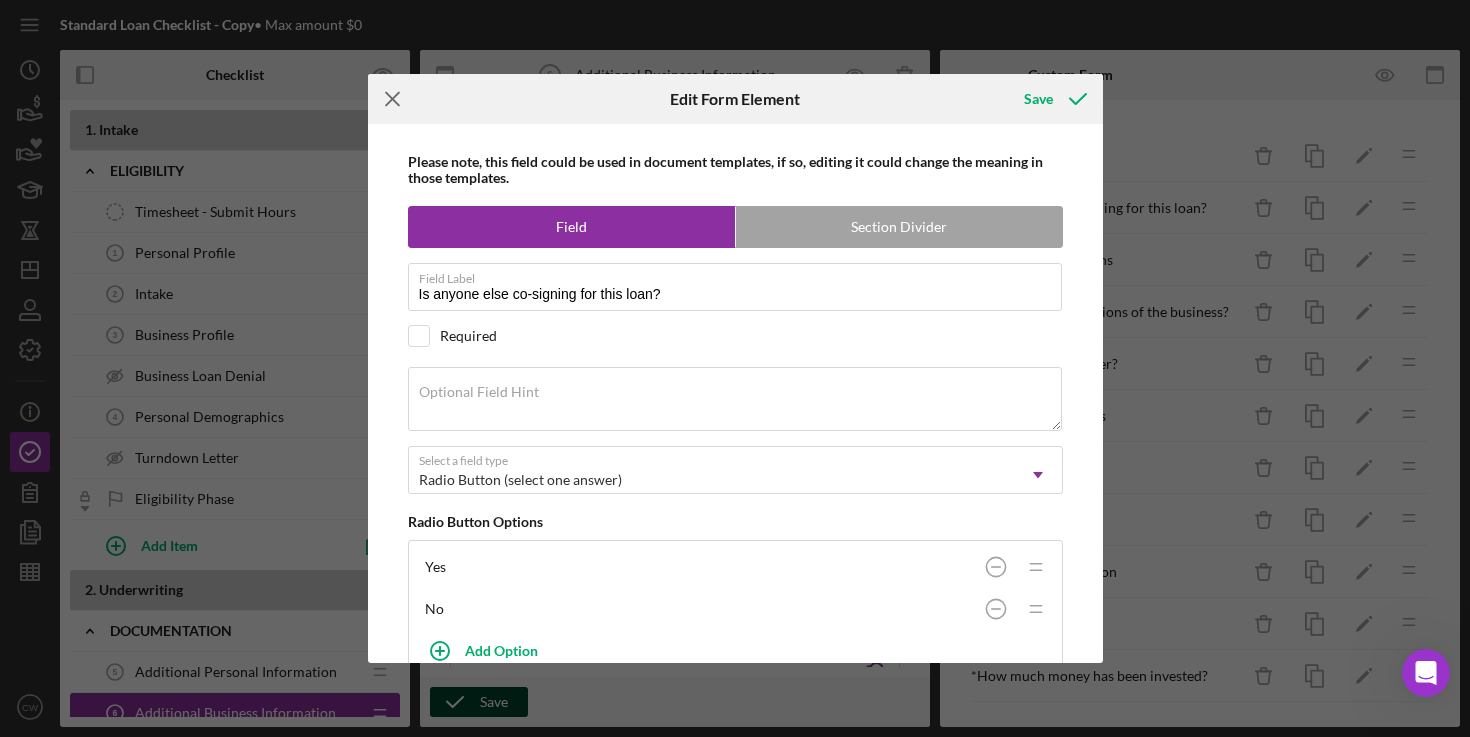 click on "Icon/Menu Close" 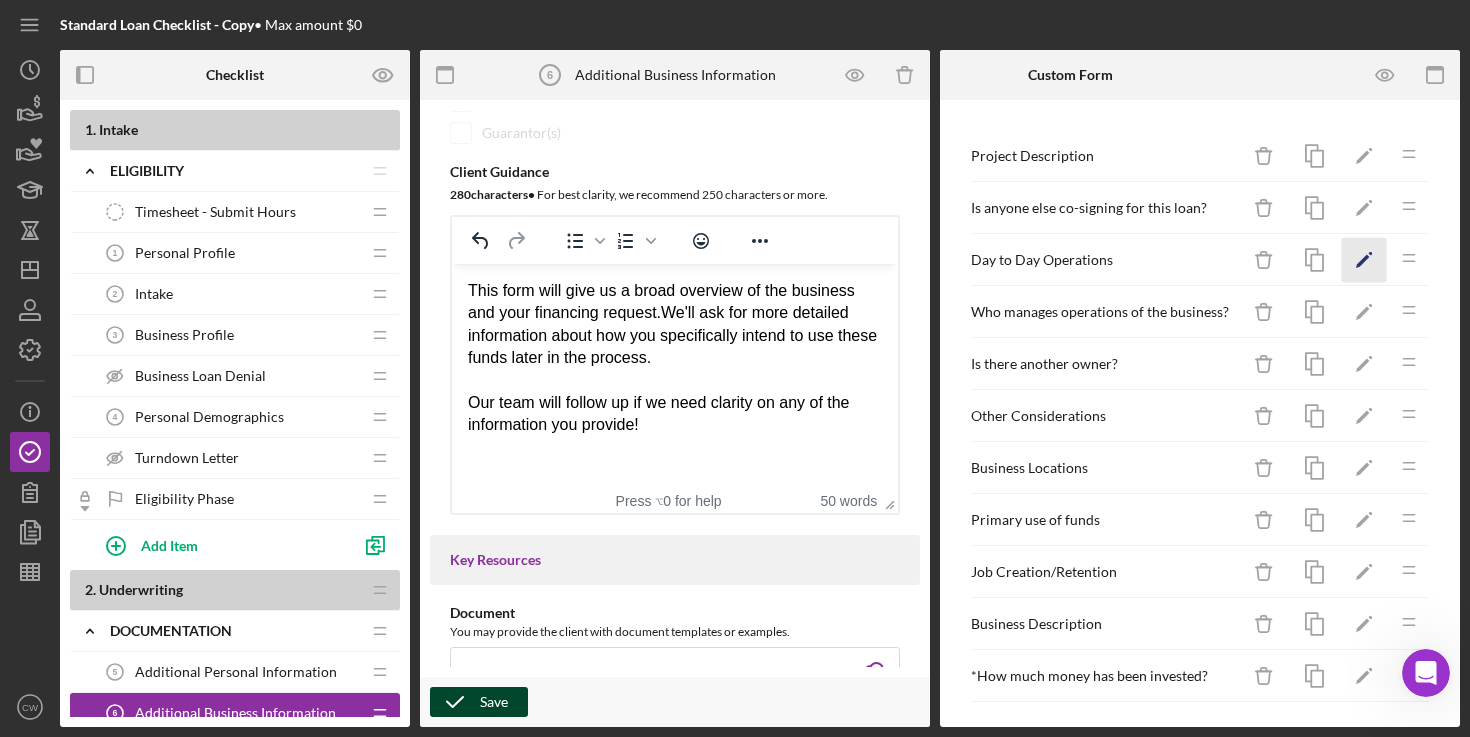 click 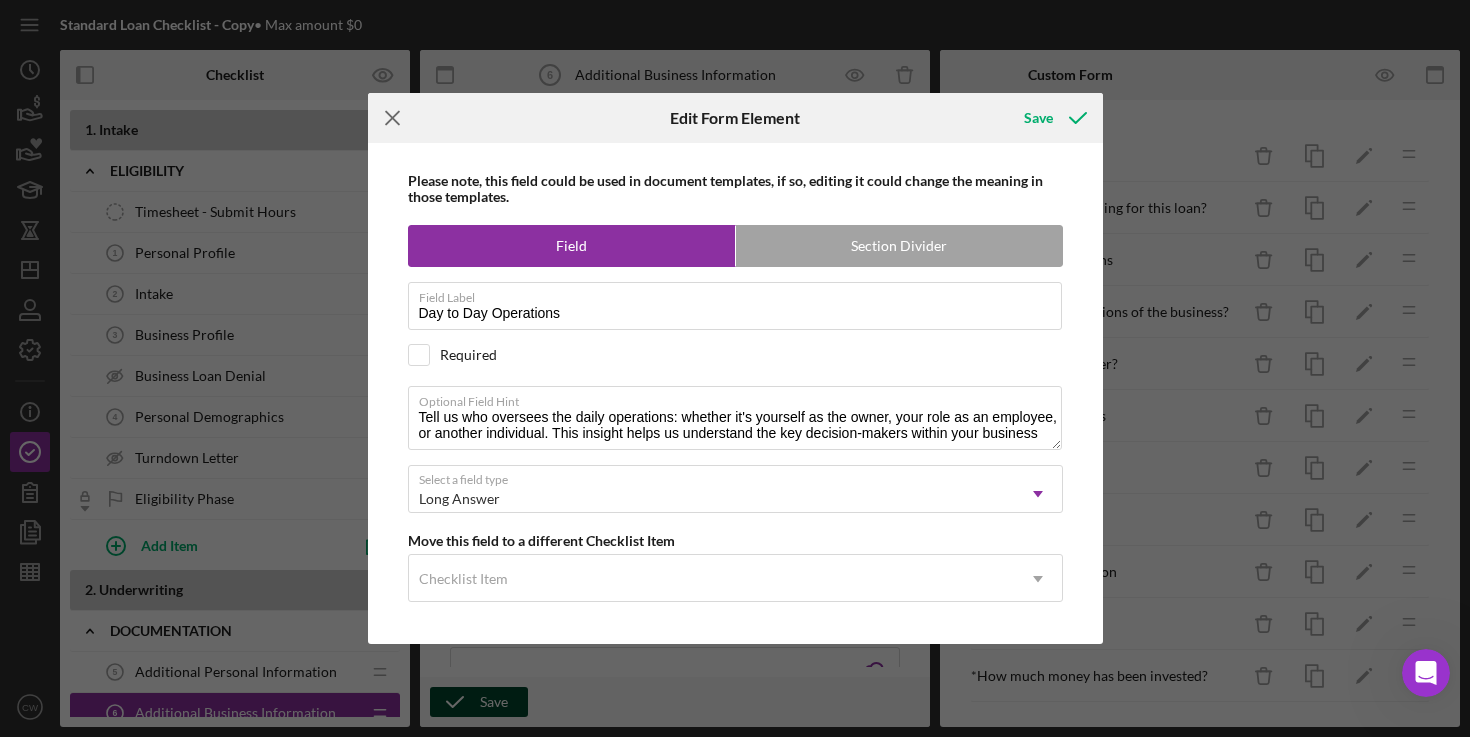 click on "Icon/Menu Close" 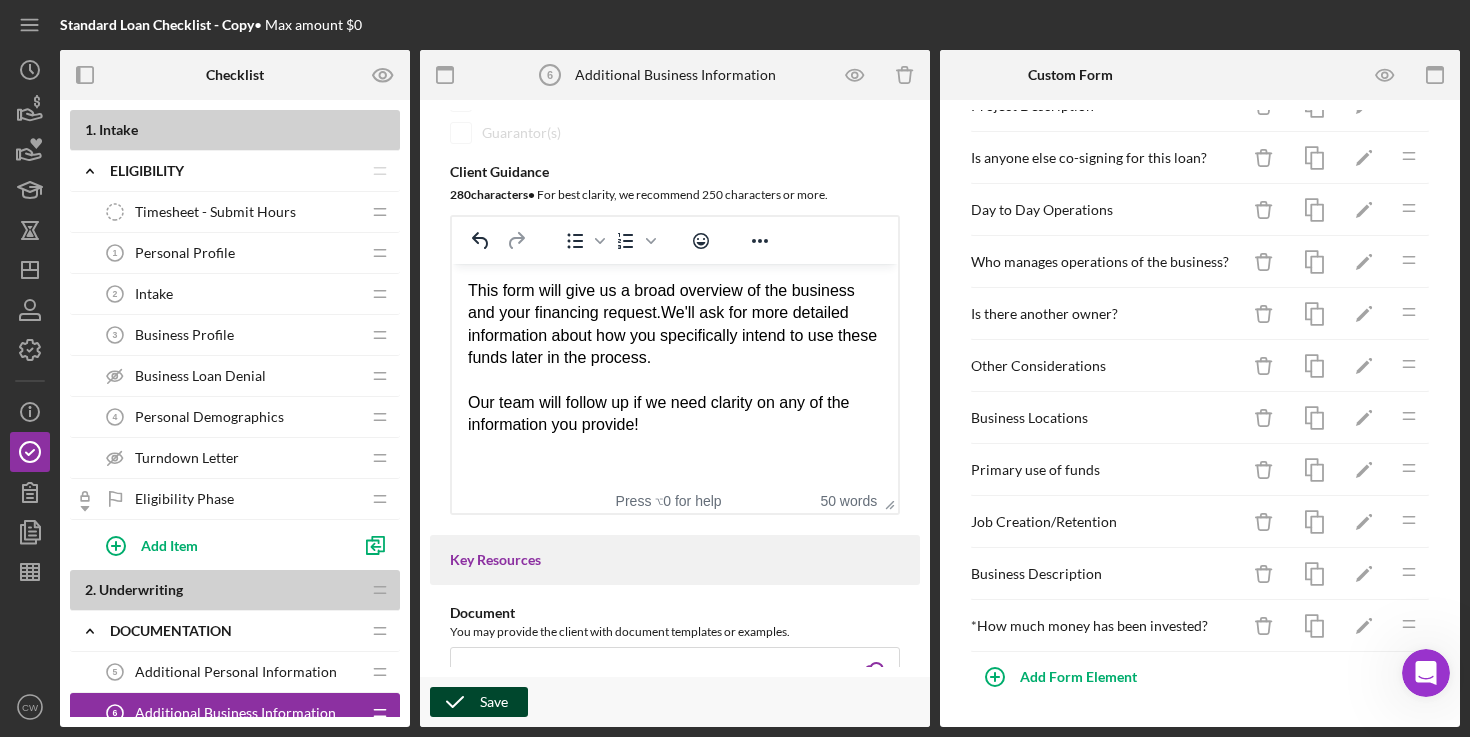 scroll, scrollTop: 0, scrollLeft: 0, axis: both 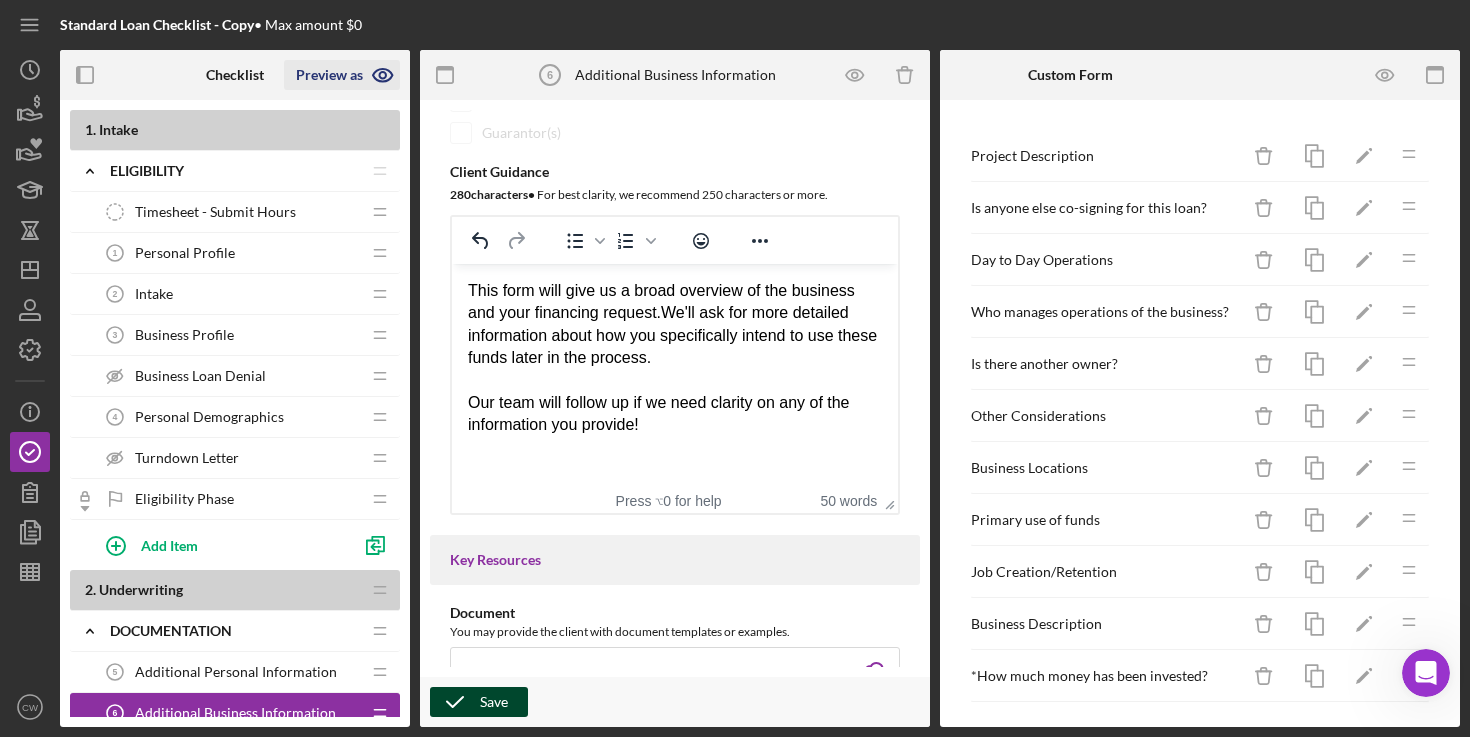 click 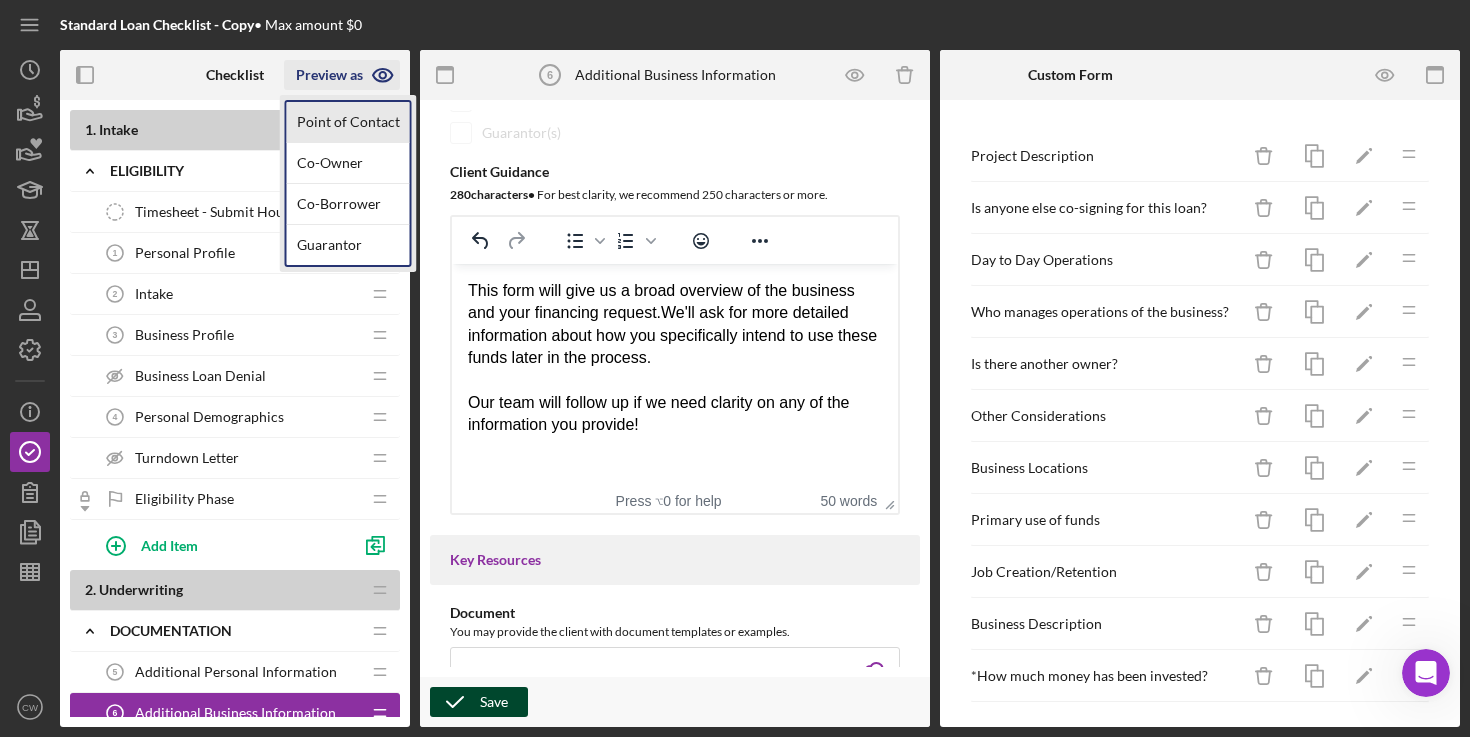 click on "Point of Contact" at bounding box center [348, 122] 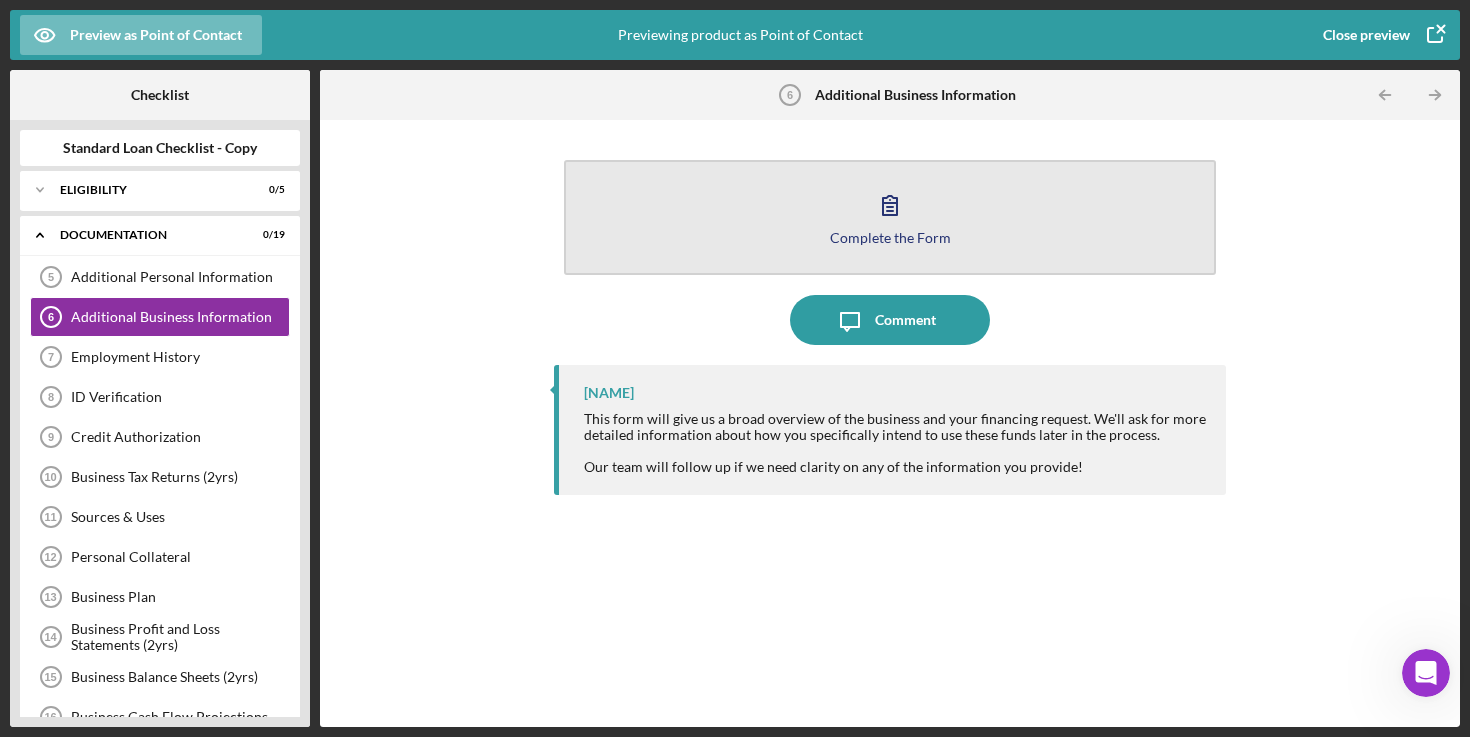 click on "Complete the Form Form" at bounding box center [890, 217] 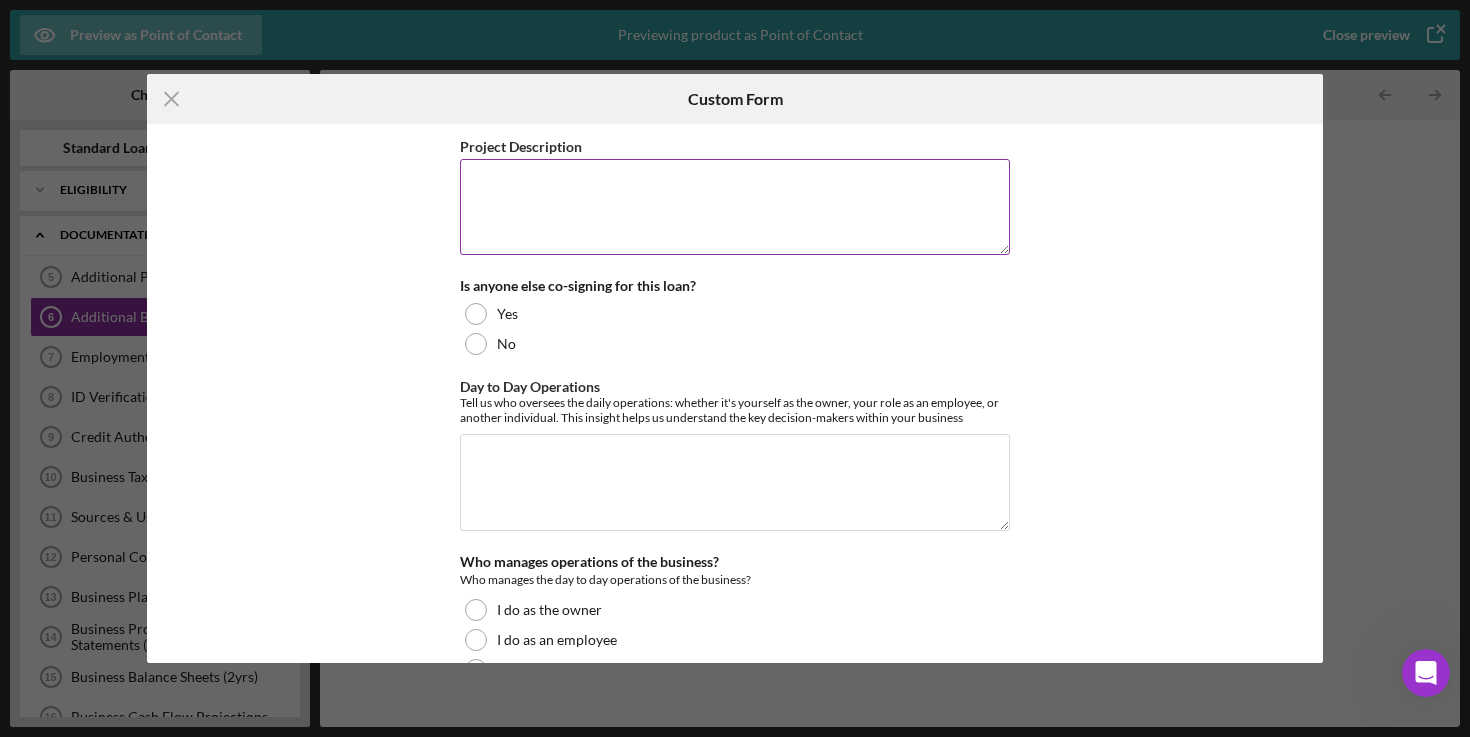 click on "Project Description" at bounding box center (735, 207) 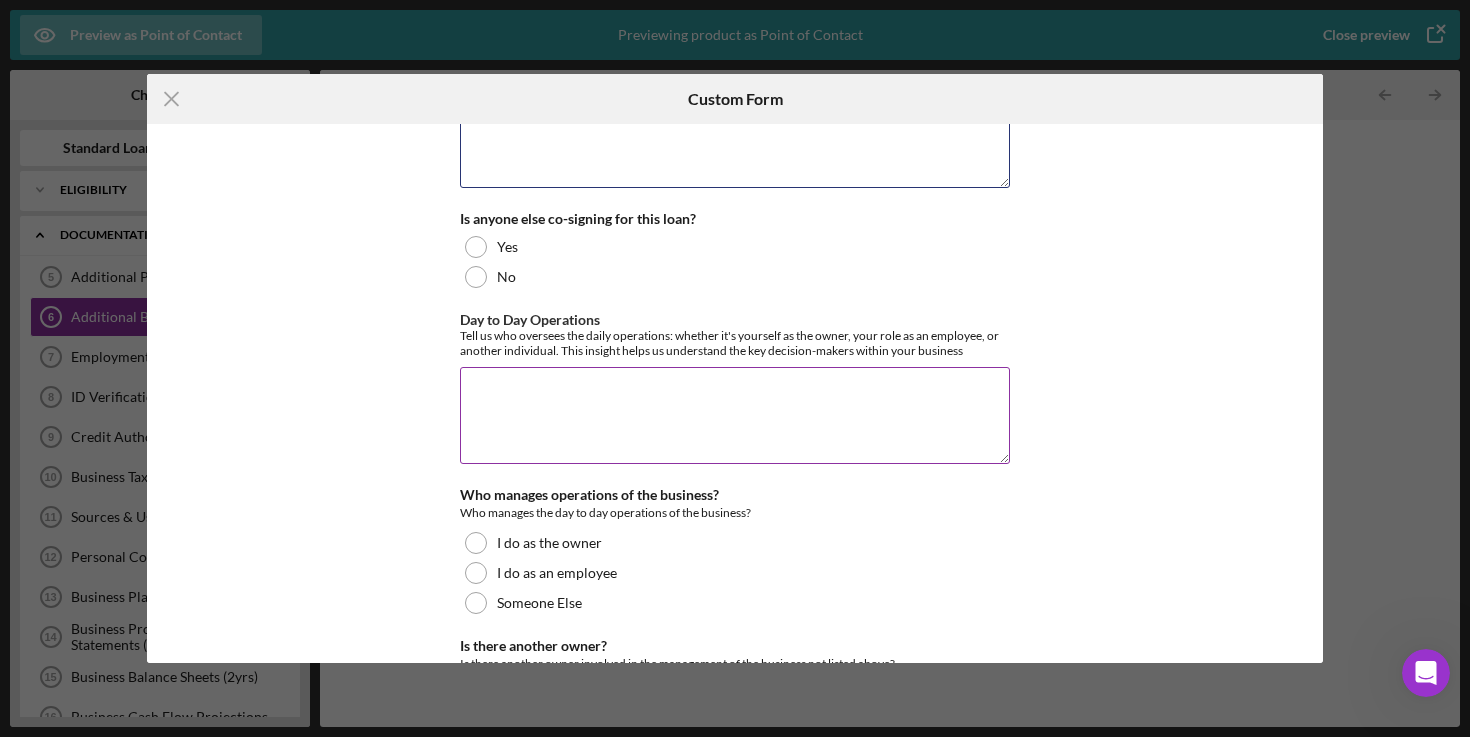 scroll, scrollTop: 70, scrollLeft: 0, axis: vertical 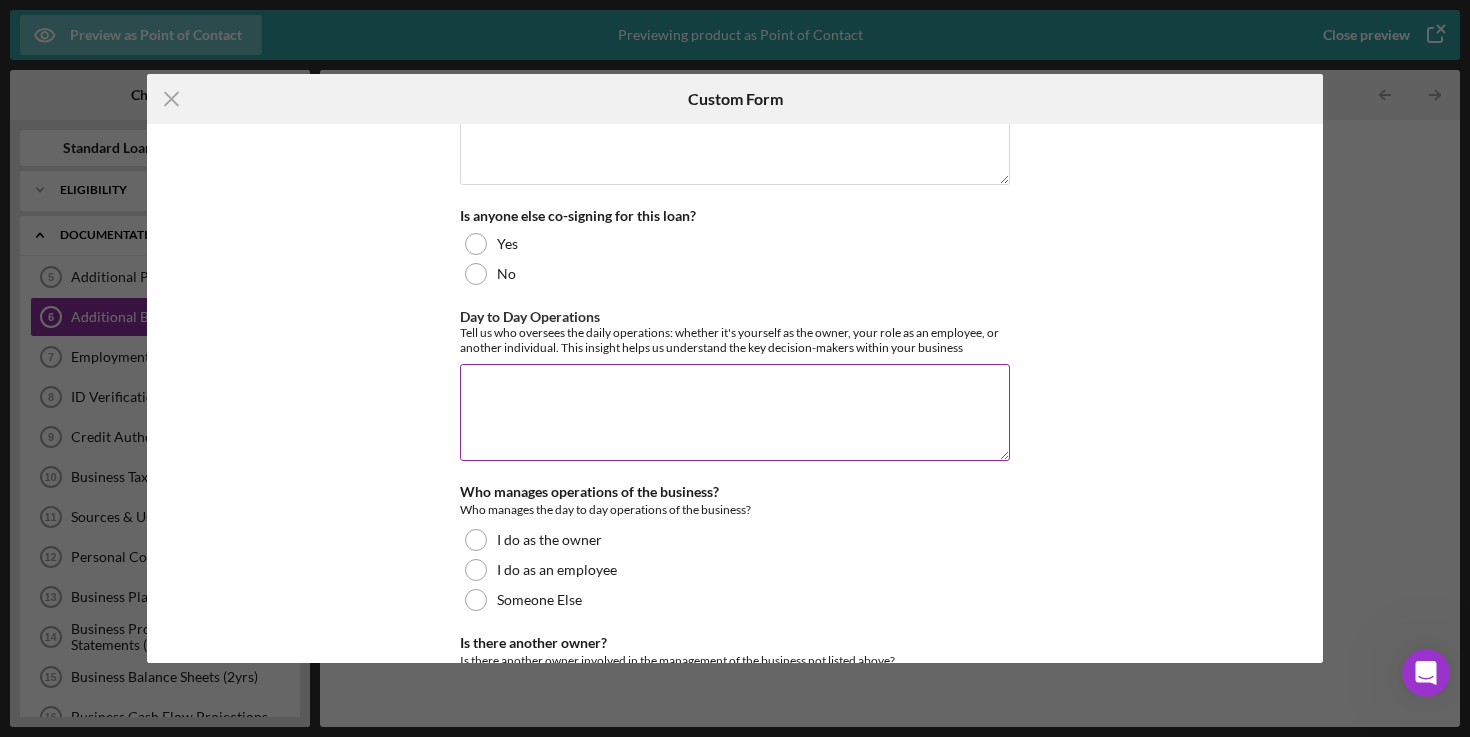 click on "Day to Day Operations" at bounding box center (735, 412) 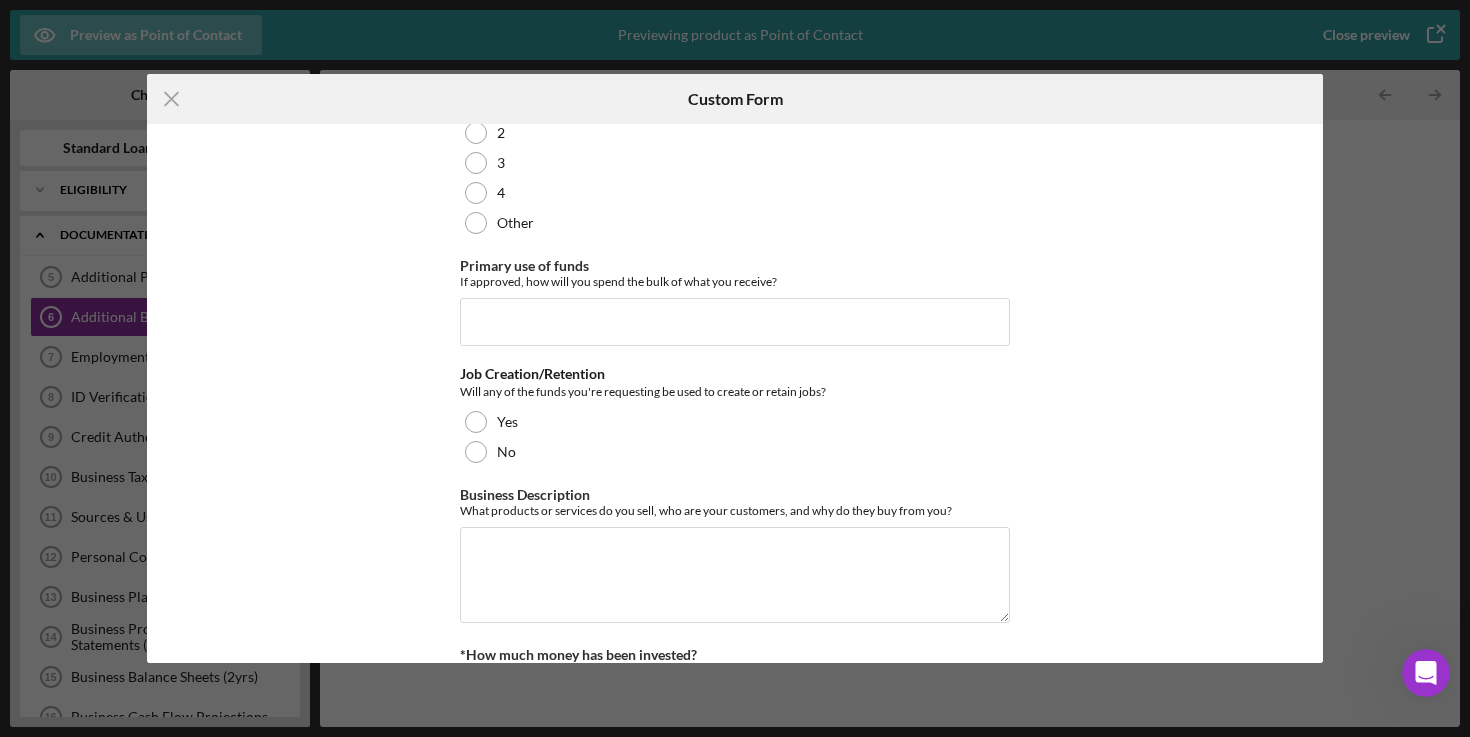 scroll, scrollTop: 956, scrollLeft: 0, axis: vertical 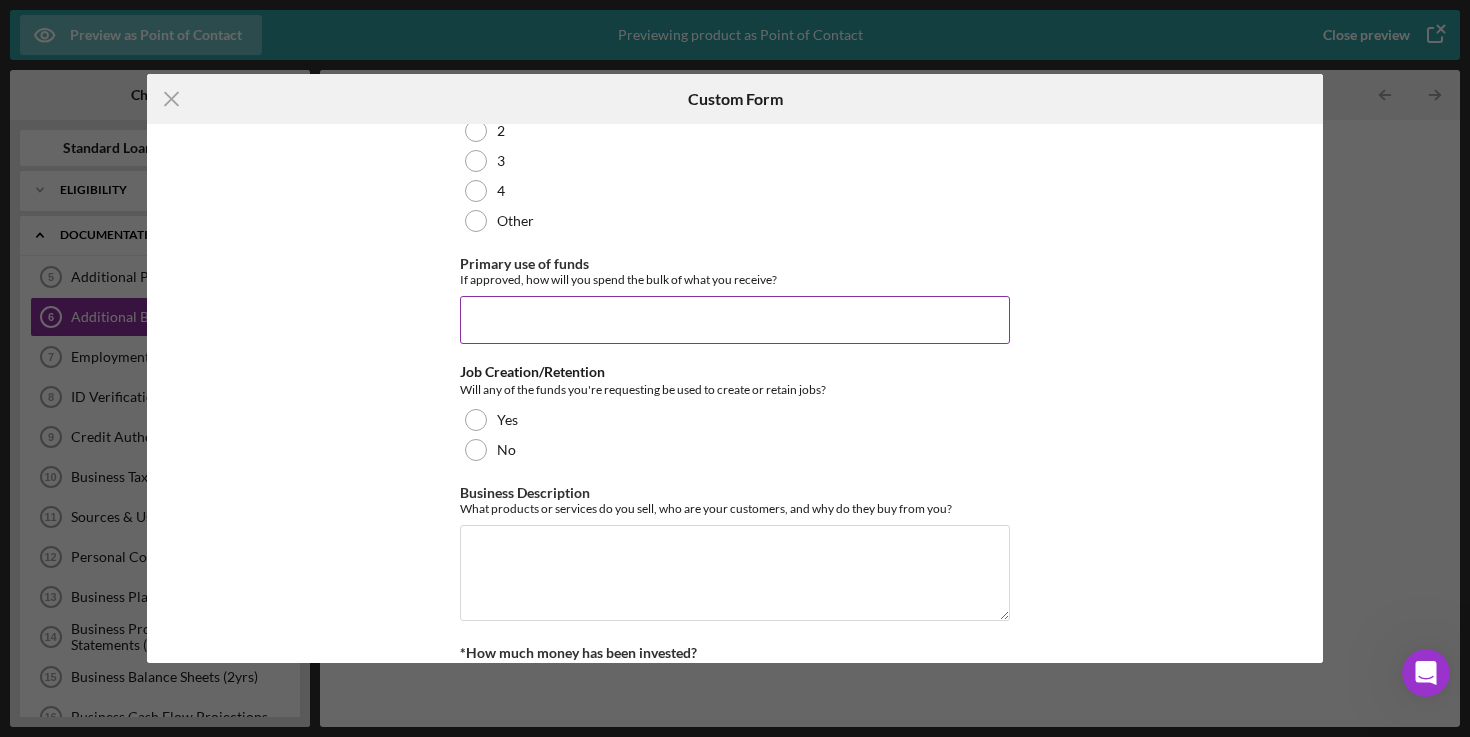 click on "Primary use of funds" at bounding box center (735, 320) 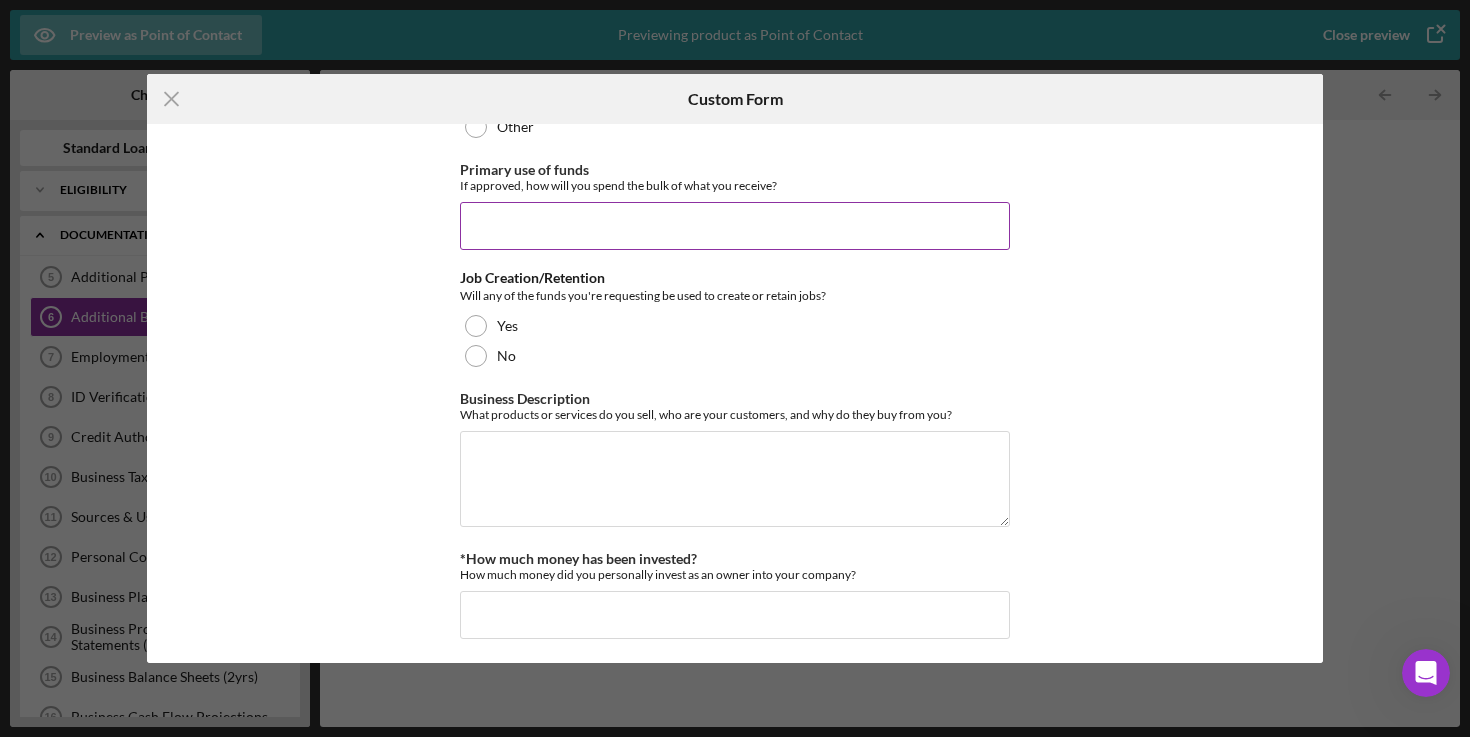 scroll, scrollTop: 1053, scrollLeft: 0, axis: vertical 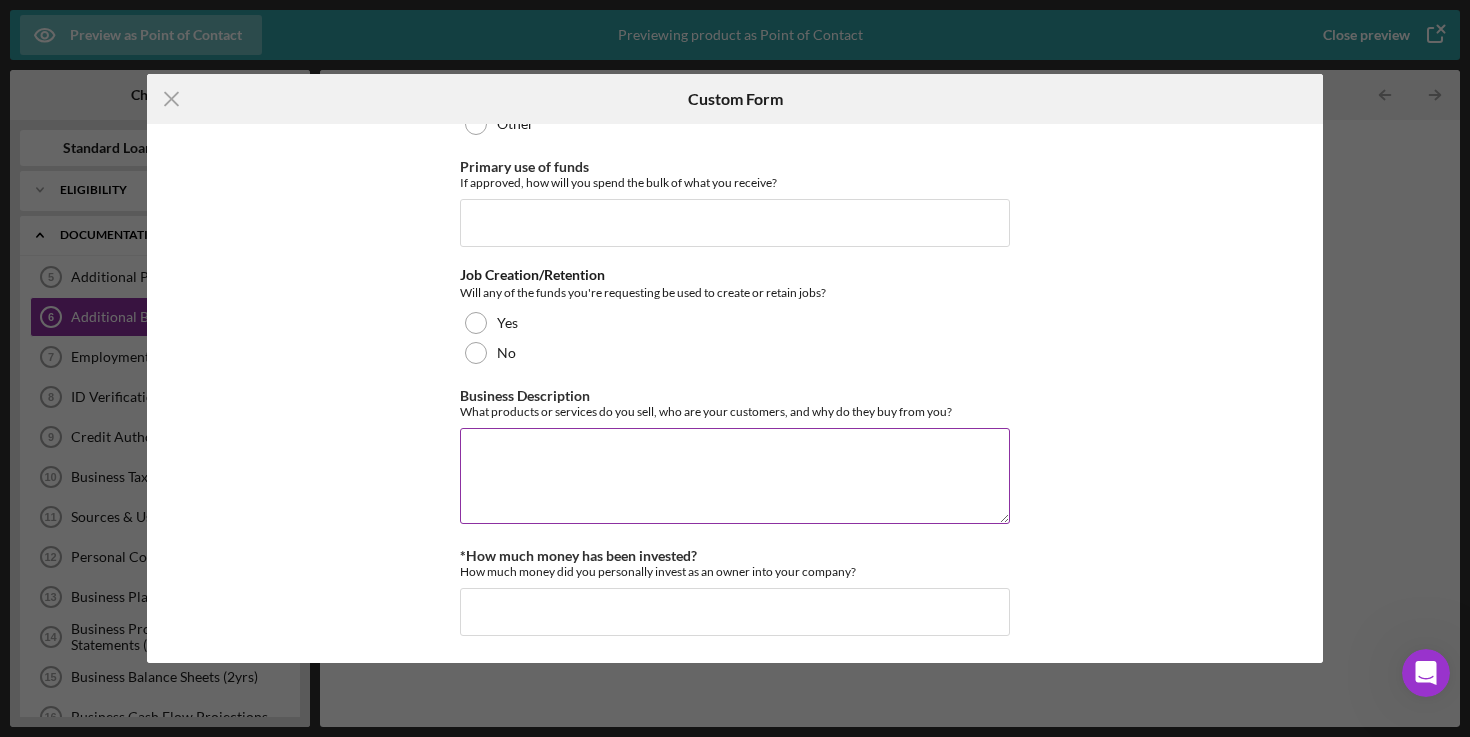 click on "Business Description" at bounding box center (735, 476) 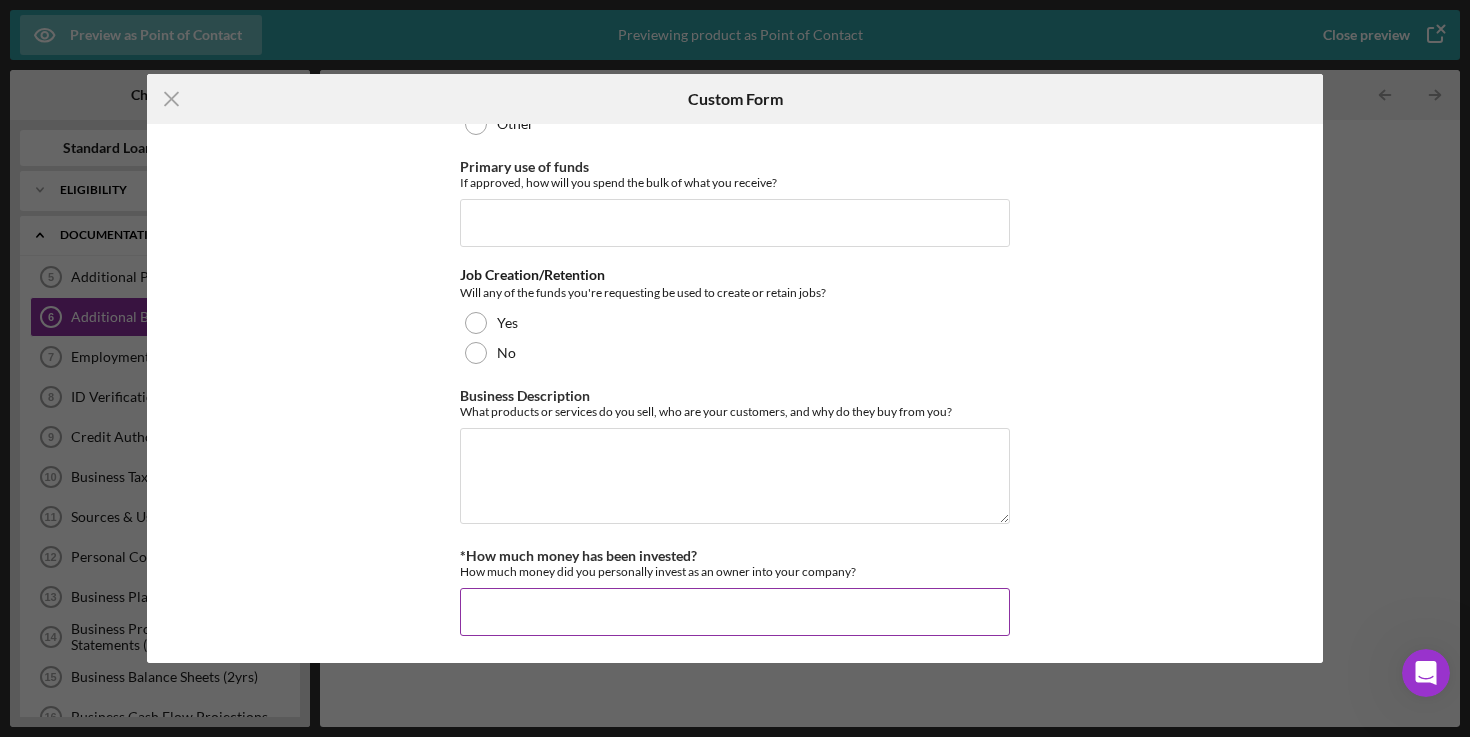 click on "*How much money has been invested?" at bounding box center (735, 612) 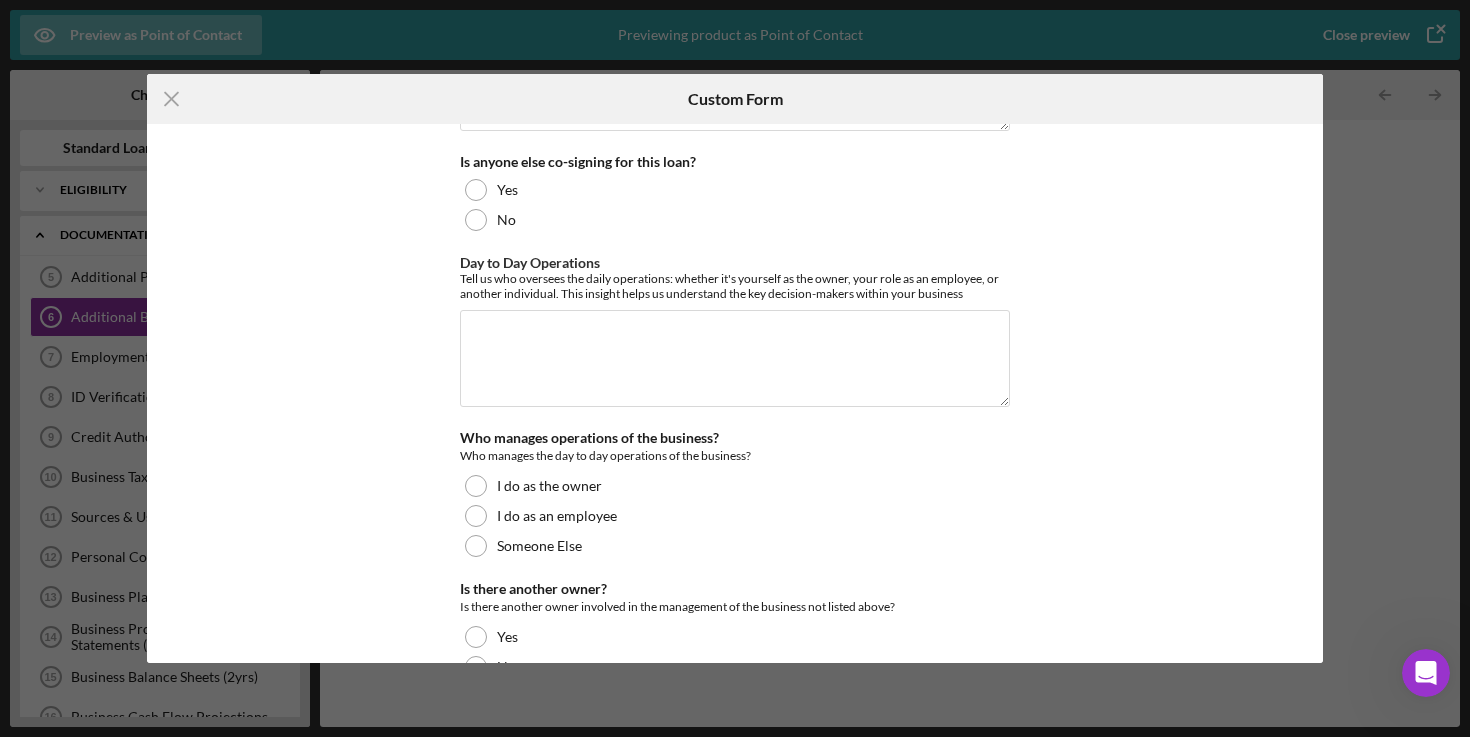 scroll, scrollTop: 91, scrollLeft: 0, axis: vertical 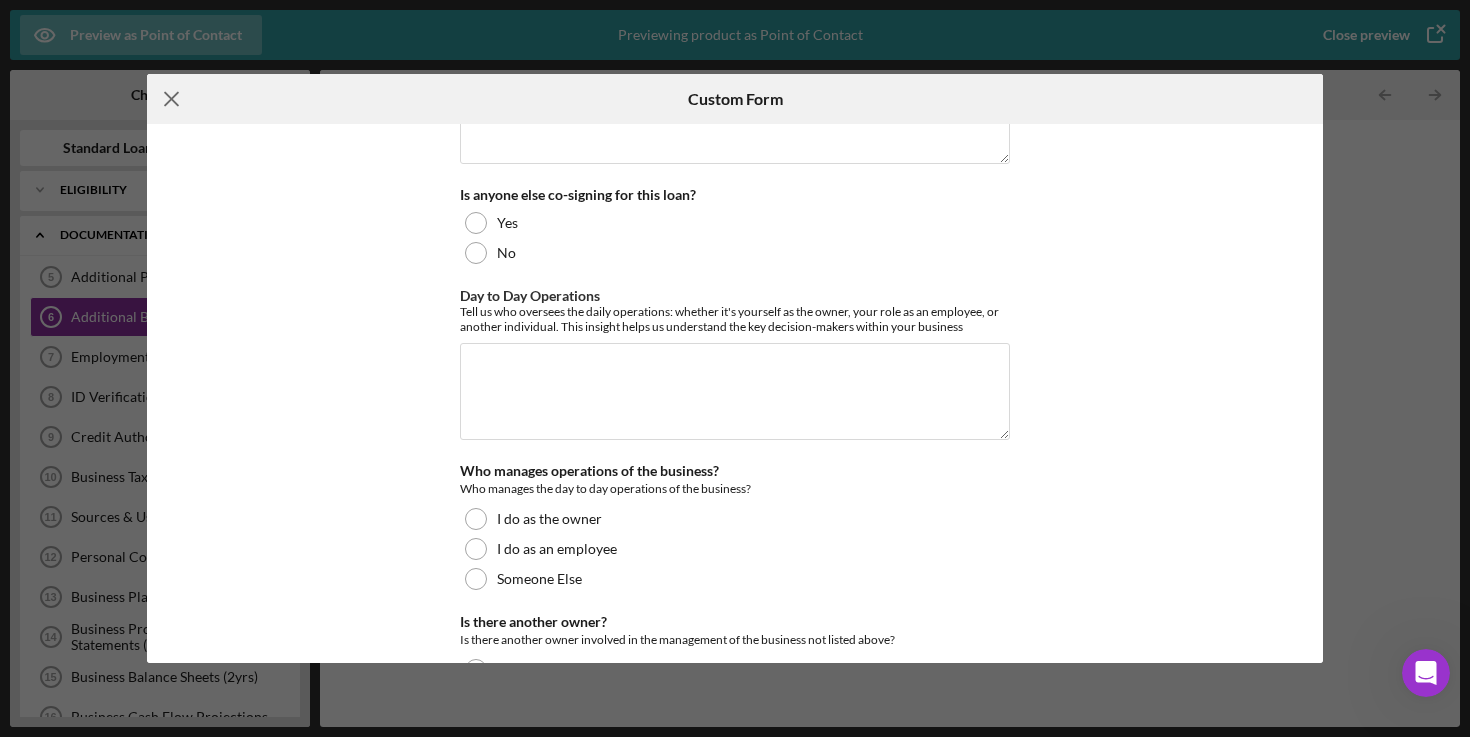 click on "Icon/Menu Close" 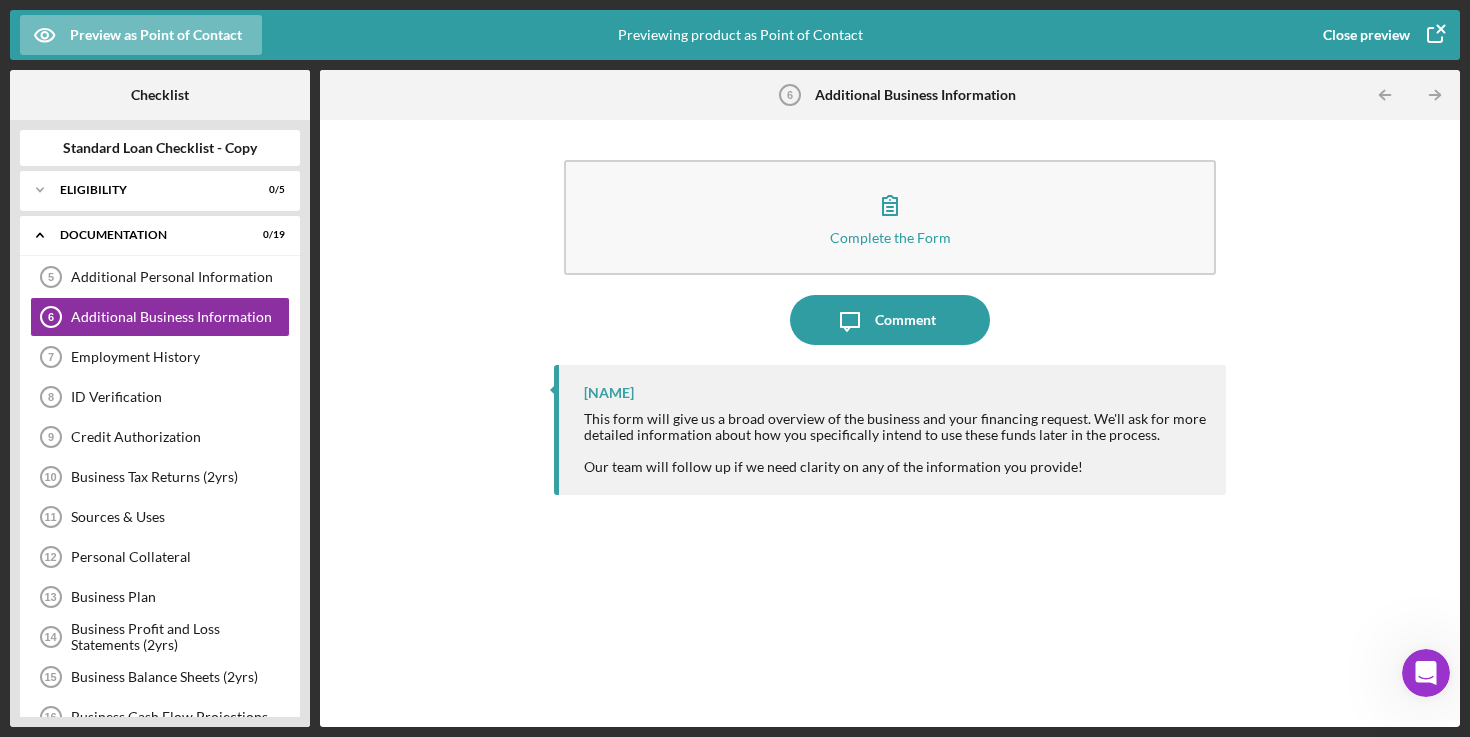 click 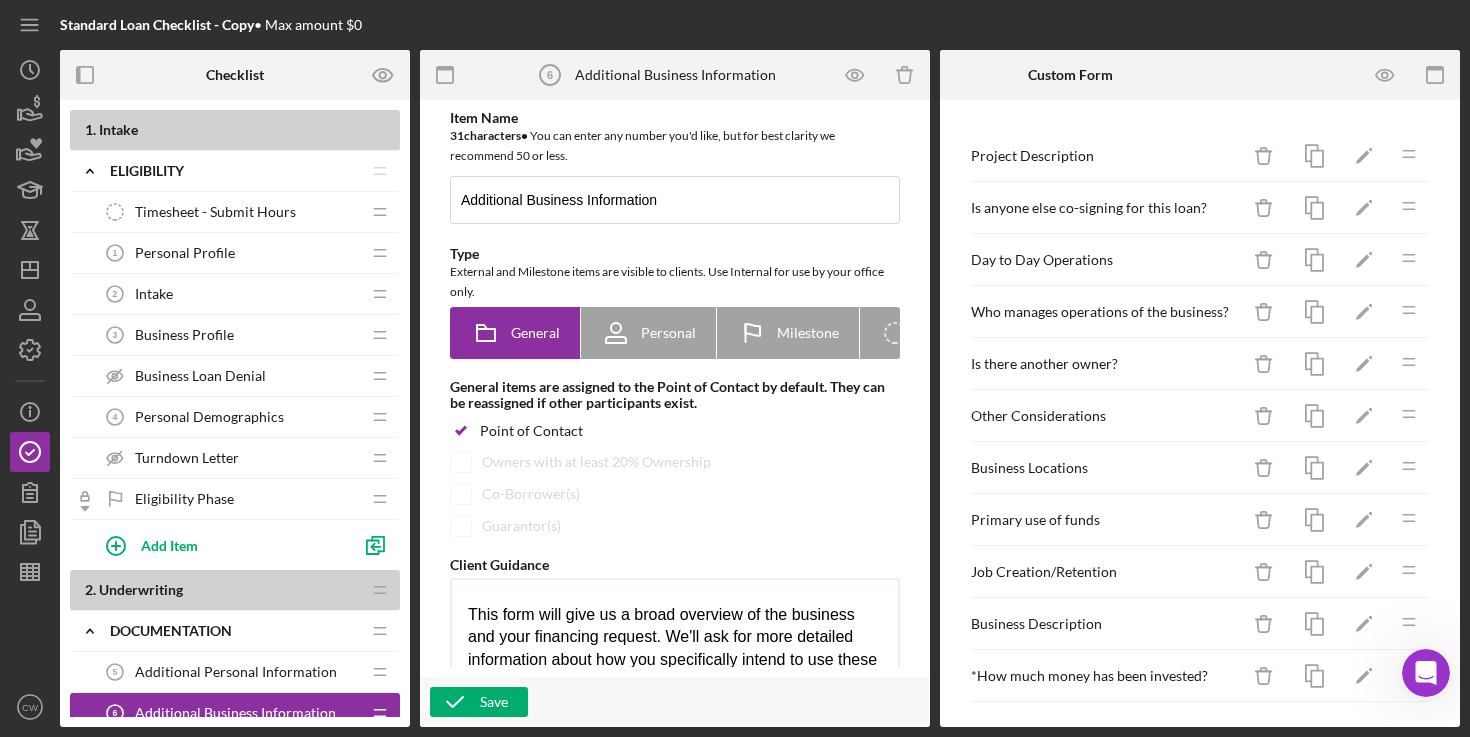 scroll, scrollTop: 0, scrollLeft: 0, axis: both 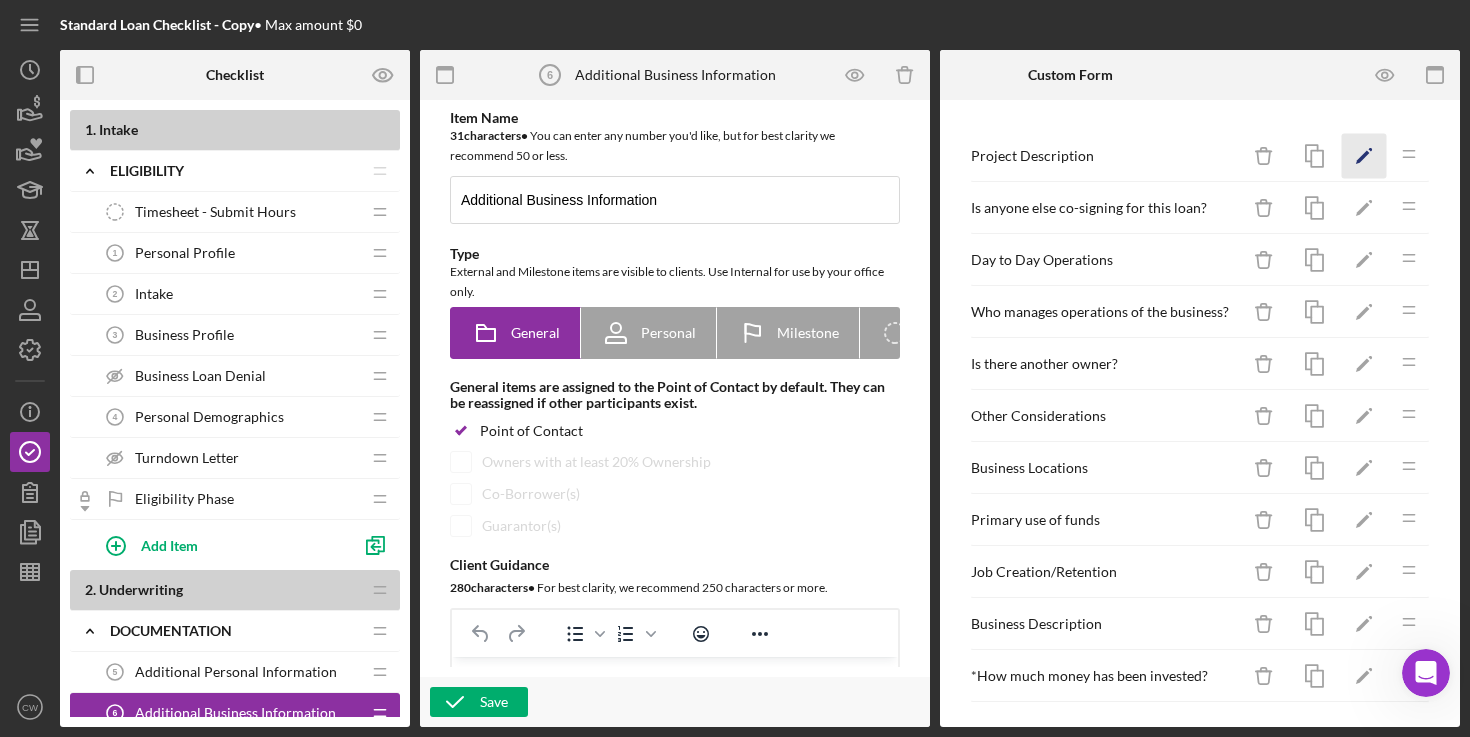 click on "Icon/Edit" 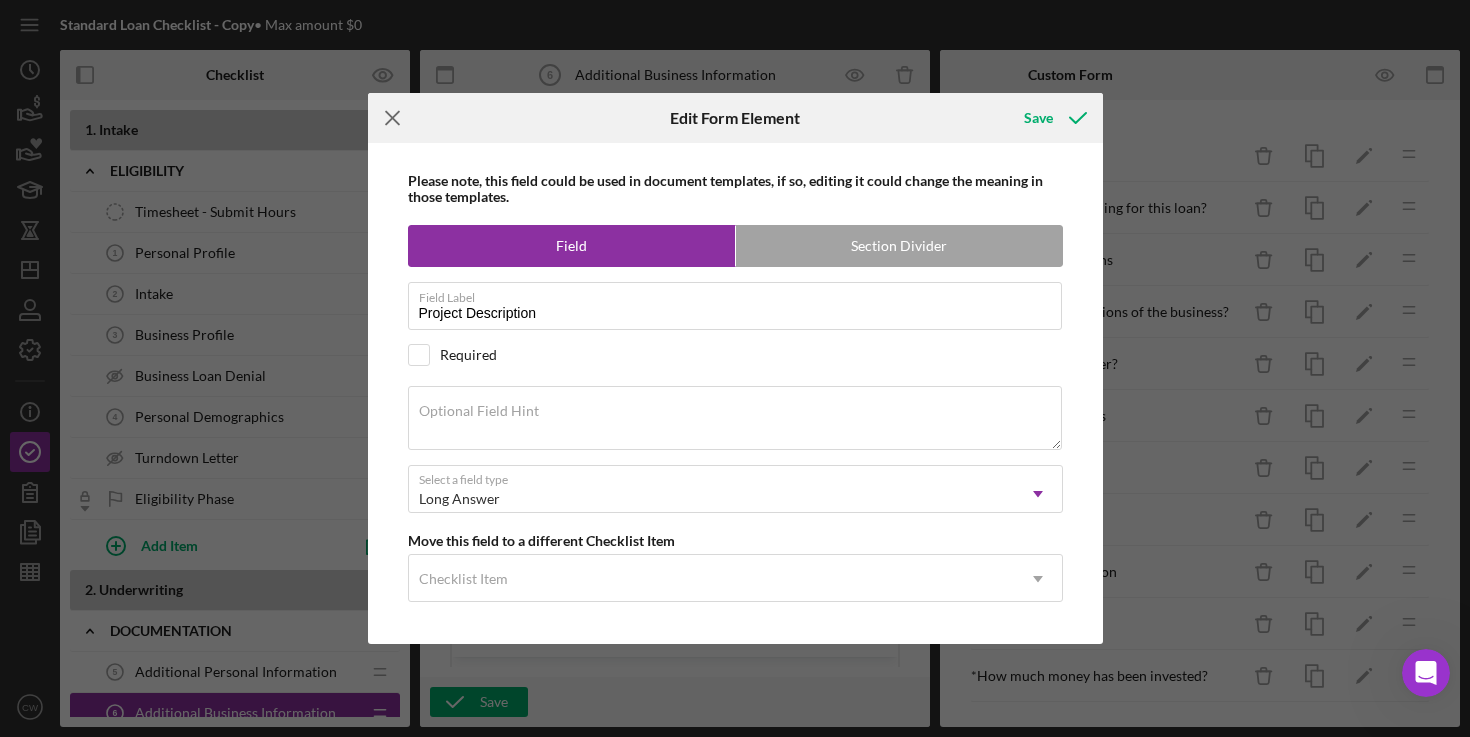 click on "Icon/Menu Close" 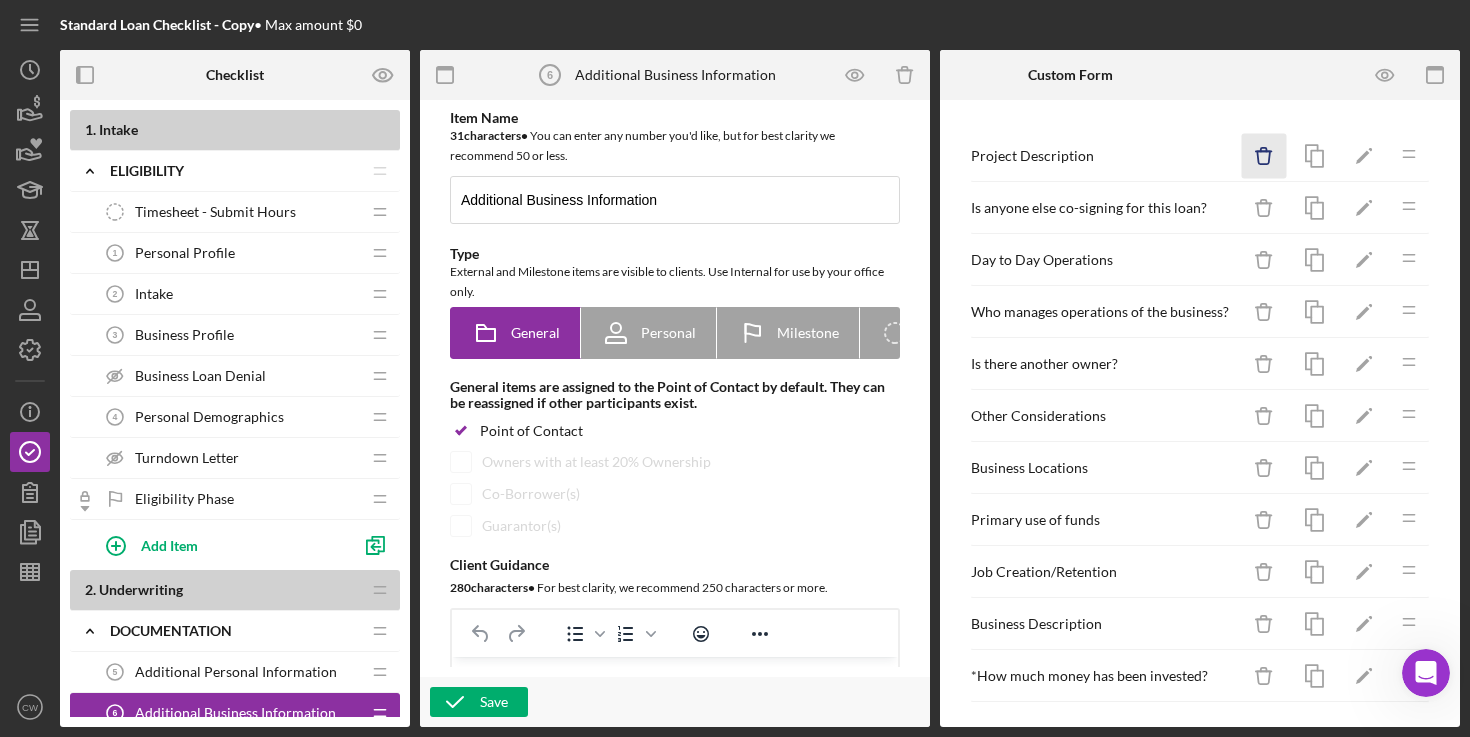 click on "Icon/Delete" 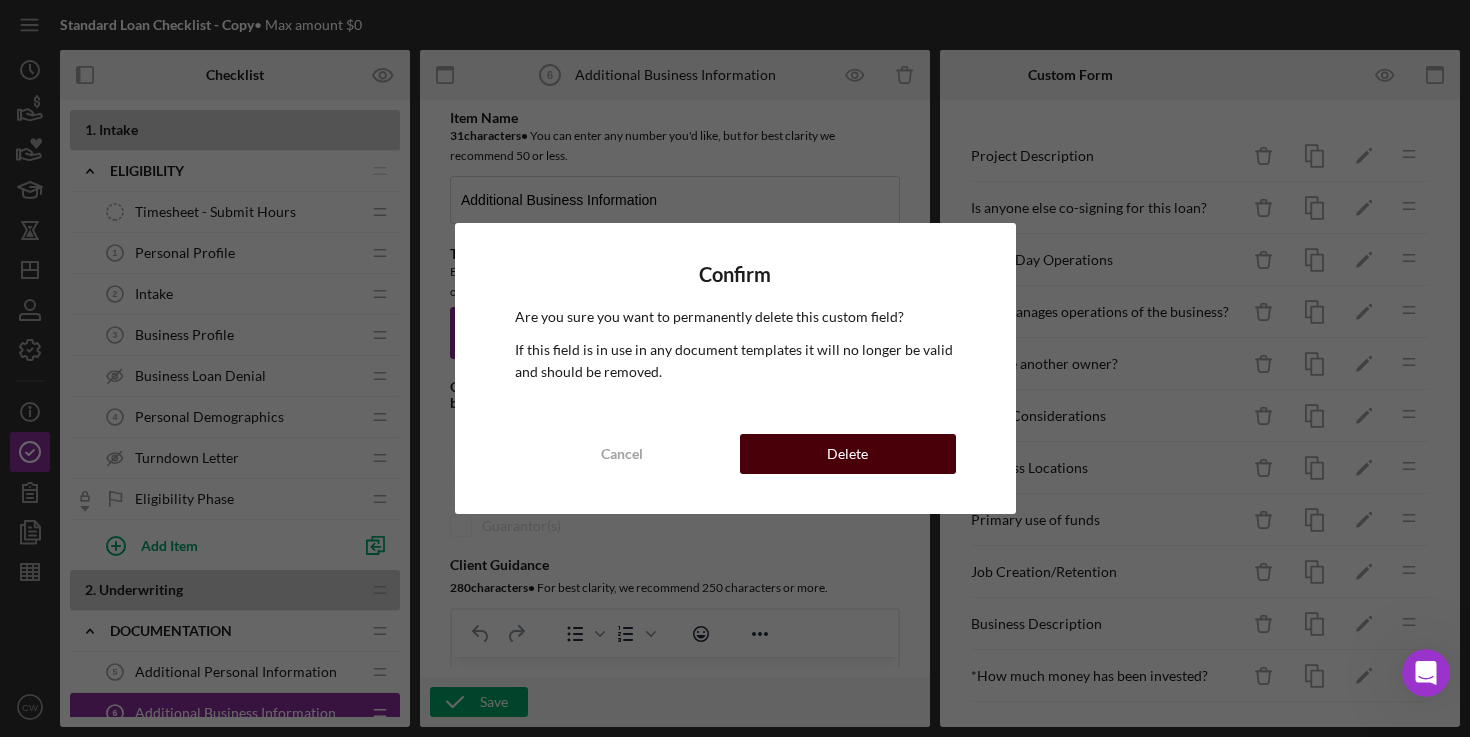 click on "Delete" at bounding box center [848, 454] 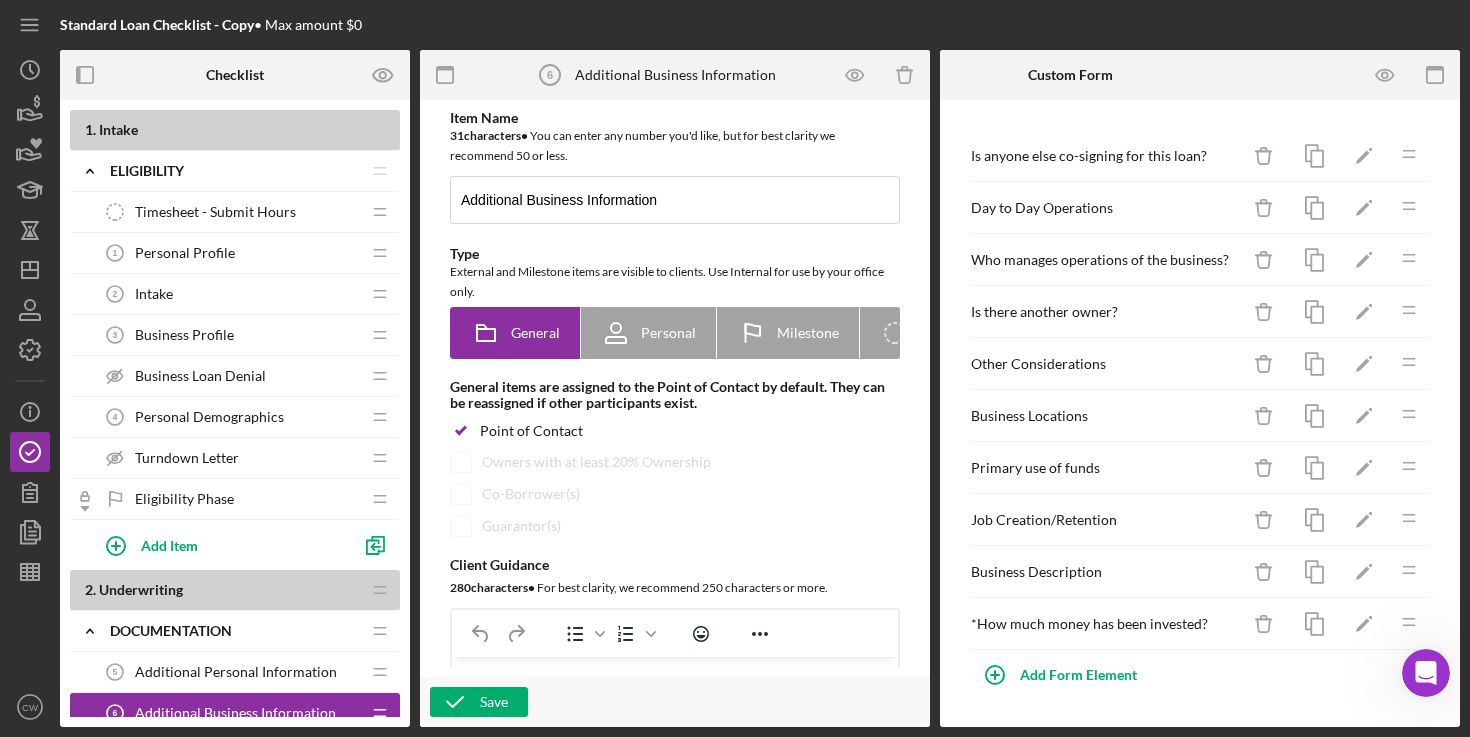 type 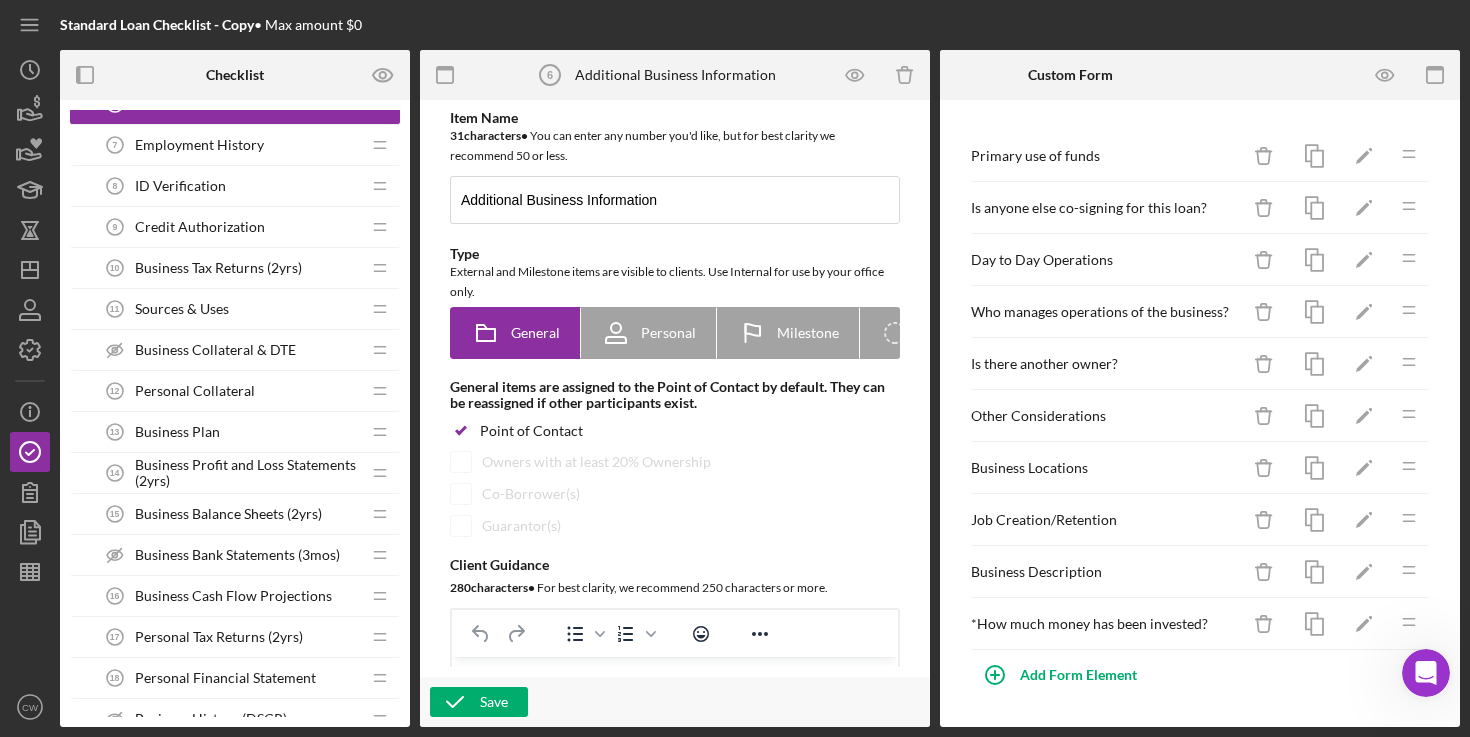 scroll, scrollTop: 614, scrollLeft: 0, axis: vertical 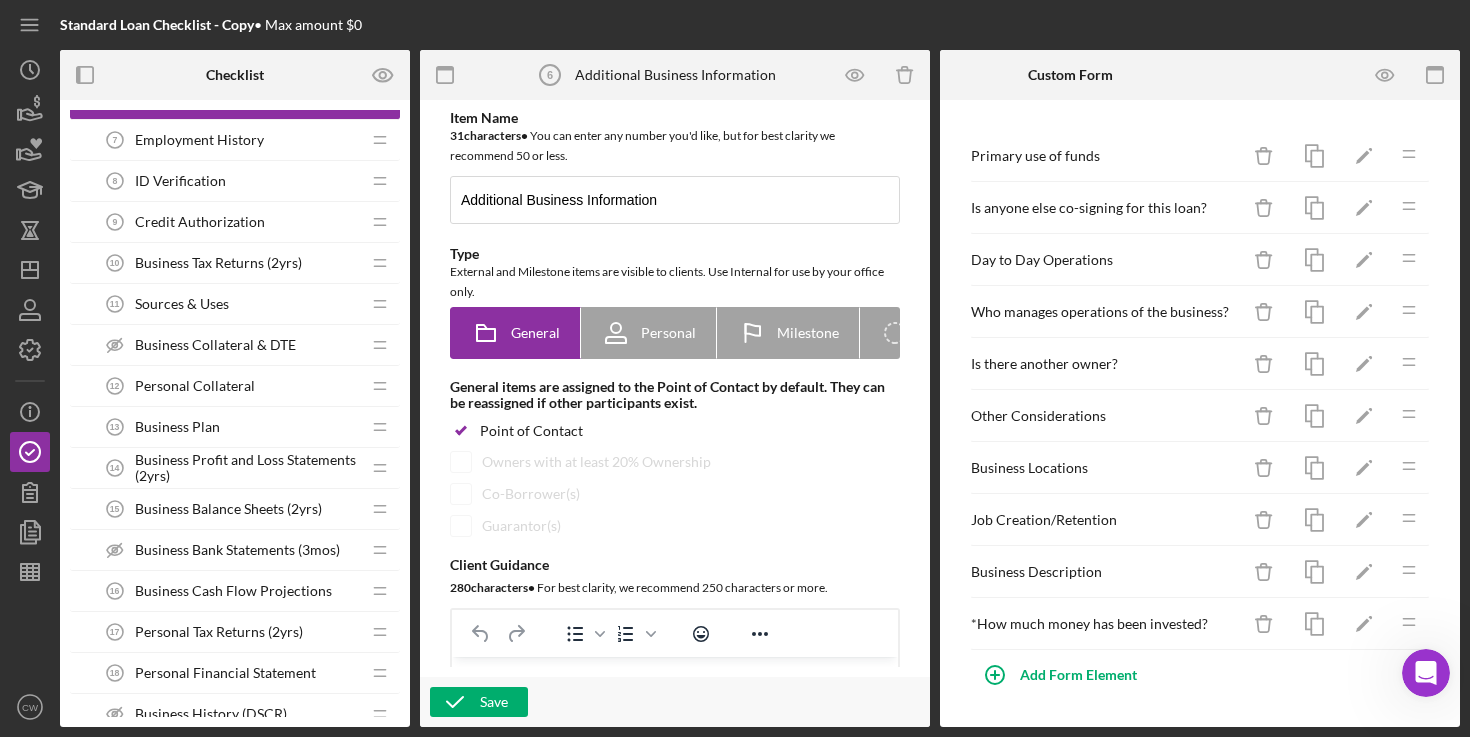 click on "Sources & Uses  11 Sources & Uses" at bounding box center [227, 304] 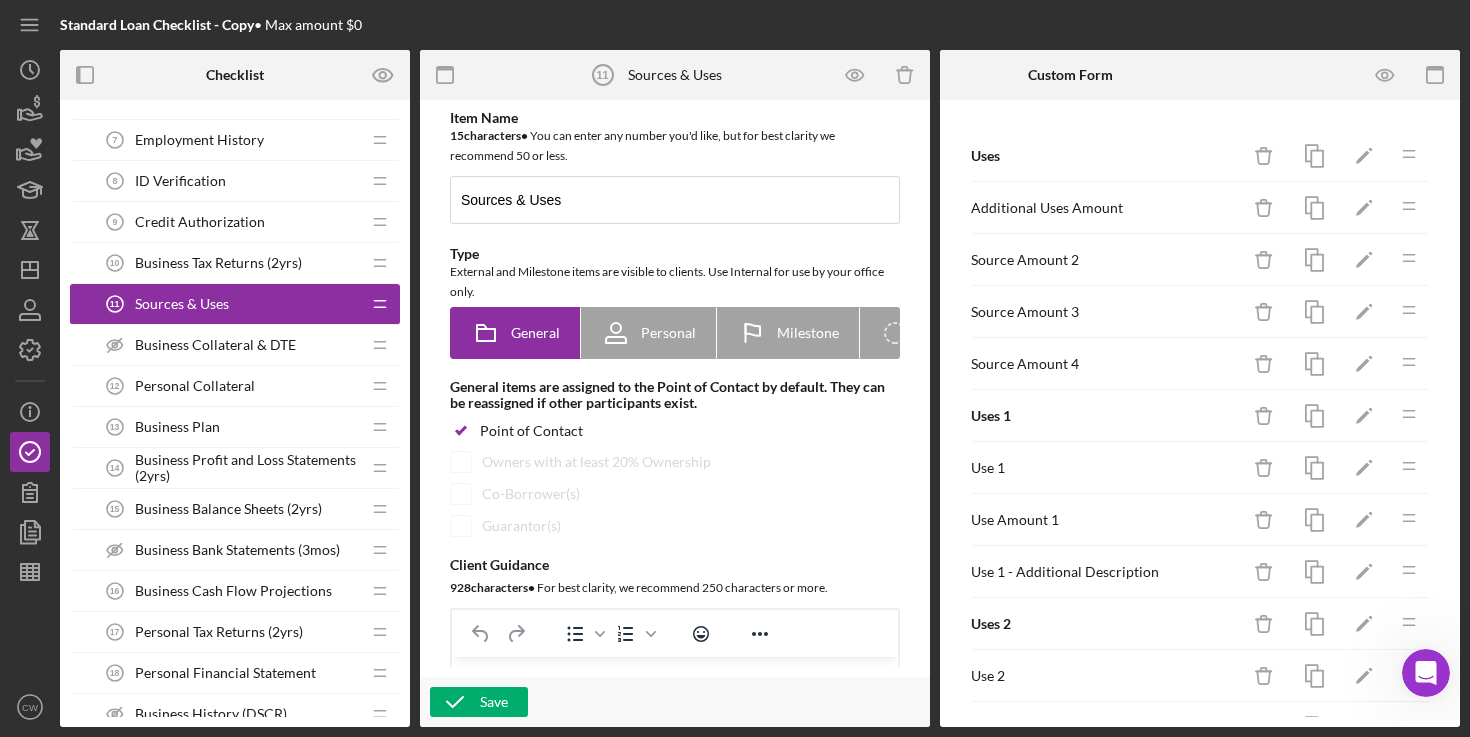 scroll, scrollTop: 0, scrollLeft: 0, axis: both 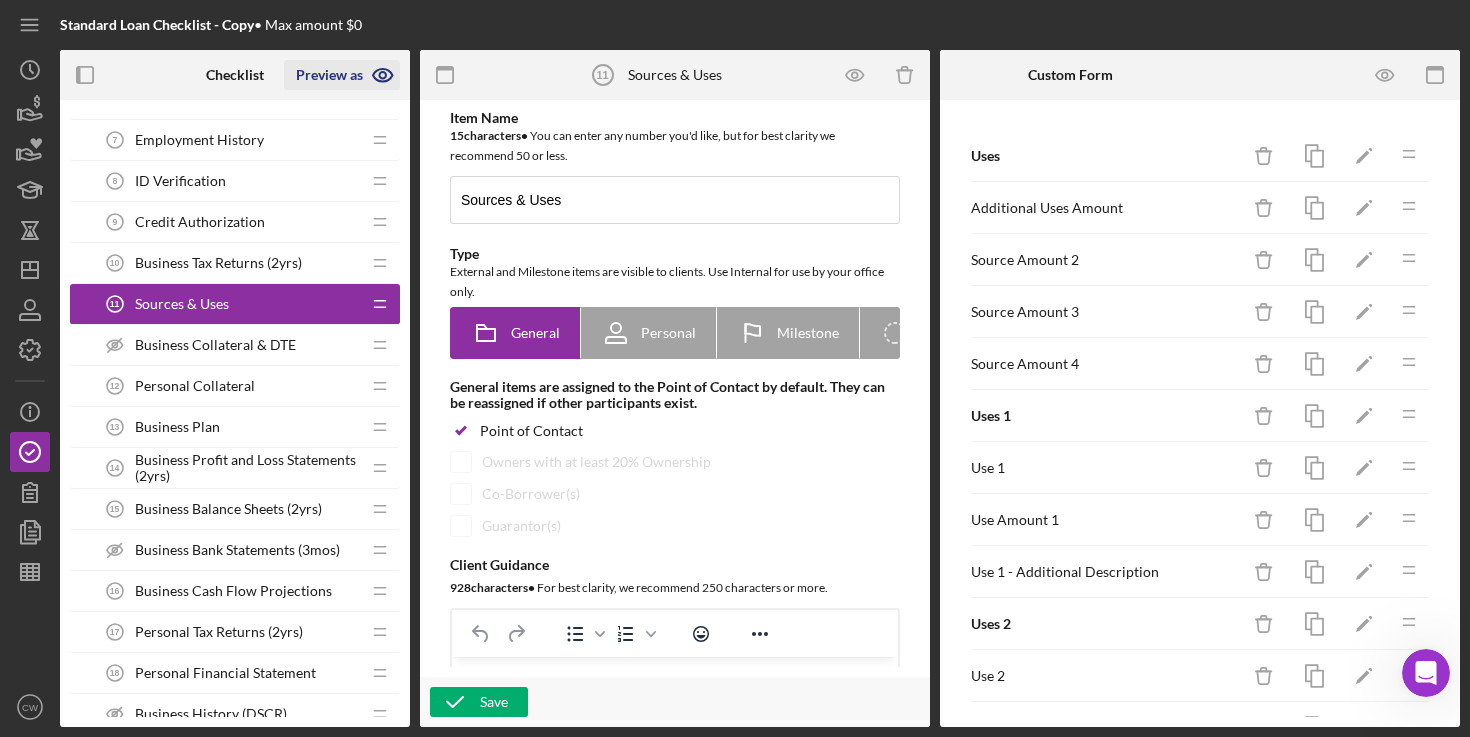 click 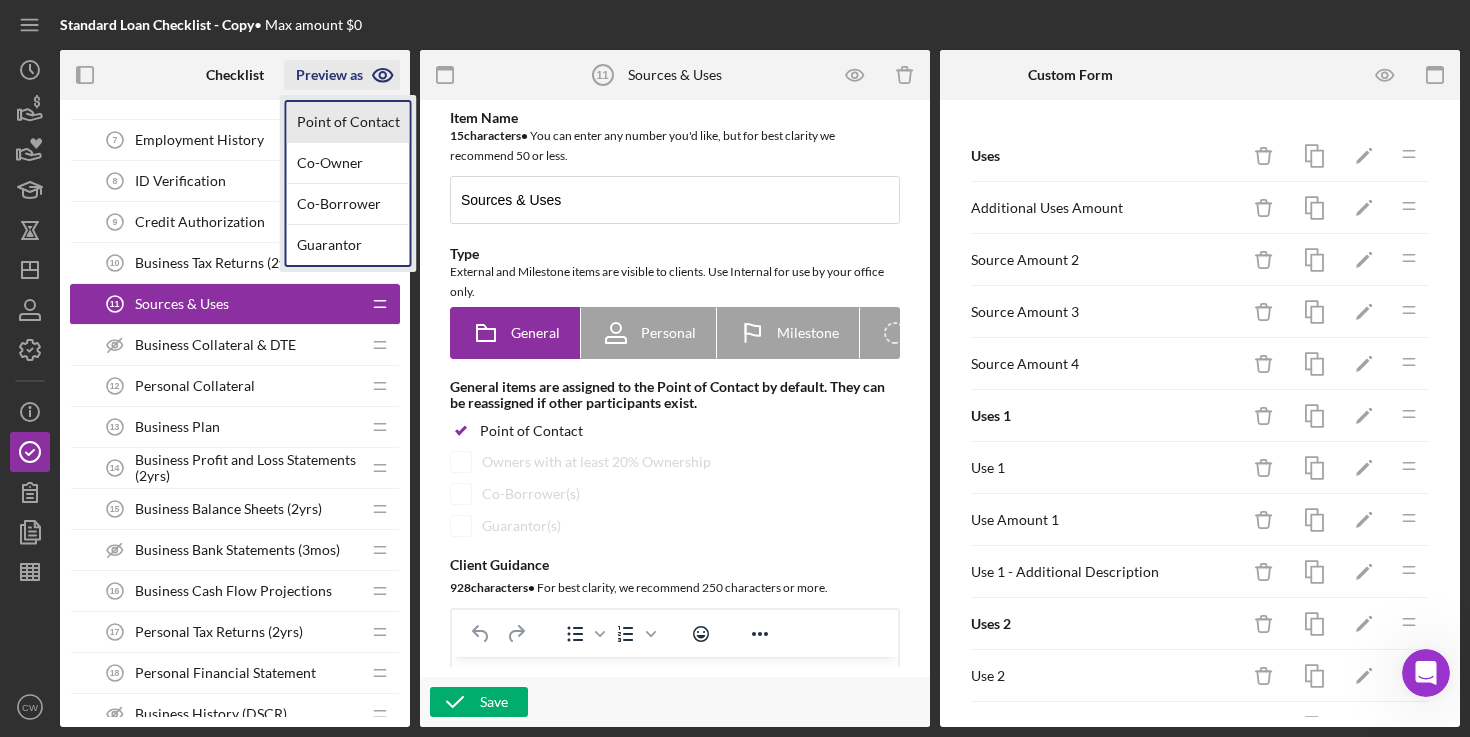 click on "Point of Contact" at bounding box center (348, 122) 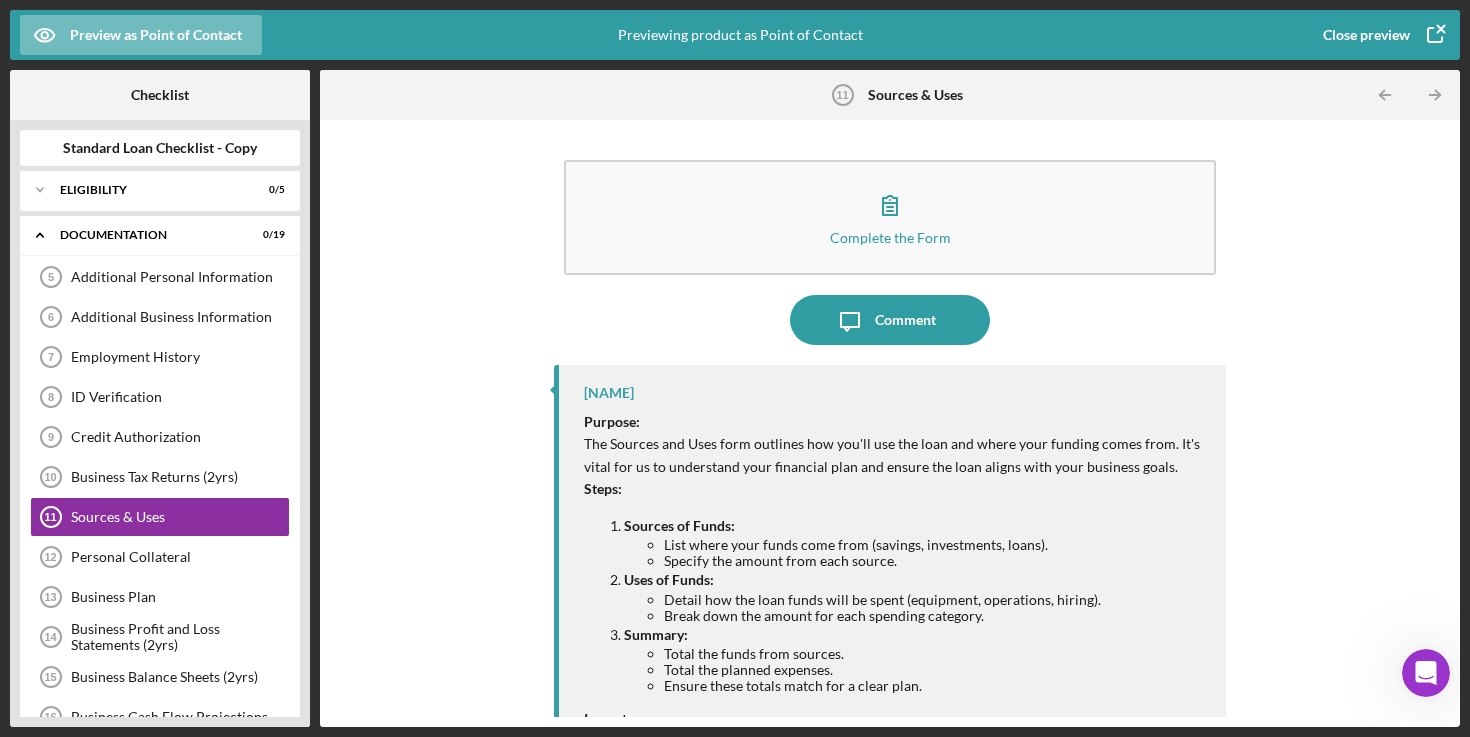 scroll, scrollTop: 73, scrollLeft: 0, axis: vertical 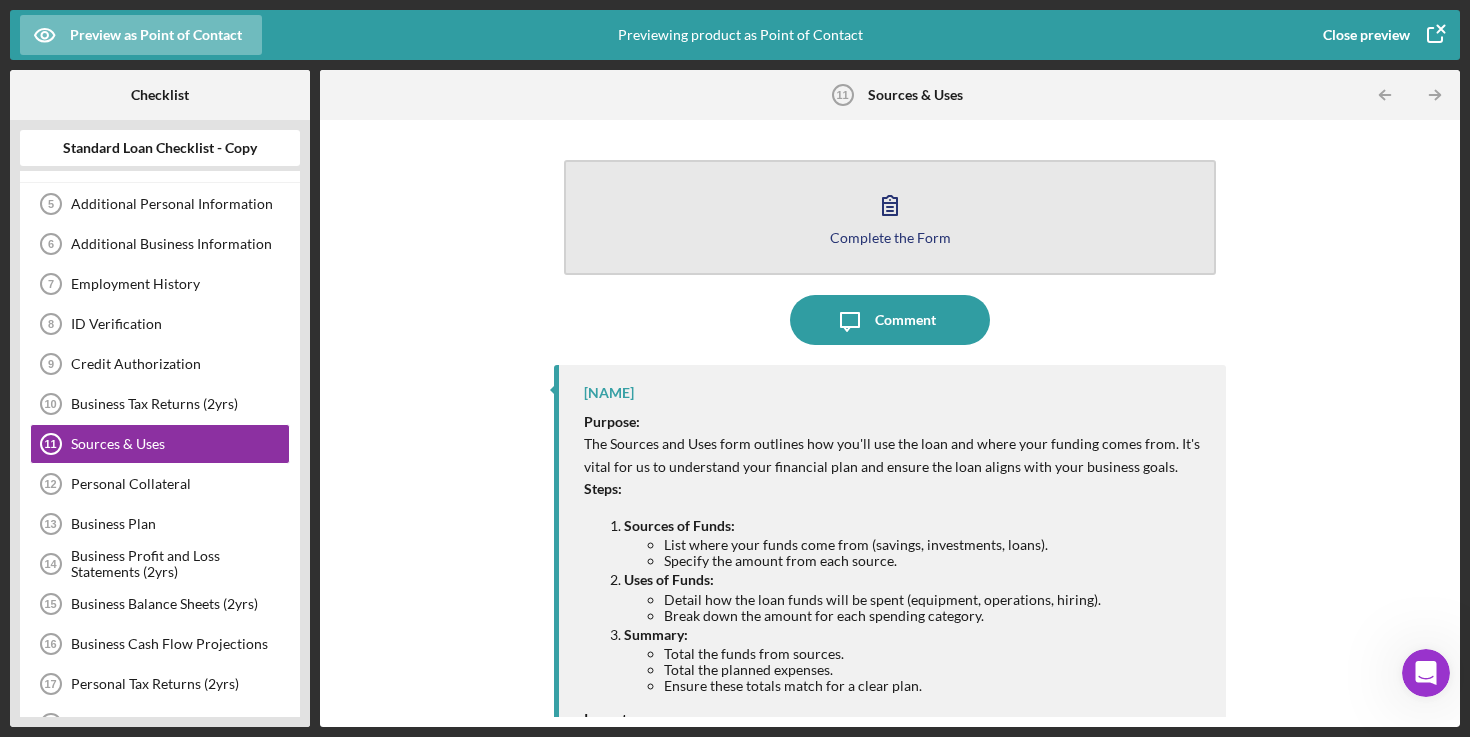 click on "Complete the Form Form" at bounding box center (890, 217) 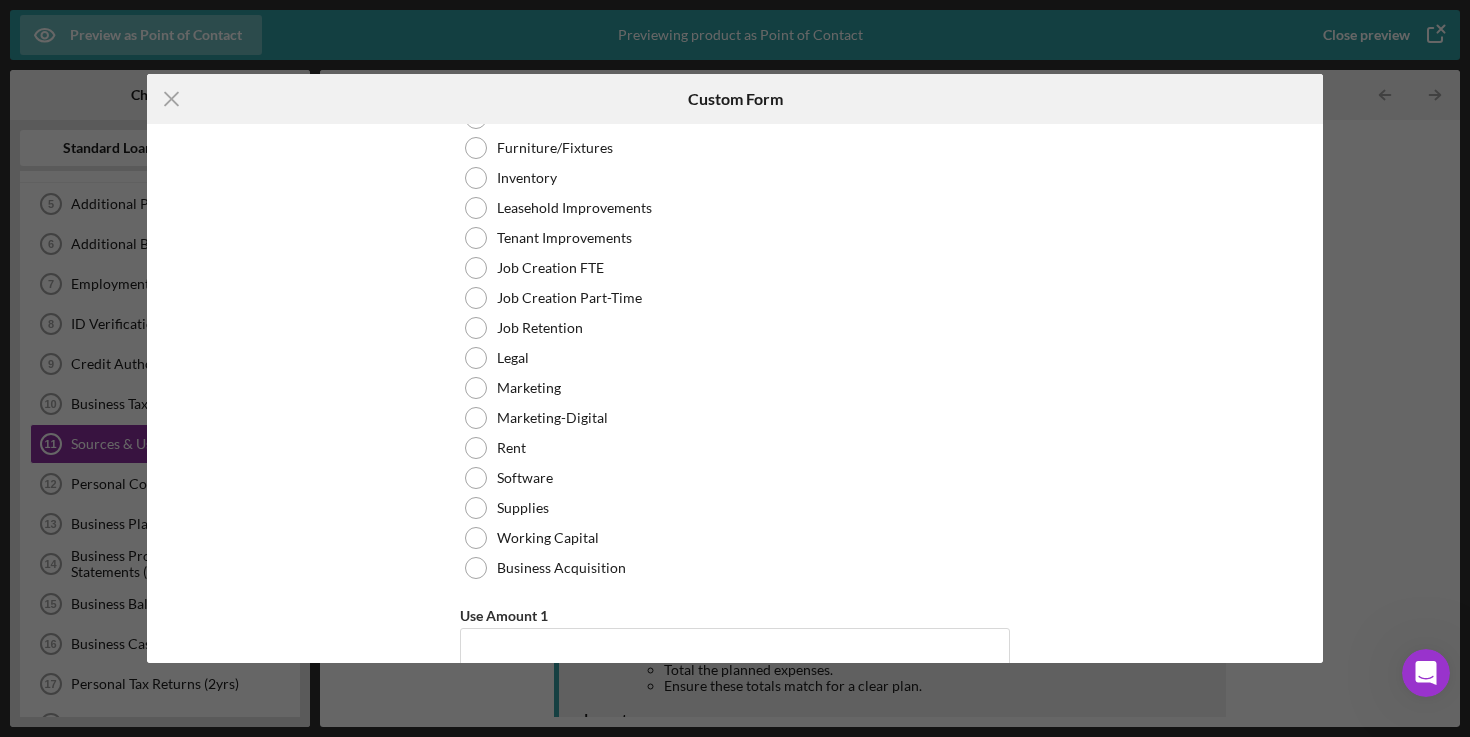 scroll, scrollTop: 1064, scrollLeft: 0, axis: vertical 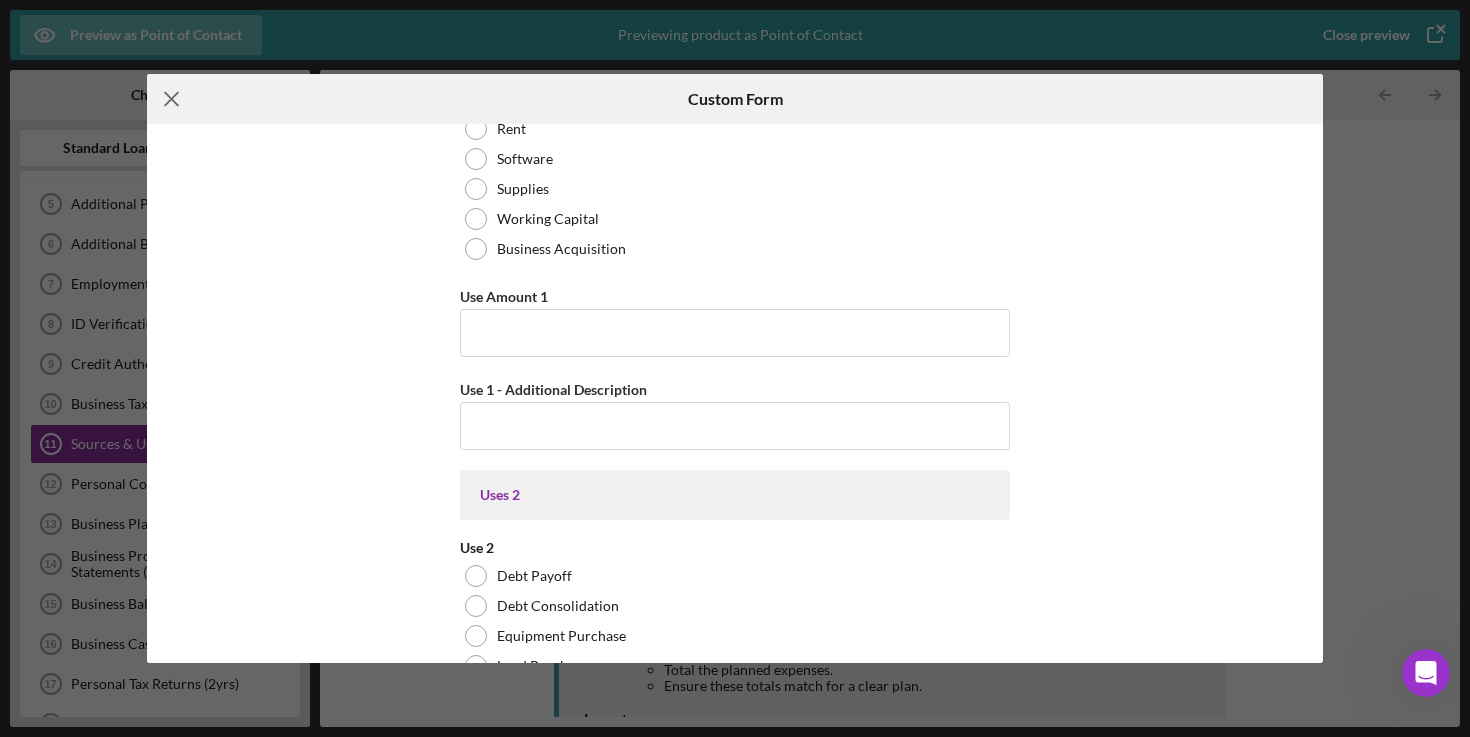 click on "Icon/Menu Close" 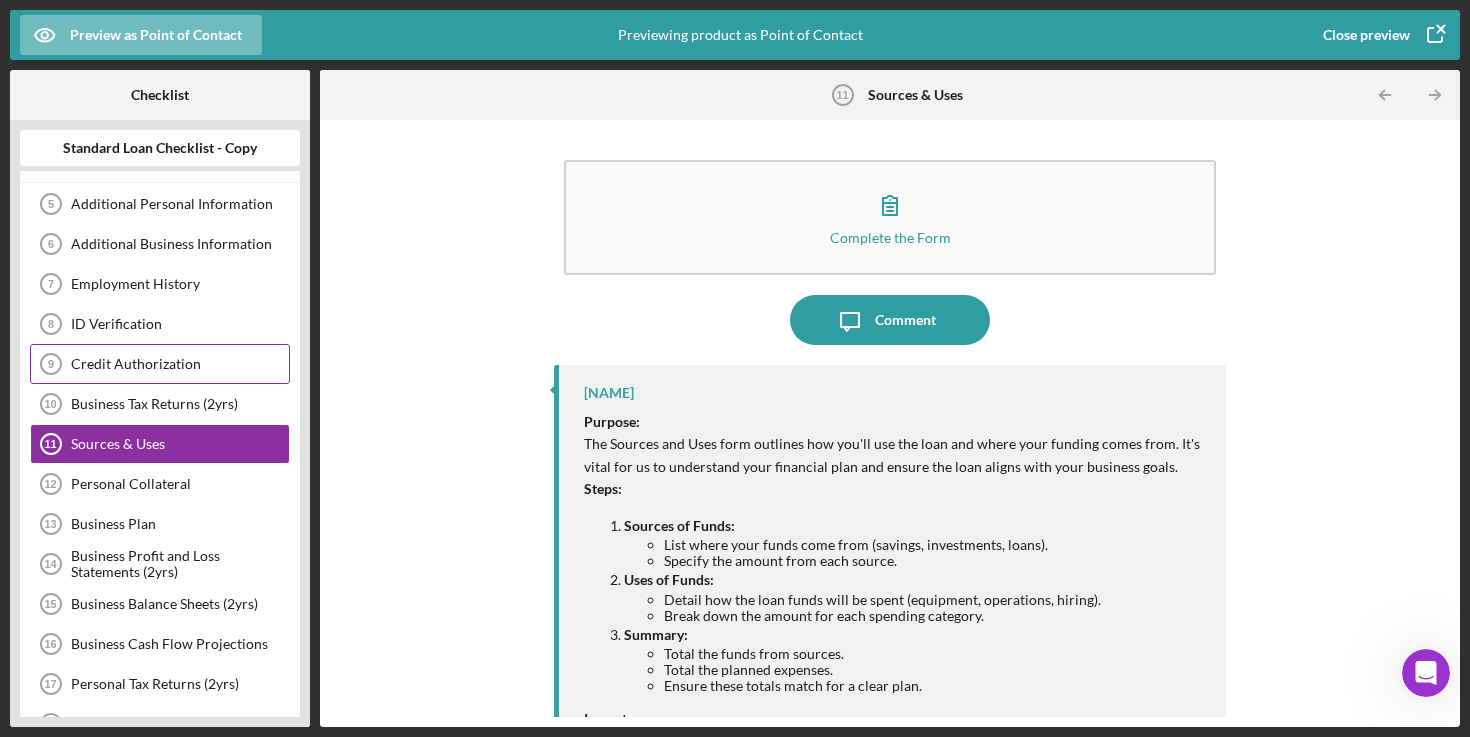 scroll, scrollTop: 0, scrollLeft: 0, axis: both 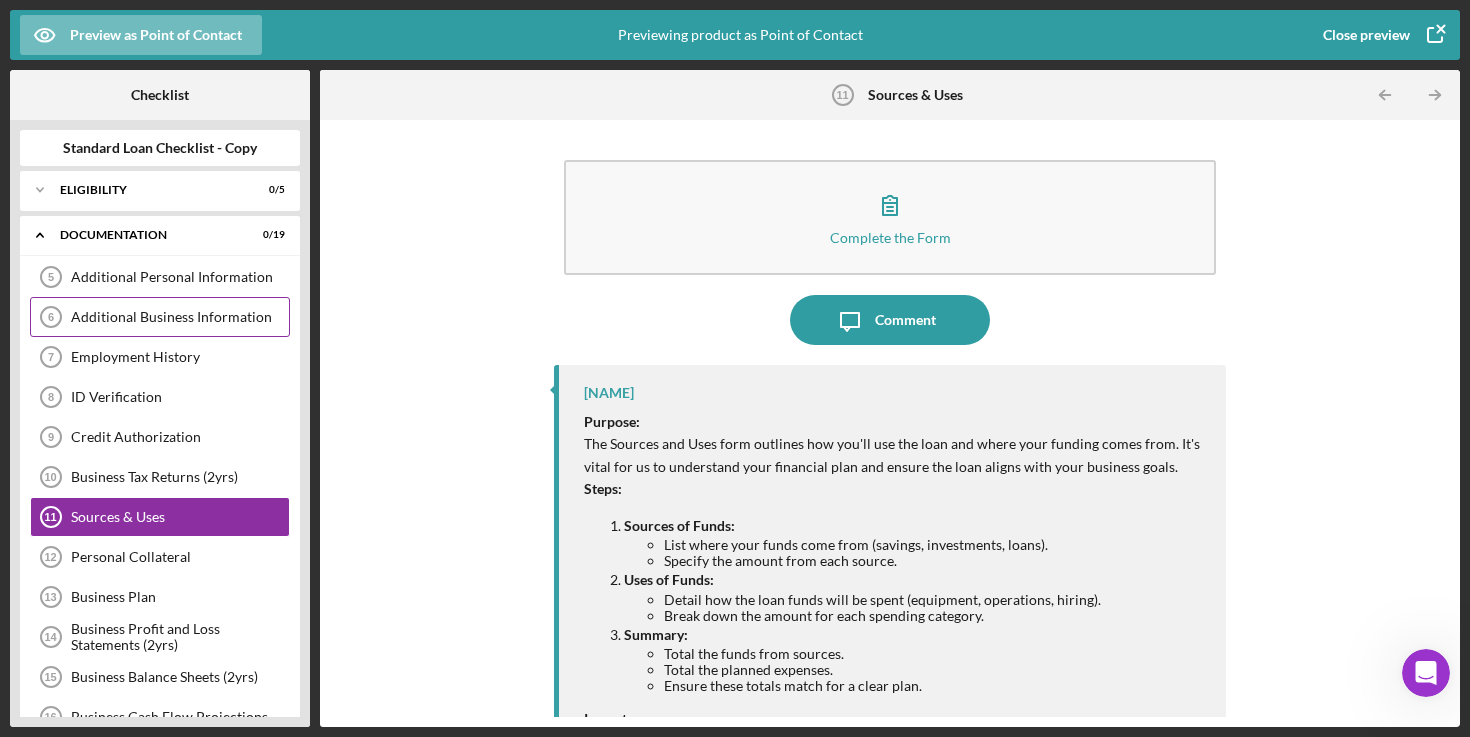 click on "Additional Business Information" at bounding box center [180, 317] 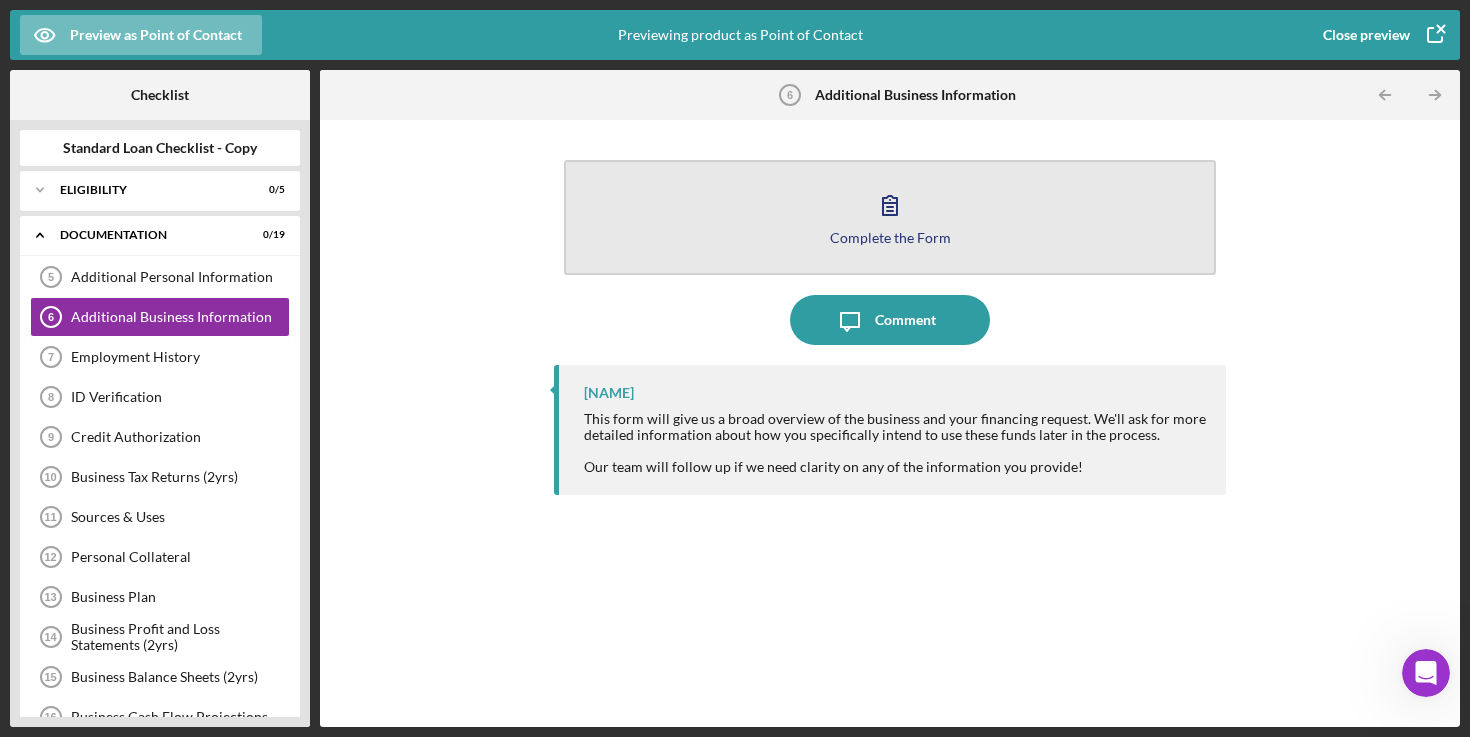 click on "Complete the Form Form" at bounding box center (890, 217) 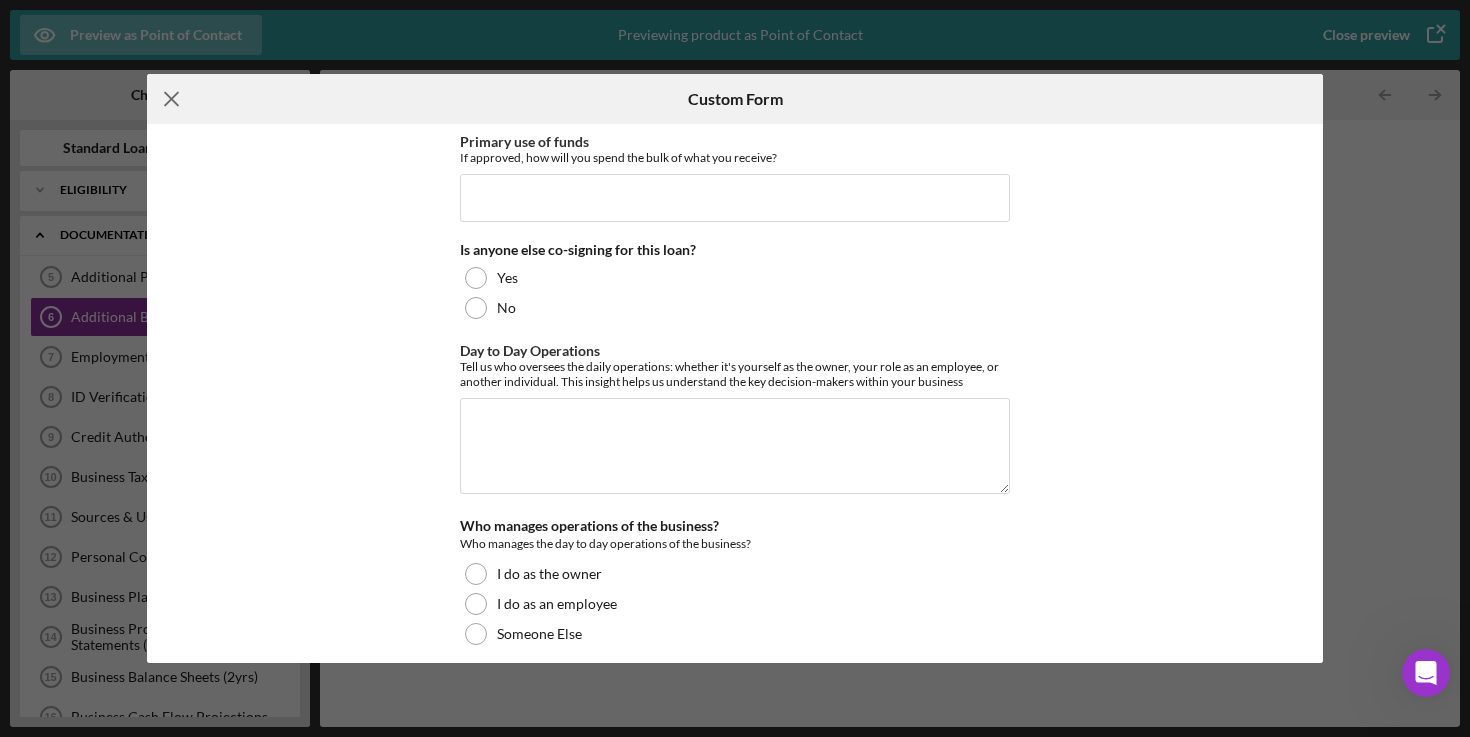 click on "Icon/Menu Close" 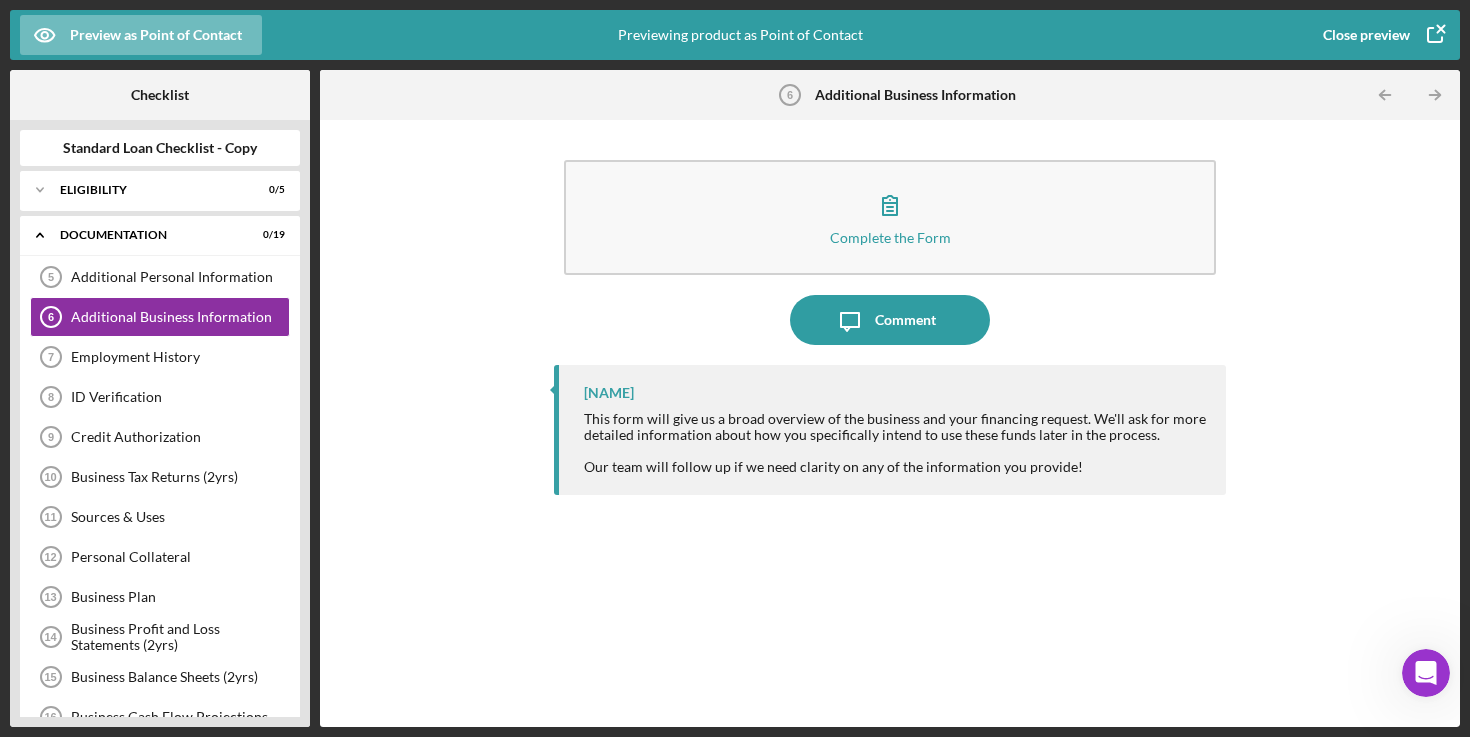 click on "Close preview" at bounding box center [1366, 35] 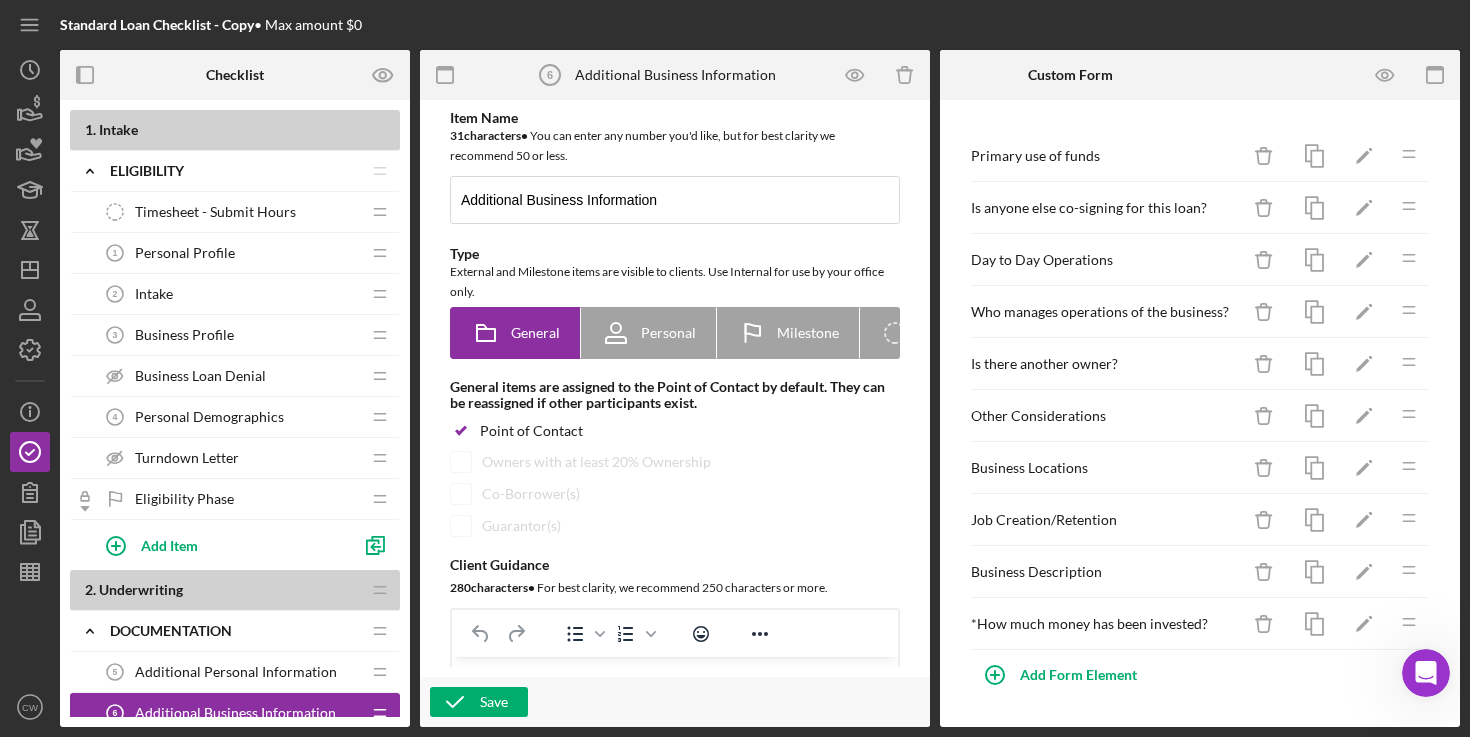scroll, scrollTop: 0, scrollLeft: 0, axis: both 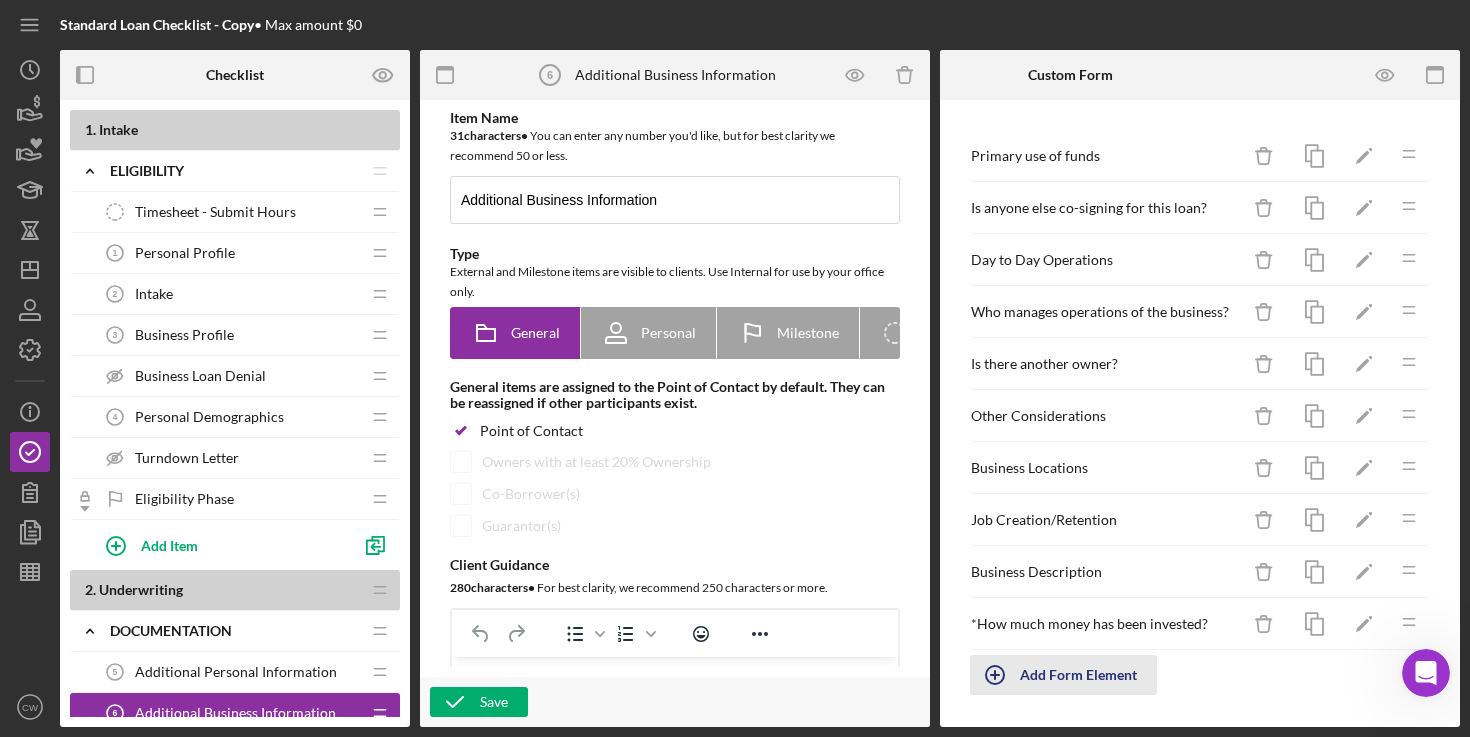 click on "Add Form Element" at bounding box center (1078, 675) 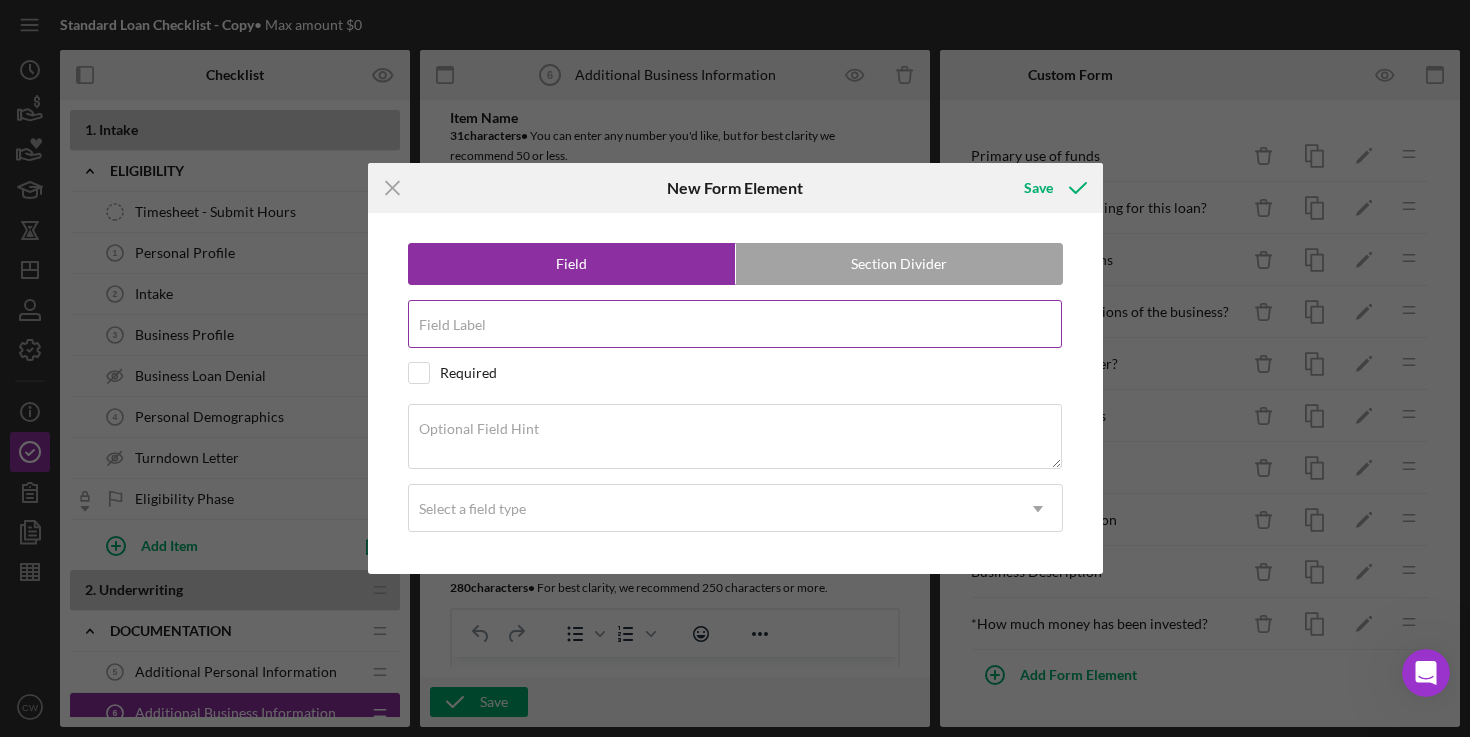 click on "Field Label" at bounding box center [735, 324] 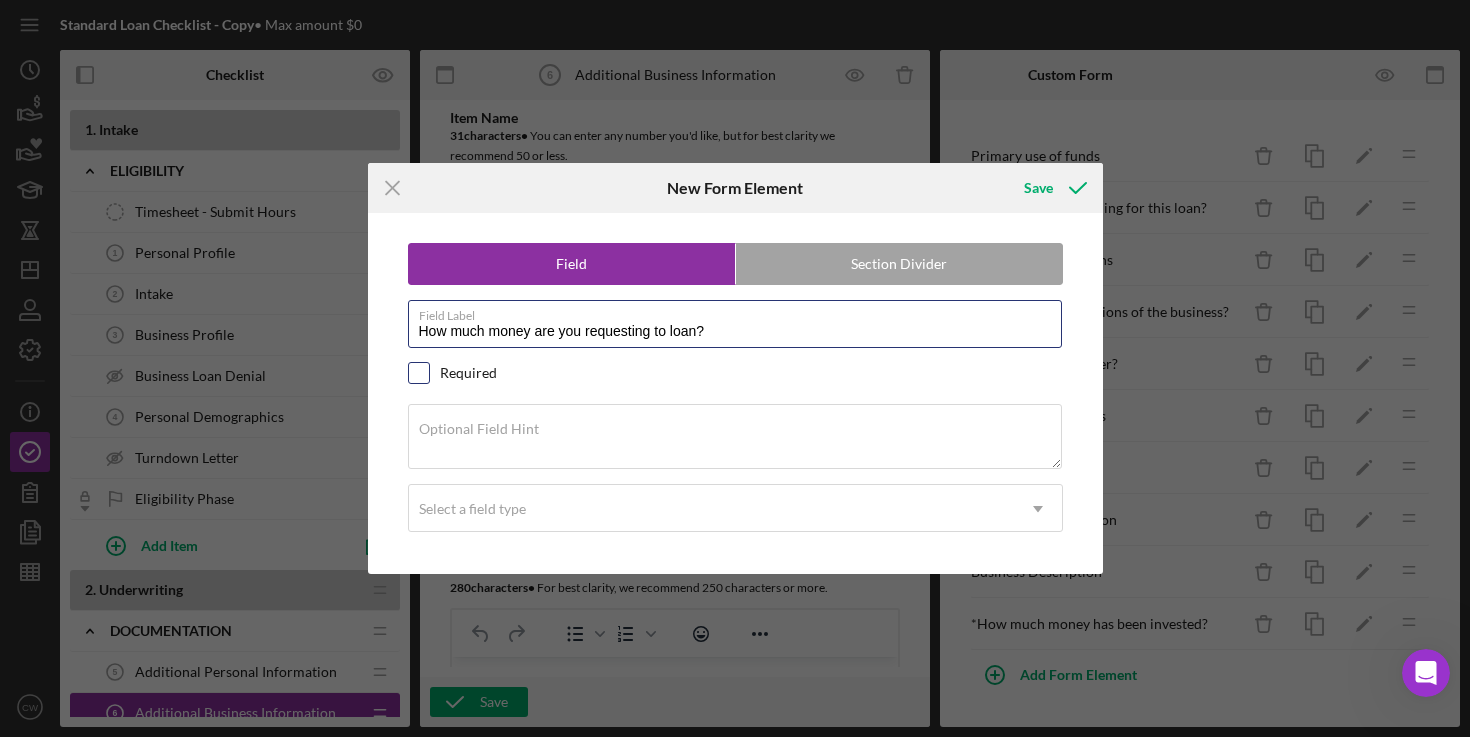 type on "How much money are you requesting to loan?" 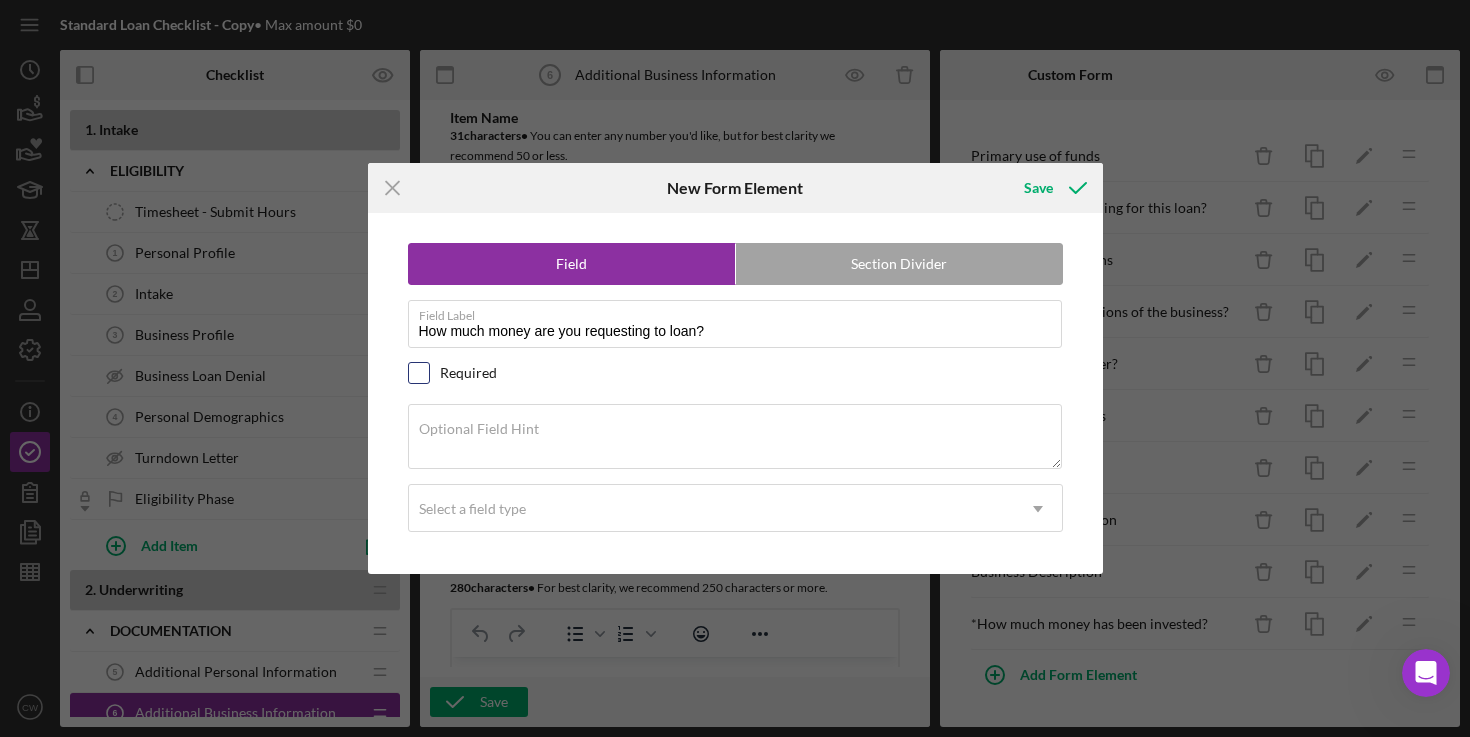 click at bounding box center [419, 373] 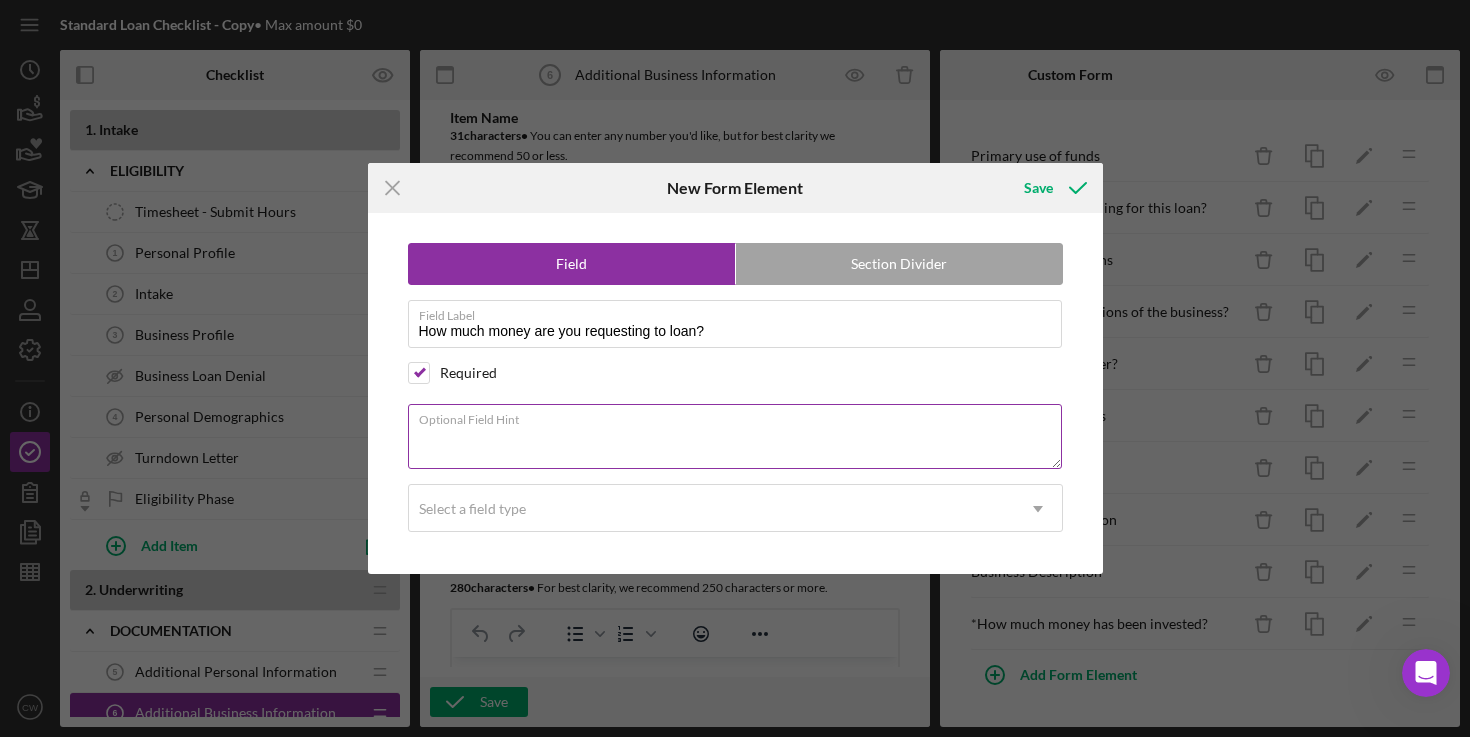 click on "Optional Field Hint" at bounding box center (735, 436) 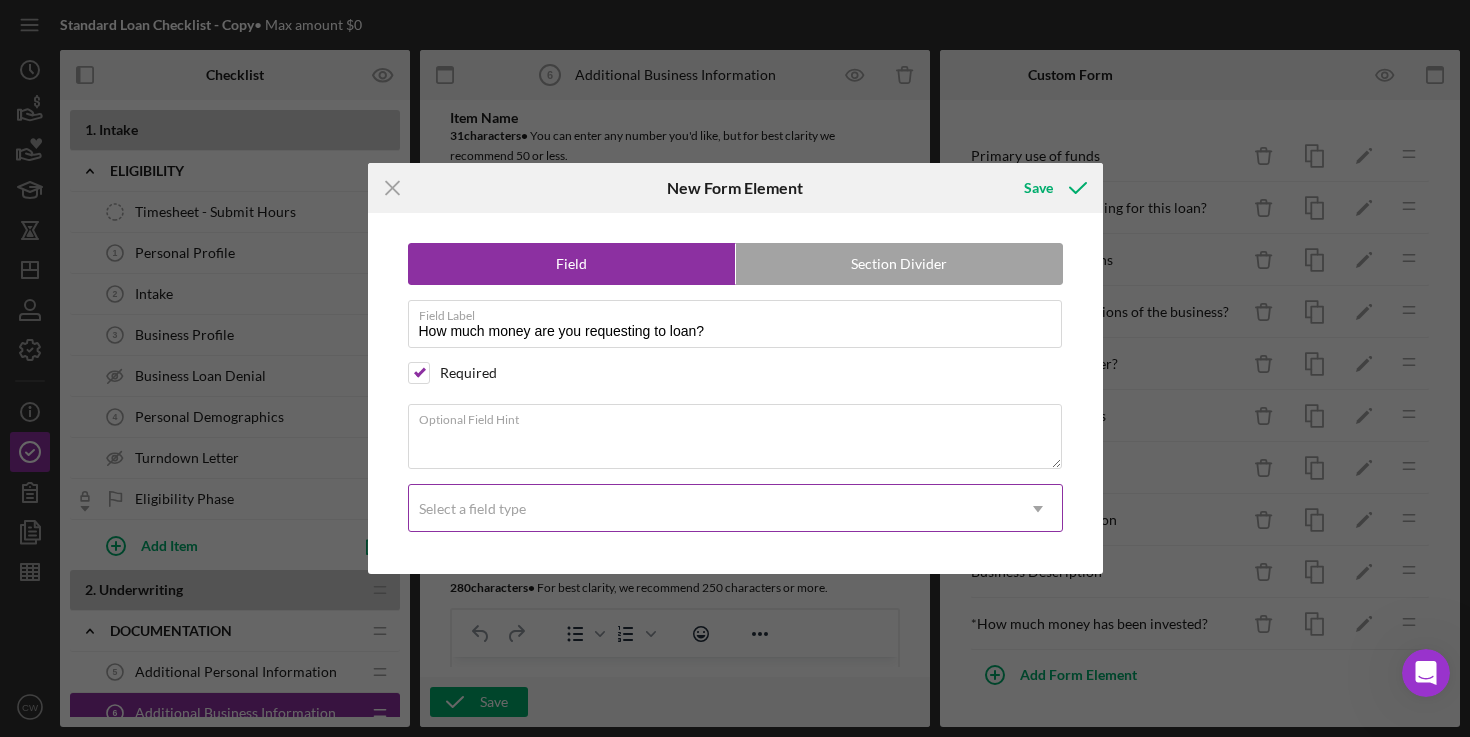 click on "Select a field type" at bounding box center (711, 509) 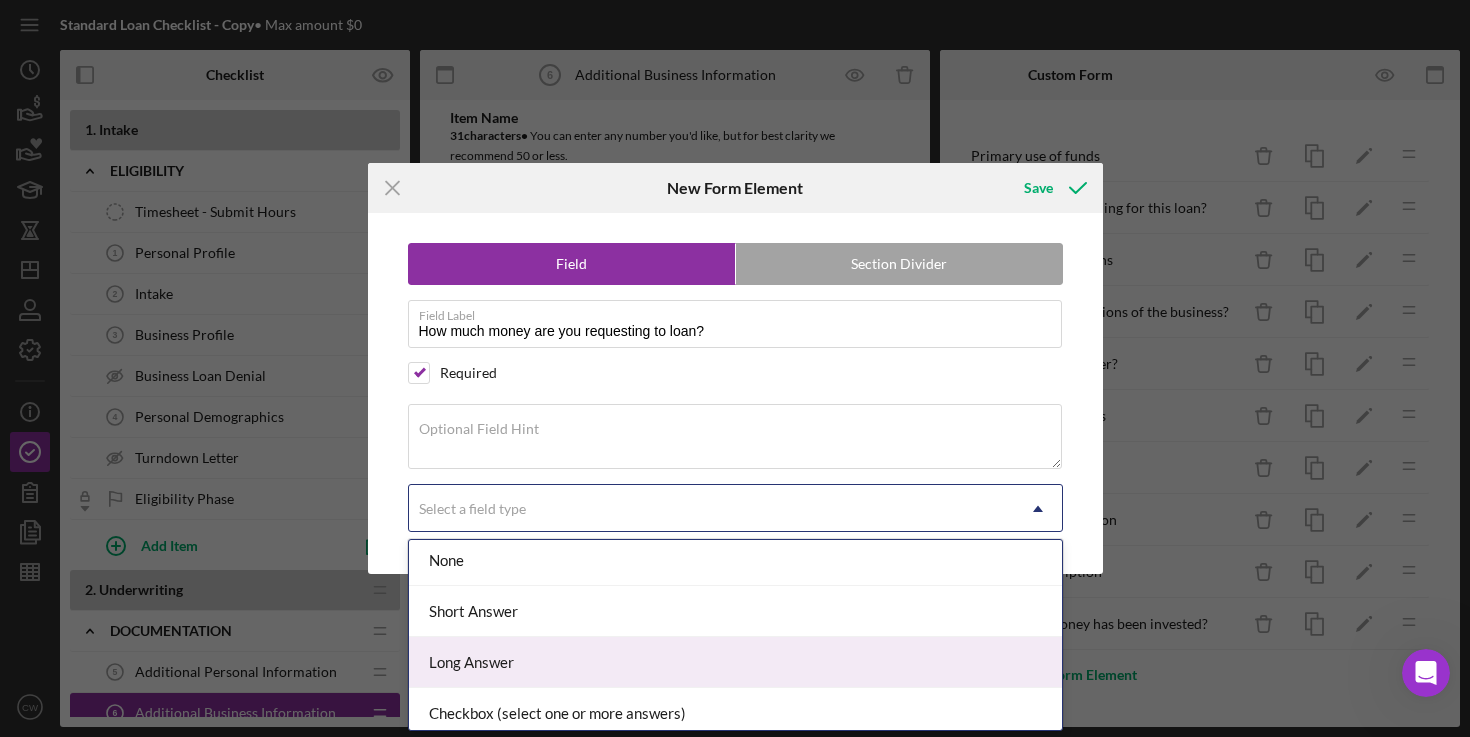 scroll, scrollTop: 139, scrollLeft: 0, axis: vertical 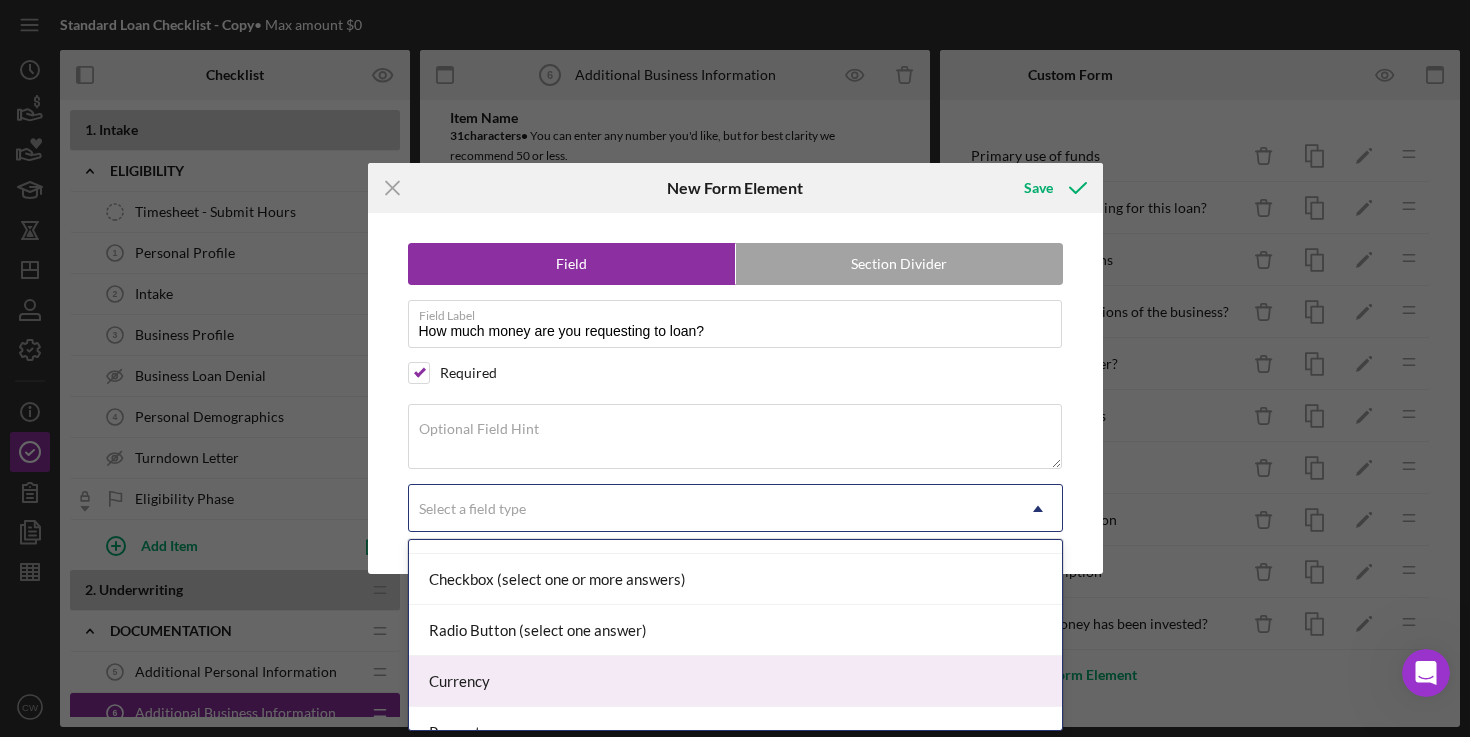 click on "Currency" at bounding box center (735, 681) 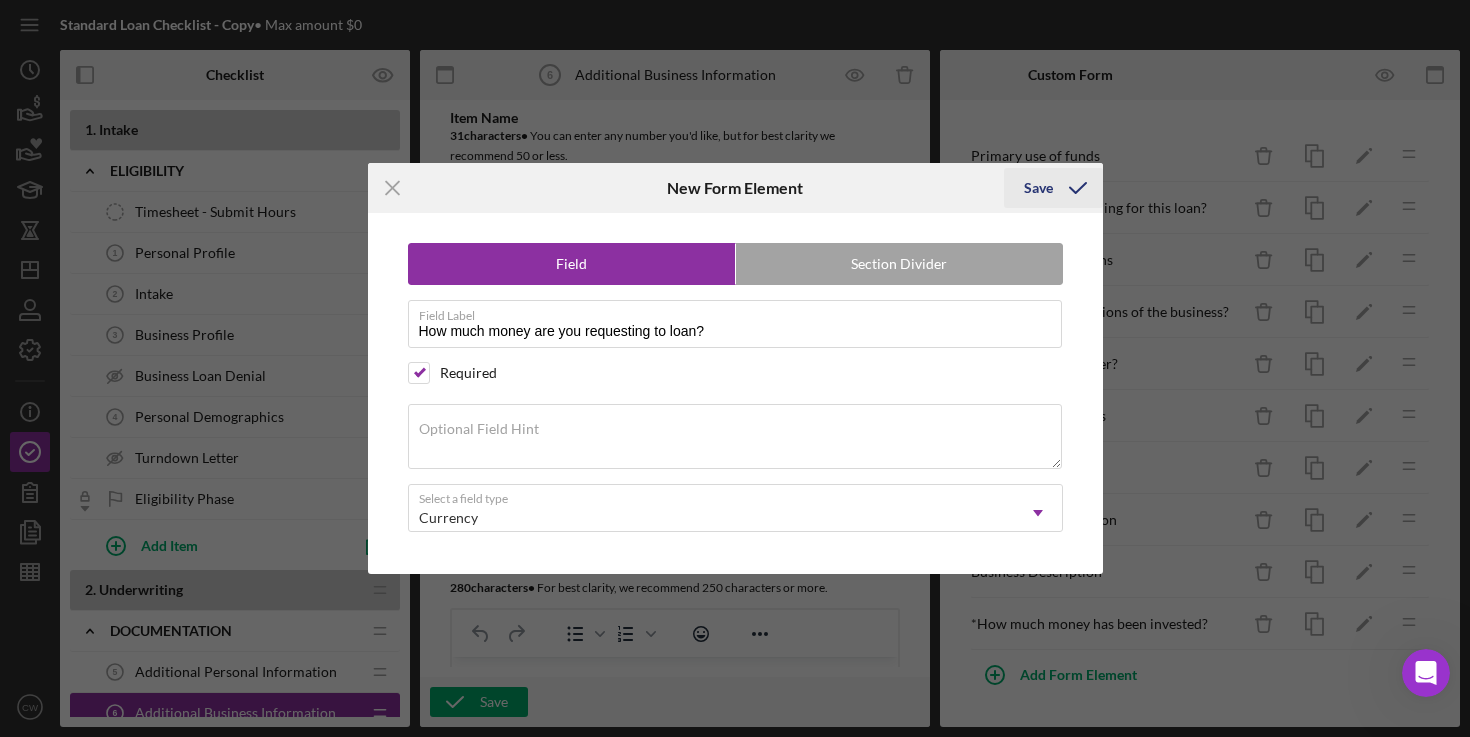 click on "Save" at bounding box center (1038, 188) 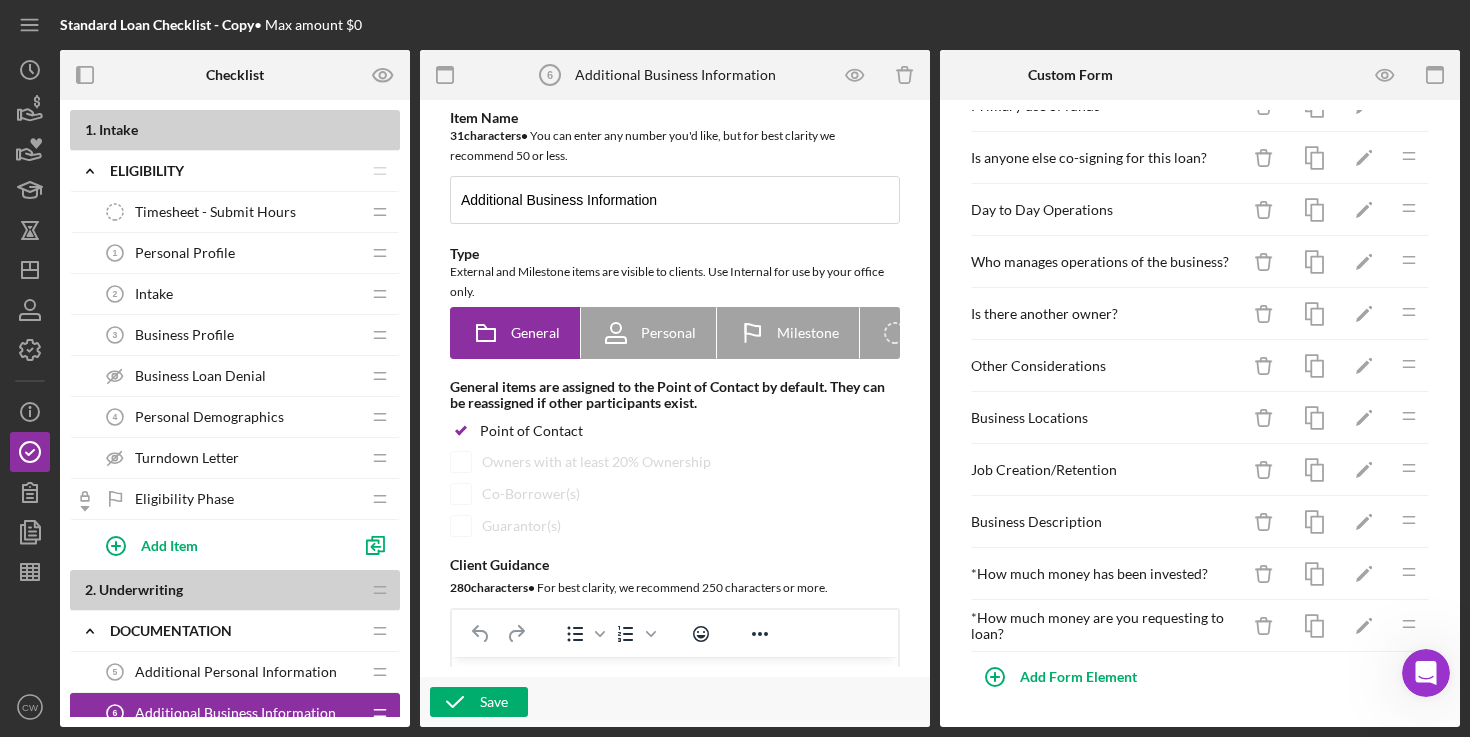 scroll, scrollTop: 0, scrollLeft: 0, axis: both 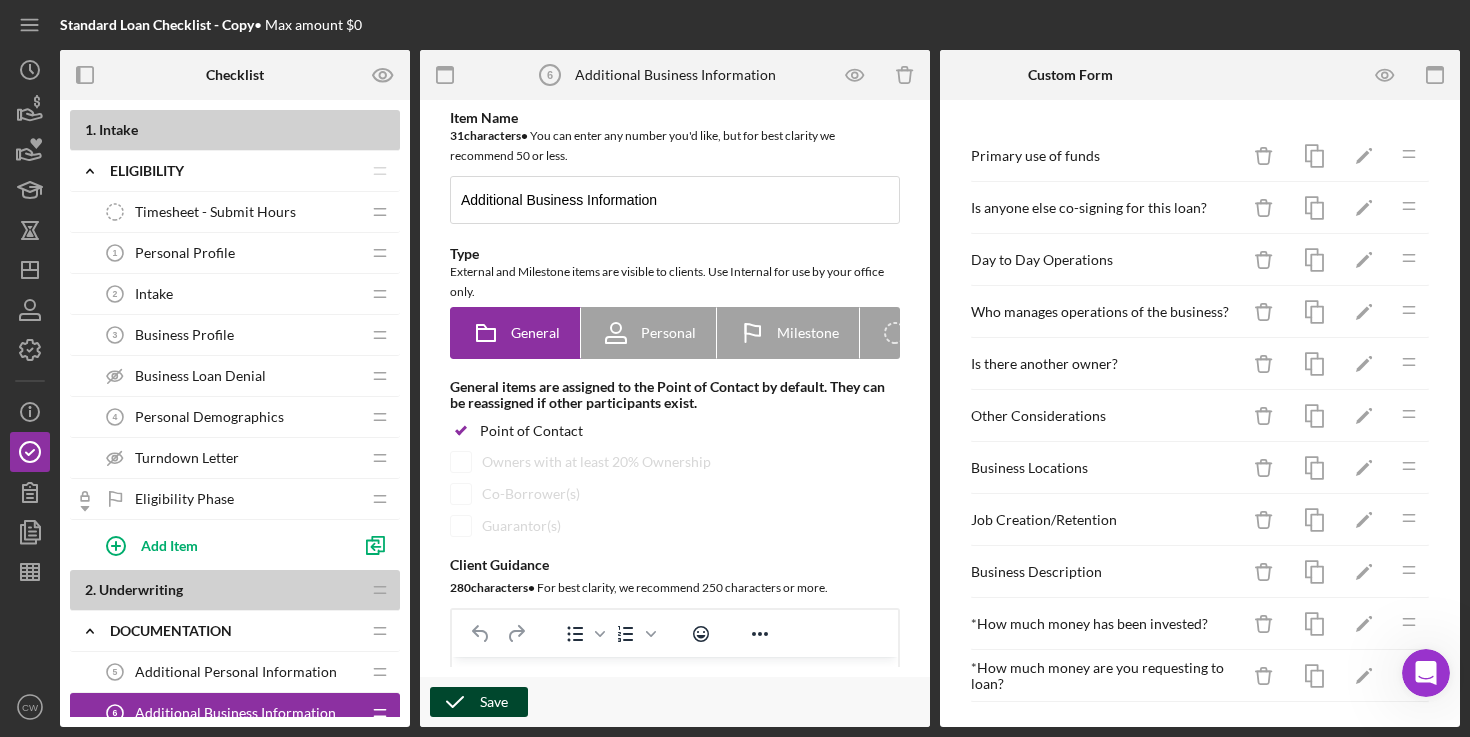 click on "Save" at bounding box center [494, 702] 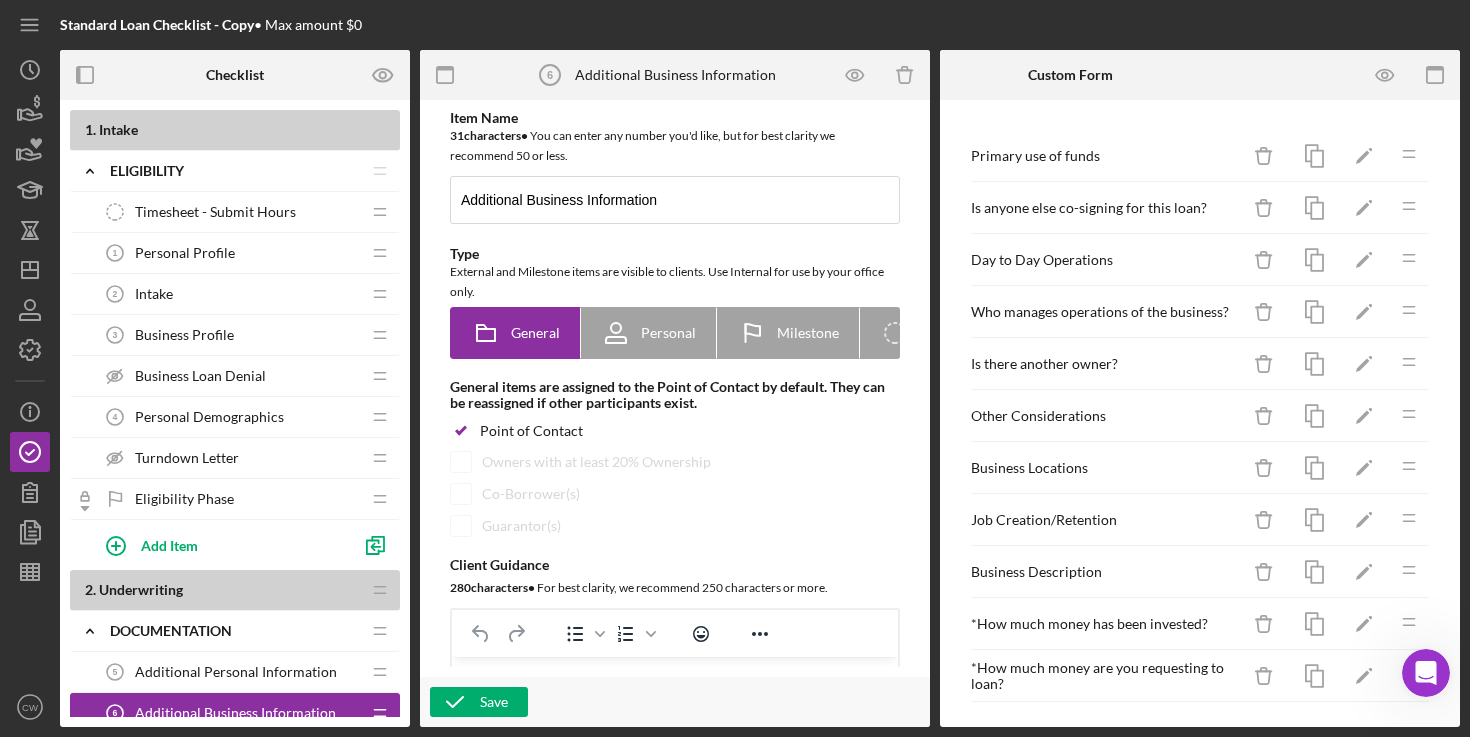 scroll, scrollTop: 50, scrollLeft: 0, axis: vertical 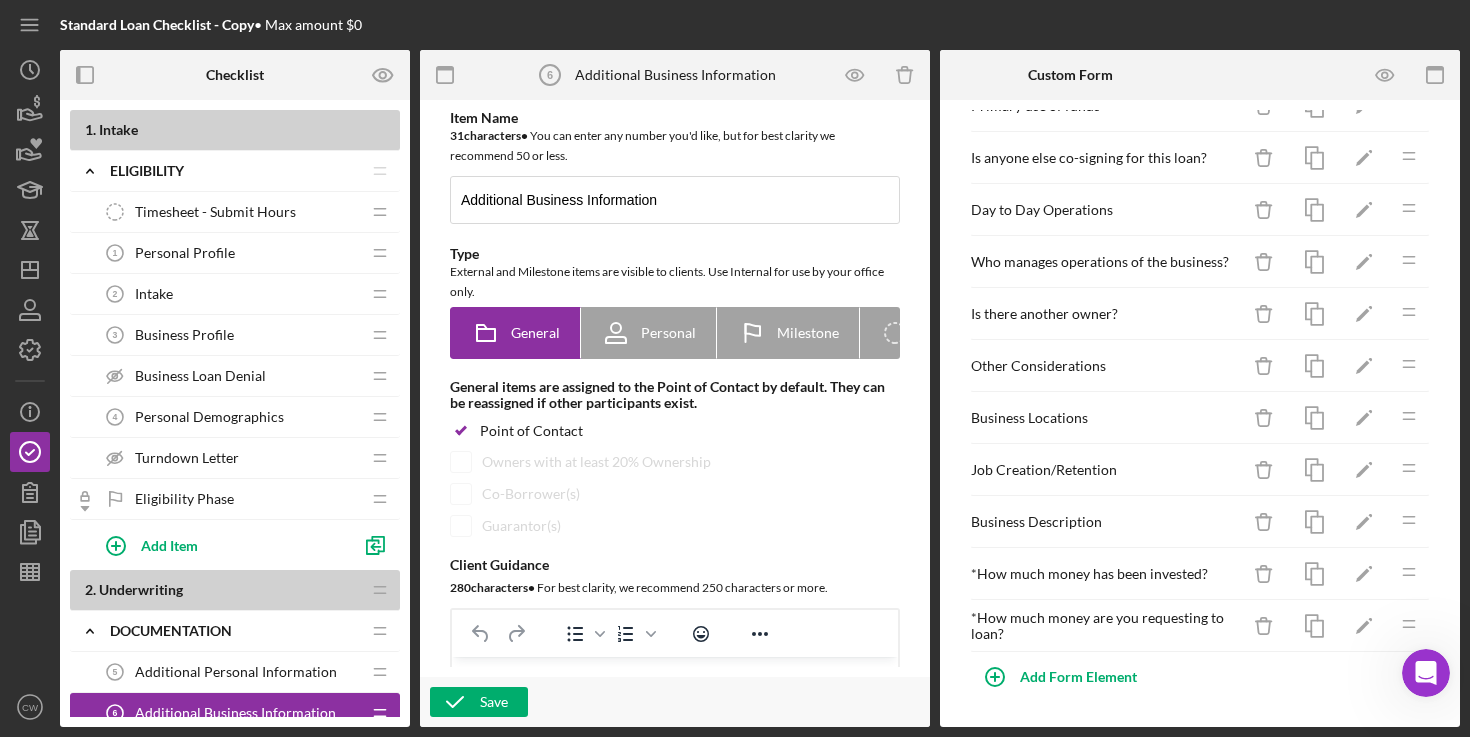 type 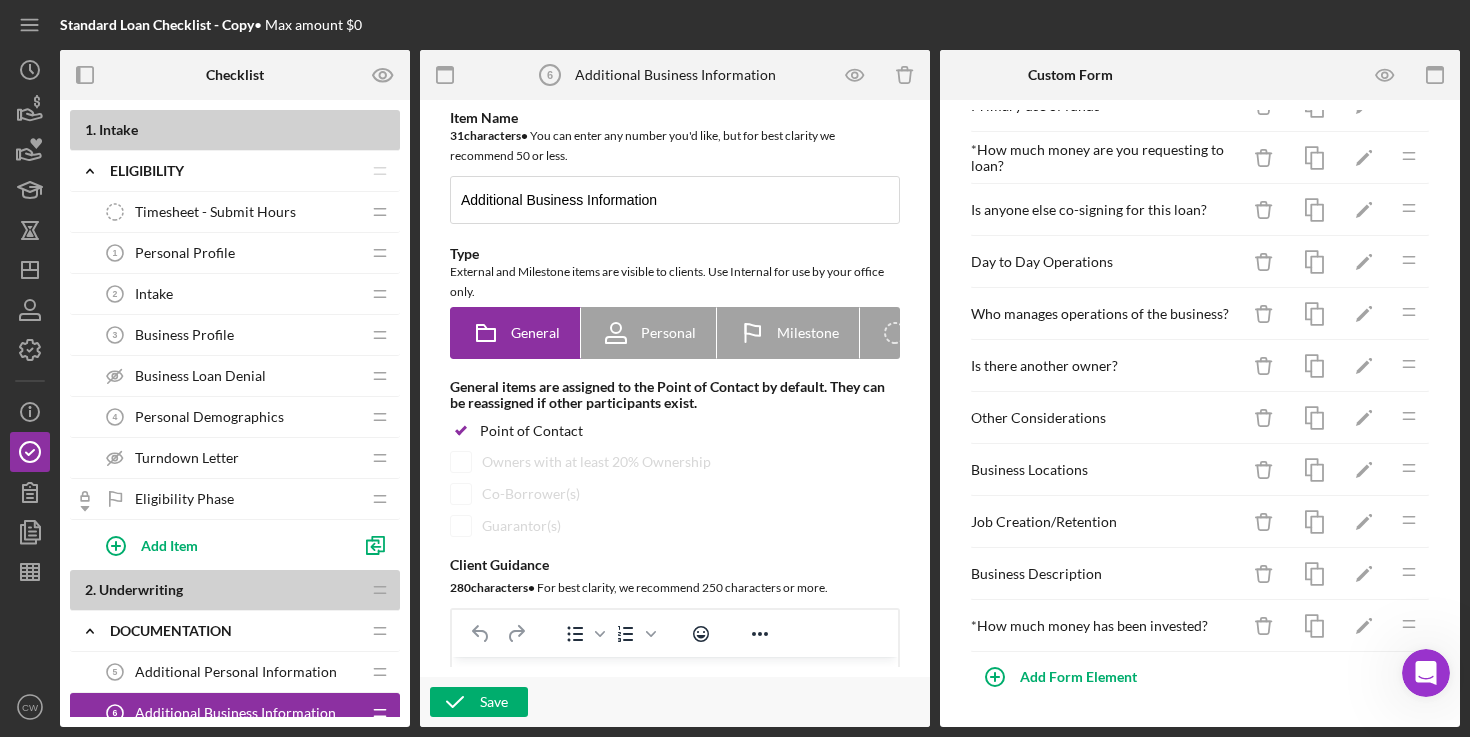scroll, scrollTop: 0, scrollLeft: 0, axis: both 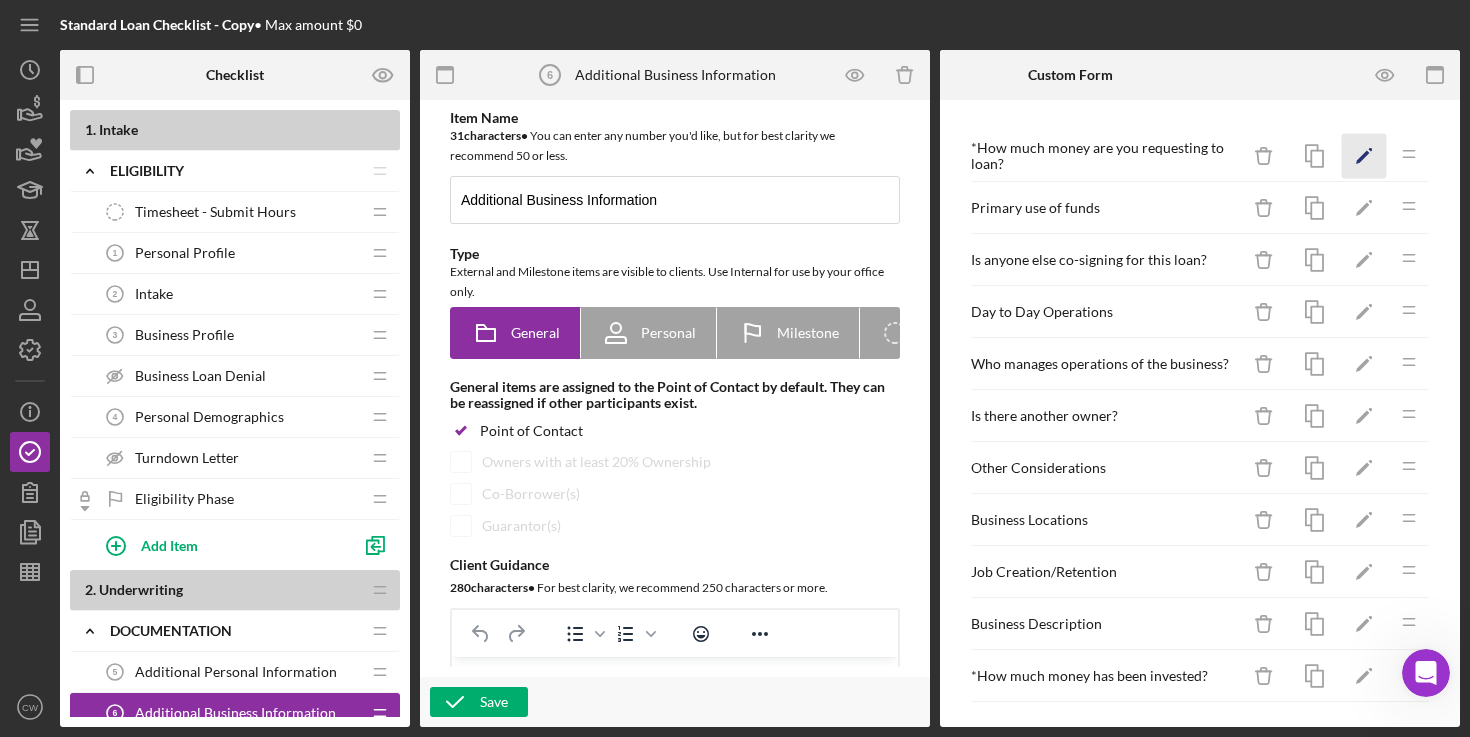 click on "Icon/Edit" 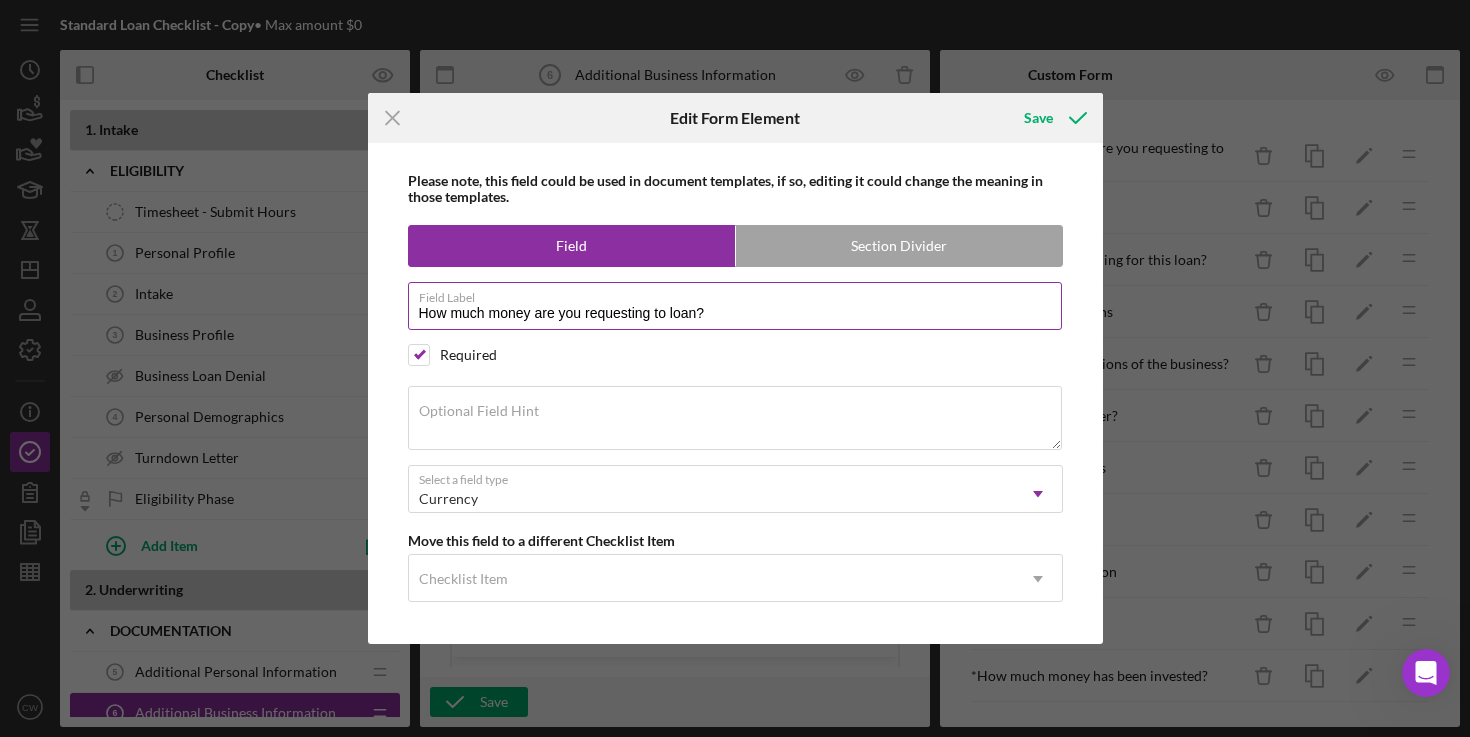 click on "How much money are you requesting to loan?" at bounding box center [735, 306] 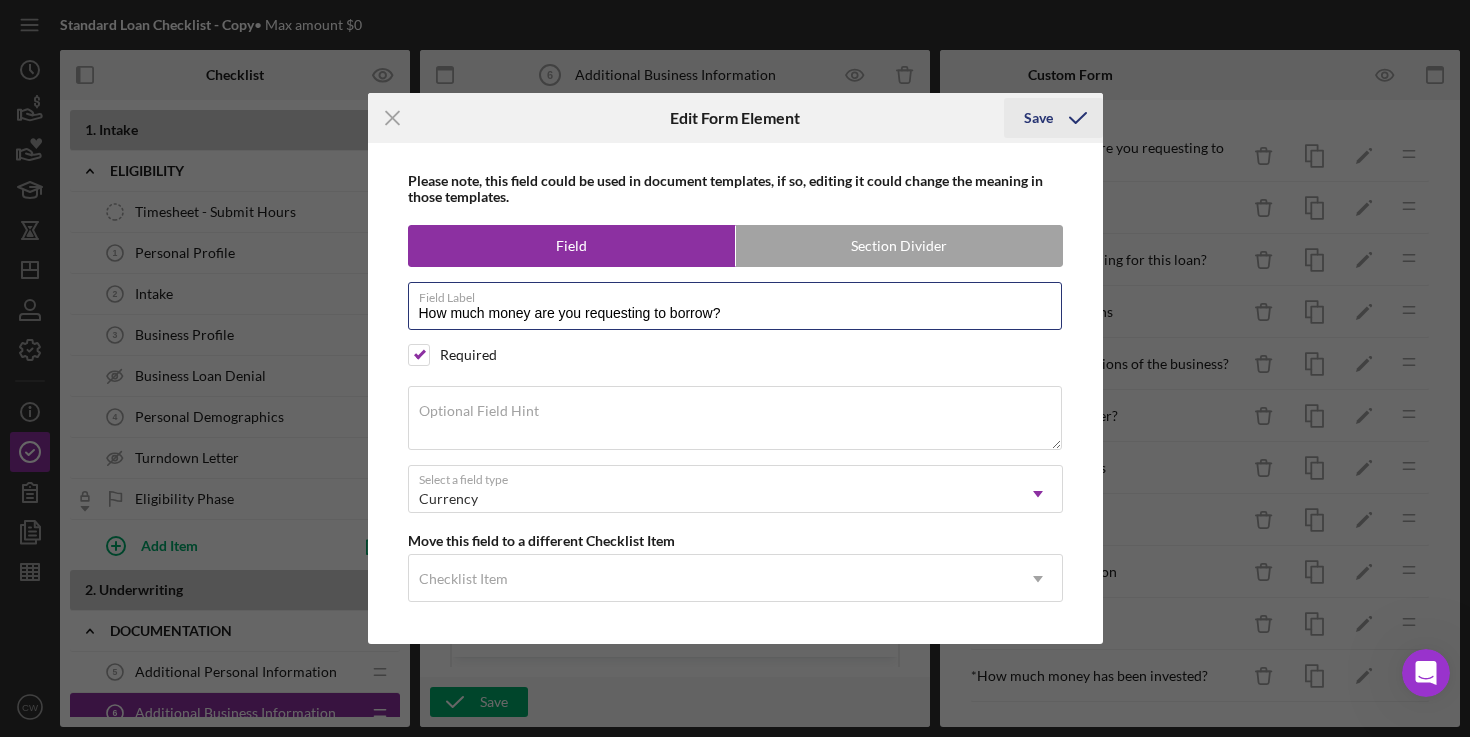 type on "How much money are you requesting to borrow?" 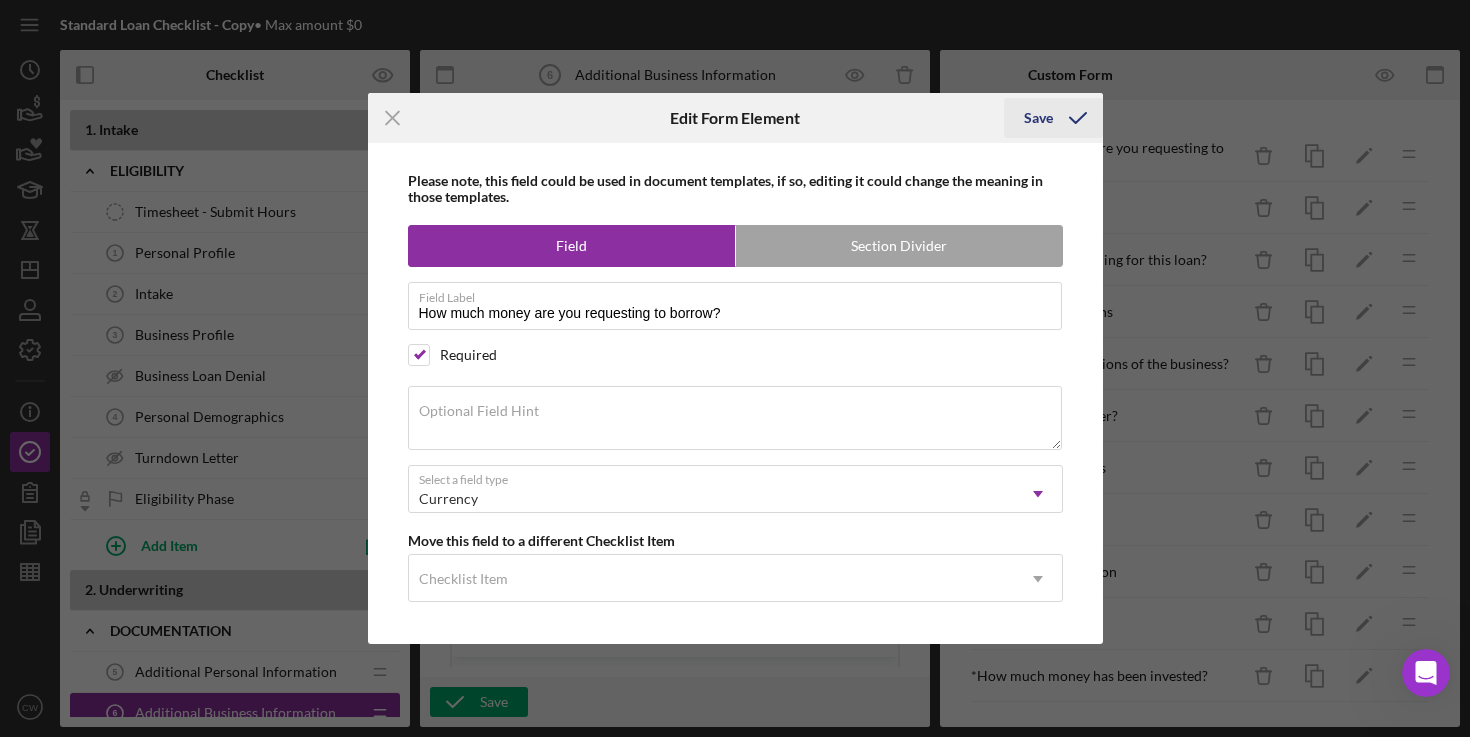 click on "Save" at bounding box center [1038, 118] 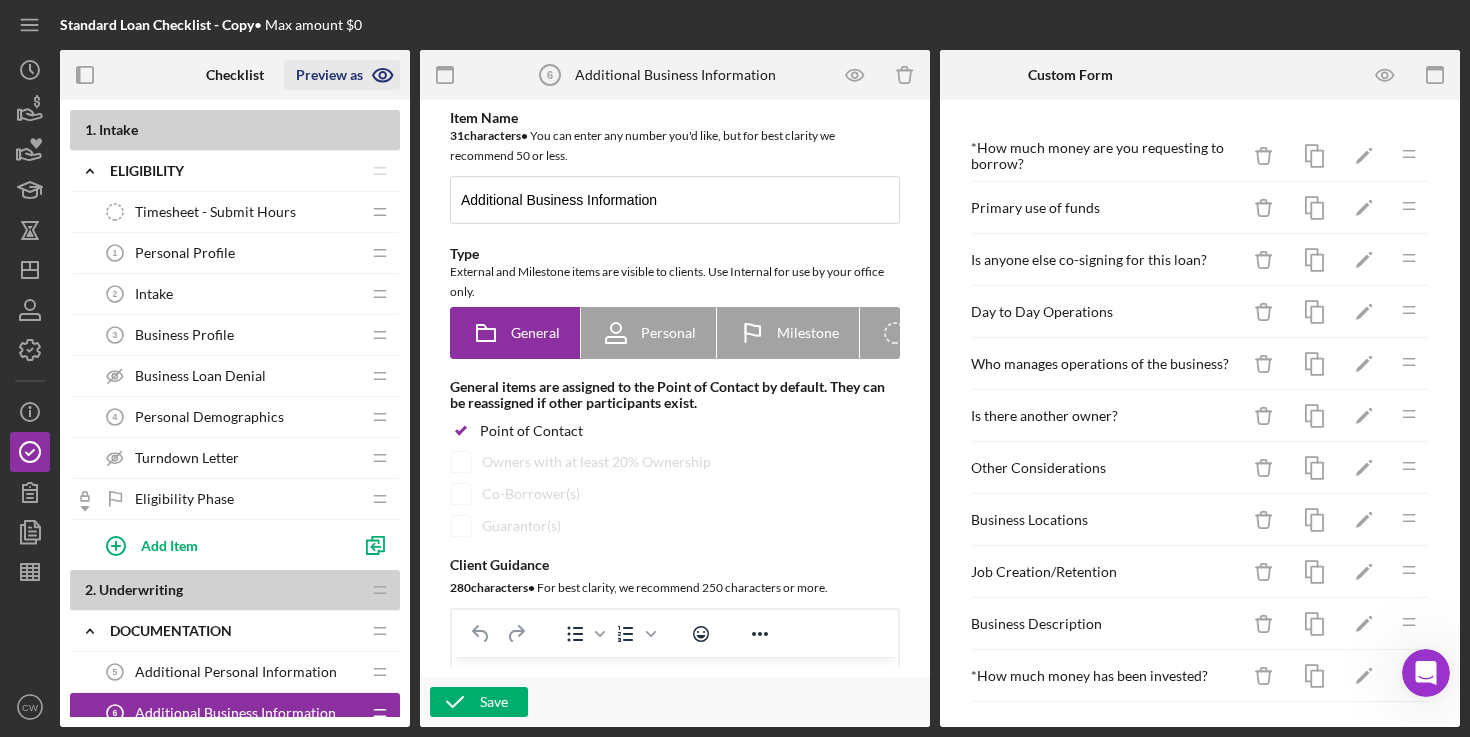 click 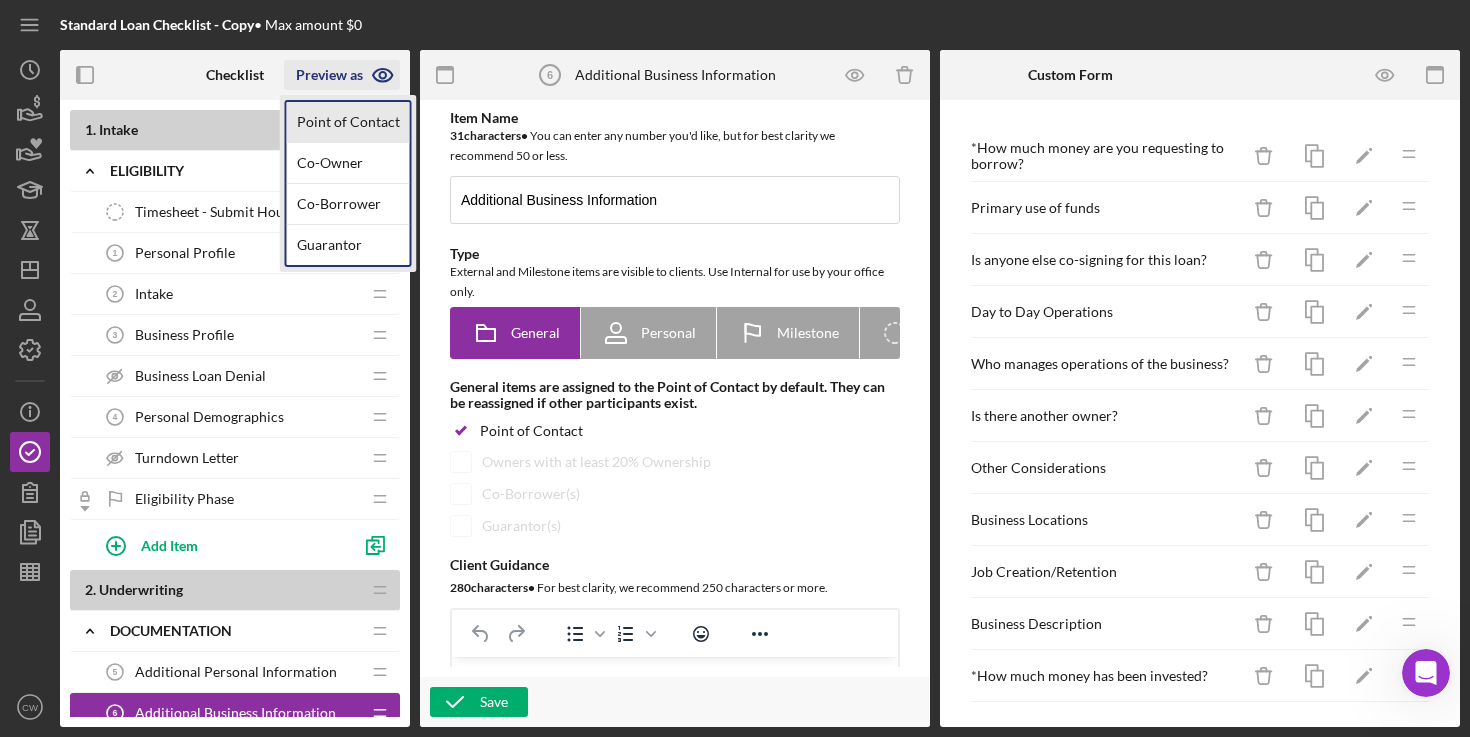 click on "Point of Contact" at bounding box center (348, 122) 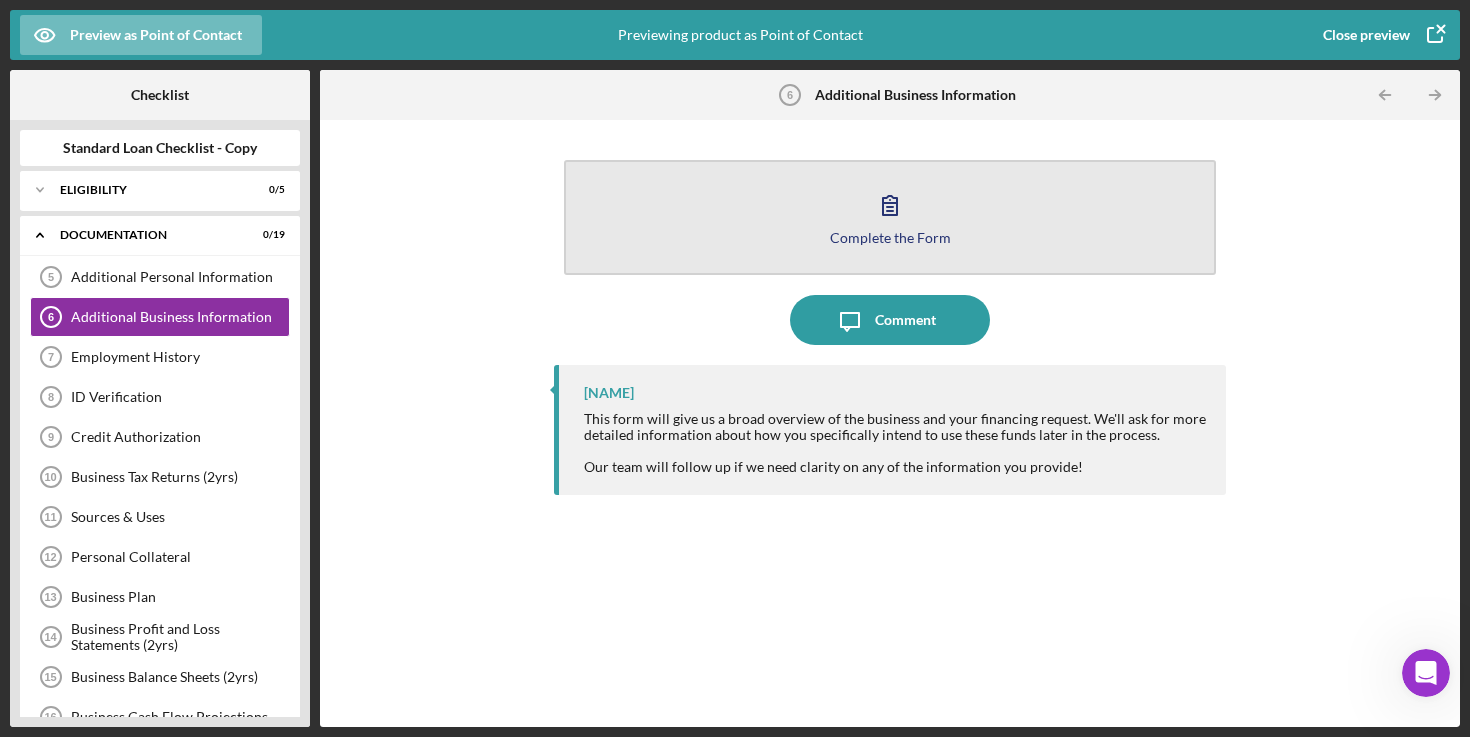 click on "Complete the Form Form" at bounding box center (890, 217) 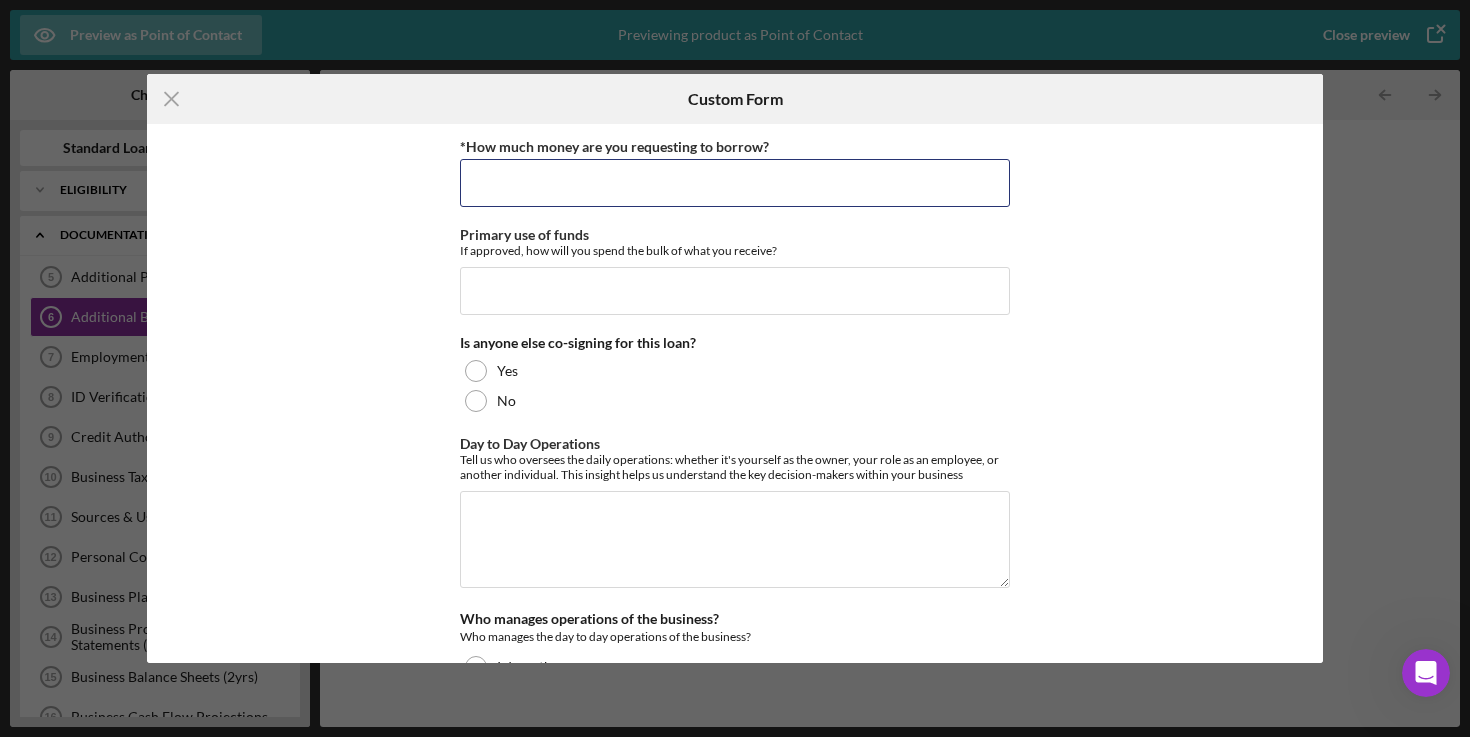 click on "*How much money are you requesting to borrow?" at bounding box center [735, 183] 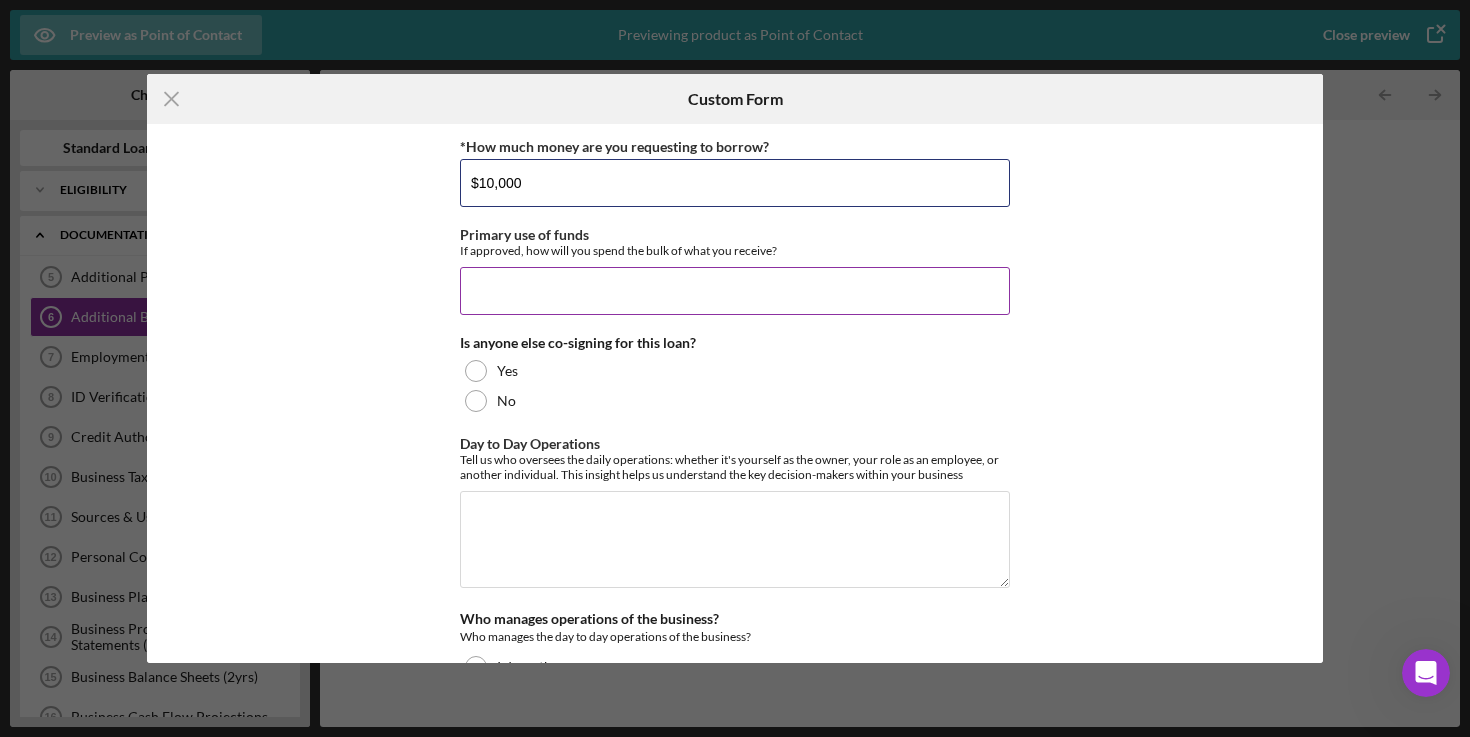 type on "$10,000" 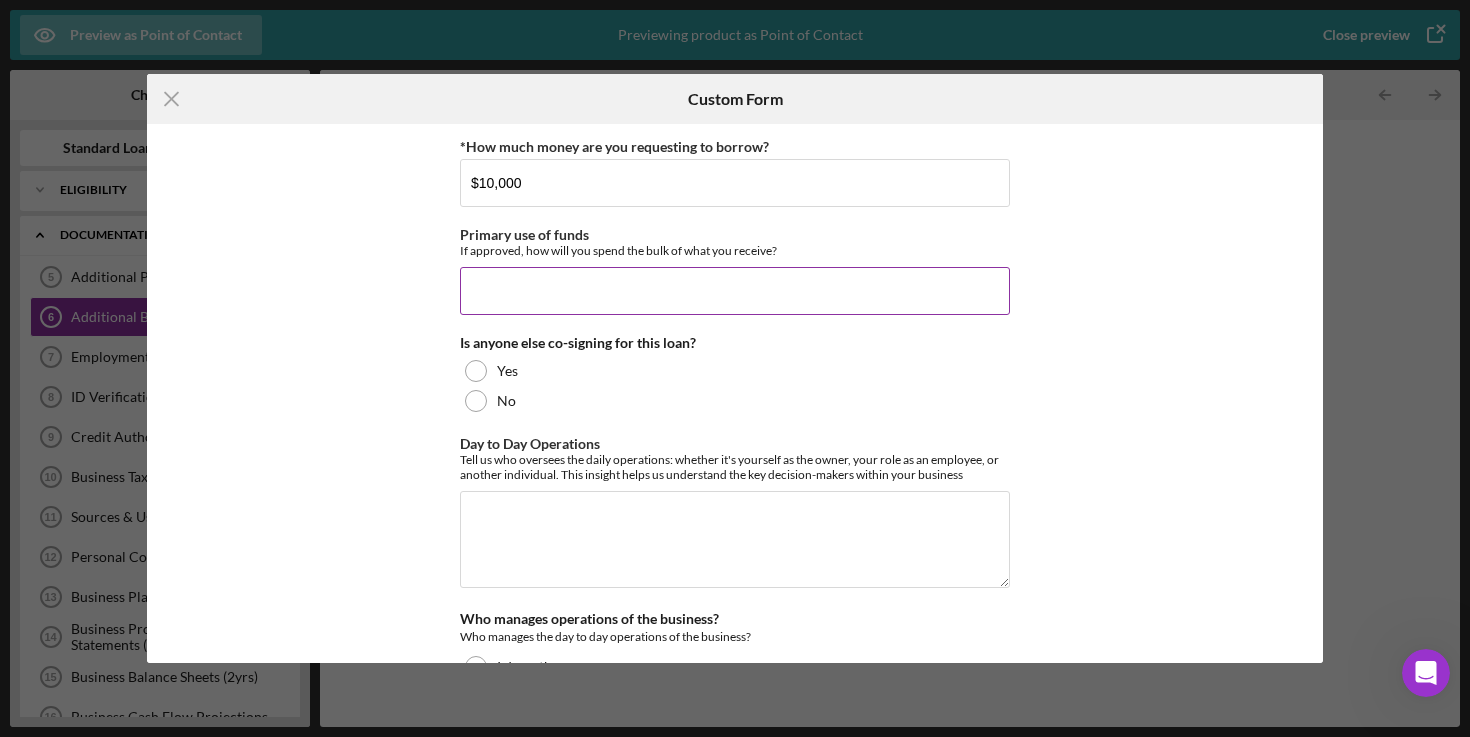 click on "Primary use of funds" at bounding box center [735, 291] 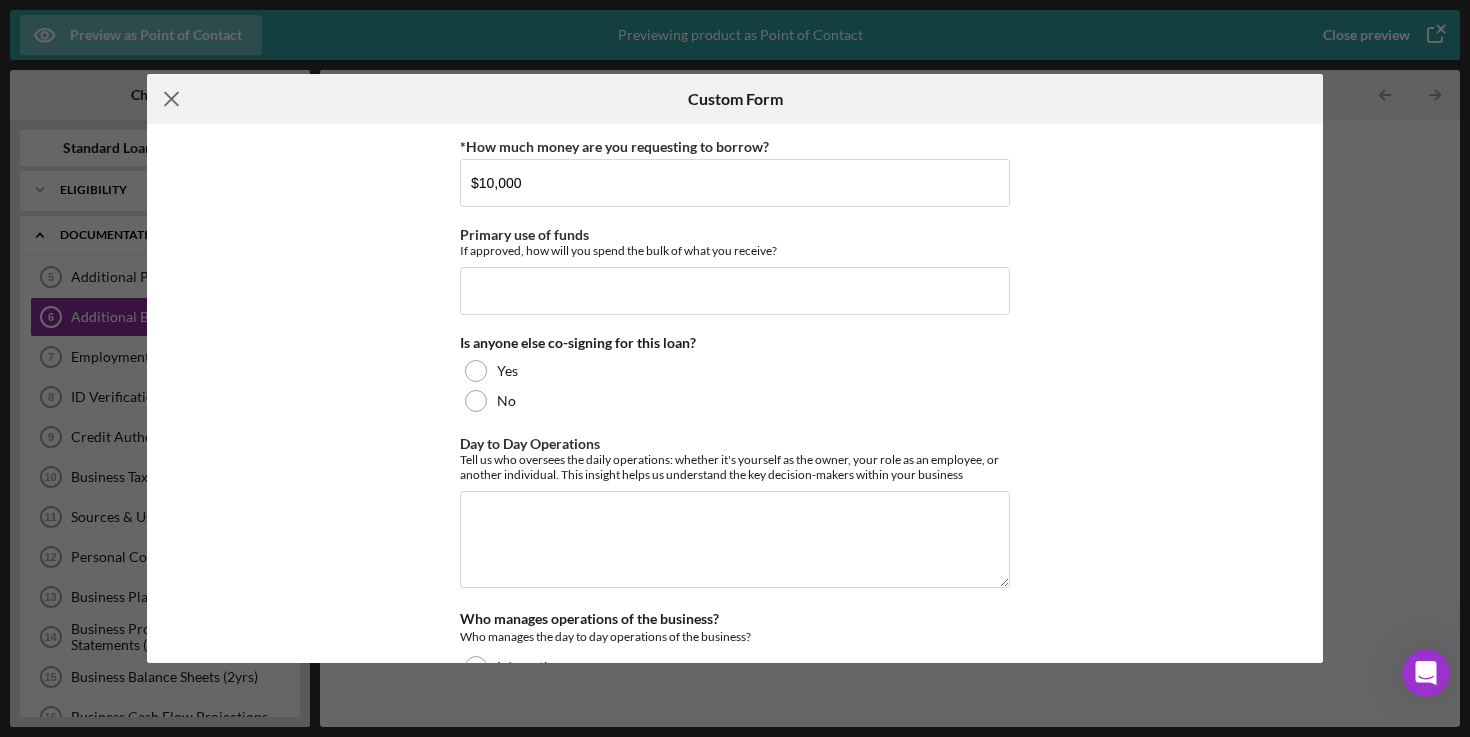 click 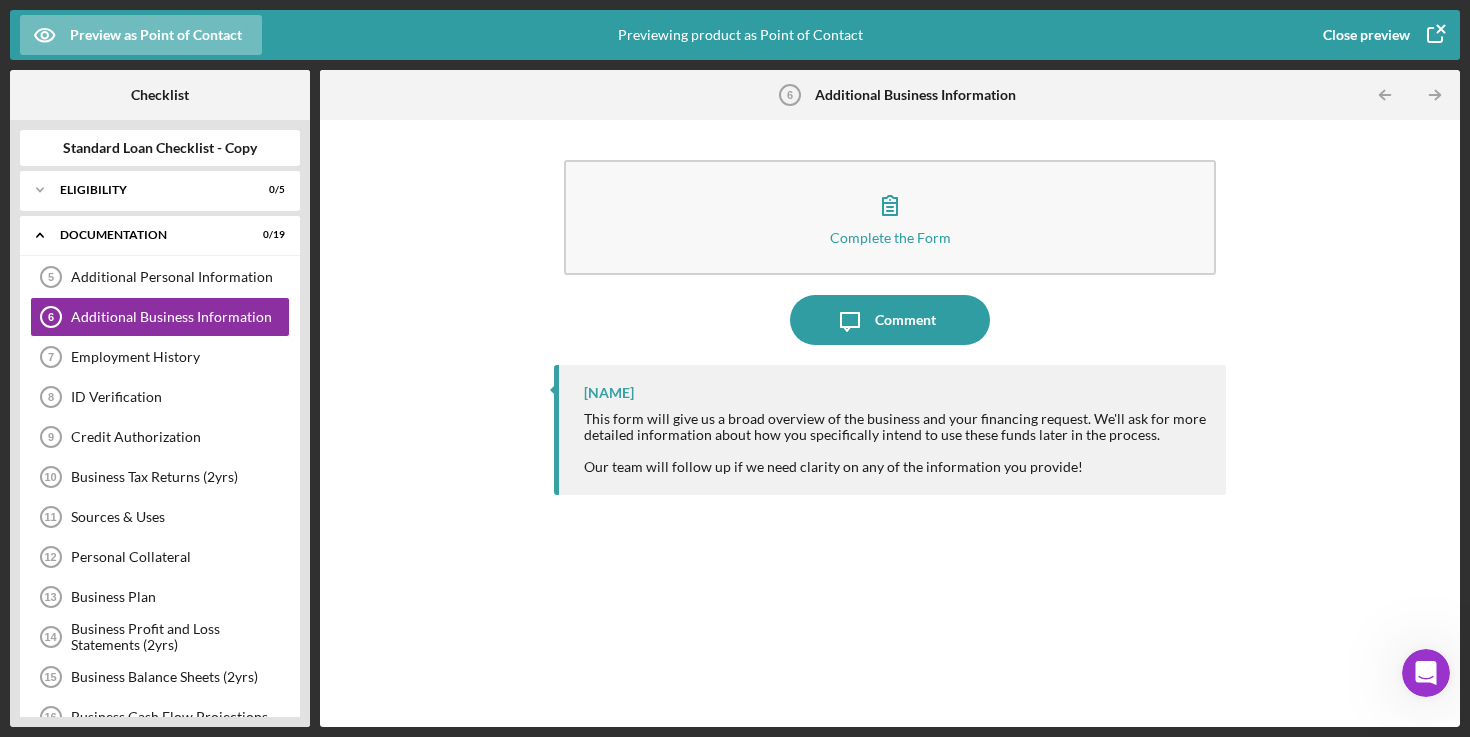 click 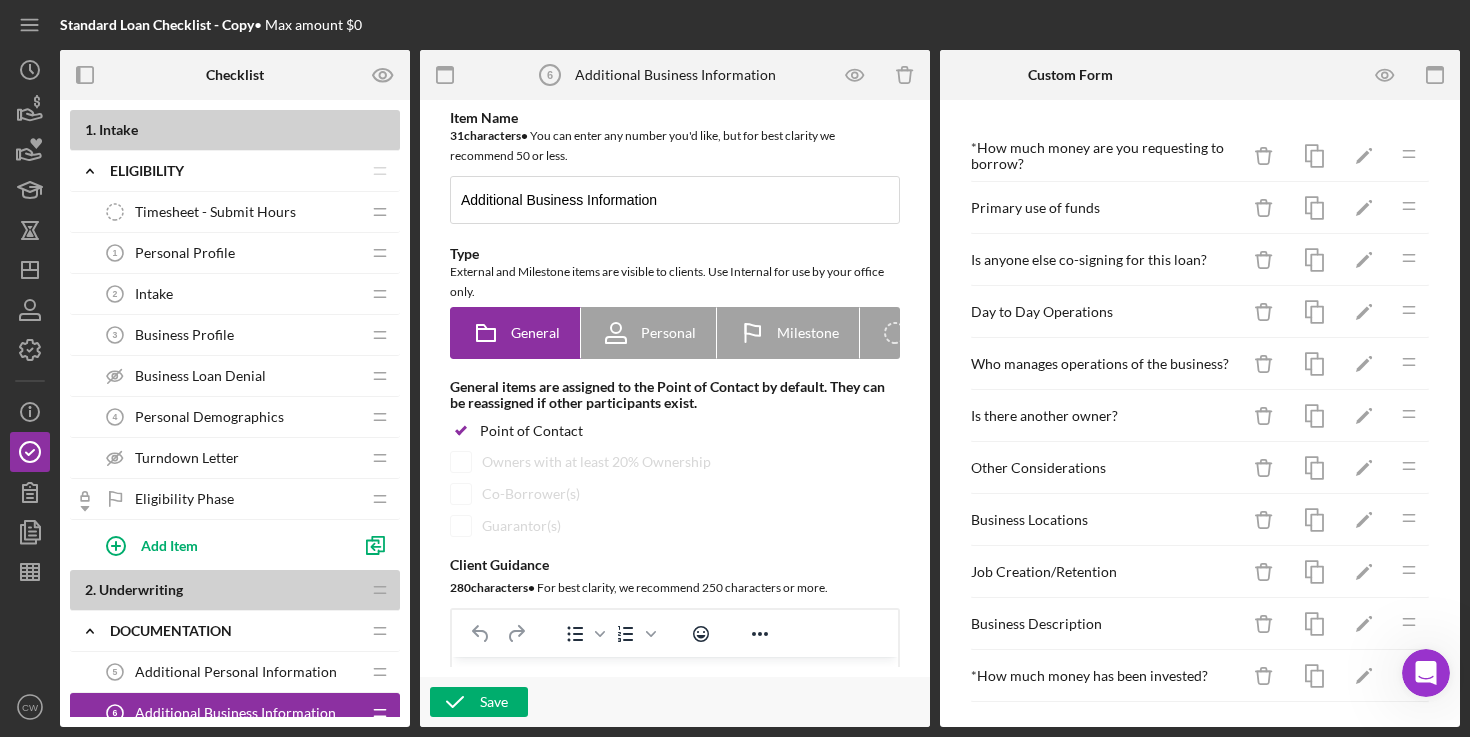 scroll, scrollTop: 0, scrollLeft: 0, axis: both 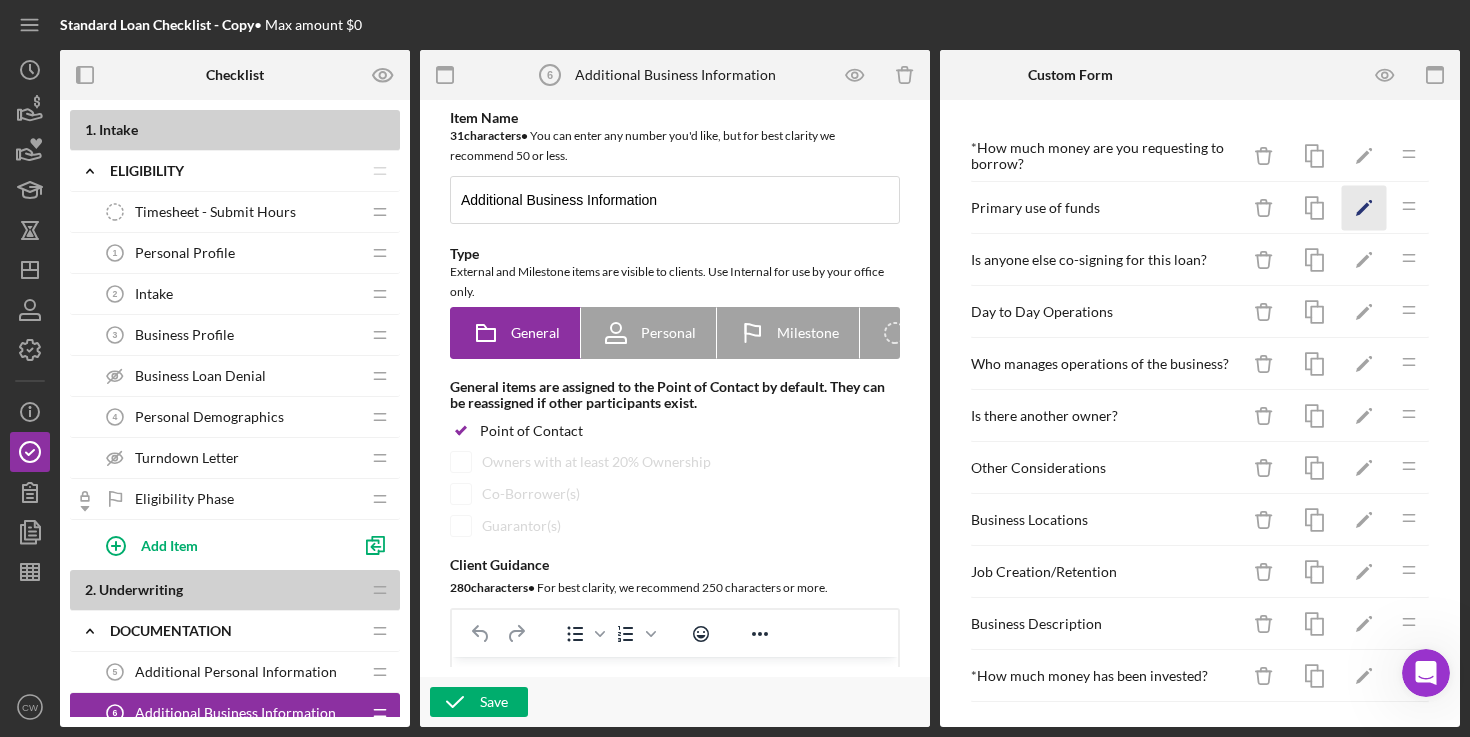 click on "Icon/Edit" 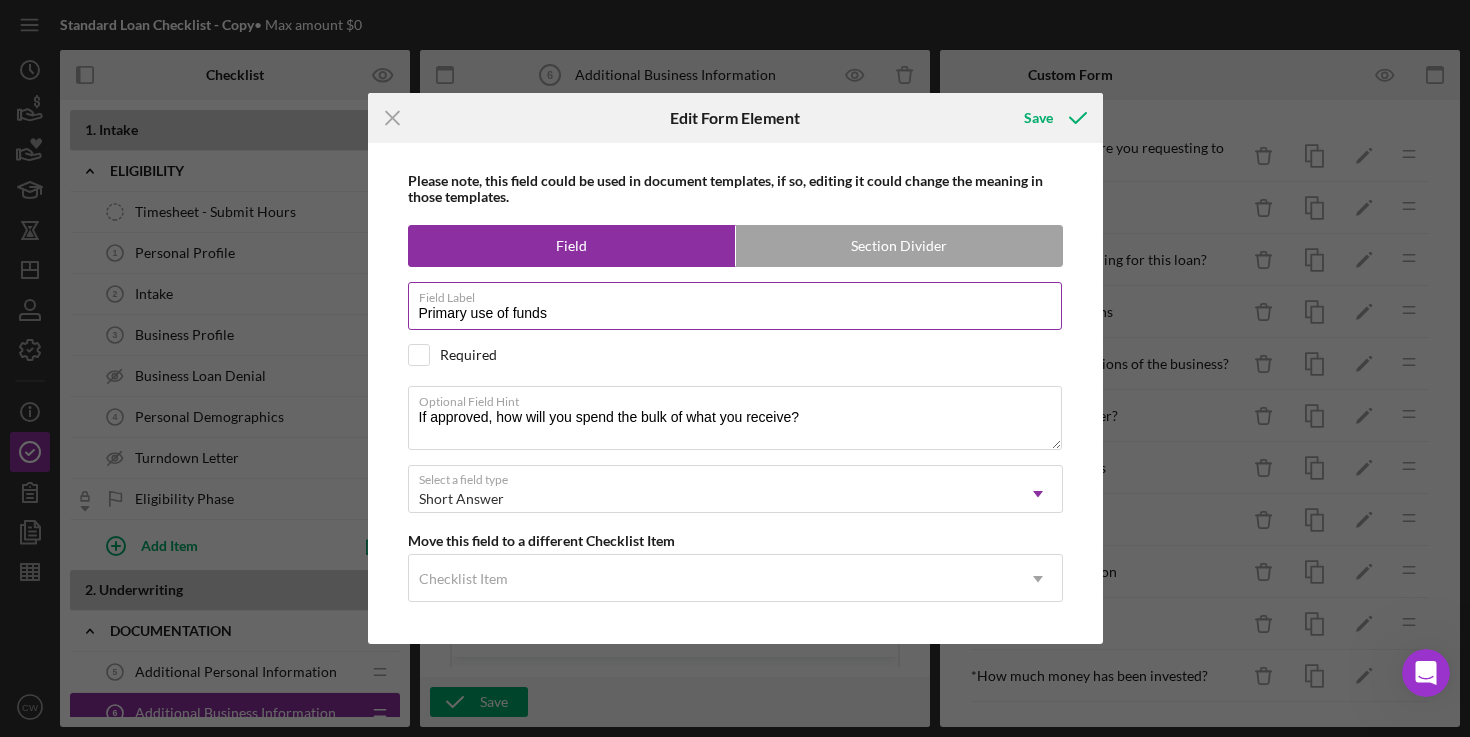 click on "Primary use of funds" at bounding box center (735, 306) 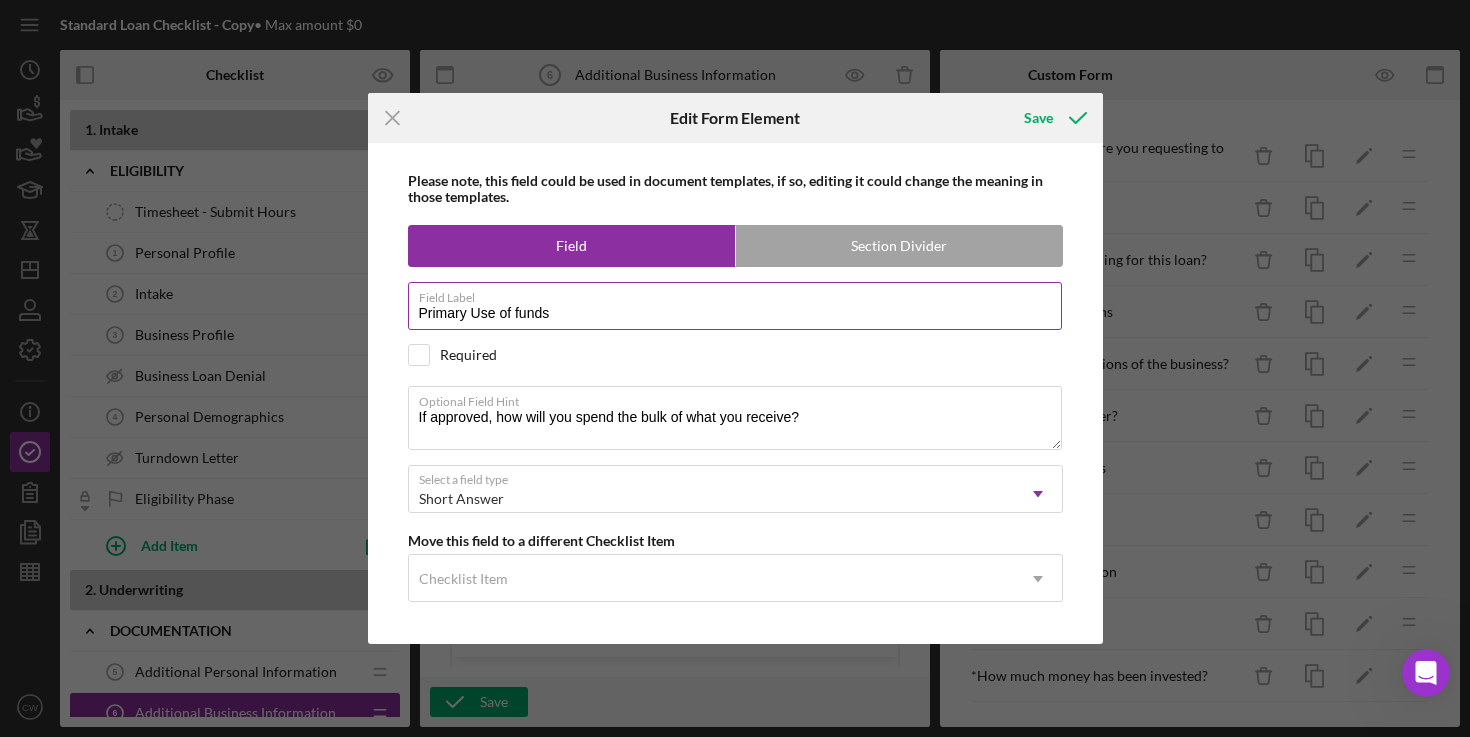 click on "Primary Use of funds" at bounding box center (735, 306) 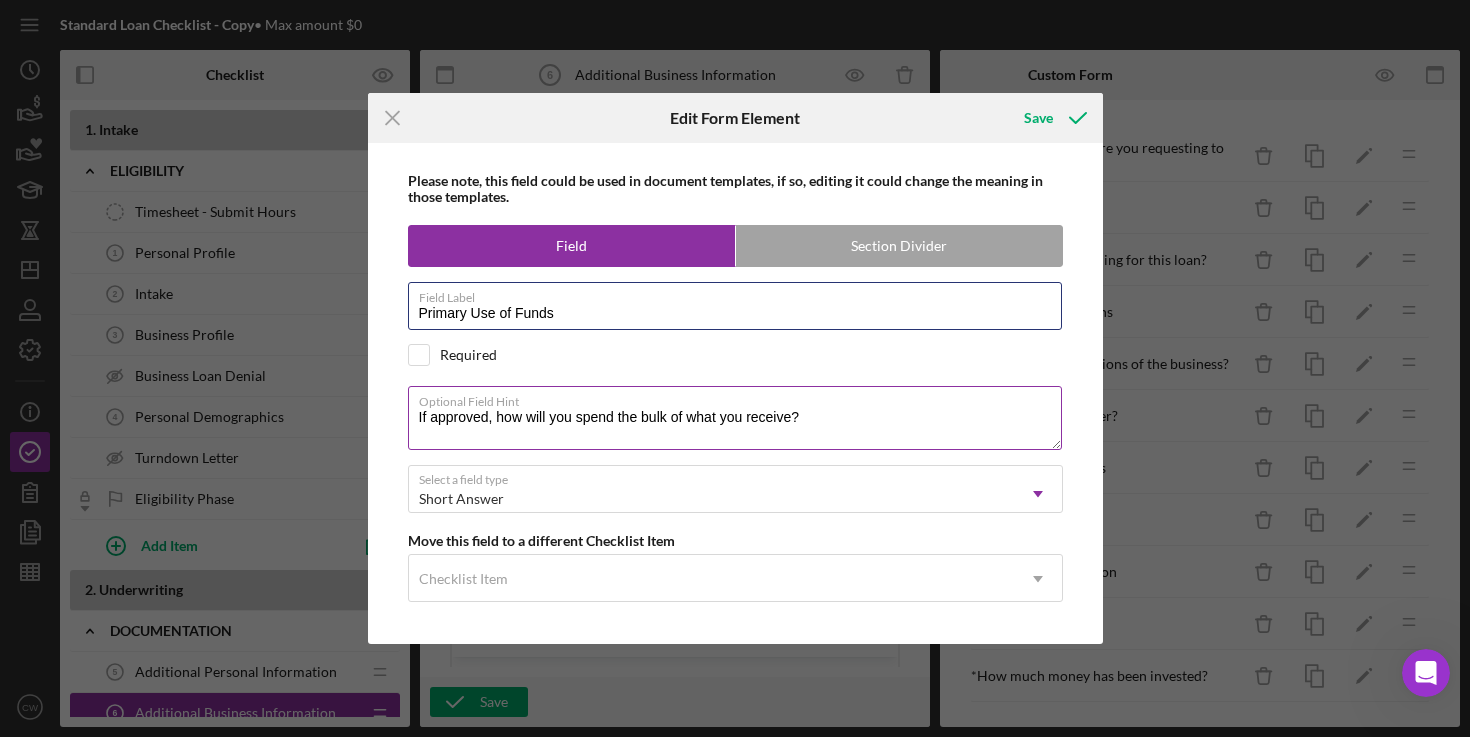 type on "Primary Use of Funds" 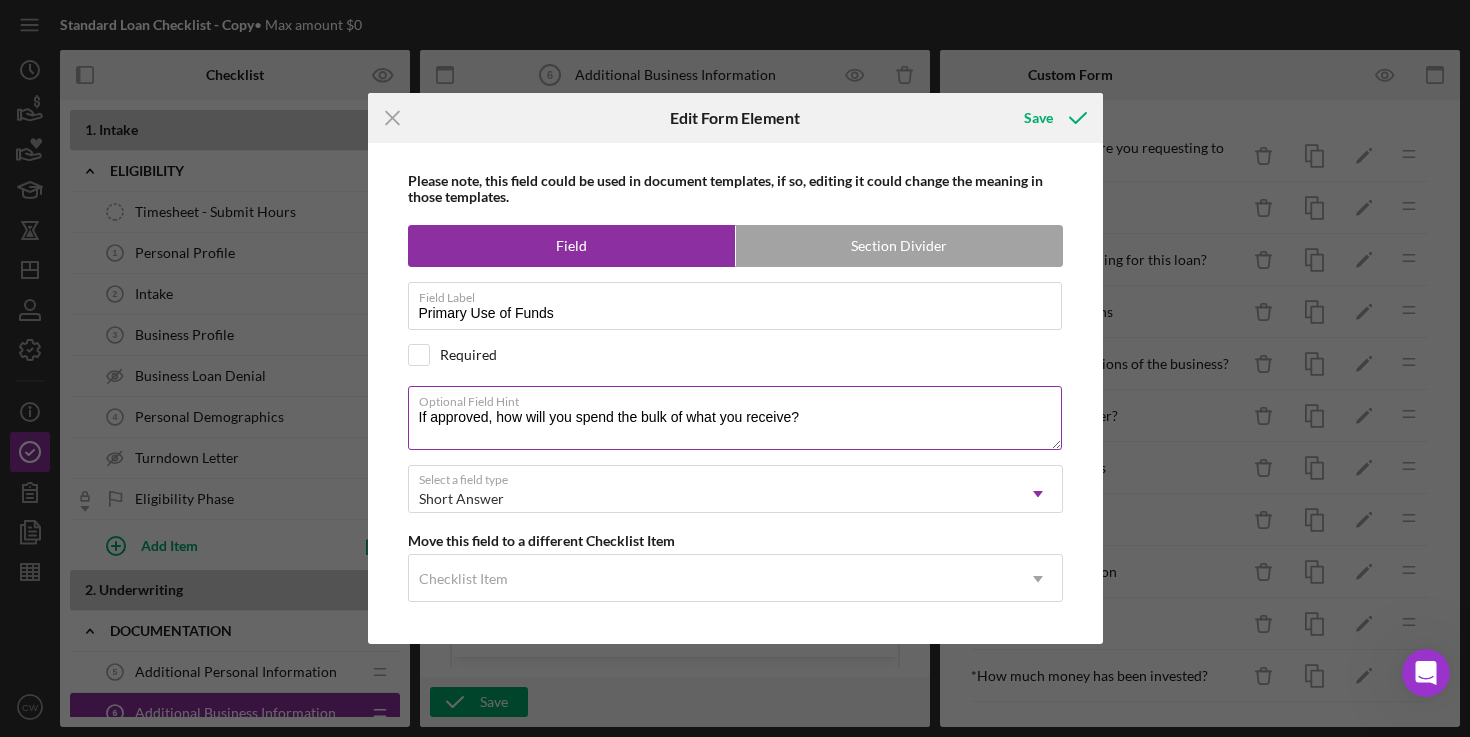 drag, startPoint x: 640, startPoint y: 416, endPoint x: 794, endPoint y: 415, distance: 154.00325 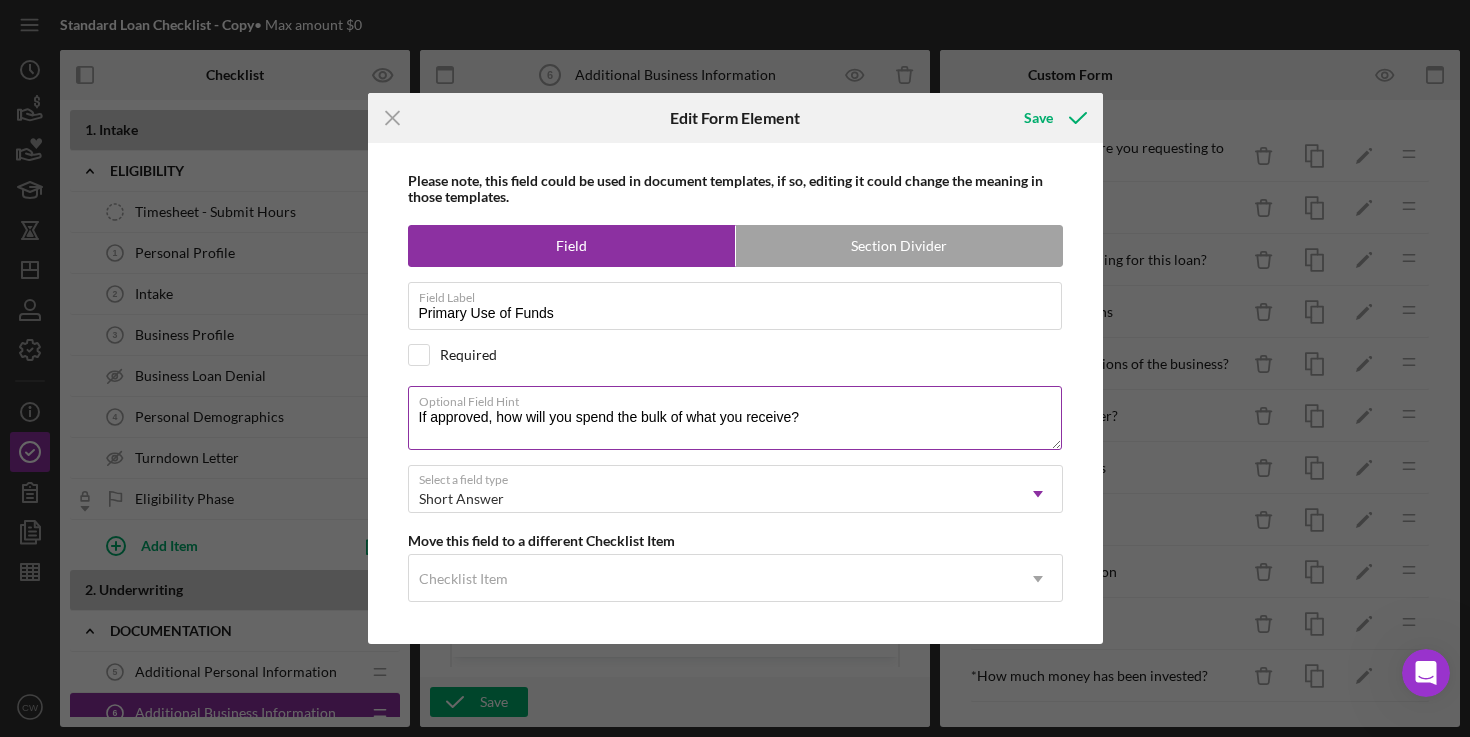 click on "If approved, how will you spend the bulk of what you receive?" at bounding box center (735, 418) 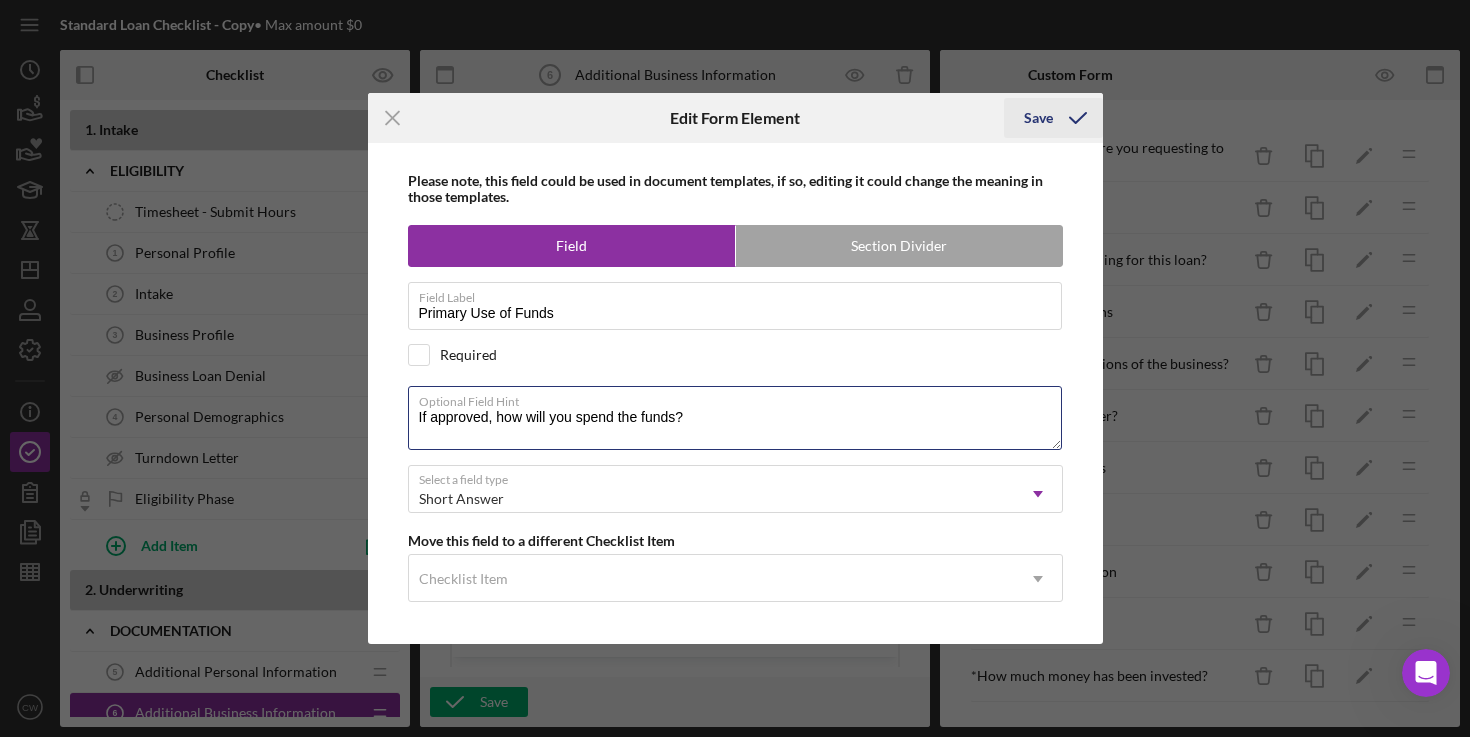 type on "If approved, how will you spend the funds?" 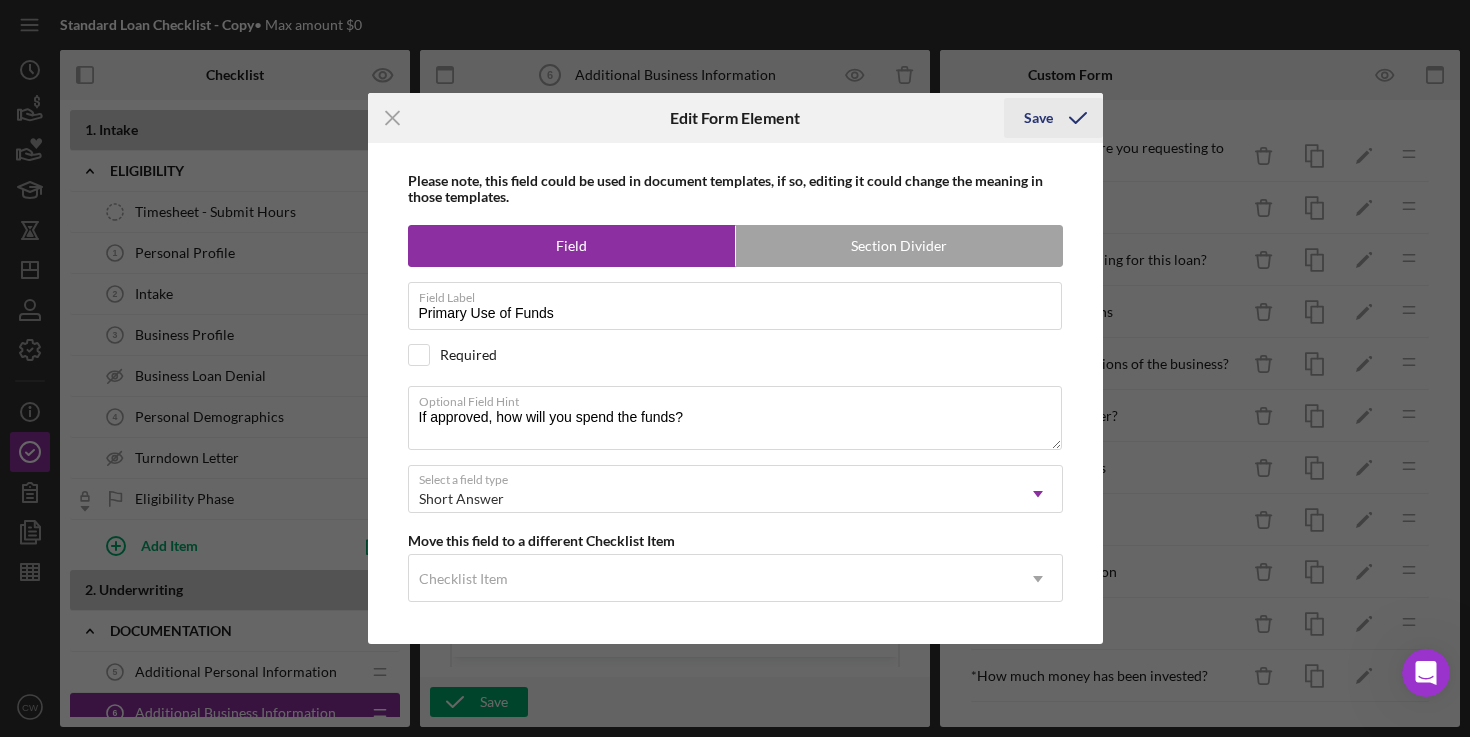 click on "Save" at bounding box center [1038, 118] 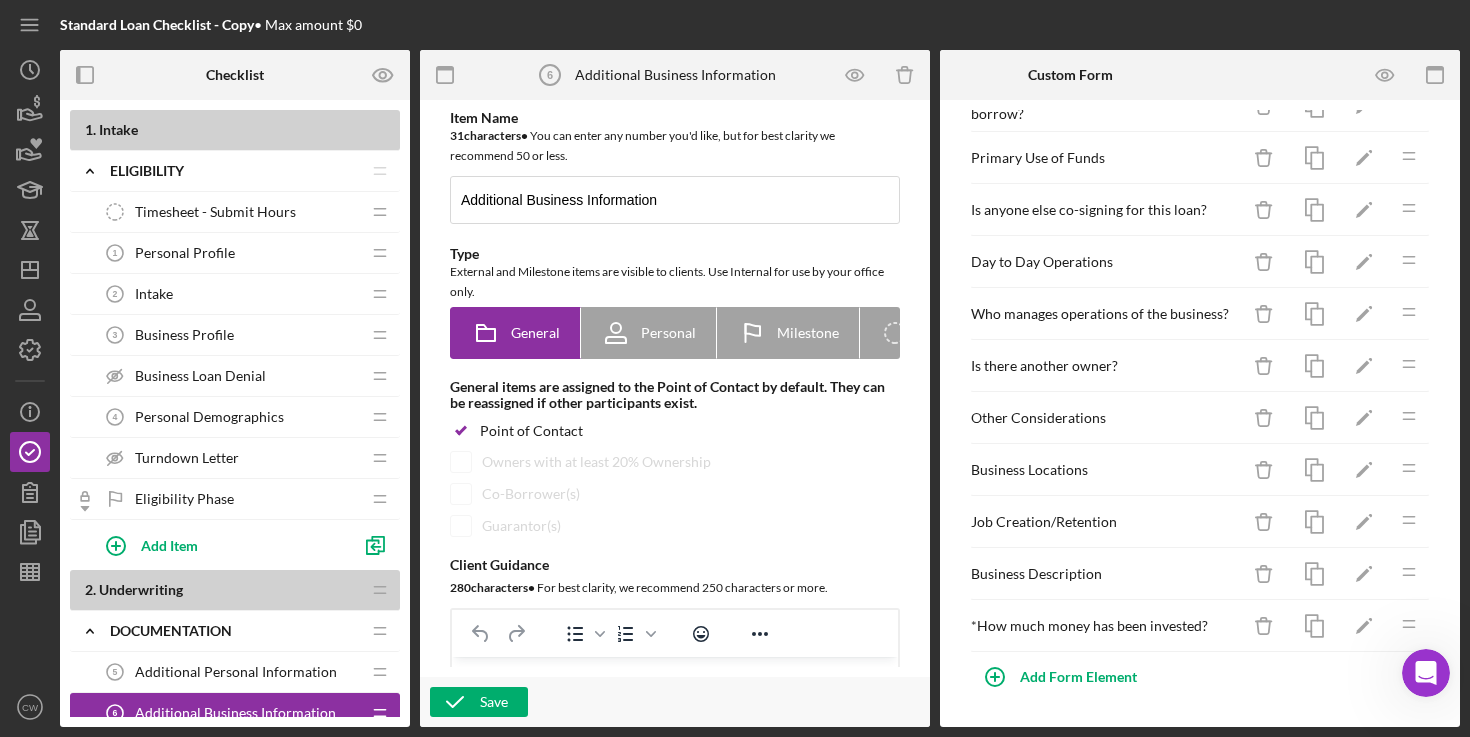 scroll, scrollTop: 0, scrollLeft: 0, axis: both 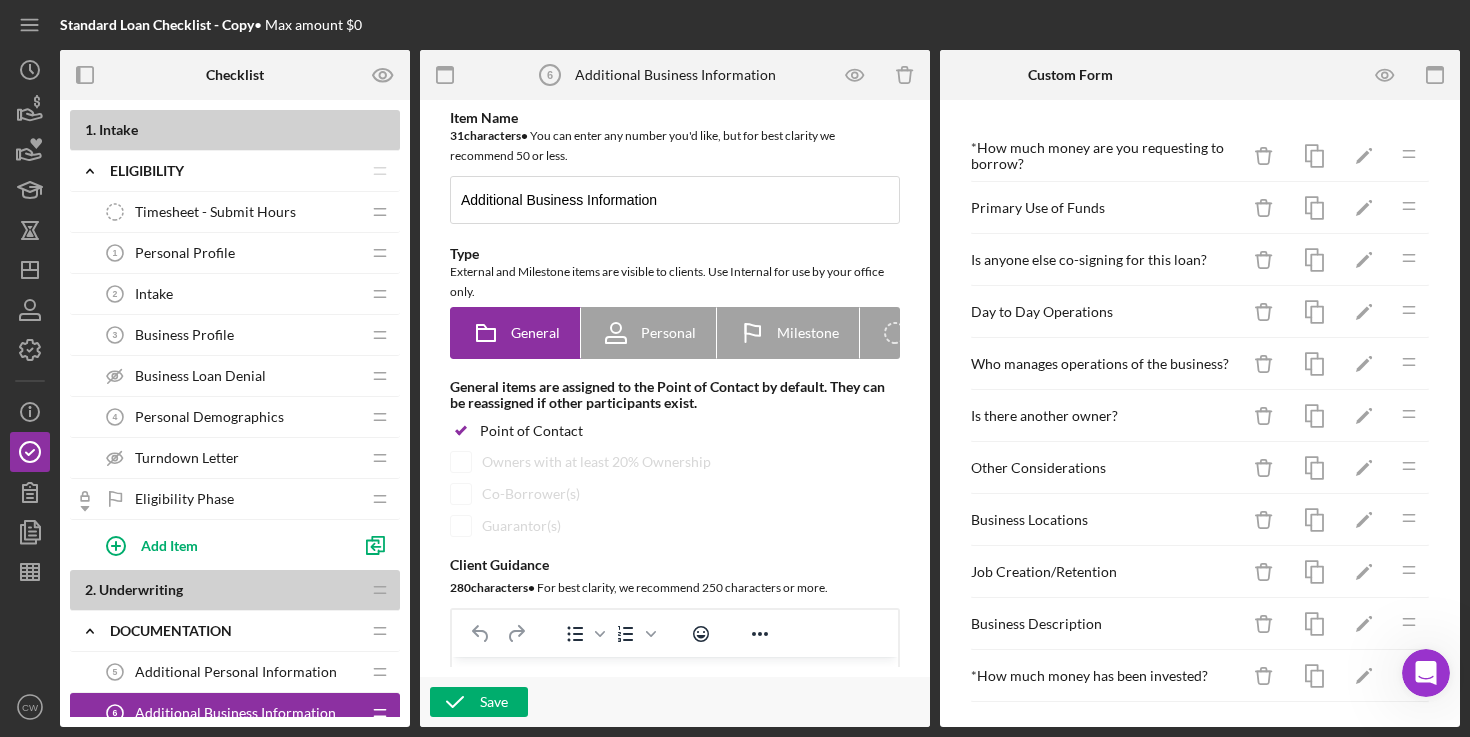 type 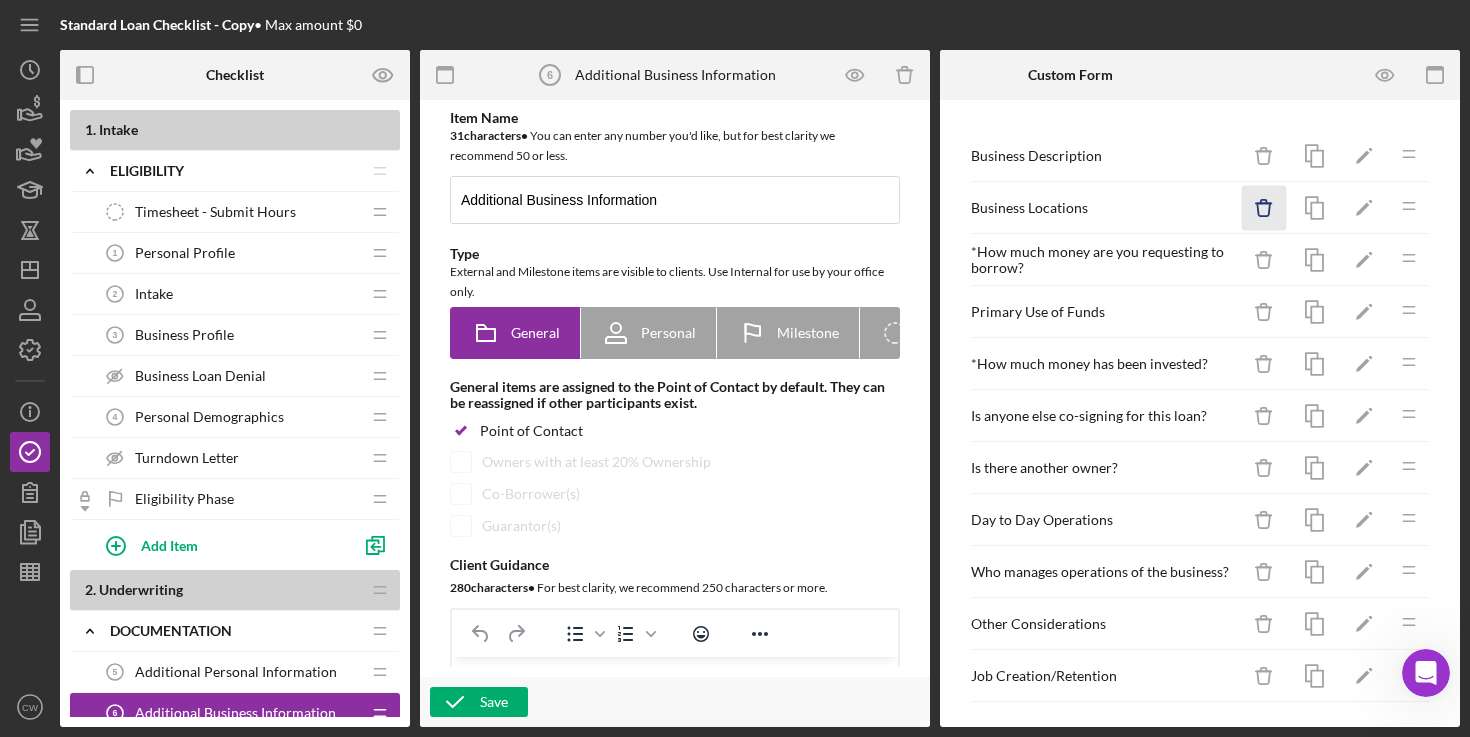 click on "Icon/Delete" 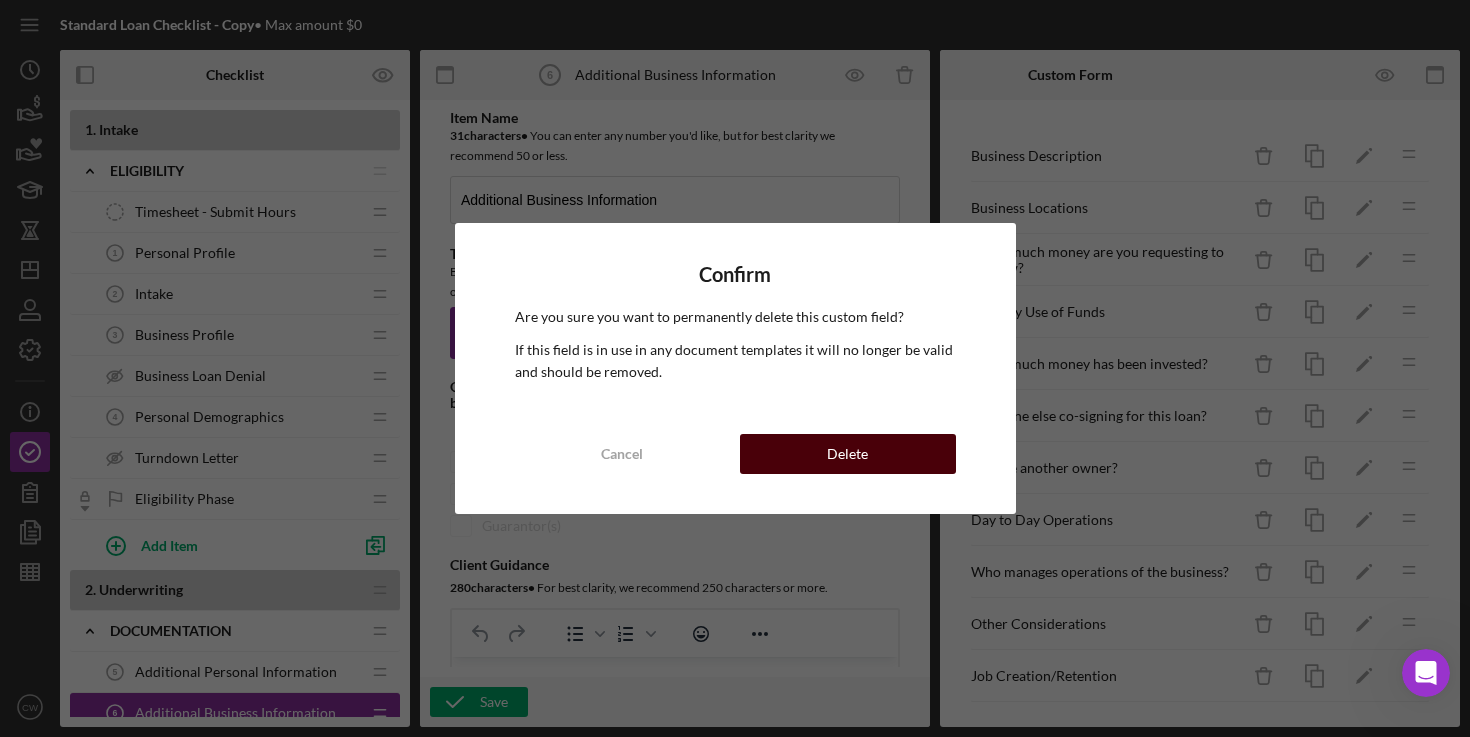 click on "Delete" at bounding box center (847, 454) 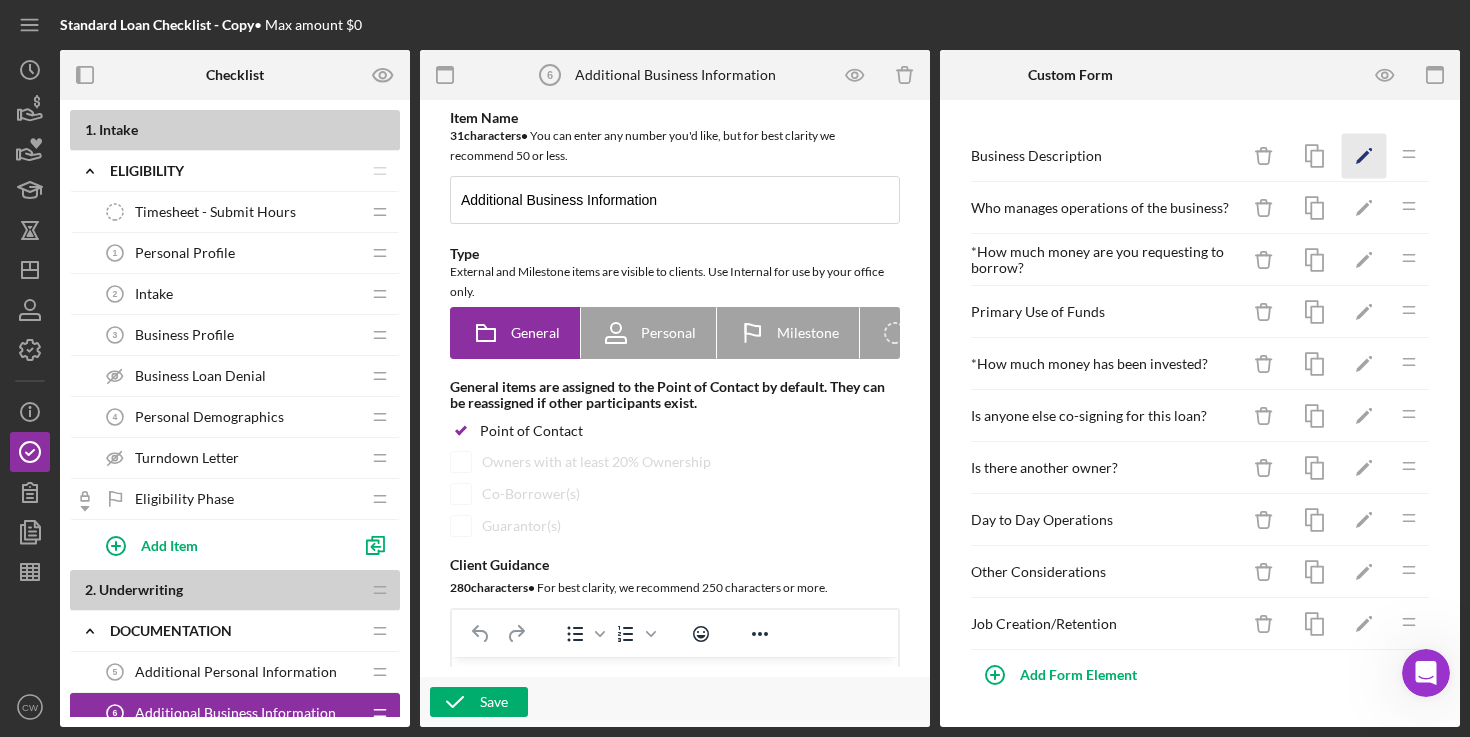 click on "Icon/Edit" 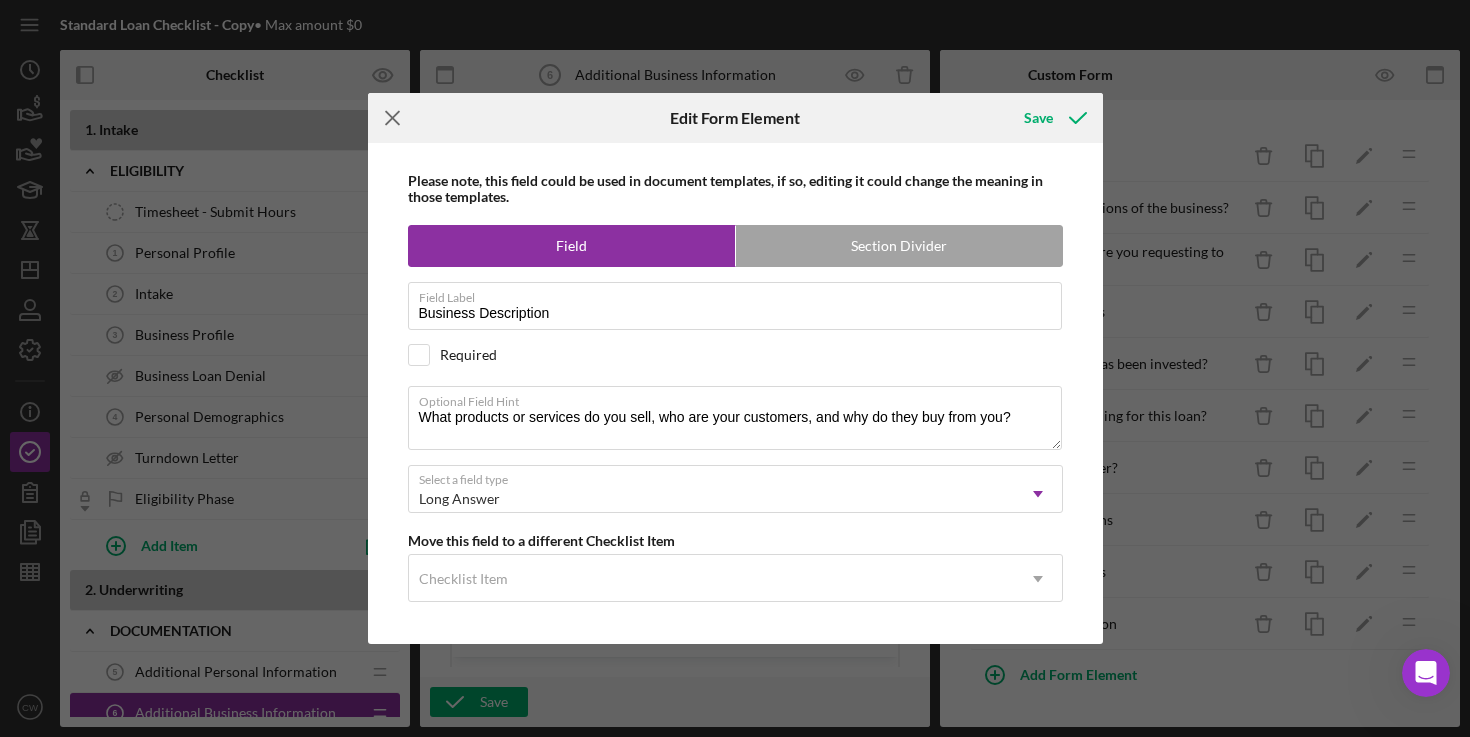 click on "Icon/Menu Close" 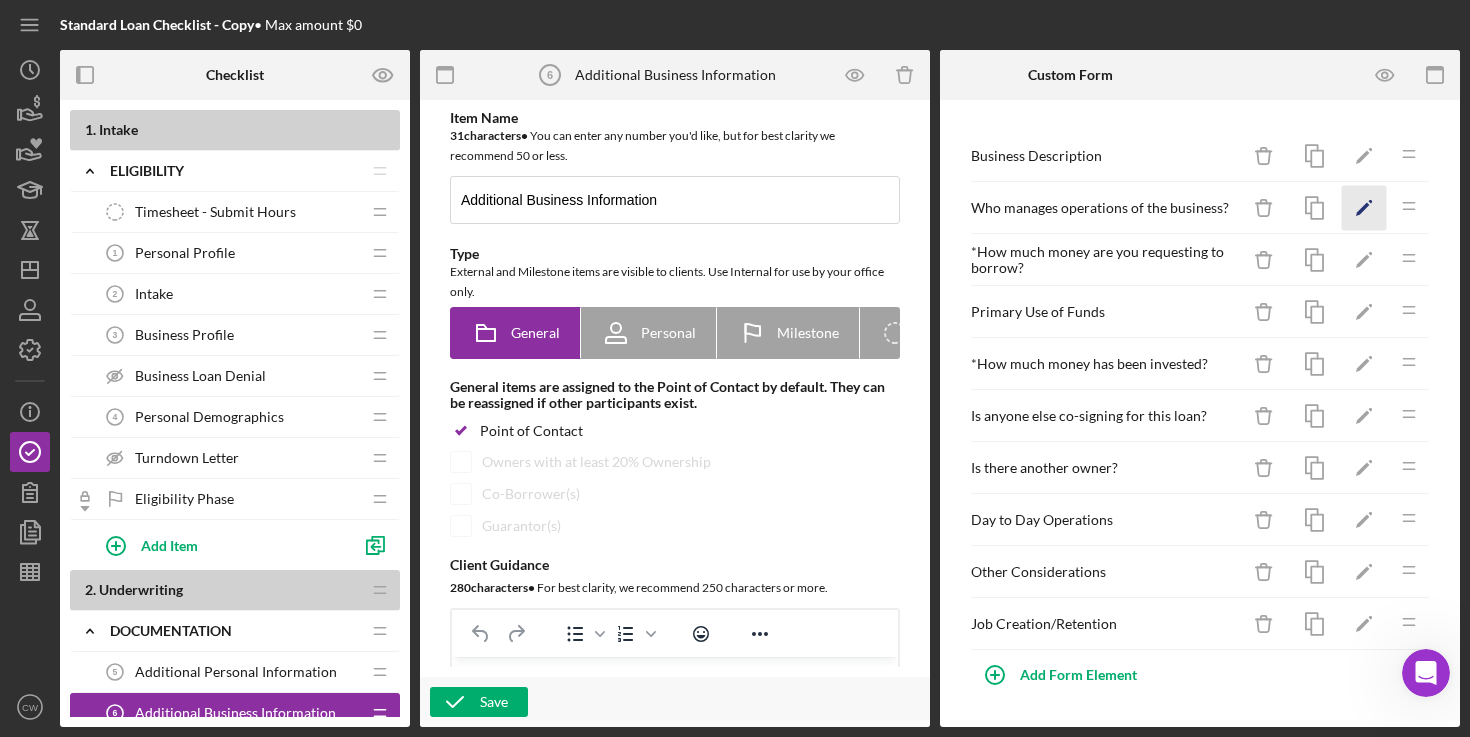 click 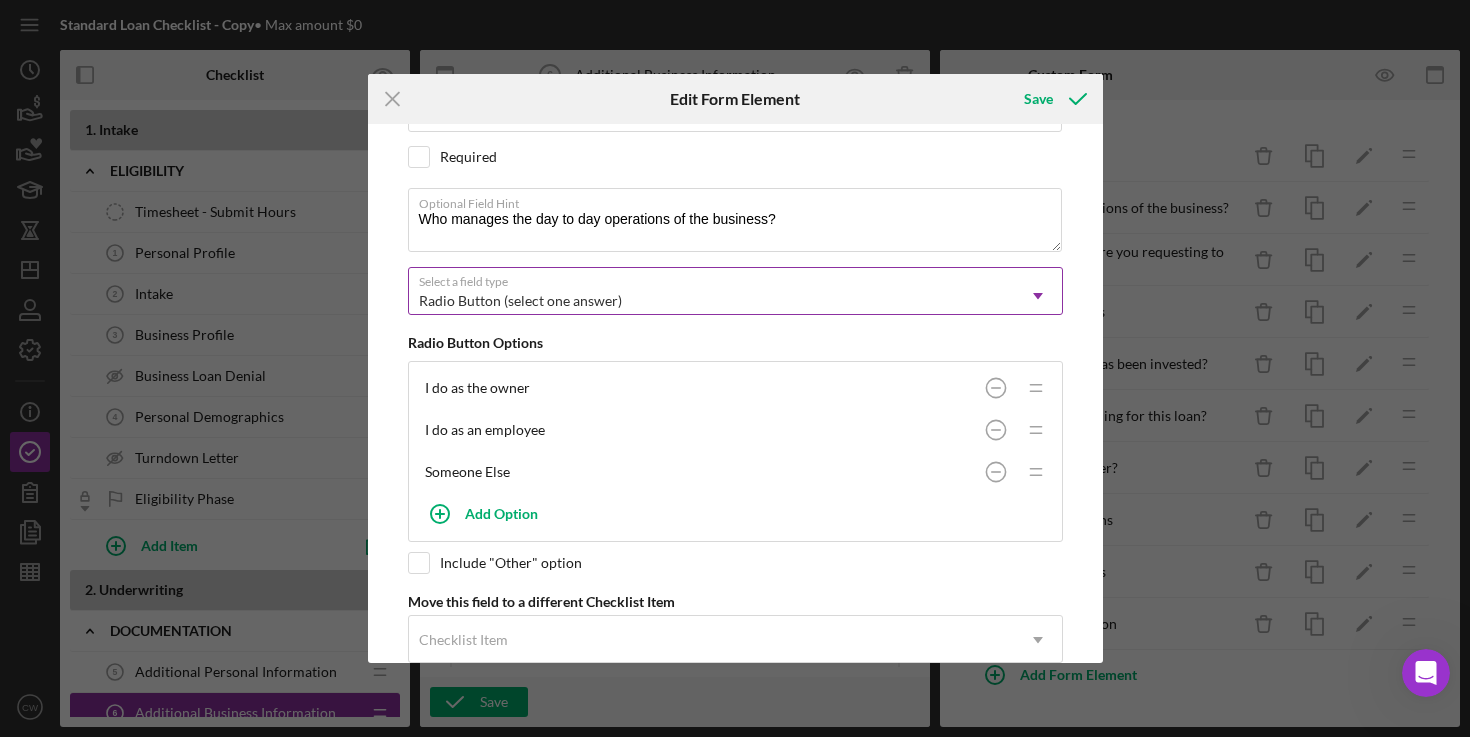 scroll, scrollTop: 220, scrollLeft: 0, axis: vertical 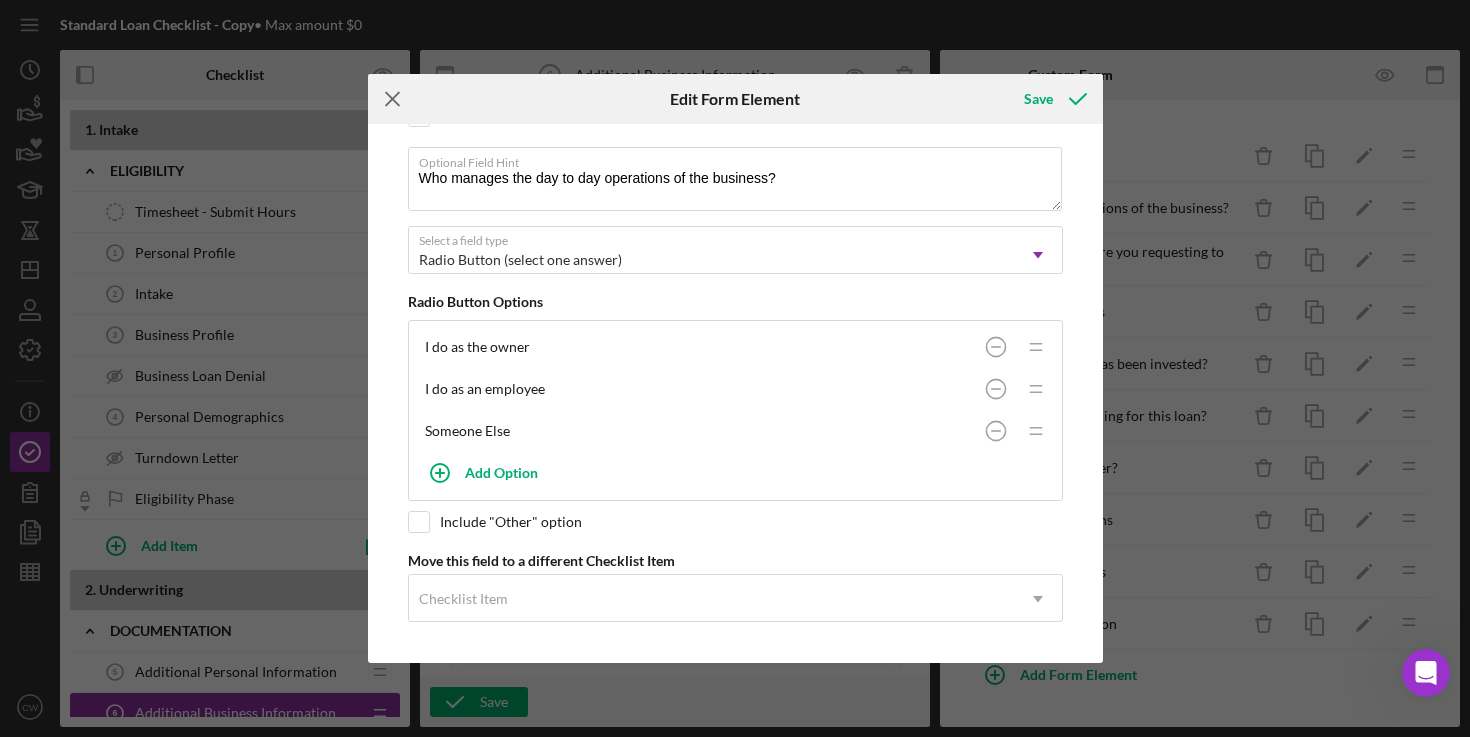 click on "Icon/Menu Close" 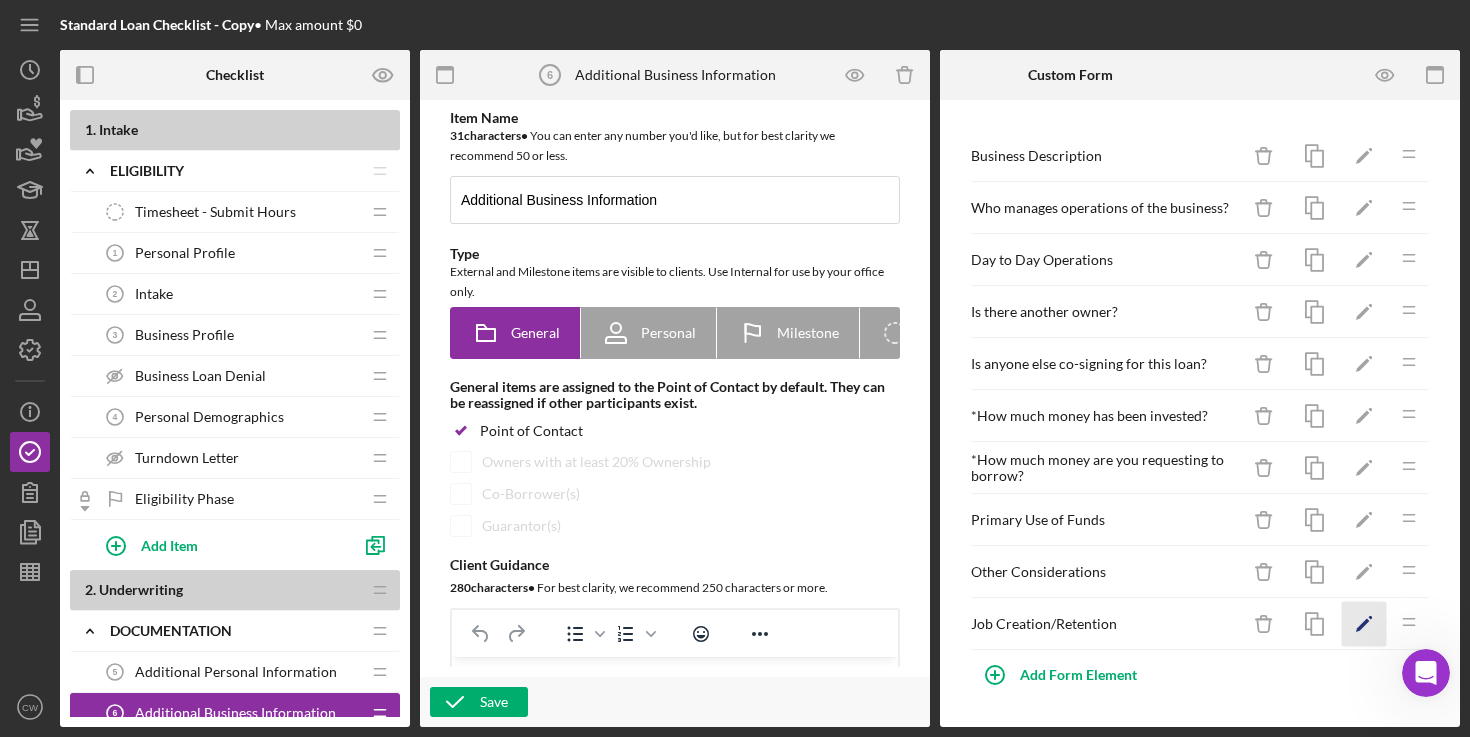 click on "Icon/Edit" 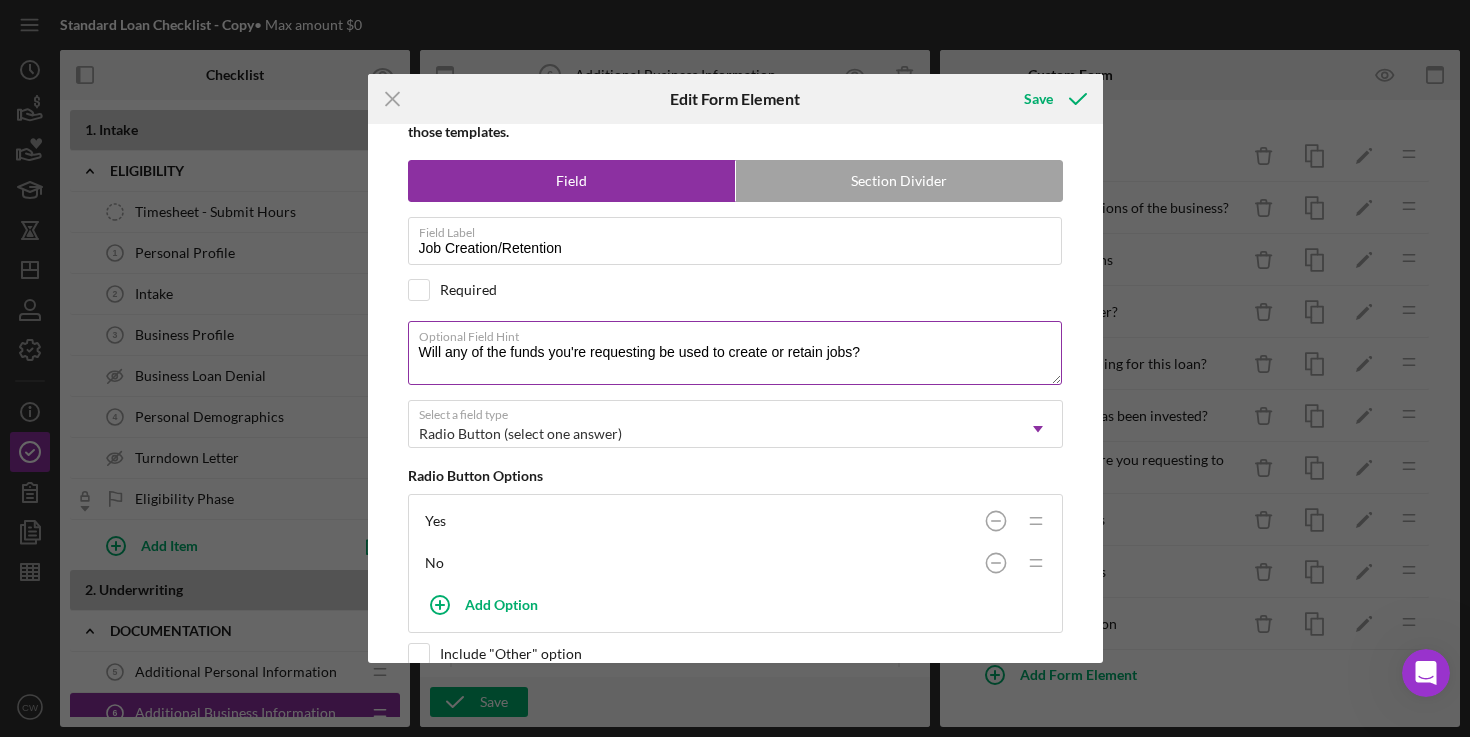 scroll, scrollTop: 8, scrollLeft: 0, axis: vertical 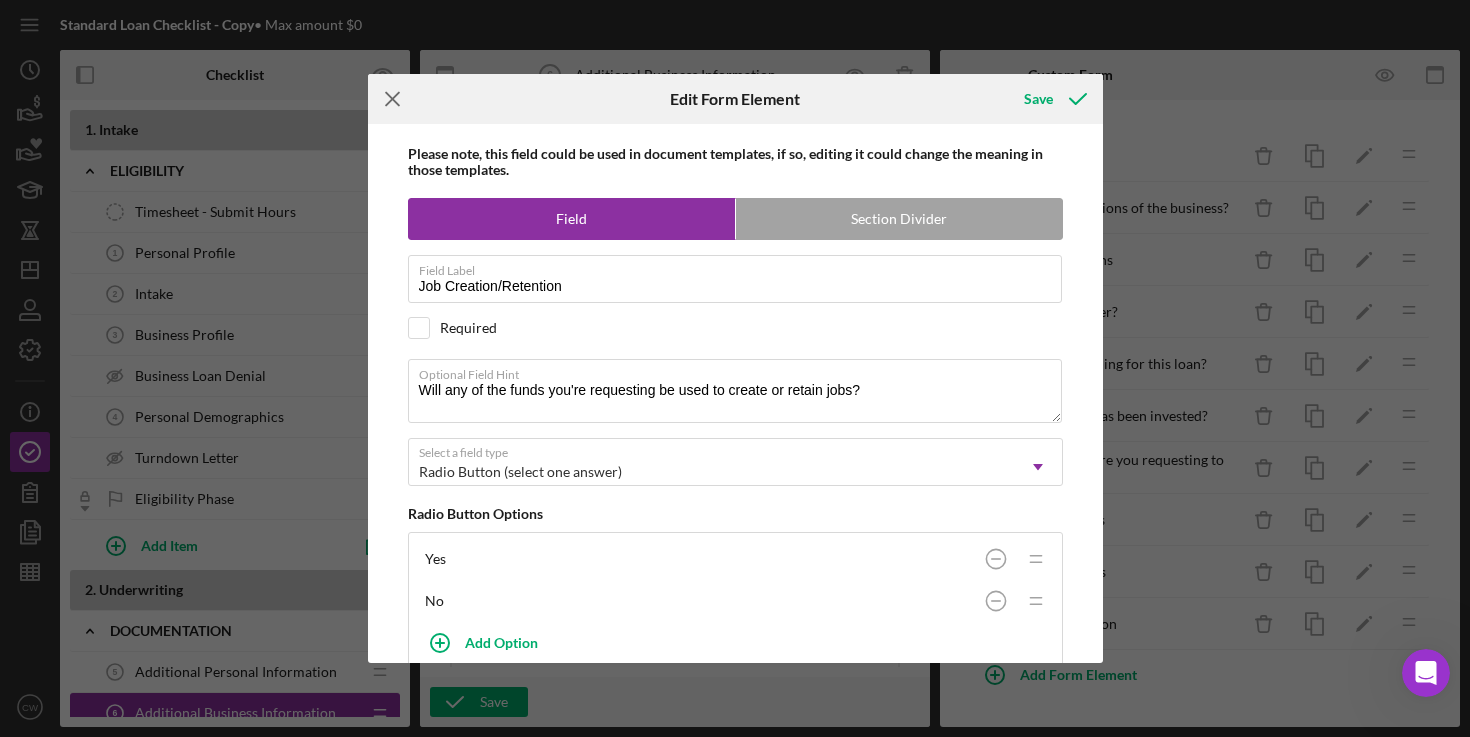 click on "Icon/Menu Close" 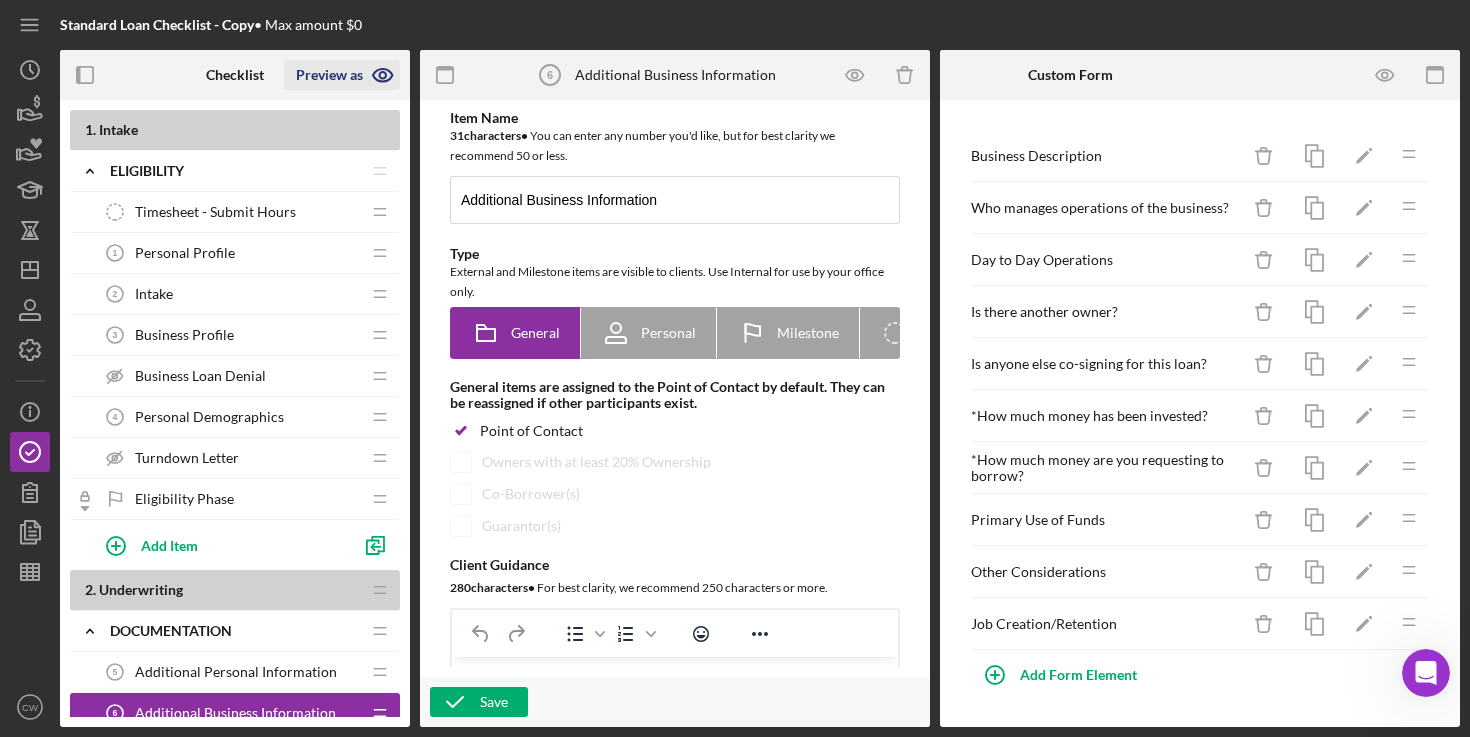 click 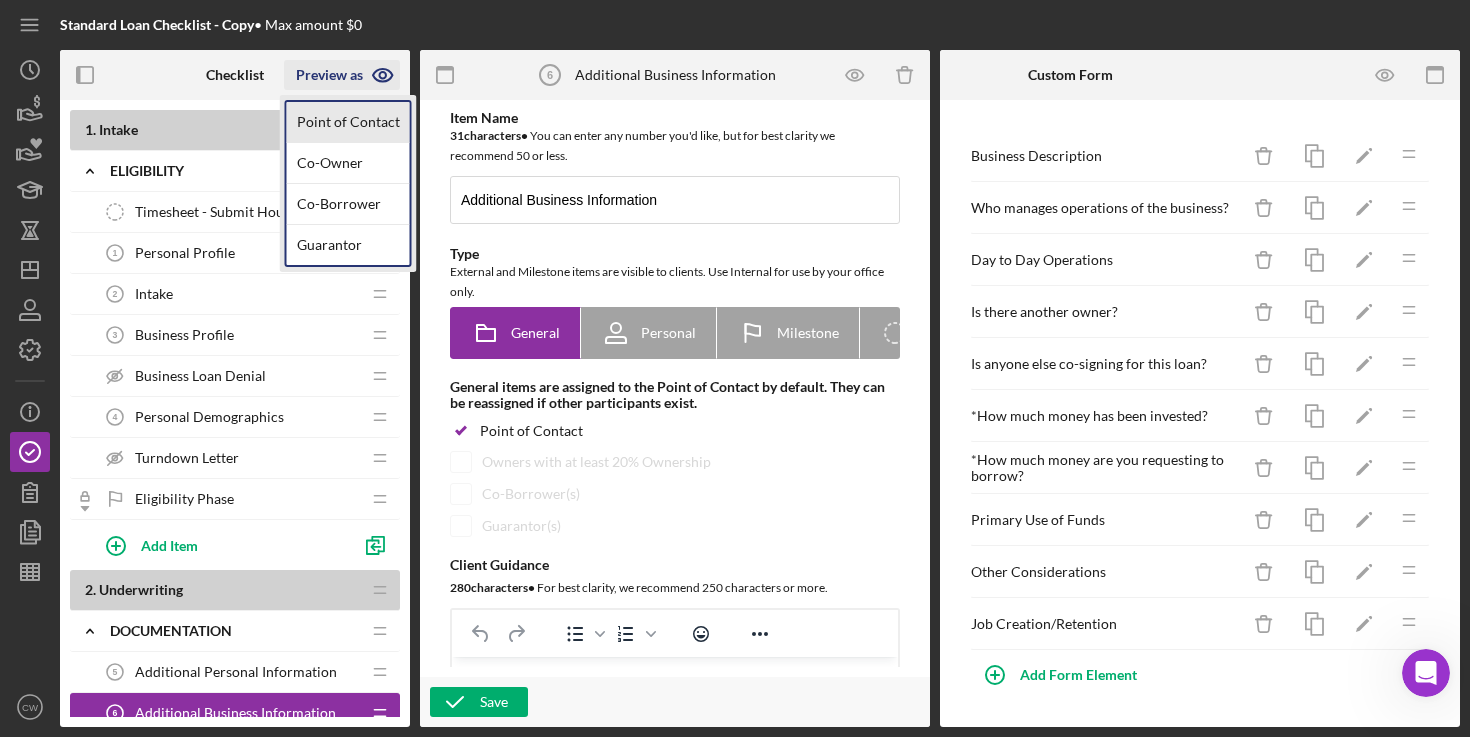 click on "Point of Contact" at bounding box center [348, 122] 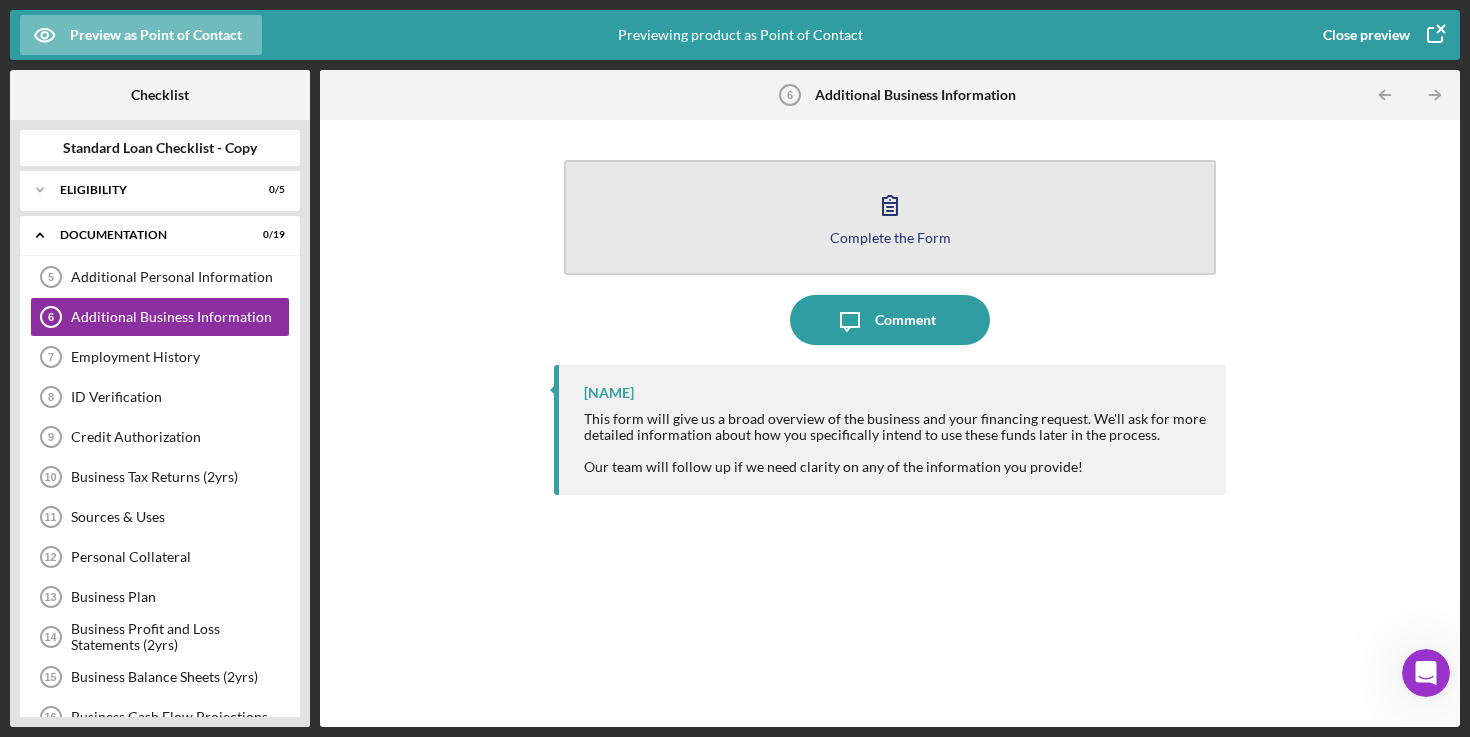 click 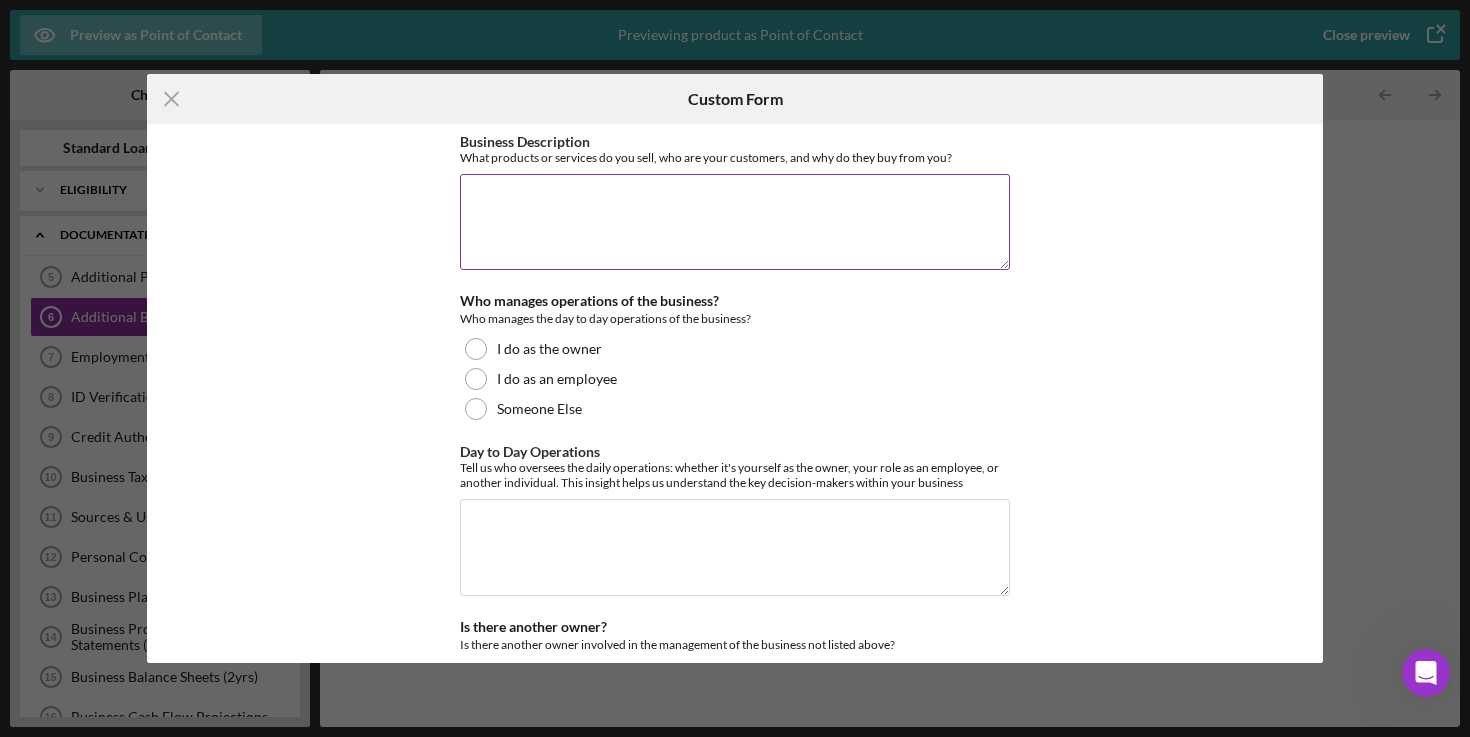 click on "Business Description" at bounding box center [735, 222] 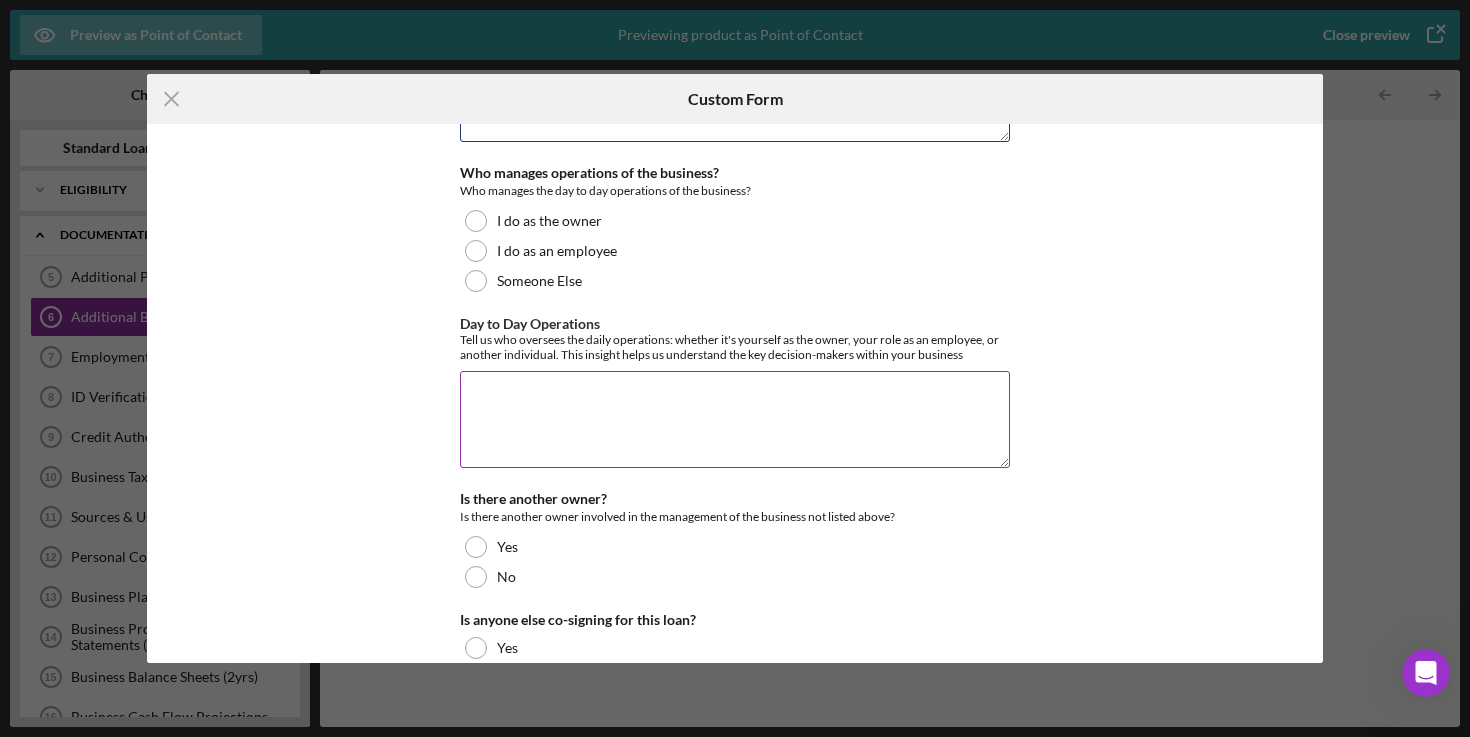 scroll, scrollTop: 129, scrollLeft: 0, axis: vertical 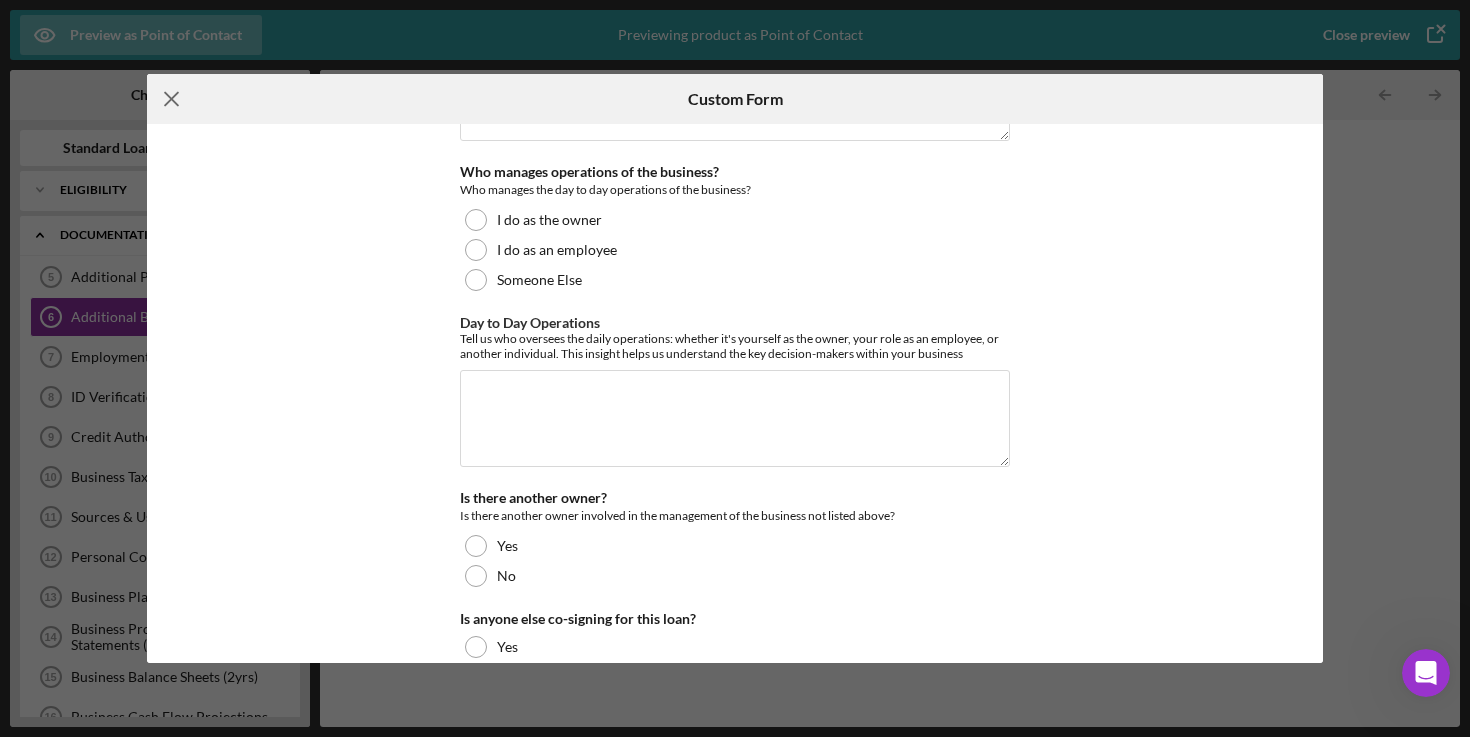 click on "Icon/Menu Close" 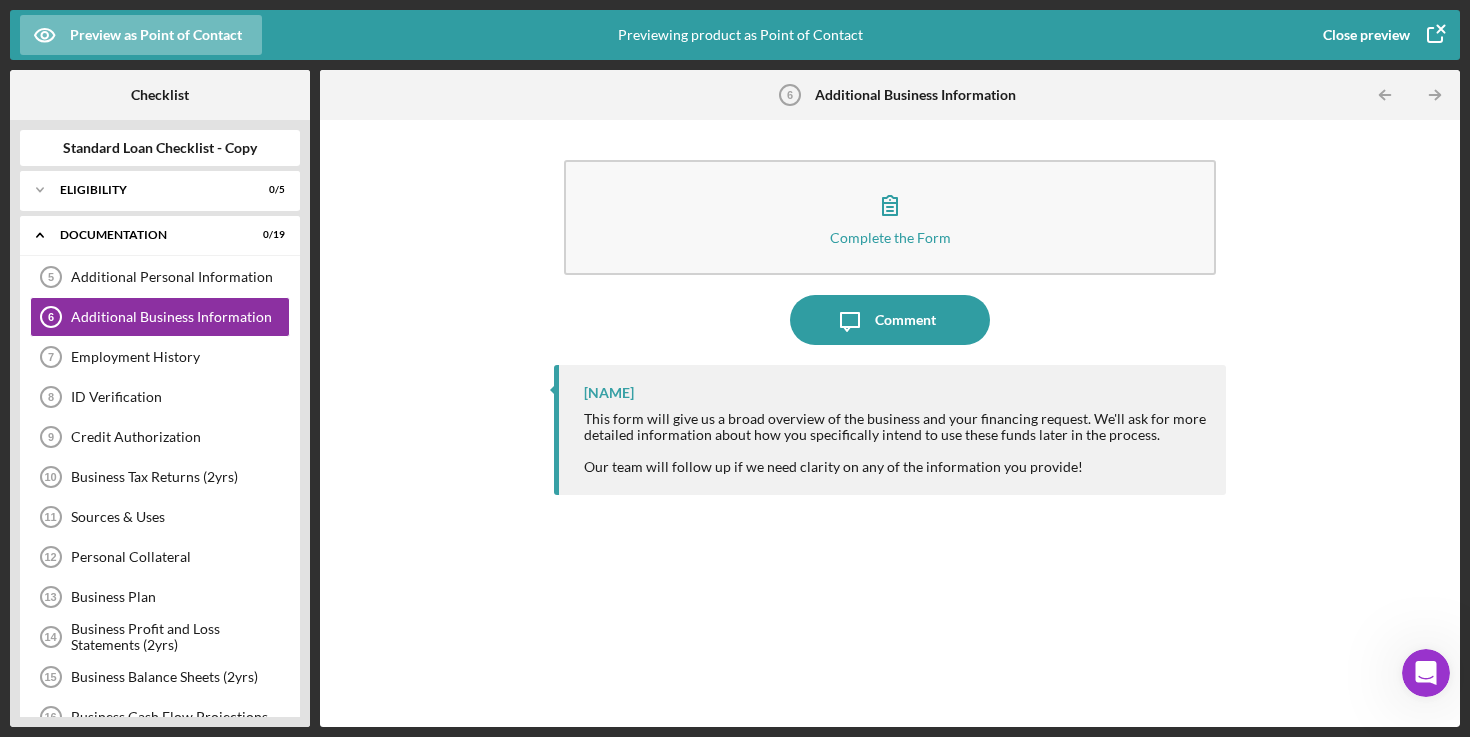 click 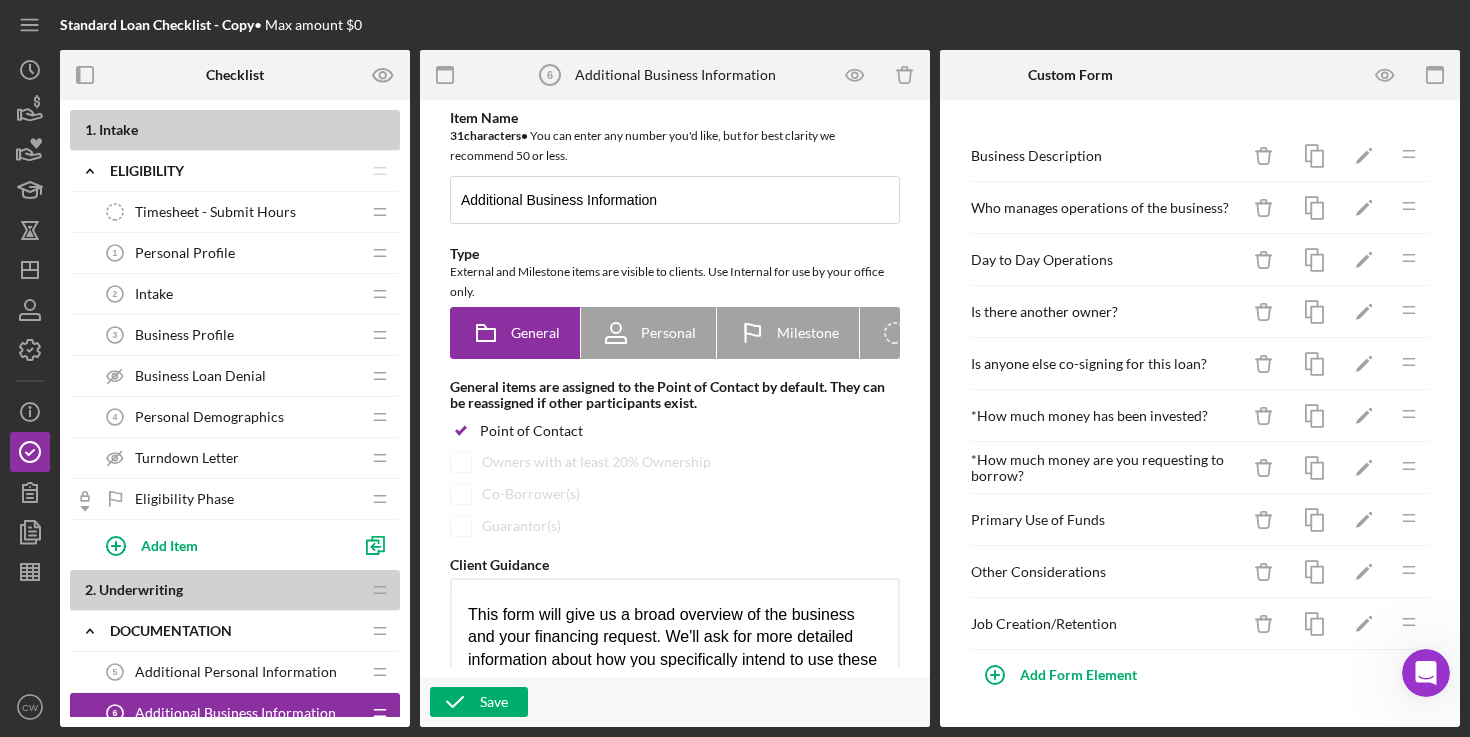 scroll, scrollTop: 0, scrollLeft: 0, axis: both 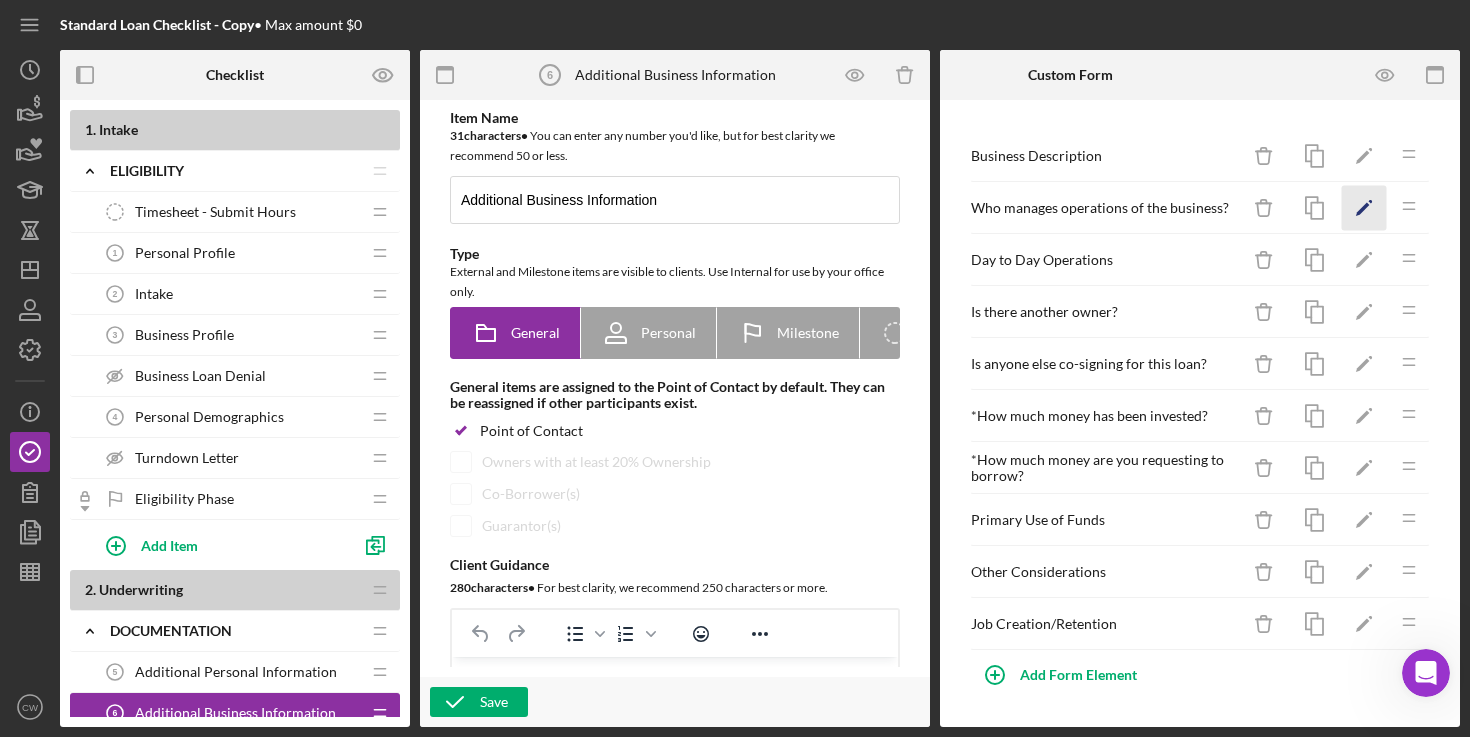 click on "Icon/Edit" 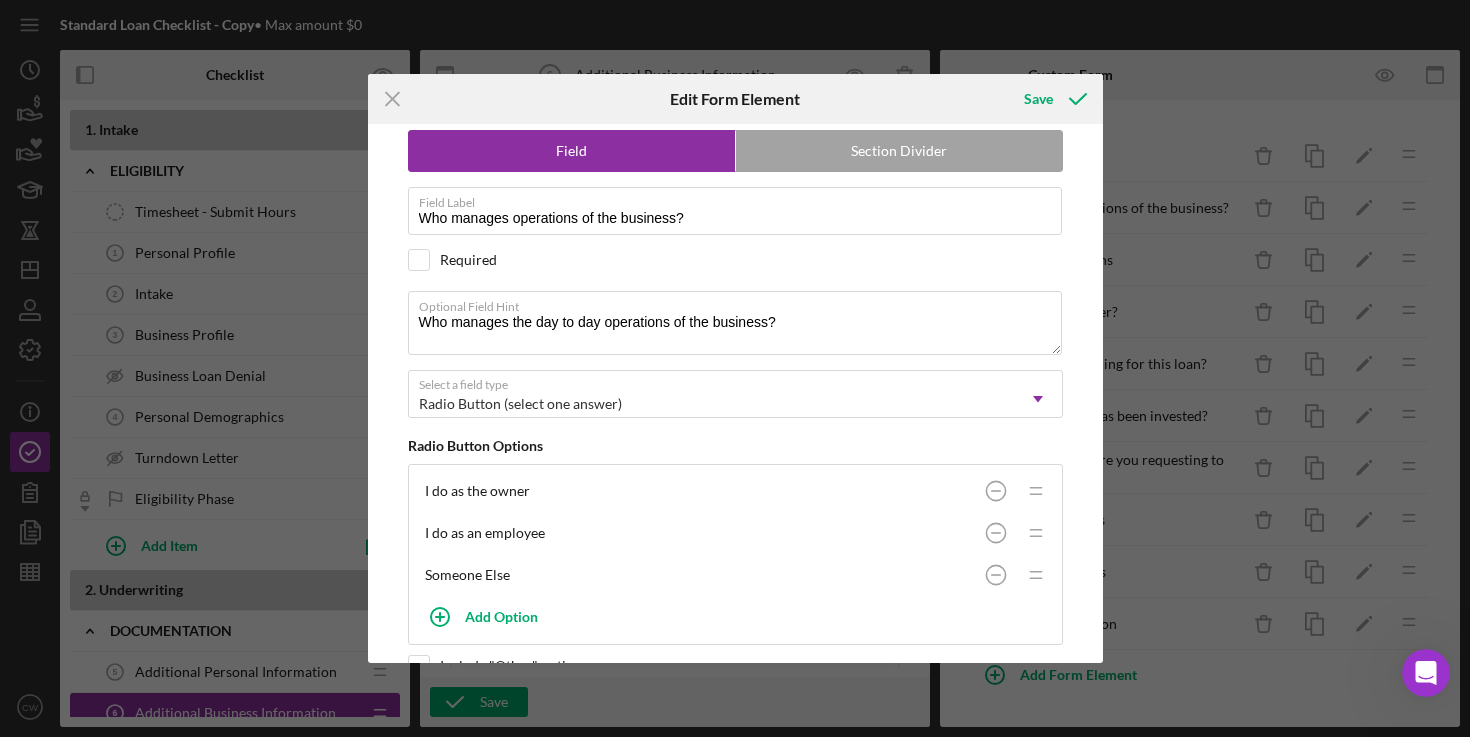 scroll, scrollTop: 220, scrollLeft: 0, axis: vertical 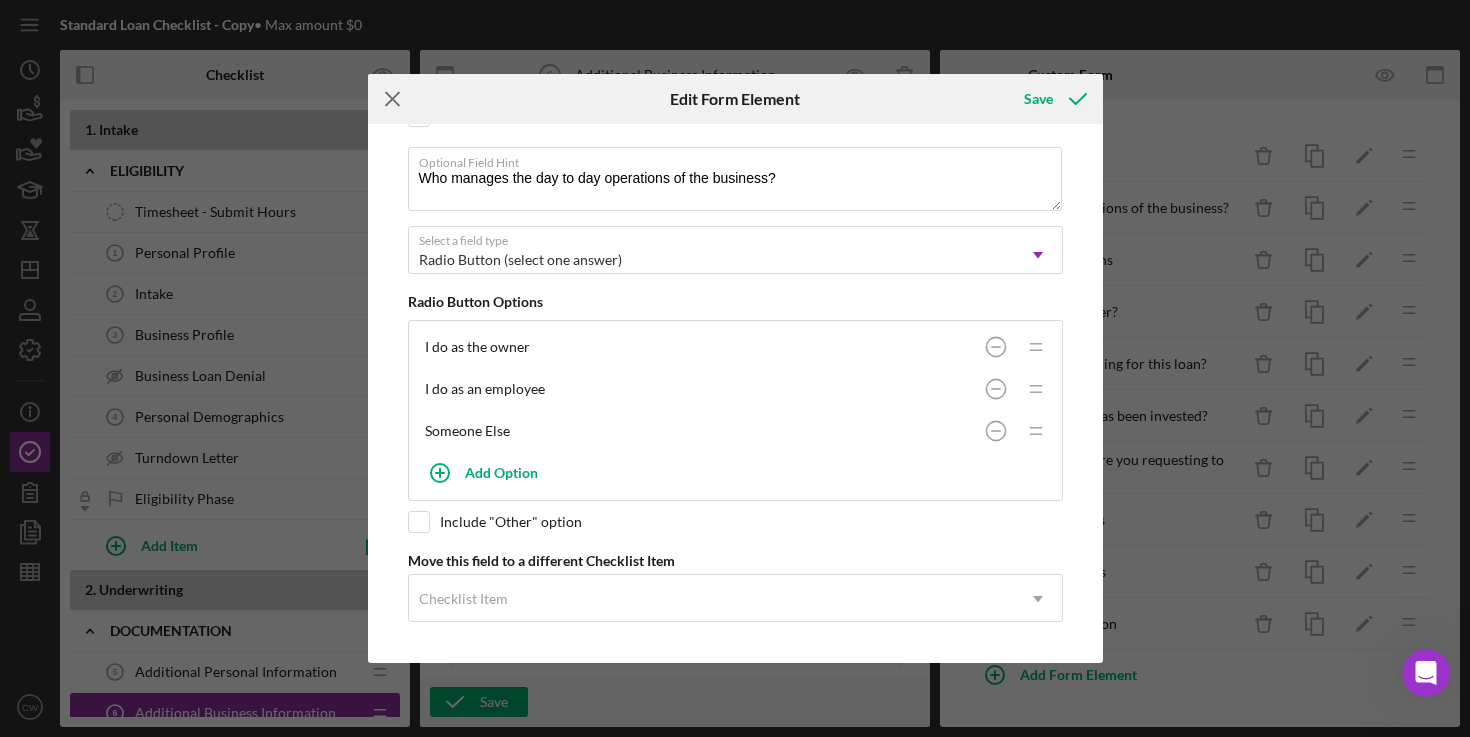 click on "Icon/Menu Close" 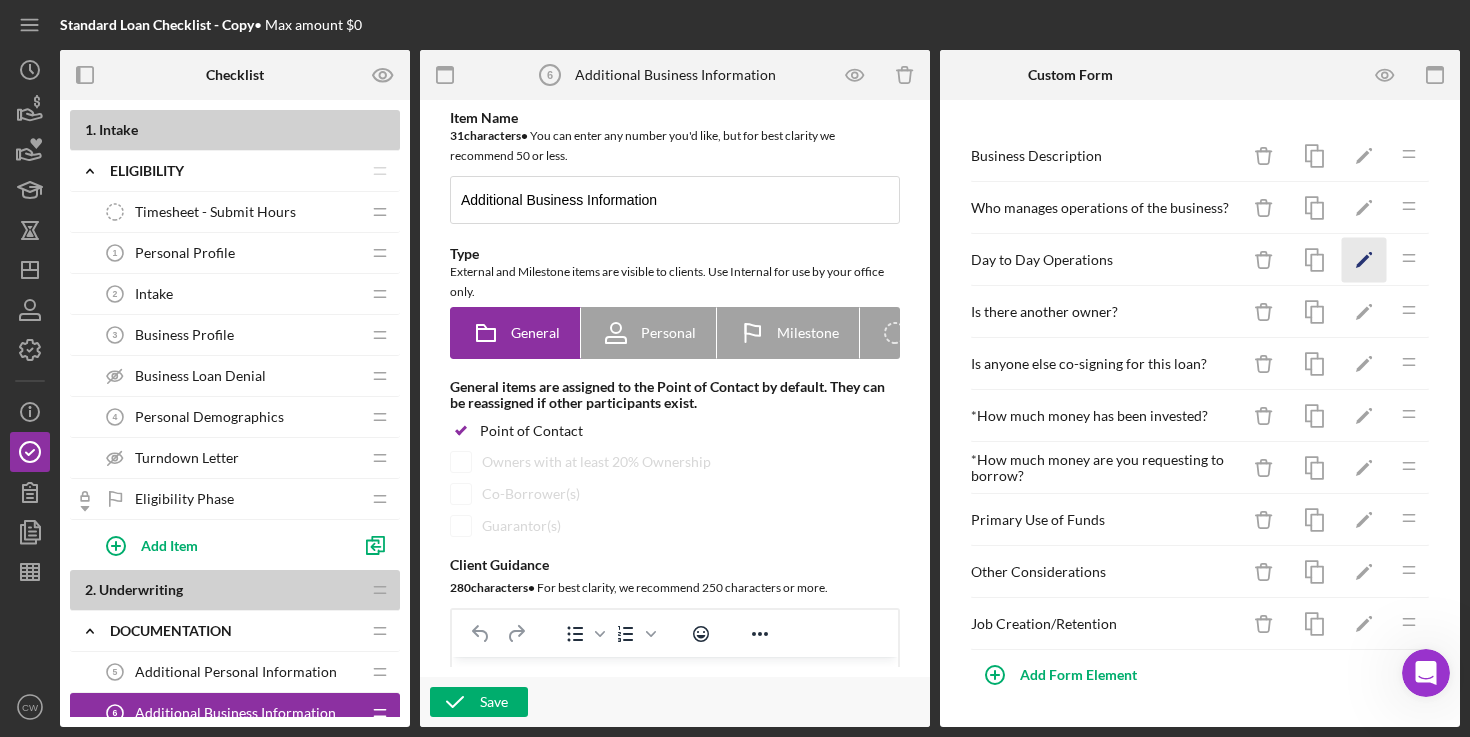 click on "Icon/Edit" 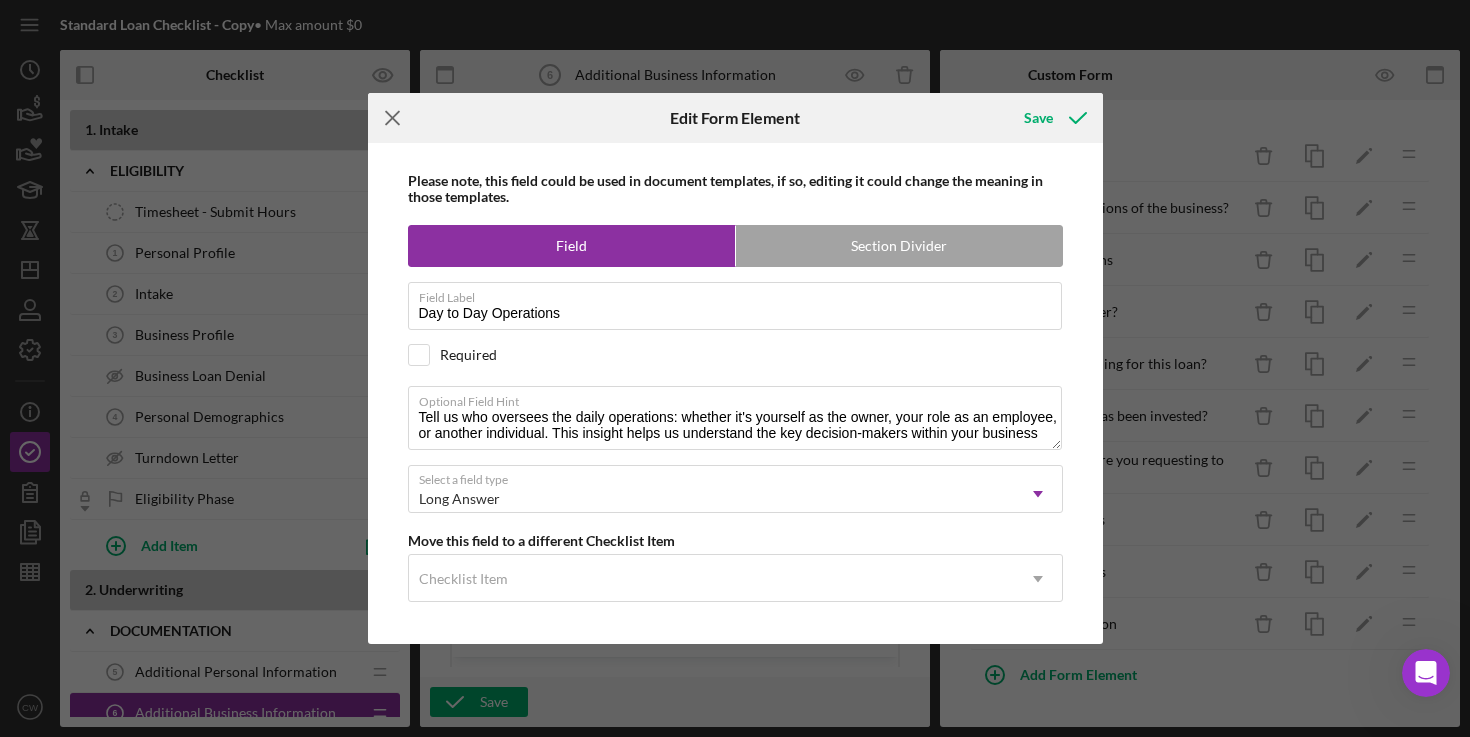 click 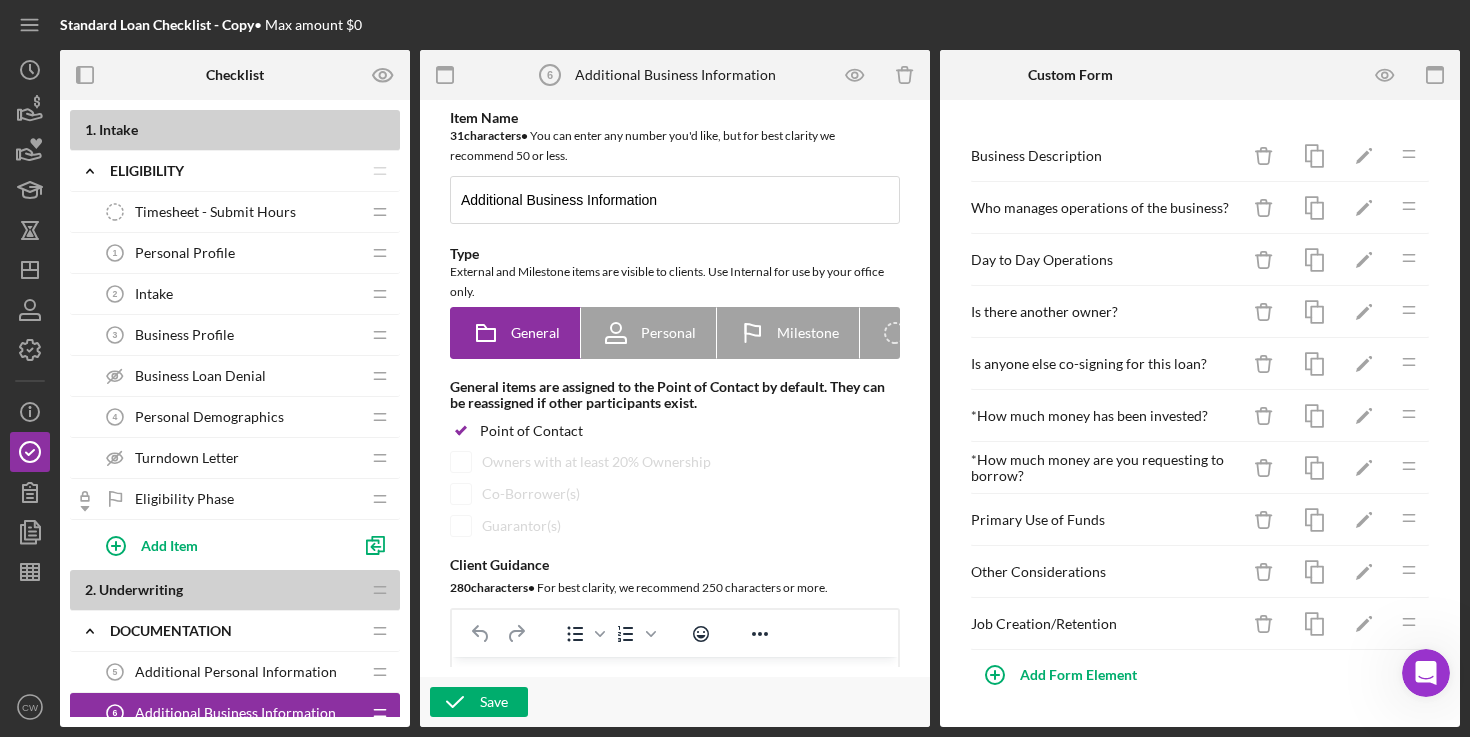 click on "Is there another owner?" at bounding box center [1105, 312] 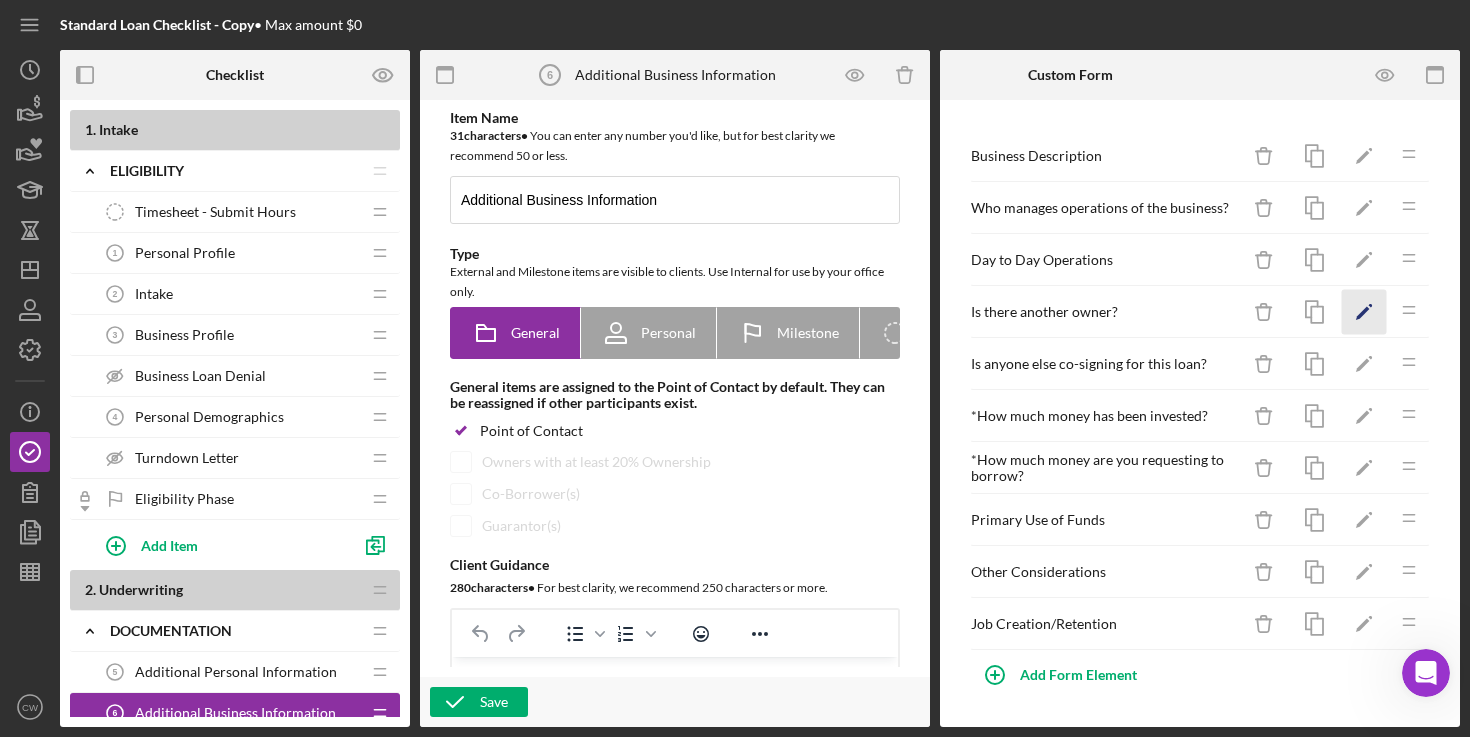 click 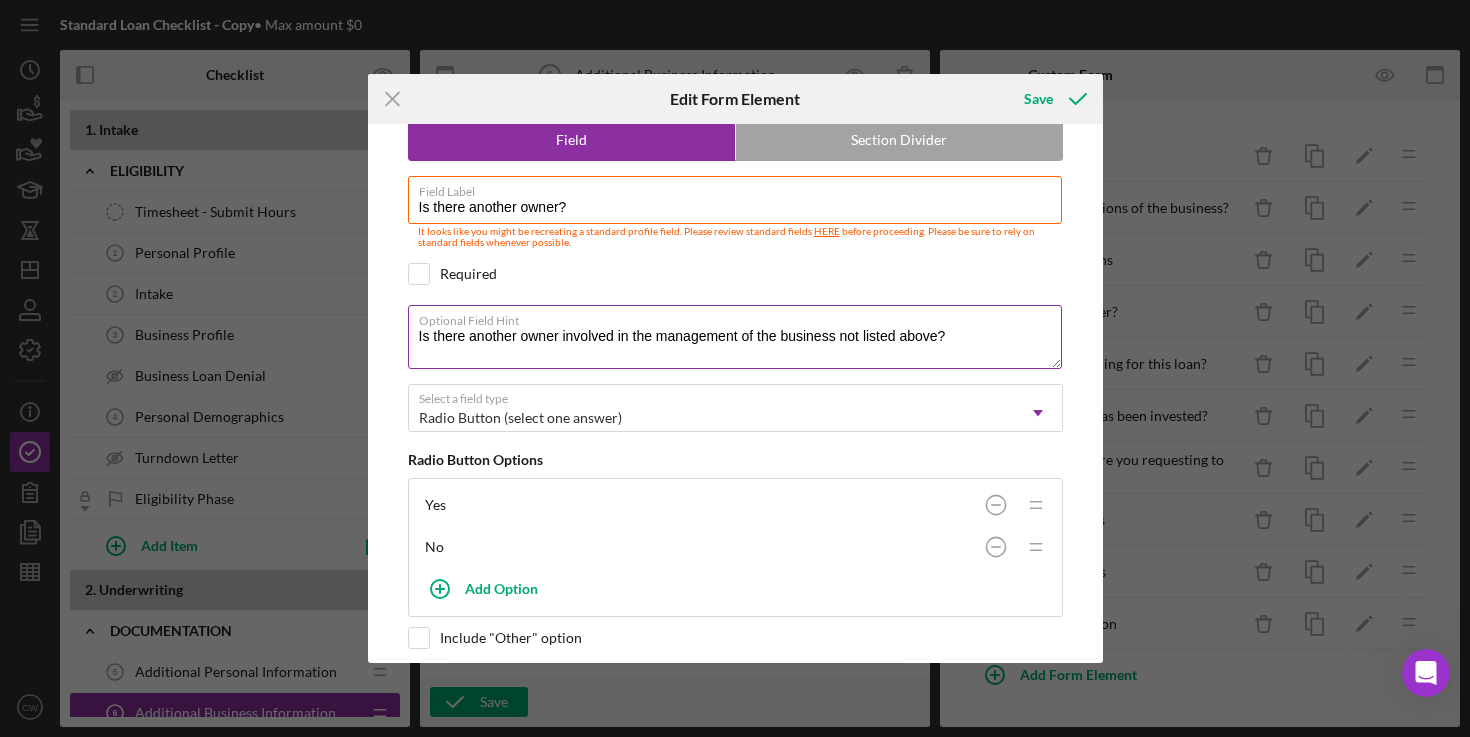 scroll, scrollTop: 63, scrollLeft: 0, axis: vertical 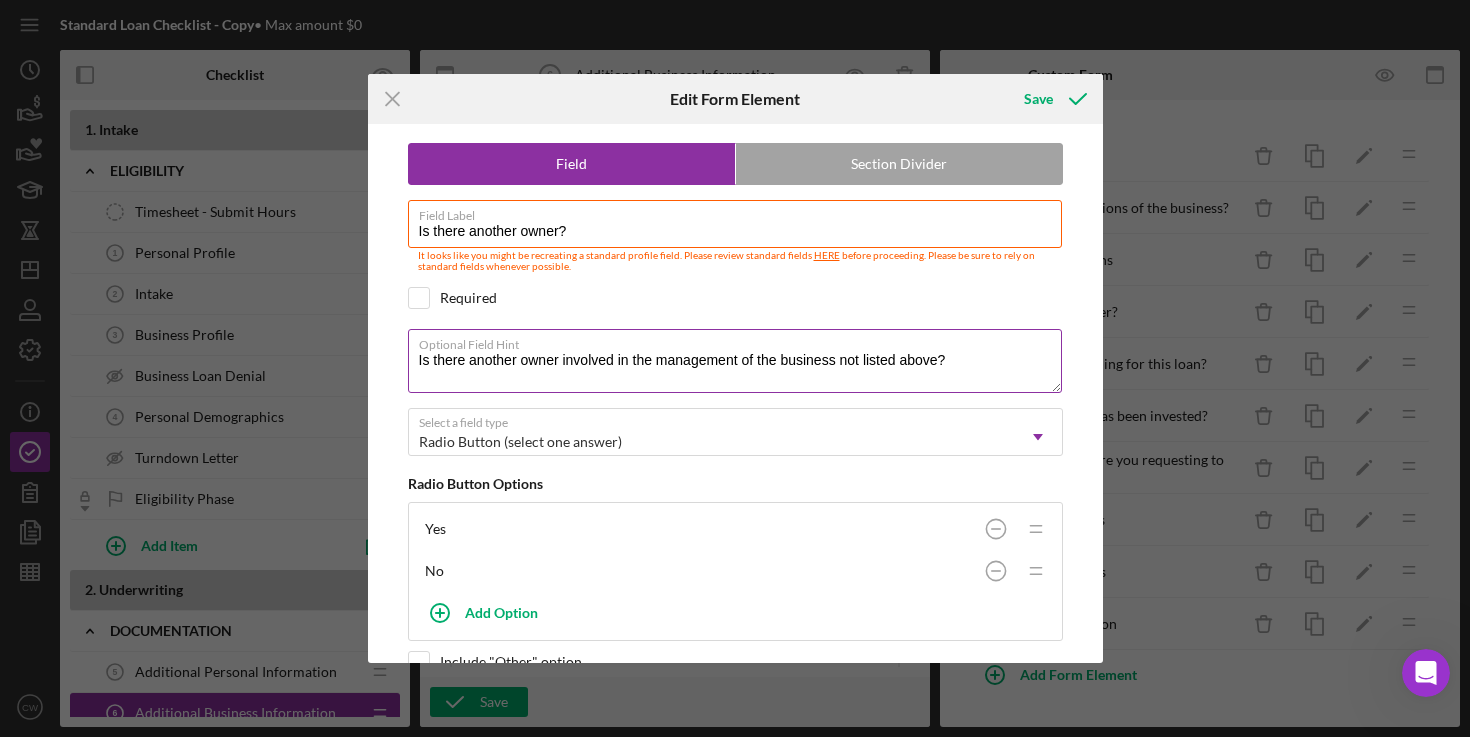 drag, startPoint x: 965, startPoint y: 361, endPoint x: 411, endPoint y: 362, distance: 554.0009 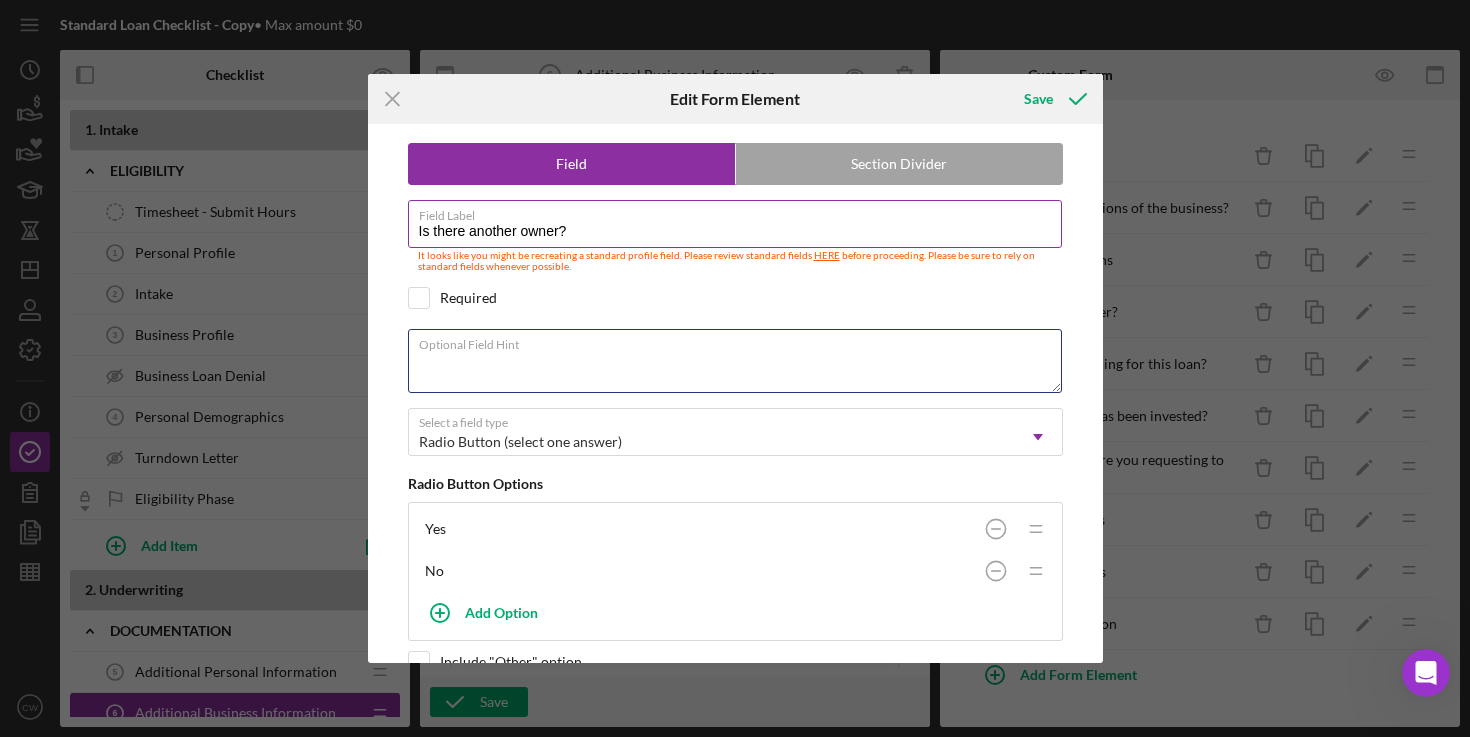 type 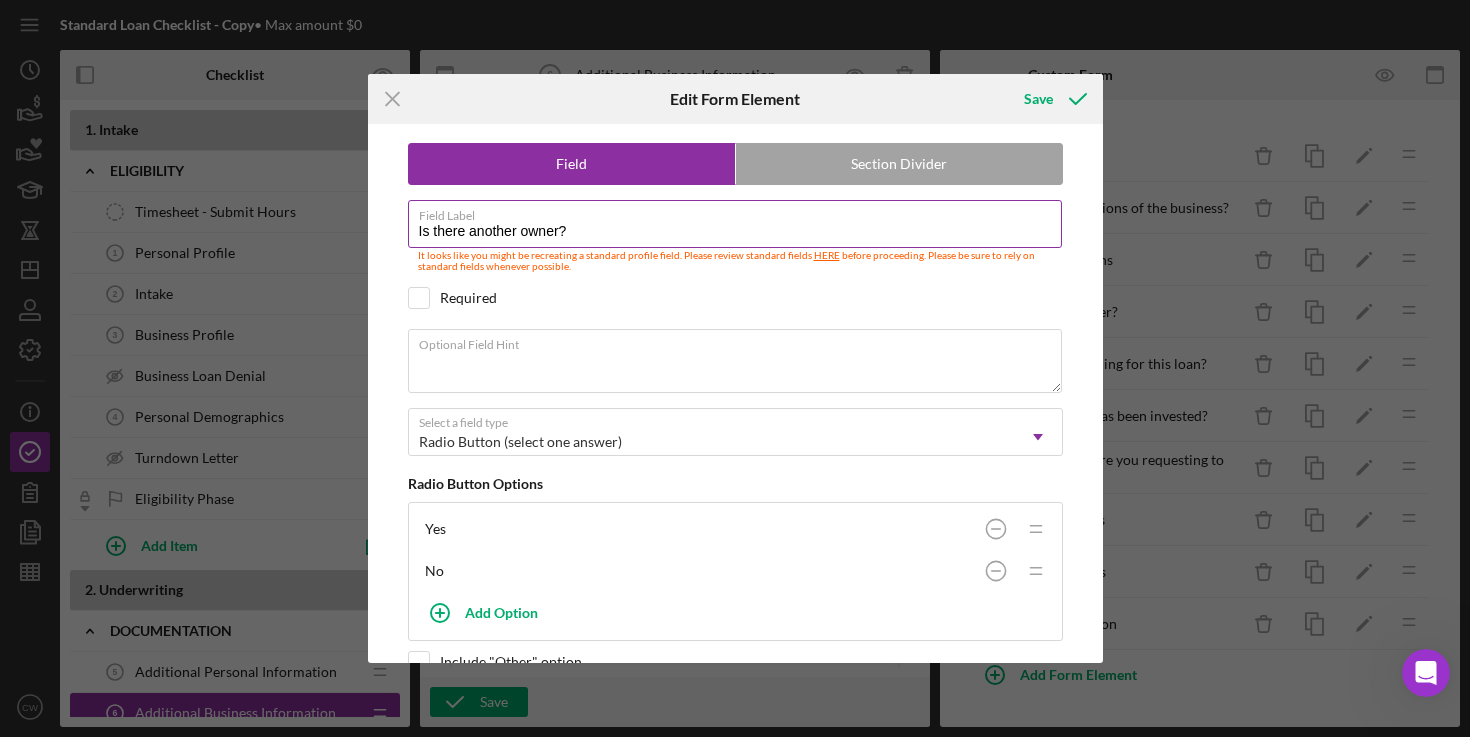 click on "Is there another owner?" at bounding box center (735, 224) 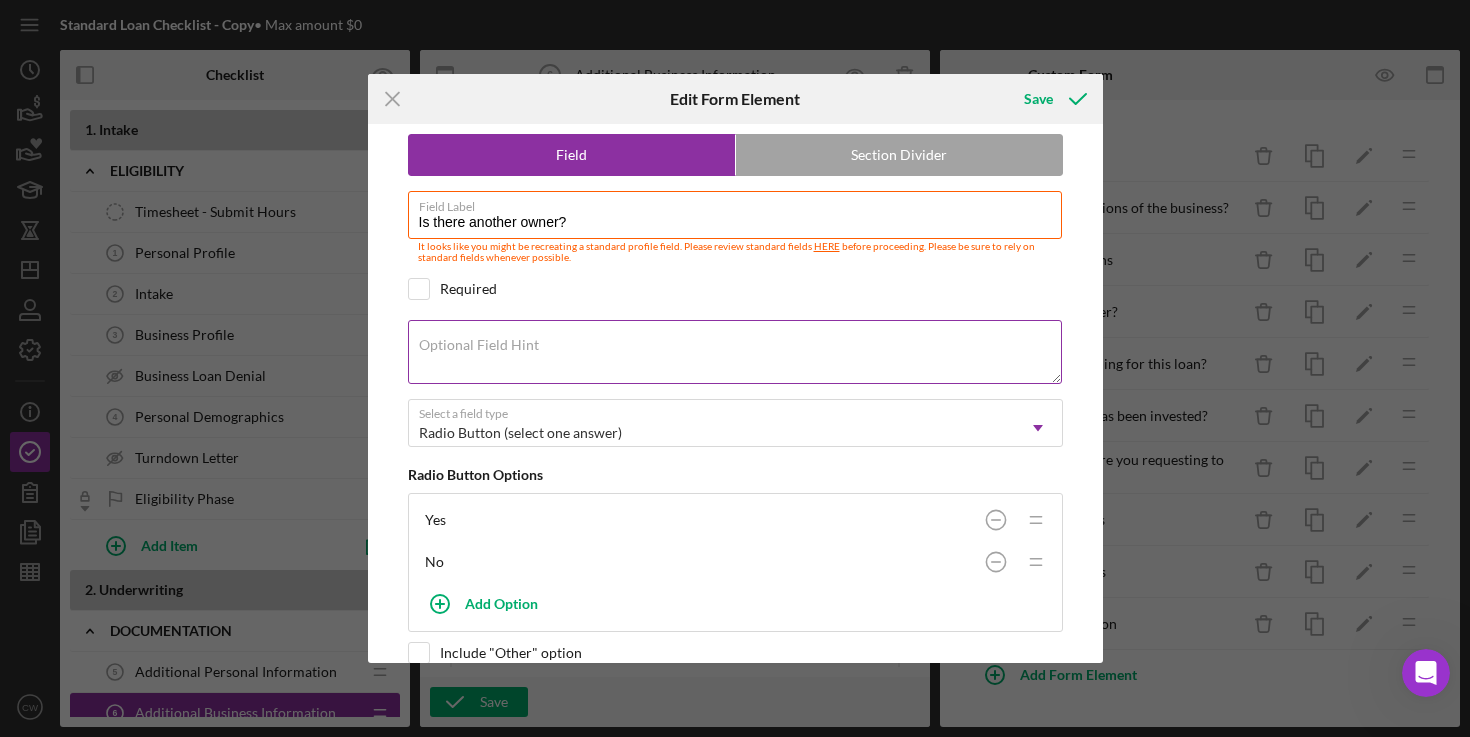scroll, scrollTop: 0, scrollLeft: 0, axis: both 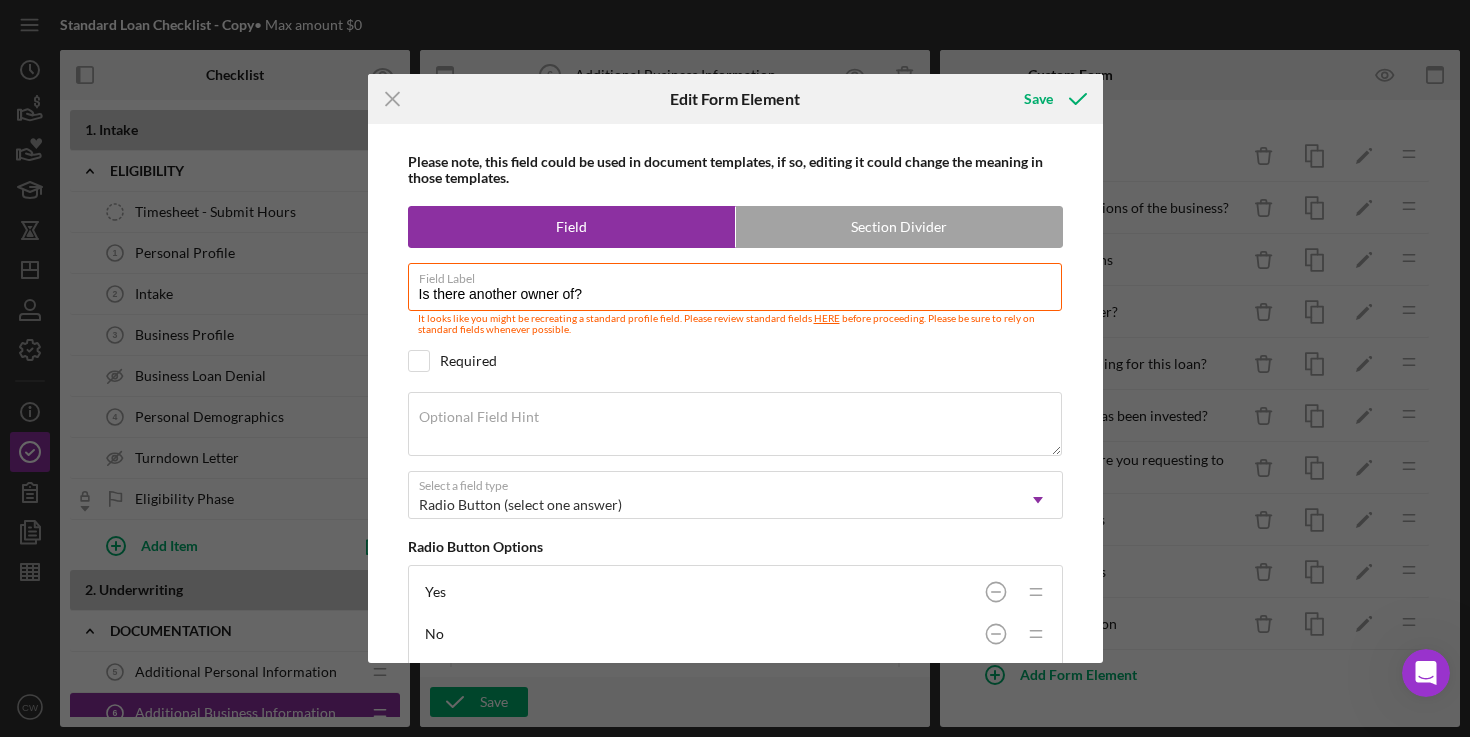 drag, startPoint x: 596, startPoint y: 291, endPoint x: 402, endPoint y: 286, distance: 194.06442 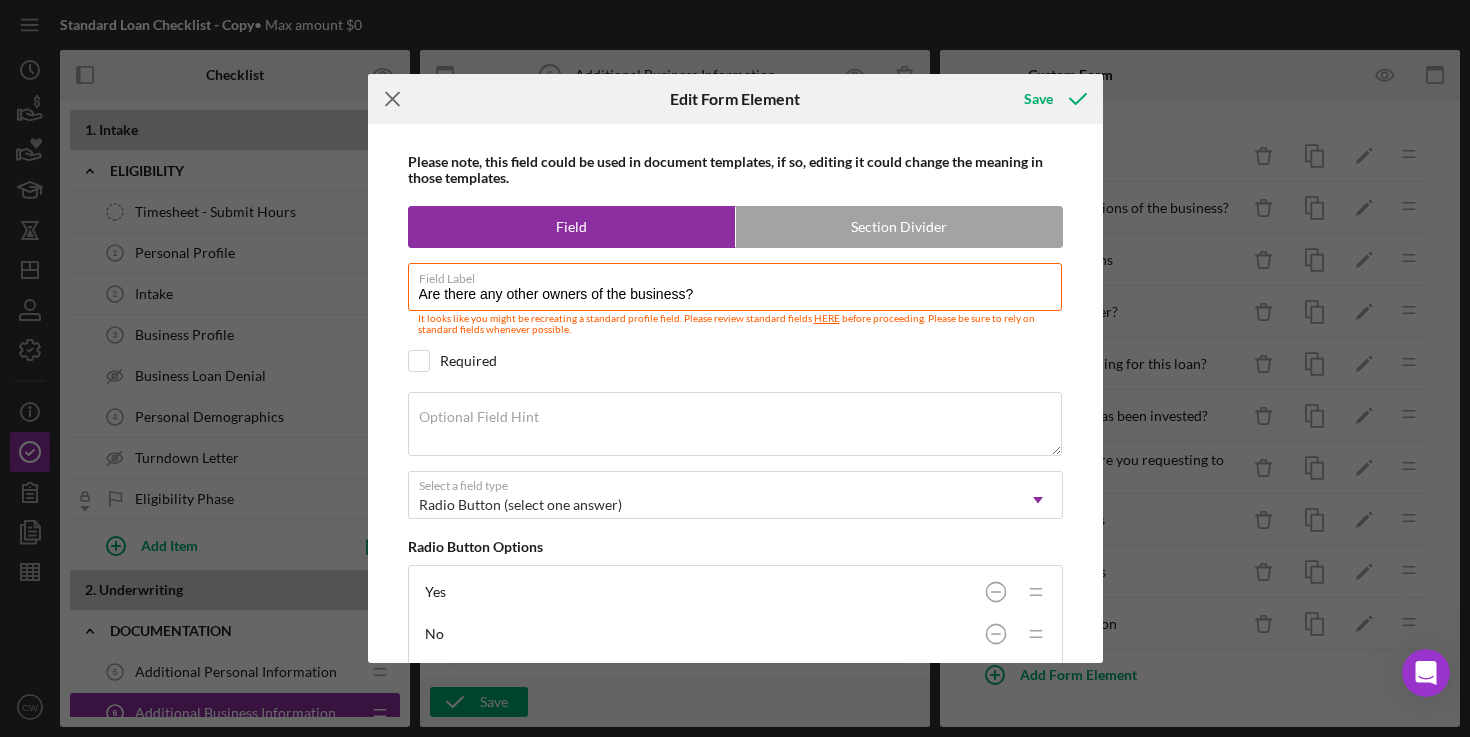 type on "Are there any other owners of the business?" 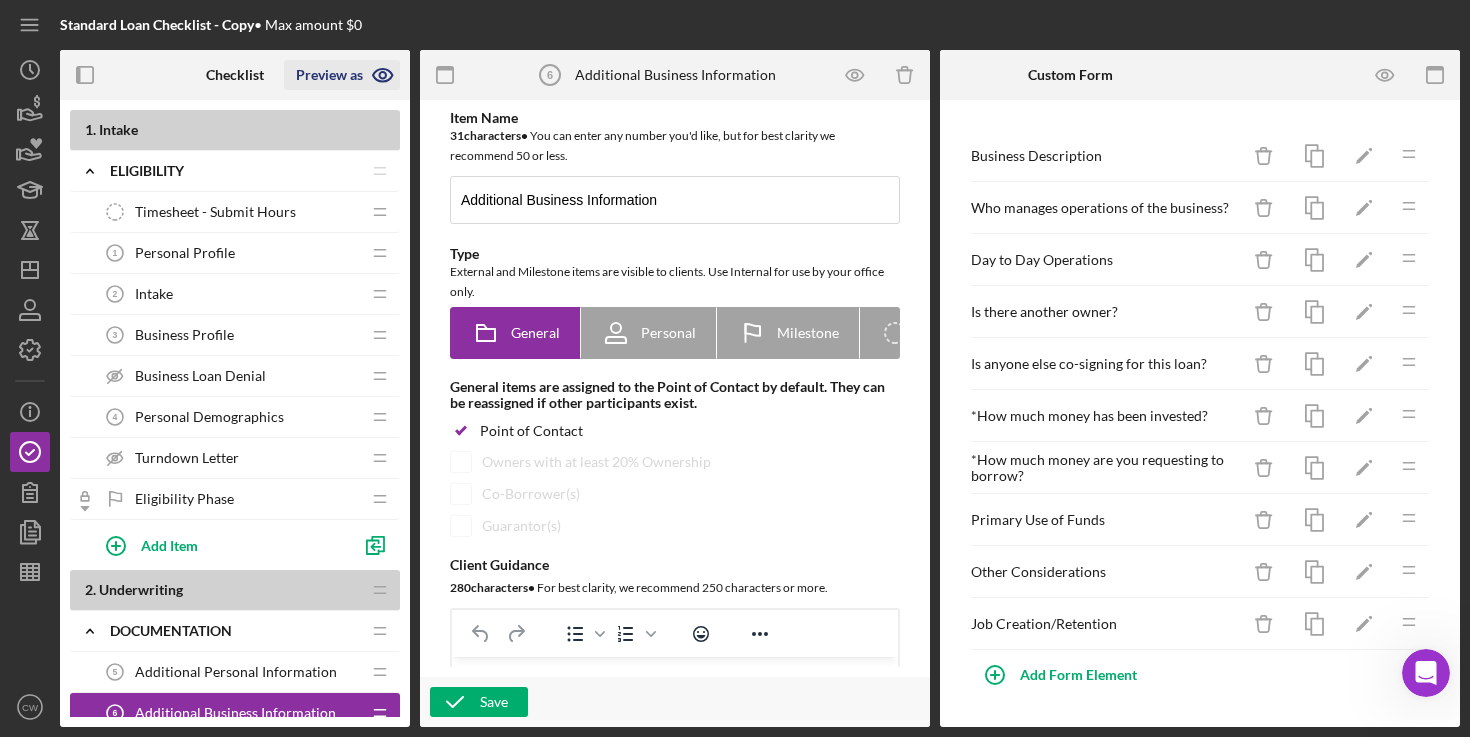 click 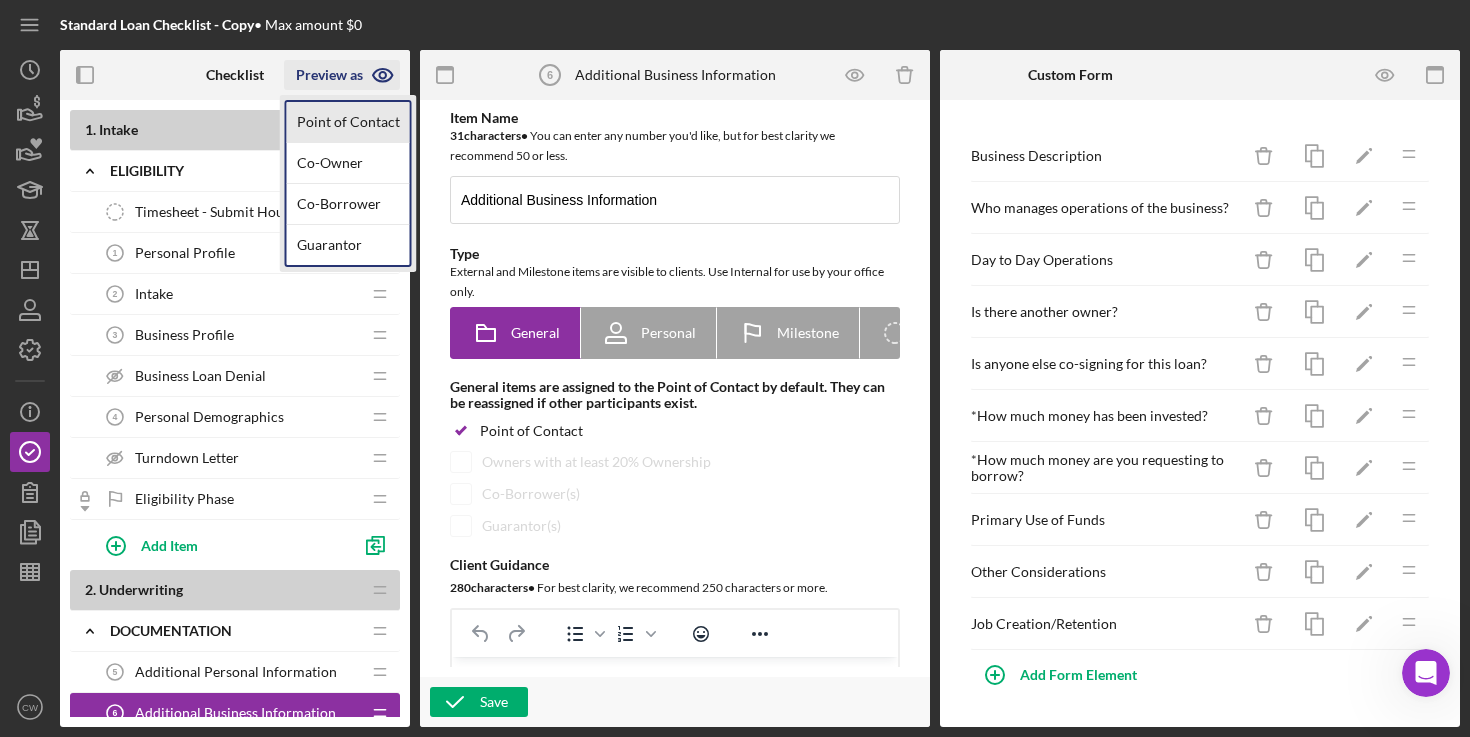 click on "Point of Contact" at bounding box center [348, 122] 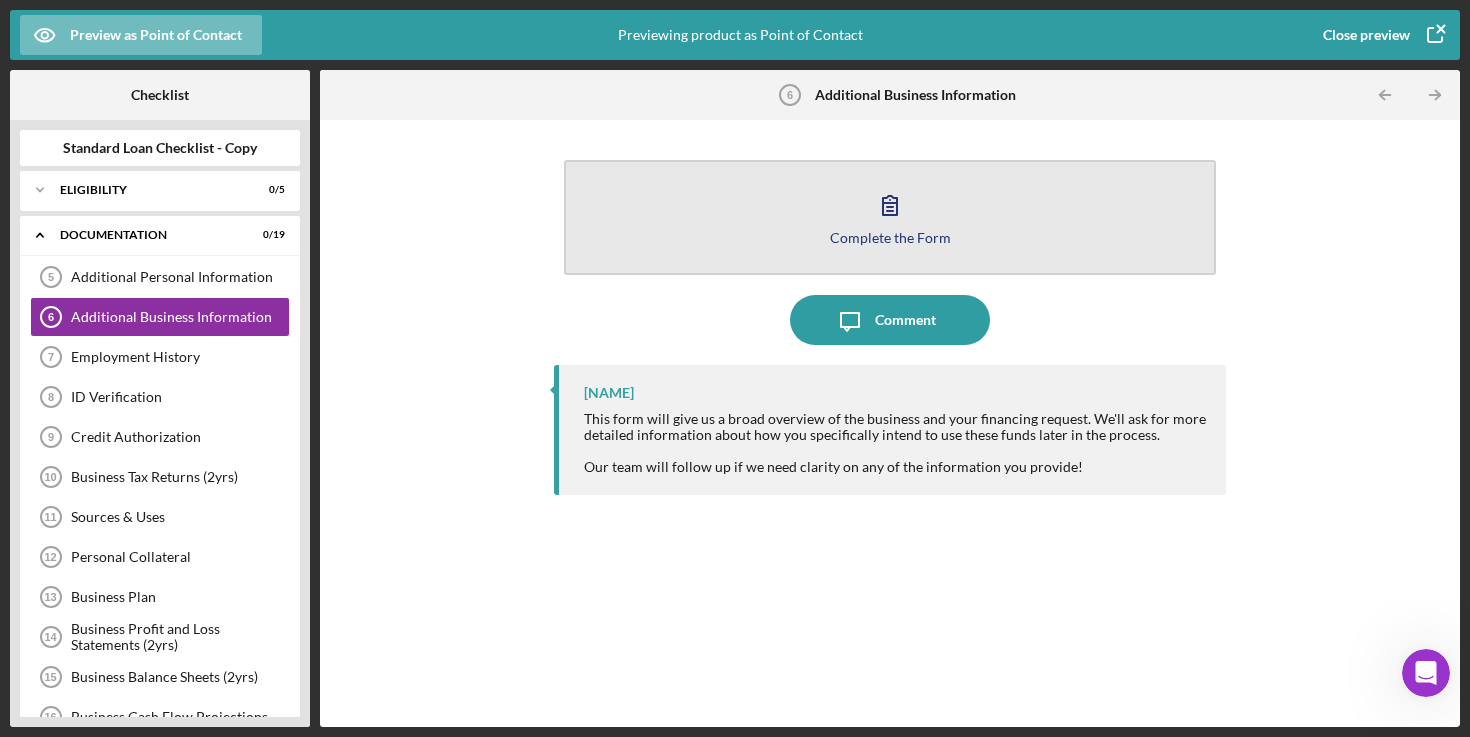 click on "Complete the Form Form" at bounding box center (890, 217) 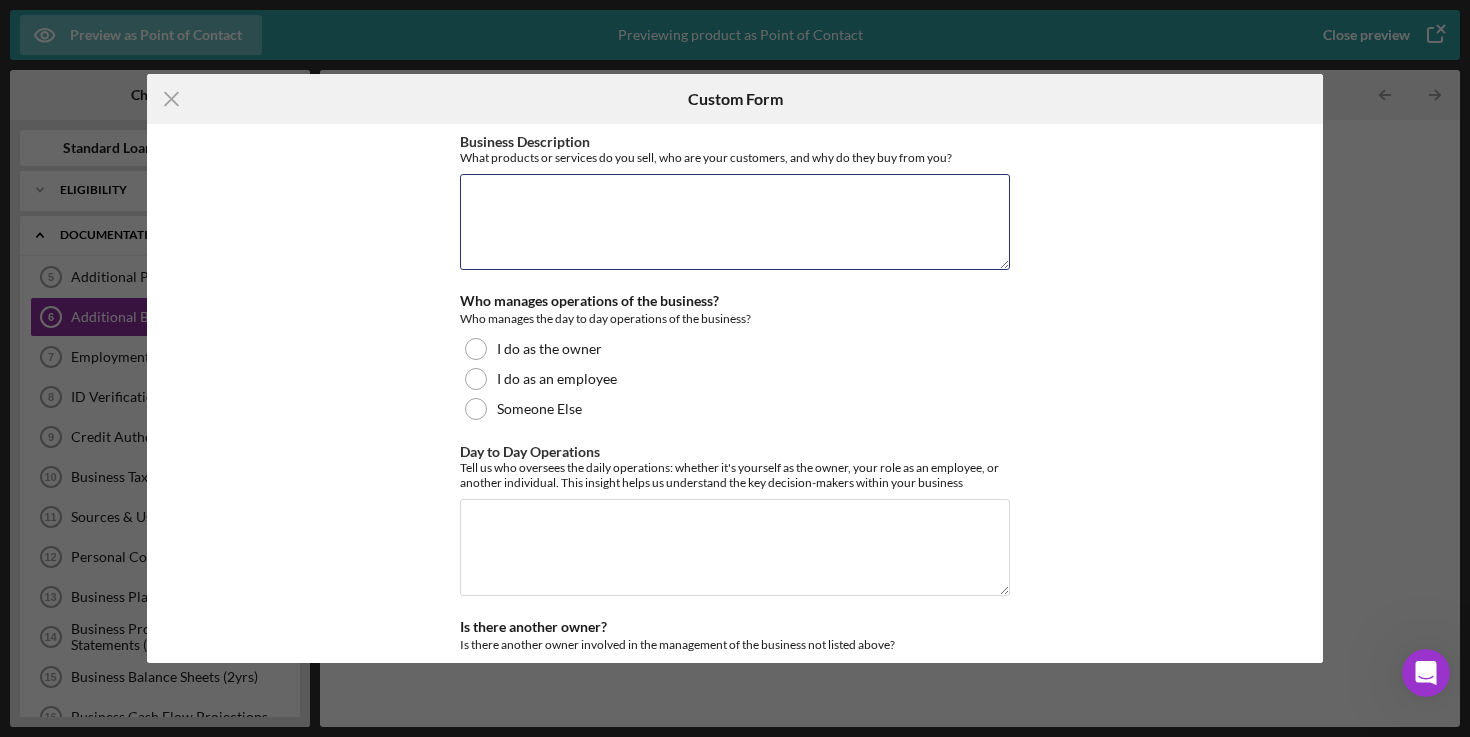 click on "Business Description" at bounding box center (735, 222) 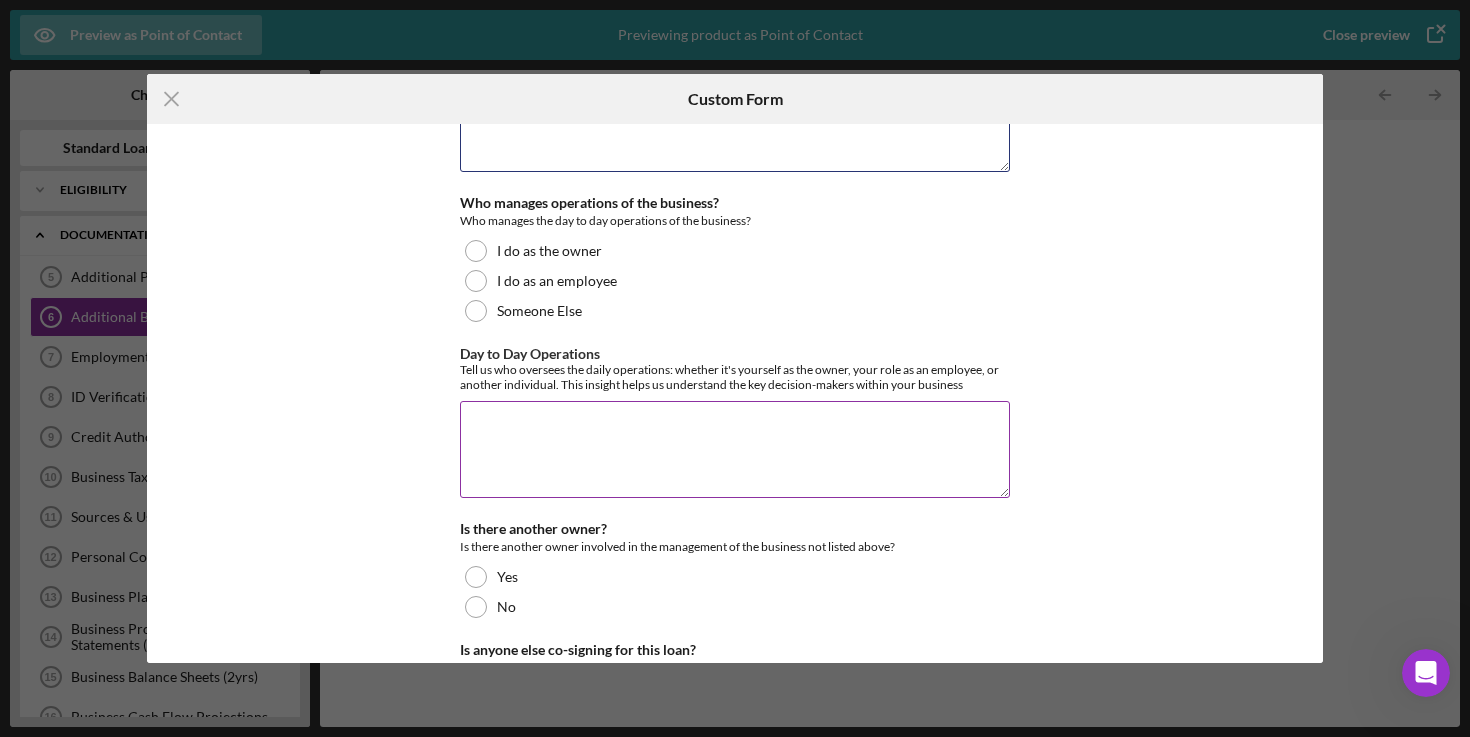 scroll, scrollTop: 101, scrollLeft: 0, axis: vertical 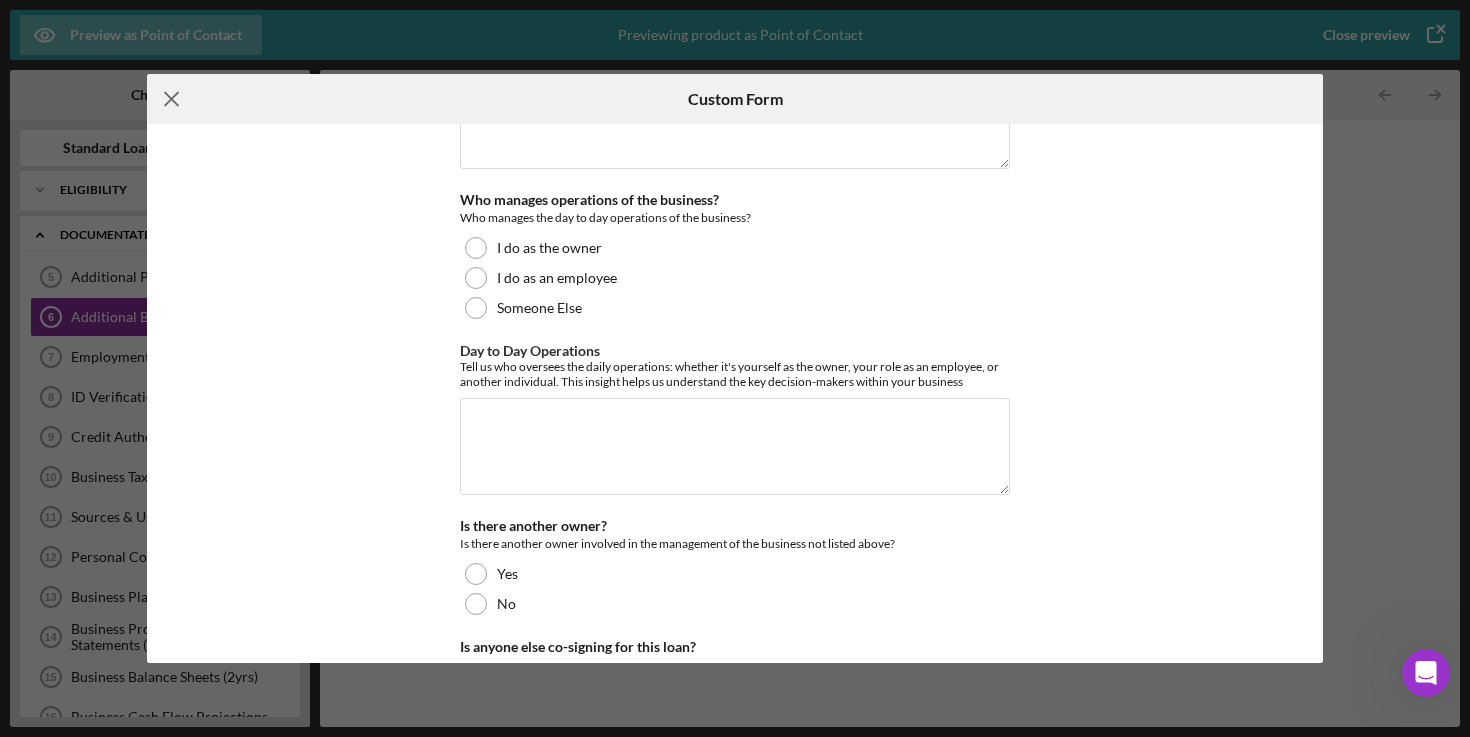 click on "Icon/Menu Close" 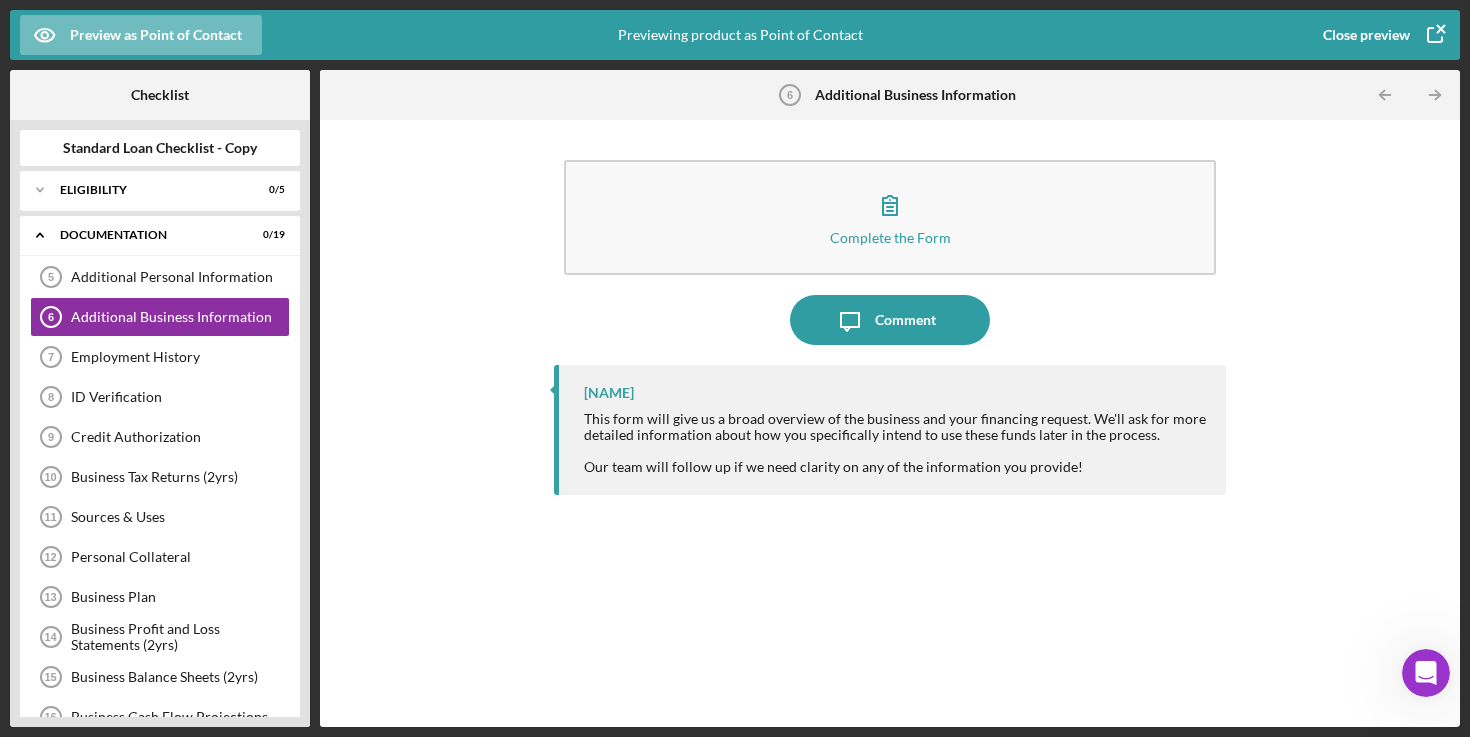 click 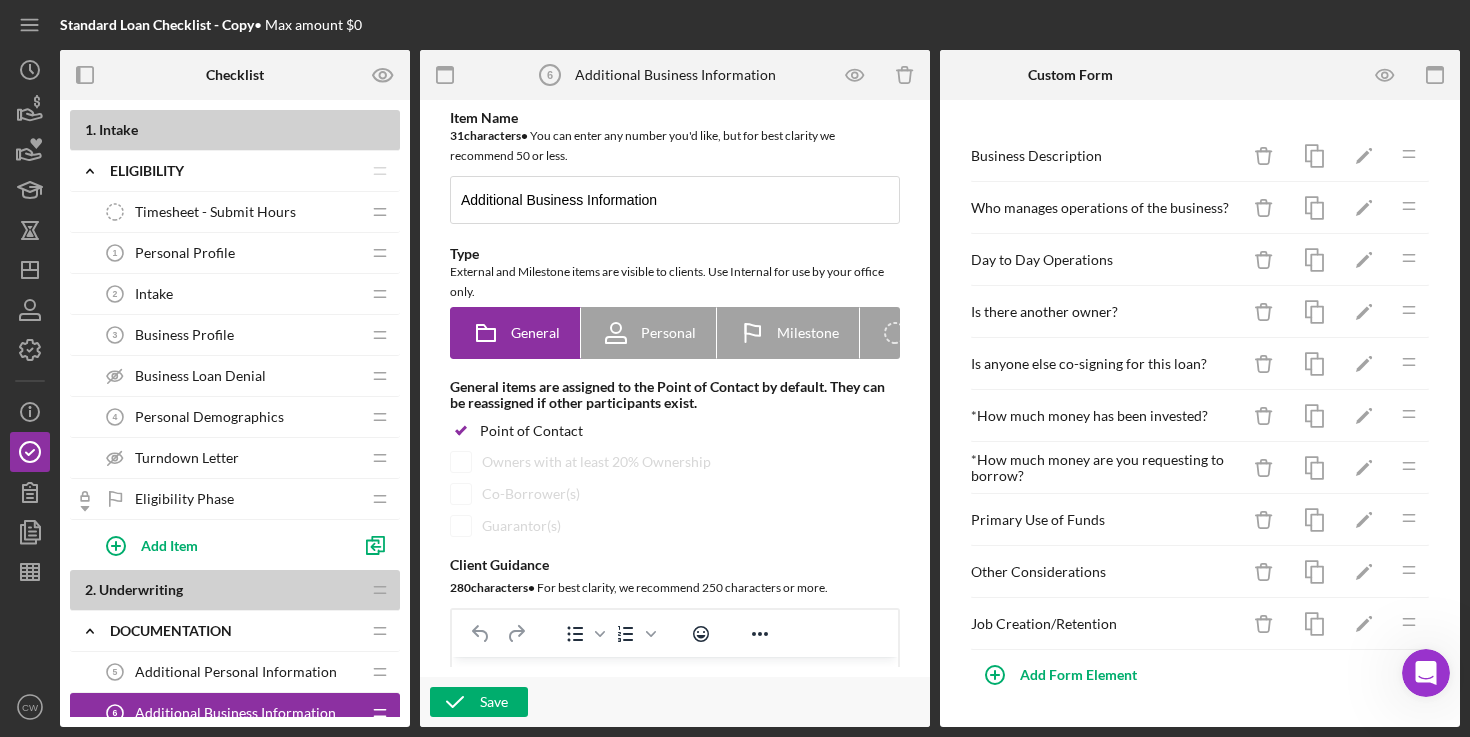 scroll, scrollTop: 0, scrollLeft: 0, axis: both 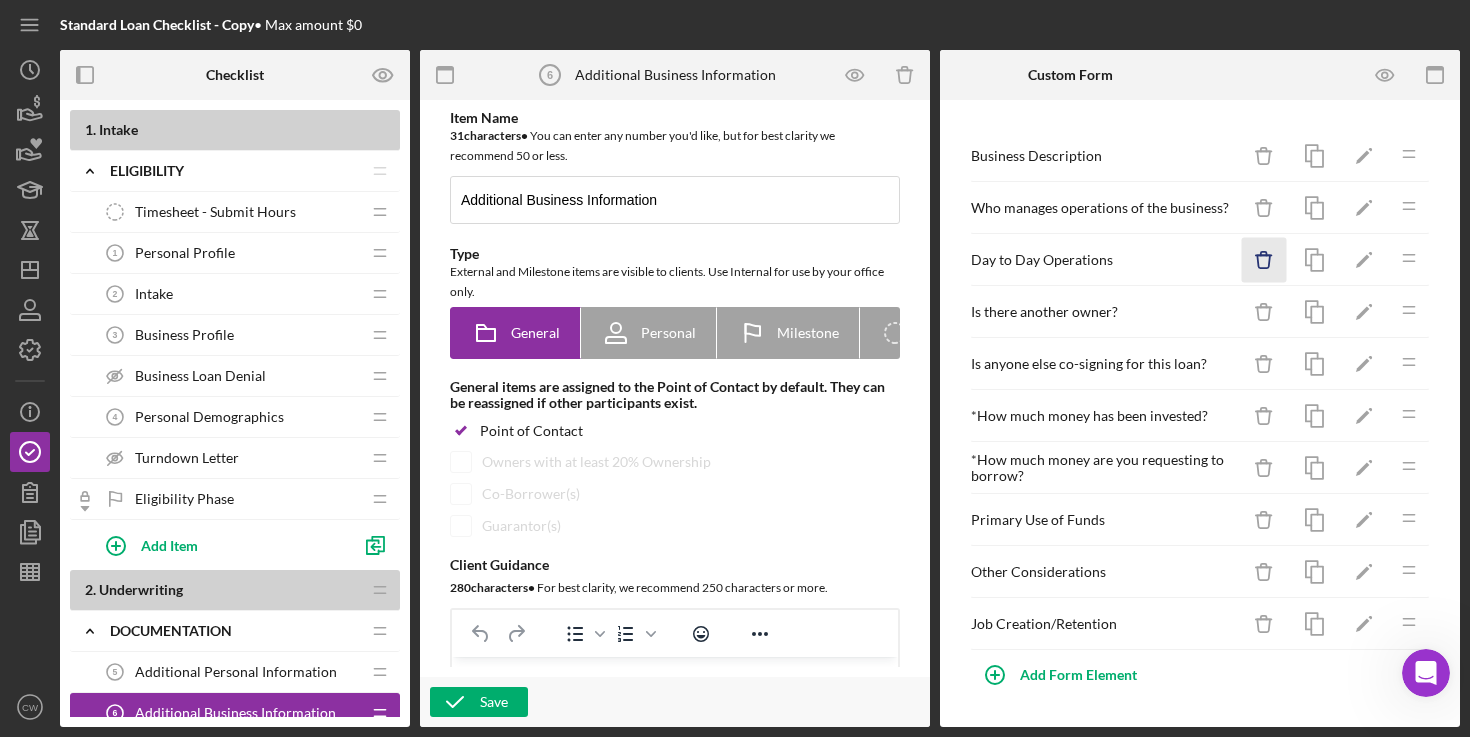 click on "Icon/Delete" 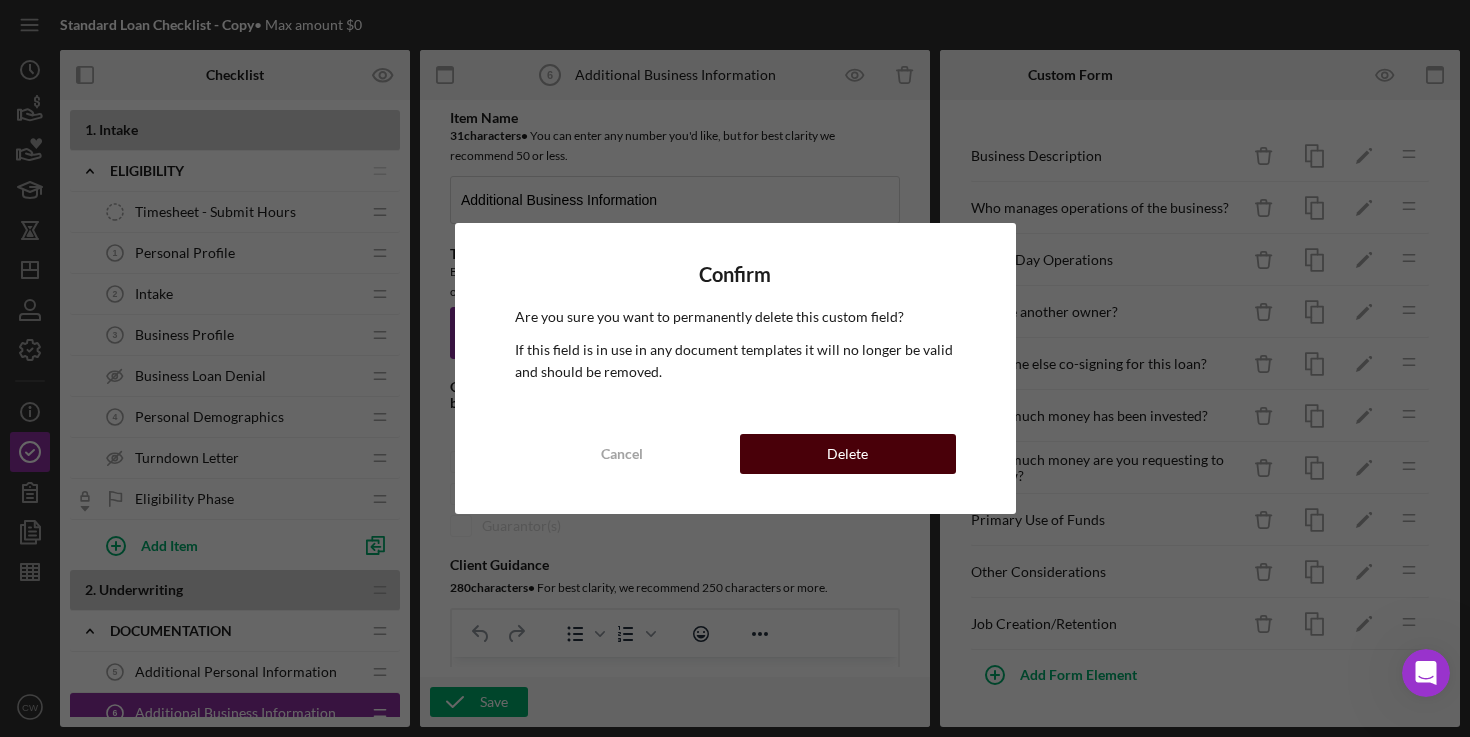 click on "Delete" at bounding box center (848, 454) 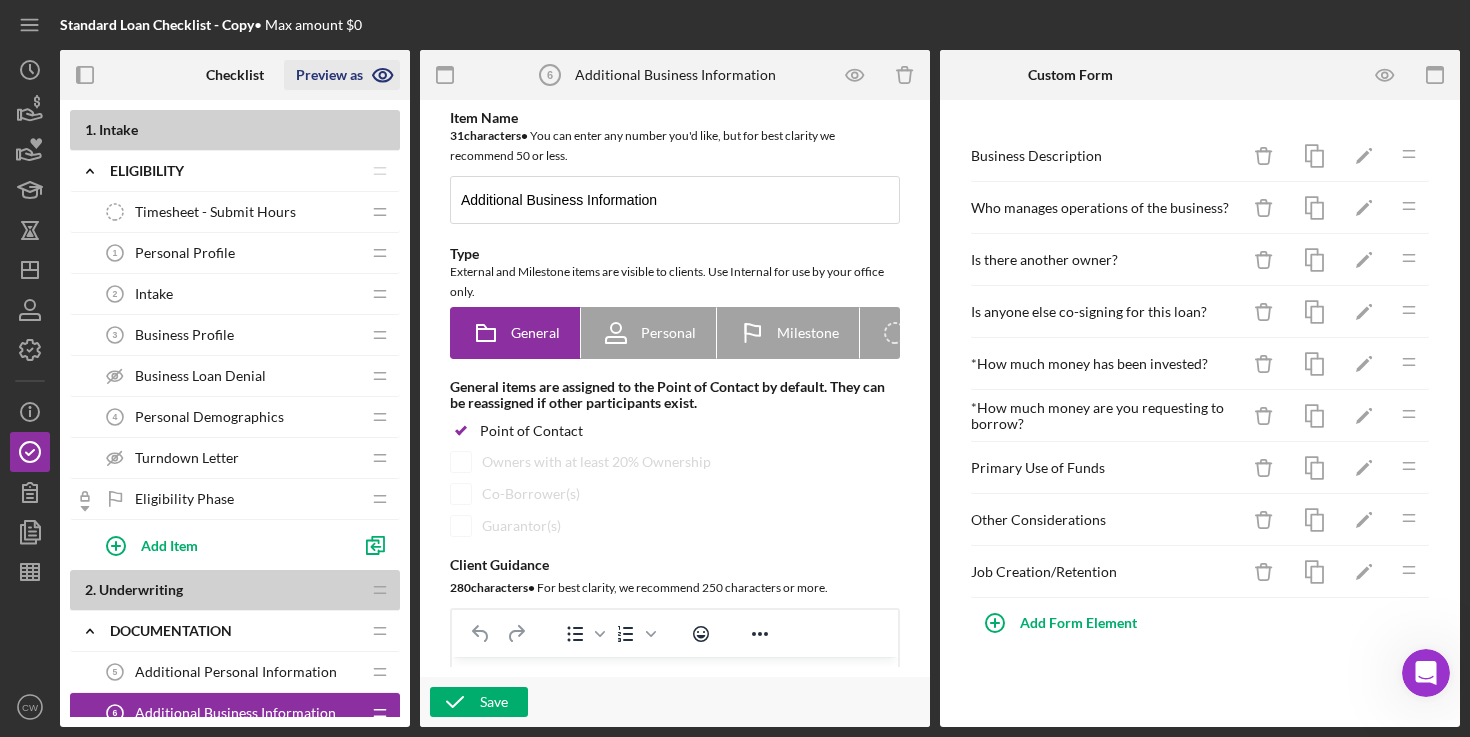 click 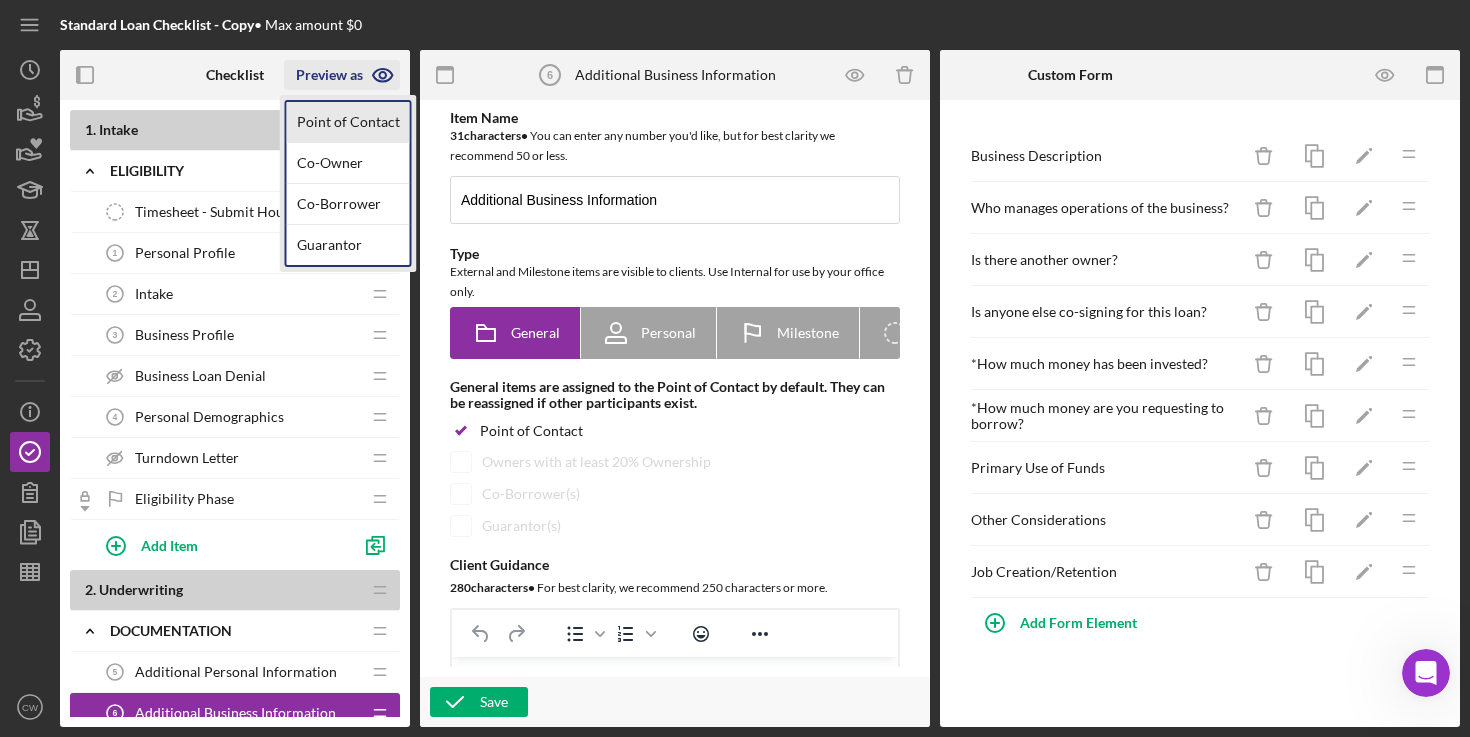 click on "Point of Contact" at bounding box center [348, 122] 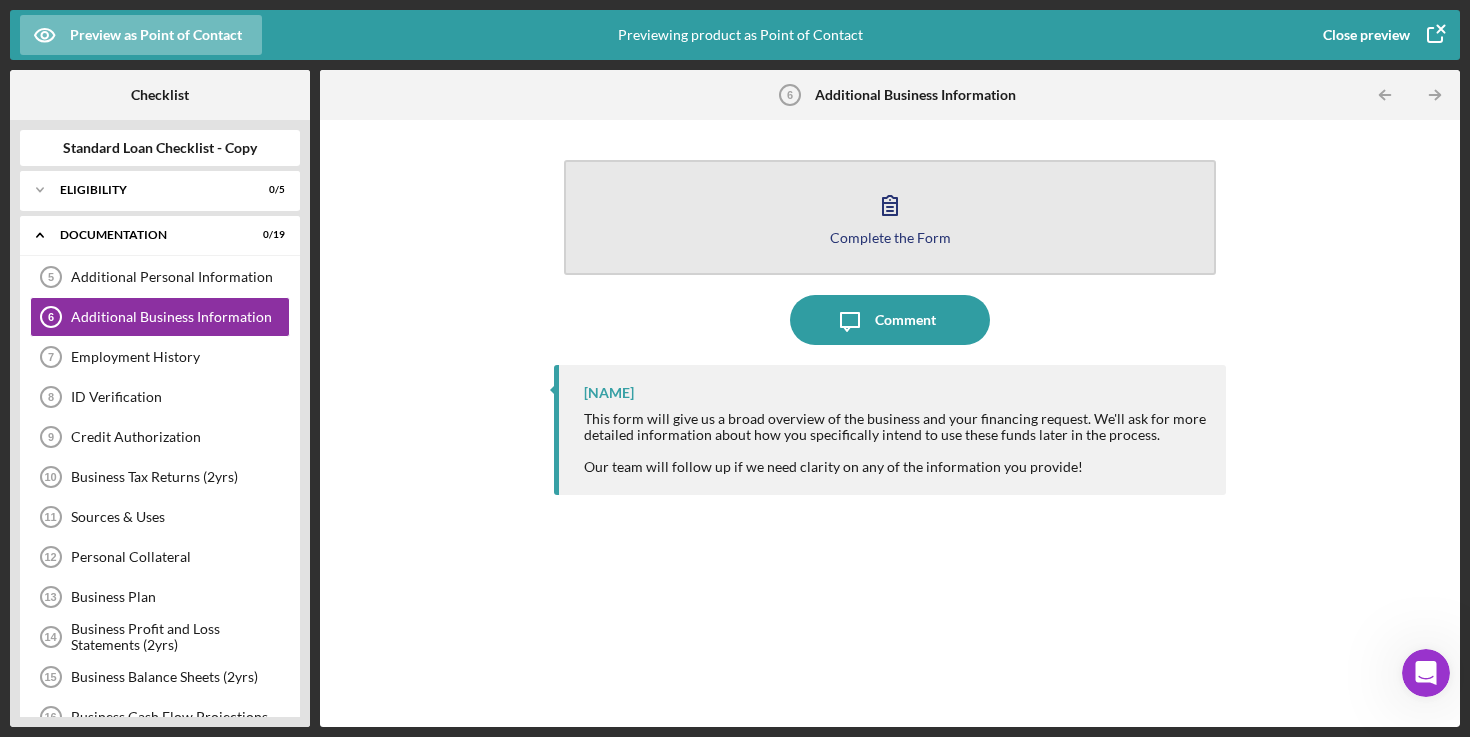 click on "Complete the Form Form" at bounding box center [890, 217] 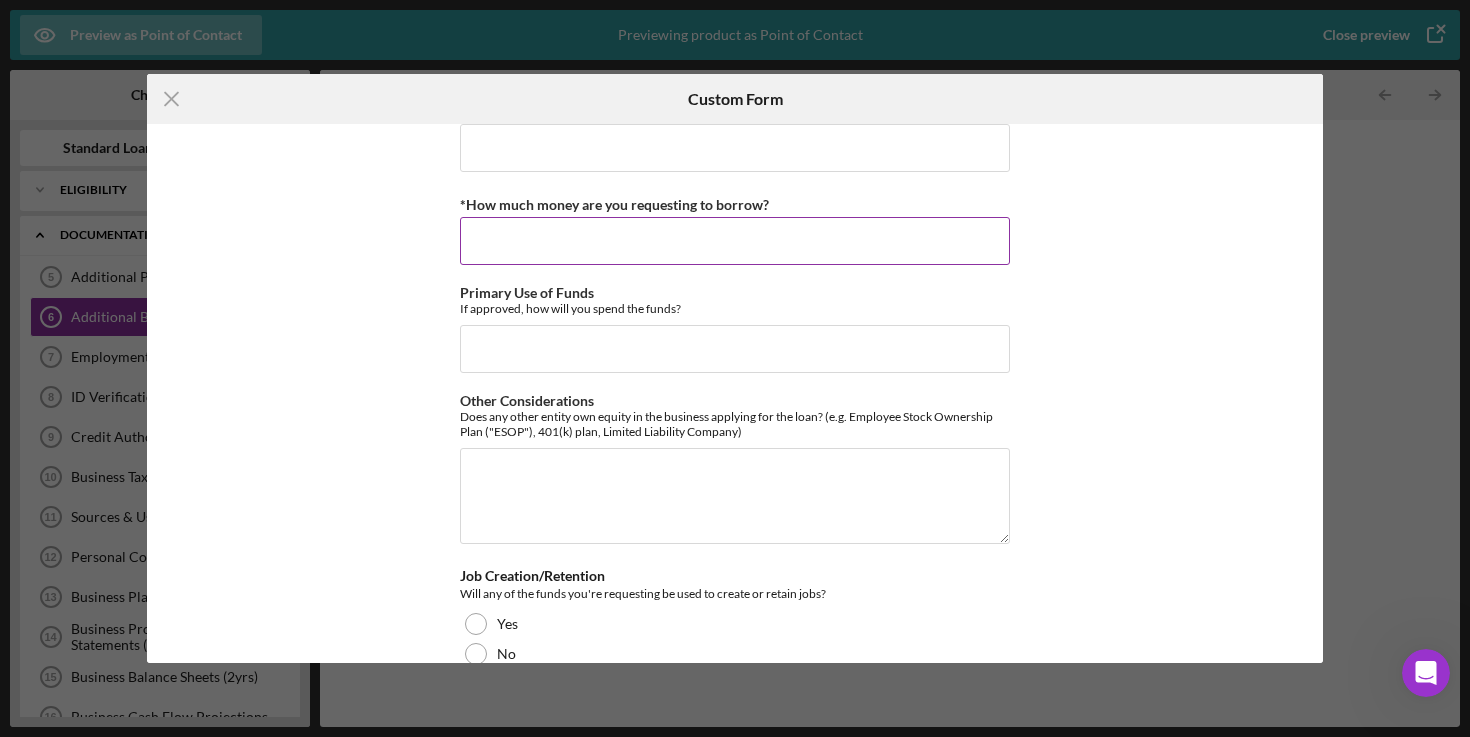 scroll, scrollTop: 617, scrollLeft: 0, axis: vertical 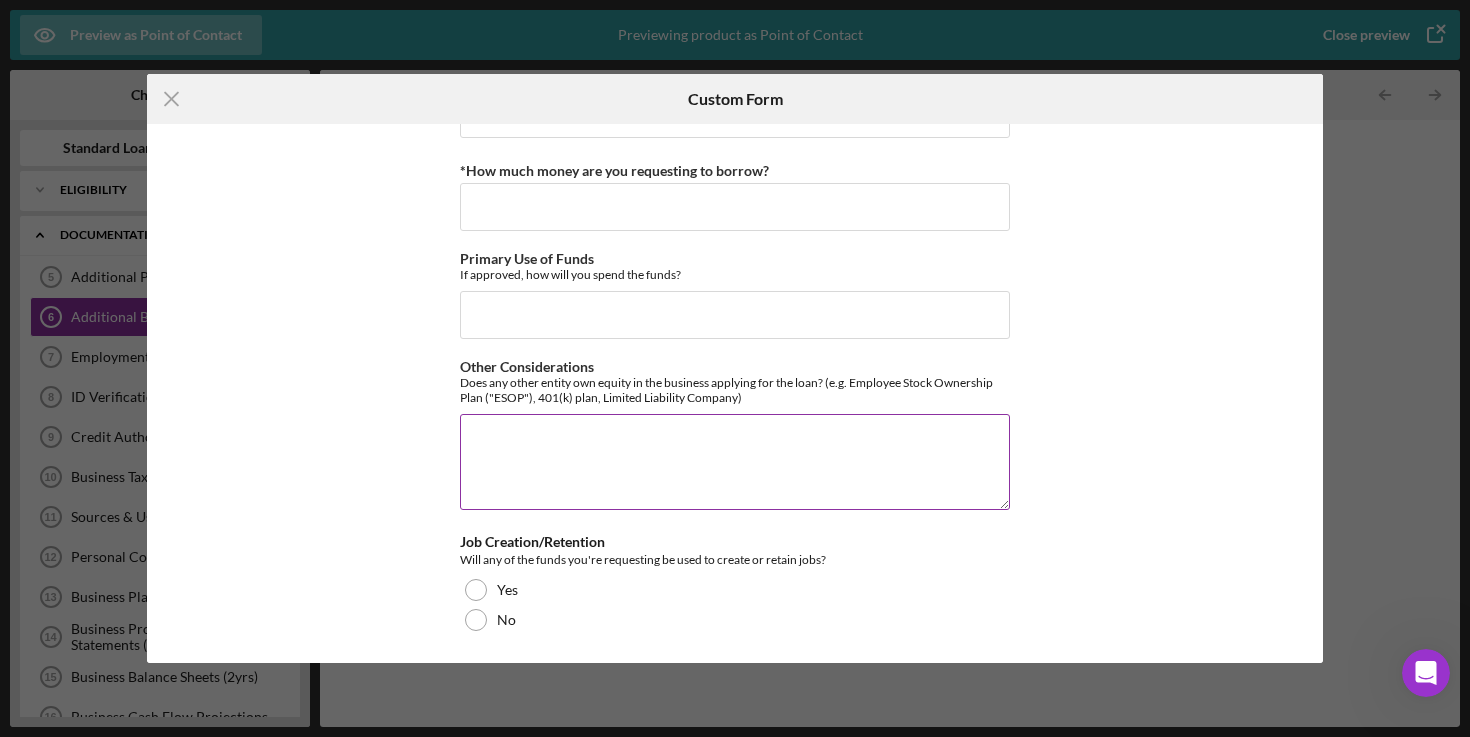 click on "Other Considerations" at bounding box center (735, 462) 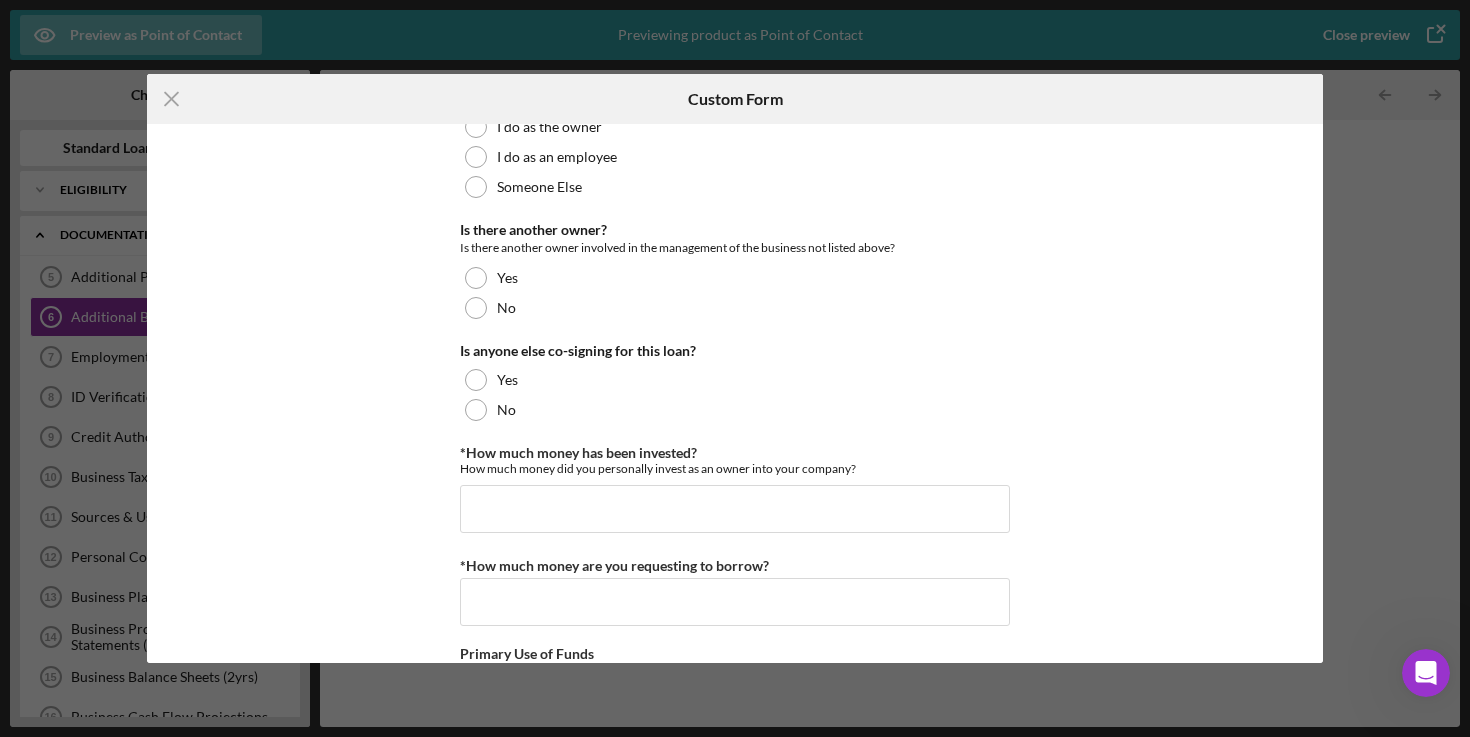 scroll, scrollTop: 0, scrollLeft: 0, axis: both 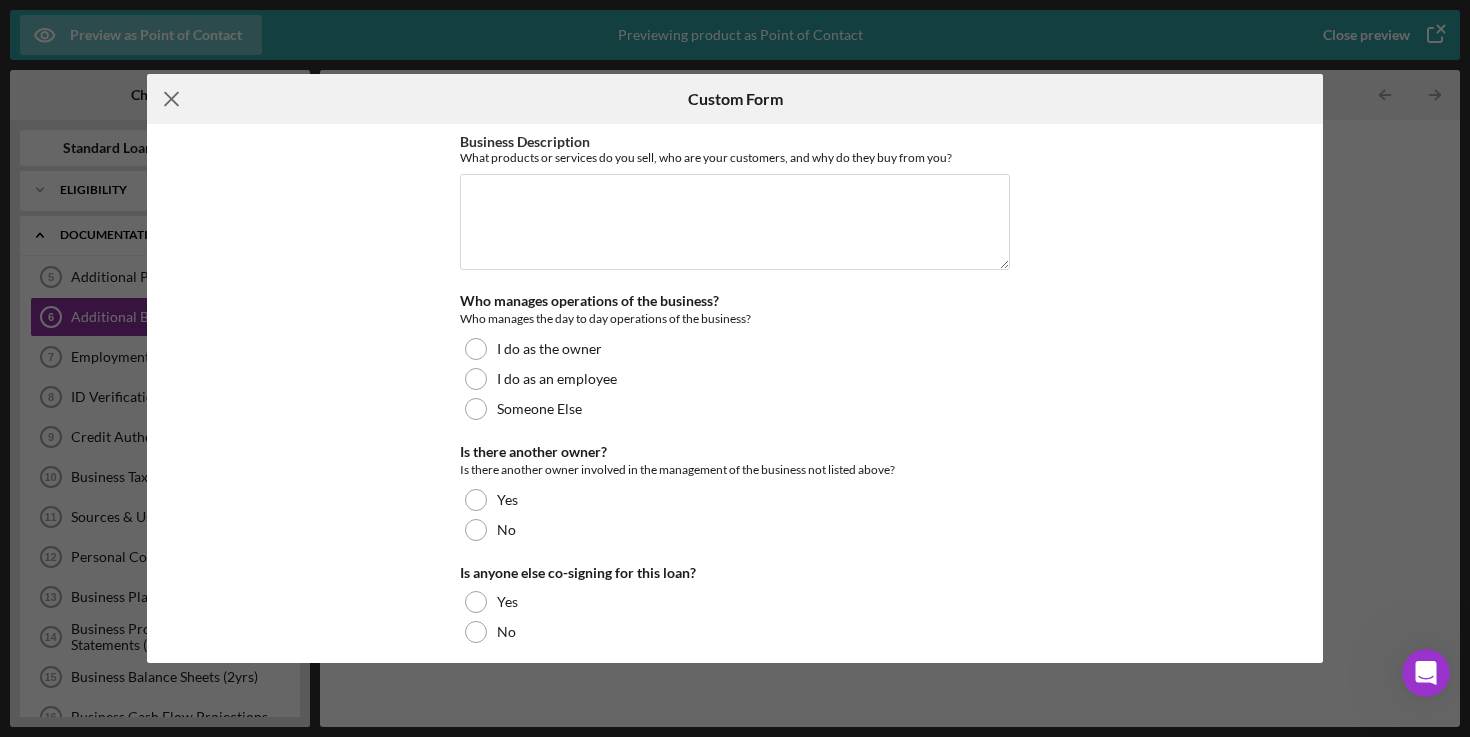 click on "Icon/Menu Close" 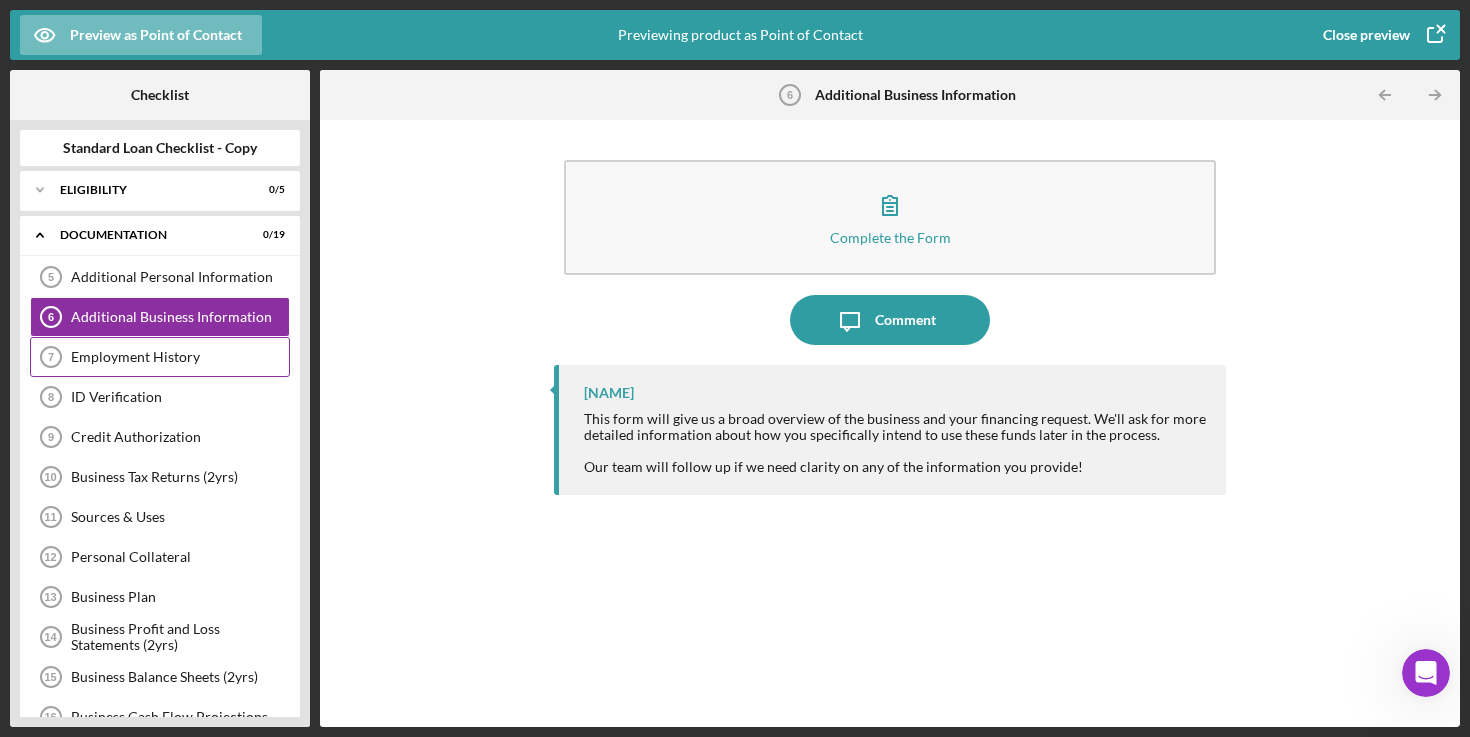 click on "Employment History 7 Employment History" at bounding box center (160, 357) 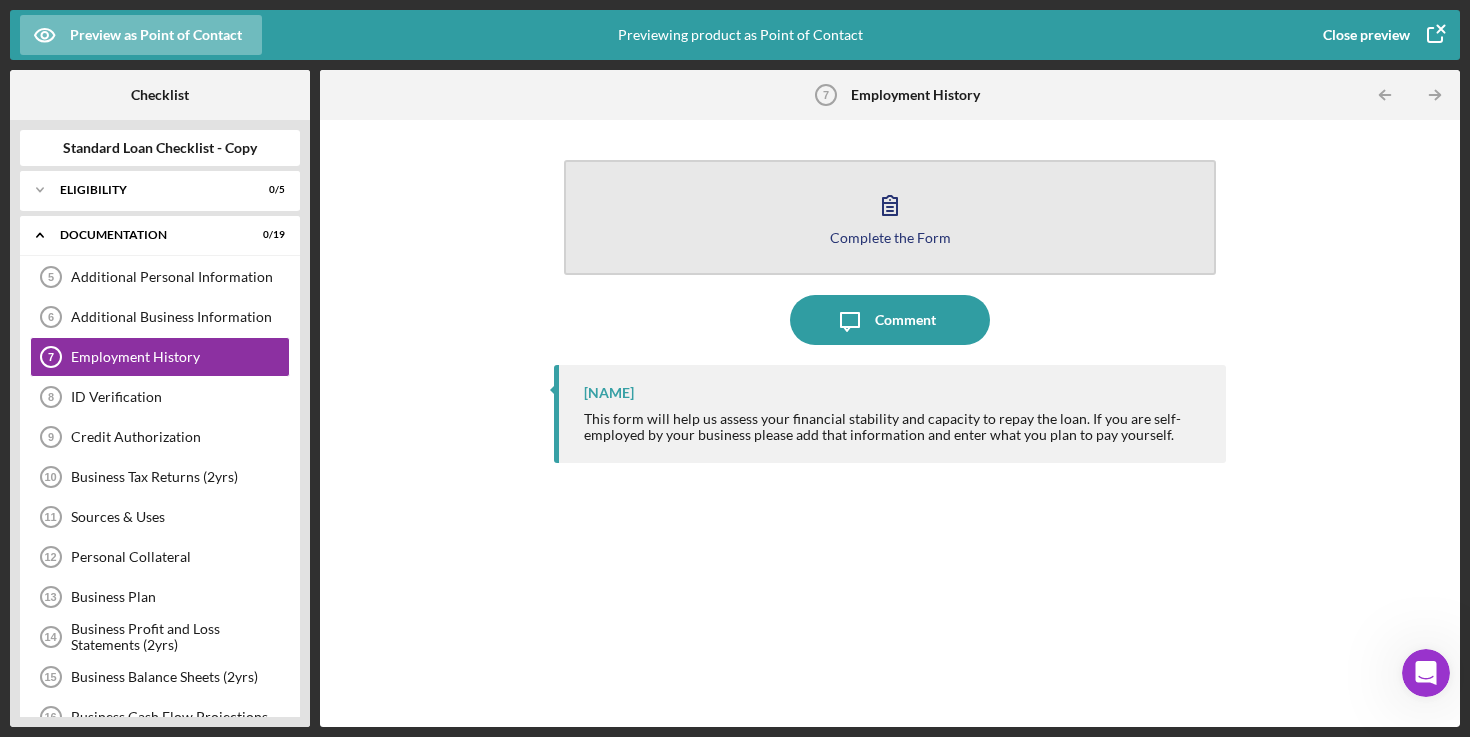 click 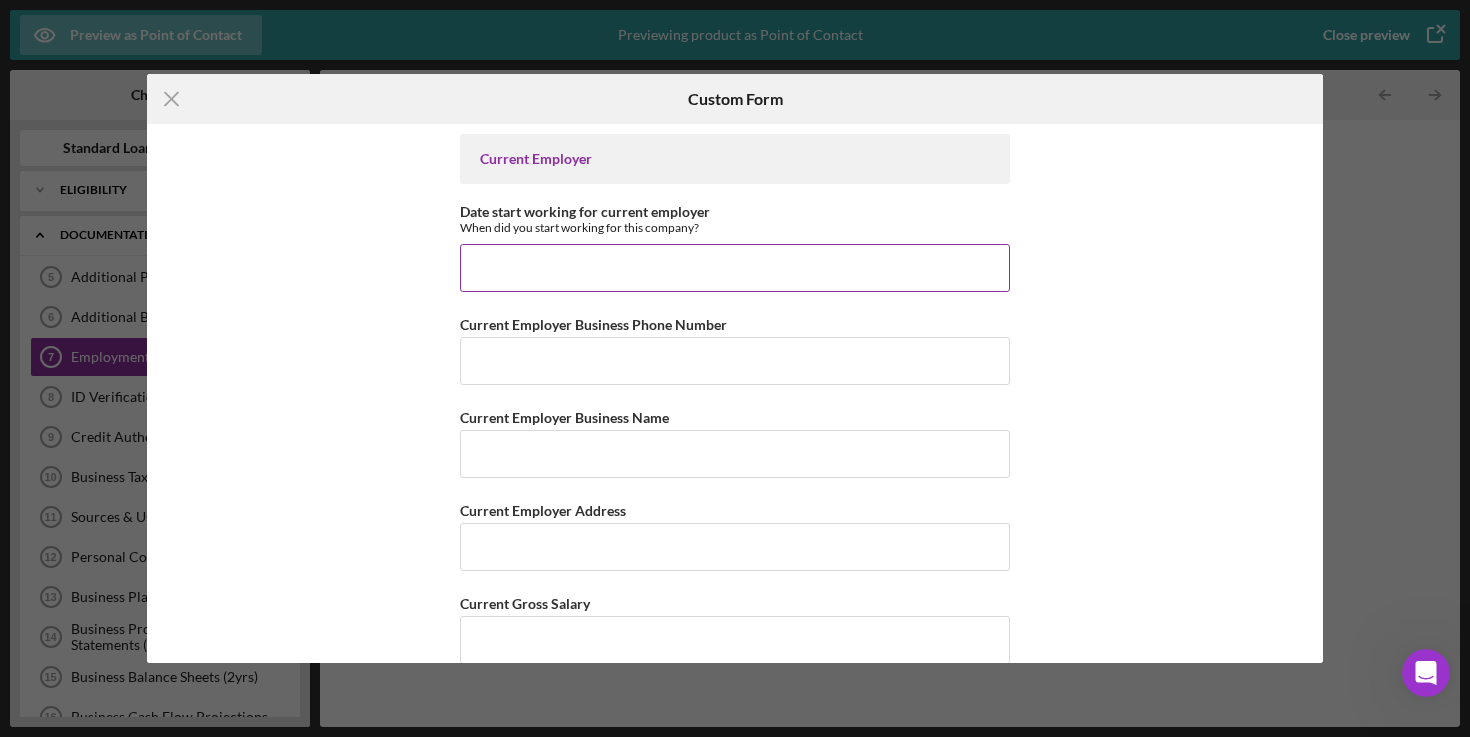 click on "Date start working for current employer" at bounding box center (735, 268) 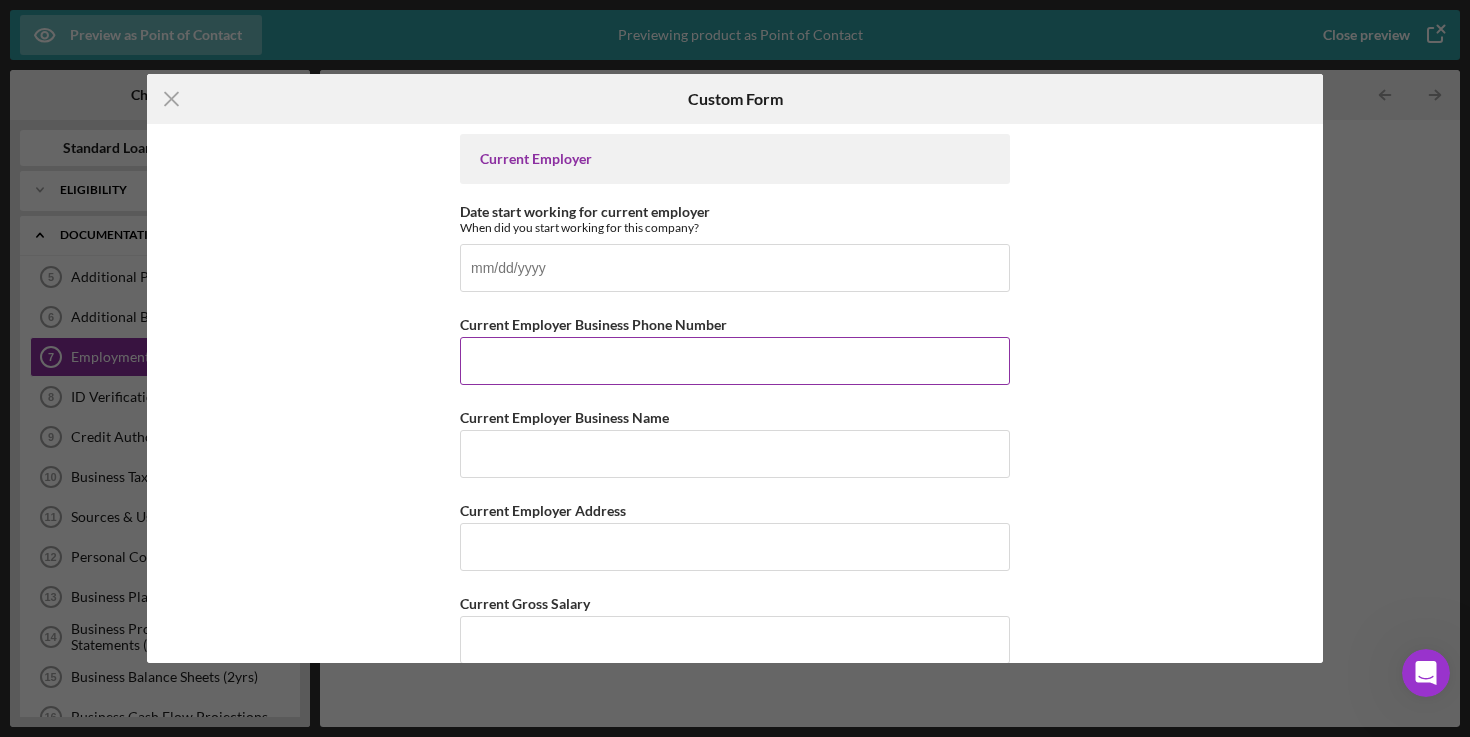 click on "Current Employer Business Phone Number" at bounding box center (735, 361) 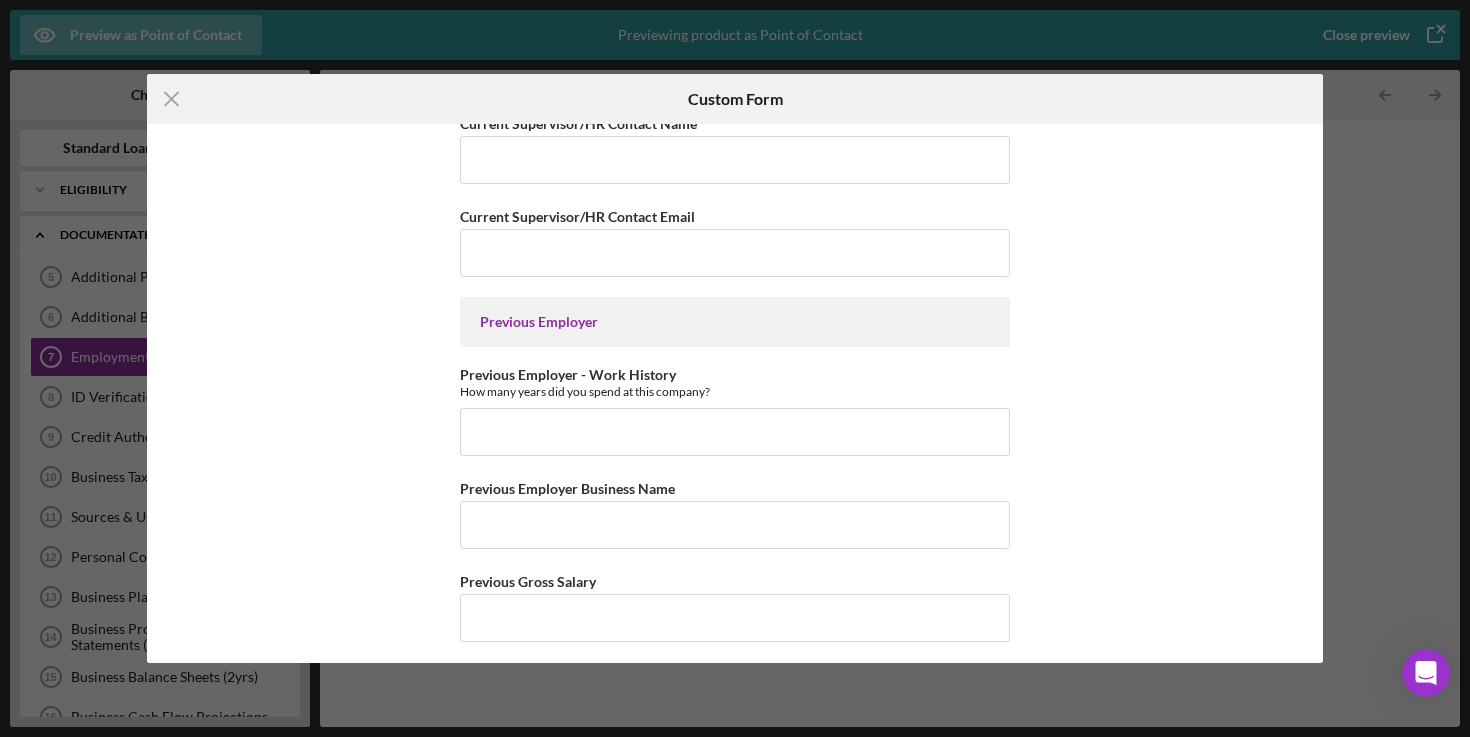 scroll, scrollTop: 581, scrollLeft: 0, axis: vertical 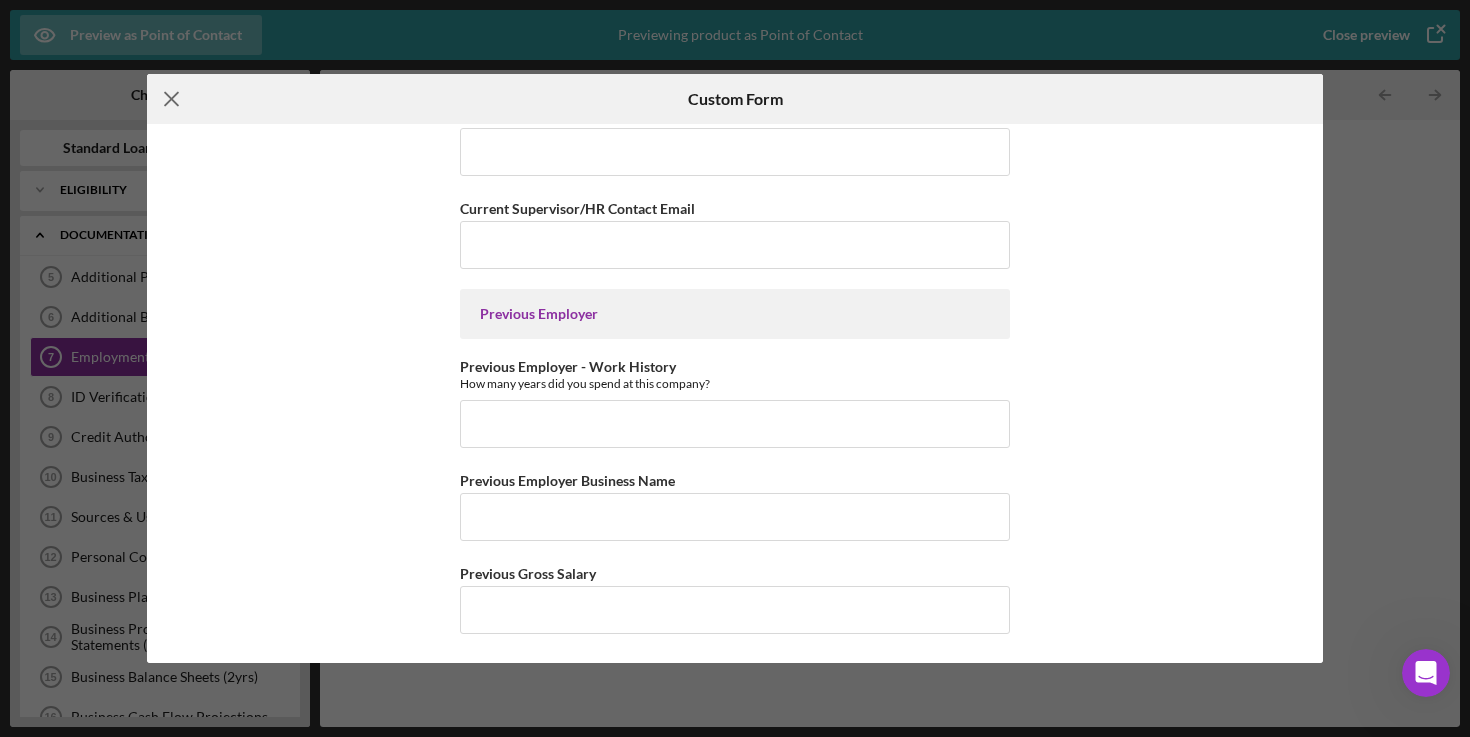 click on "Icon/Menu Close" 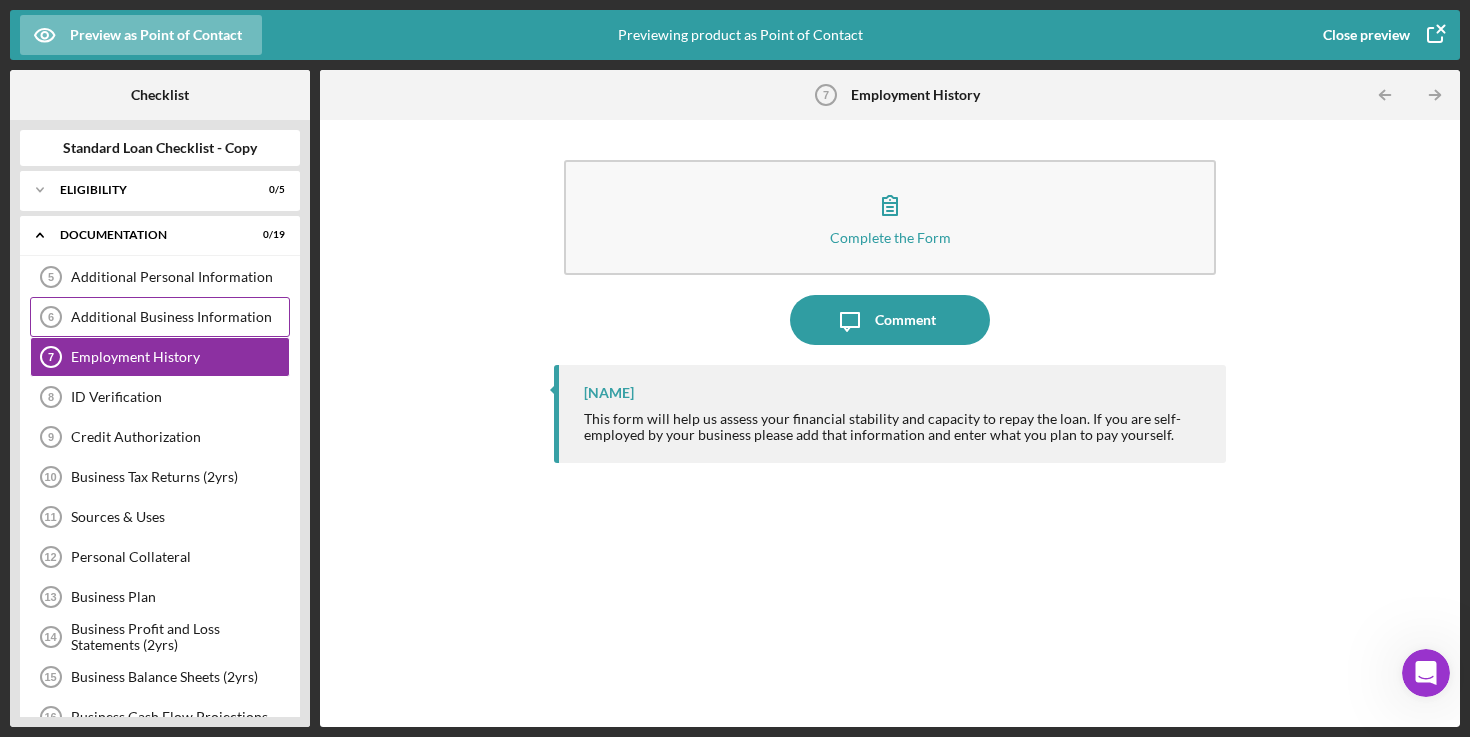 click on "Additional Business Information" at bounding box center (180, 317) 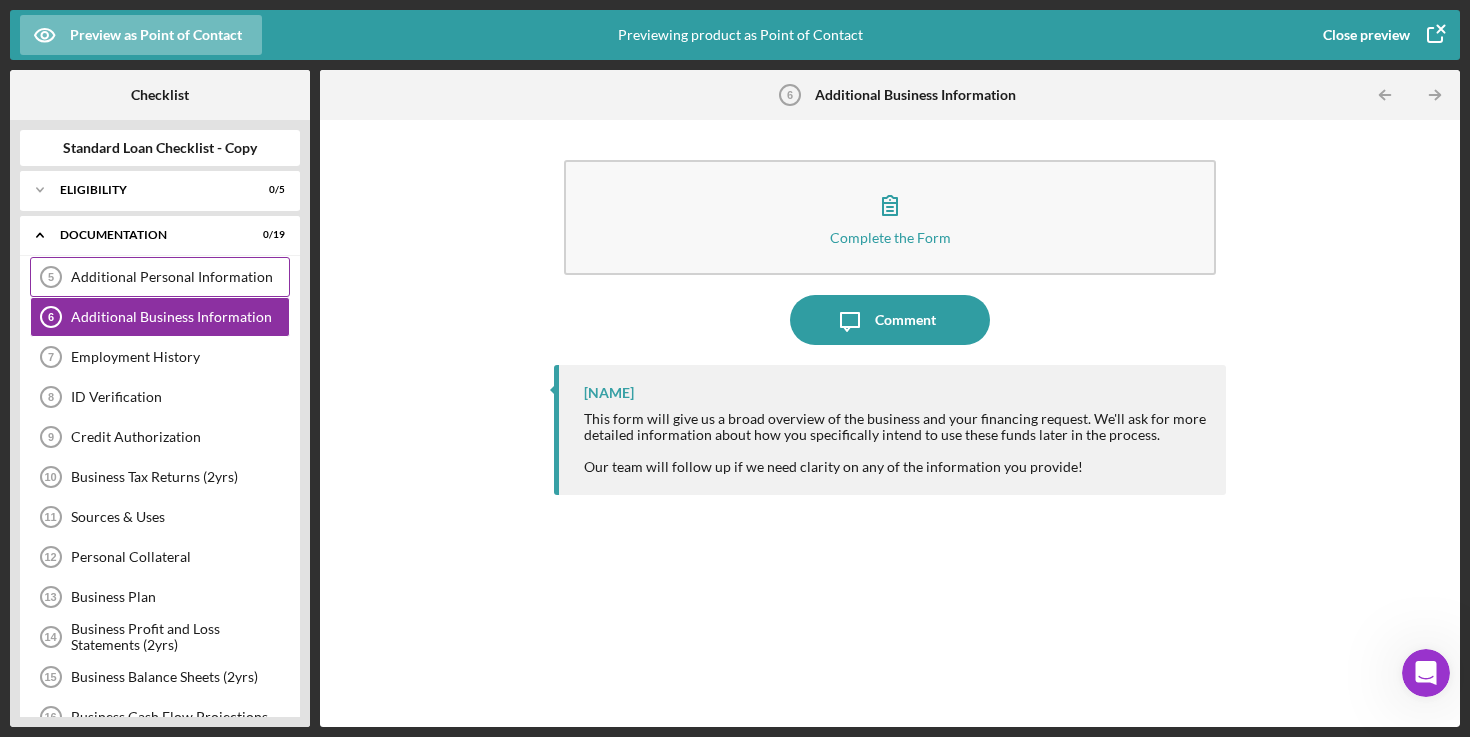 click on "Additional Personal Information" at bounding box center (180, 277) 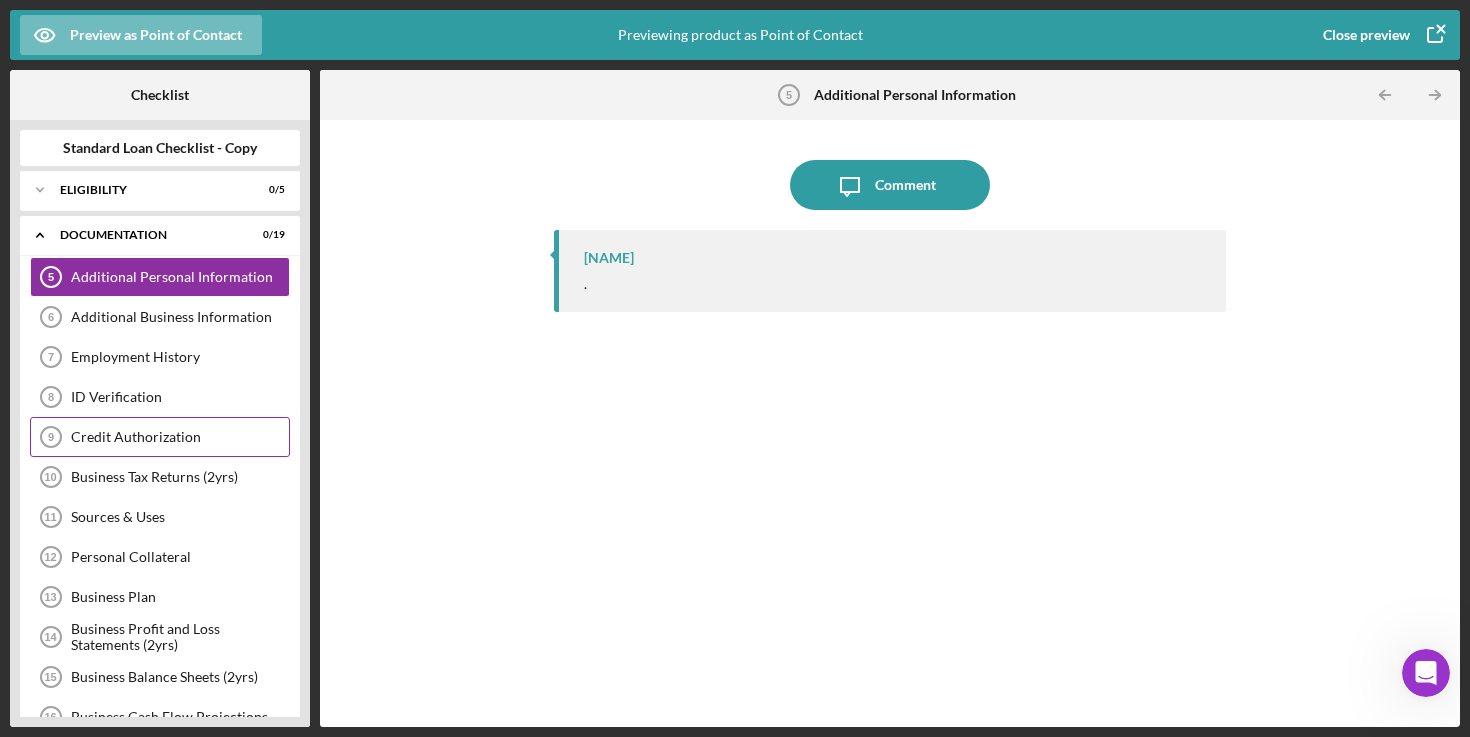 click on "Credit Authorization" at bounding box center (180, 437) 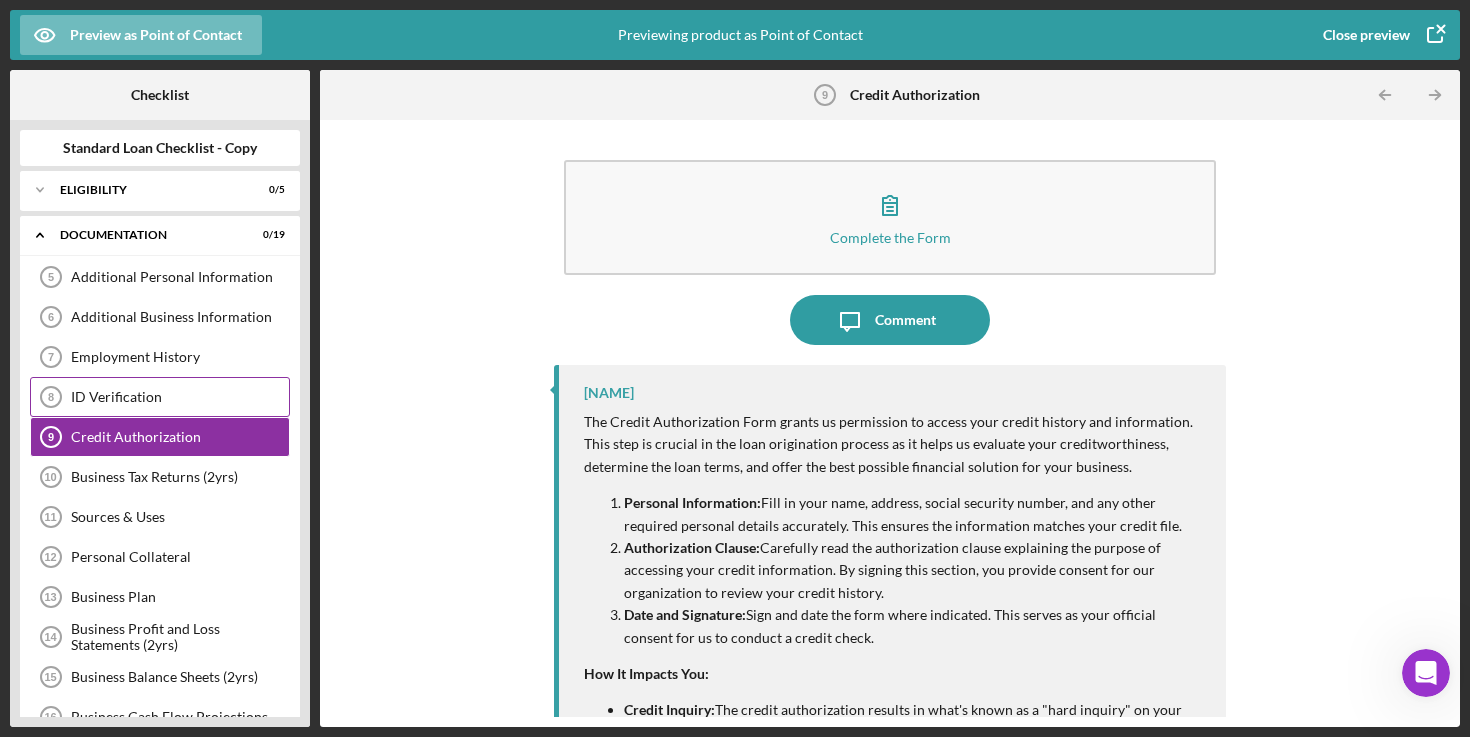click on "ID Verification" at bounding box center (180, 397) 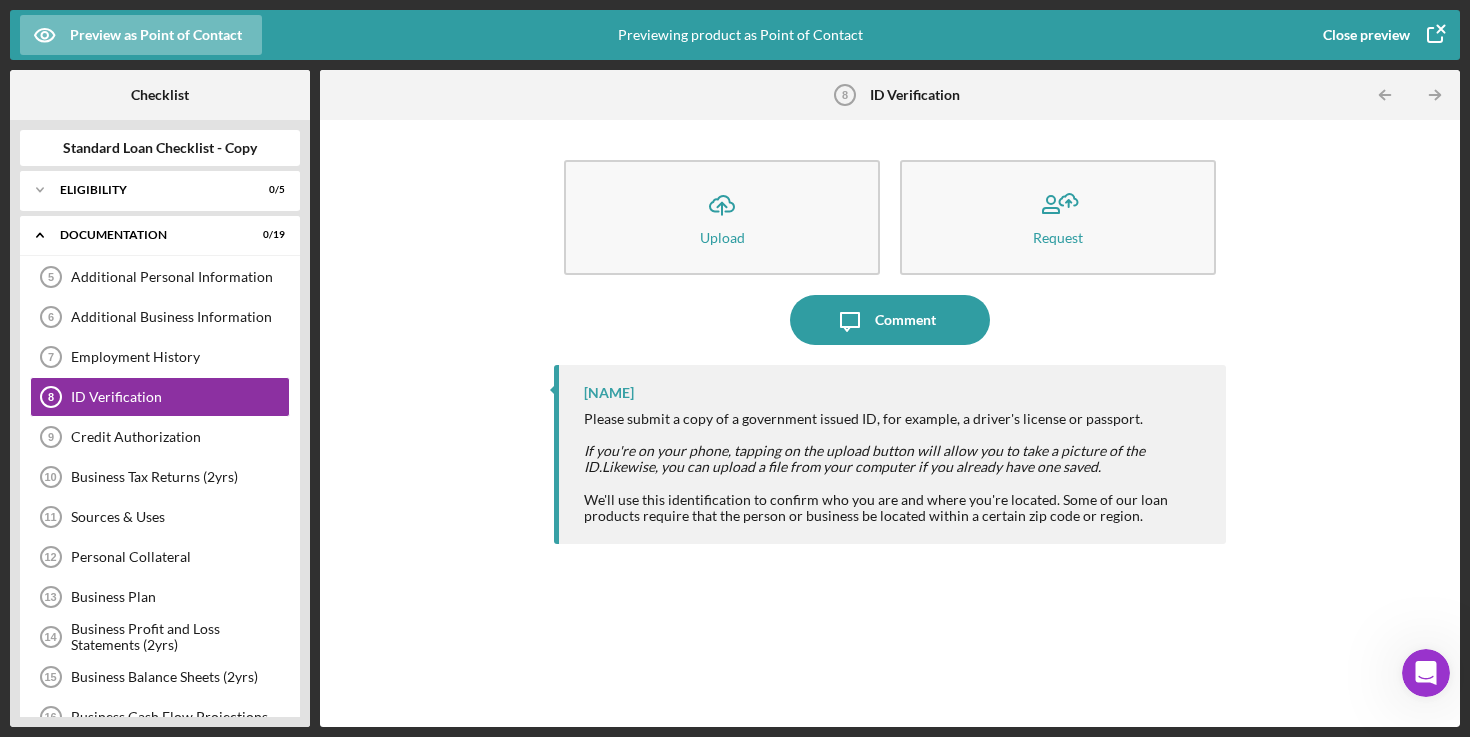 click 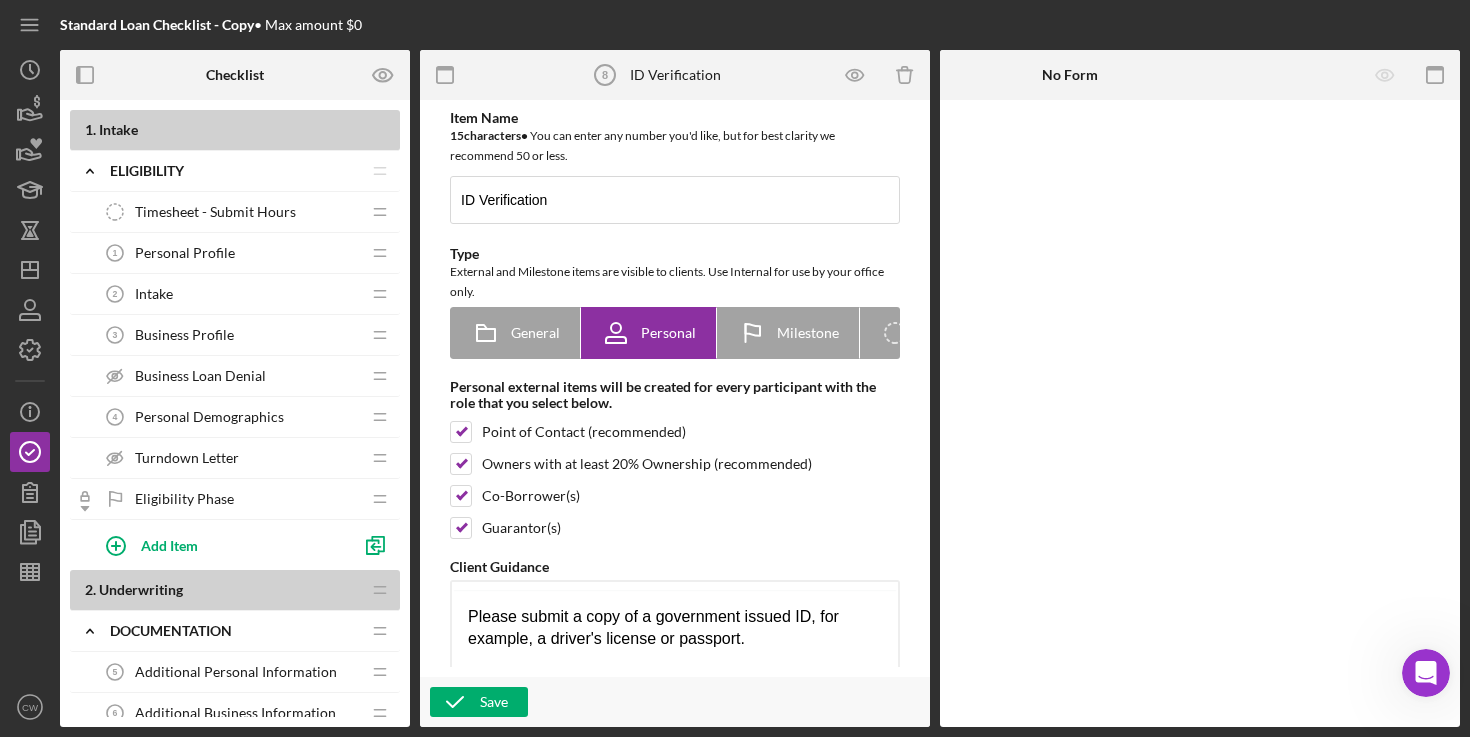 scroll, scrollTop: 0, scrollLeft: 0, axis: both 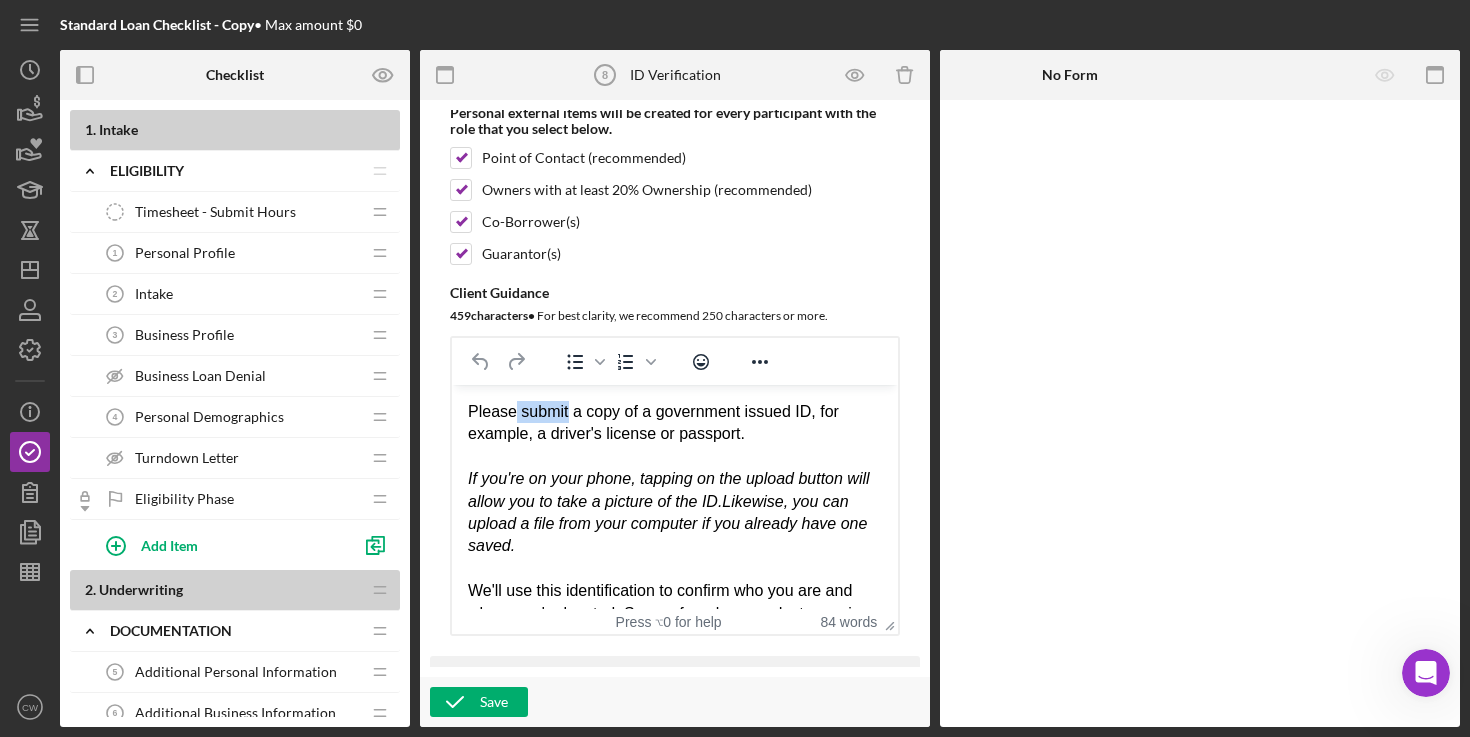 drag, startPoint x: 569, startPoint y: 407, endPoint x: 516, endPoint y: 411, distance: 53.15073 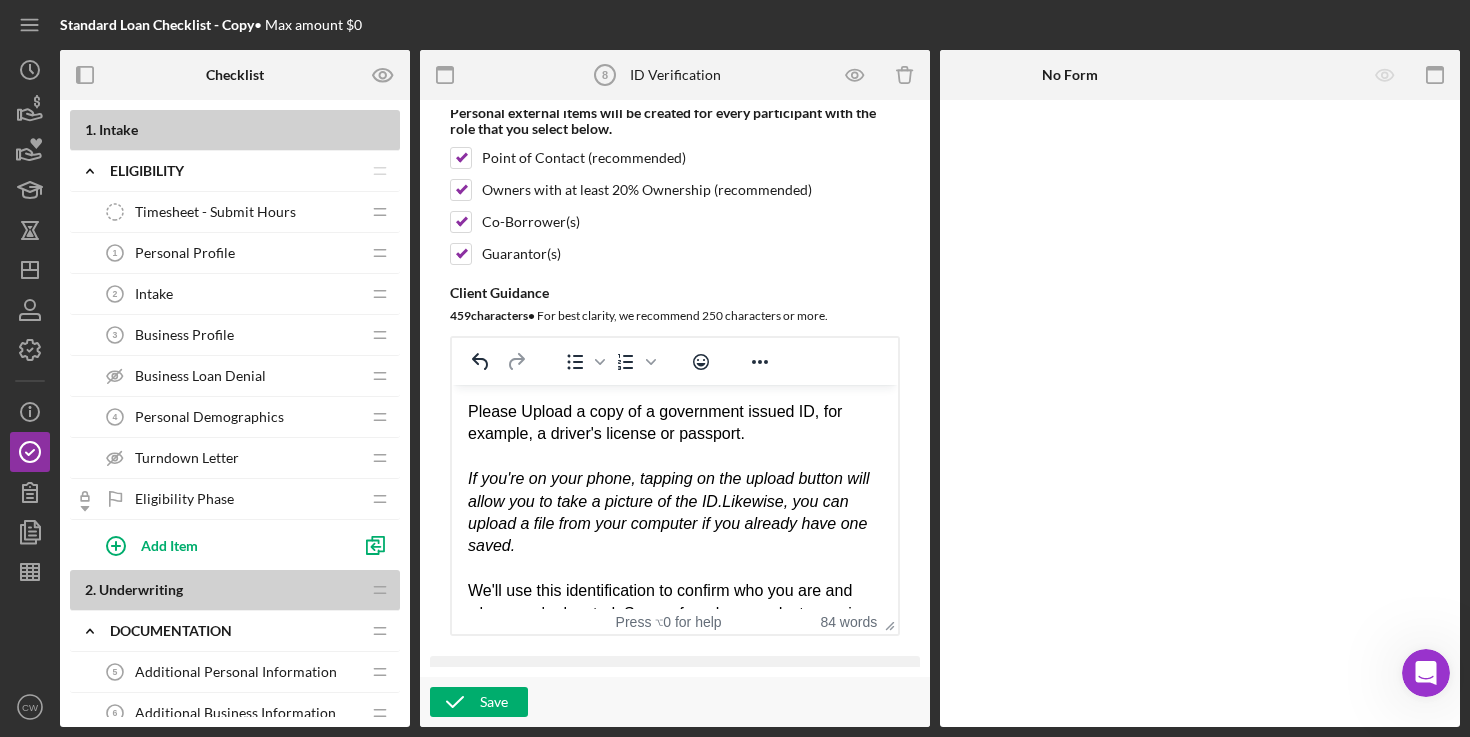 click on "Please upload a copy of a government issued ID, for example, a driver's license or passport. If you're on your phone, tapping on the upload button will allow you to take a picture of the ID.  Likewise, you can upload a file from your computer if you already have one saved. We'll use this identification to confirm who you are and where you're located. Some of our loan products require that the person or business be located within a certain zip code or region." at bounding box center (675, 535) 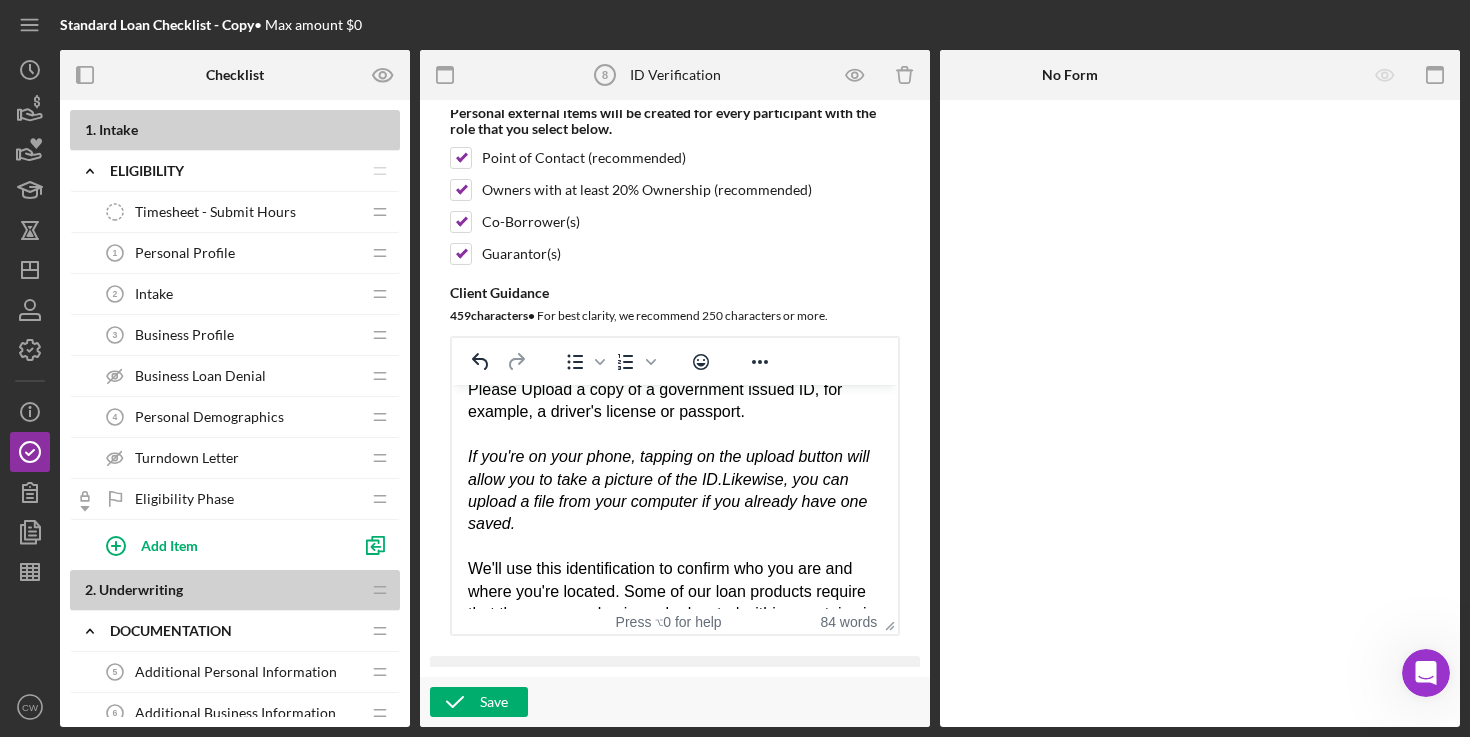scroll, scrollTop: 77, scrollLeft: 0, axis: vertical 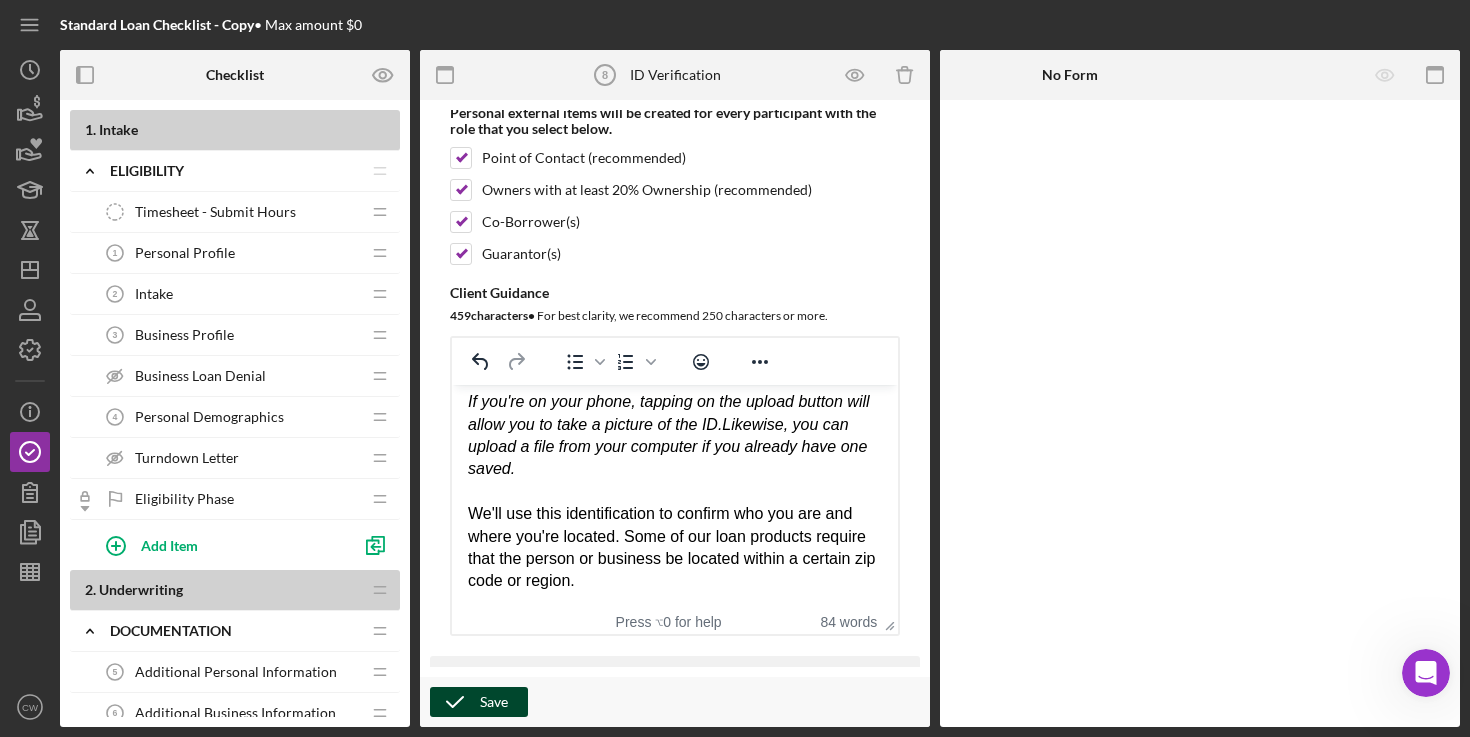 click 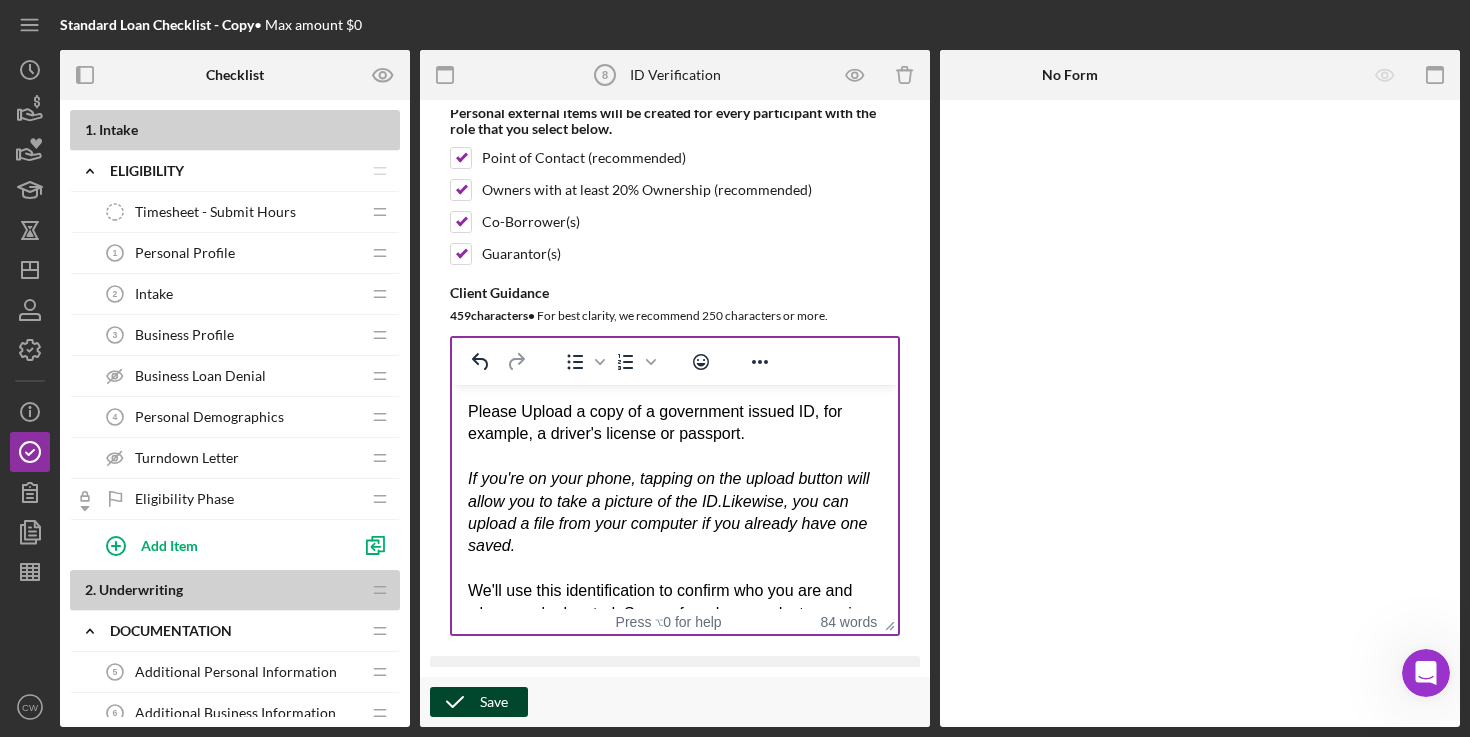 scroll, scrollTop: 77, scrollLeft: 0, axis: vertical 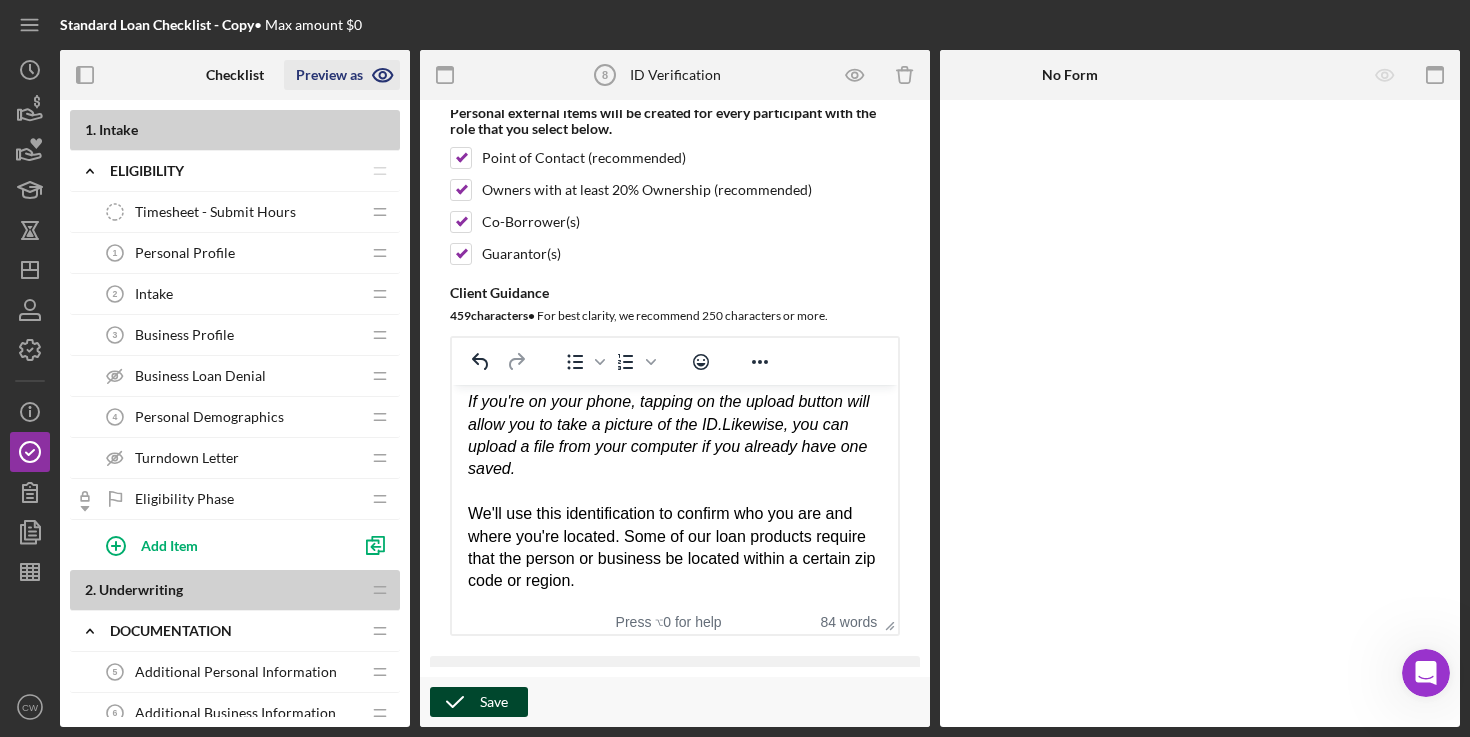 click 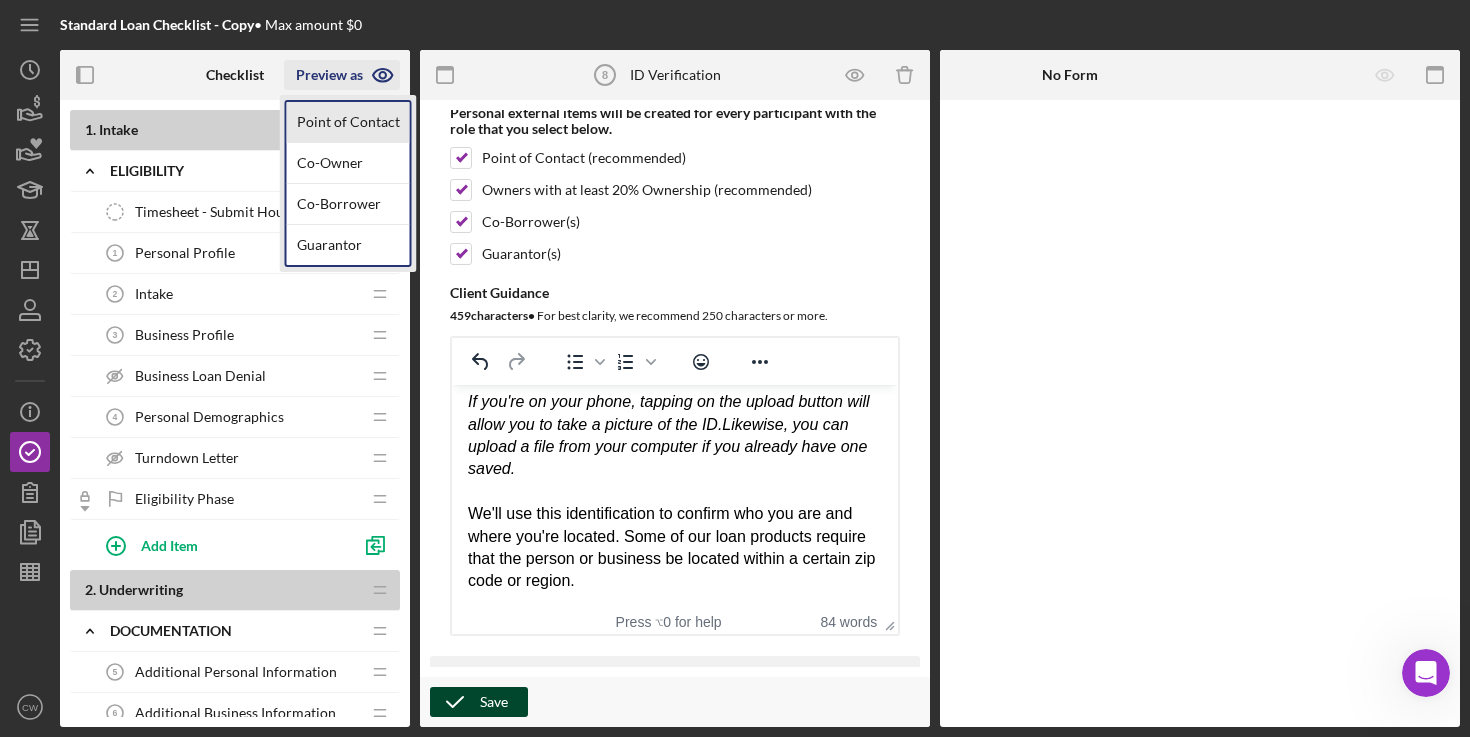 click on "Point of Contact" at bounding box center [348, 122] 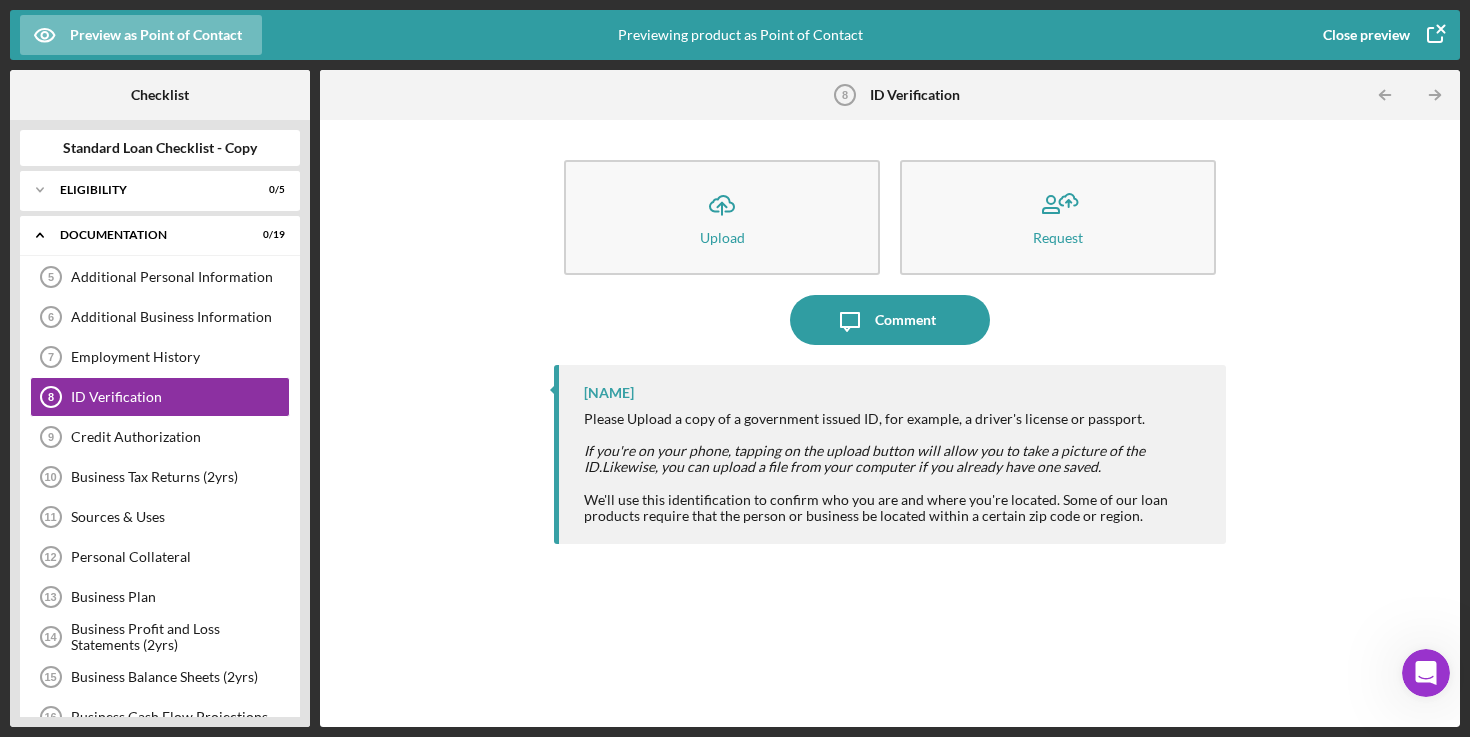 click 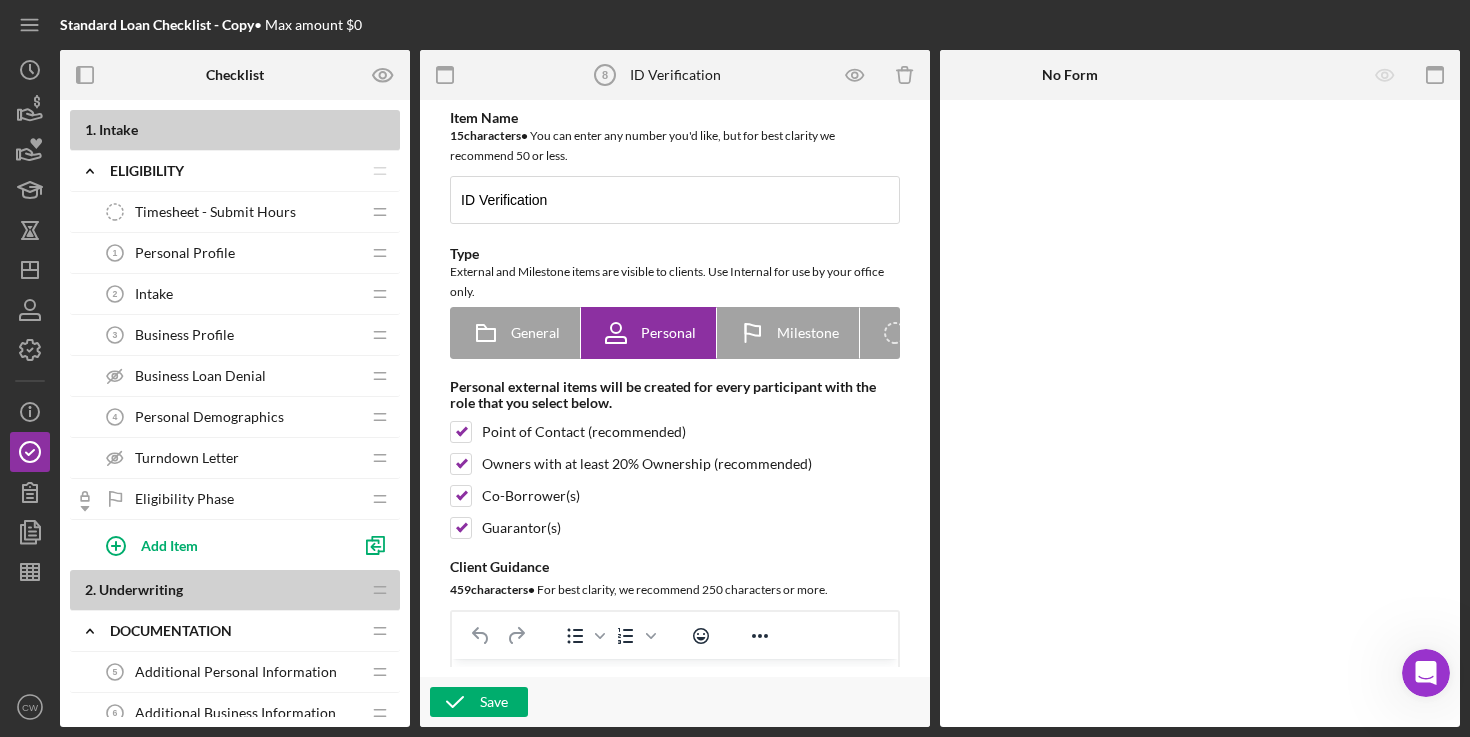 scroll, scrollTop: 0, scrollLeft: 0, axis: both 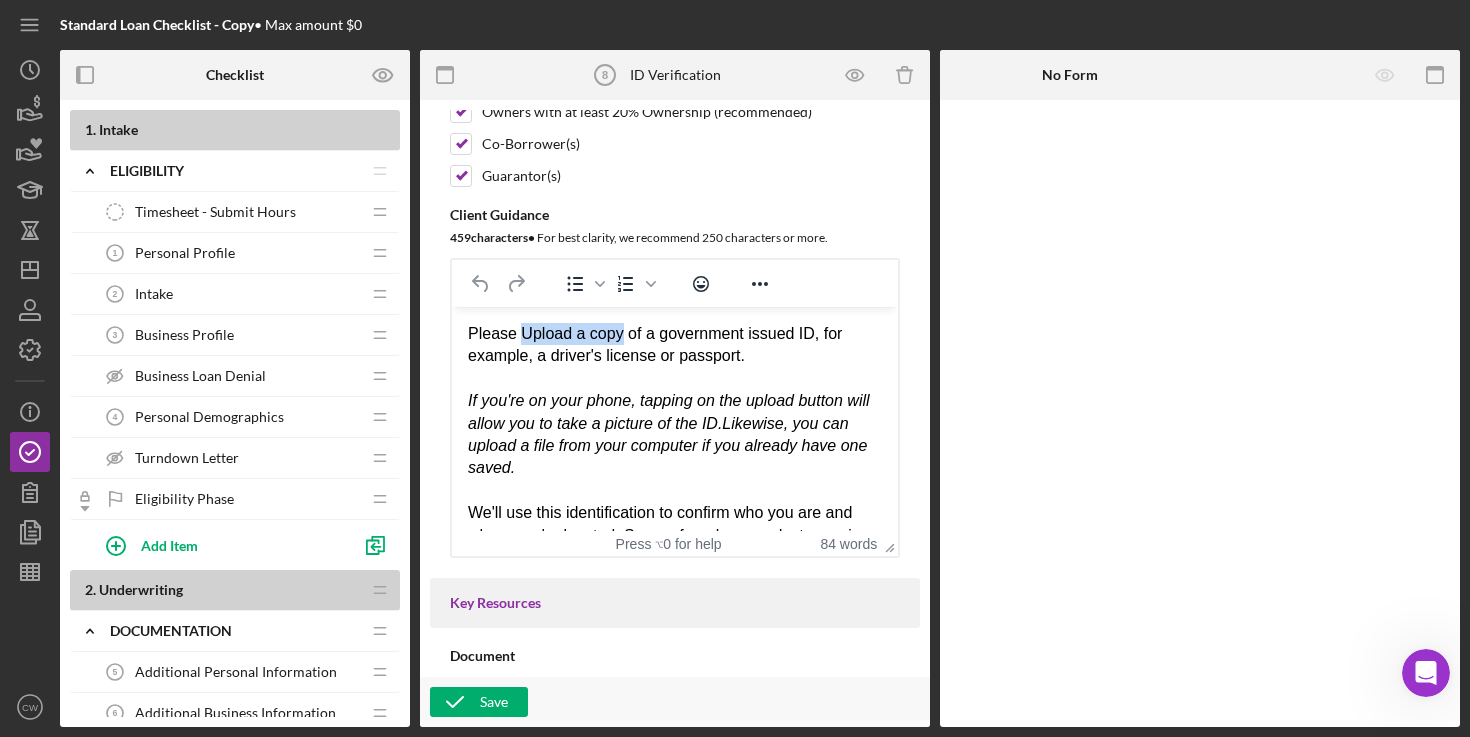 drag, startPoint x: 522, startPoint y: 329, endPoint x: 621, endPoint y: 335, distance: 99.18165 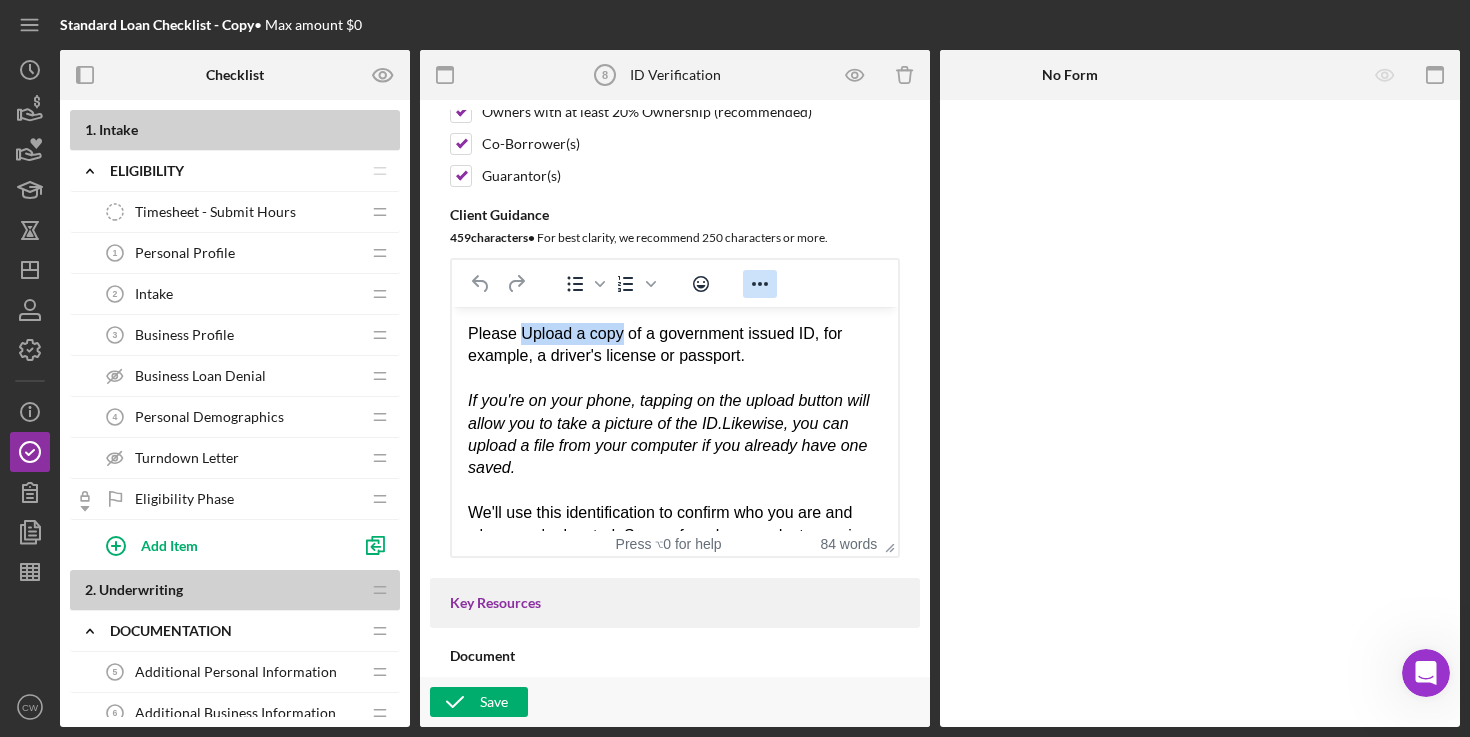 click 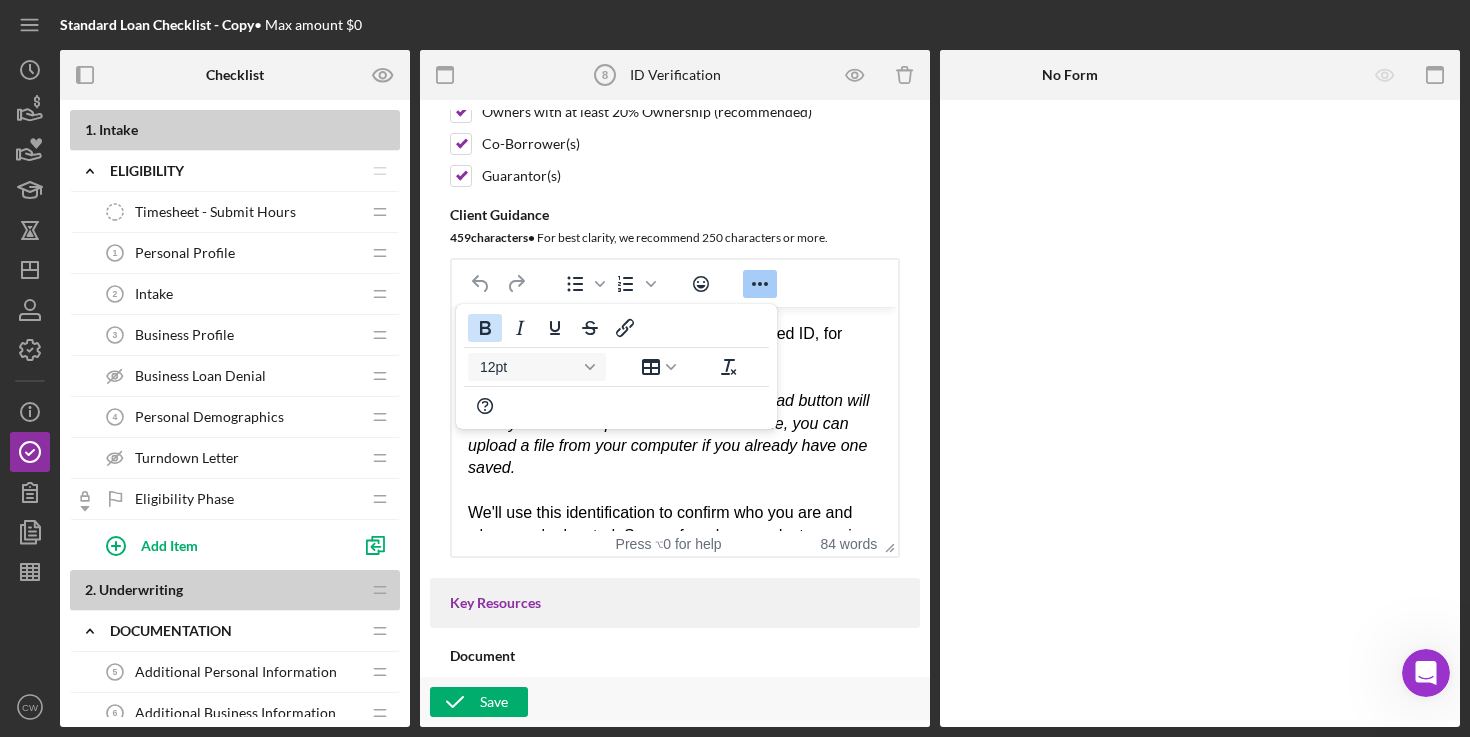 click 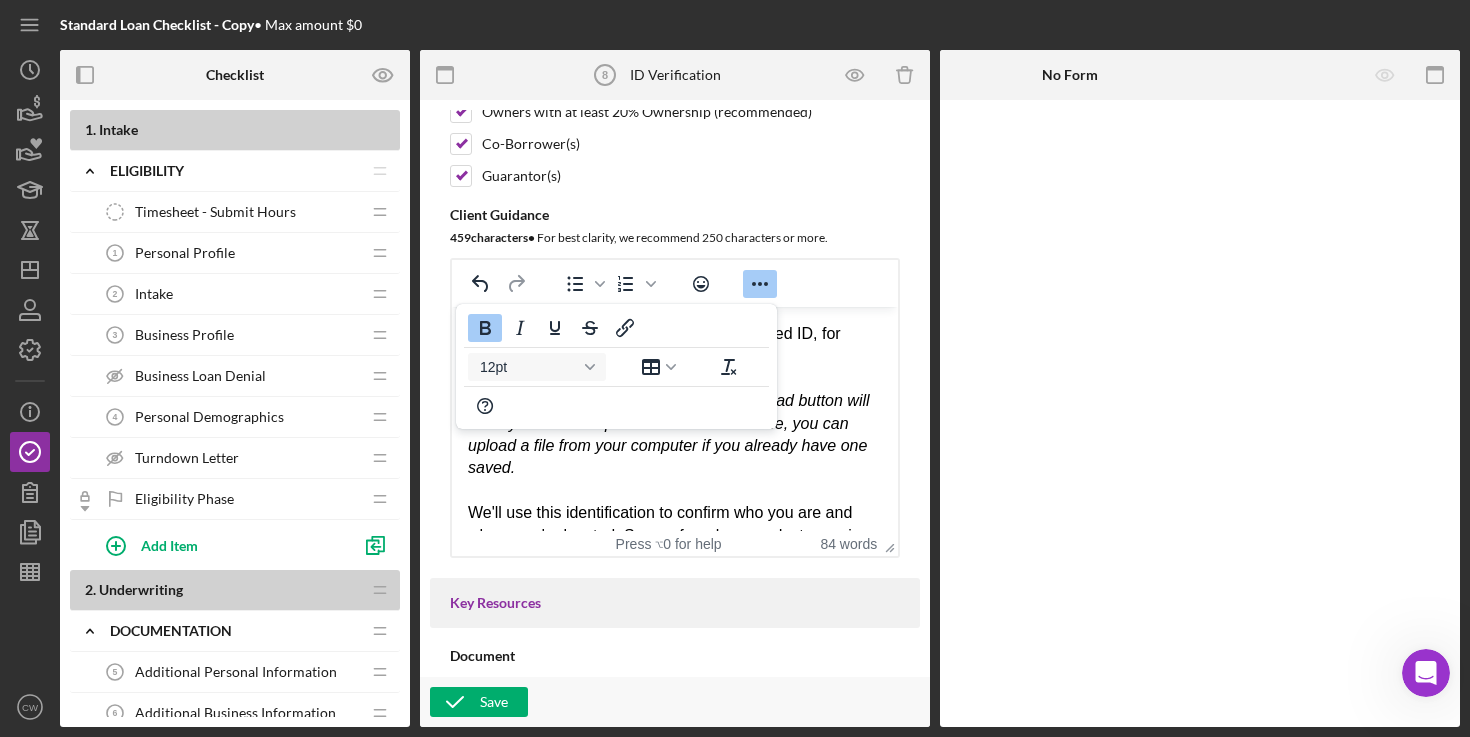 click on "Please  Upload a copy  of a government issued ID, for example, a driver's license or passport. If you're on your phone, tapping on the upload button will allow you to take a picture of the ID.  Likewise, you can upload a file from your computer if you already have one saved. We'll use this identification to confirm who you are and where you're located. Some of our loan products require that the person or business be located within a certain zip code or region." at bounding box center (675, 457) 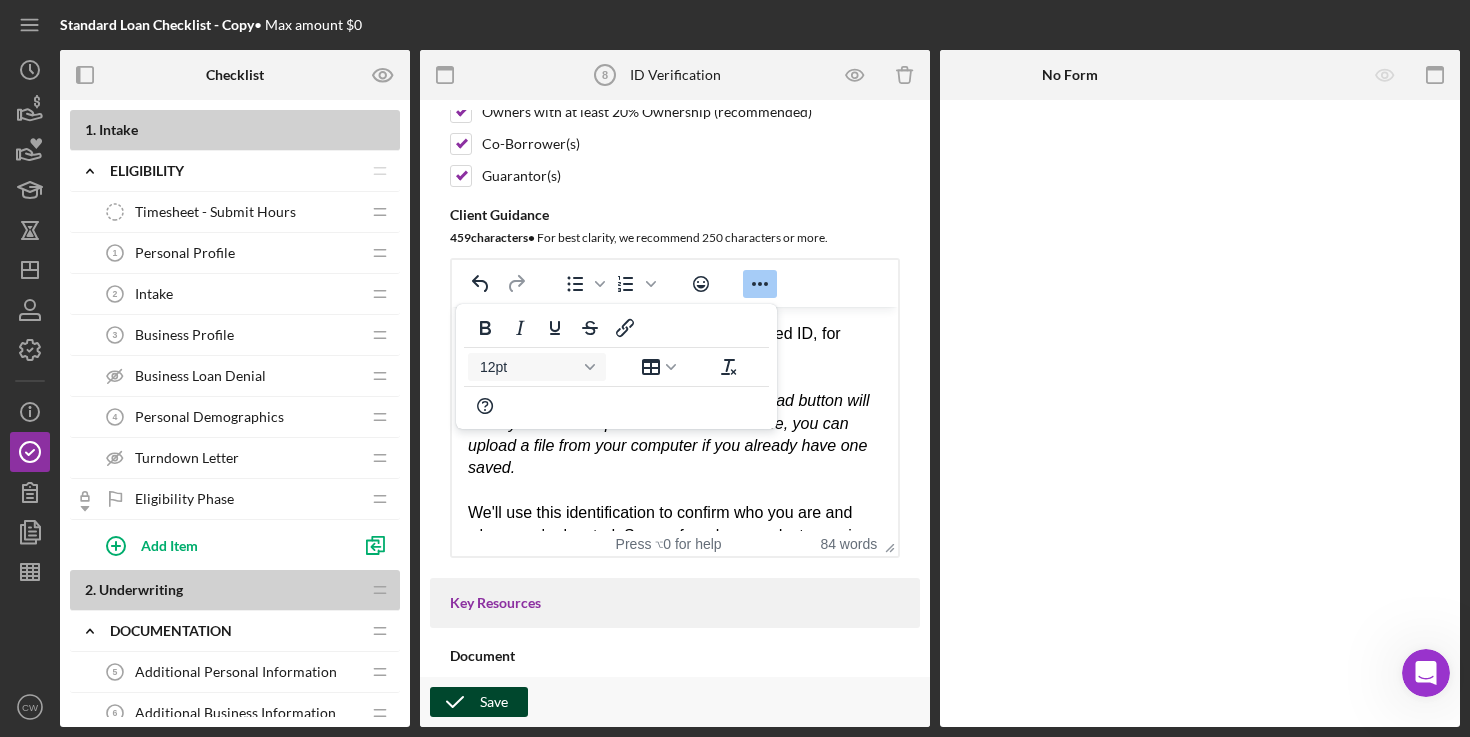 click on "Save" at bounding box center [494, 702] 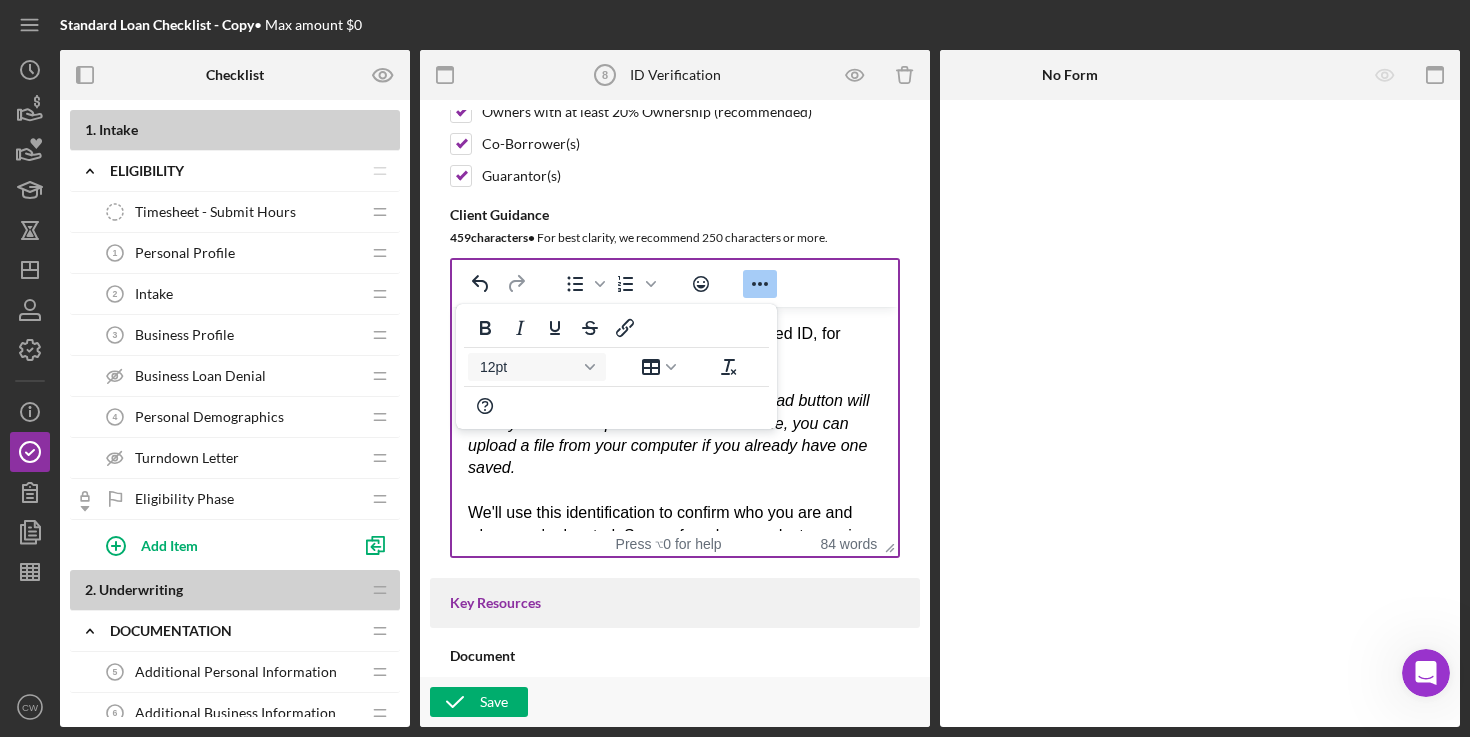 click on "Please  Upload a copy  of a government issued ID, for example, a driver's license or passport. If you're on your phone, tapping on the upload button will allow you to take a picture of the ID.  Likewise, you can upload a file from your computer if you already have one saved. We'll use this identification to confirm who you are and where you're located. Some of our loan products require that the person or business be located within a certain zip code or region." at bounding box center [675, 457] 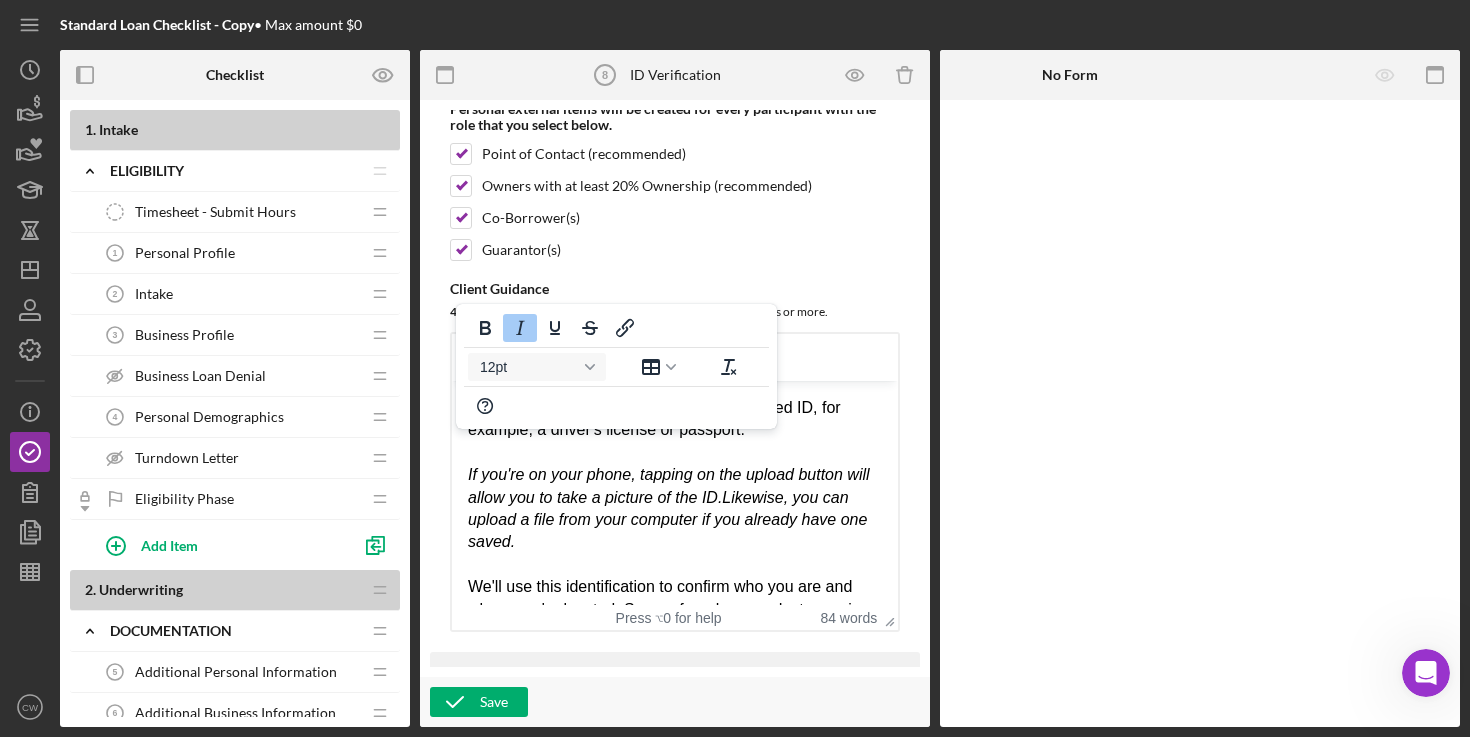 scroll, scrollTop: 0, scrollLeft: 0, axis: both 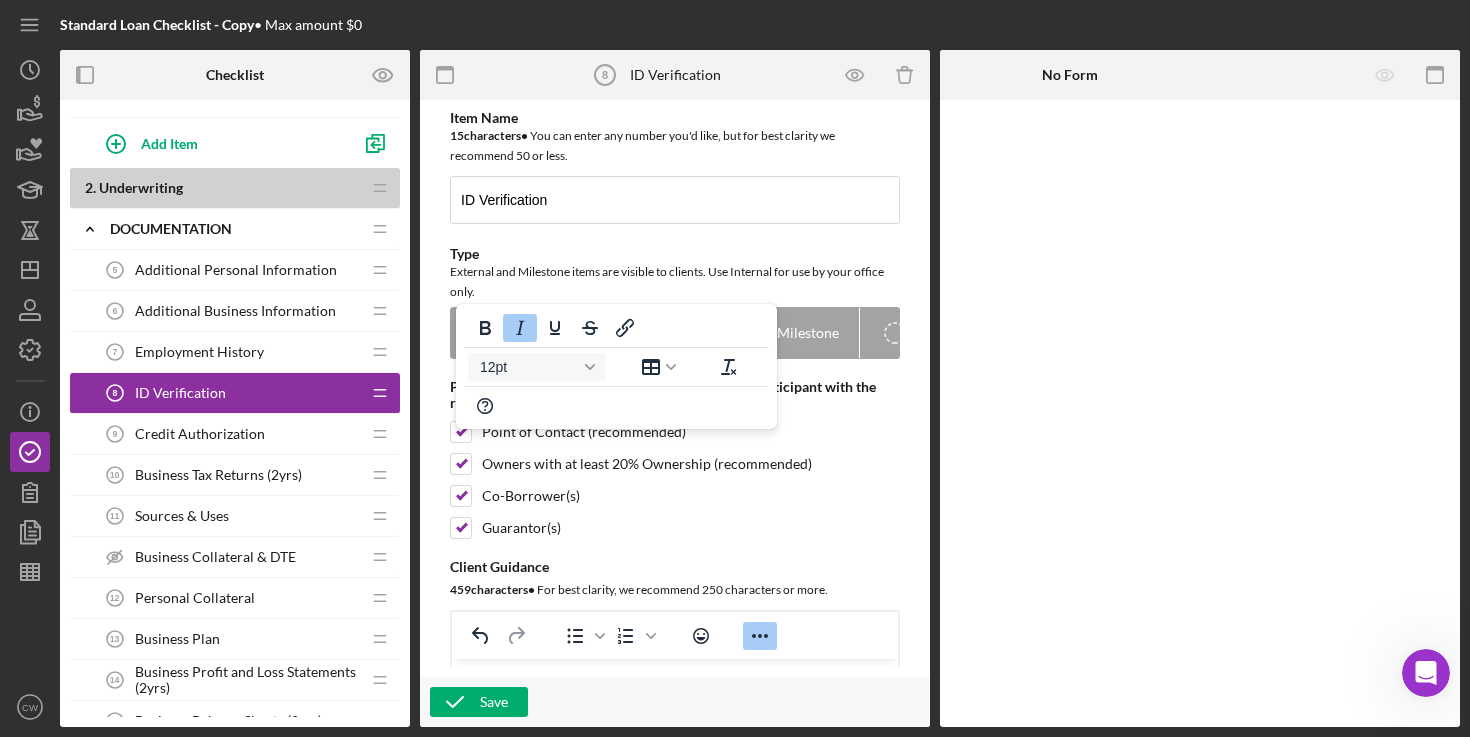 click on "Credit Authorization" at bounding box center (200, 434) 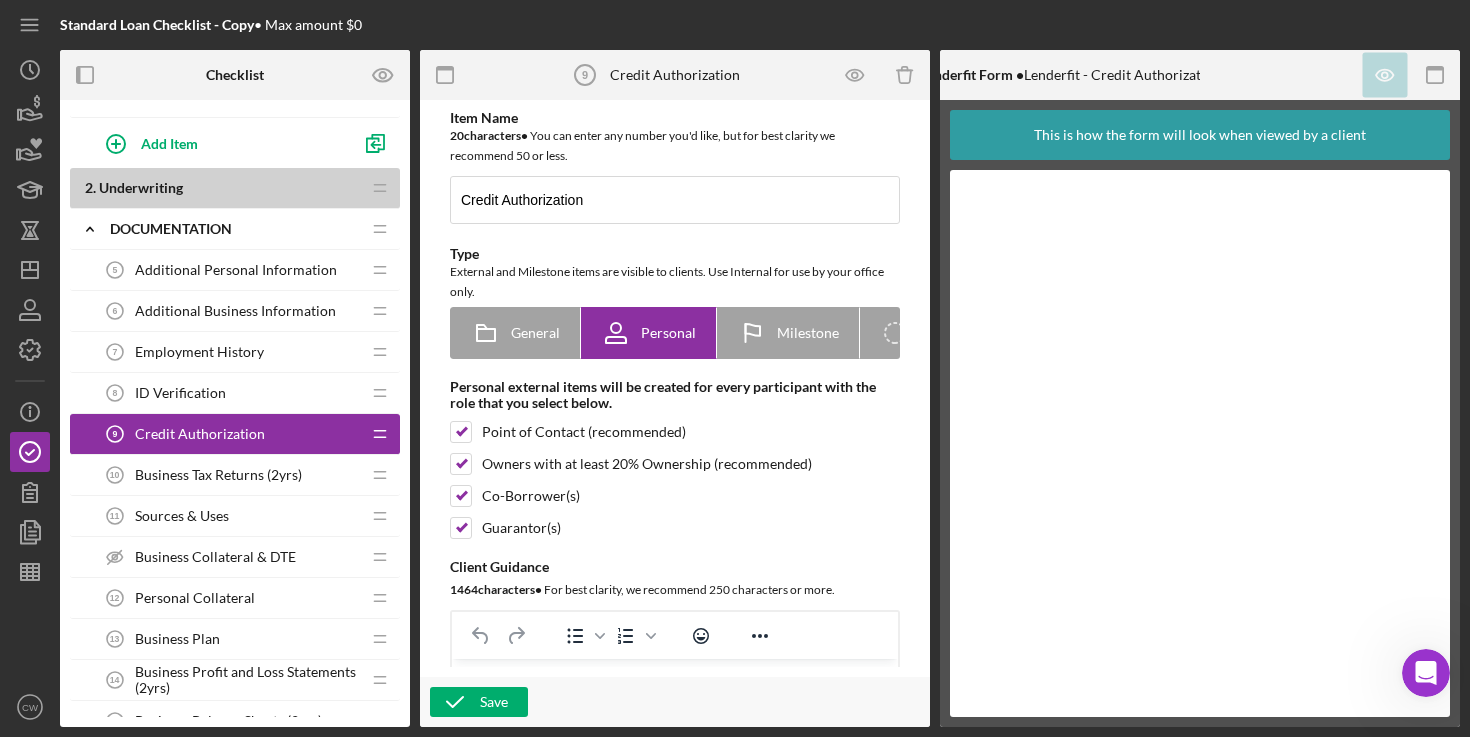 scroll, scrollTop: 0, scrollLeft: 0, axis: both 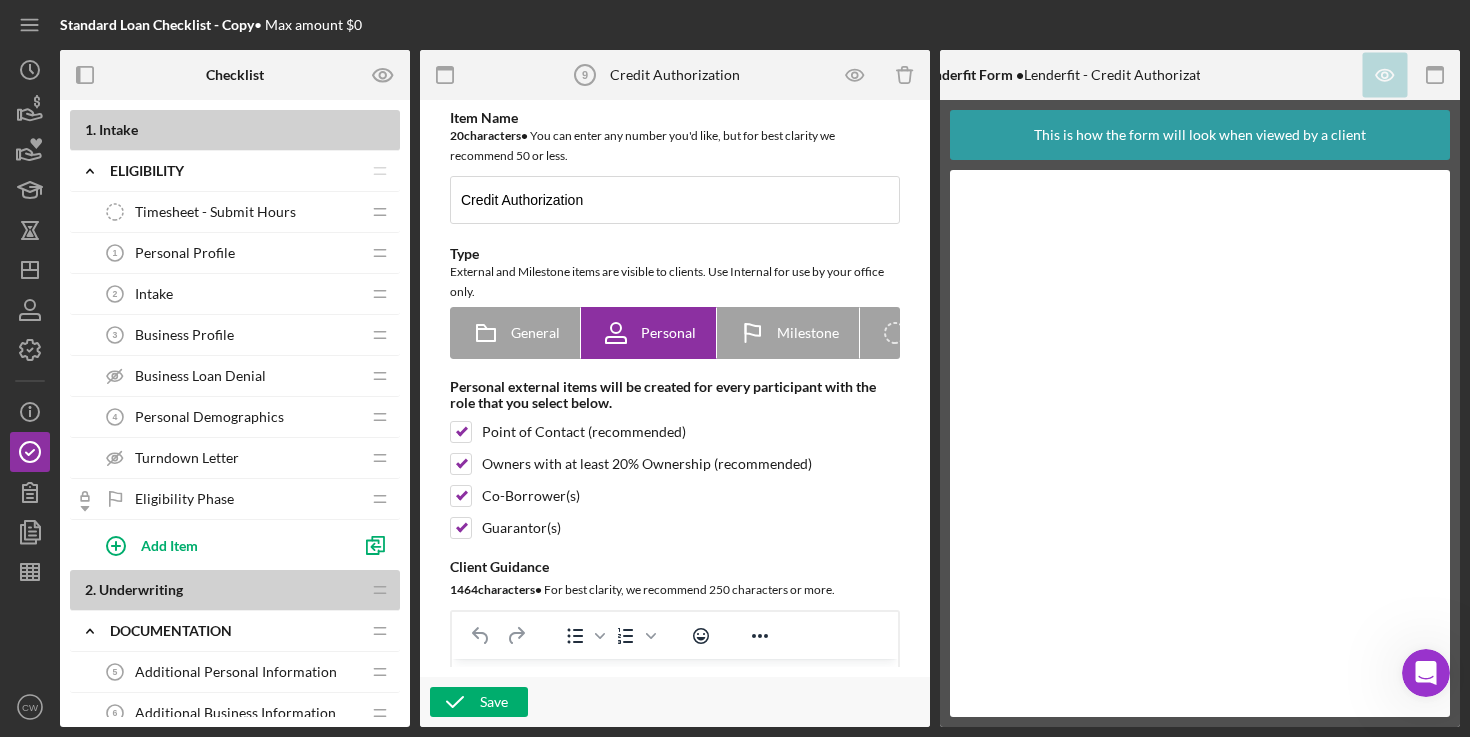 click on "Personal Profile 1 Personal Profile" at bounding box center [227, 253] 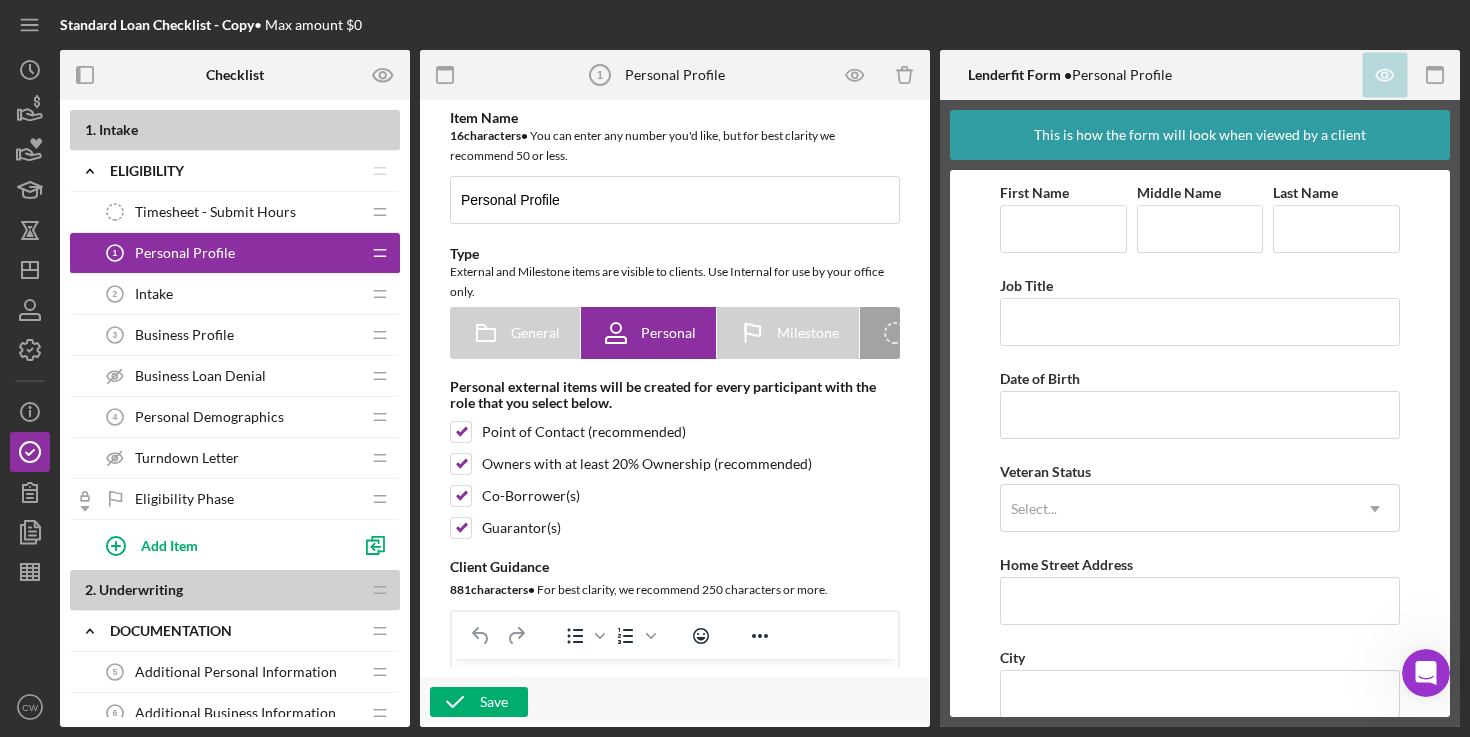 scroll, scrollTop: 0, scrollLeft: 0, axis: both 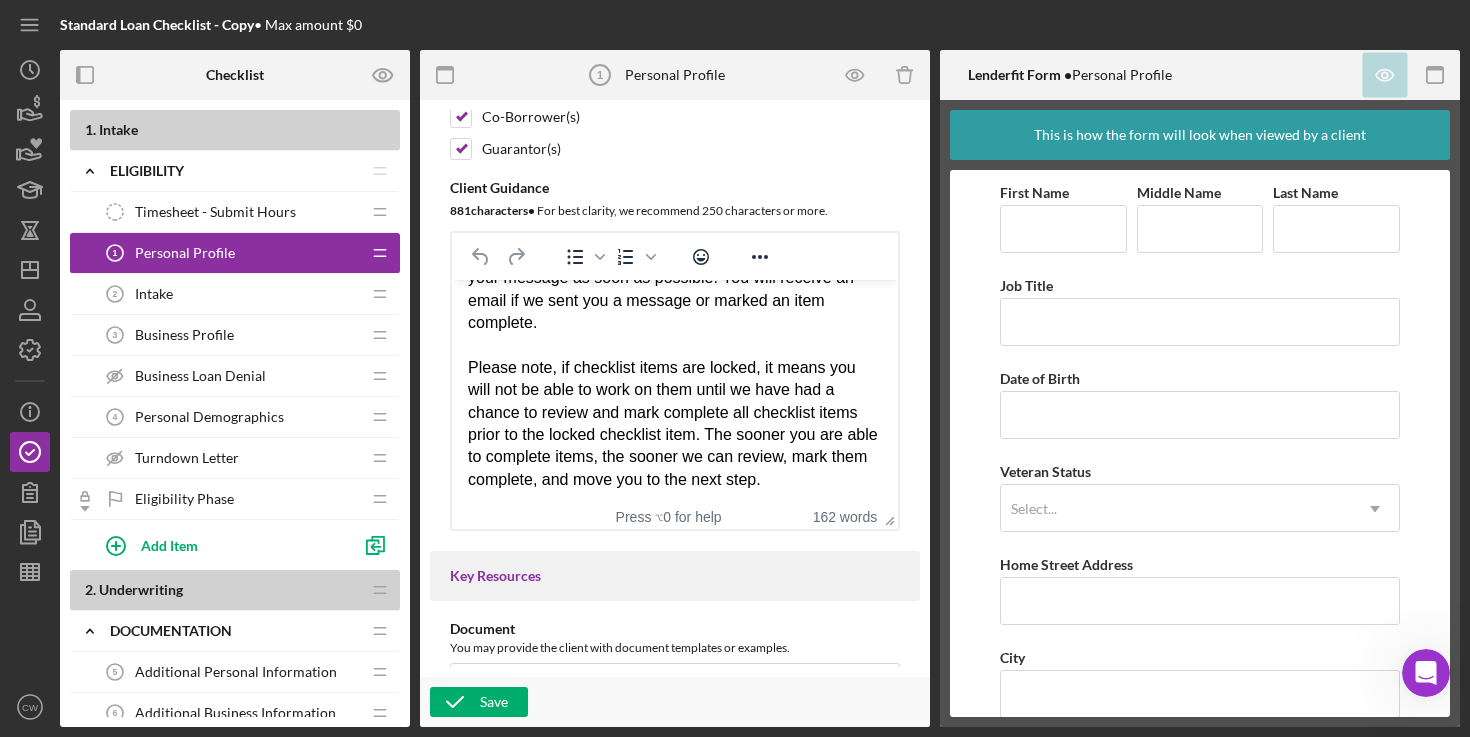 click on "Intake 2 Intake" at bounding box center (227, 294) 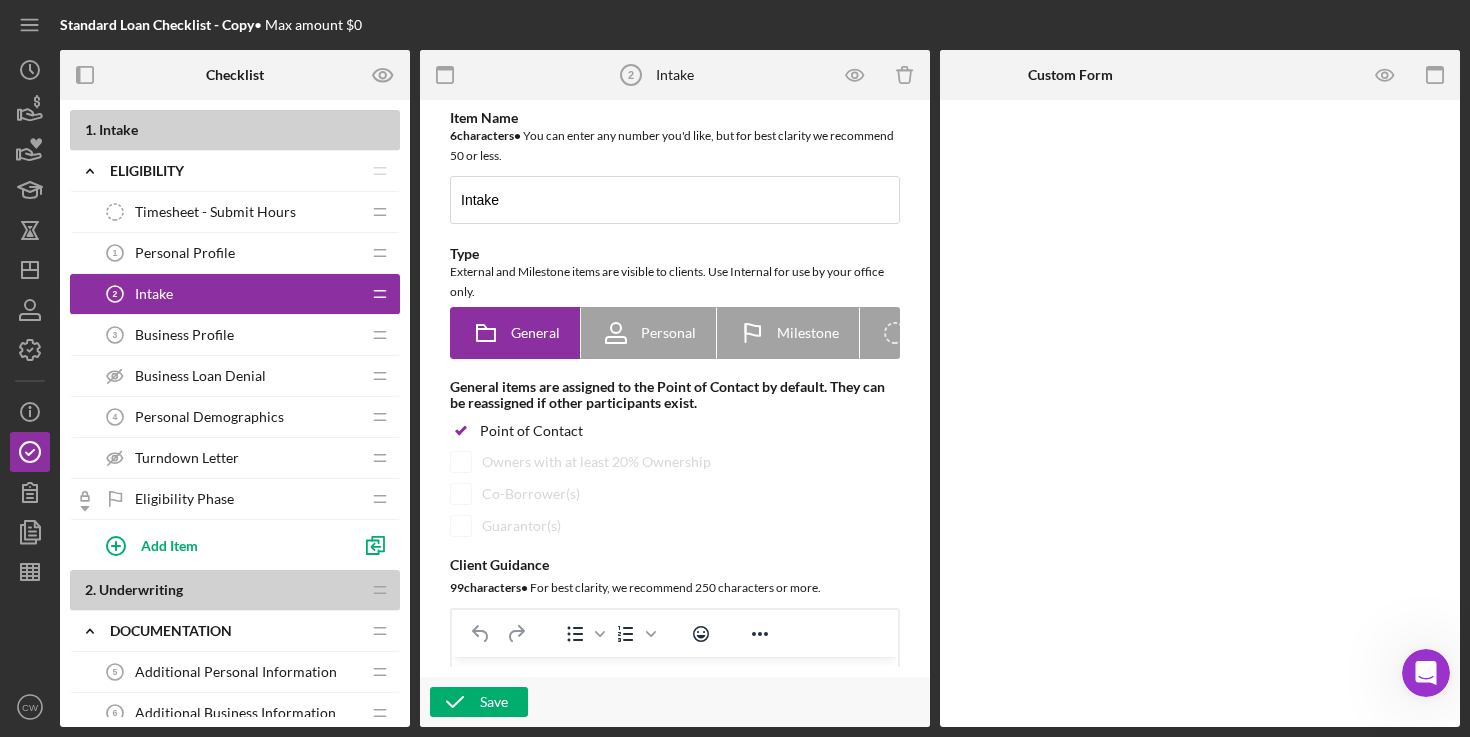 scroll, scrollTop: 0, scrollLeft: 0, axis: both 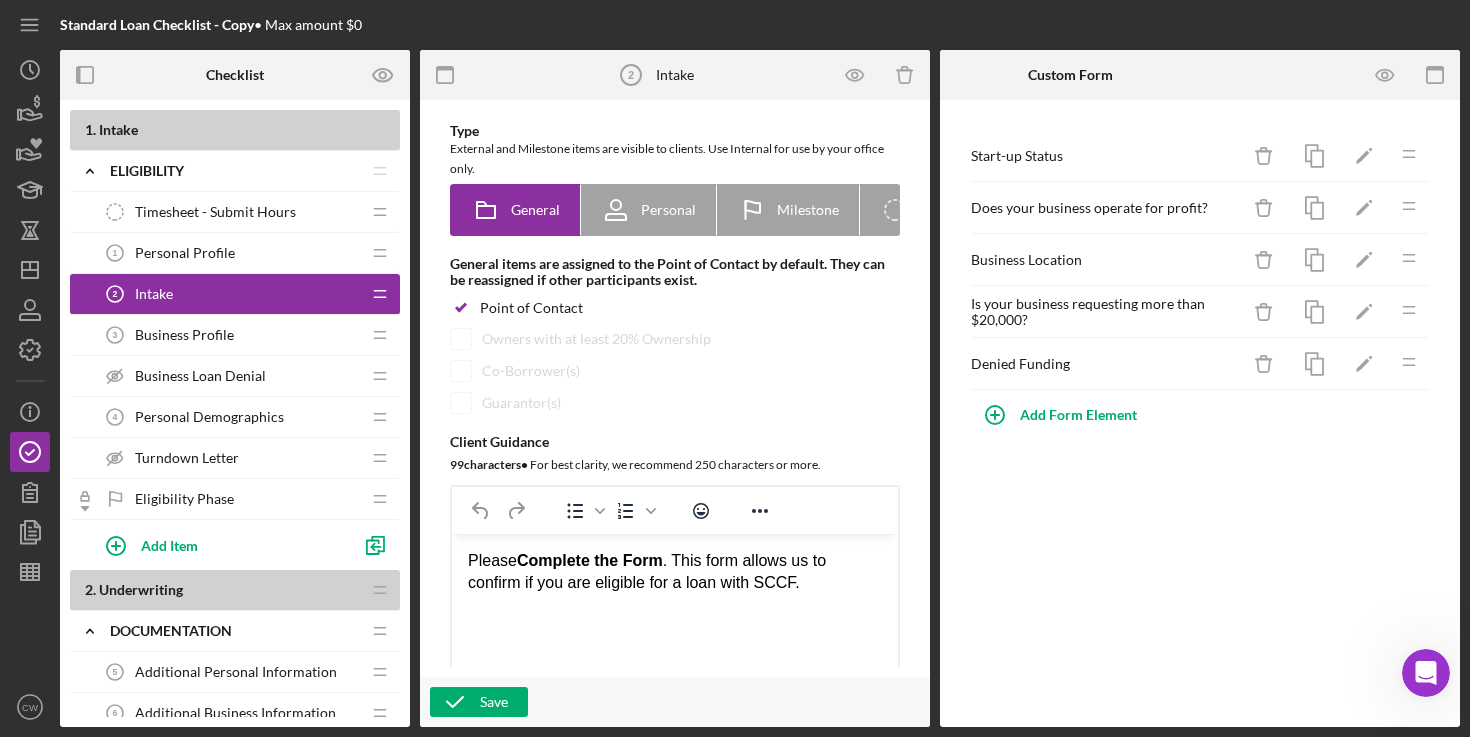 click on "Business Profile" at bounding box center [184, 335] 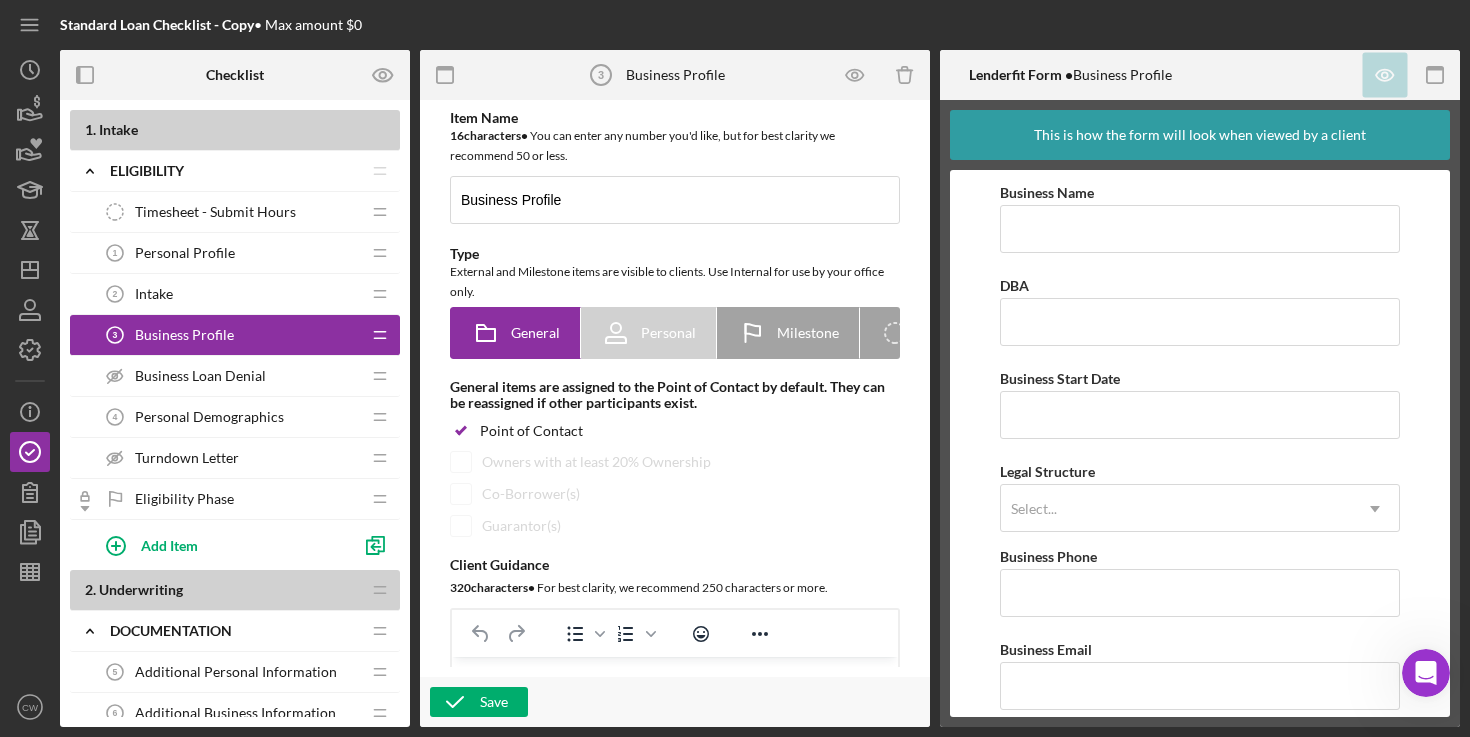 scroll, scrollTop: 0, scrollLeft: 0, axis: both 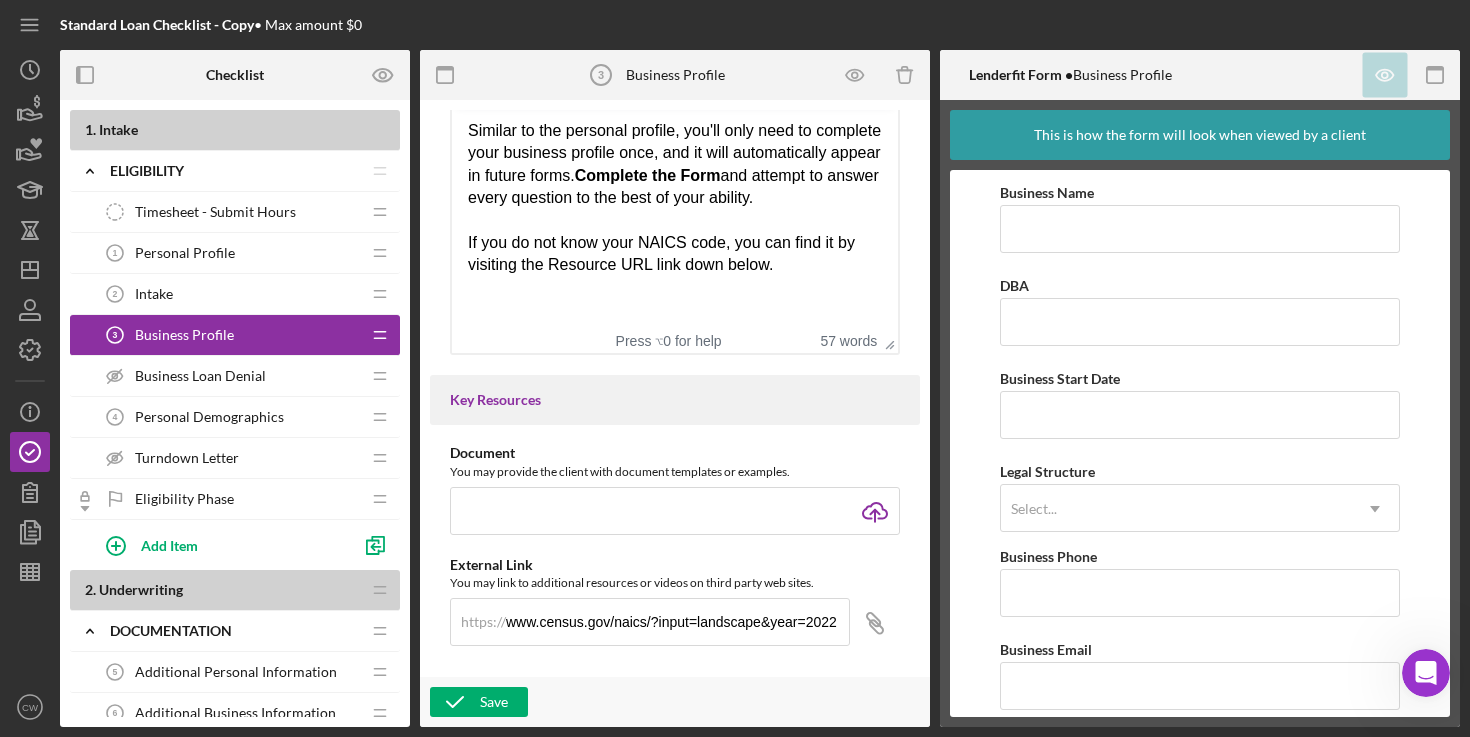 click on "Business Loan Denial" at bounding box center [200, 376] 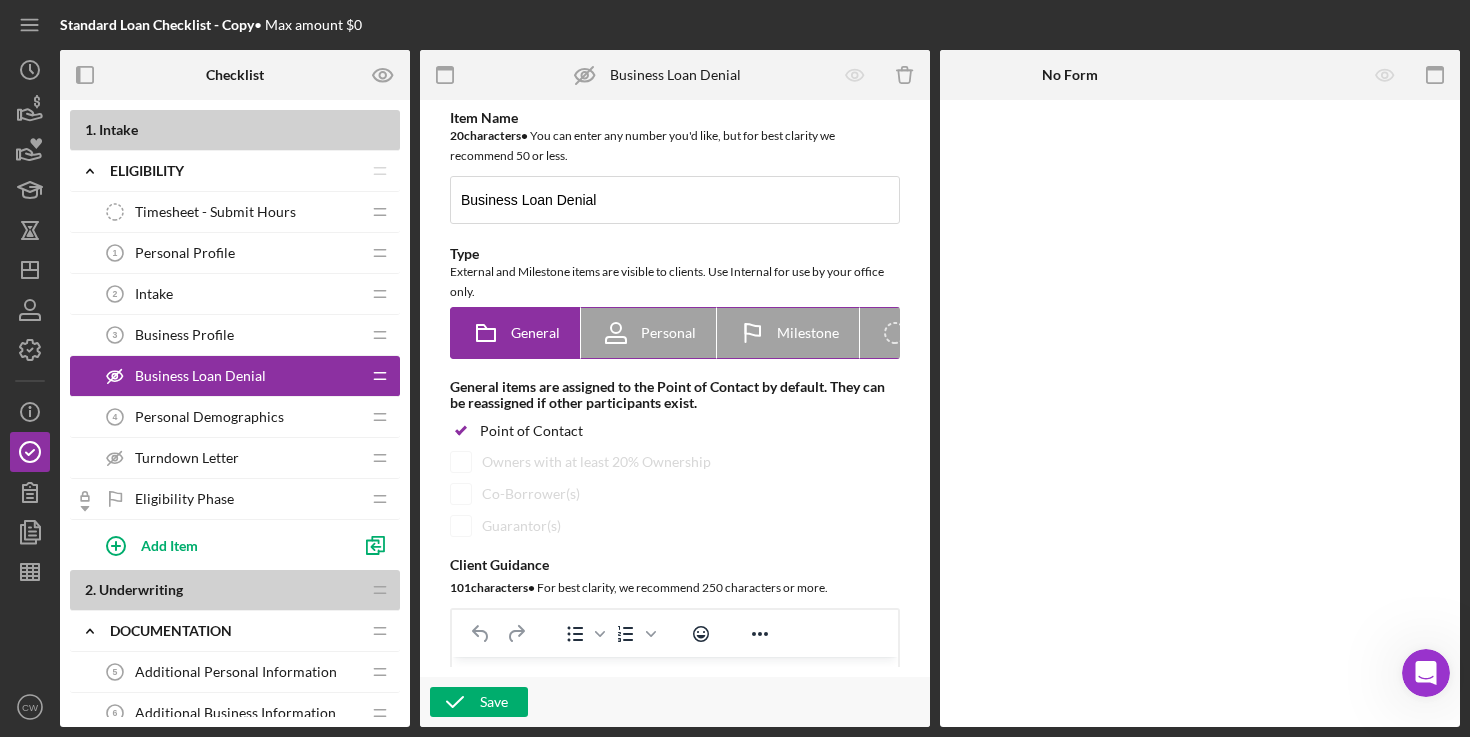 scroll, scrollTop: 0, scrollLeft: 0, axis: both 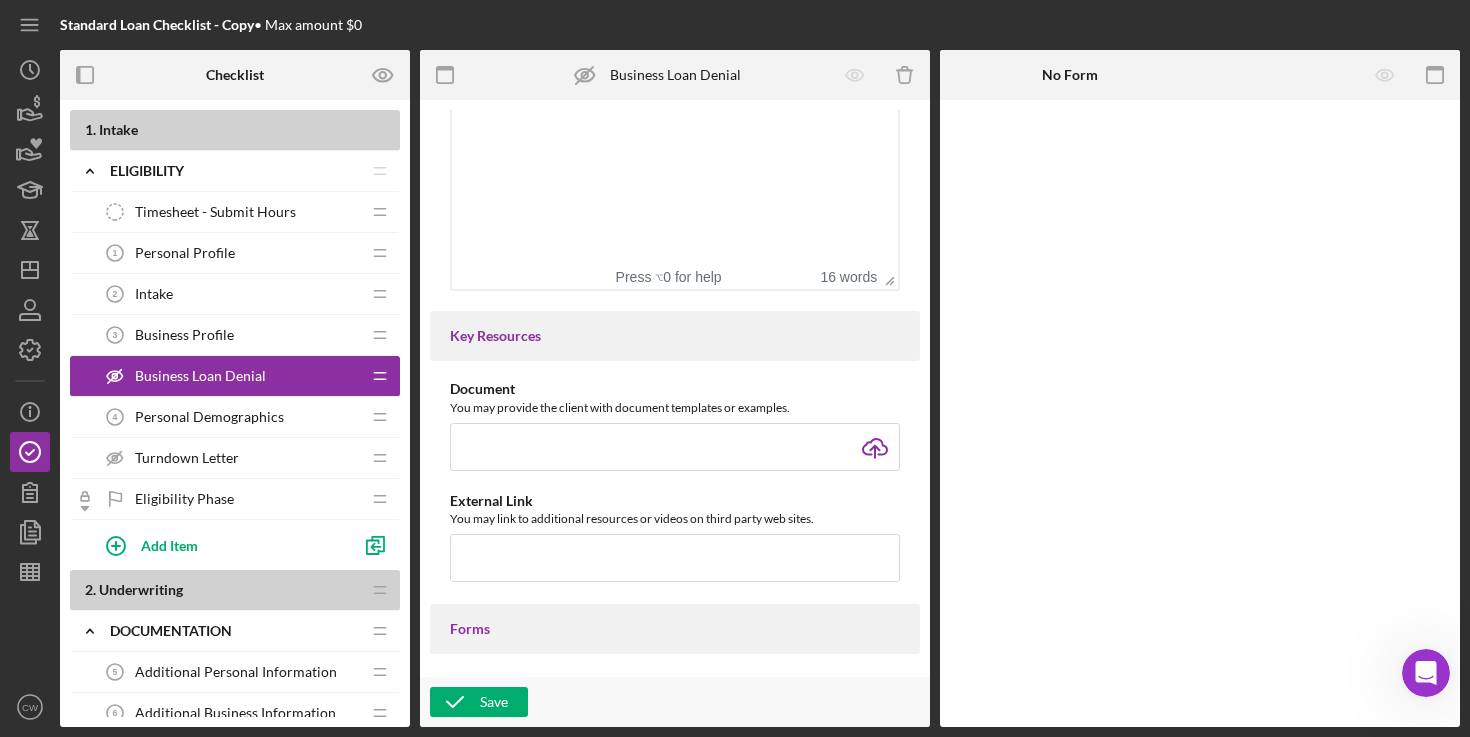 click on "Business Profile" at bounding box center [184, 335] 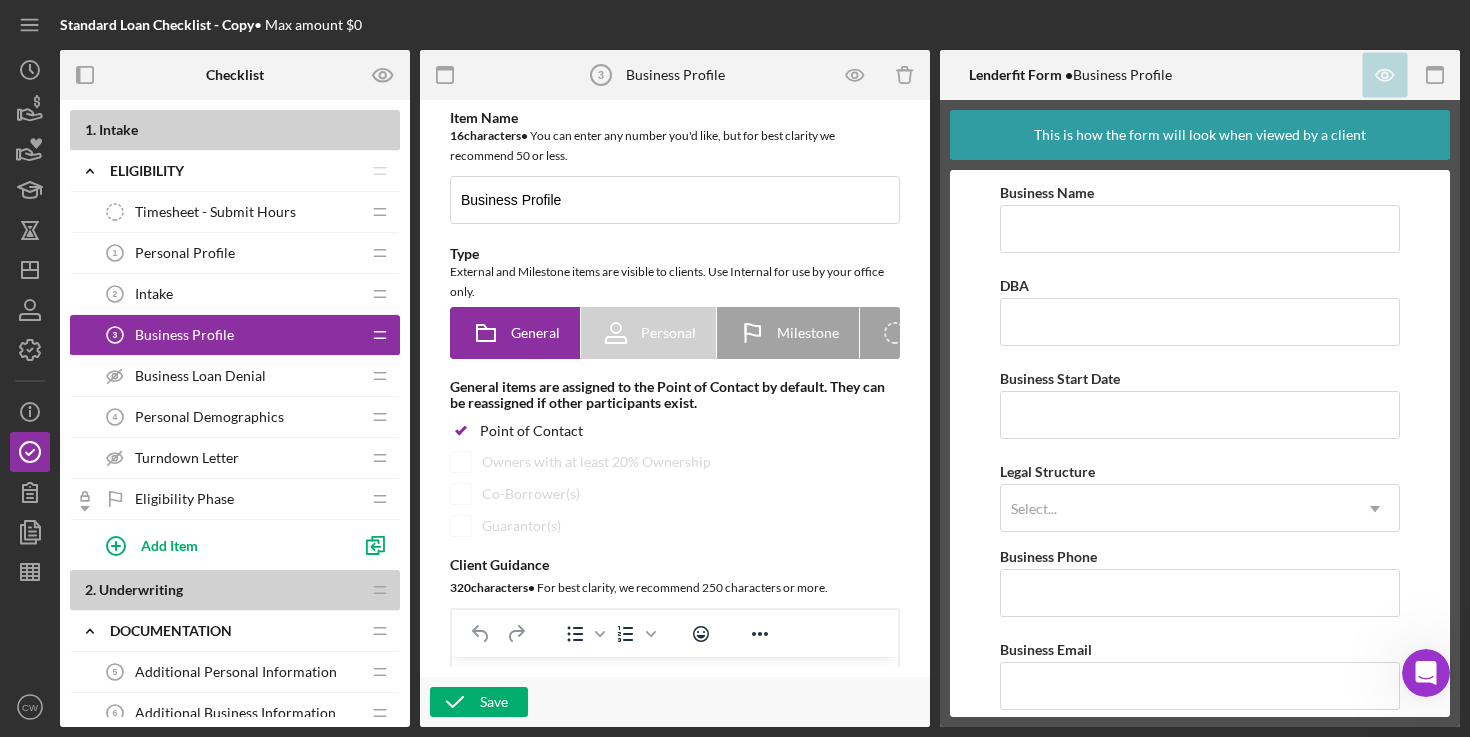 scroll, scrollTop: 0, scrollLeft: 0, axis: both 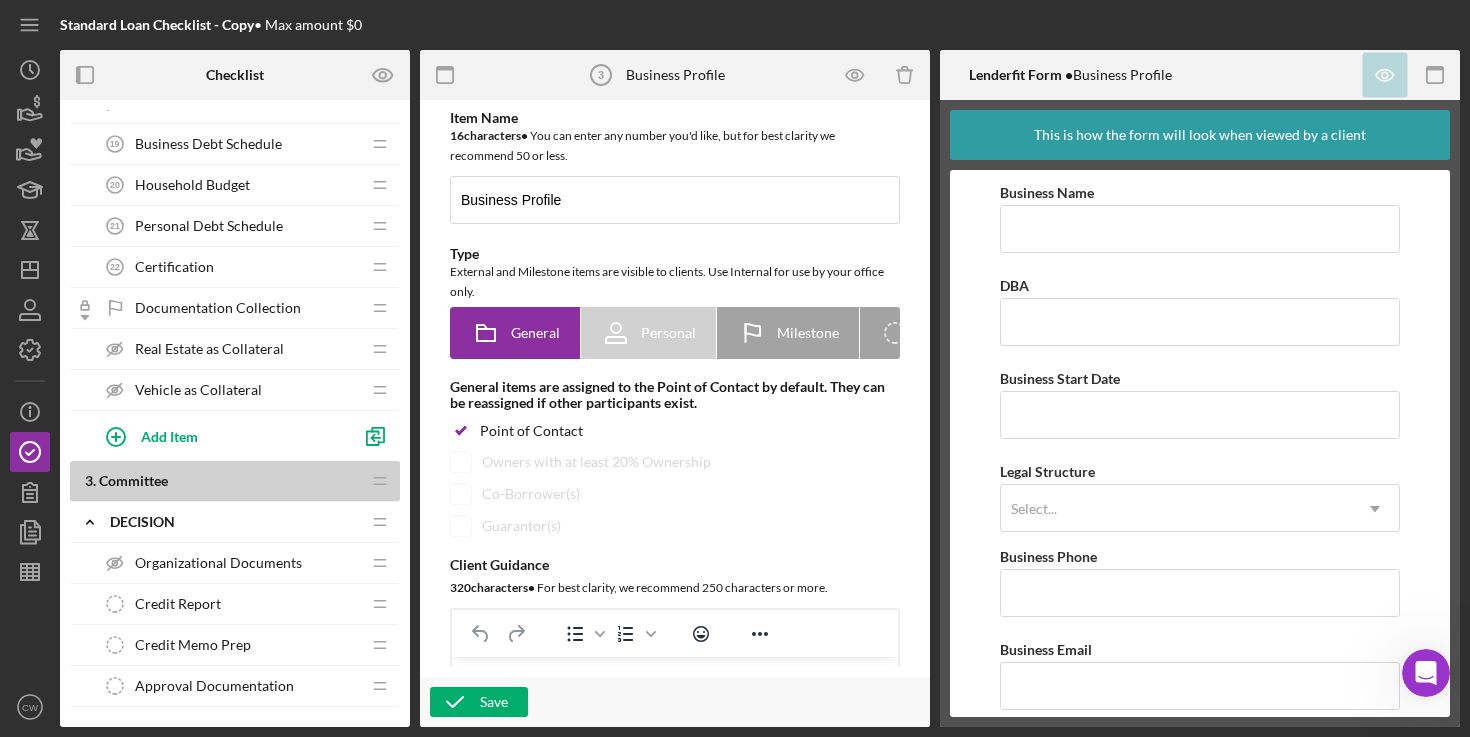 click on "Certification 22 Certification" at bounding box center [227, 267] 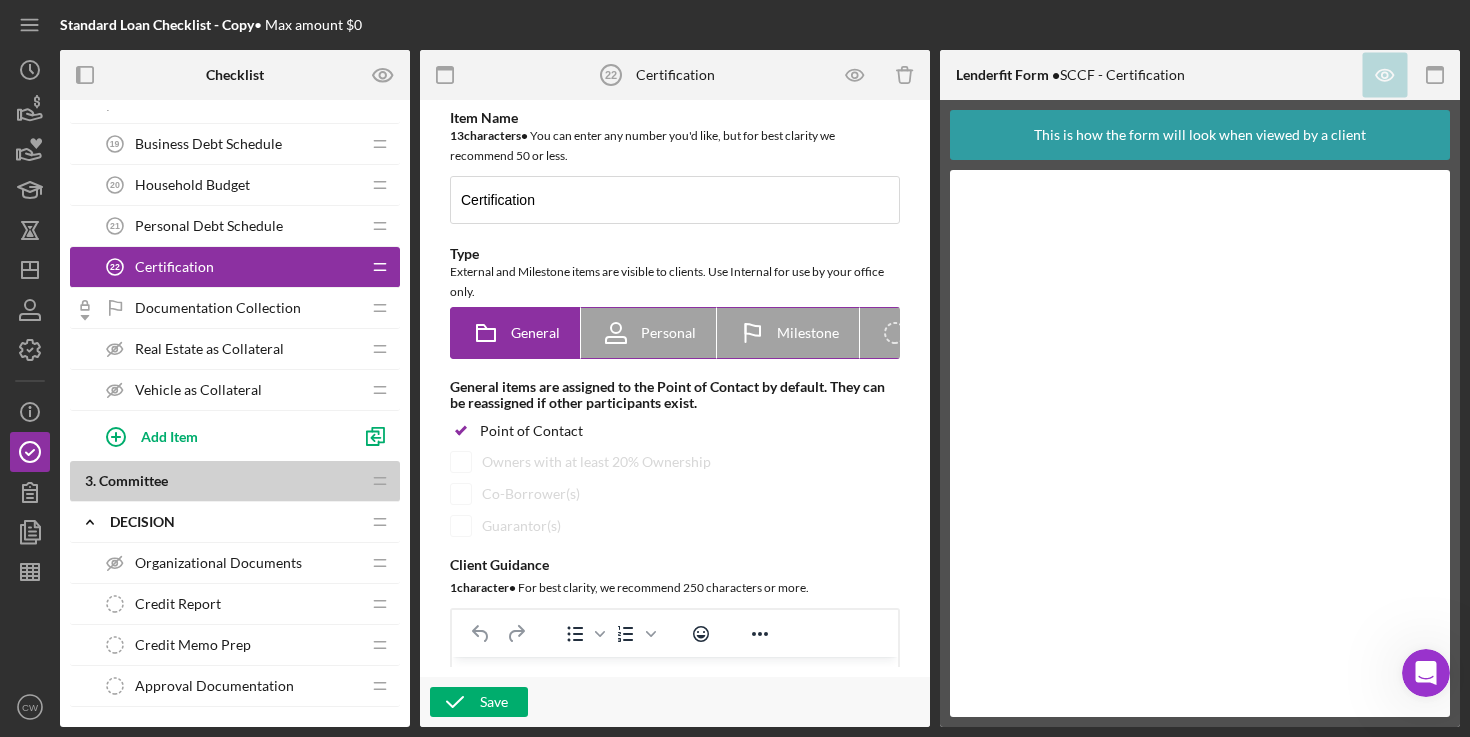 scroll, scrollTop: 0, scrollLeft: 0, axis: both 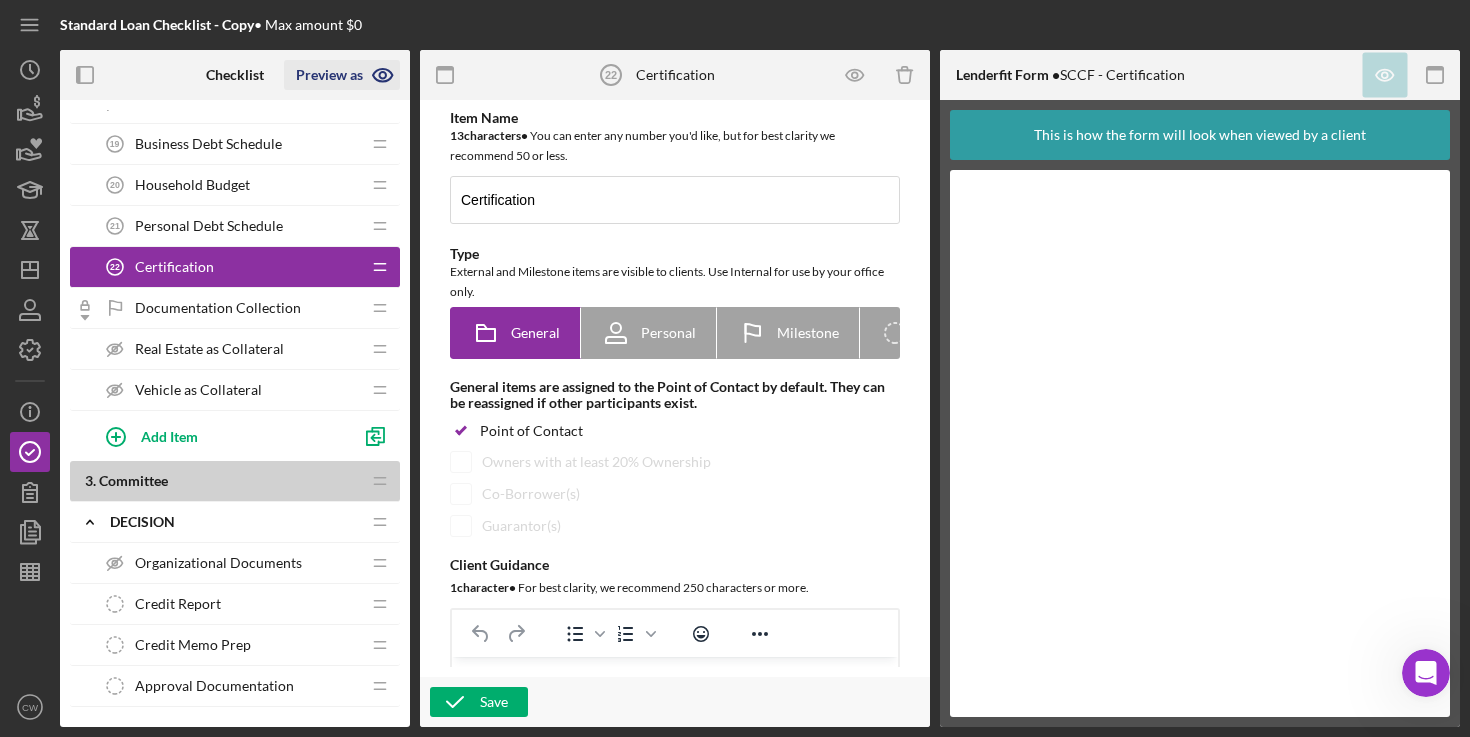 click 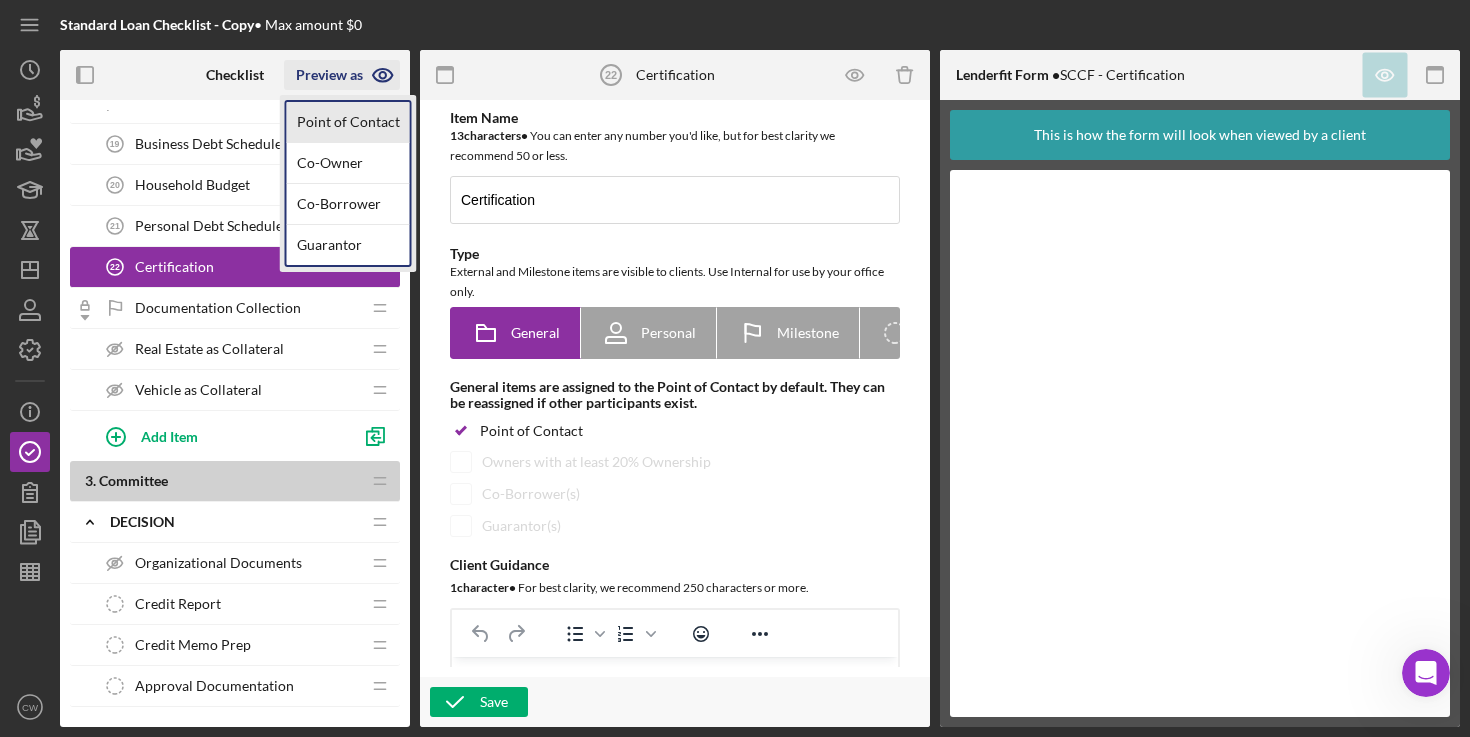 click on "Point of Contact" at bounding box center (348, 122) 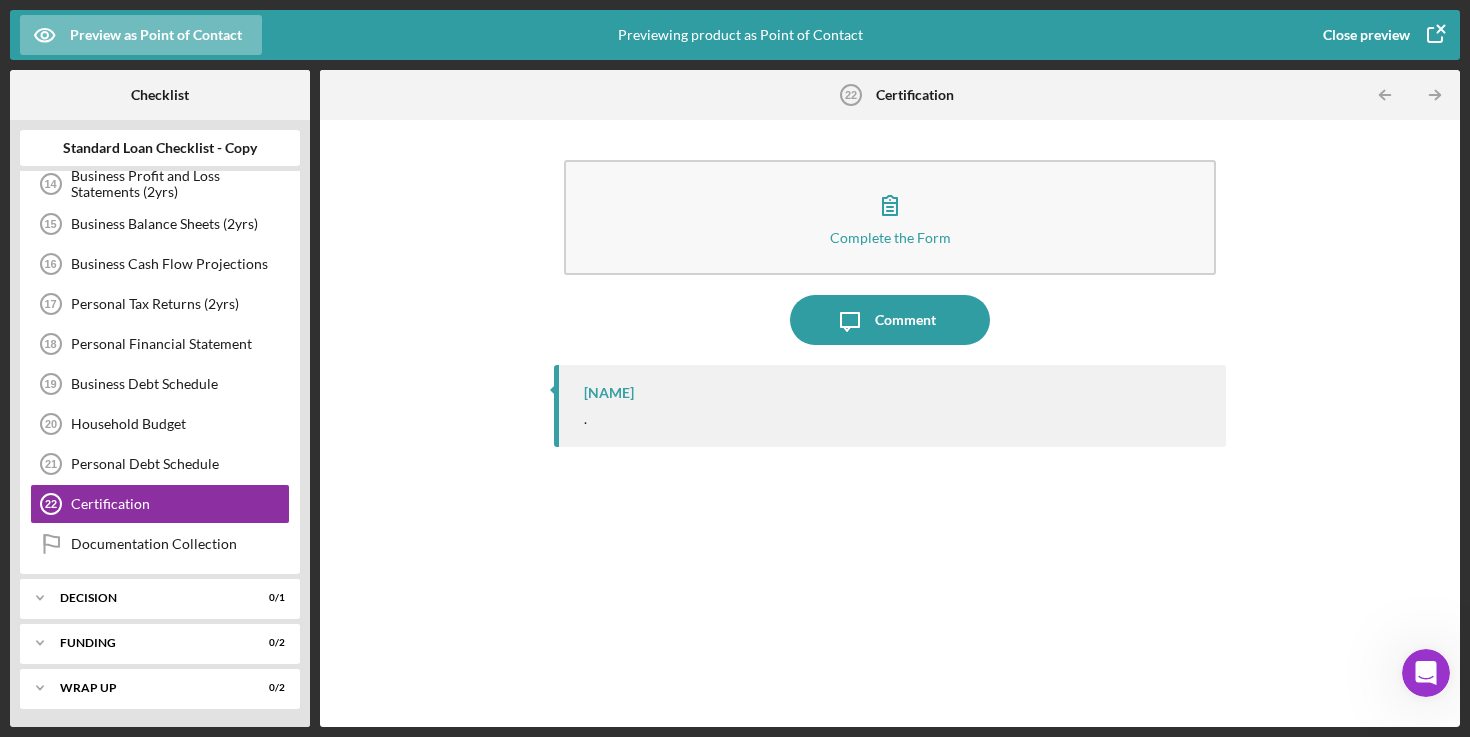 scroll, scrollTop: 455, scrollLeft: 0, axis: vertical 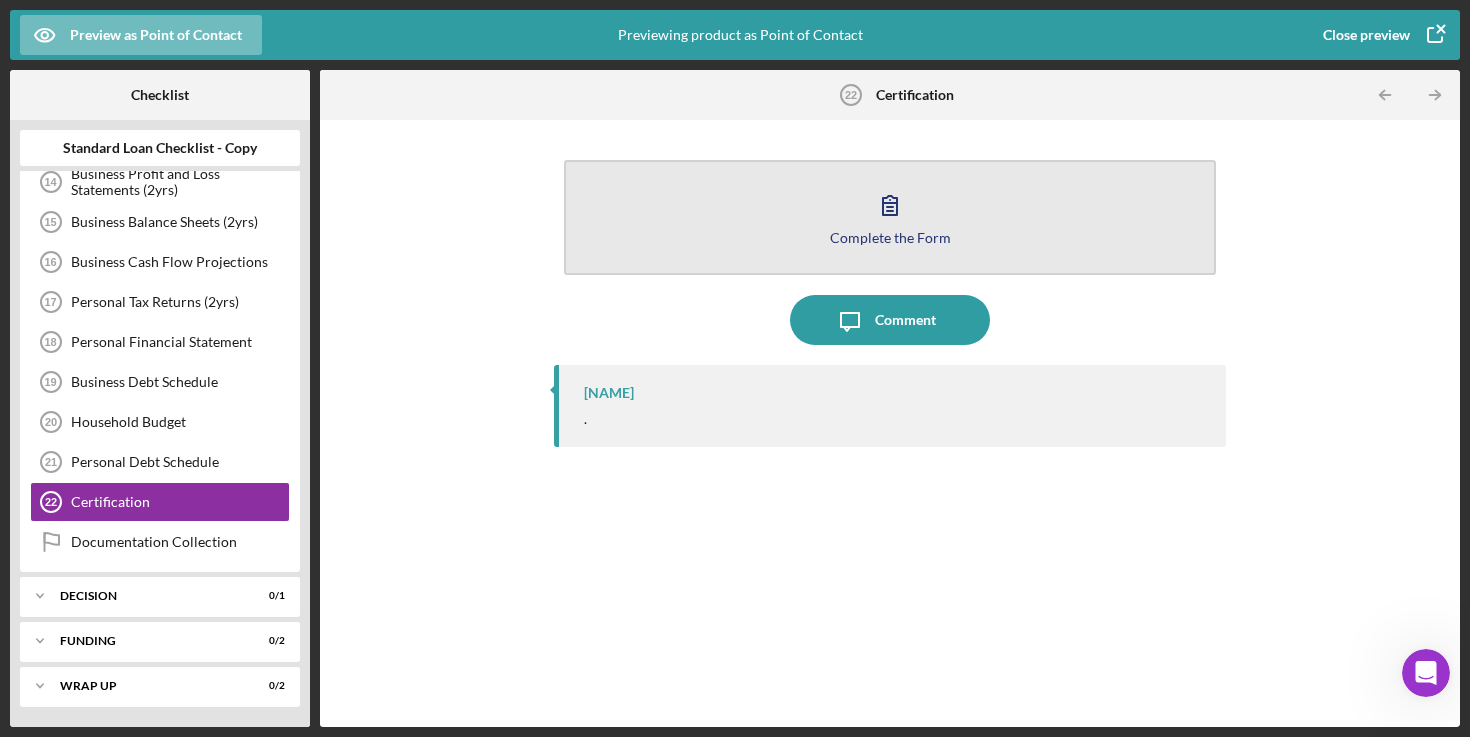 click 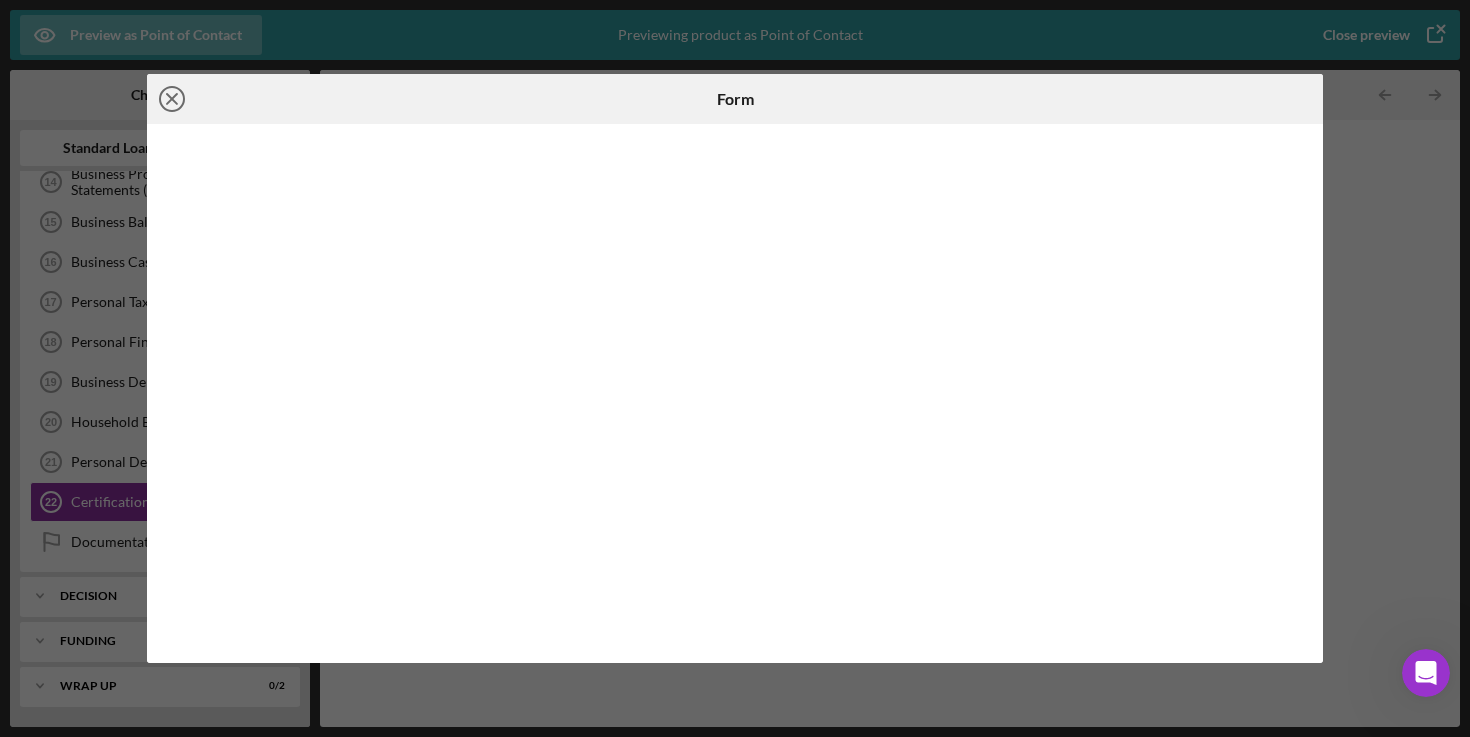 click on "Icon/Close" 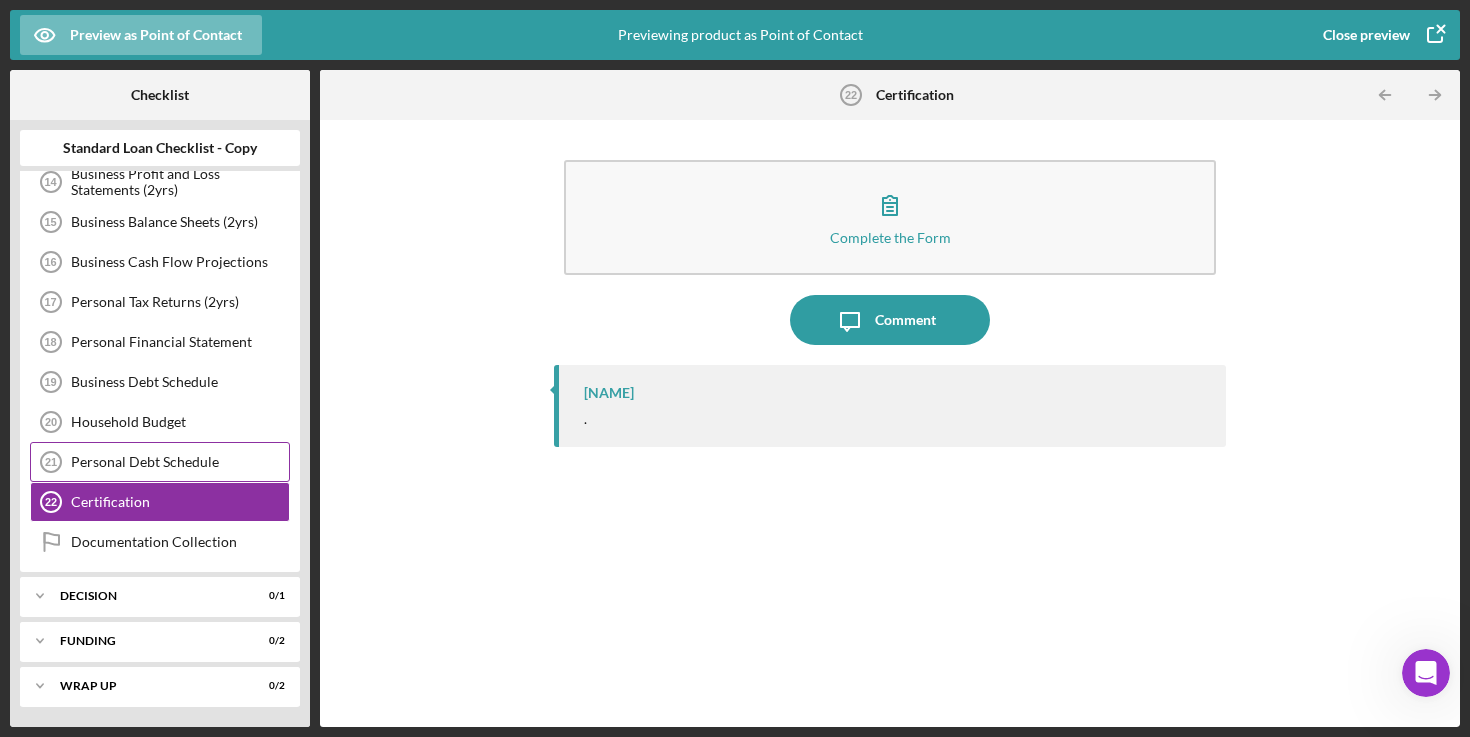 click on "Personal Debt Schedule" at bounding box center [180, 462] 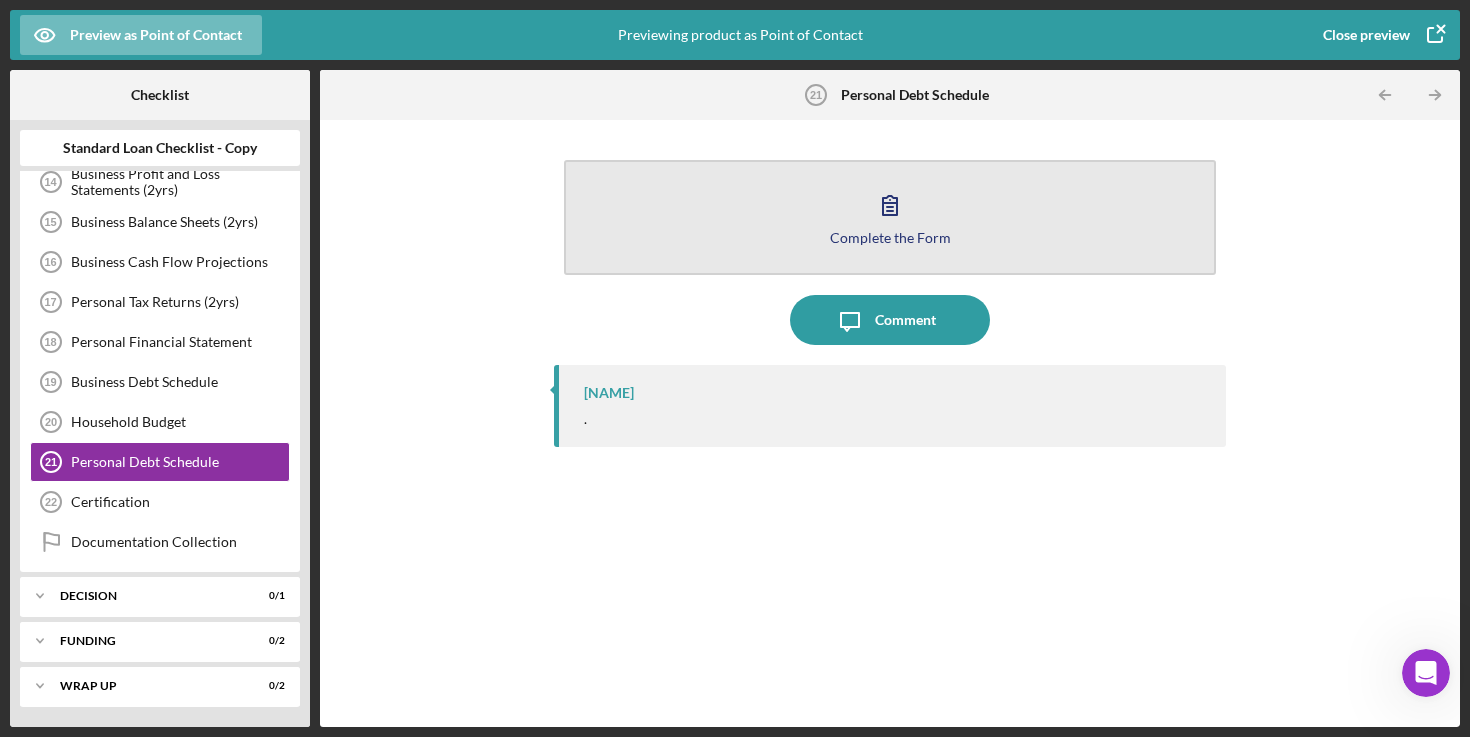 click on "Complete the Form Form" at bounding box center (890, 217) 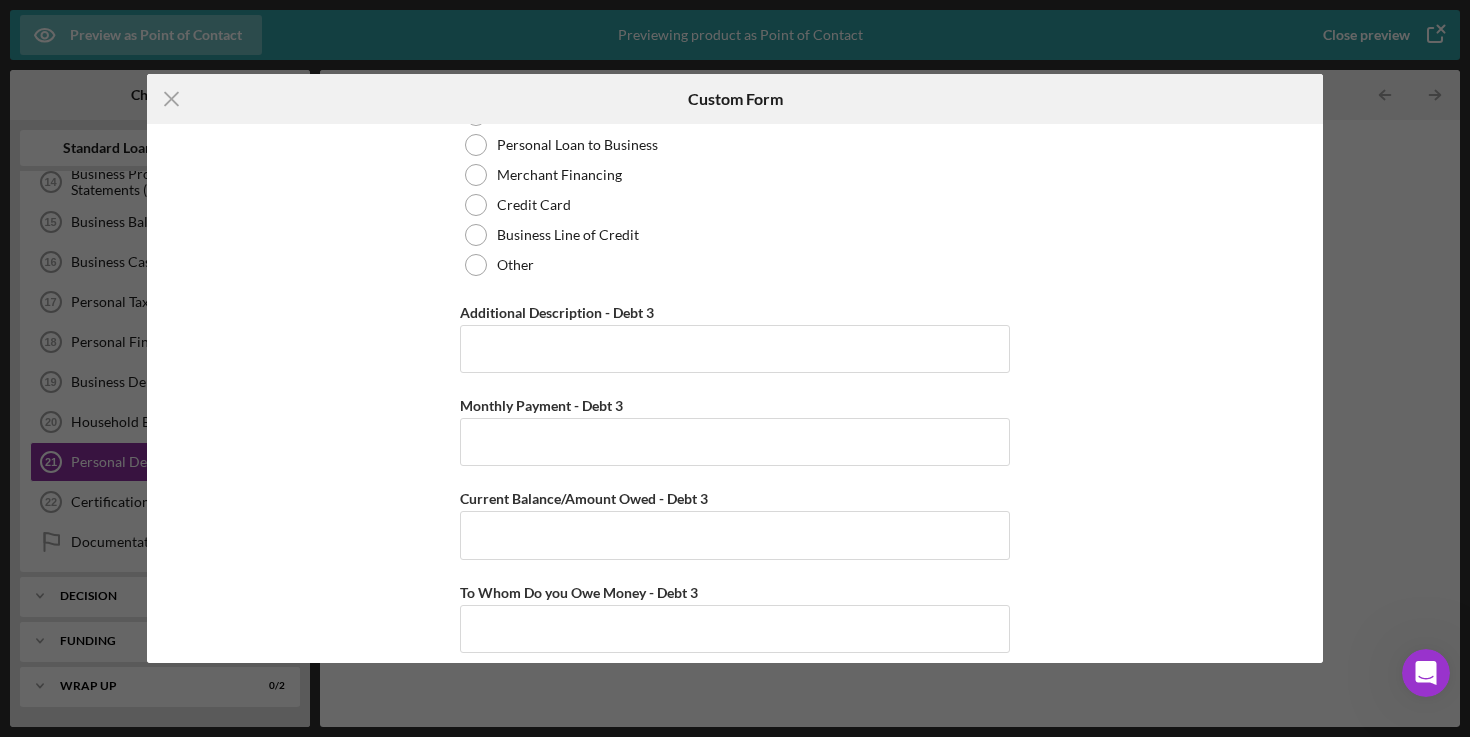 scroll, scrollTop: 2843, scrollLeft: 0, axis: vertical 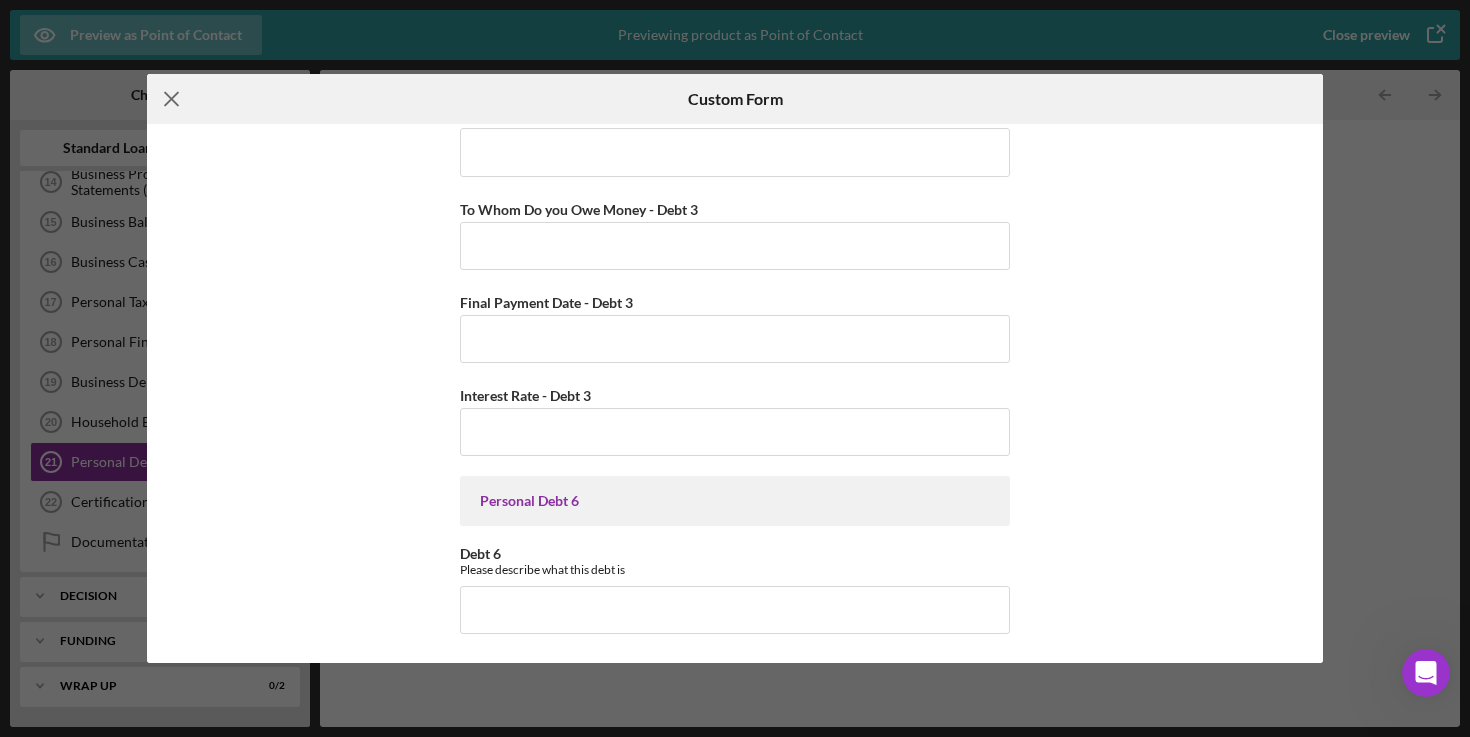 click 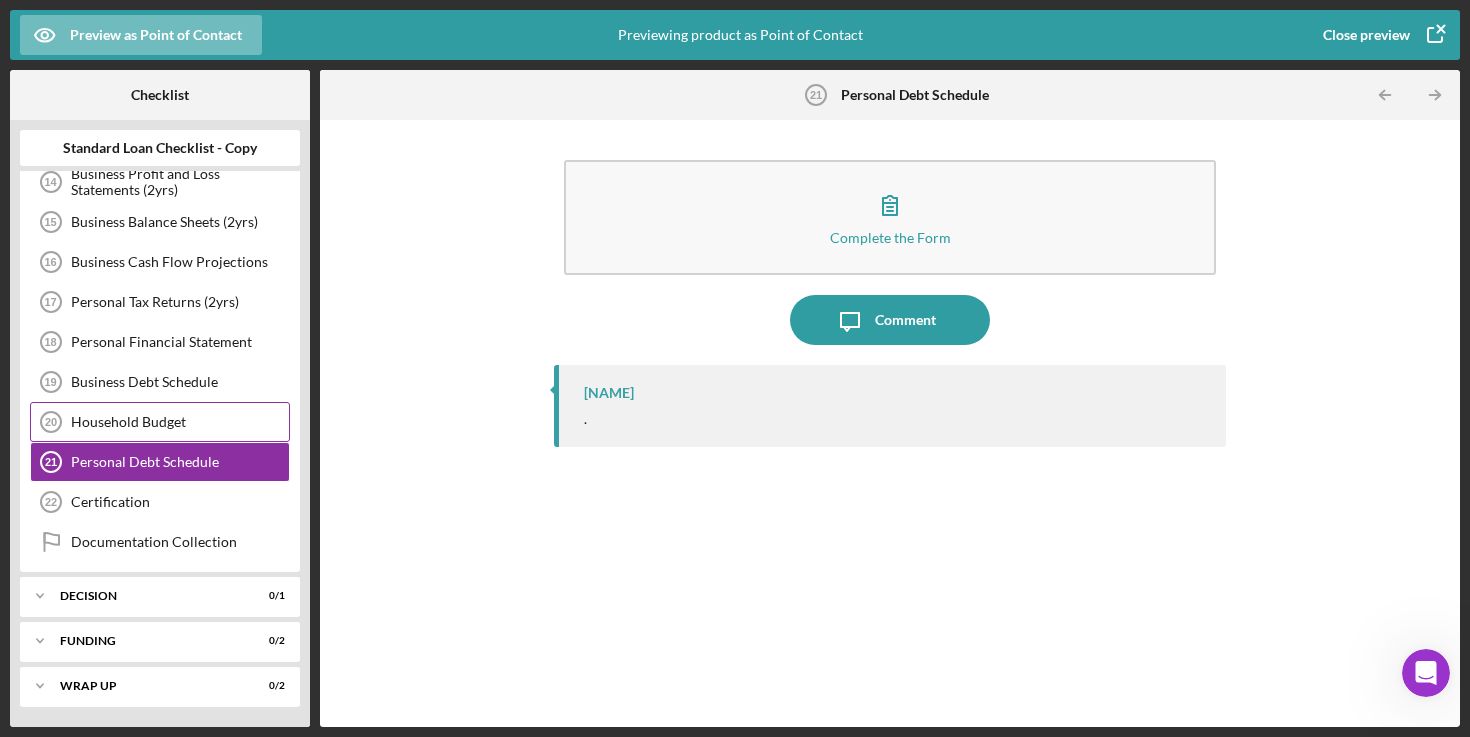 click on "Household Budget" at bounding box center (180, 422) 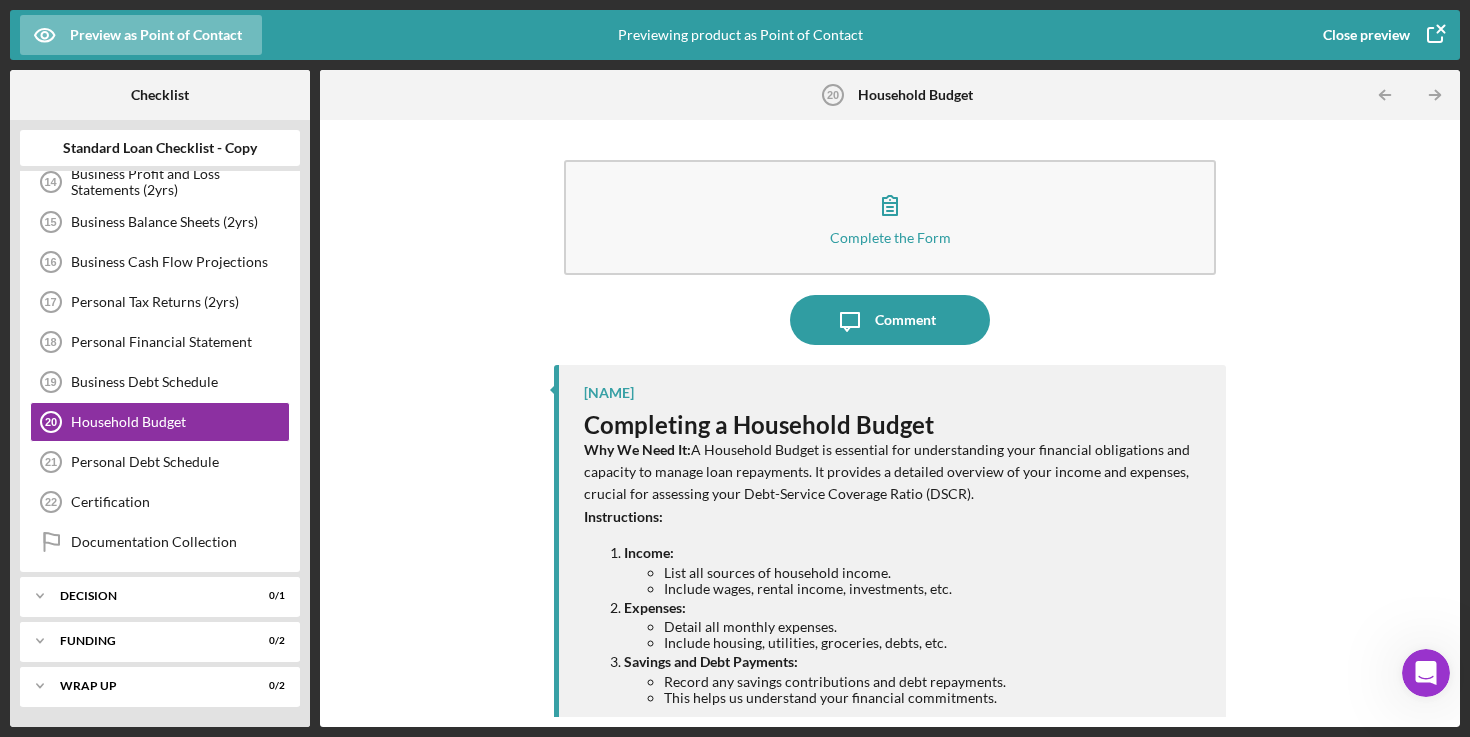 scroll, scrollTop: 182, scrollLeft: 0, axis: vertical 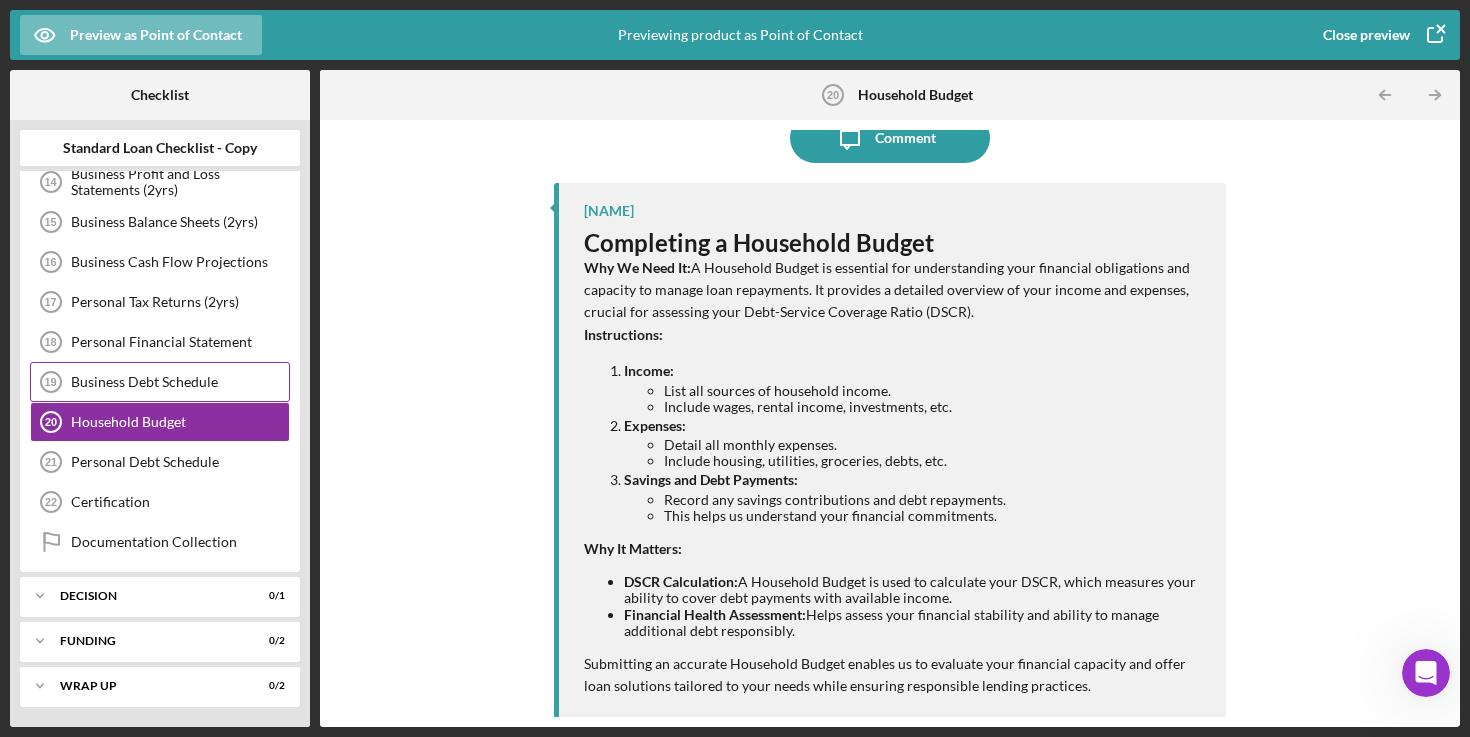 click on "Business Debt Schedule 19 Business Debt Schedule" at bounding box center [160, 382] 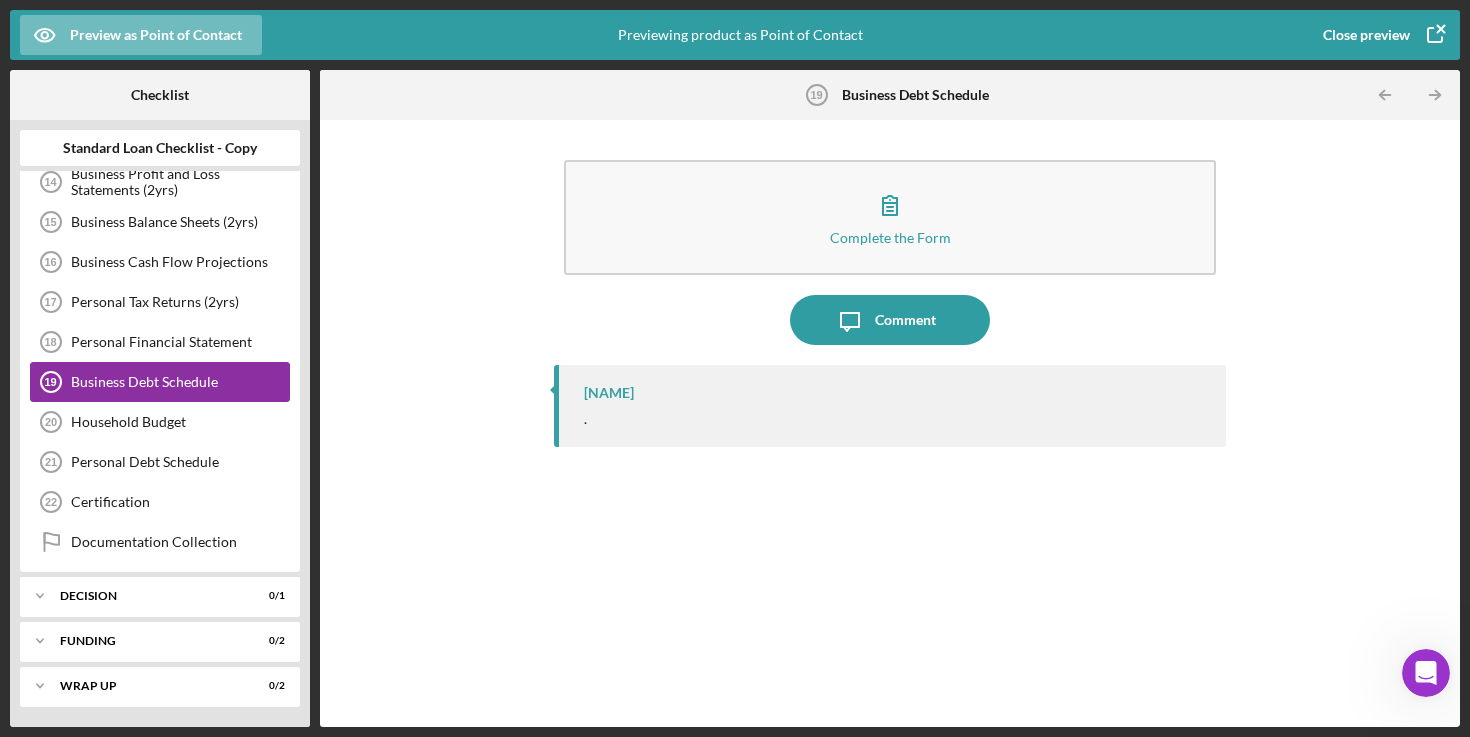 scroll, scrollTop: 0, scrollLeft: 0, axis: both 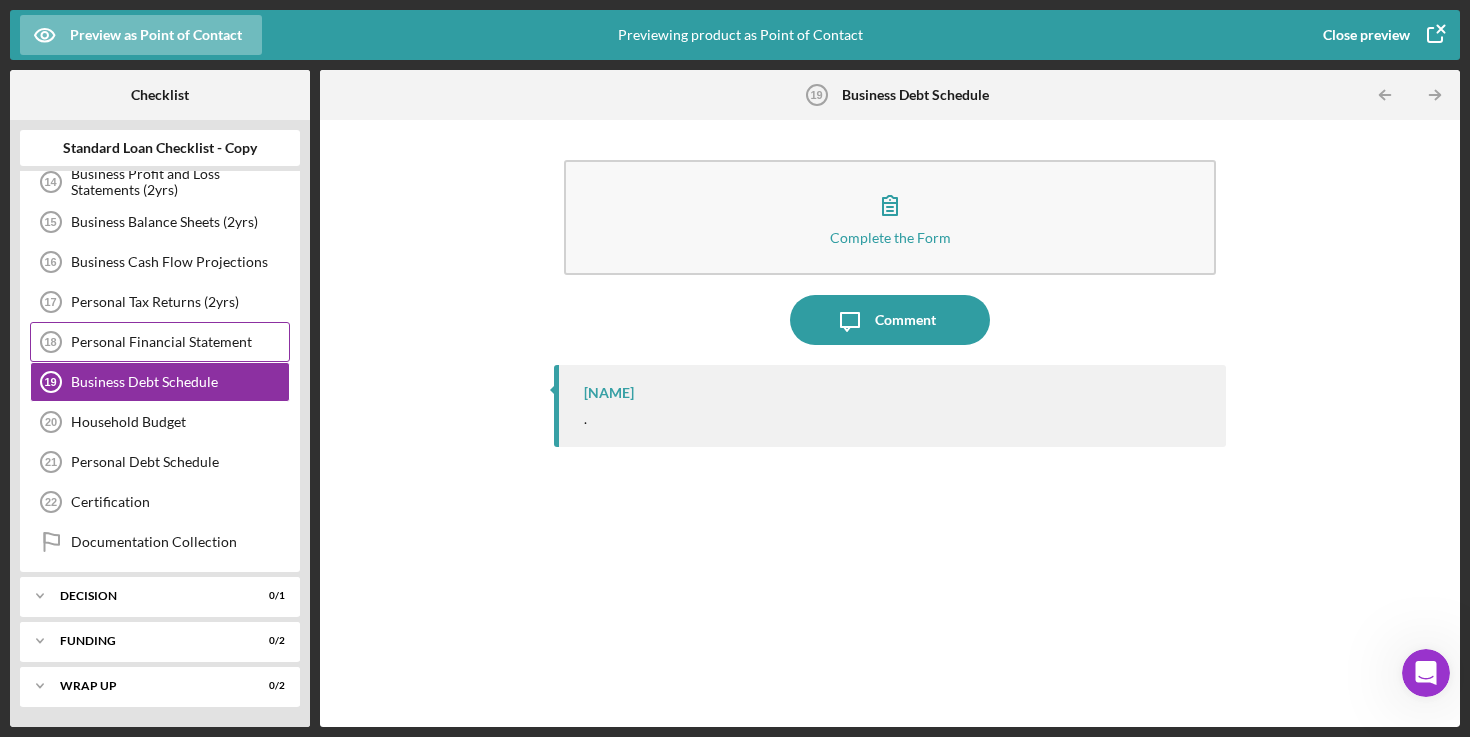 click on "Personal Financial Statement 18 Personal Financial Statement" at bounding box center [160, 342] 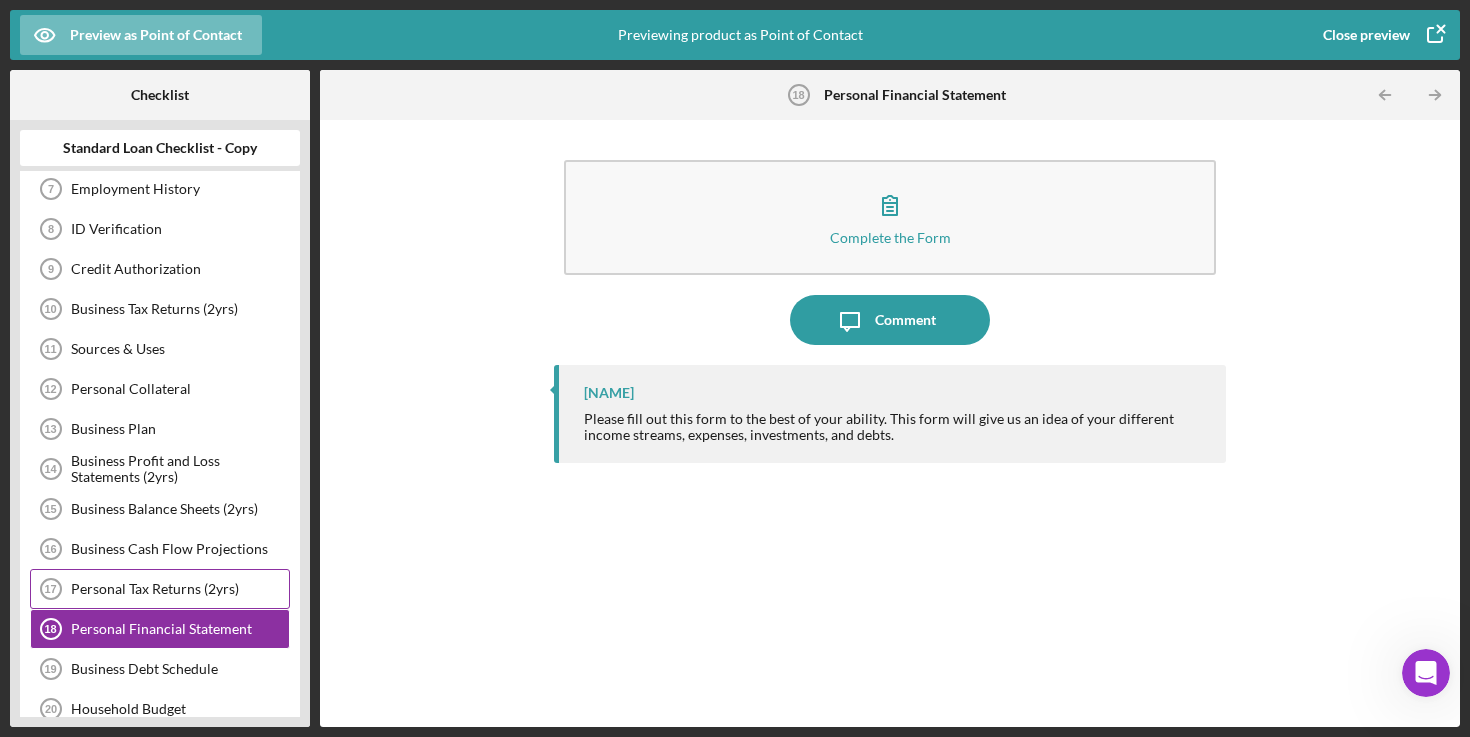 scroll, scrollTop: 0, scrollLeft: 0, axis: both 